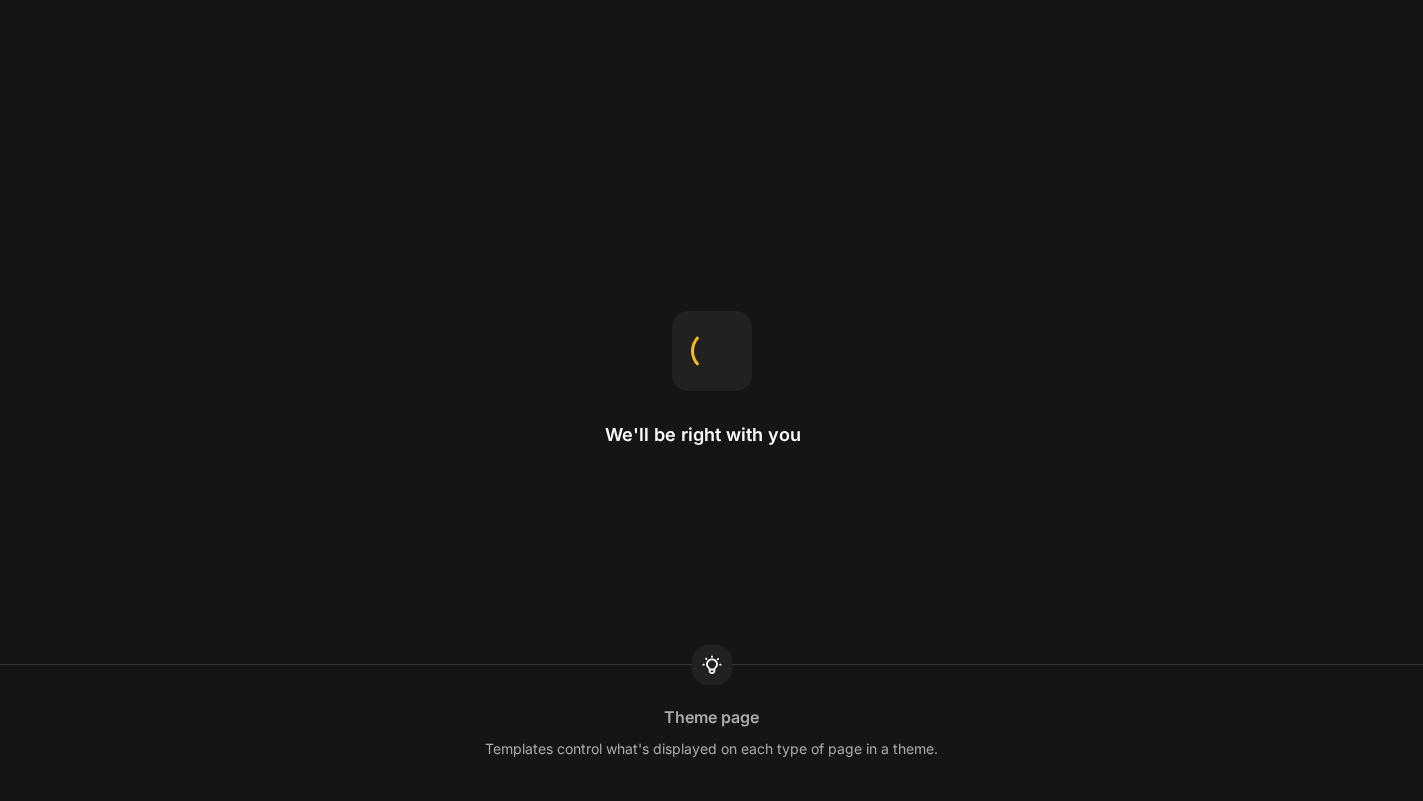 scroll, scrollTop: 0, scrollLeft: 0, axis: both 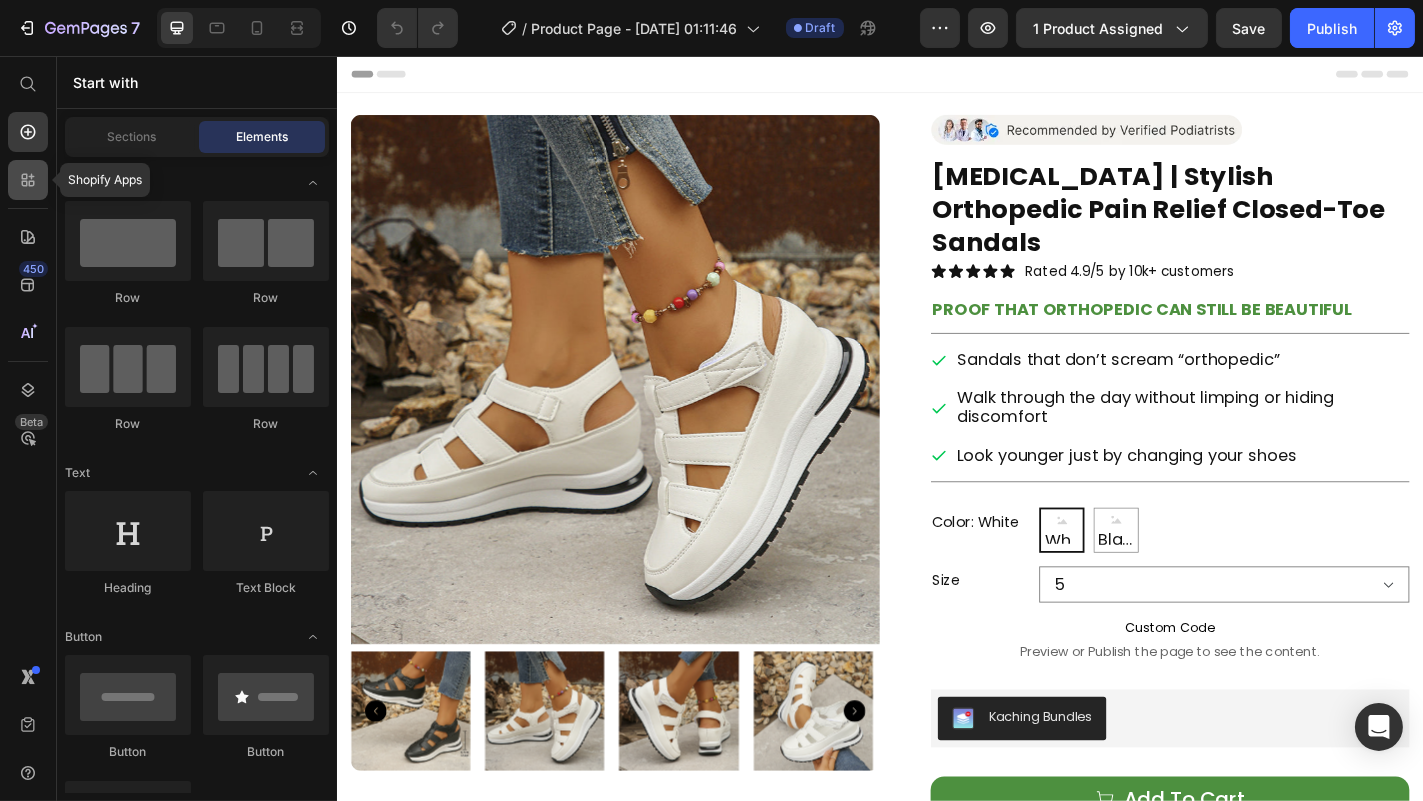 click 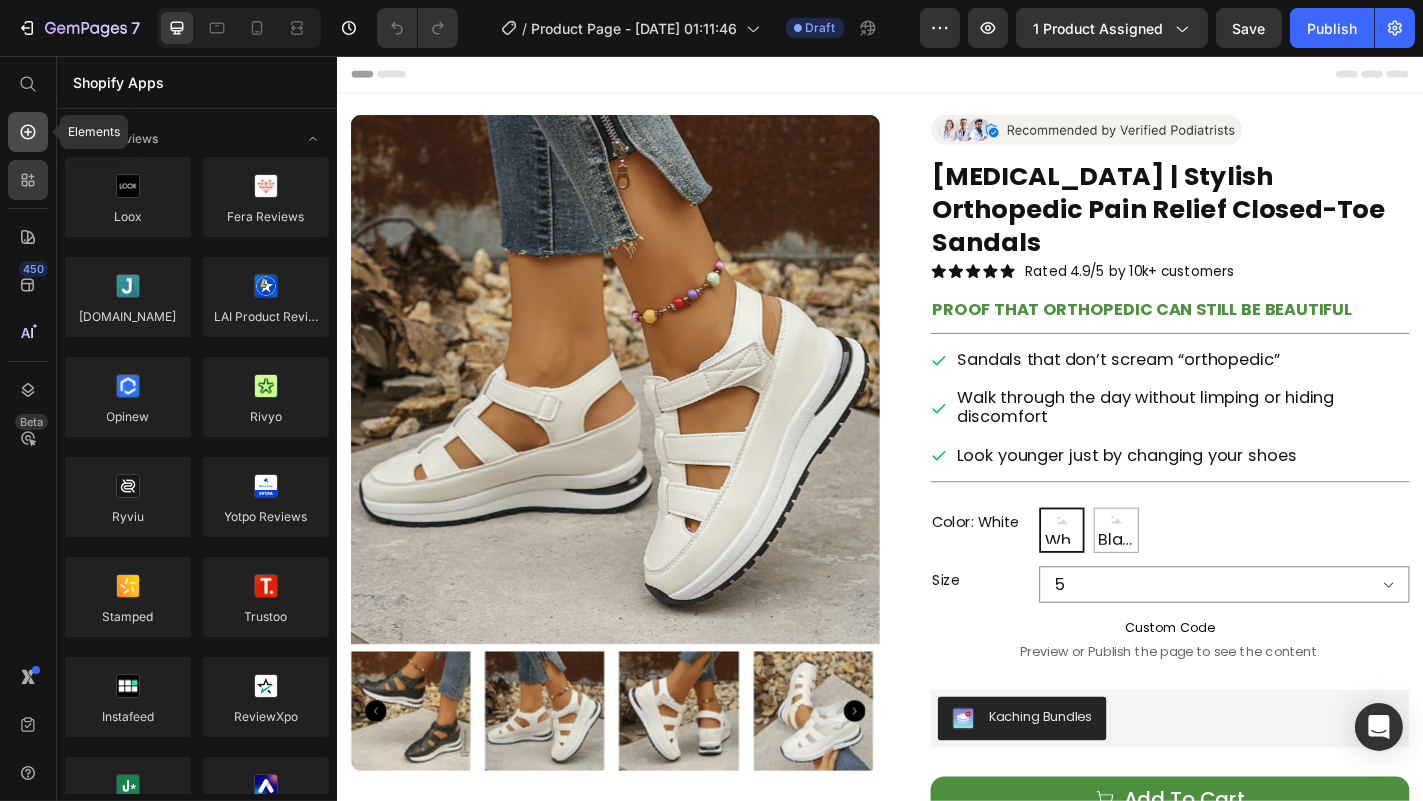 click 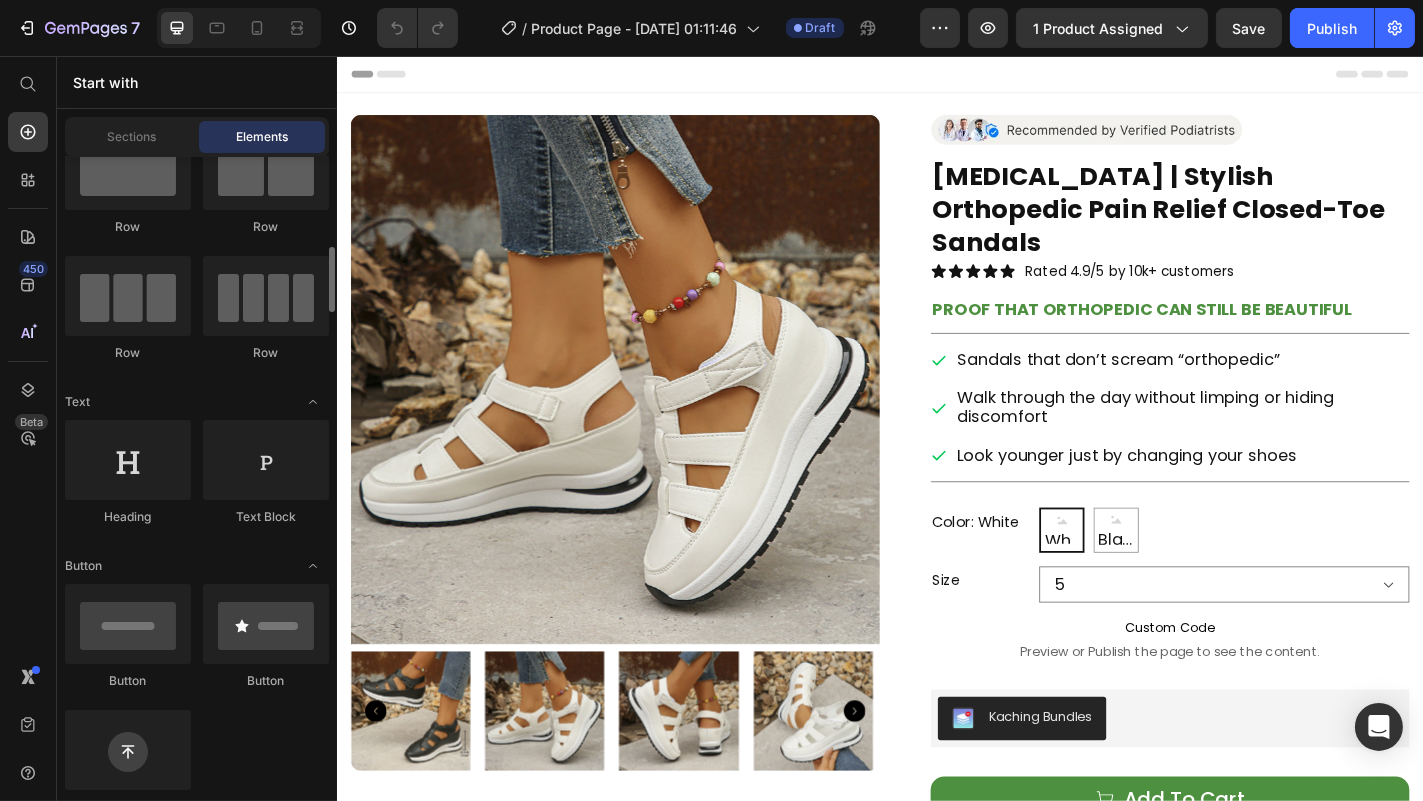 scroll, scrollTop: 0, scrollLeft: 0, axis: both 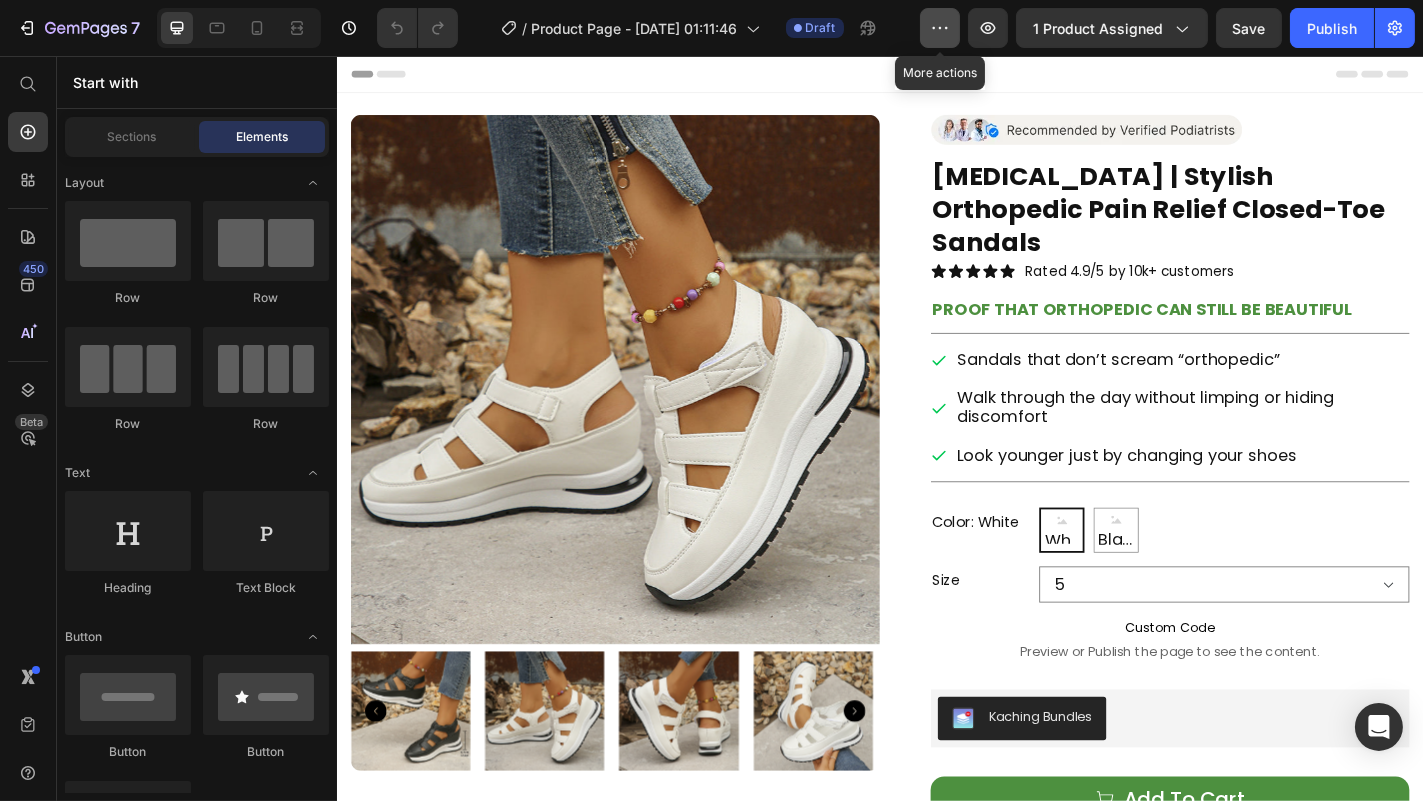 click 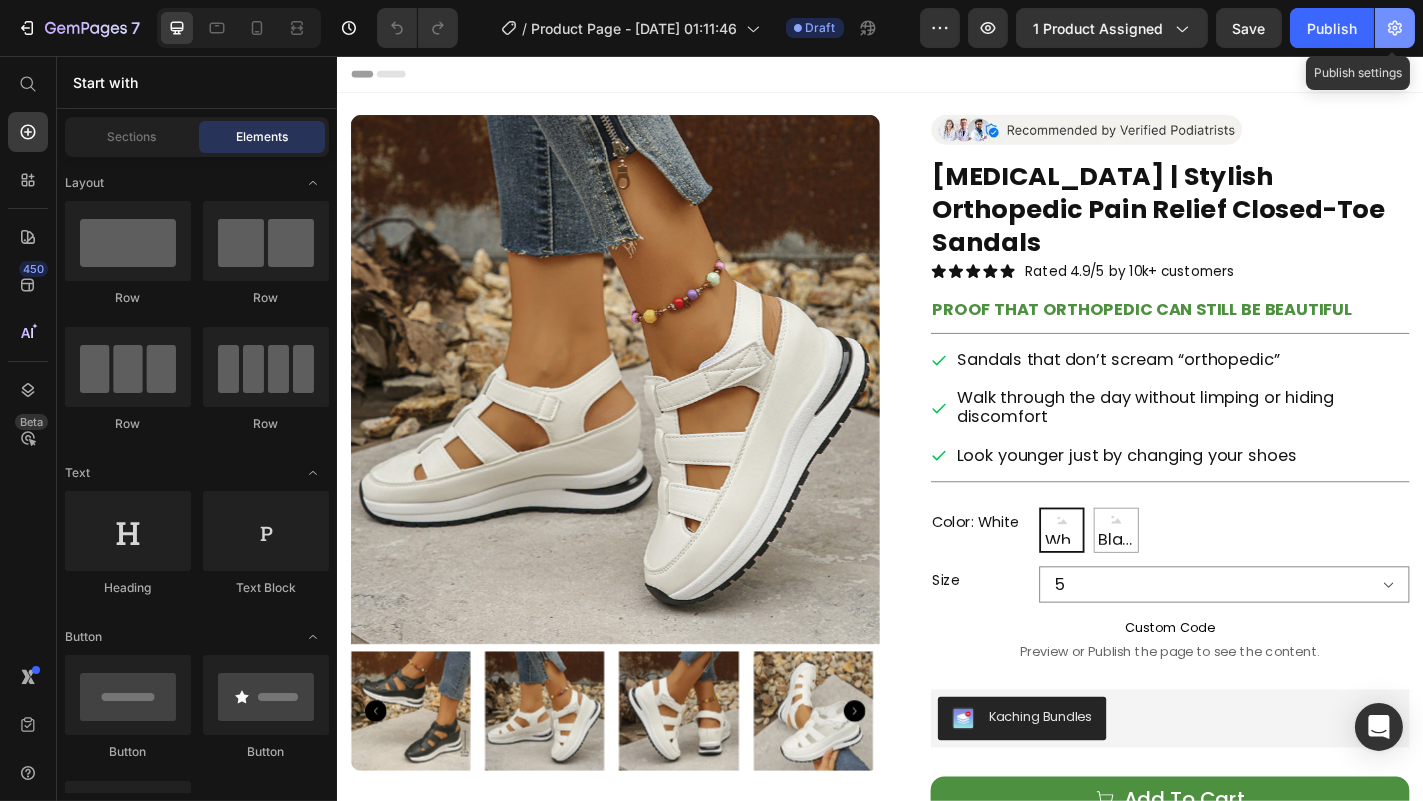 click 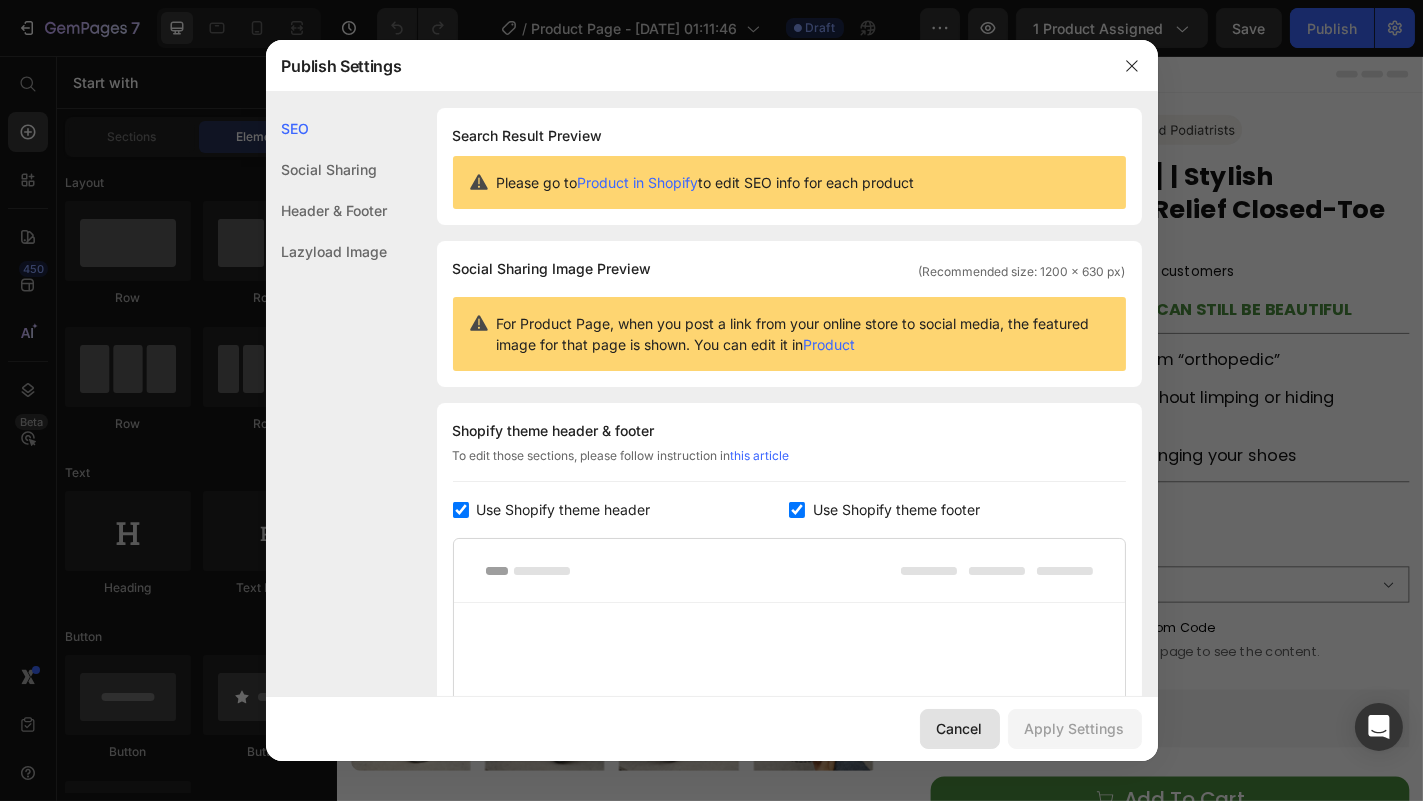click on "Cancel" at bounding box center [960, 728] 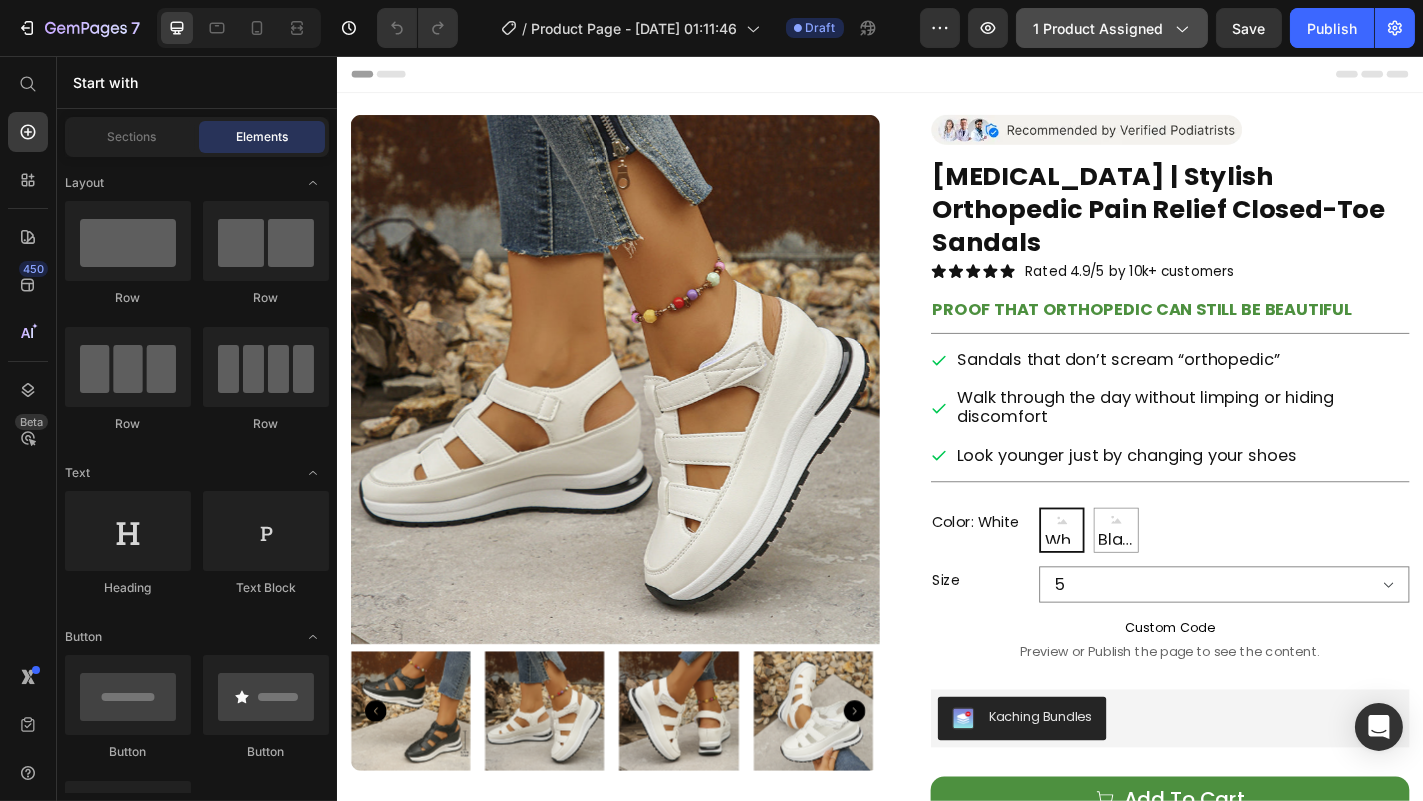 click 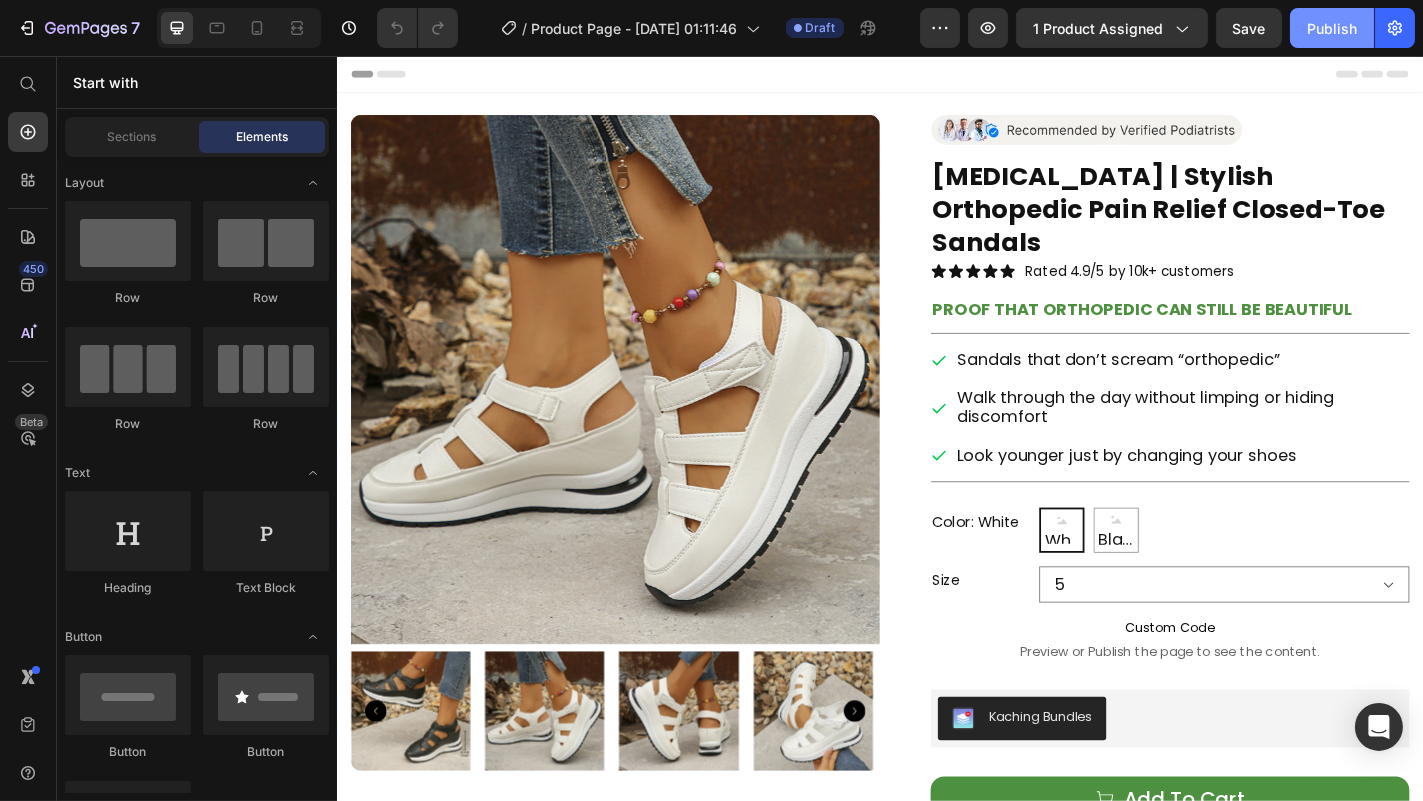 click on "Publish" at bounding box center [1332, 28] 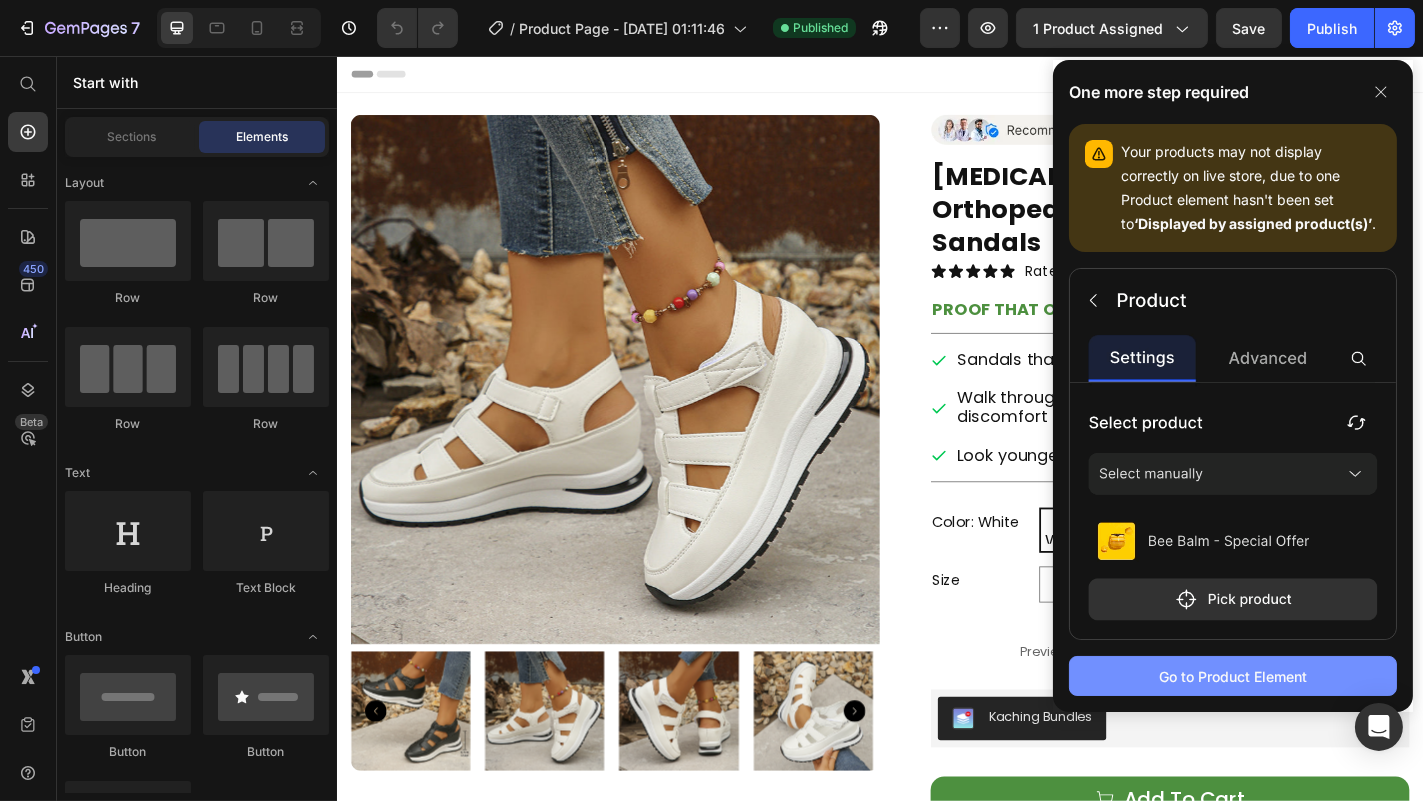 click on "Go to Product Element" at bounding box center [1233, 676] 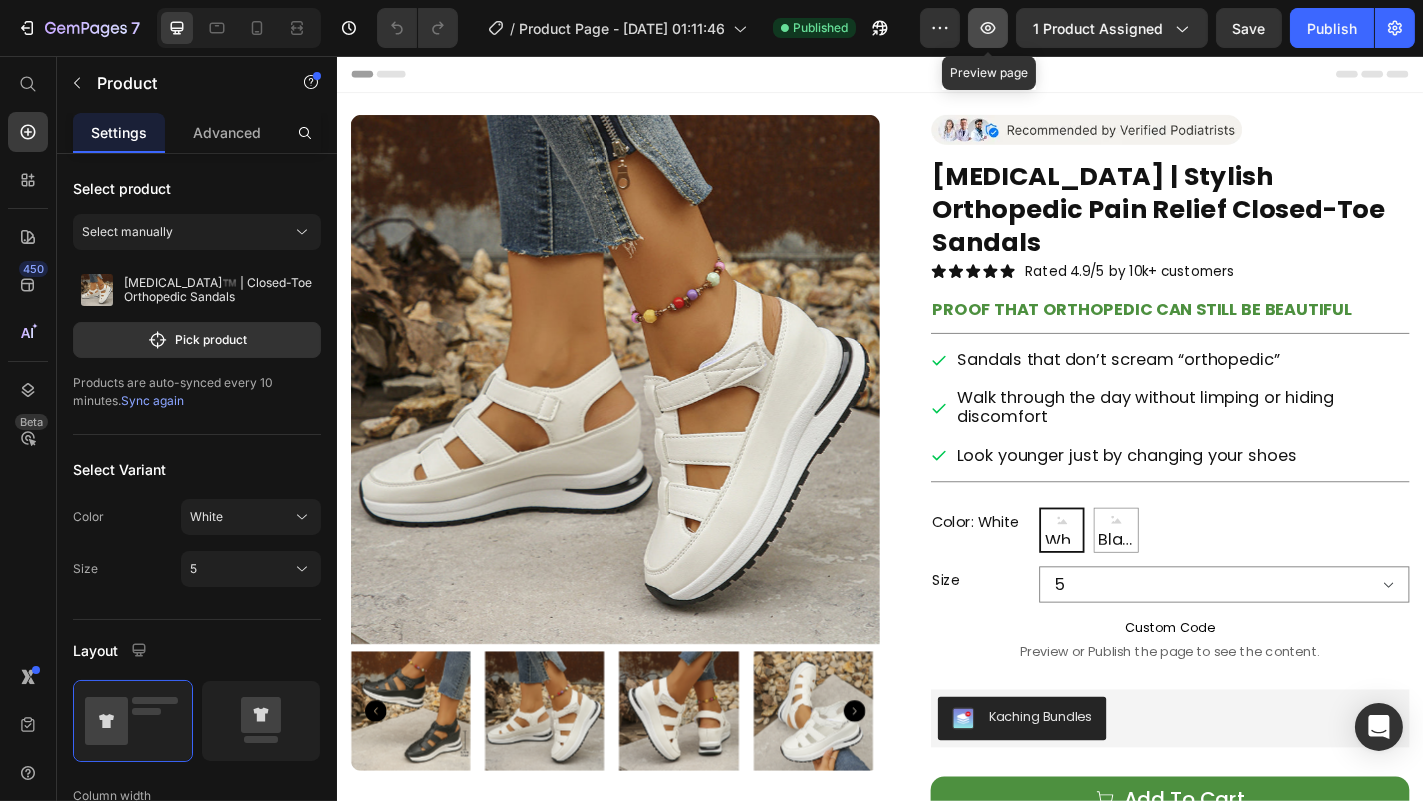 click 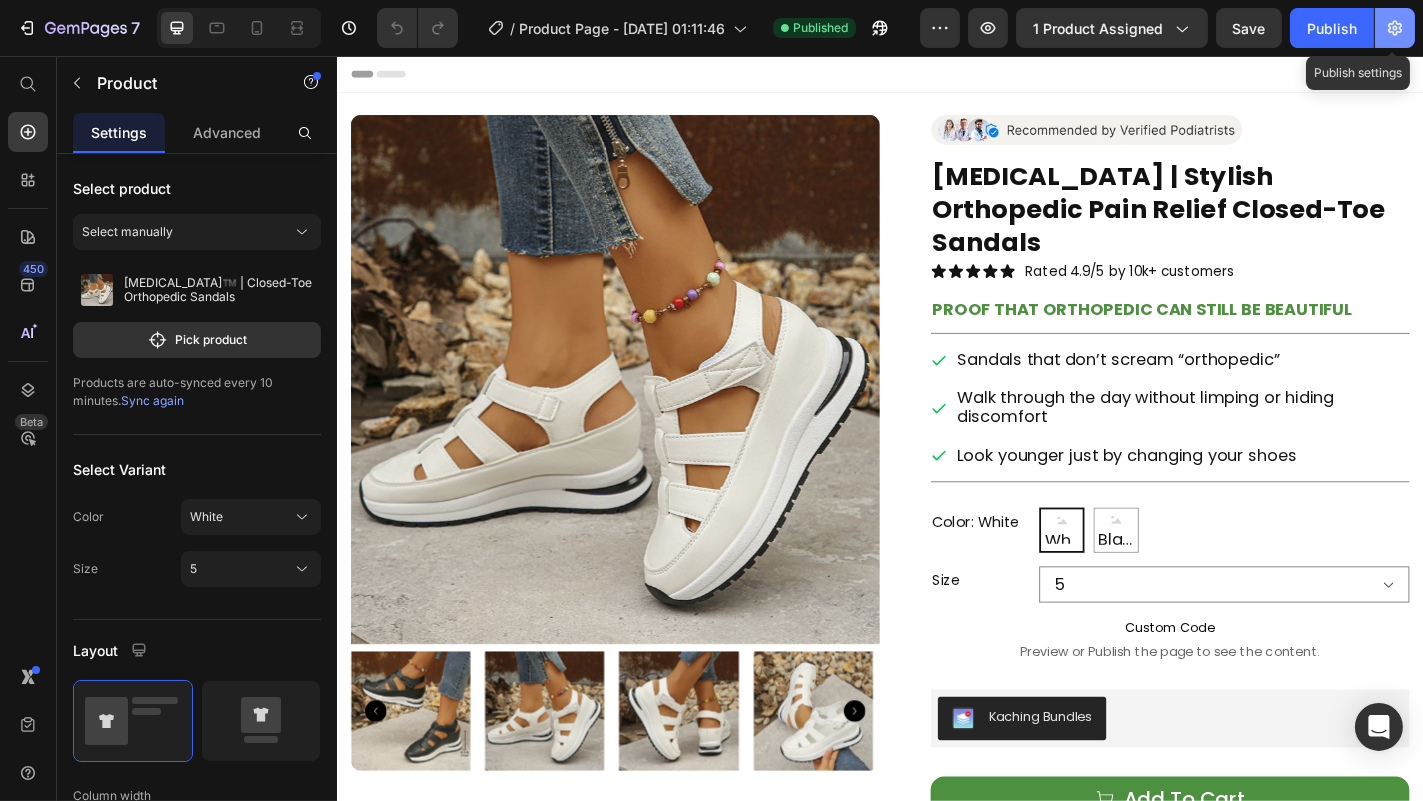 click 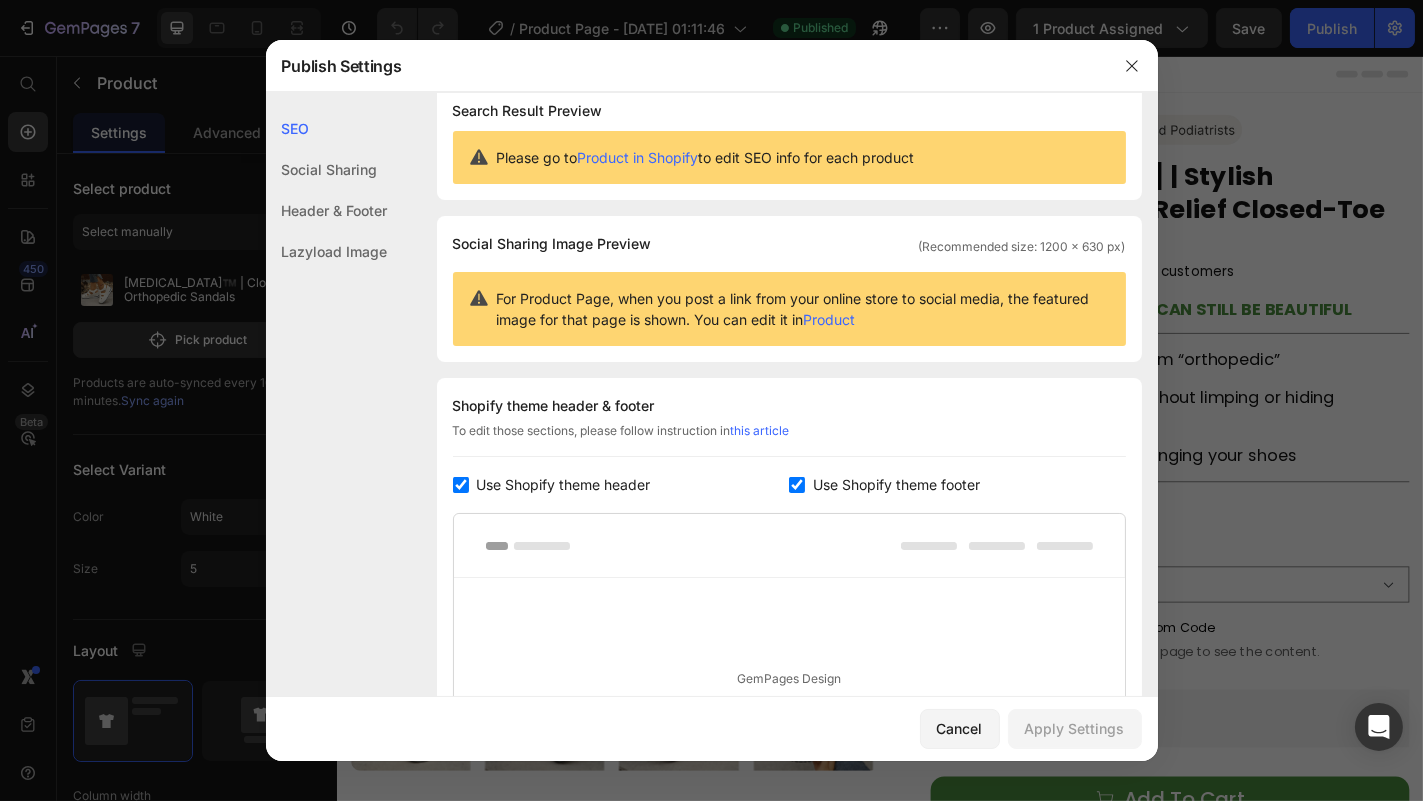 scroll, scrollTop: 0, scrollLeft: 0, axis: both 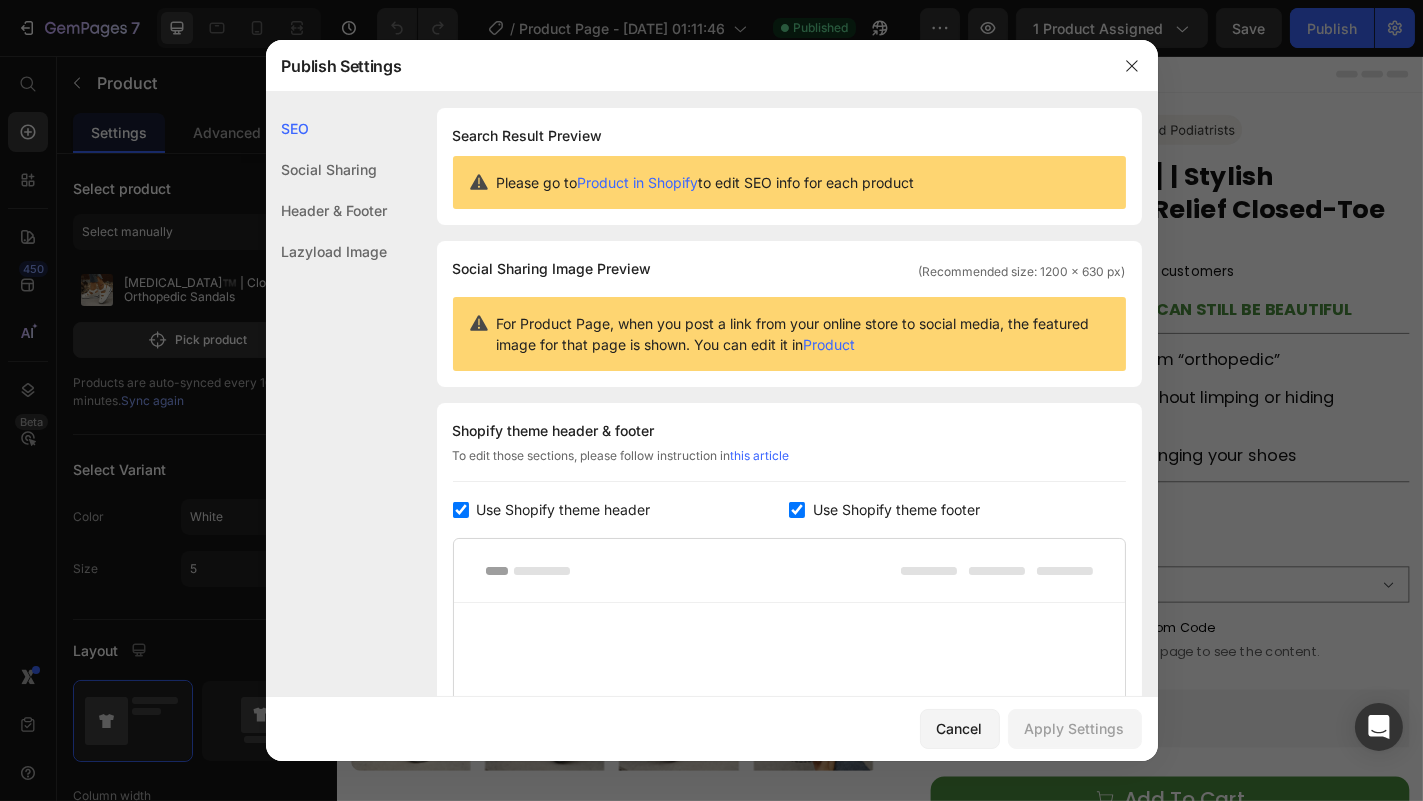 click on "Social Sharing" 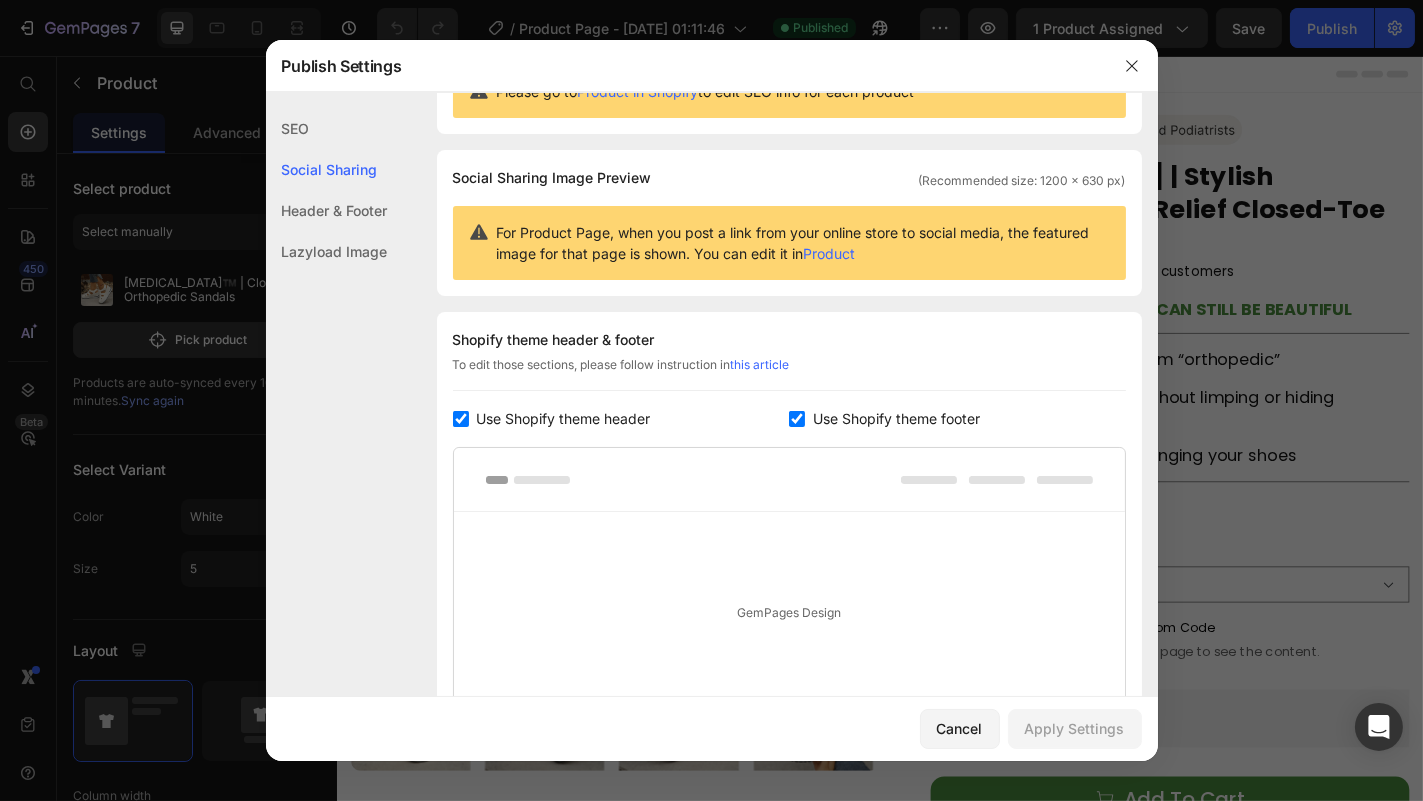 scroll, scrollTop: 128, scrollLeft: 0, axis: vertical 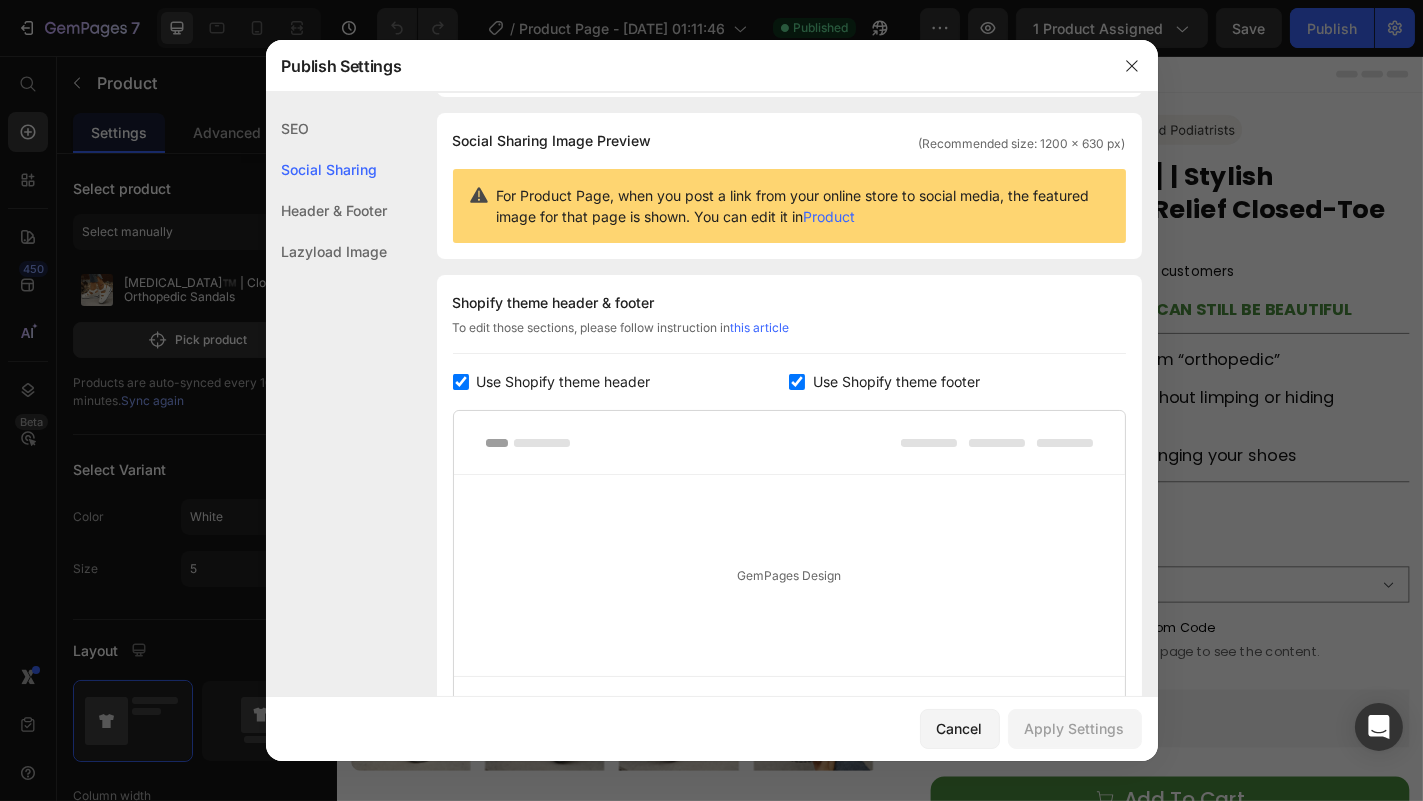 click on "Header & Footer" 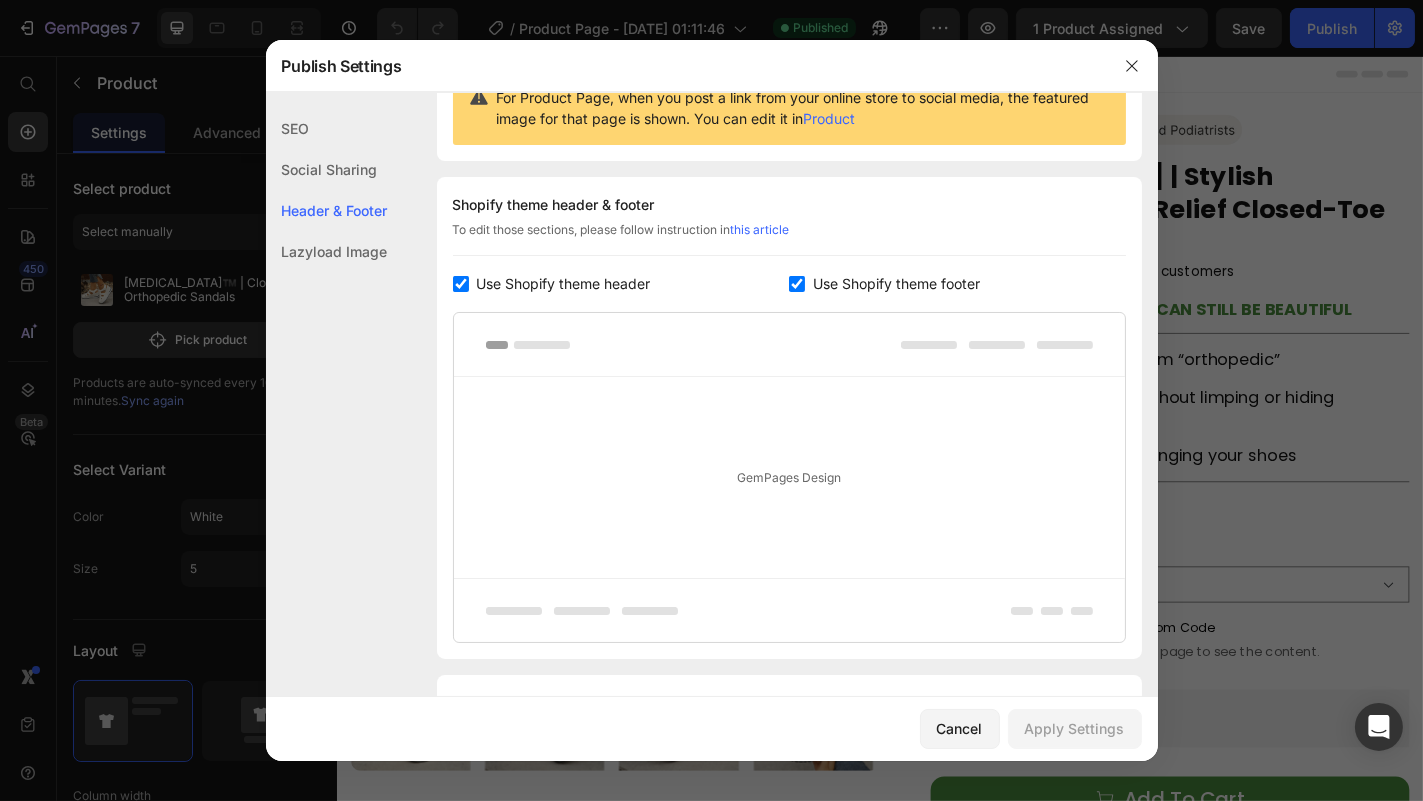 scroll, scrollTop: 291, scrollLeft: 0, axis: vertical 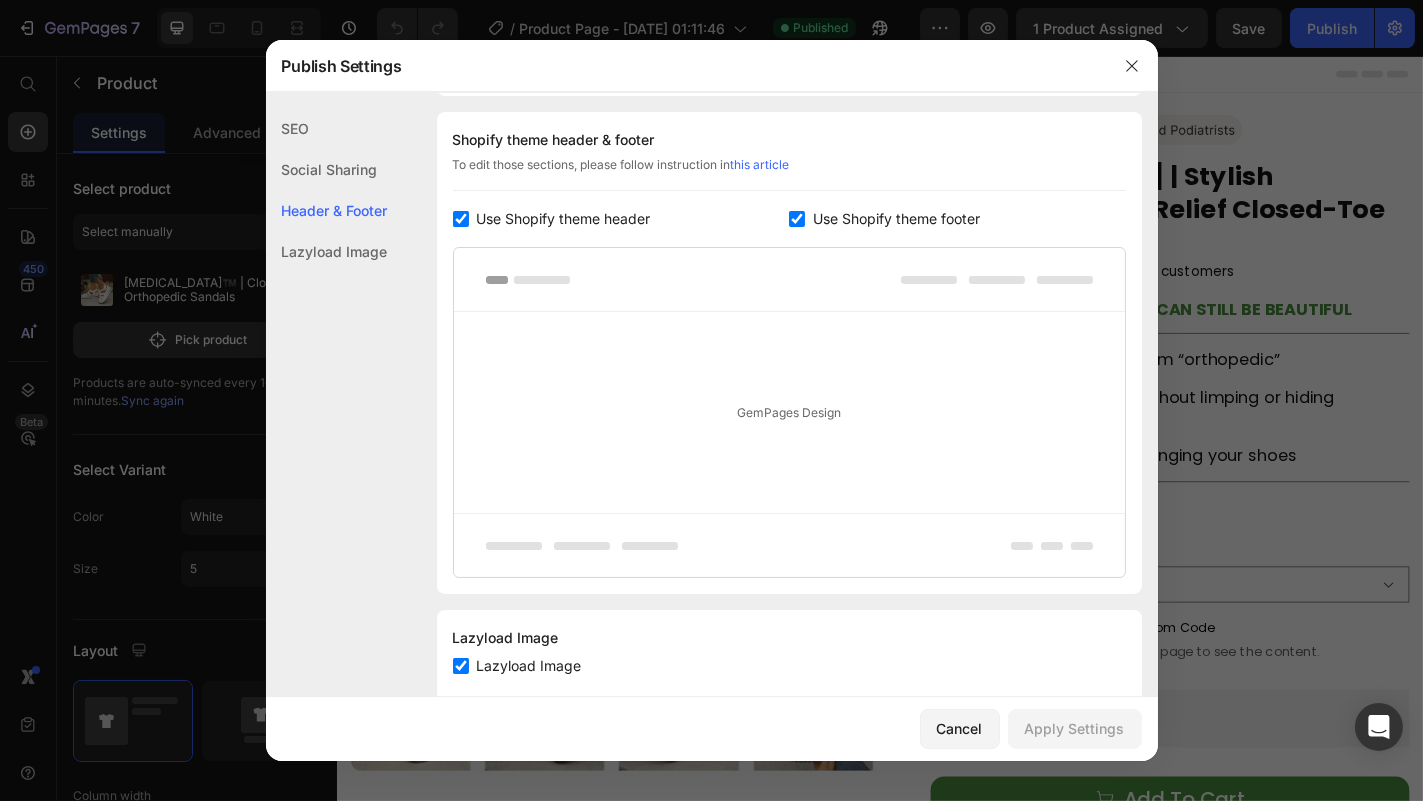 click on "Lazyload Image" 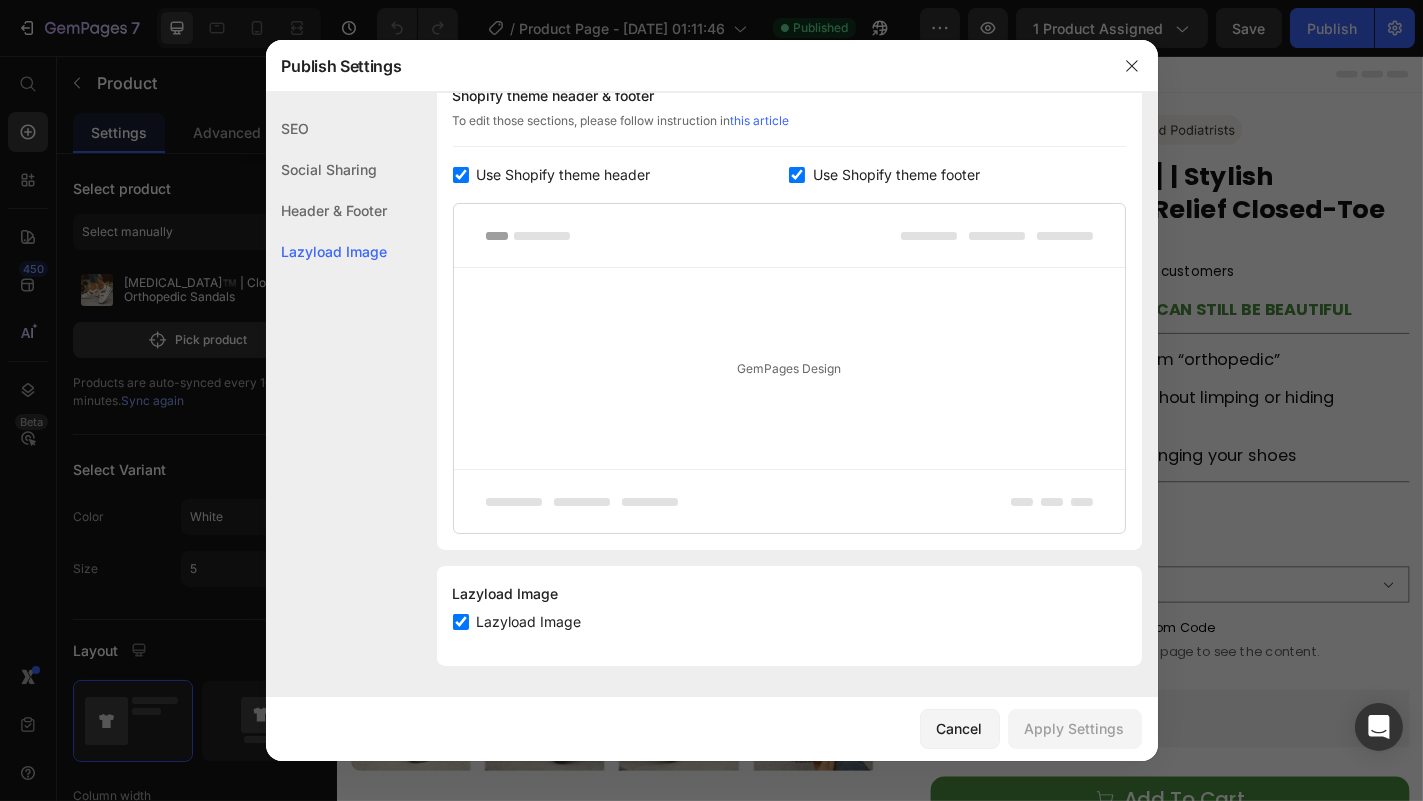 scroll, scrollTop: 335, scrollLeft: 0, axis: vertical 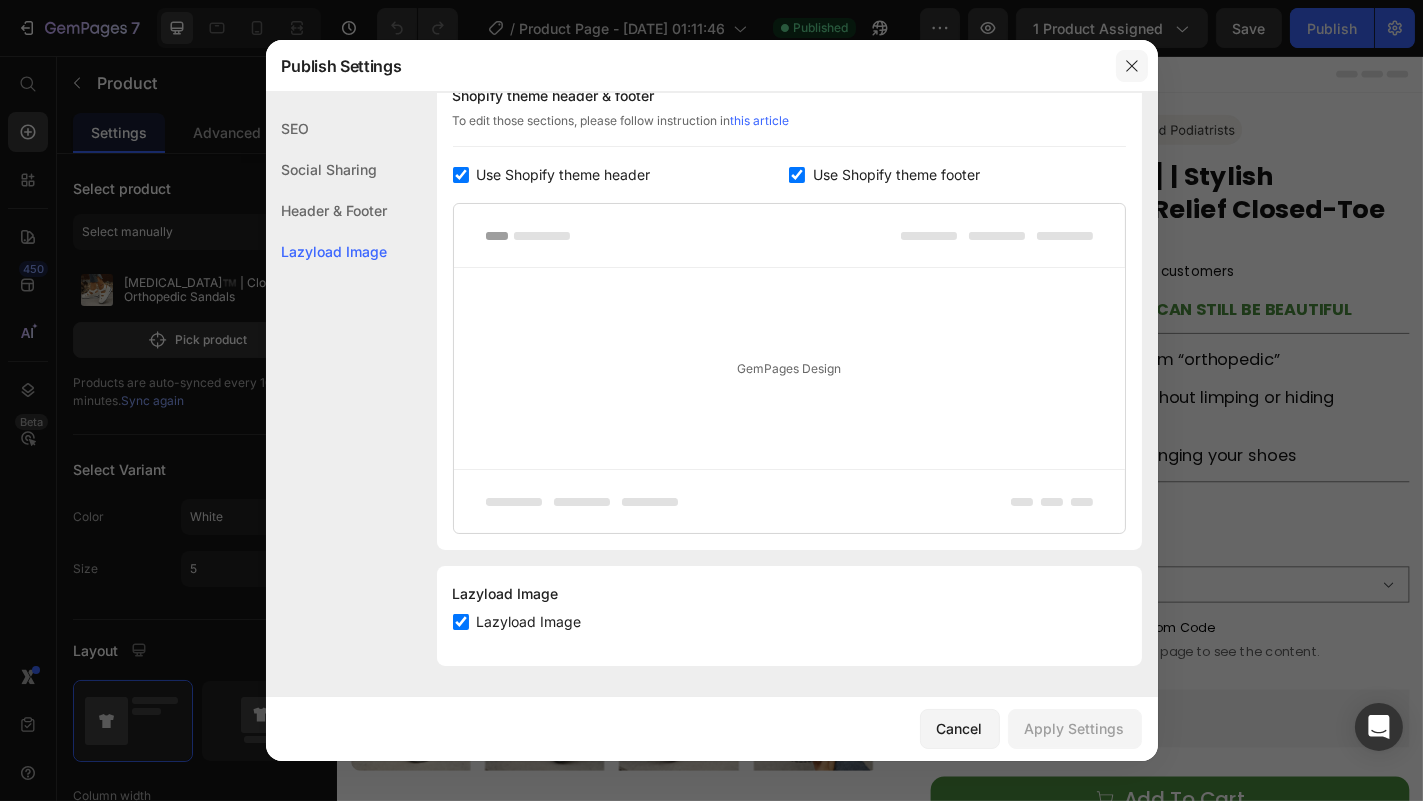 click at bounding box center [1132, 66] 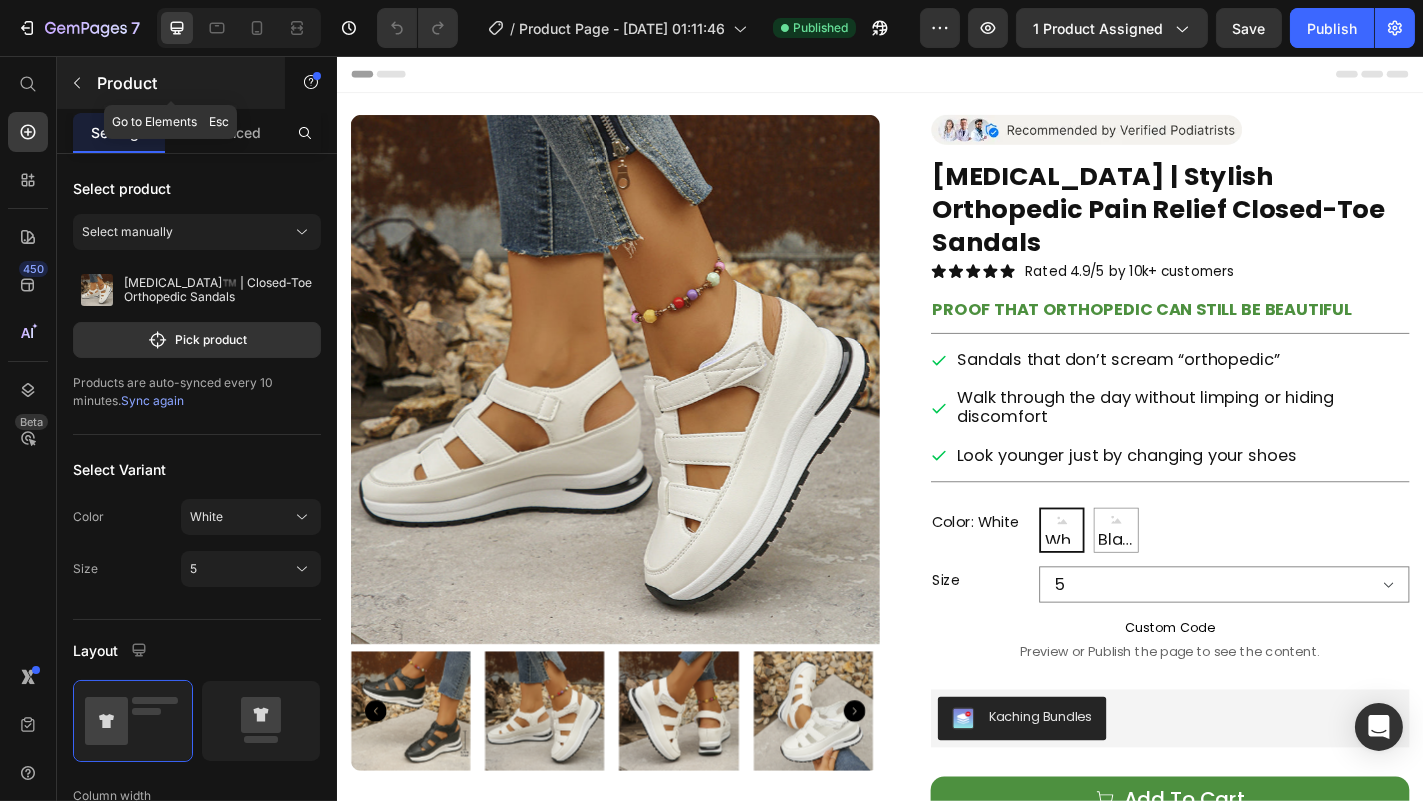 click on "Product" at bounding box center (171, 83) 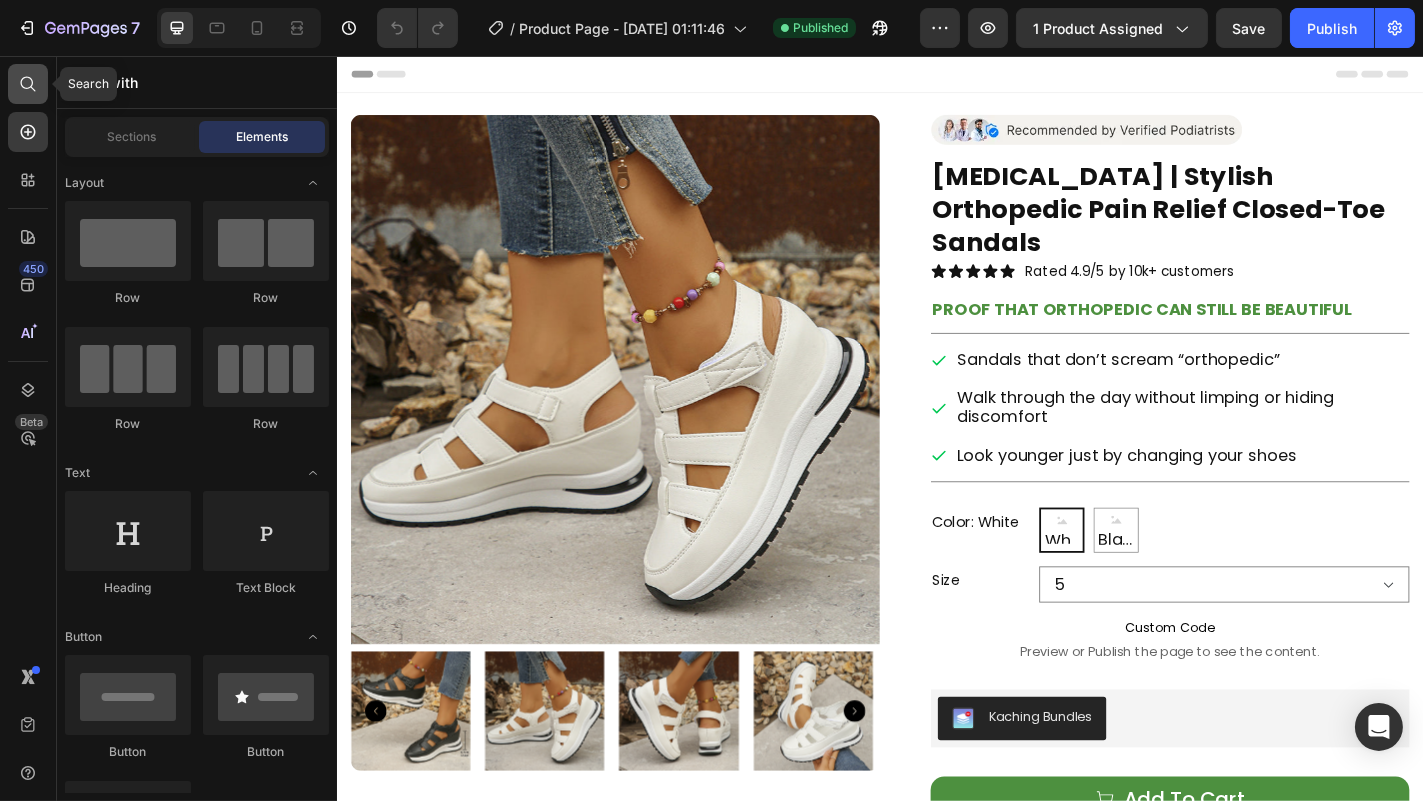 click 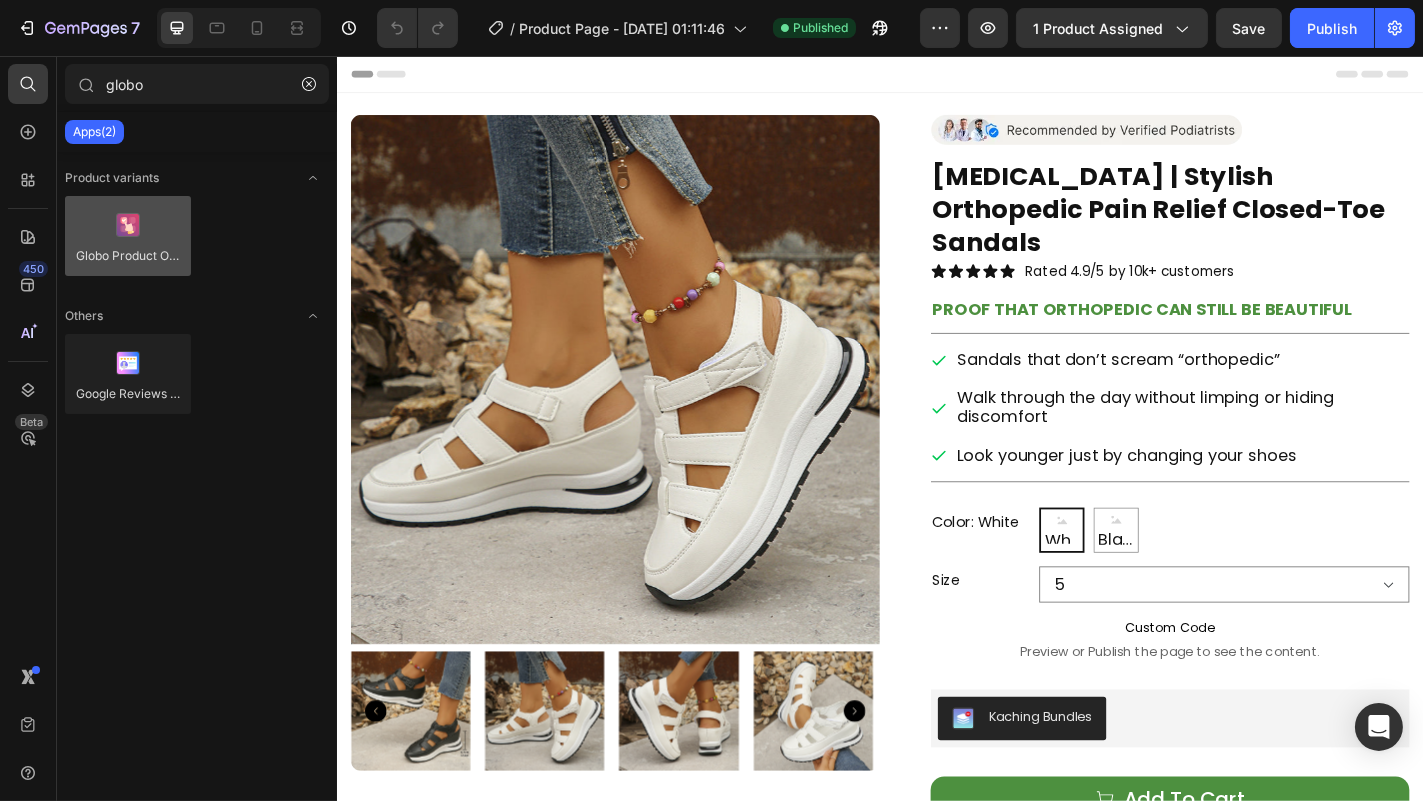 type on "globo" 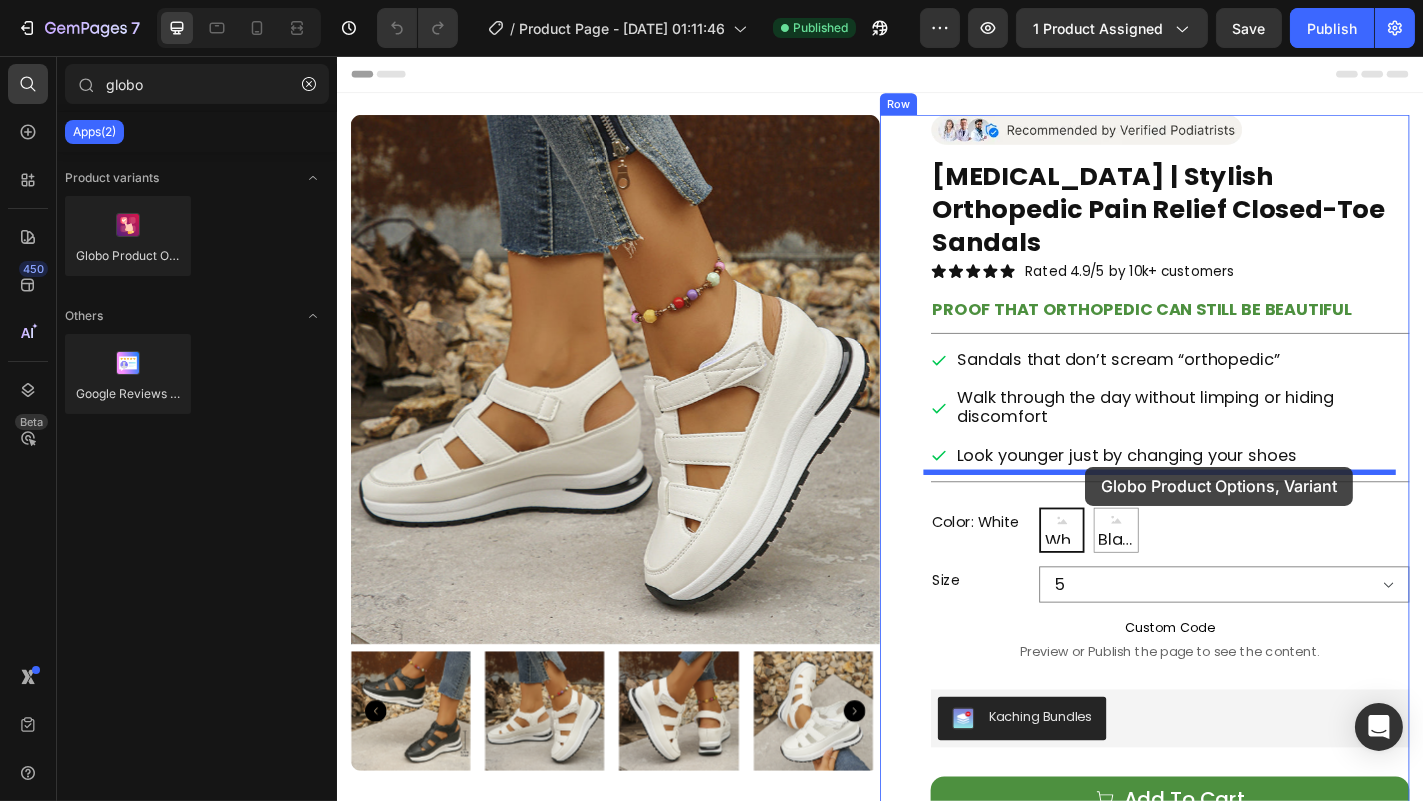 drag, startPoint x: 460, startPoint y: 319, endPoint x: 1163, endPoint y: 510, distance: 728.48474 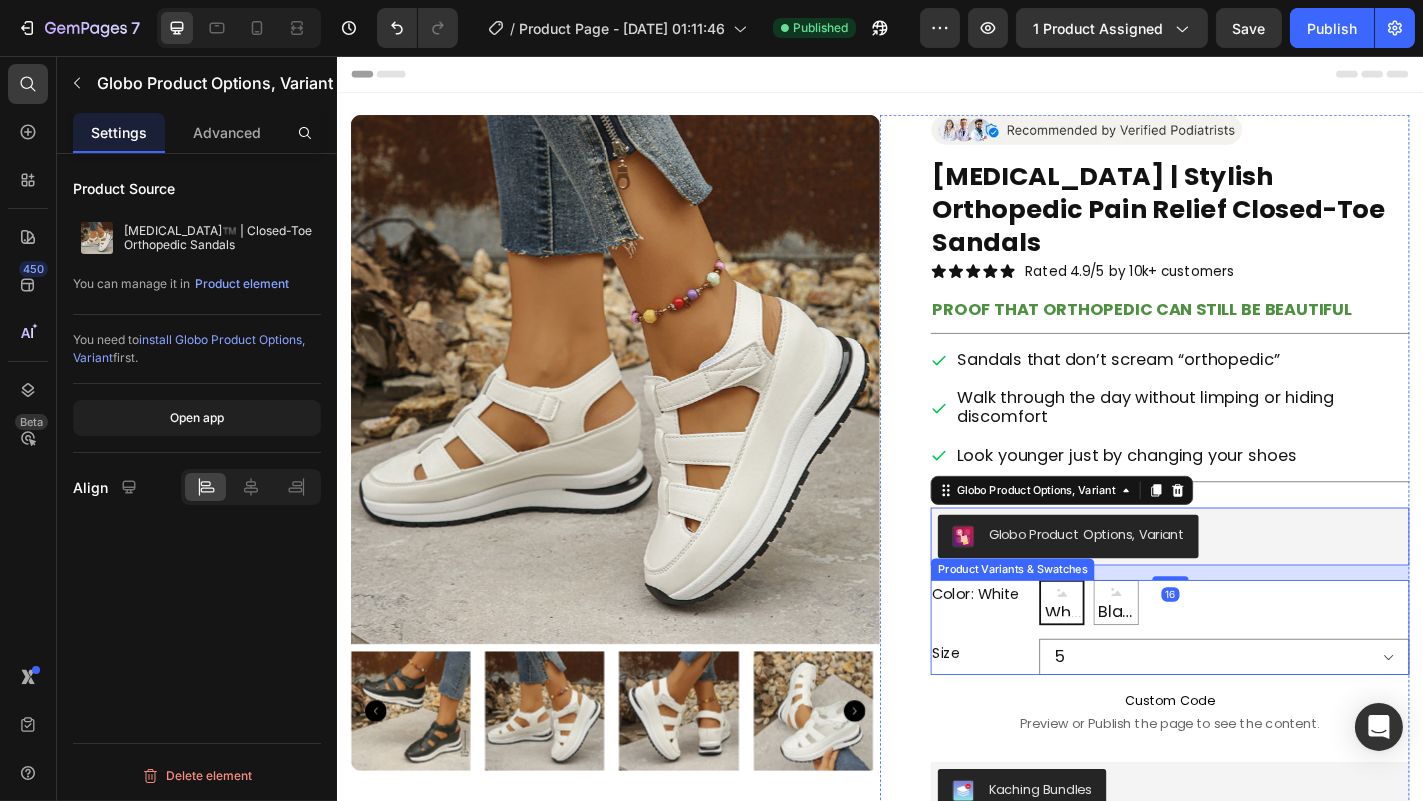 click on "Color: White White White White Black Black Black Size 5 6 7 8 9 10 11" at bounding box center (1256, 687) 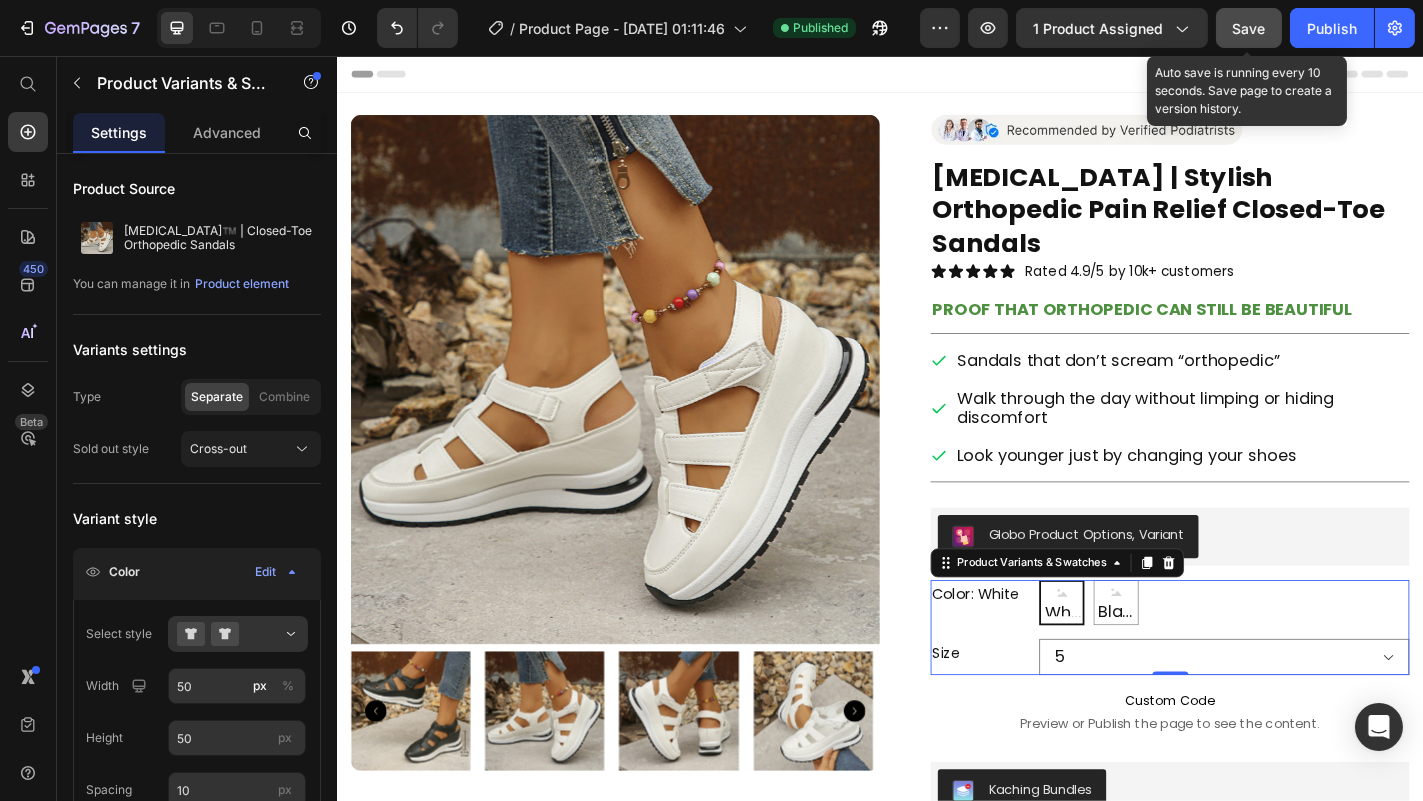 click on "Save" at bounding box center [1249, 28] 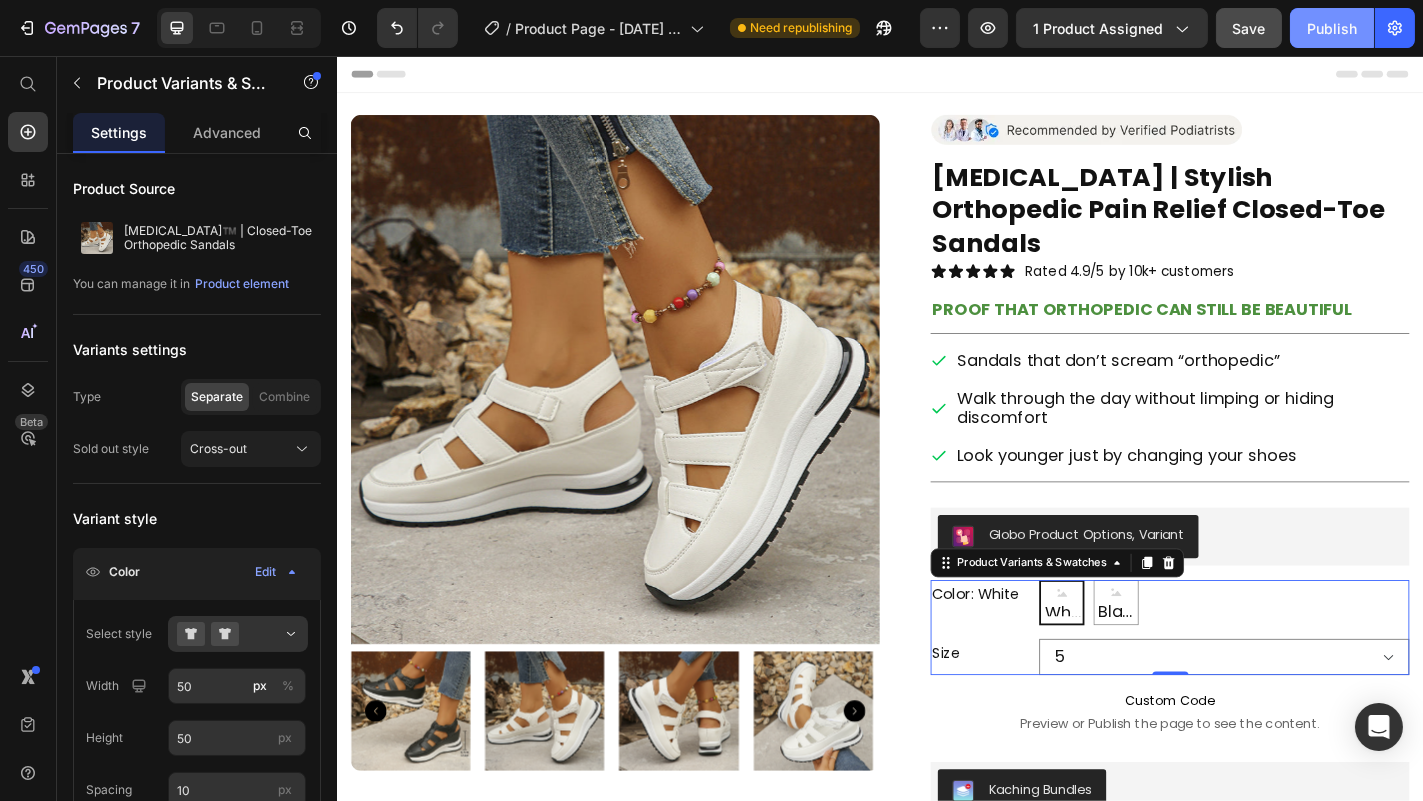 click on "Publish" 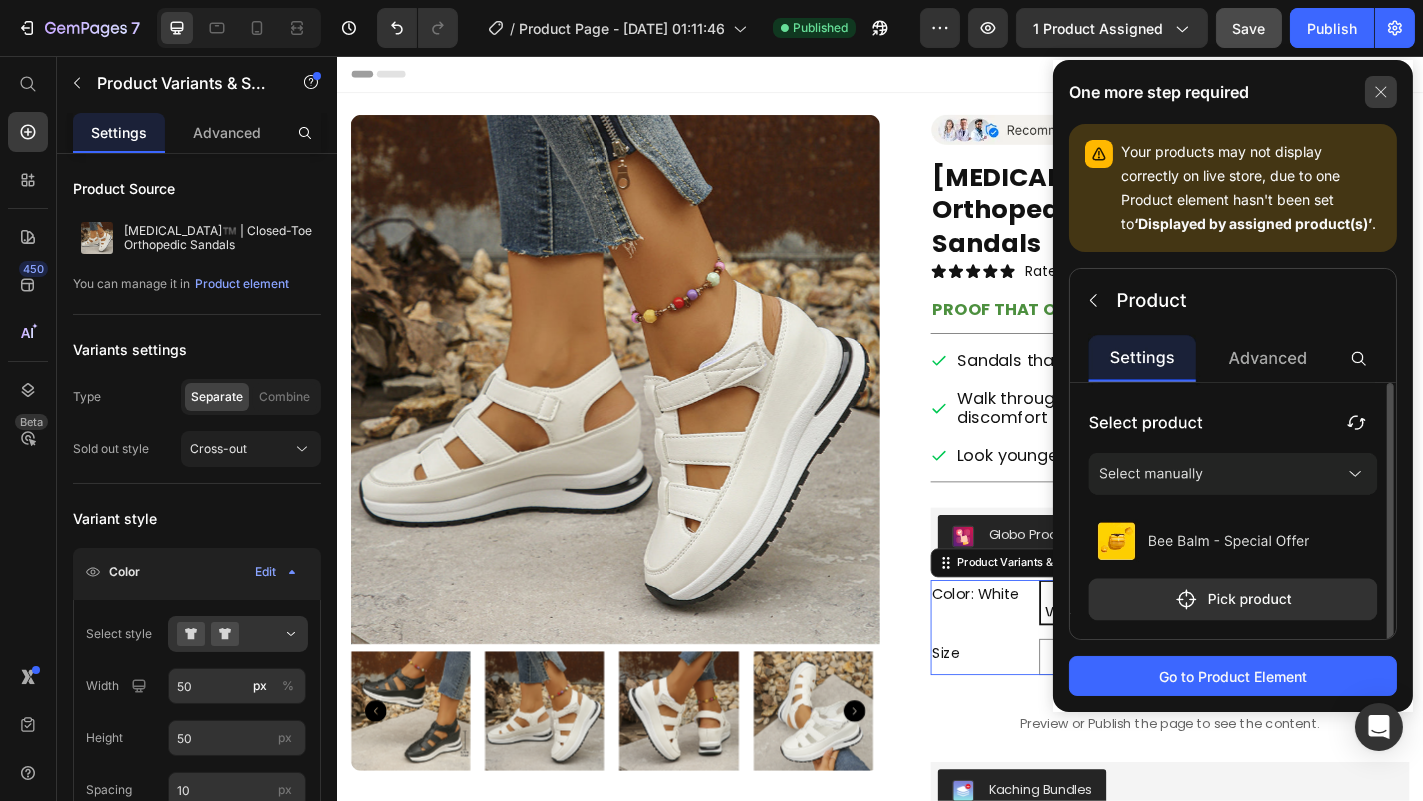 click 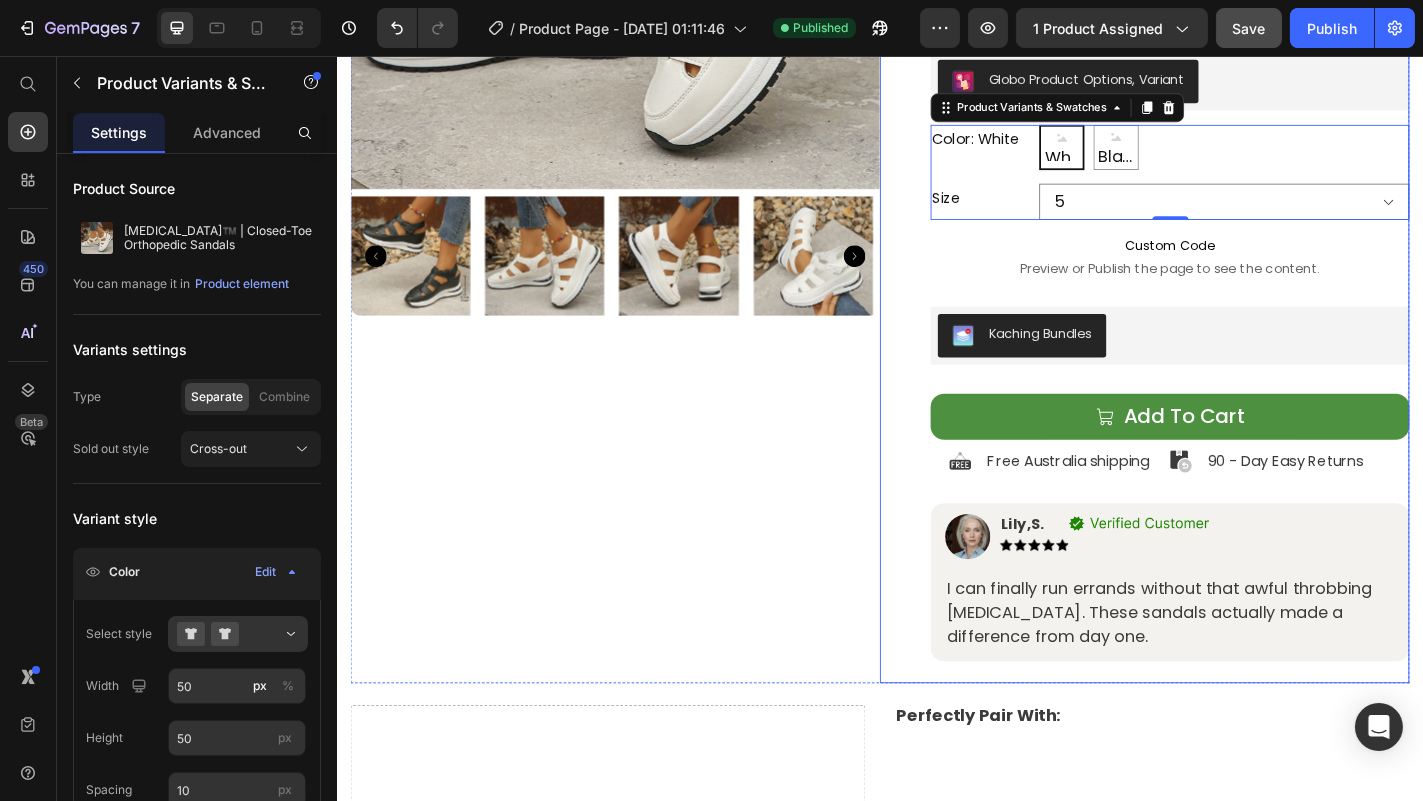 scroll, scrollTop: 271, scrollLeft: 0, axis: vertical 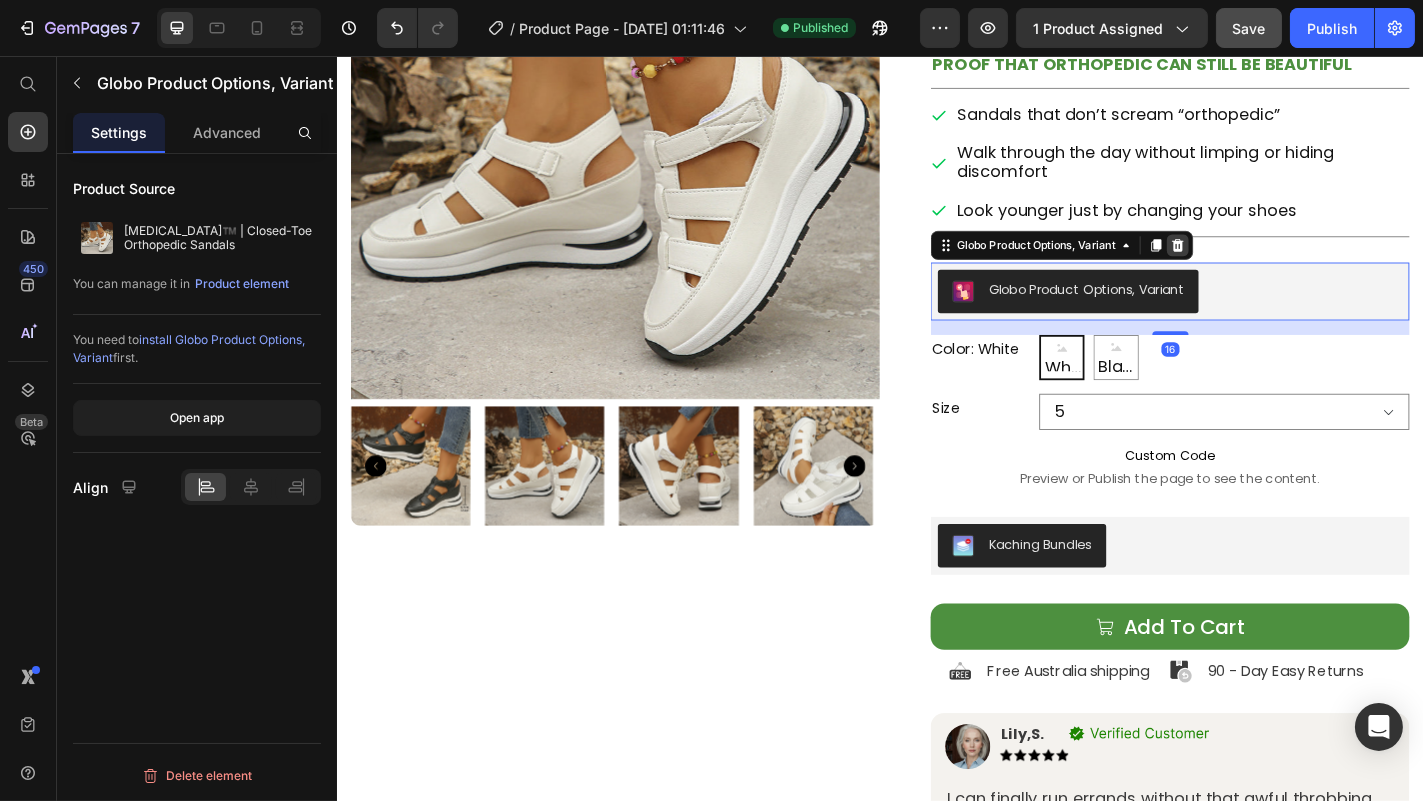 click 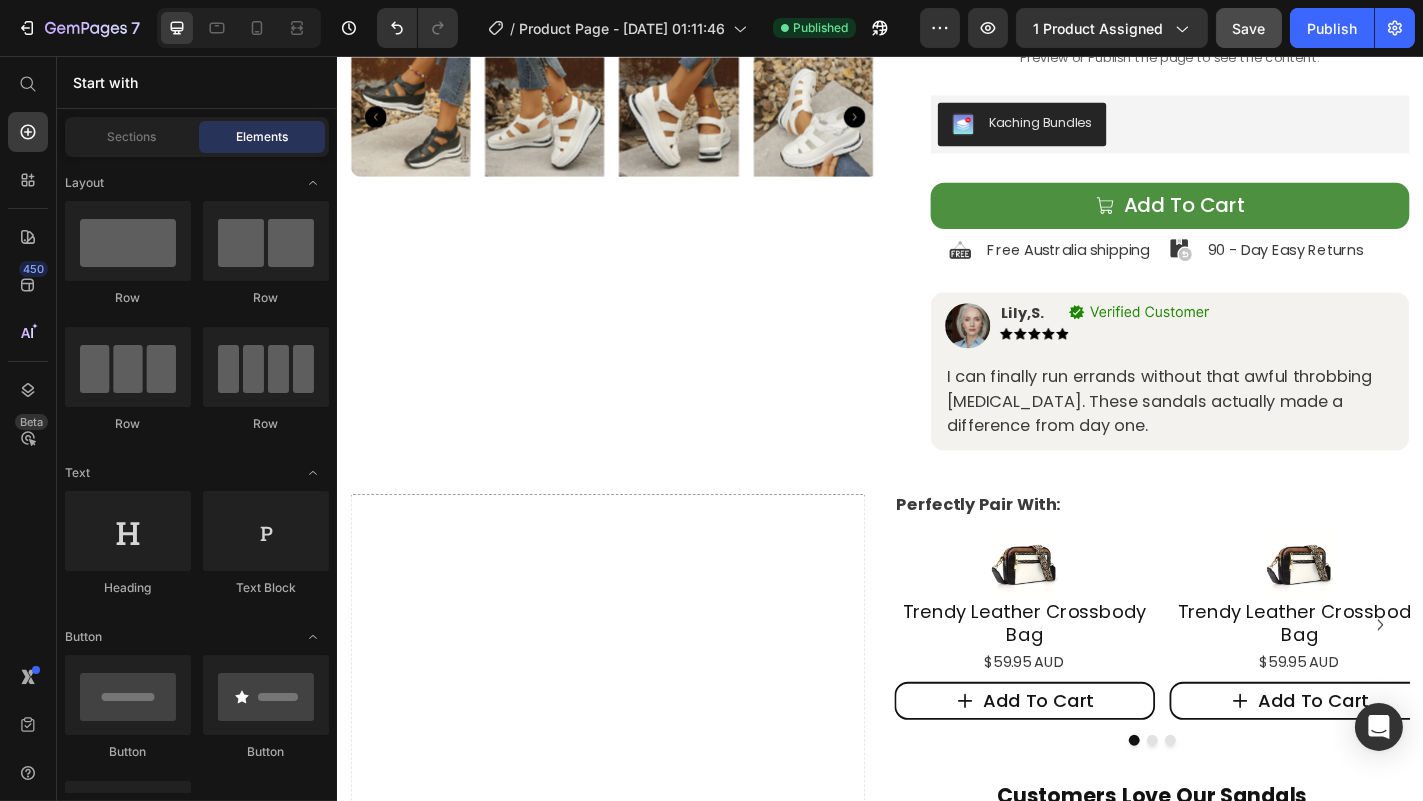scroll, scrollTop: 0, scrollLeft: 0, axis: both 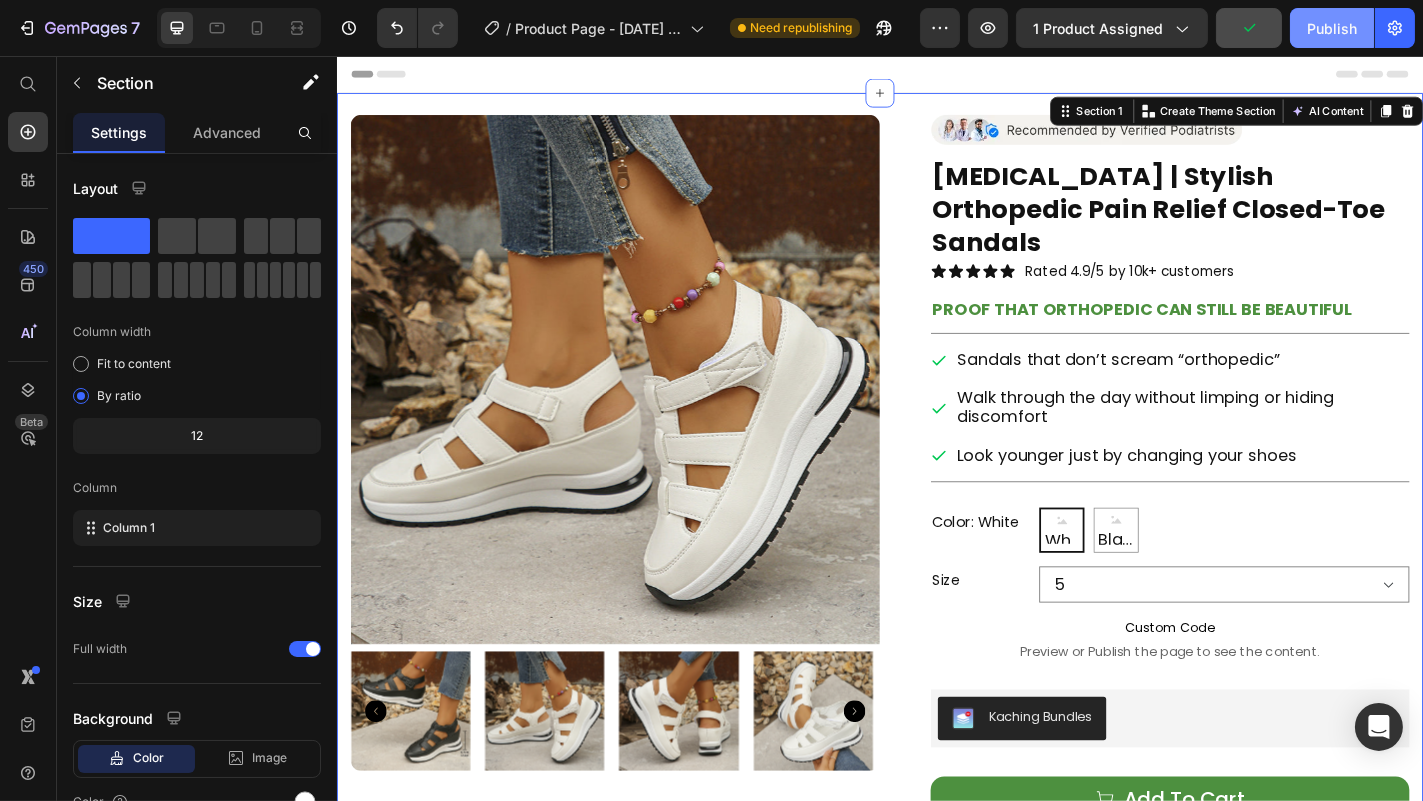 click on "Publish" 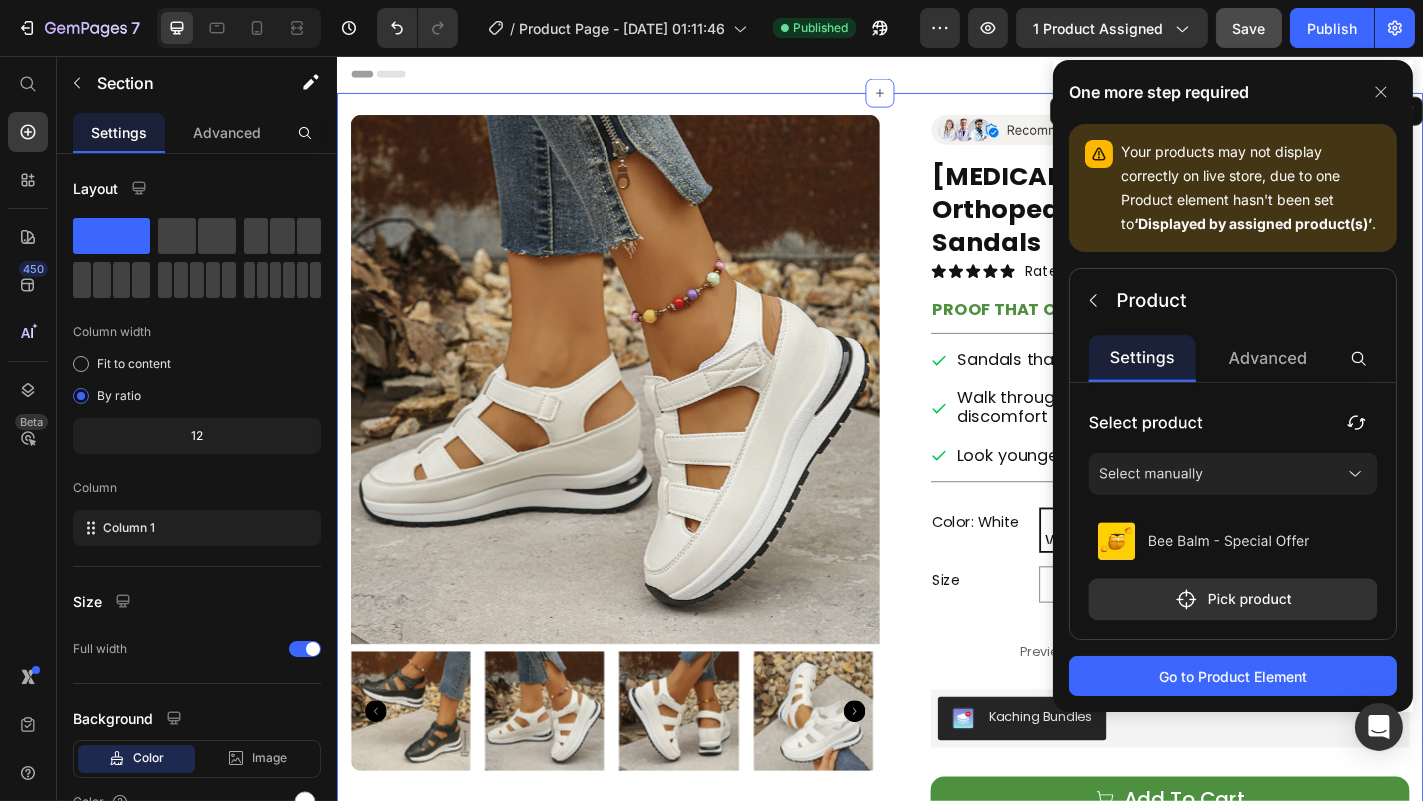 click 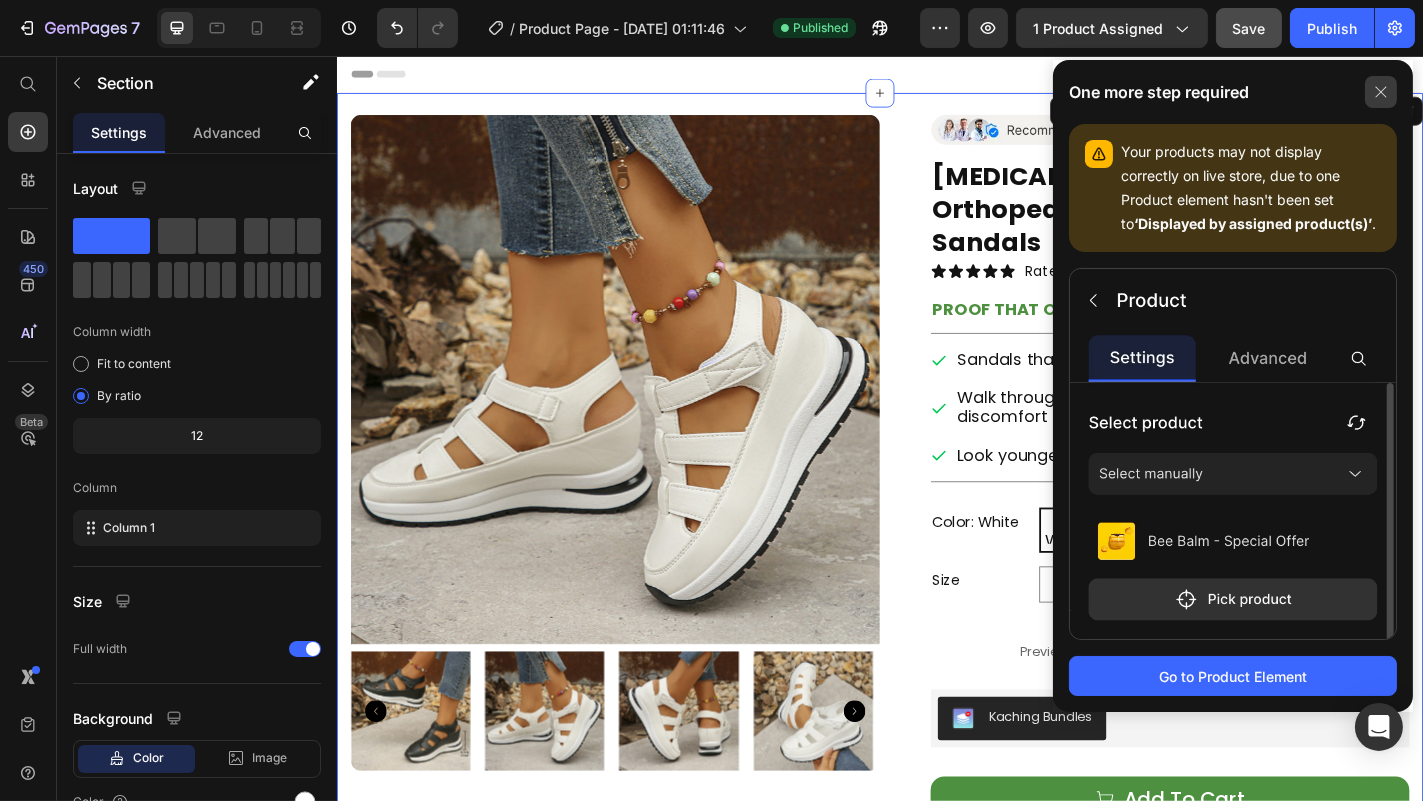 click 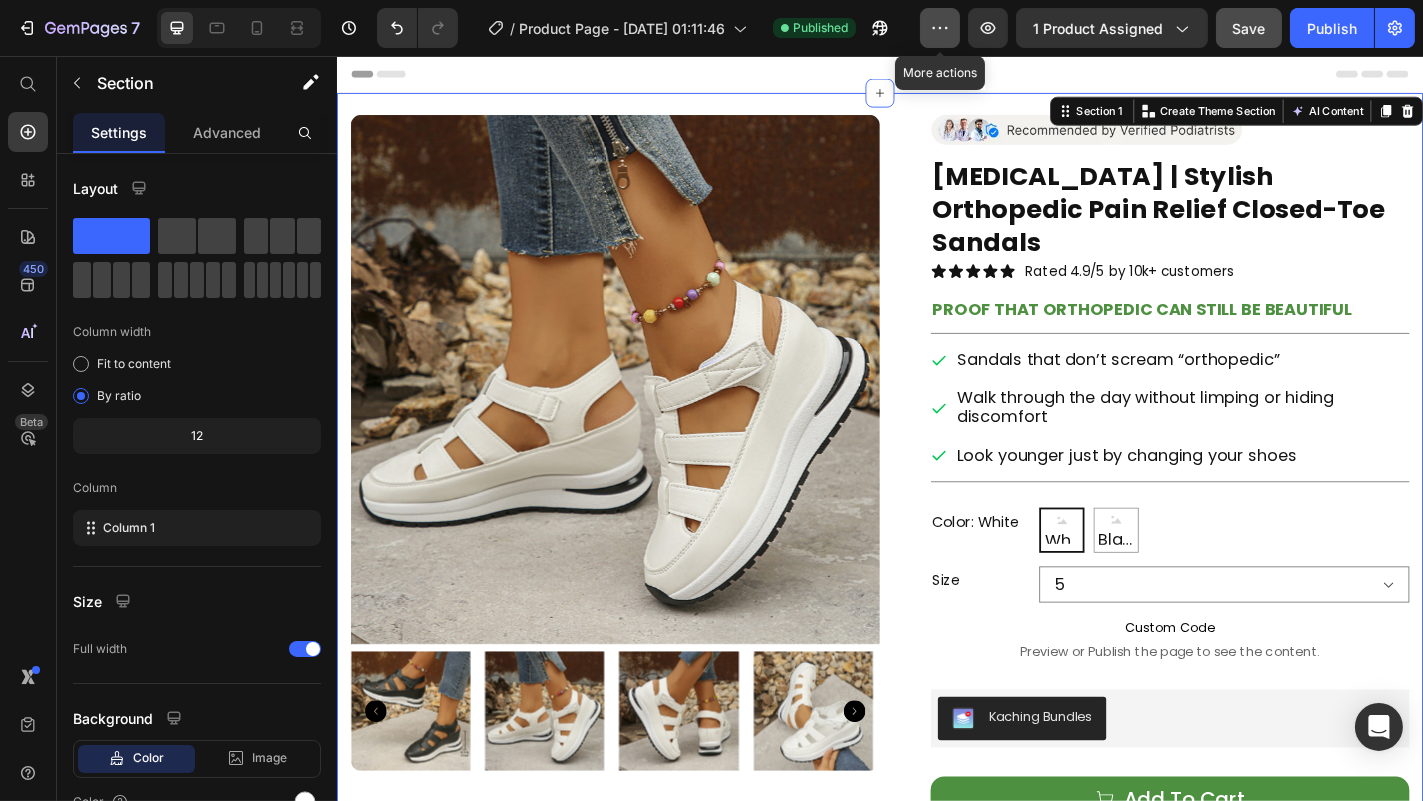 click 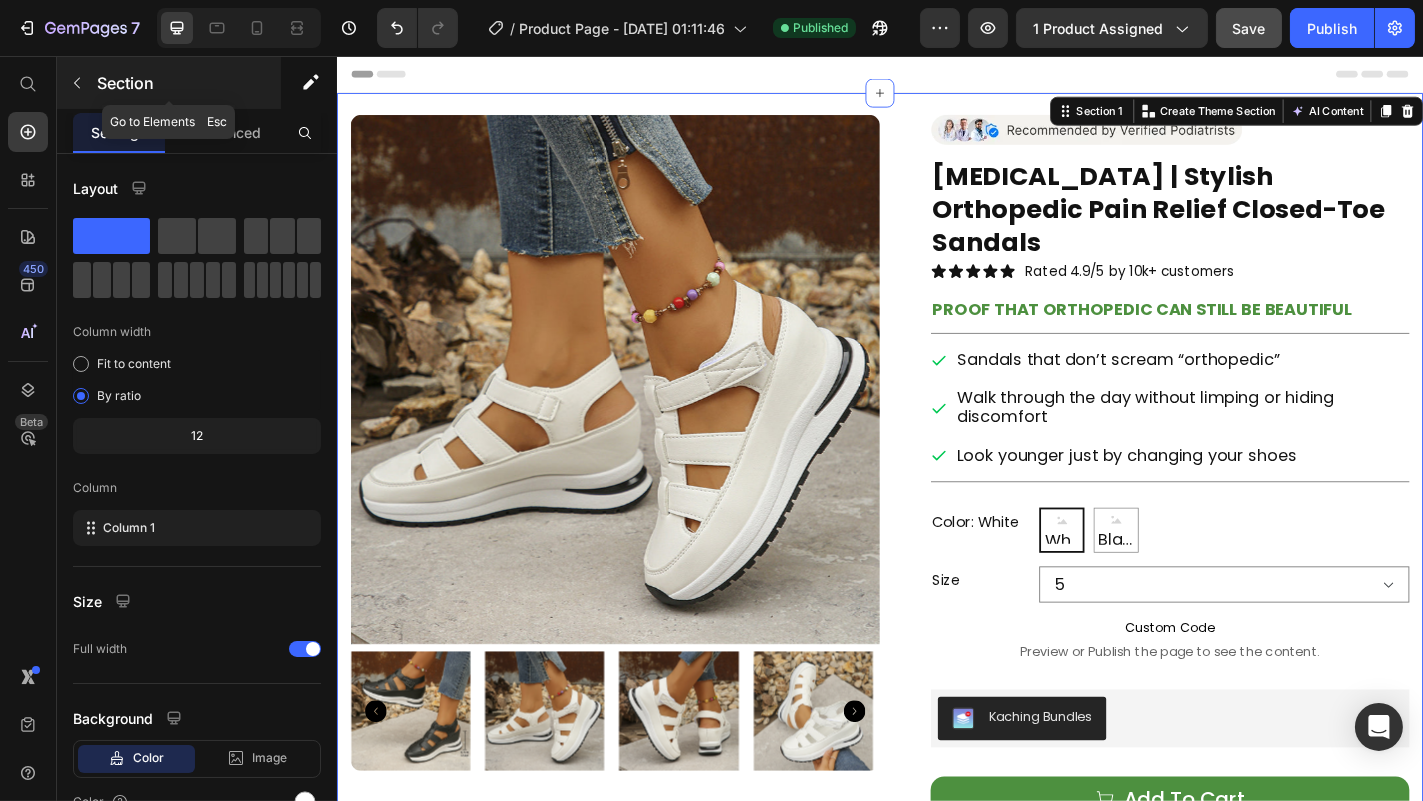 click at bounding box center [77, 83] 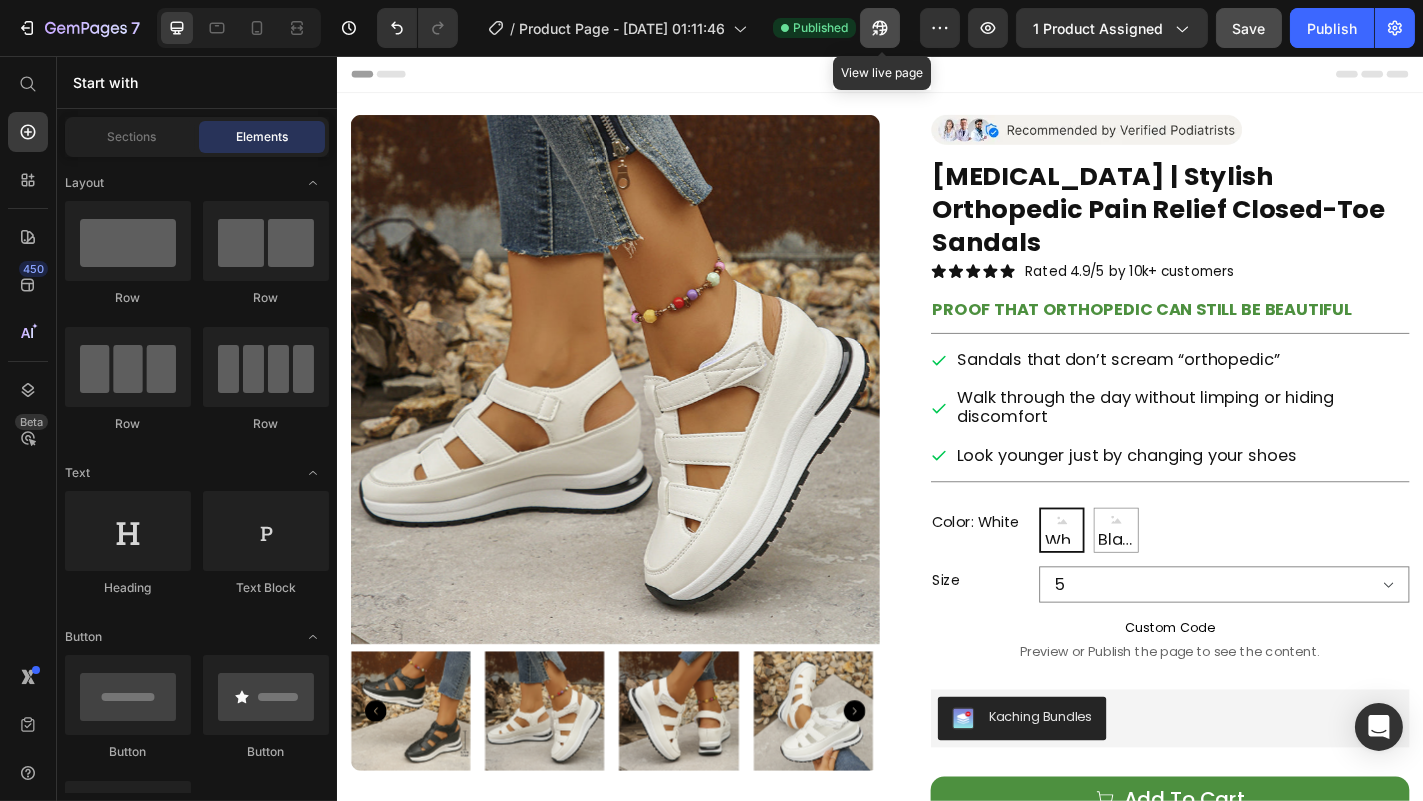 click 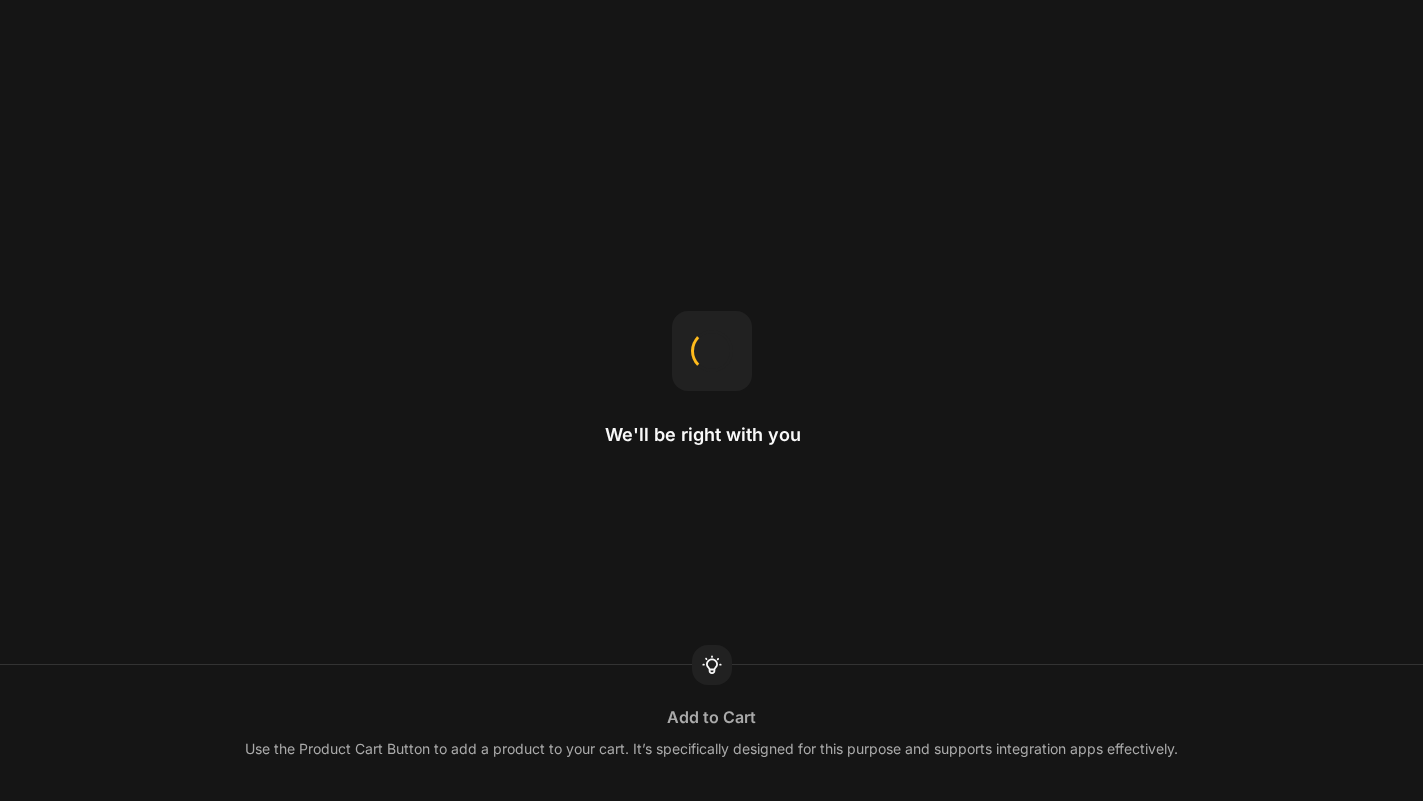 scroll, scrollTop: 0, scrollLeft: 0, axis: both 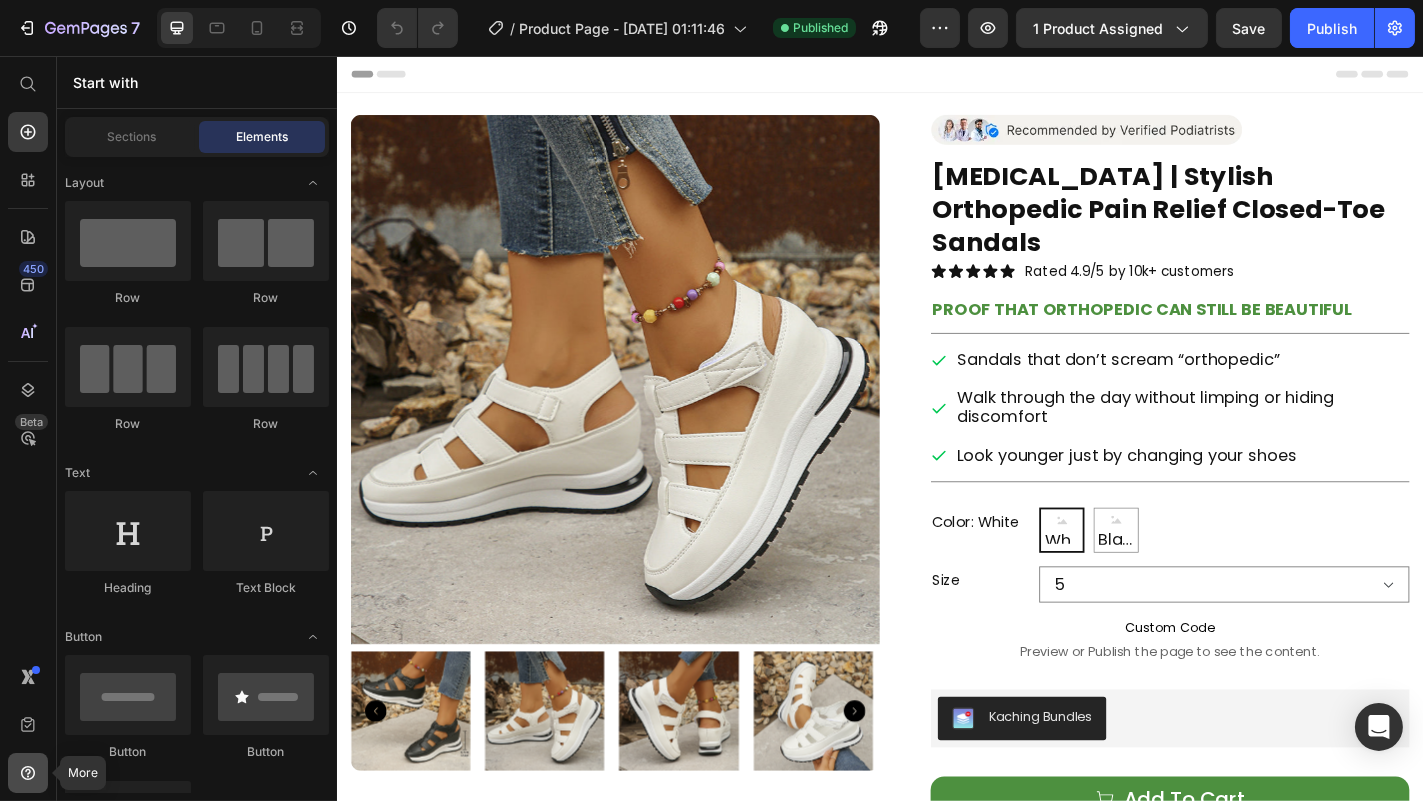click 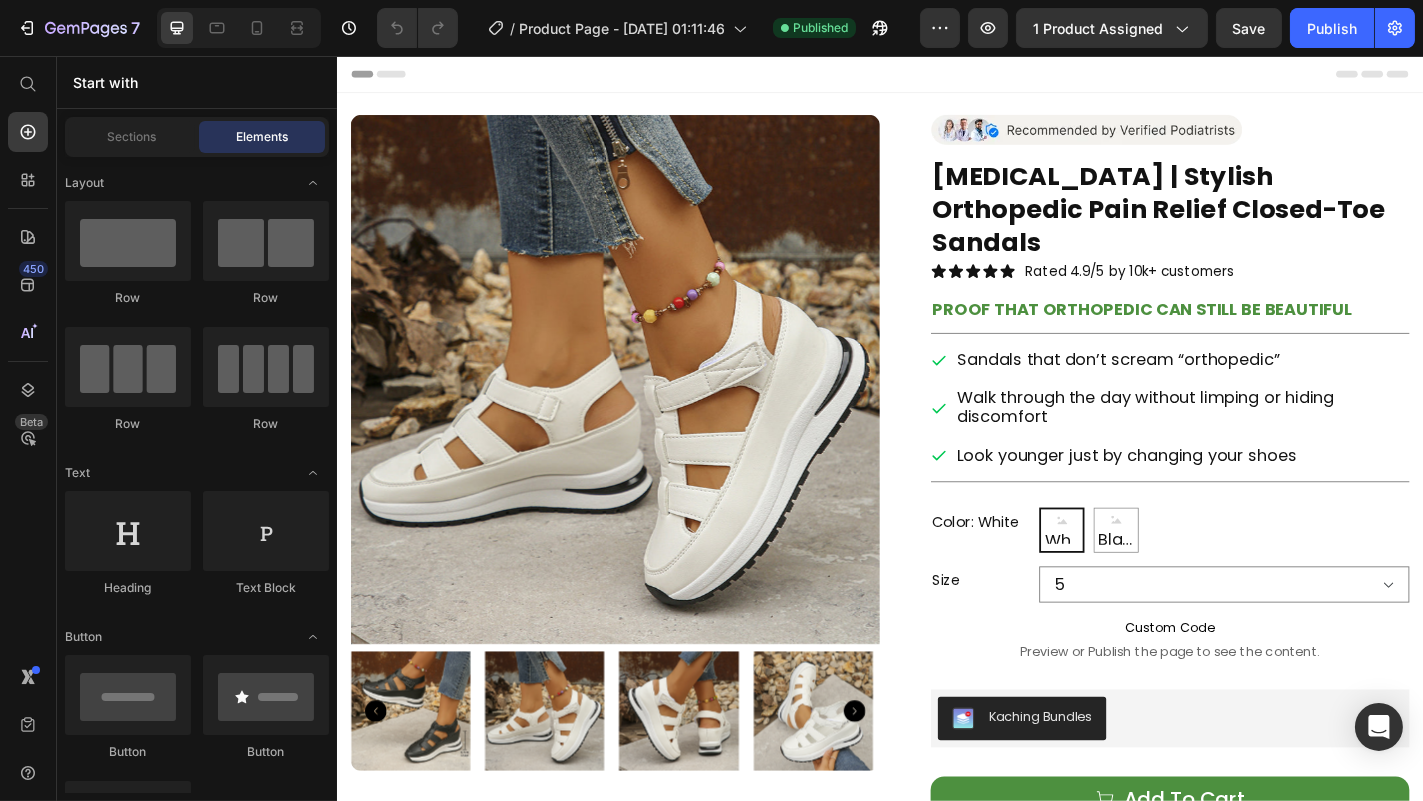 click on "450 Beta" at bounding box center (28, 360) 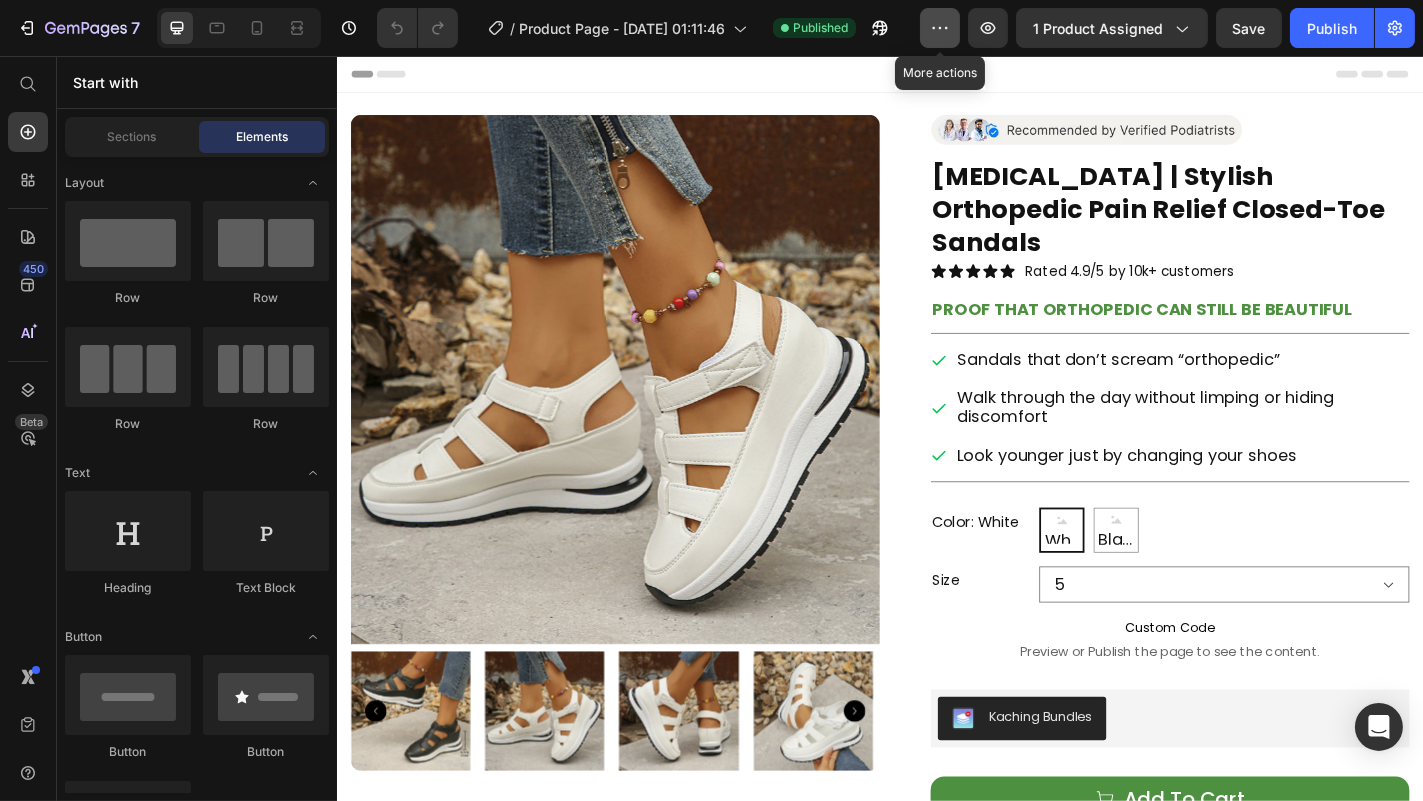 click 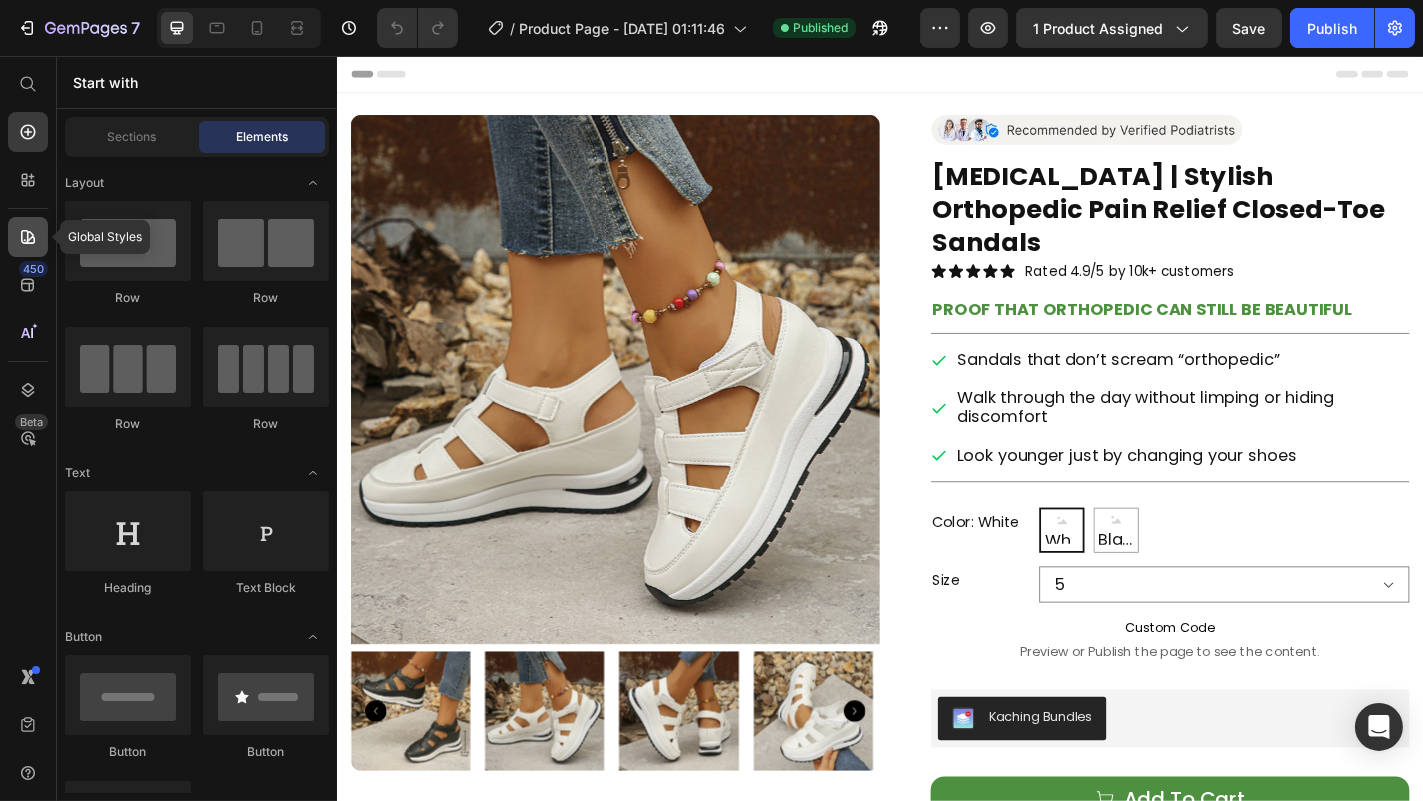 click 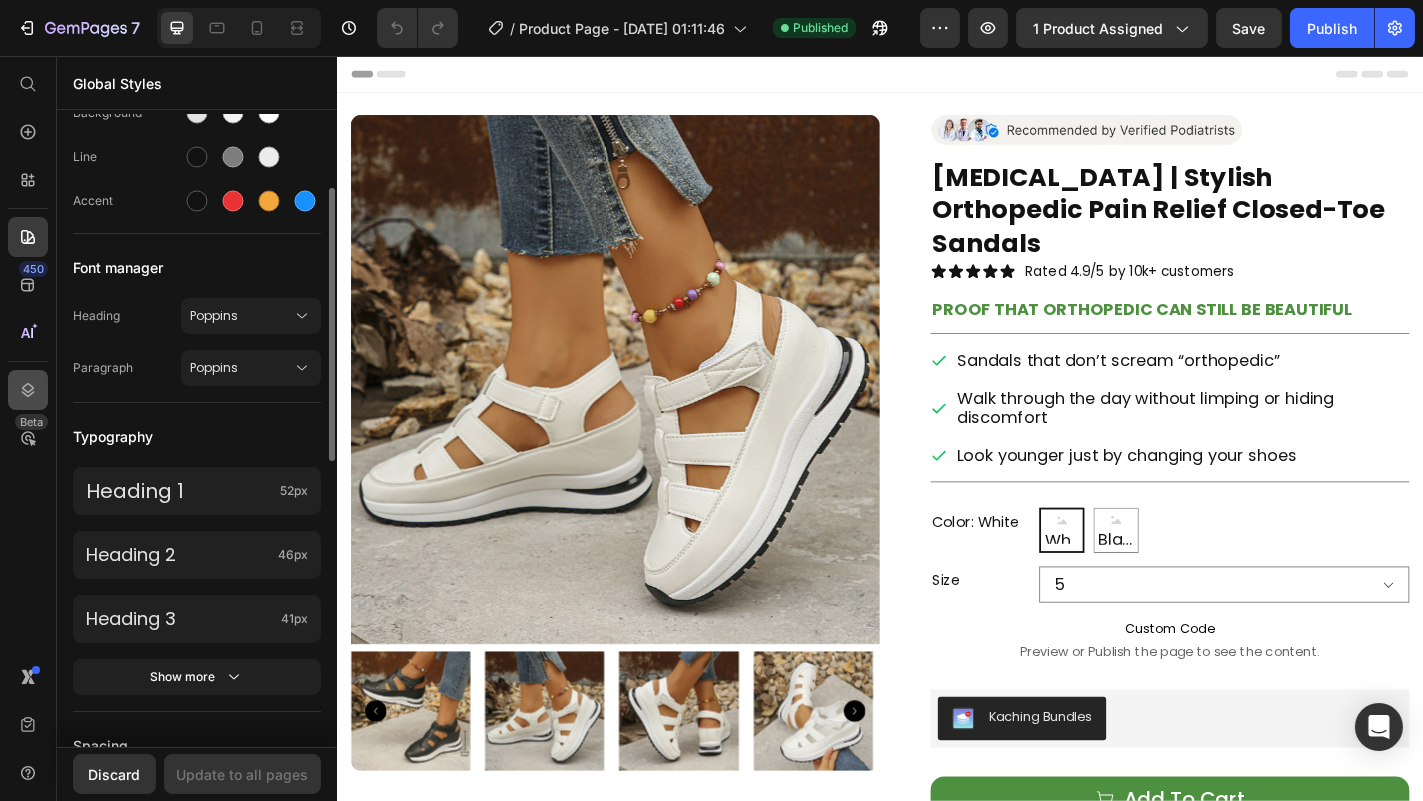 scroll, scrollTop: 170, scrollLeft: 0, axis: vertical 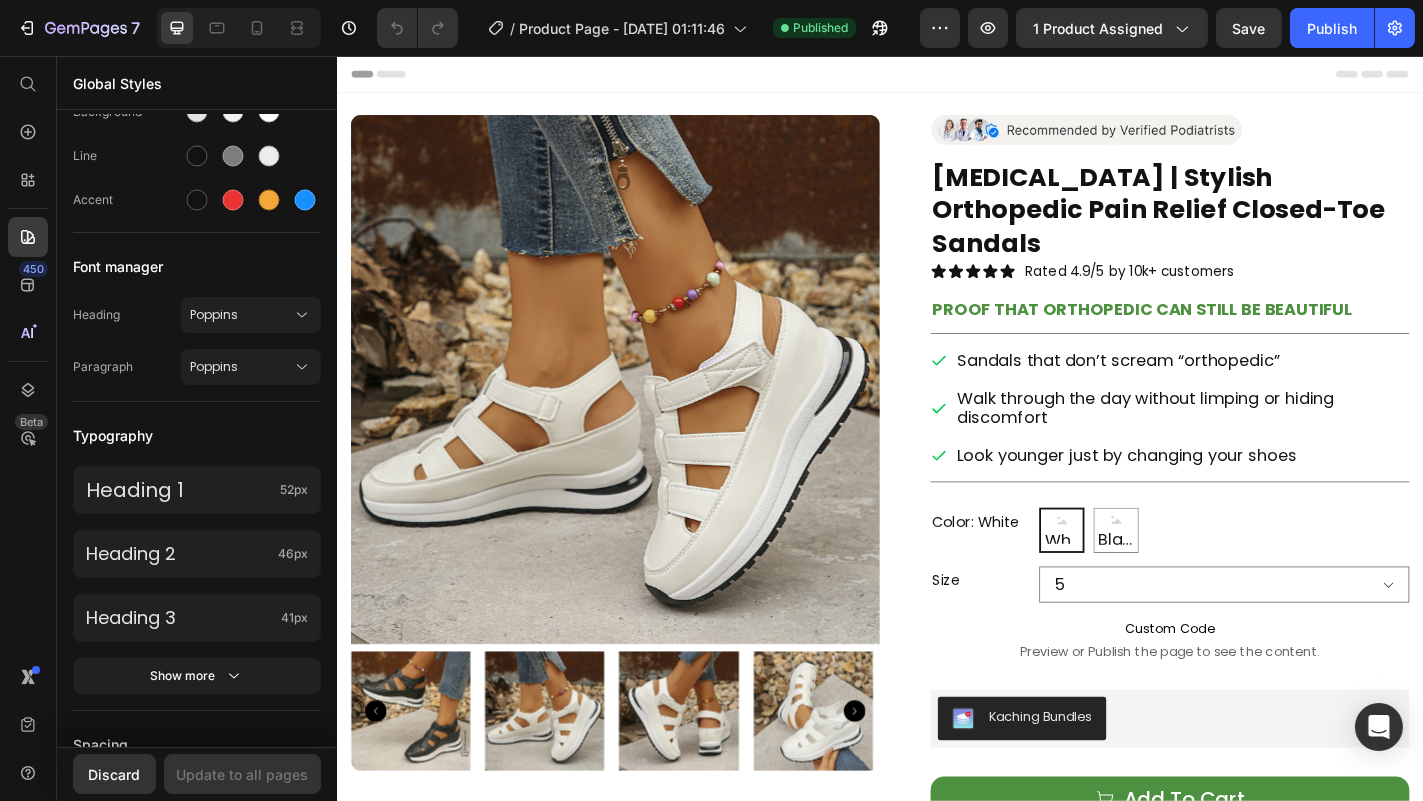 click on "7   /  Product Page - Jul 24, 01:11:46 Published Preview 1 product assigned  Save   Publish" 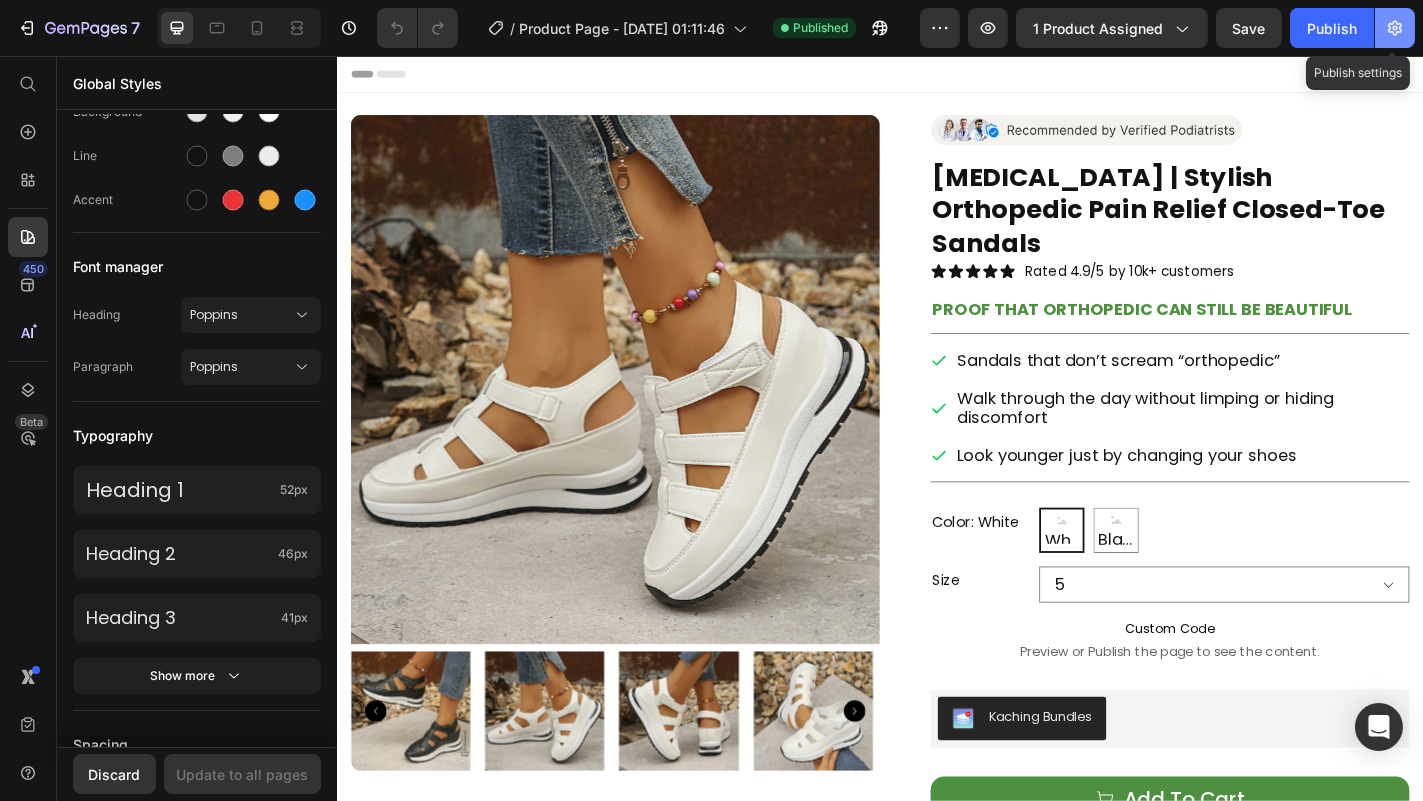 click 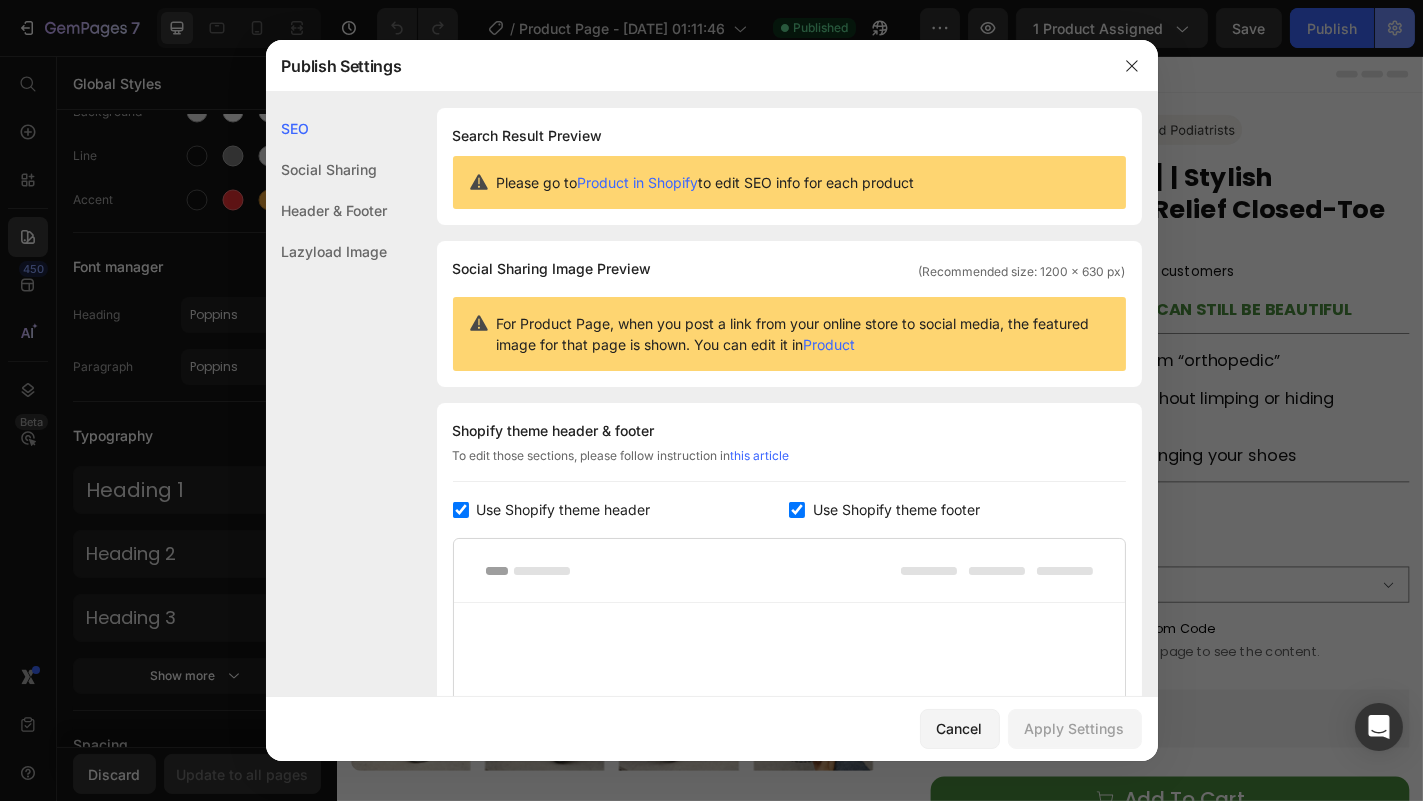 click at bounding box center [711, 400] 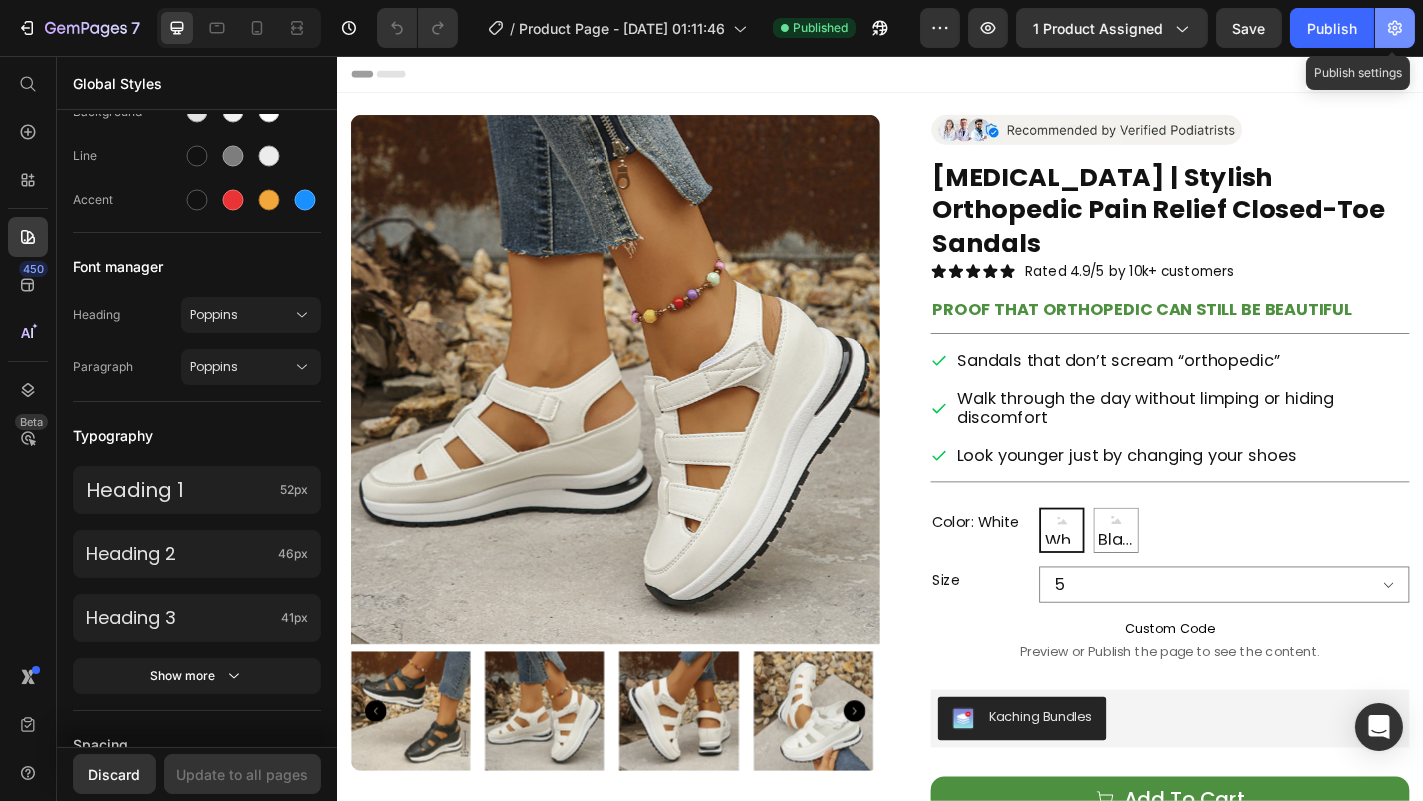 click 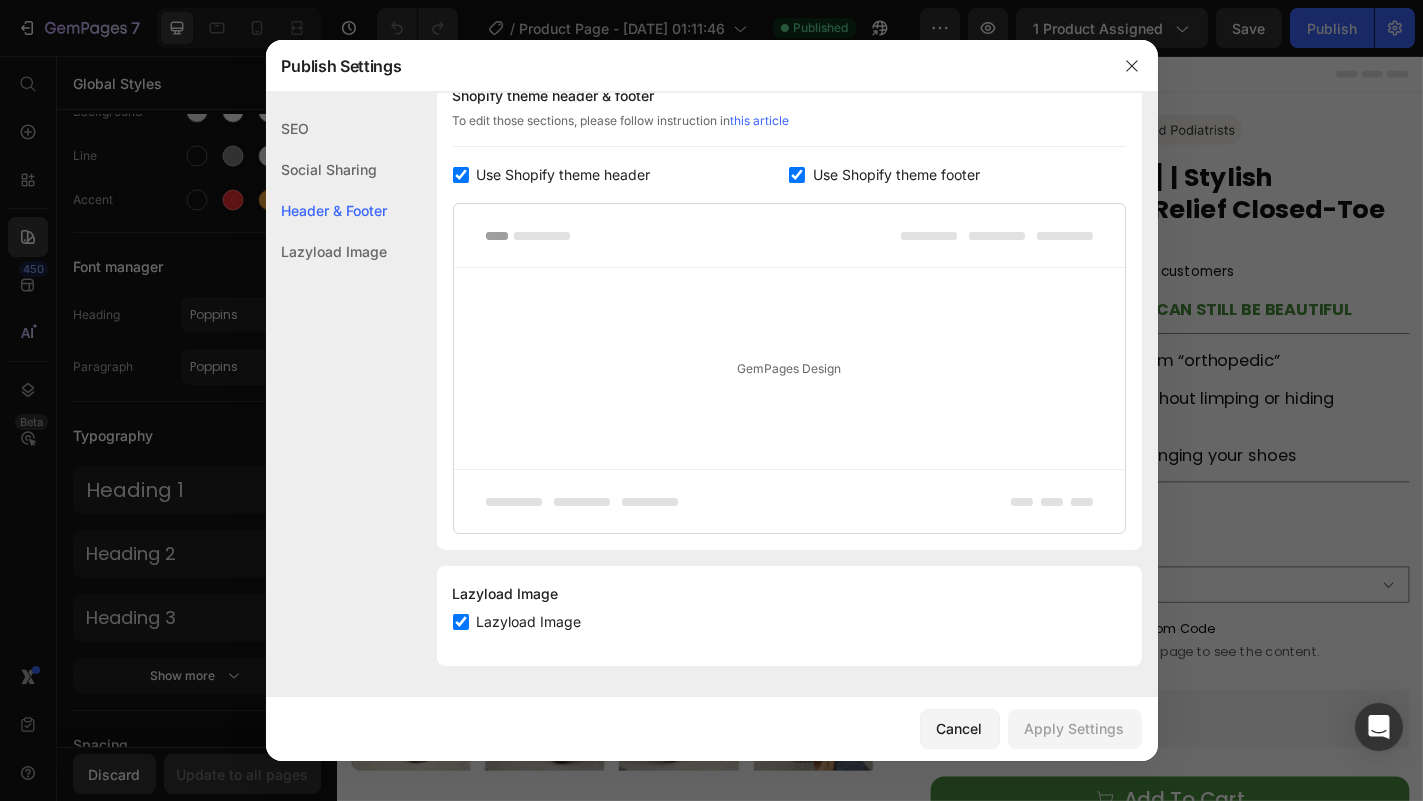 scroll, scrollTop: 0, scrollLeft: 0, axis: both 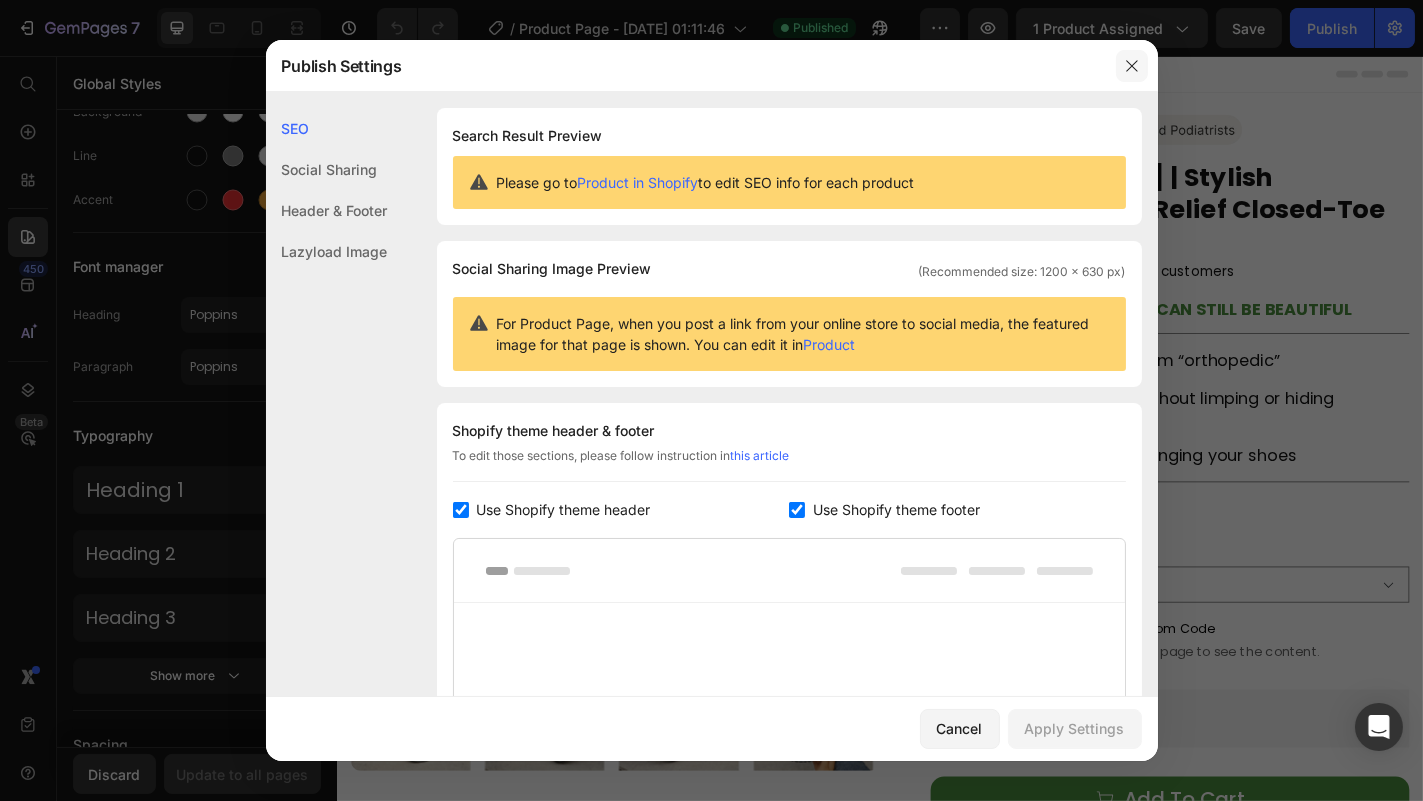 click 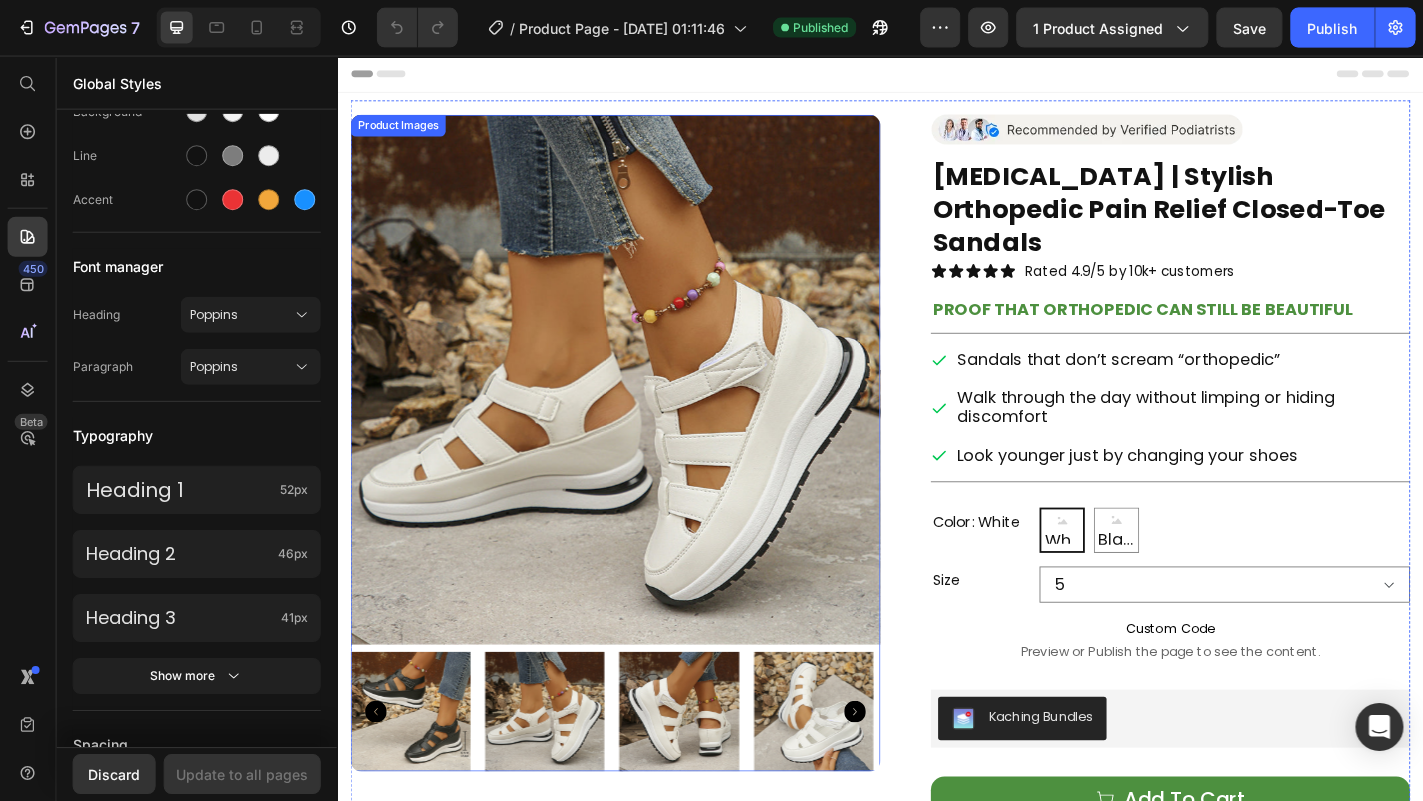 scroll, scrollTop: 0, scrollLeft: 0, axis: both 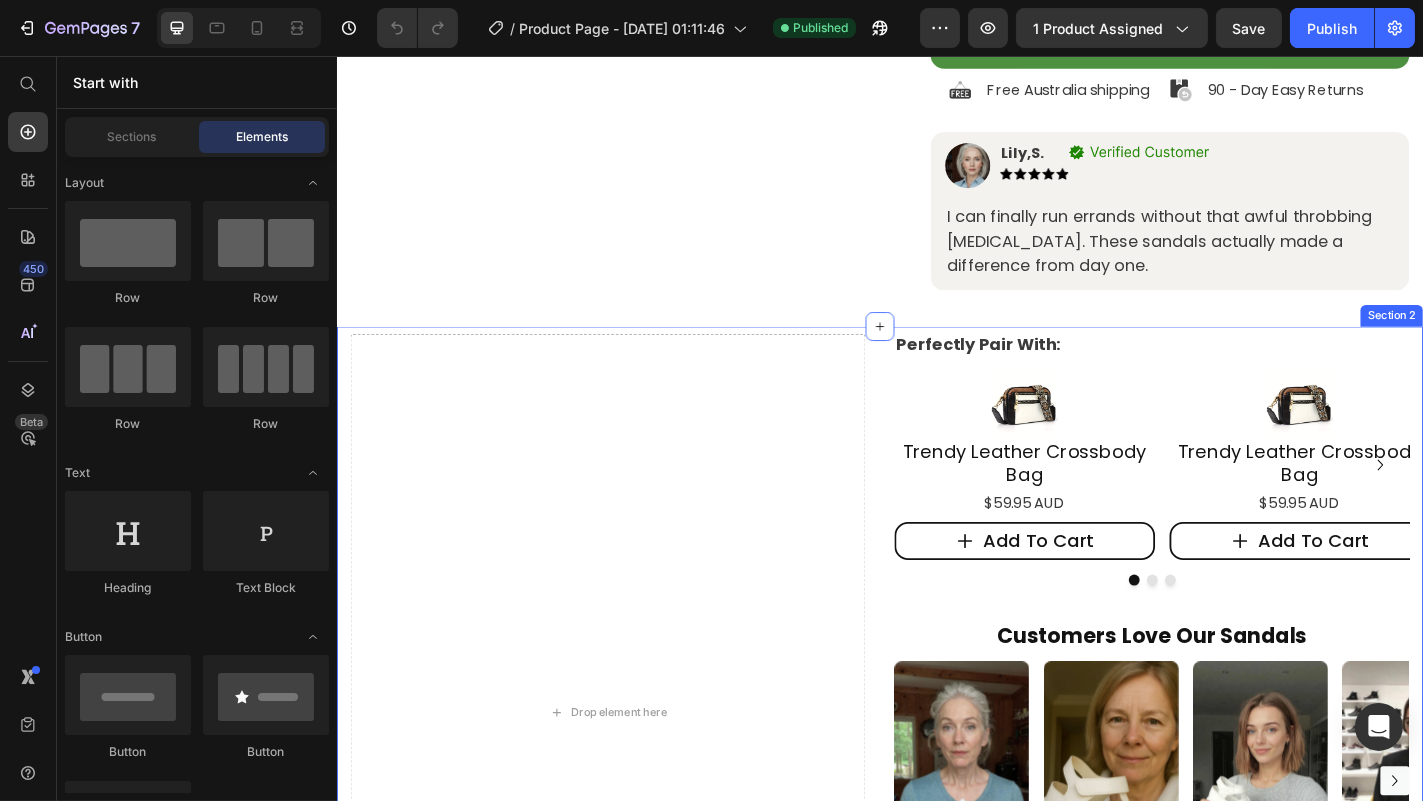 click on "Drop element here Perfectly Pair With: Heading
Product Images Row Row Trendy Leather Crossbody Bag Product Title $59.95 AUD Product Price
add to cart Product Cart Button Product Product Images Row Row Trendy Leather Crossbody Bag Product Title $59.95 AUD Product Price
add to cart Product Cart Button Product Product Images Row Row Trendy Leather Crossbody Bag Product Title $59.95 AUD Product Price
add to cart Product Cart Button Product
Carousel Customers Love Our Sandals Heading
Image Image Image Image
Carousel
Why You'll Love Amira Sandals
Shipping & Returns Accordion Section 2" at bounding box center [936, 801] 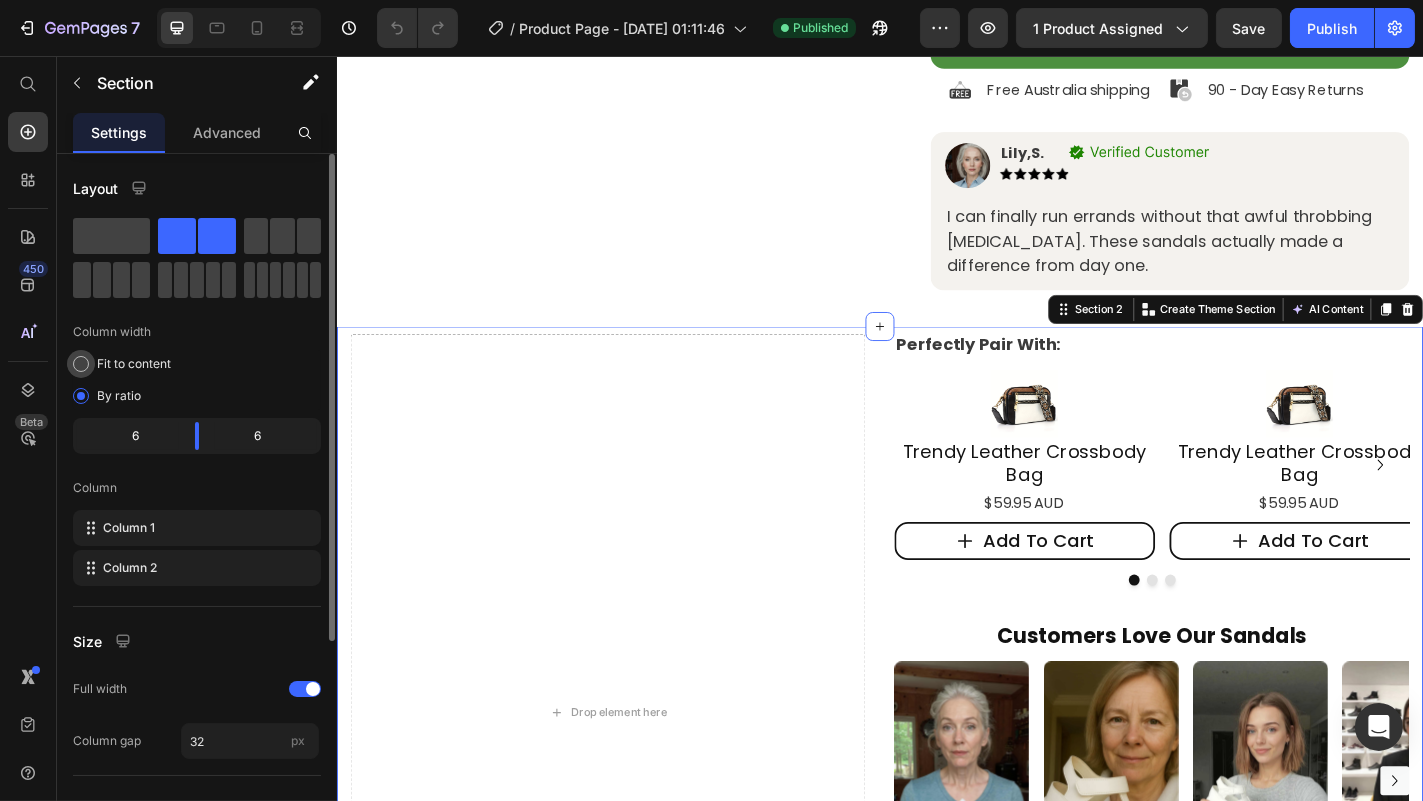 scroll, scrollTop: 311, scrollLeft: 0, axis: vertical 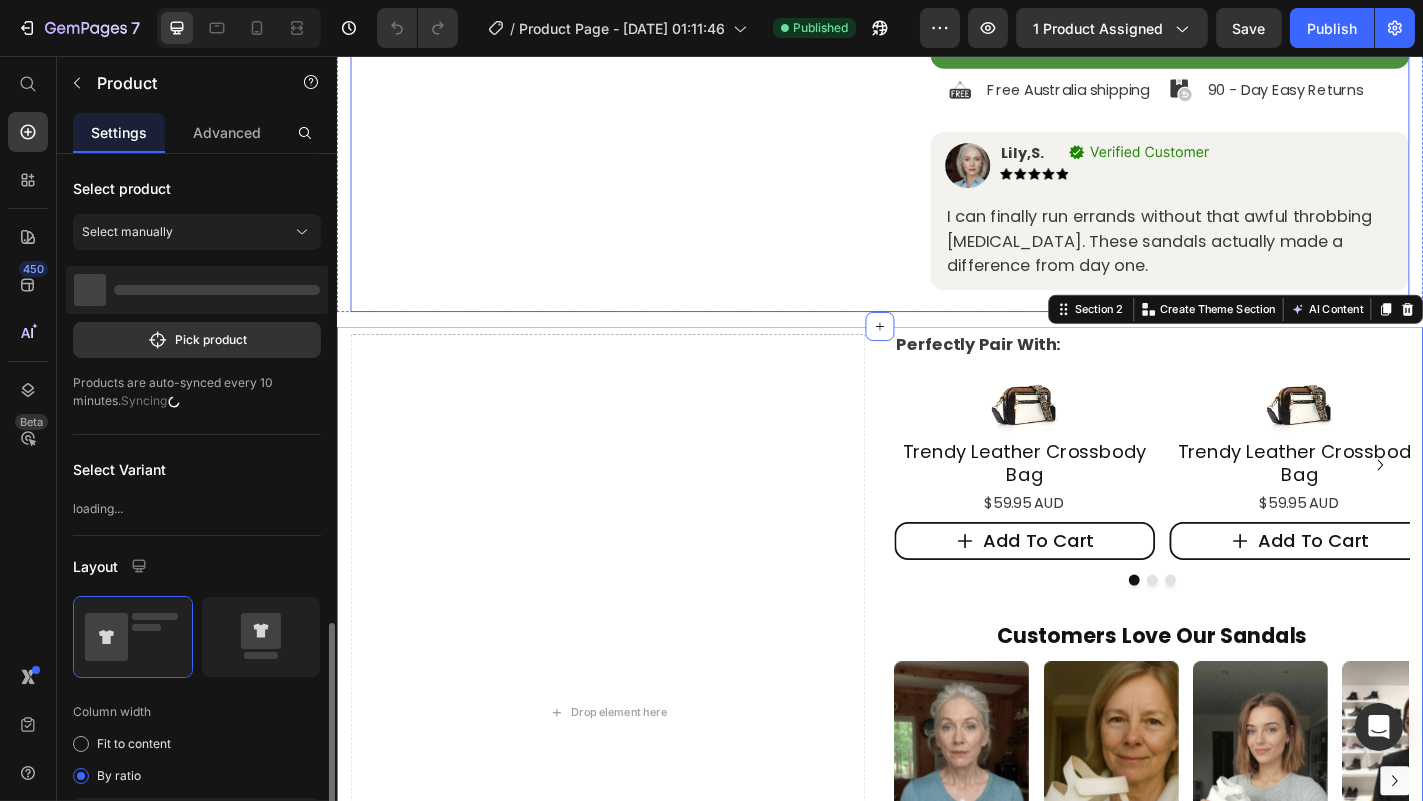 click on "Product Images" at bounding box center (643, -170) 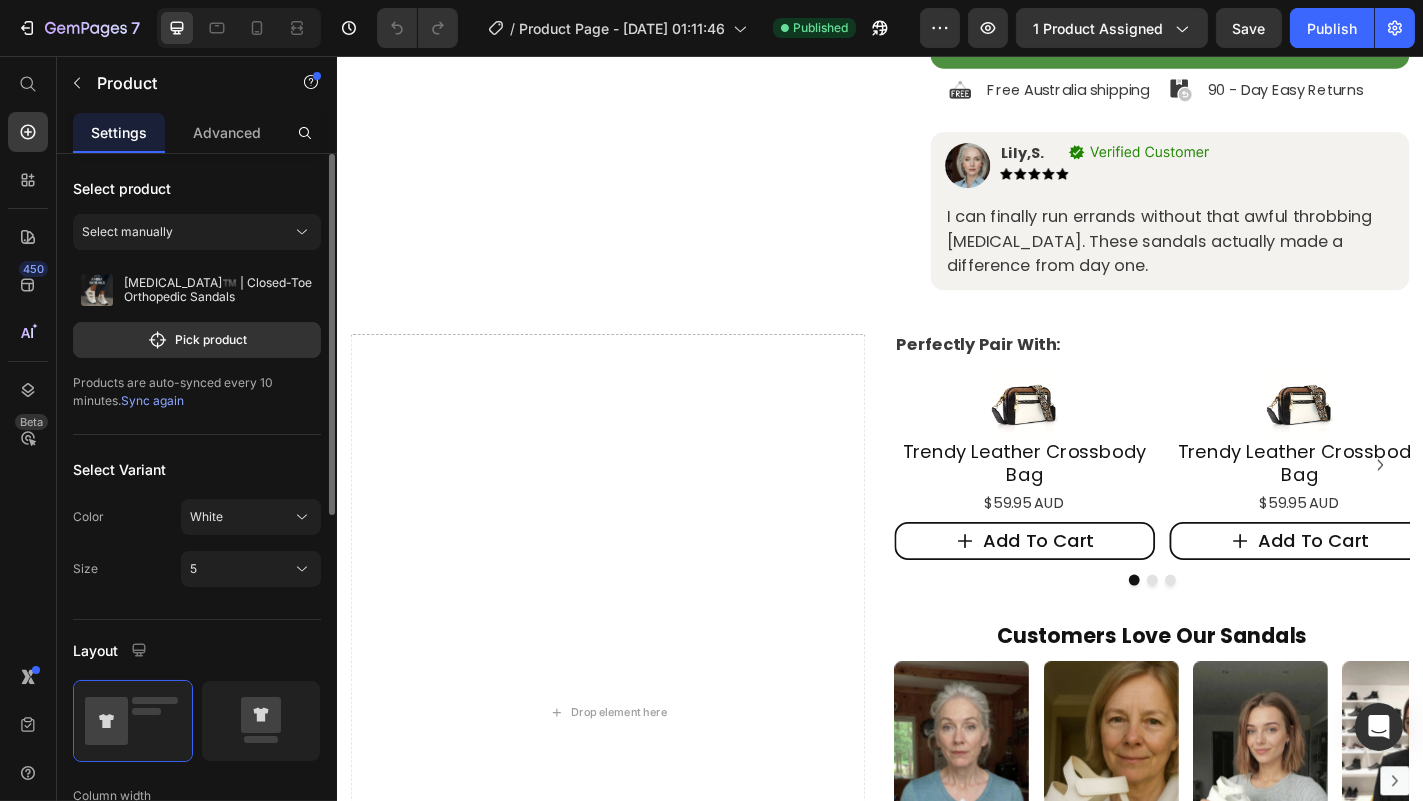 click on "Sync again" at bounding box center [152, 400] 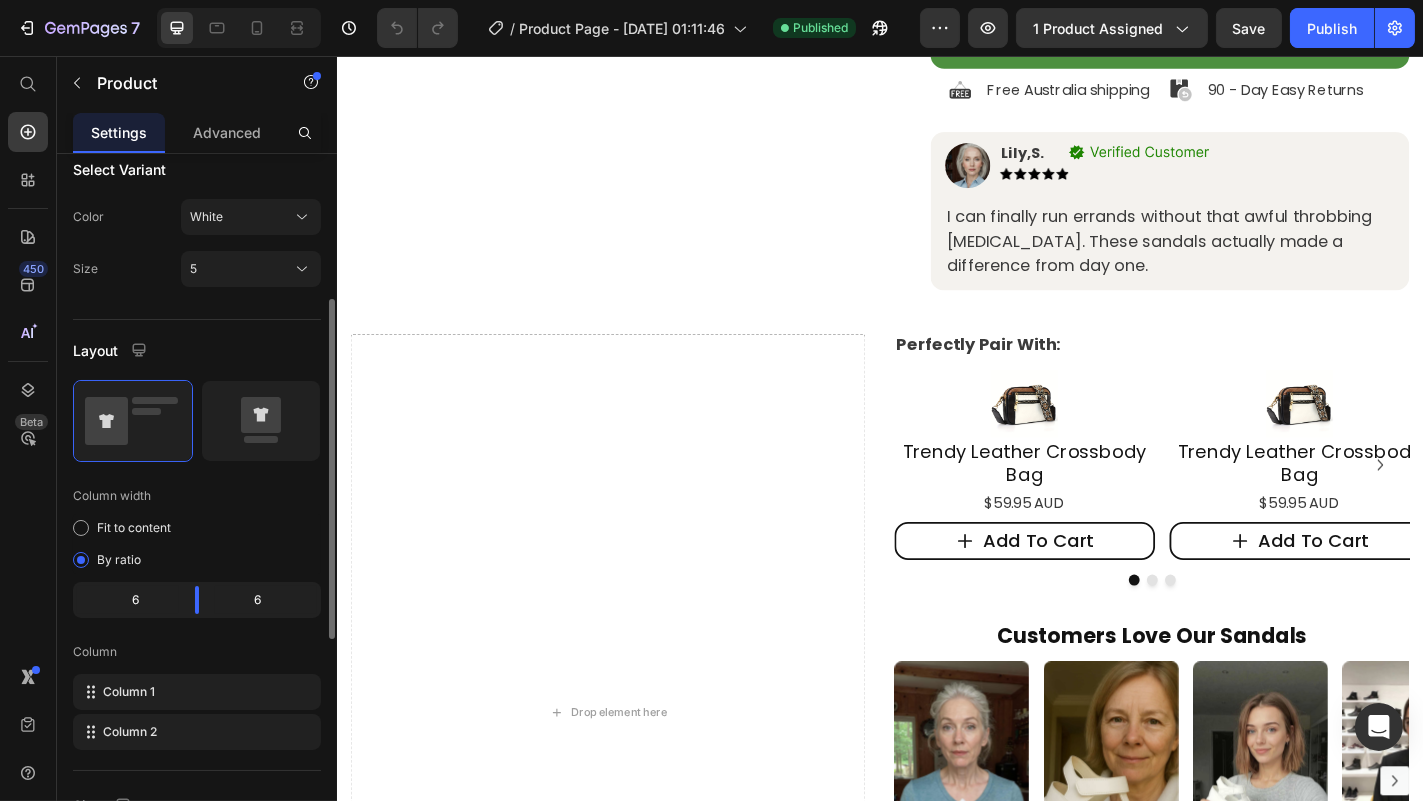 scroll, scrollTop: 500, scrollLeft: 0, axis: vertical 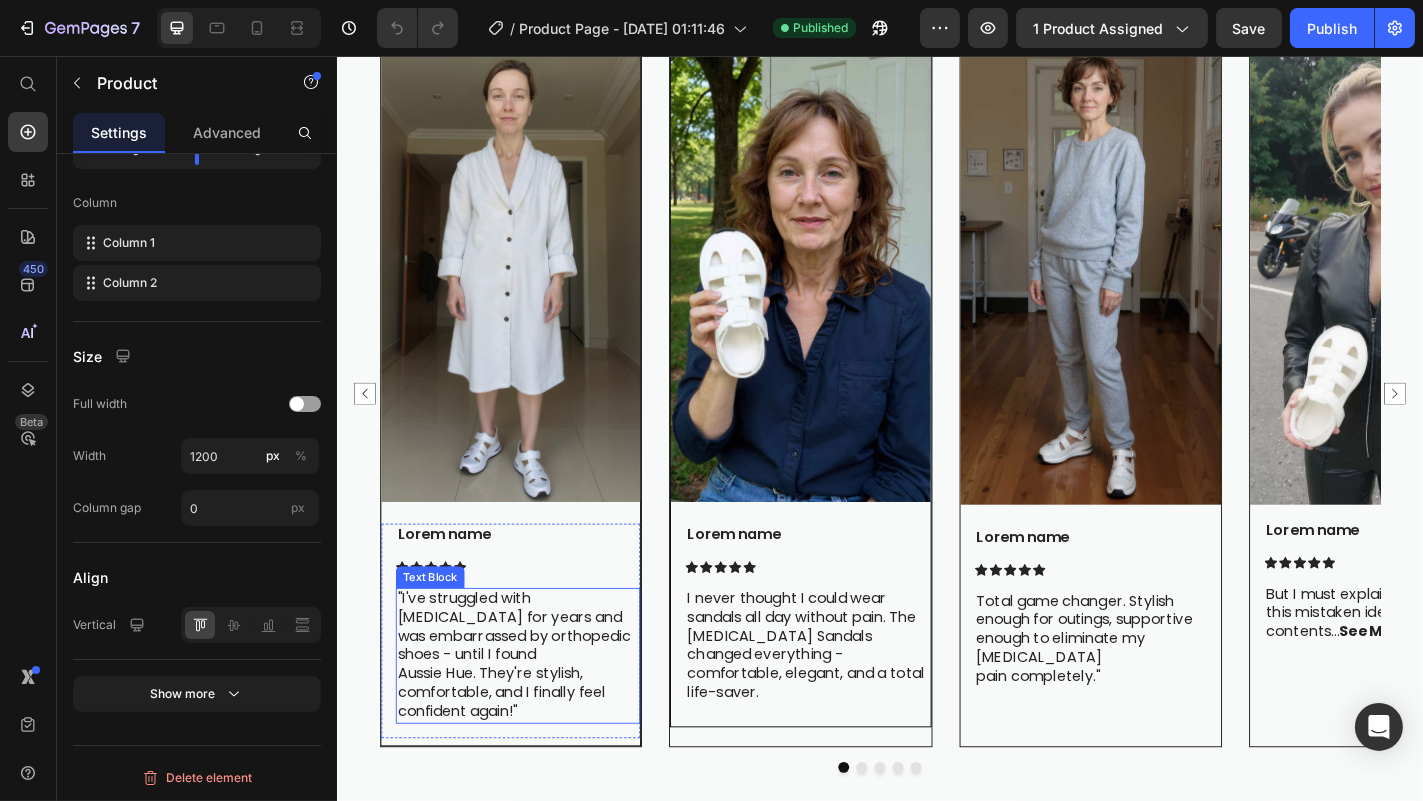 click on ""I've struggled with foot pain for years and was embarrassed by orthopedic shoes - until I found Aussie Hue. They're stylish, comfortable, and I finally feel confident again!"" at bounding box center (536, 719) 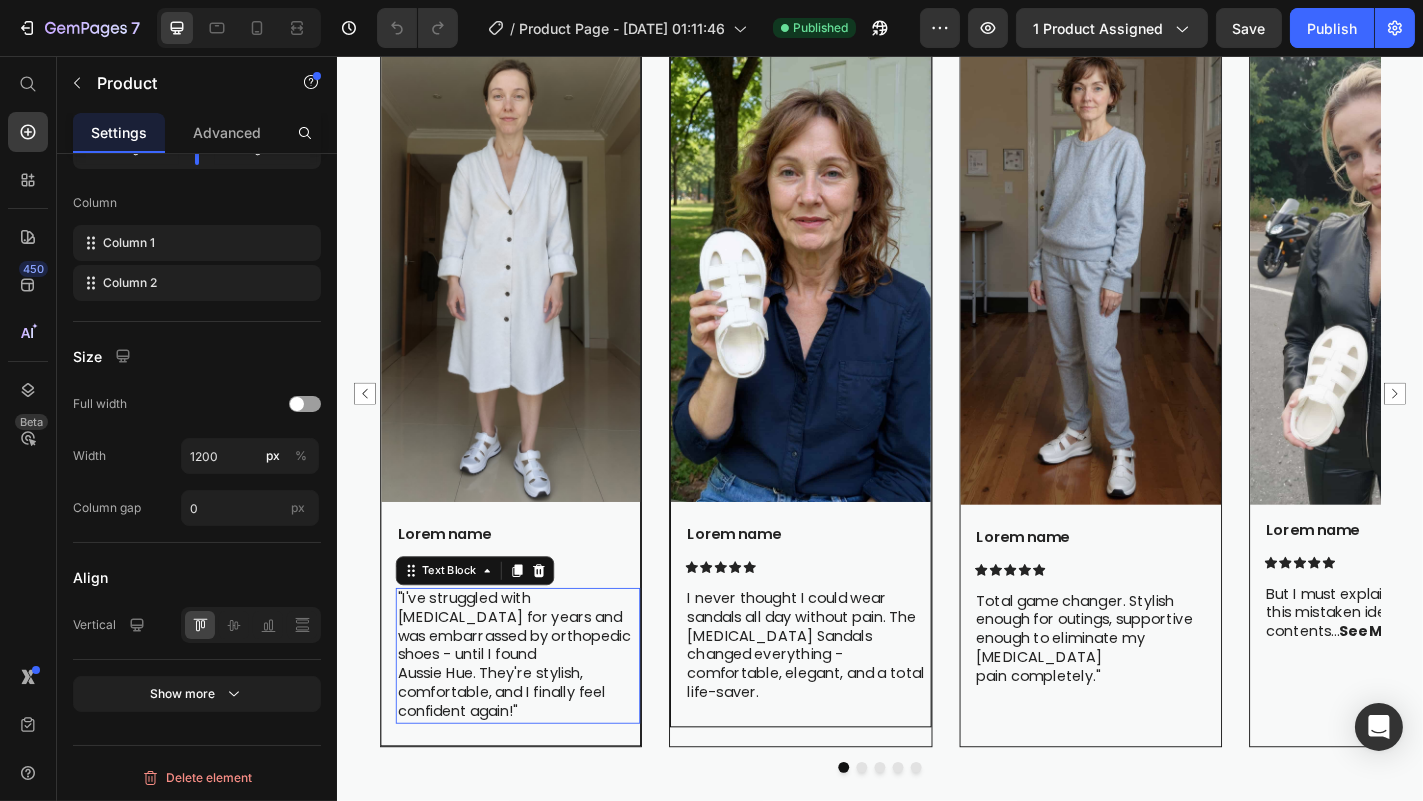 click on ""I've struggled with foot pain for years and was embarrassed by orthopedic shoes - until I found Aussie Hue. They're stylish, comfortable, and I finally feel confident again!"" at bounding box center [536, 719] 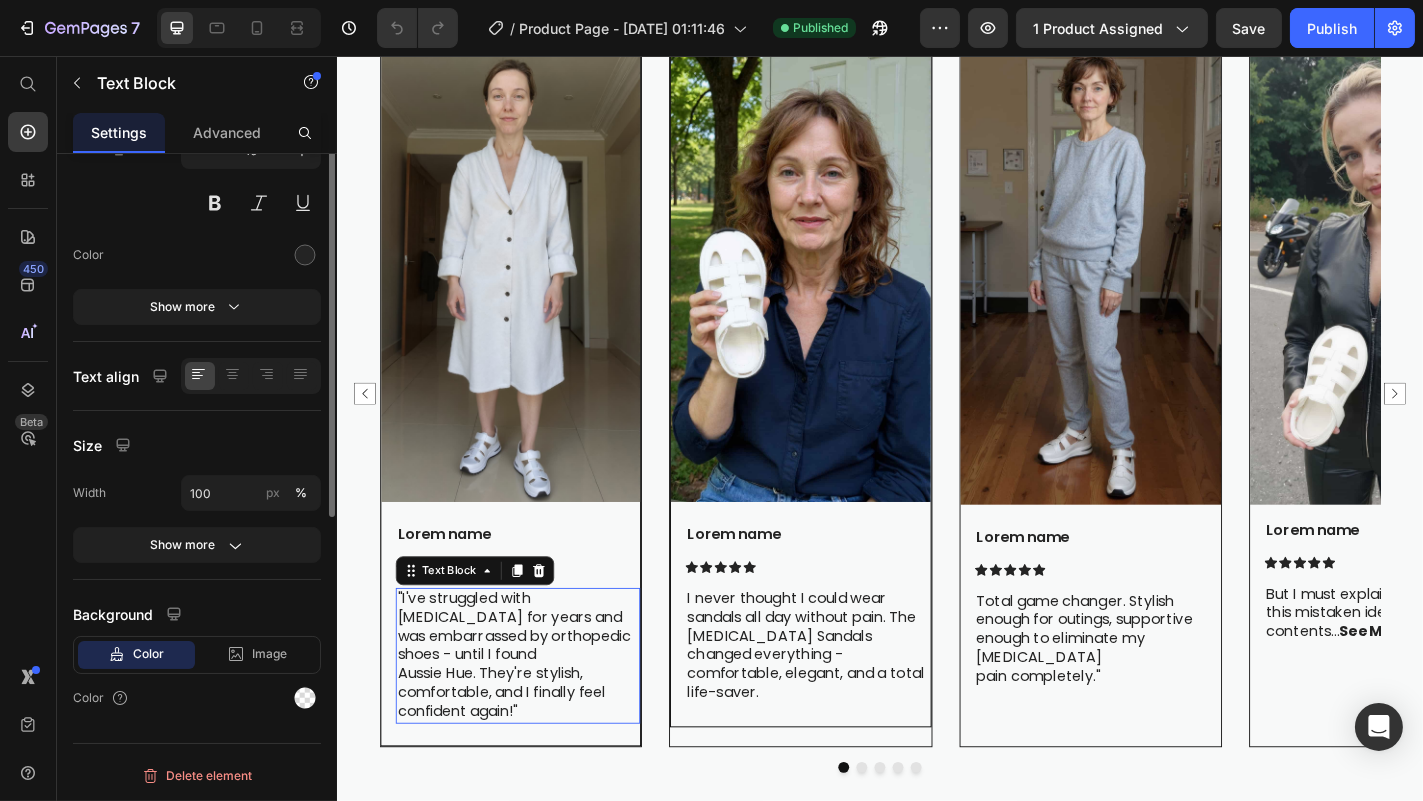 click on ""I've struggled with foot pain for years and was embarrassed by orthopedic shoes - until I found Aussie Hue. They're stylish, comfortable, and I finally feel confident again!"" at bounding box center [536, 719] 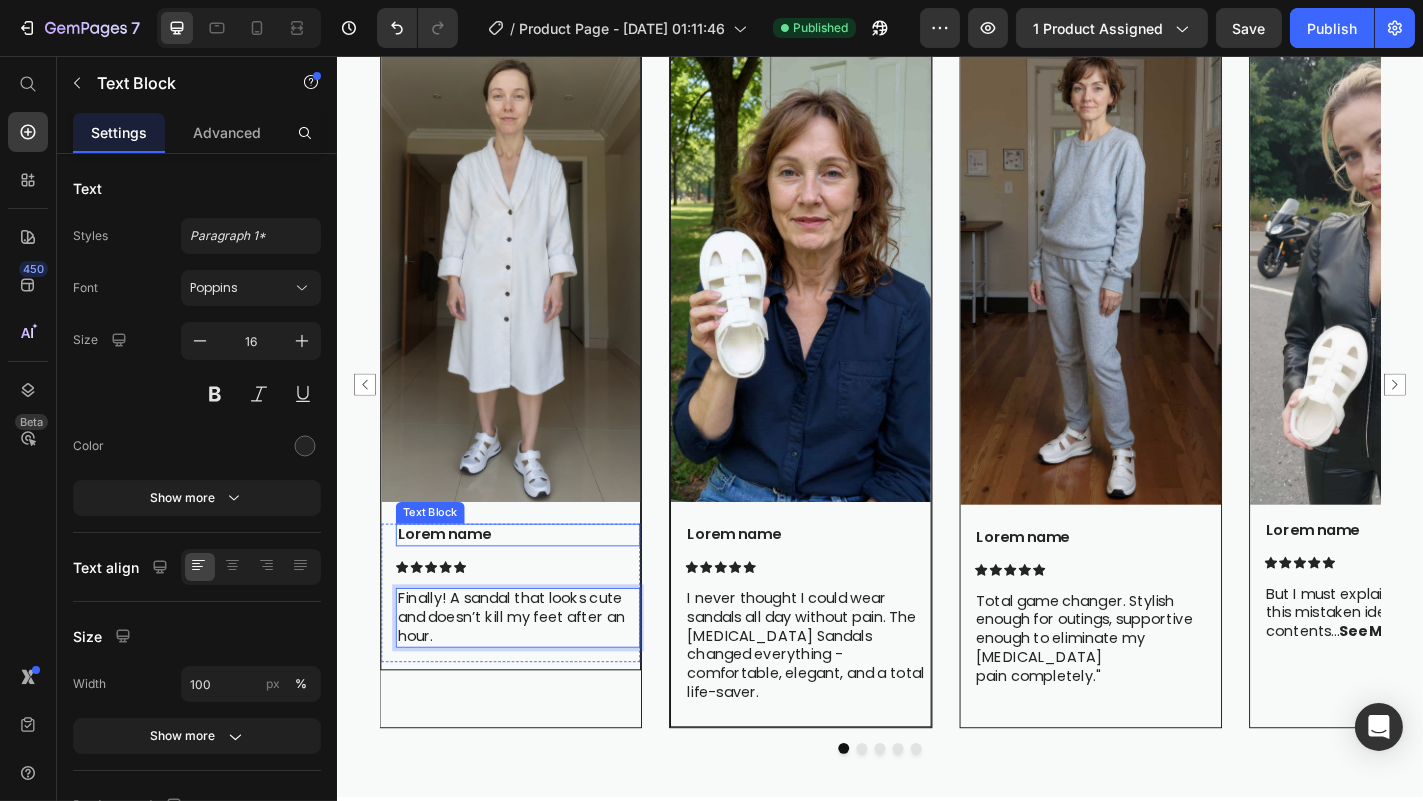 click on "Lorem name" at bounding box center [536, 585] 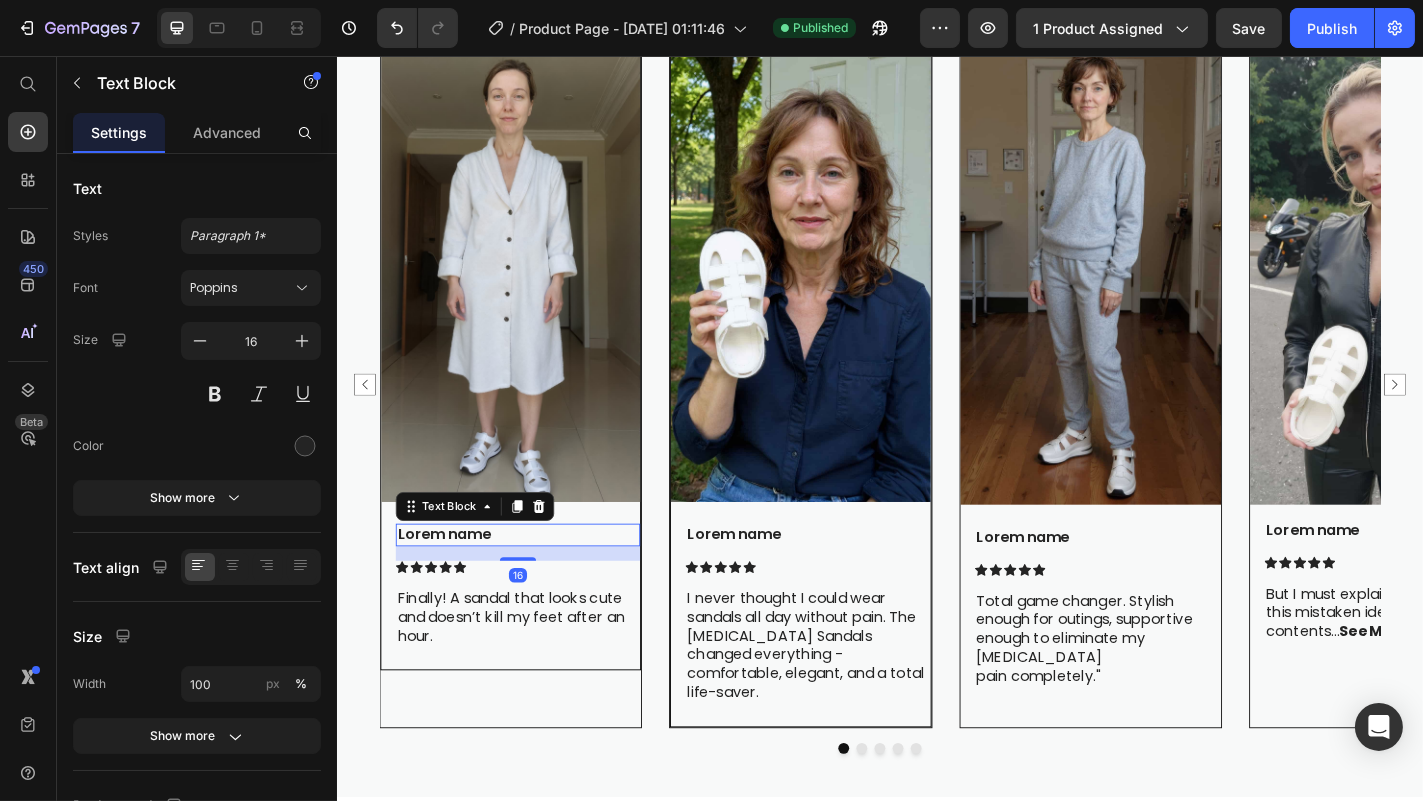 click on "Lorem name" at bounding box center [536, 585] 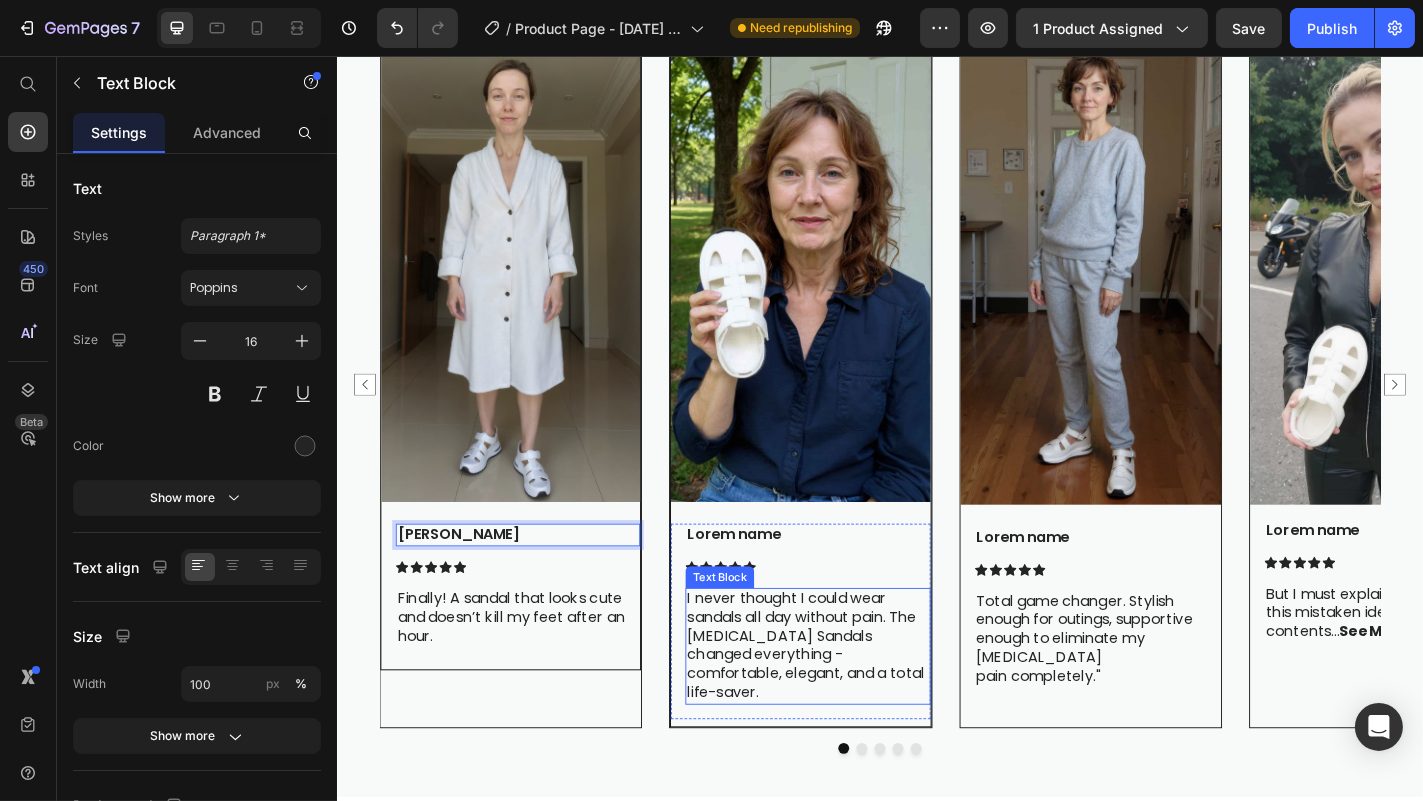 click on "I never thought I could wear sandals all day without pain. The Amira Sandals changed everything - comfortable, elegant, and a total life-saver." at bounding box center [856, 708] 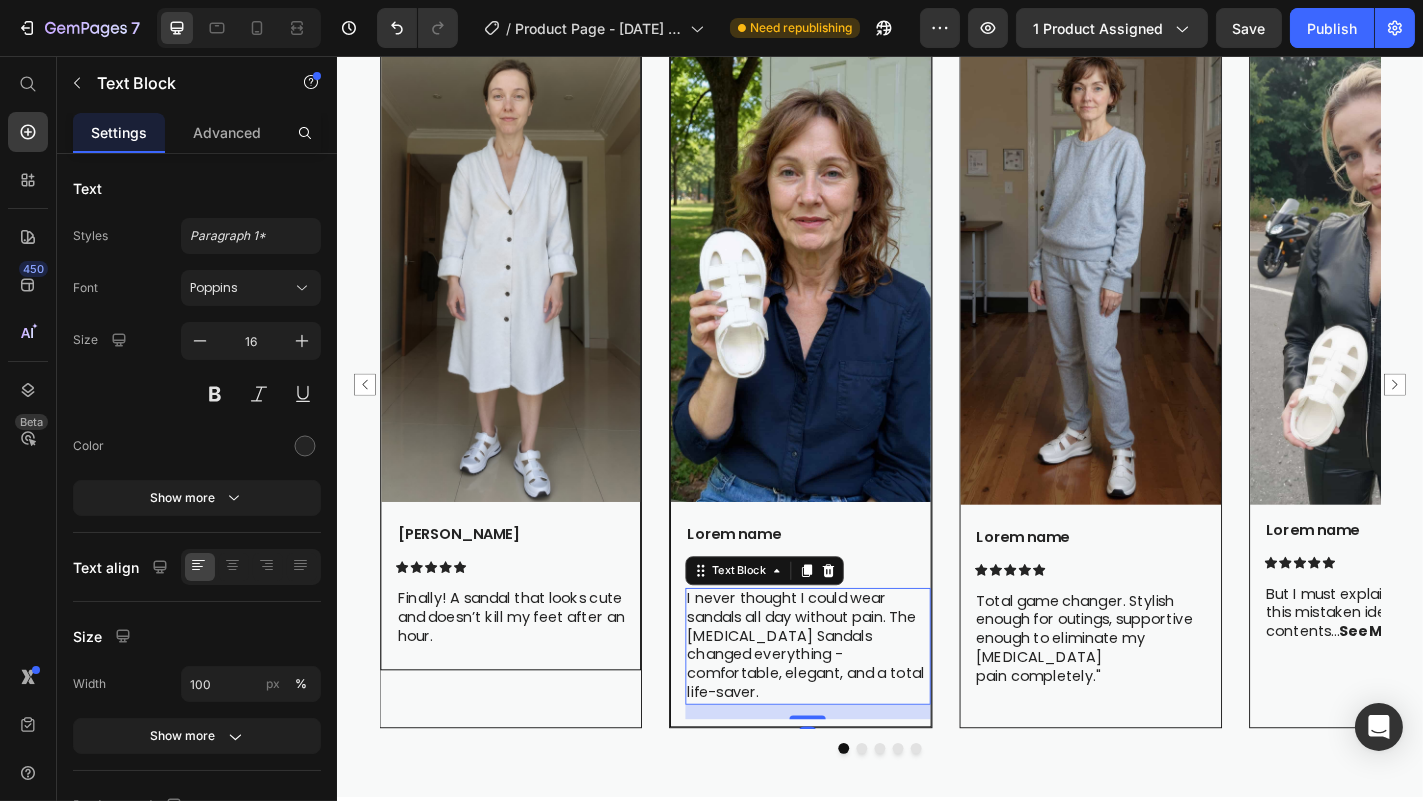 click on "I never thought I could wear sandals all day without pain. The Amira Sandals changed everything - comfortable, elegant, and a total life-saver." at bounding box center (856, 708) 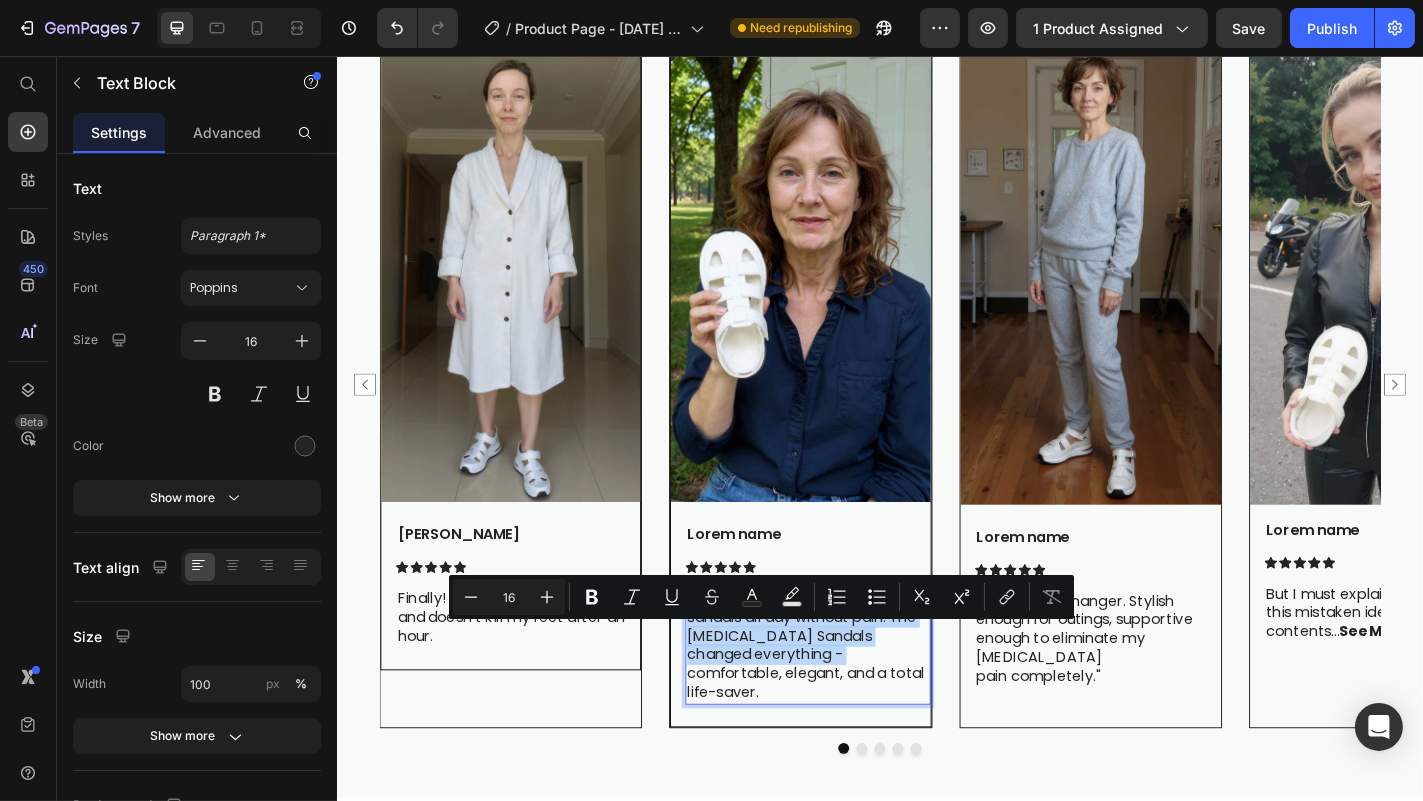 click on "I never thought I could wear sandals all day without pain. The Amira Sandals changed everything - comfortable, elegant, and a total life-saver." at bounding box center (856, 708) 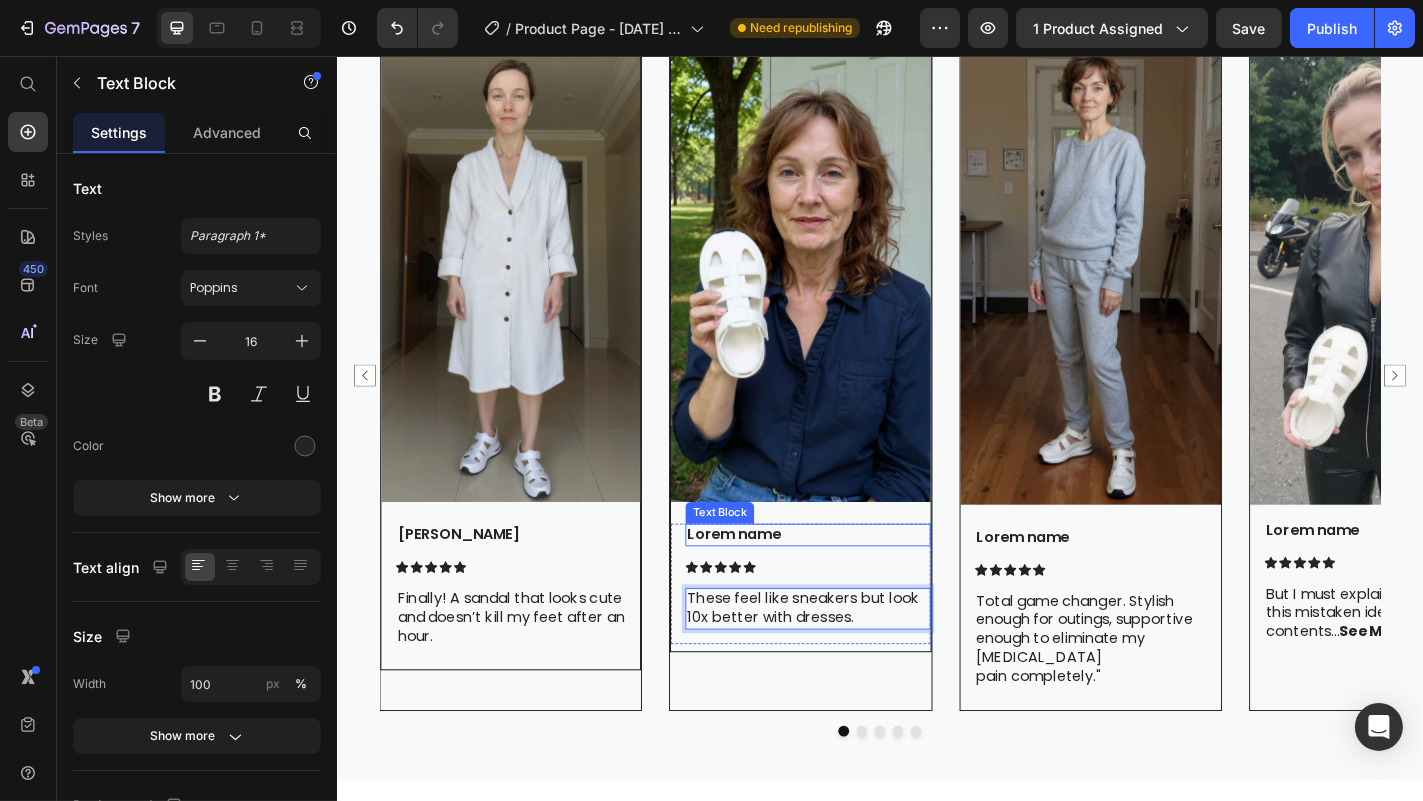 click on "Lorem name" at bounding box center (856, 585) 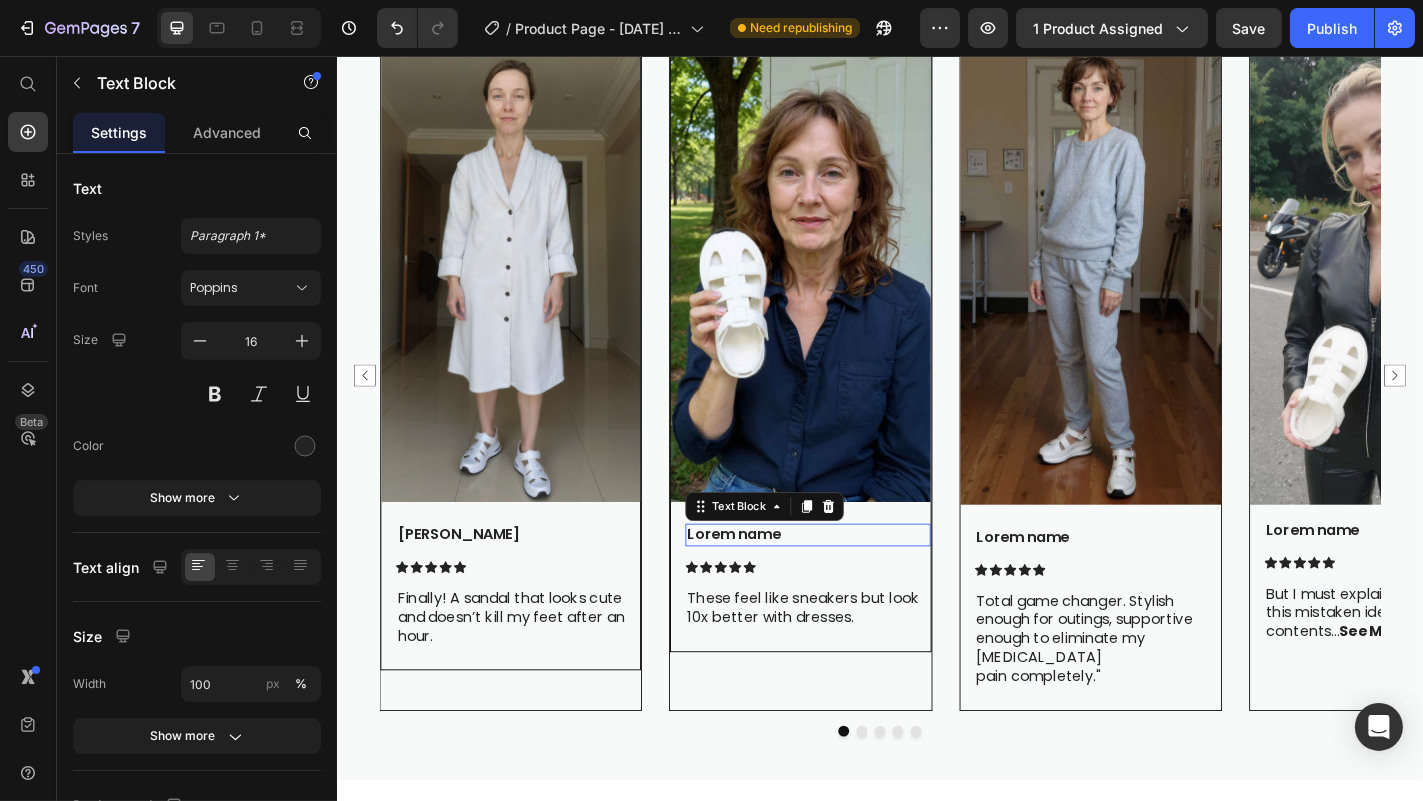 click on "Lorem name" at bounding box center (856, 585) 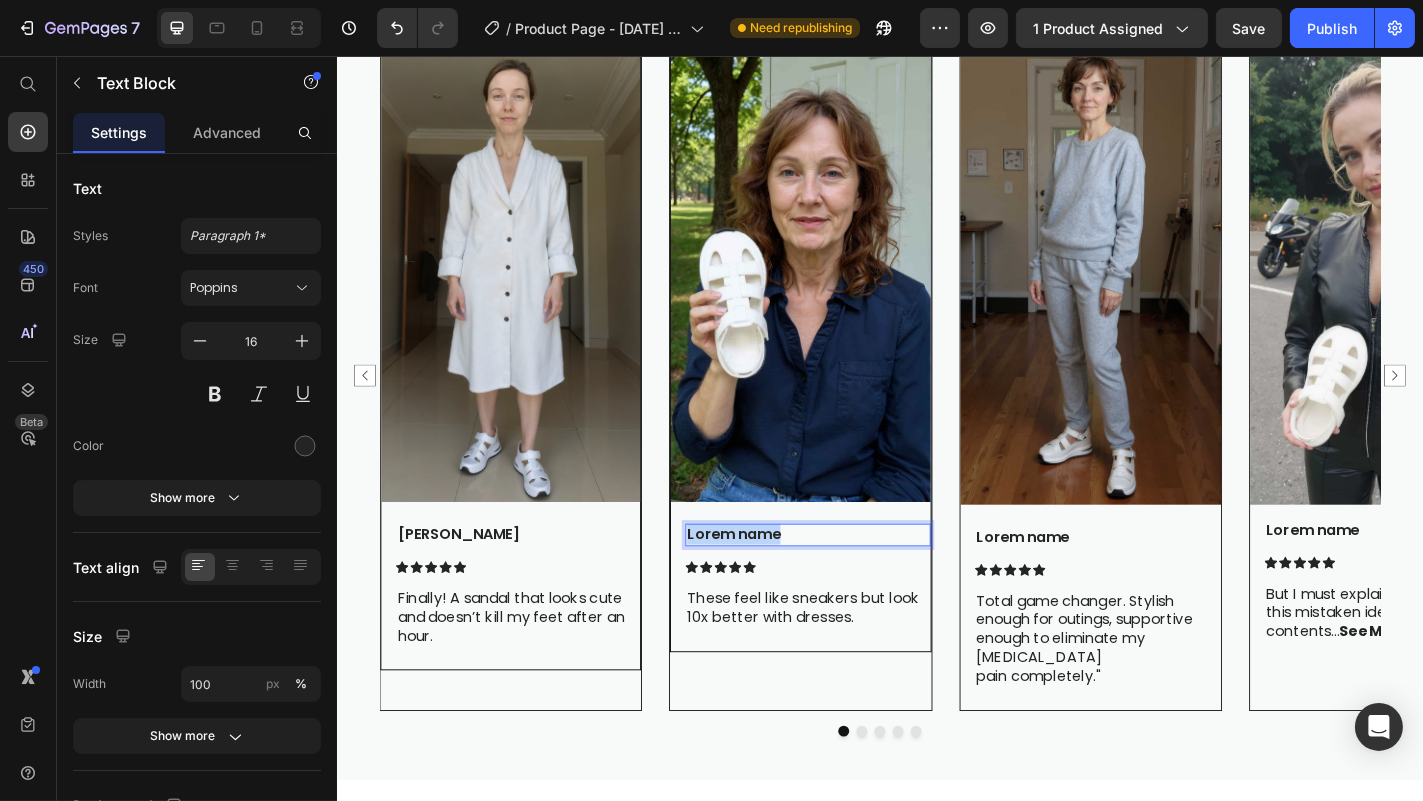 click on "Lorem name" at bounding box center [856, 585] 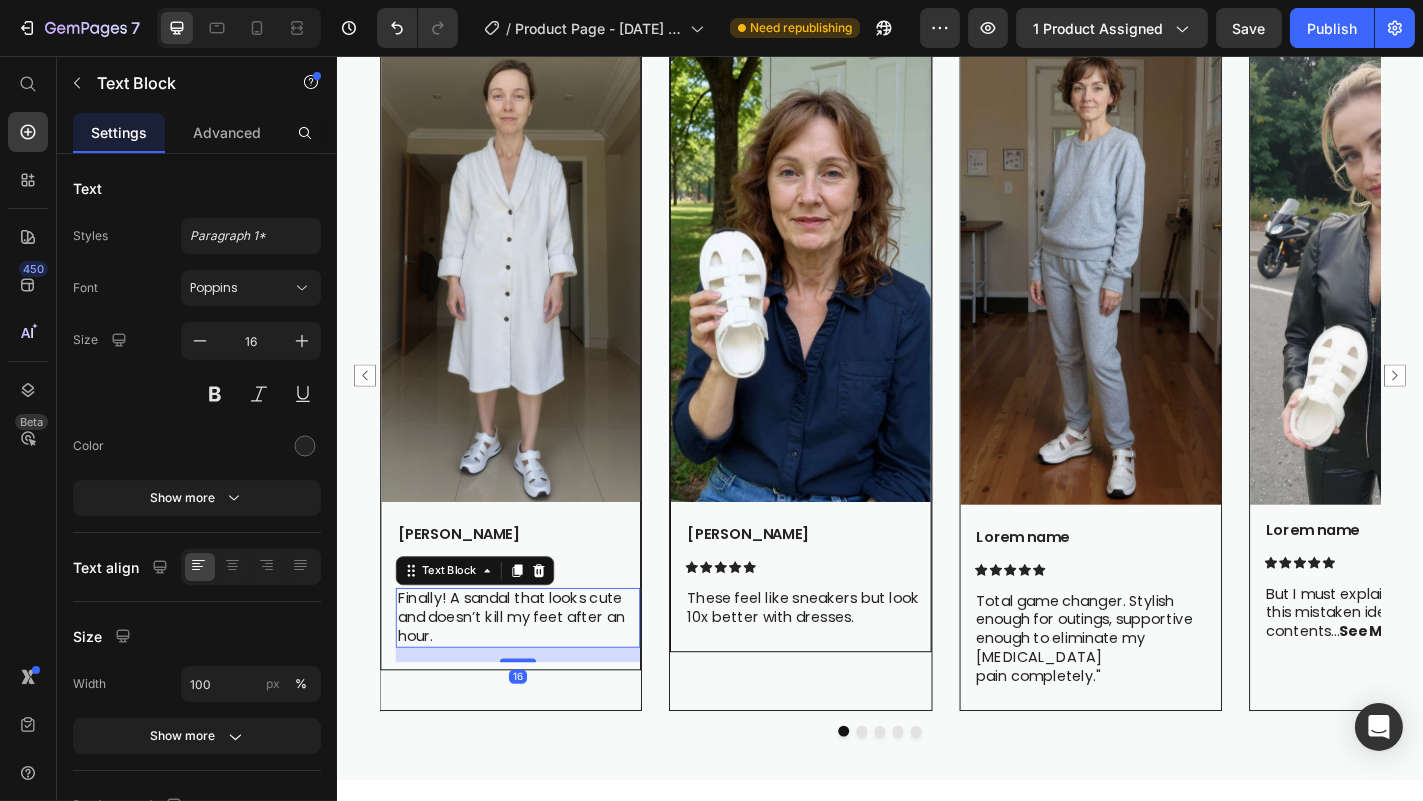 click on "Finally! A sandal that looks cute and doesn’t kill my feet after an hour." at bounding box center (536, 677) 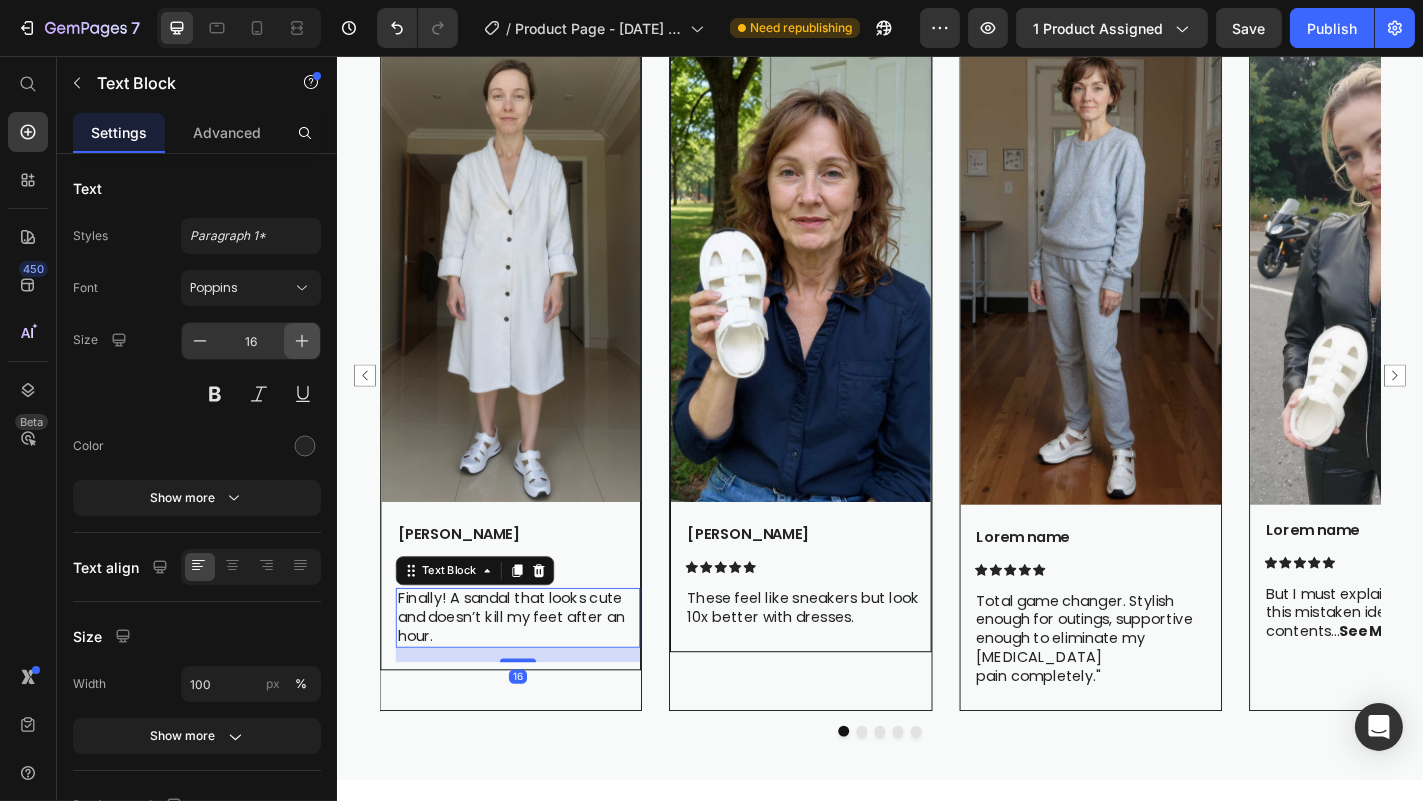 click 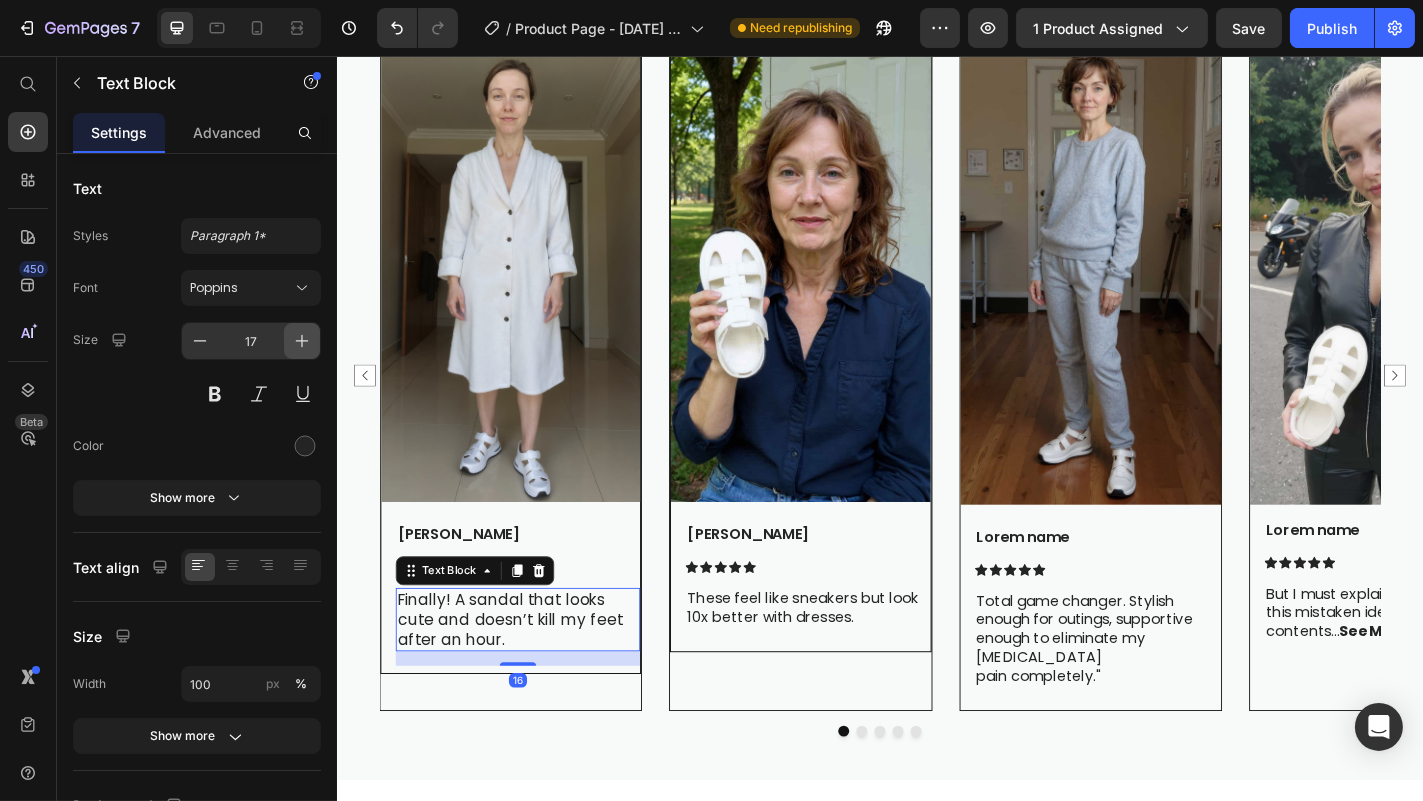 click 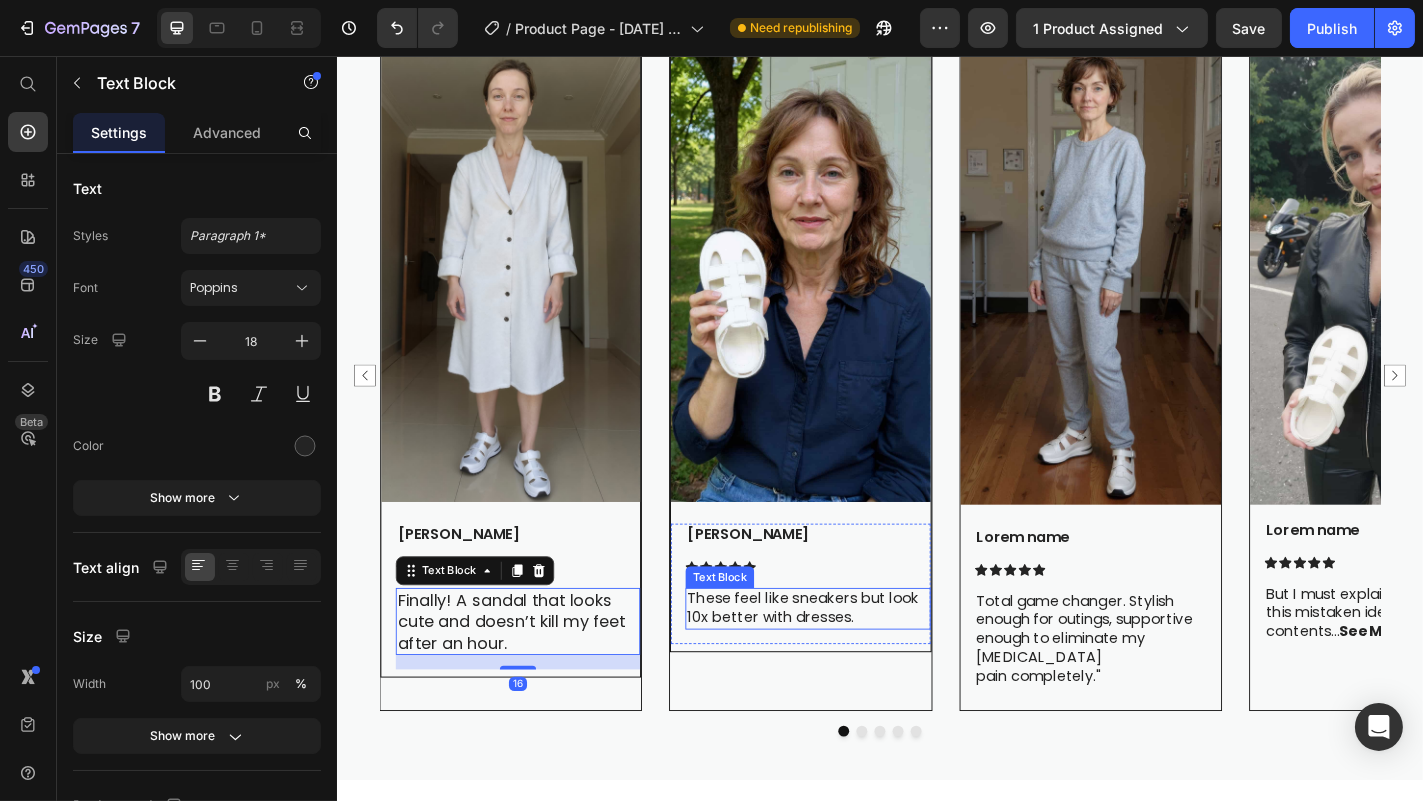 click on "These feel like sneakers but look 10x better with dresses." at bounding box center (856, 667) 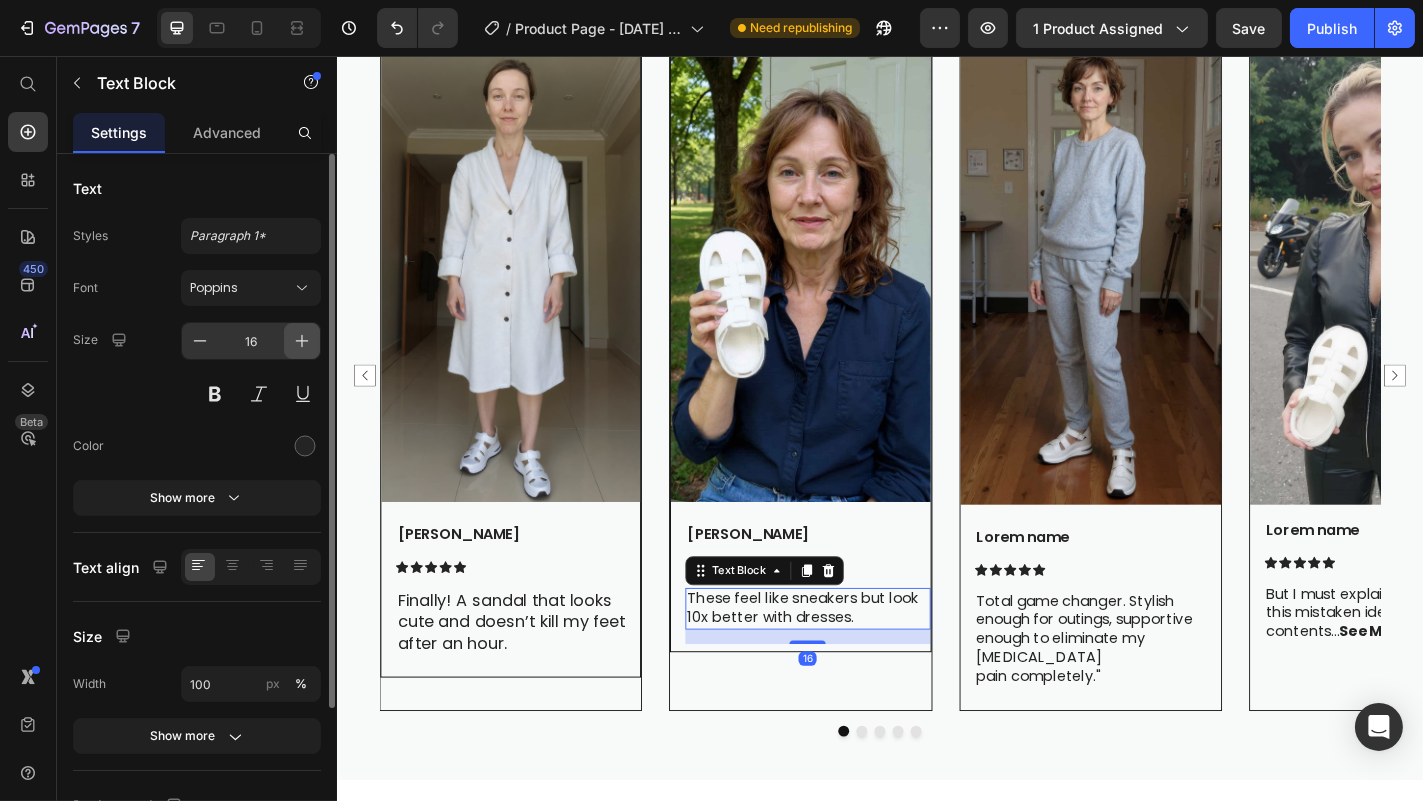 click 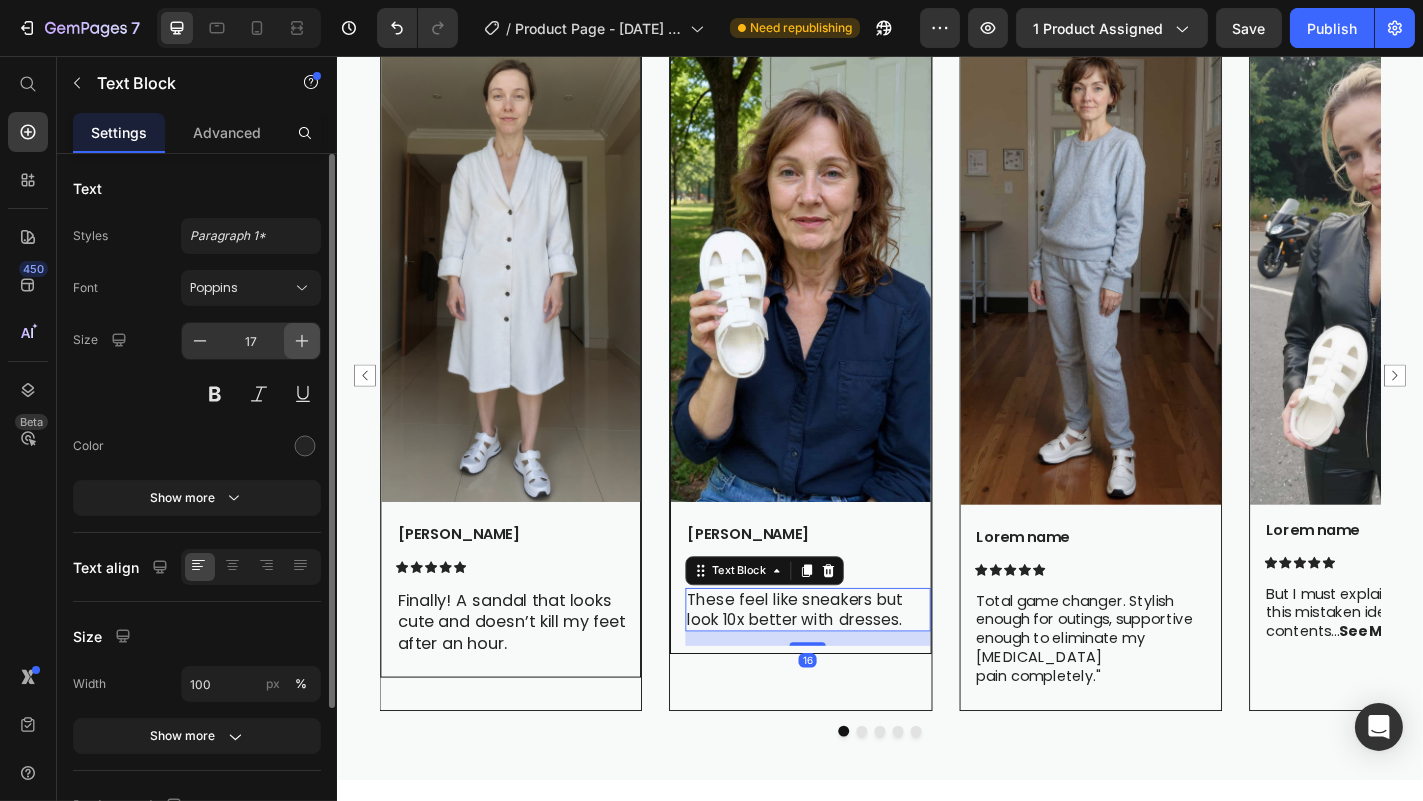 click 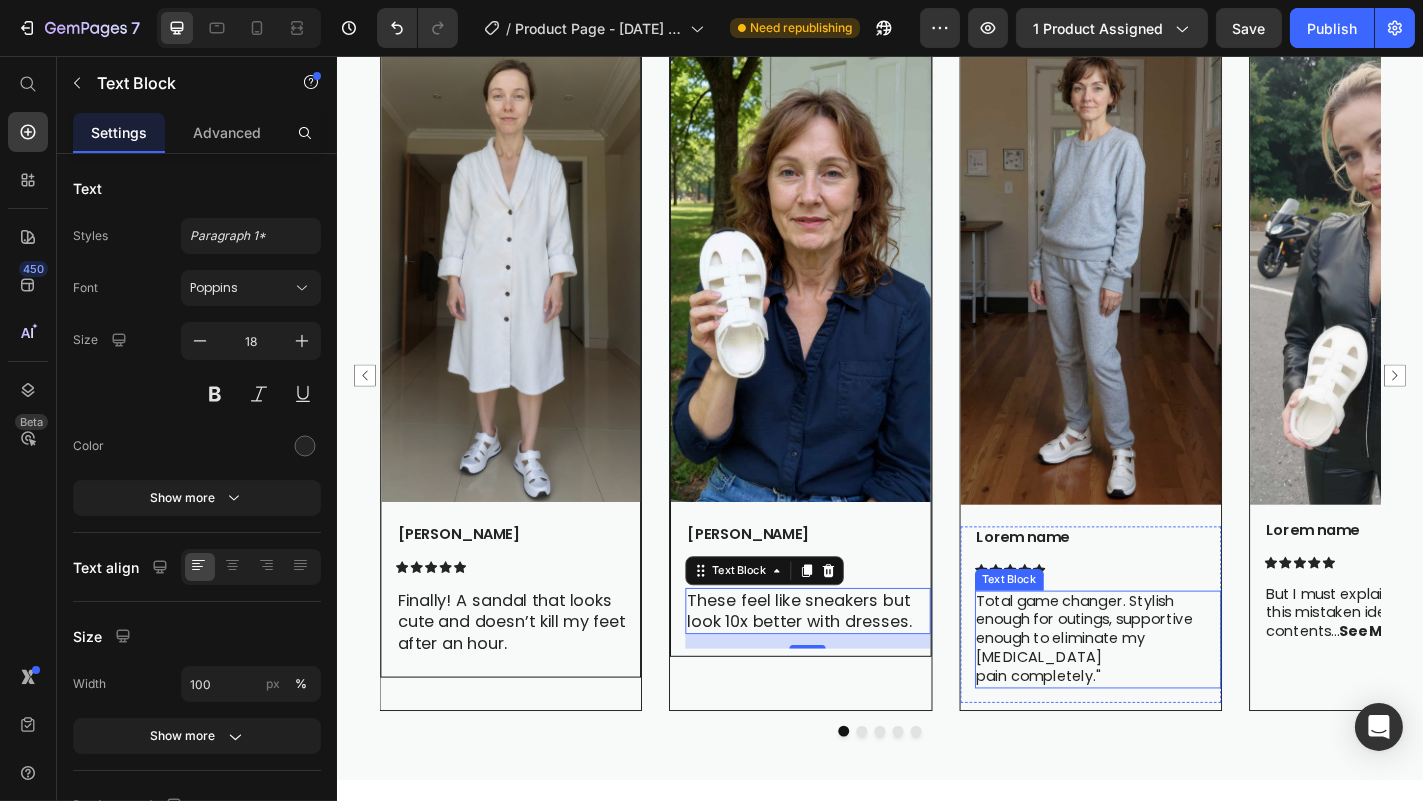 click on "Total game changer. Stylish enough for outings, supportive enough to eliminate my plantar fasciitis pain completely."" at bounding box center (1177, 701) 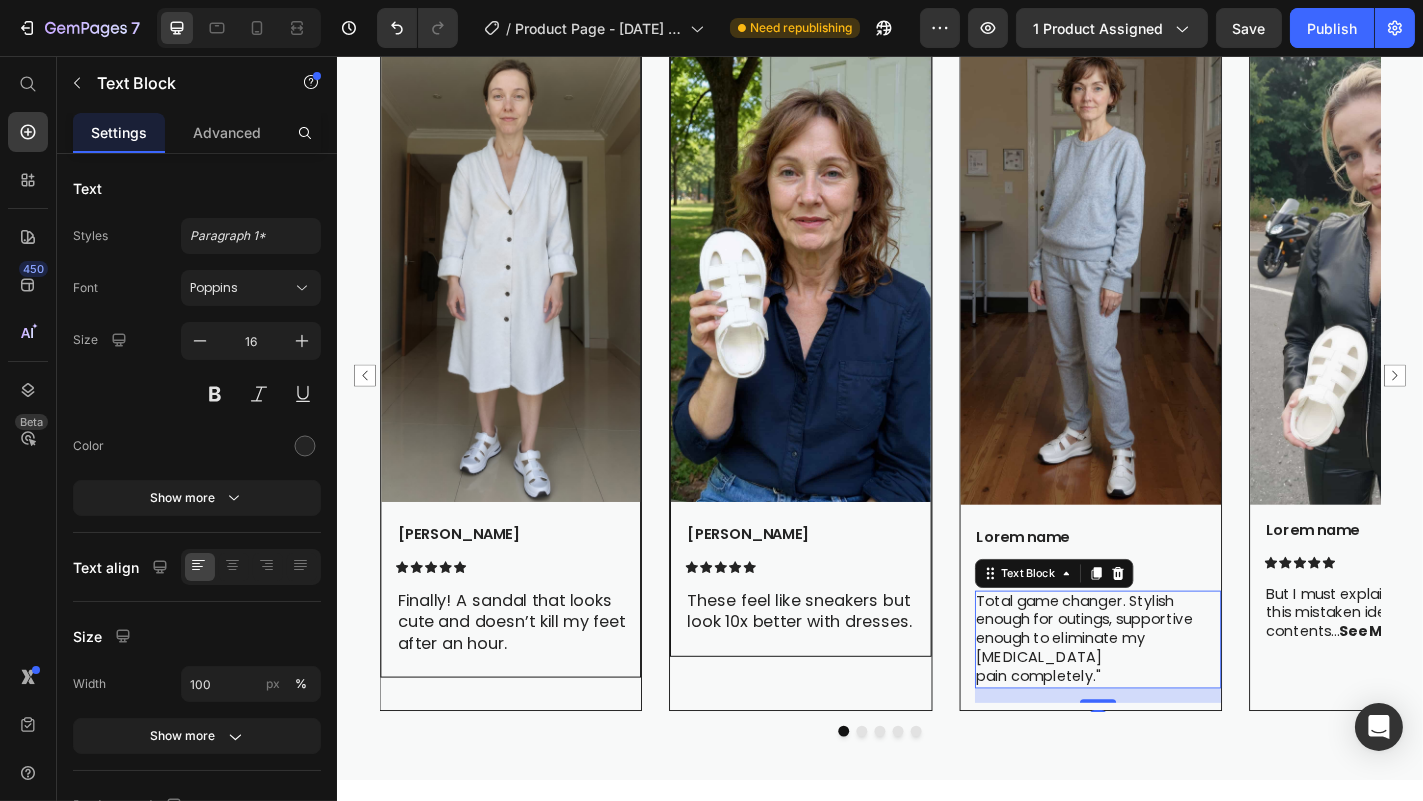 click on "Total game changer. Stylish enough for outings, supportive enough to eliminate my plantar fasciitis pain completely."" at bounding box center [1177, 701] 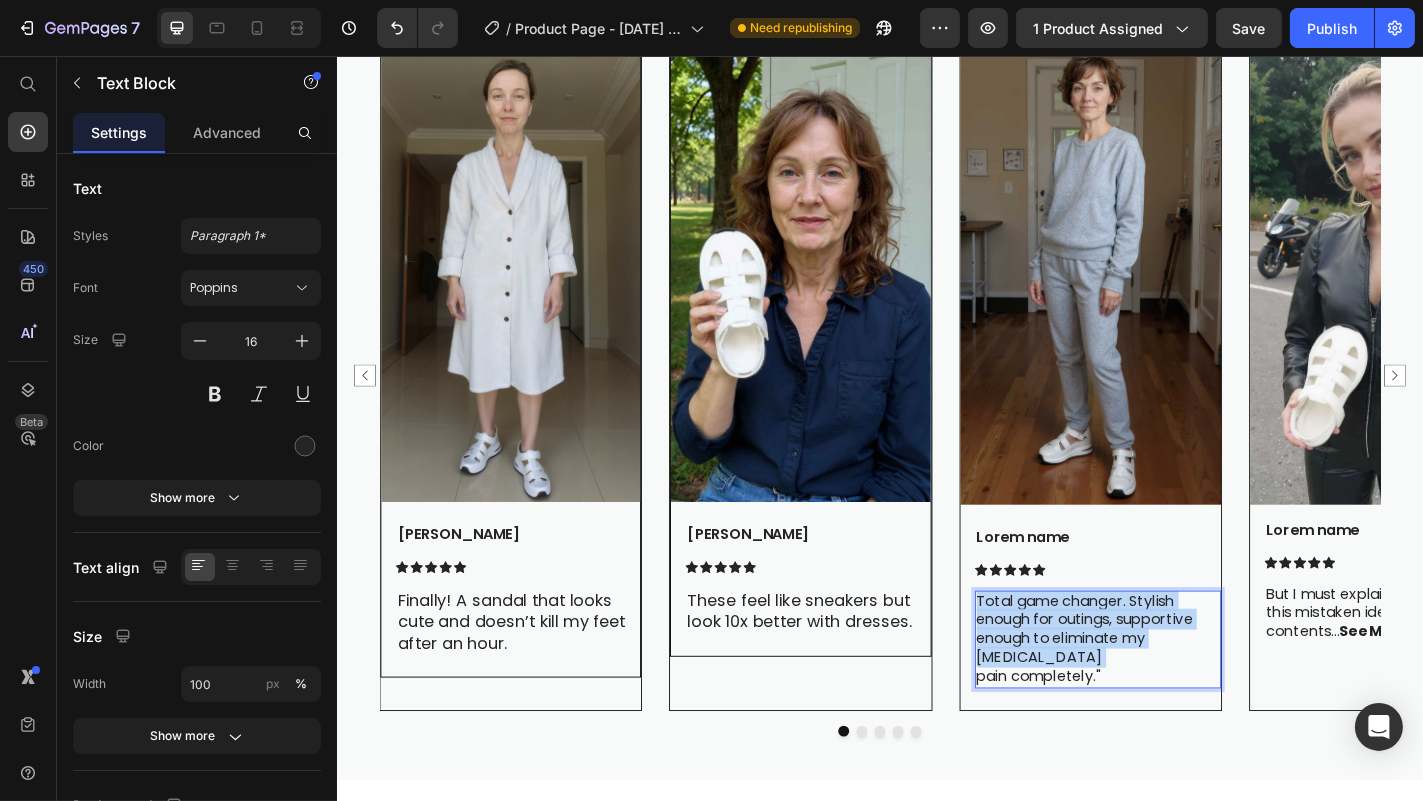 click on "Total game changer. Stylish enough for outings, supportive enough to eliminate my plantar fasciitis pain completely."" at bounding box center [1177, 701] 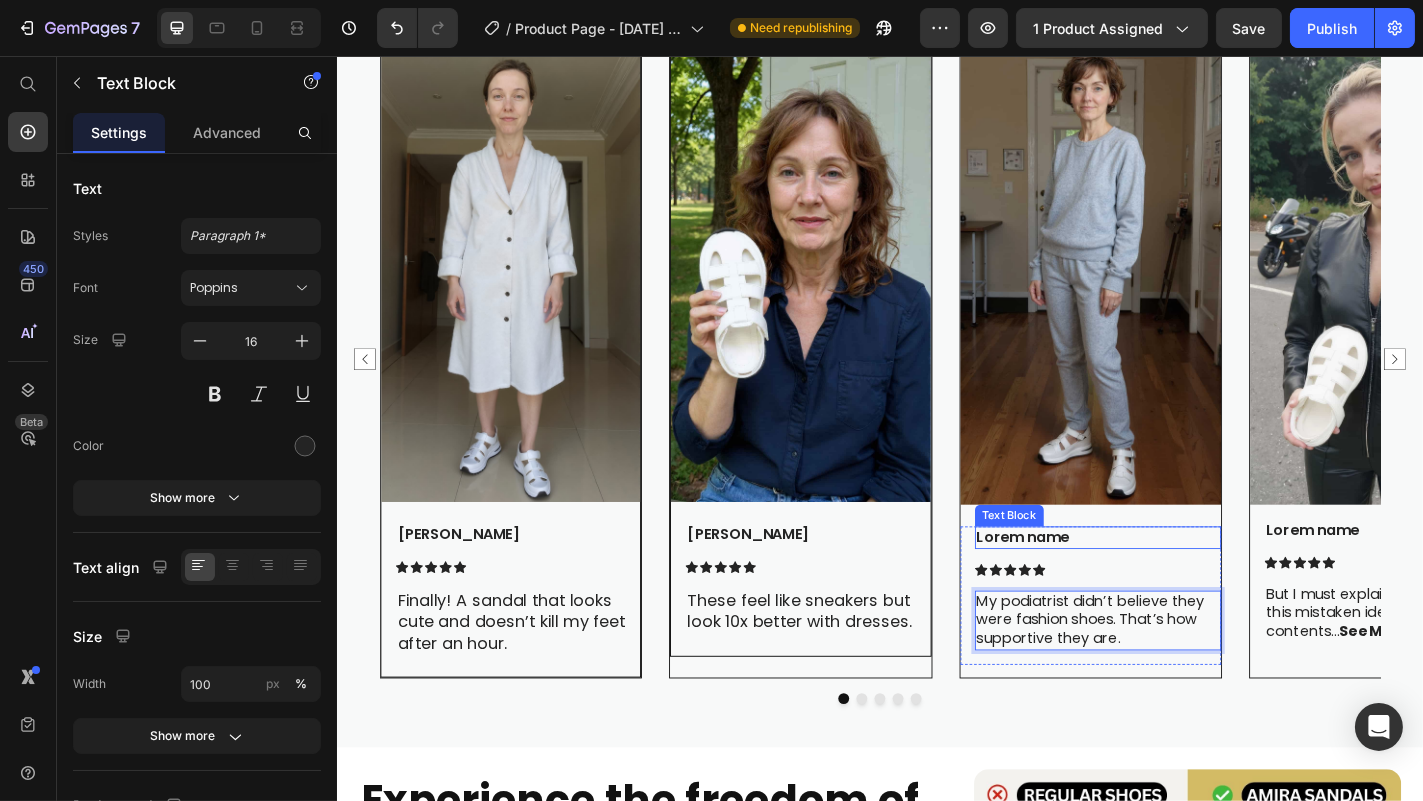 click on "Lorem name" at bounding box center [1177, 588] 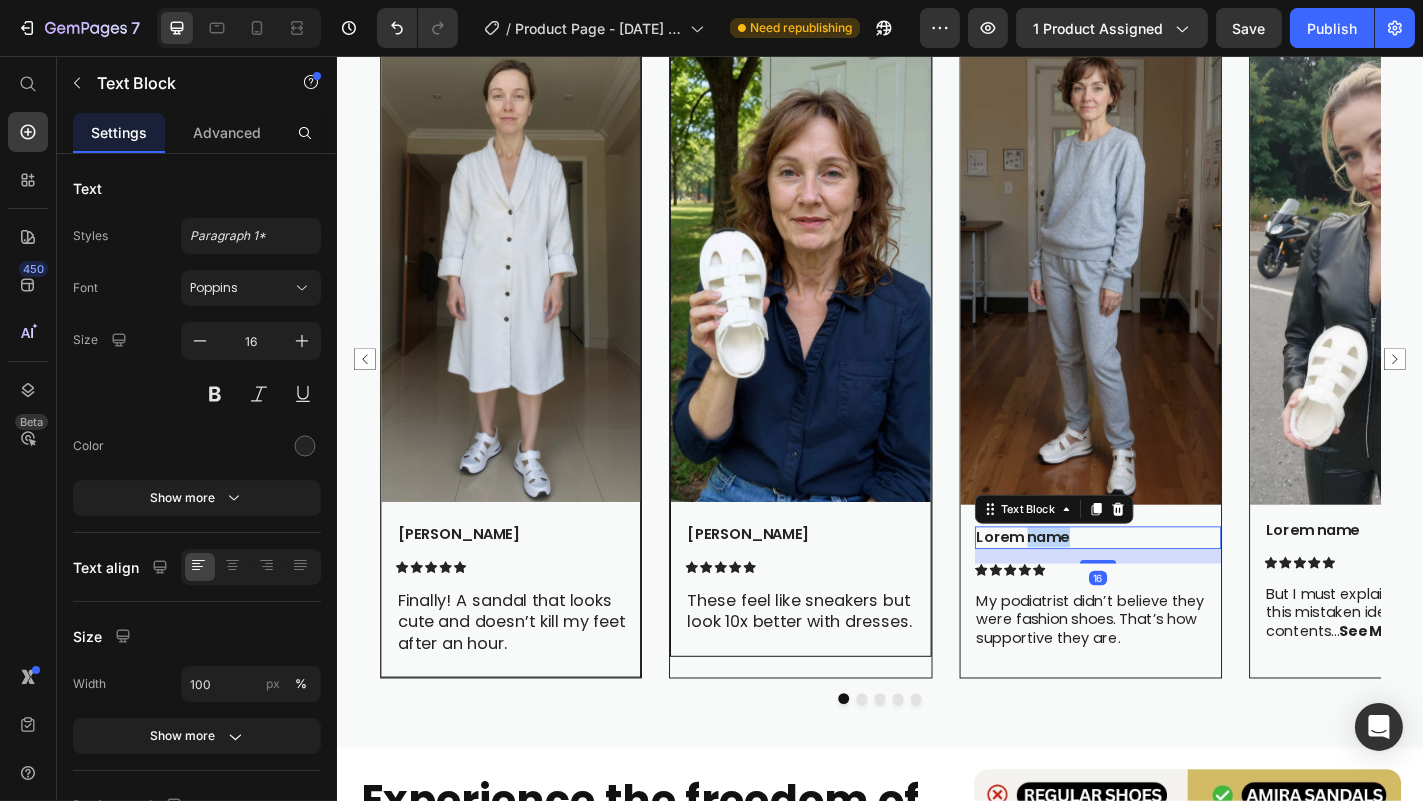 scroll, scrollTop: 2183, scrollLeft: 0, axis: vertical 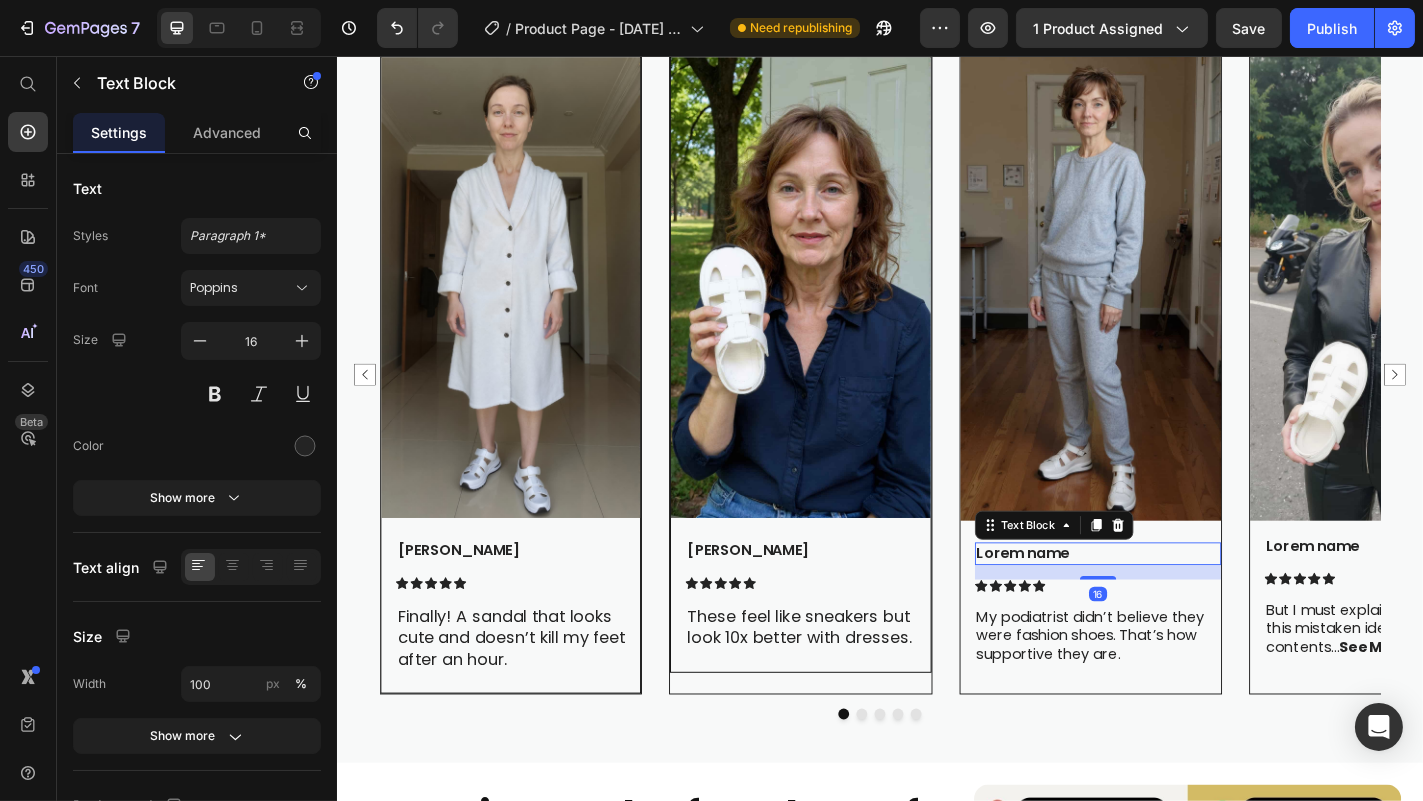 click on "Text Block" at bounding box center (1128, 574) 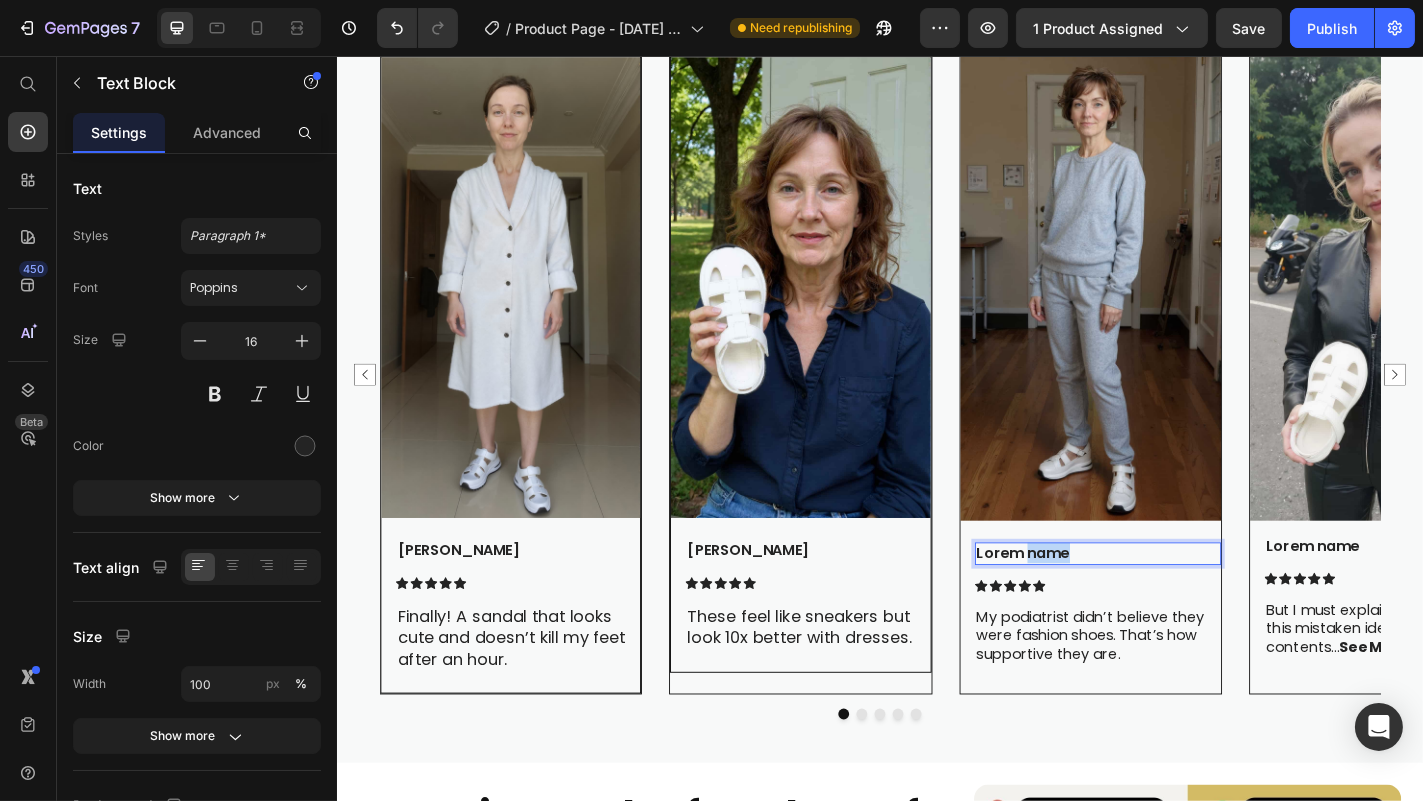 click on "Lorem name" at bounding box center (1177, 605) 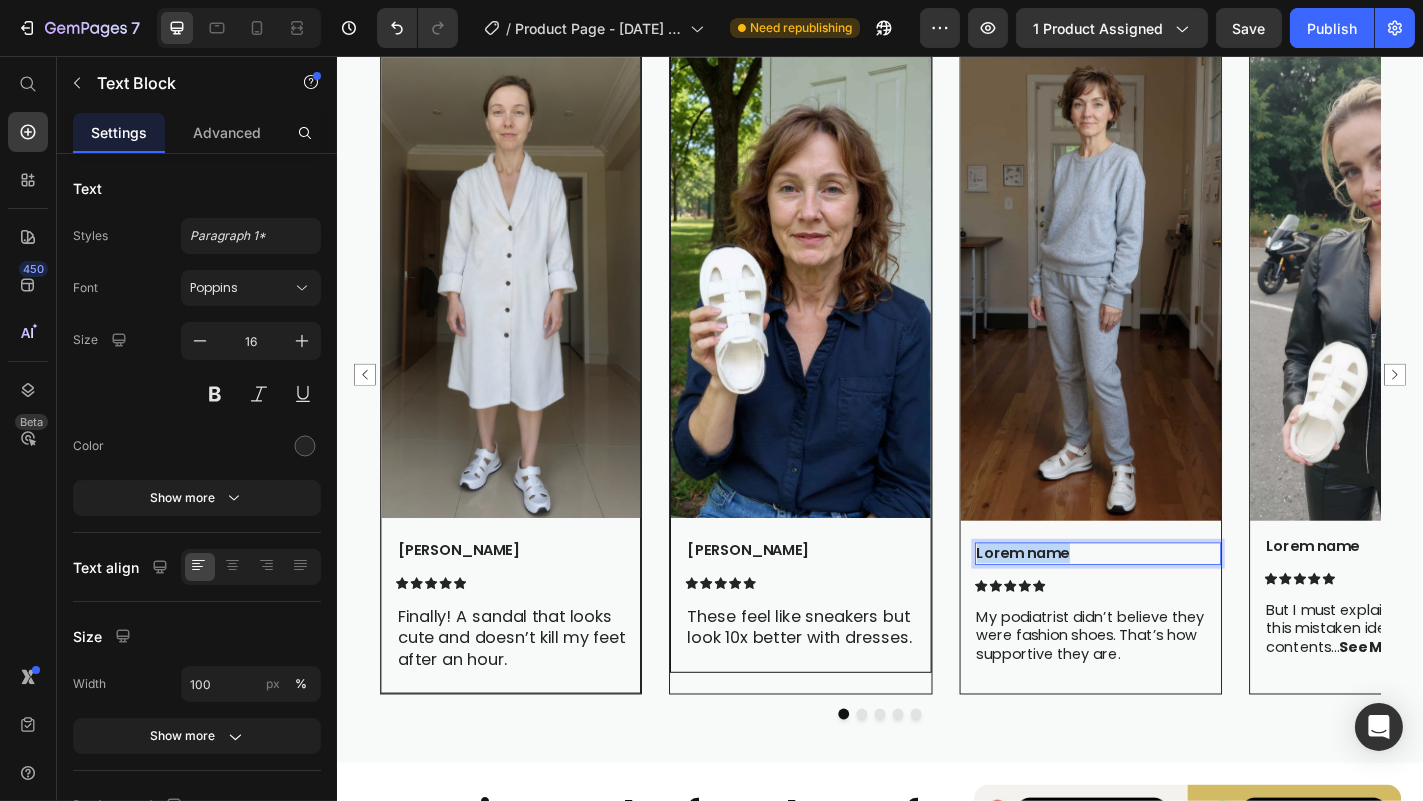 click on "Lorem name" at bounding box center (1177, 605) 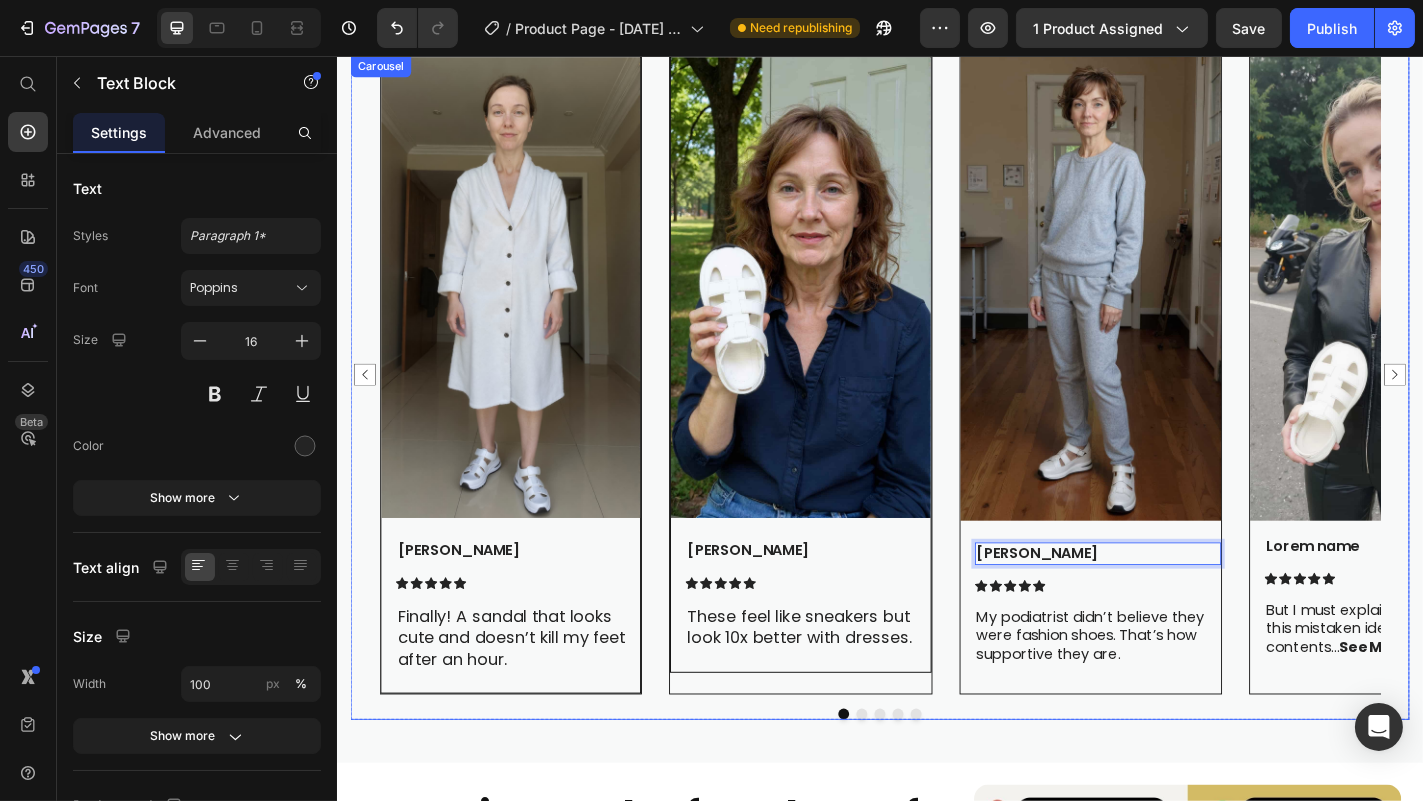 click 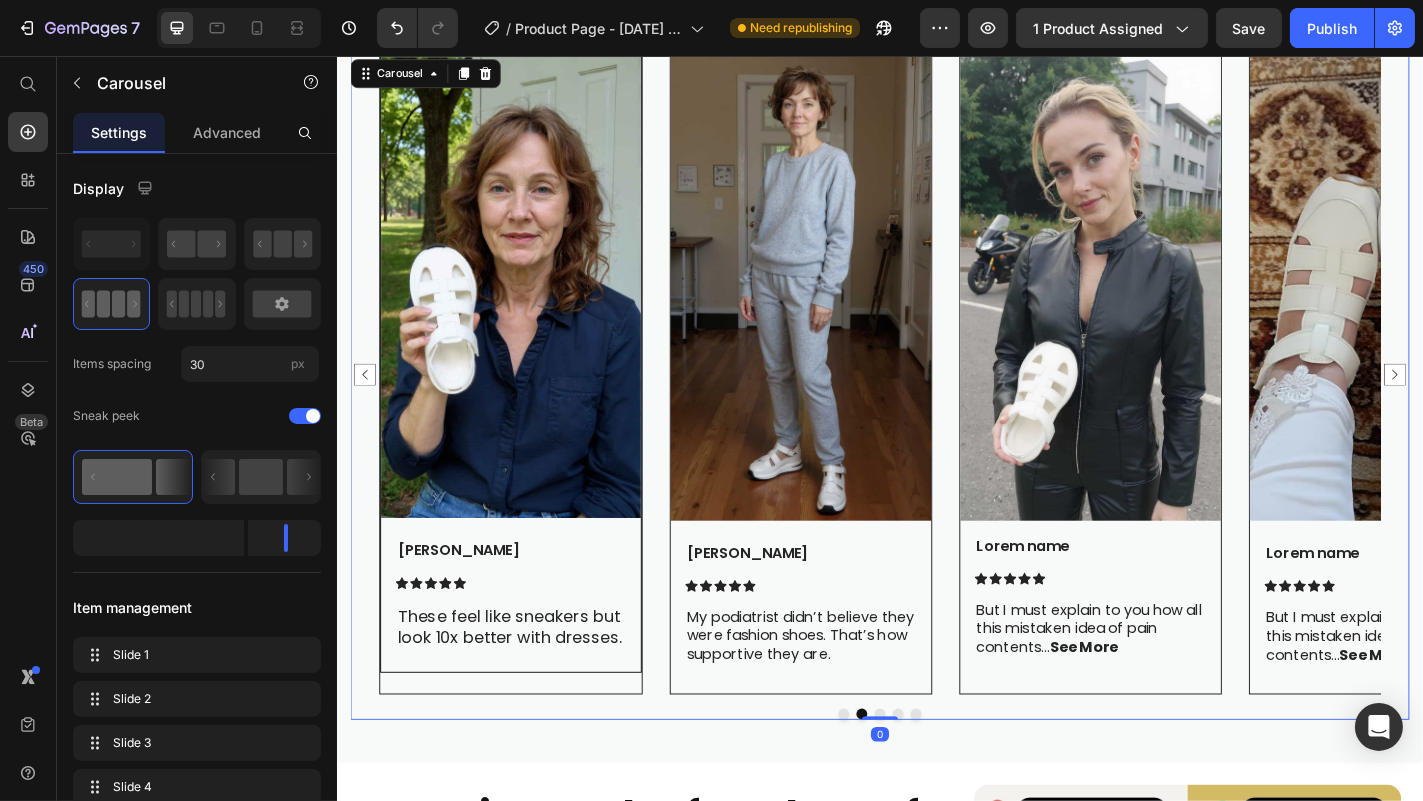 click 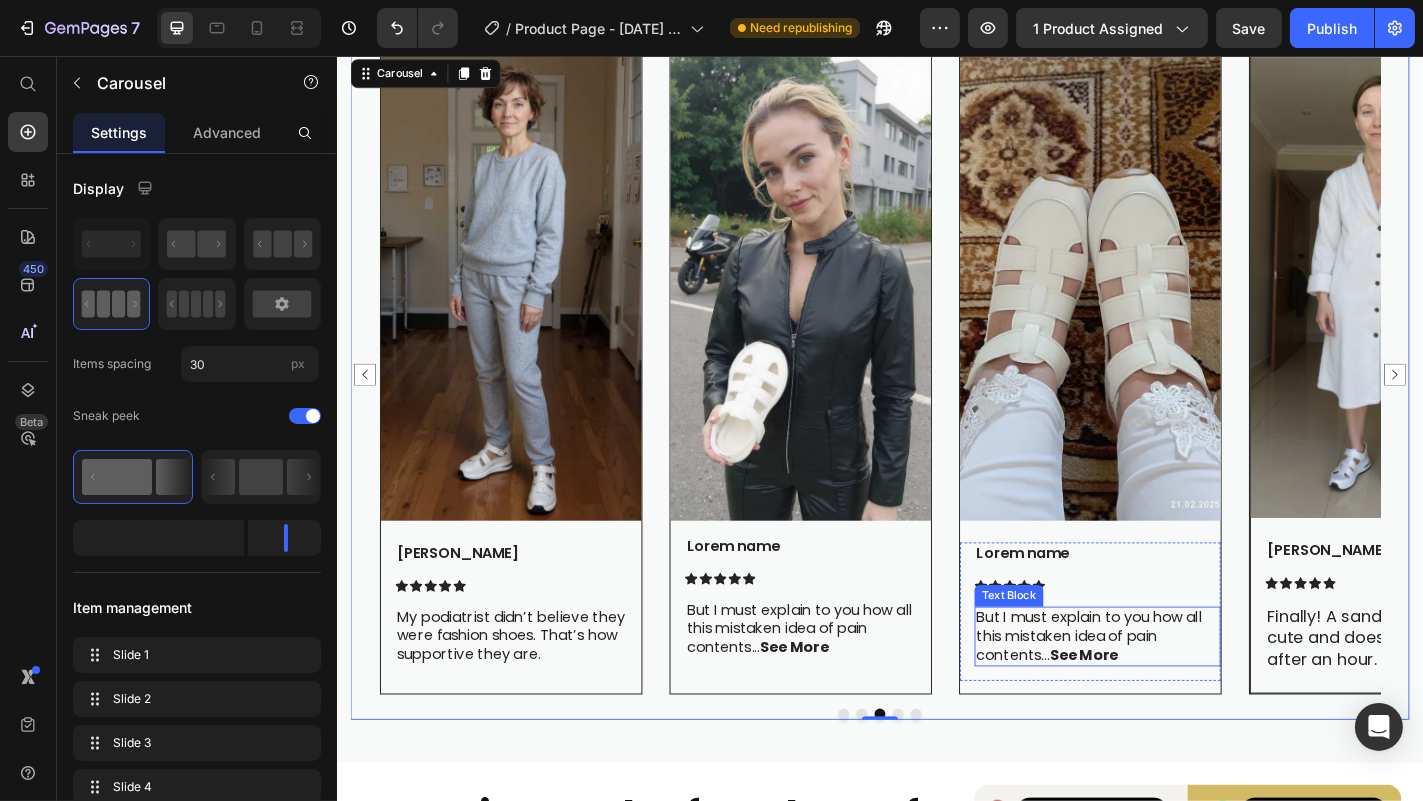 click on "But I must explain to you how all this mistaken idea of pain contents...  See More" at bounding box center [1176, 697] 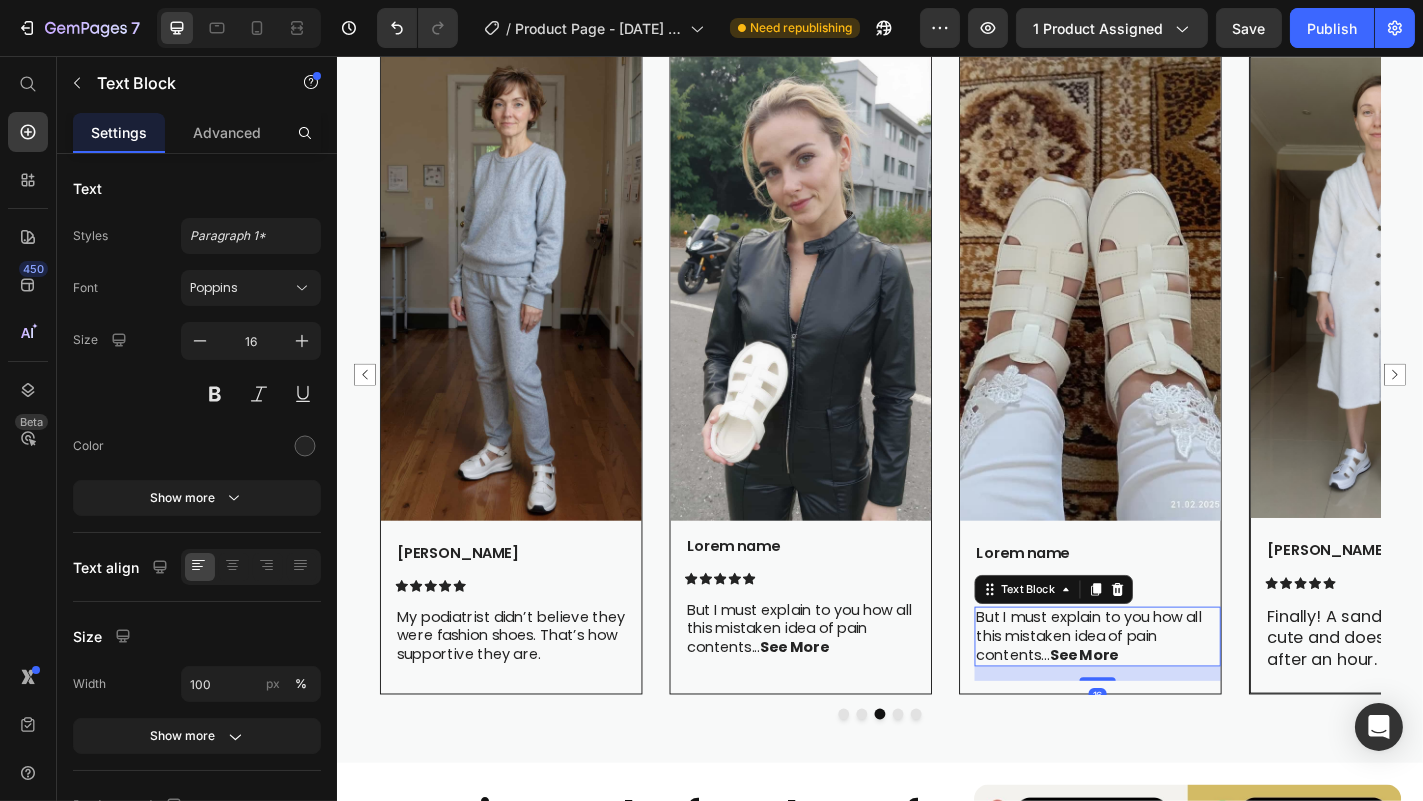 click on "But I must explain to you how all this mistaken idea of pain contents...  See More" at bounding box center (1176, 697) 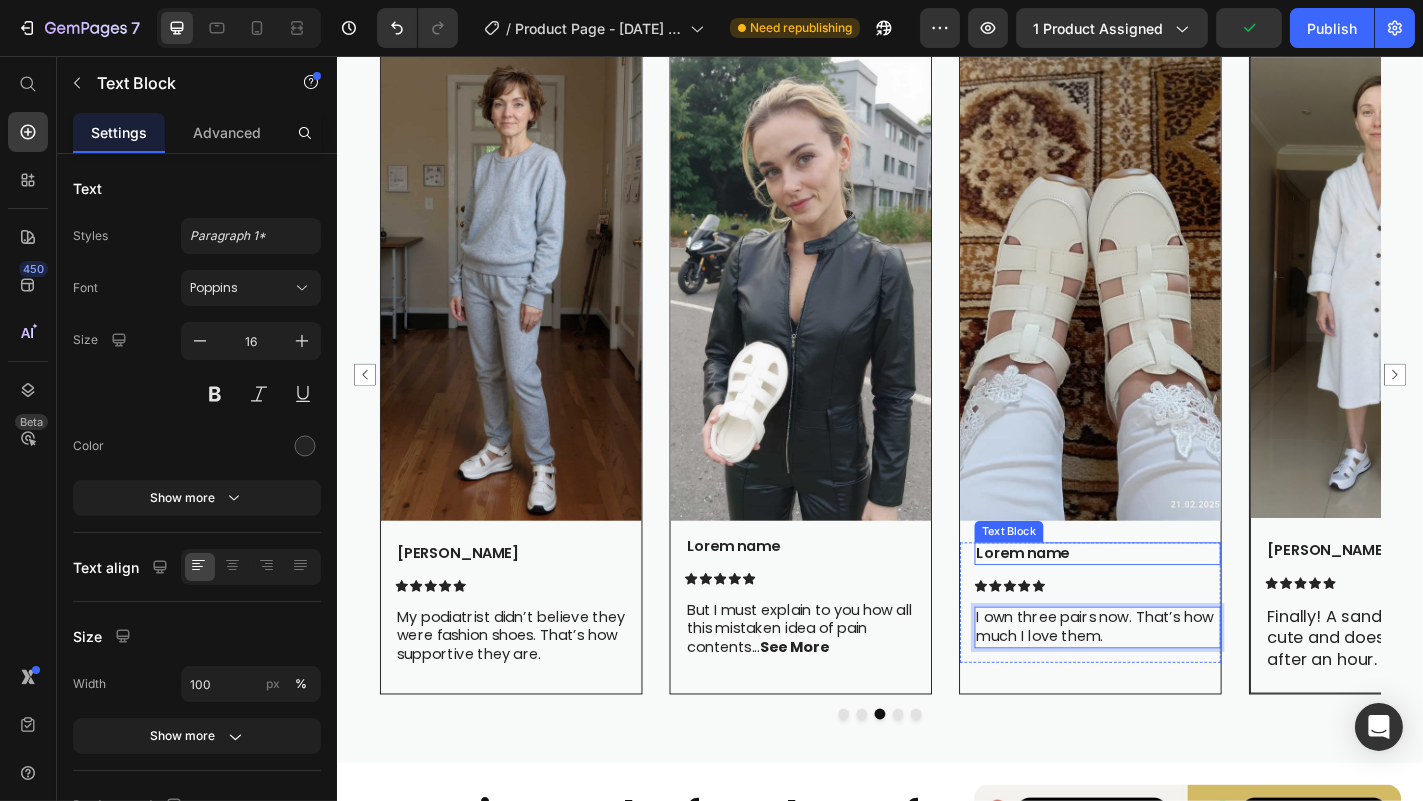 click on "Lorem name" at bounding box center [1176, 605] 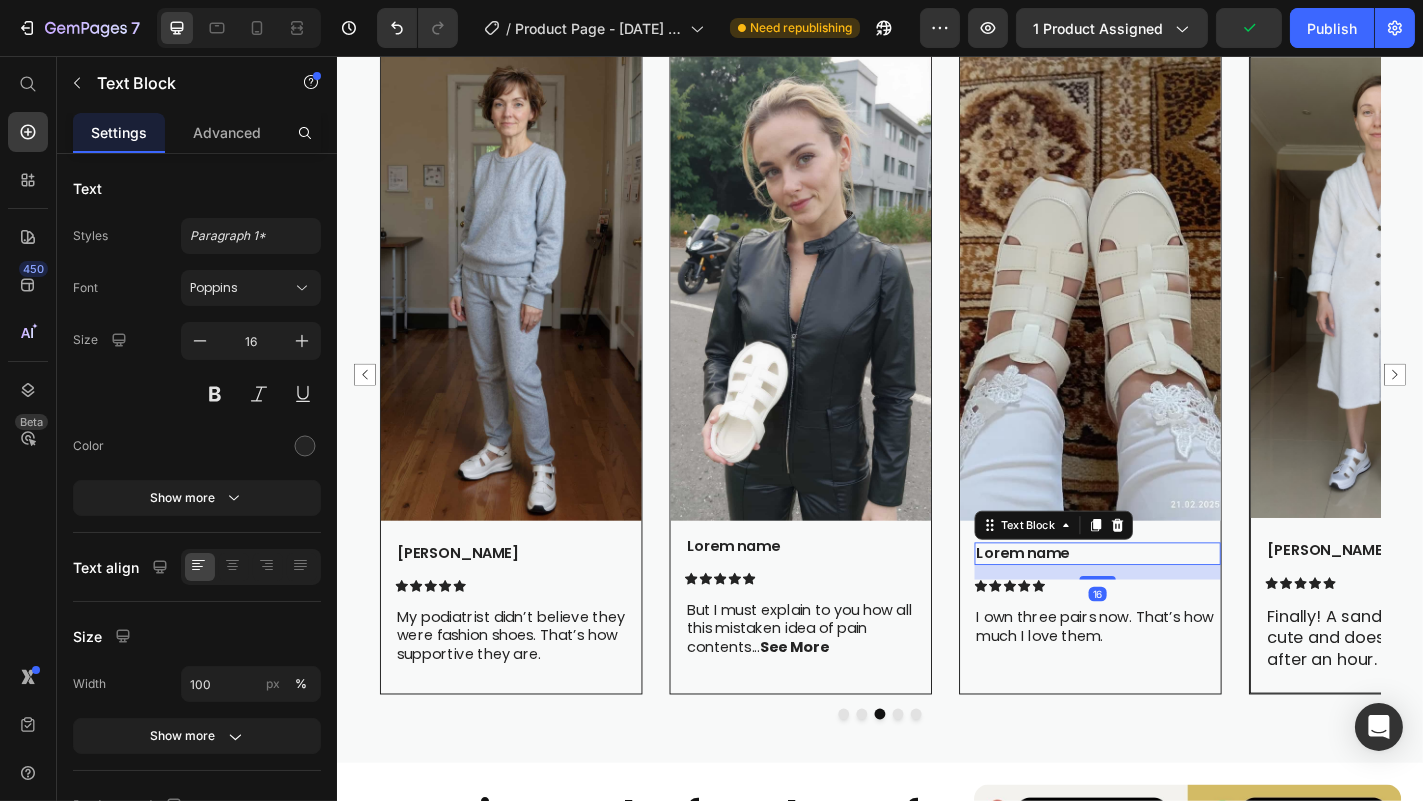 click on "Lorem name" at bounding box center (1176, 605) 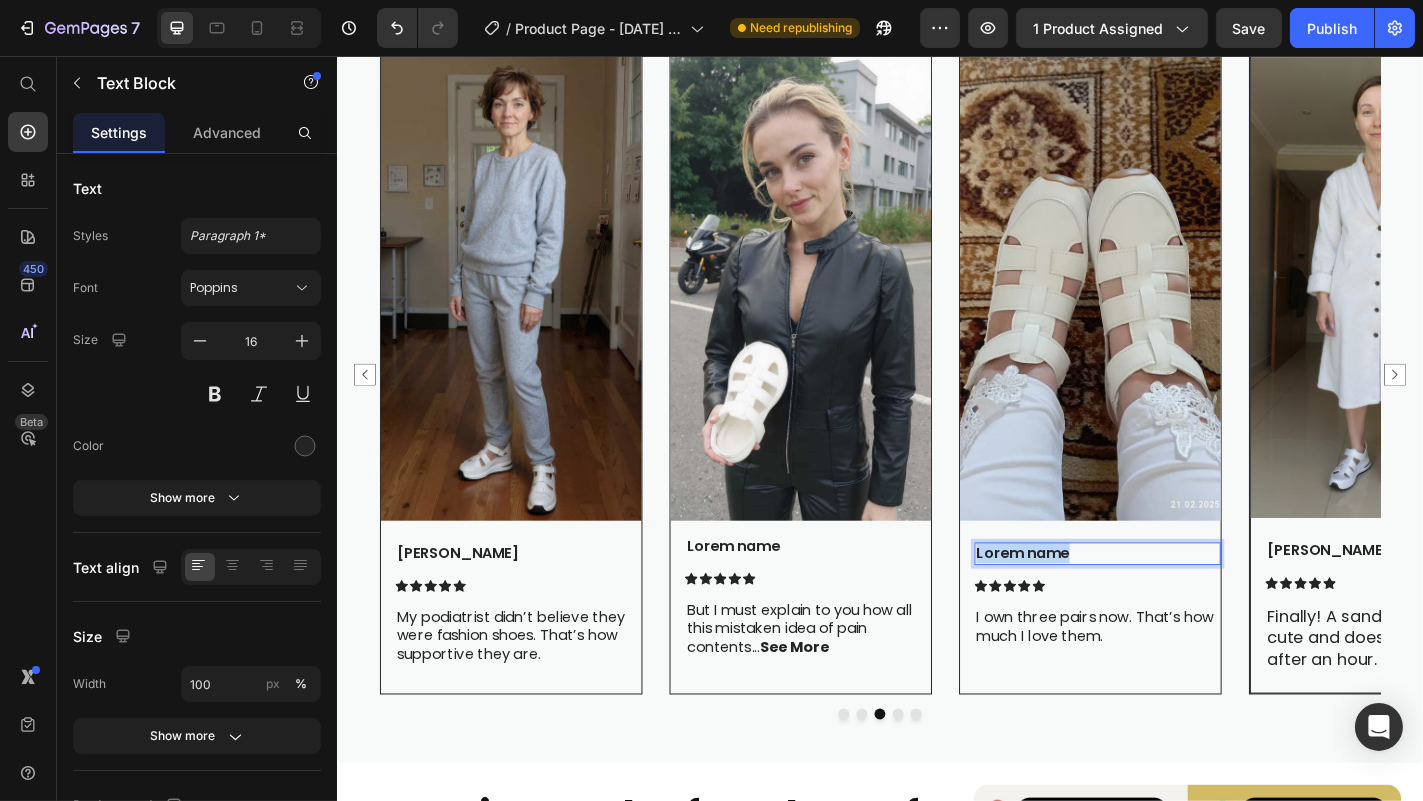 click on "Lorem name" at bounding box center (1176, 605) 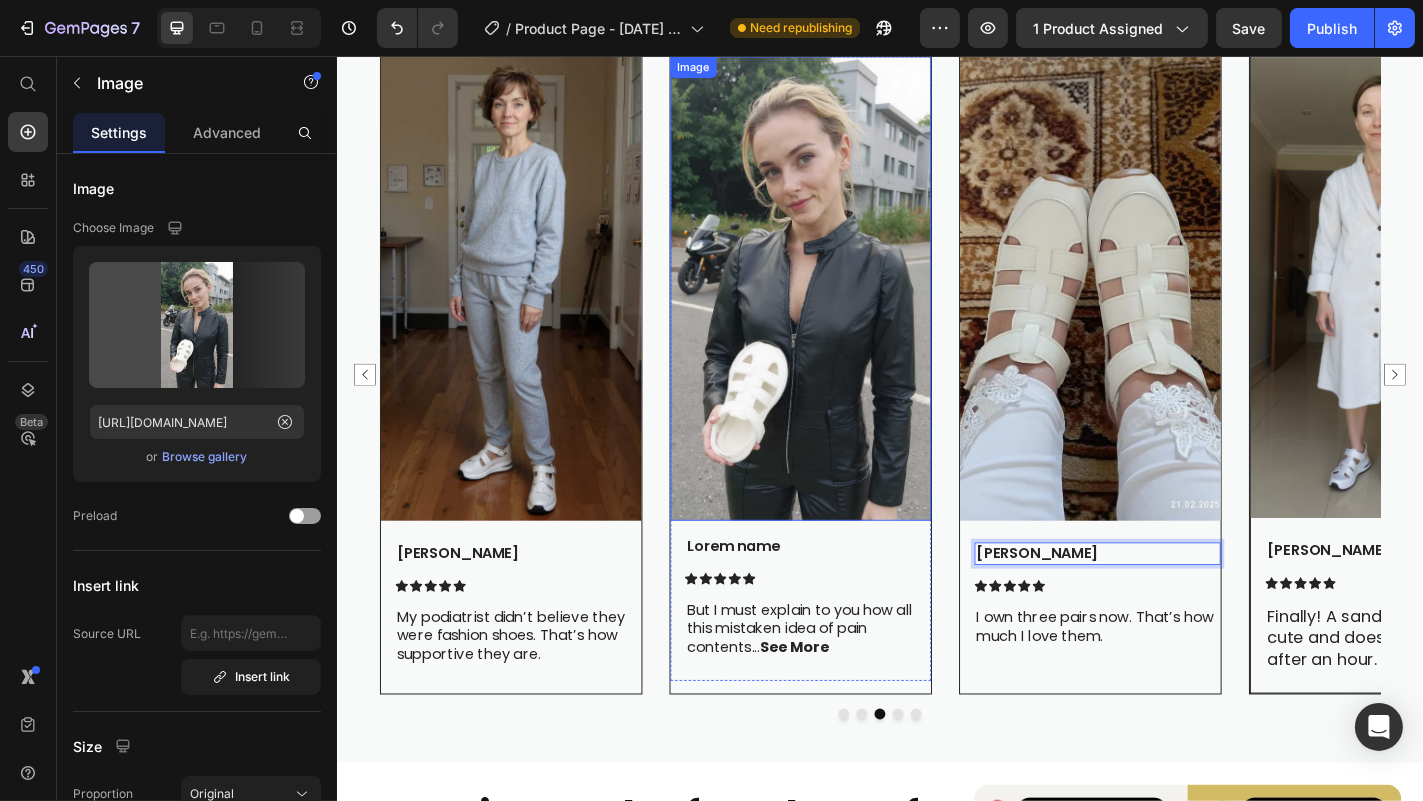 click at bounding box center (848, 312) 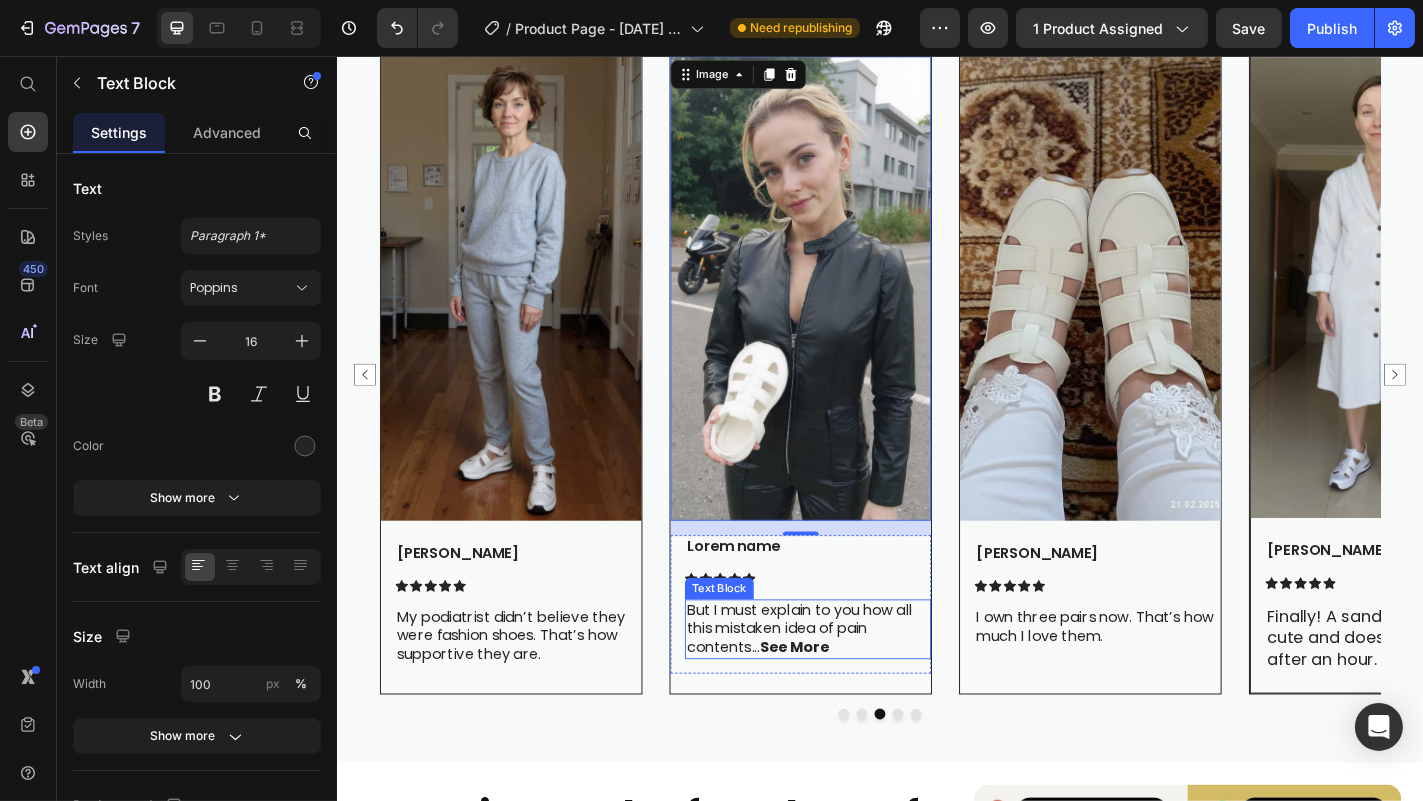 click on "But I must explain to you how all this mistaken idea of pain contents...  See More" at bounding box center (856, 689) 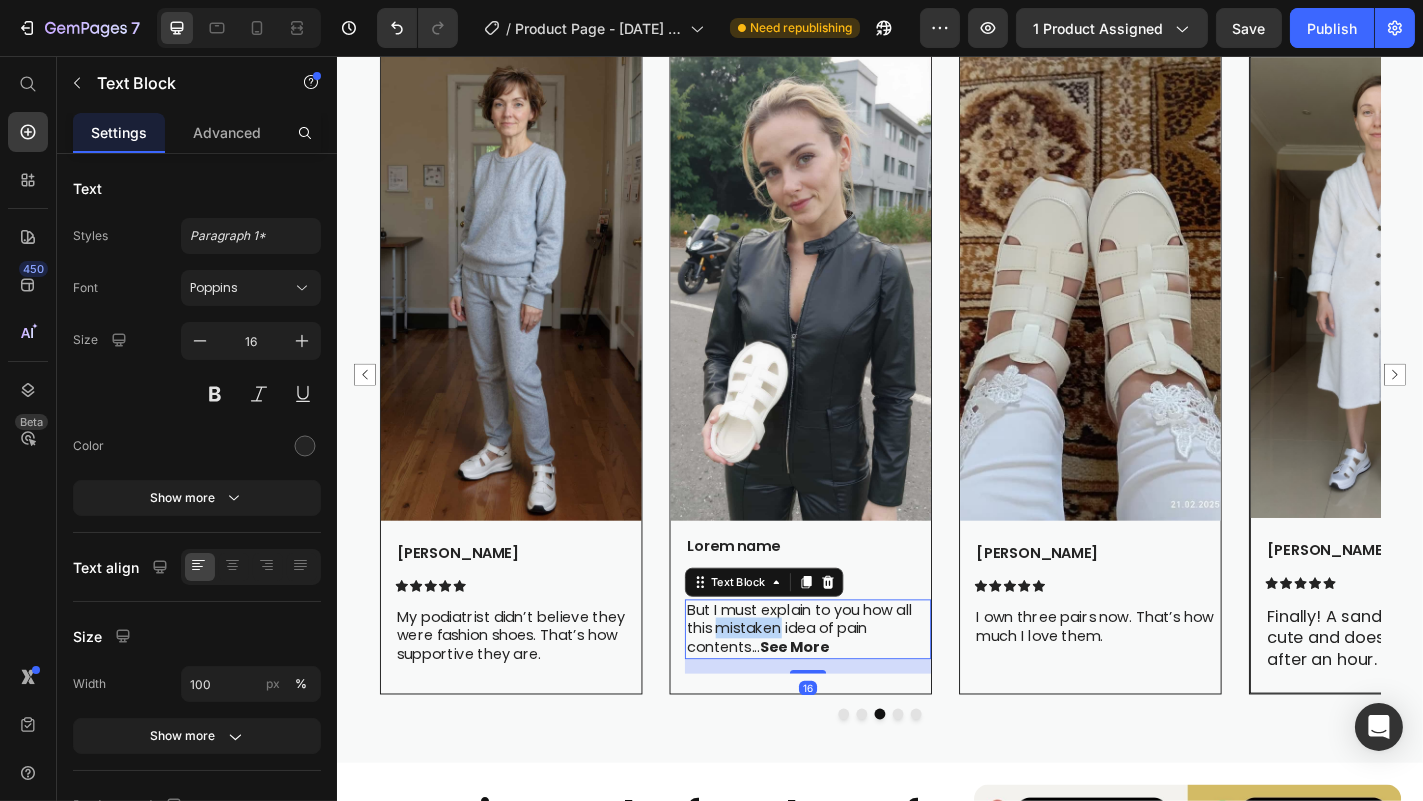 click on "But I must explain to you how all this mistaken idea of pain contents...  See More" at bounding box center [856, 689] 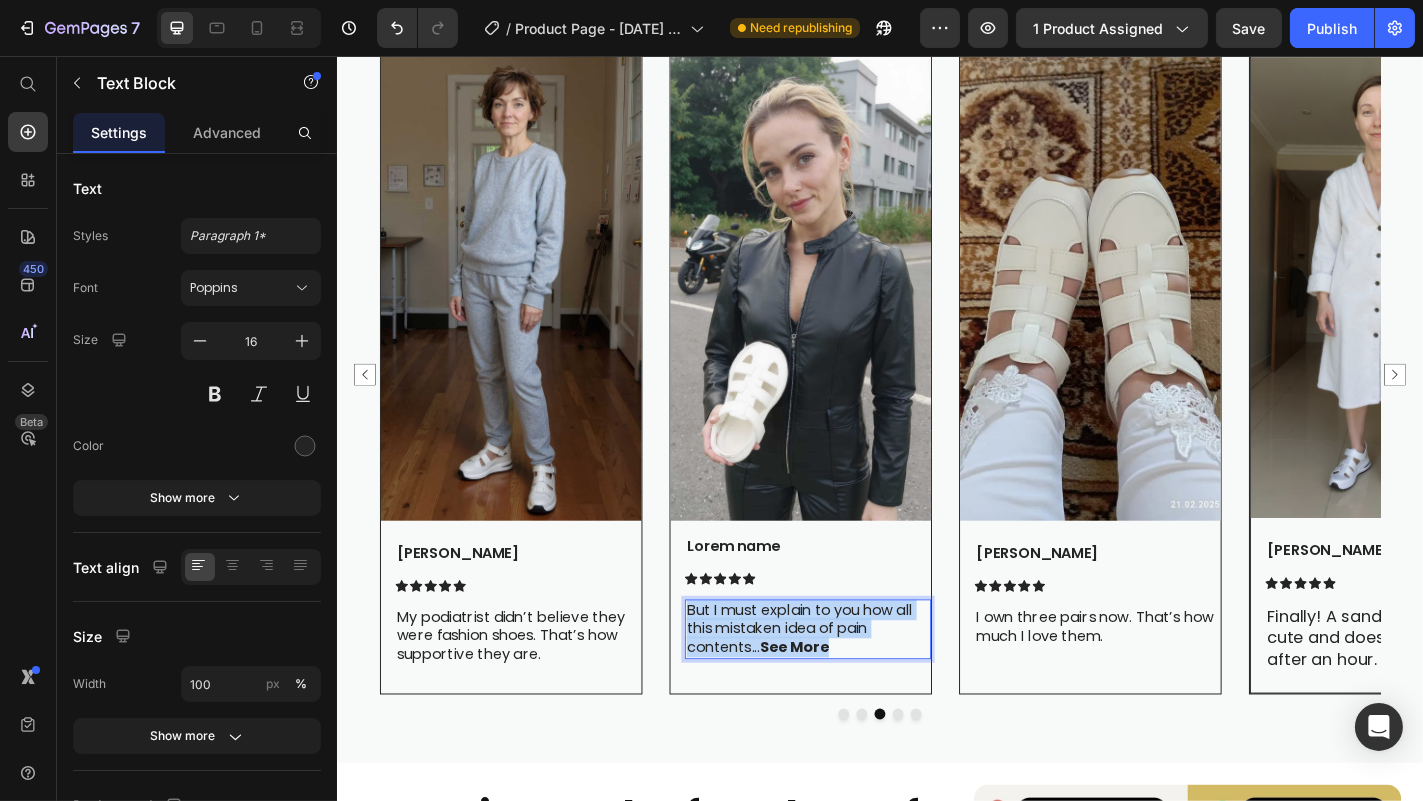 click on "But I must explain to you how all this mistaken idea of pain contents...  See More" at bounding box center (856, 689) 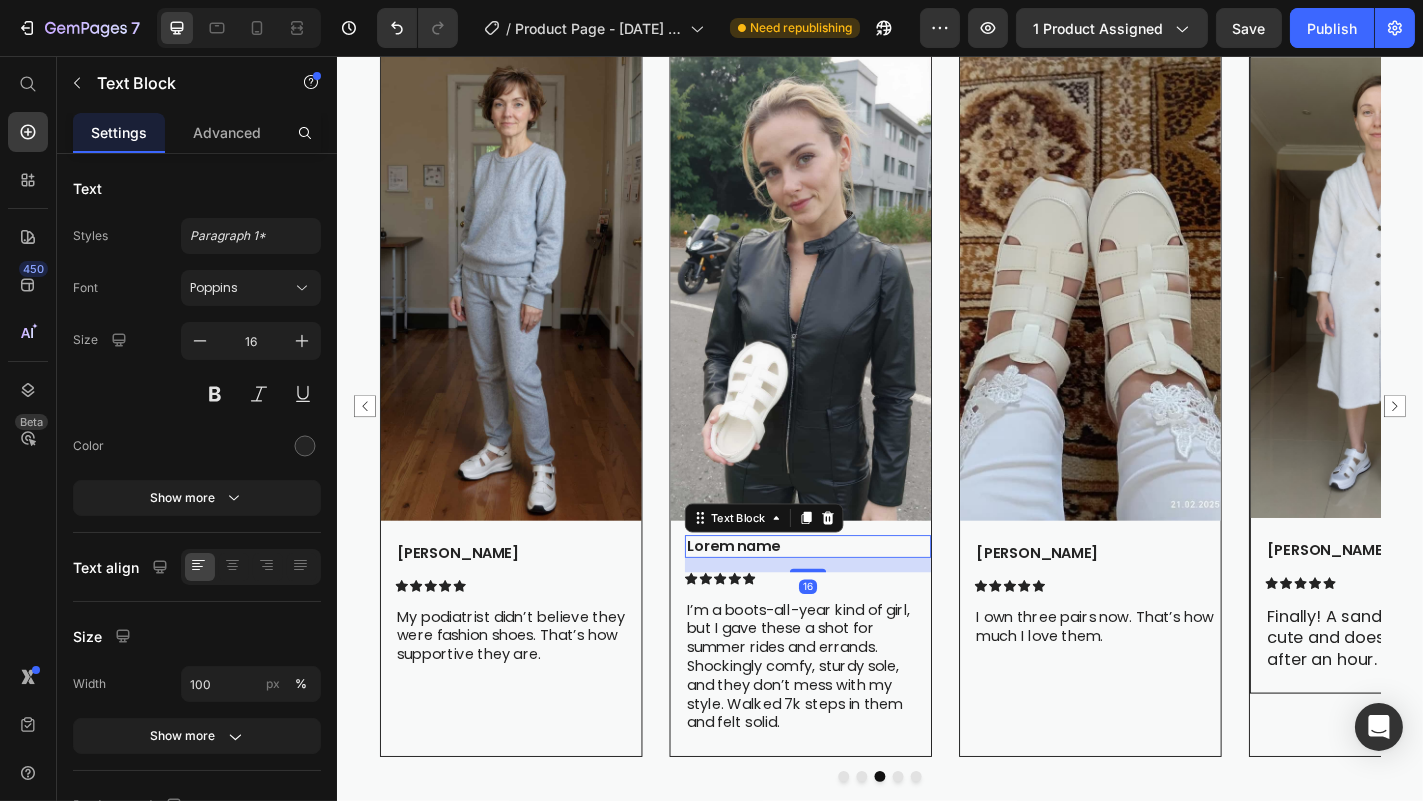 click on "Lorem name" at bounding box center (856, 597) 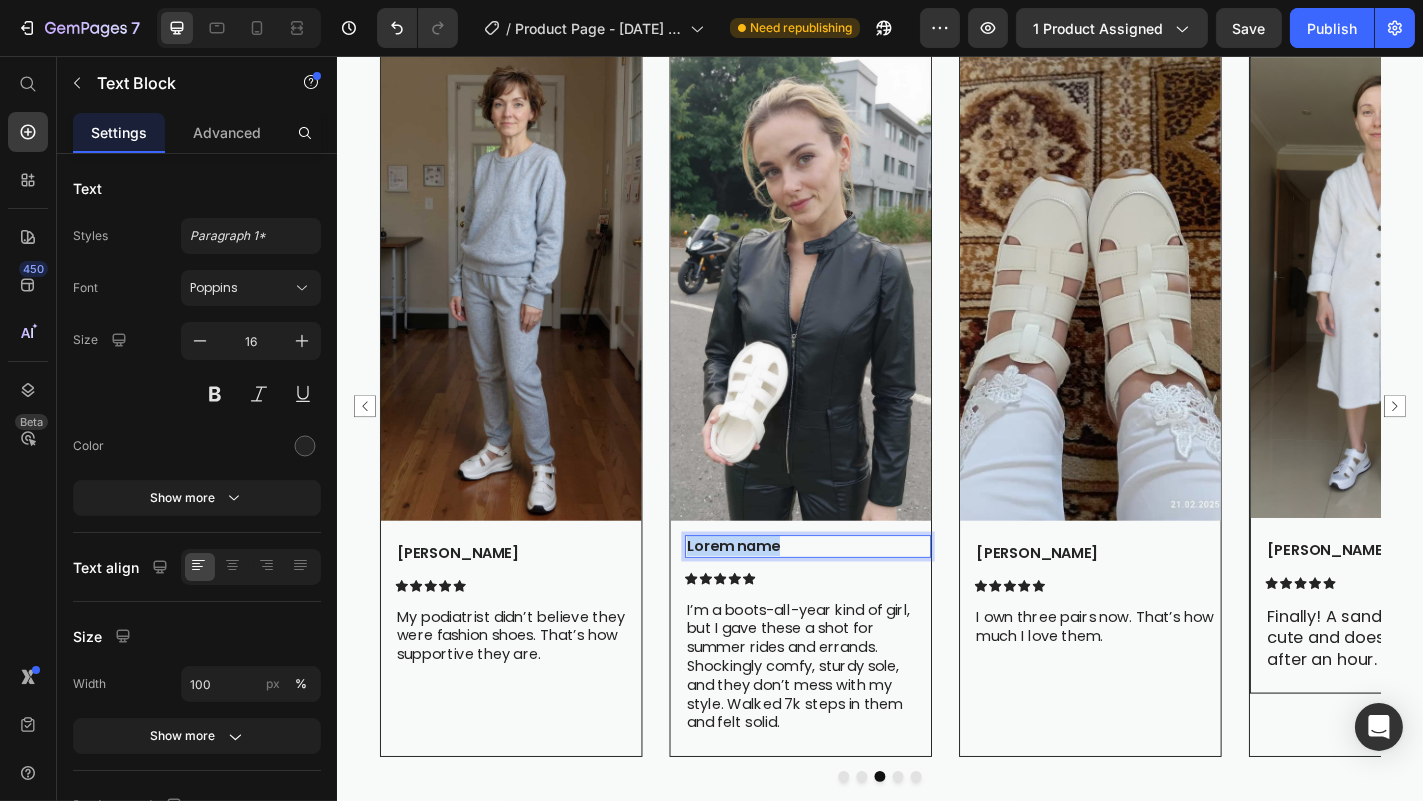 click on "Lorem name" at bounding box center (856, 597) 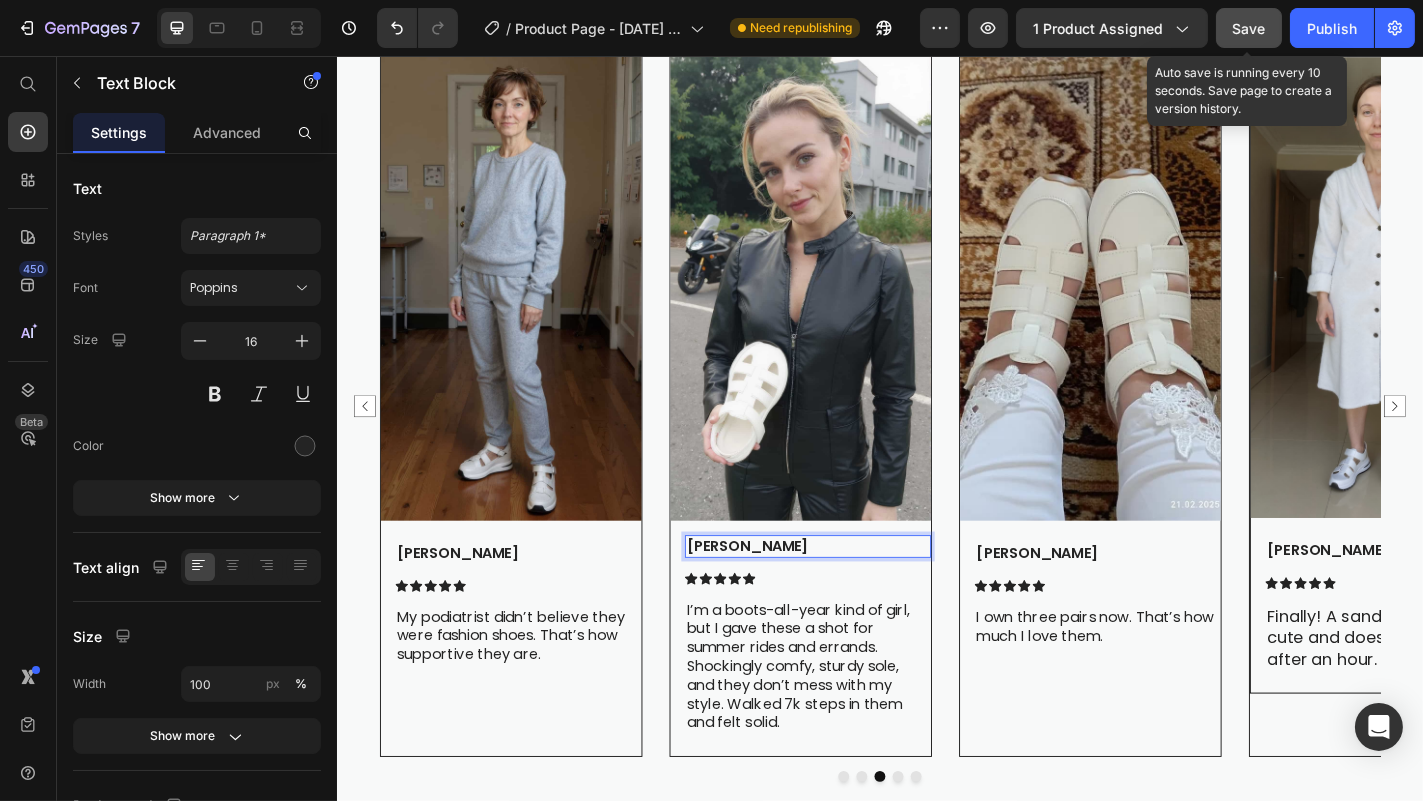 click on "Save" 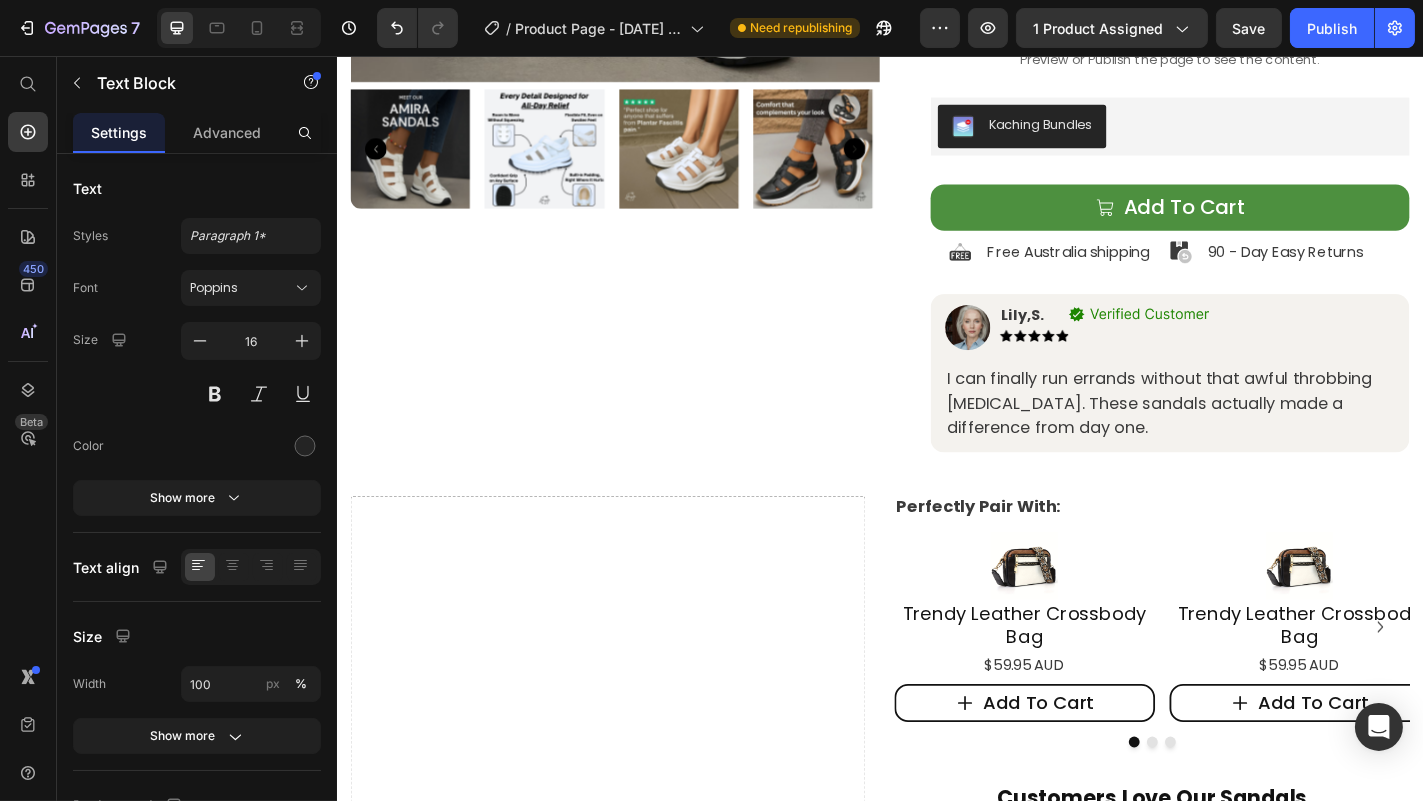 scroll, scrollTop: 615, scrollLeft: 0, axis: vertical 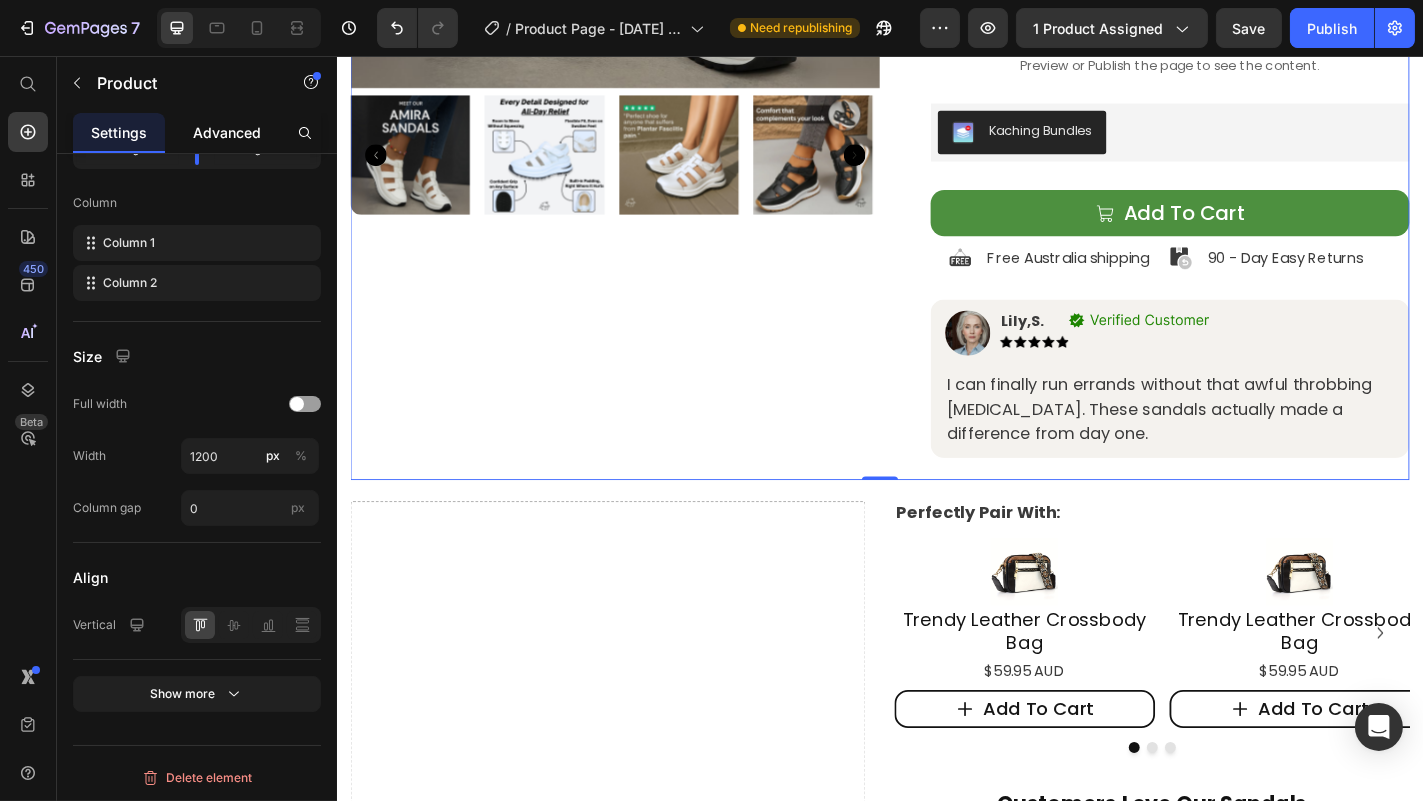 click on "Advanced" at bounding box center (227, 132) 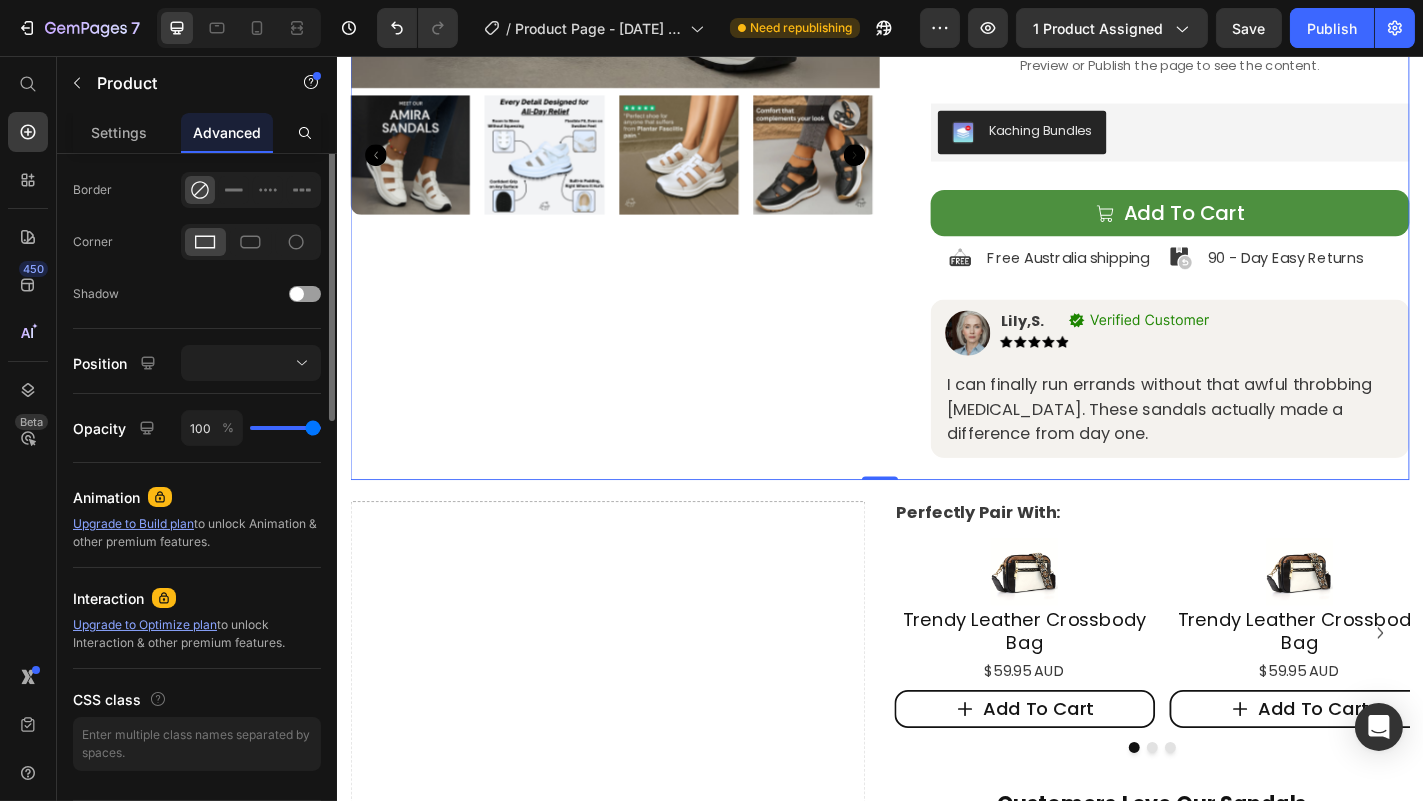 scroll, scrollTop: 599, scrollLeft: 0, axis: vertical 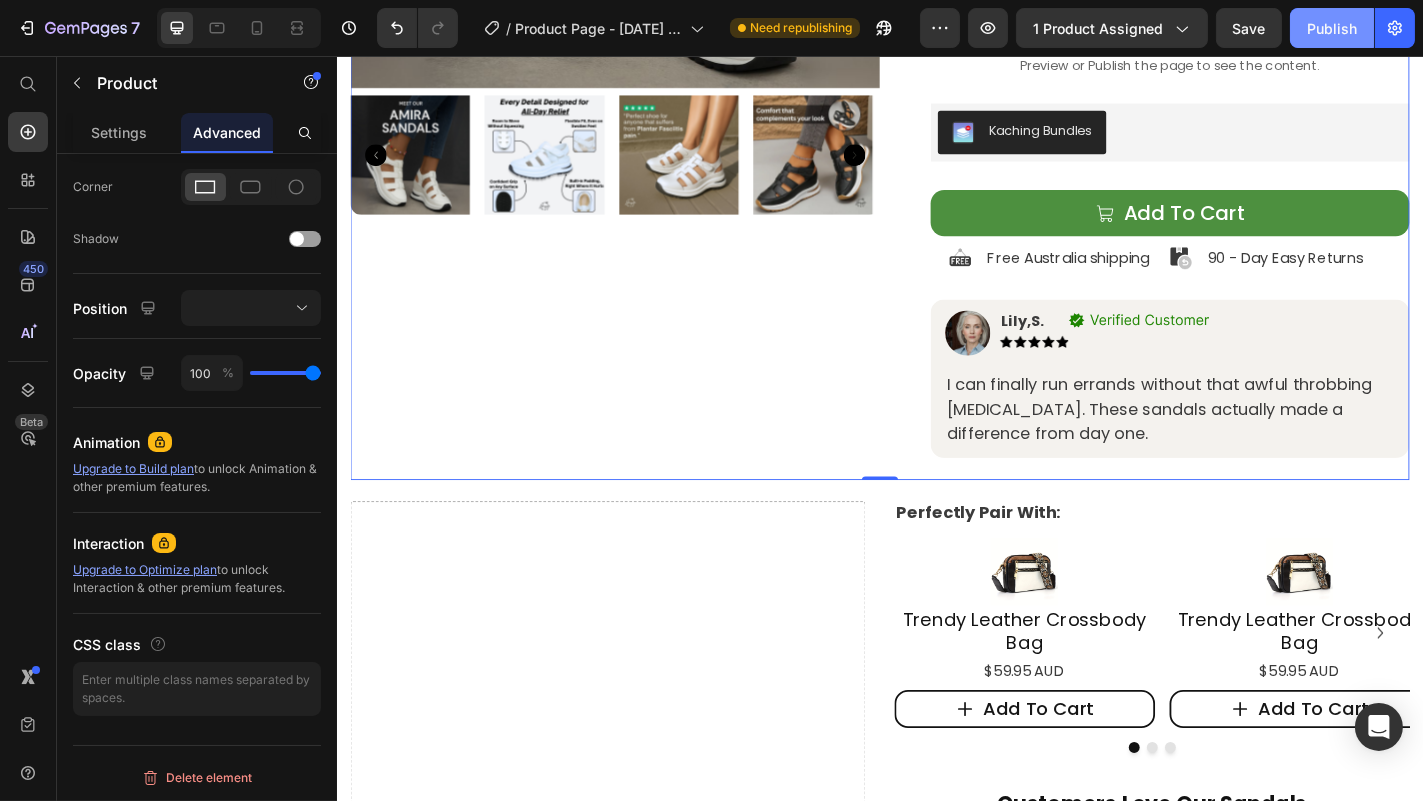 click on "Publish" at bounding box center [1332, 28] 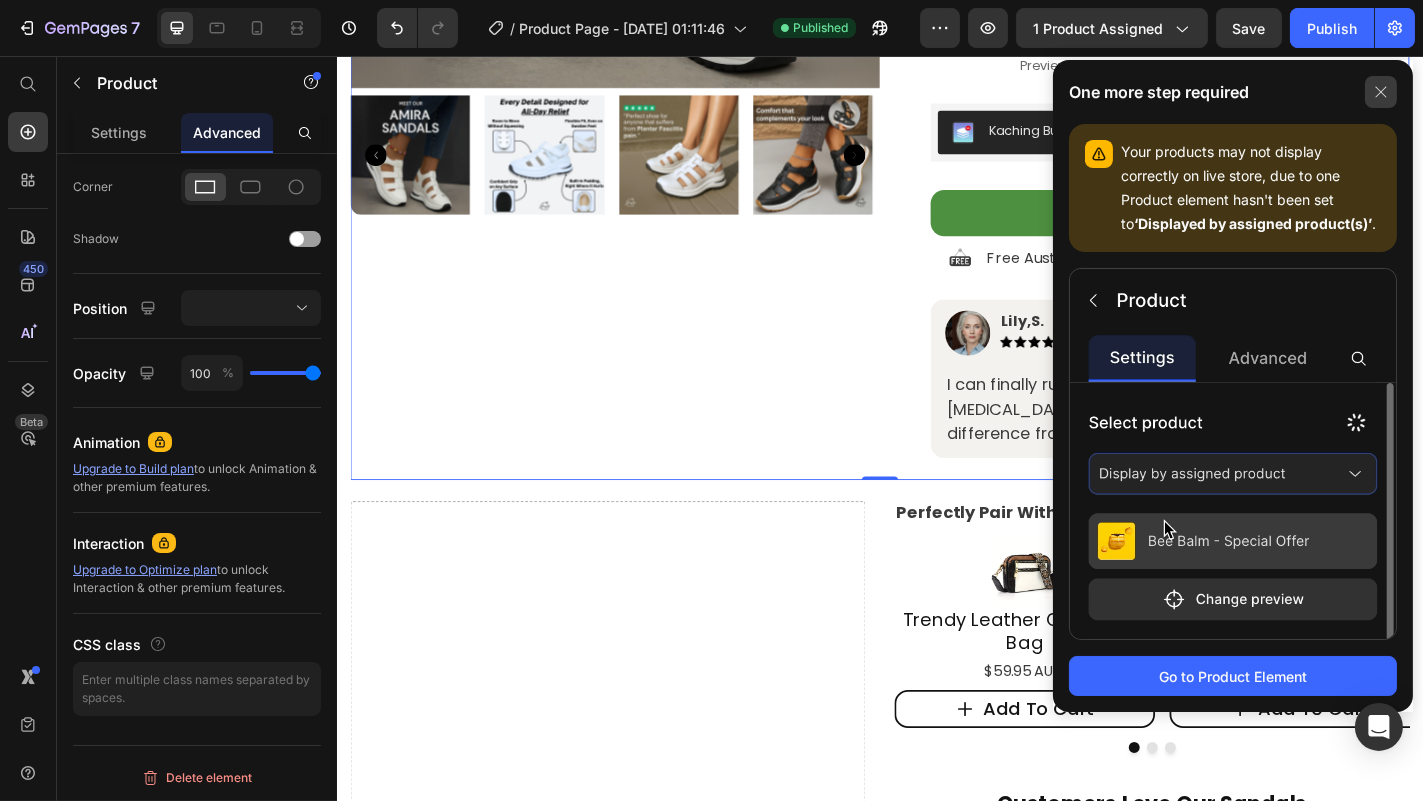 click 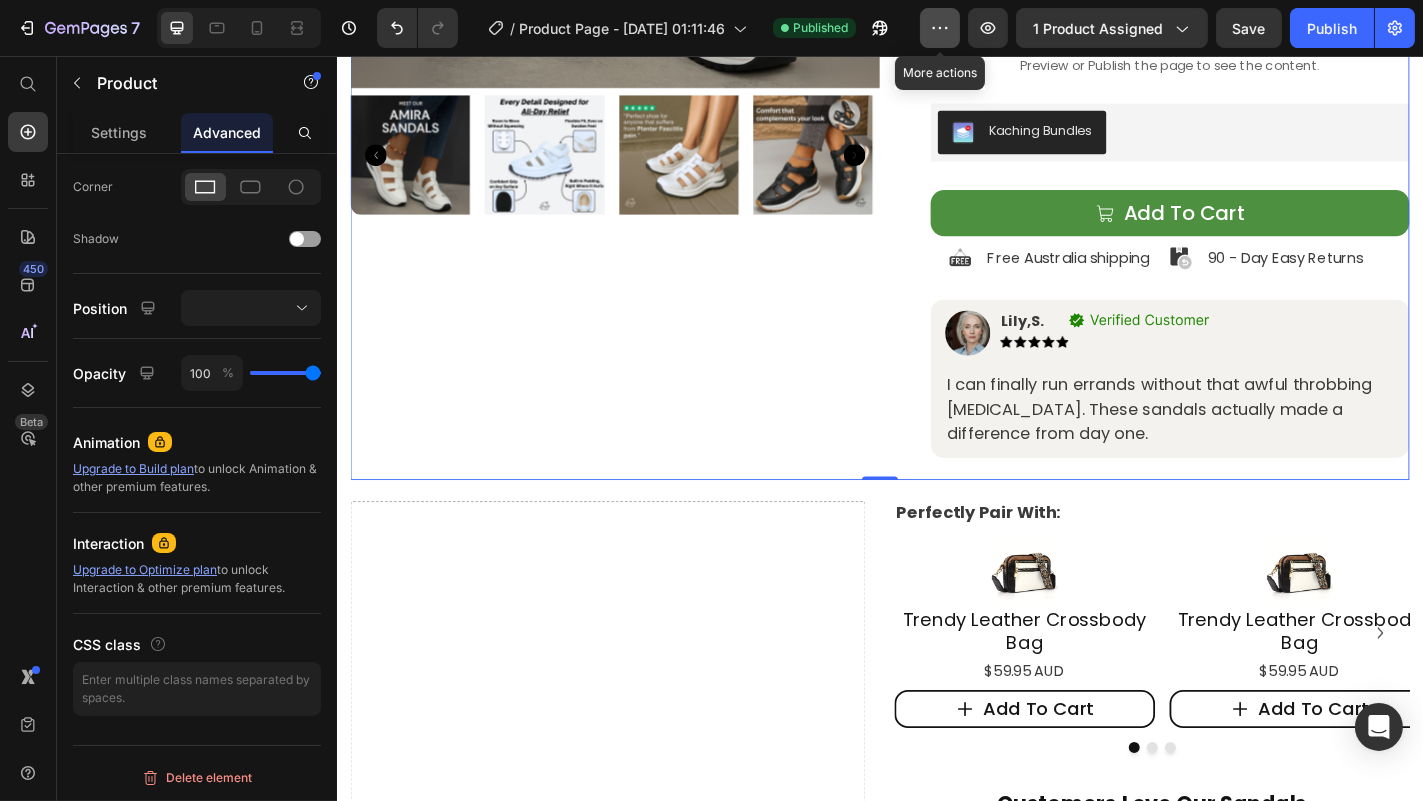 click 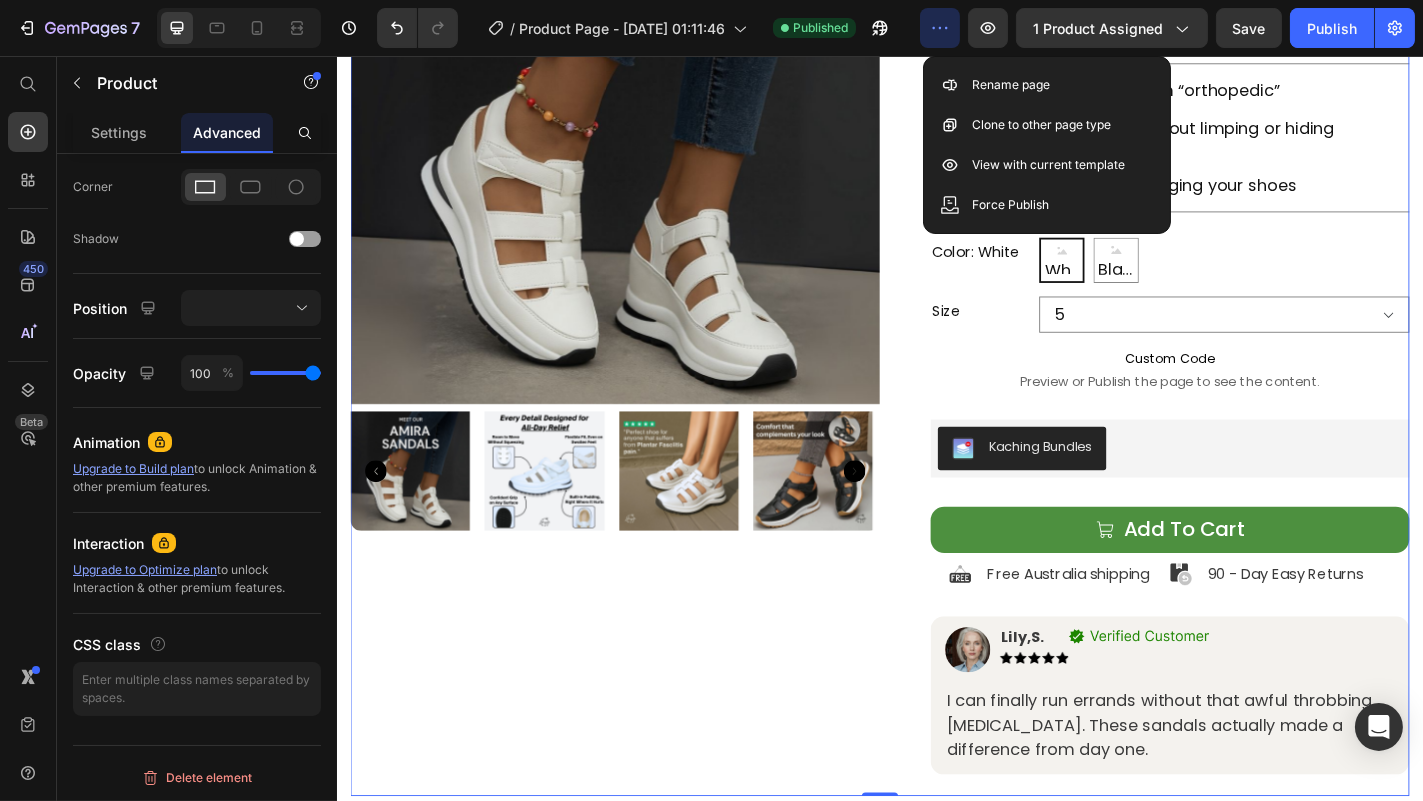 scroll, scrollTop: 263, scrollLeft: 0, axis: vertical 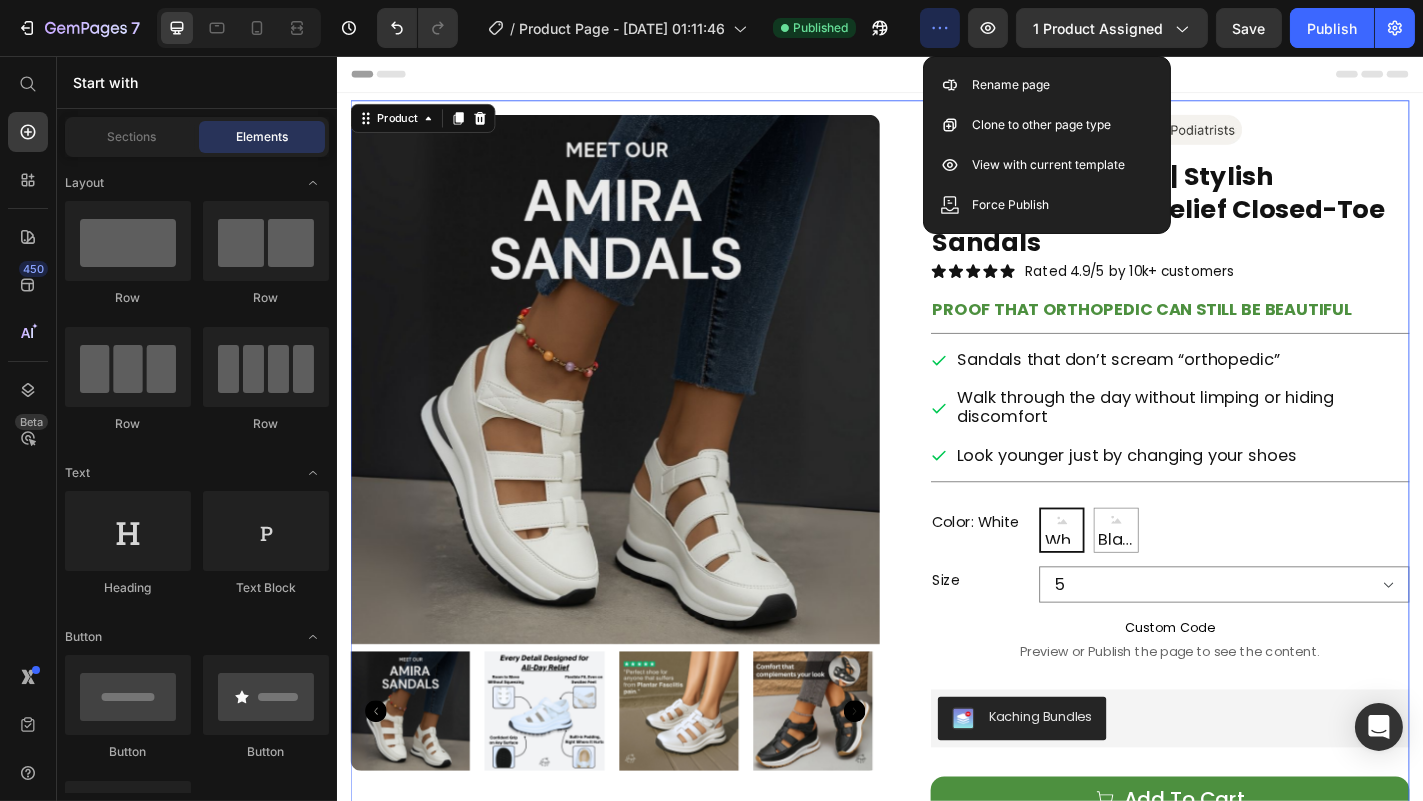 click on "Header" at bounding box center (936, 76) 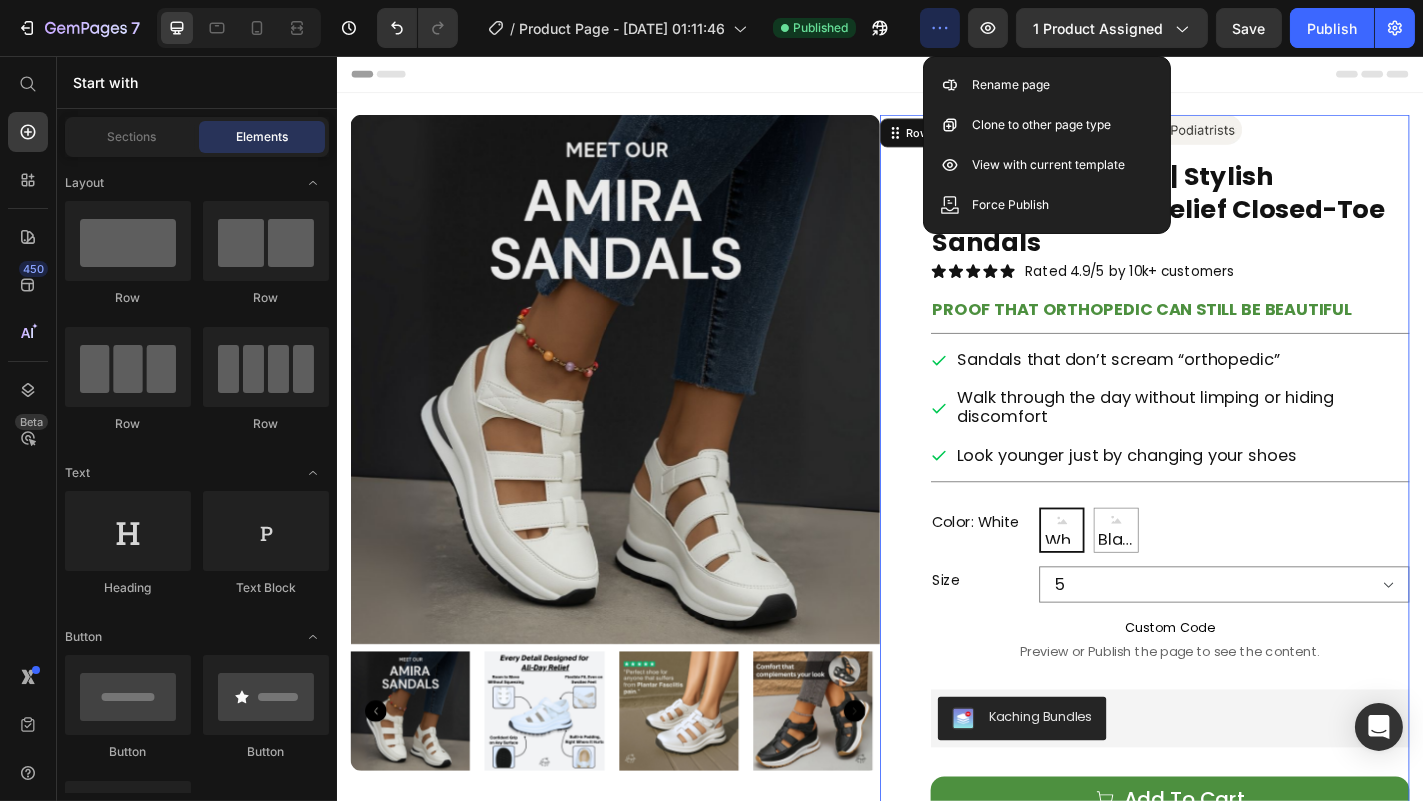 scroll, scrollTop: 0, scrollLeft: 0, axis: both 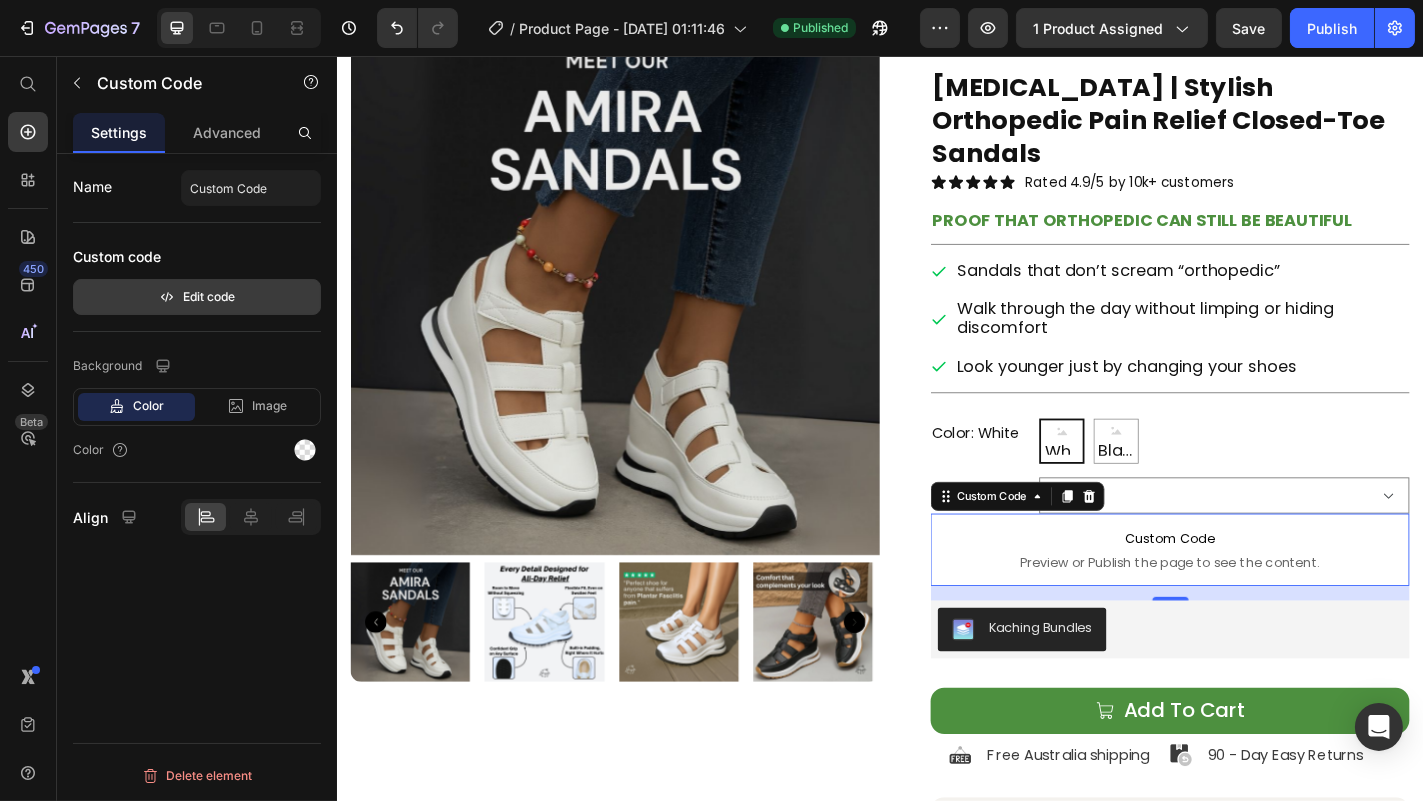 click on "Edit code" at bounding box center [197, 297] 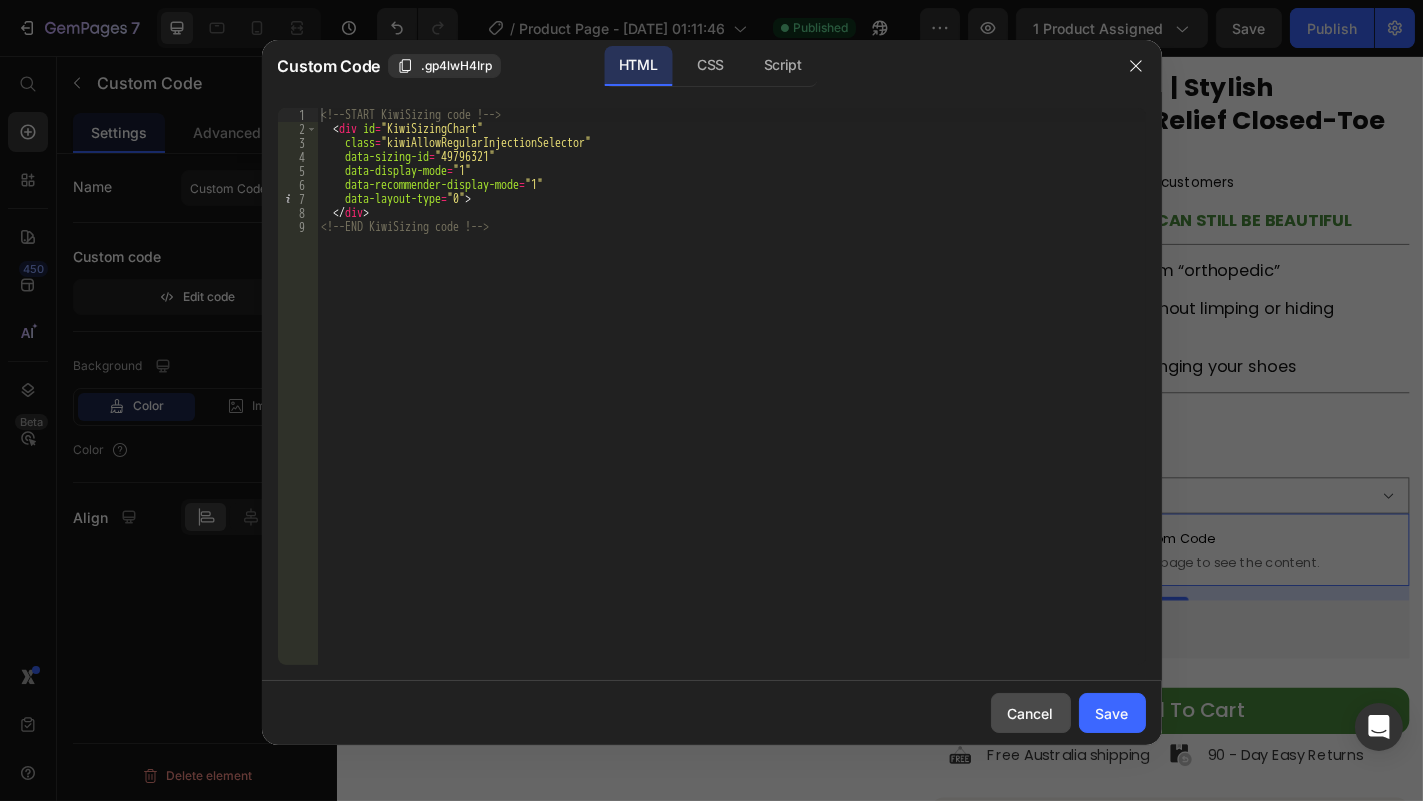 click on "Cancel" at bounding box center [1031, 713] 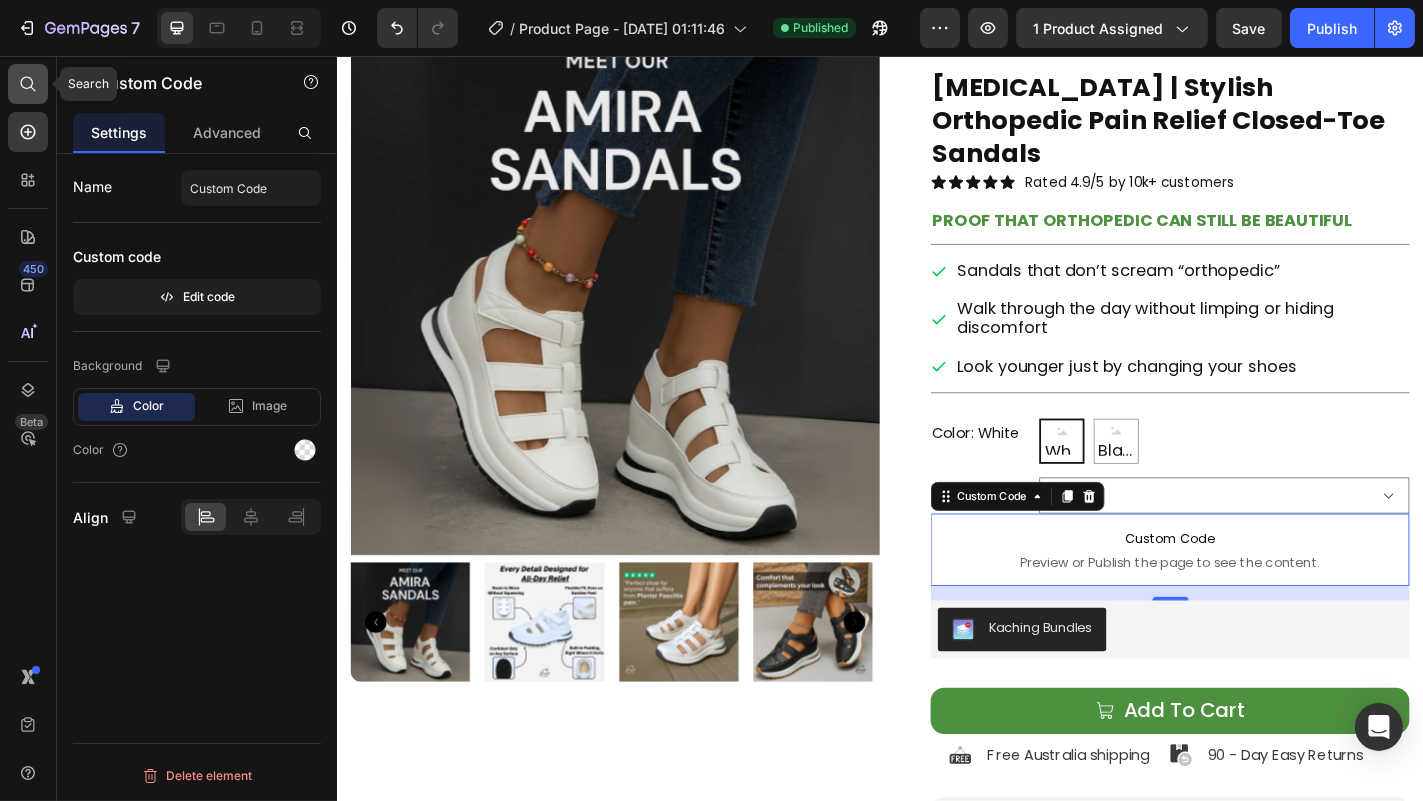 click 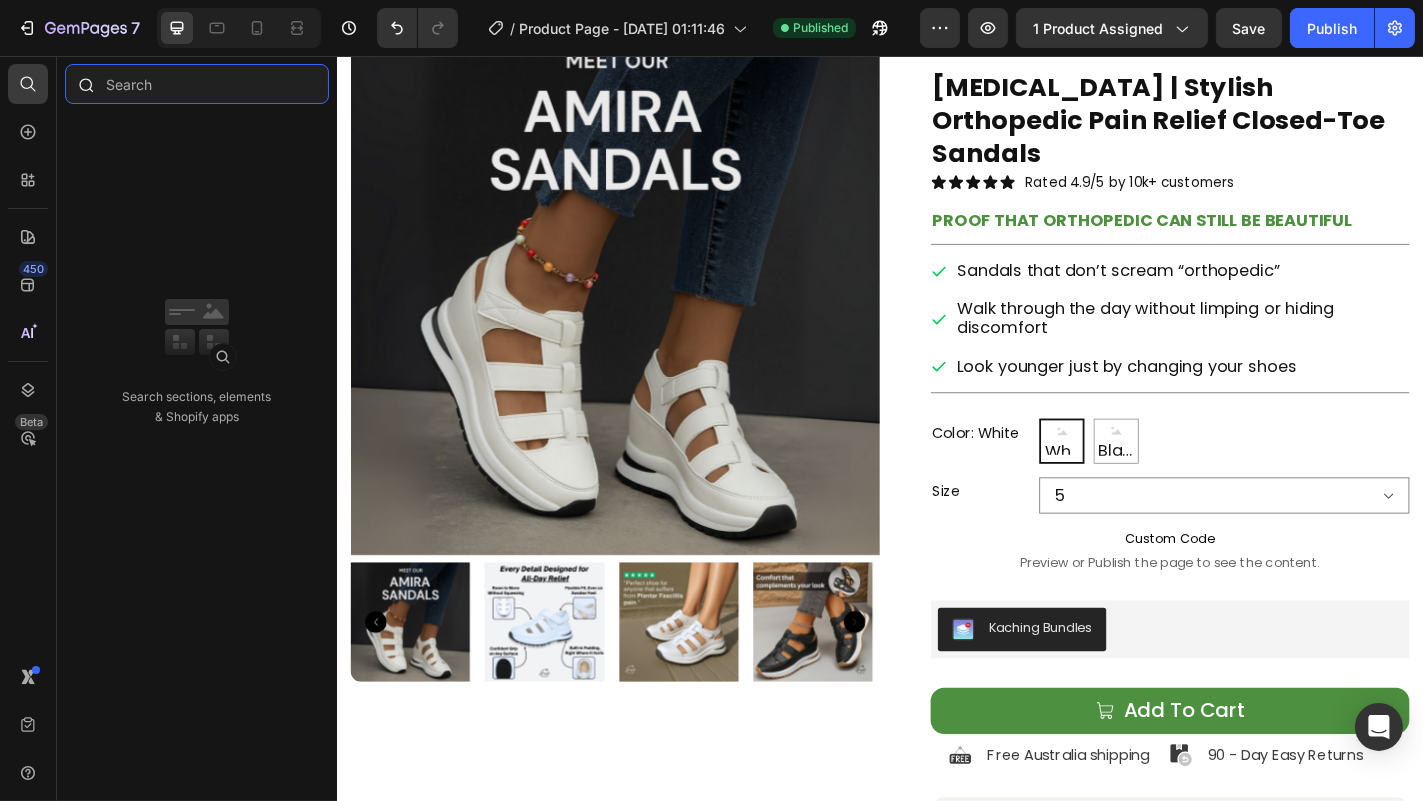 click at bounding box center (197, 84) 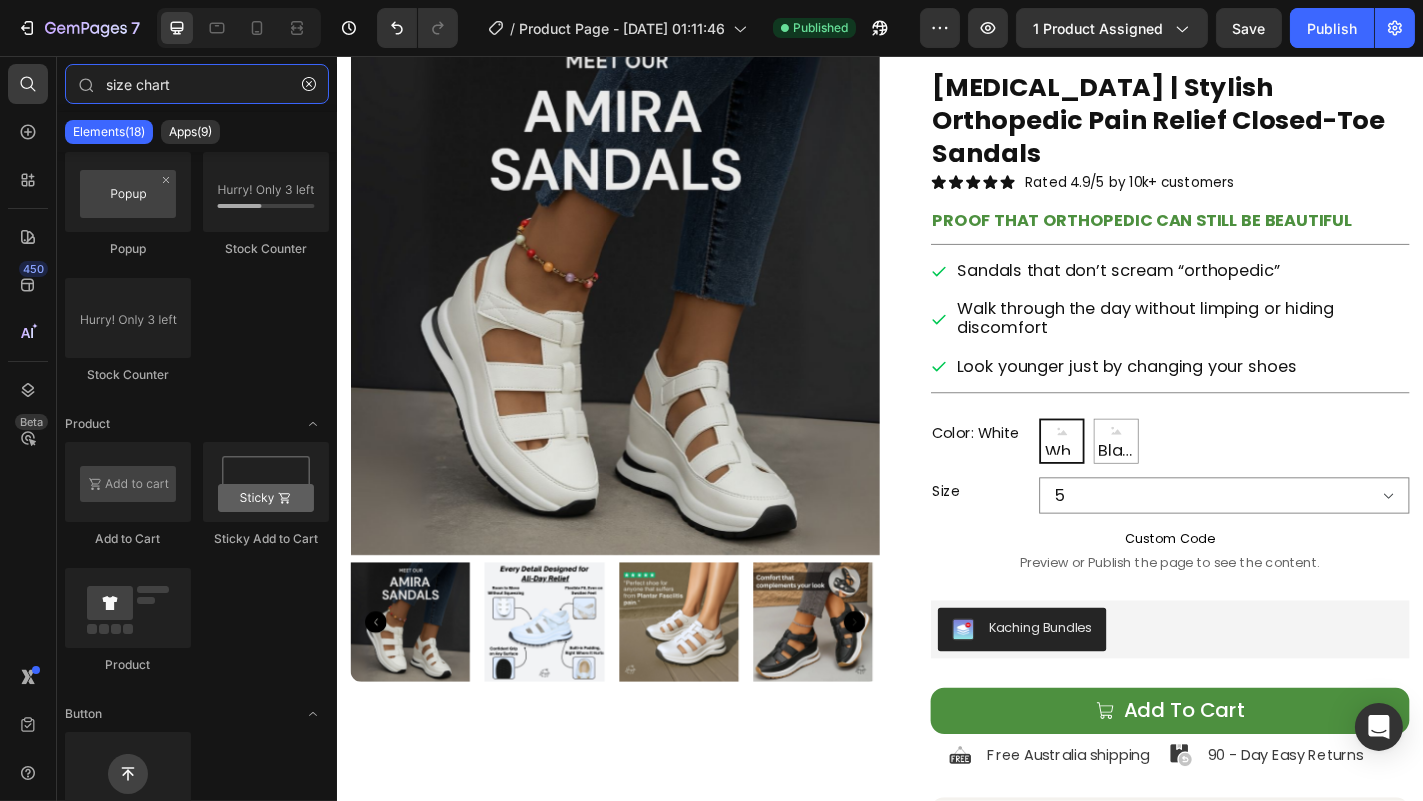 scroll, scrollTop: 0, scrollLeft: 0, axis: both 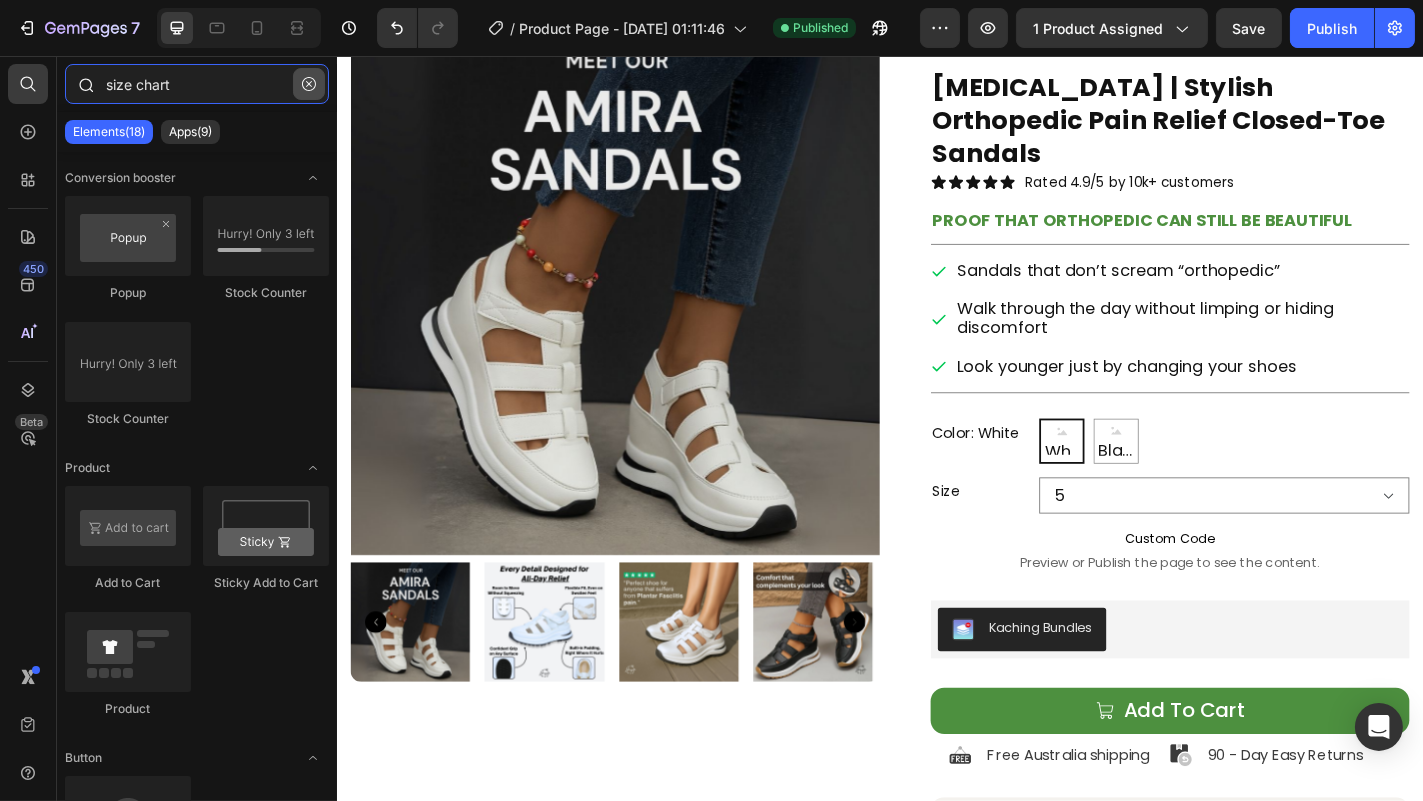 type on "size chart" 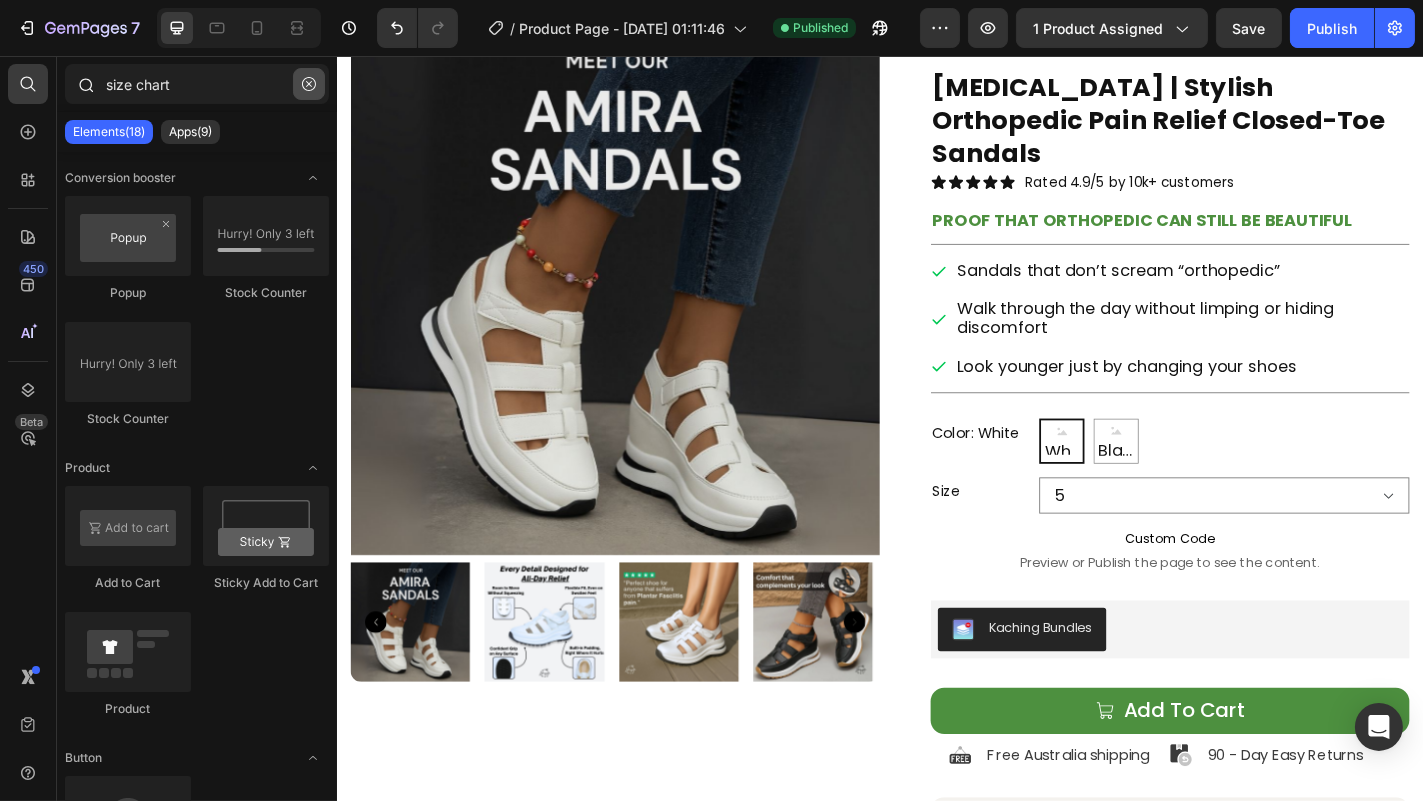click 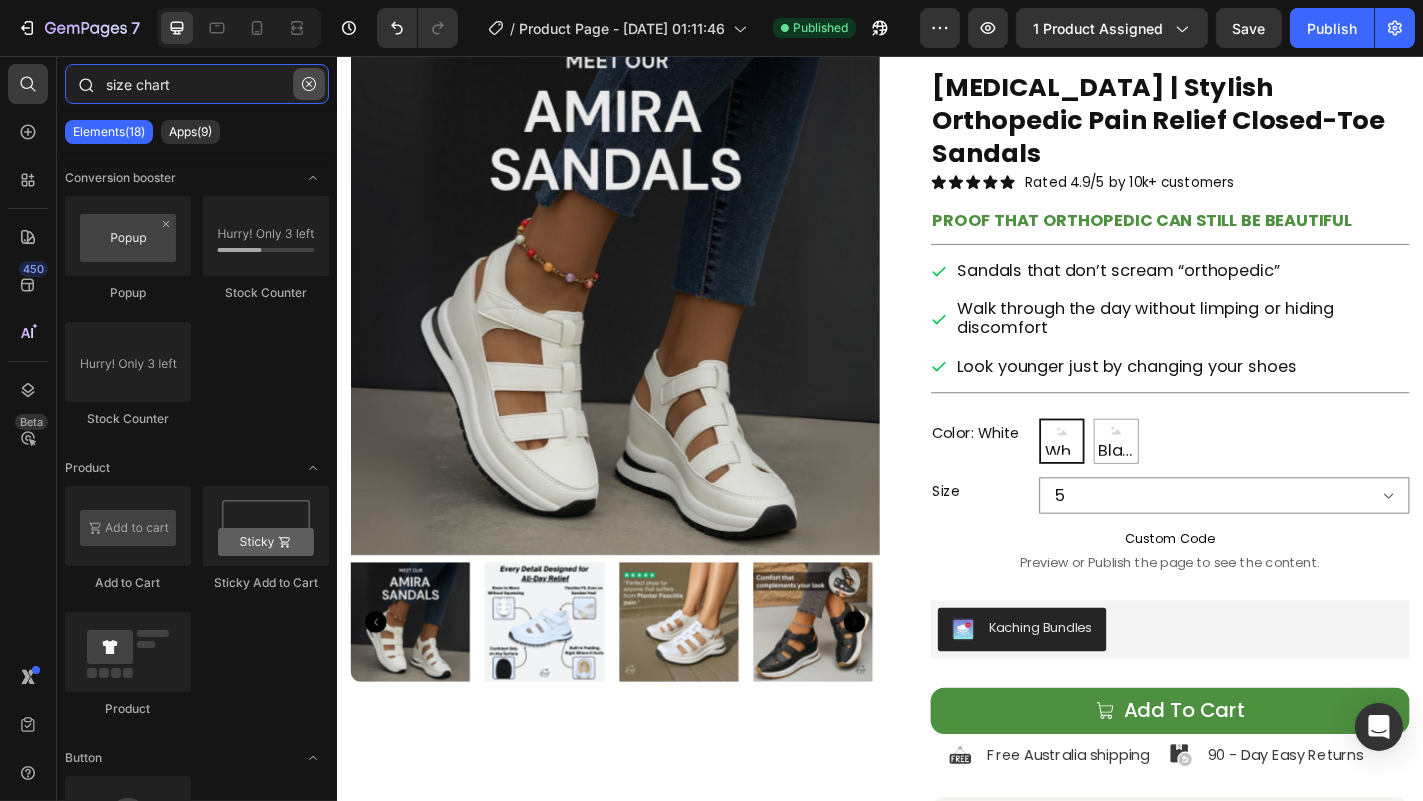 type 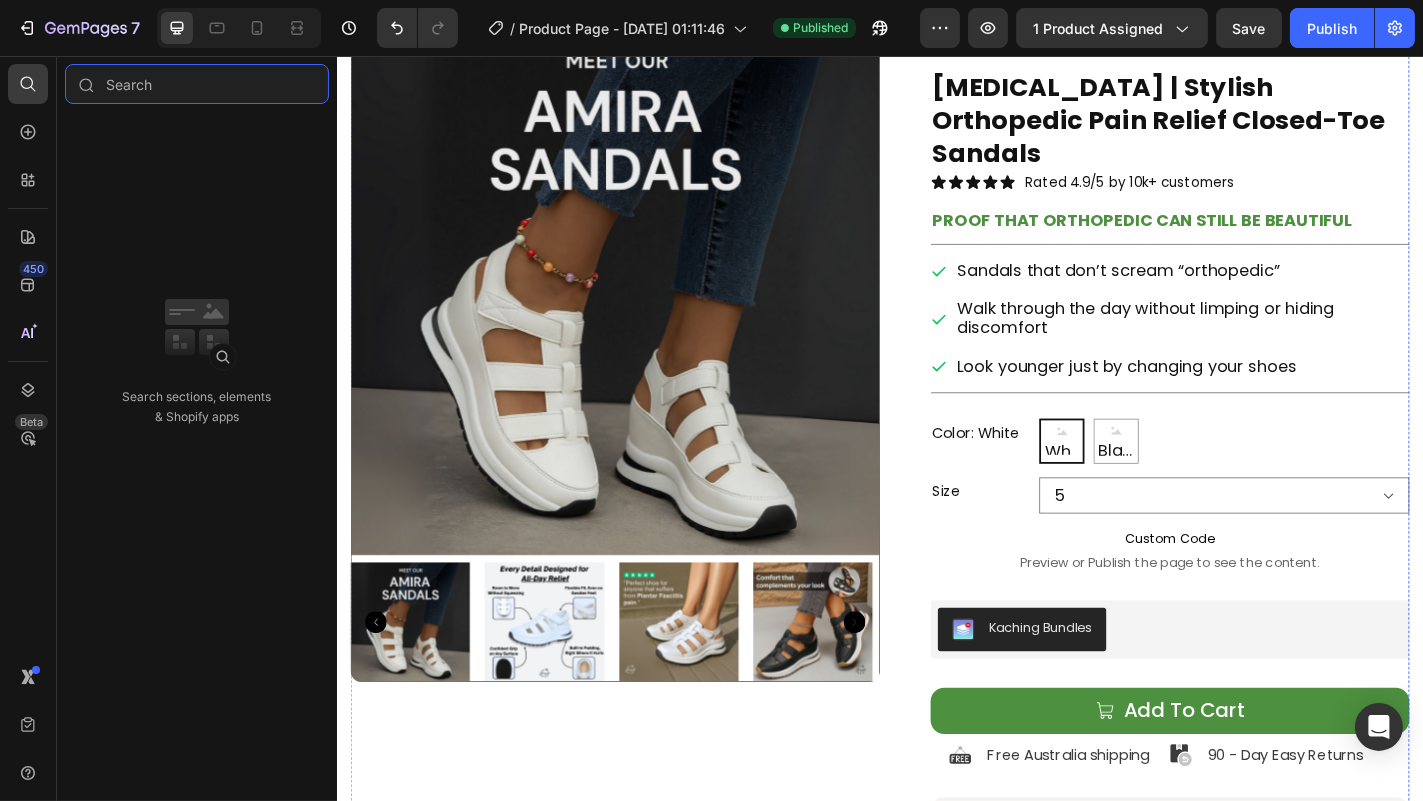 scroll, scrollTop: 0, scrollLeft: 0, axis: both 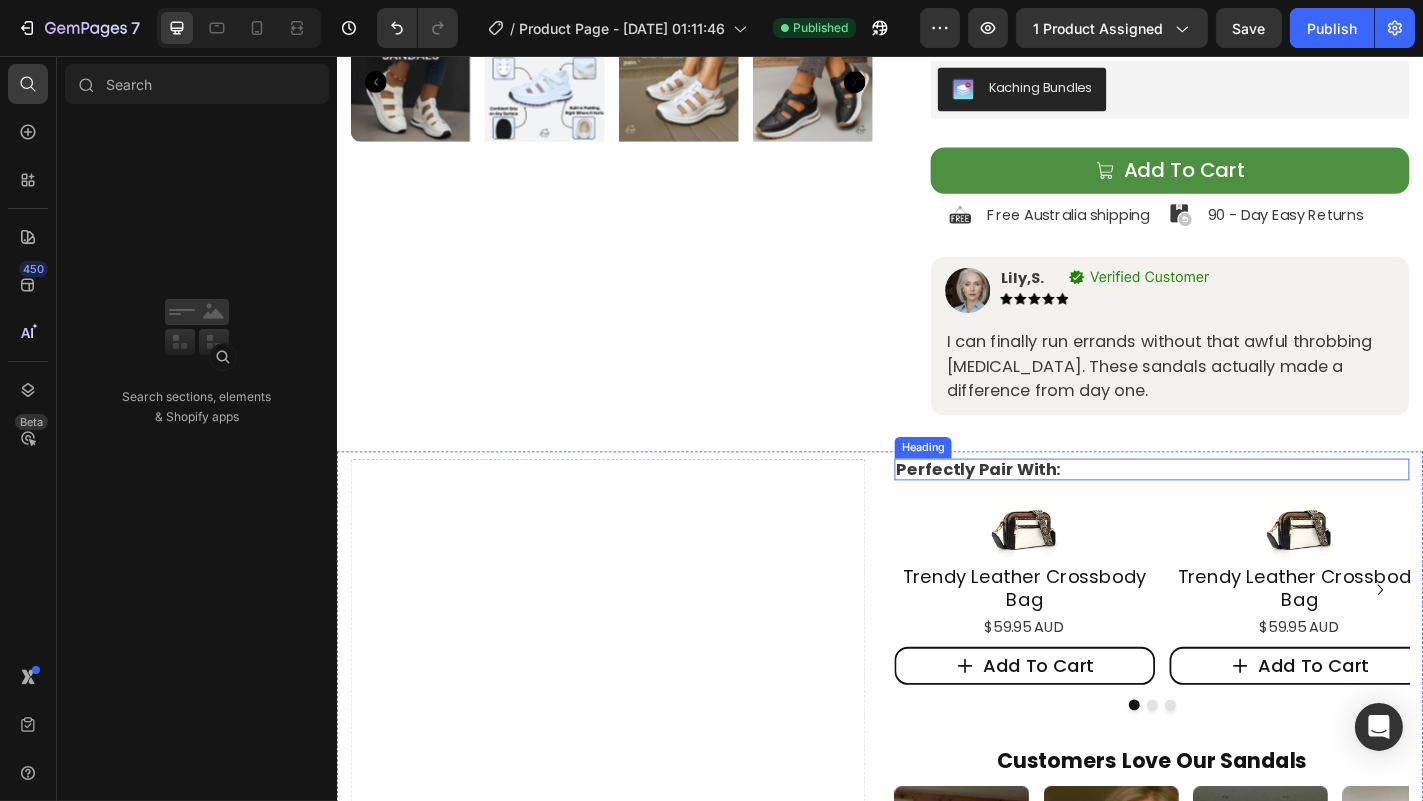 click on "Perfectly Pair With:" at bounding box center [1236, 513] 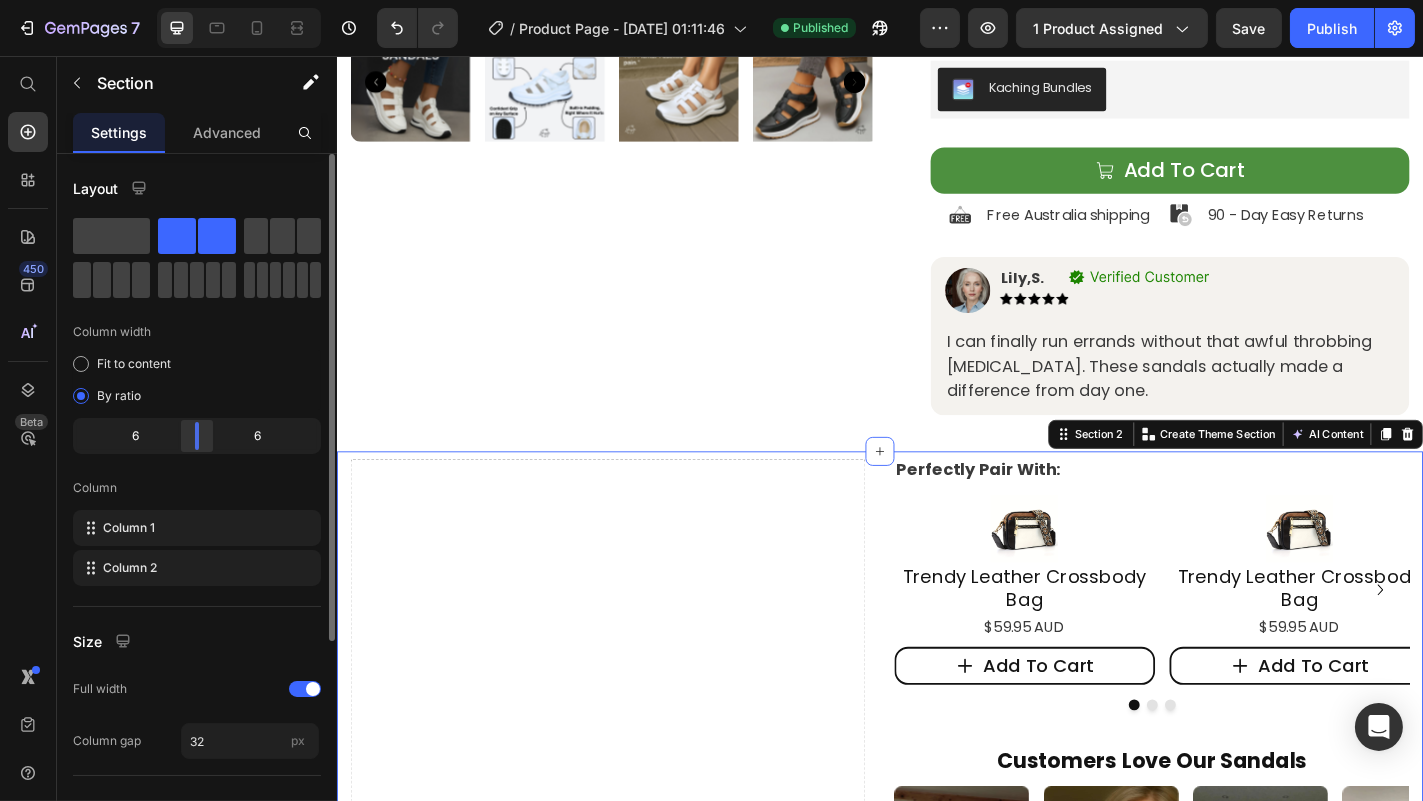 click on "7   /  Product Page - Jul 24, 01:11:46 Published Preview 1 product assigned  Save   Publish  450 Beta Start with Sections Elements Hero Section Product Detail Brands Trusted Badges Guarantee Product Breakdown How to use Testimonials Compare Bundle FAQs Social Proof Brand Story Product List Collection Blog List Contact Sticky Add to Cart Custom Footer Browse Library 450 Layout
Row
Row
Row
Row Text
Heading
Text Block Button
Button
Button
Sticky Back to top Media
Image" at bounding box center [711, 0] 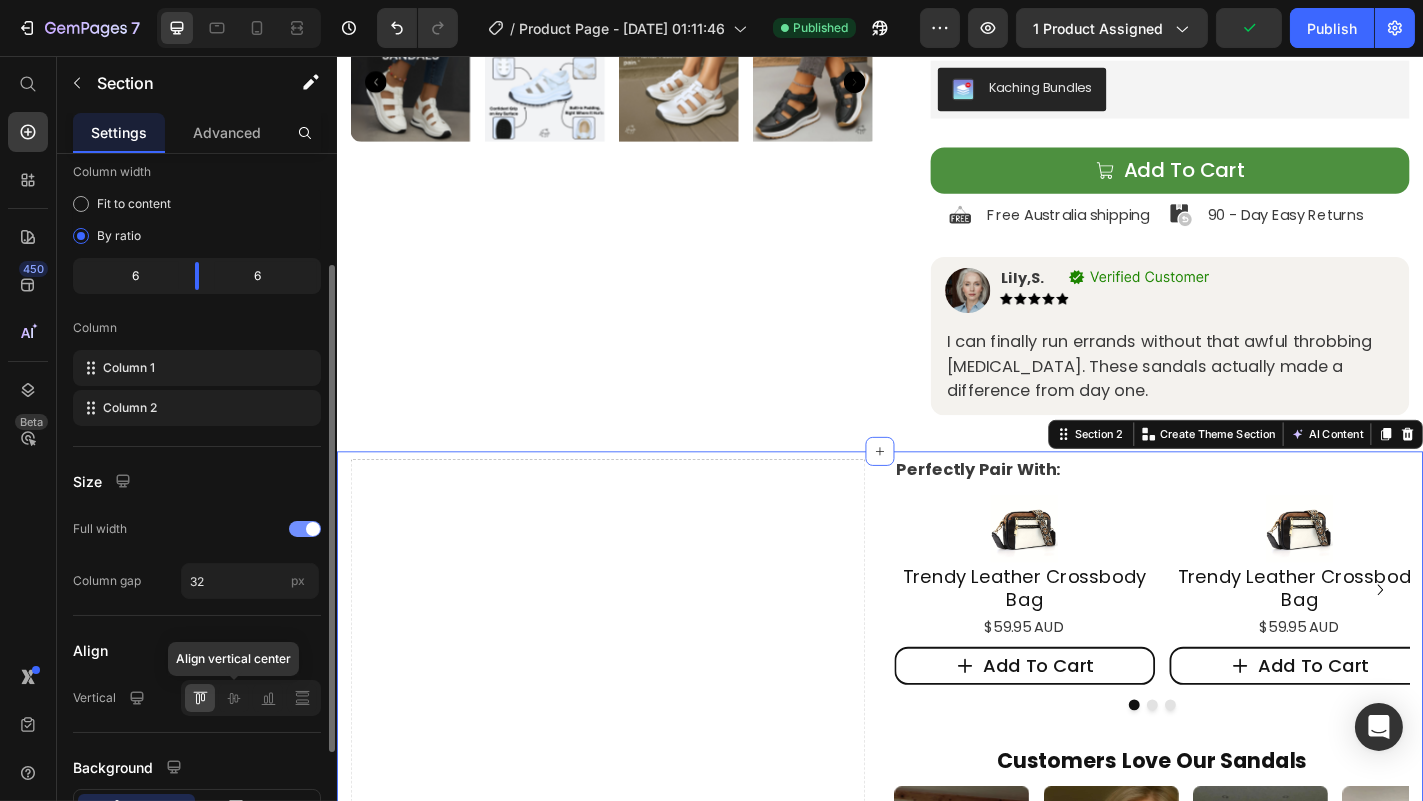 scroll, scrollTop: 162, scrollLeft: 0, axis: vertical 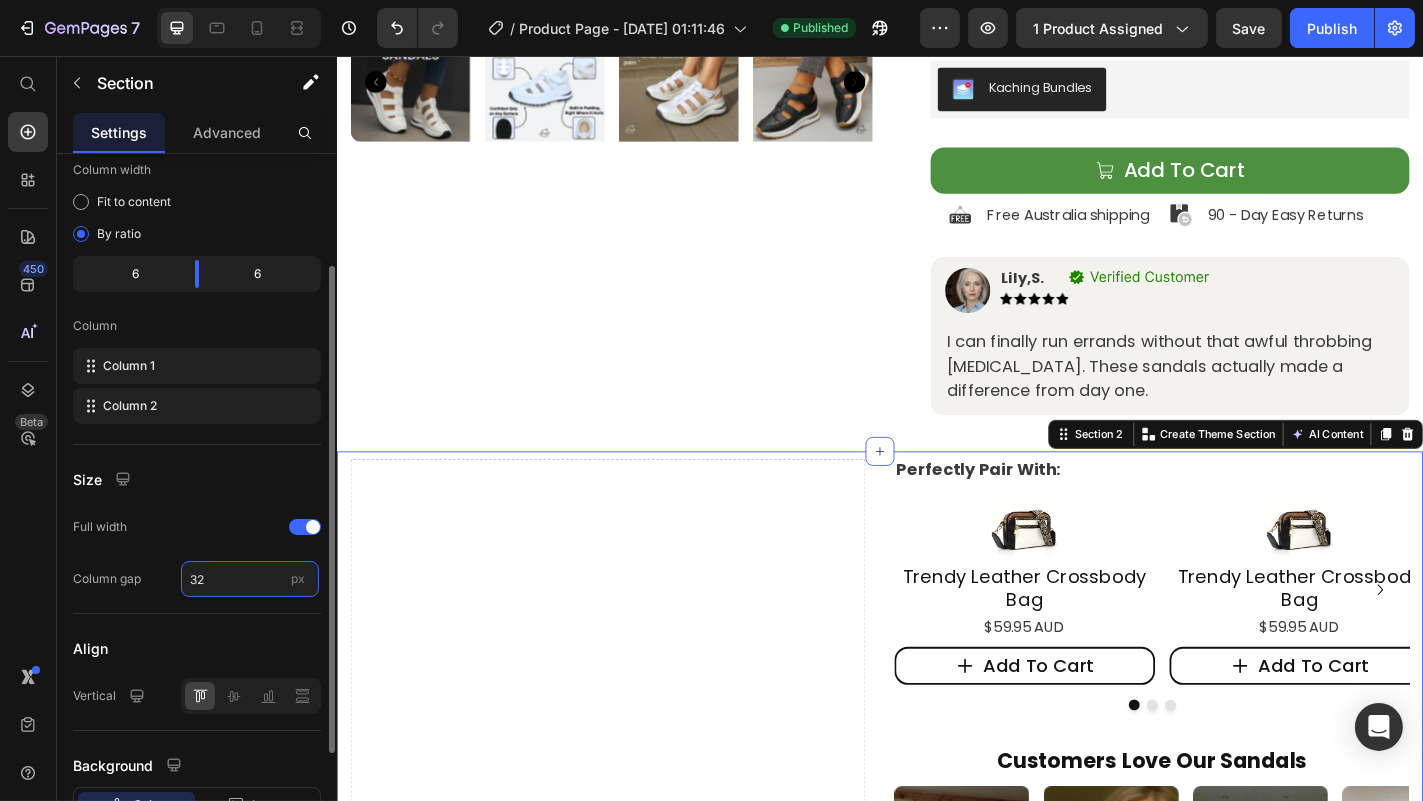 click on "32" at bounding box center [250, 579] 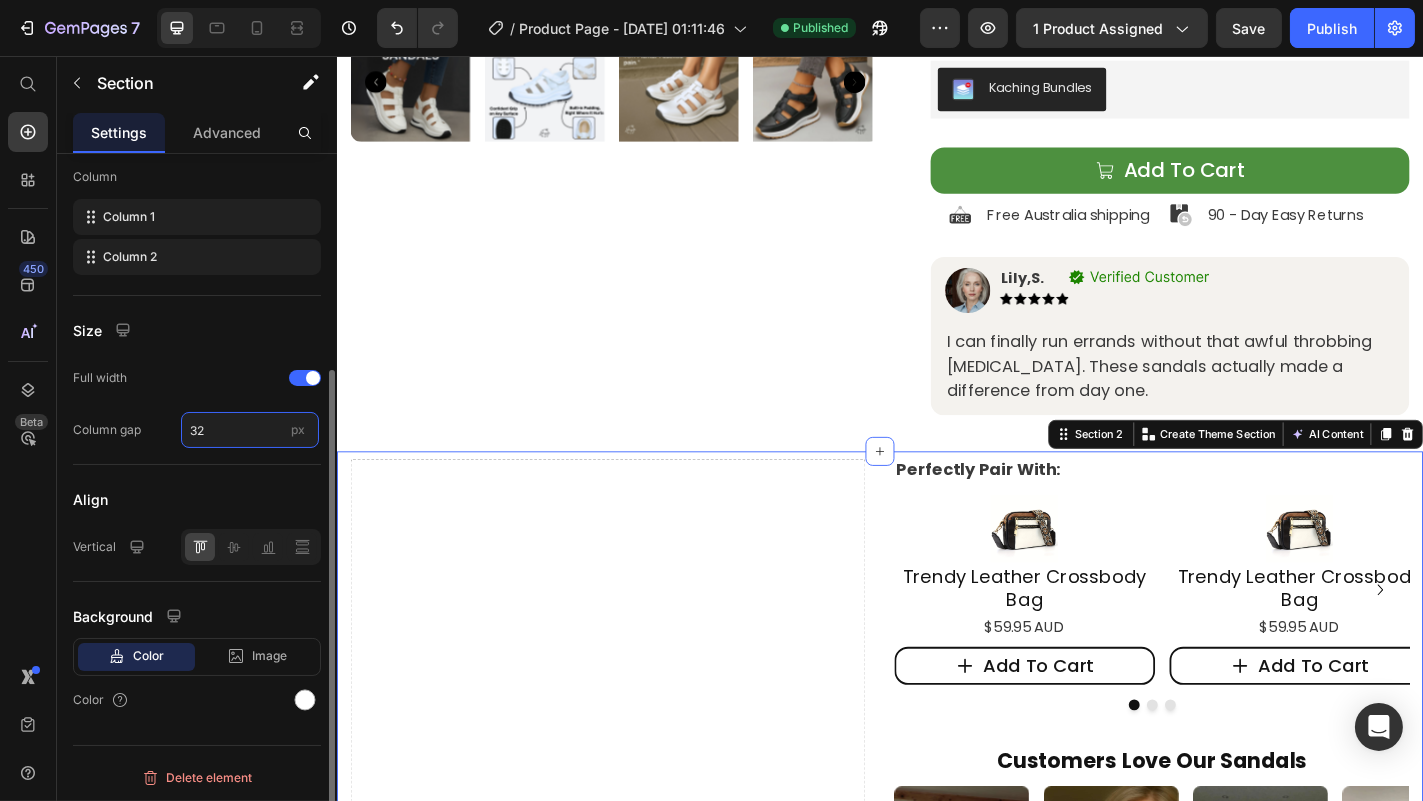 scroll, scrollTop: 0, scrollLeft: 0, axis: both 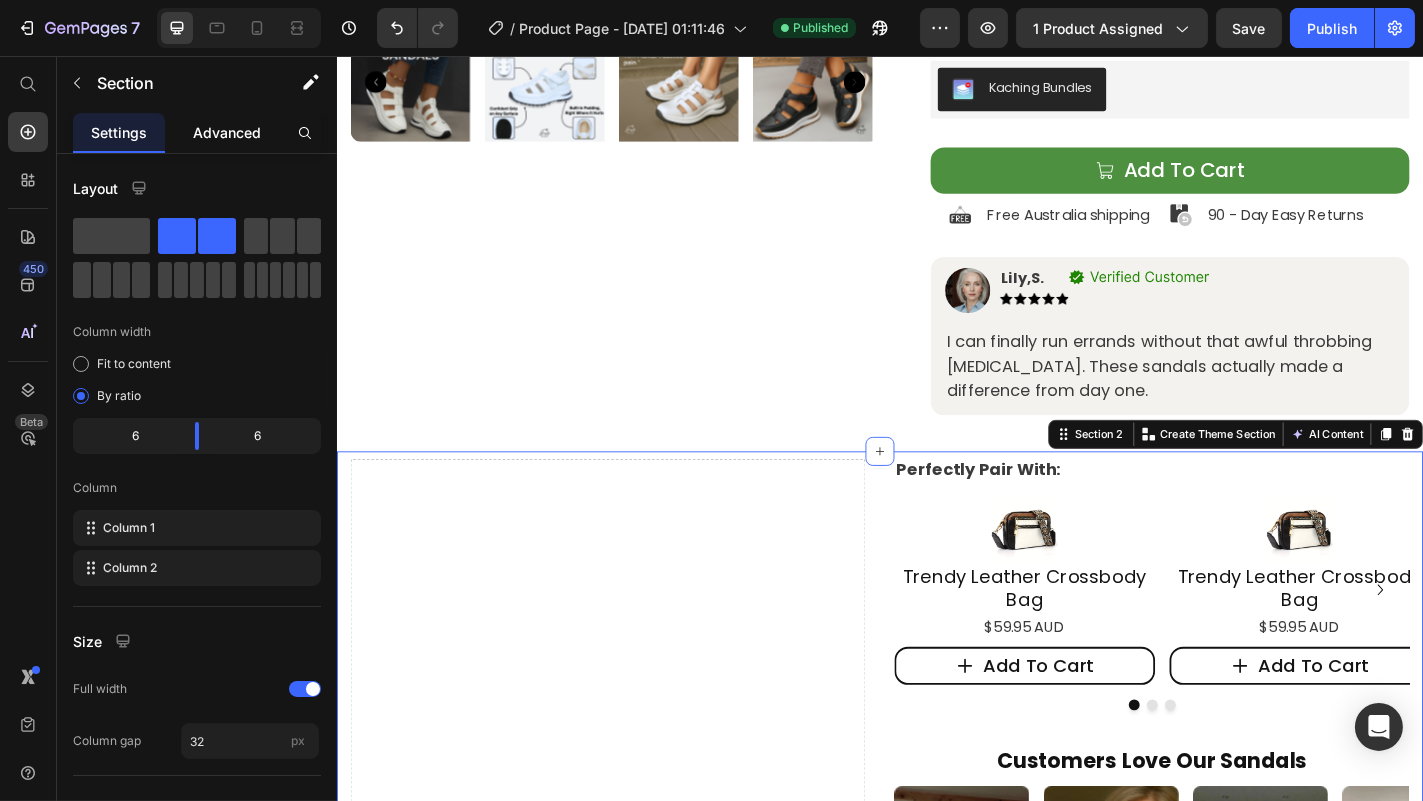 click on "Advanced" at bounding box center [227, 132] 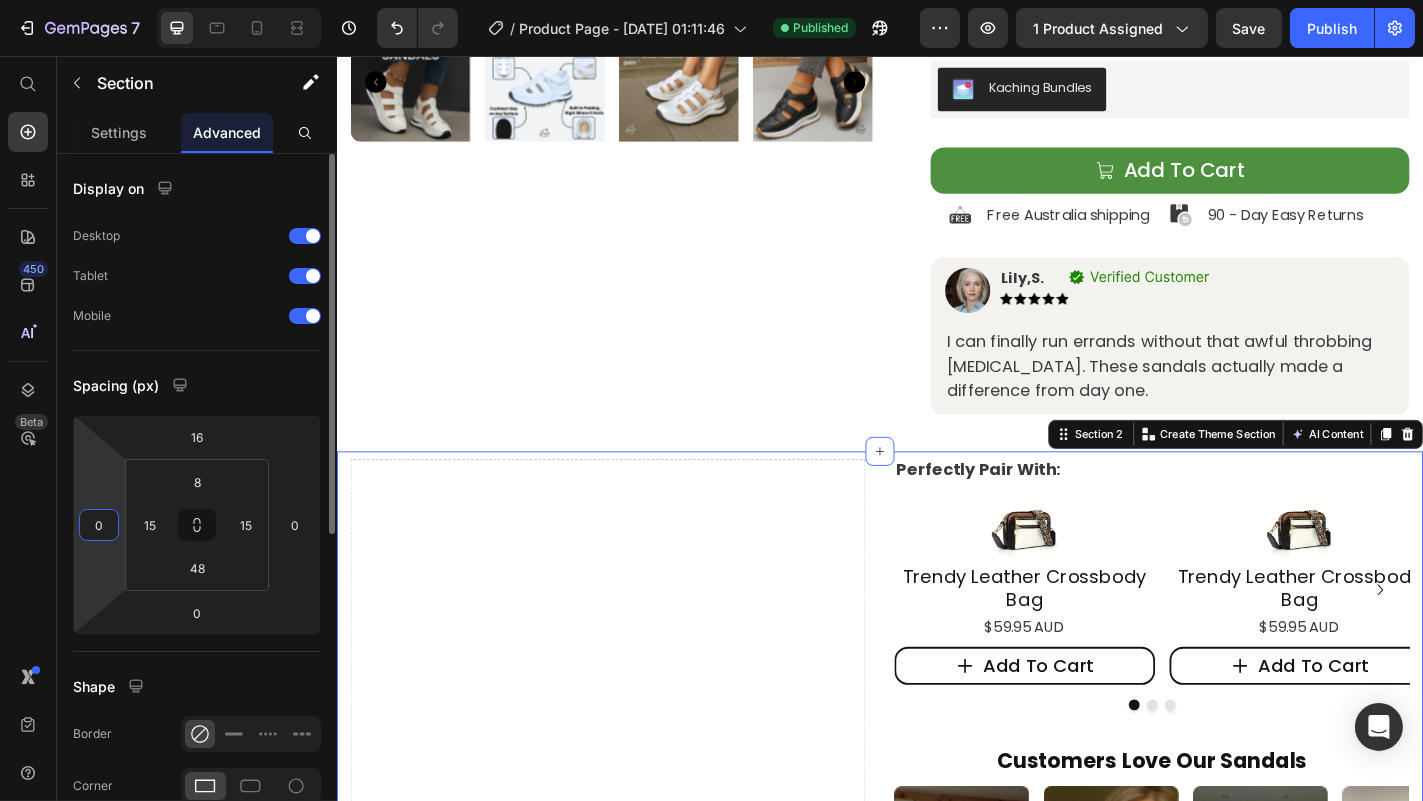 click on "0" at bounding box center [99, 525] 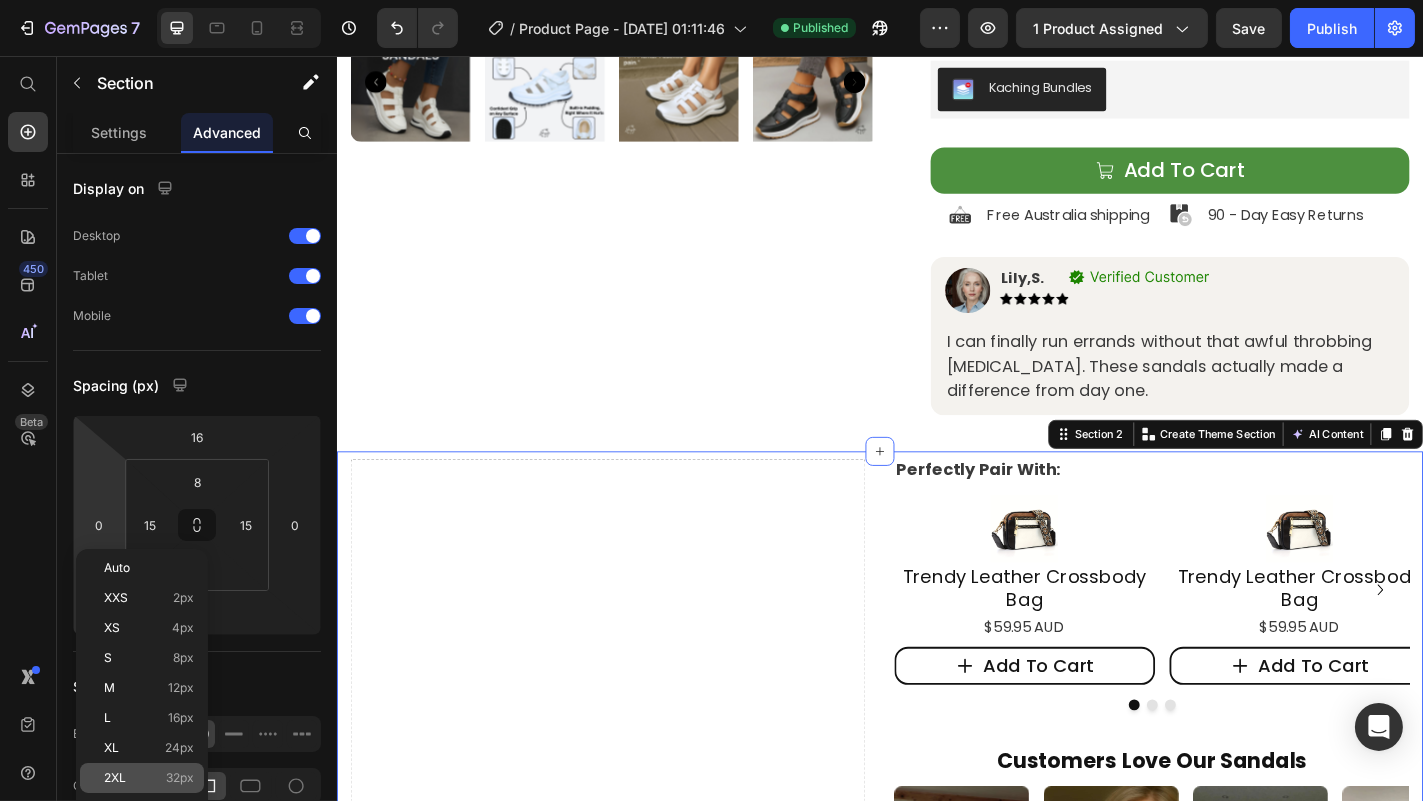 click on "2XL 32px" at bounding box center (149, 778) 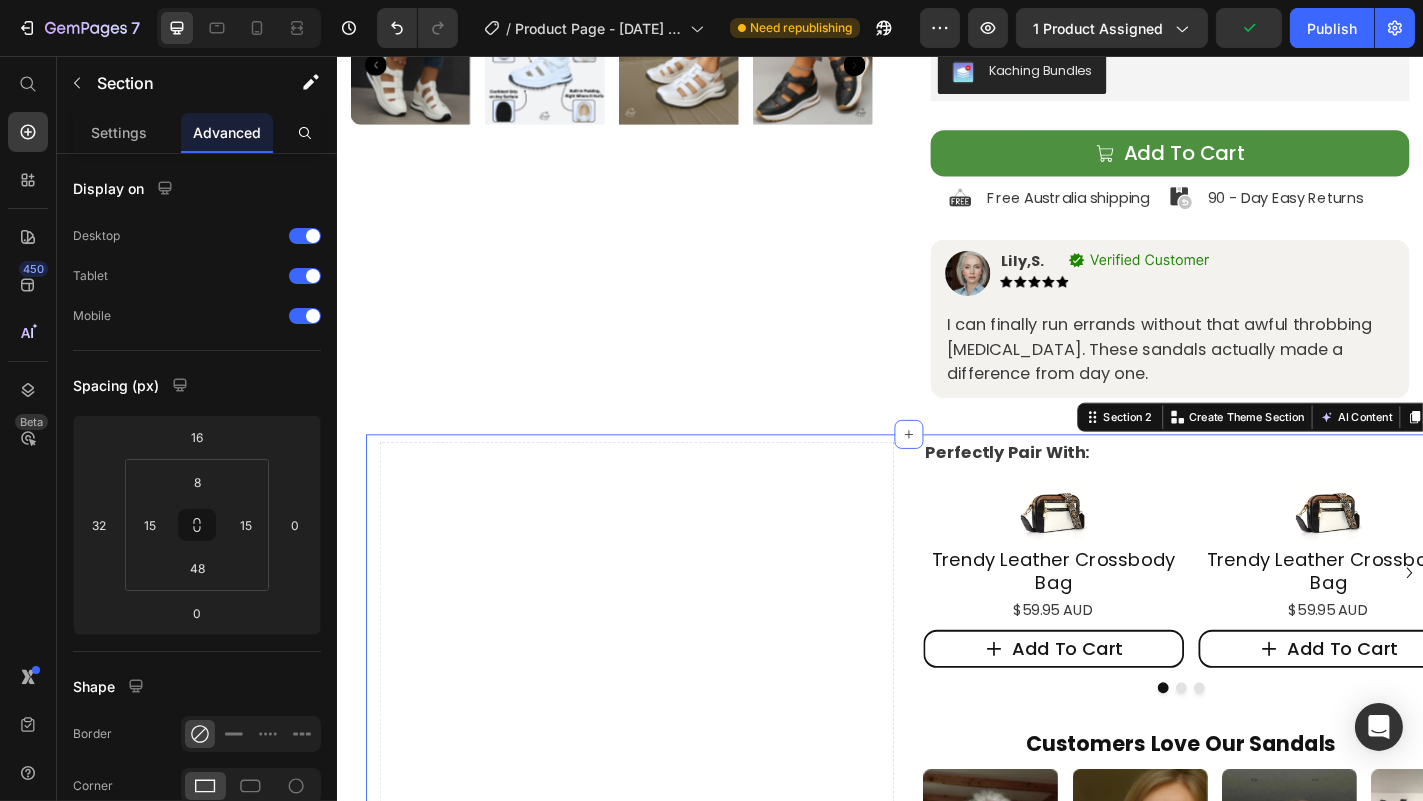 scroll, scrollTop: 712, scrollLeft: 0, axis: vertical 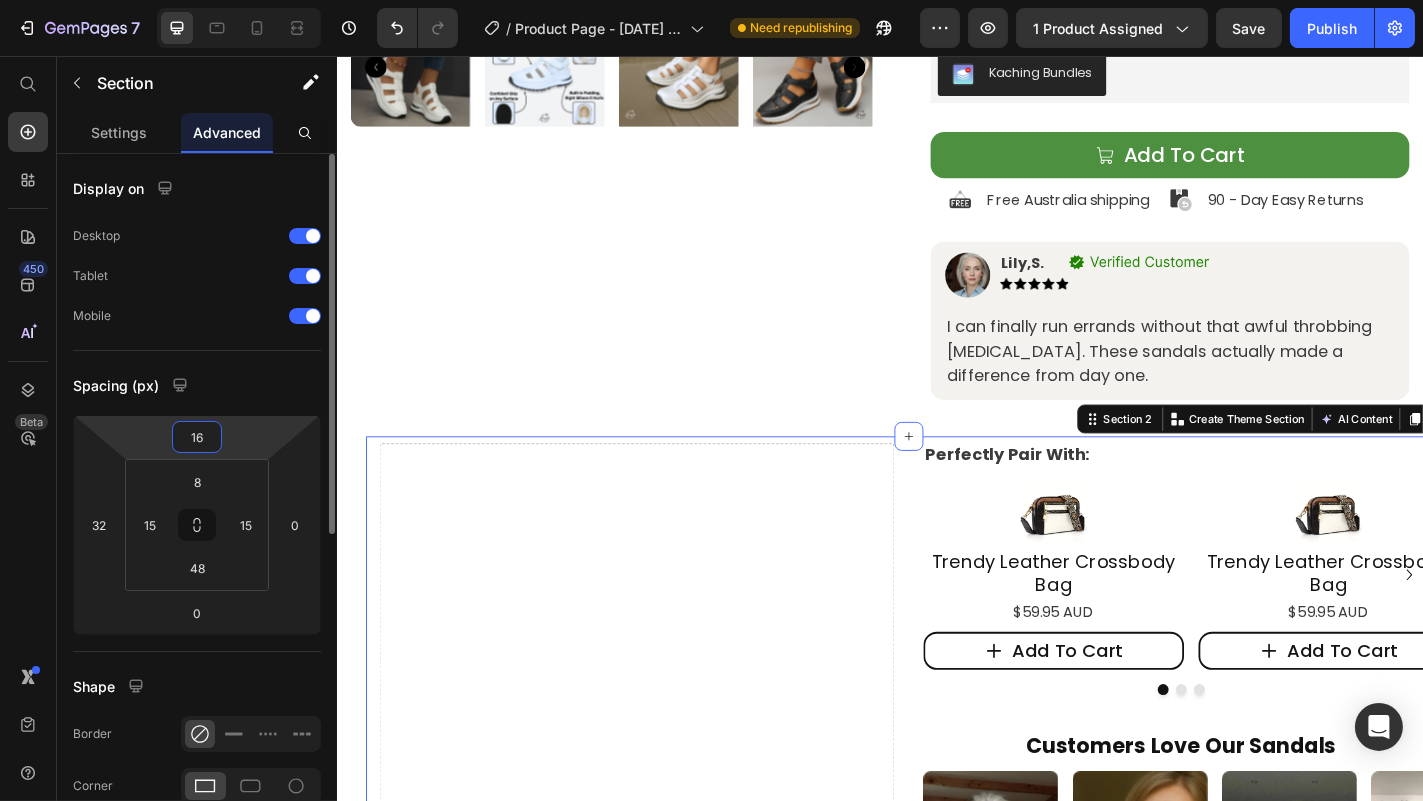 click on "7   /  Product Page - Jul 24, 01:11:46 Need republishing Preview 1 product assigned  Save   Publish  450 Beta Start with Sections Elements Hero Section Product Detail Brands Trusted Badges Guarantee Product Breakdown How to use Testimonials Compare Bundle FAQs Social Proof Brand Story Product List Collection Blog List Contact Sticky Add to Cart Custom Footer Browse Library 450 Layout
Row
Row
Row
Row Text
Heading
Text Block Button
Button
Button
Sticky Back to top Media
Image" at bounding box center [711, 0] 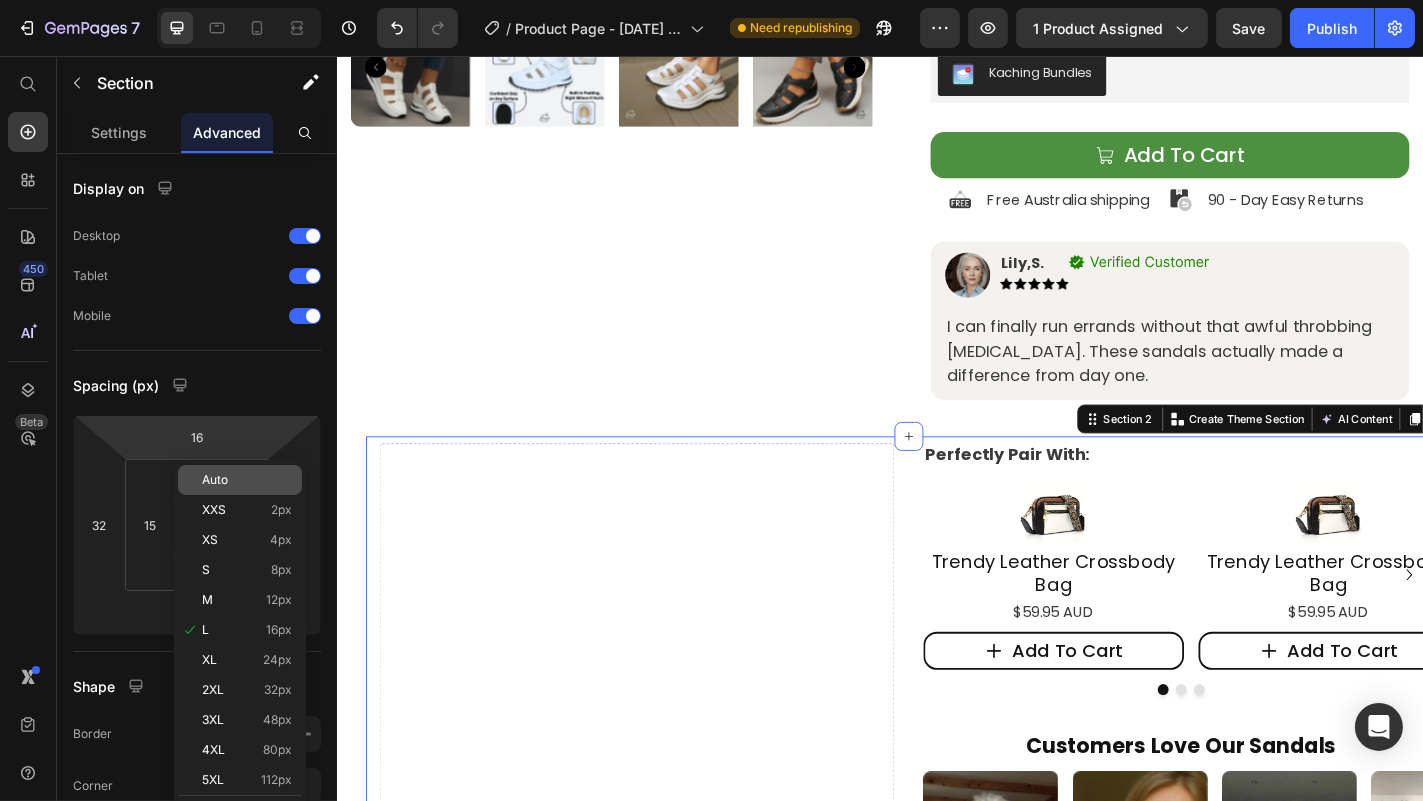 click on "Auto" at bounding box center [215, 480] 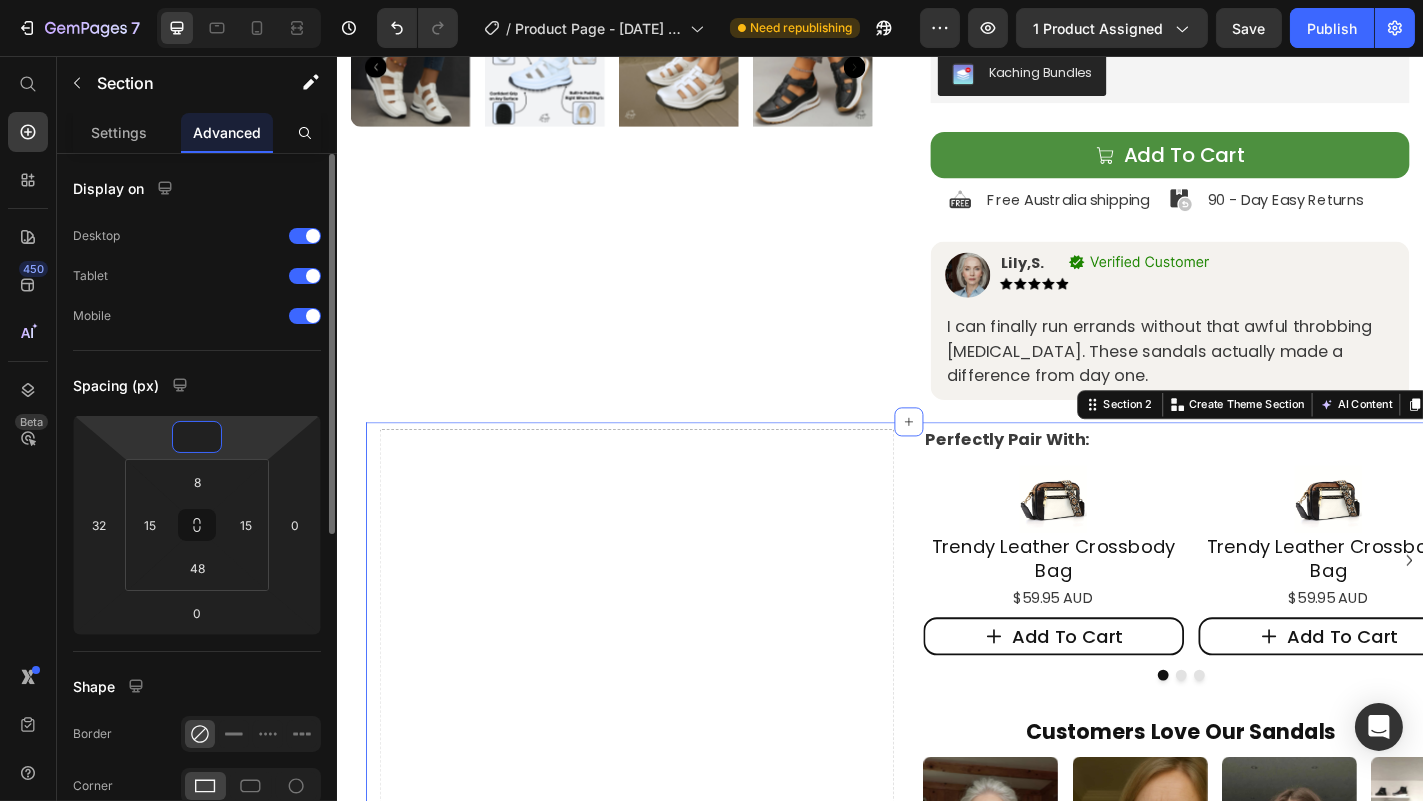 click at bounding box center [197, 437] 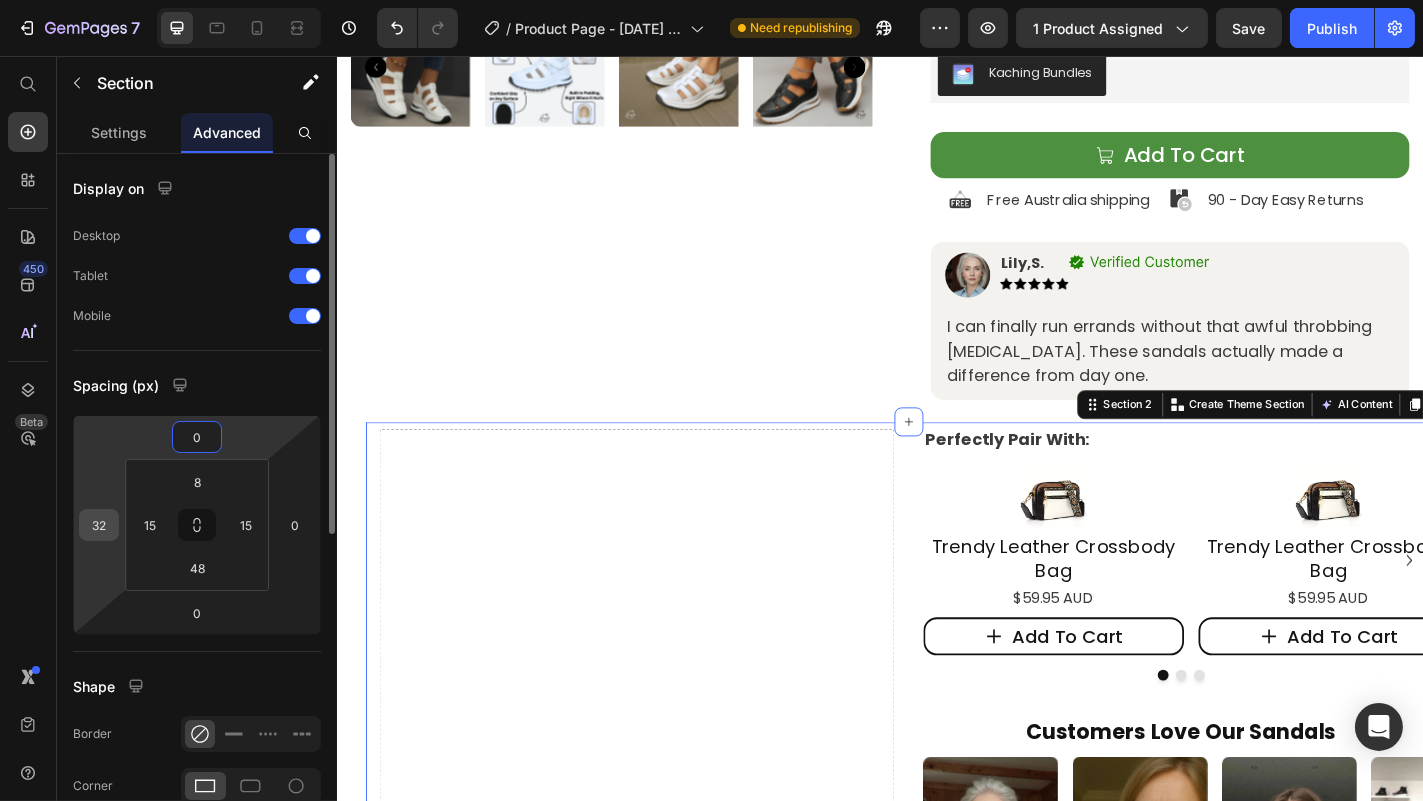 type on "0" 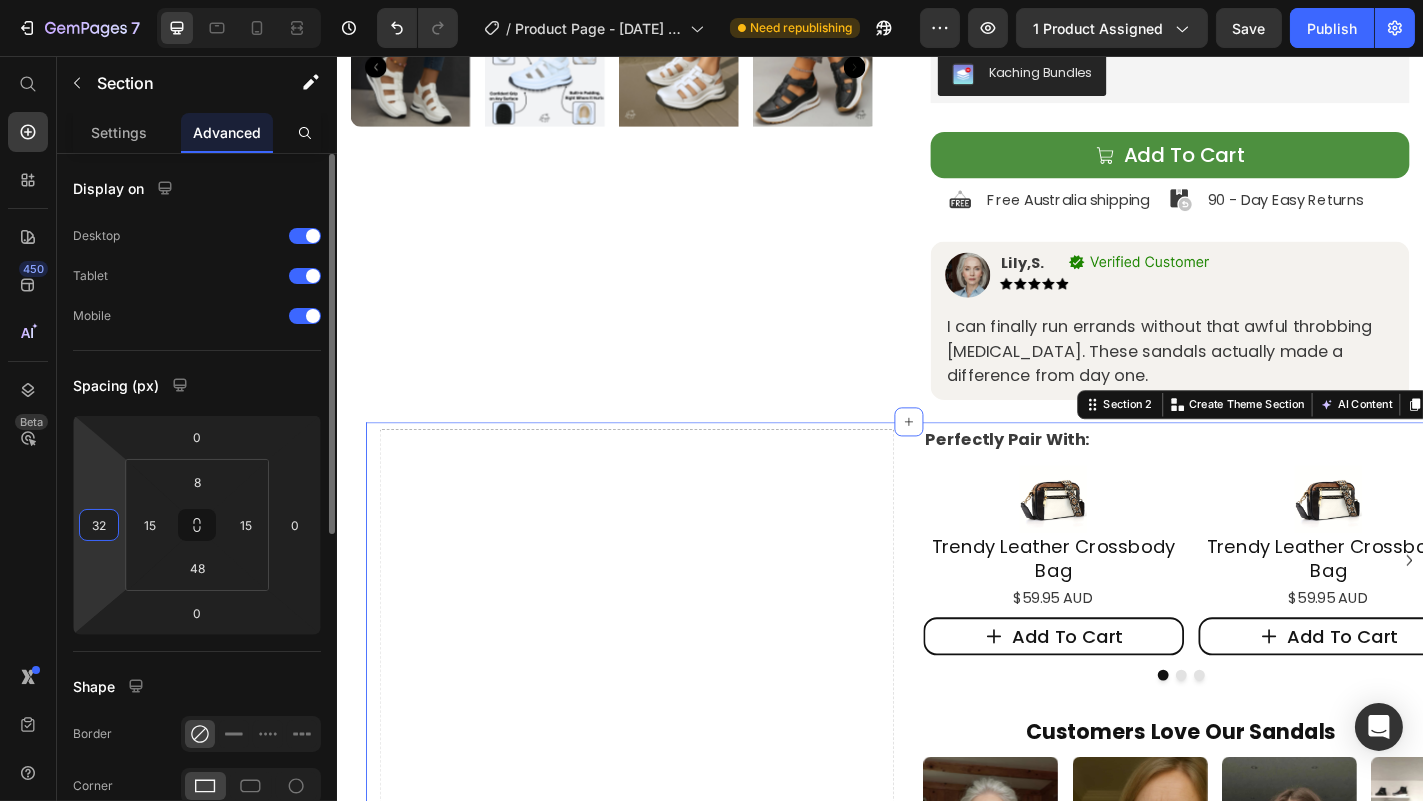 click on "32" at bounding box center (99, 525) 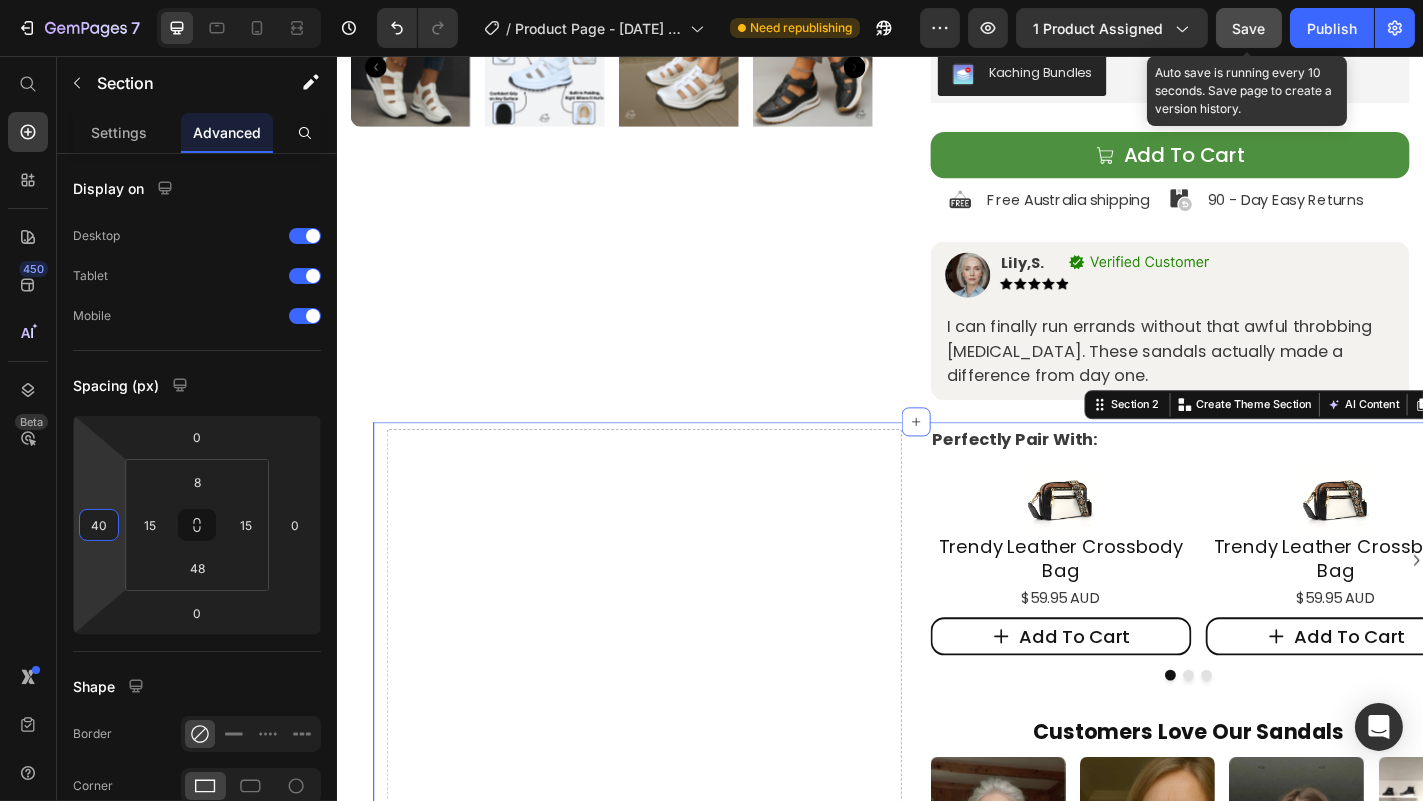 type on "40" 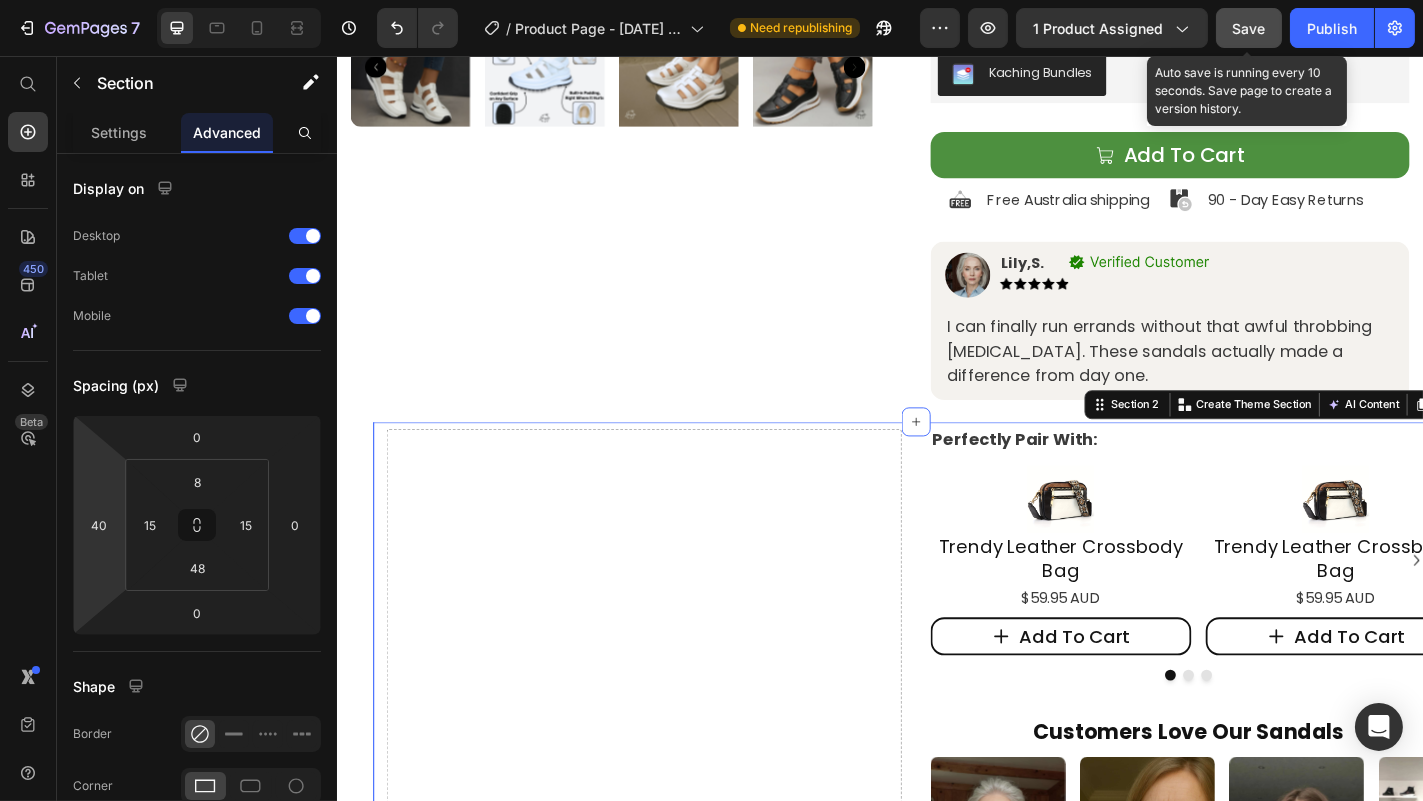 click on "Save" at bounding box center [1249, 28] 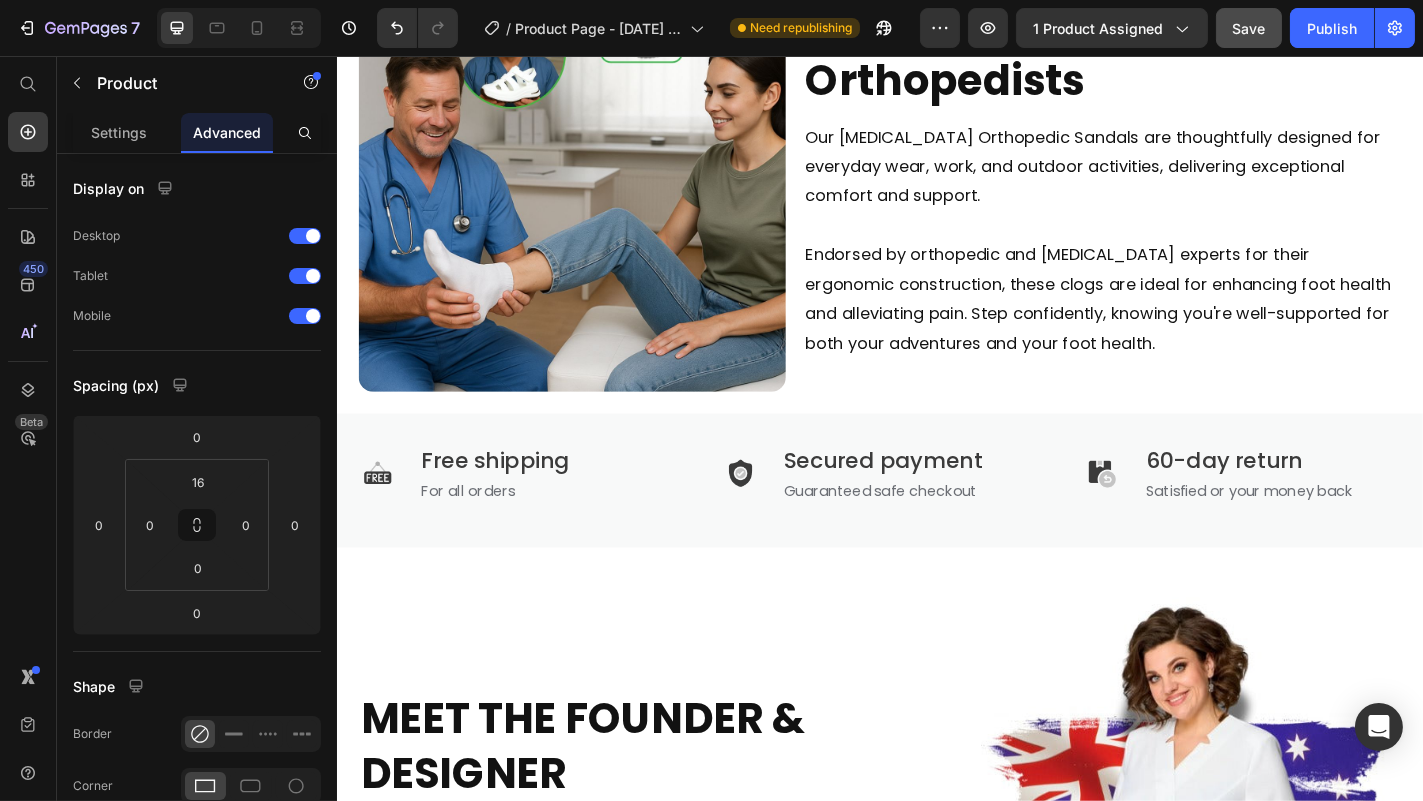 scroll, scrollTop: 3528, scrollLeft: 0, axis: vertical 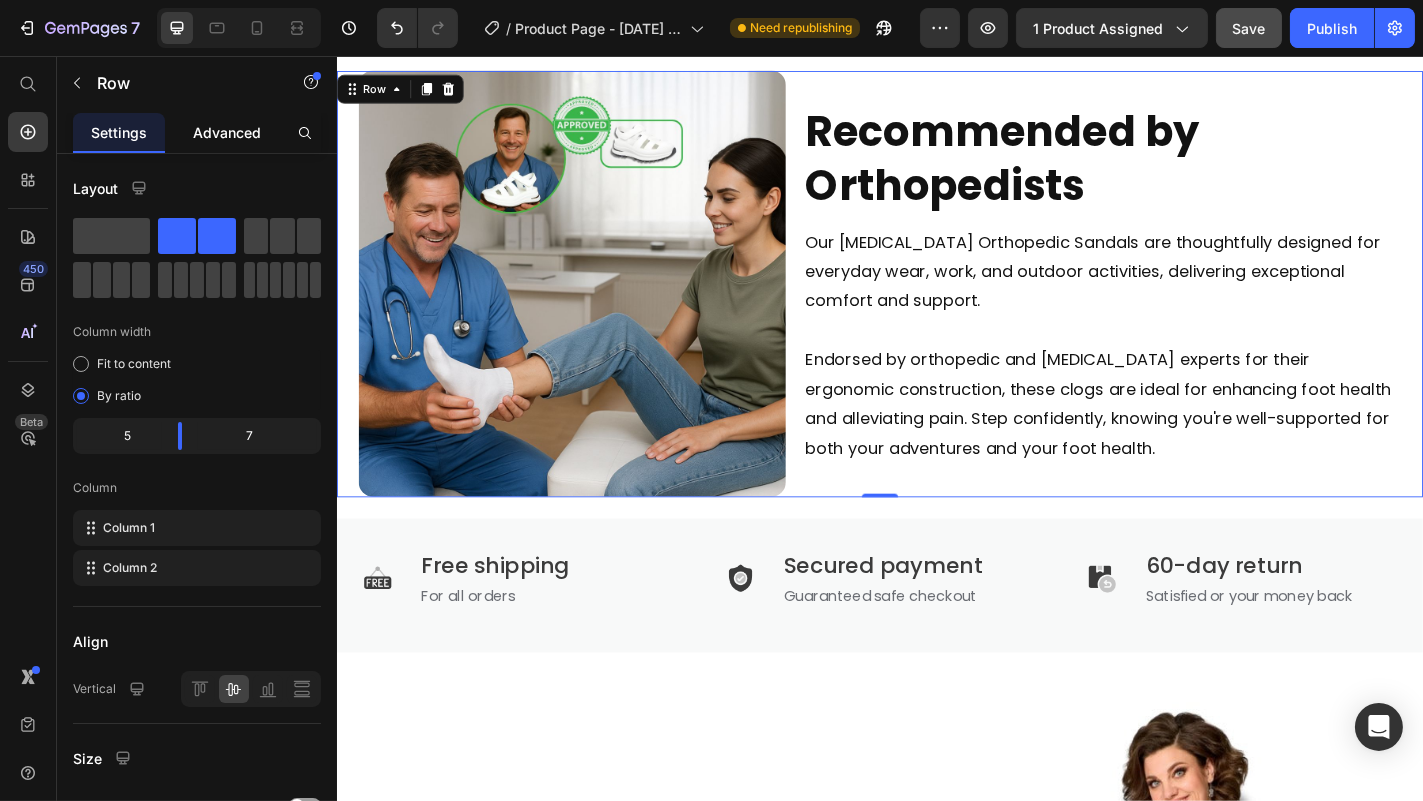 click on "Advanced" at bounding box center (227, 132) 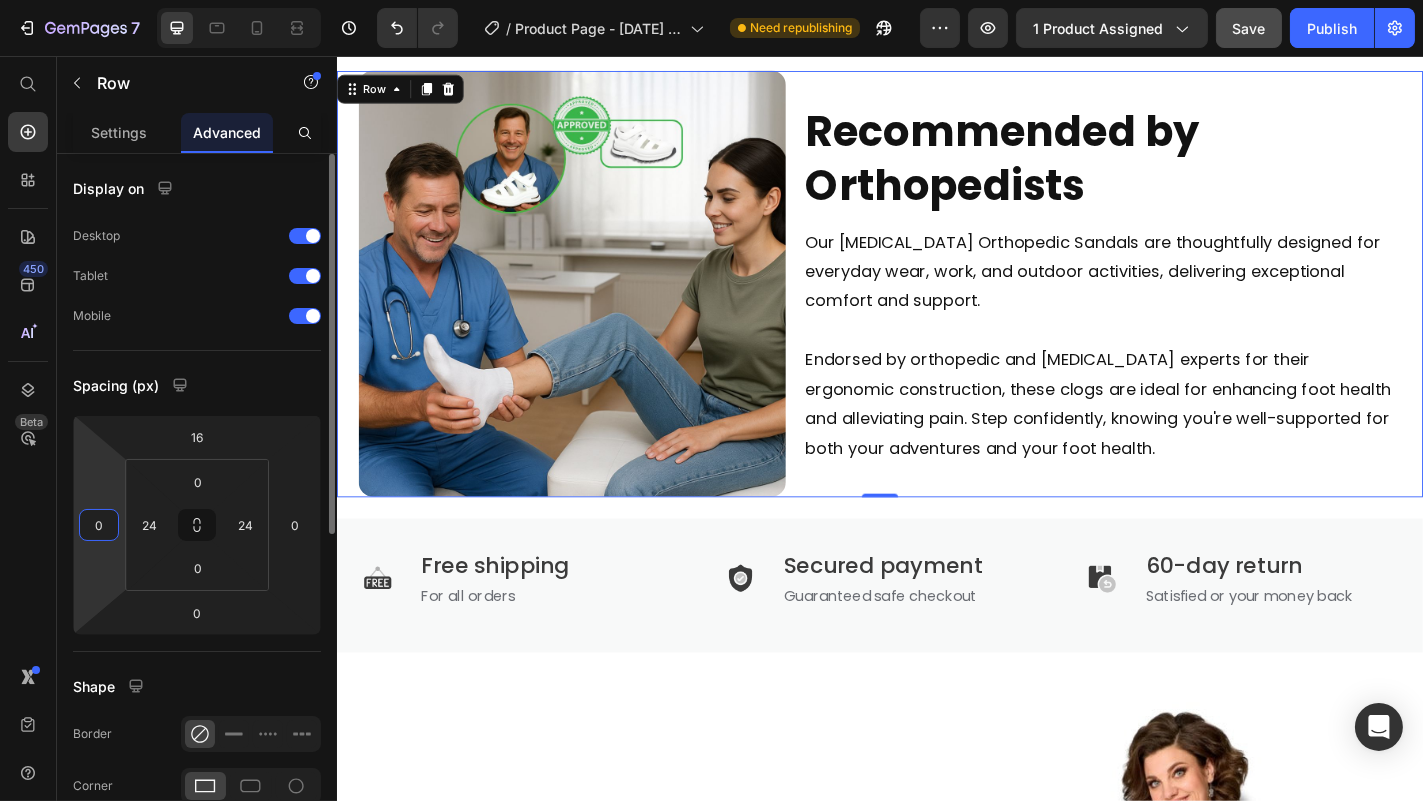 click on "0" at bounding box center [99, 525] 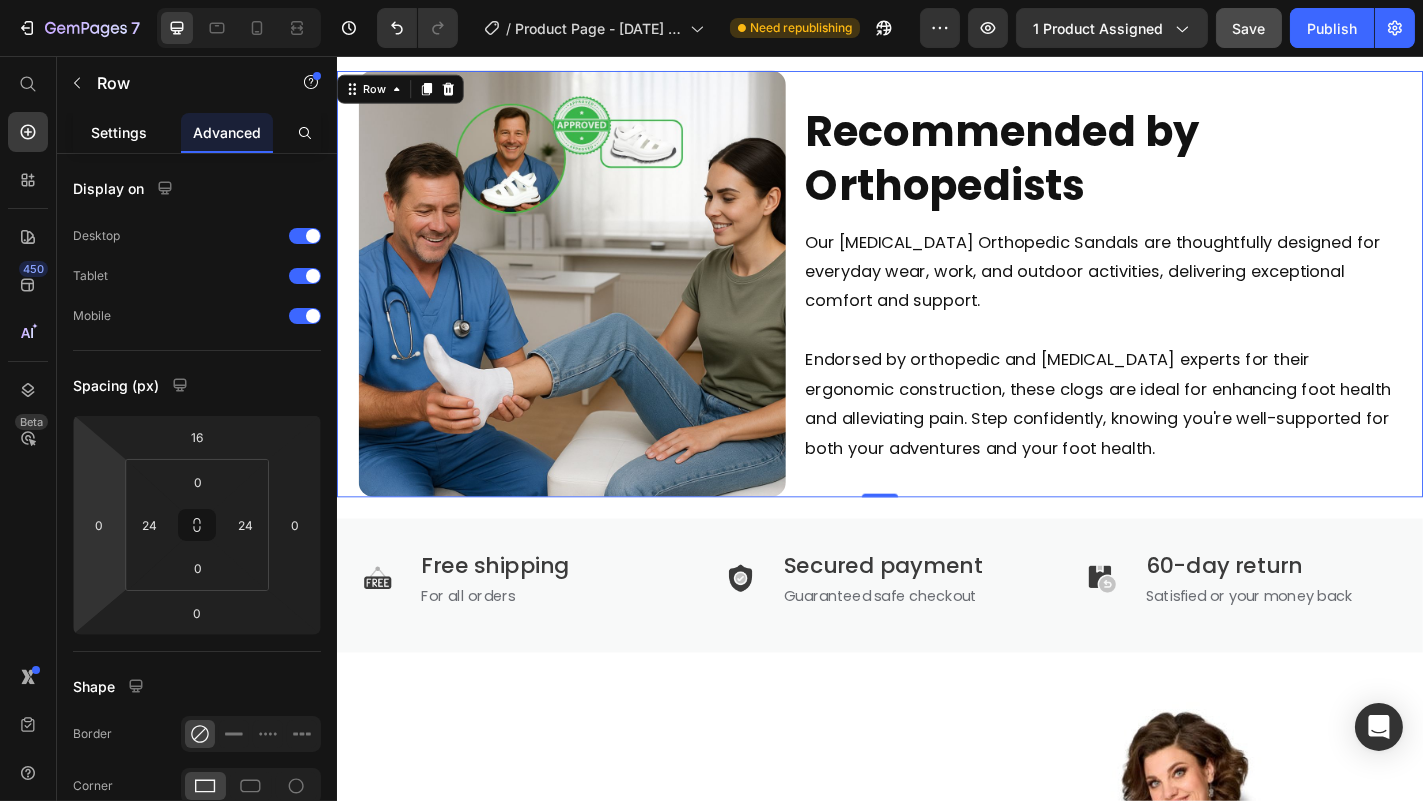 click on "Settings" 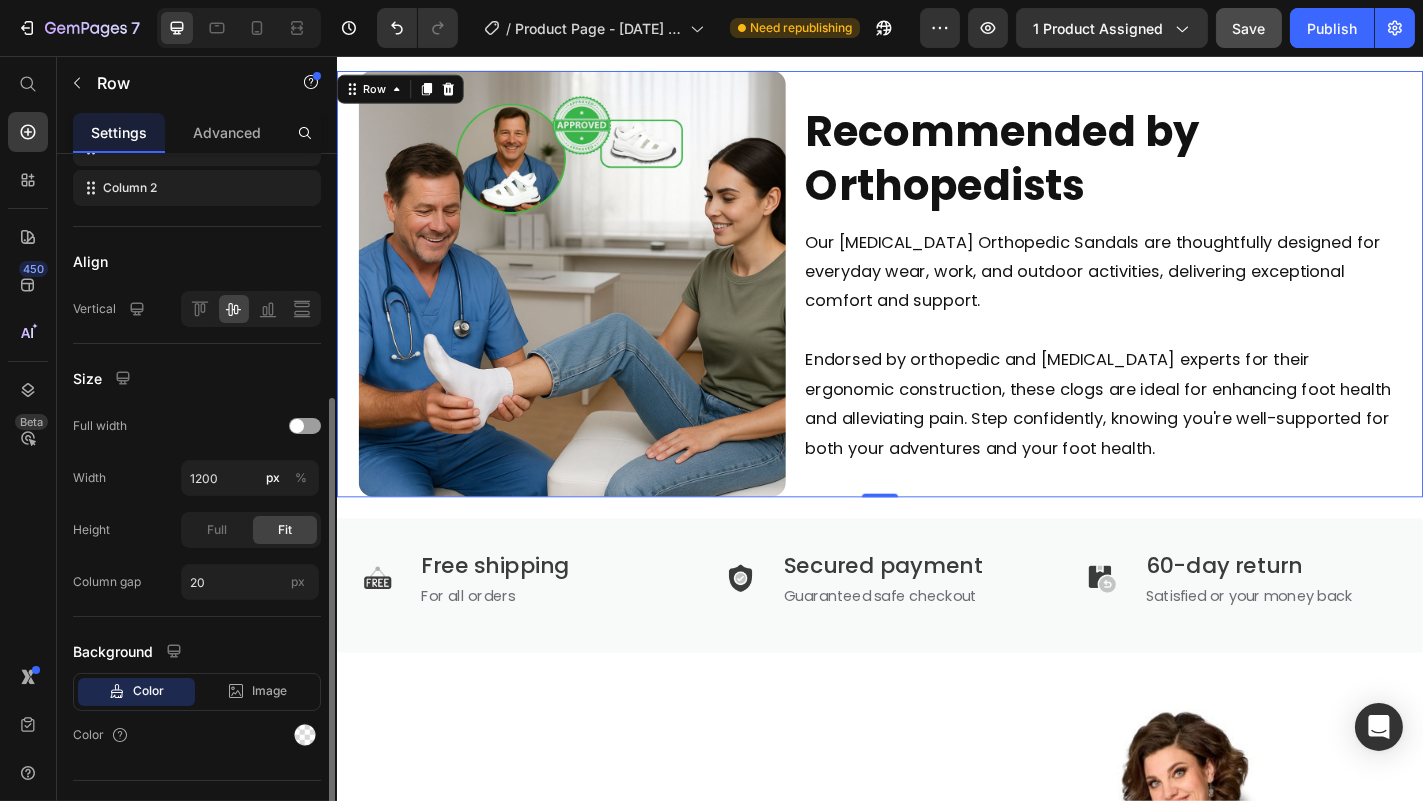 scroll, scrollTop: 415, scrollLeft: 0, axis: vertical 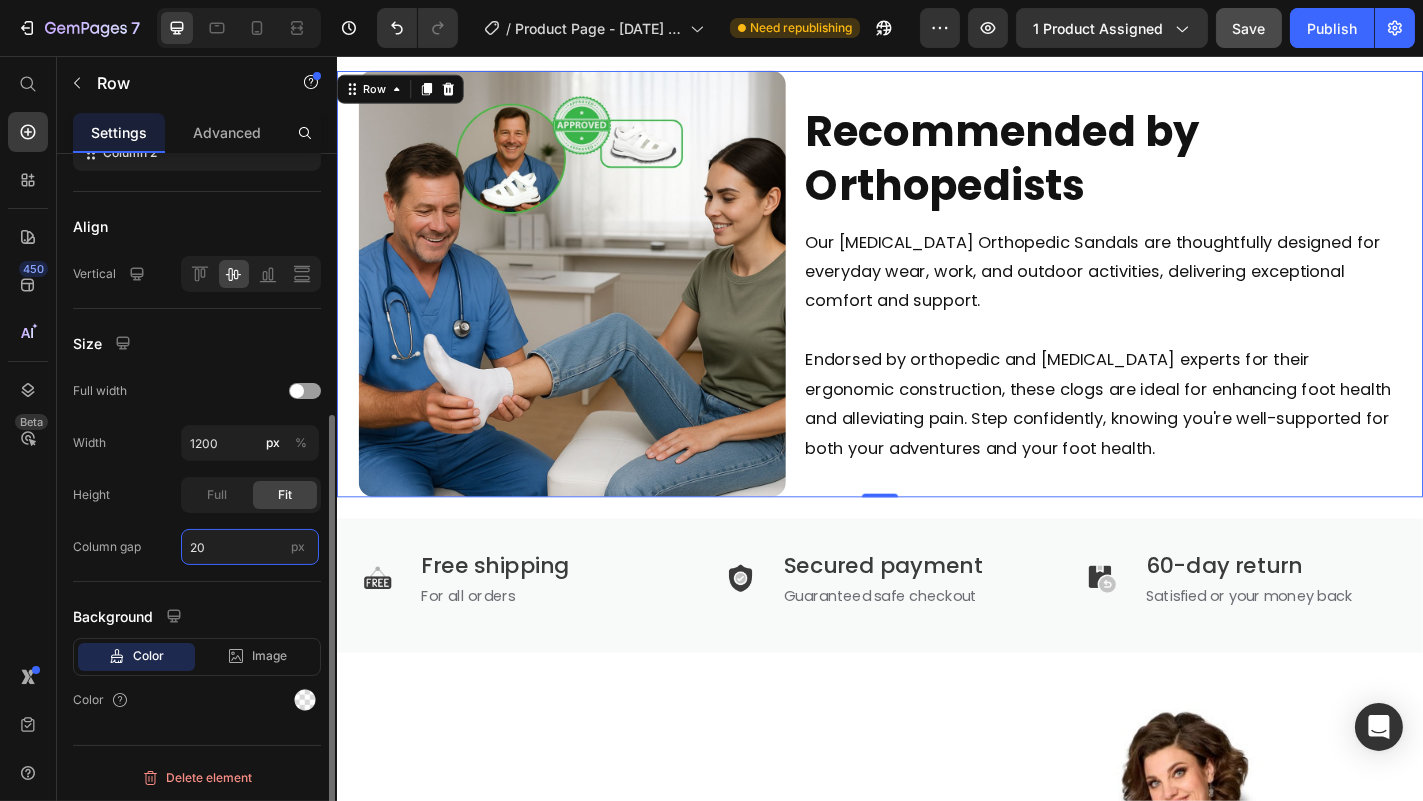 click on "20" at bounding box center [250, 547] 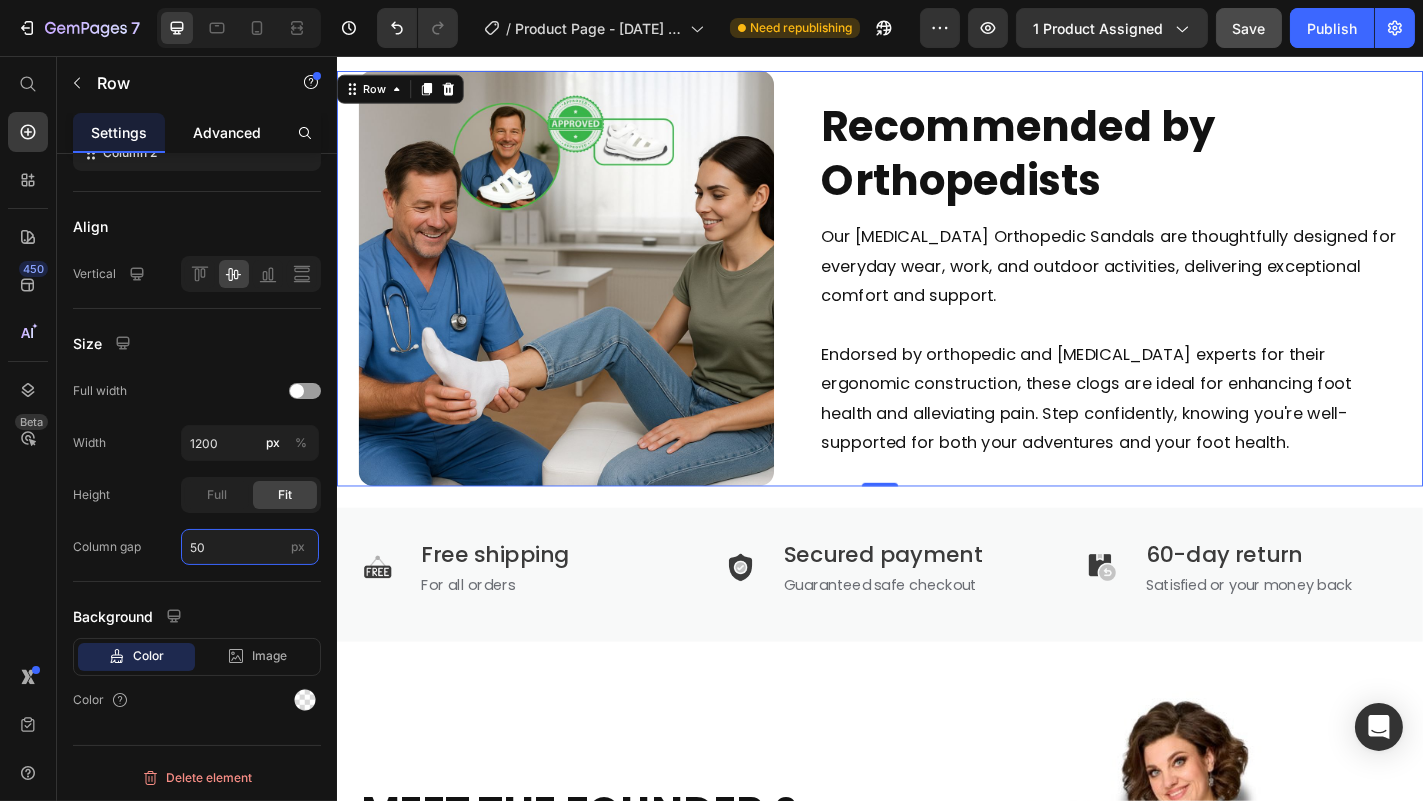 type on "50" 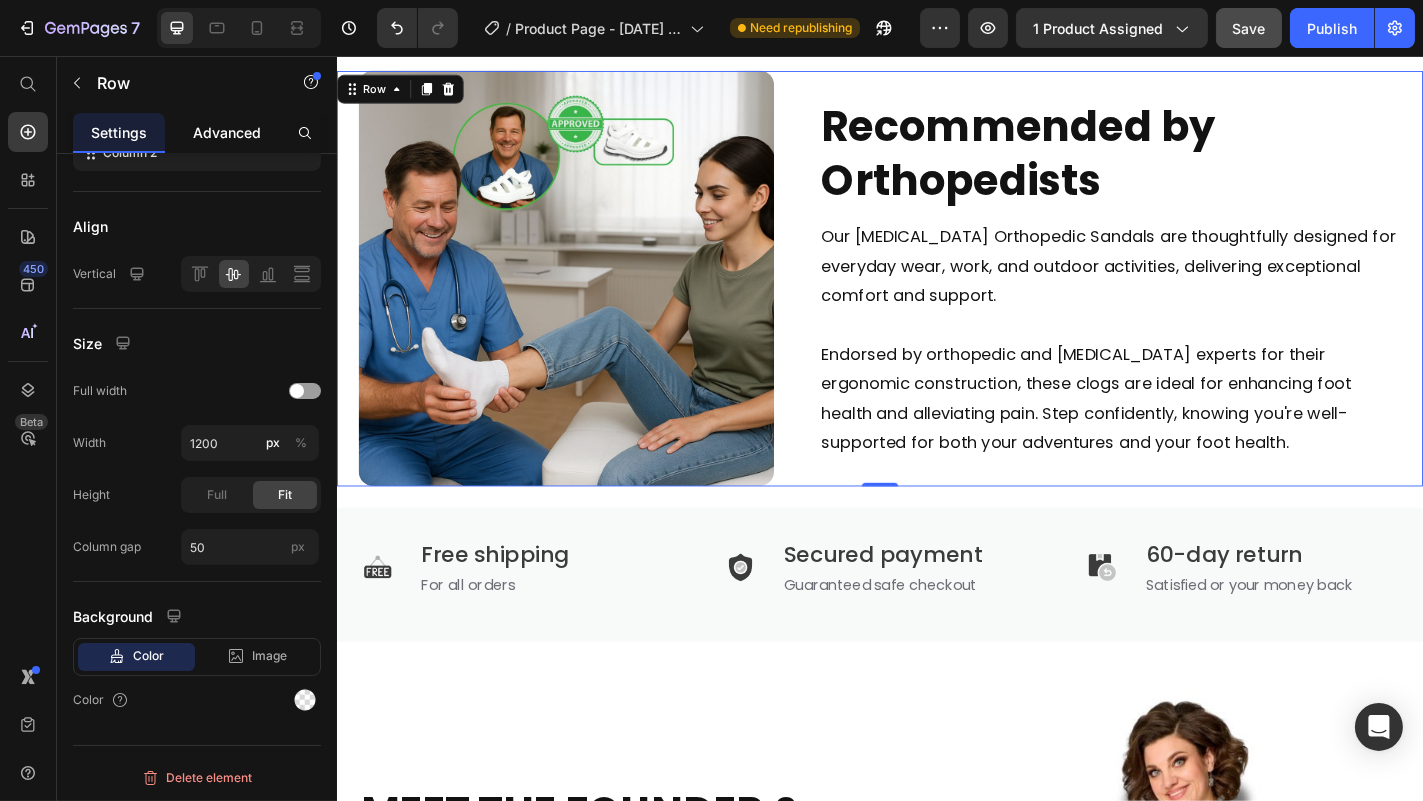 click on "Advanced" at bounding box center [227, 132] 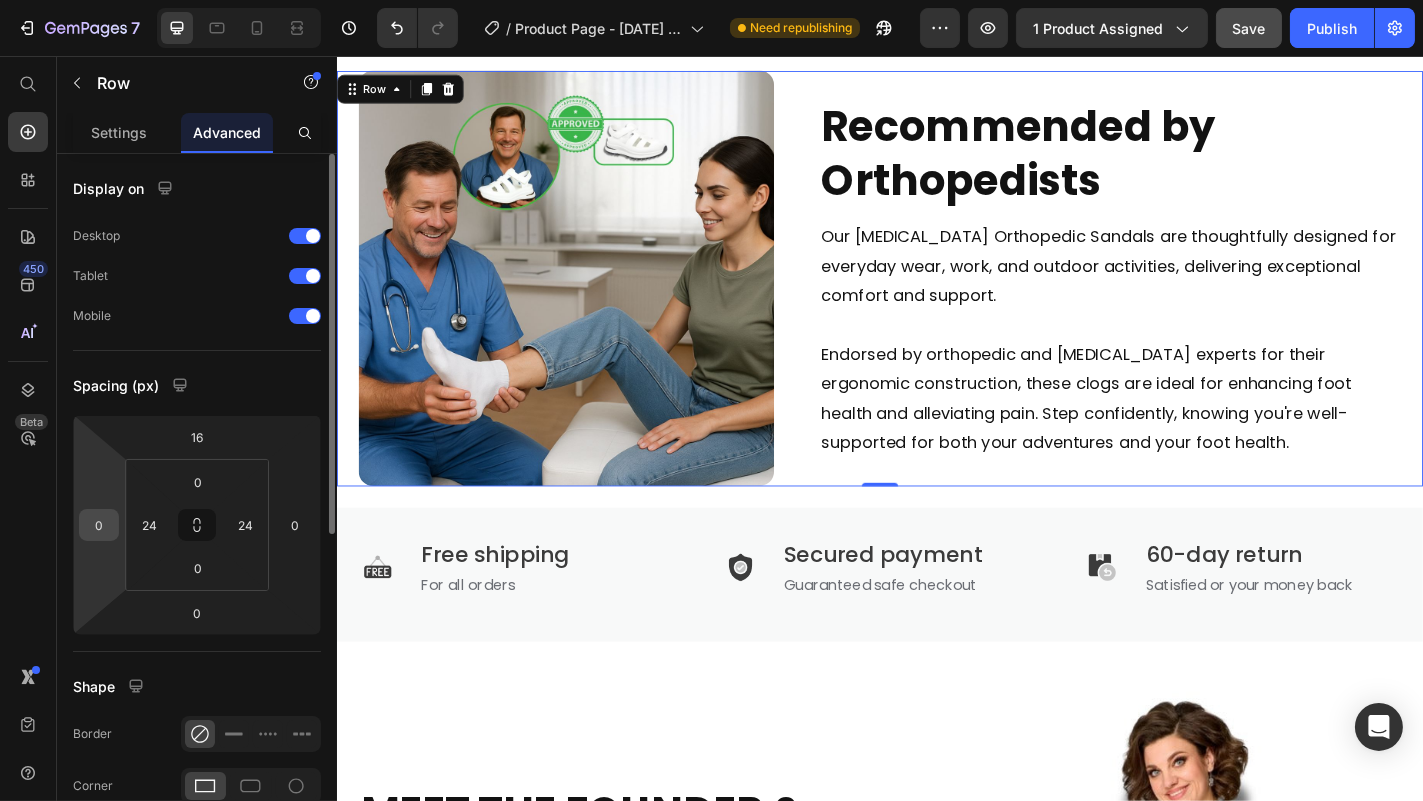 click on "0" at bounding box center [99, 525] 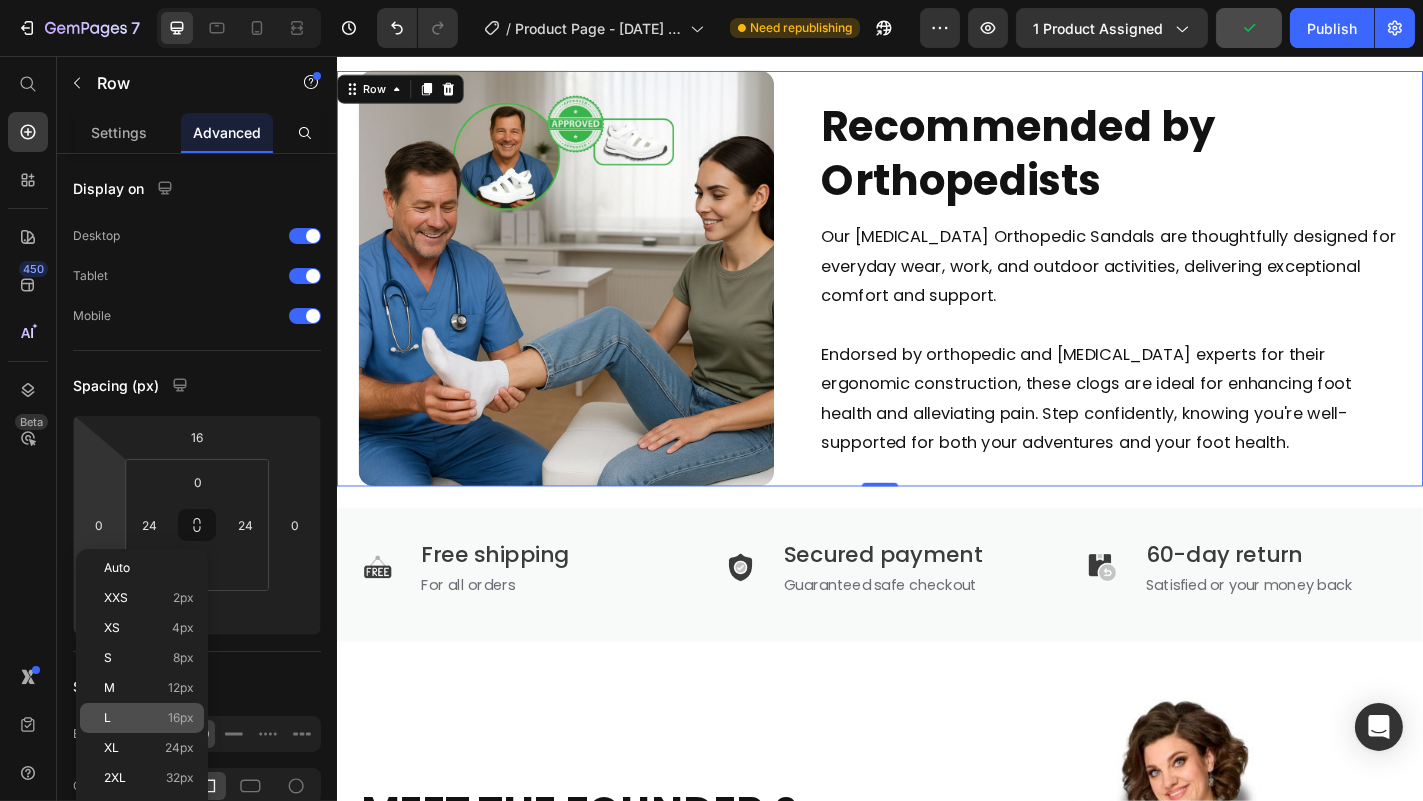 click on "L 16px" at bounding box center [149, 718] 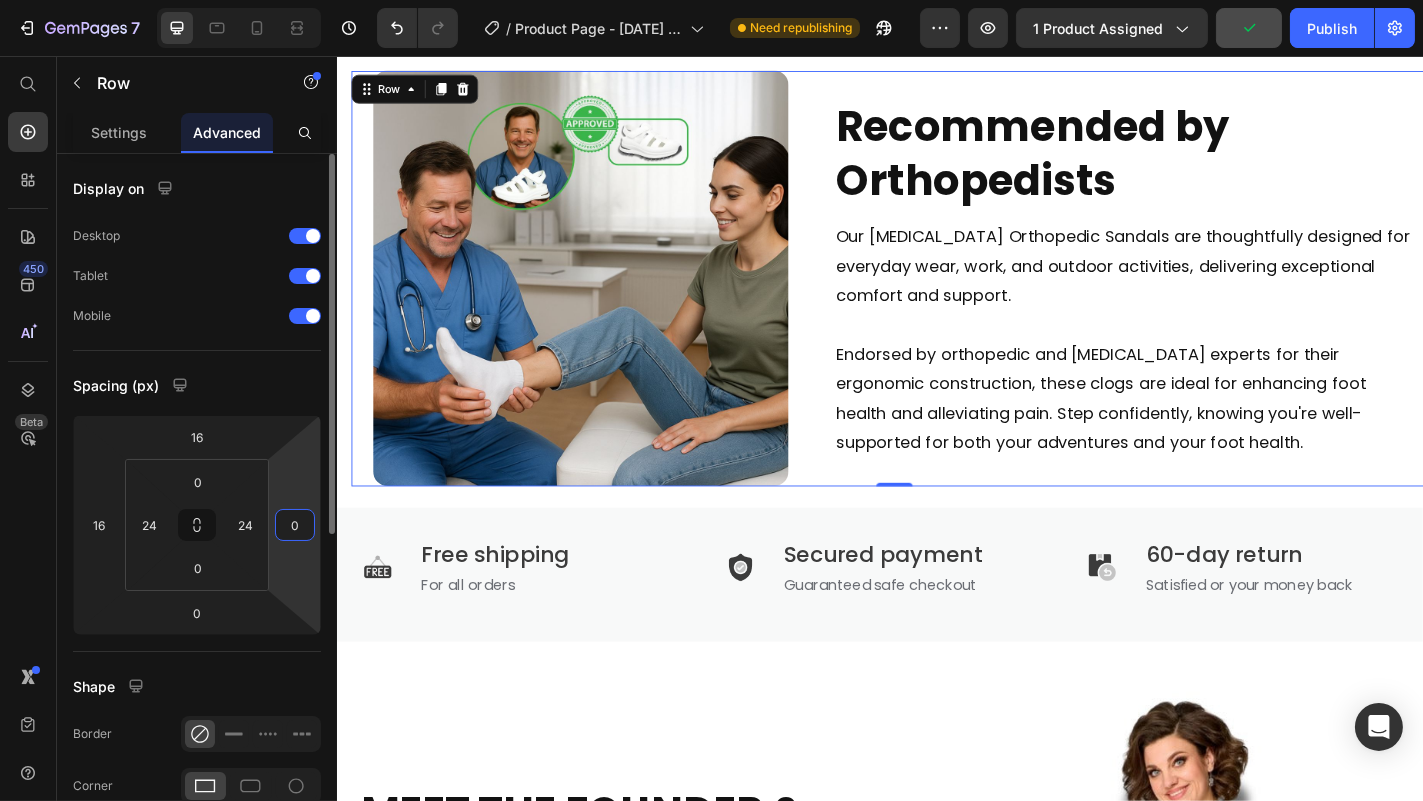 click on "0" at bounding box center [295, 525] 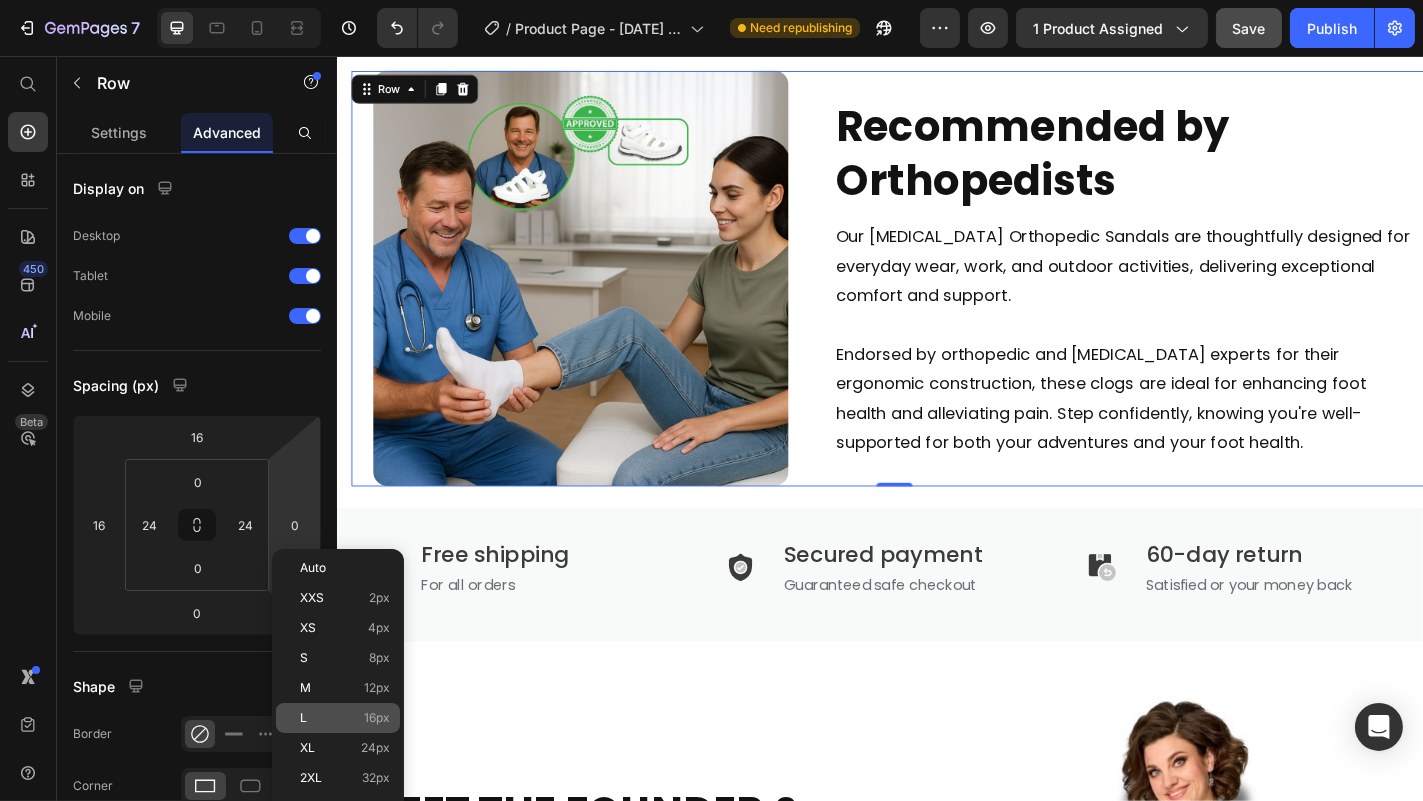 click on "L 16px" at bounding box center [345, 718] 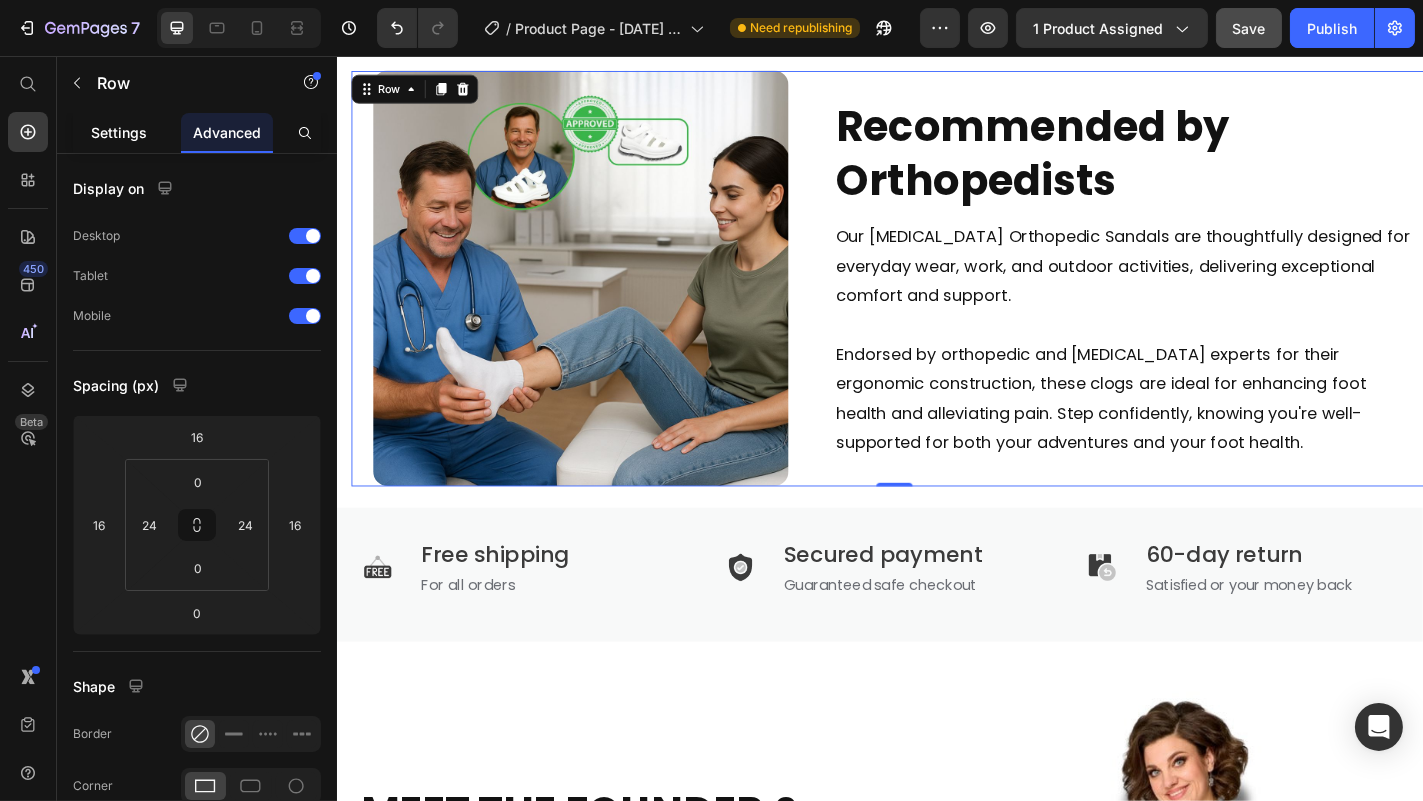click on "Settings" at bounding box center (119, 132) 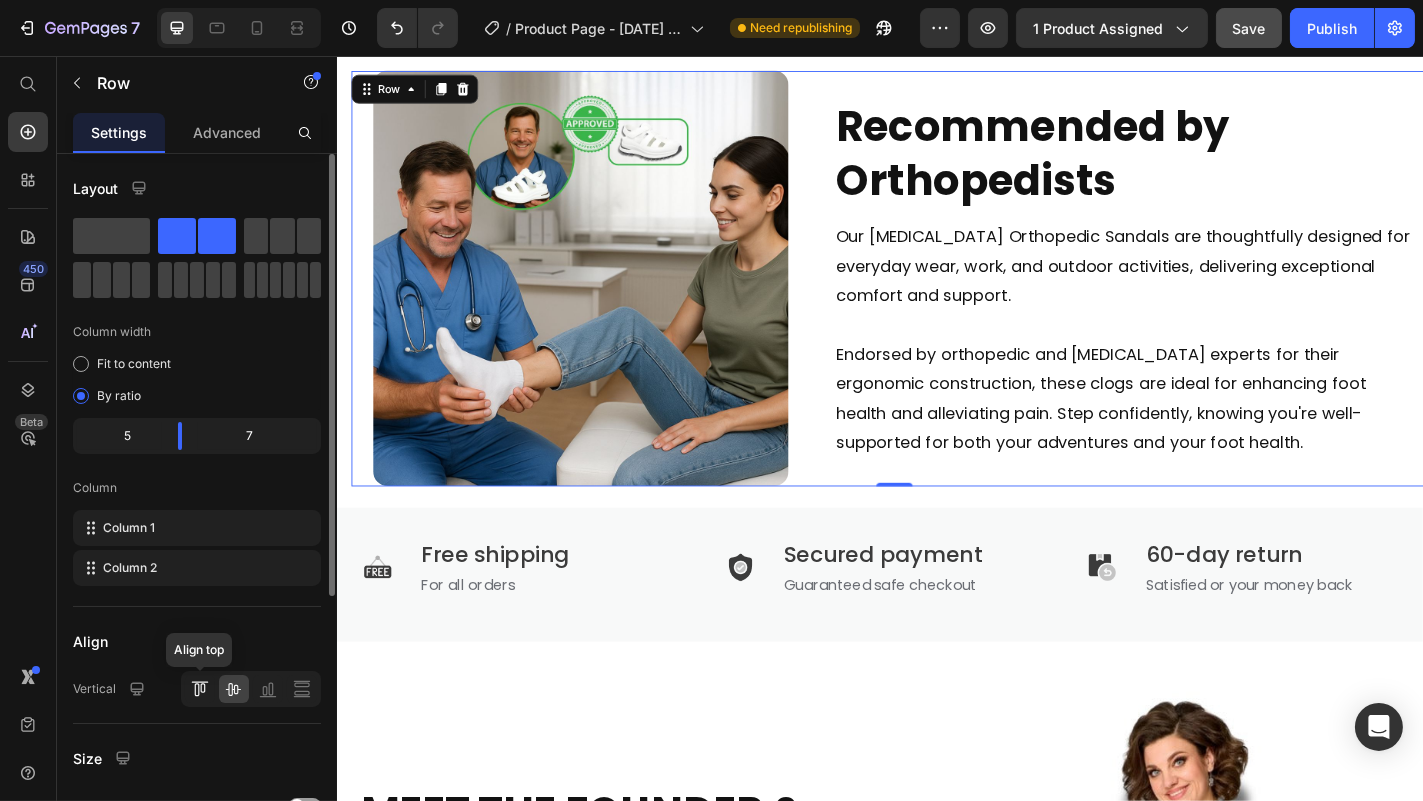 click 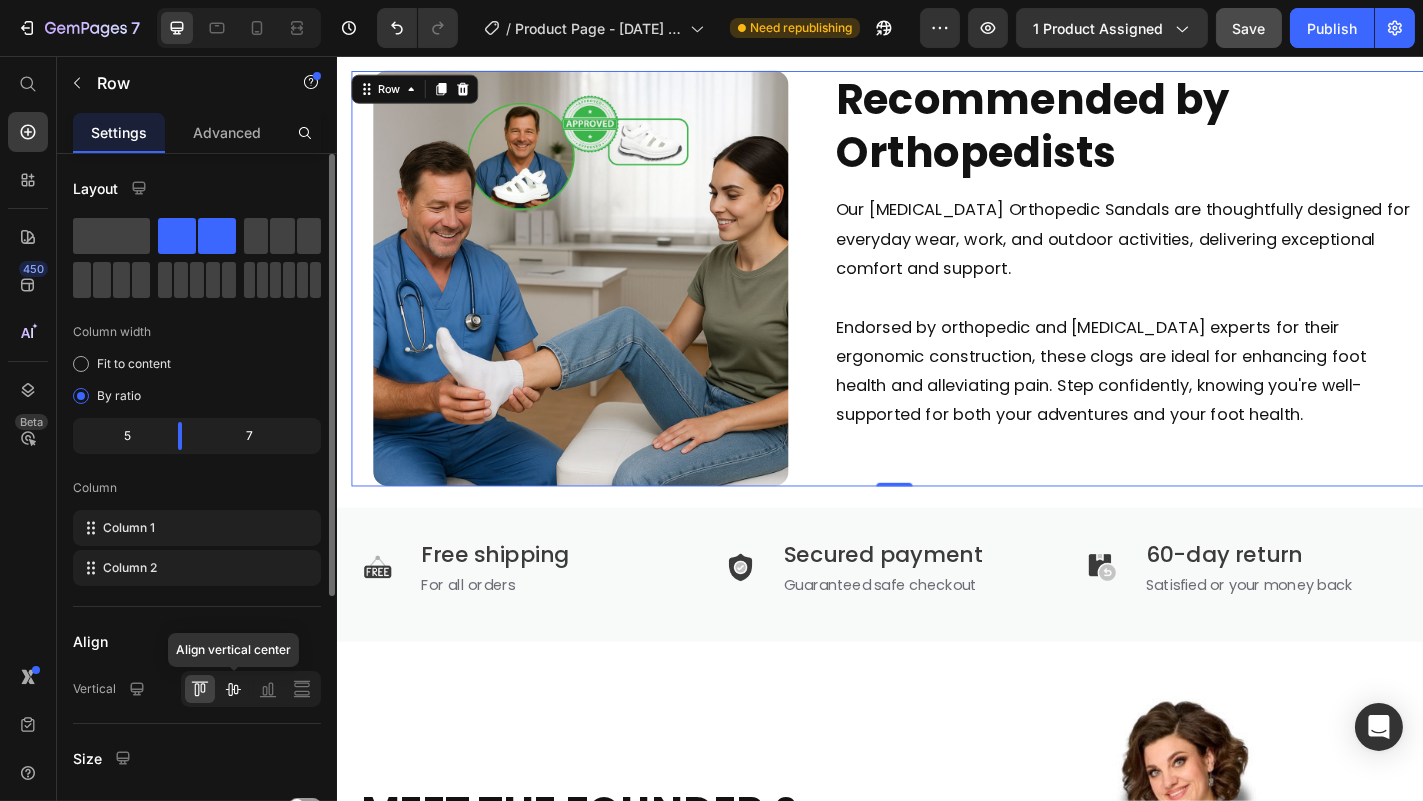 click 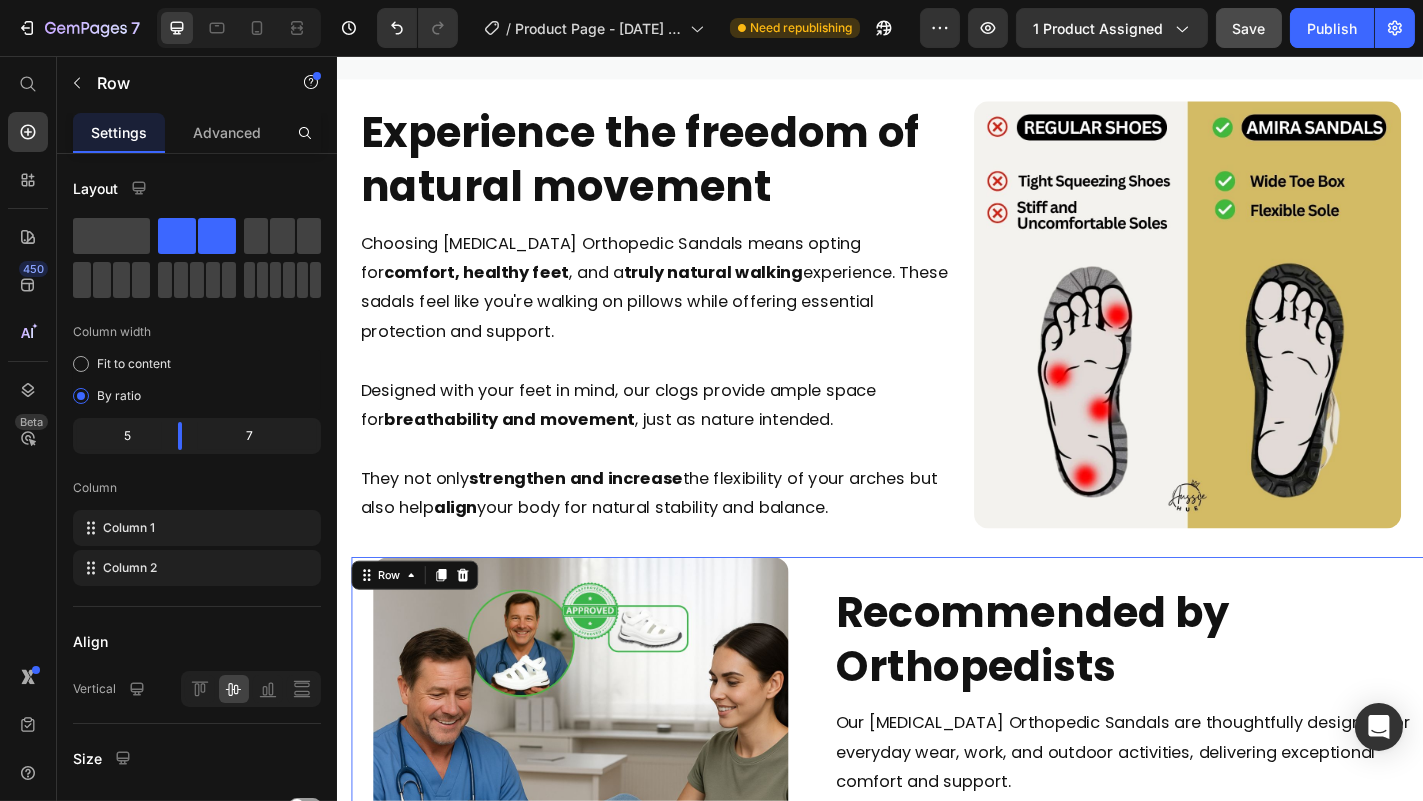 scroll, scrollTop: 2990, scrollLeft: 0, axis: vertical 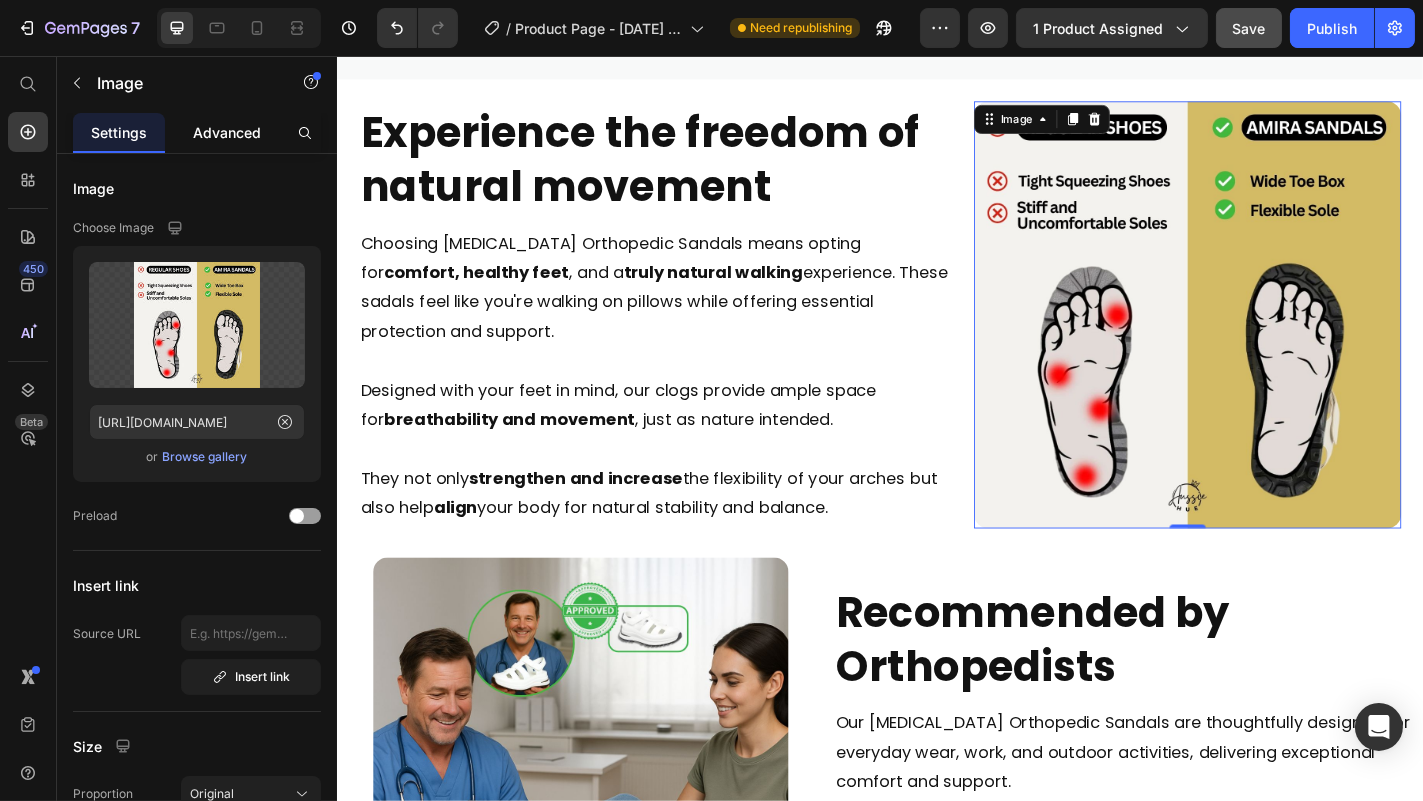 click on "Advanced" at bounding box center (227, 132) 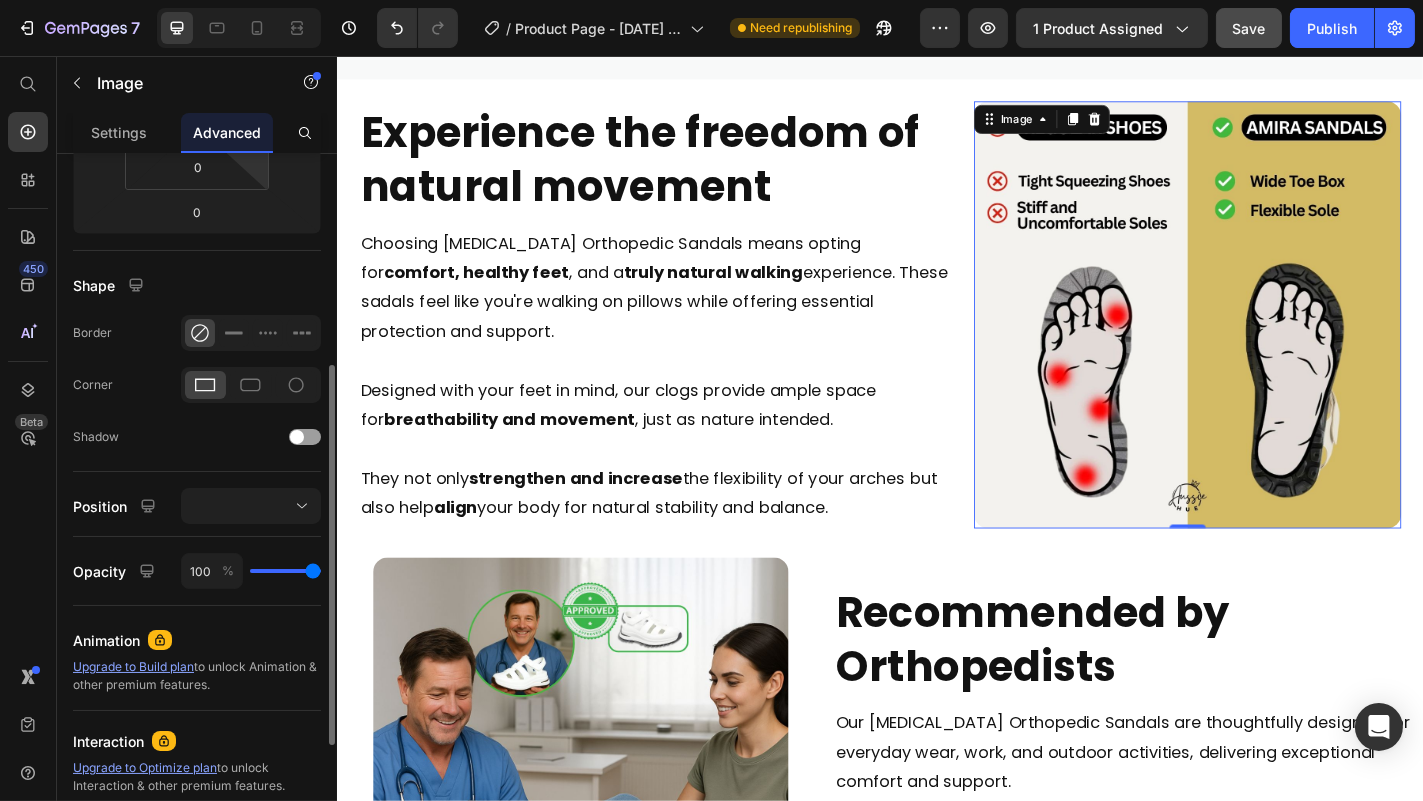 scroll, scrollTop: 402, scrollLeft: 0, axis: vertical 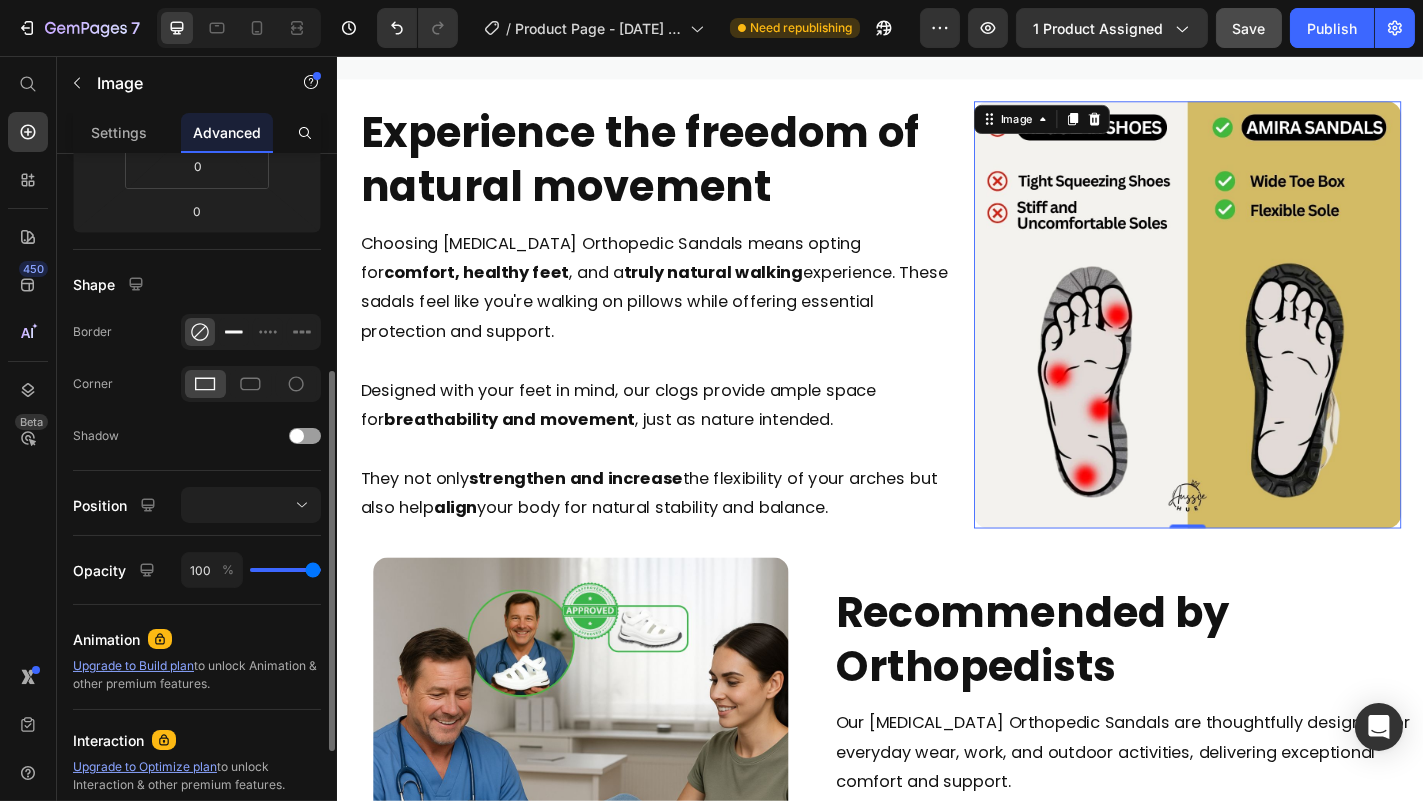 click 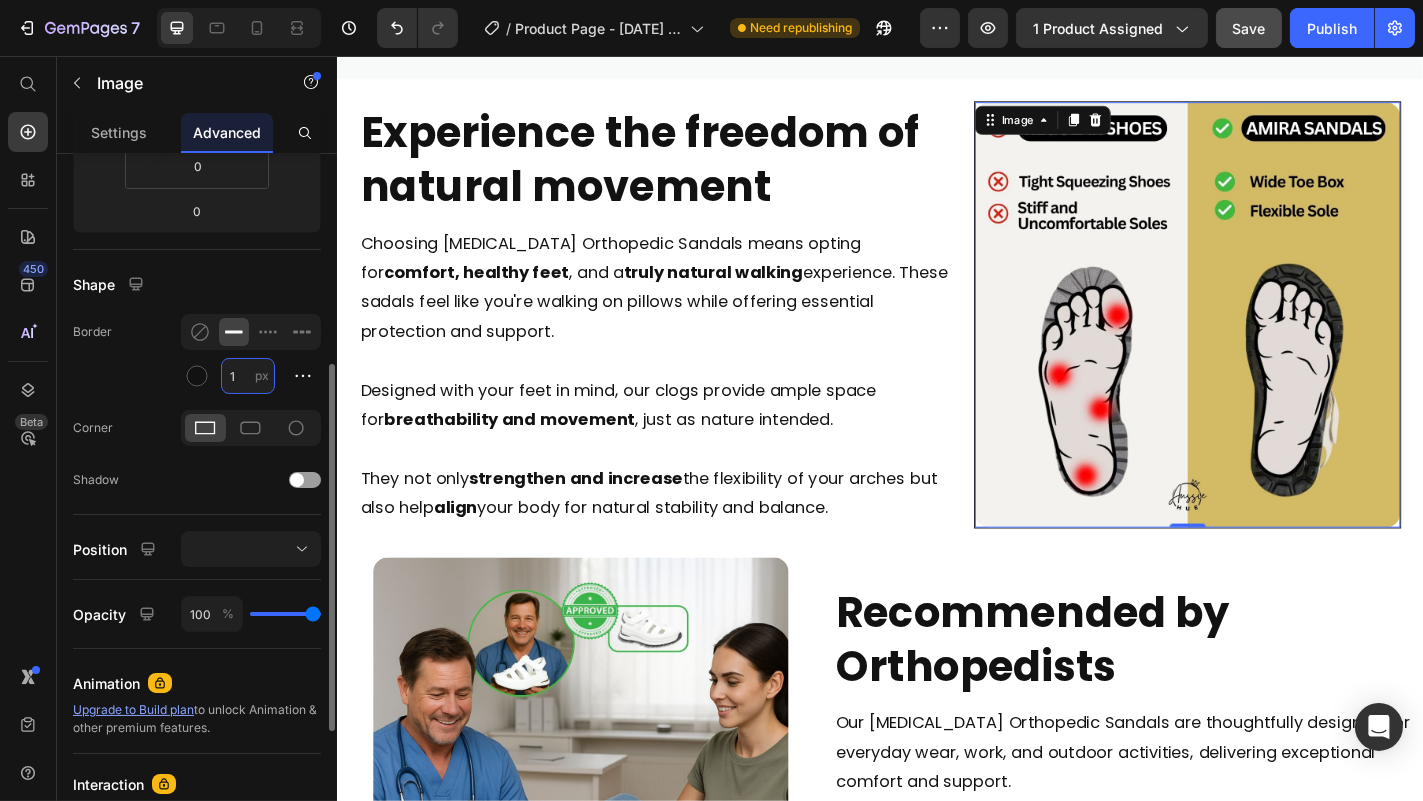 click on "1" at bounding box center (248, 376) 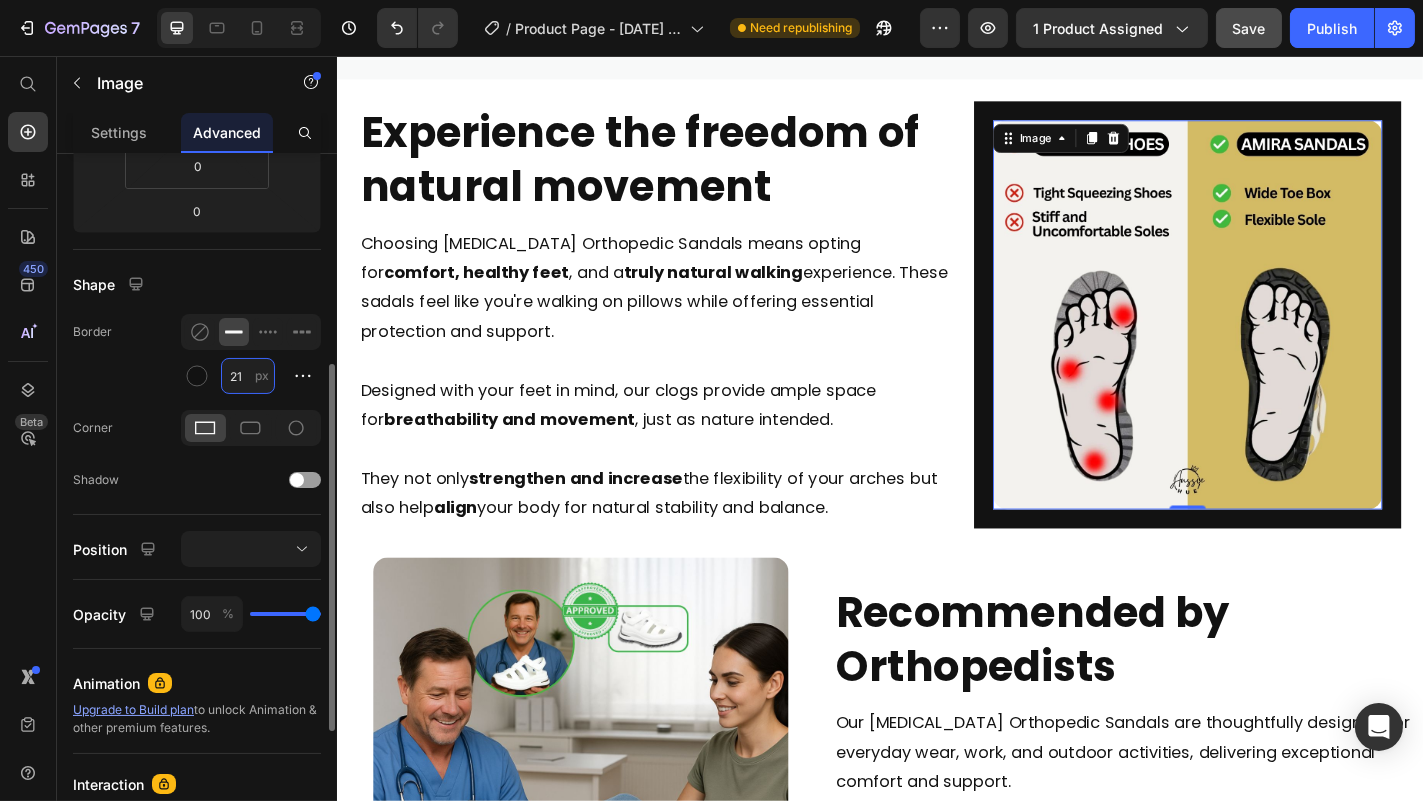 click on "21" at bounding box center [248, 376] 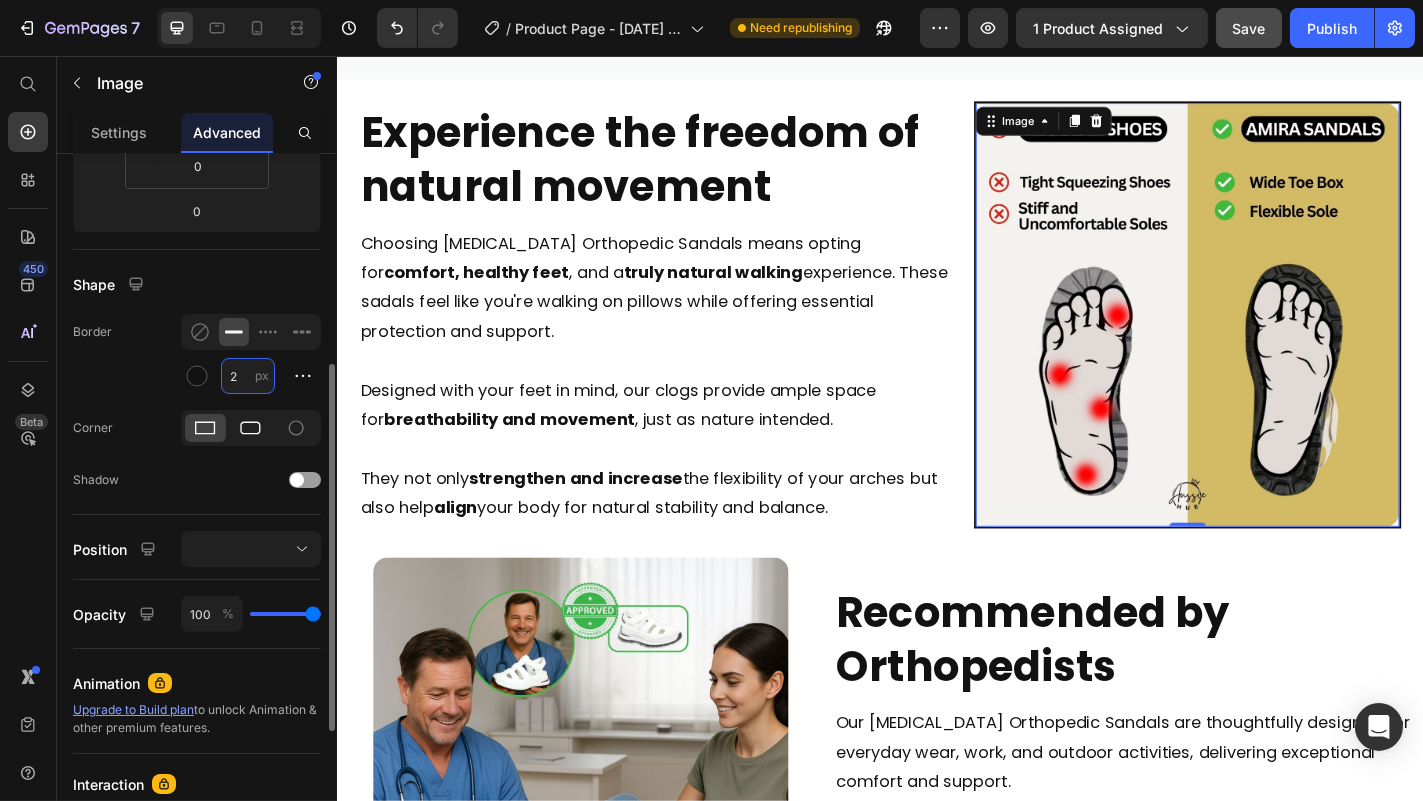 type on "2" 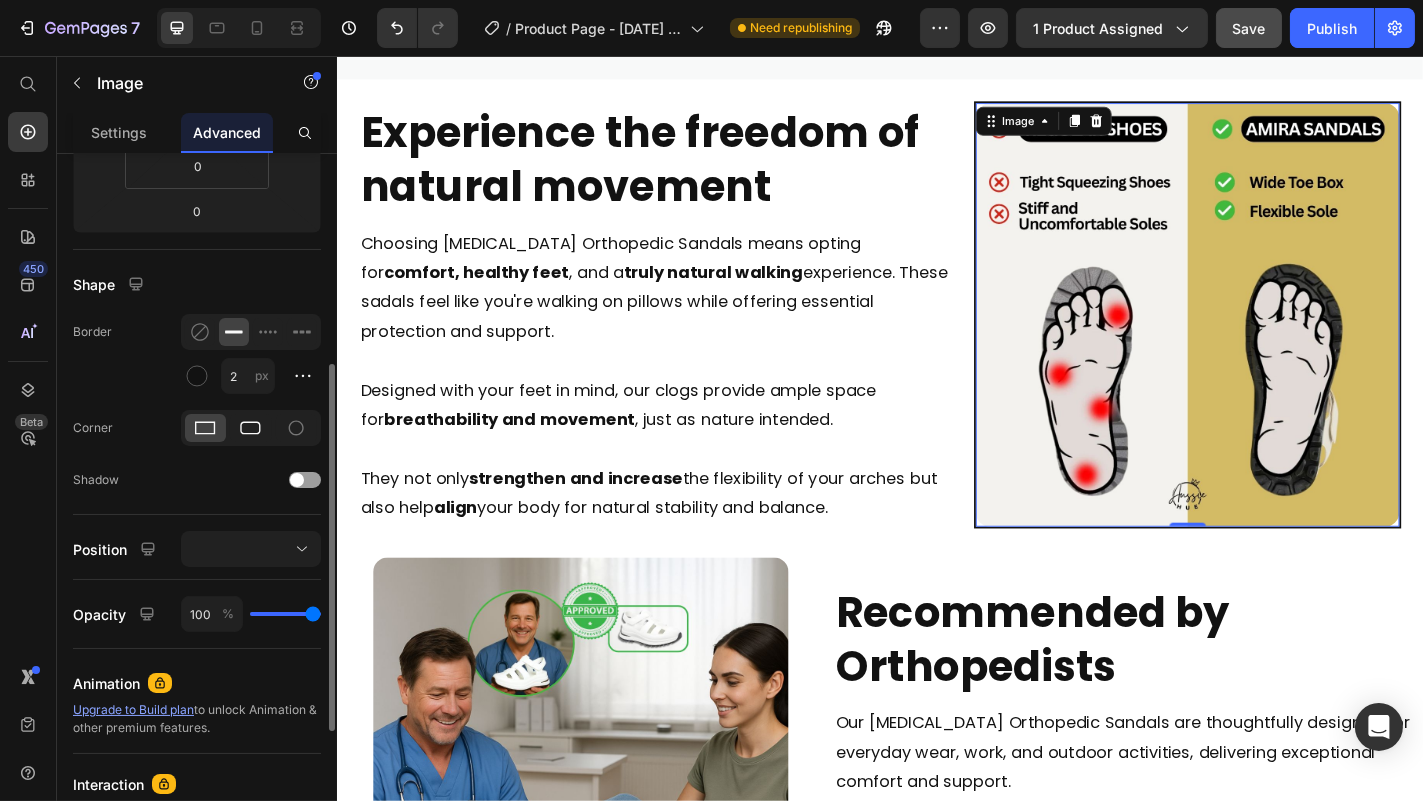 click 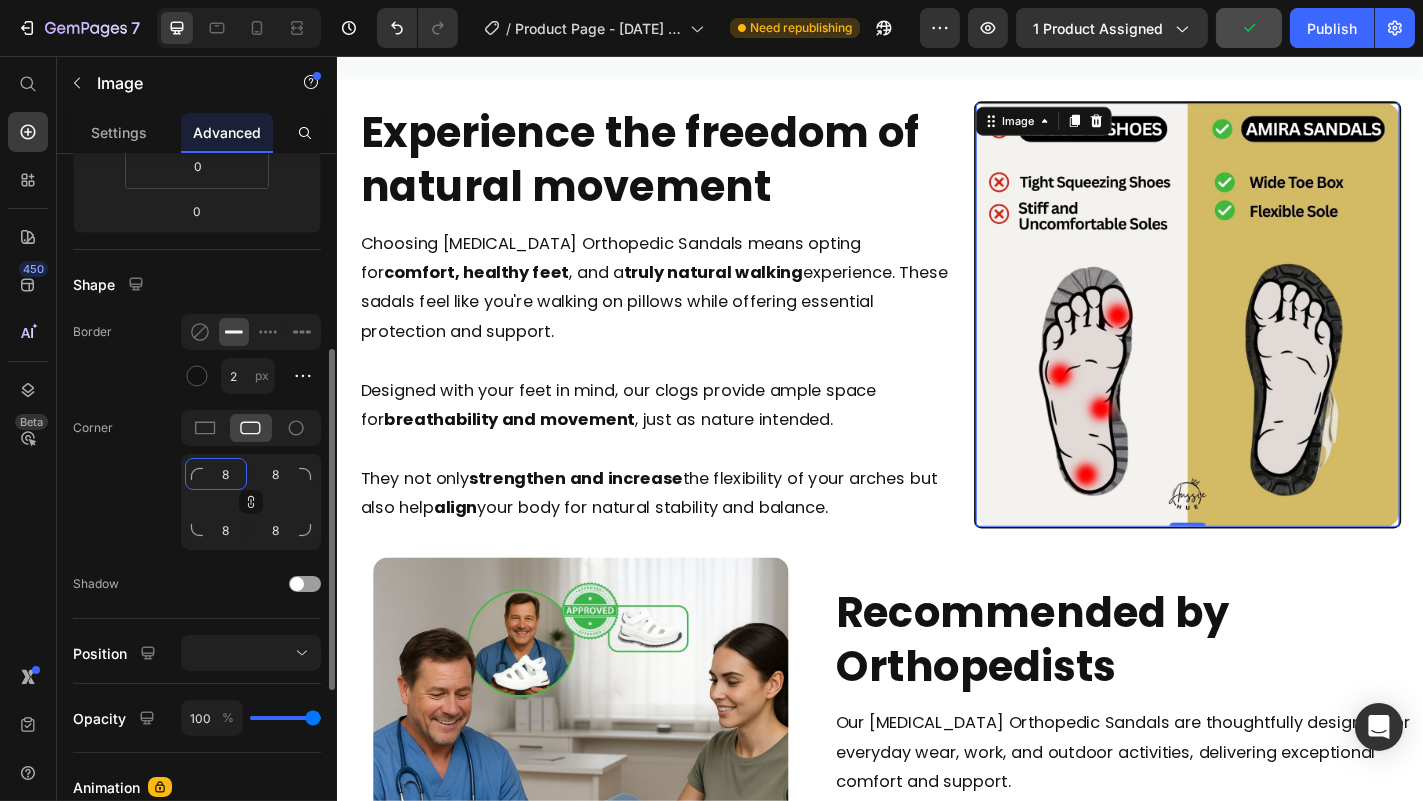 click on "8" 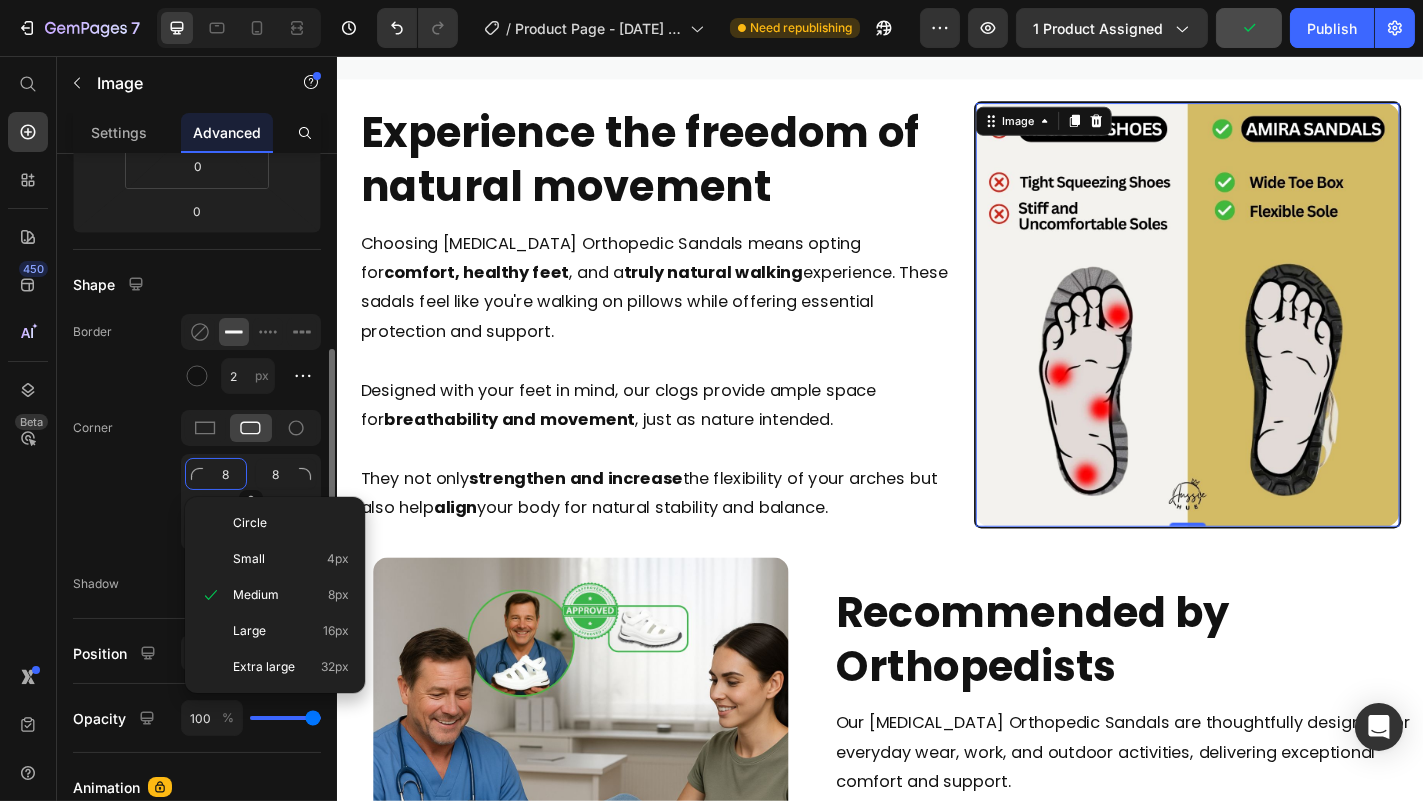 type on "1" 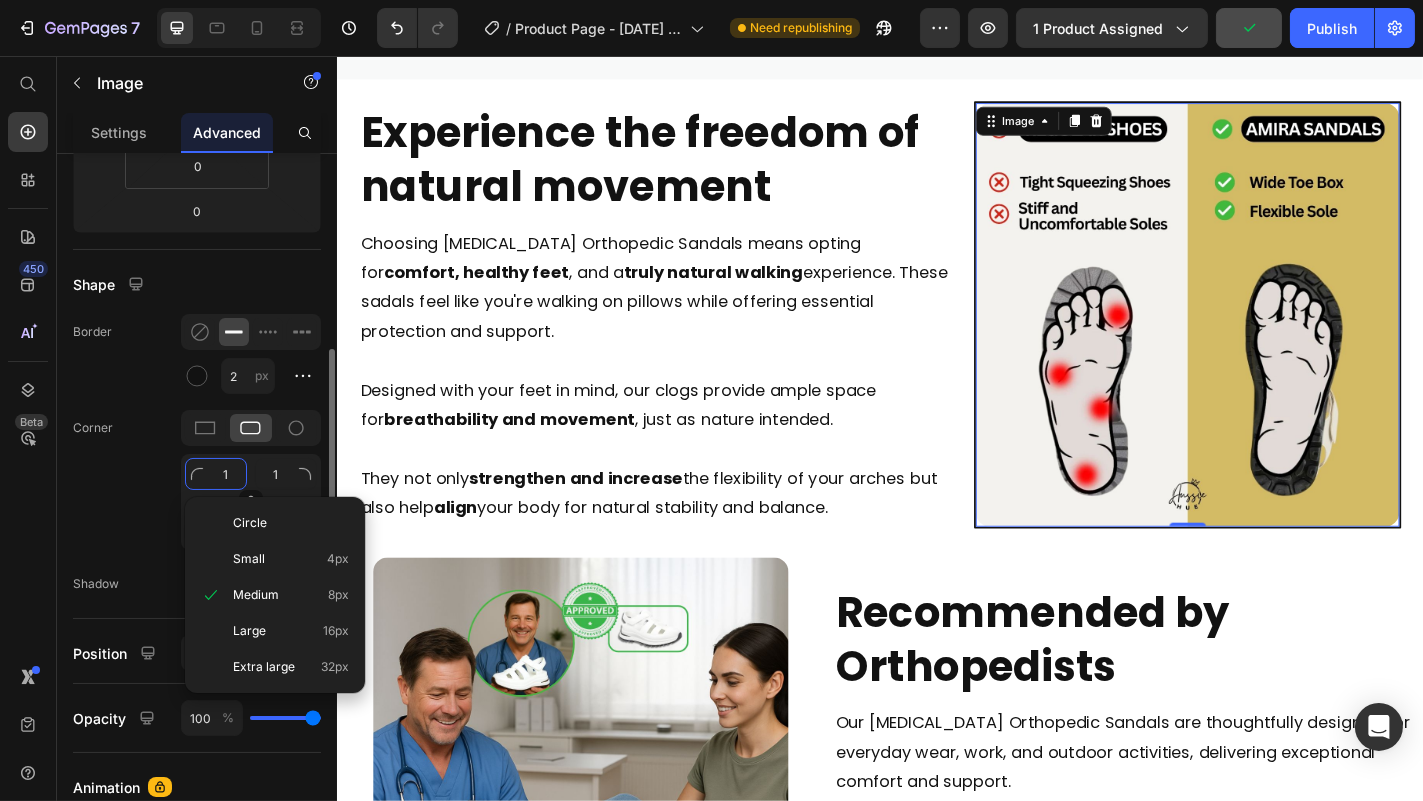 type on "12" 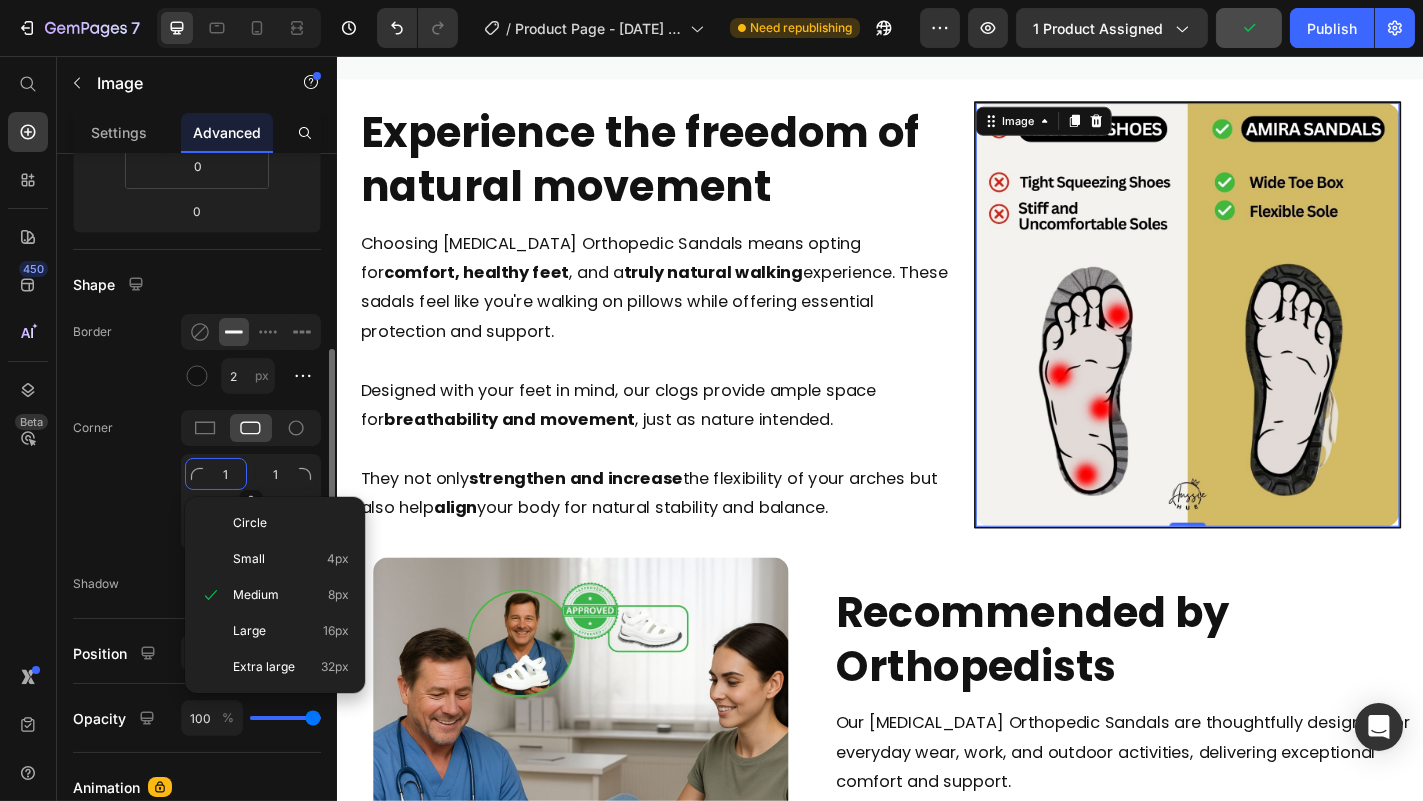 type on "12" 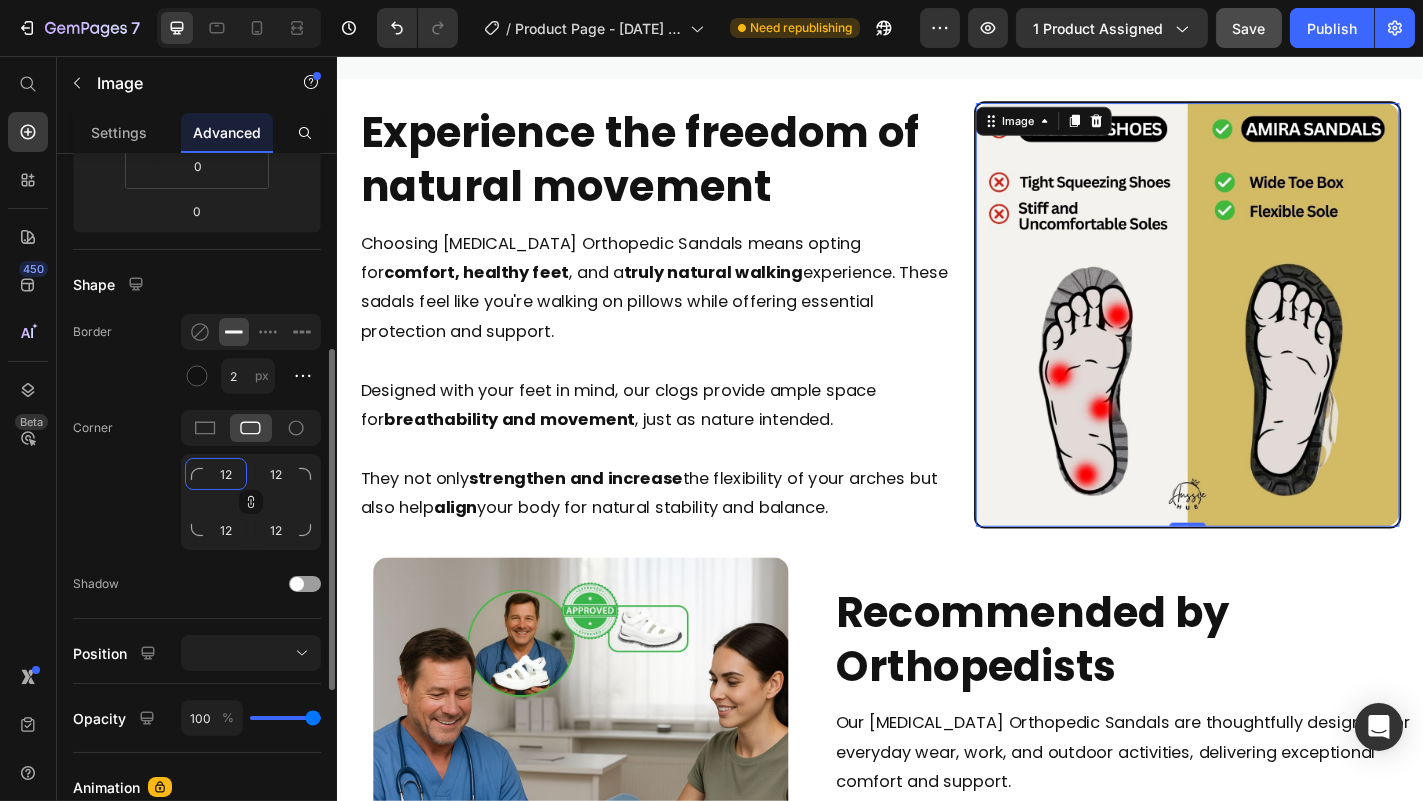 click on "12" 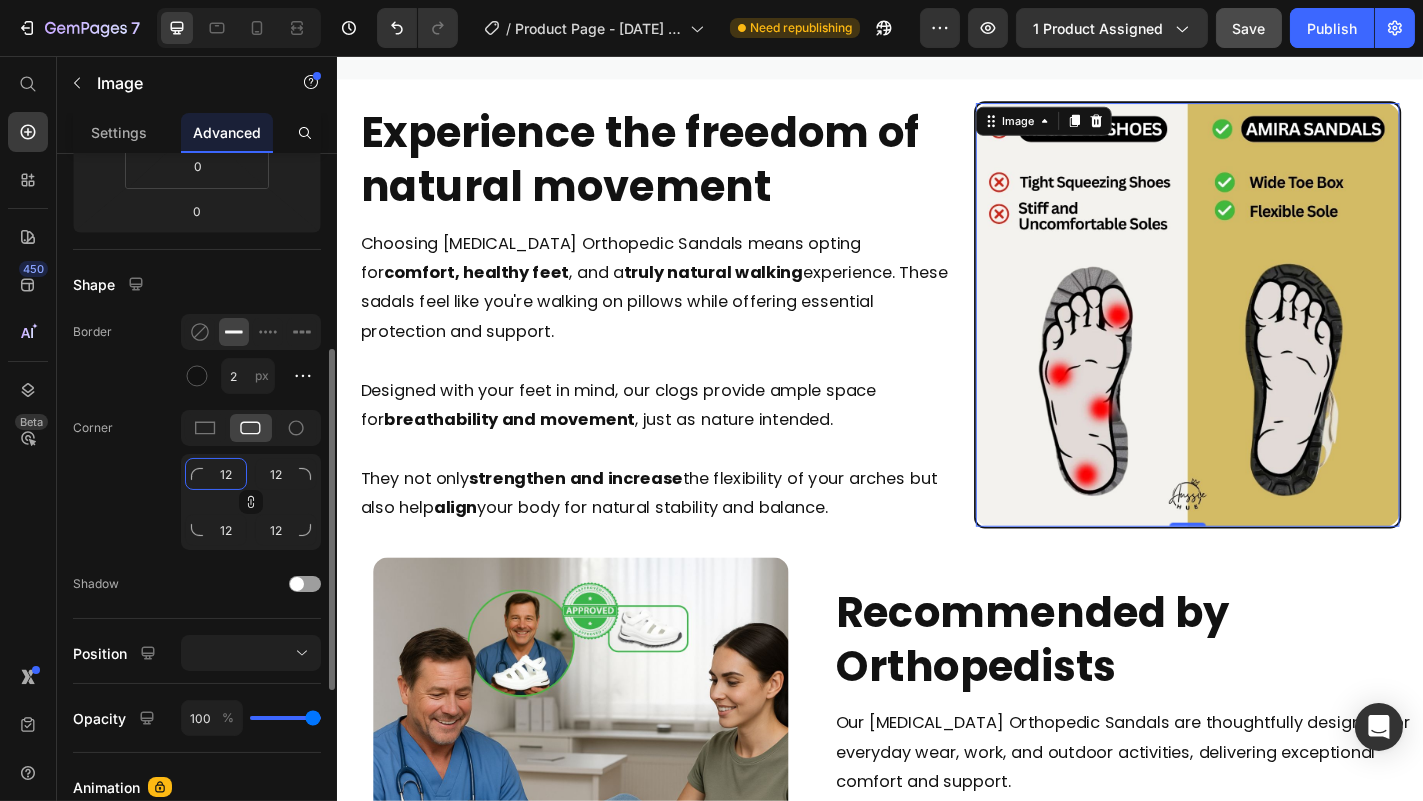 click on "12" 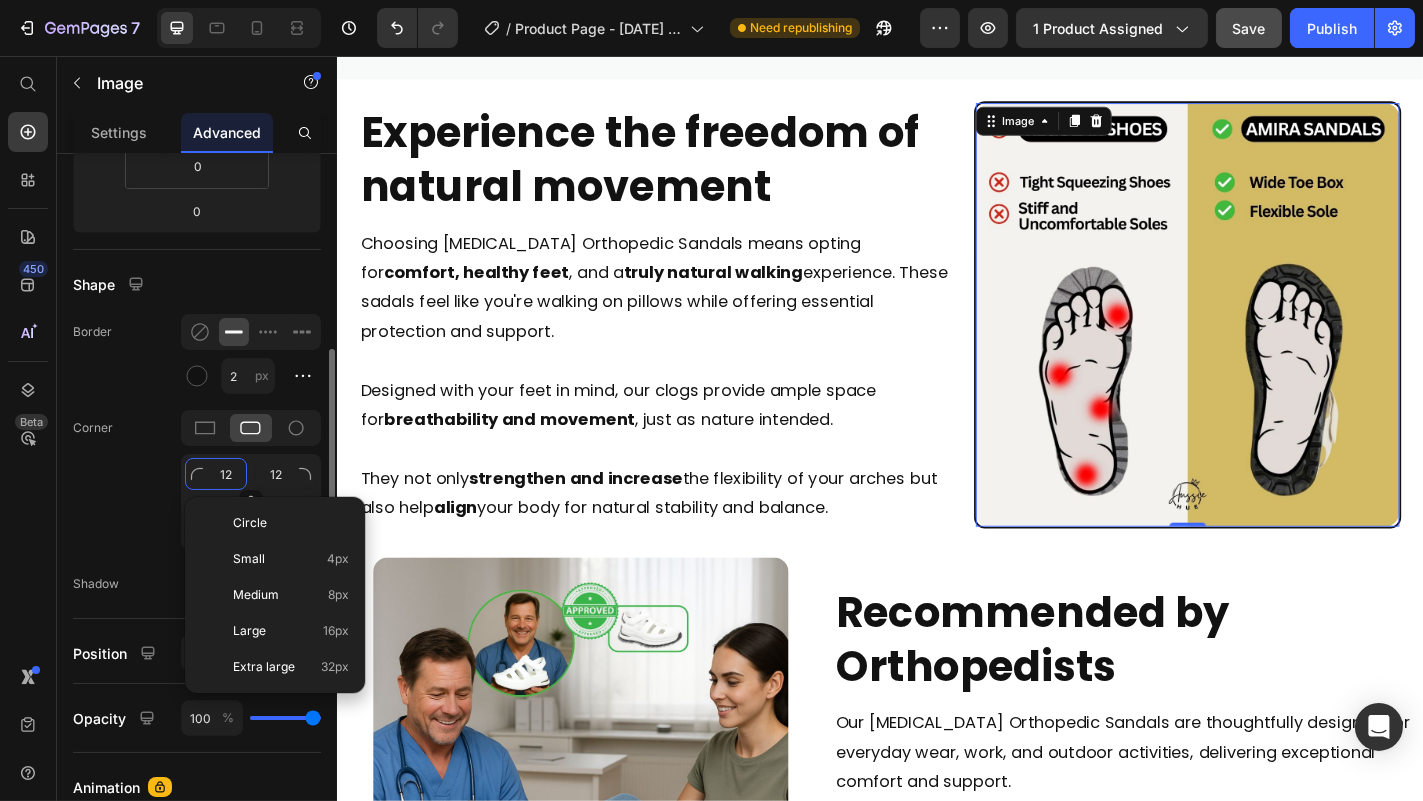 type on "1" 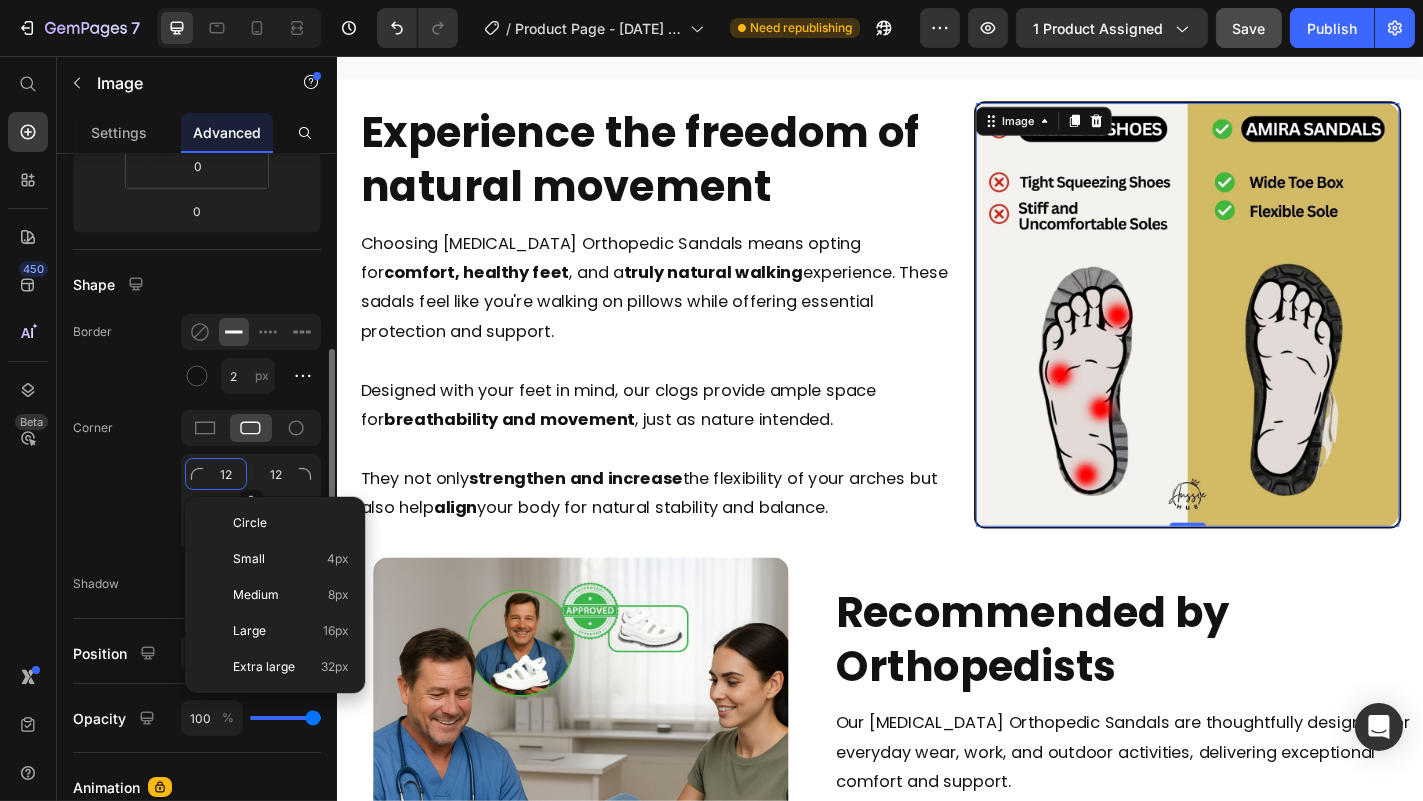 type on "1" 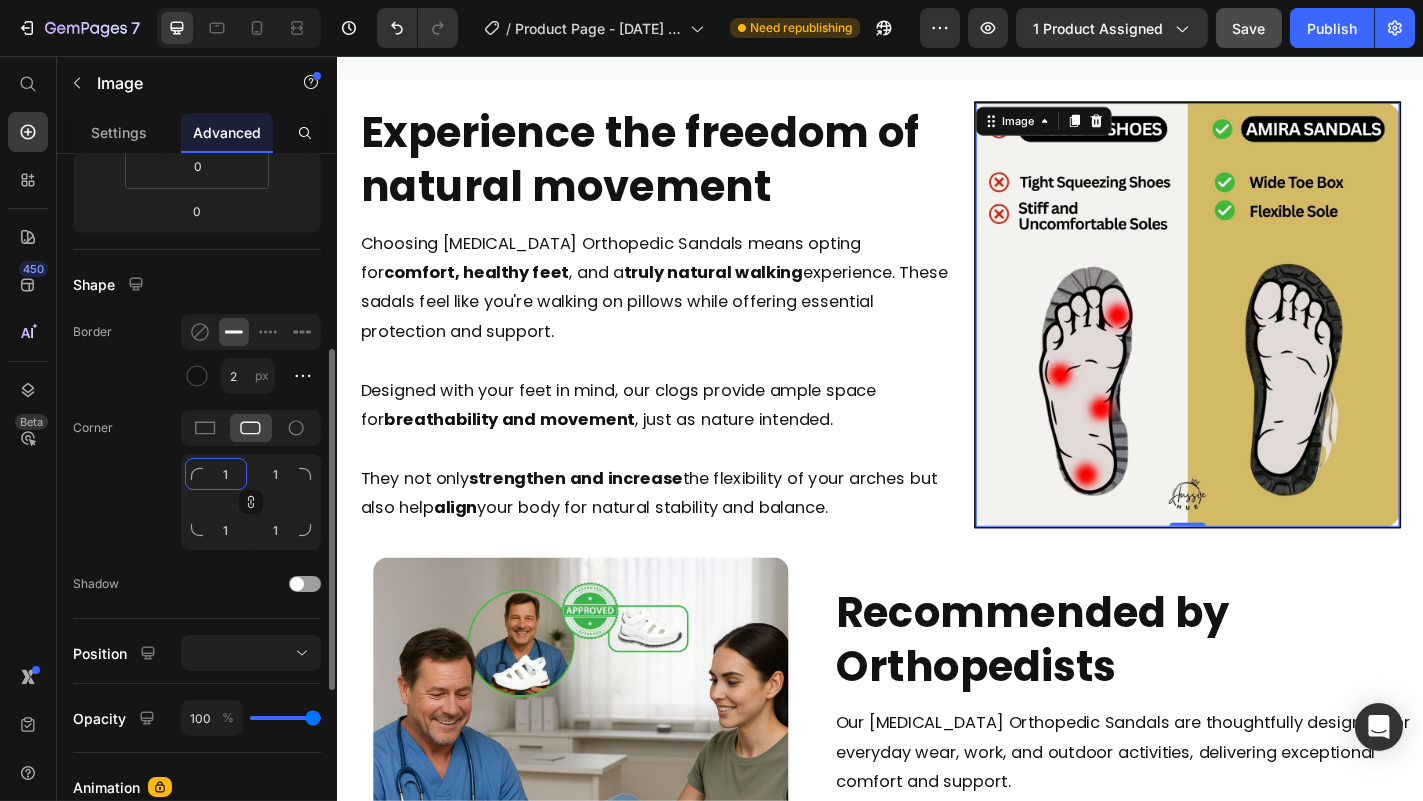 type on "15" 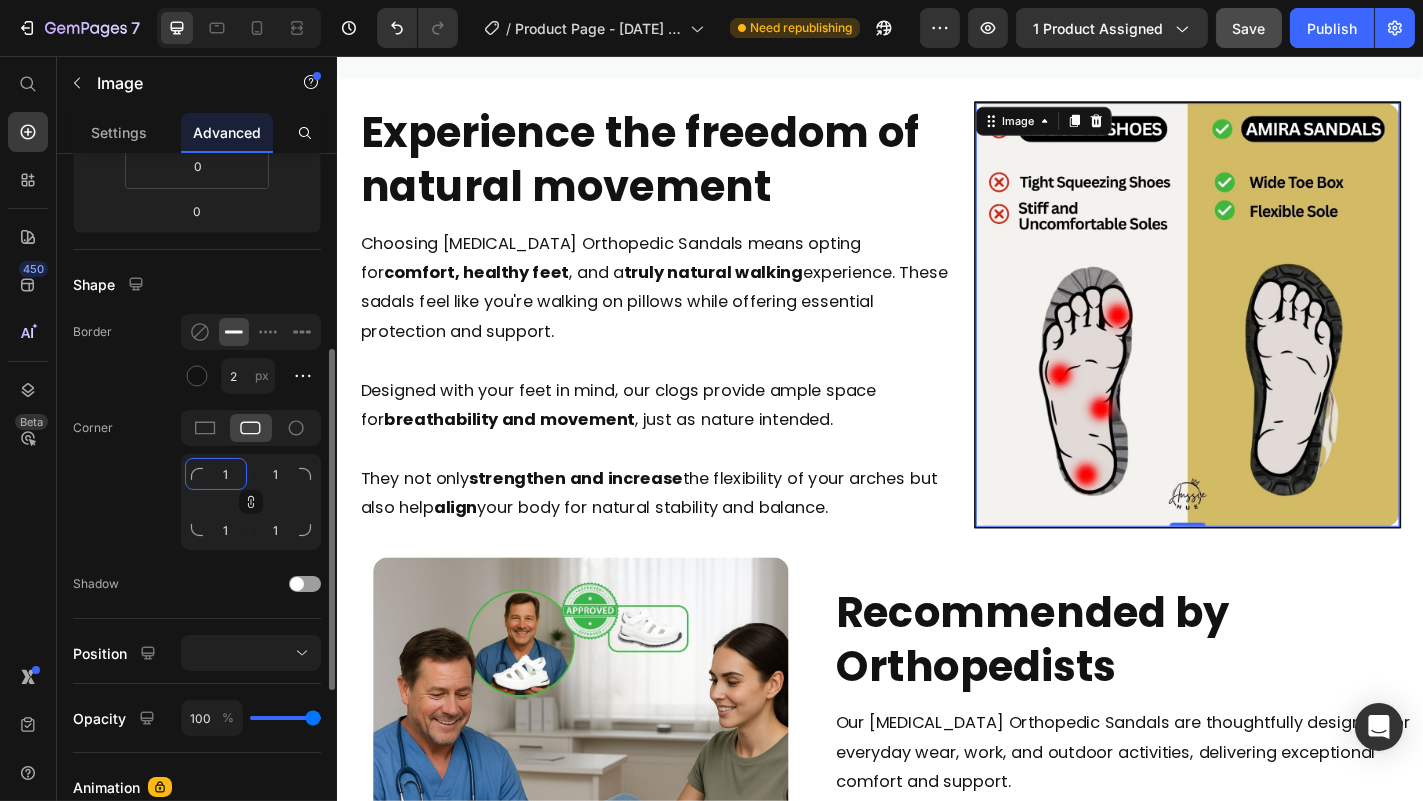 type on "15" 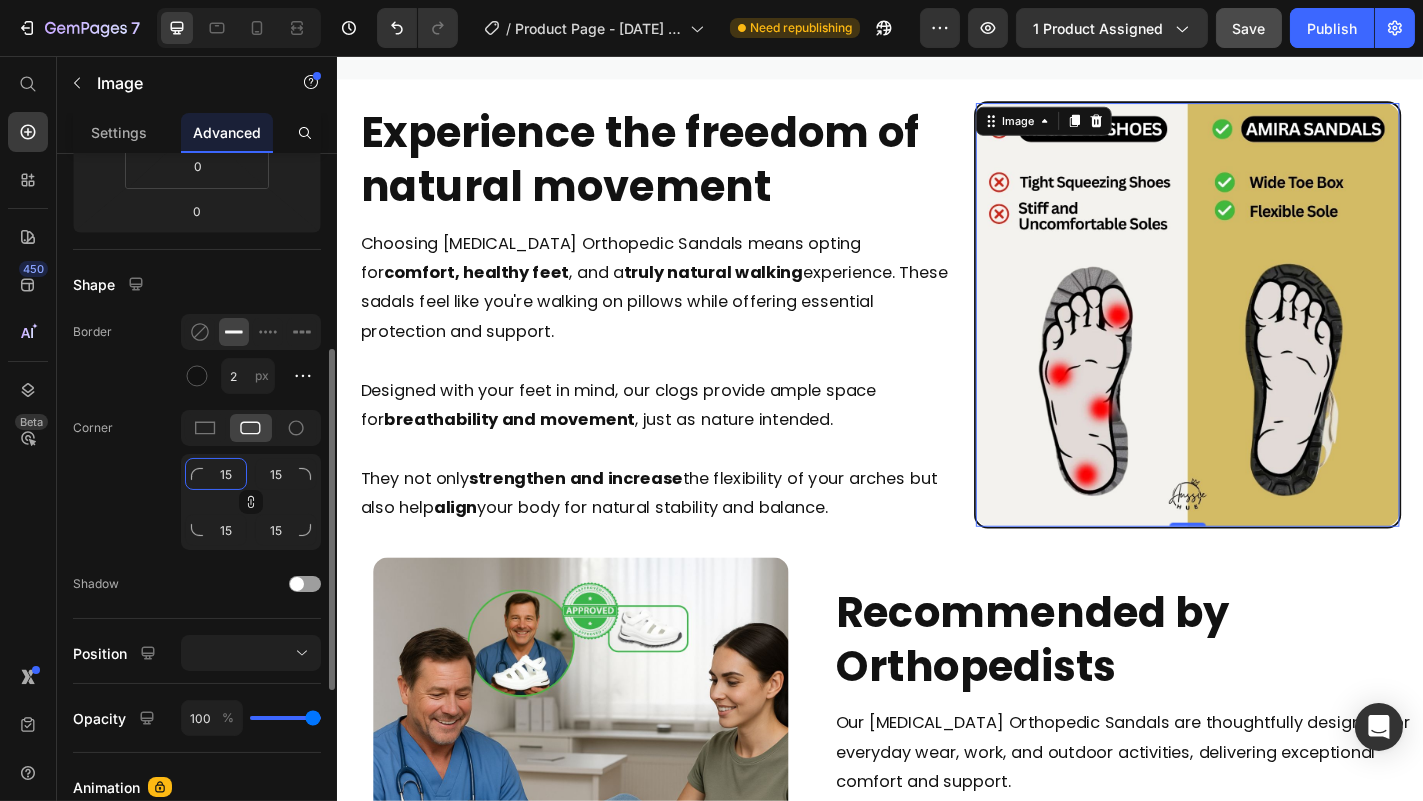 type on "15" 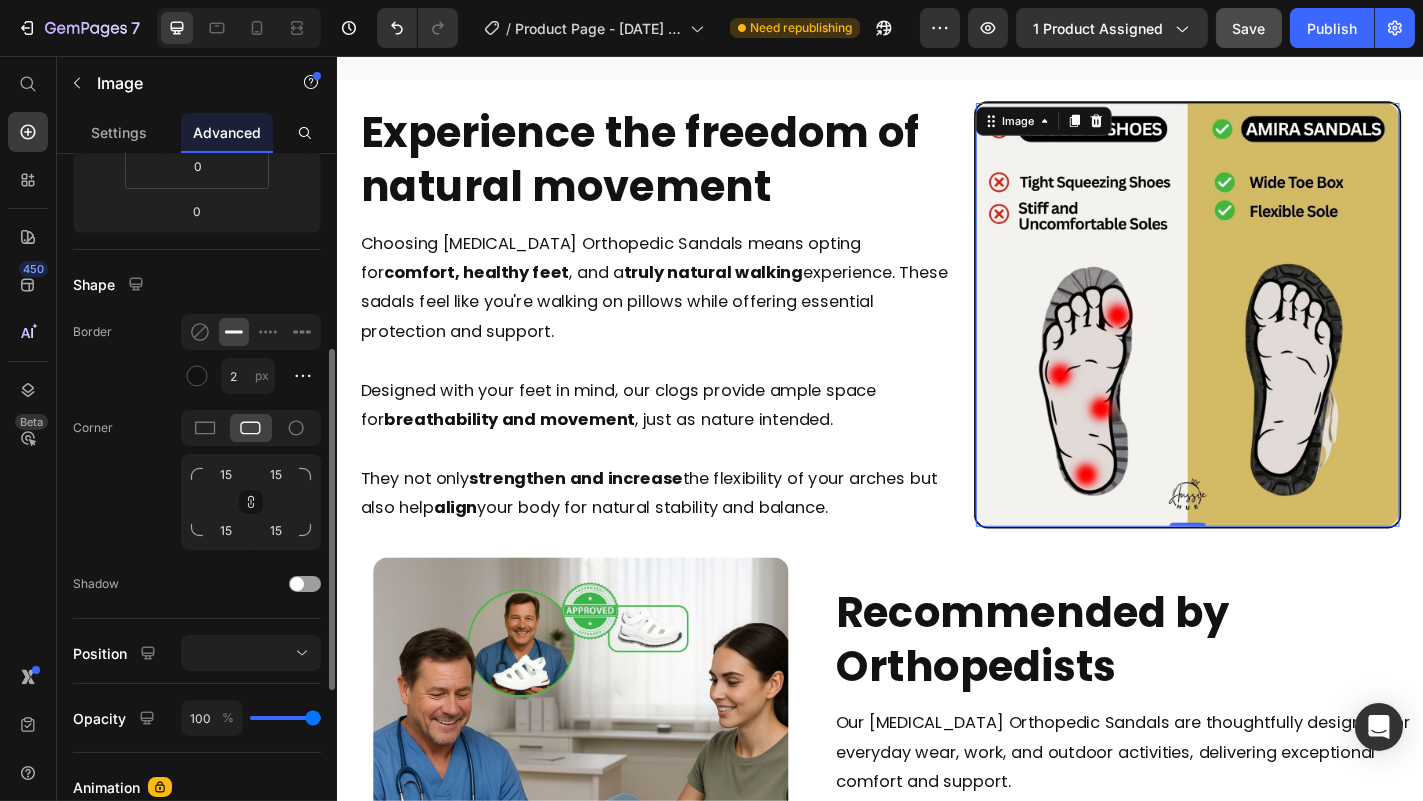 click on "Corner 15 15 15 15" 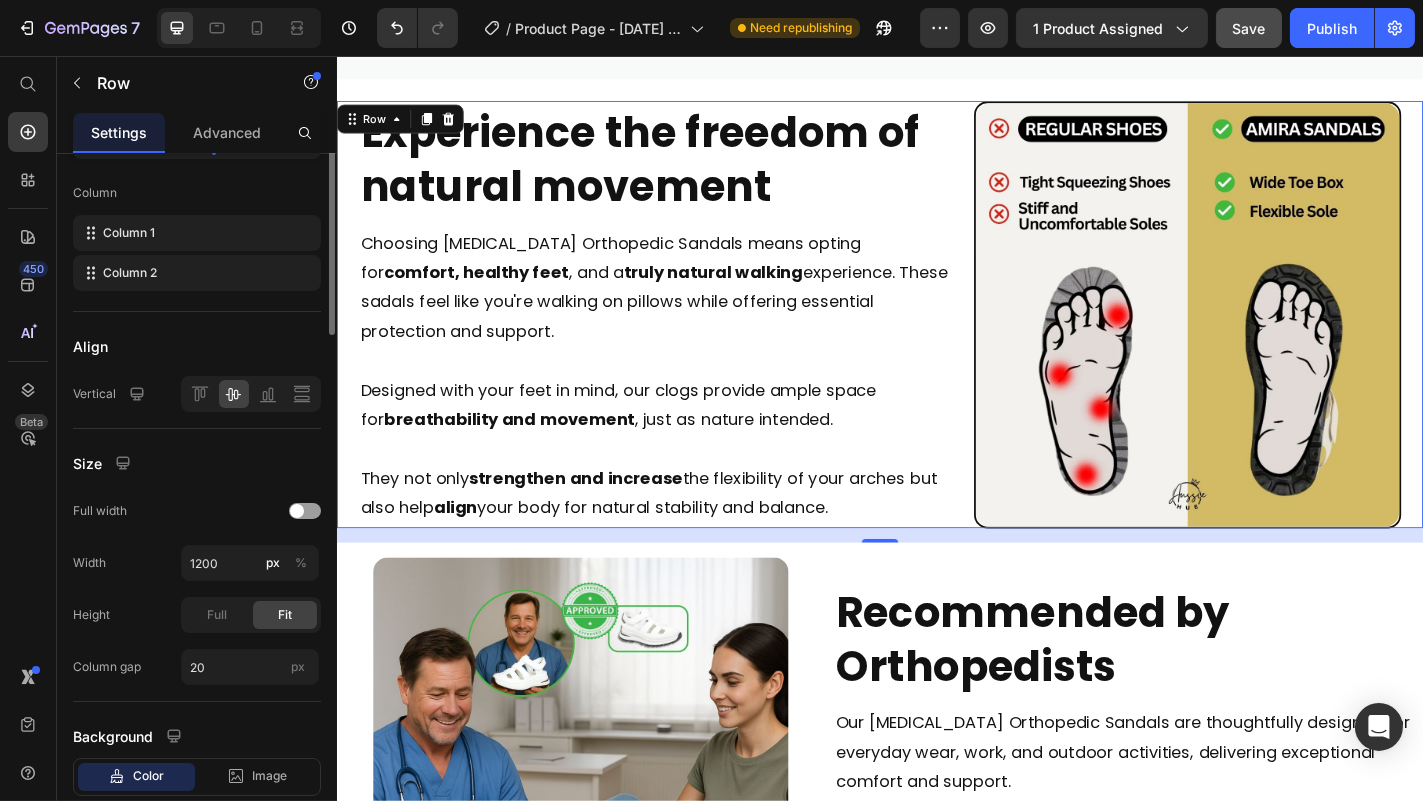 scroll, scrollTop: 0, scrollLeft: 0, axis: both 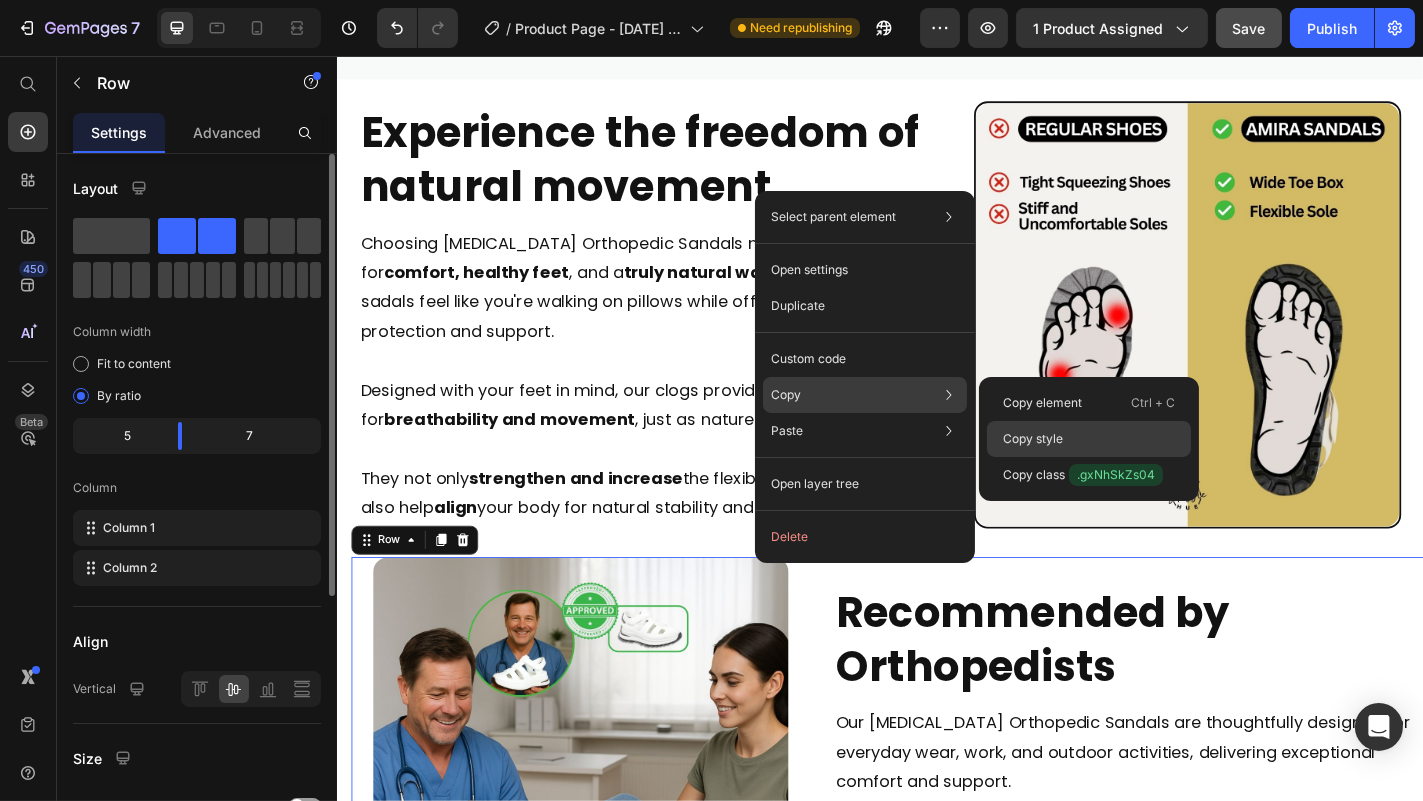click on "Copy style" at bounding box center (1033, 439) 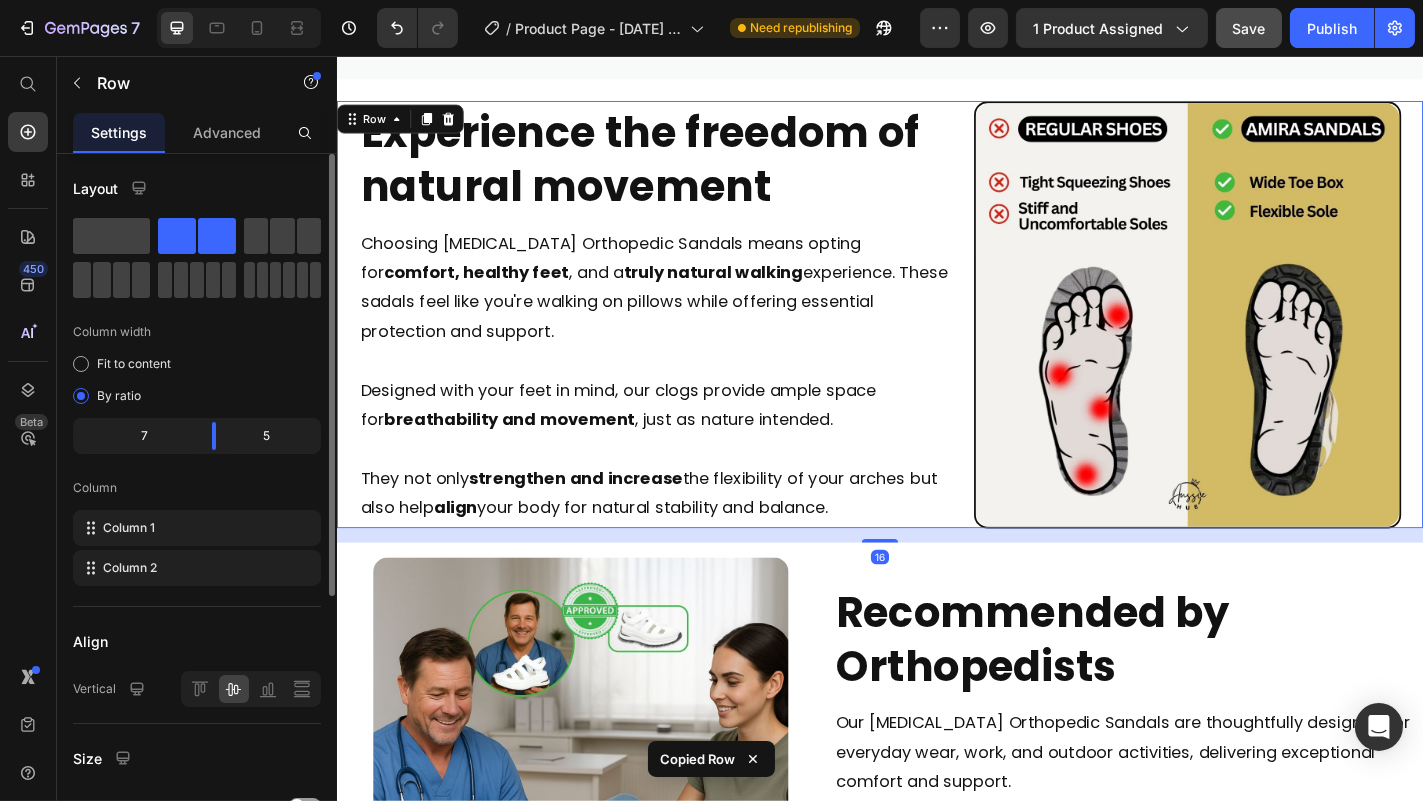 type on "50" 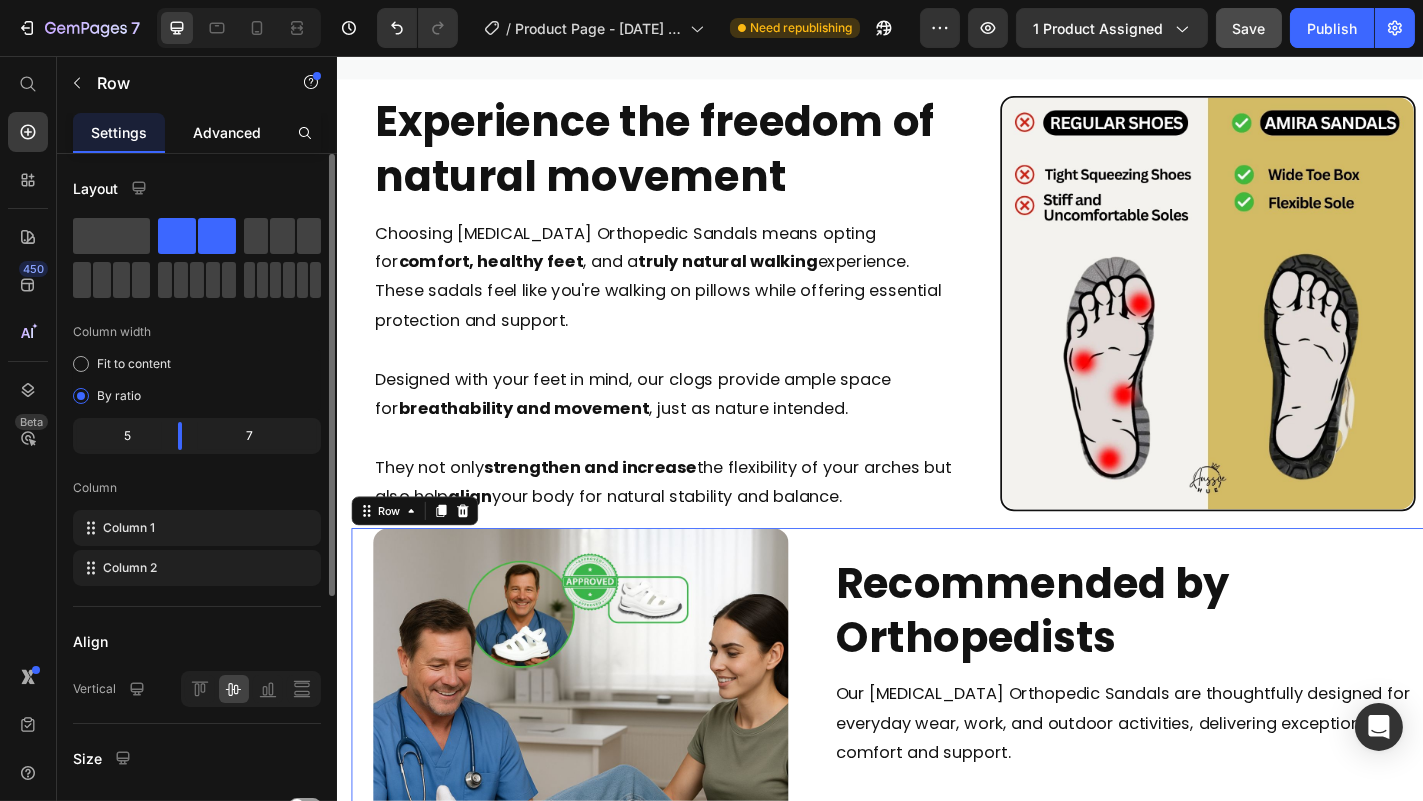 click on "Advanced" at bounding box center (227, 132) 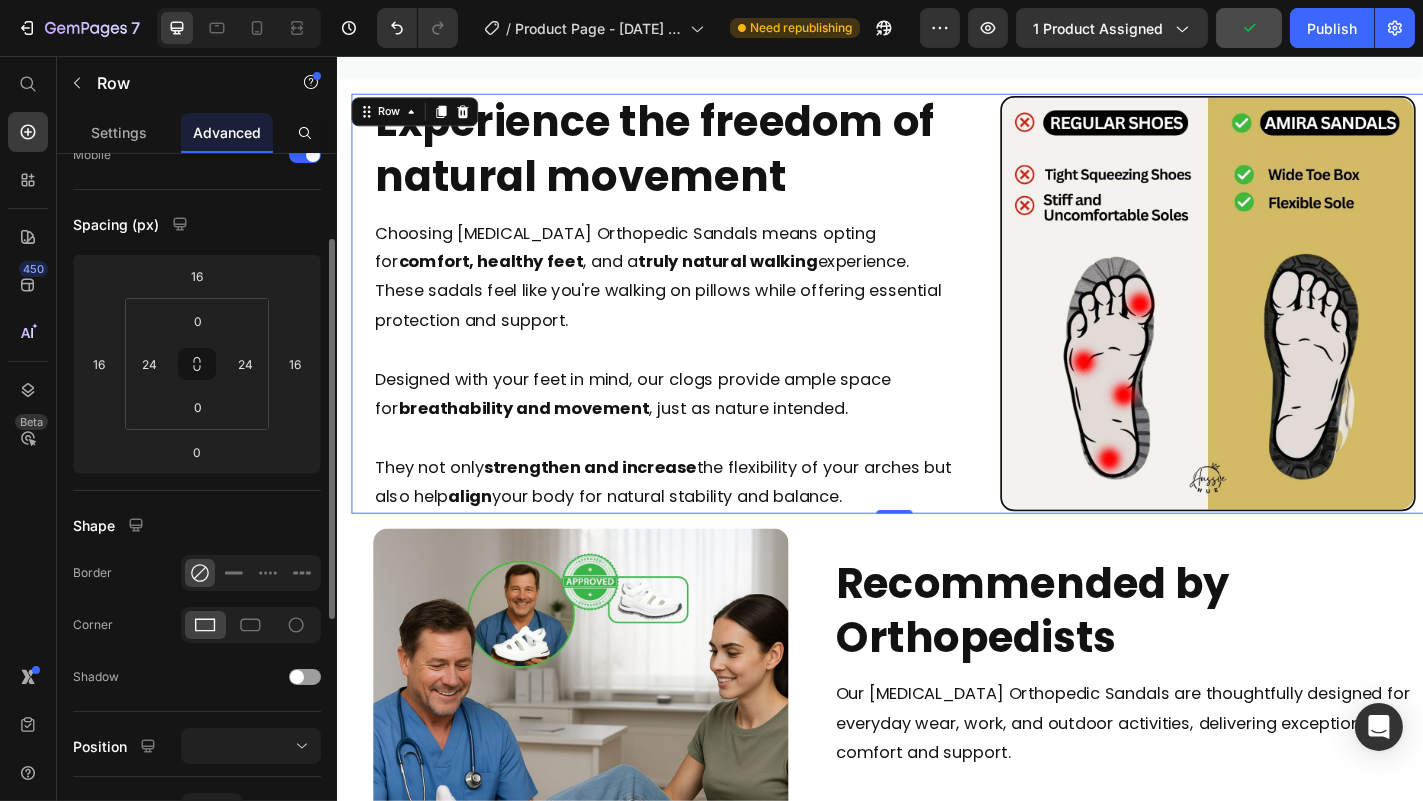 scroll, scrollTop: 160, scrollLeft: 0, axis: vertical 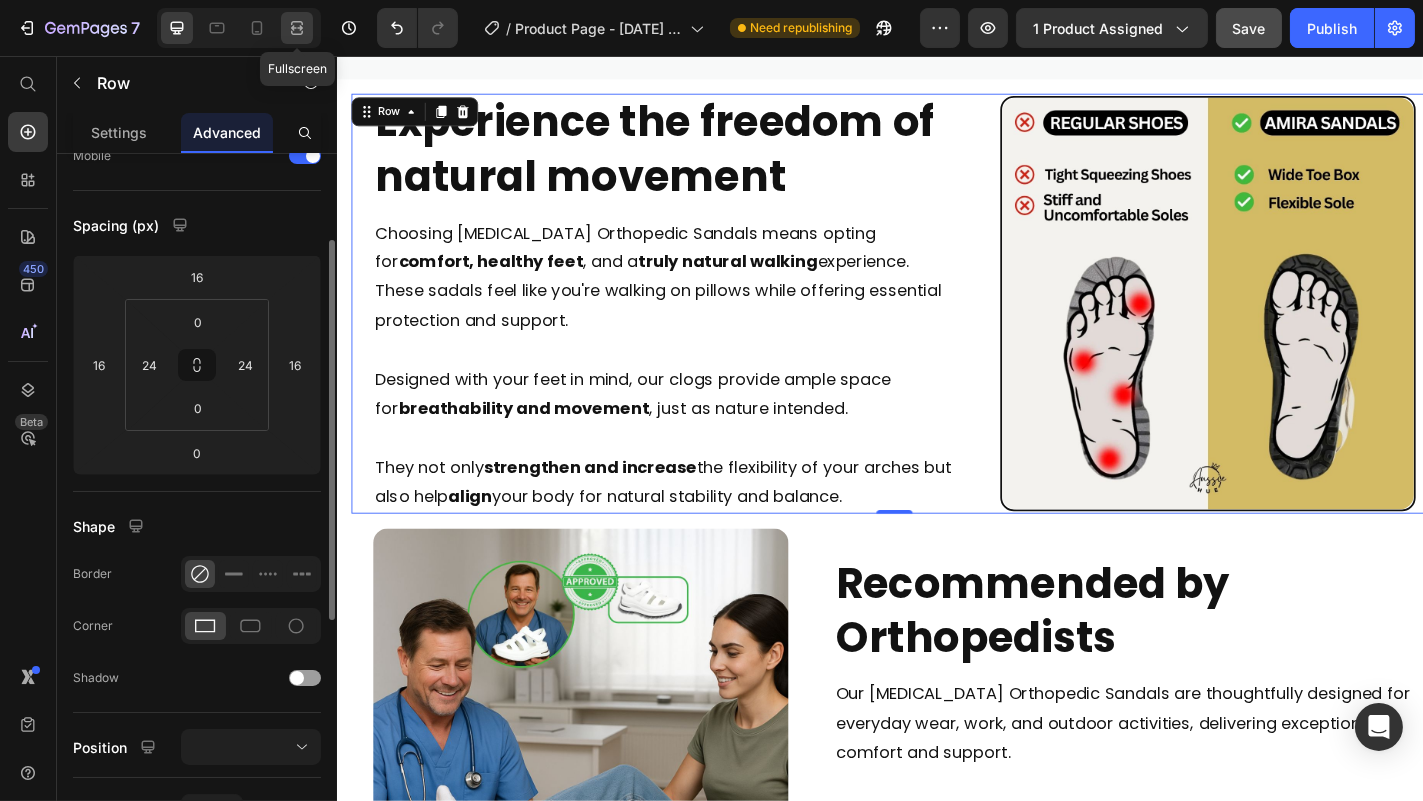 click 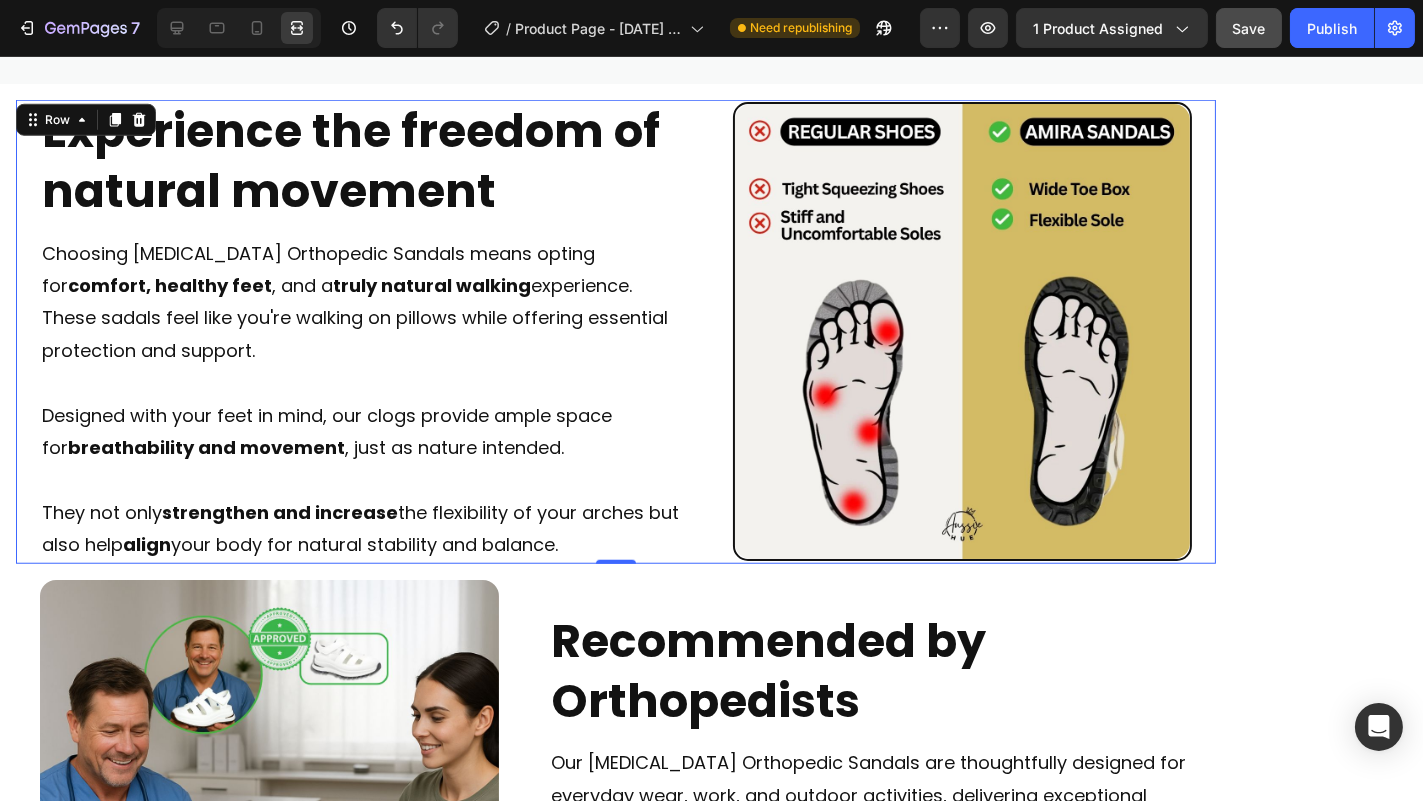 scroll, scrollTop: 2683, scrollLeft: 0, axis: vertical 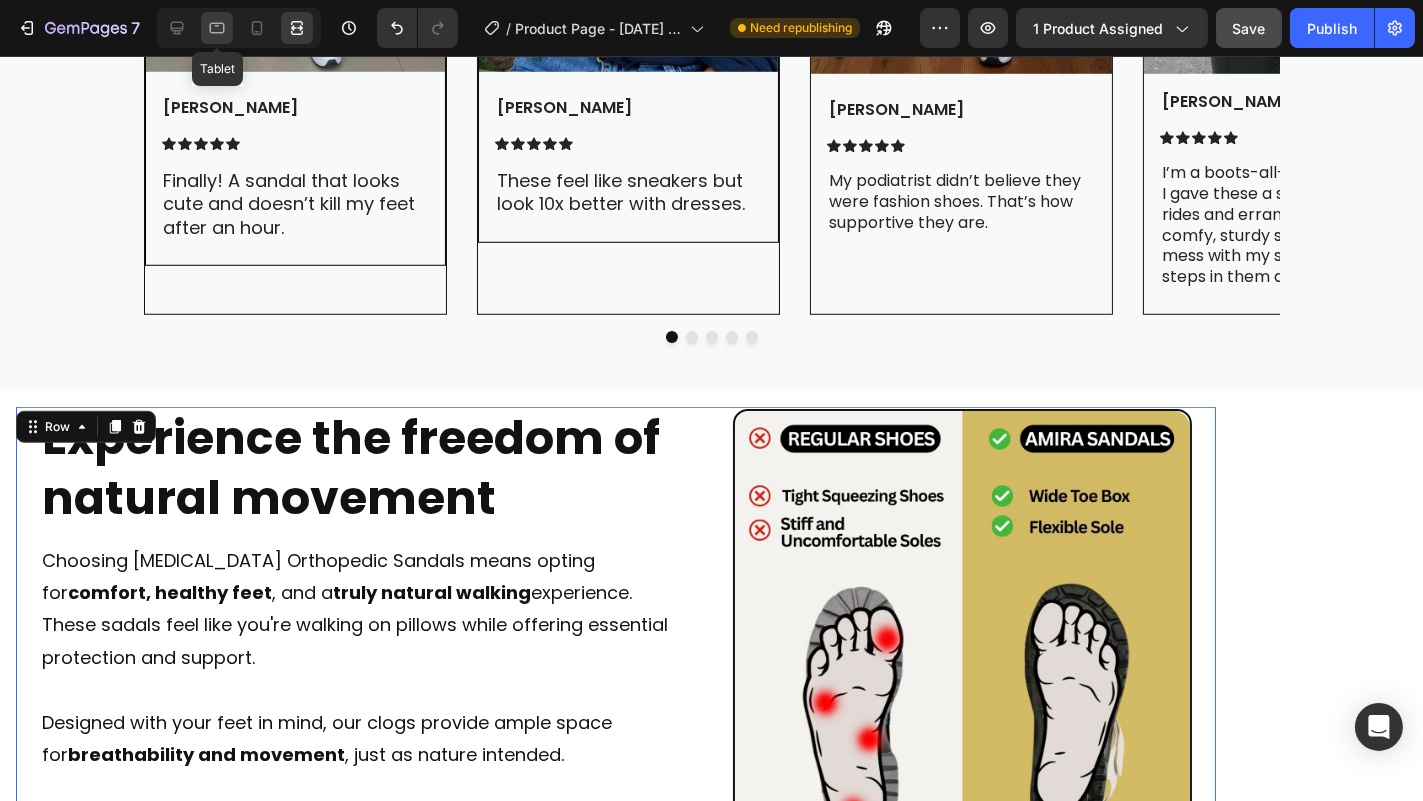 click 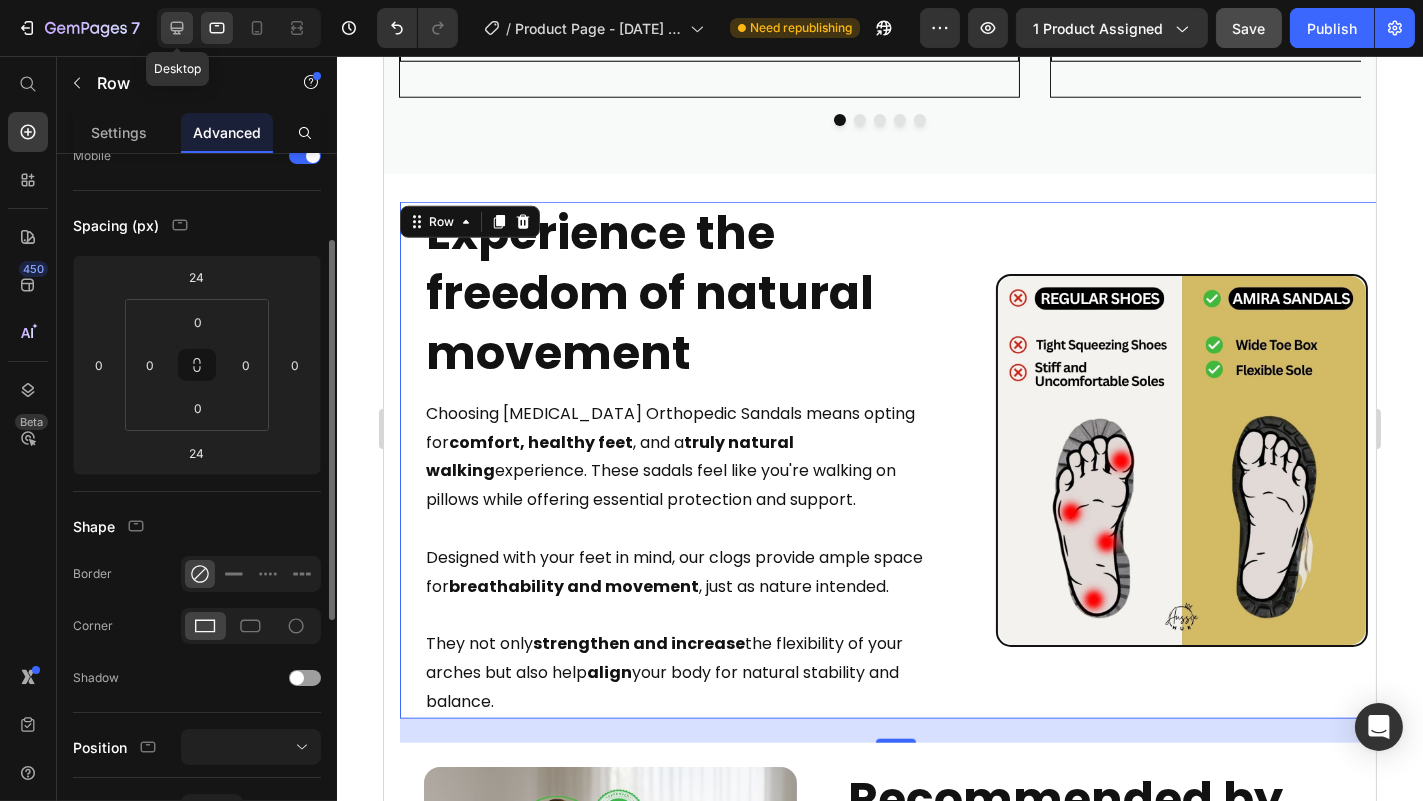 click 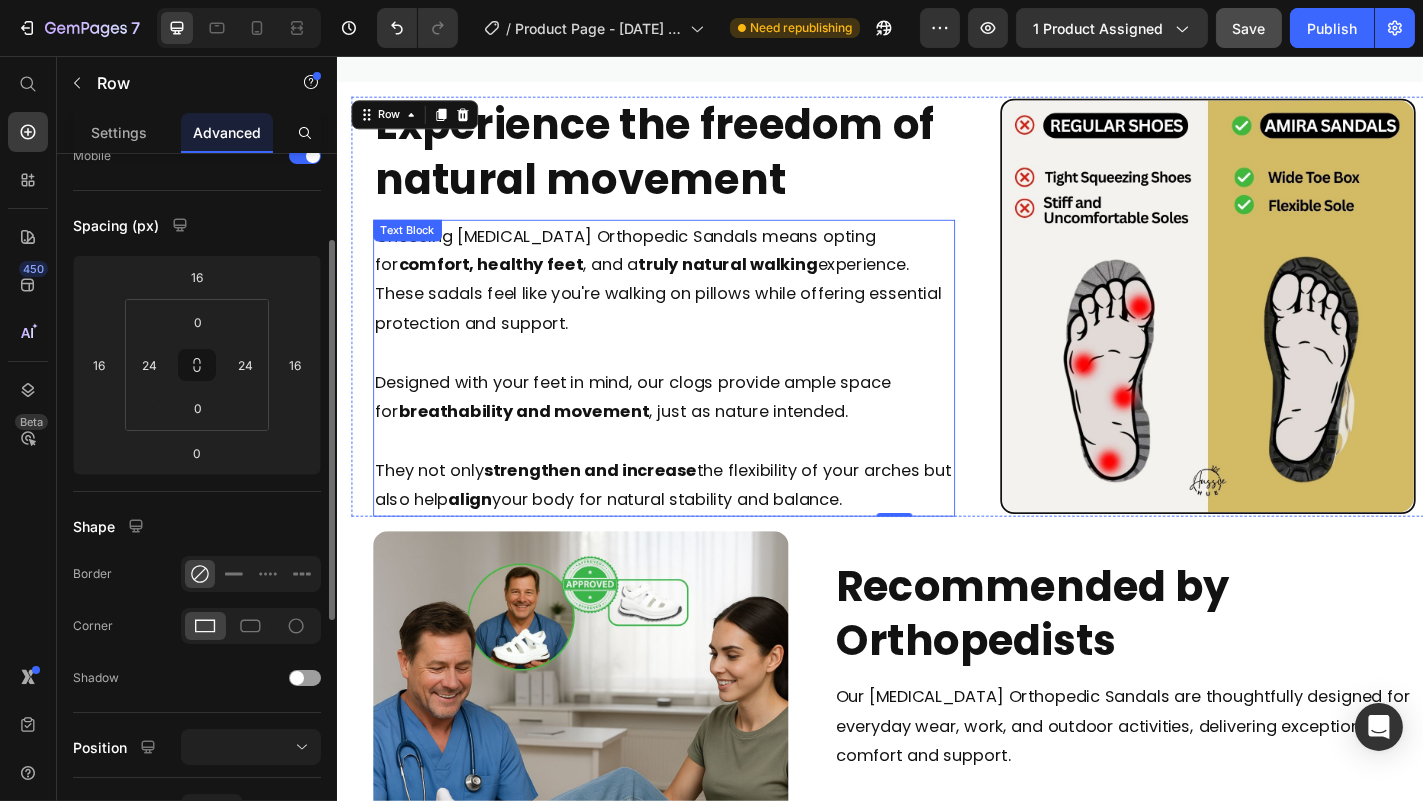 scroll, scrollTop: 2961, scrollLeft: 0, axis: vertical 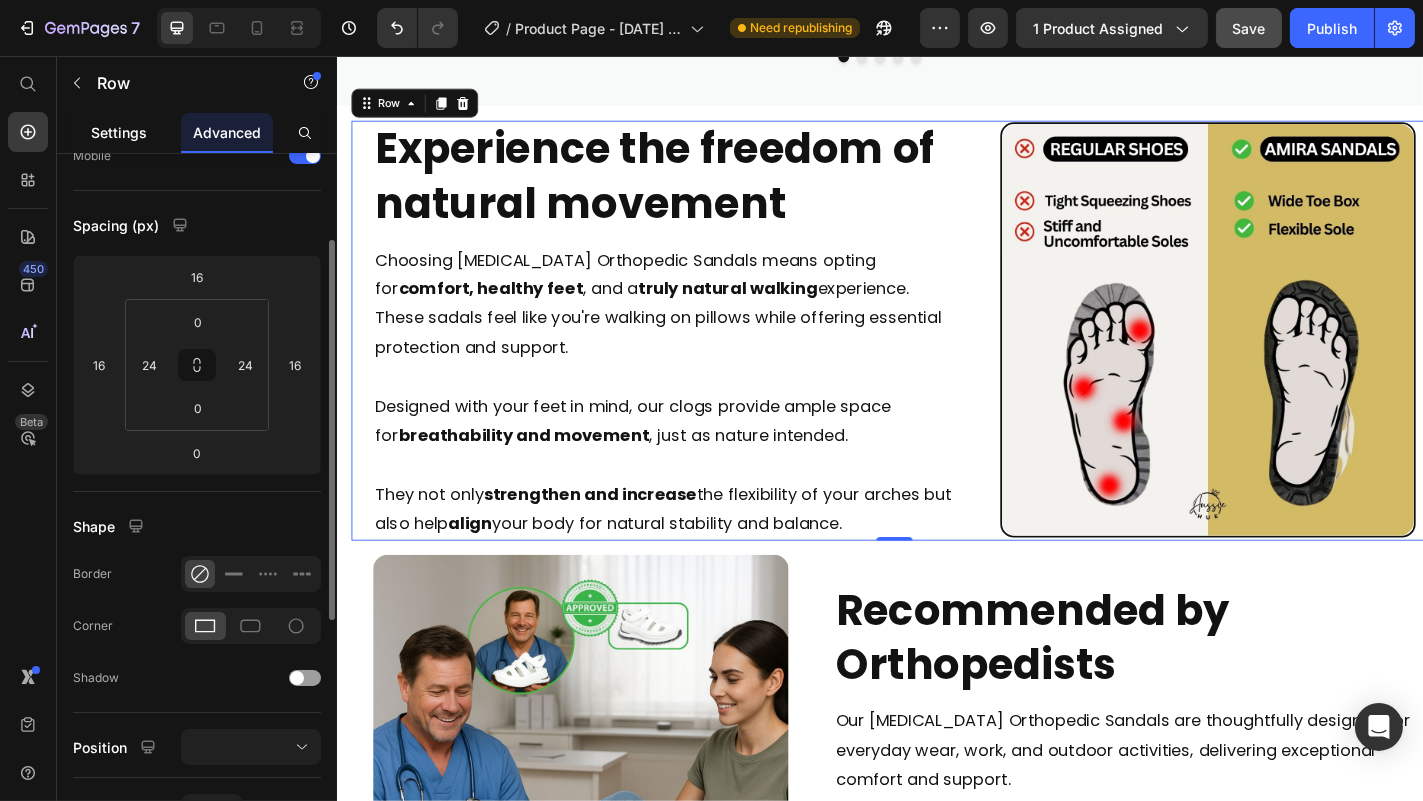 click on "Settings" 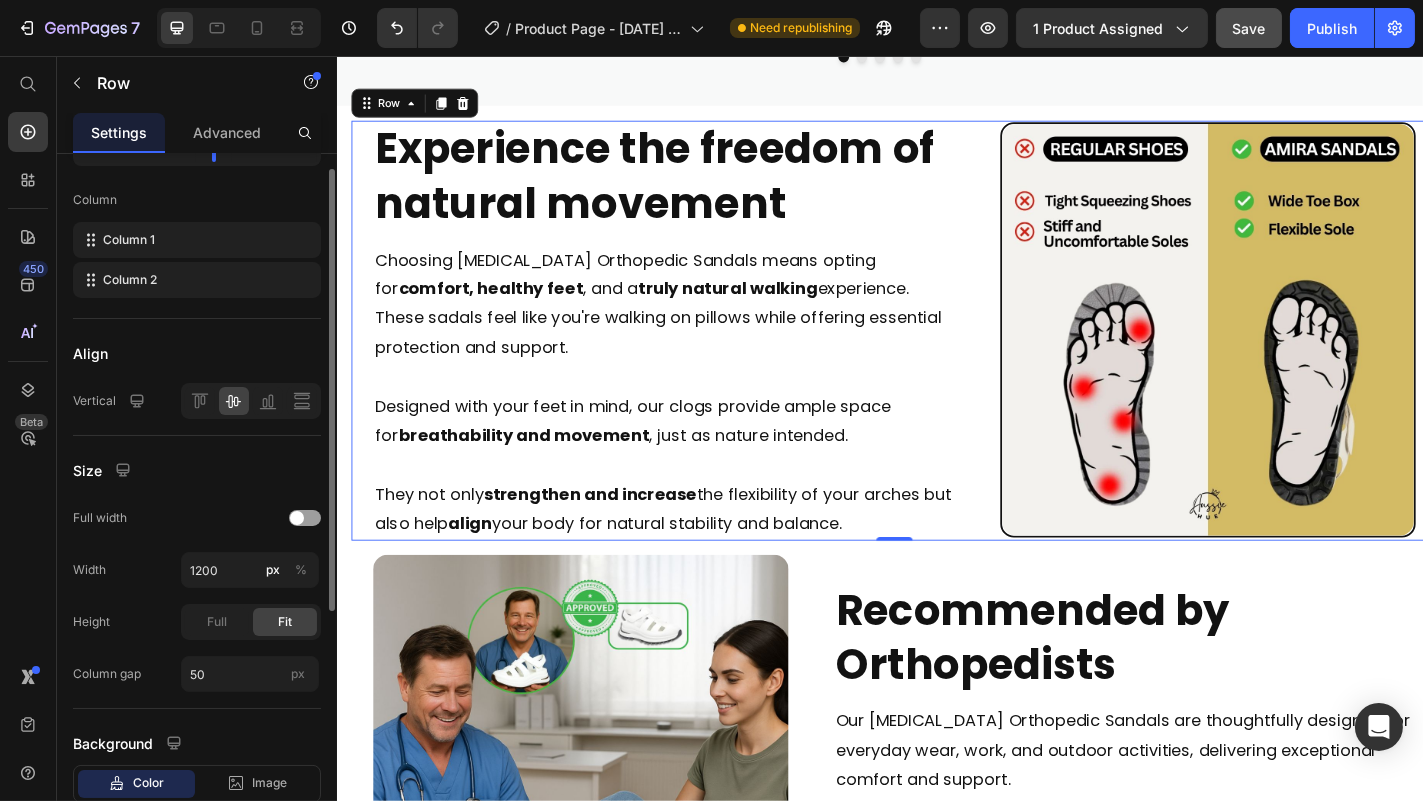 scroll, scrollTop: 290, scrollLeft: 0, axis: vertical 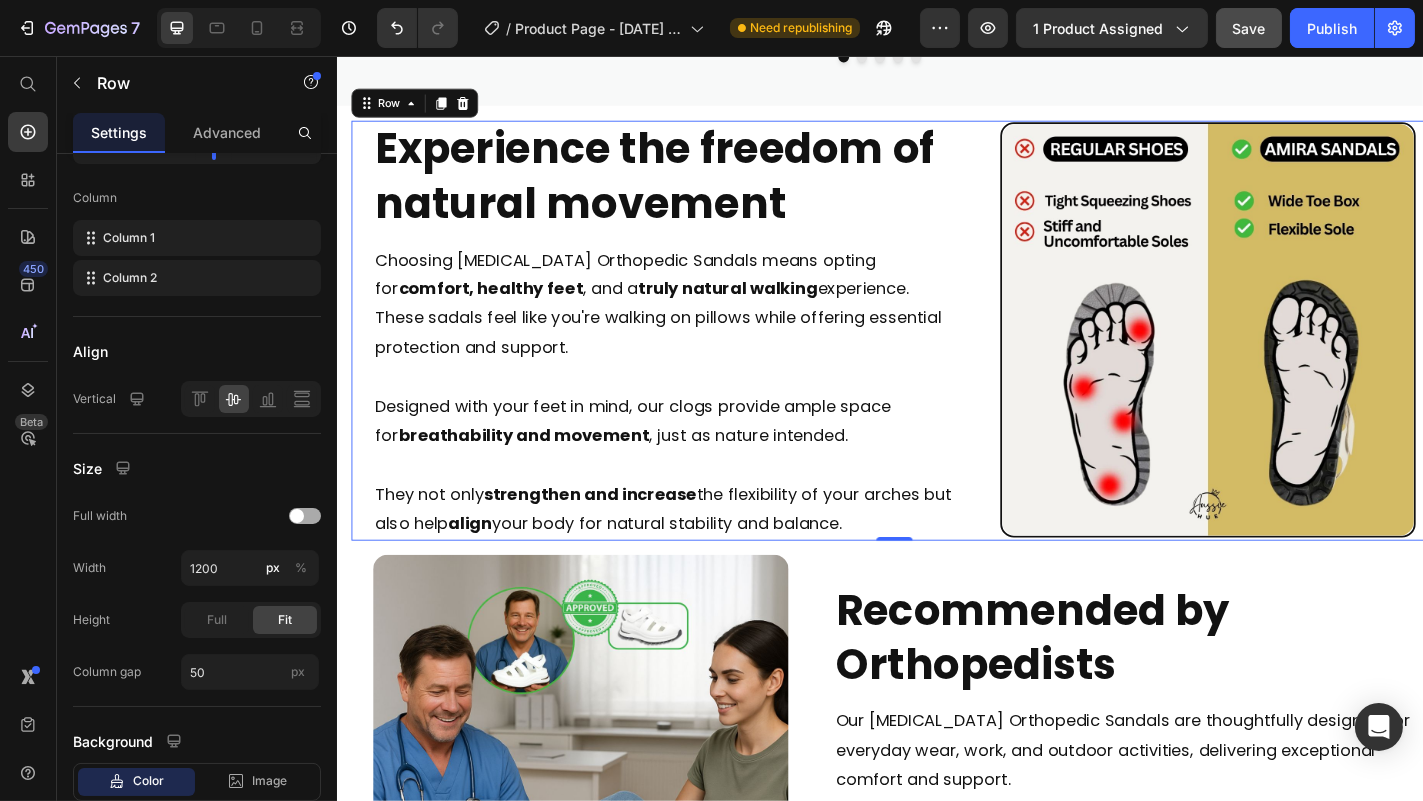click at bounding box center [297, 516] 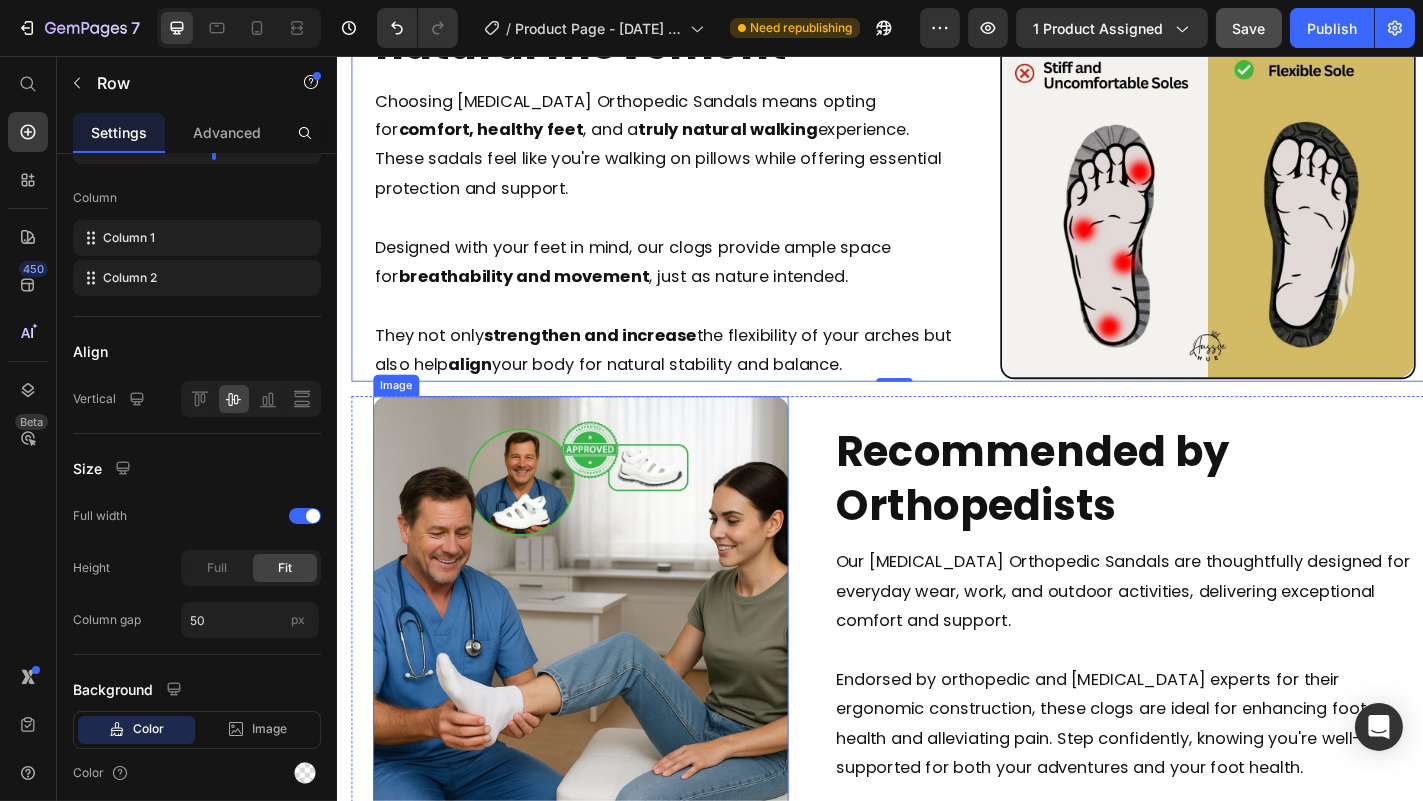scroll, scrollTop: 3144, scrollLeft: 0, axis: vertical 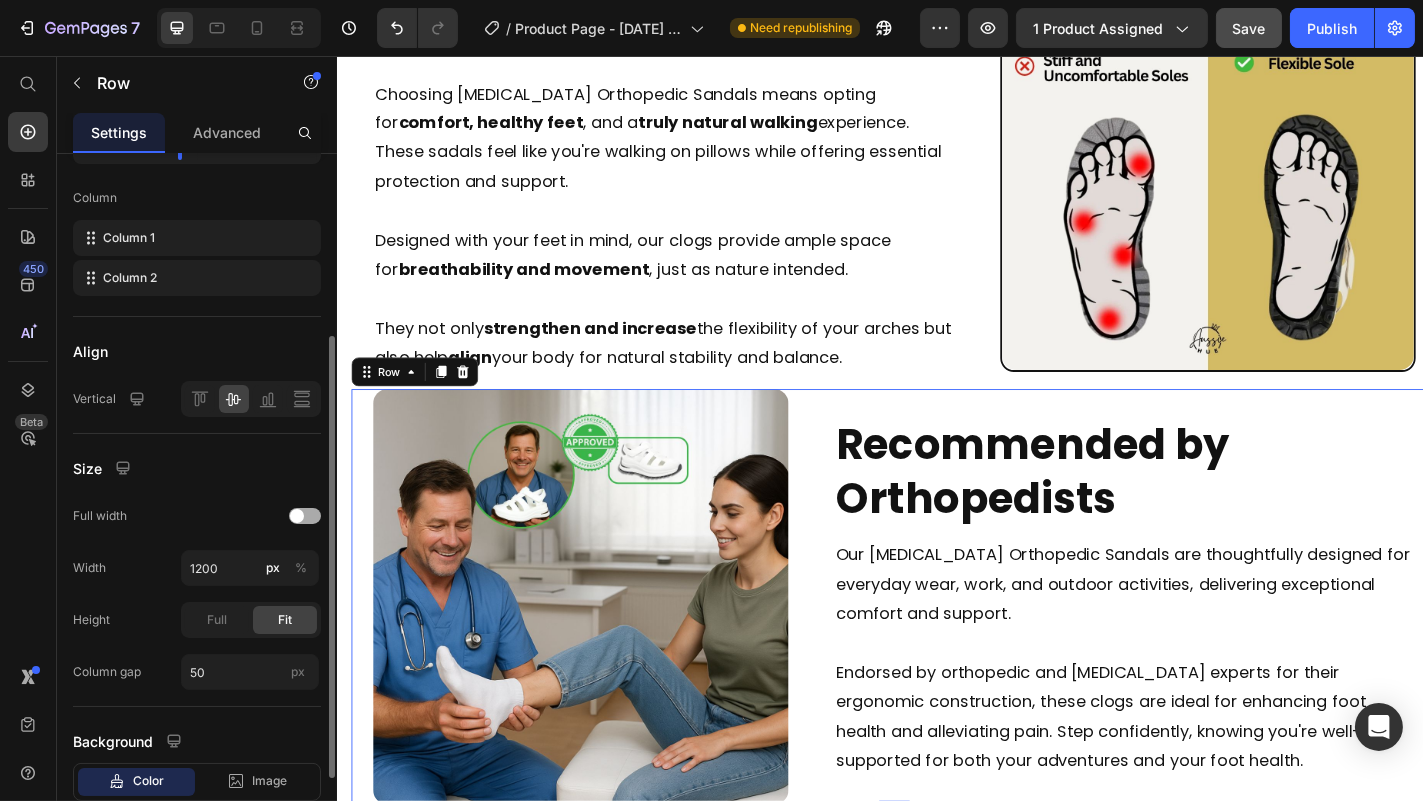 click at bounding box center [305, 516] 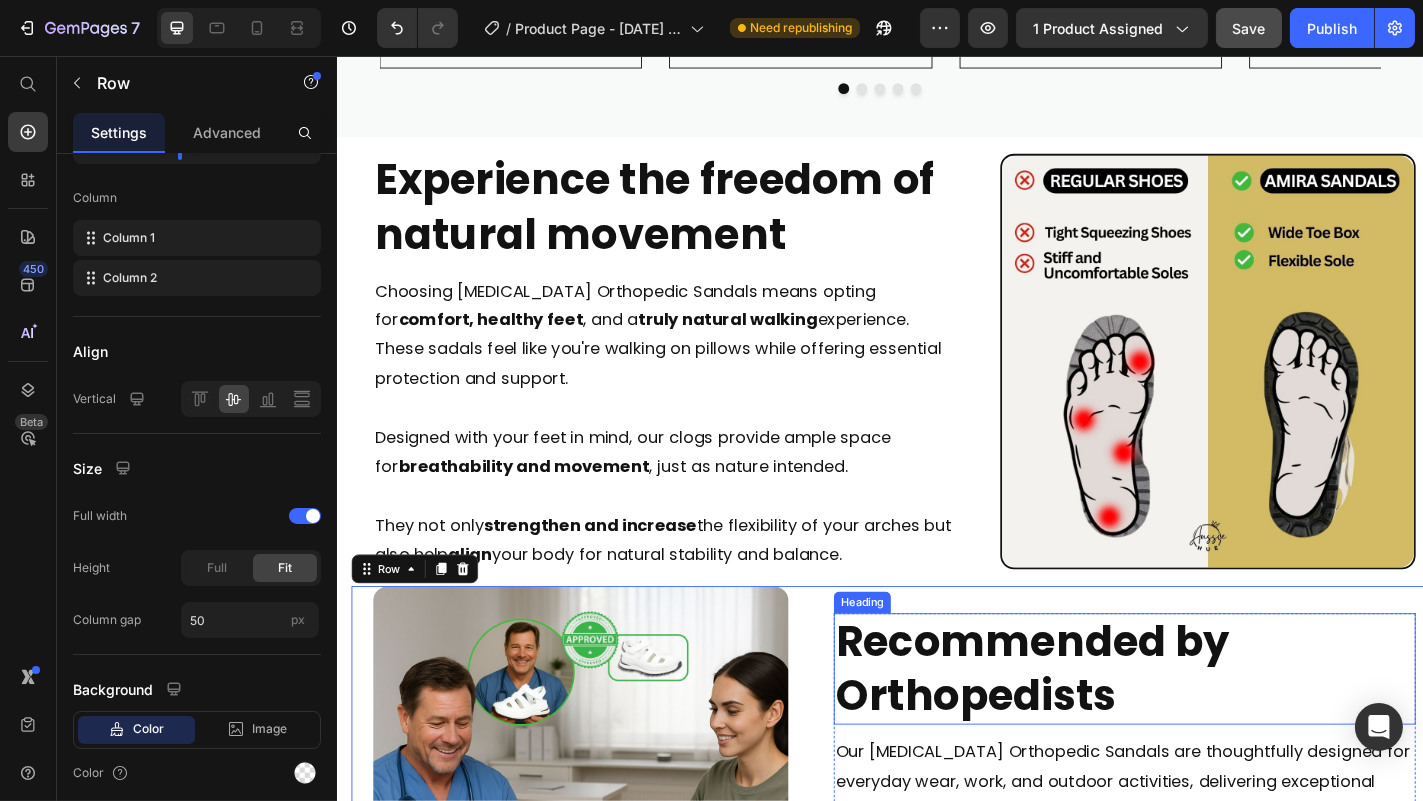 scroll, scrollTop: 2925, scrollLeft: 0, axis: vertical 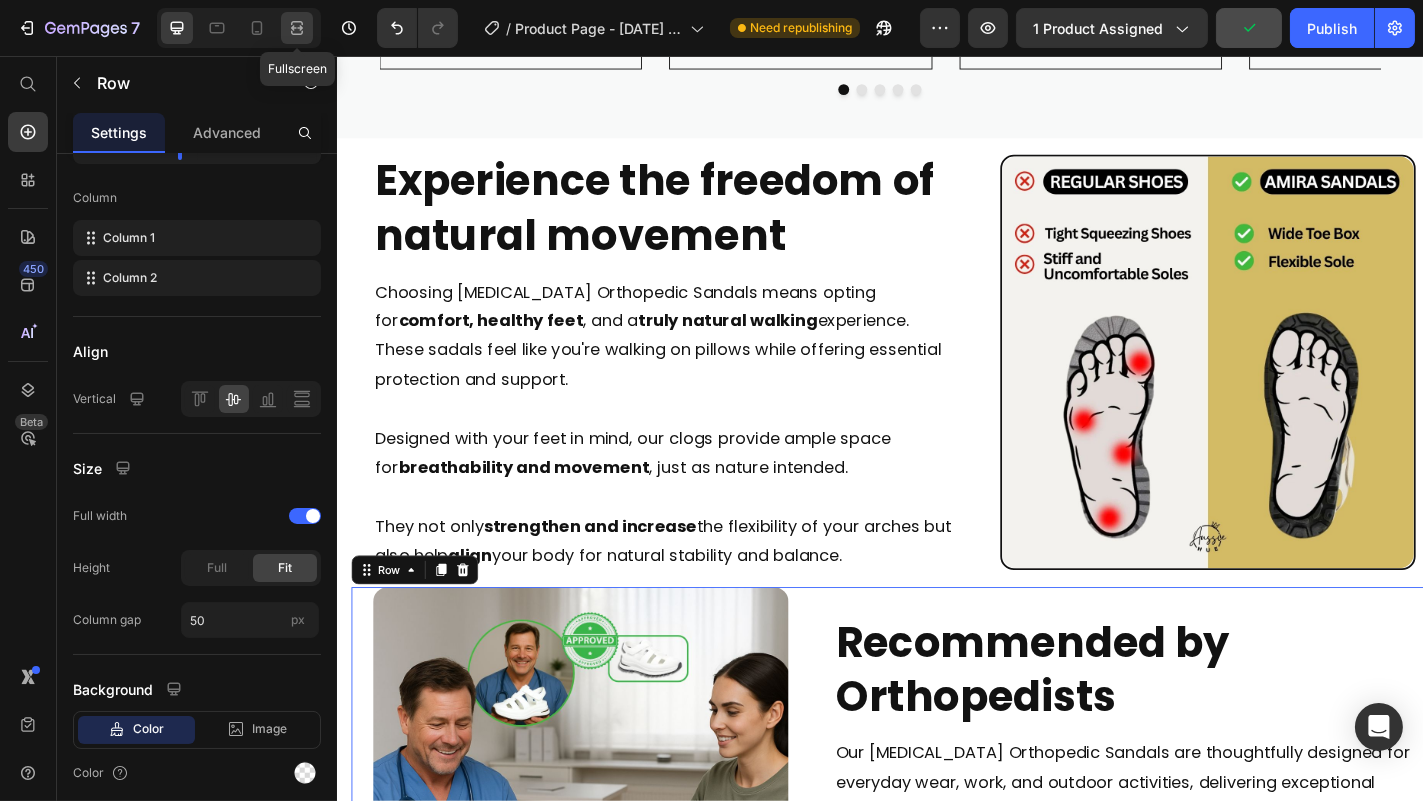 click 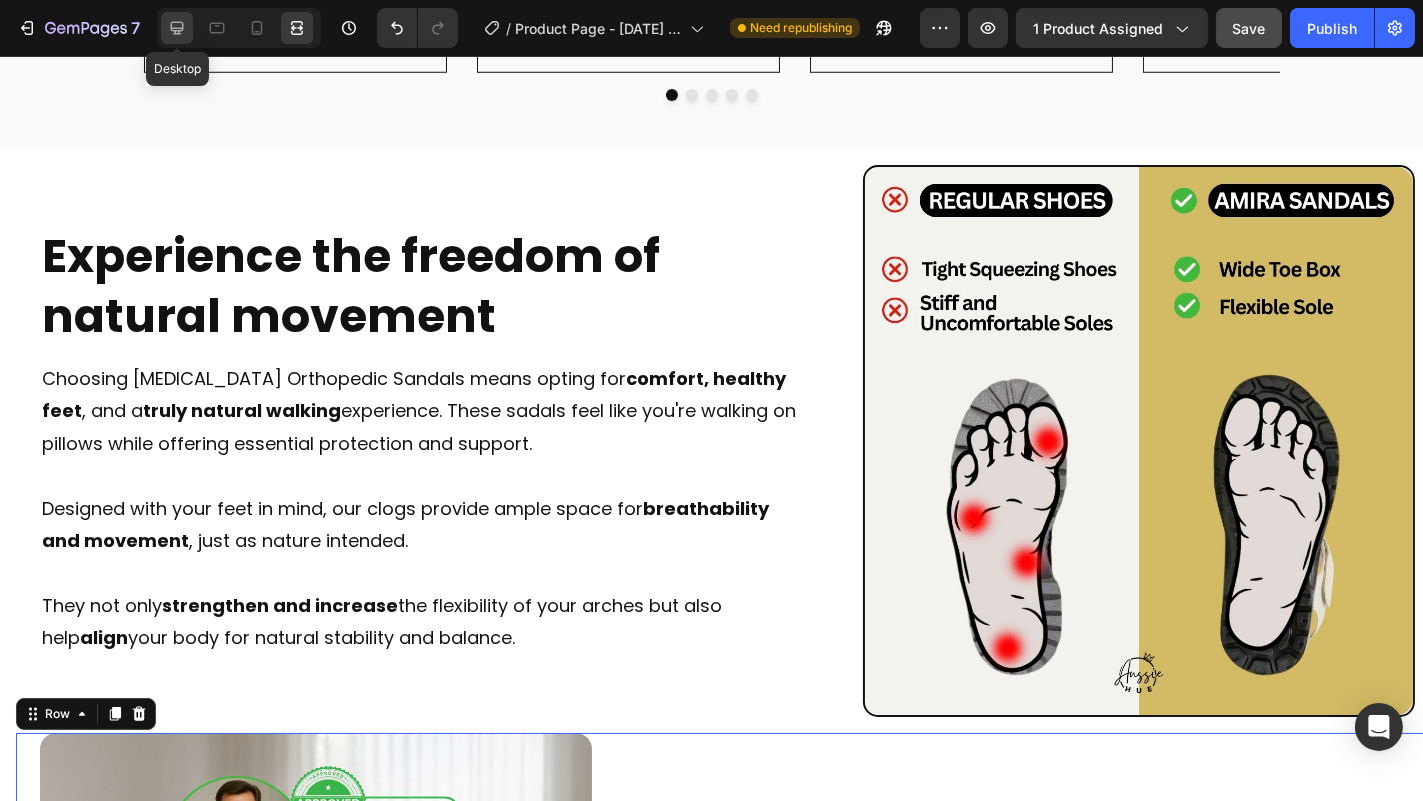 click 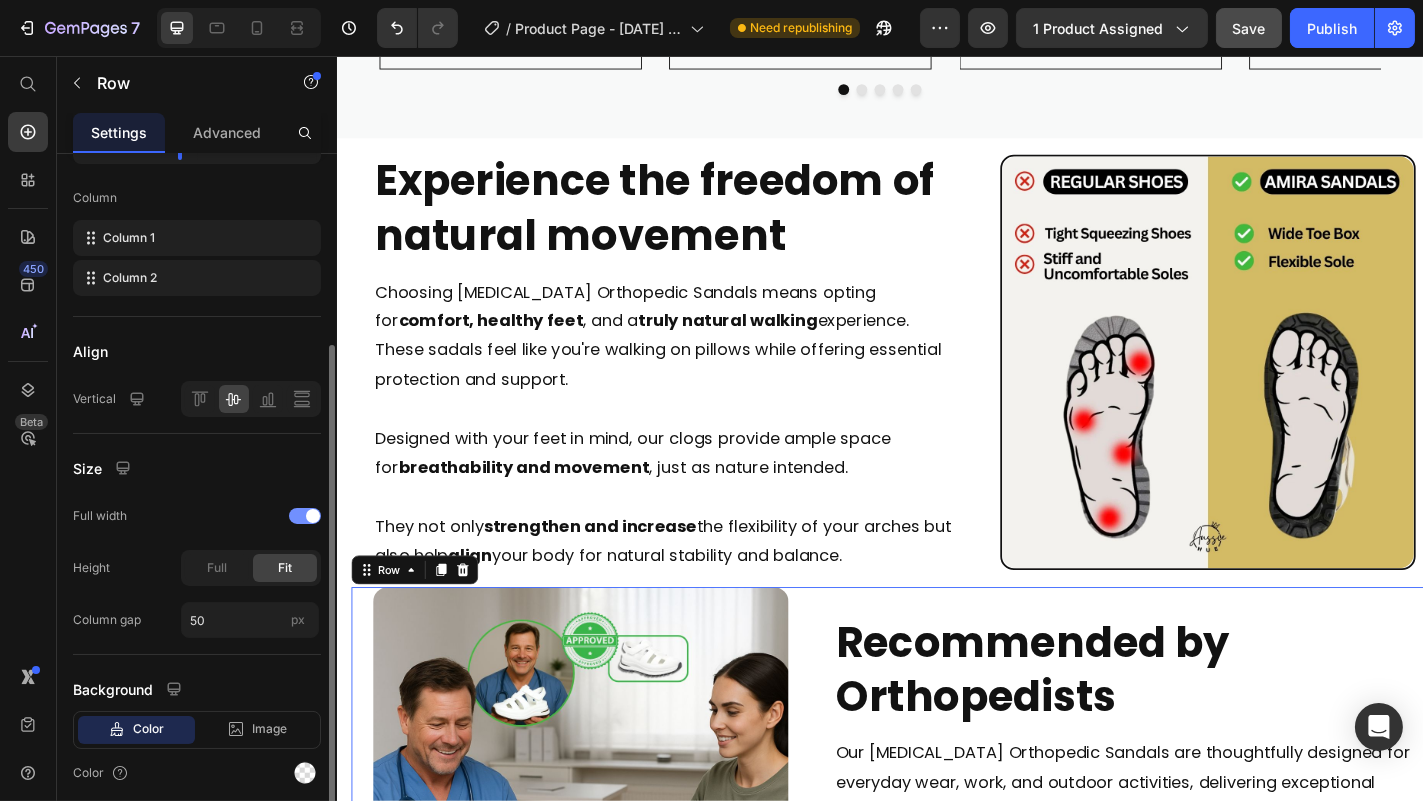 click at bounding box center (313, 516) 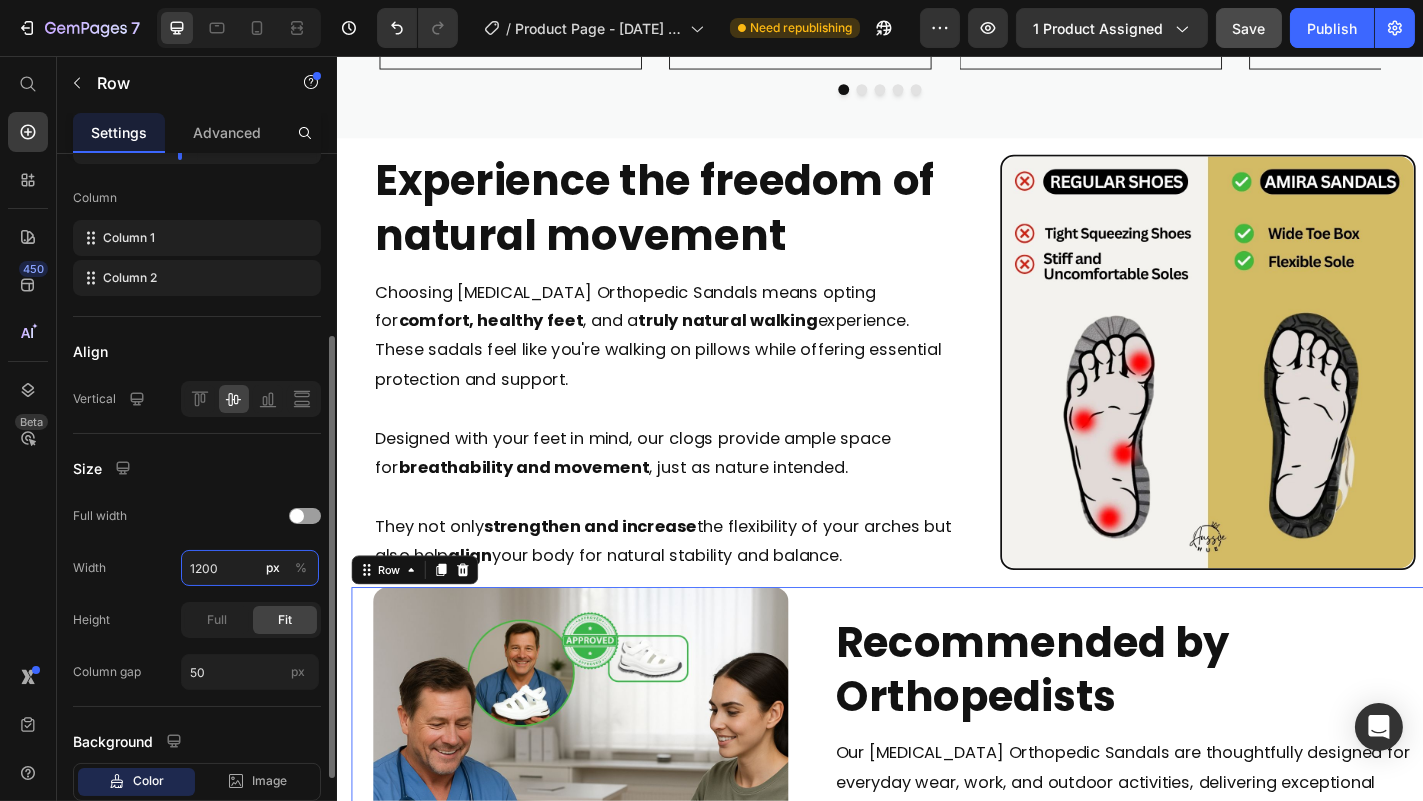 click on "1200" at bounding box center (250, 568) 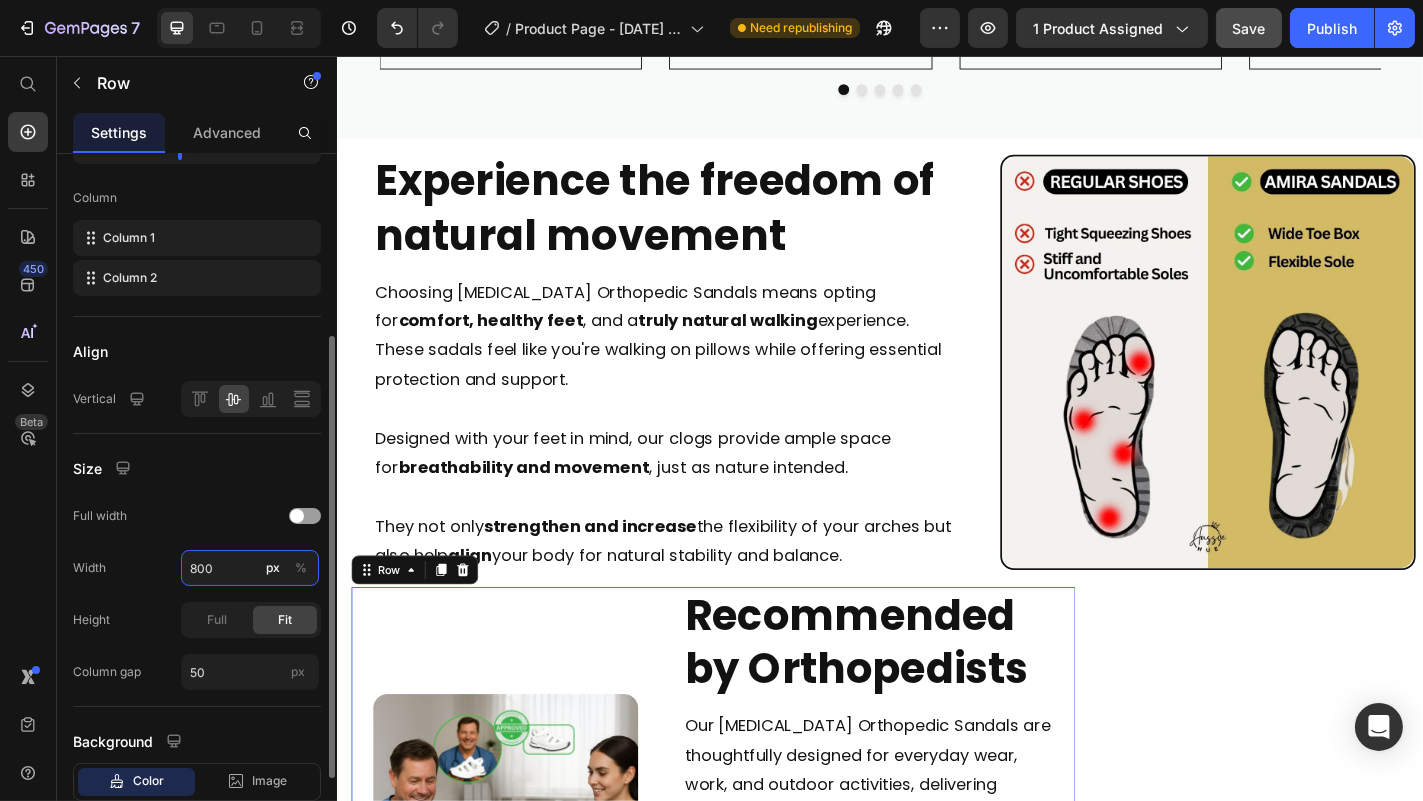 click on "800" at bounding box center (250, 568) 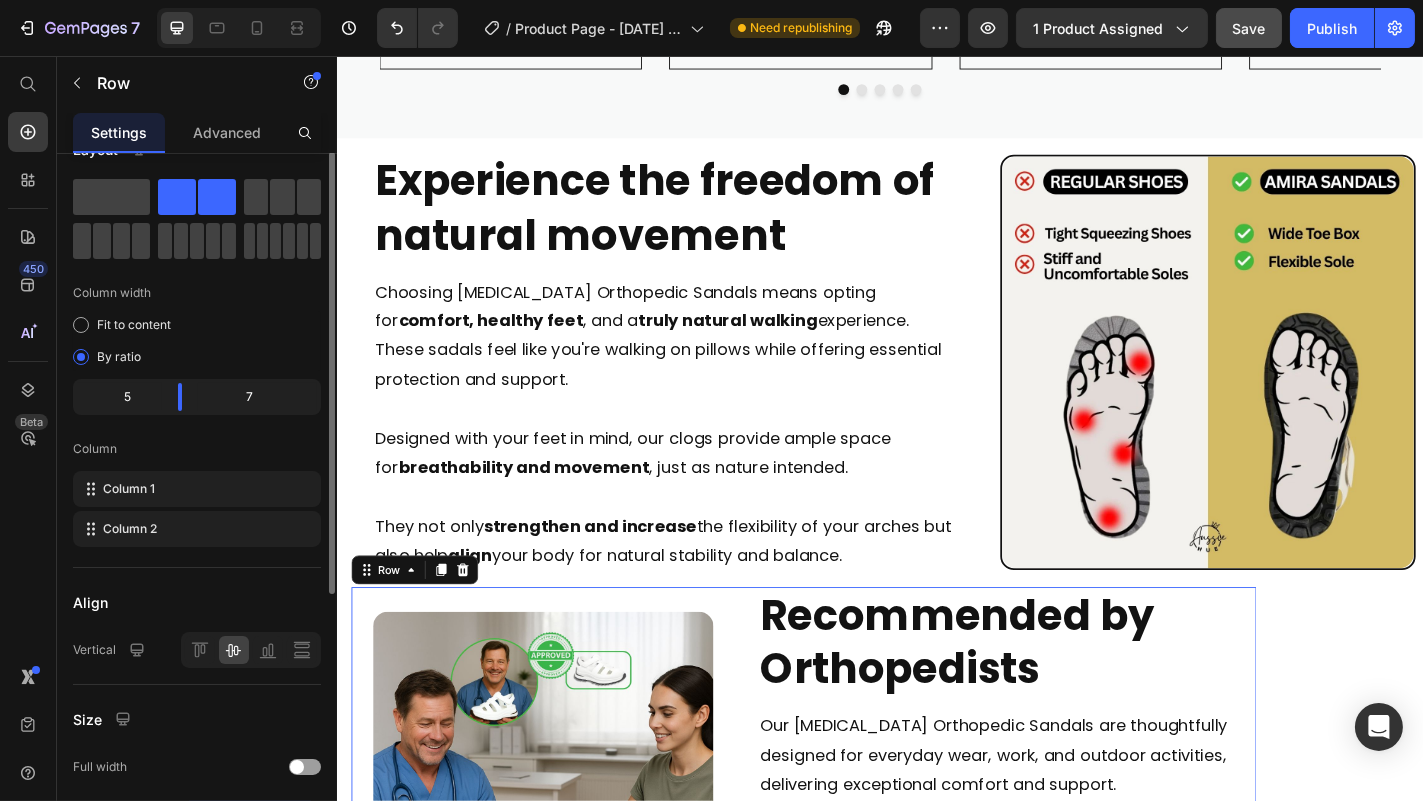 scroll, scrollTop: 19, scrollLeft: 0, axis: vertical 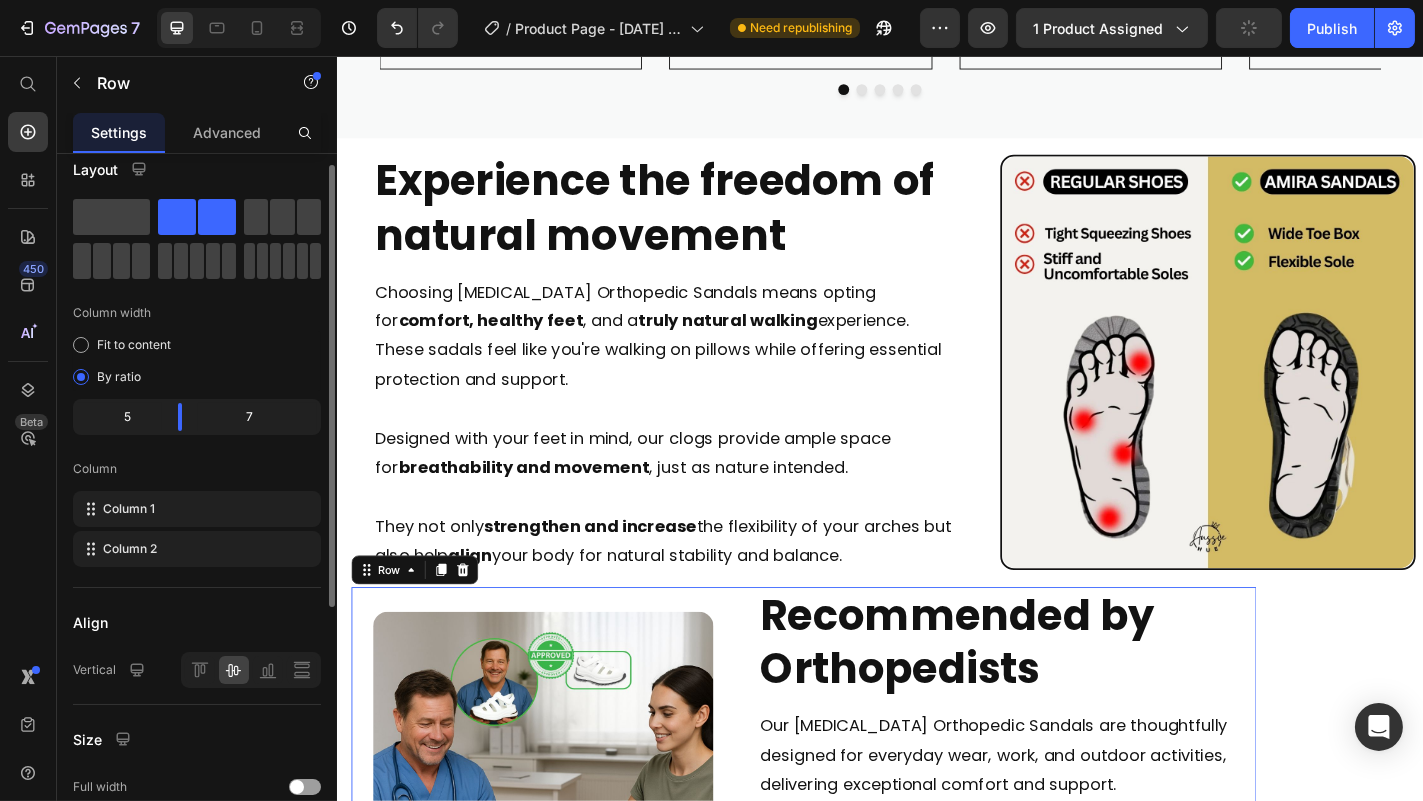 type on "1200" 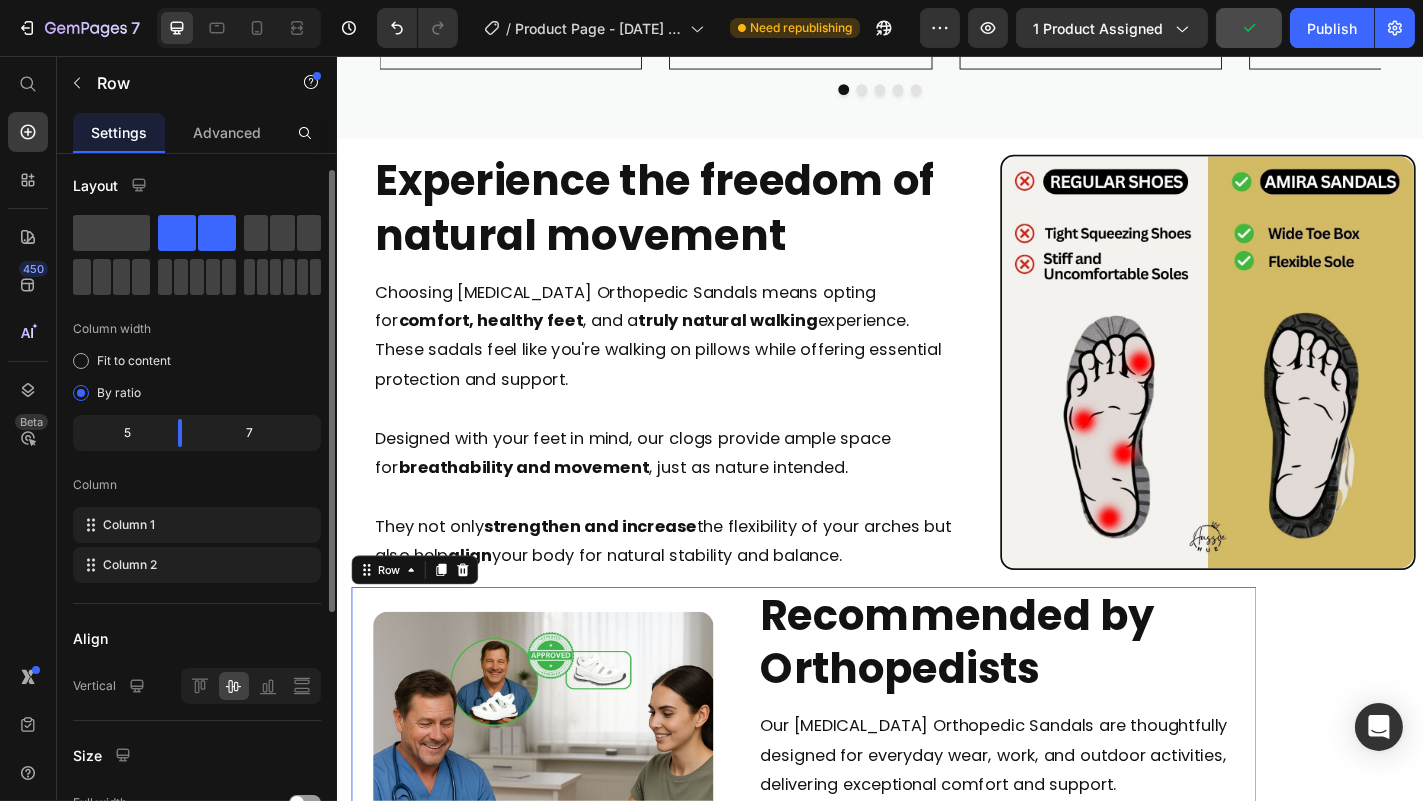 scroll, scrollTop: 0, scrollLeft: 0, axis: both 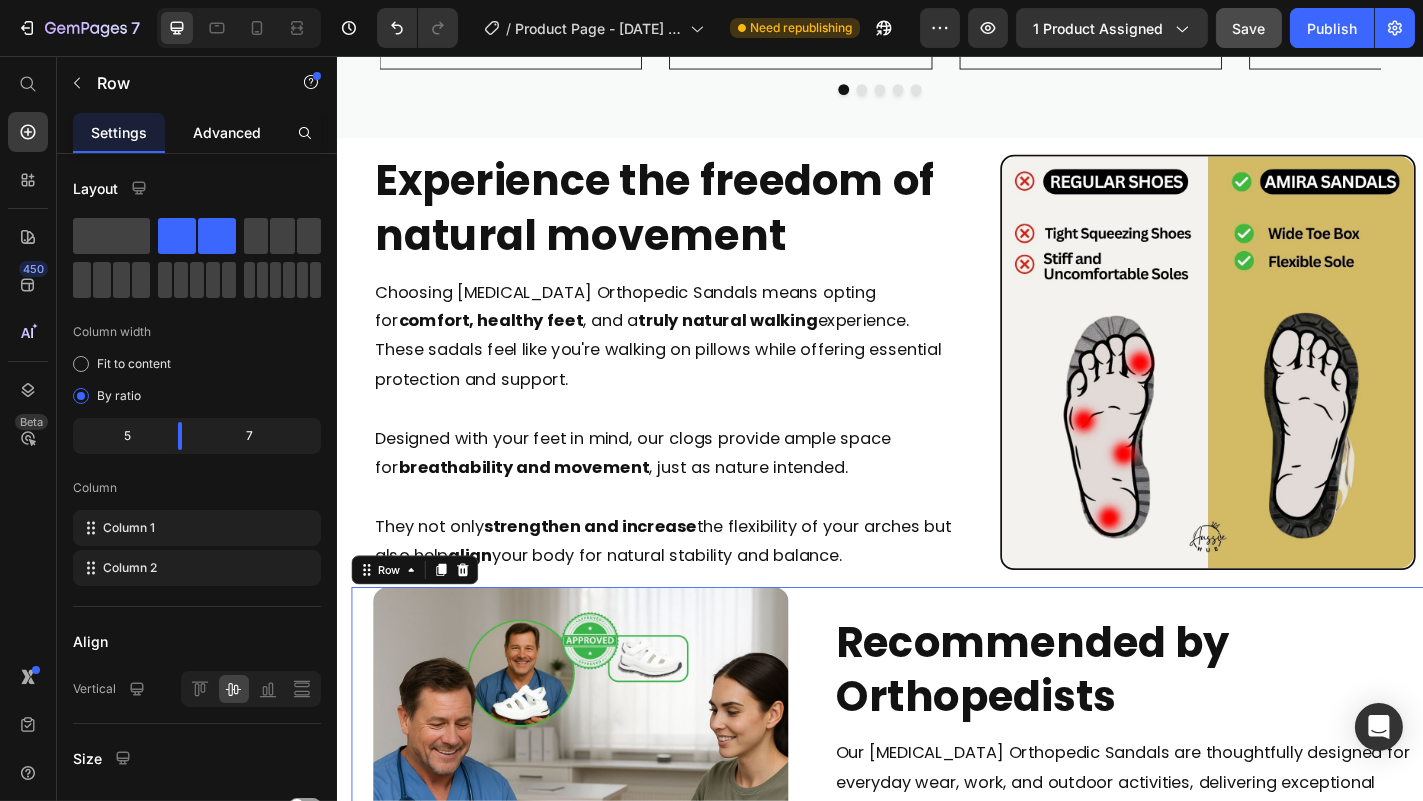 click on "Advanced" at bounding box center (227, 132) 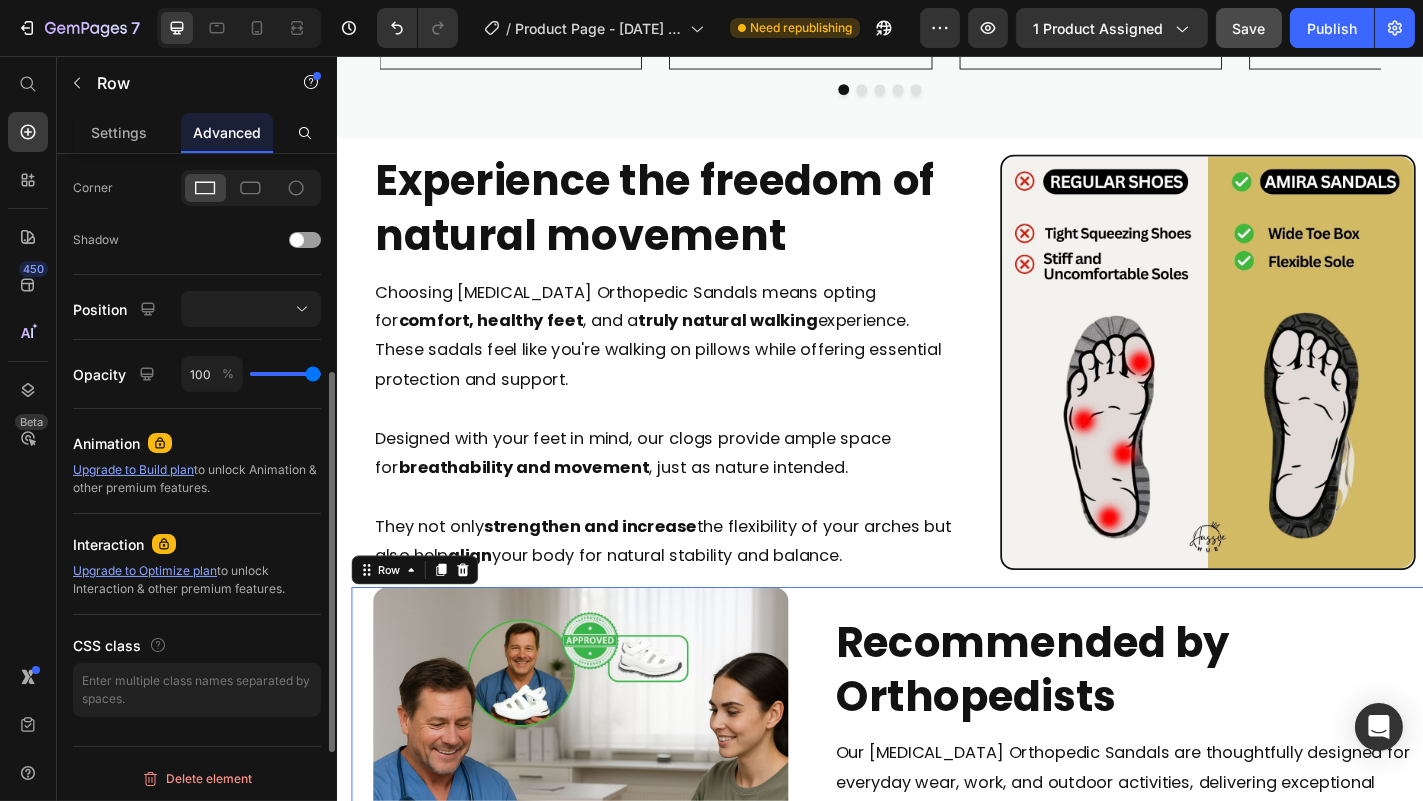 scroll, scrollTop: 0, scrollLeft: 0, axis: both 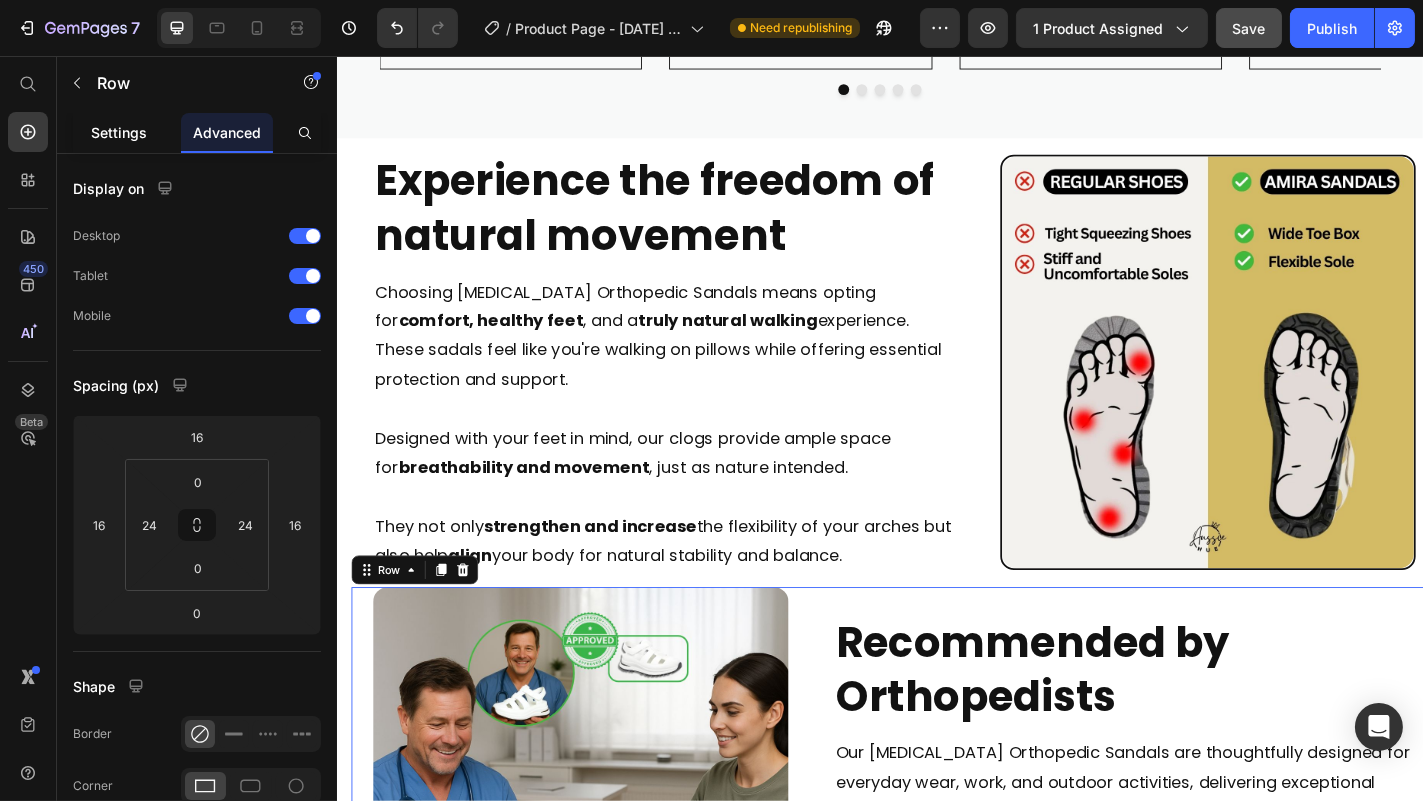 click on "Settings" at bounding box center [119, 132] 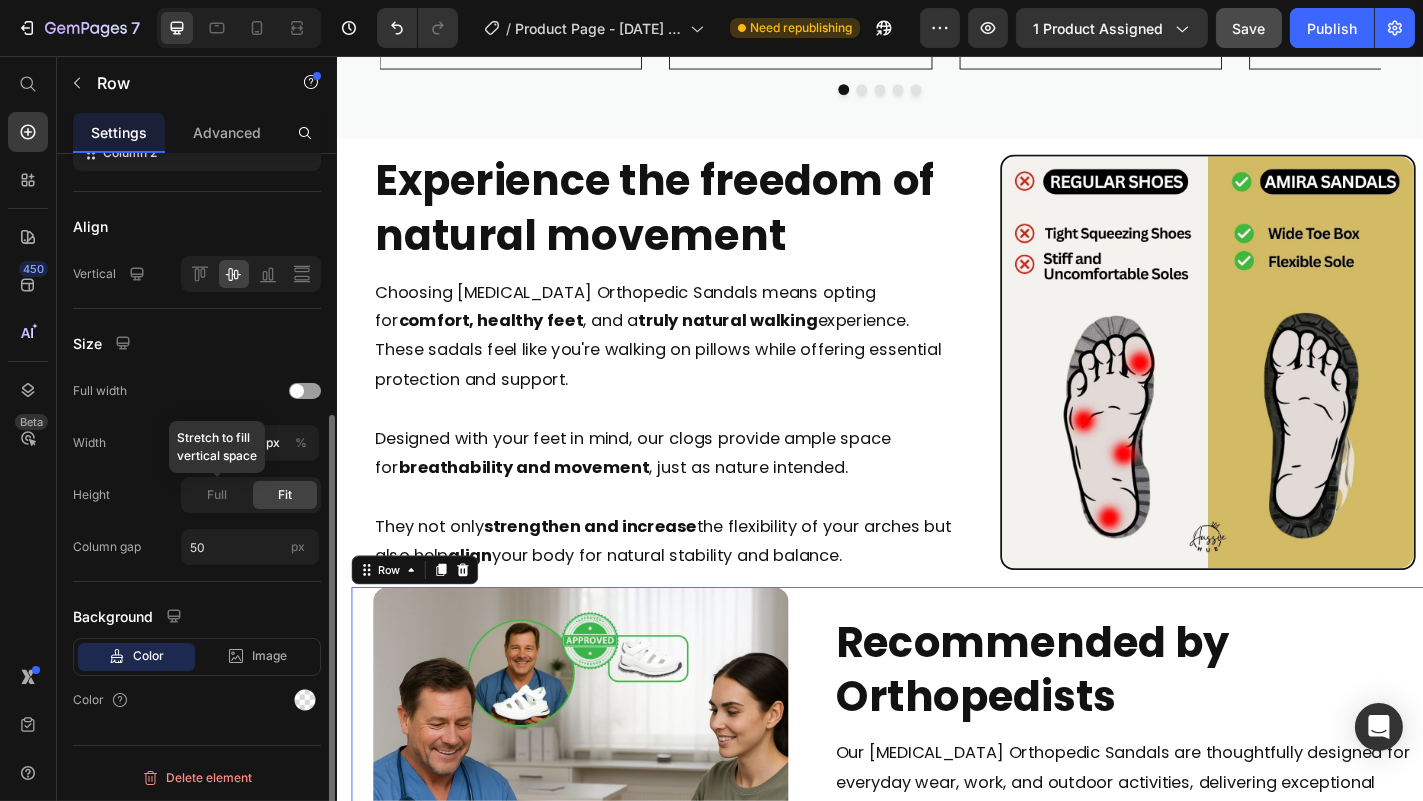 scroll, scrollTop: 415, scrollLeft: 0, axis: vertical 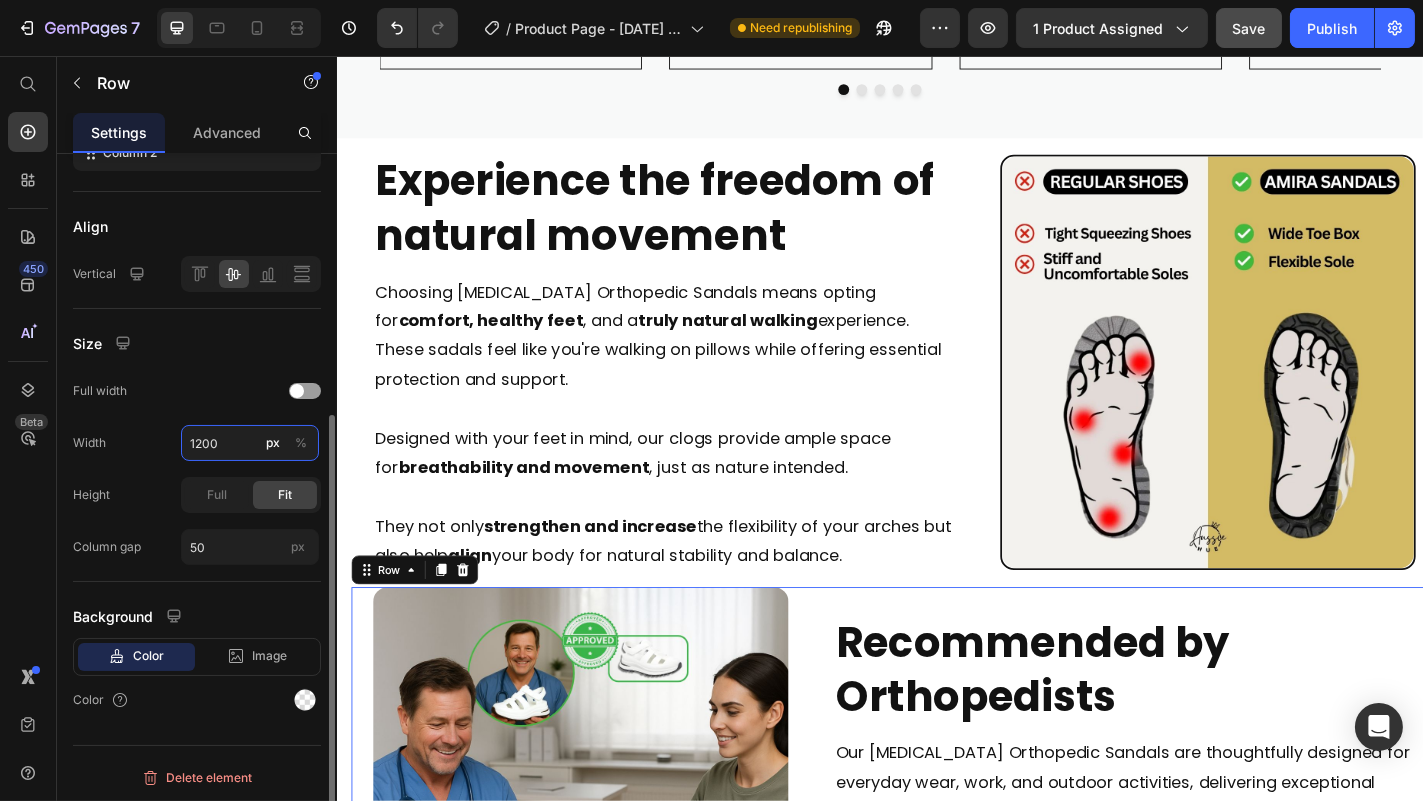 click on "1200" at bounding box center (250, 443) 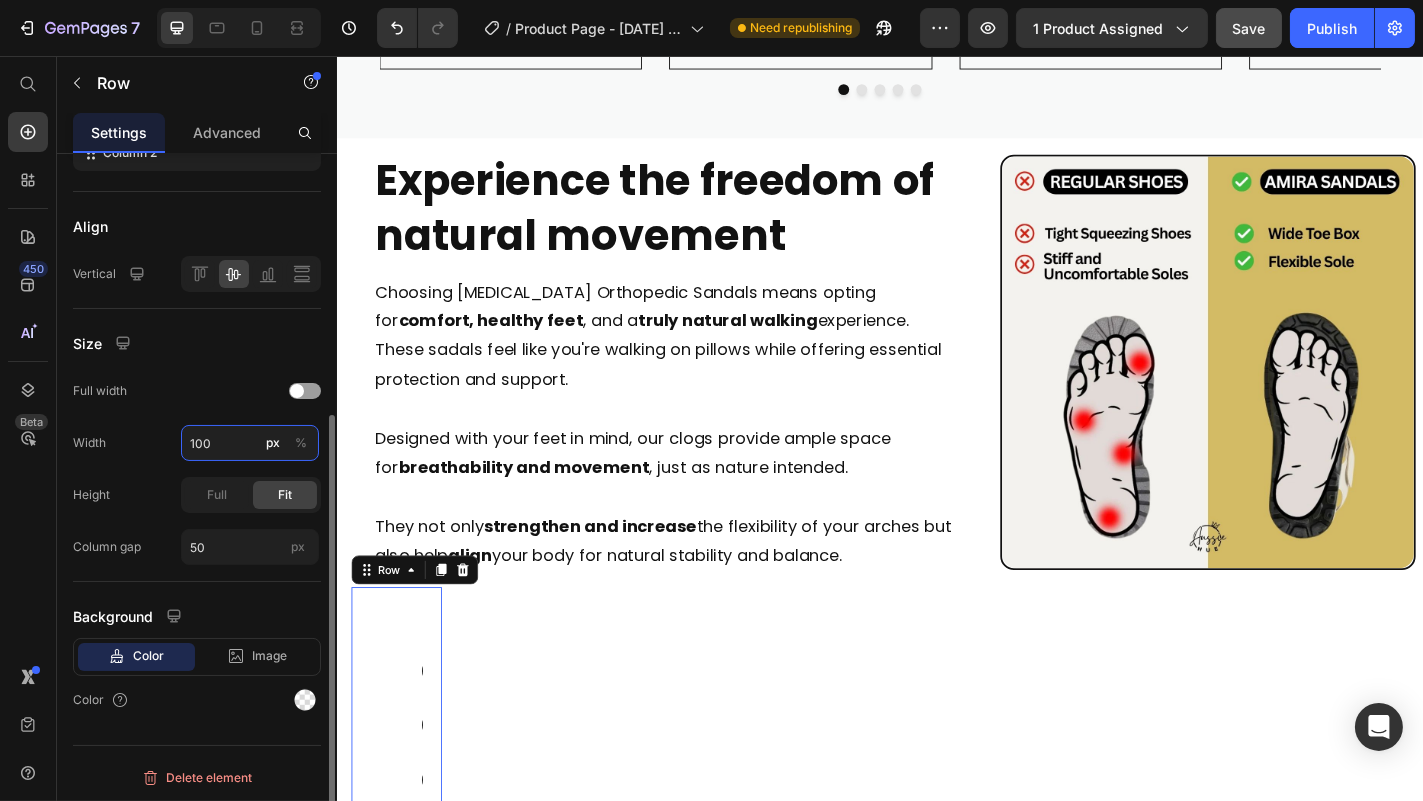type on "1000" 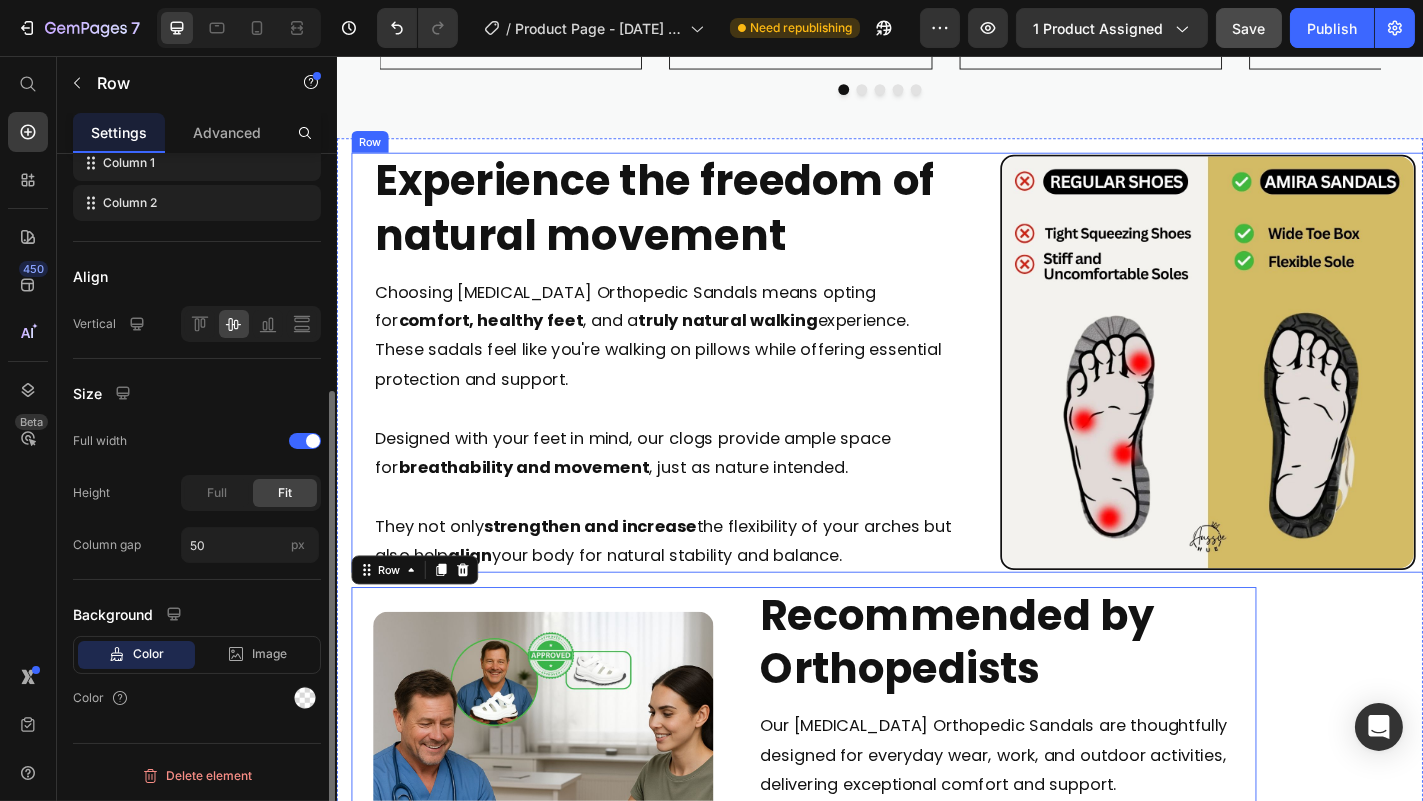 scroll, scrollTop: 363, scrollLeft: 0, axis: vertical 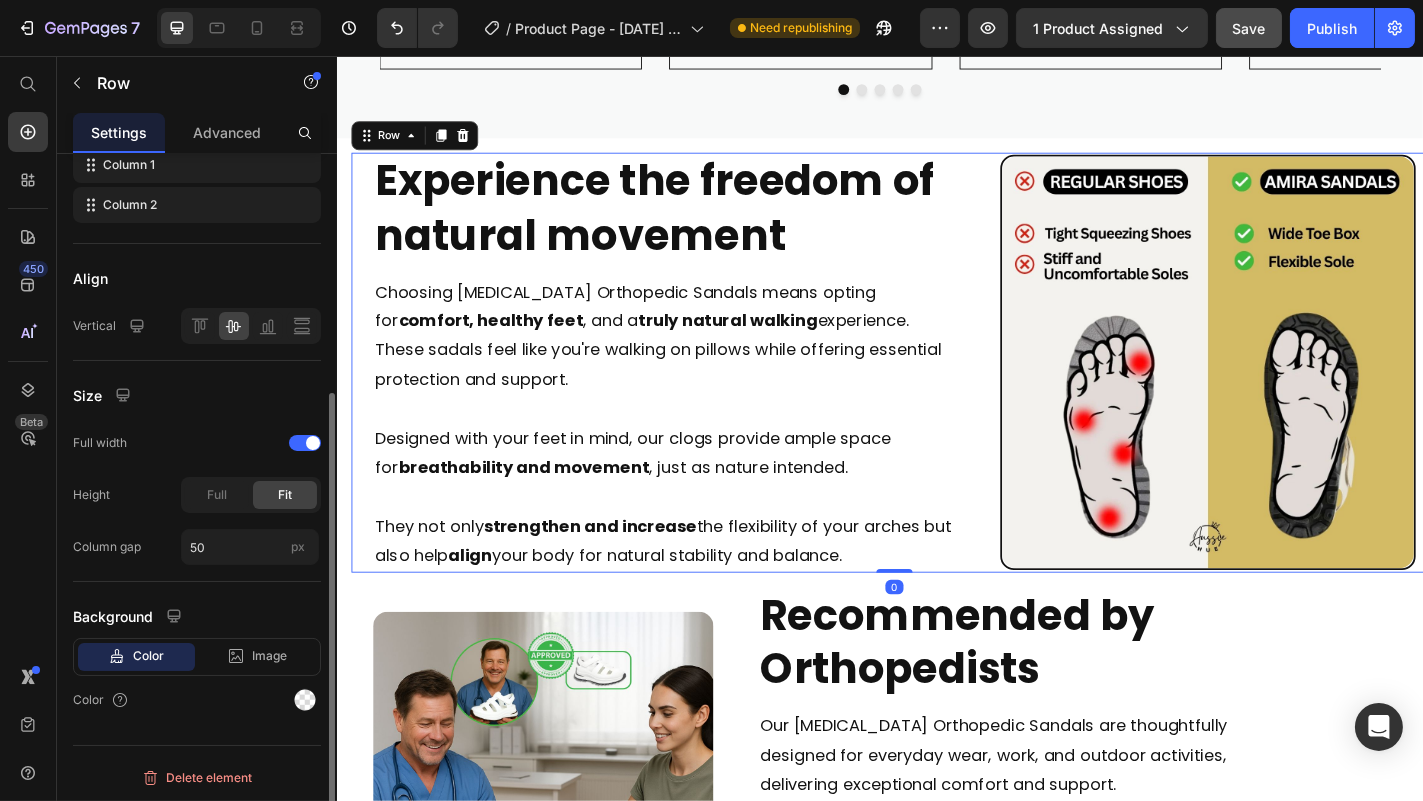 click on "Experience the freedom of natural movement Heading Choosing Amira Orthopedic Sandals means opting for  comfort, healthy feet , and a  truly natural walking  experience. These sadals feel like you're walking on pillows while offering essential protection and support.   Designed with your feet in mind, our clogs provide ample space for  breathability and movement , just as nature intended.    They not only  strengthen and increase  the flexibility of your arches but also help  align  your body for natural stability and balance. Text Block Image Row   0" at bounding box center (952, 395) 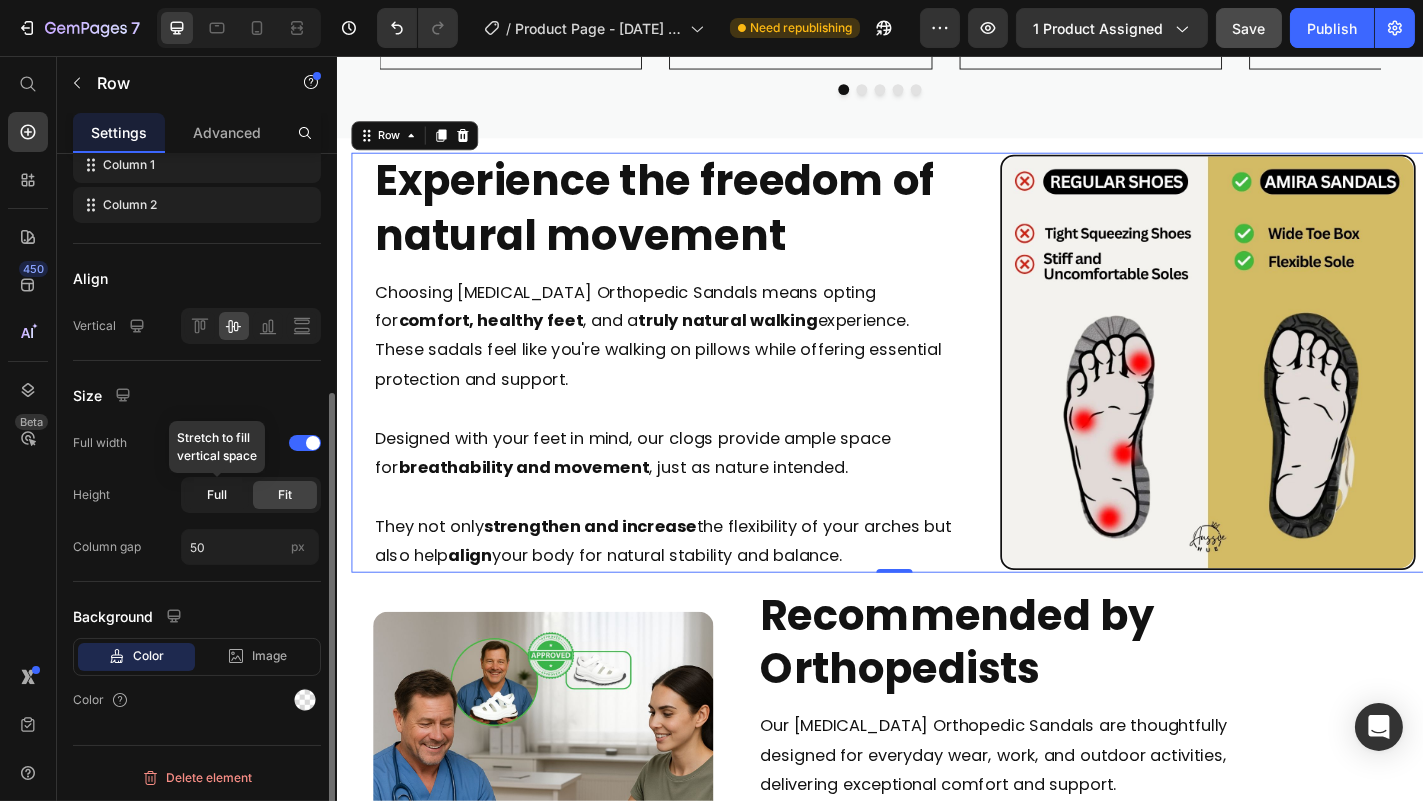 click on "Full" 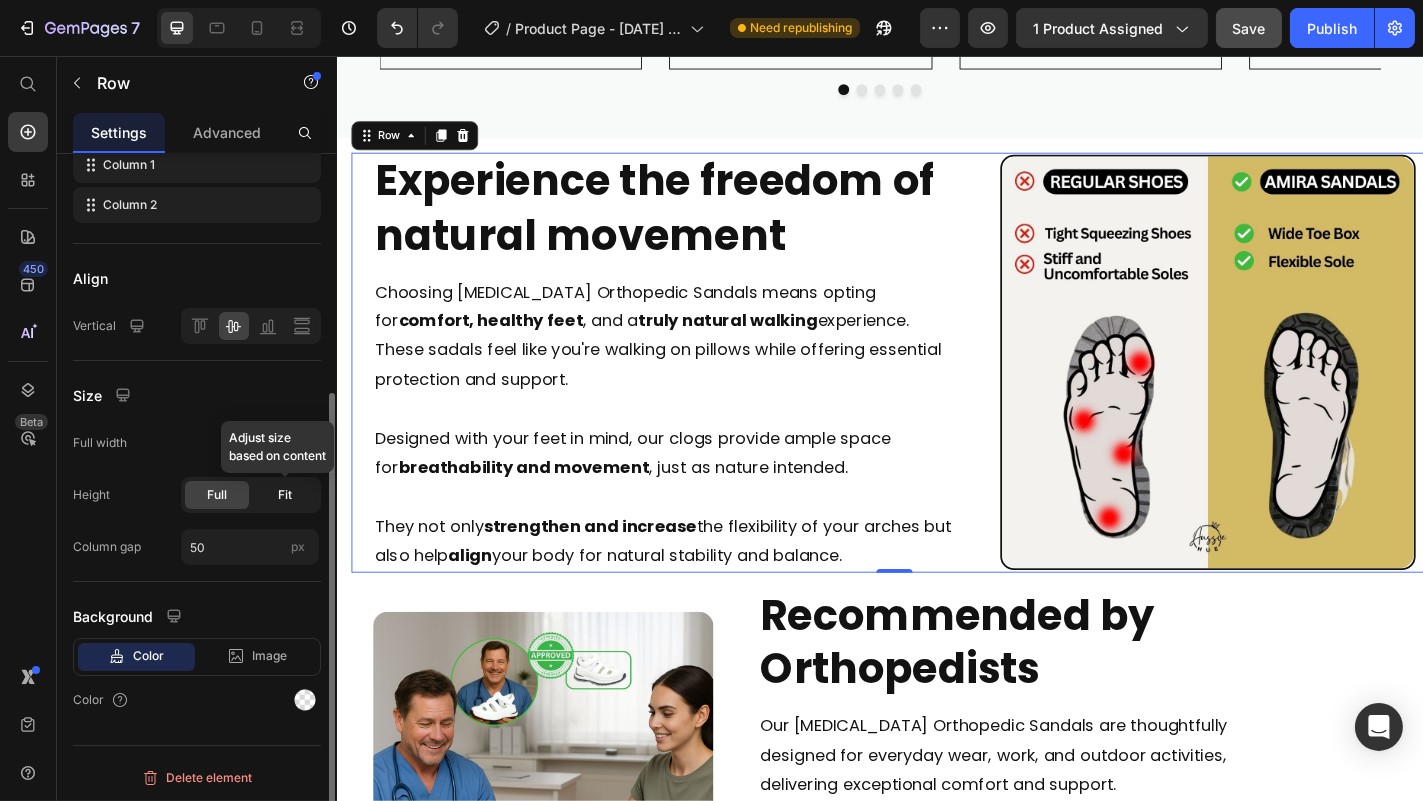 click on "Fit" 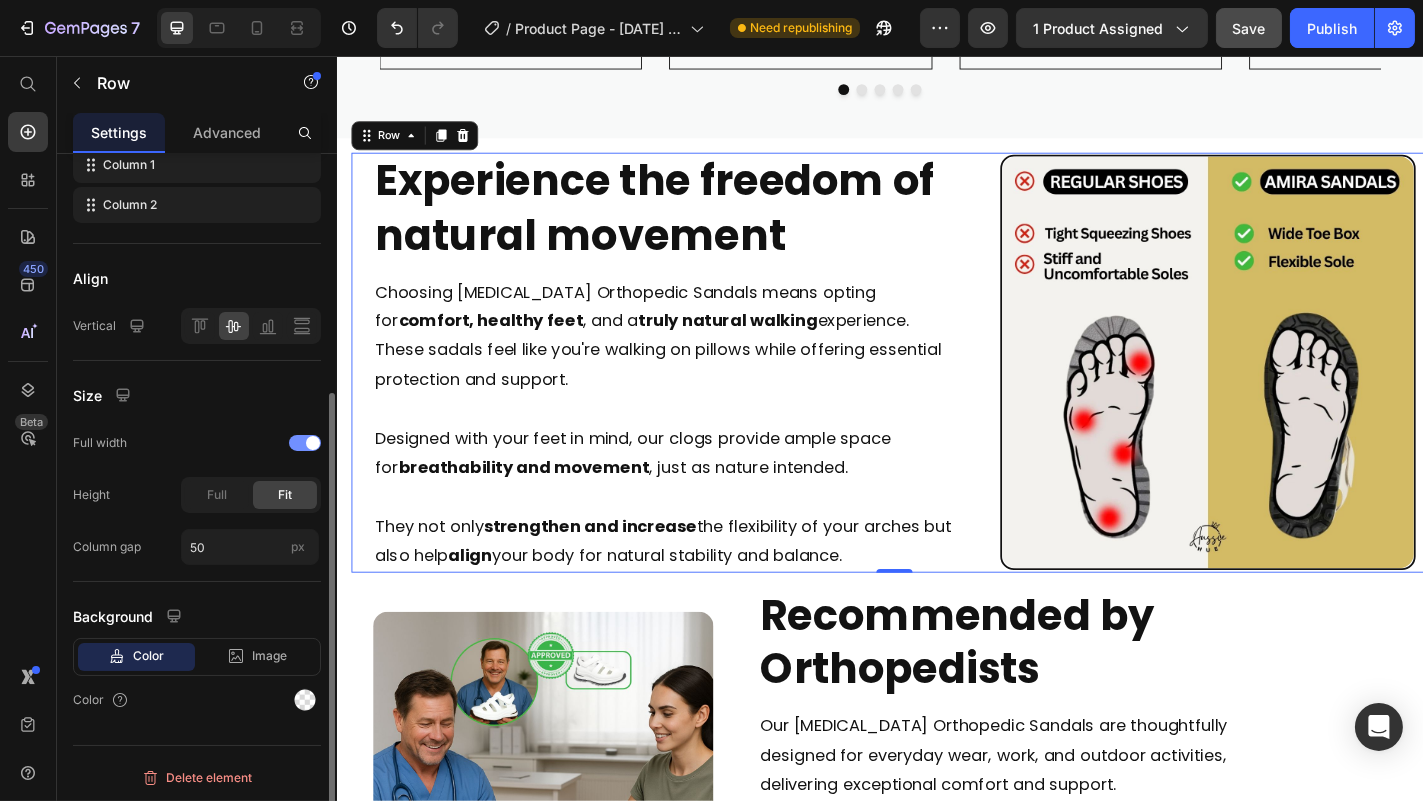 click on "Full width" 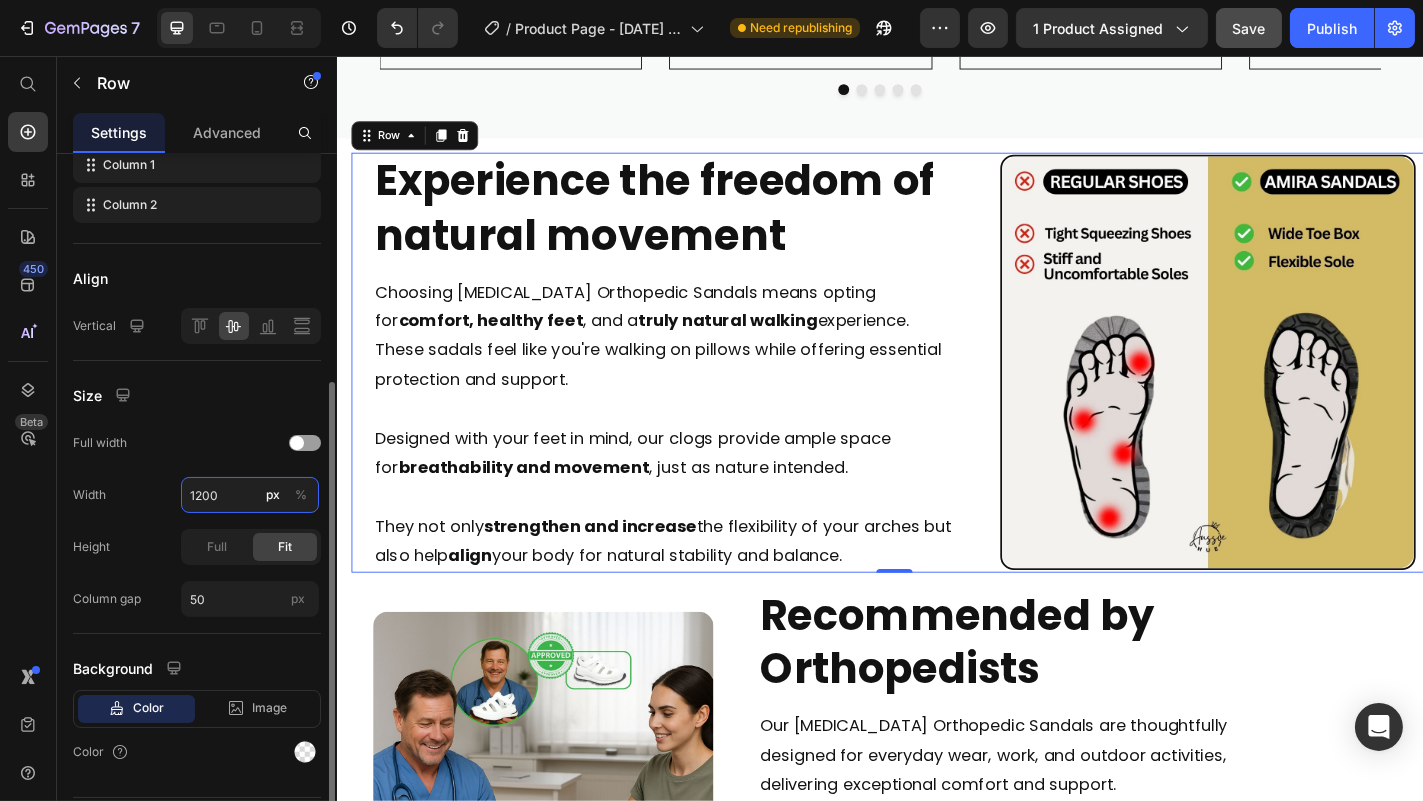 click on "1200" at bounding box center (250, 495) 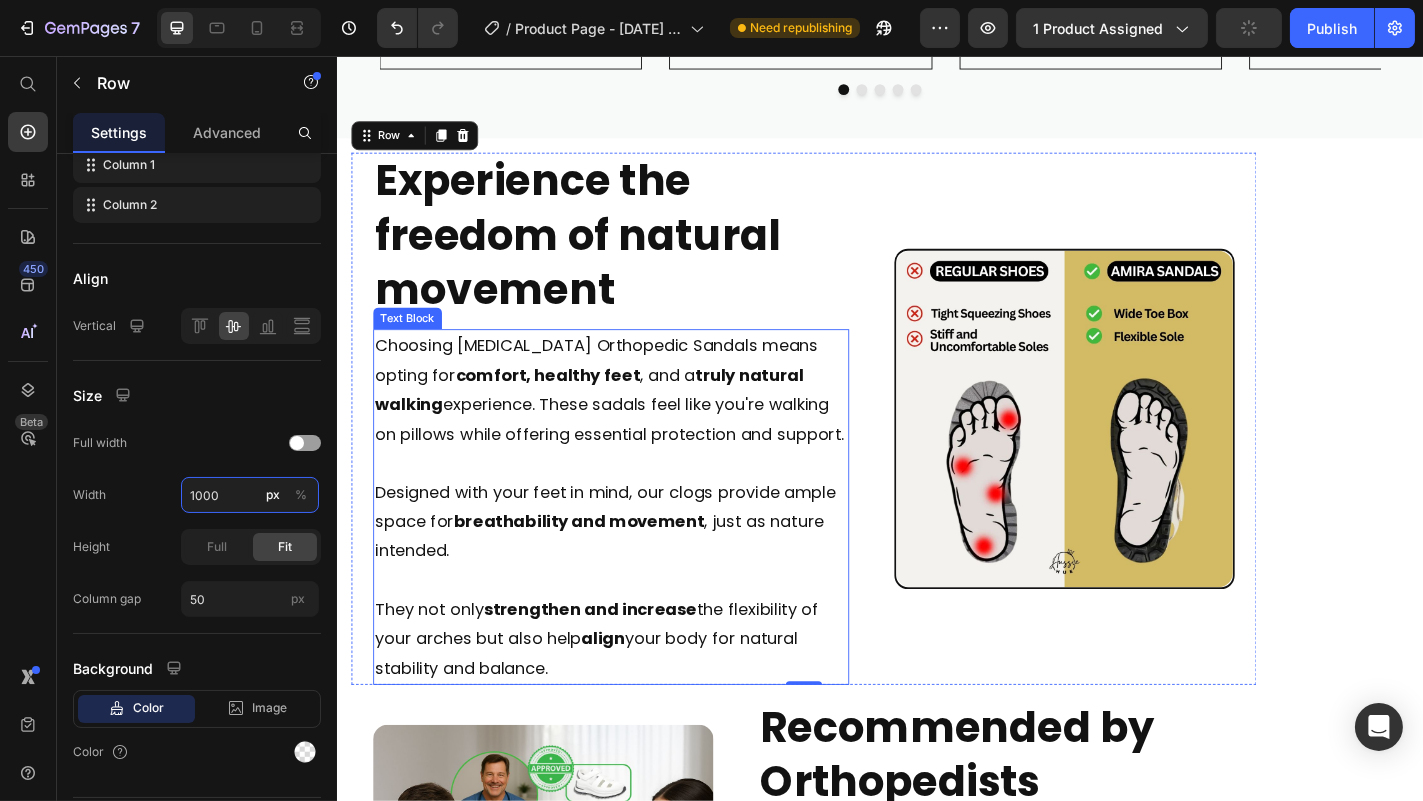 type on "1200" 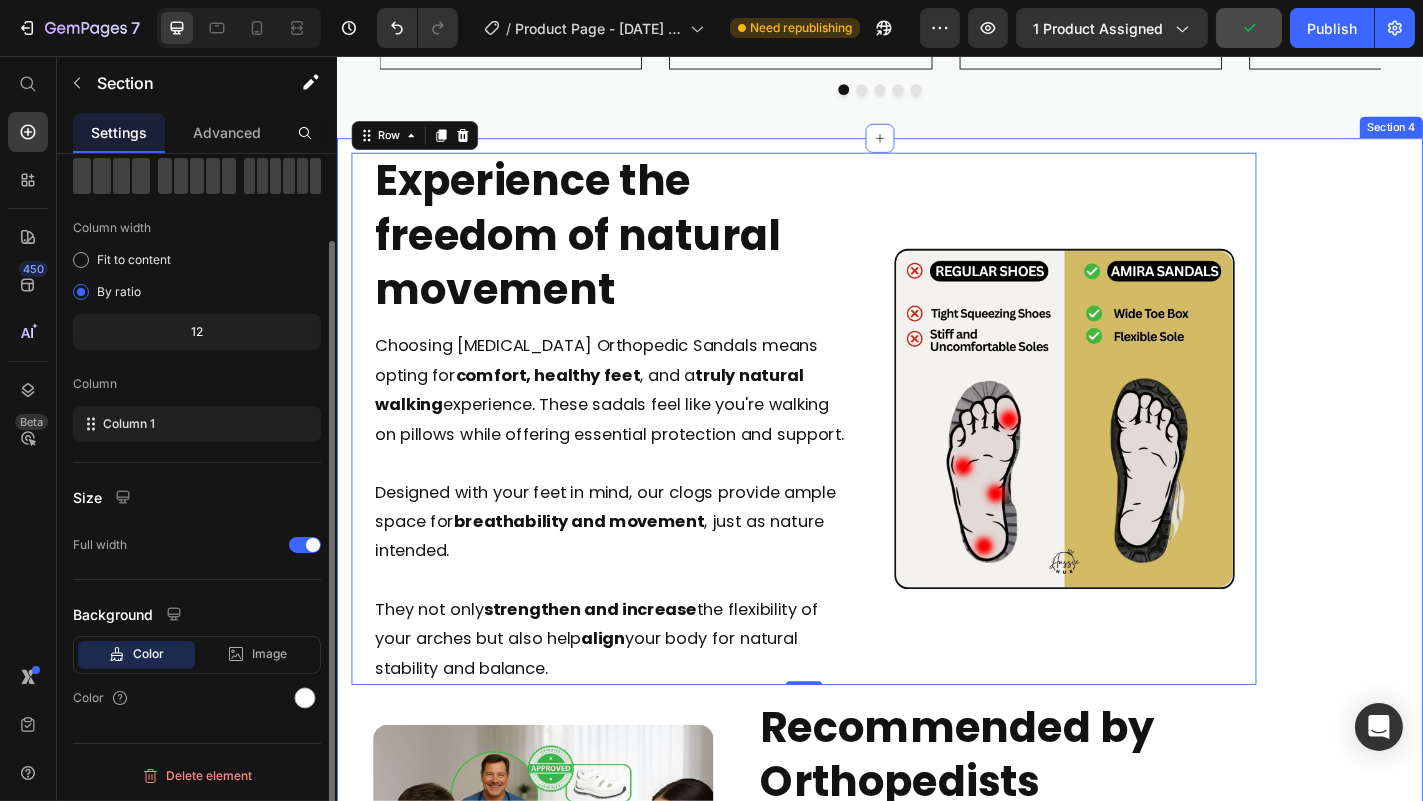 scroll, scrollTop: 0, scrollLeft: 0, axis: both 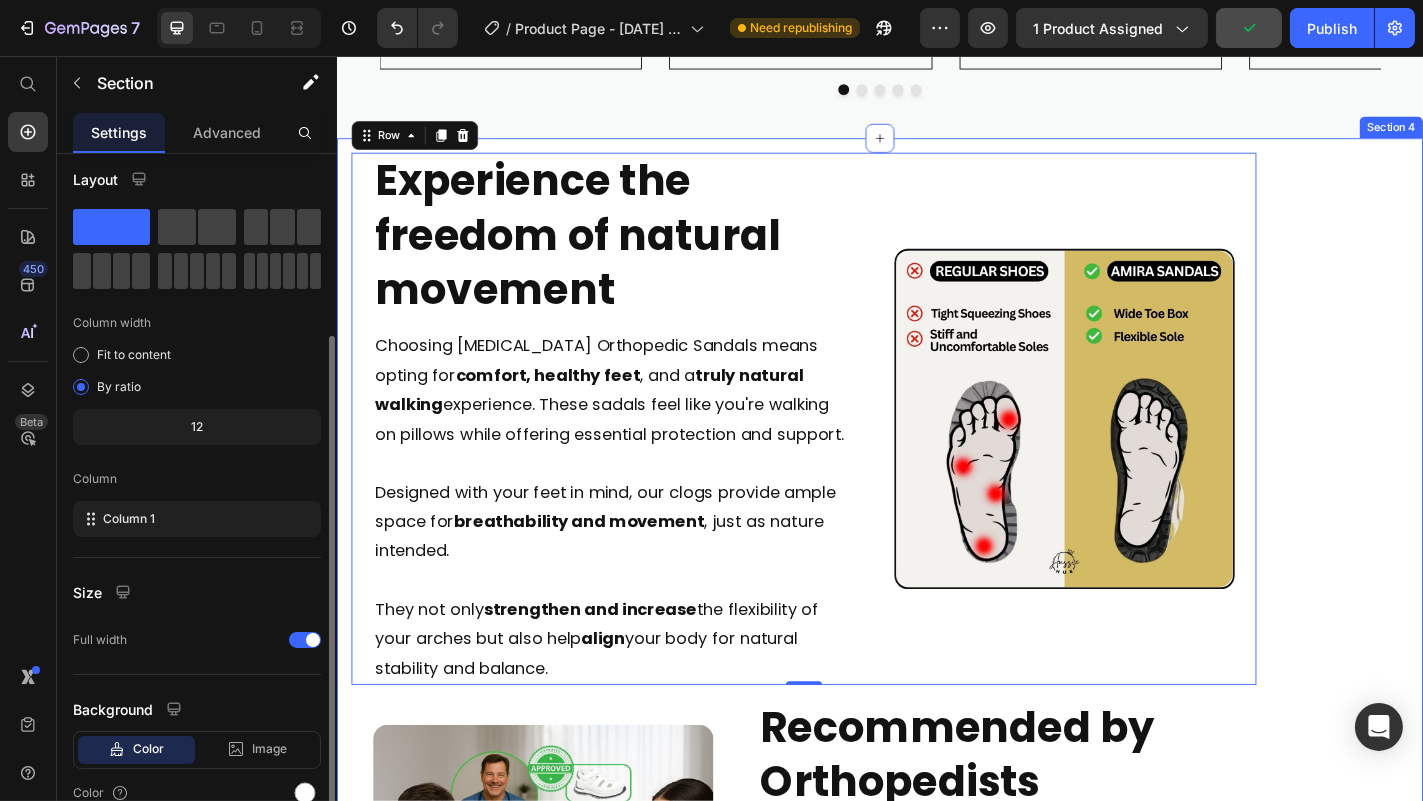 click on "Experience the freedom of natural movement Heading Choosing Amira Orthopedic Sandals means opting for  comfort, healthy feet , and a  truly natural walking  experience. These sadals feel like you're walking on pillows while offering essential protection and support.   Designed with your feet in mind, our clogs provide ample space for  breathability and movement , just as nature intended.    They not only  strengthen and increase  the flexibility of your arches but also help  align  your body for natural stability and balance. Text Block Image Row   0 Image Recommended by Orthopedists Heading Our Amira Orthopedic Sandals are thoughtfully designed for everyday wear, work, and outdoor activities, delivering exceptional comfort and support.    Endorsed by orthopedic and podiatry experts for their ergonomic construction, these clogs are ideal for enhancing foot health and alleviating pain. Step confidently, knowing you're well-supported for both your adventures and your foot health. Text Block Row Row" at bounding box center (936, 673) 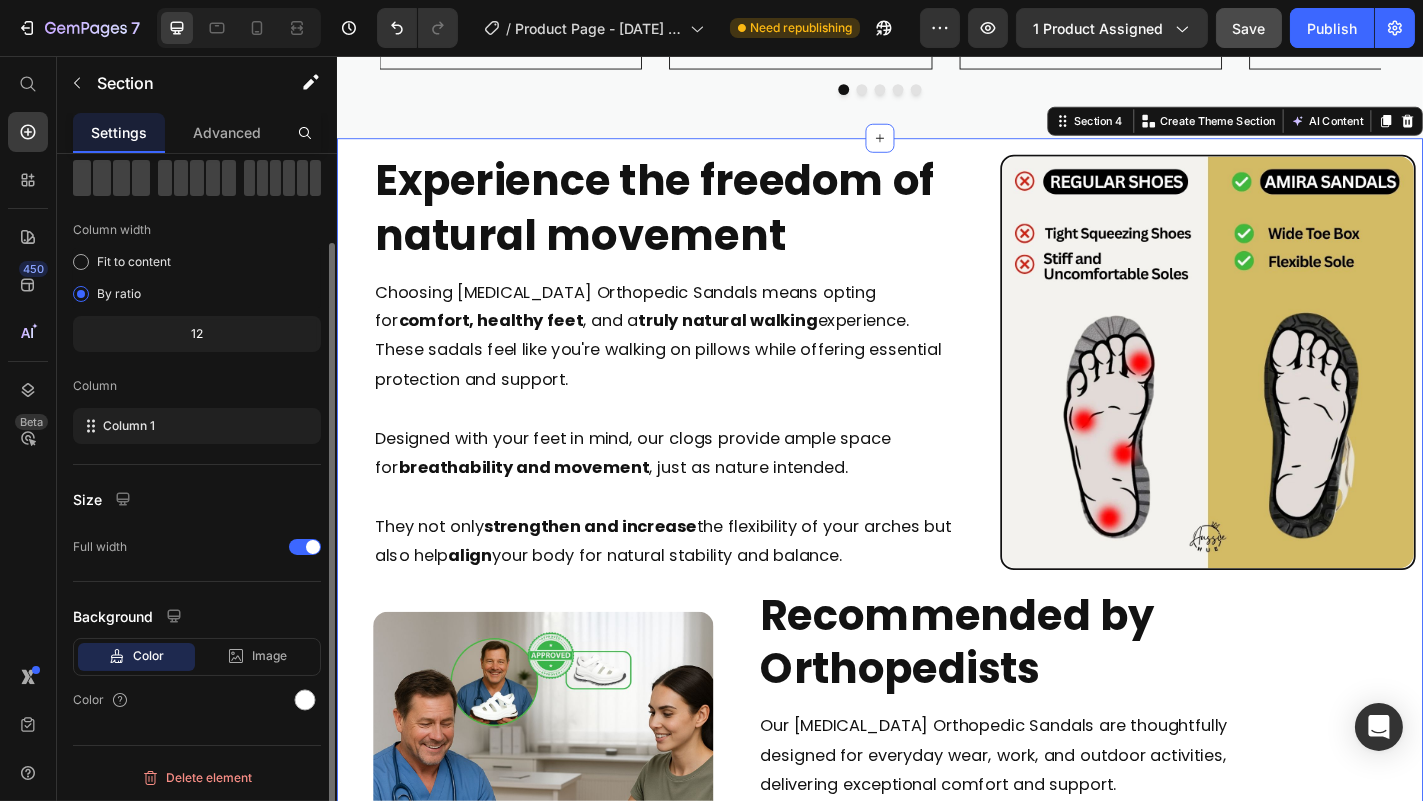 scroll, scrollTop: 0, scrollLeft: 0, axis: both 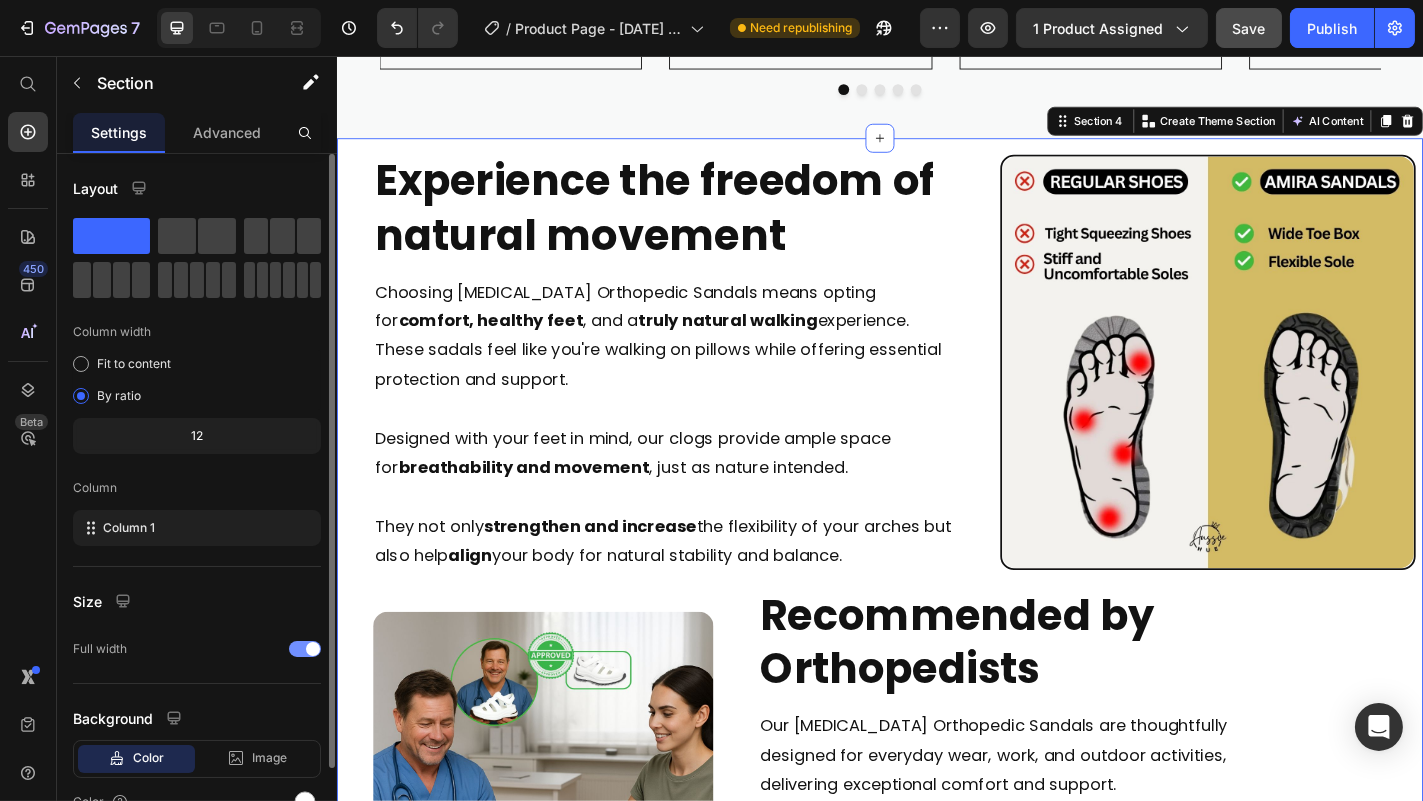click at bounding box center [305, 649] 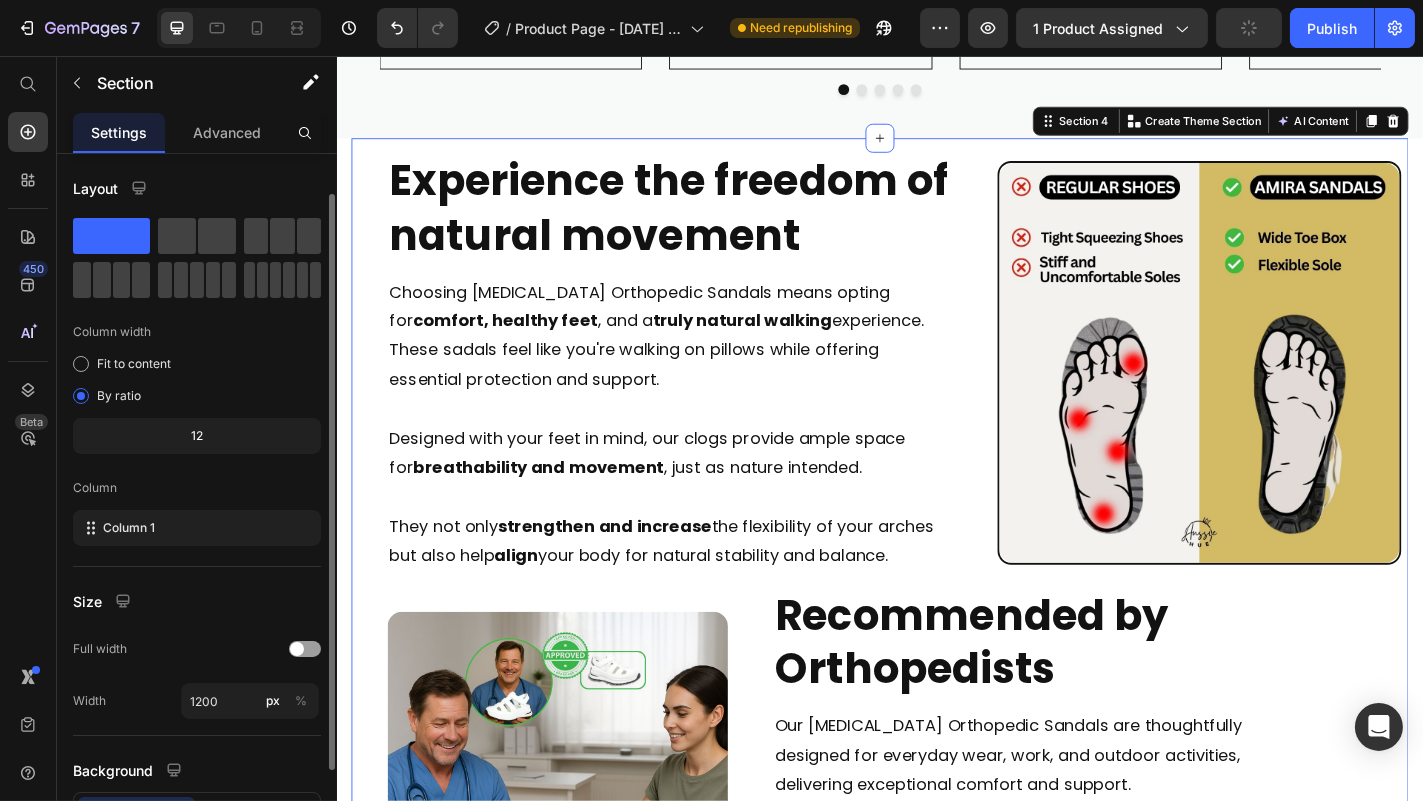 scroll, scrollTop: 154, scrollLeft: 0, axis: vertical 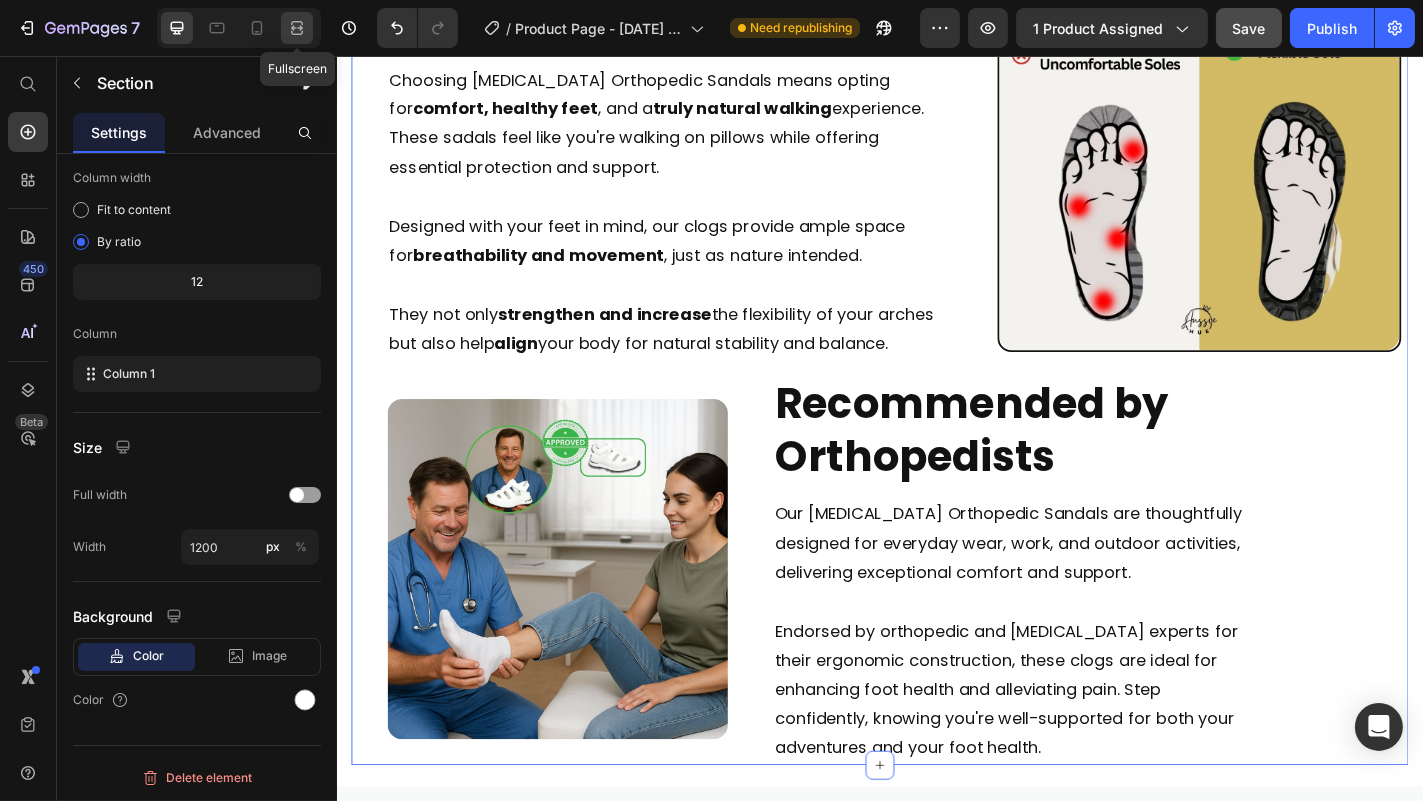 click 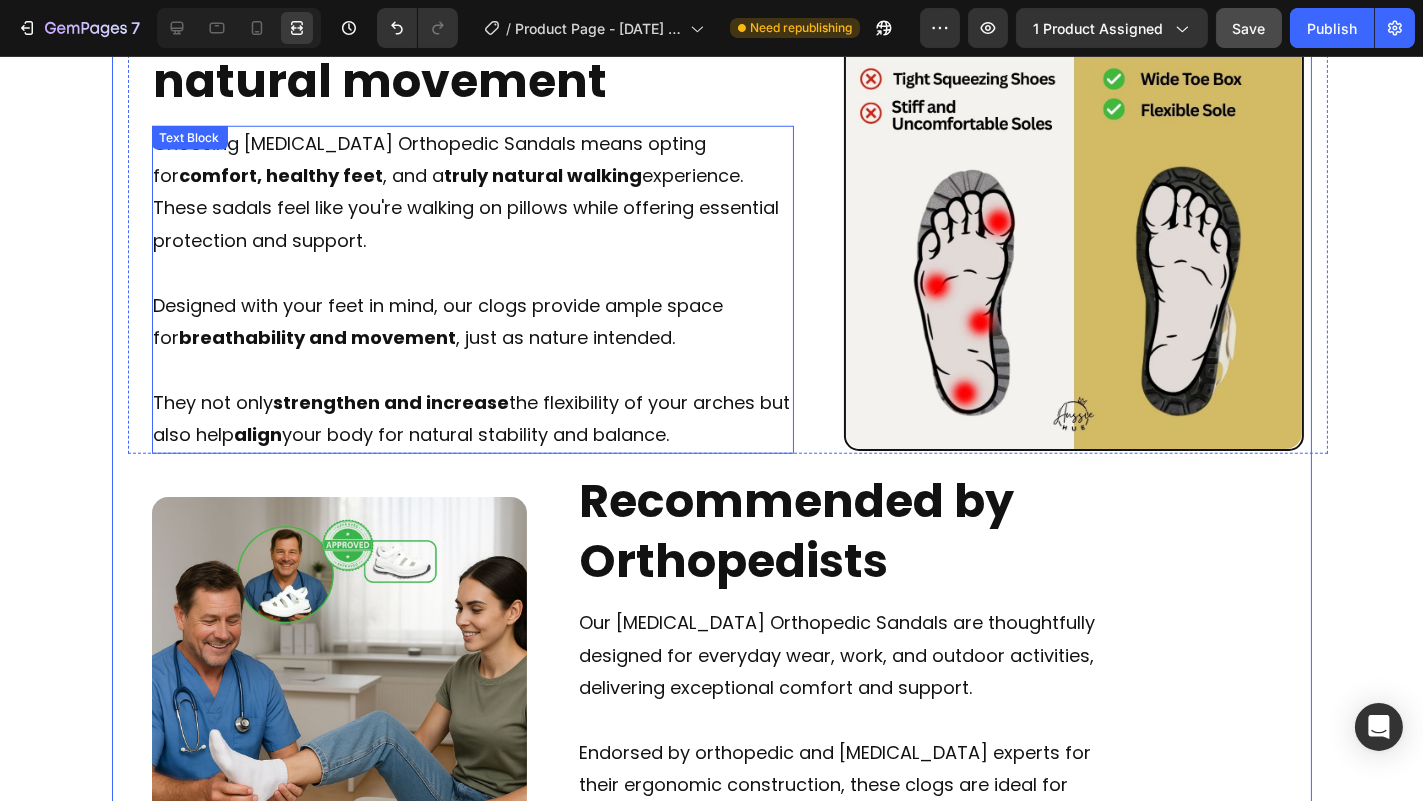 scroll, scrollTop: 3111, scrollLeft: 0, axis: vertical 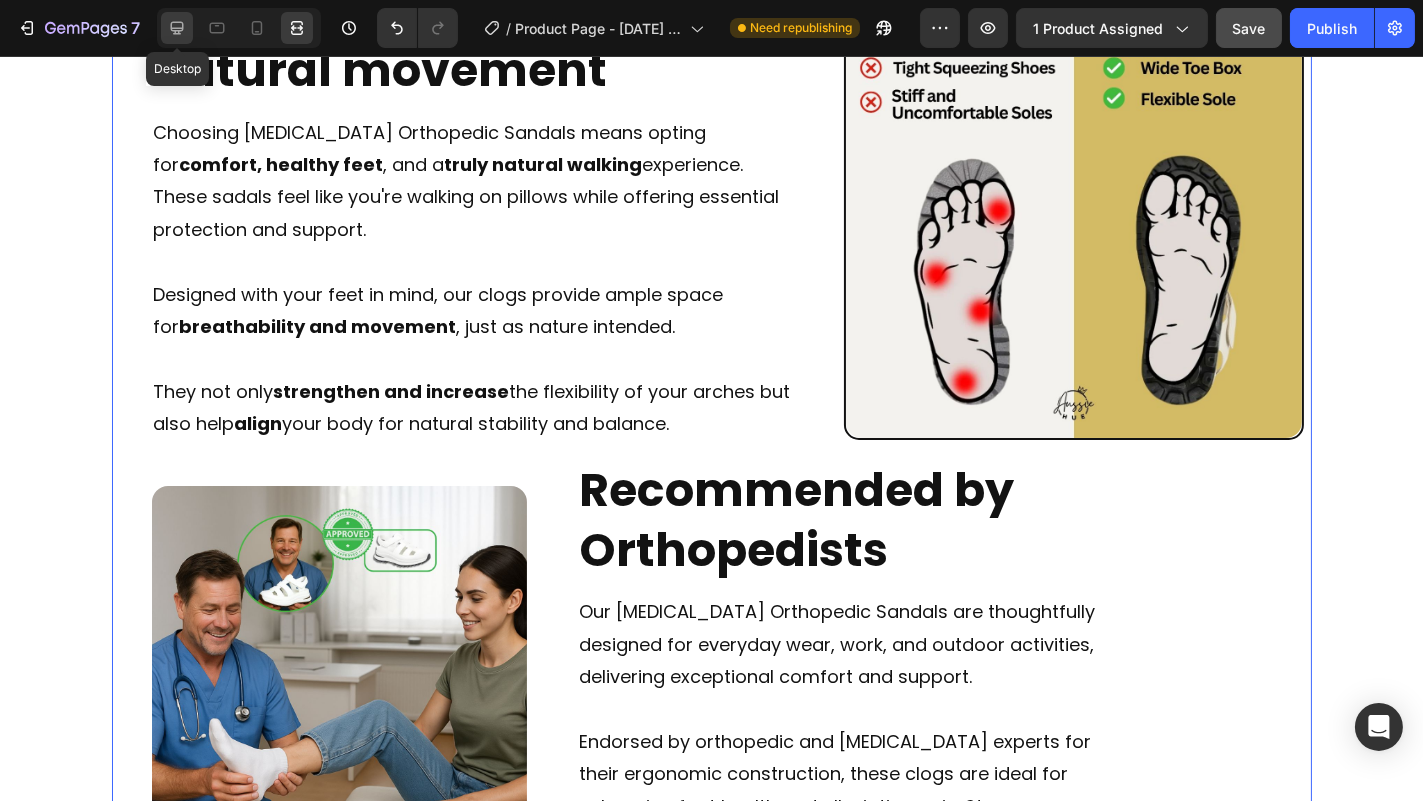 click 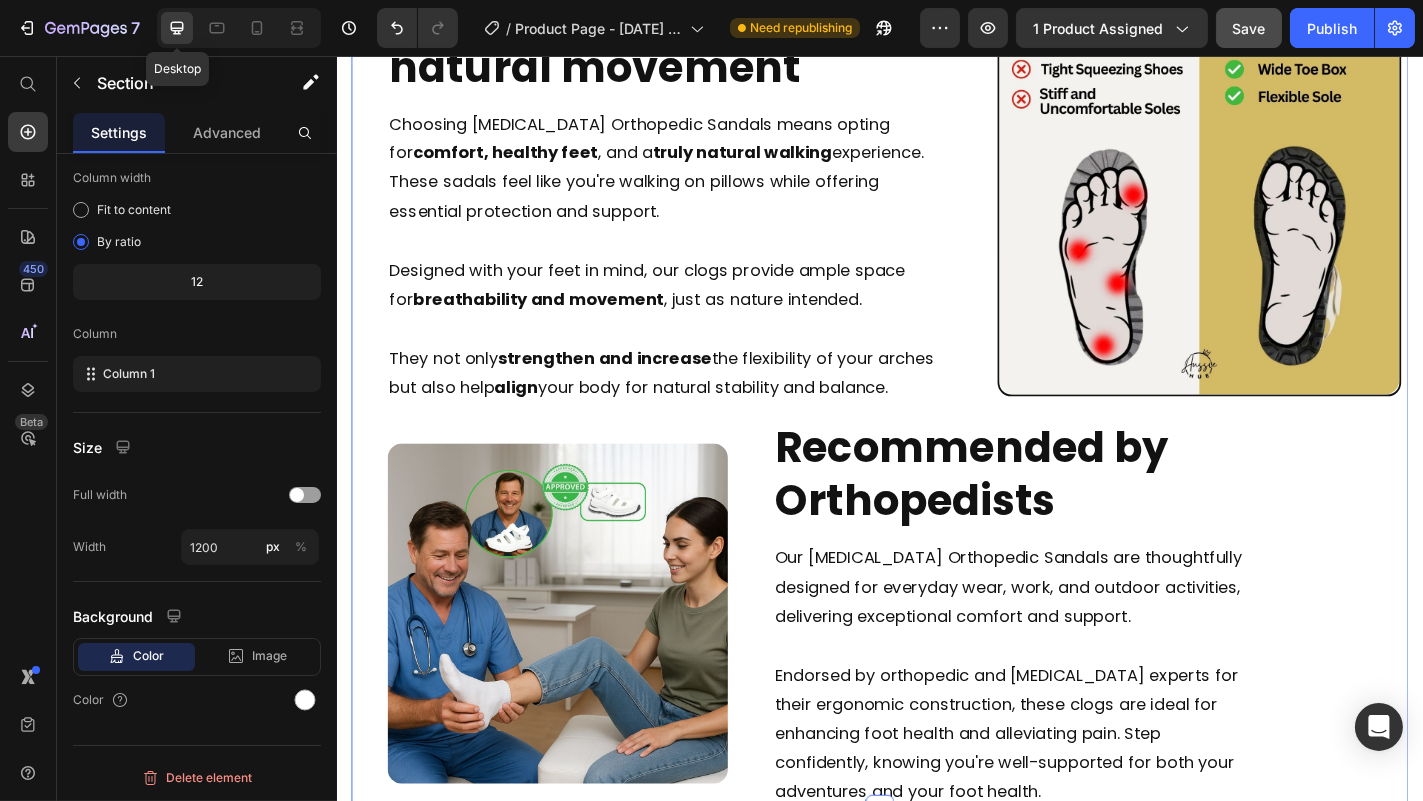 scroll, scrollTop: 3108, scrollLeft: 0, axis: vertical 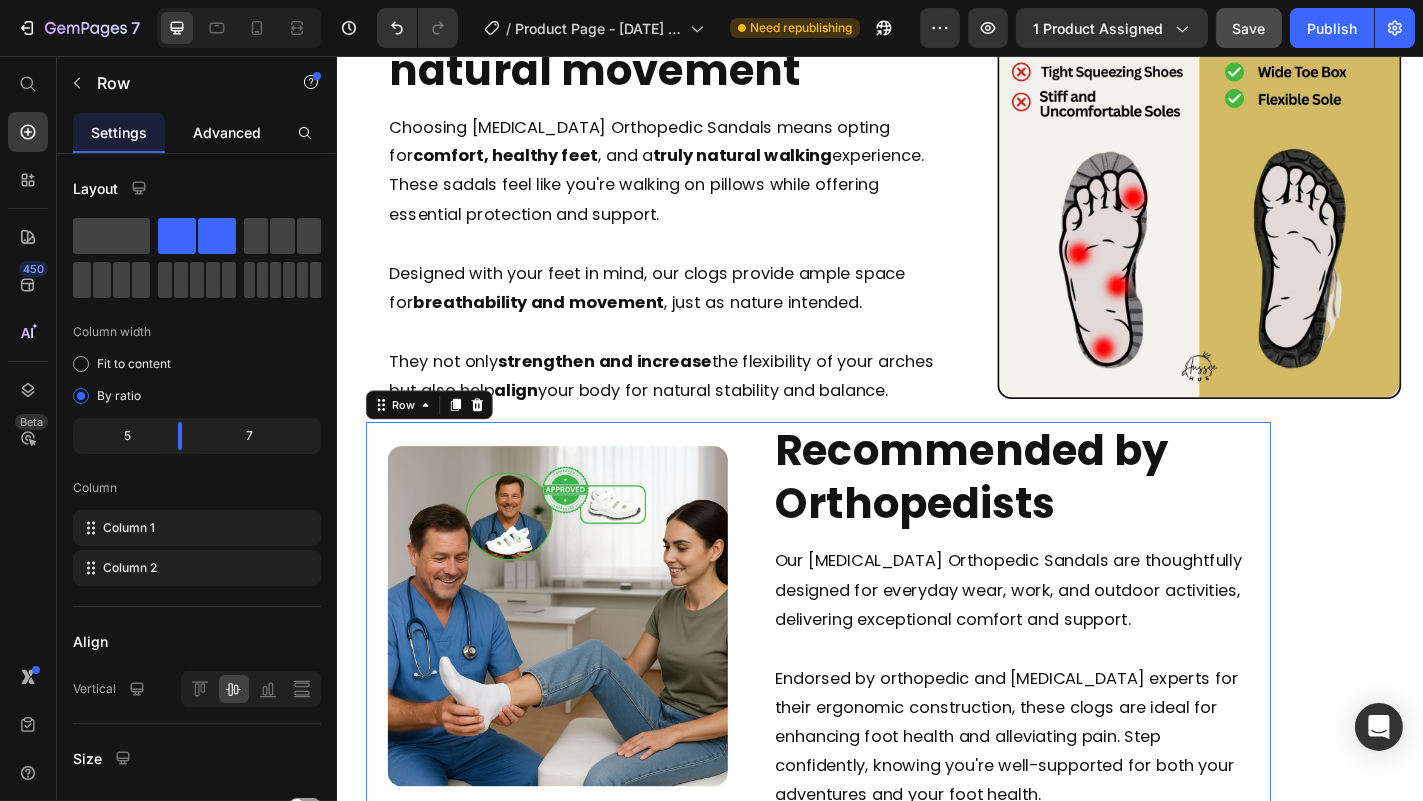 click on "Advanced" at bounding box center (227, 132) 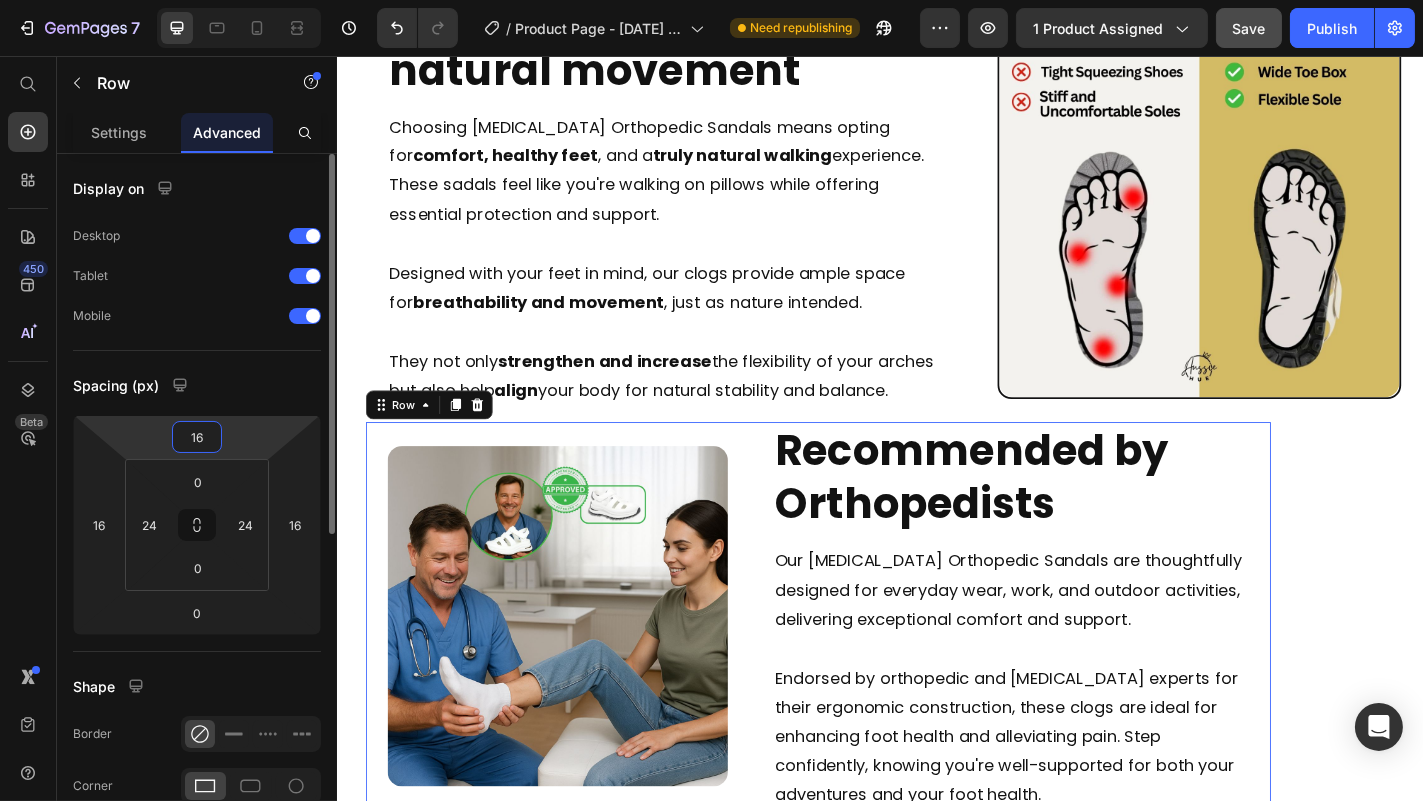 click on "16" at bounding box center [197, 437] 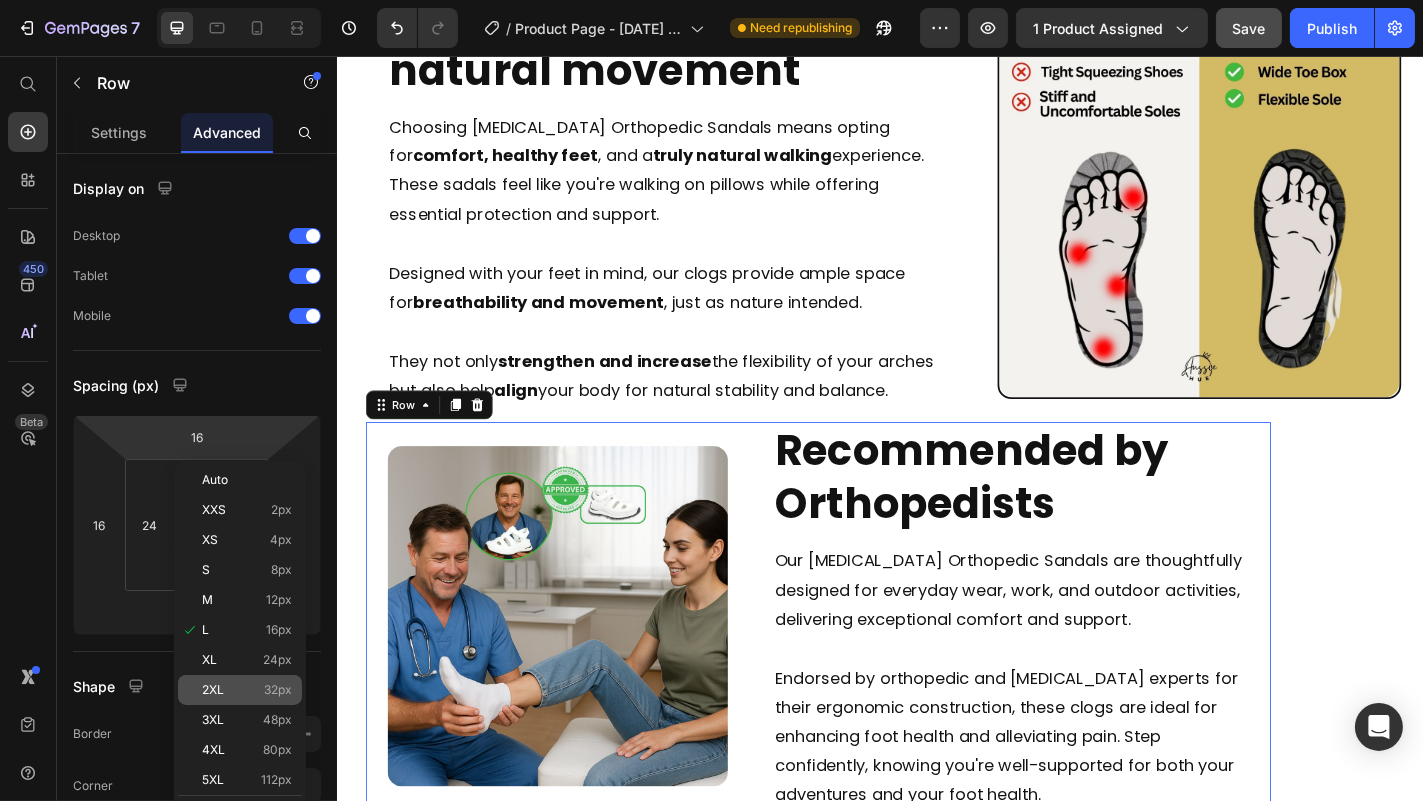 click on "2XL 32px" 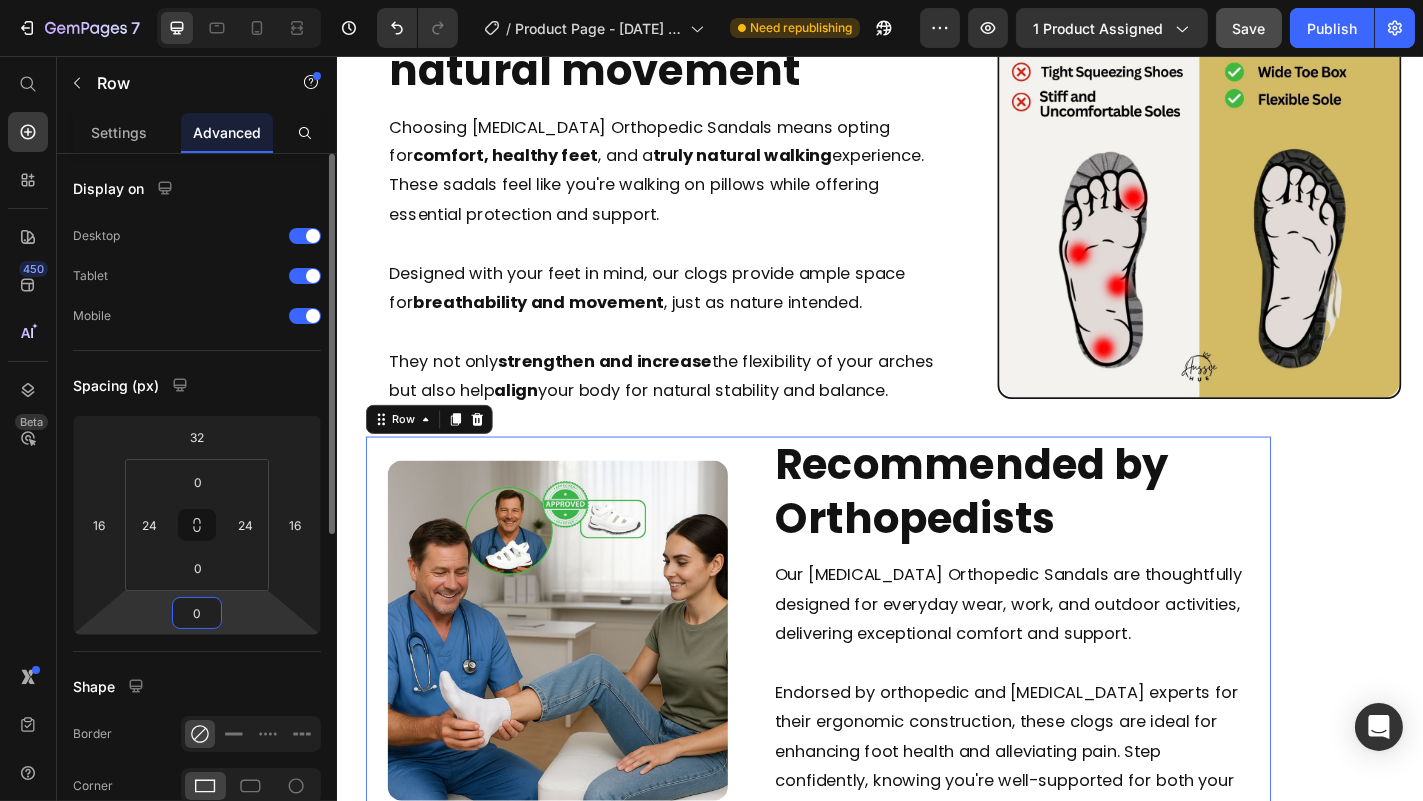 click on "0" at bounding box center [197, 613] 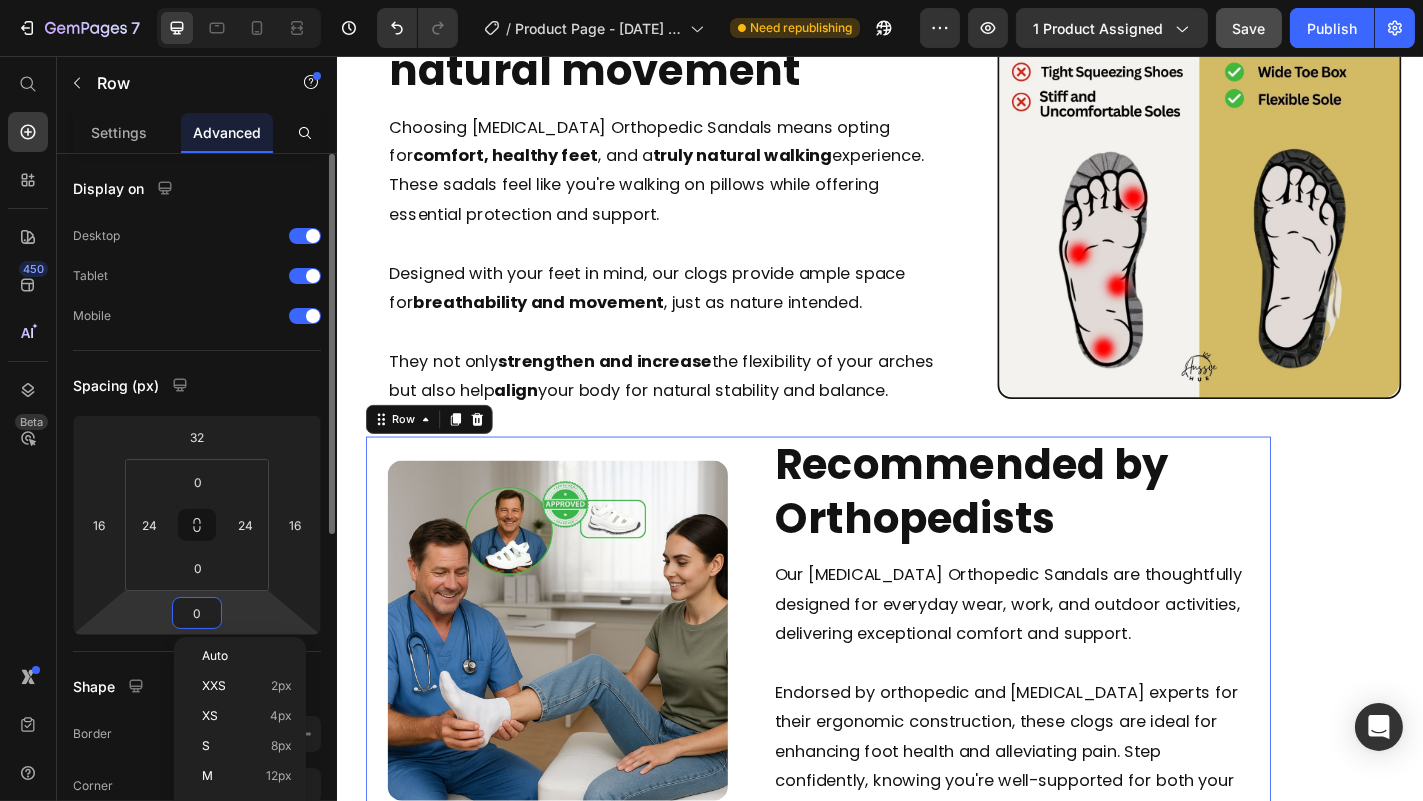 scroll, scrollTop: 45, scrollLeft: 0, axis: vertical 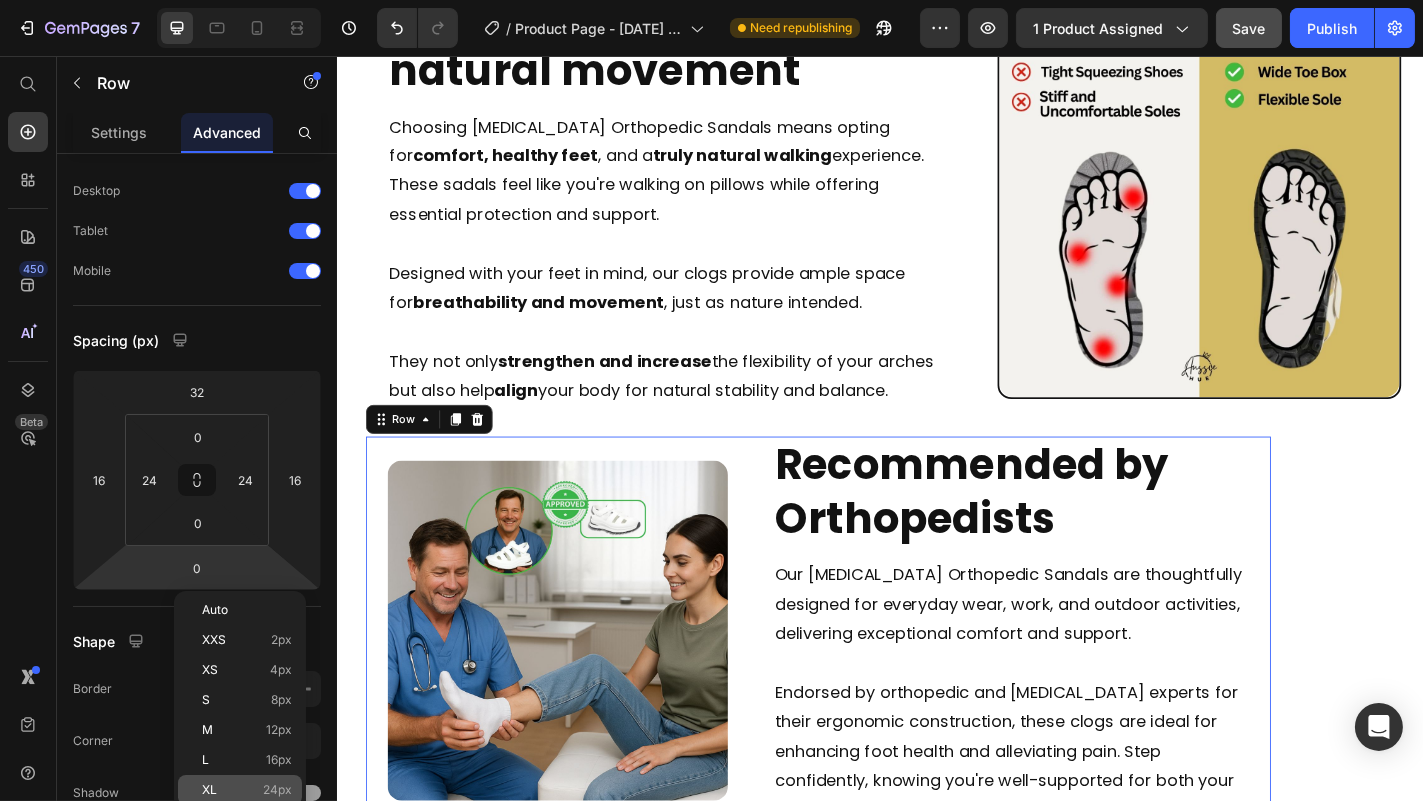 click on "24px" at bounding box center (277, 790) 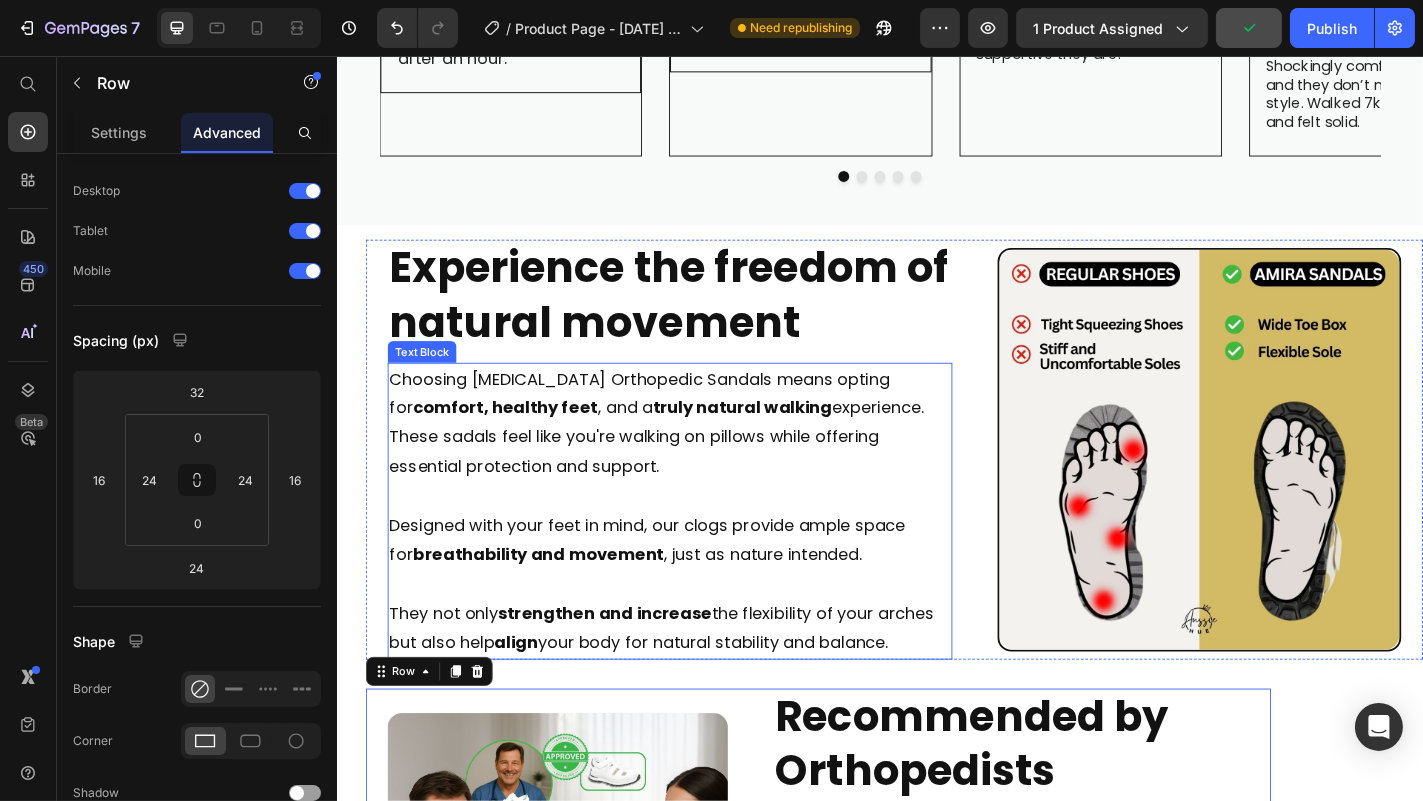scroll, scrollTop: 2828, scrollLeft: 0, axis: vertical 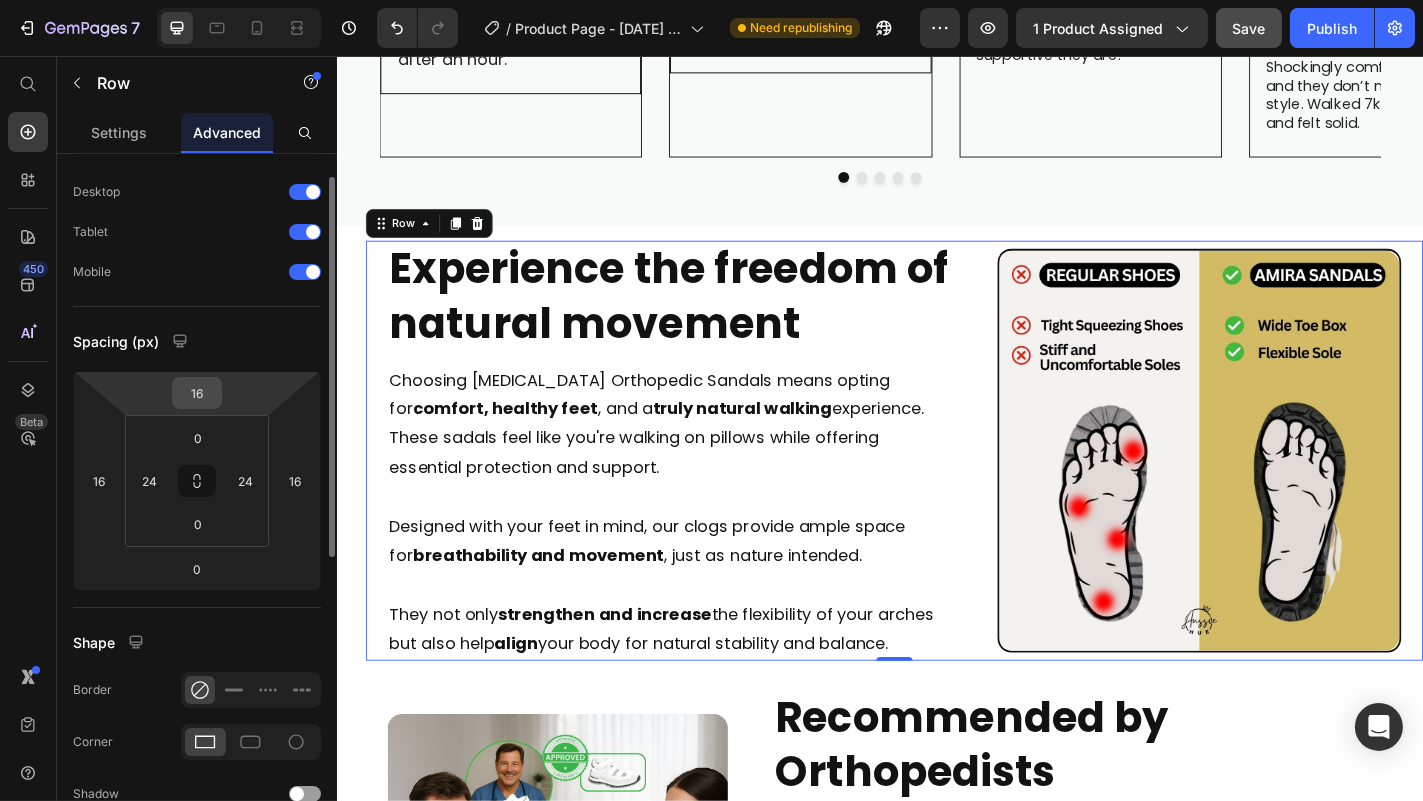 click on "16" at bounding box center (197, 393) 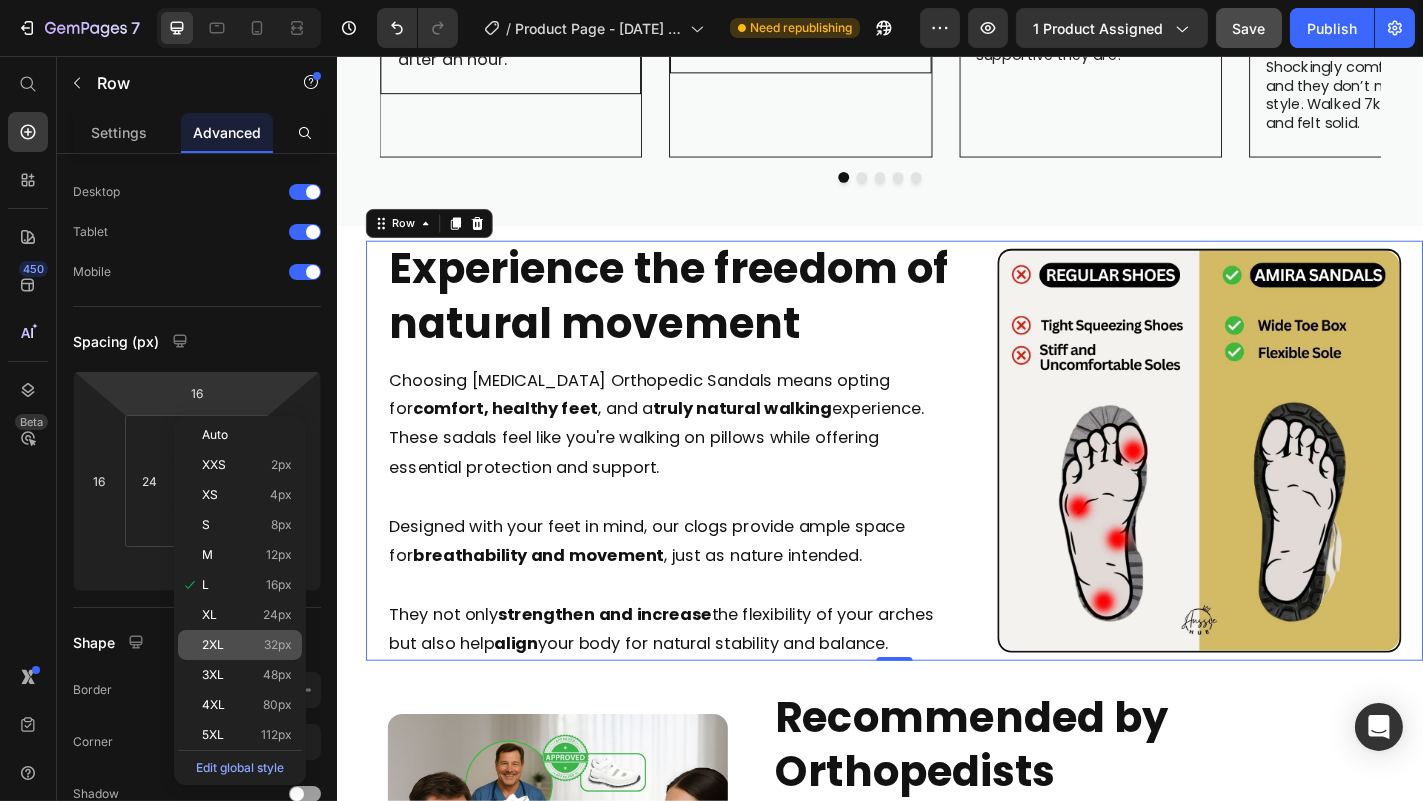 click on "2XL 32px" at bounding box center [247, 645] 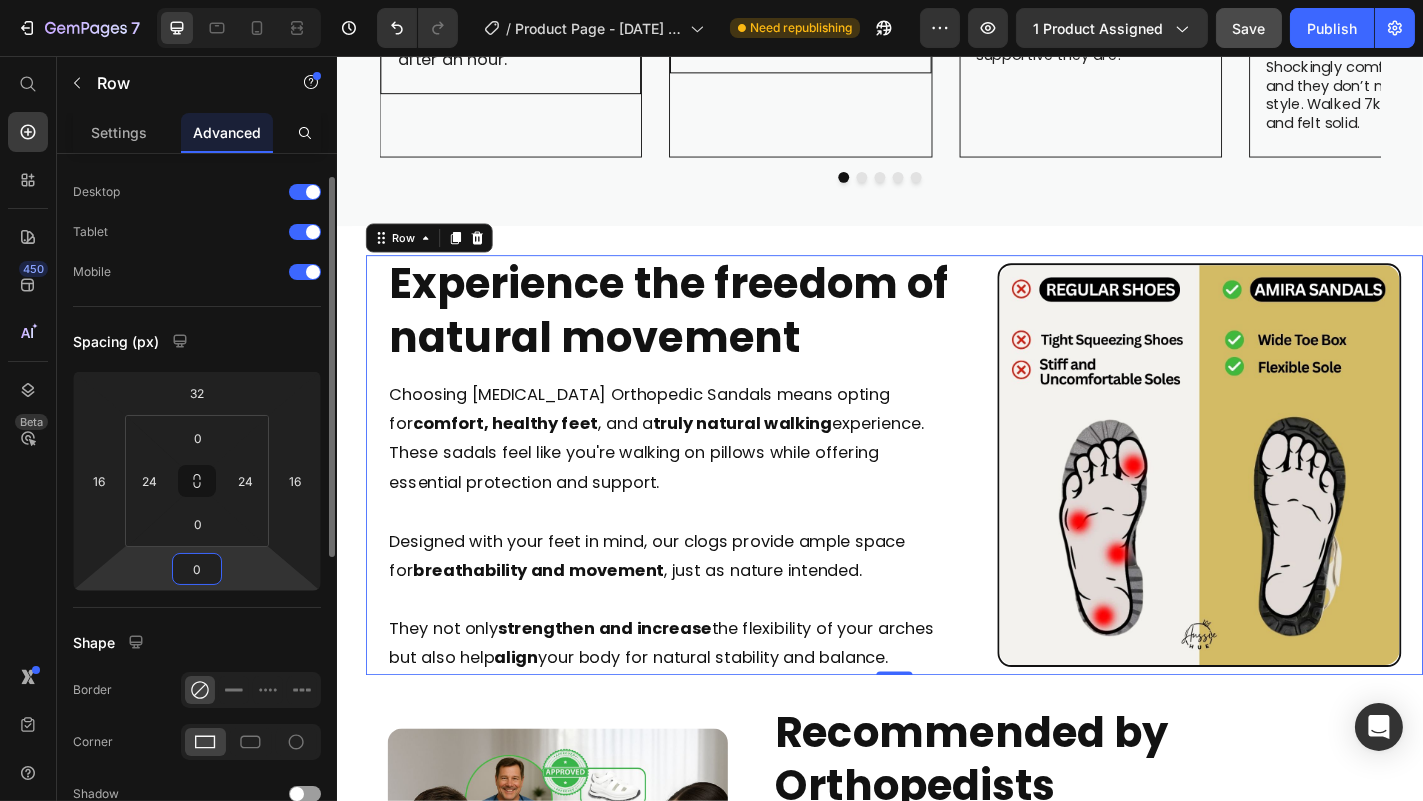 click on "0" at bounding box center (197, 569) 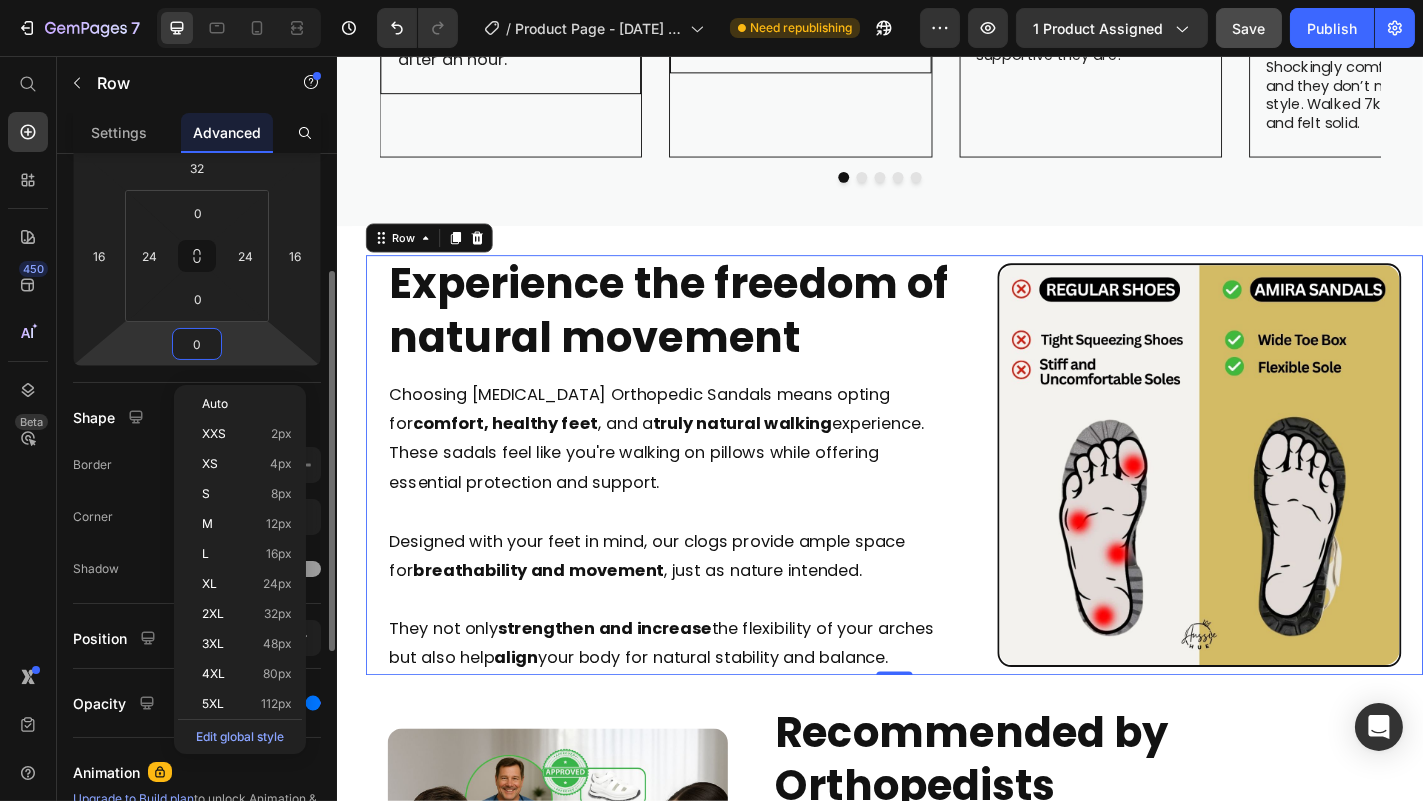 scroll, scrollTop: 288, scrollLeft: 0, axis: vertical 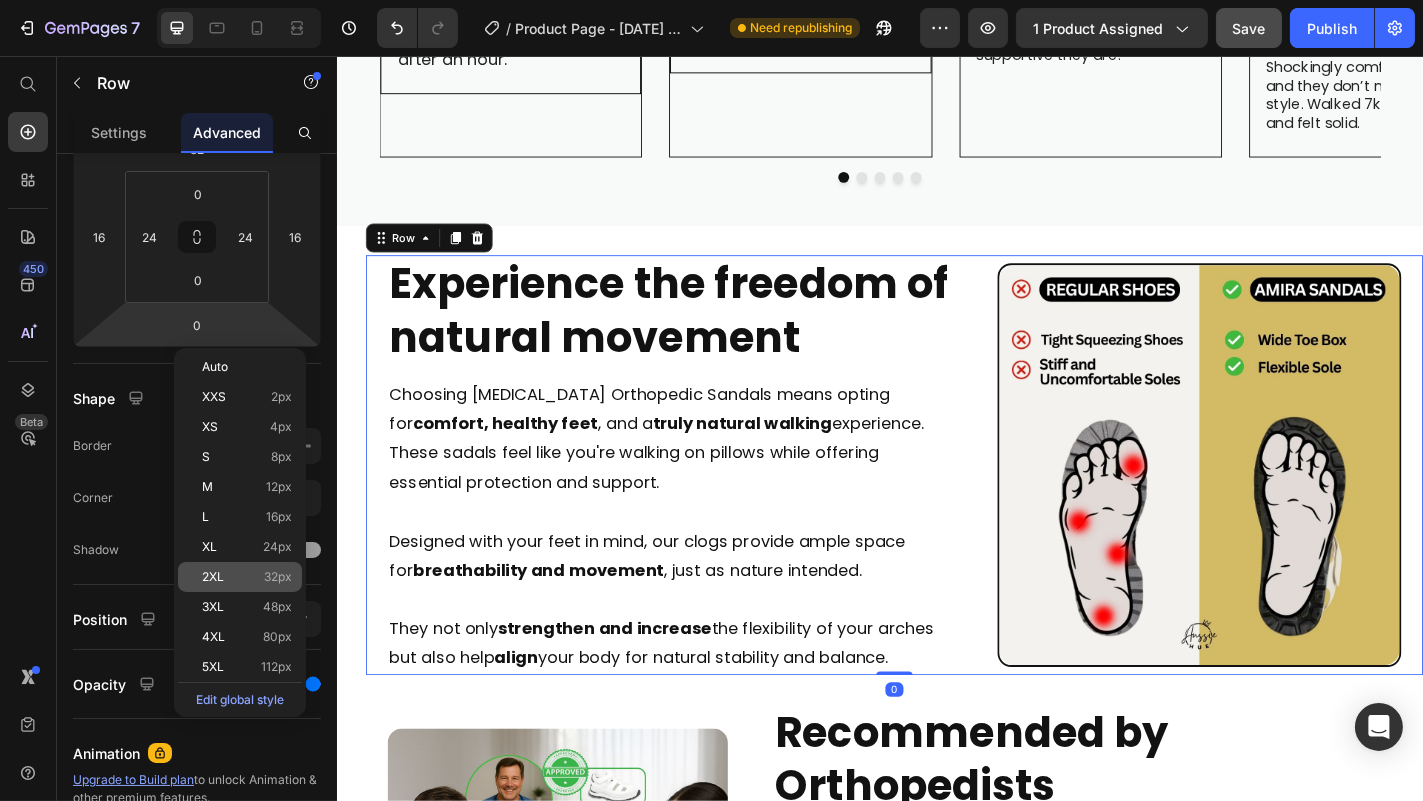 click on "2XL 32px" at bounding box center (247, 577) 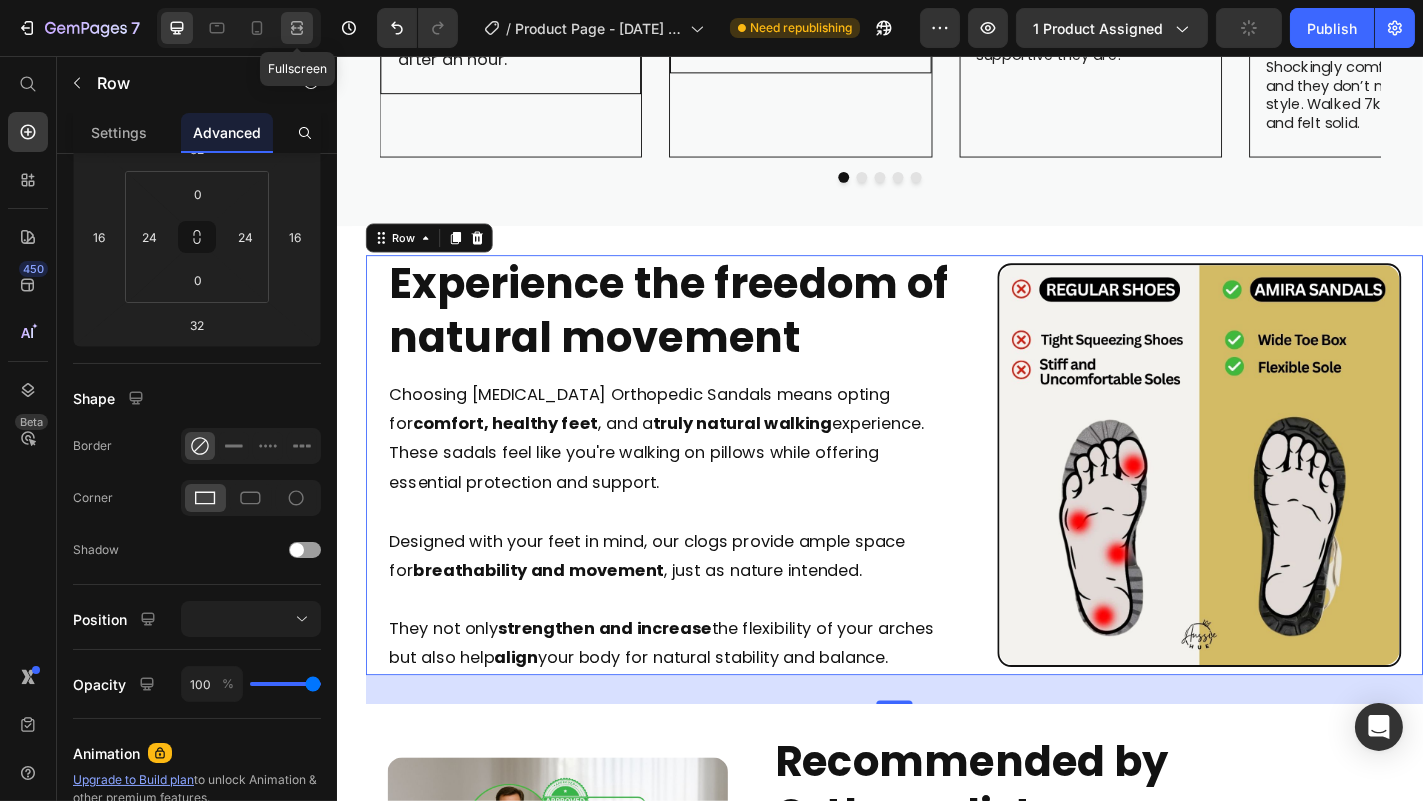 click 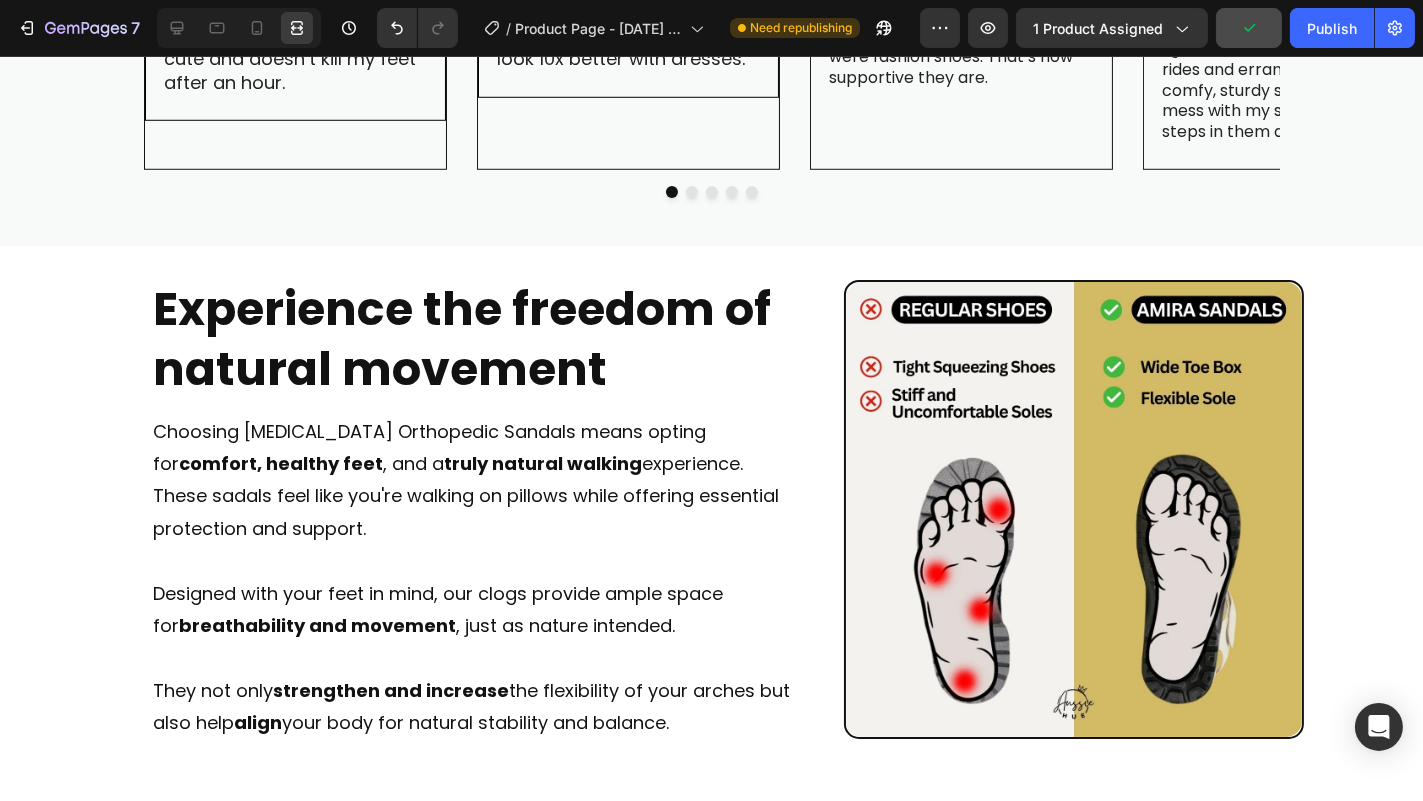 click on "10,000+ customers love this style and rated it 4 stars or more! Heading Discover the journey of comfort and confidence with our shoes, as told by over 50,000+ satisfied customers. Text Block                Title Line
Image Kerry L. Text Block Icon Icon Icon Icon Icon Icon List Finally! A sandal that looks cute and doesn’t kill my feet after an hour. Text Block Row Row Image Joanne M. Text Block Icon Icon Icon Icon Icon Icon List These feel like sneakers but look 10x better with dresses. Text Block Row Row Image Liz W. Text Block Icon Icon Icon Icon Icon Icon List My podiatrist didn’t believe they were fashion shoes. That’s how supportive they are. Text Block Row Row Image Tasha M. Text Block Icon Icon Icon Icon Icon Icon List I’m a boots-all-year kind of girl, but I gave these a shot for summer rides and errands. Shockingly comfy, sturdy sole, and they don’t mess with my style. Walked 7k steps in them and felt solid. Text Block Row Row Image Angela V. Text Block Icon Icon Icon Icon Icon Row" at bounding box center (711, -124) 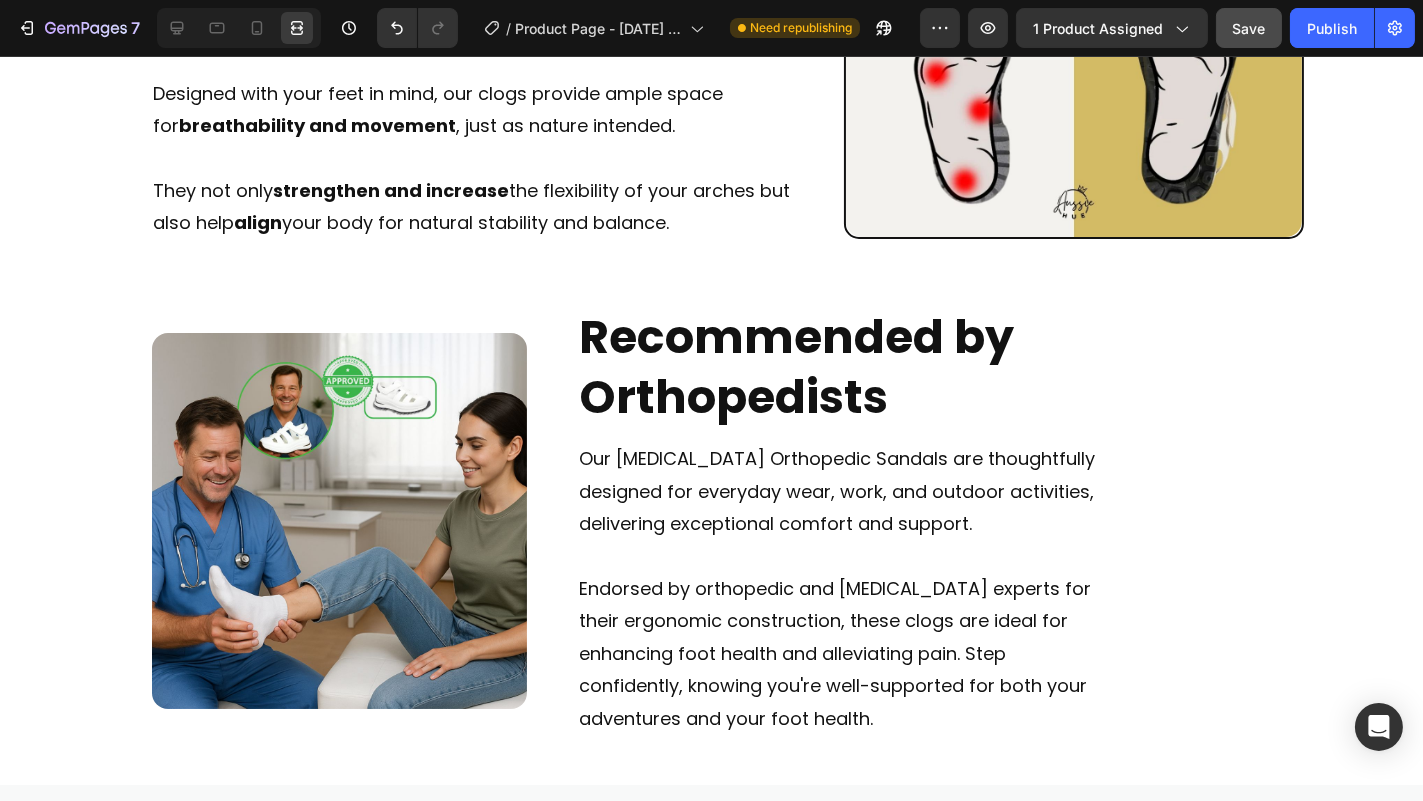 scroll, scrollTop: 3320, scrollLeft: 0, axis: vertical 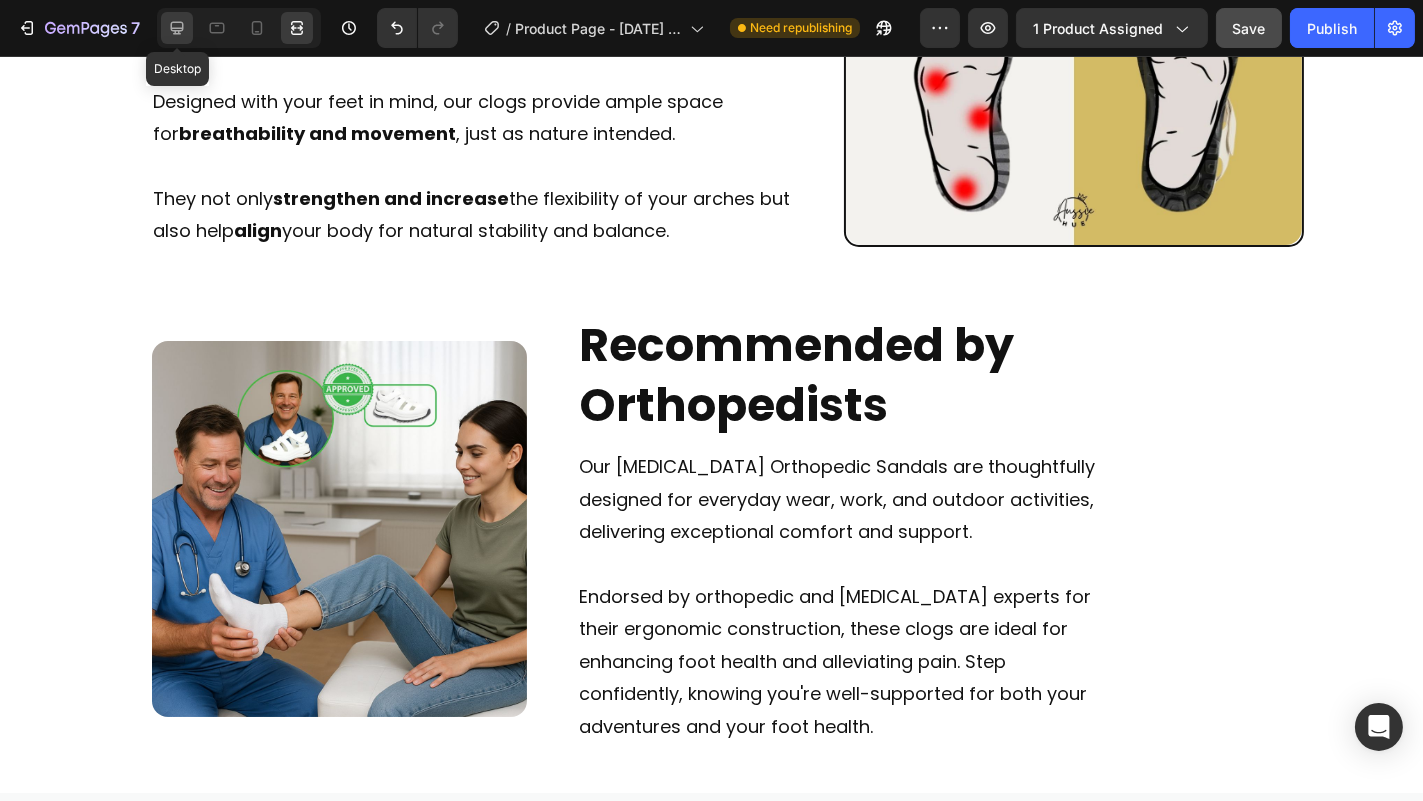 click 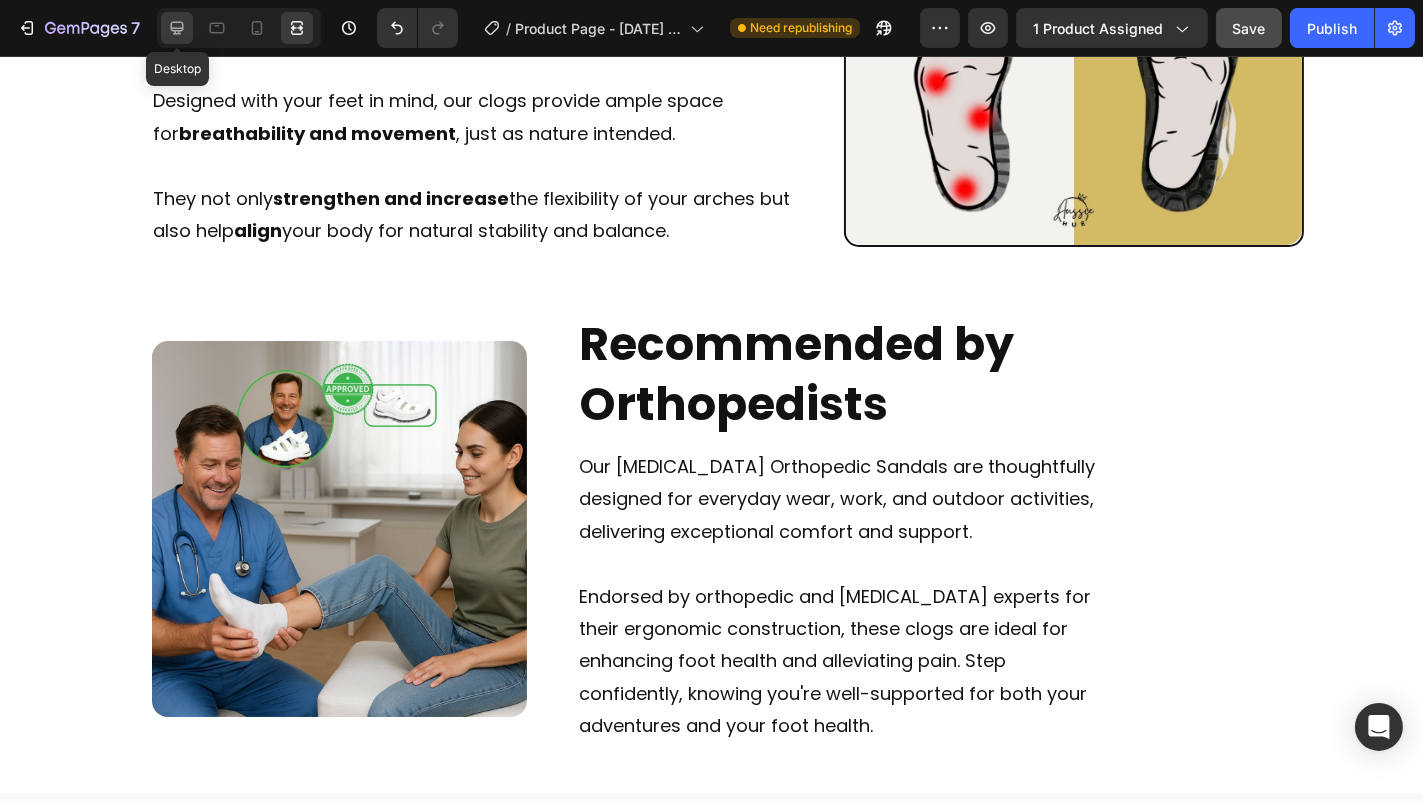 scroll, scrollTop: 3318, scrollLeft: 0, axis: vertical 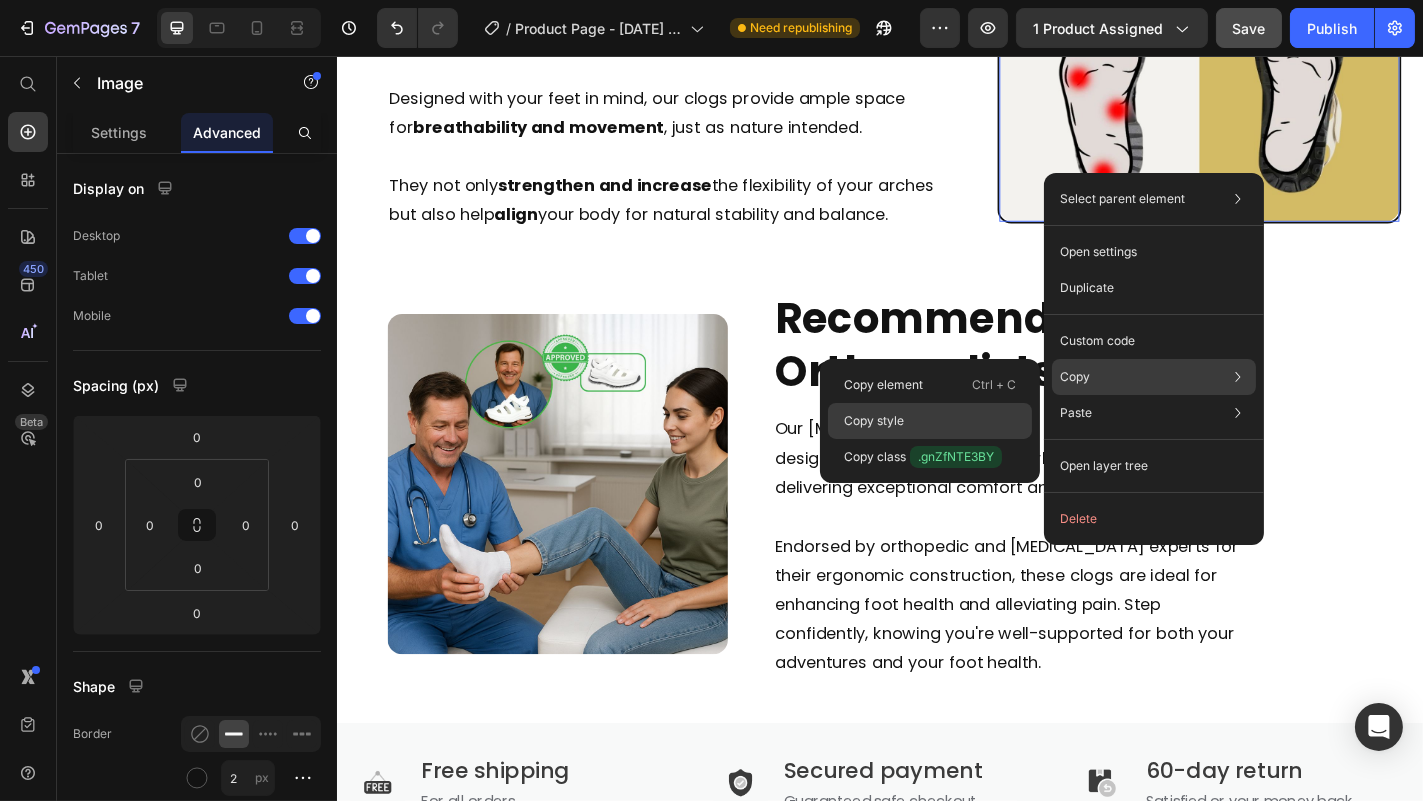 click on "Copy style" 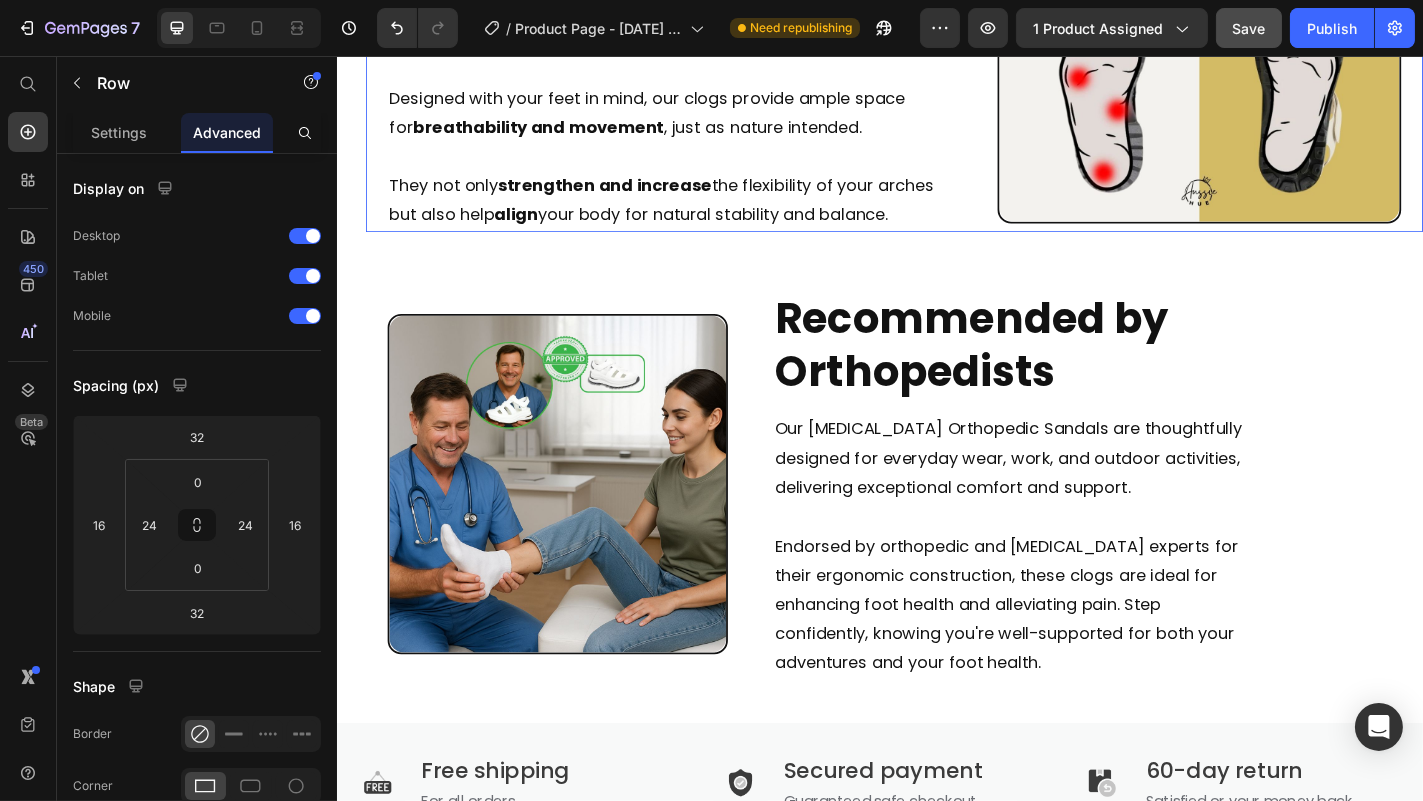 click on "Experience the freedom of natural movement Heading Choosing Amira Orthopedic Sandals means opting for  comfort, healthy feet , and a  truly natural walking  experience. These sadals feel like you're walking on pillows while offering essential protection and support.   Designed with your feet in mind, our clogs provide ample space for  breathability and movement , just as nature intended.    They not only  strengthen and increase  the flexibility of your arches but also help  align  your body for natural stability and balance. Text Block Image Row" at bounding box center [952, 18] 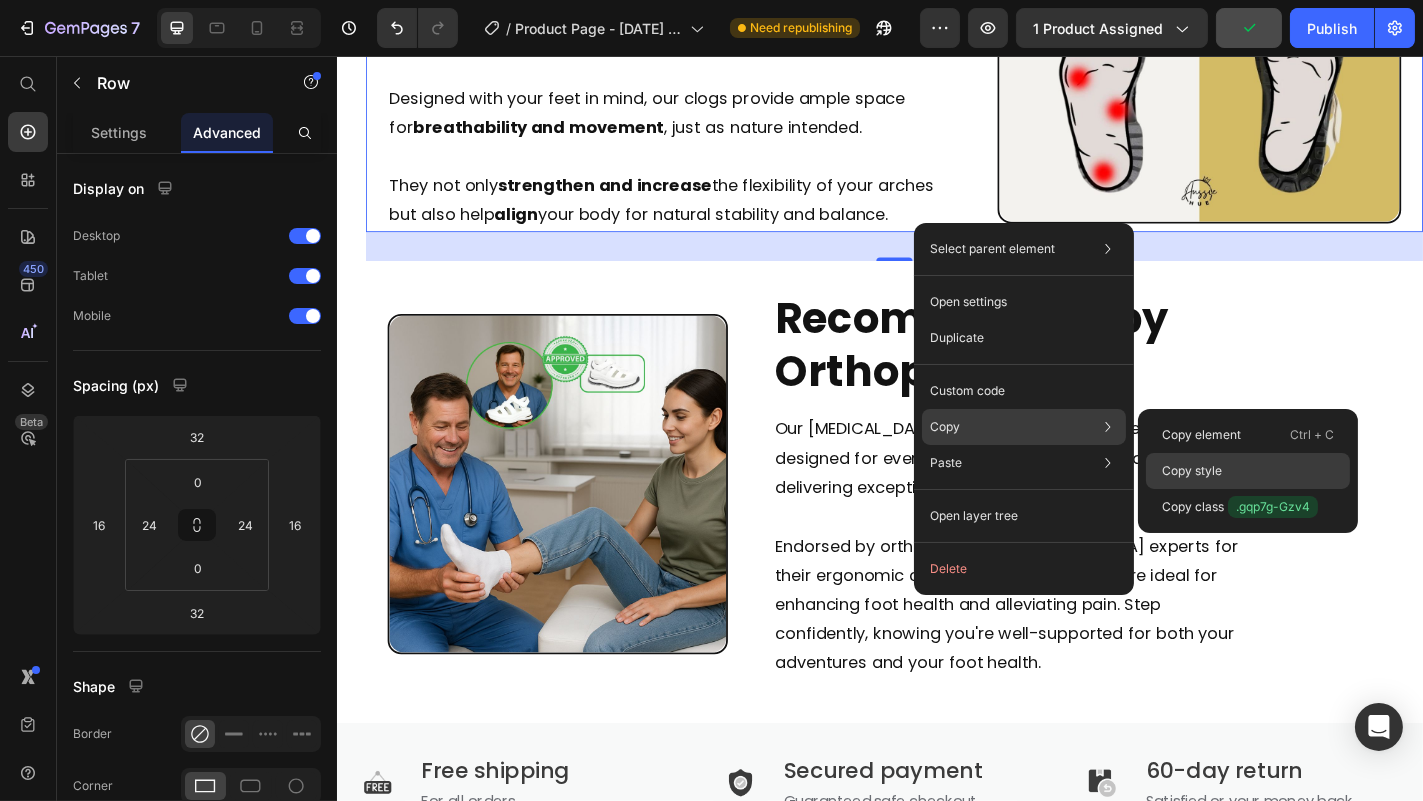 click on "Copy style" at bounding box center (1192, 471) 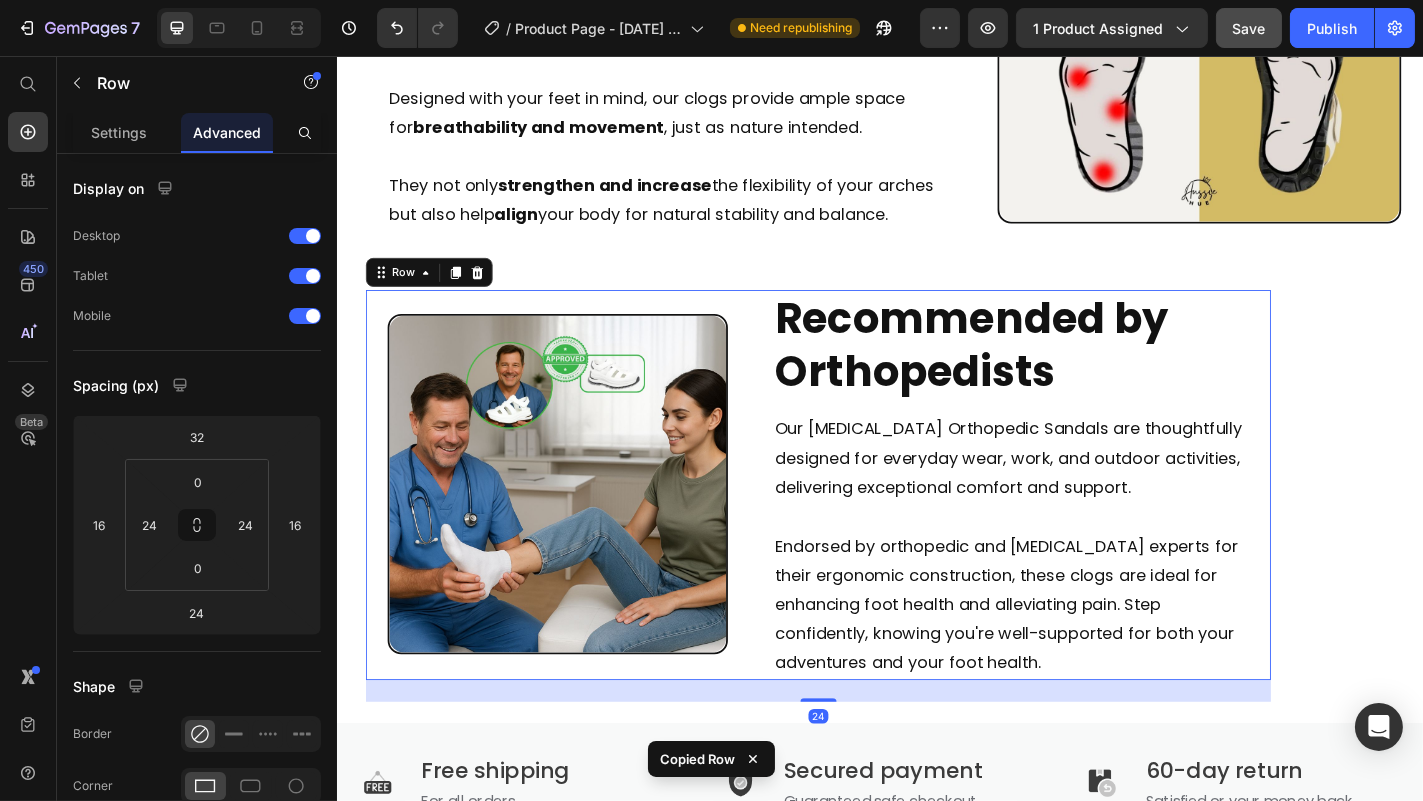 type on "32" 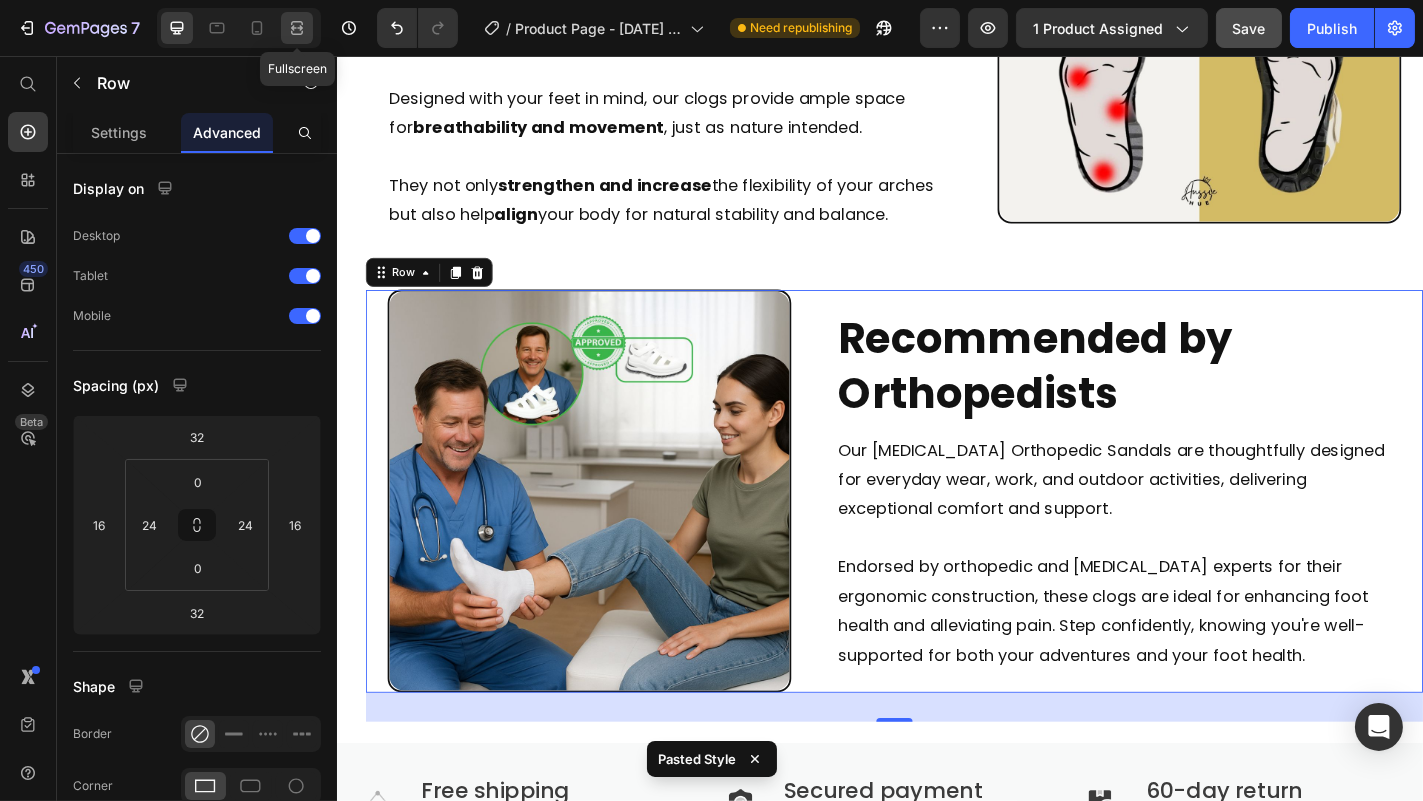 click 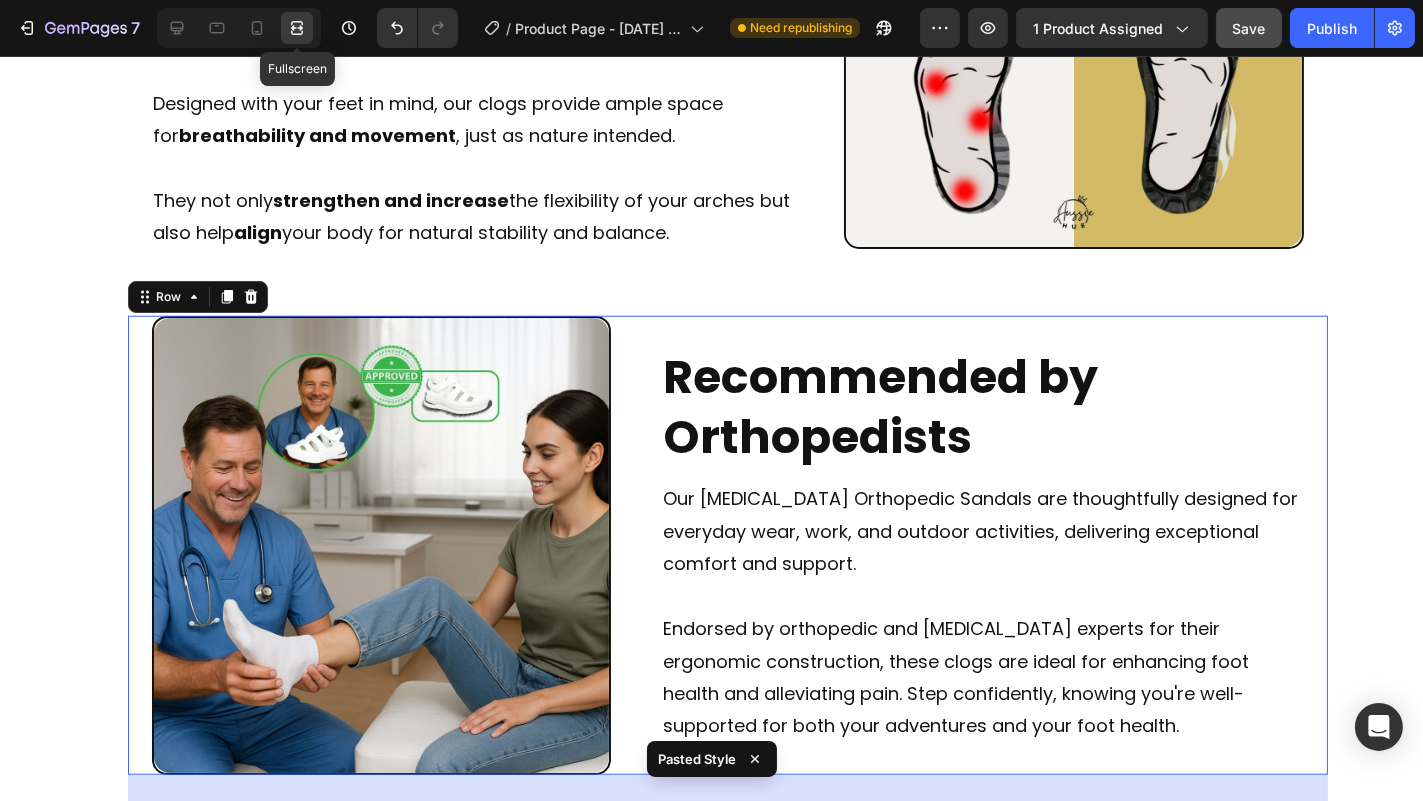 scroll, scrollTop: 3320, scrollLeft: 0, axis: vertical 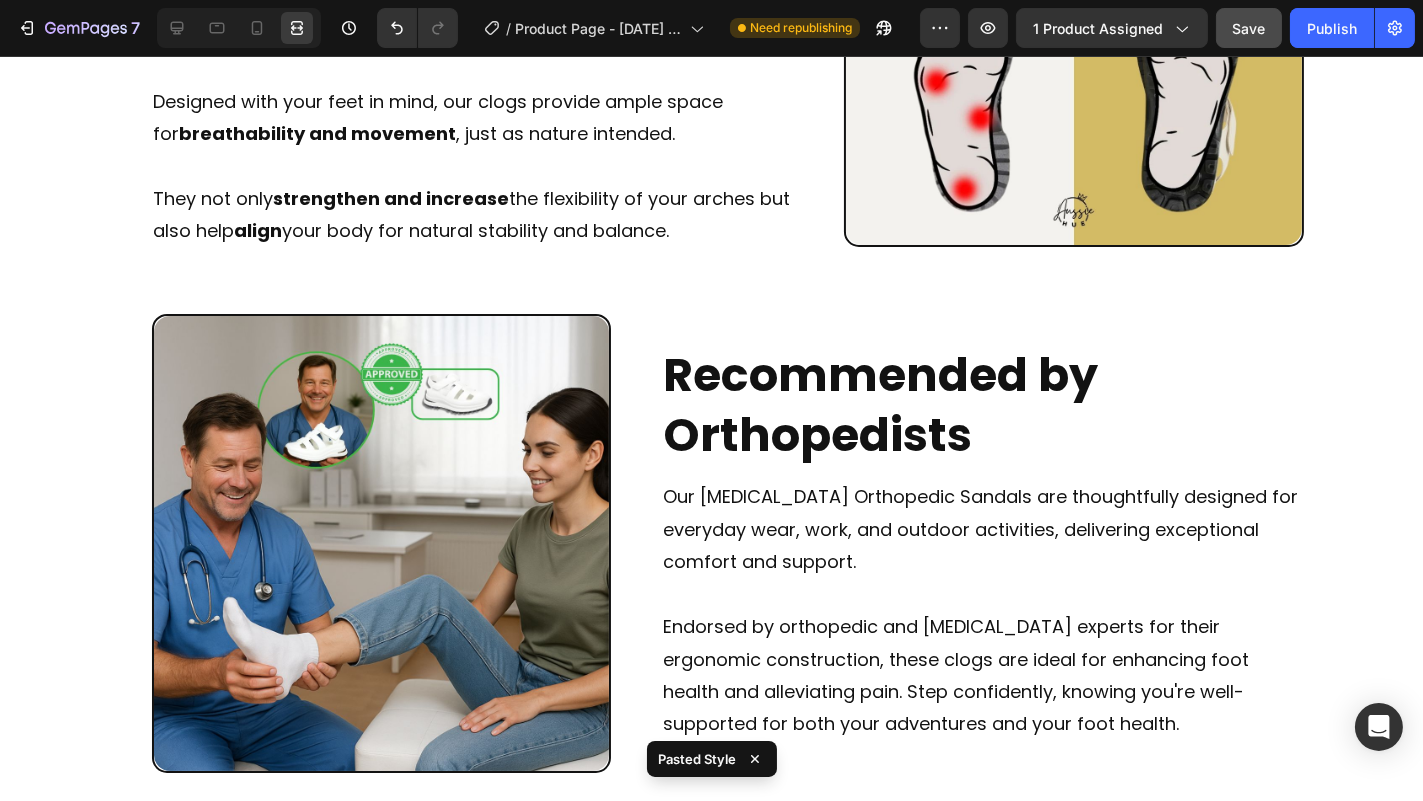 click on "10,000+ customers love this style and rated it 4 stars or more! Heading Discover the journey of comfort and confidence with our shoes, as told by over 50,000+ satisfied customers. Text Block                Title Line
Image Kerry L. Text Block Icon Icon Icon Icon Icon Icon List Finally! A sandal that looks cute and doesn’t kill my feet after an hour. Text Block Row Row Image Joanne M. Text Block Icon Icon Icon Icon Icon Icon List These feel like sneakers but look 10x better with dresses. Text Block Row Row Image Liz W. Text Block Icon Icon Icon Icon Icon Icon List My podiatrist didn’t believe they were fashion shoes. That’s how supportive they are. Text Block Row Row Image Tasha M. Text Block Icon Icon Icon Icon Icon Icon List I’m a boots-all-year kind of girl, but I gave these a shot for summer rides and errands. Shockingly comfy, sturdy sole, and they don’t mess with my style. Walked 7k steps in them and felt solid. Text Block Row Row Image Angela V. Text Block Icon Icon Icon Icon Icon Row" at bounding box center (711, -595) 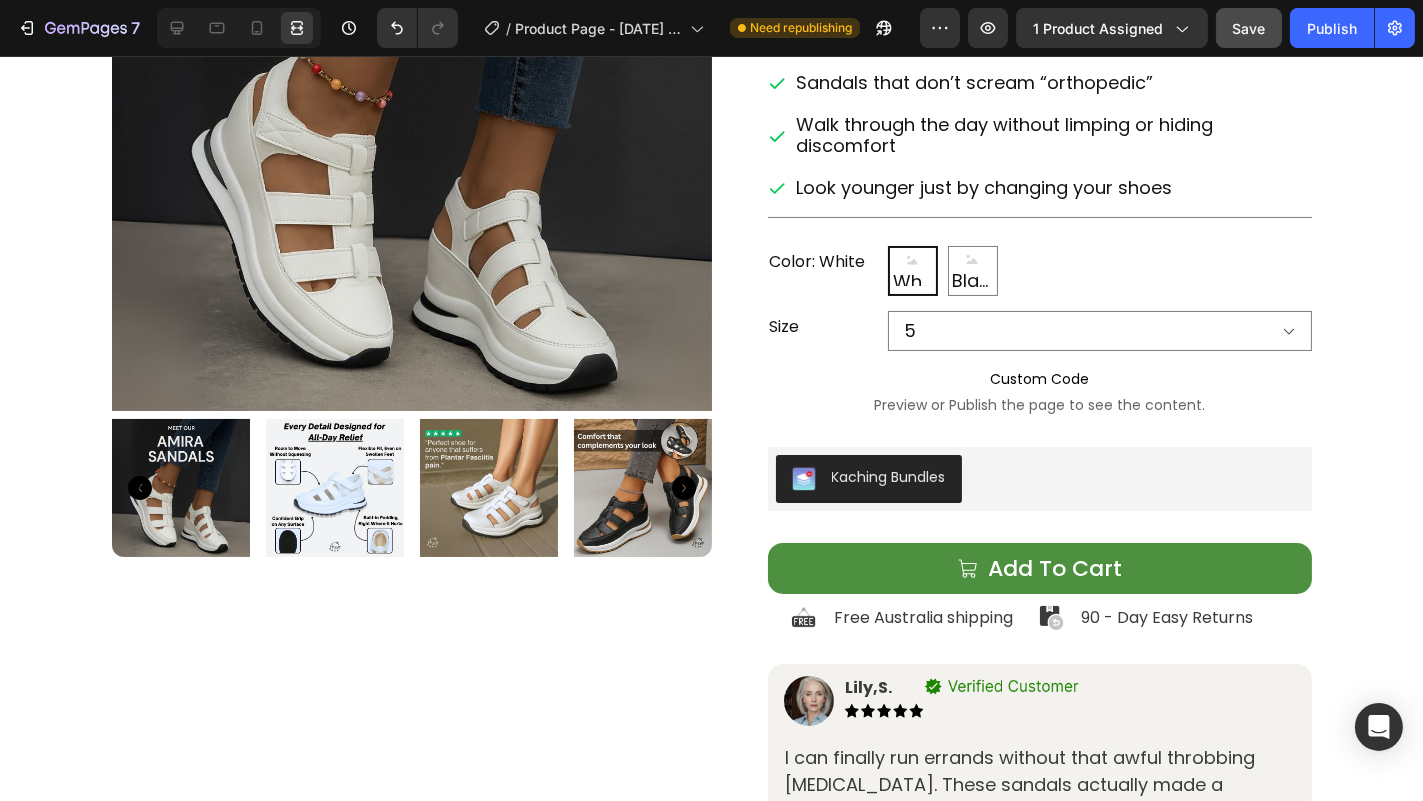 scroll, scrollTop: 0, scrollLeft: 0, axis: both 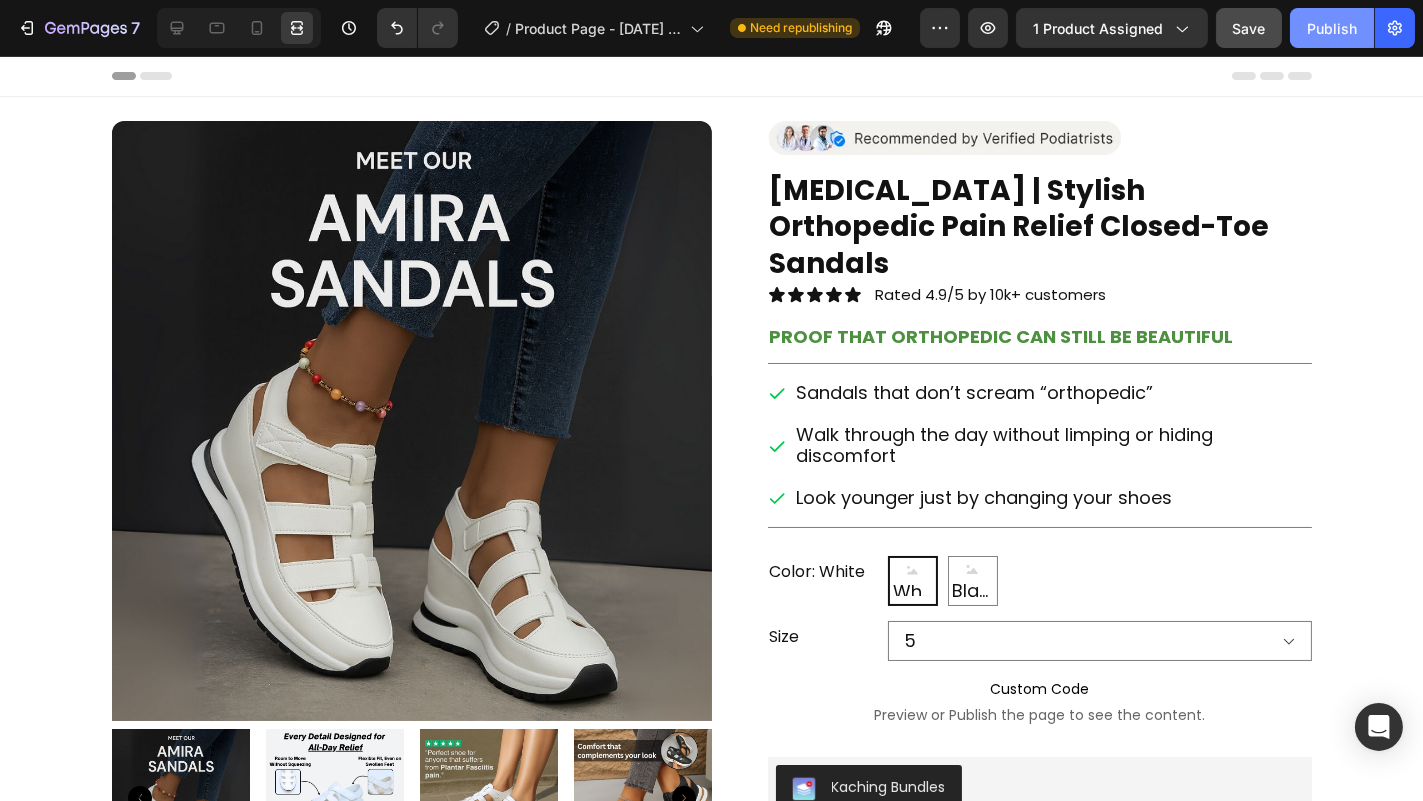 click on "Publish" 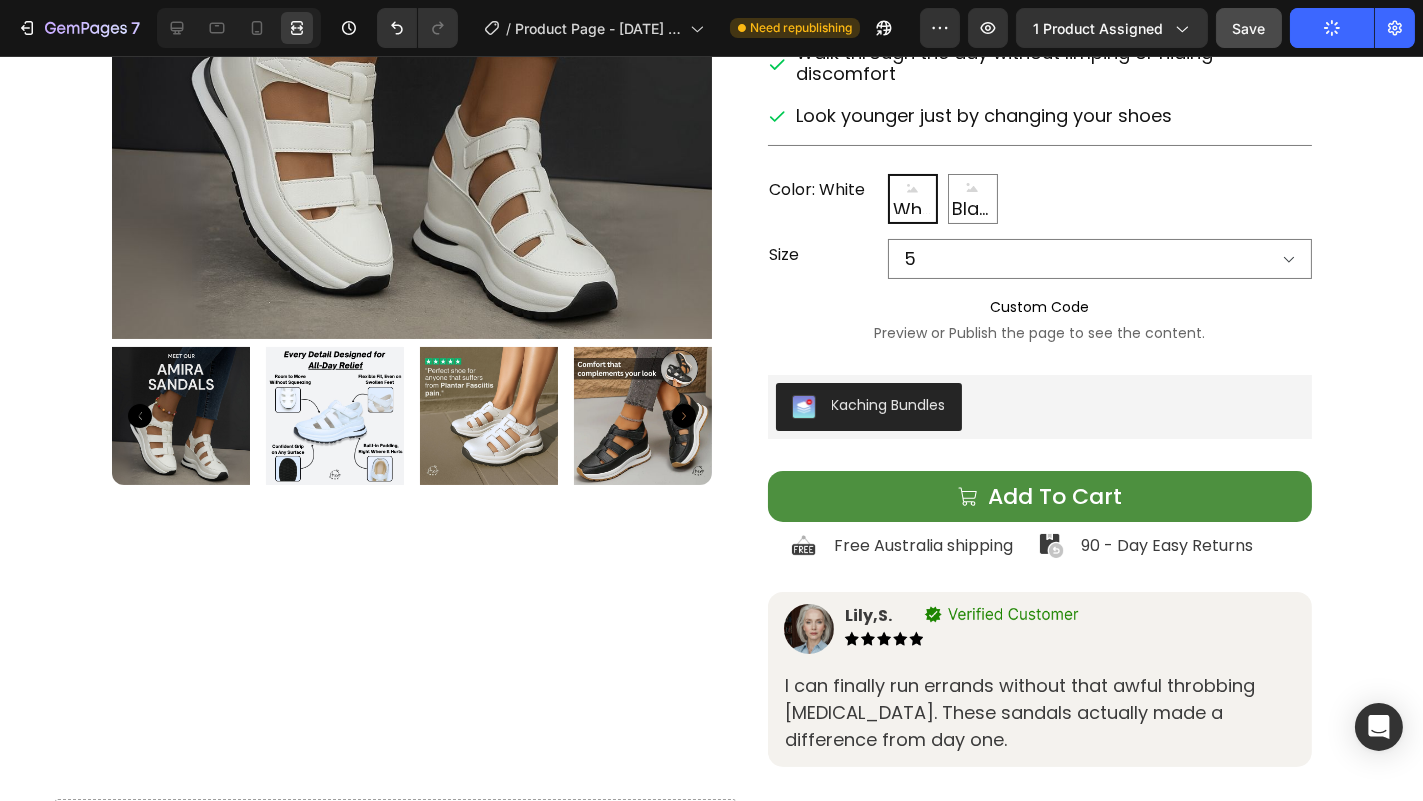 scroll, scrollTop: 383, scrollLeft: 0, axis: vertical 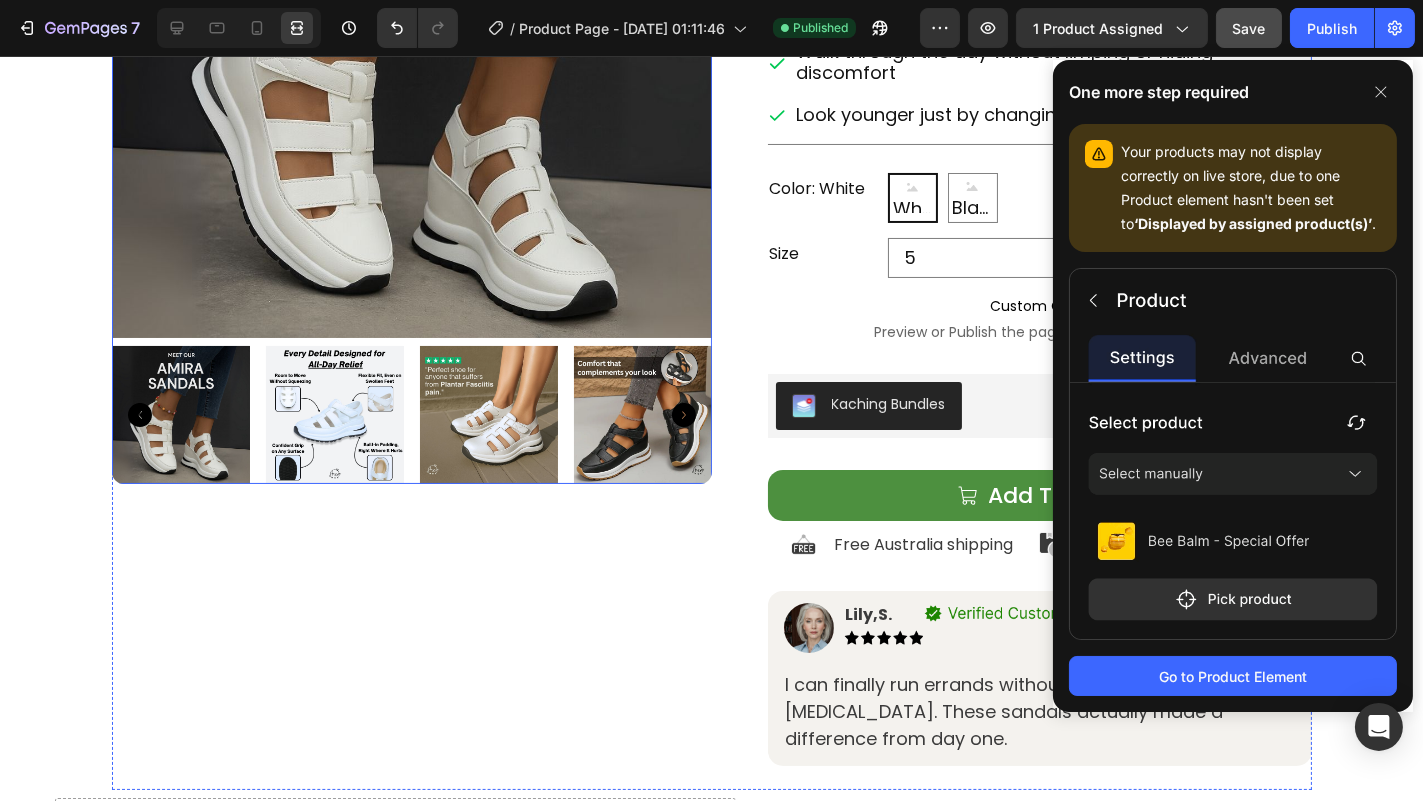 click at bounding box center (412, 38) 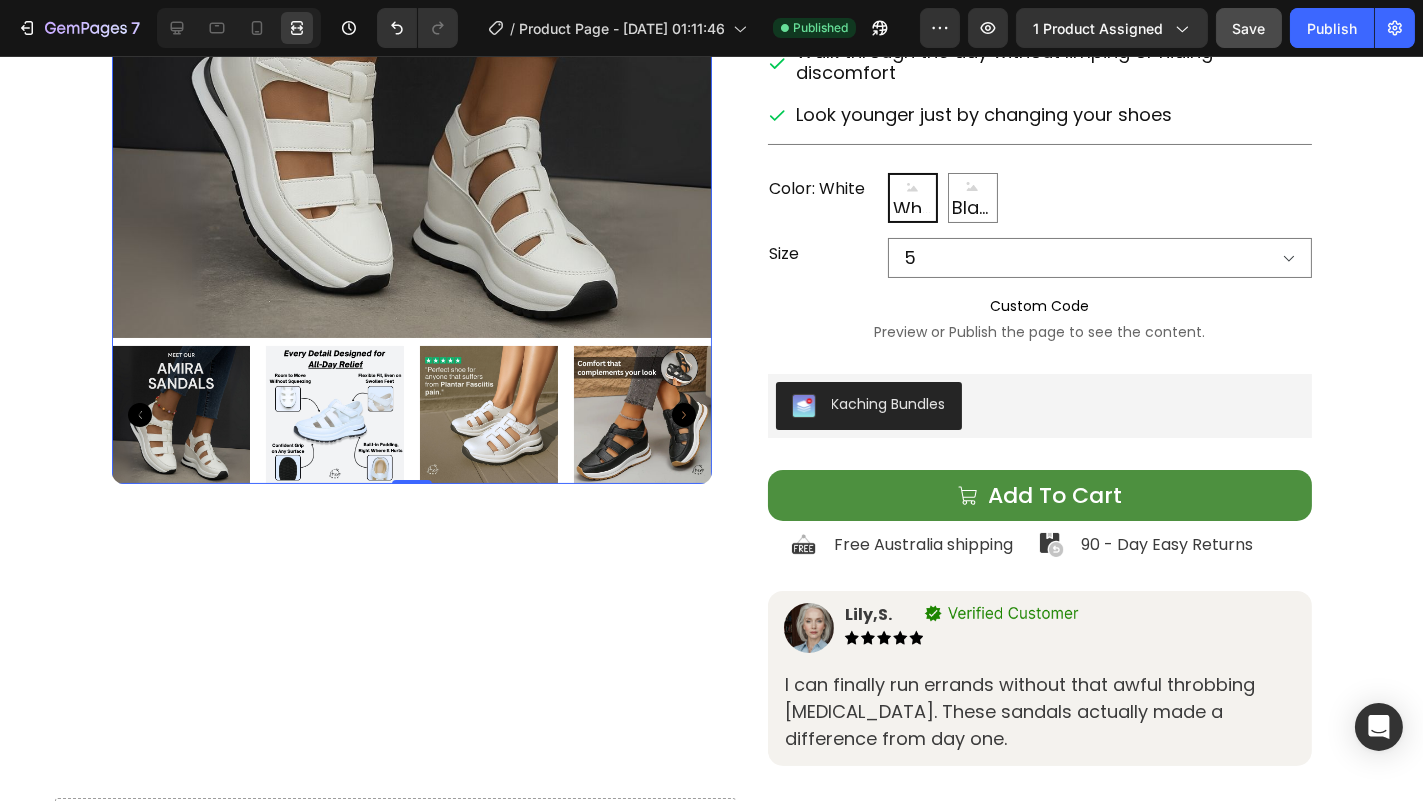 scroll, scrollTop: 0, scrollLeft: 0, axis: both 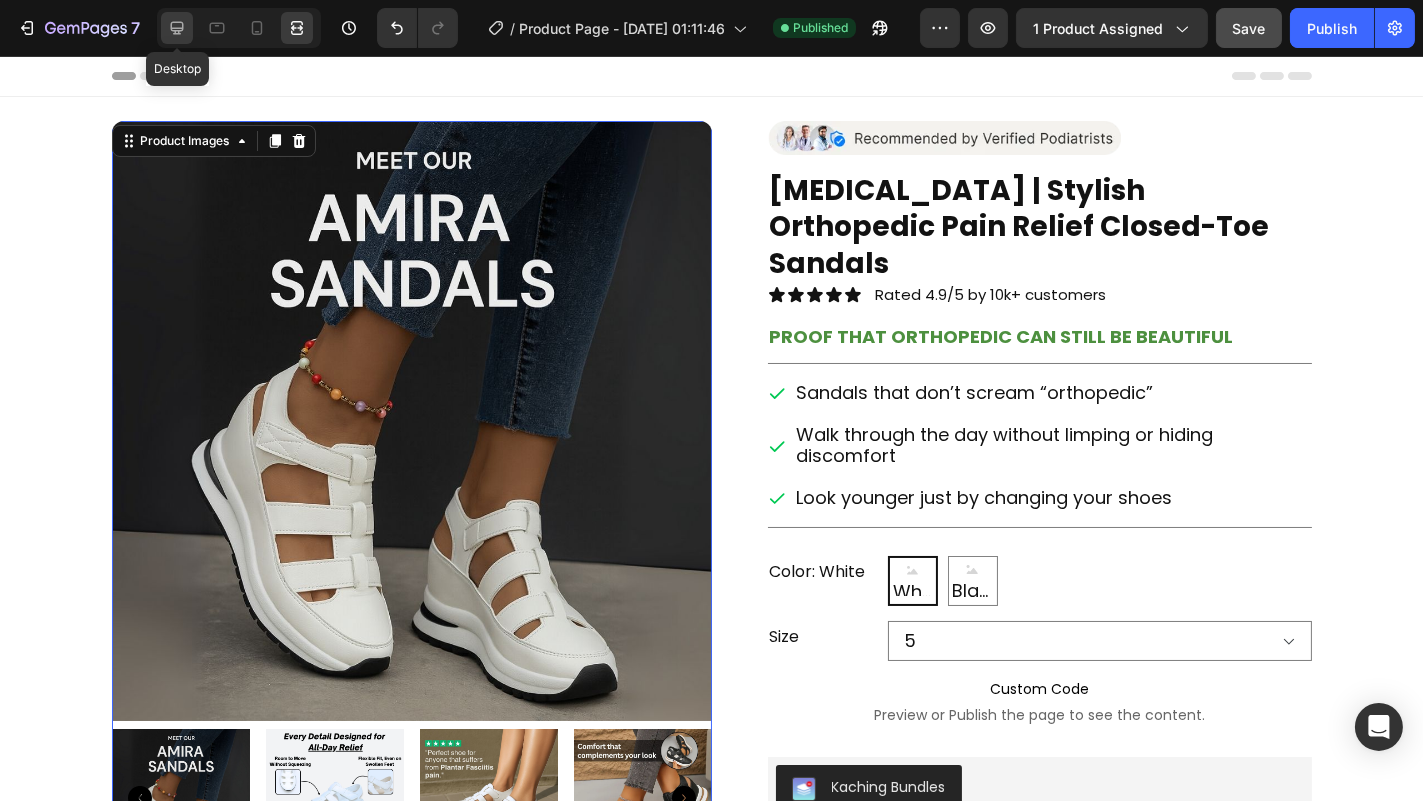 click 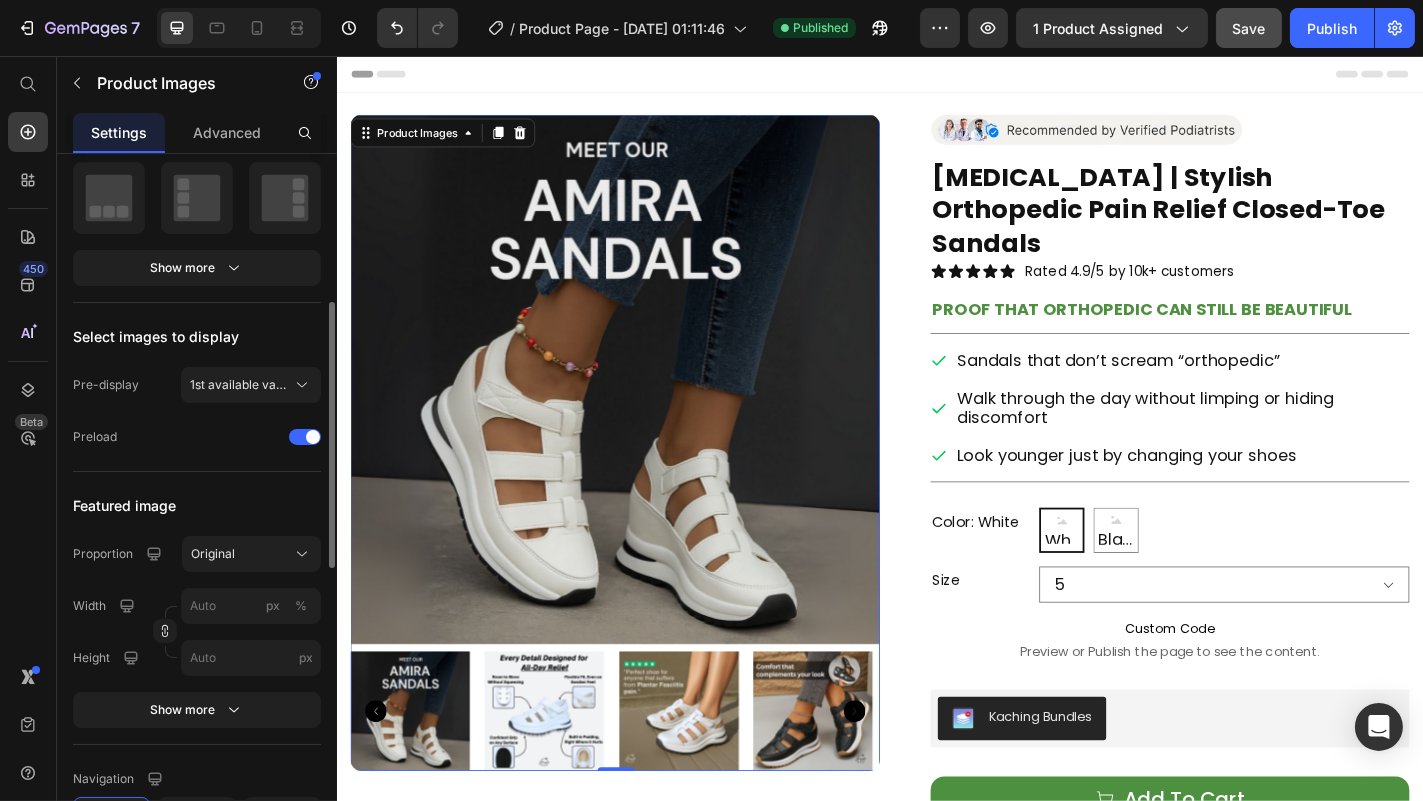 scroll, scrollTop: 494, scrollLeft: 0, axis: vertical 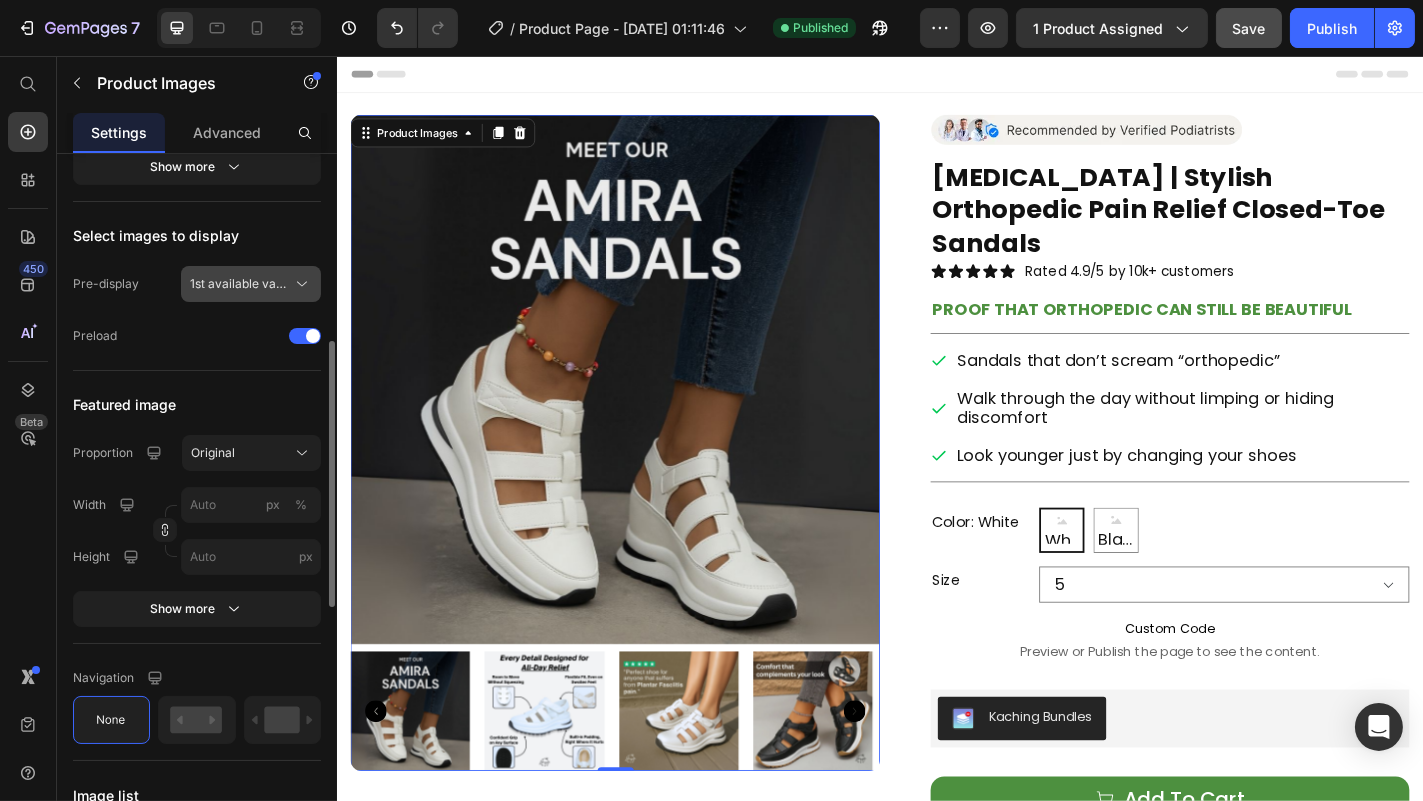 click on "1st available variant" at bounding box center (251, 284) 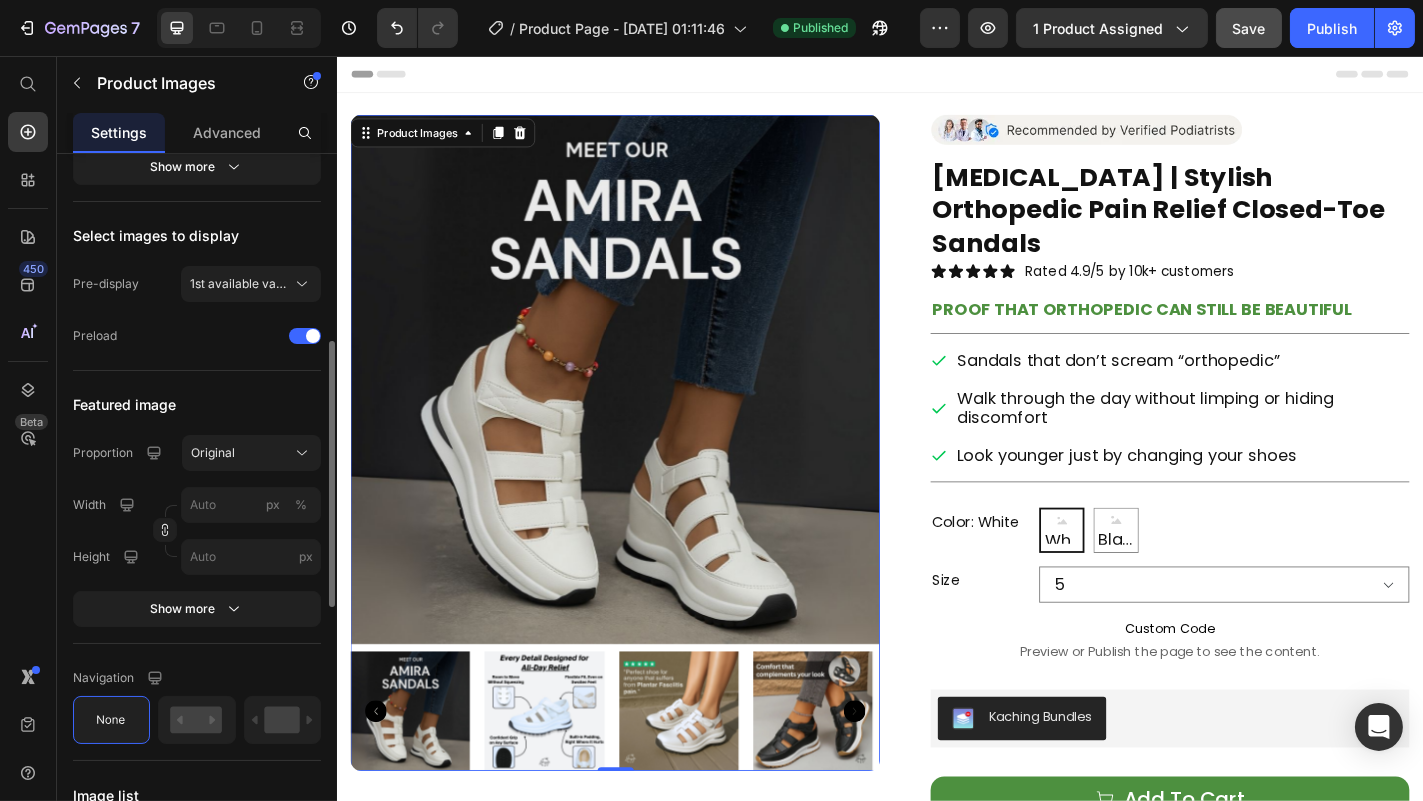 click on "Pre-display" at bounding box center (106, 284) 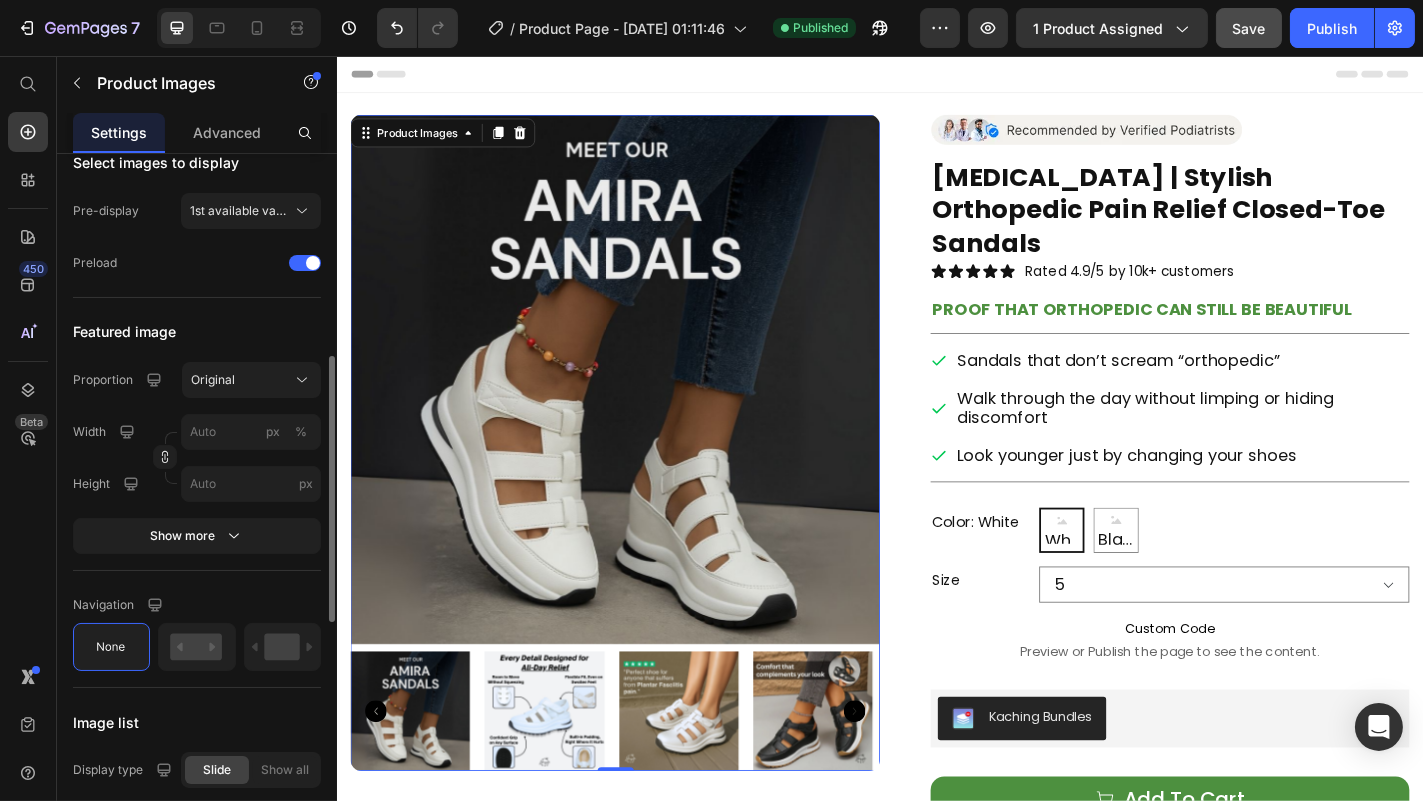 scroll, scrollTop: 579, scrollLeft: 0, axis: vertical 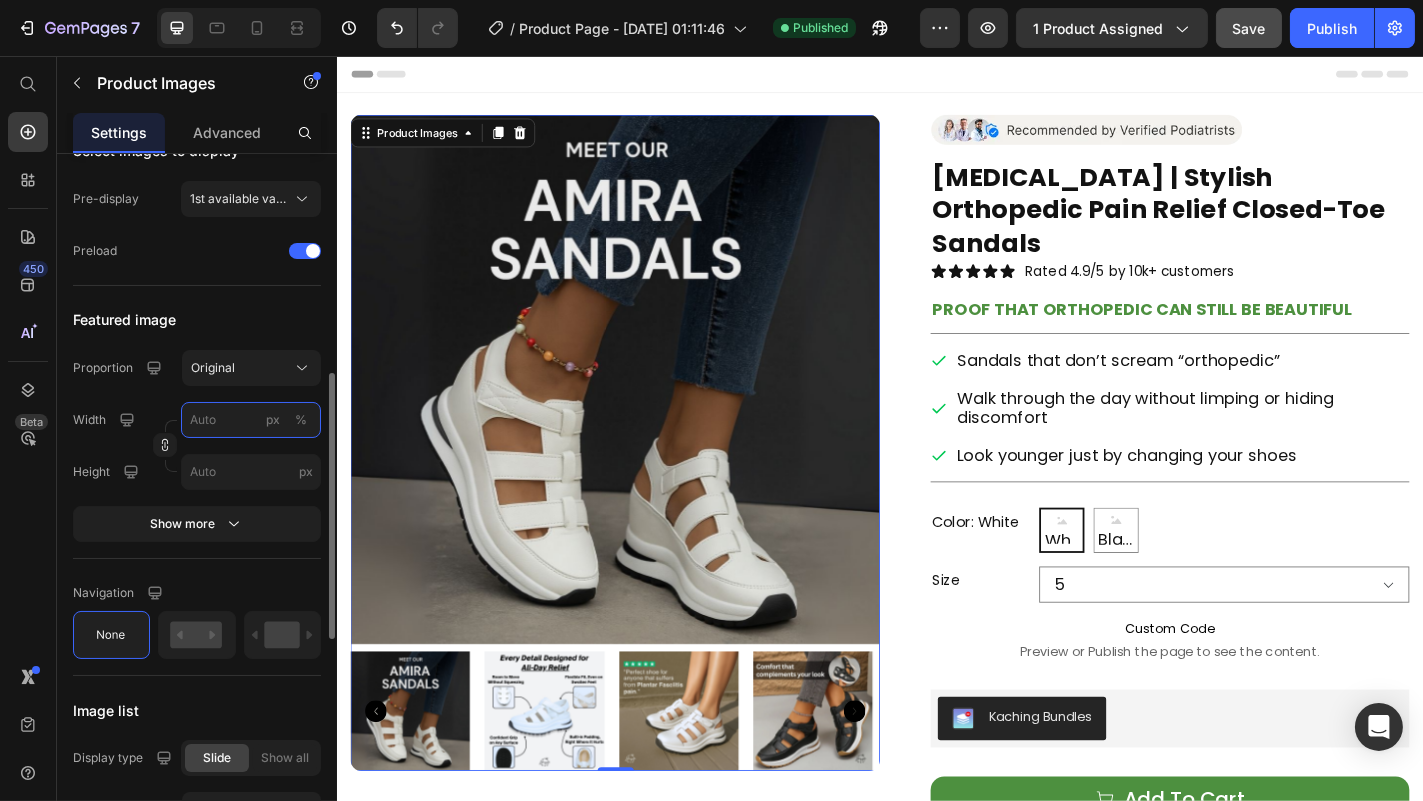 click on "px %" at bounding box center [251, 420] 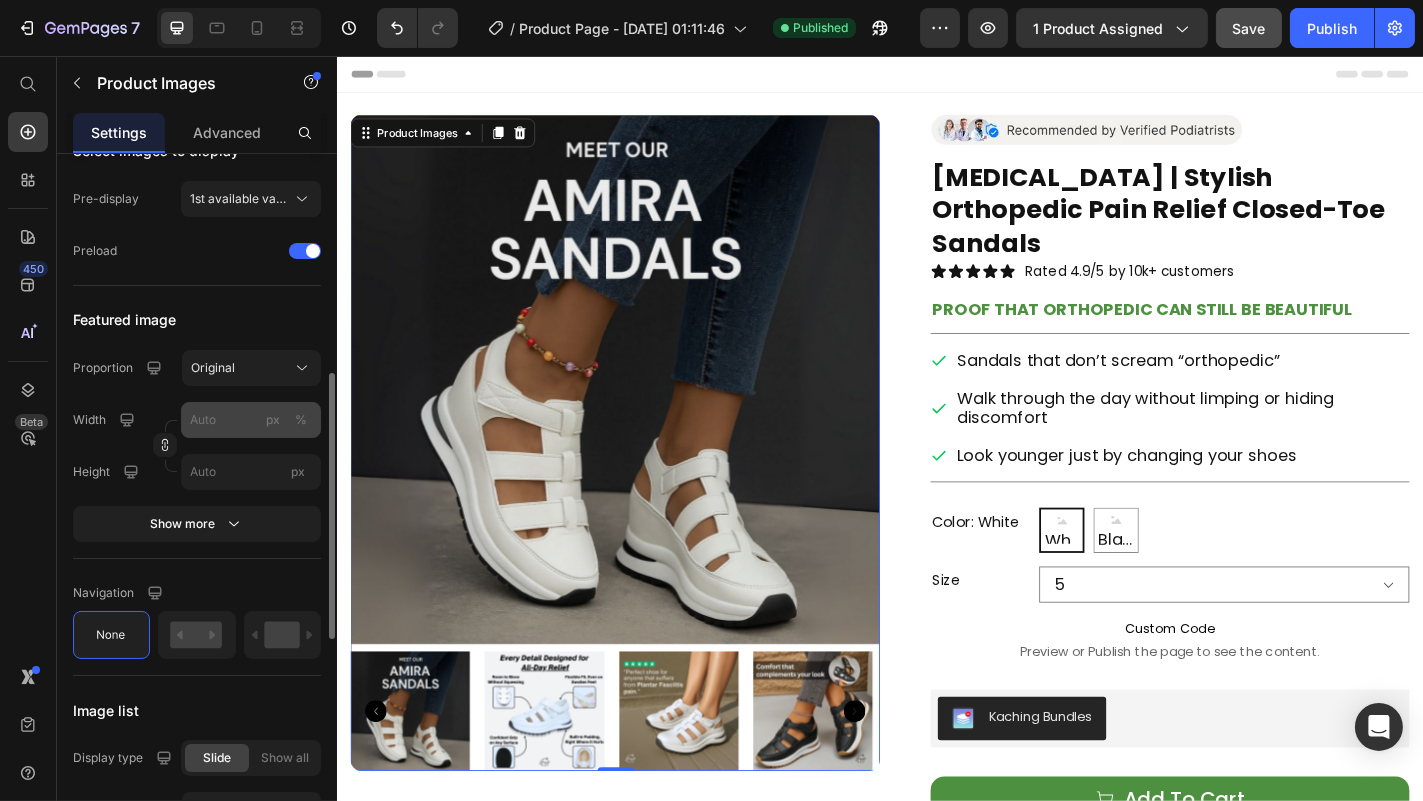 click on "%" 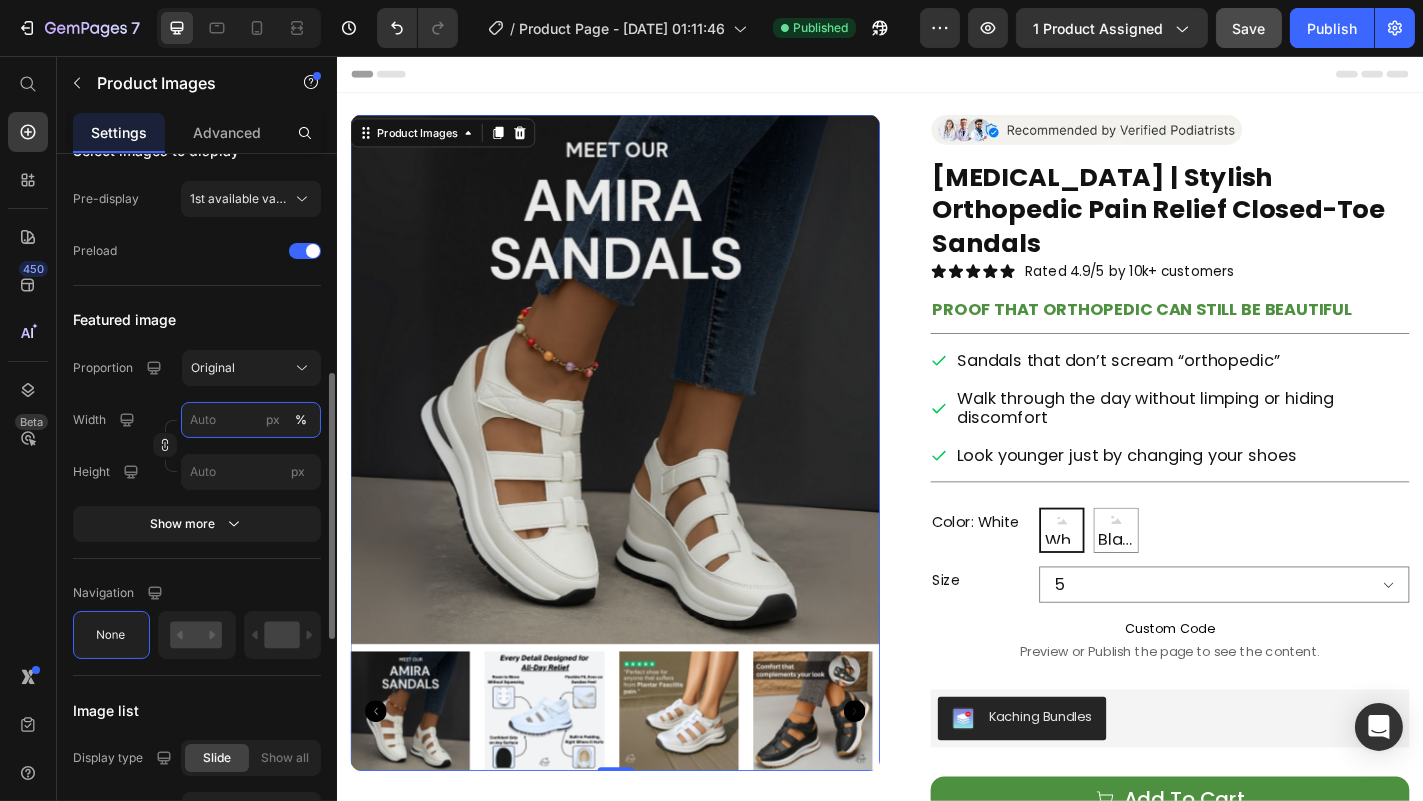 click on "px %" at bounding box center [251, 420] 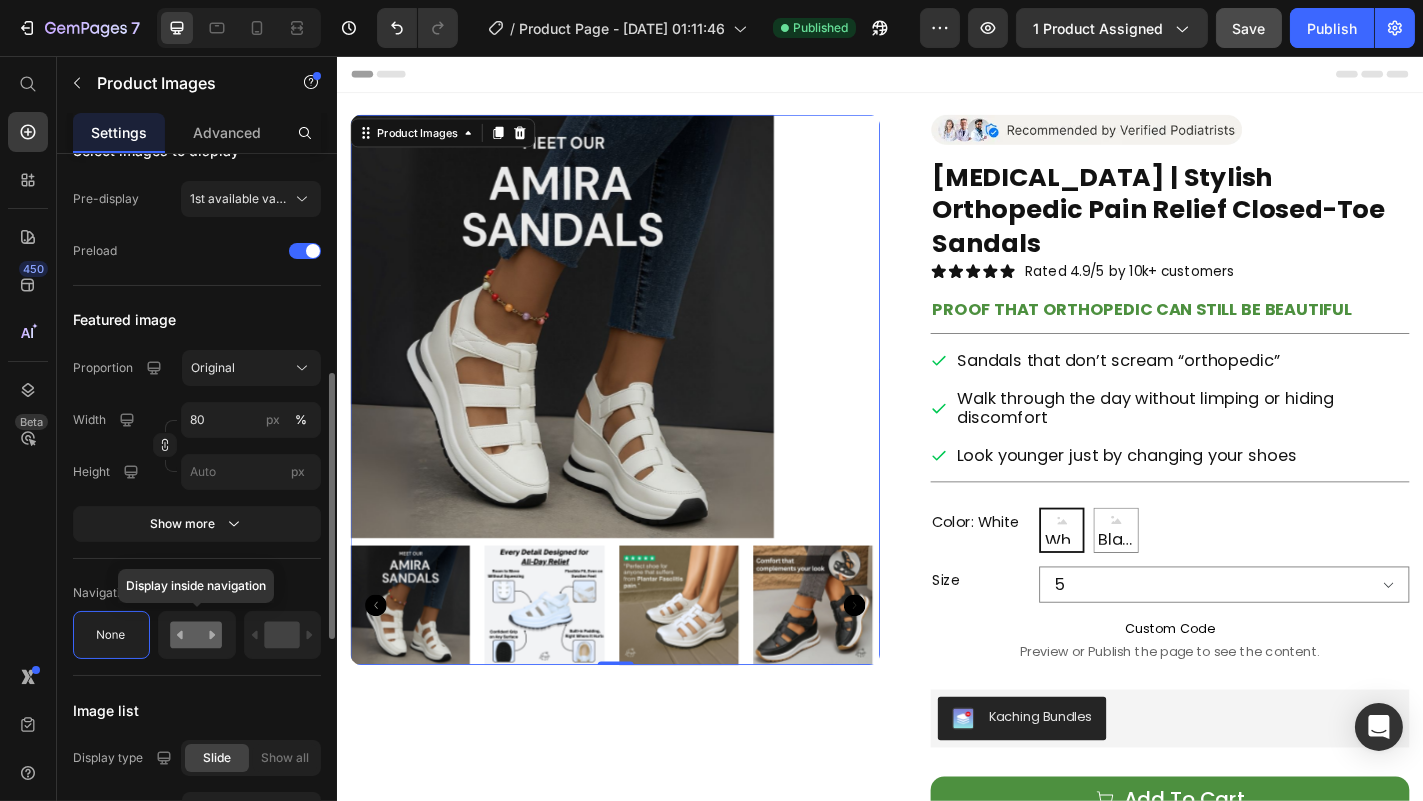 click 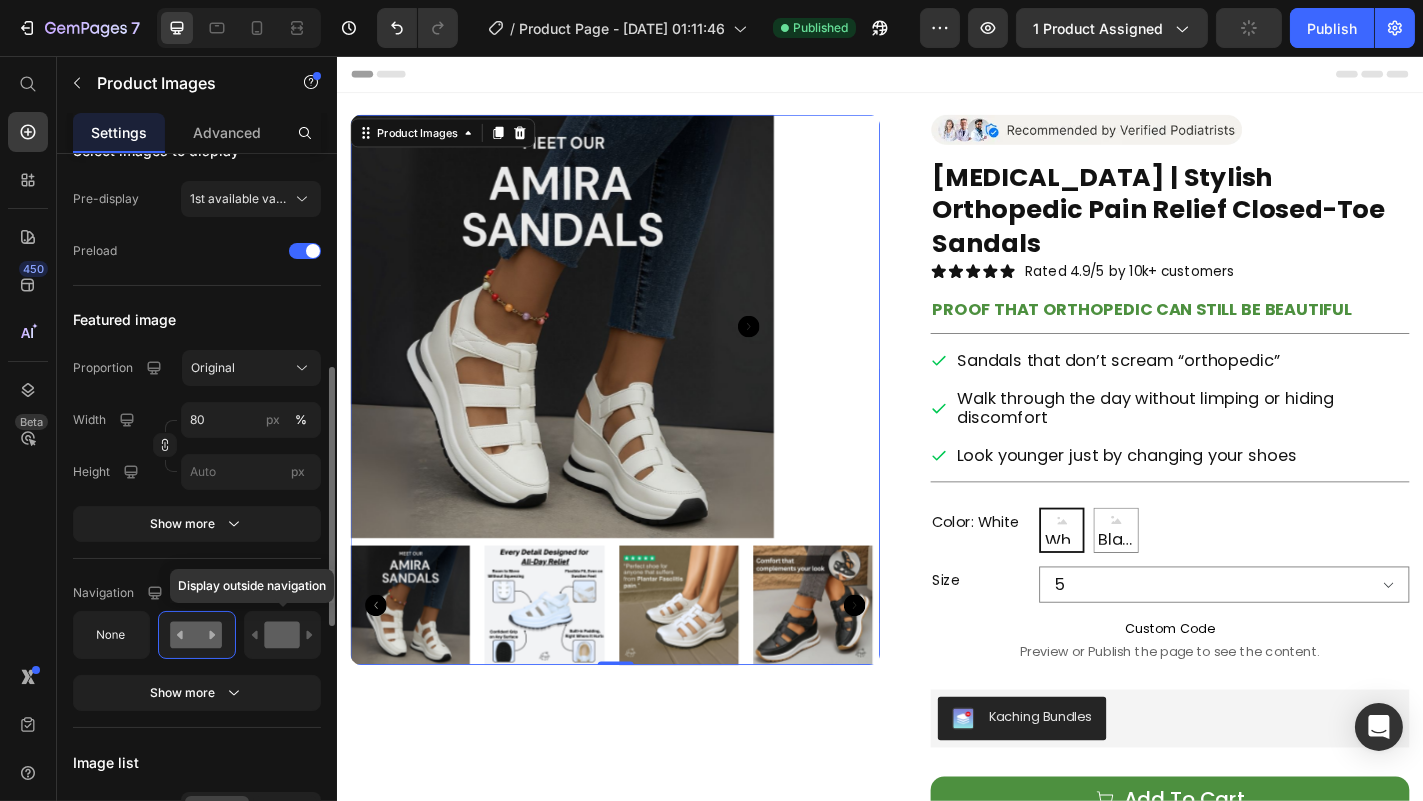 click 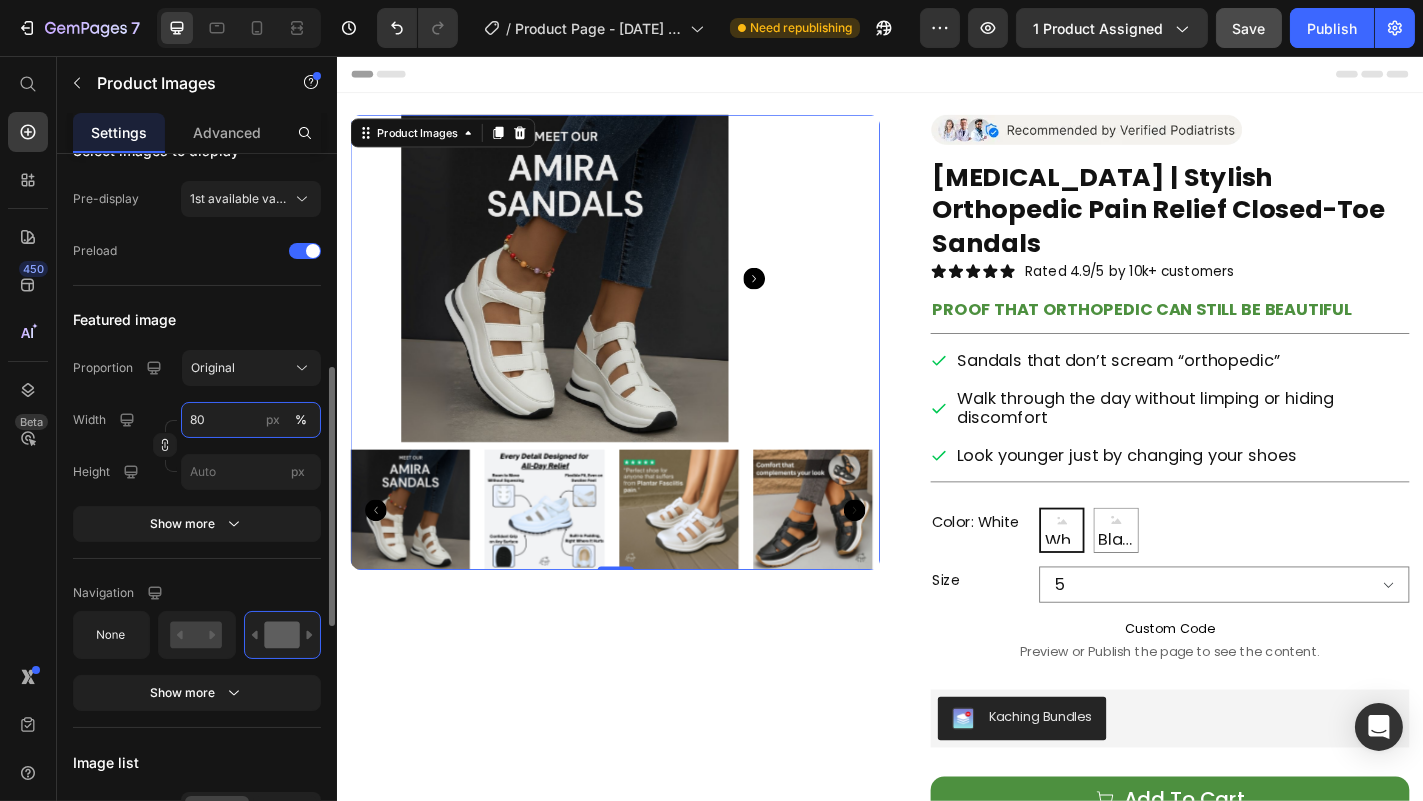 click on "80" at bounding box center (251, 420) 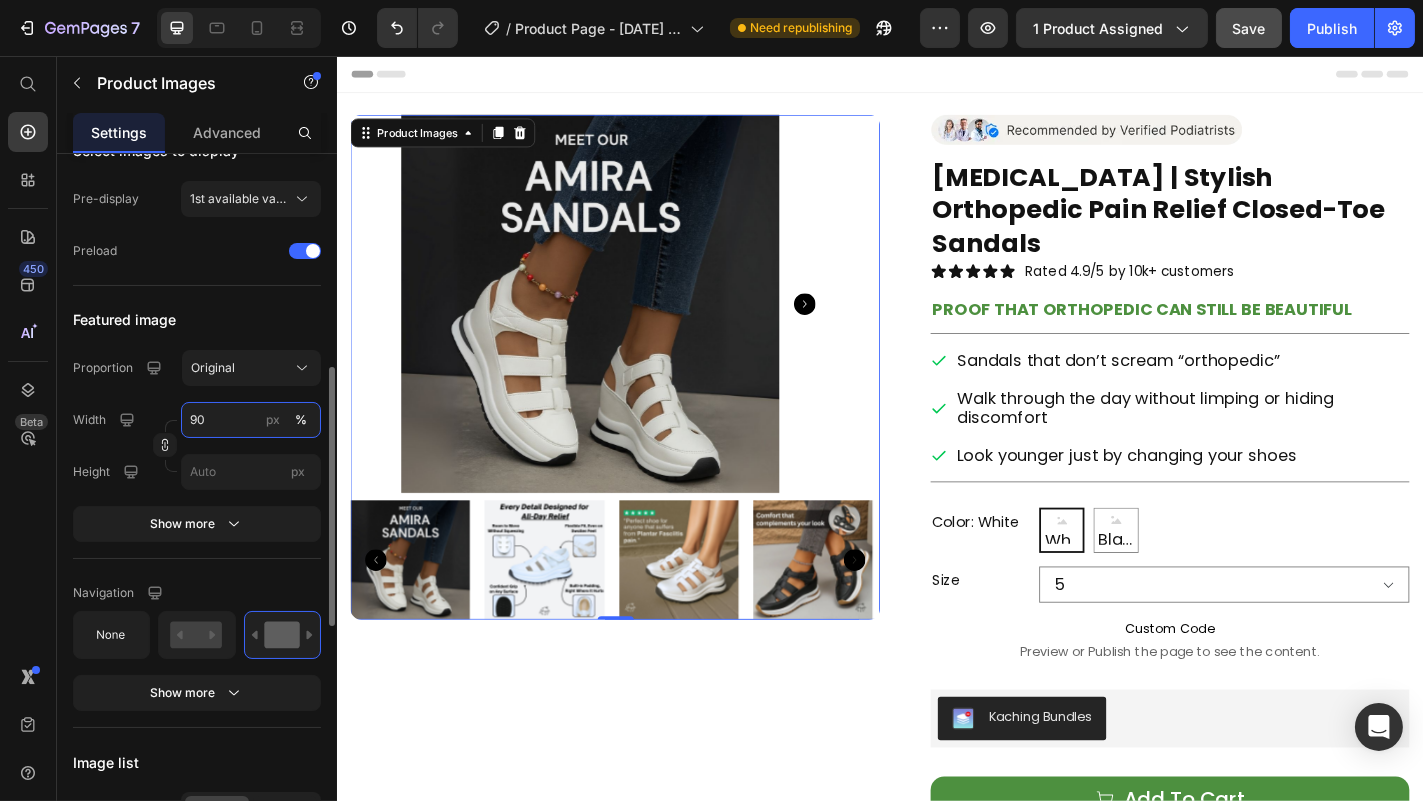 click on "90" at bounding box center [251, 420] 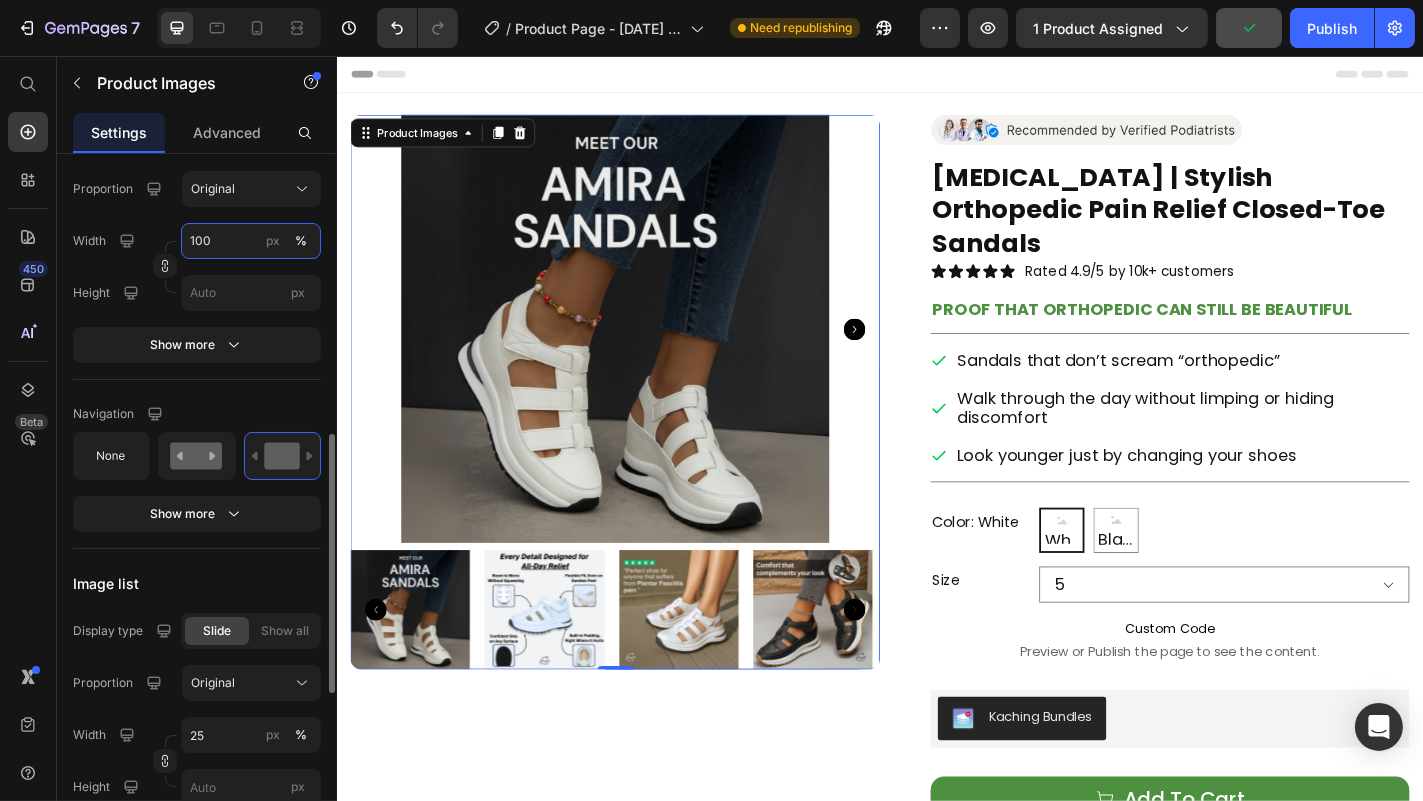 scroll, scrollTop: 759, scrollLeft: 0, axis: vertical 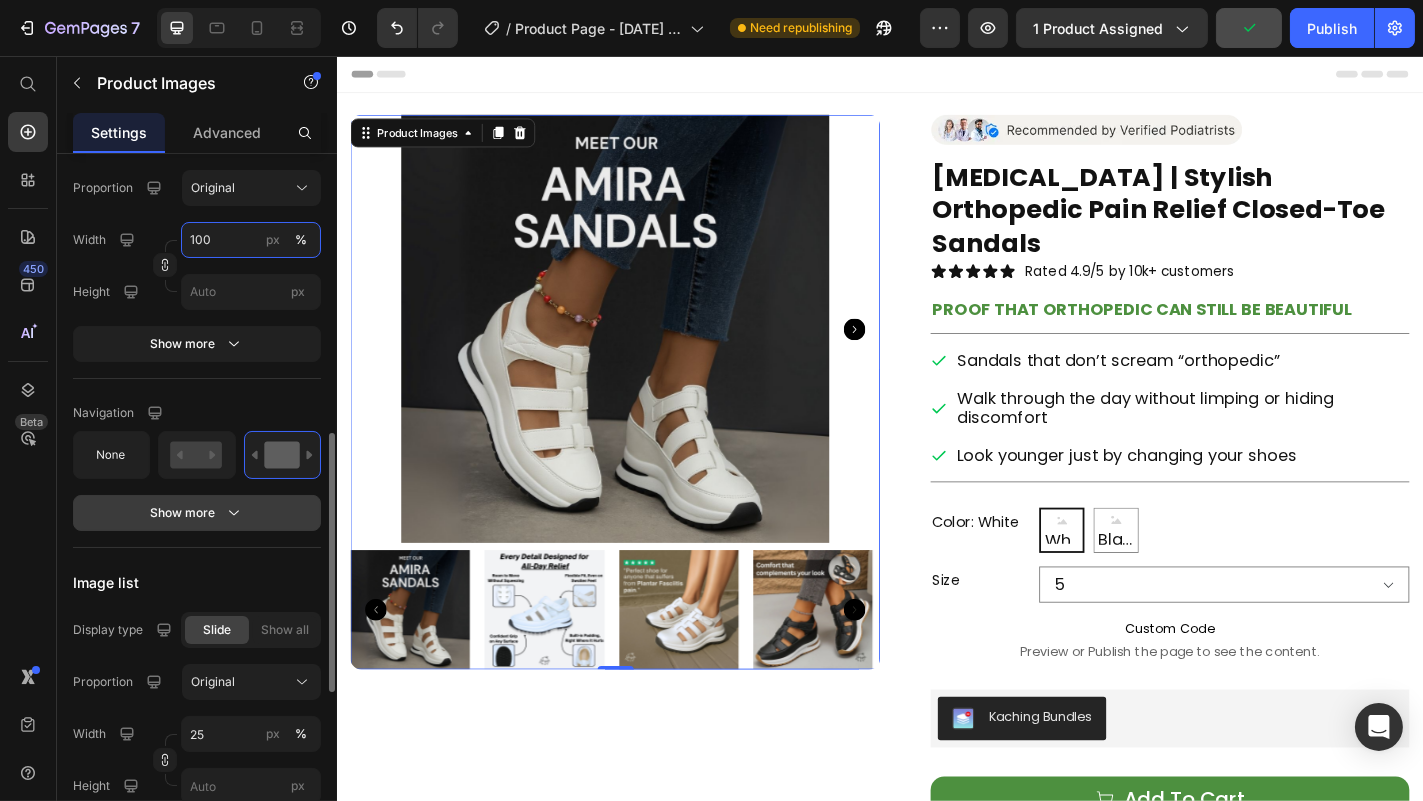 type on "100" 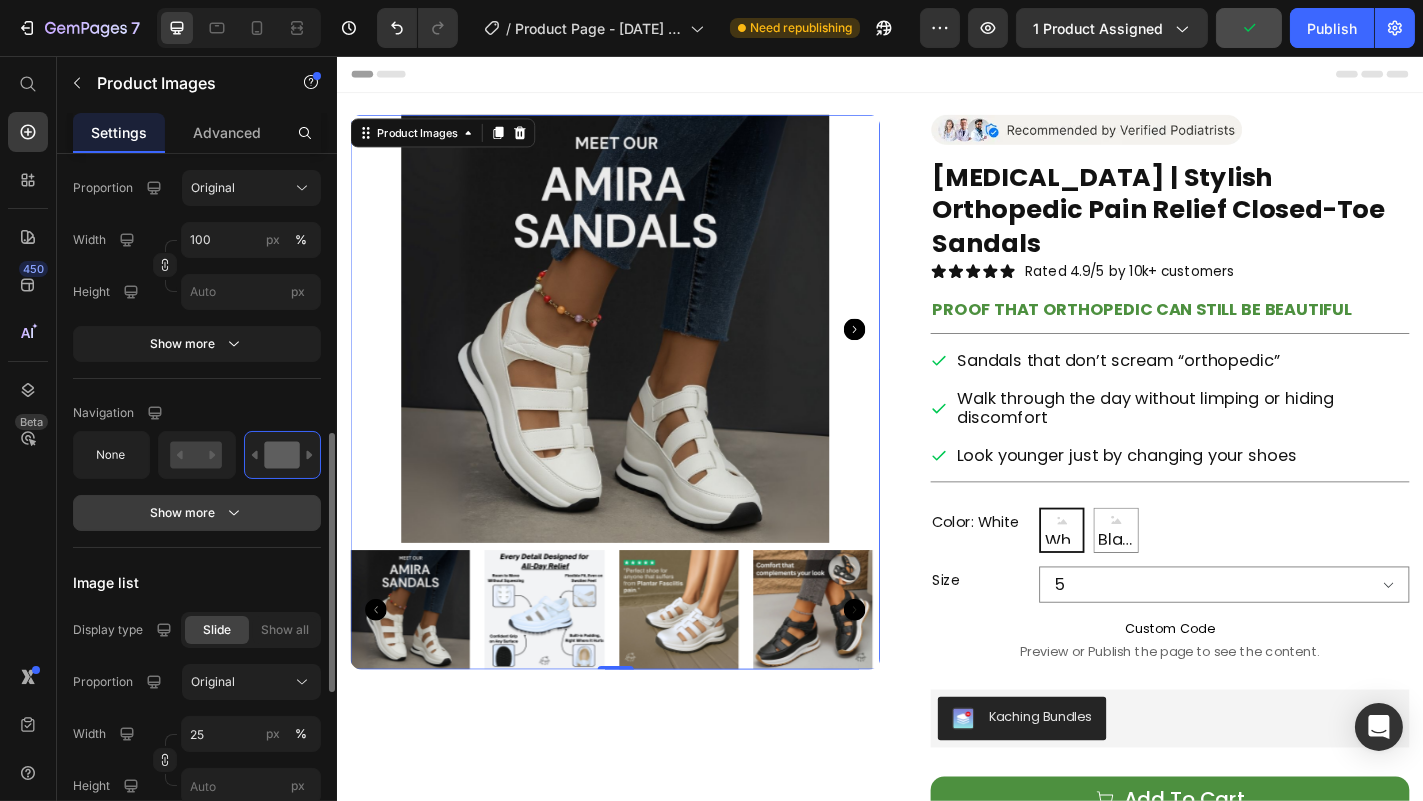 click on "Show more" at bounding box center (197, 513) 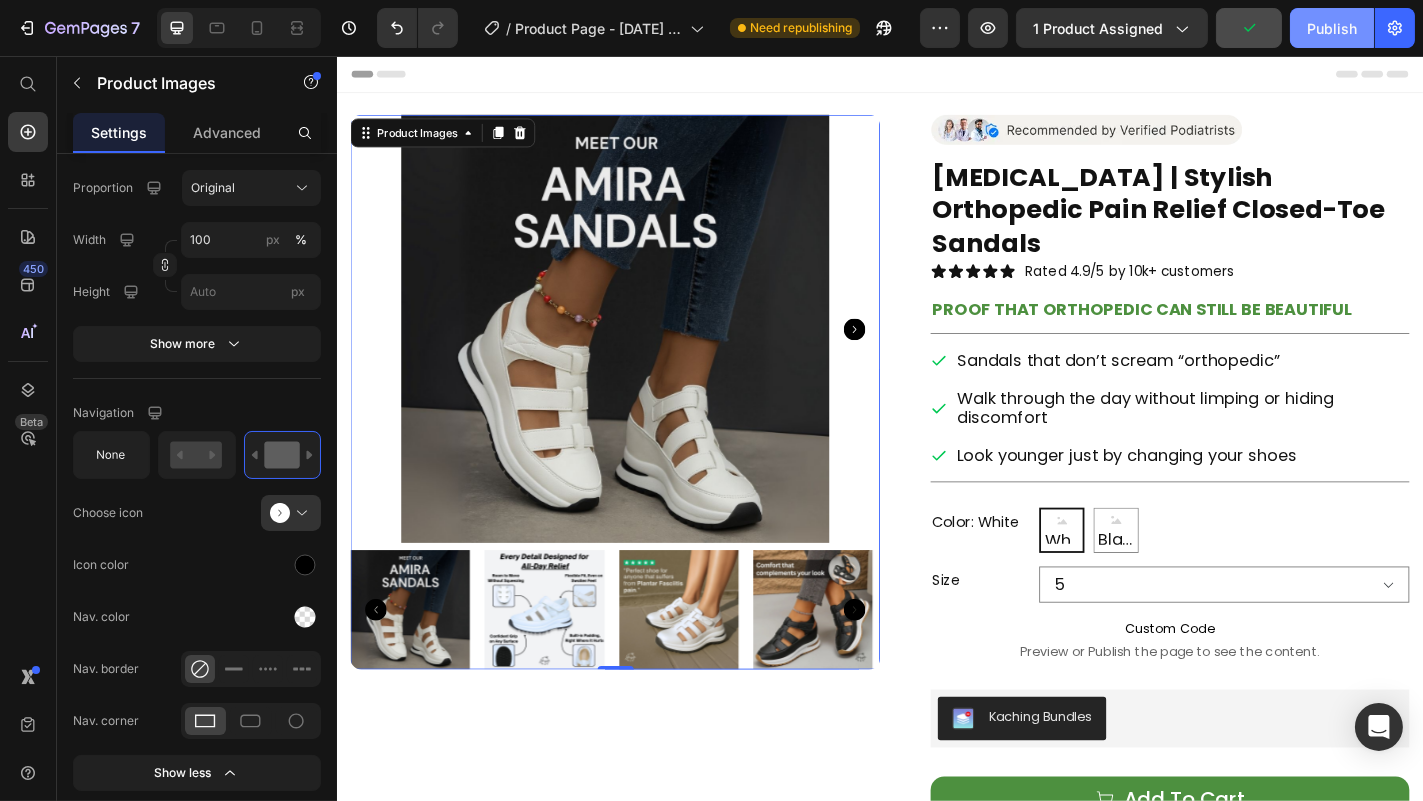 click on "Publish" at bounding box center (1332, 28) 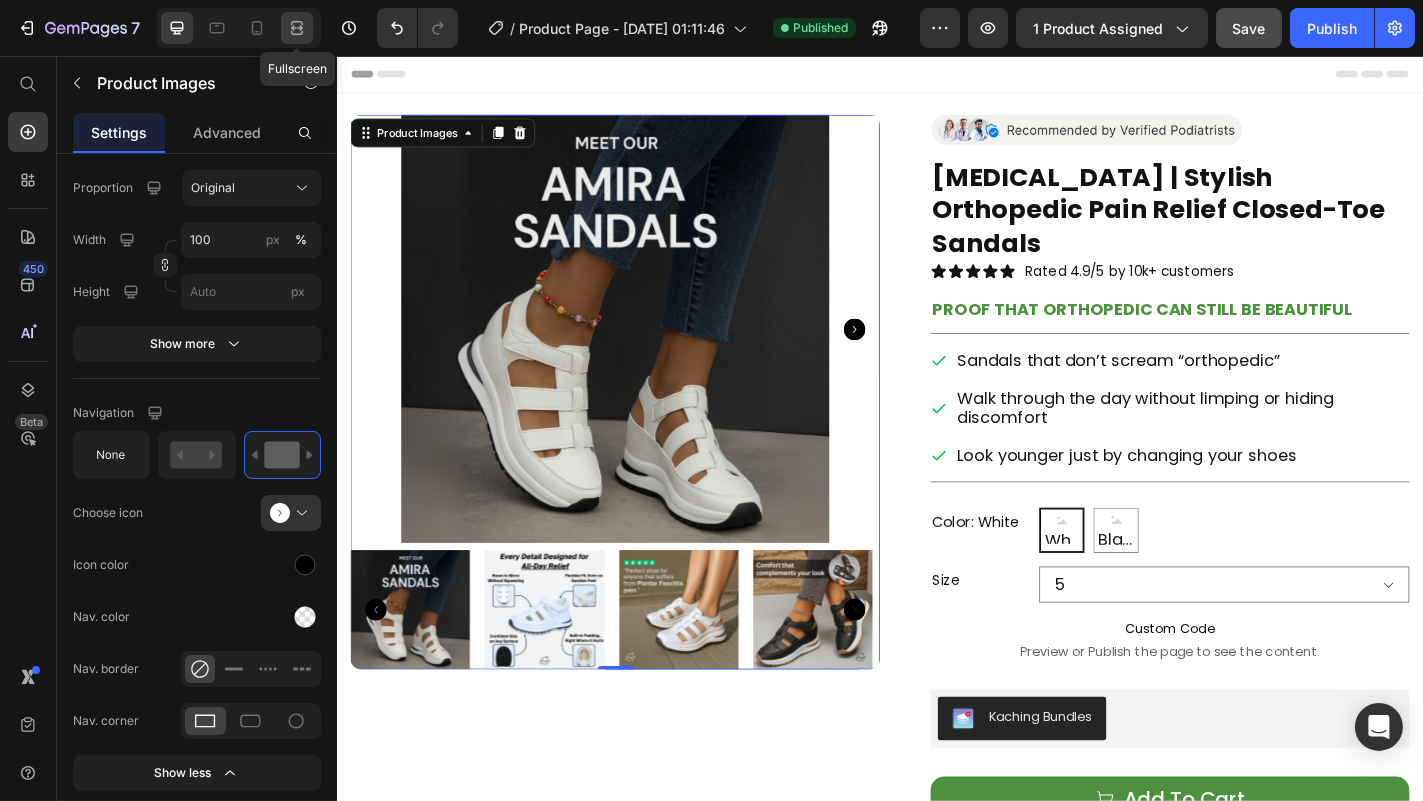 click 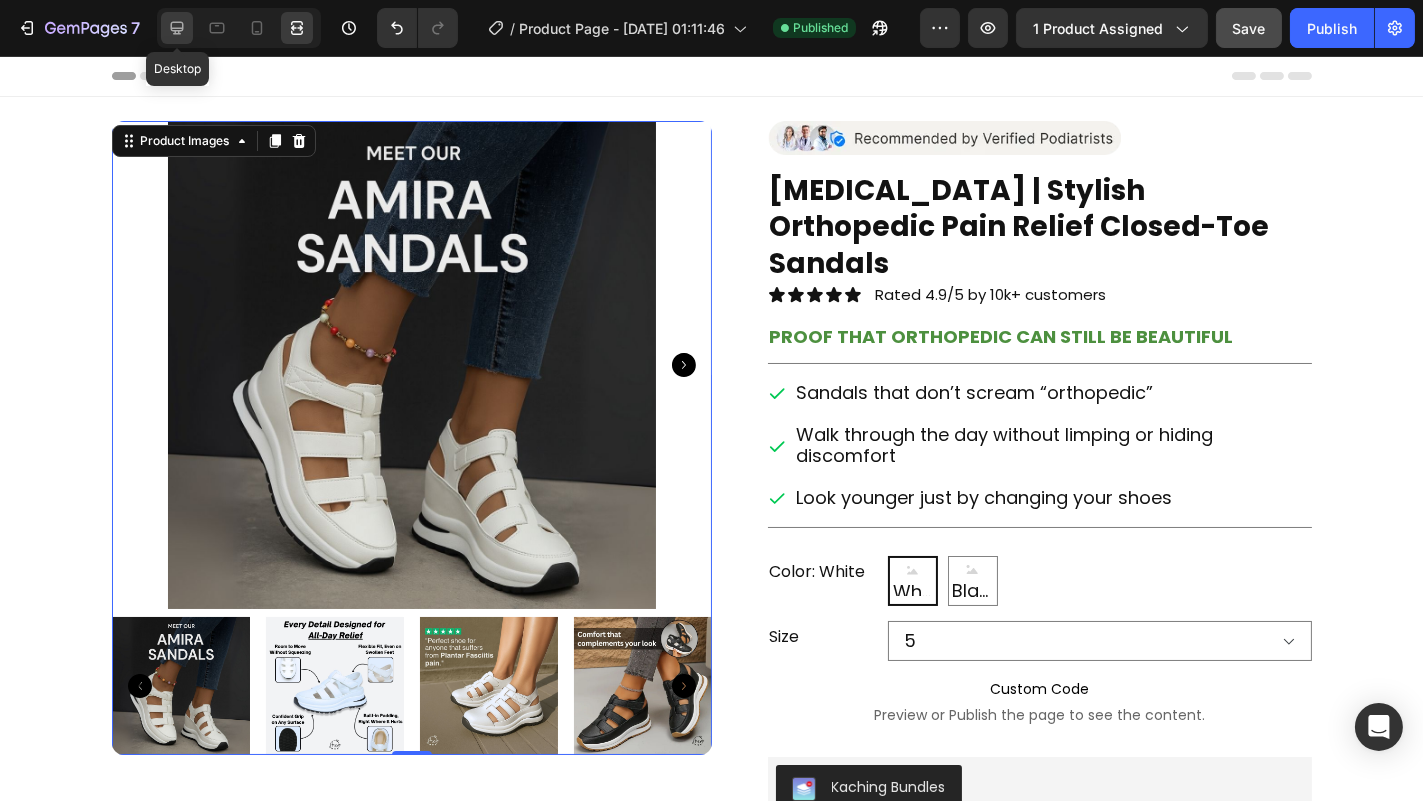 click 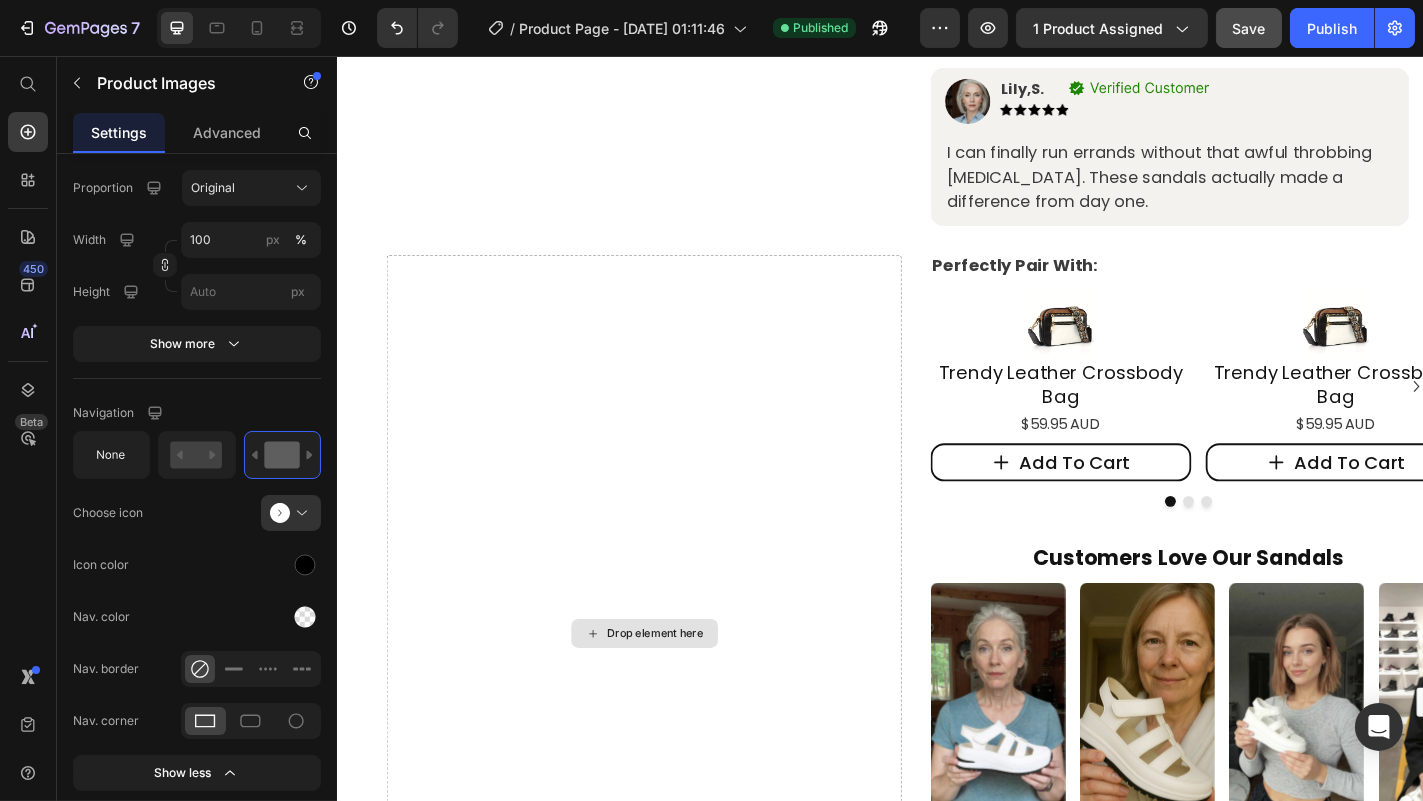 scroll, scrollTop: 904, scrollLeft: 0, axis: vertical 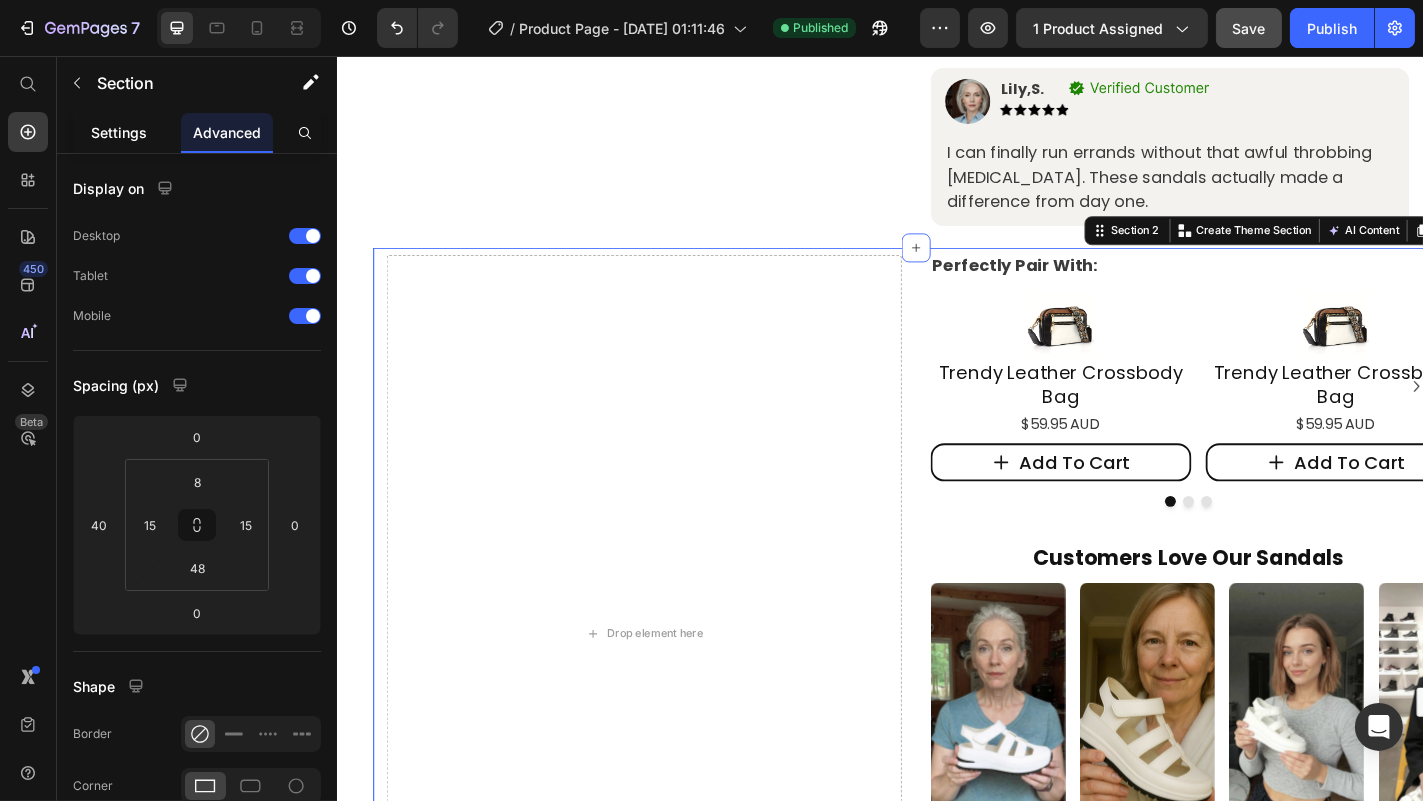 click on "Settings" at bounding box center (119, 132) 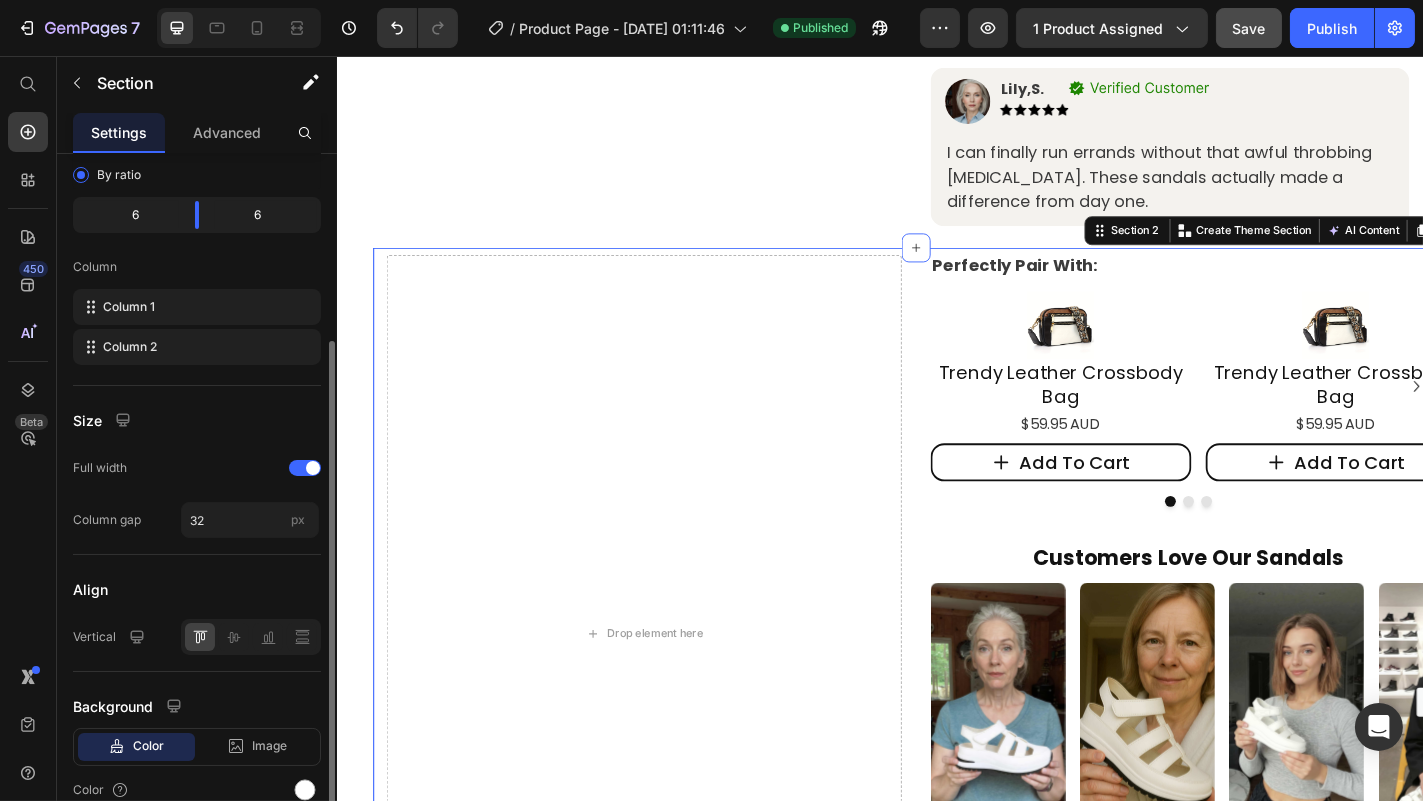 scroll, scrollTop: 242, scrollLeft: 0, axis: vertical 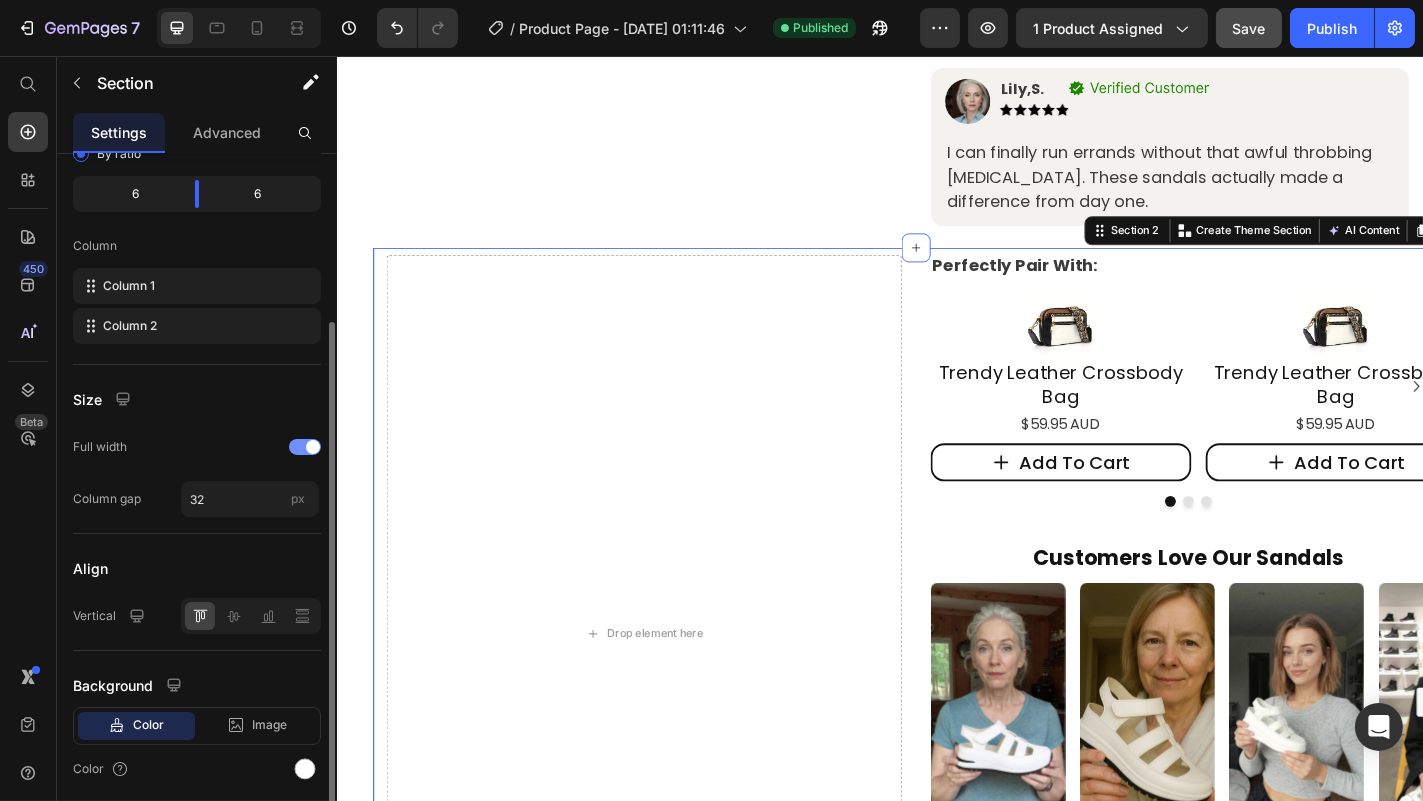 click at bounding box center [313, 447] 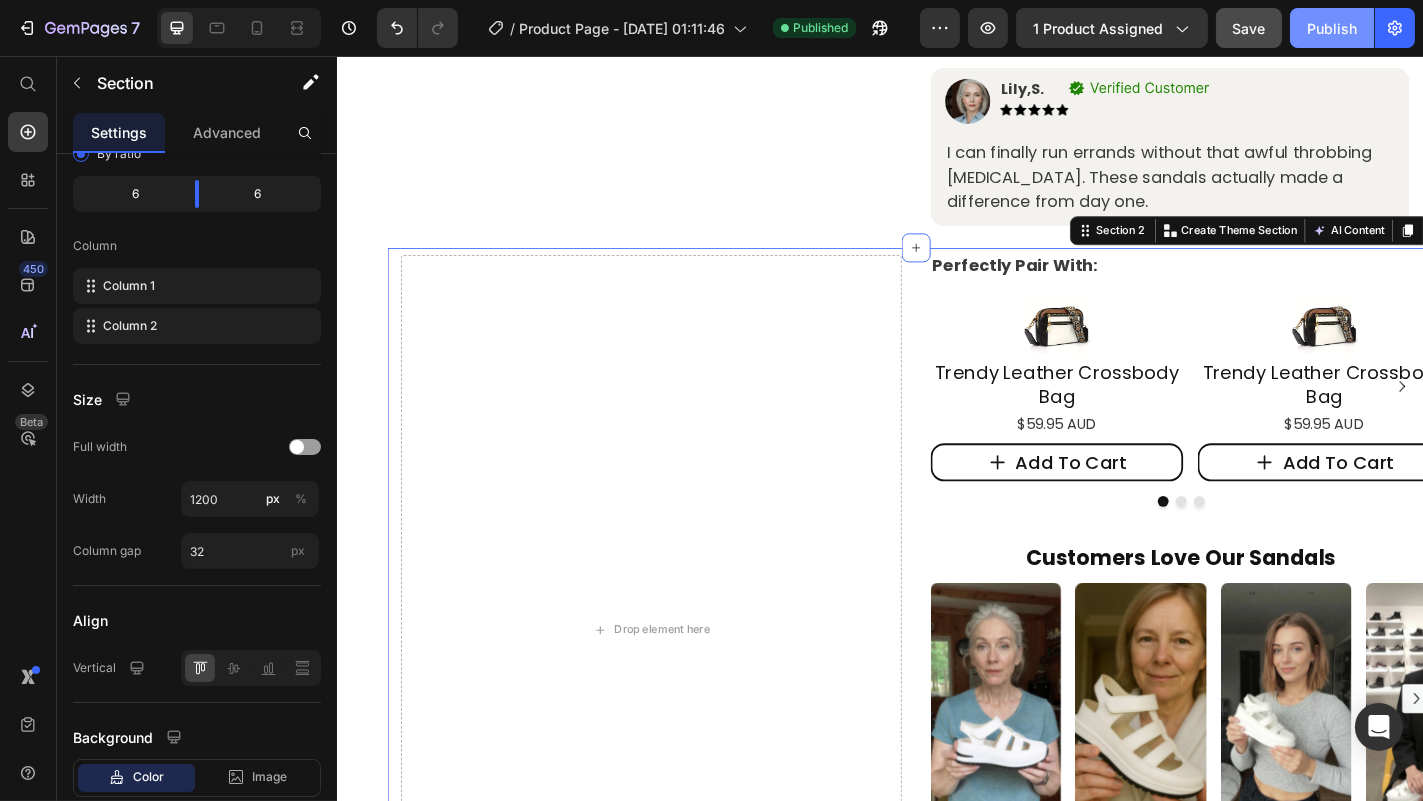 click on "Publish" 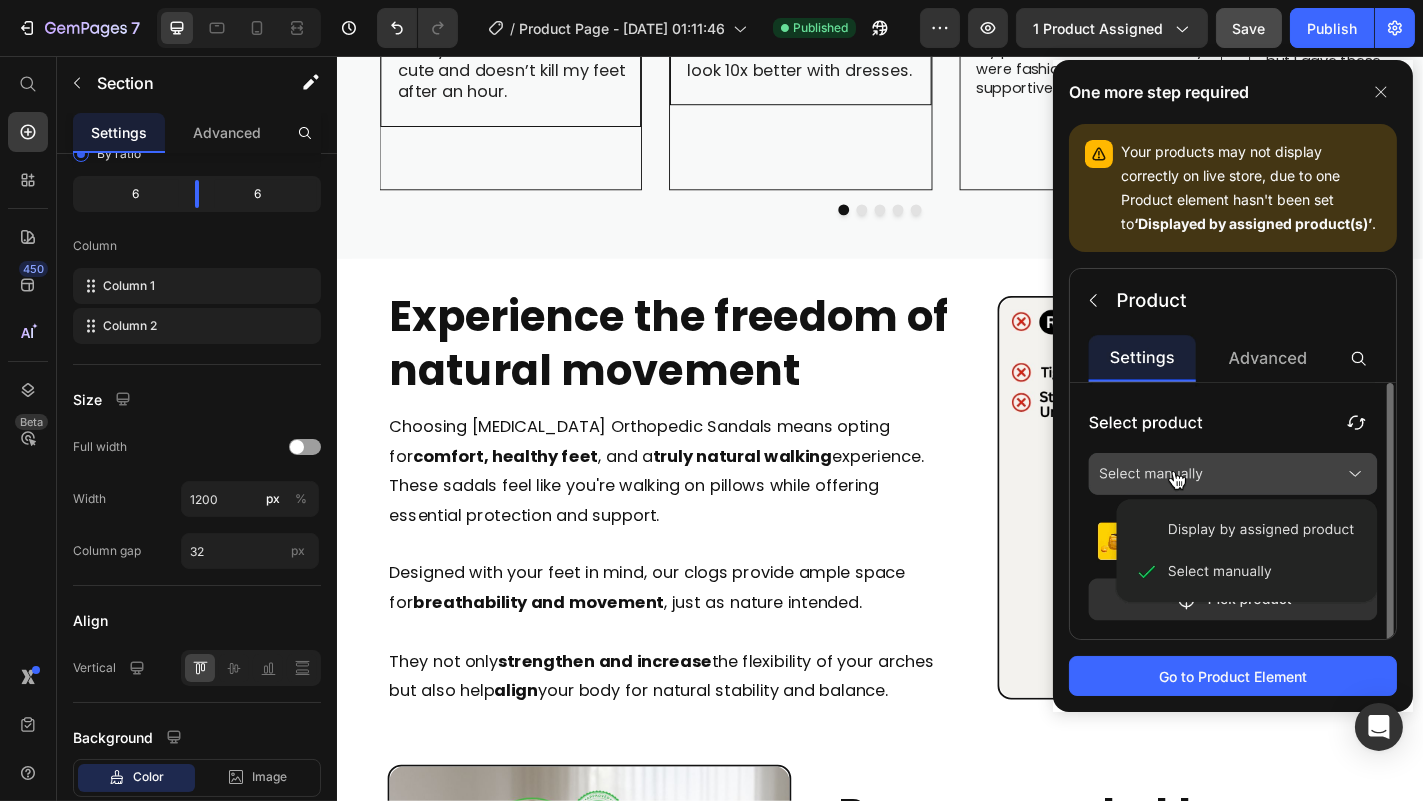 scroll, scrollTop: 2755, scrollLeft: 0, axis: vertical 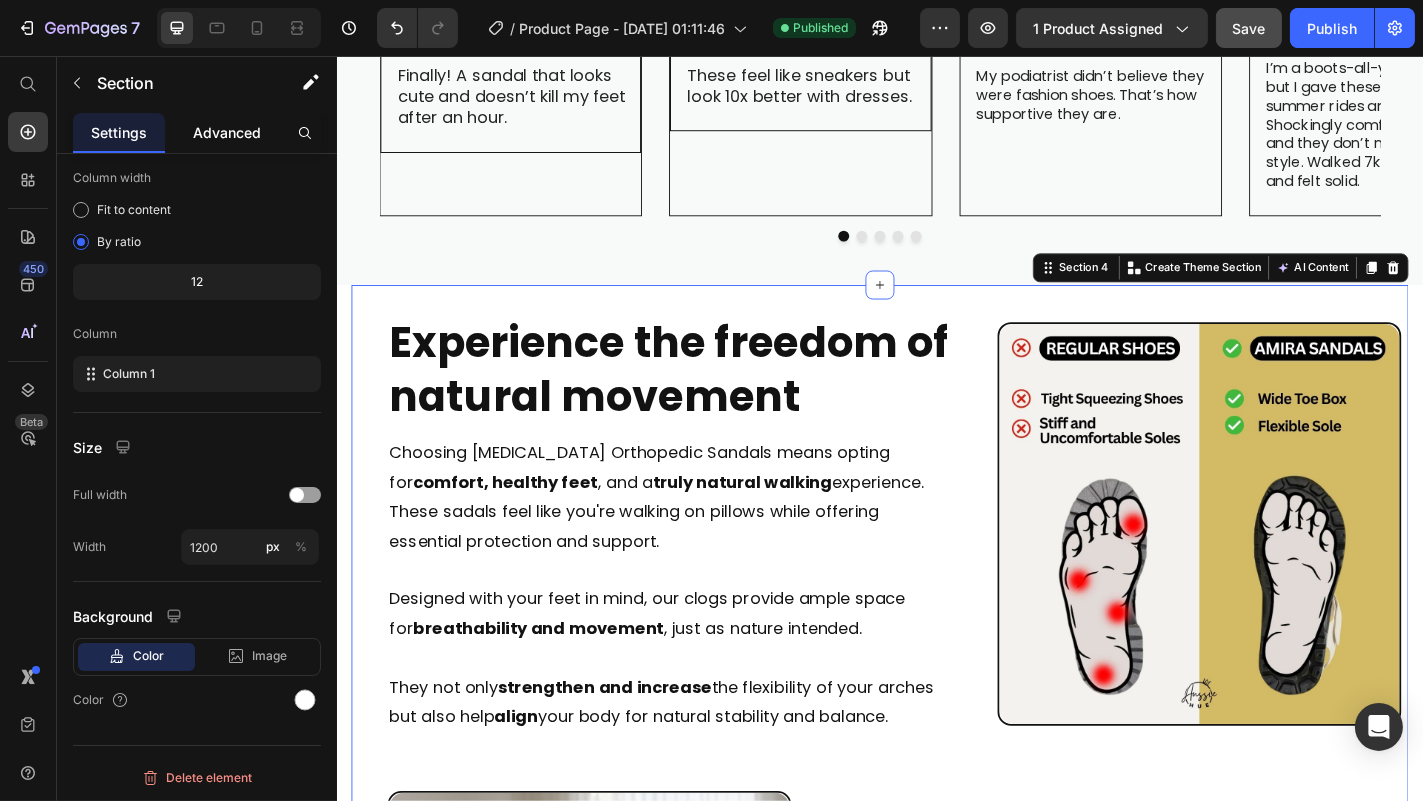 click on "Advanced" at bounding box center [227, 132] 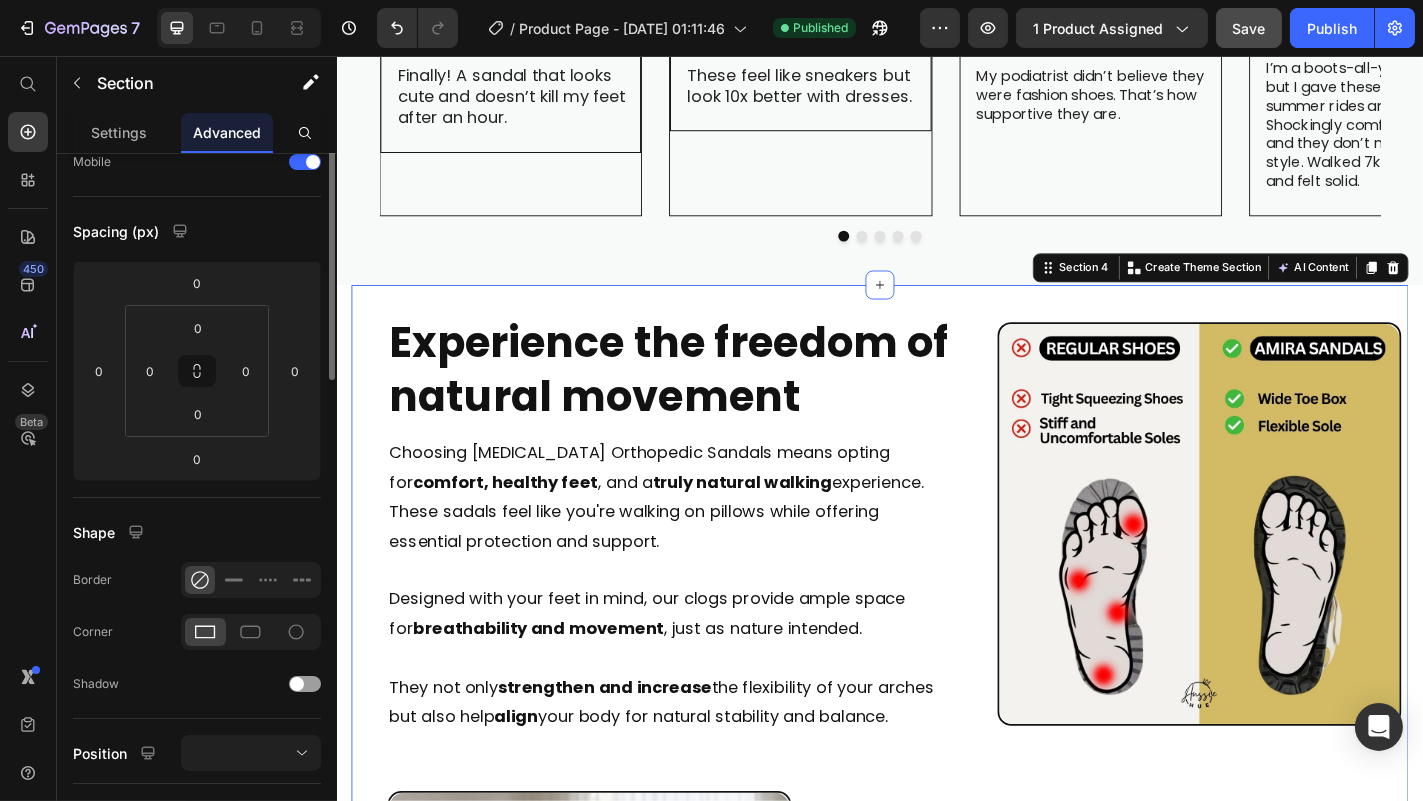 scroll, scrollTop: 0, scrollLeft: 0, axis: both 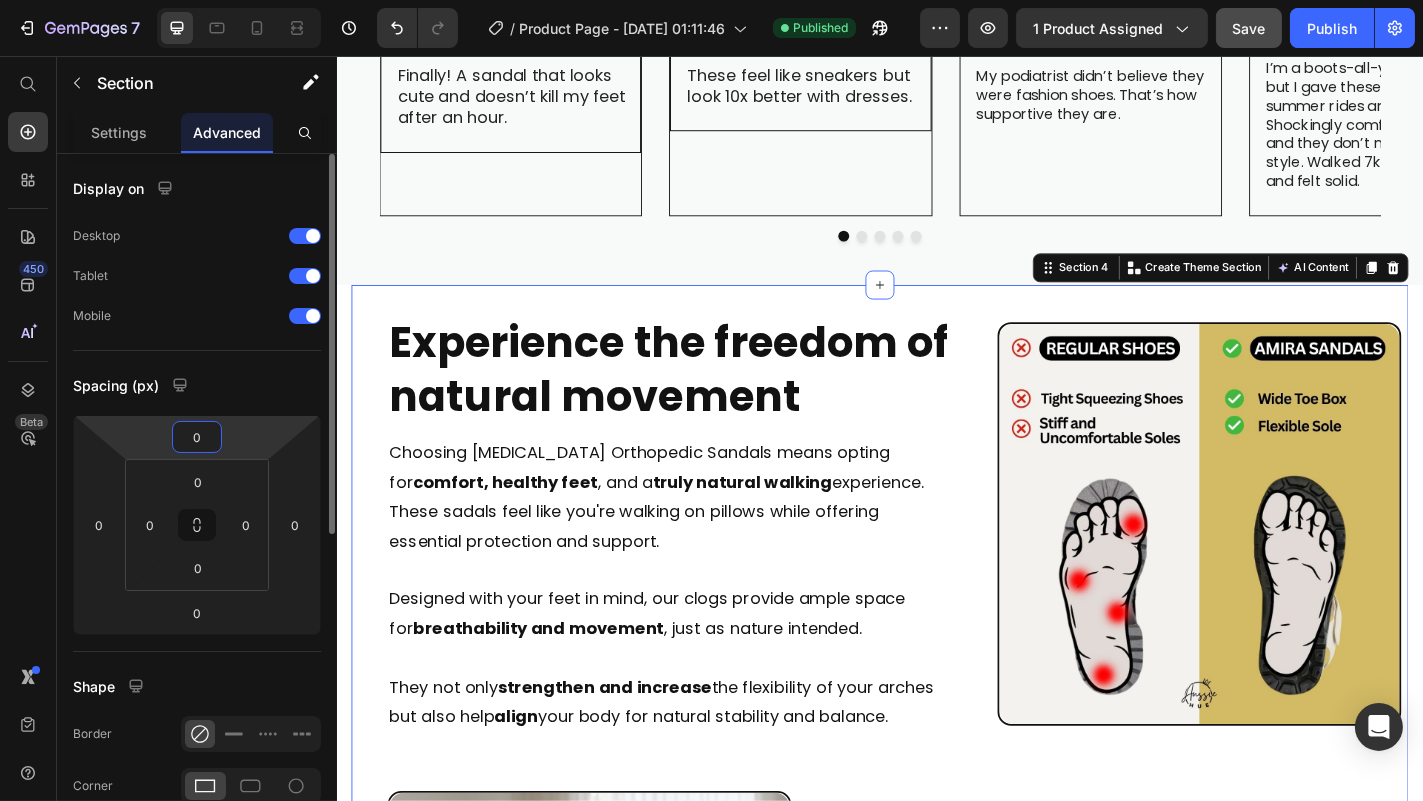 click on "0" at bounding box center [197, 437] 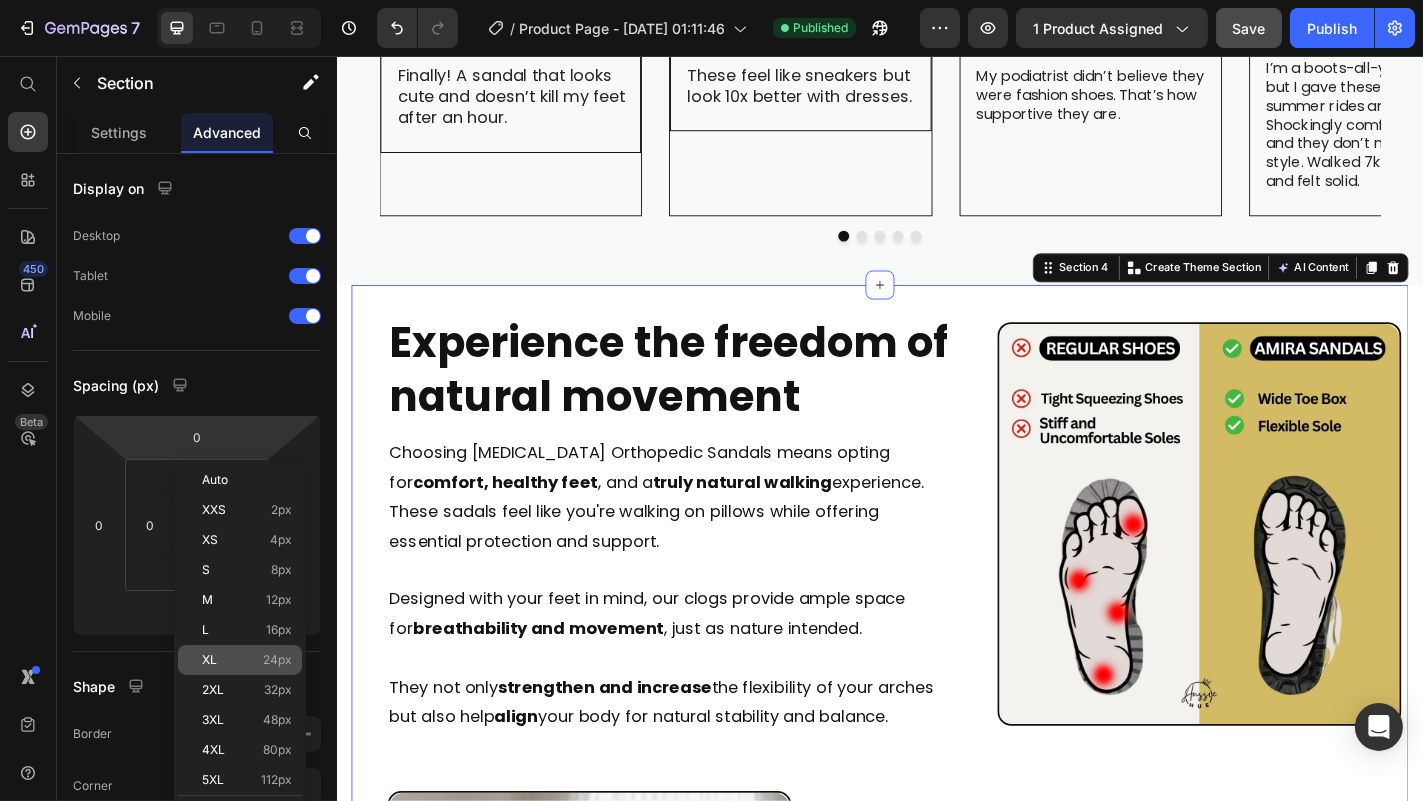 click on "XL" at bounding box center [209, 660] 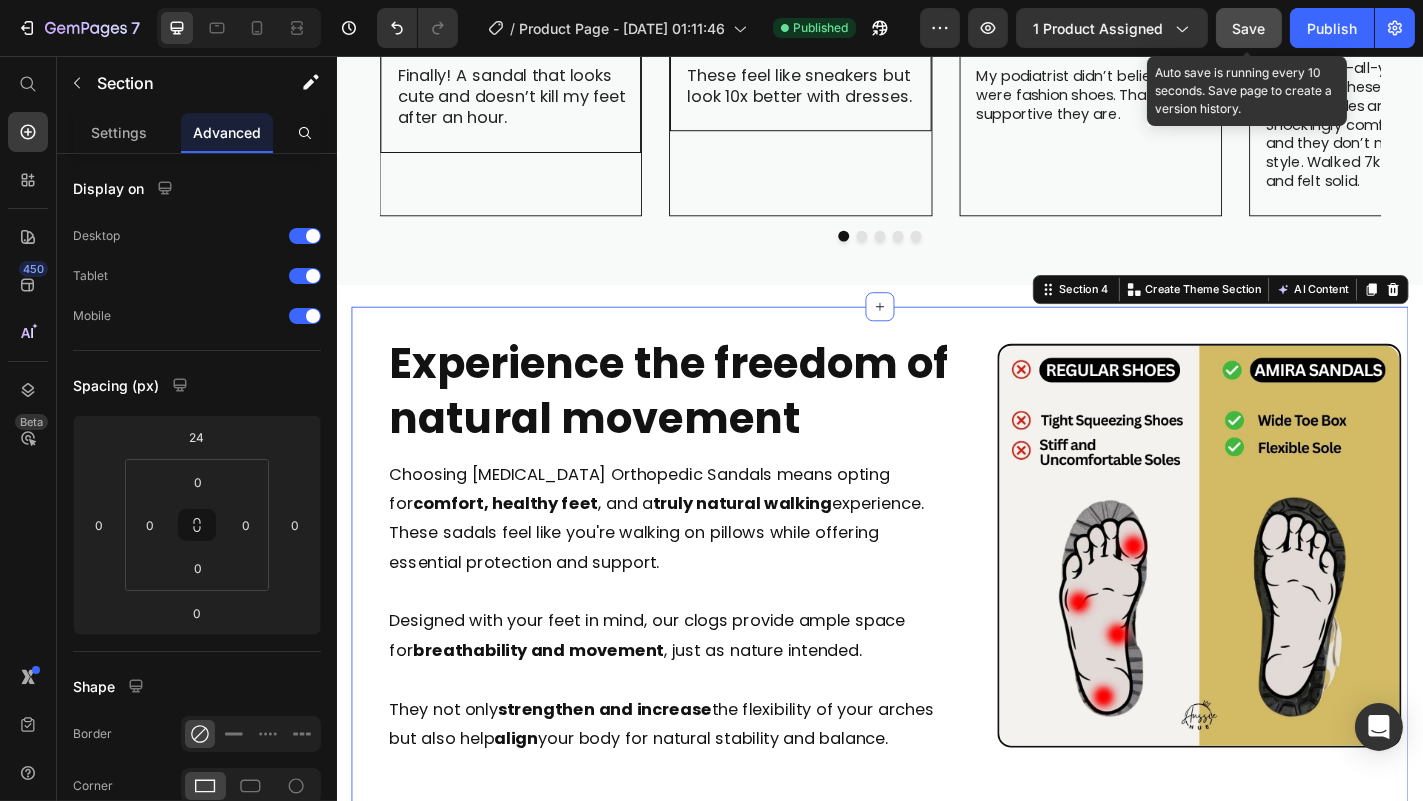 click on "Save" at bounding box center [1249, 28] 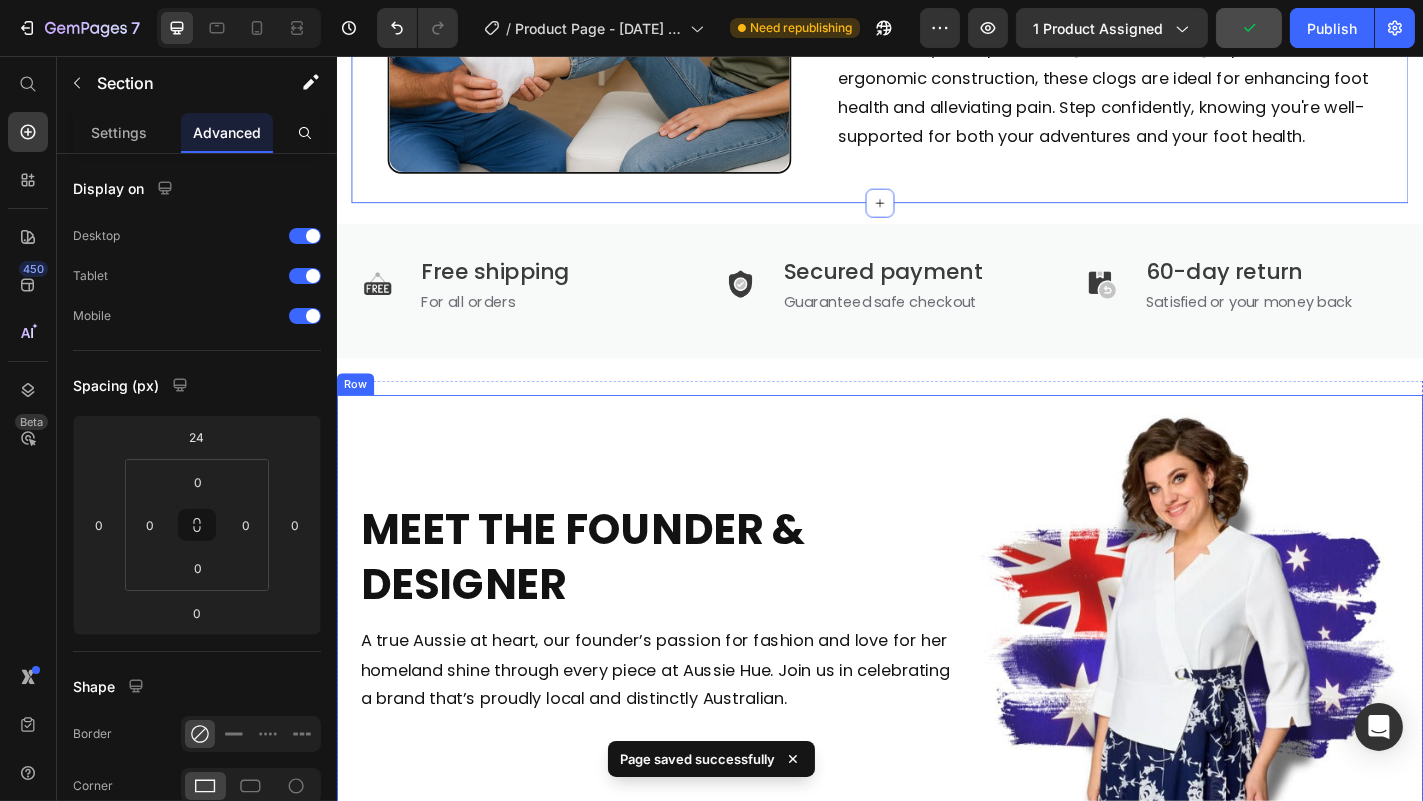 scroll, scrollTop: 4039, scrollLeft: 0, axis: vertical 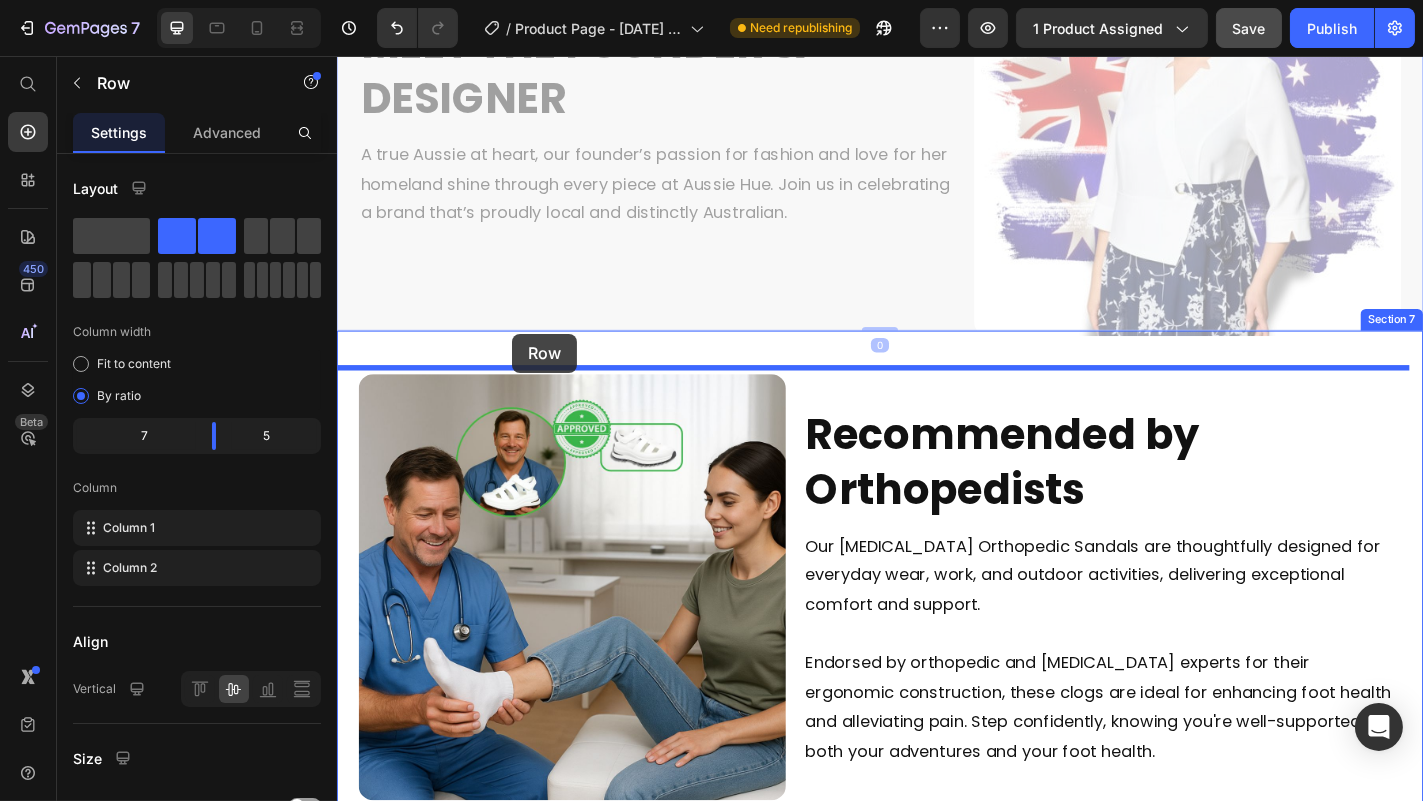 drag, startPoint x: 358, startPoint y: 287, endPoint x: 529, endPoint y: 363, distance: 187.1283 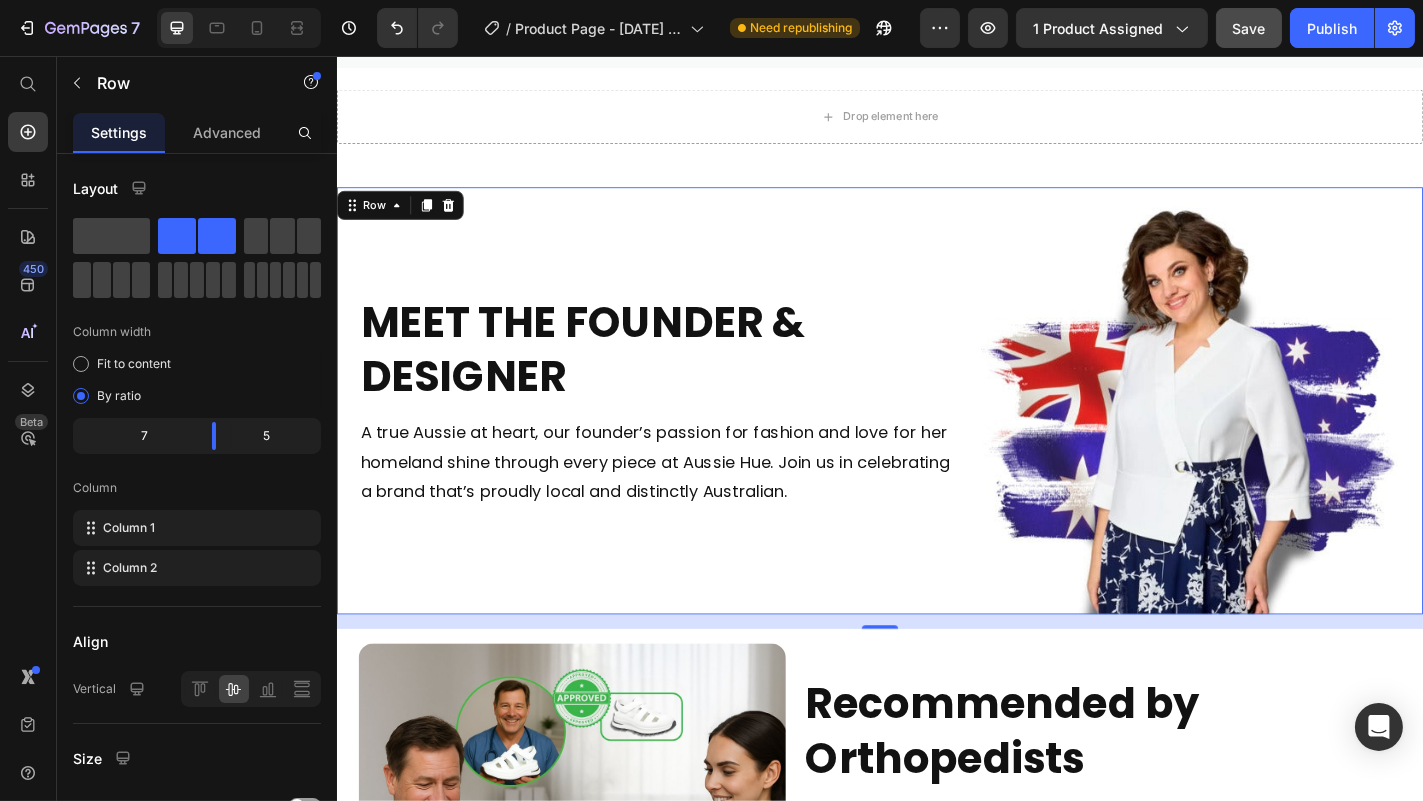 scroll, scrollTop: 4232, scrollLeft: 0, axis: vertical 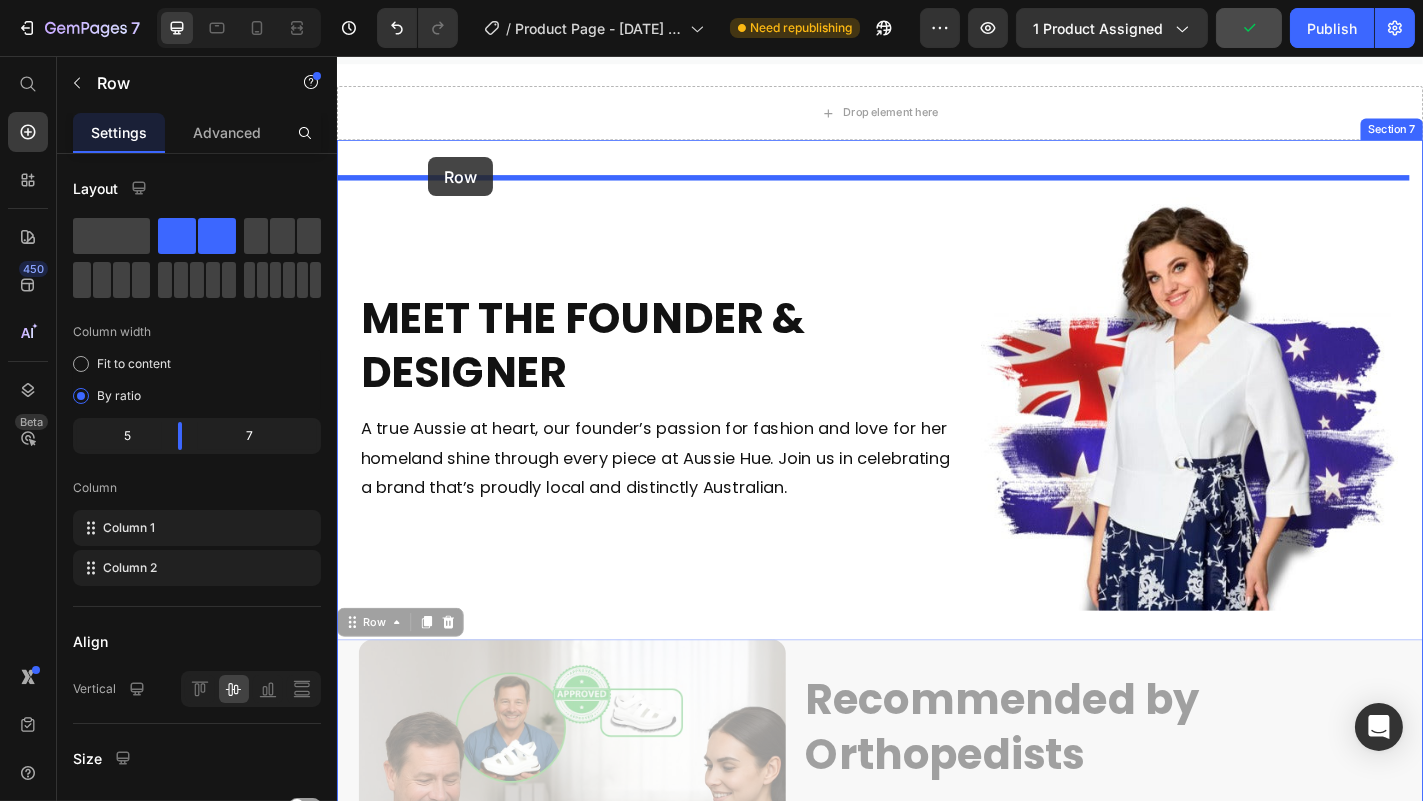 drag, startPoint x: 355, startPoint y: 675, endPoint x: 436, endPoint y: 168, distance: 513.4296 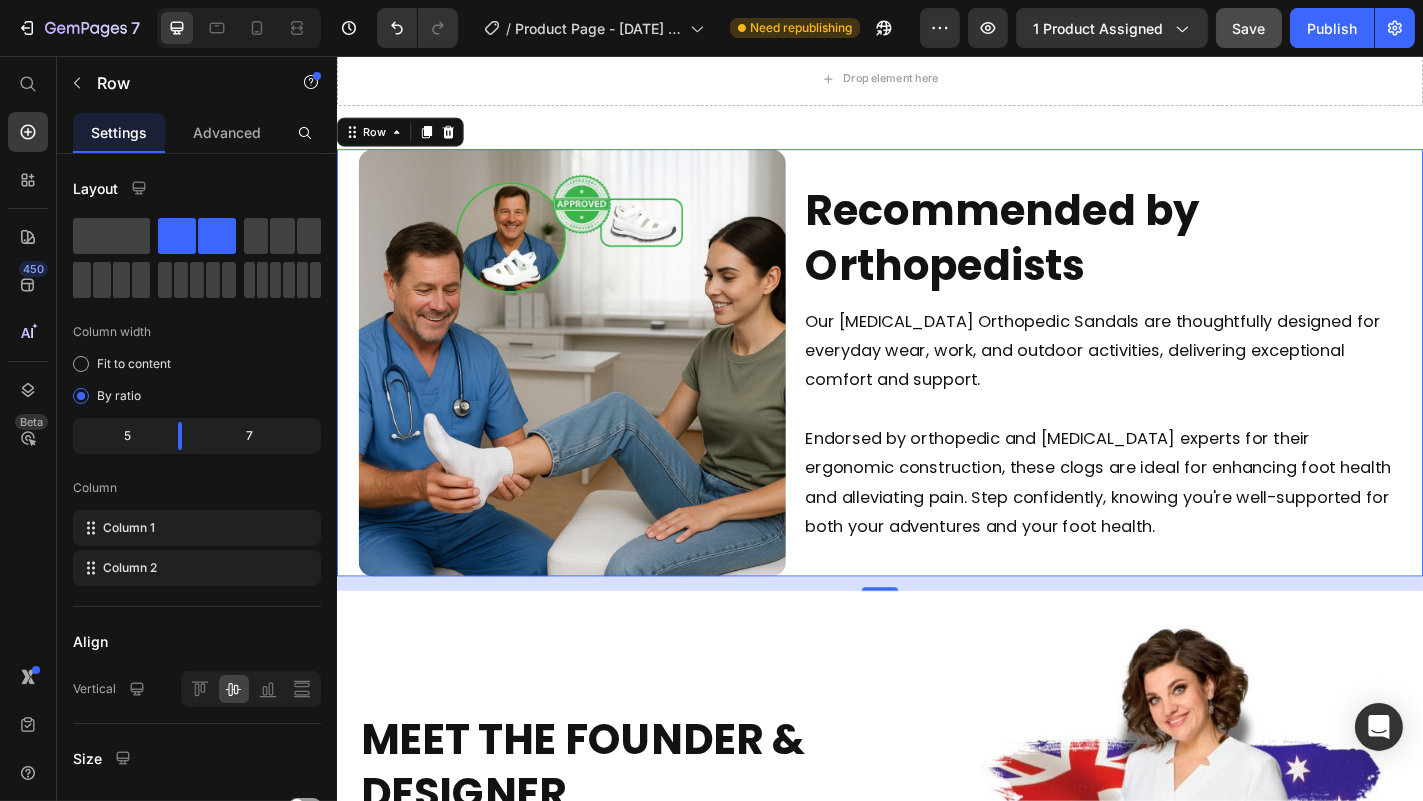 scroll, scrollTop: 4262, scrollLeft: 0, axis: vertical 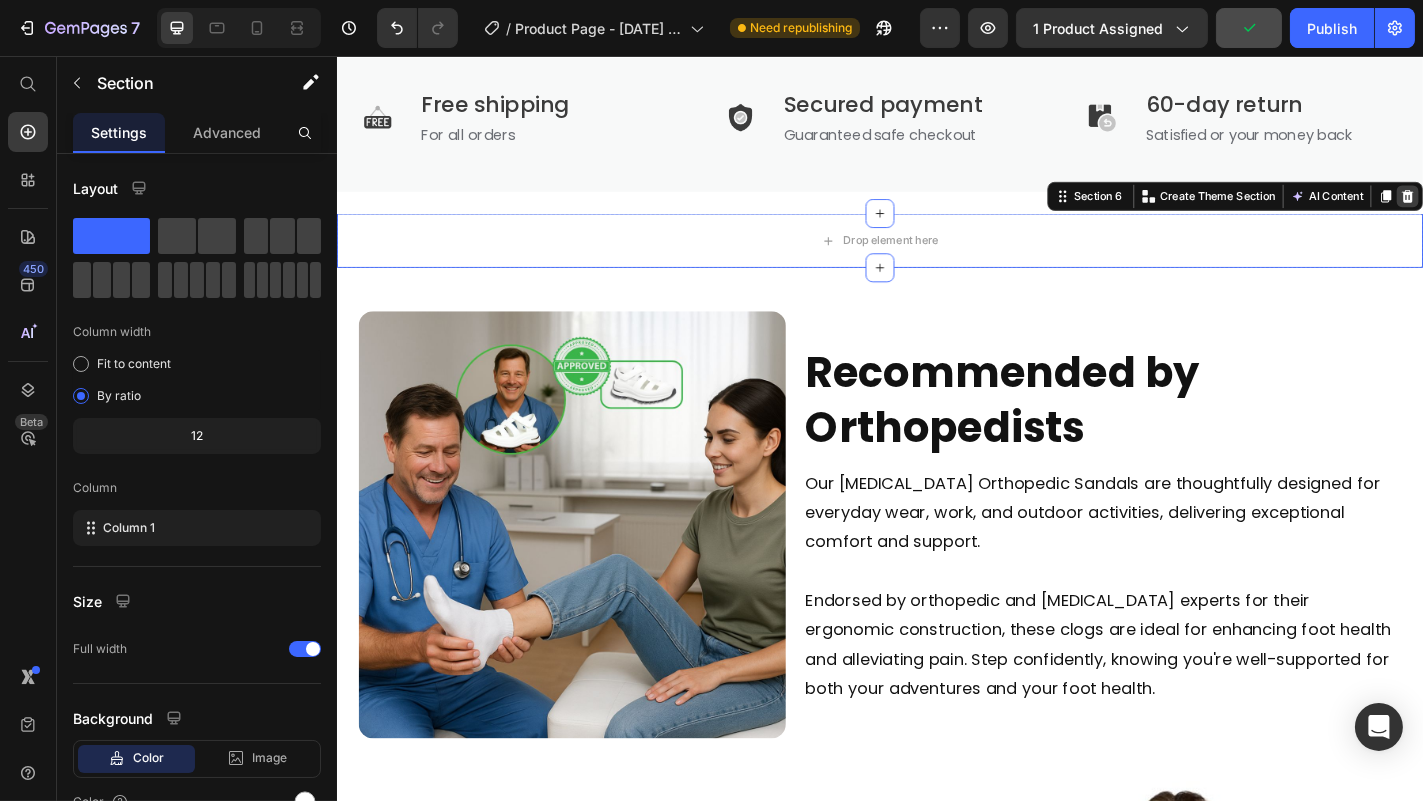 click 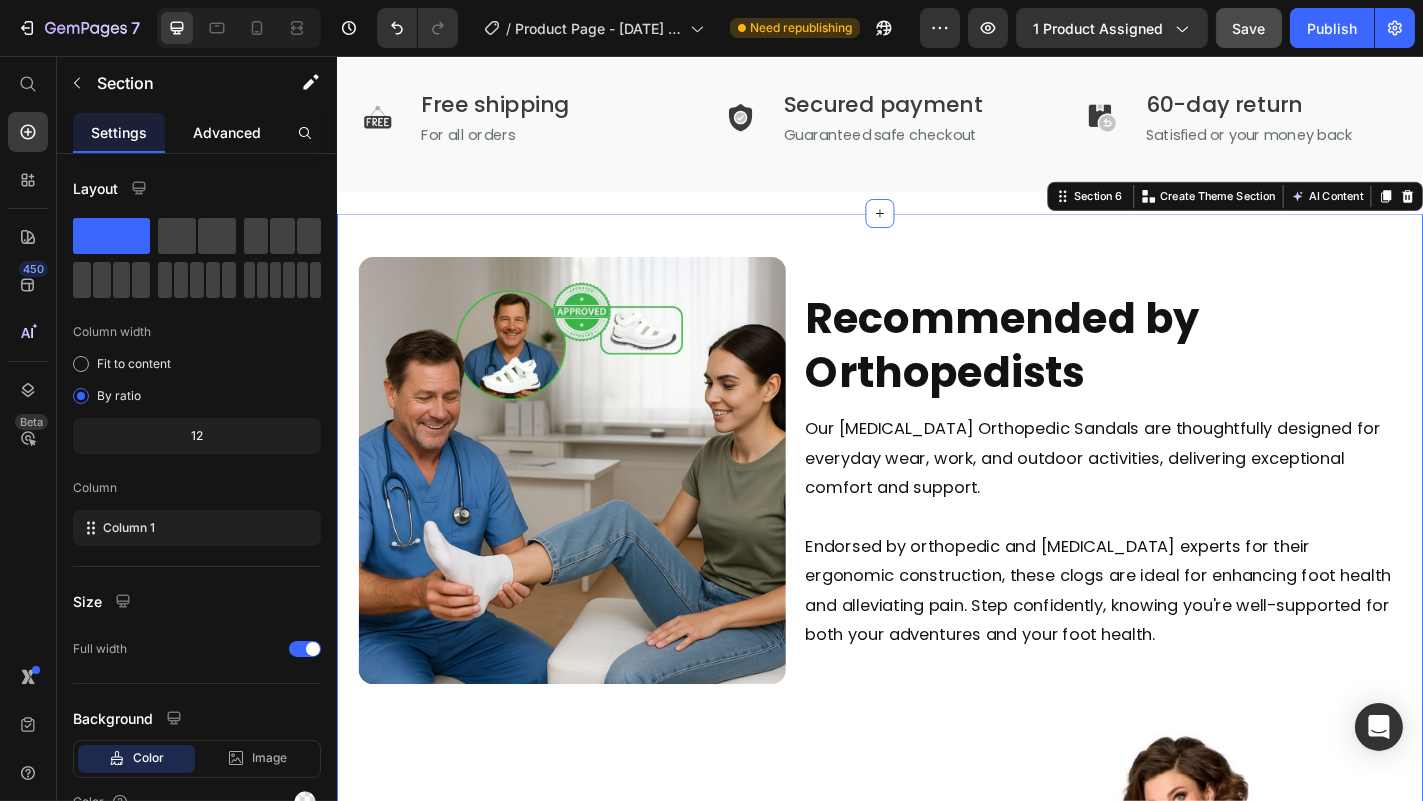 click on "Advanced" 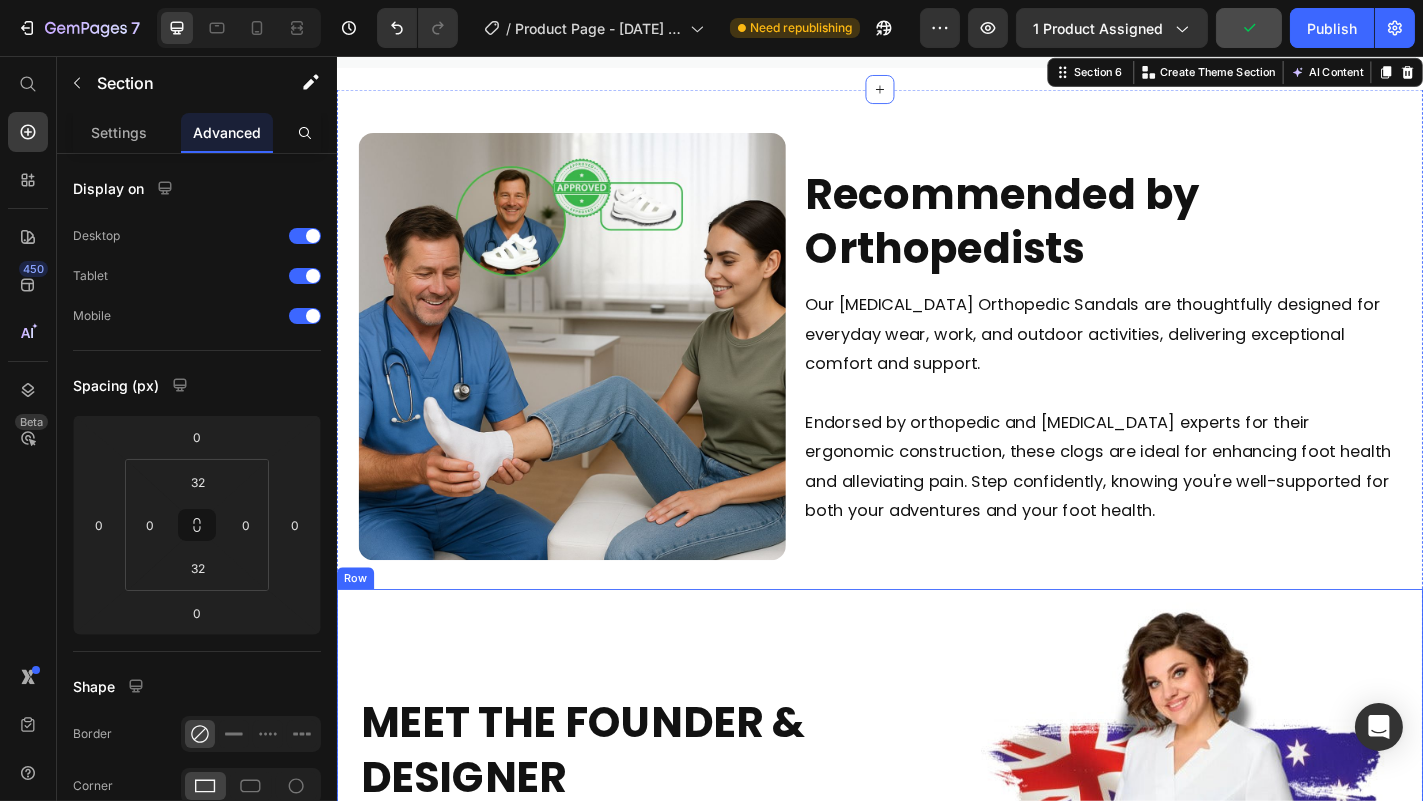 scroll, scrollTop: 4226, scrollLeft: 0, axis: vertical 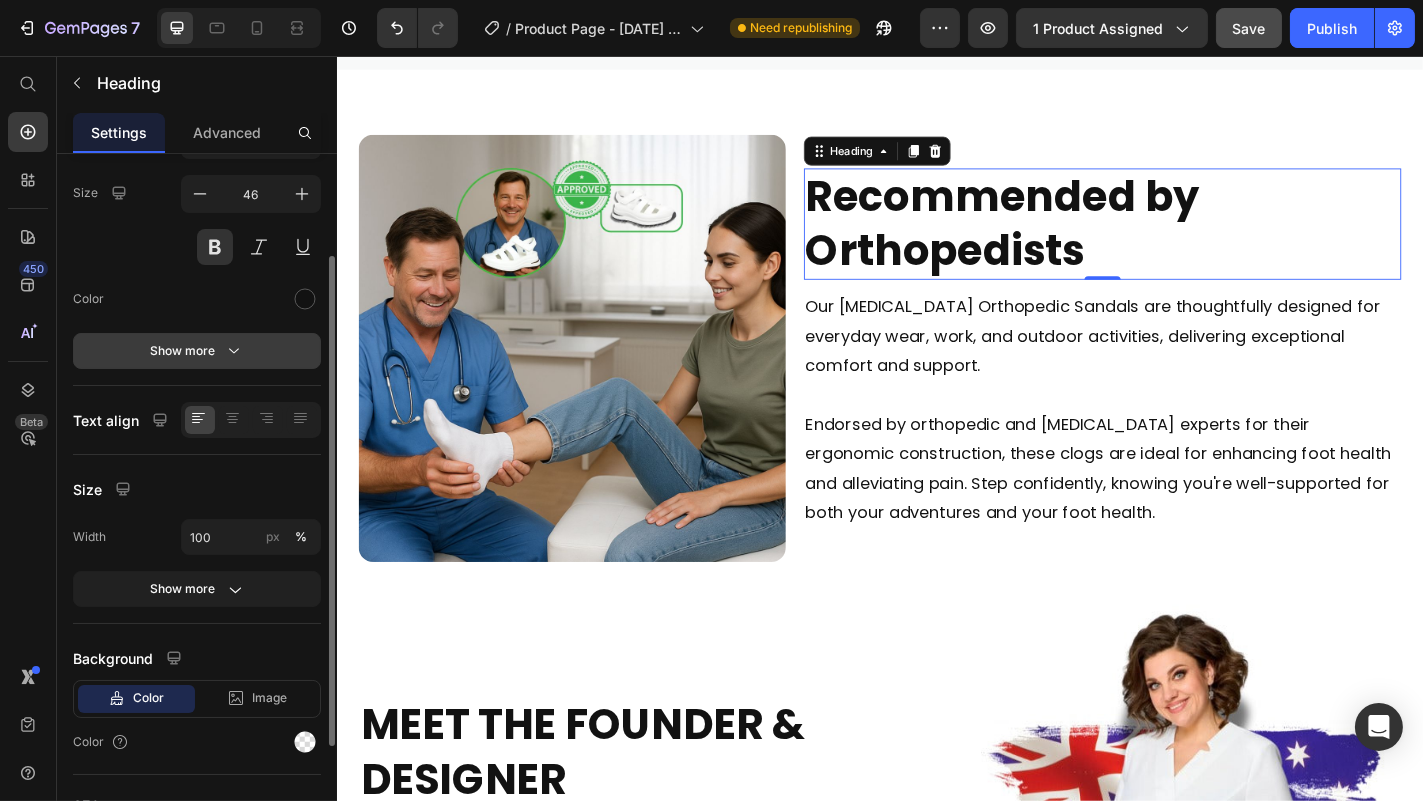 click on "Show more" at bounding box center [197, 351] 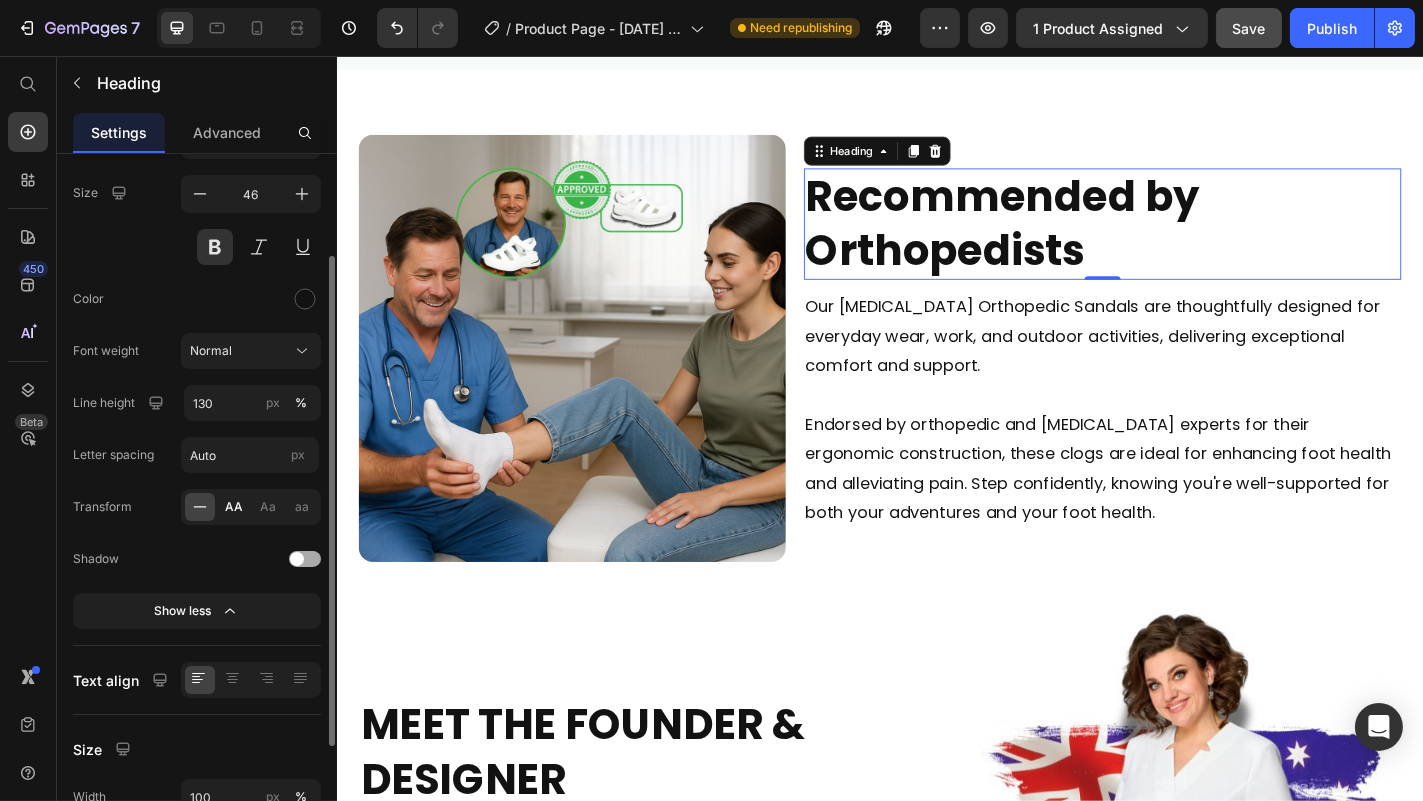 click on "AA" 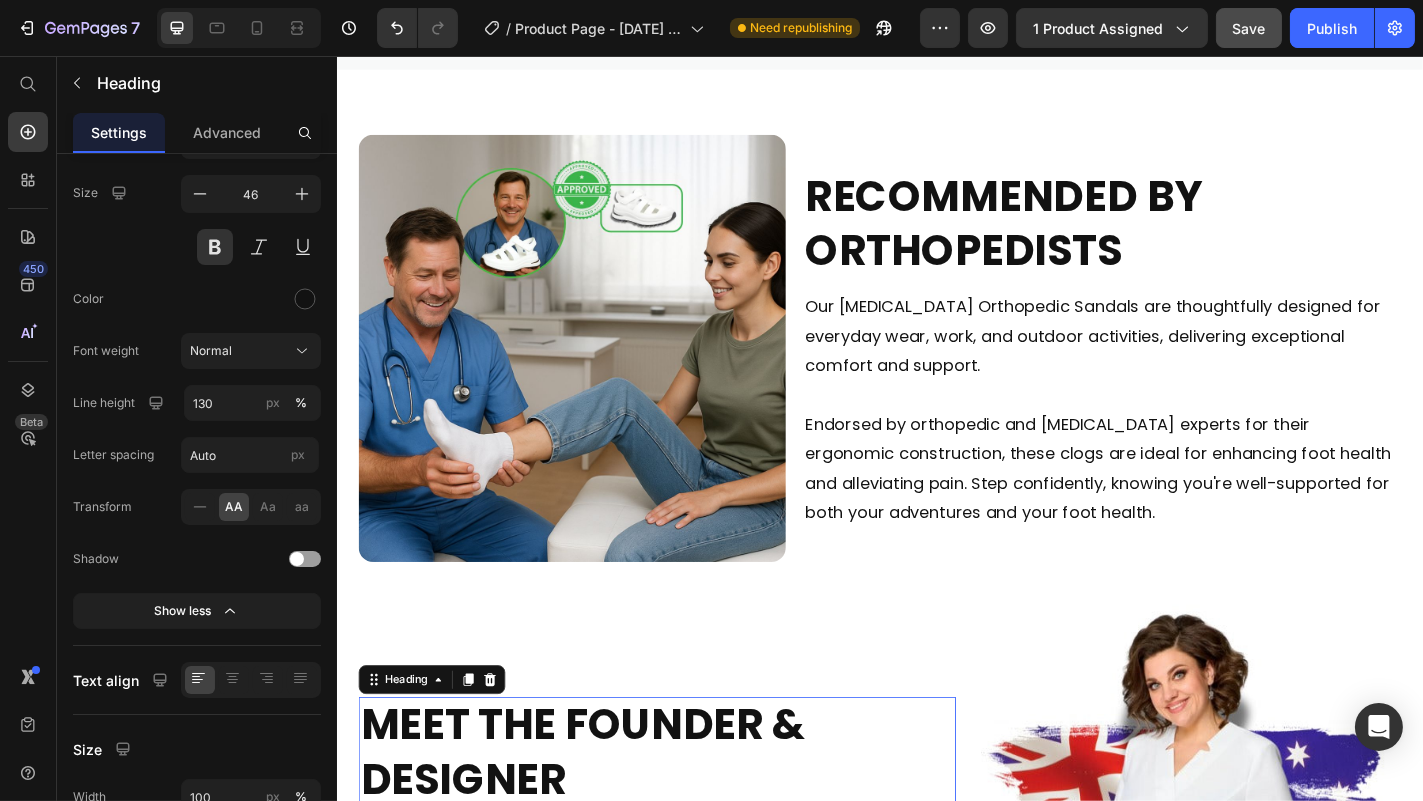 scroll, scrollTop: 147, scrollLeft: 0, axis: vertical 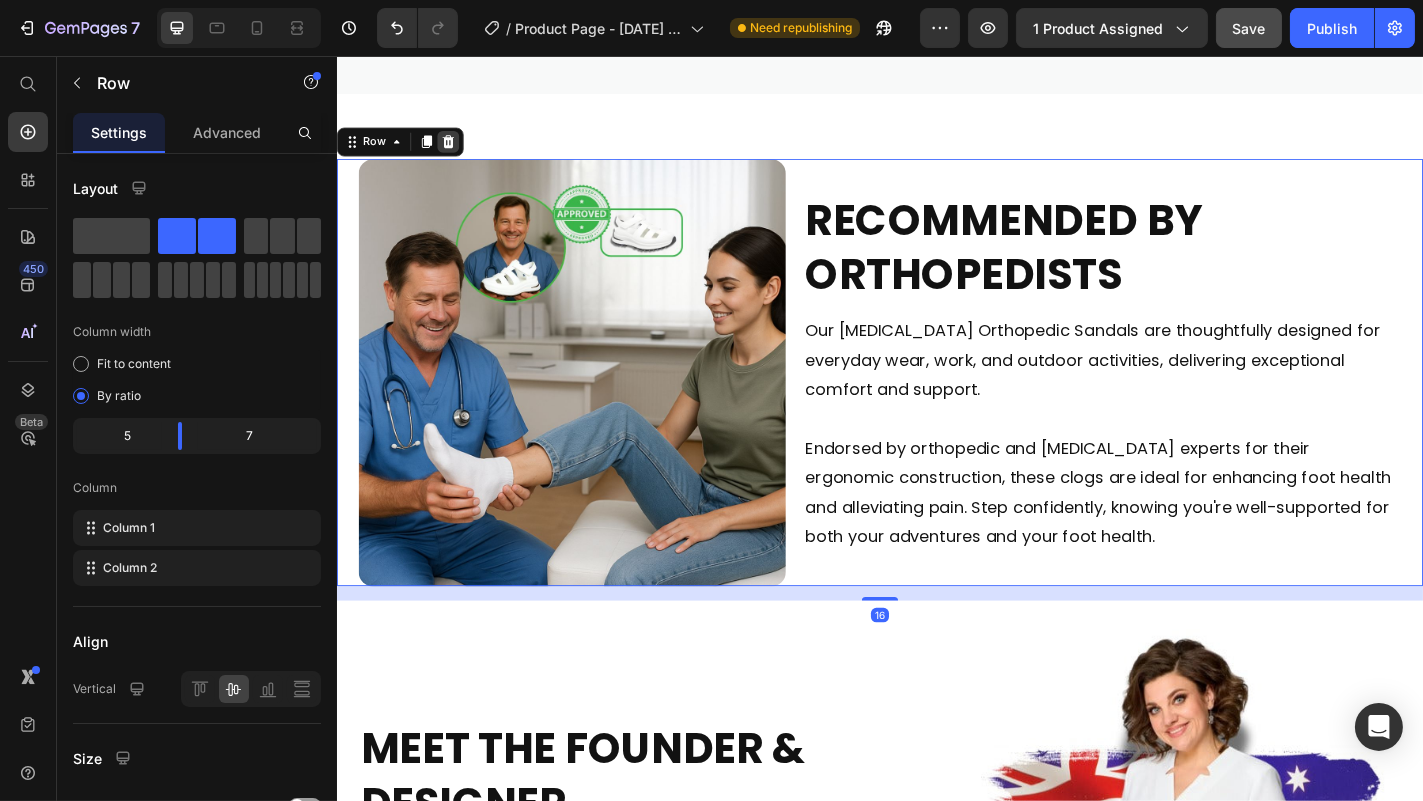 click at bounding box center [459, 151] 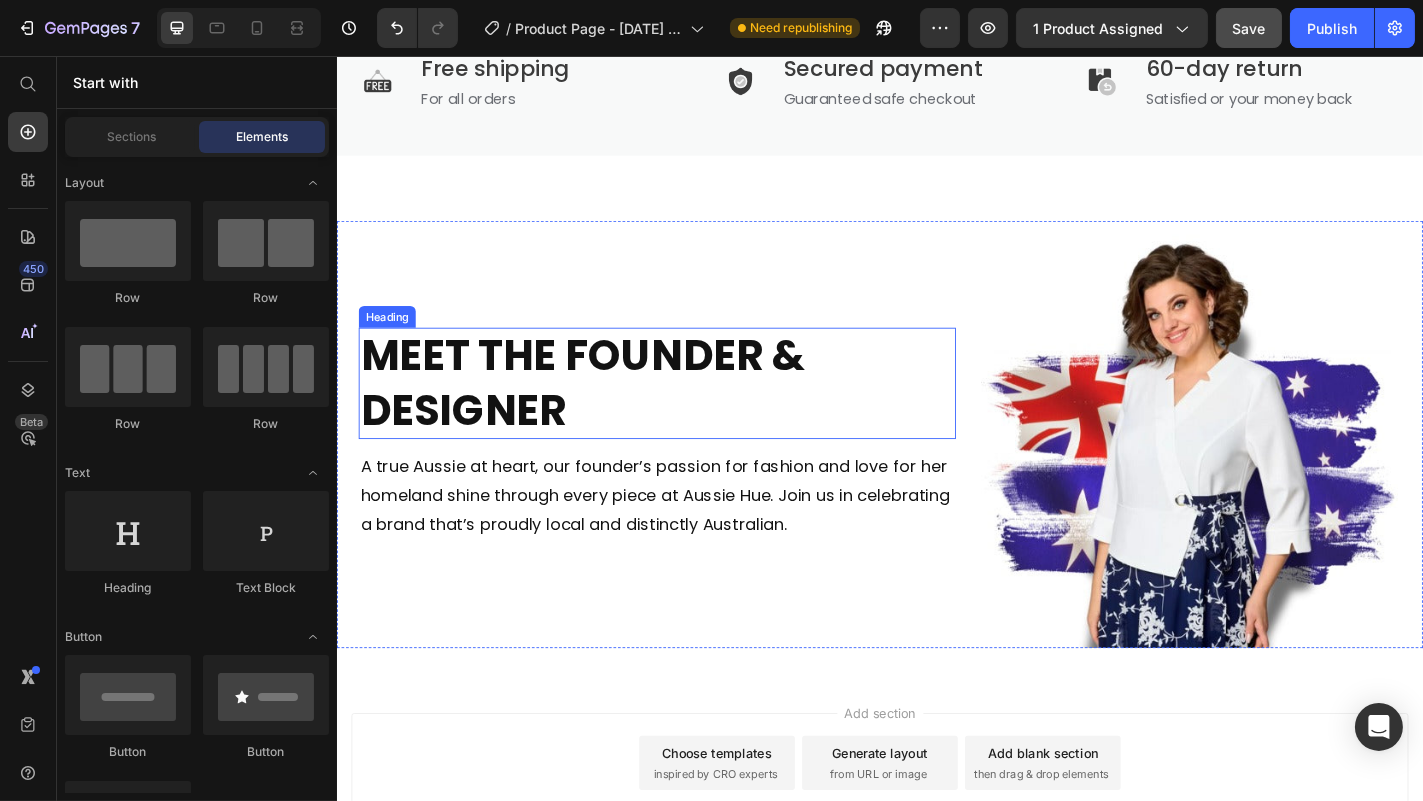 scroll, scrollTop: 4130, scrollLeft: 0, axis: vertical 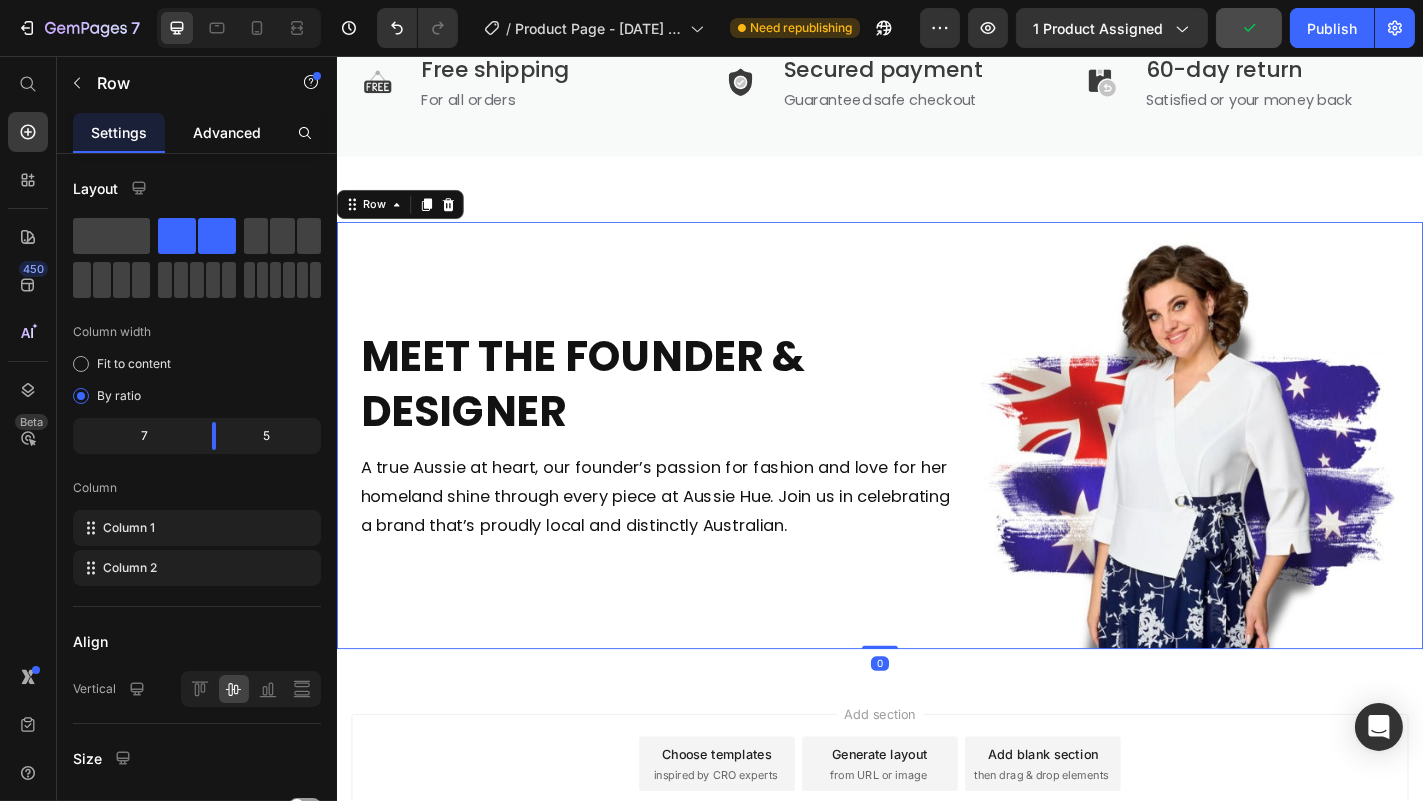 click on "Advanced" at bounding box center (227, 132) 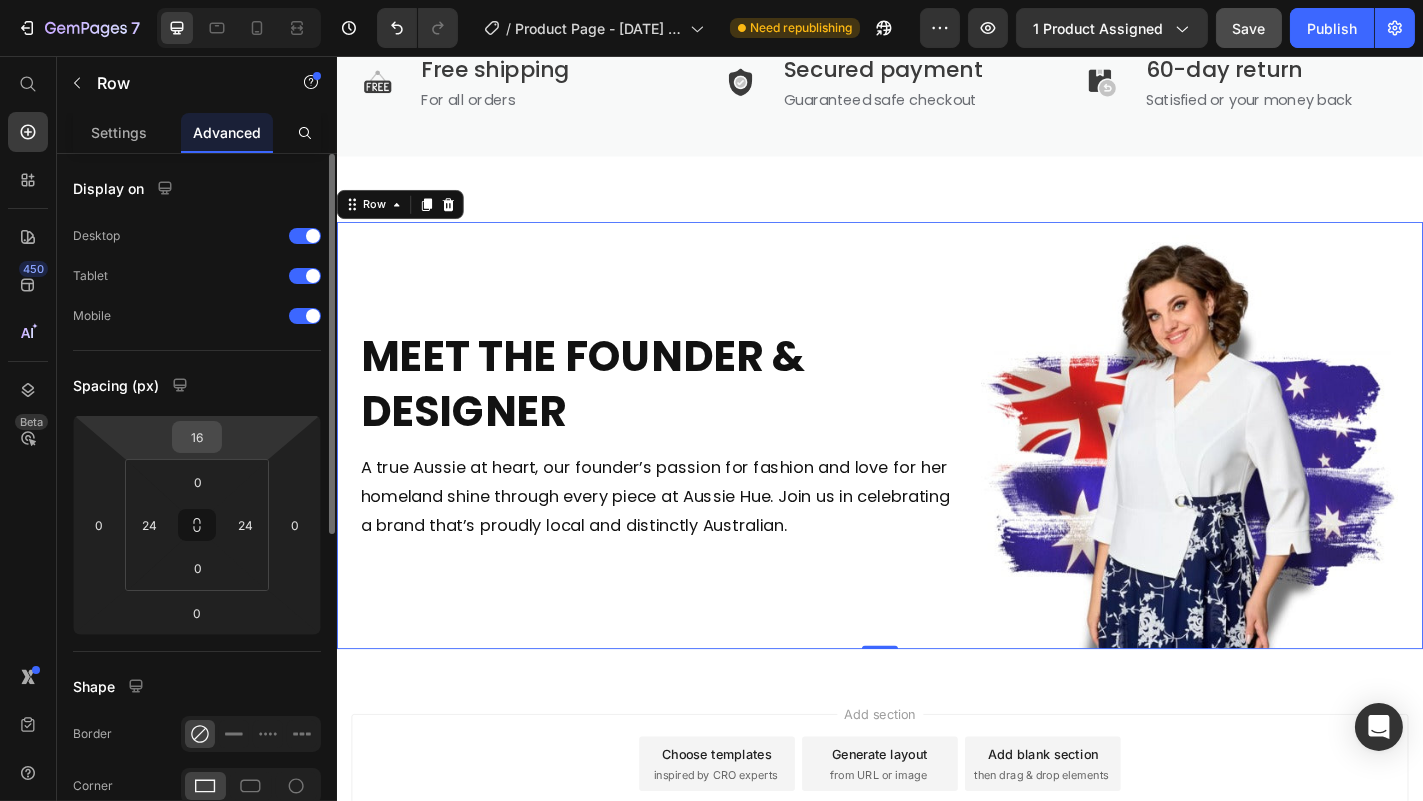 click on "16" at bounding box center [197, 437] 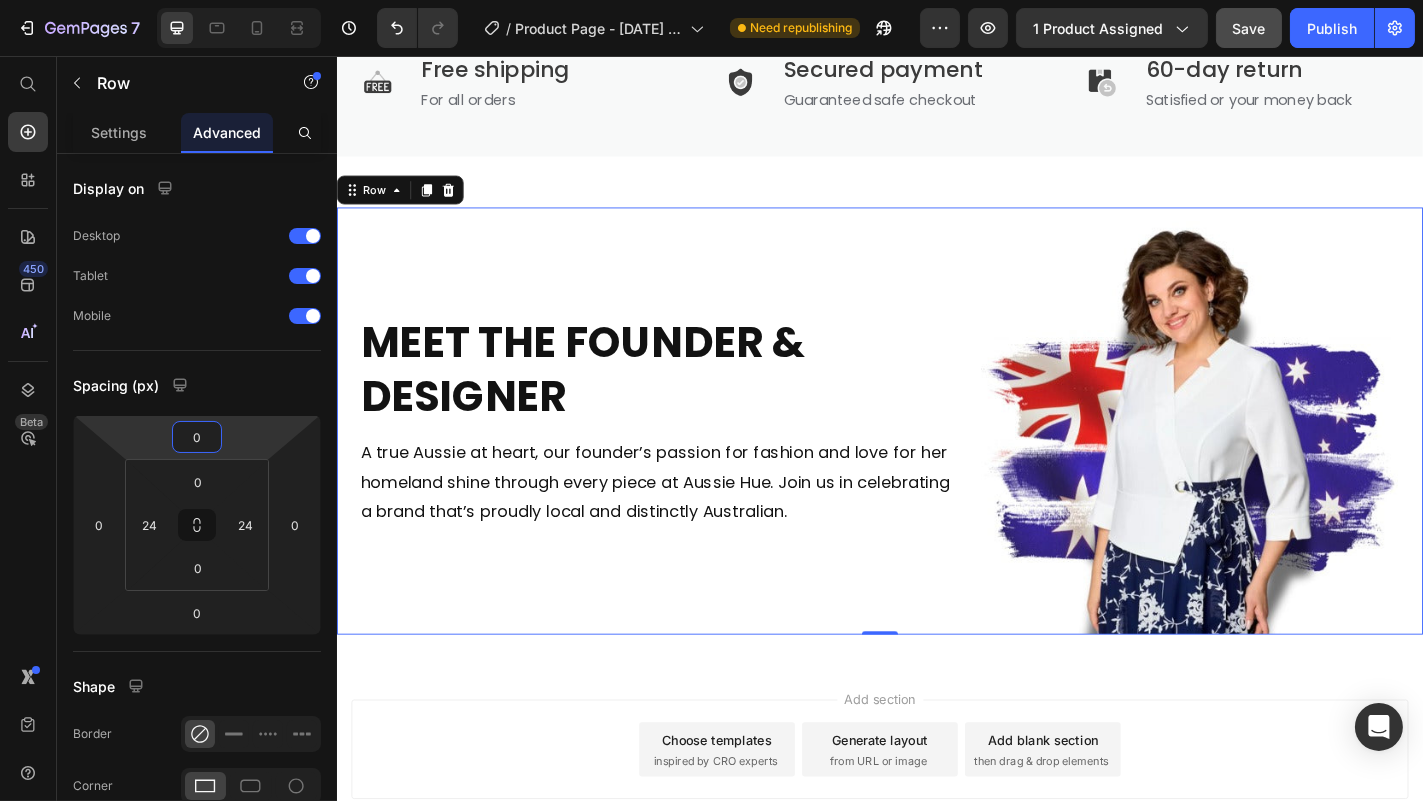 type on "0" 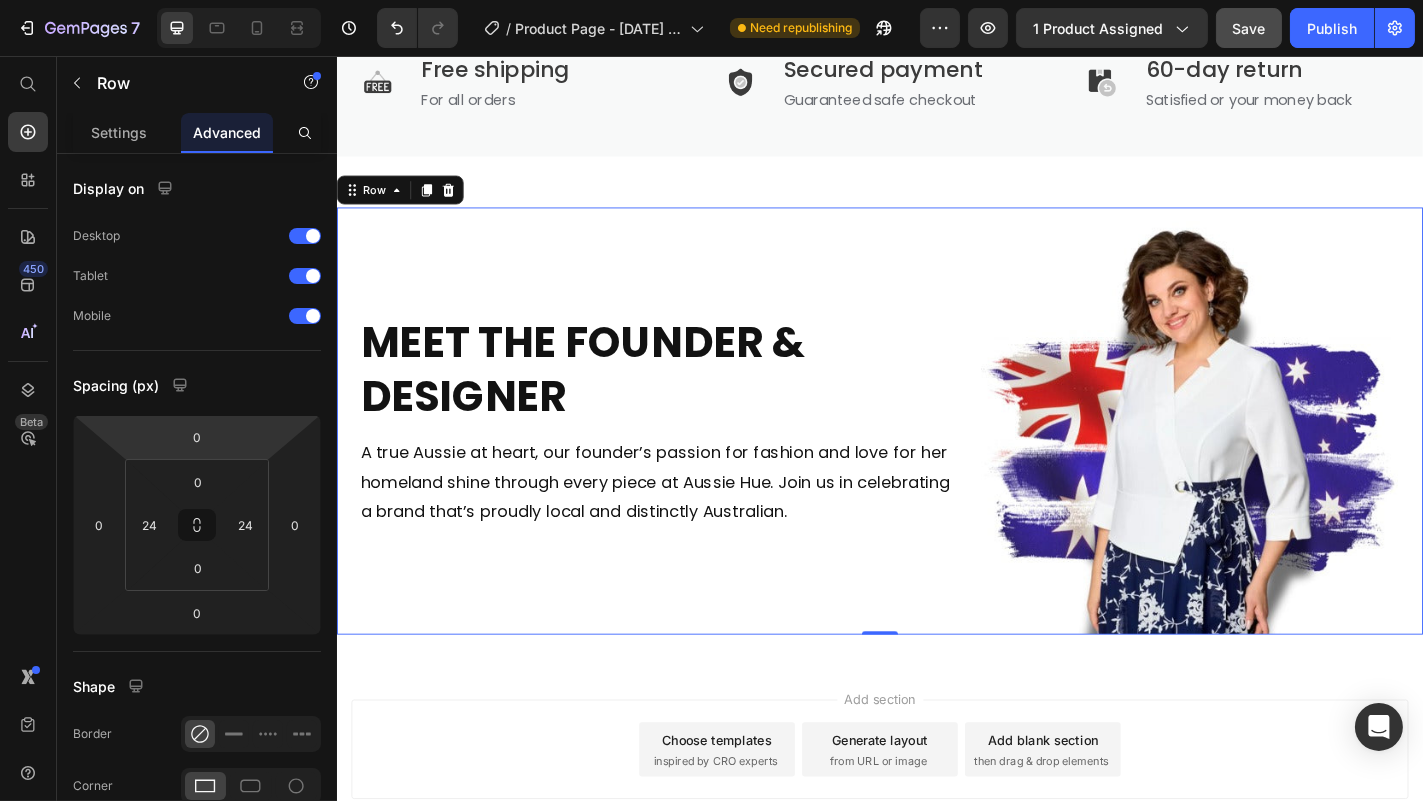 click on "MEET THE FOUNDER & DESIGNER Heading A true Aussie at heart, our founder’s passion for fashion and love for her homeland shine through every piece at Aussie Hue. Join us in celebrating a brand that’s proudly local and distinctly Australian. Text Block" at bounding box center (690, 459) 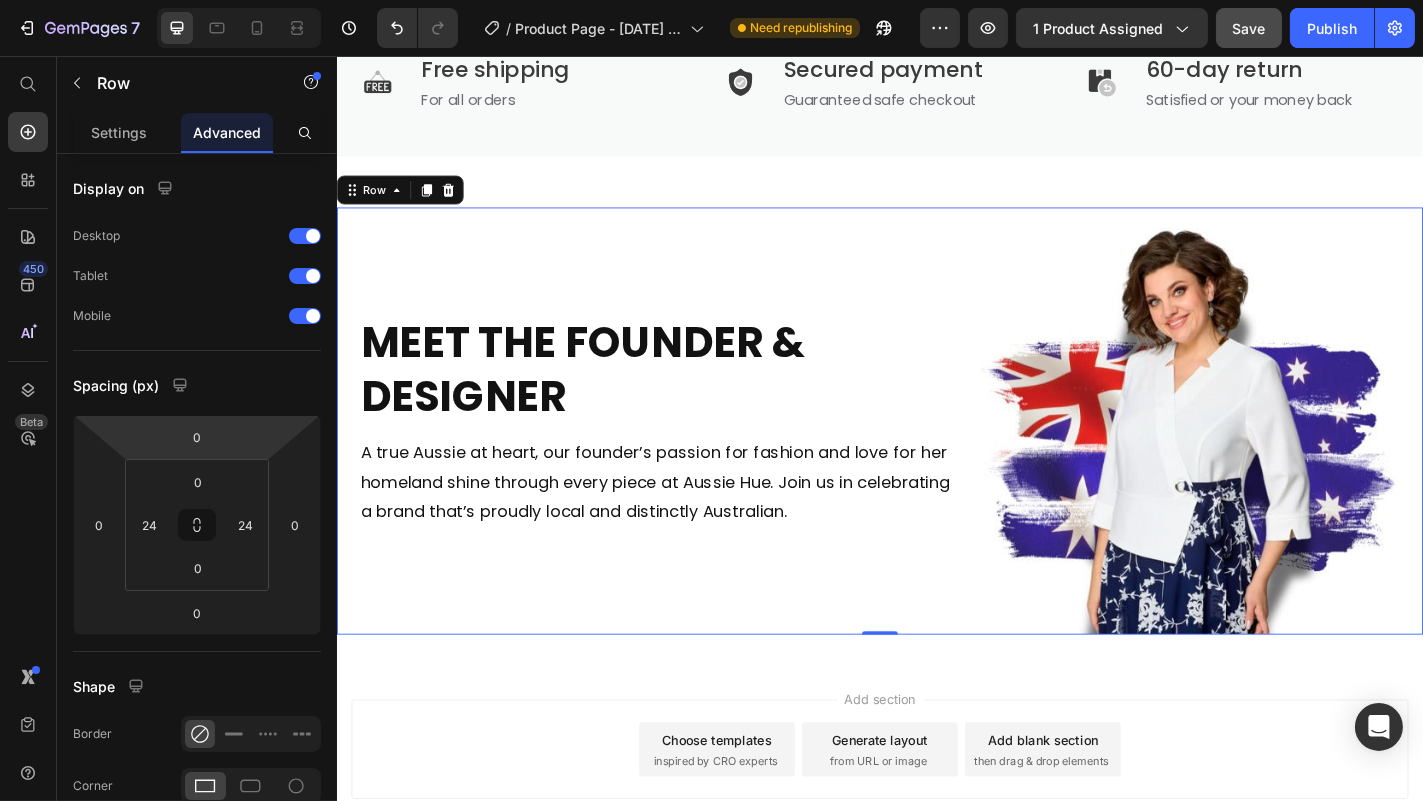 scroll, scrollTop: 4252, scrollLeft: 0, axis: vertical 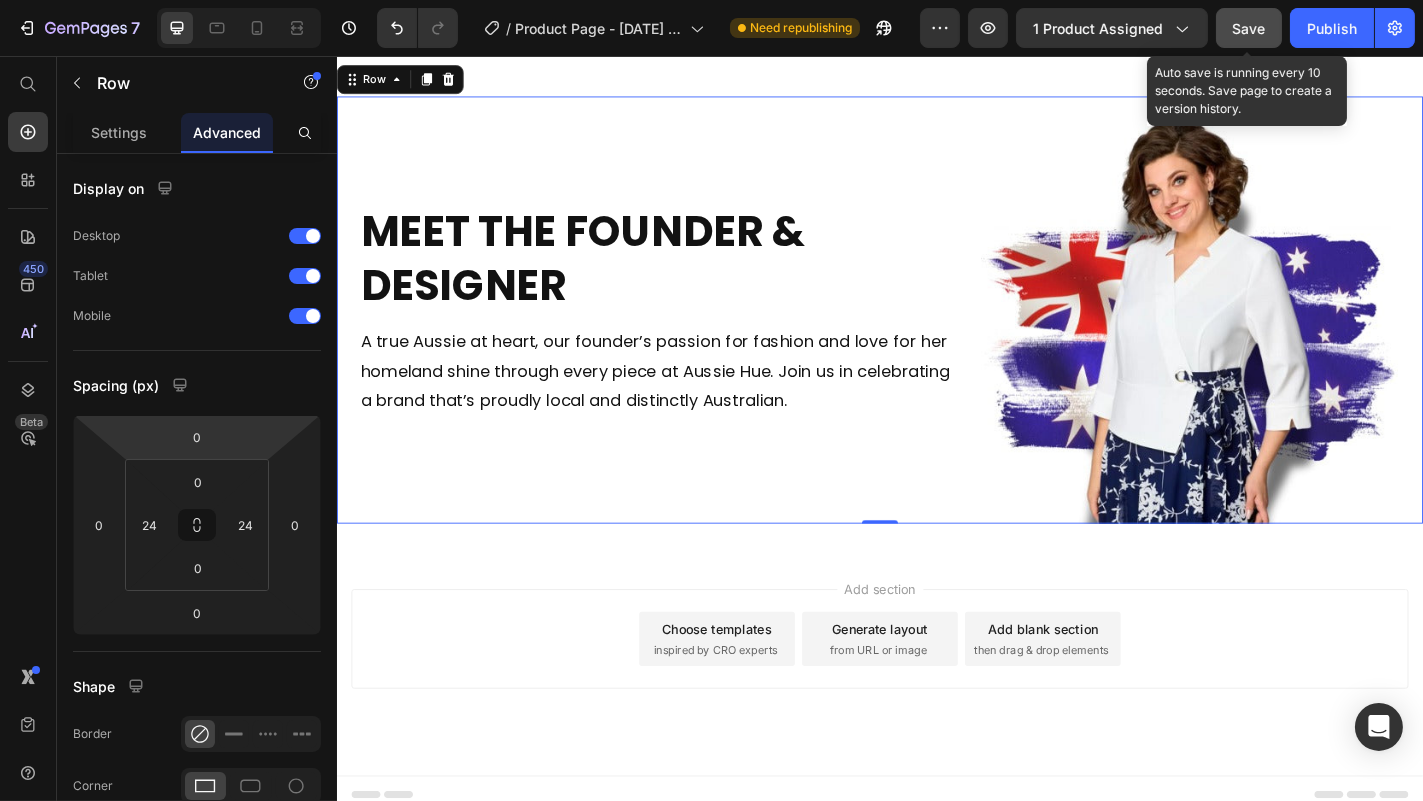 click on "Save" 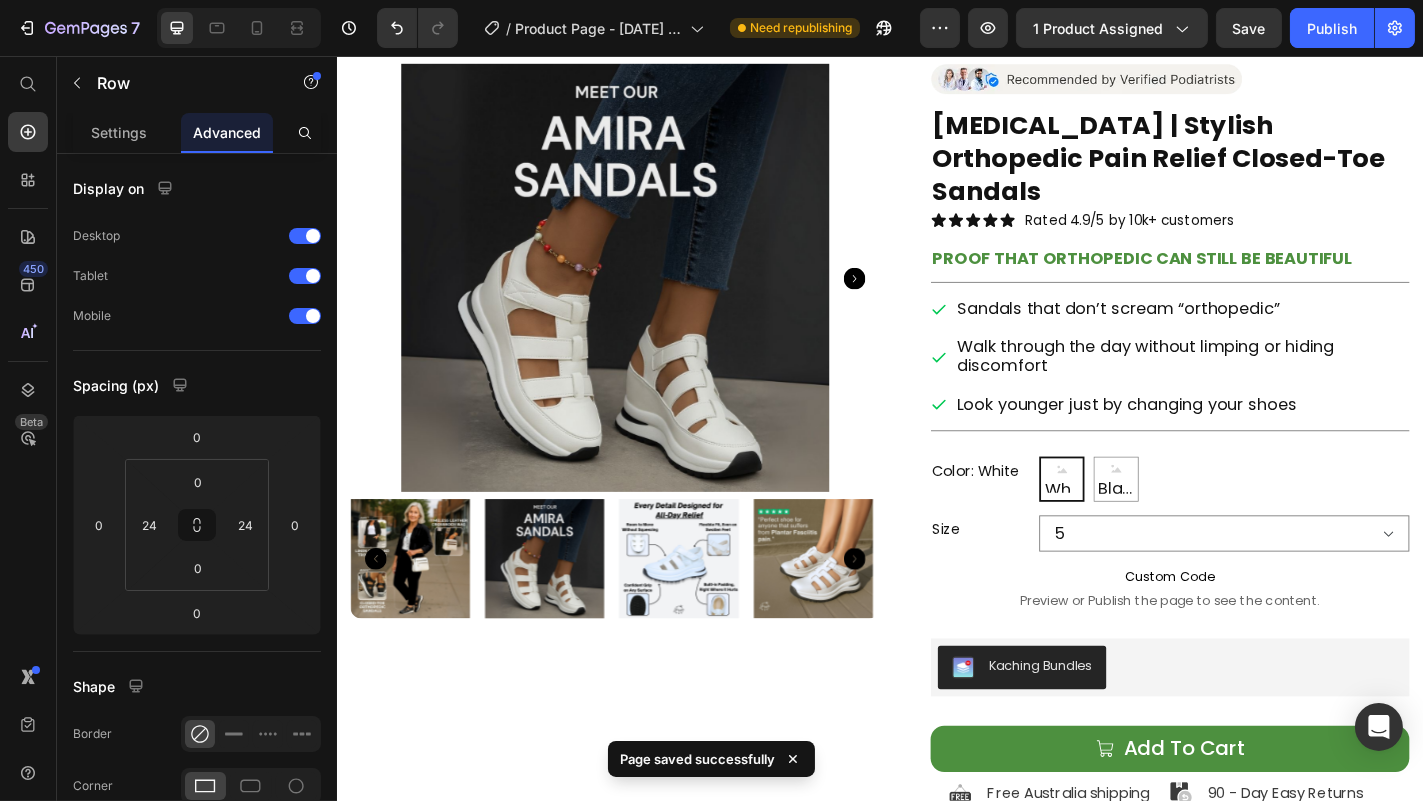 scroll, scrollTop: 0, scrollLeft: 0, axis: both 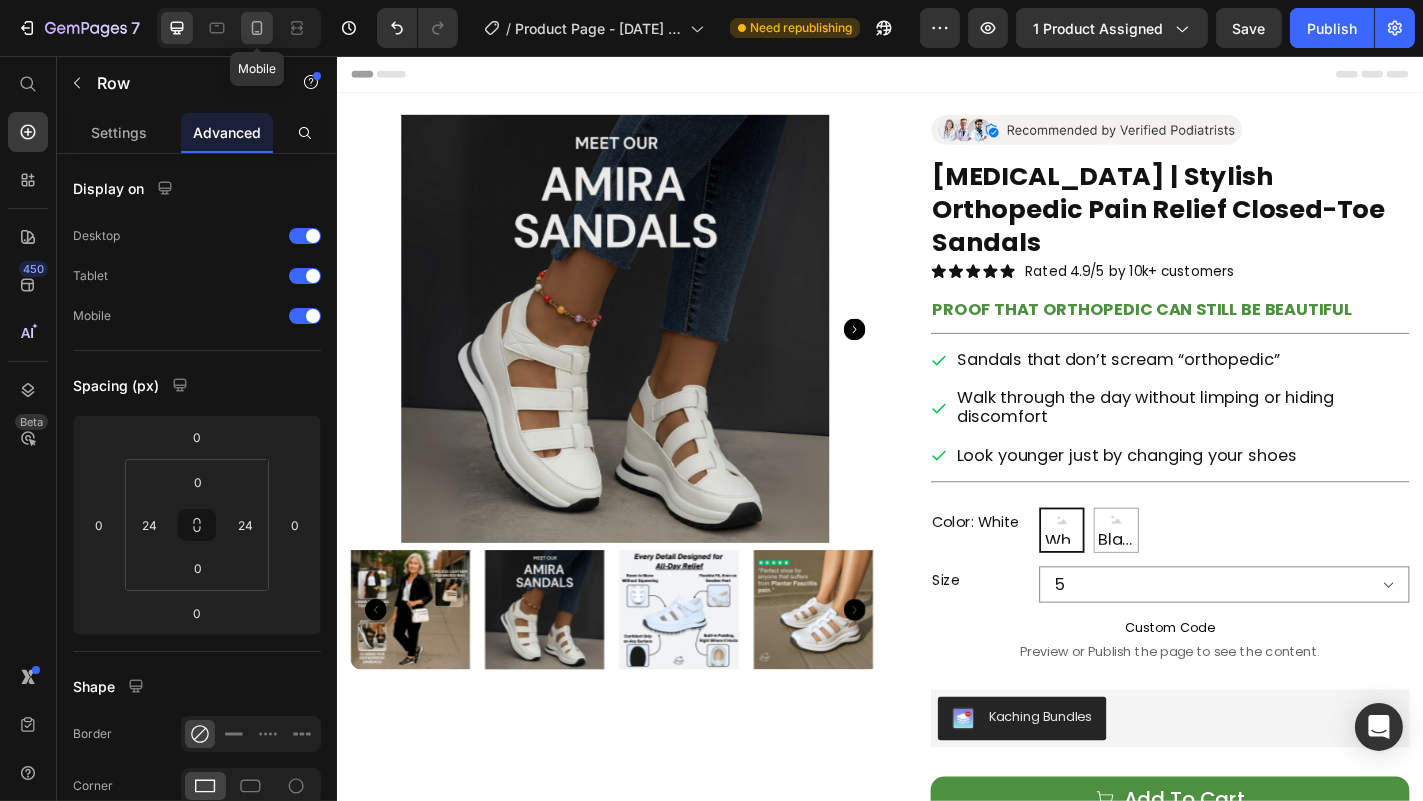 click 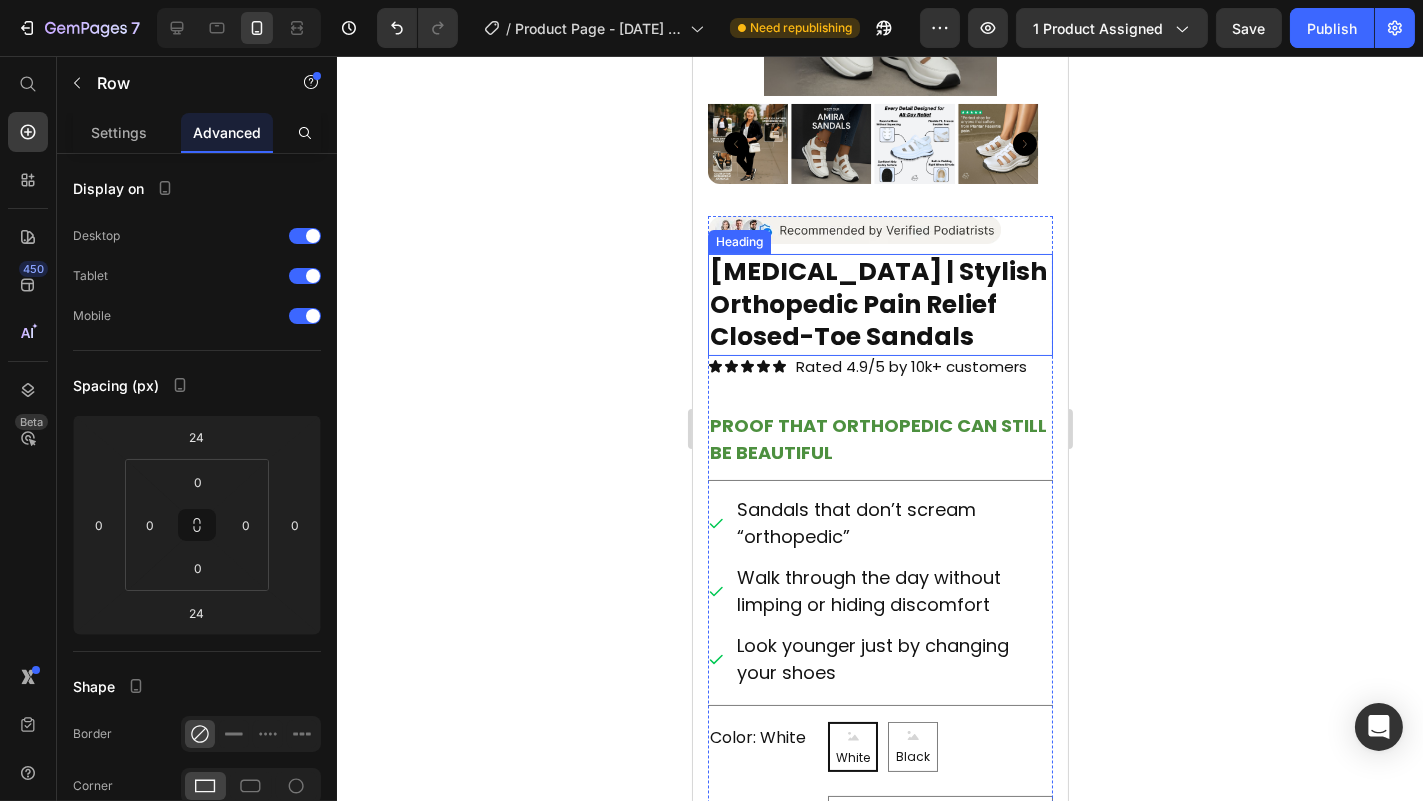 scroll, scrollTop: 0, scrollLeft: 0, axis: both 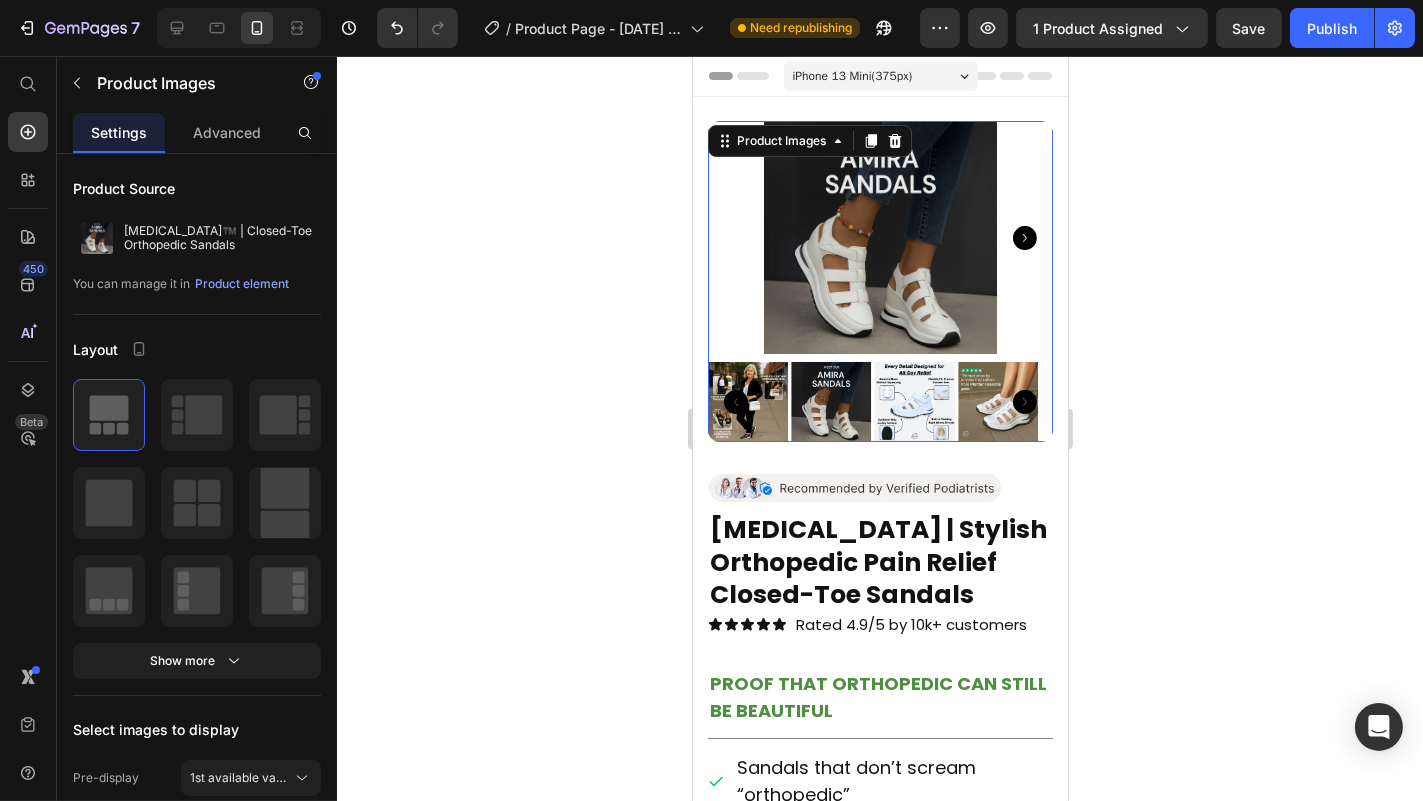 click 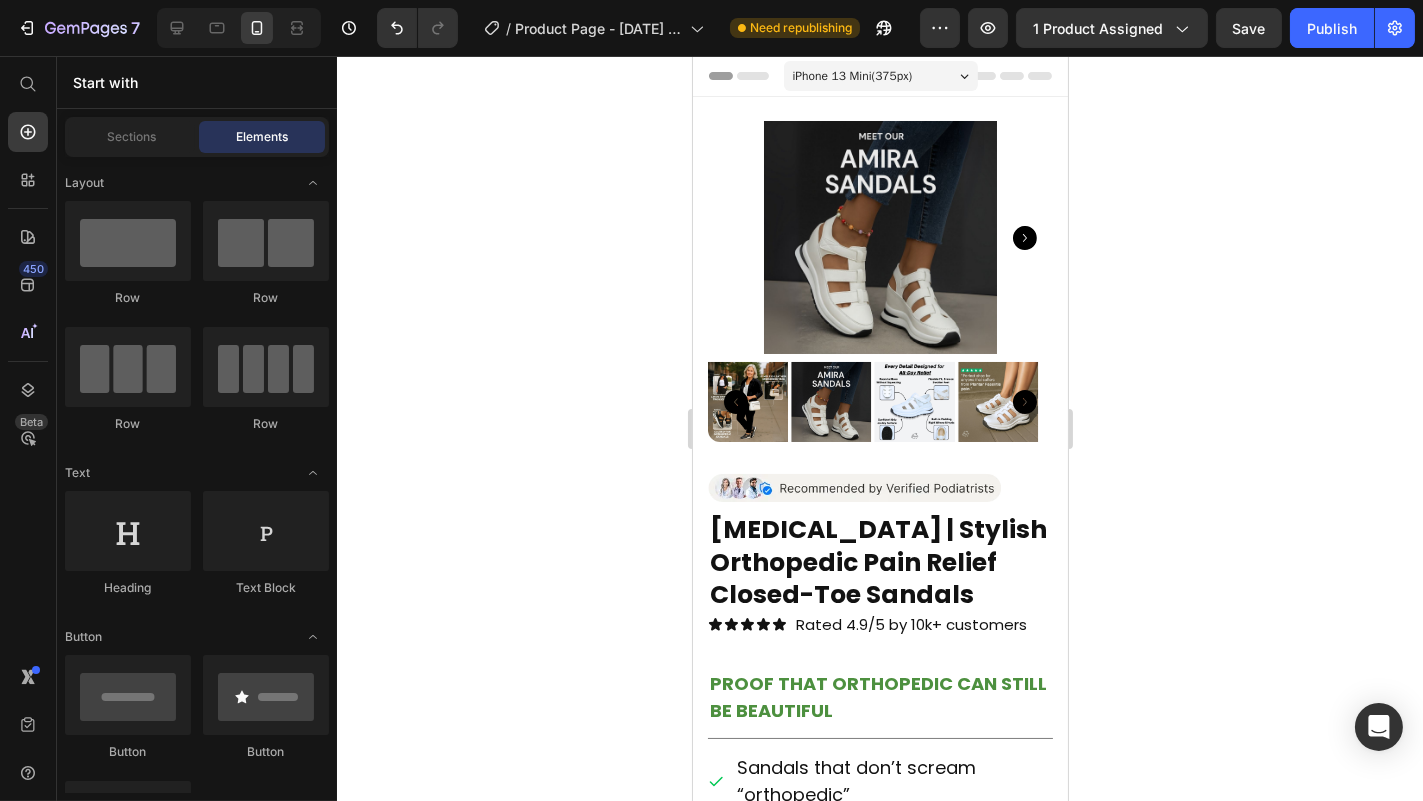click on "iPhone 13 Mini  ( 375 px)" at bounding box center (880, 76) 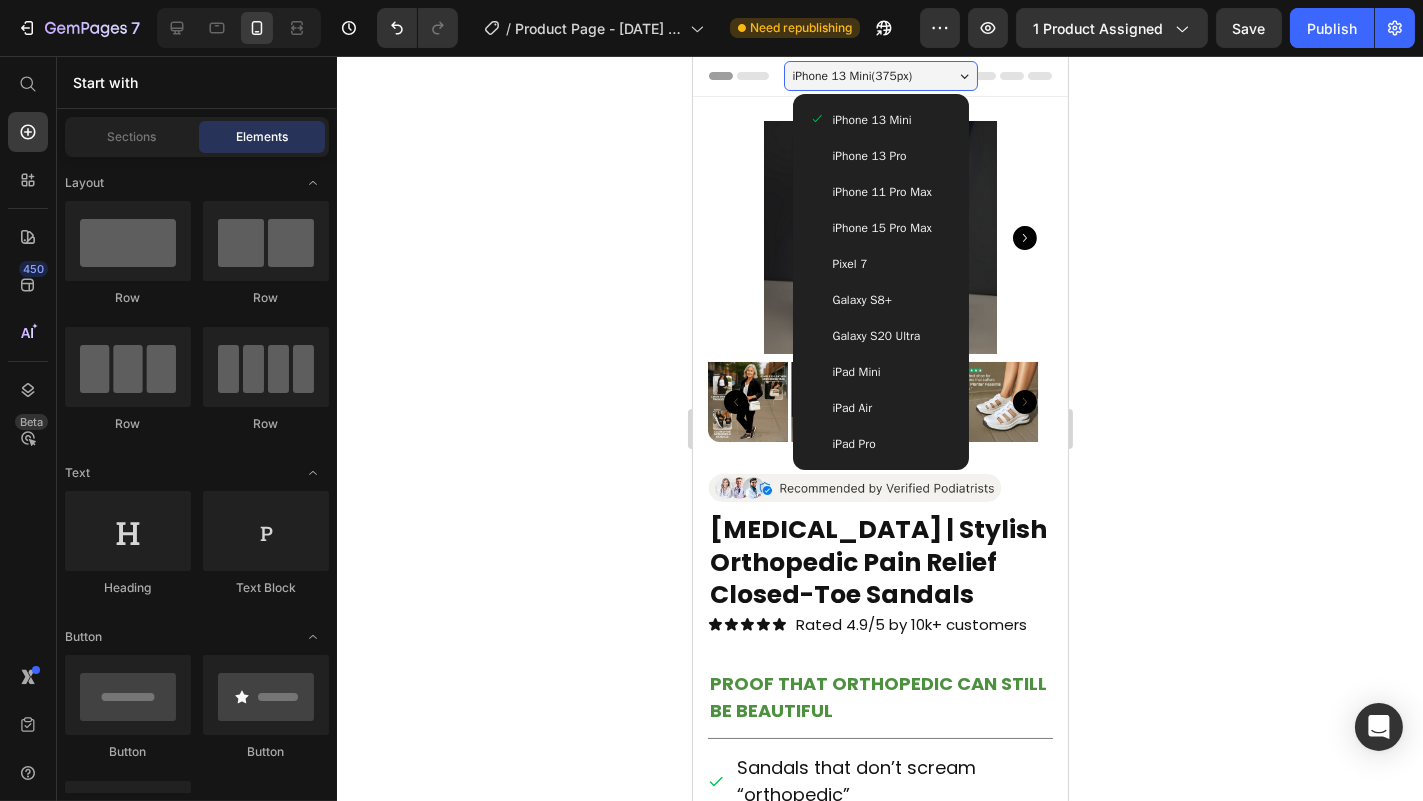 click 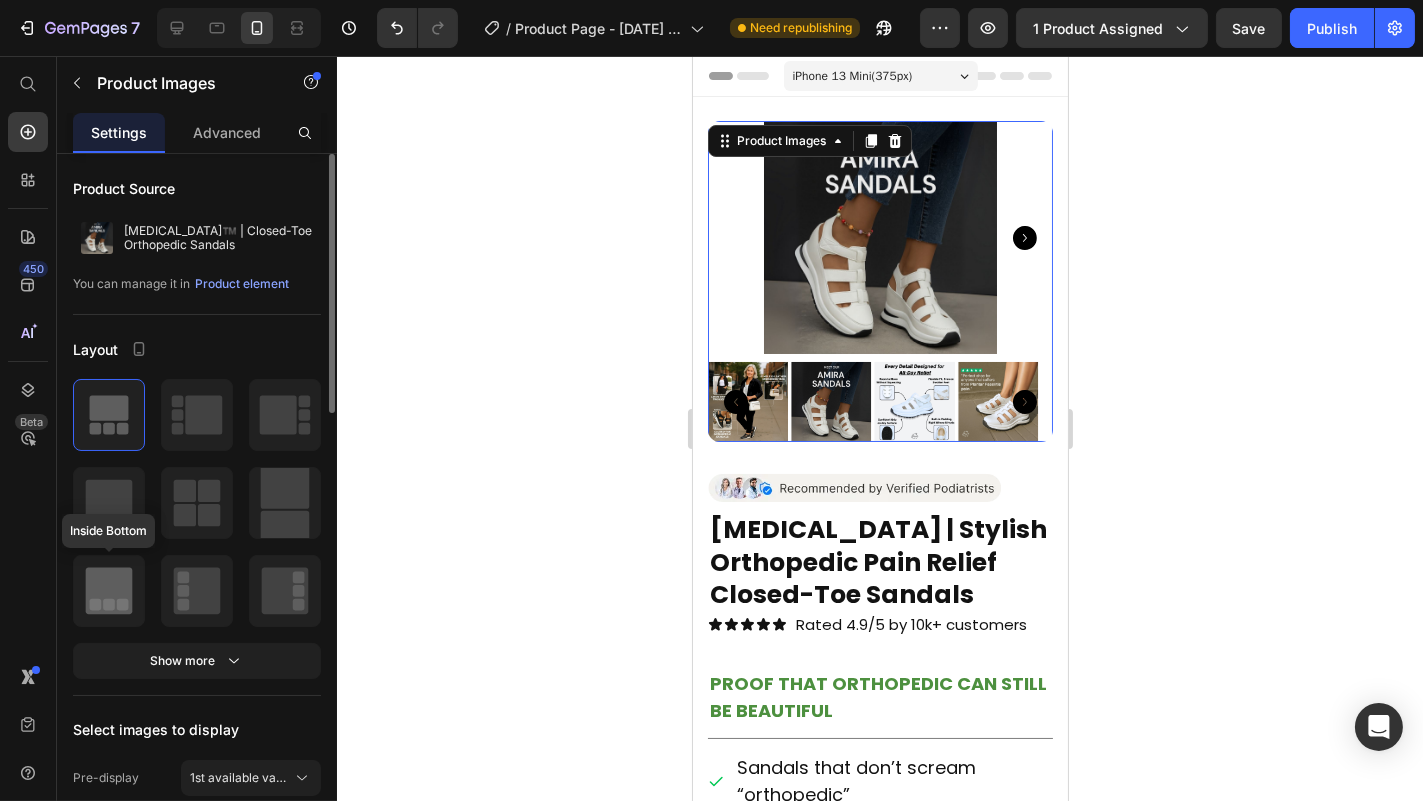 click 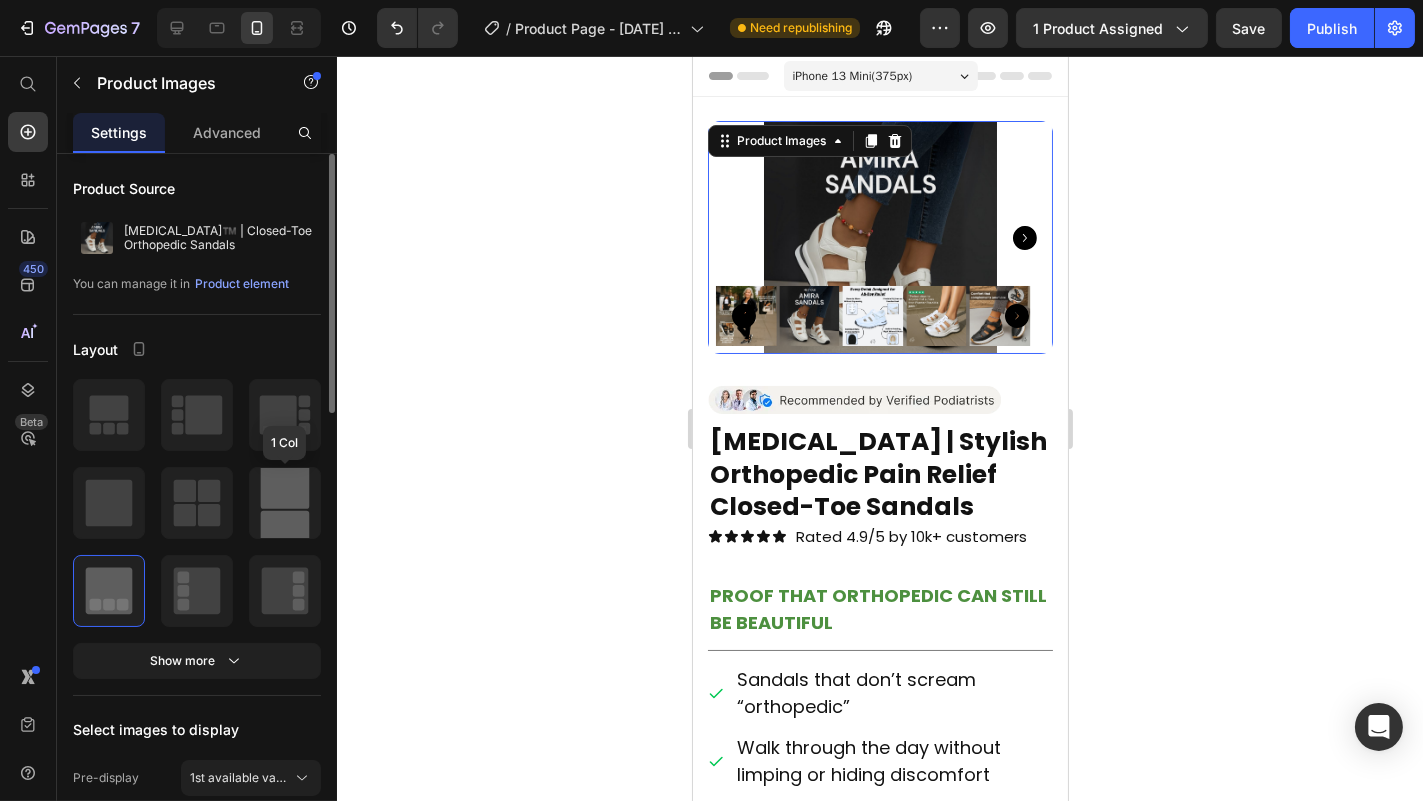 click 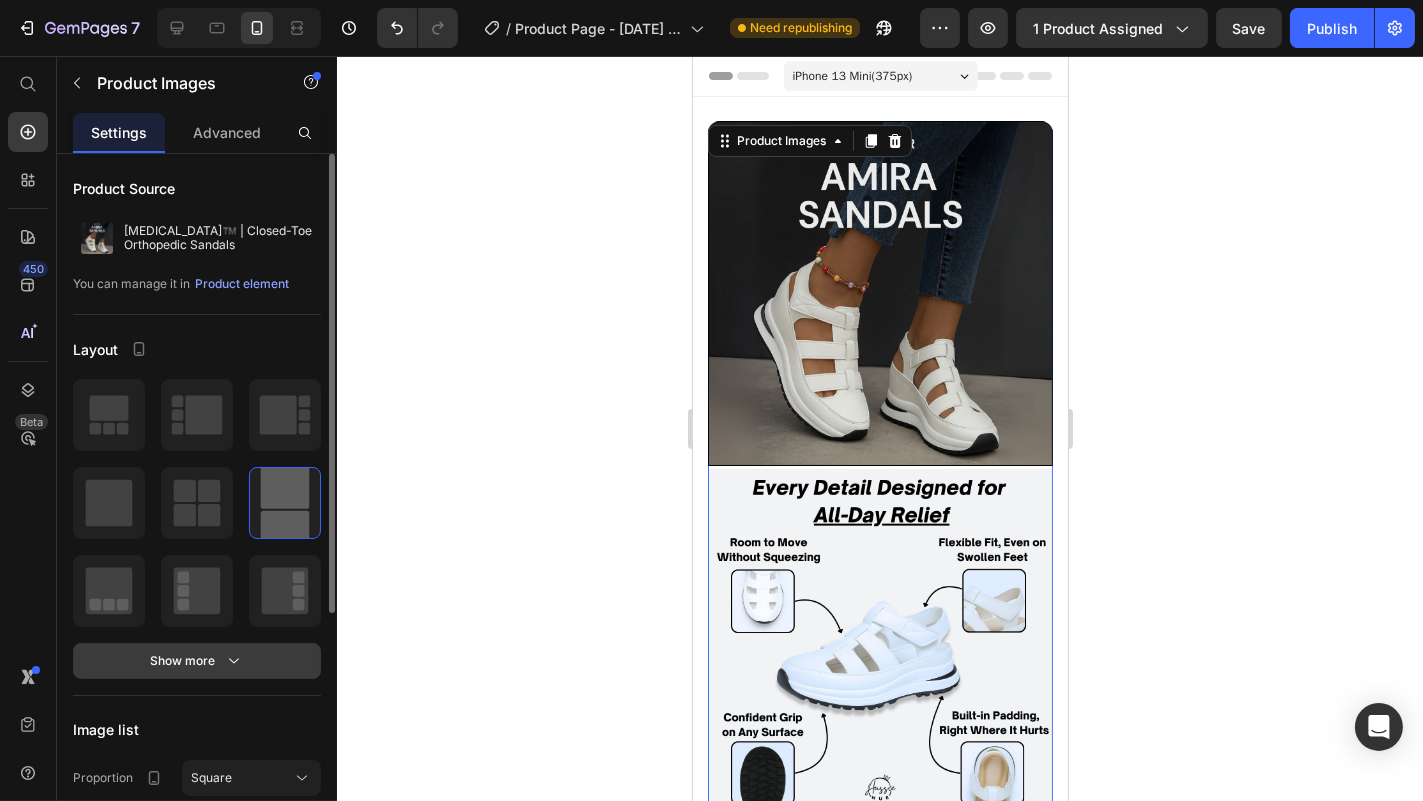 click 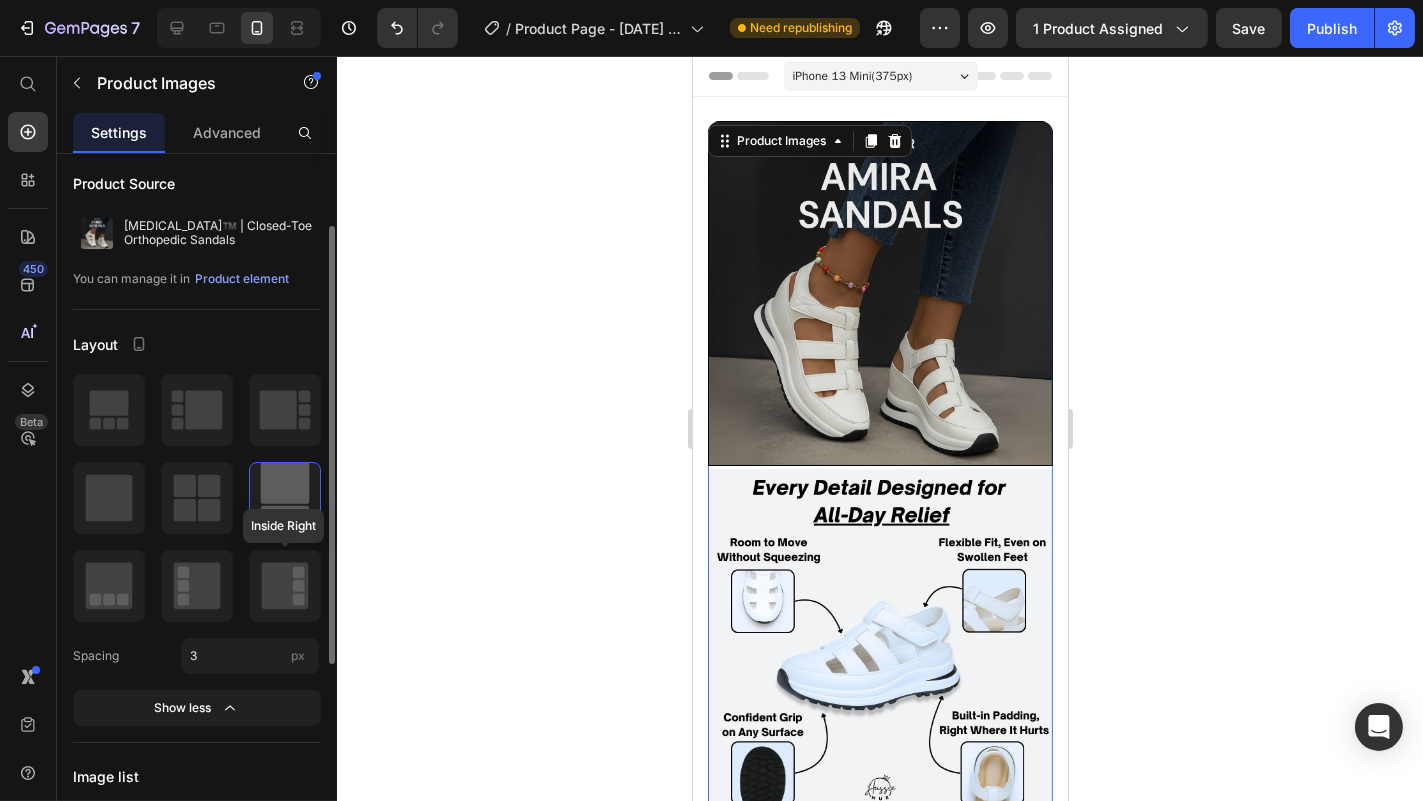 scroll, scrollTop: 0, scrollLeft: 0, axis: both 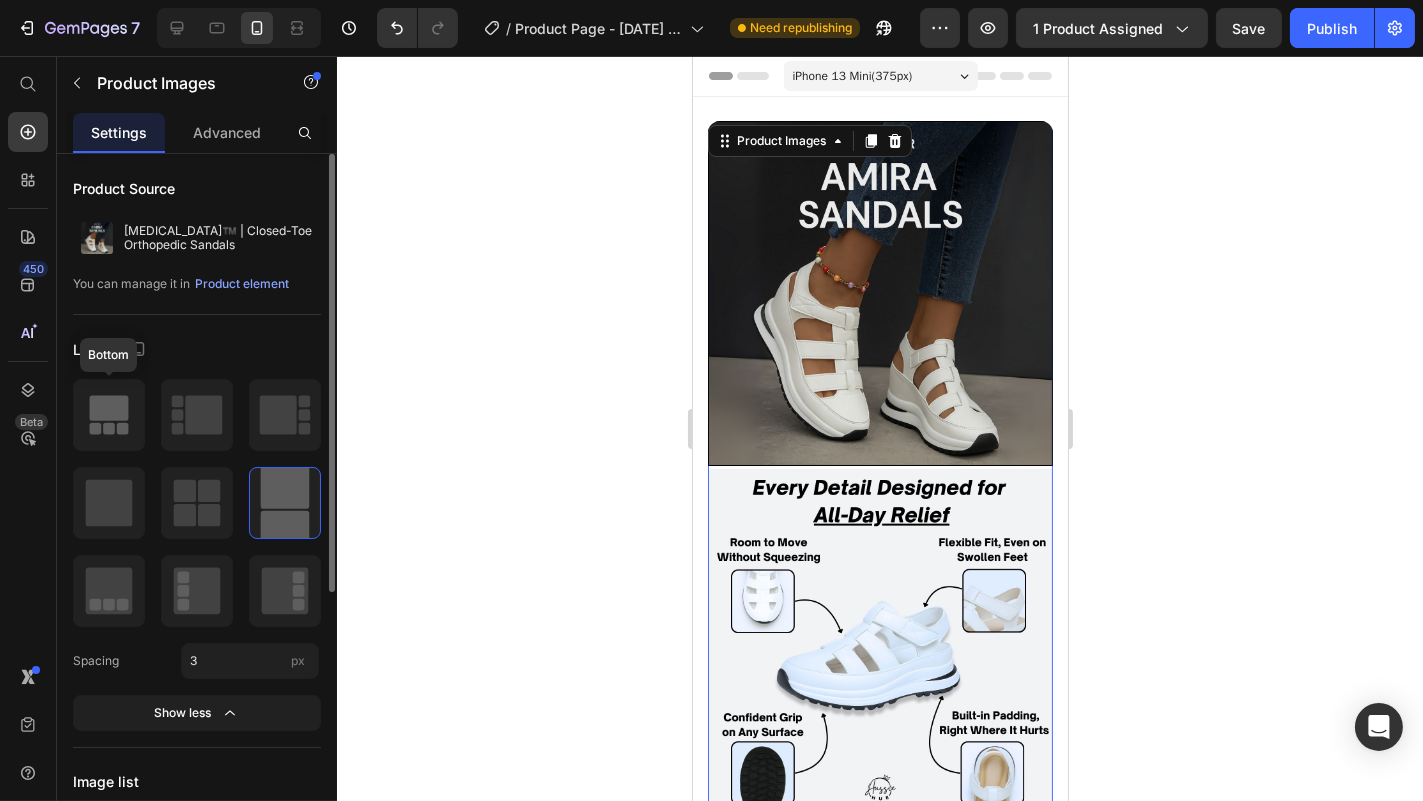 click 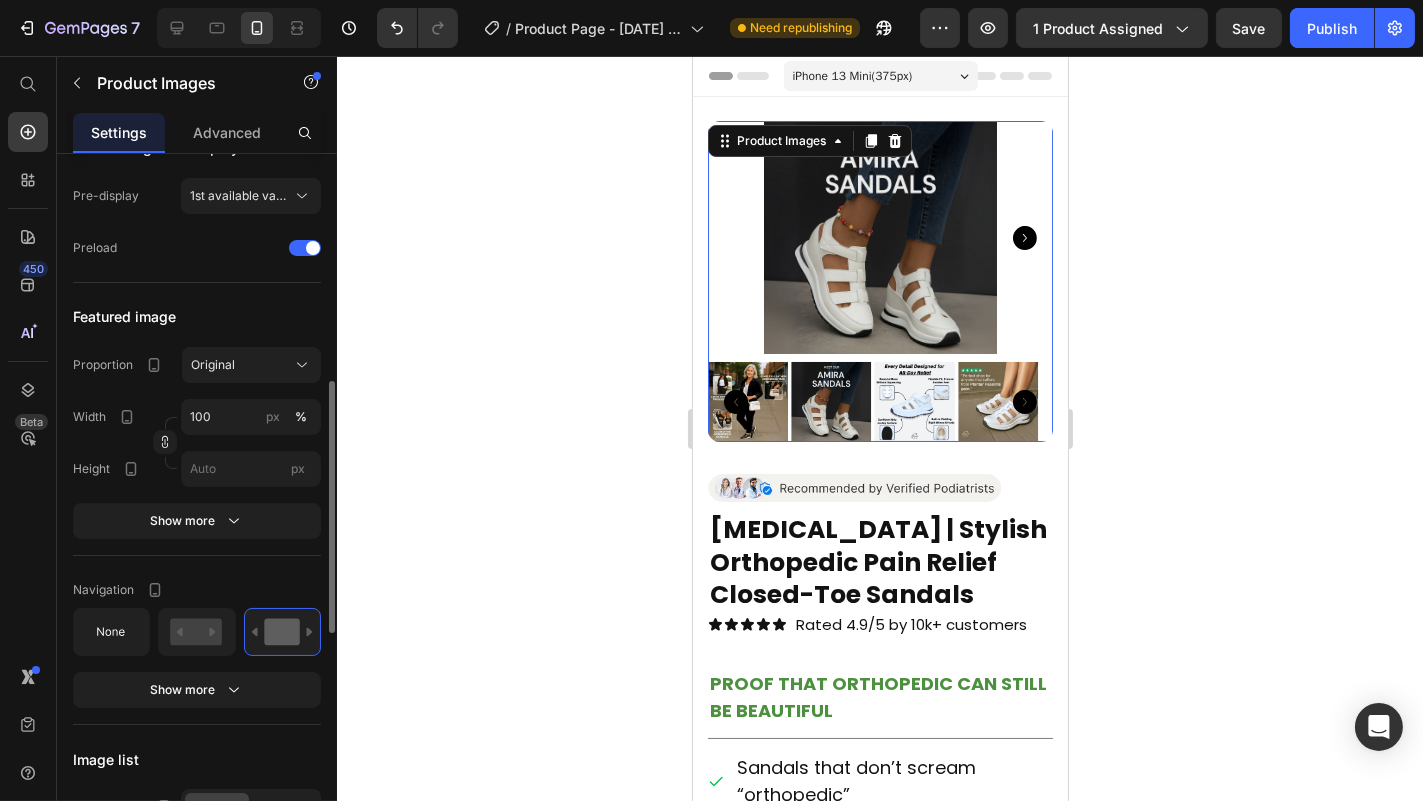 scroll, scrollTop: 773, scrollLeft: 0, axis: vertical 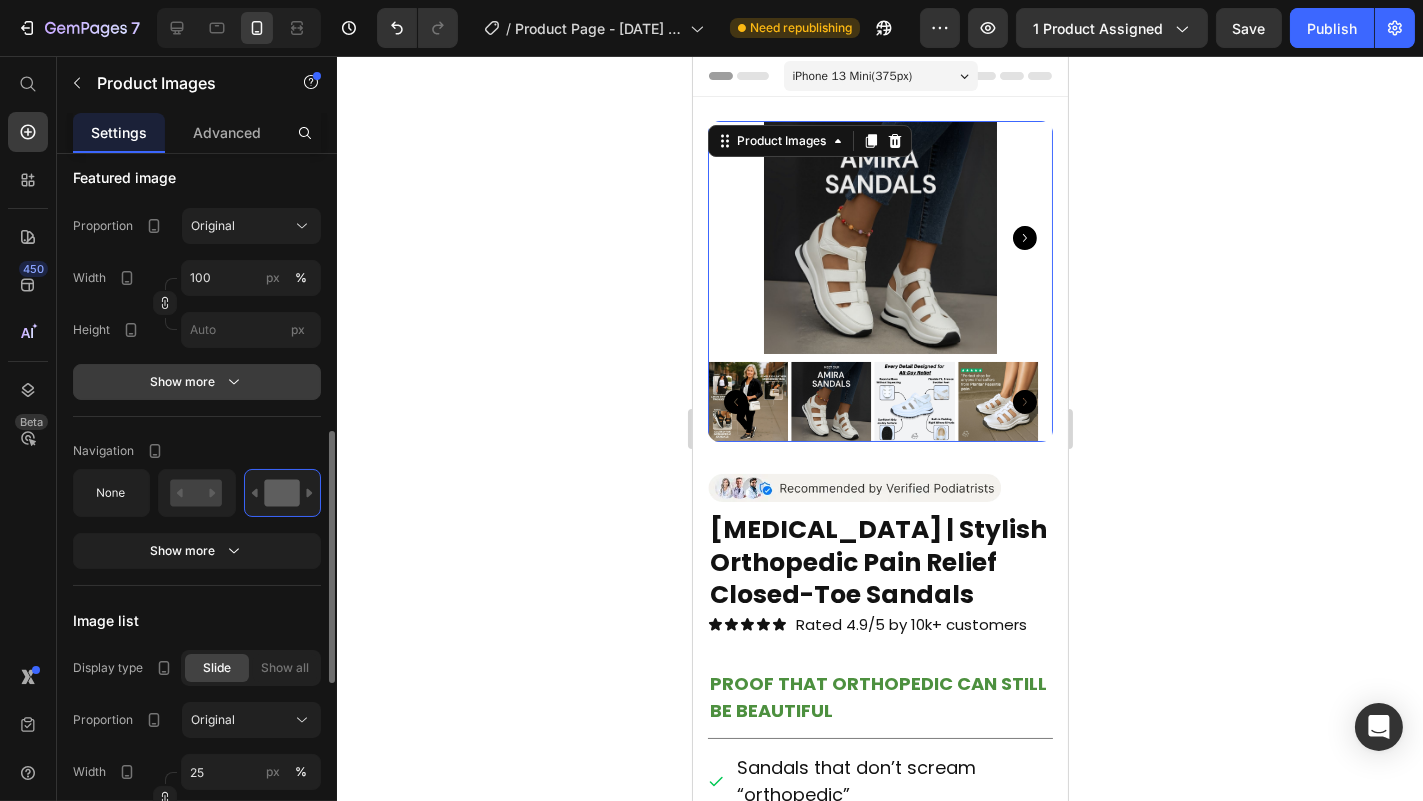 click on "Show more" at bounding box center [197, 382] 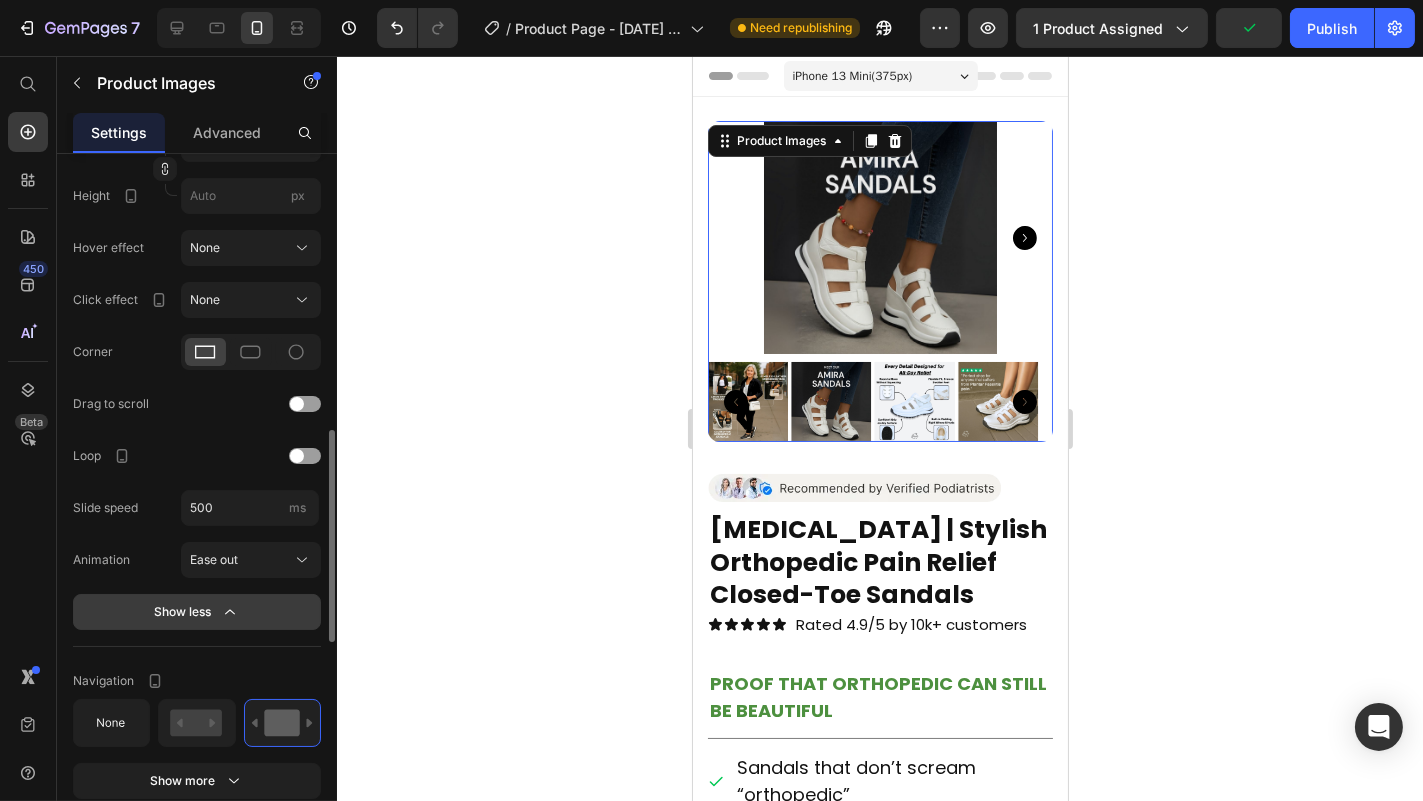 scroll, scrollTop: 908, scrollLeft: 0, axis: vertical 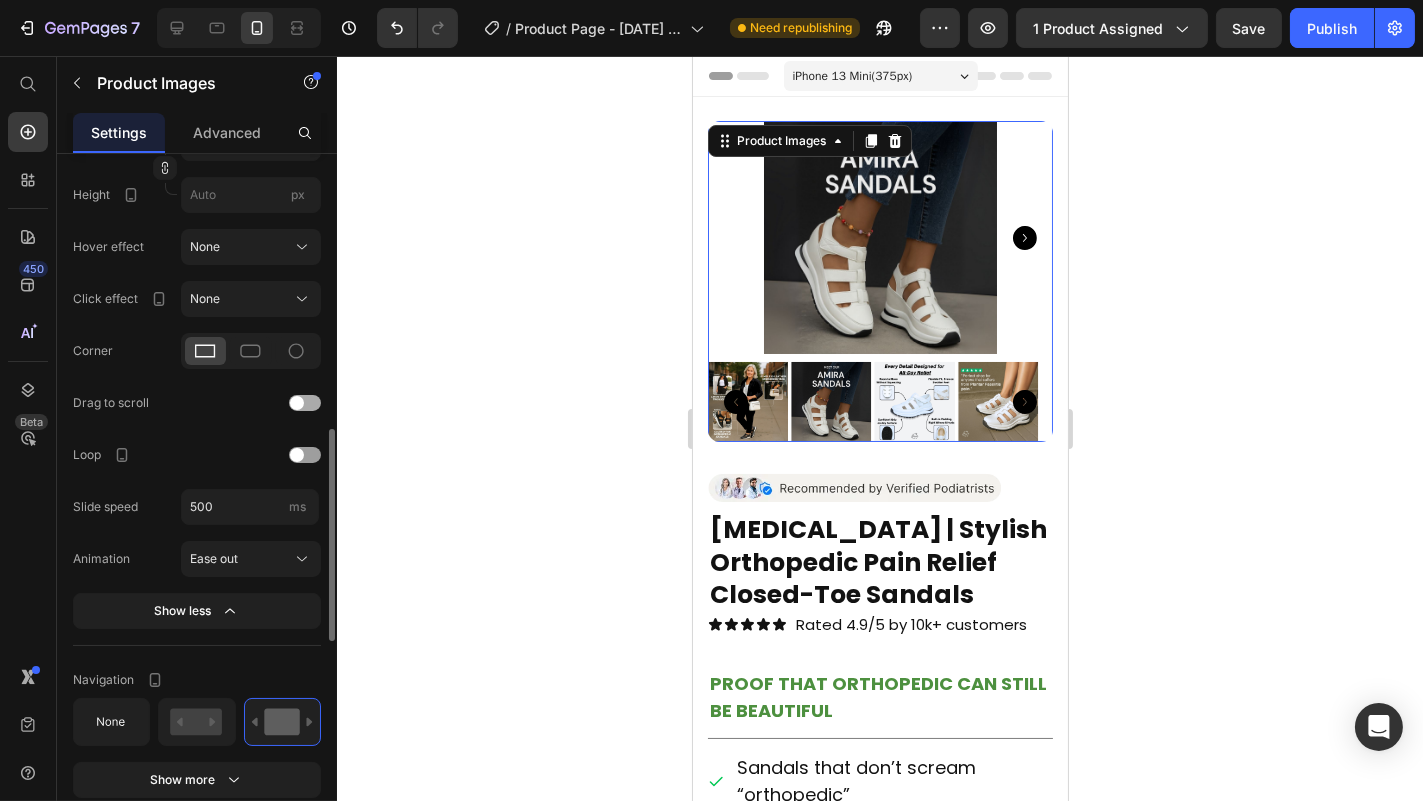 click at bounding box center [305, 403] 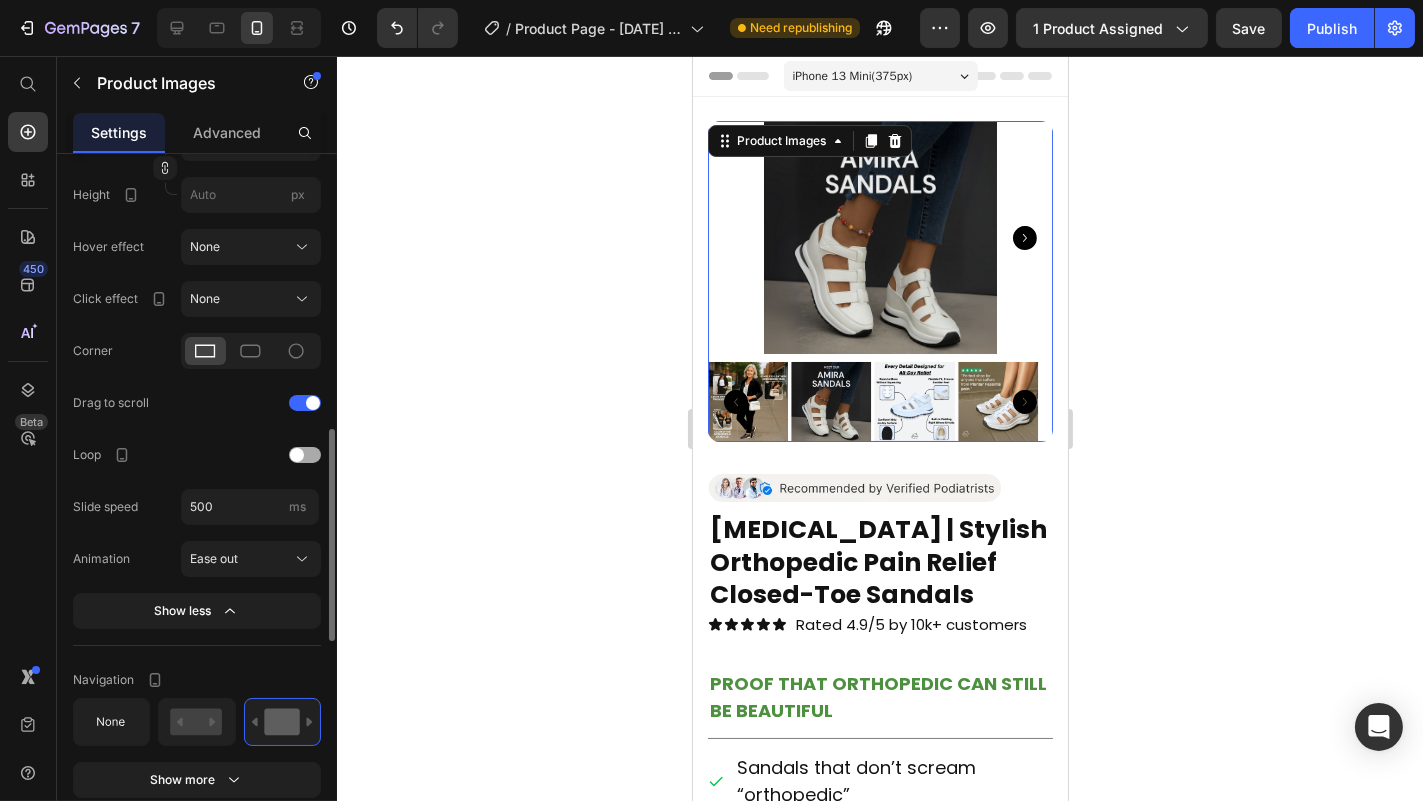 click at bounding box center [305, 455] 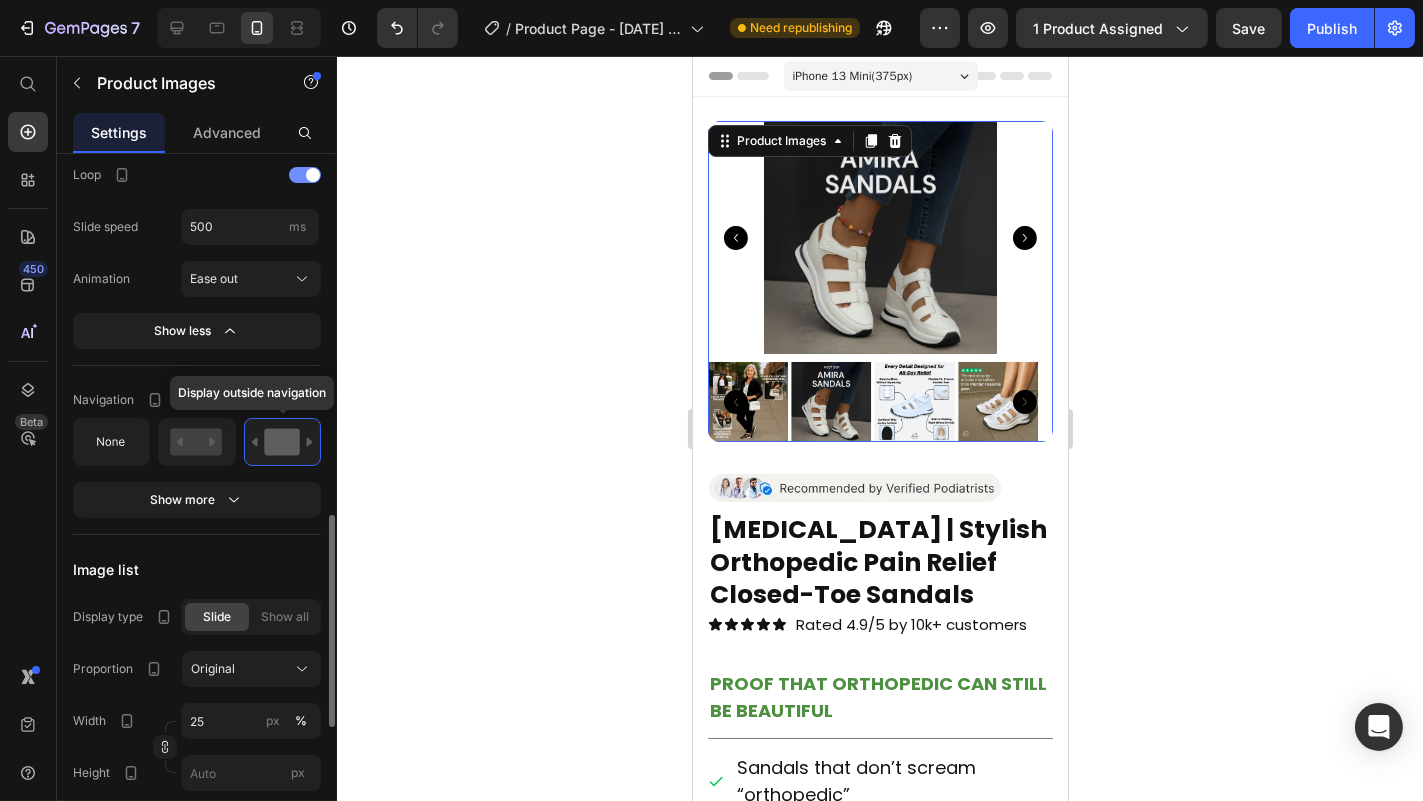 scroll, scrollTop: 1190, scrollLeft: 0, axis: vertical 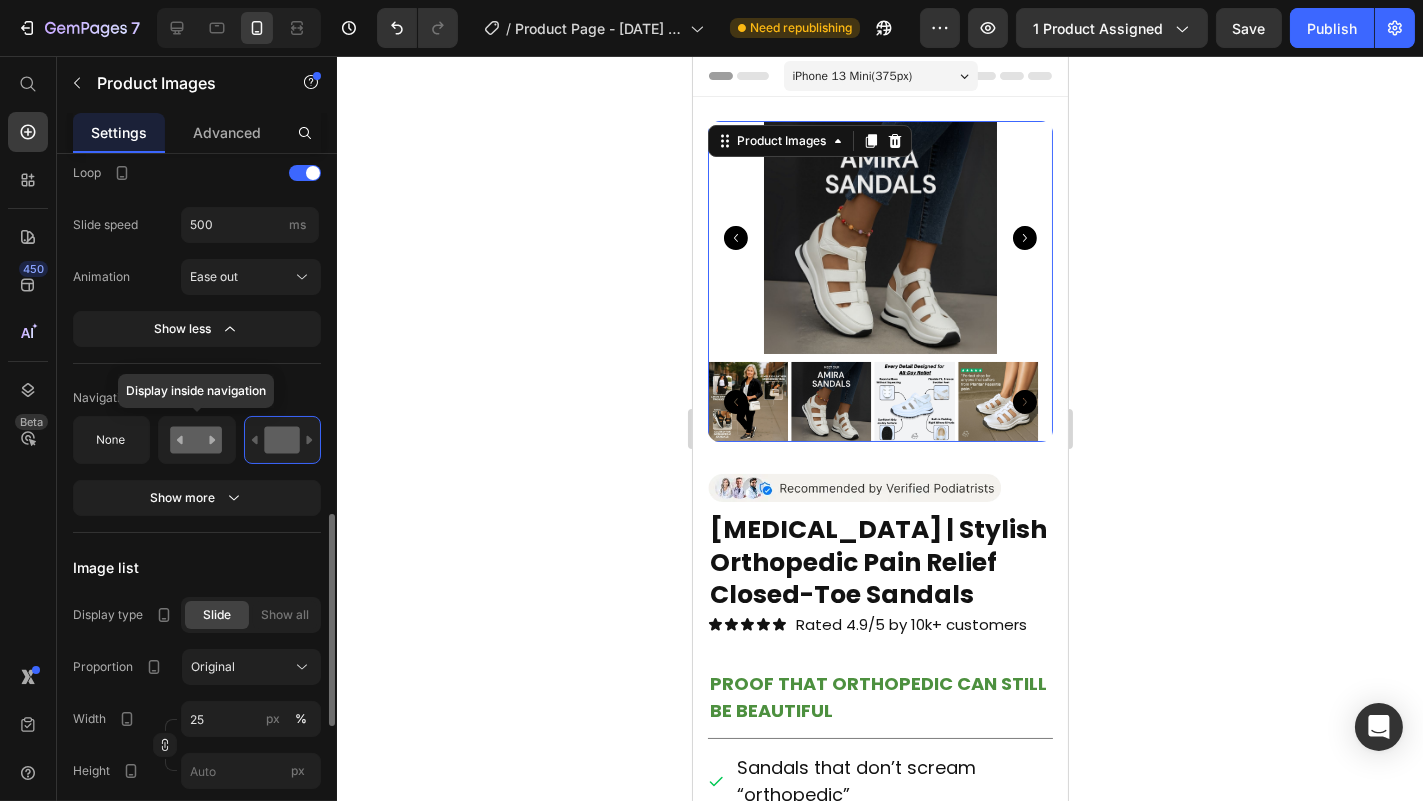 click 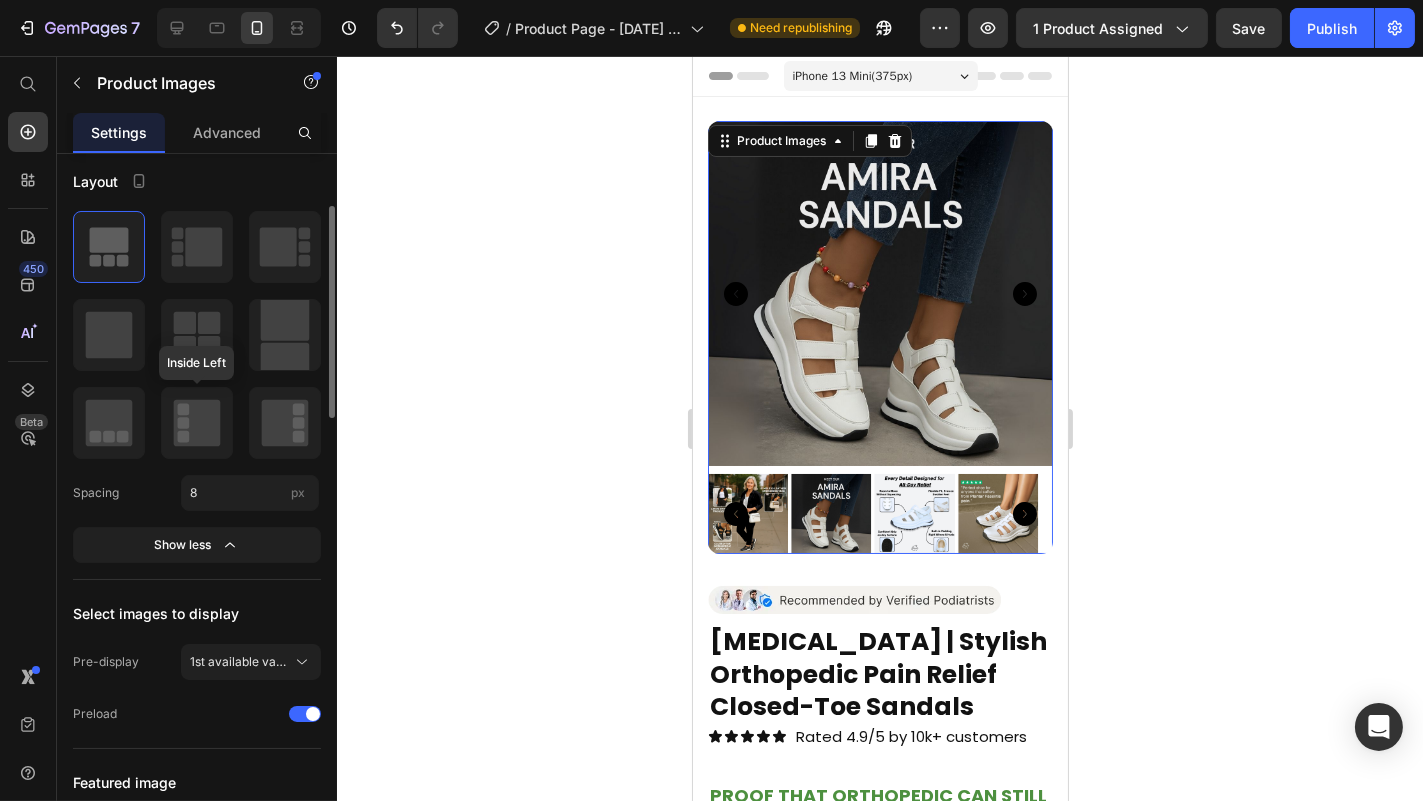 scroll, scrollTop: 167, scrollLeft: 0, axis: vertical 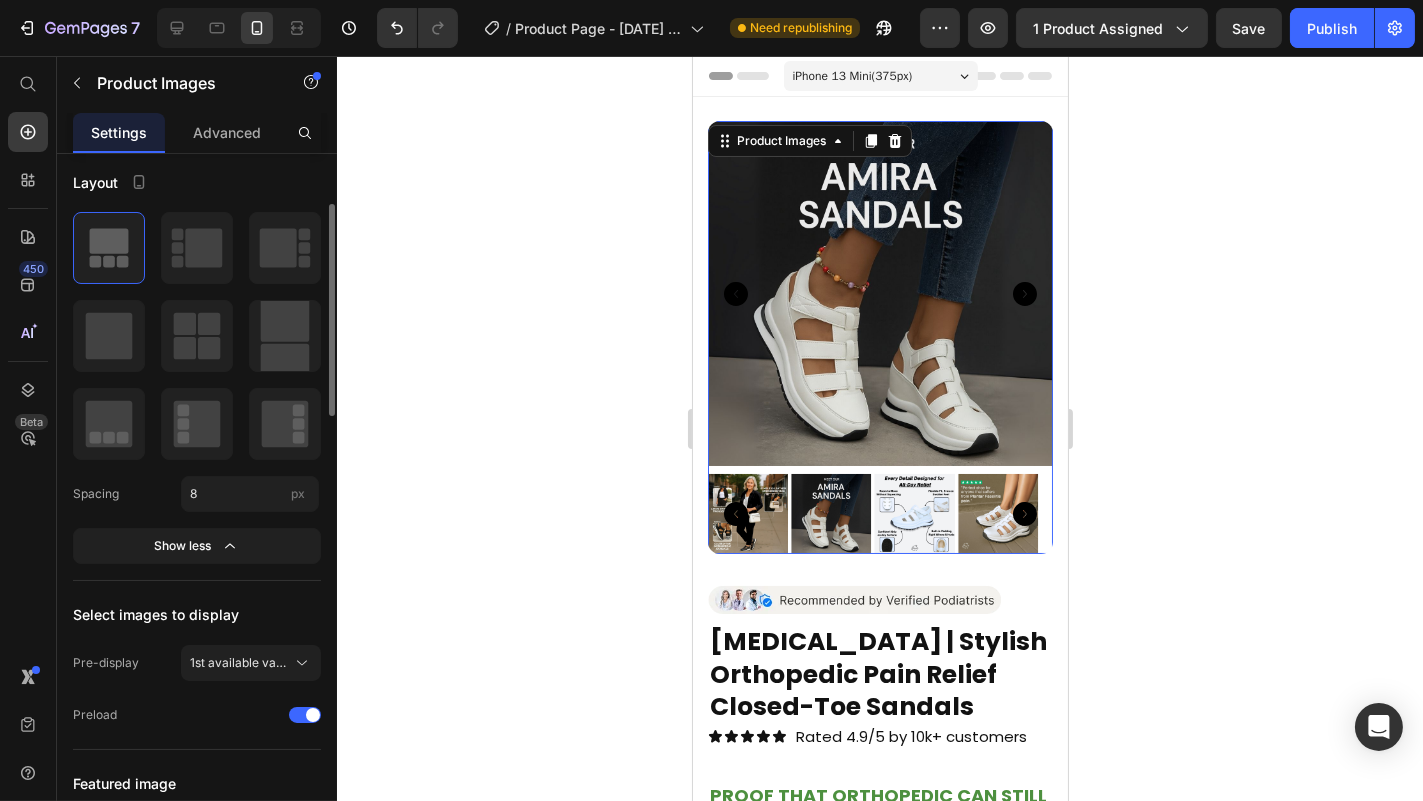 click on "Layout Spacing 8 px Show less" 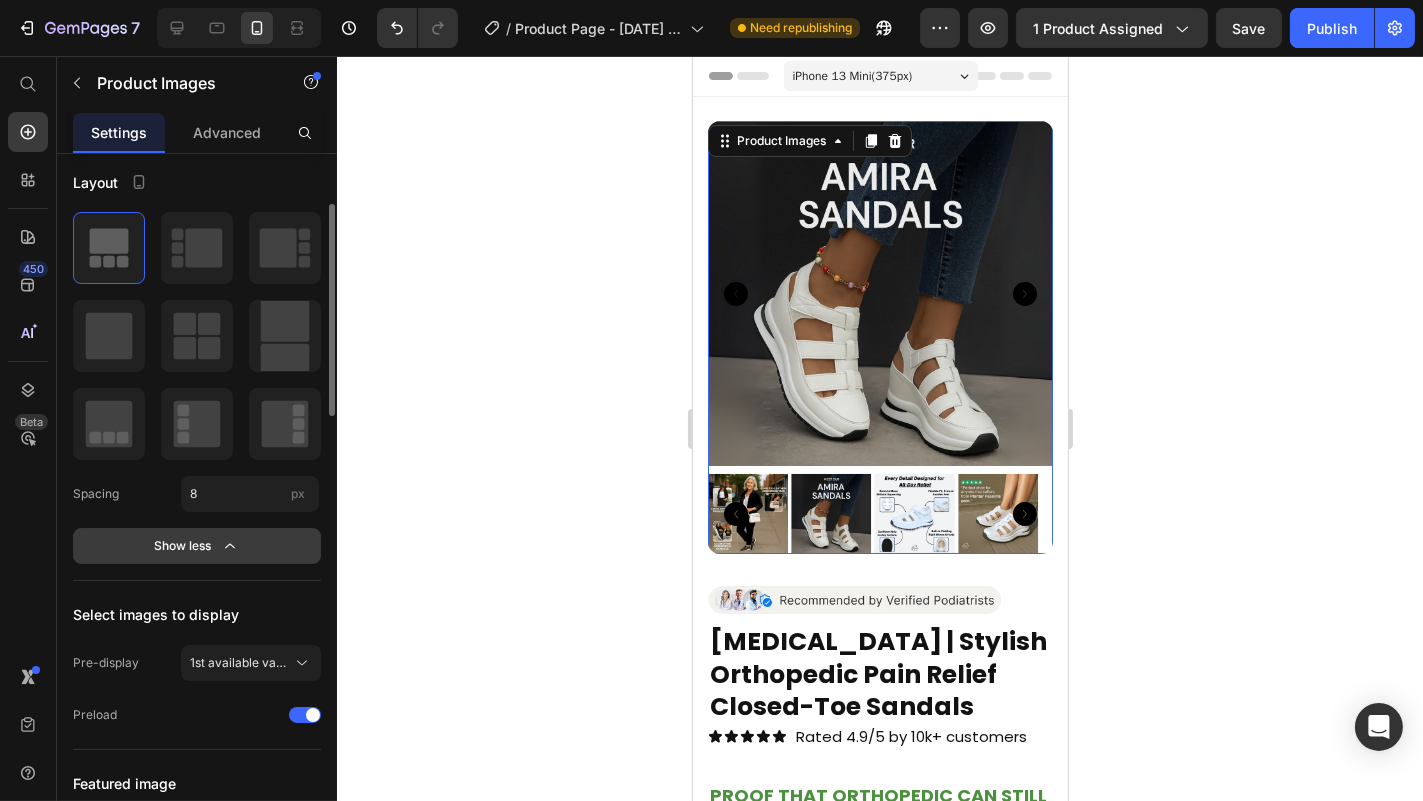 click on "Show less" at bounding box center [197, 546] 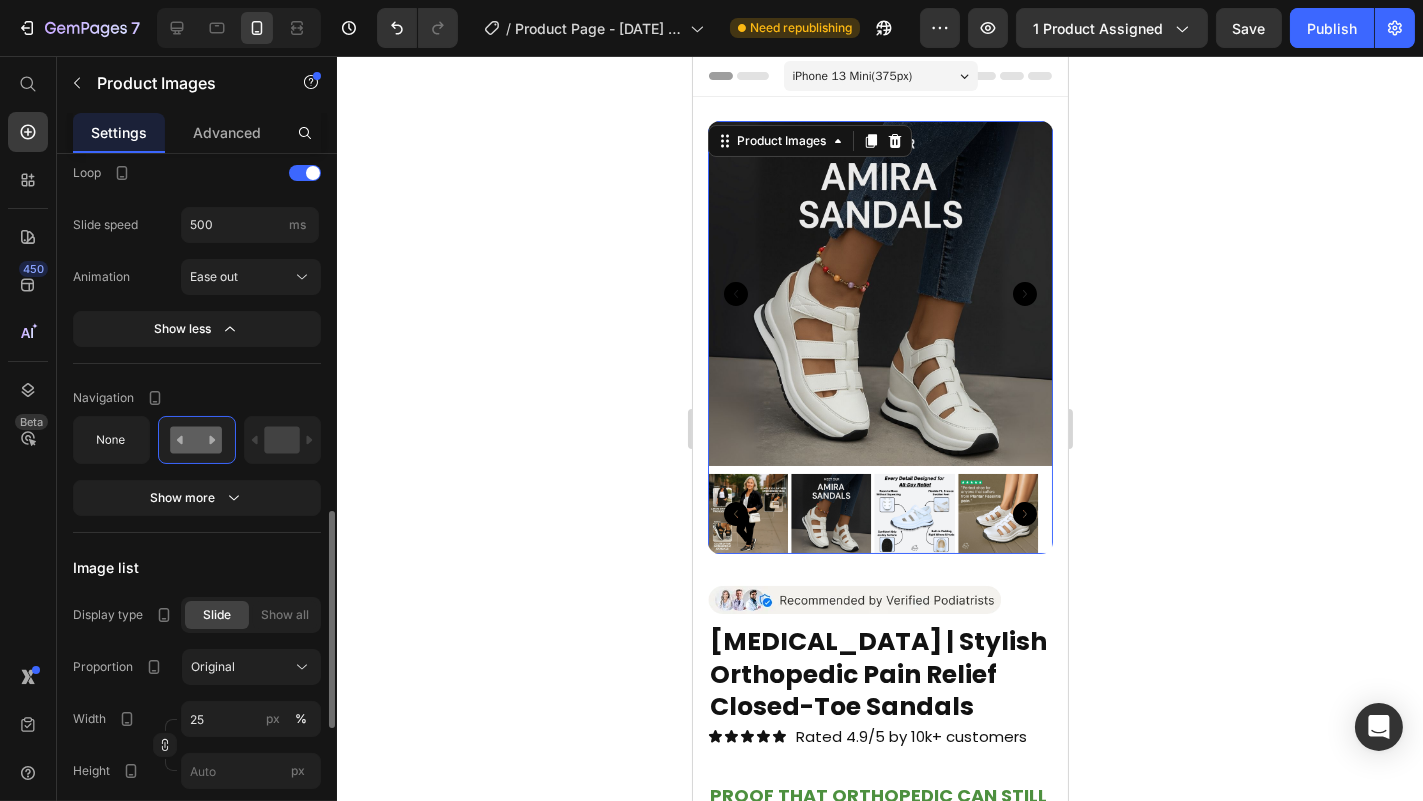 scroll, scrollTop: 1142, scrollLeft: 0, axis: vertical 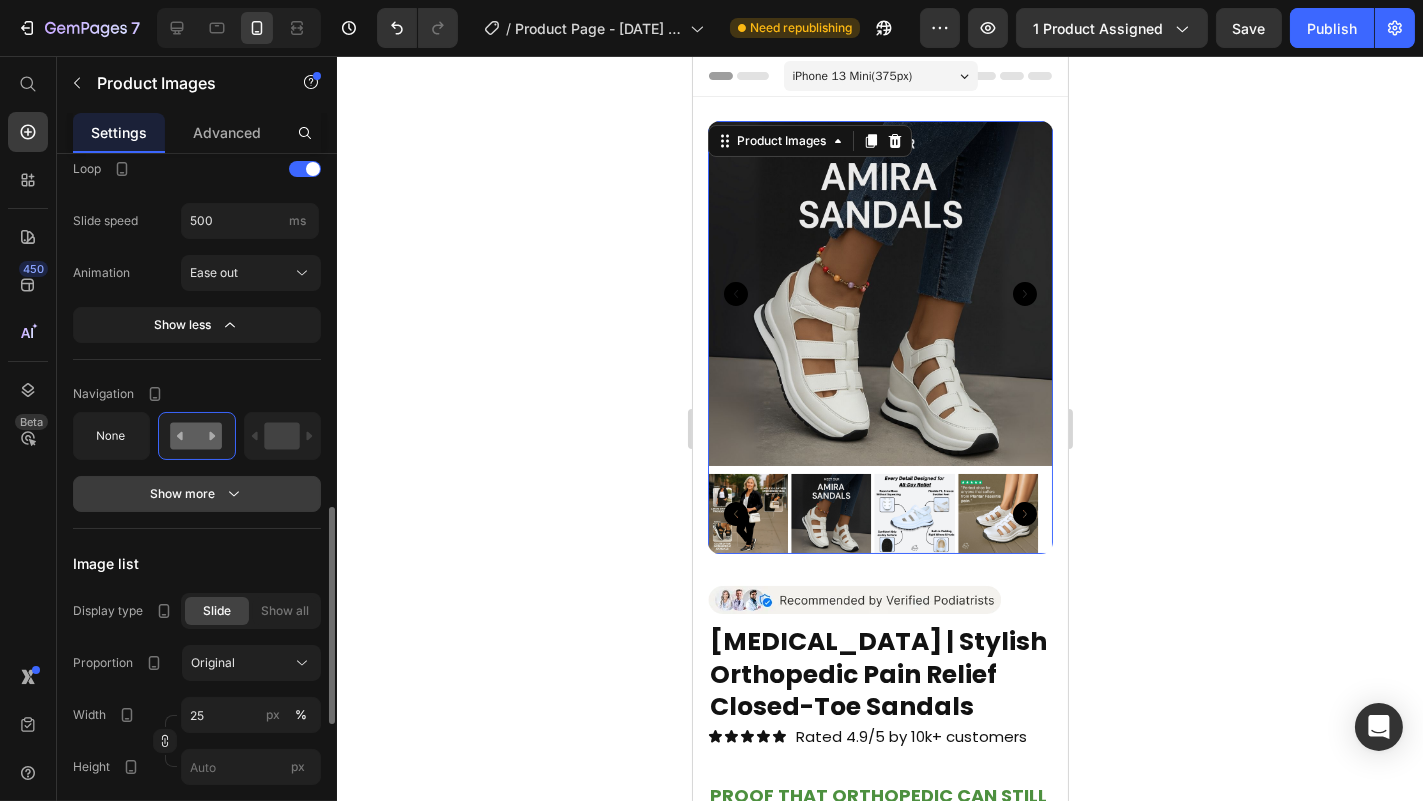 click 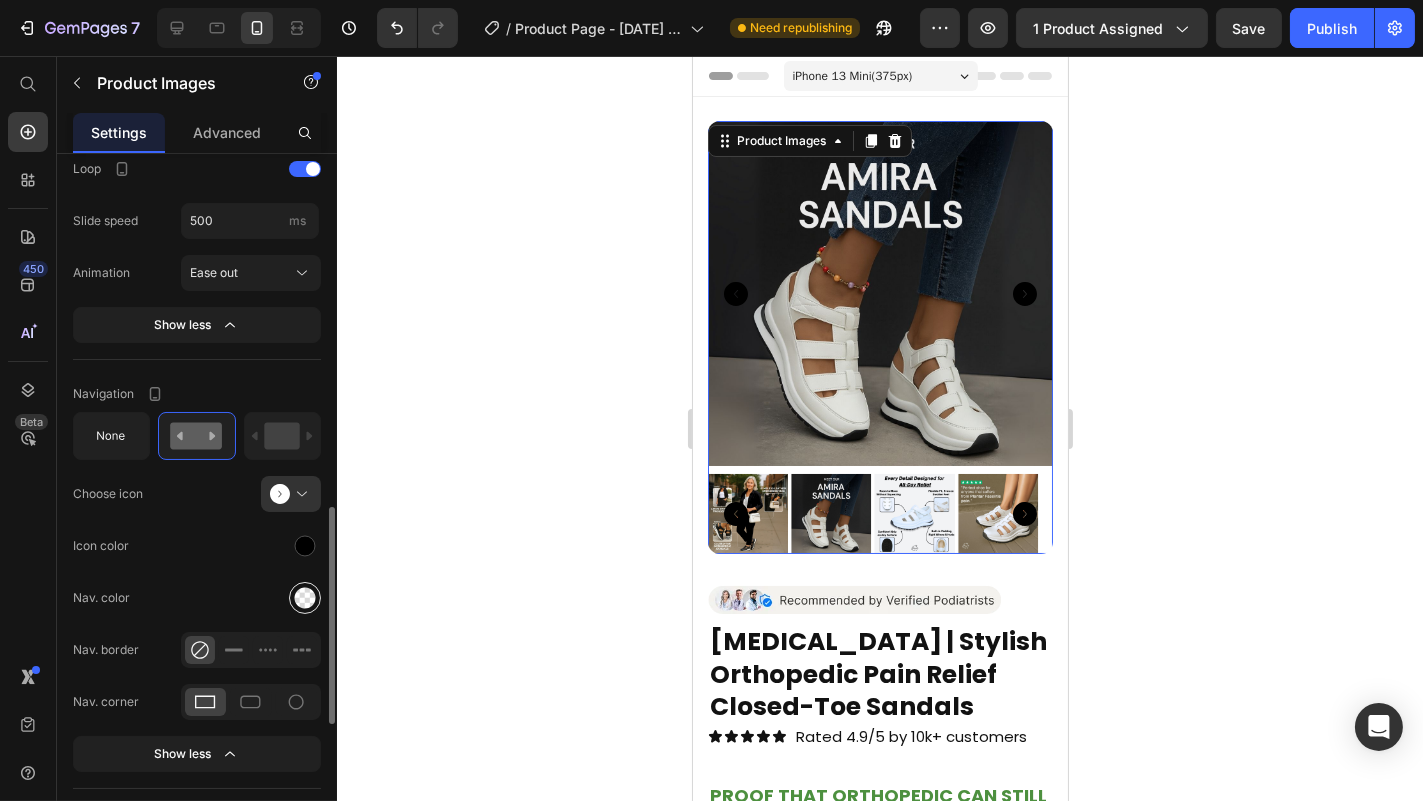 click at bounding box center (305, 598) 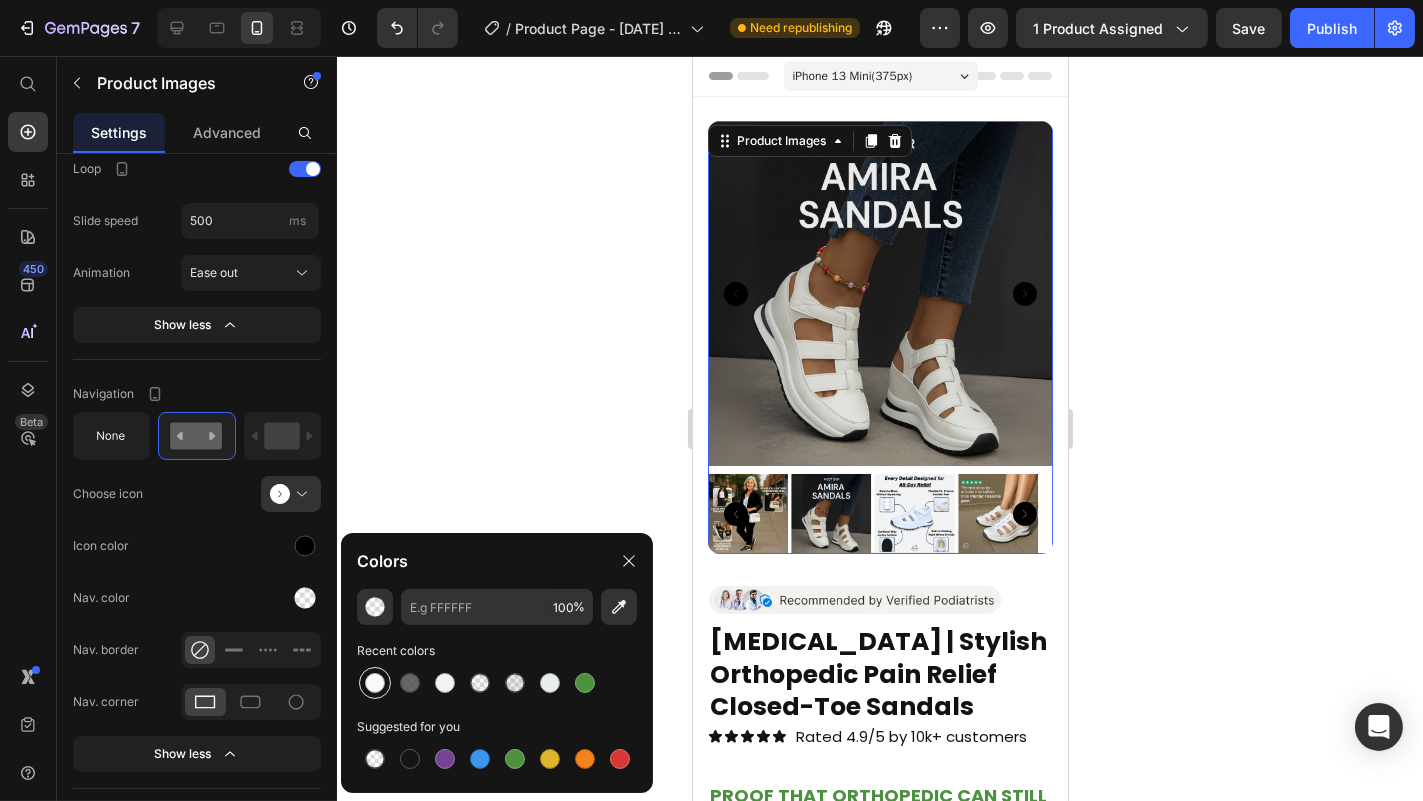 click at bounding box center (375, 683) 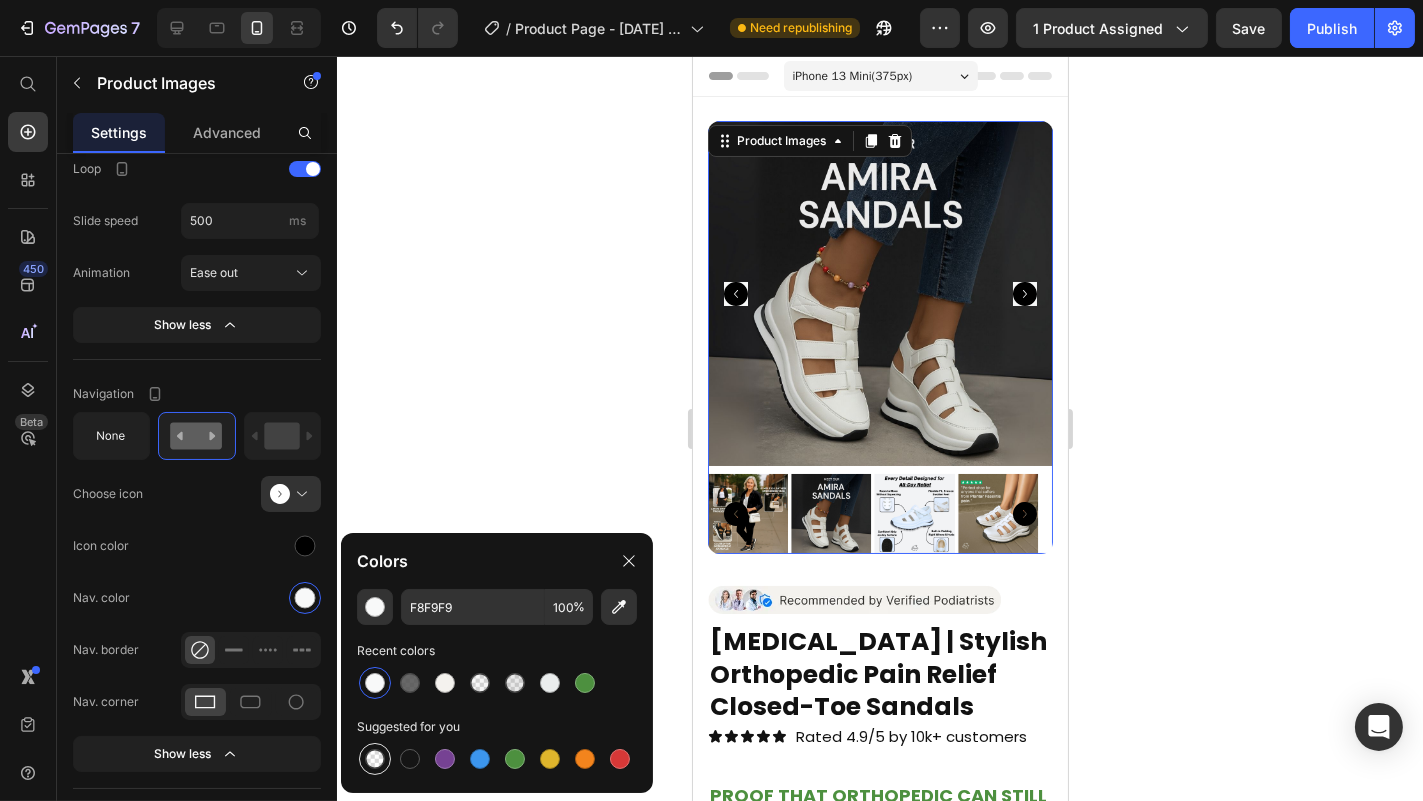 click at bounding box center (375, 759) 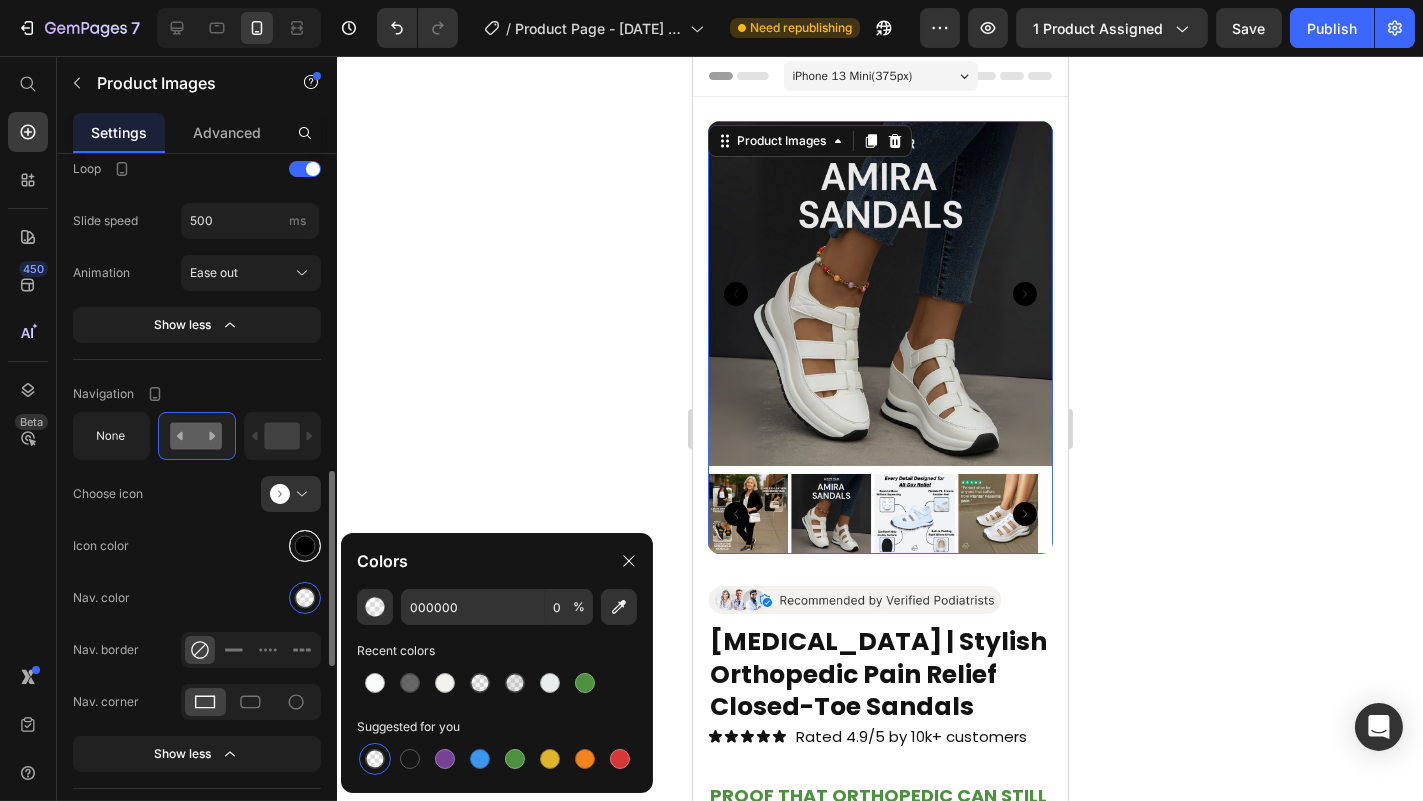 click at bounding box center (305, 546) 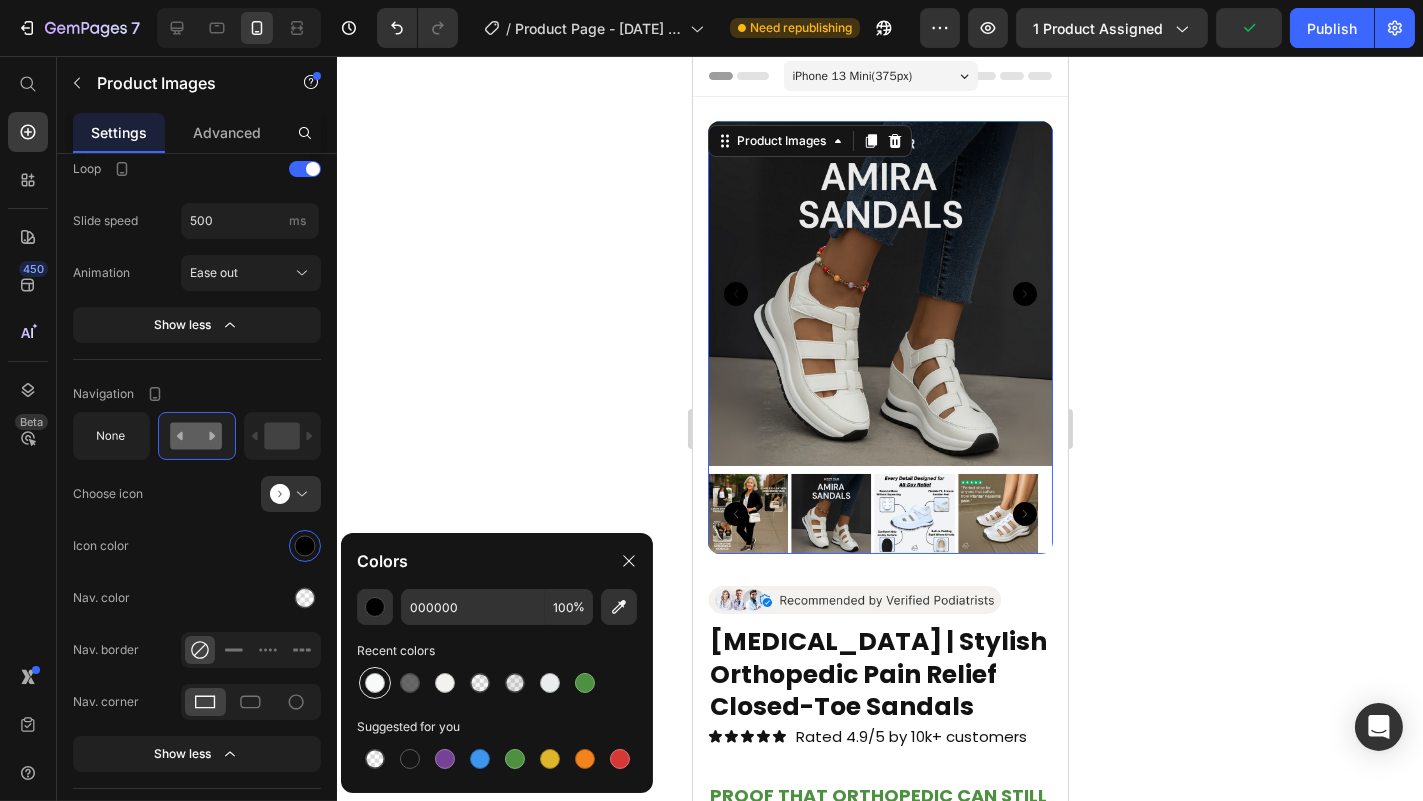 click at bounding box center [375, 683] 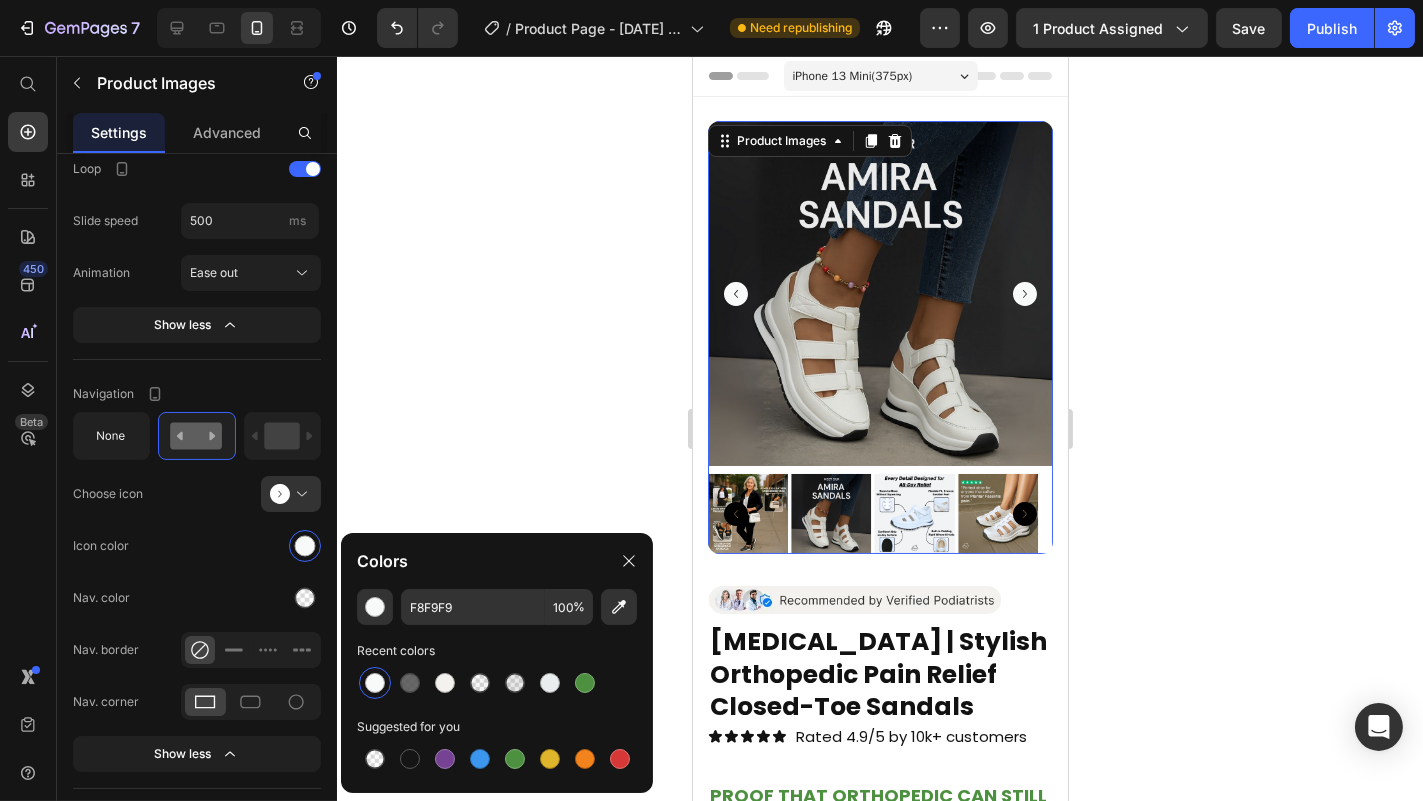 click 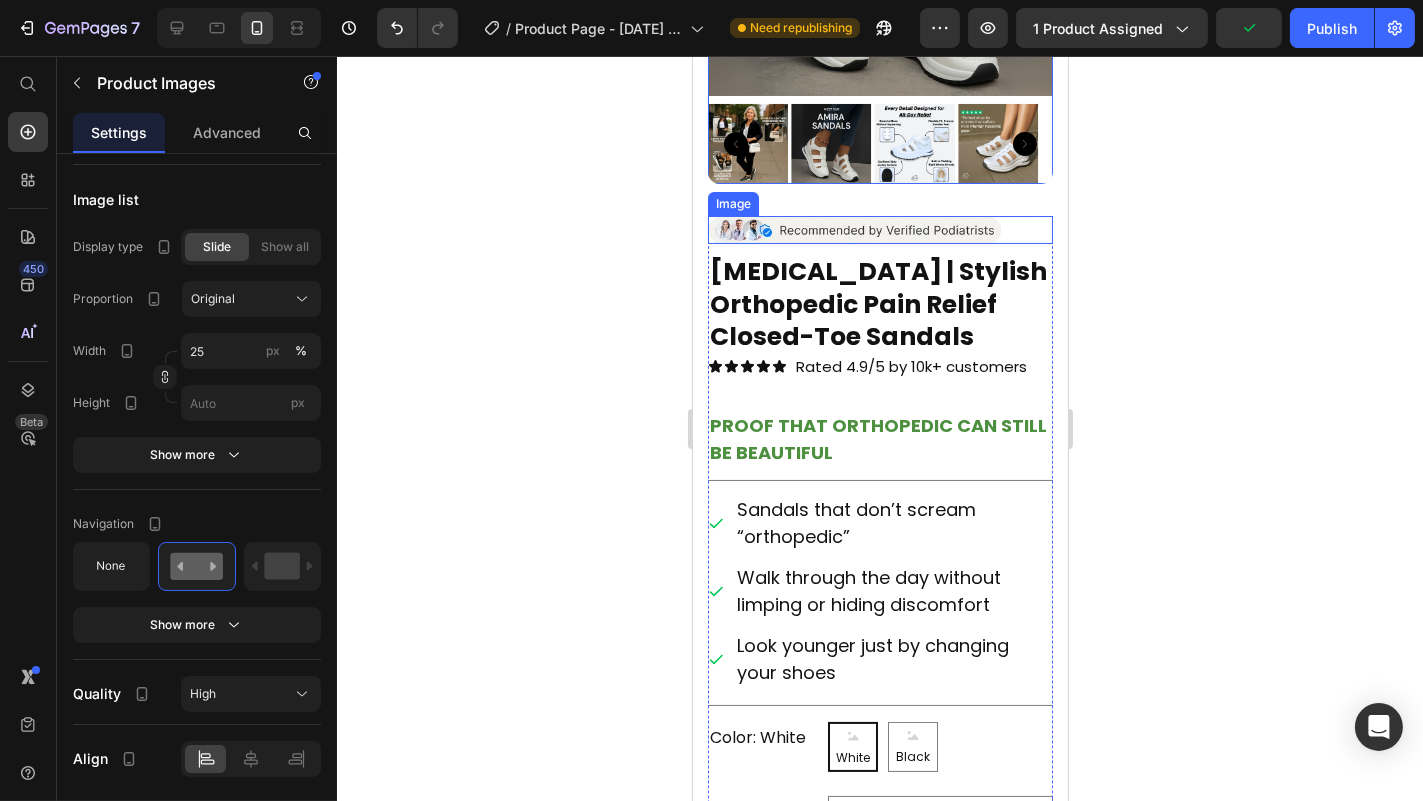 scroll, scrollTop: 372, scrollLeft: 0, axis: vertical 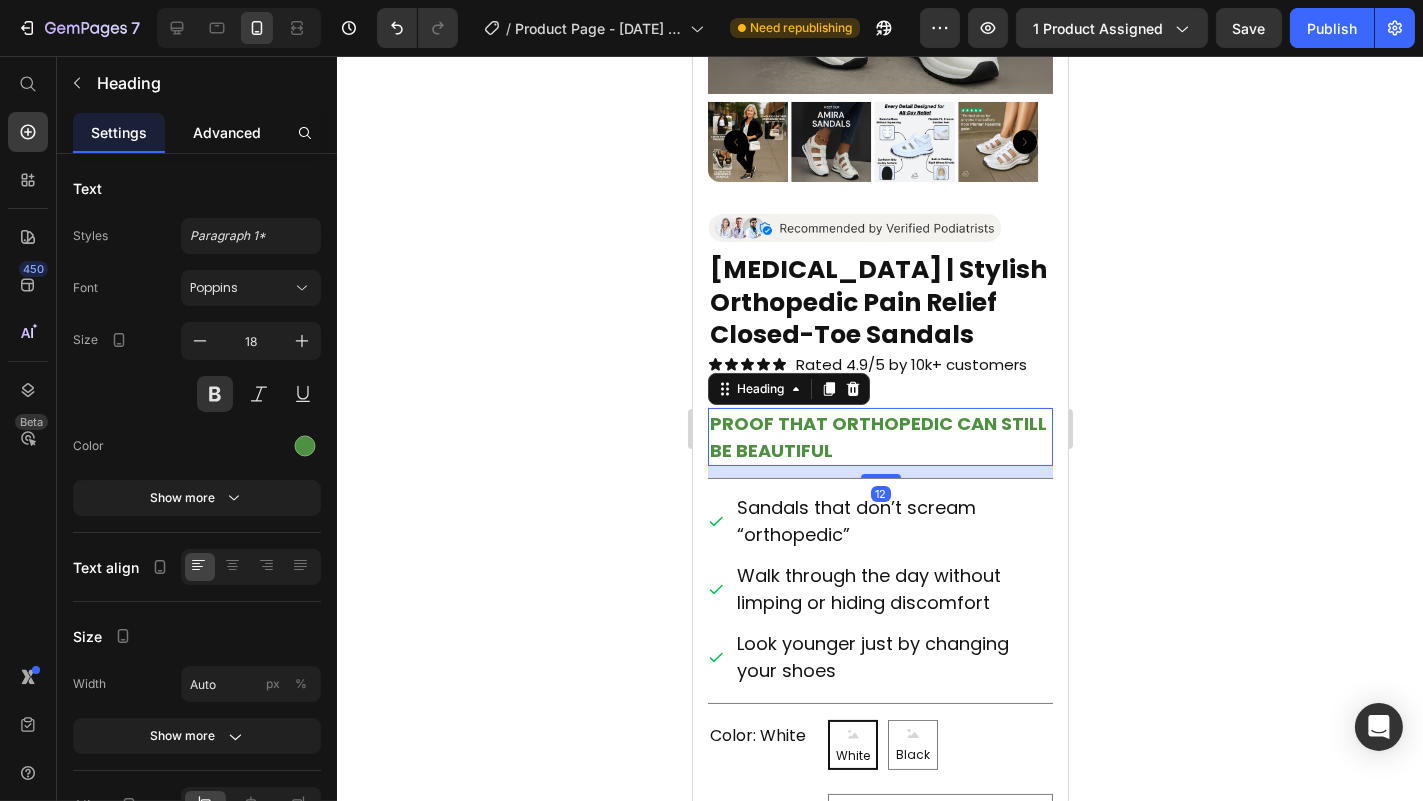 click on "Advanced" at bounding box center [227, 132] 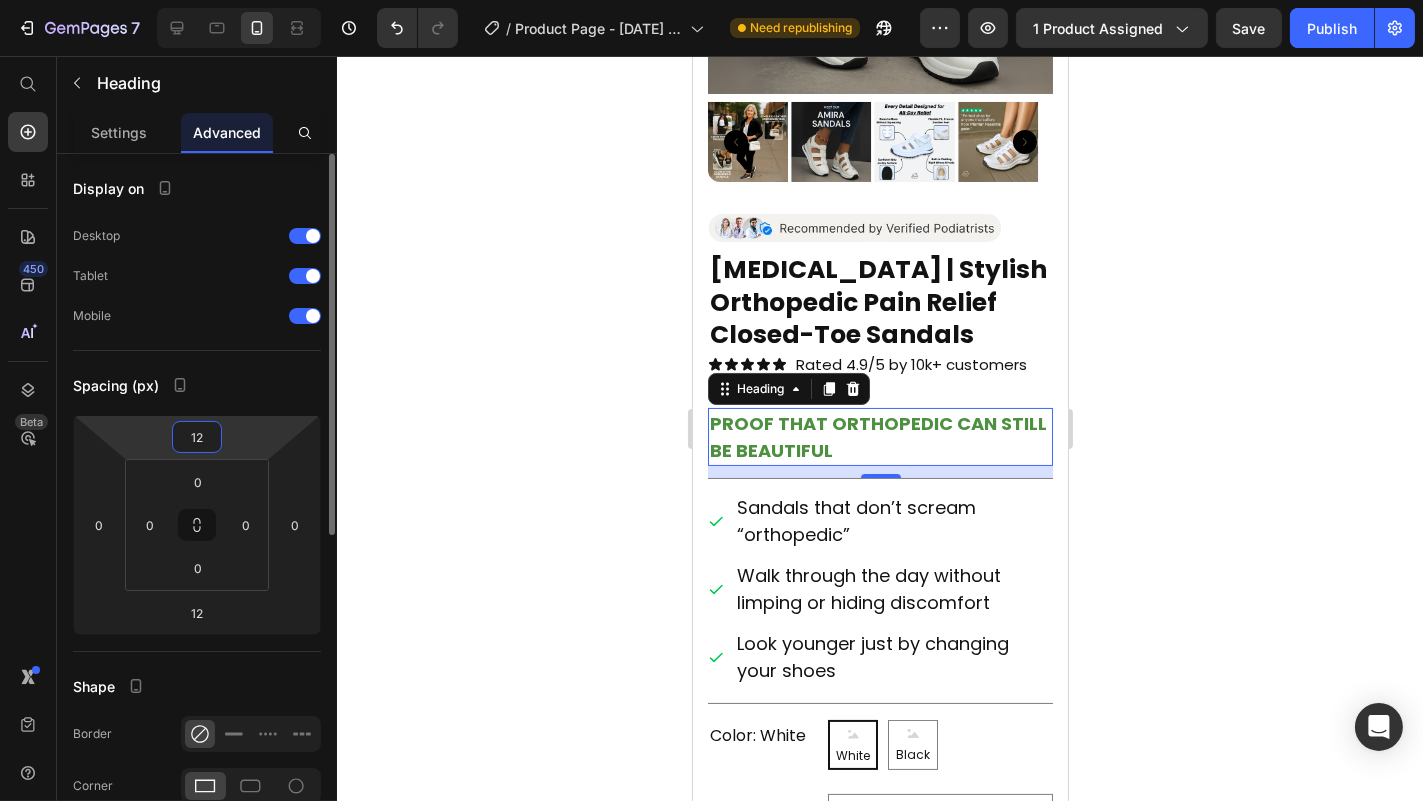 click on "12" at bounding box center [197, 437] 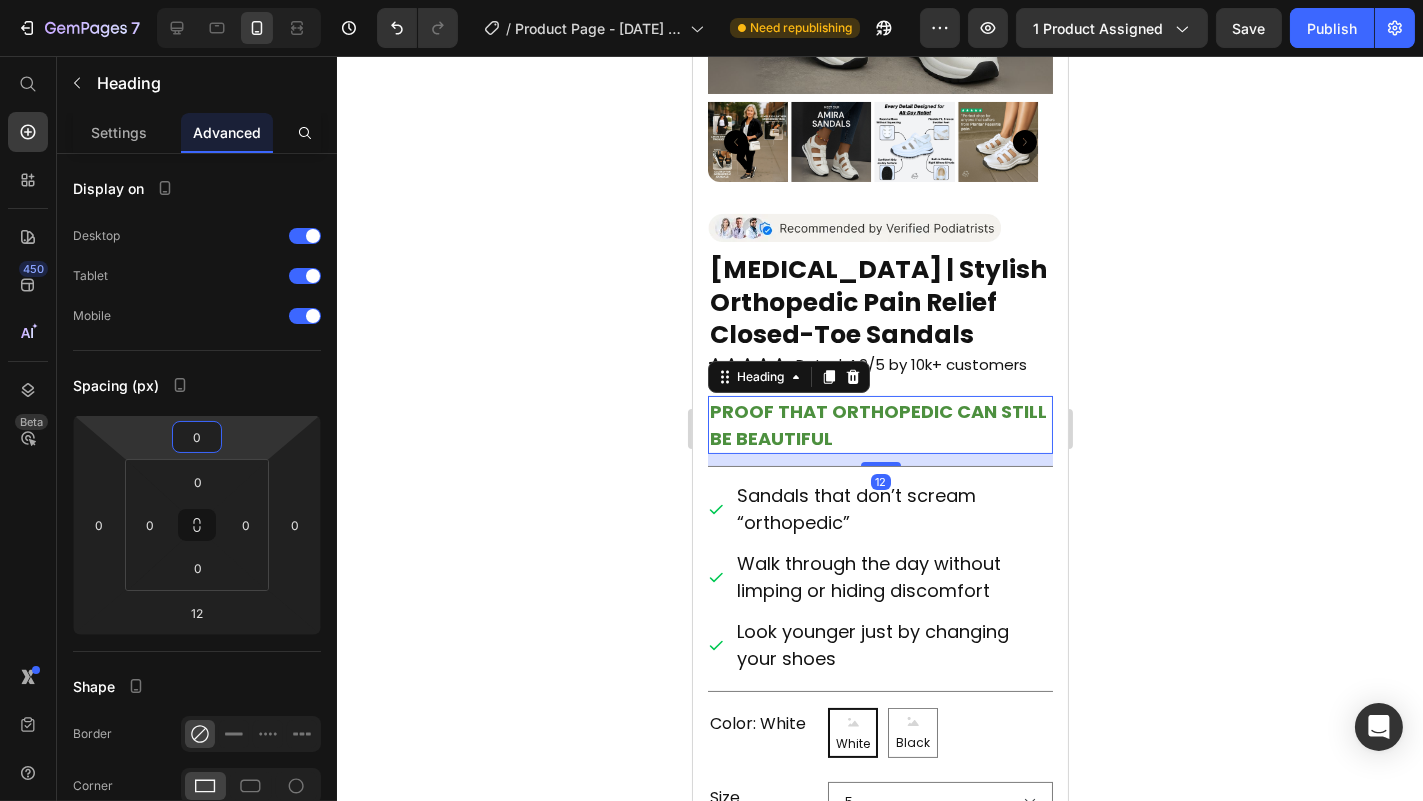 type on "0" 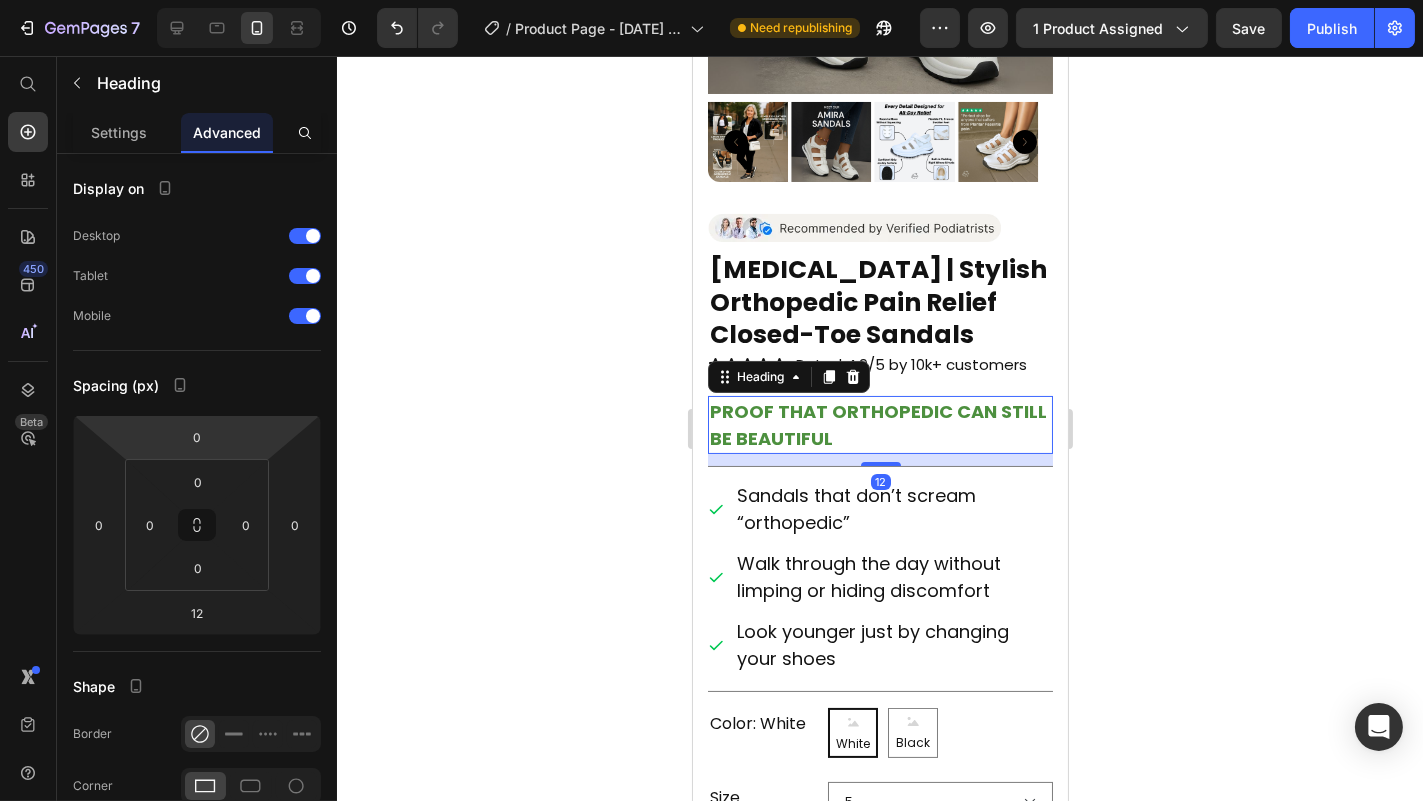 click 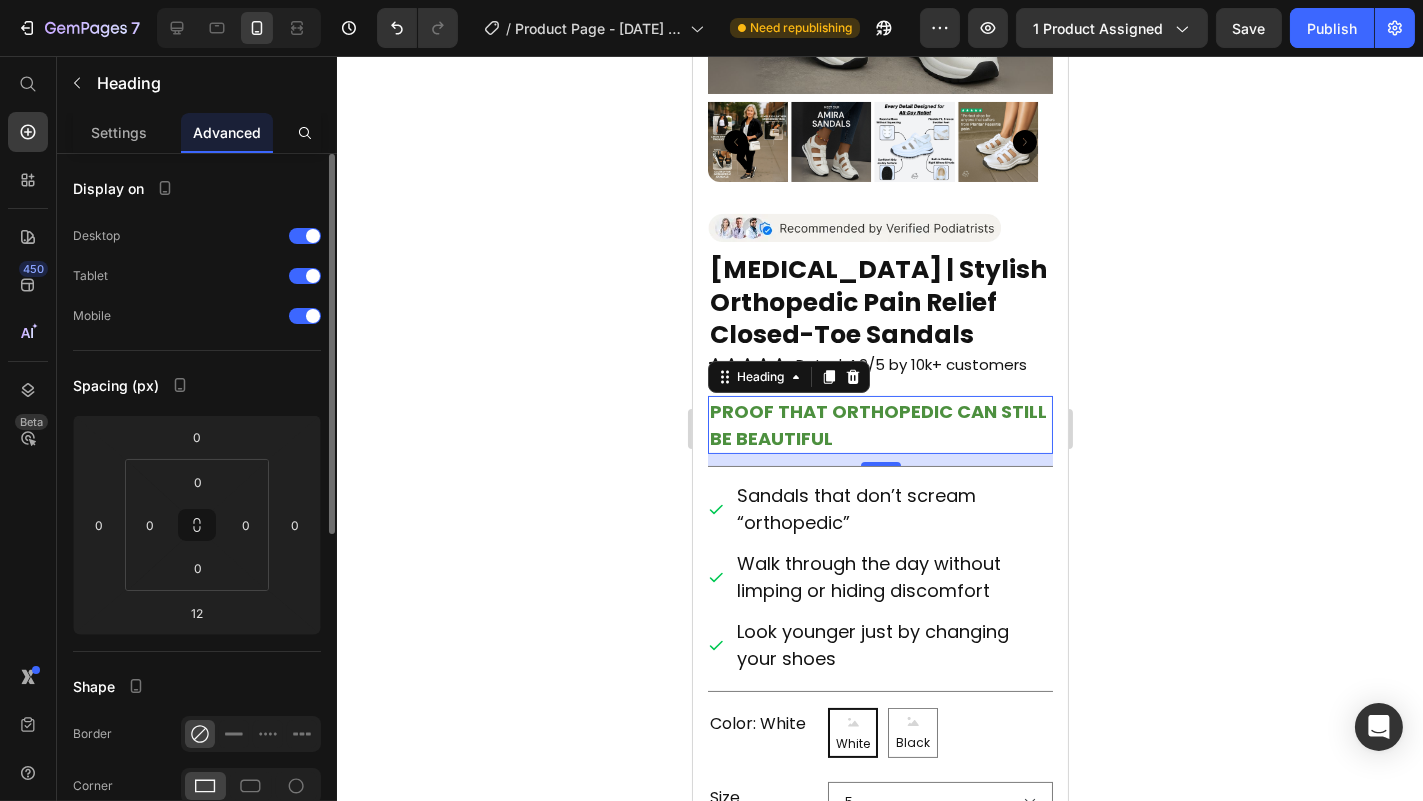 click on "Display on Desktop Tablet Mobile Spacing (px) 0 0 12 0 0 0 0 0 Shape Border Corner Shadow Position Opacity 100 % Animation Upgrade to Build plan  to unlock Animation & other premium features. Interaction Upgrade to Optimize plan  to unlock Interaction & other premium features. CSS class  Delete element" at bounding box center (197, 806) 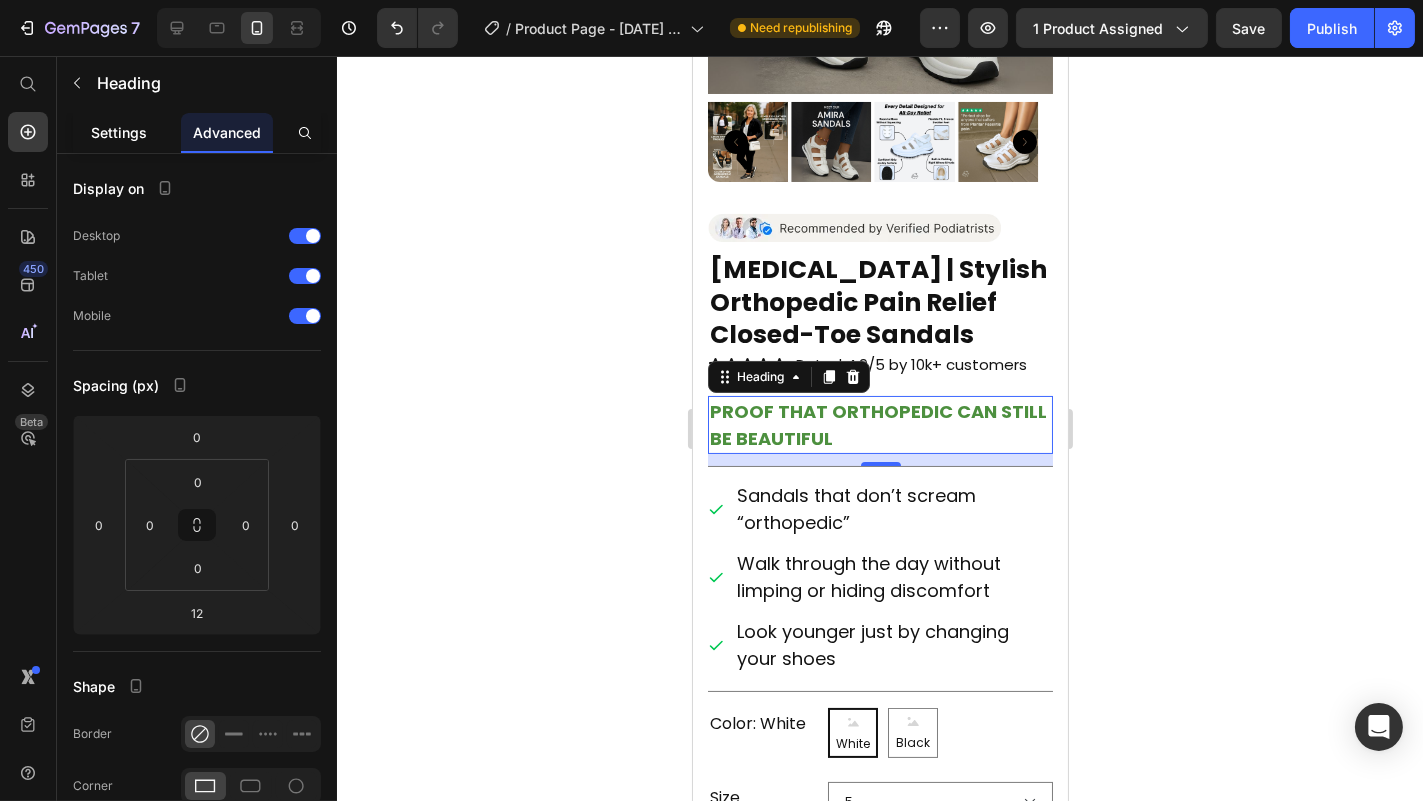 click on "Settings" 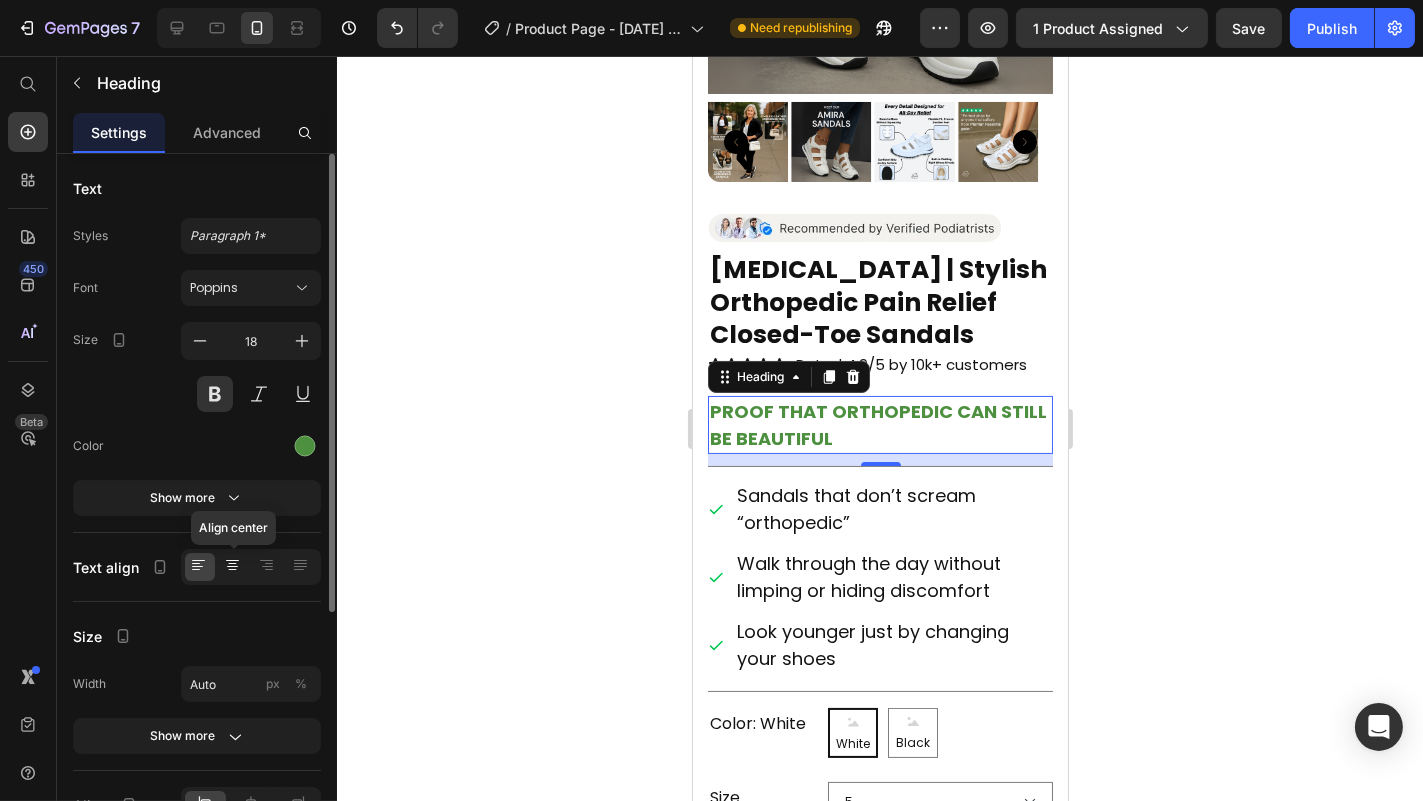 click 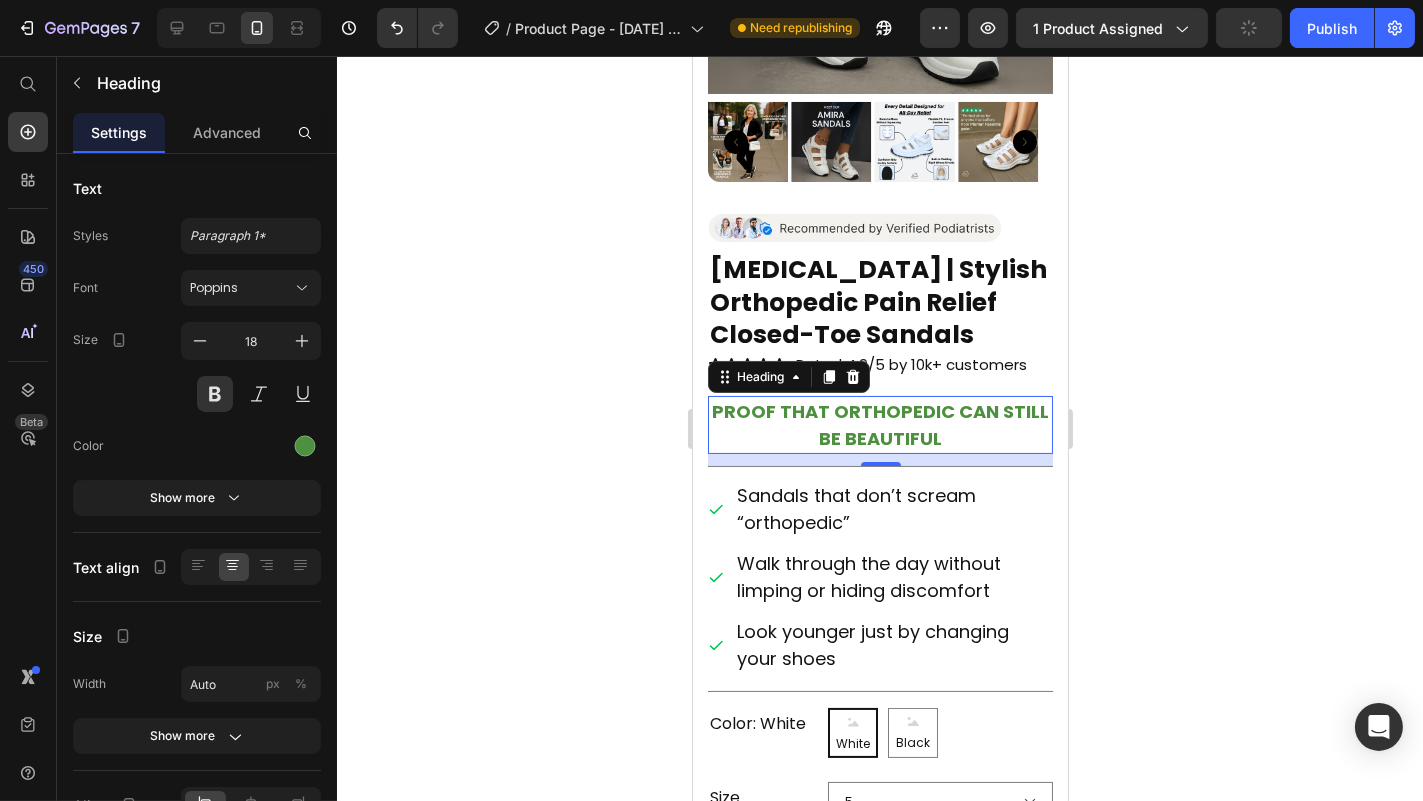 click 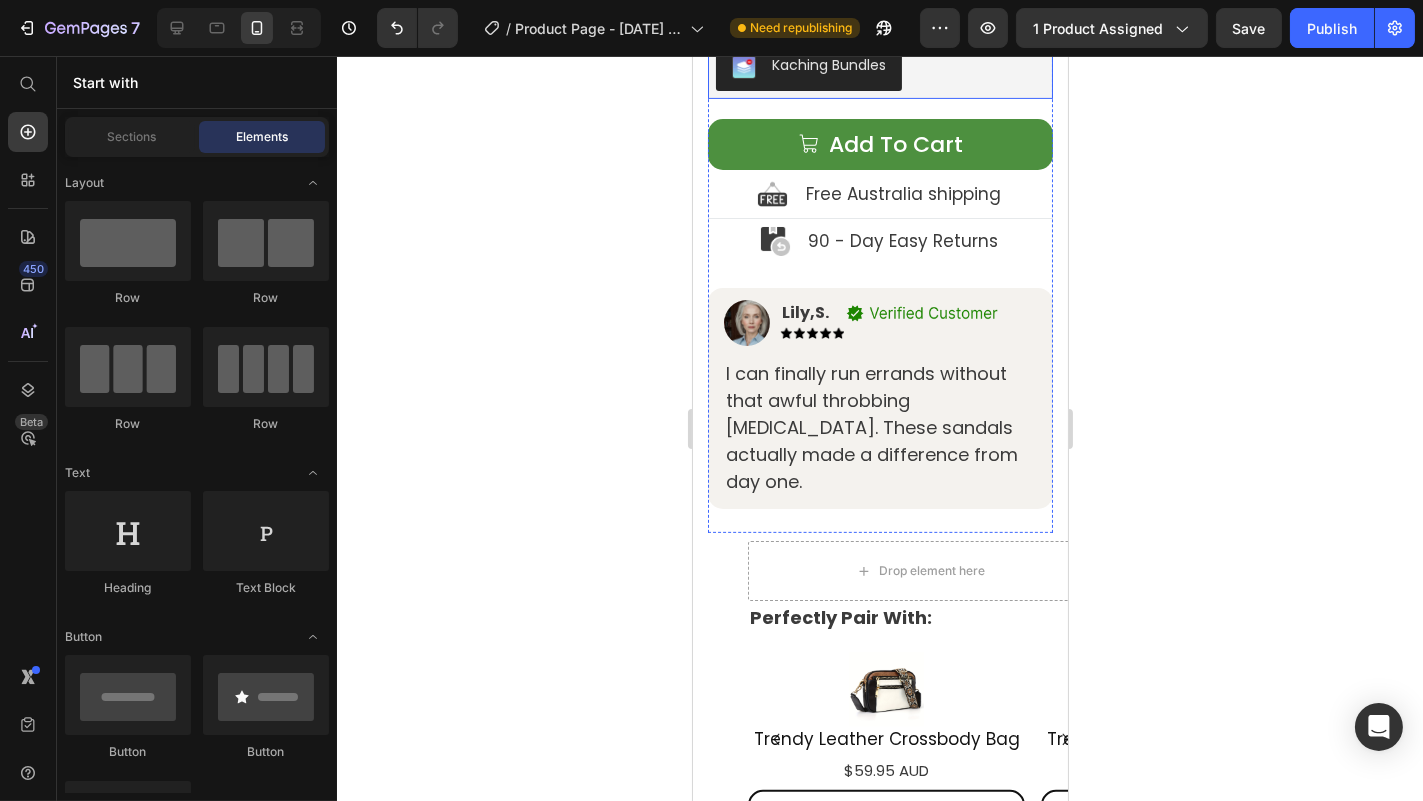 scroll, scrollTop: 1244, scrollLeft: 0, axis: vertical 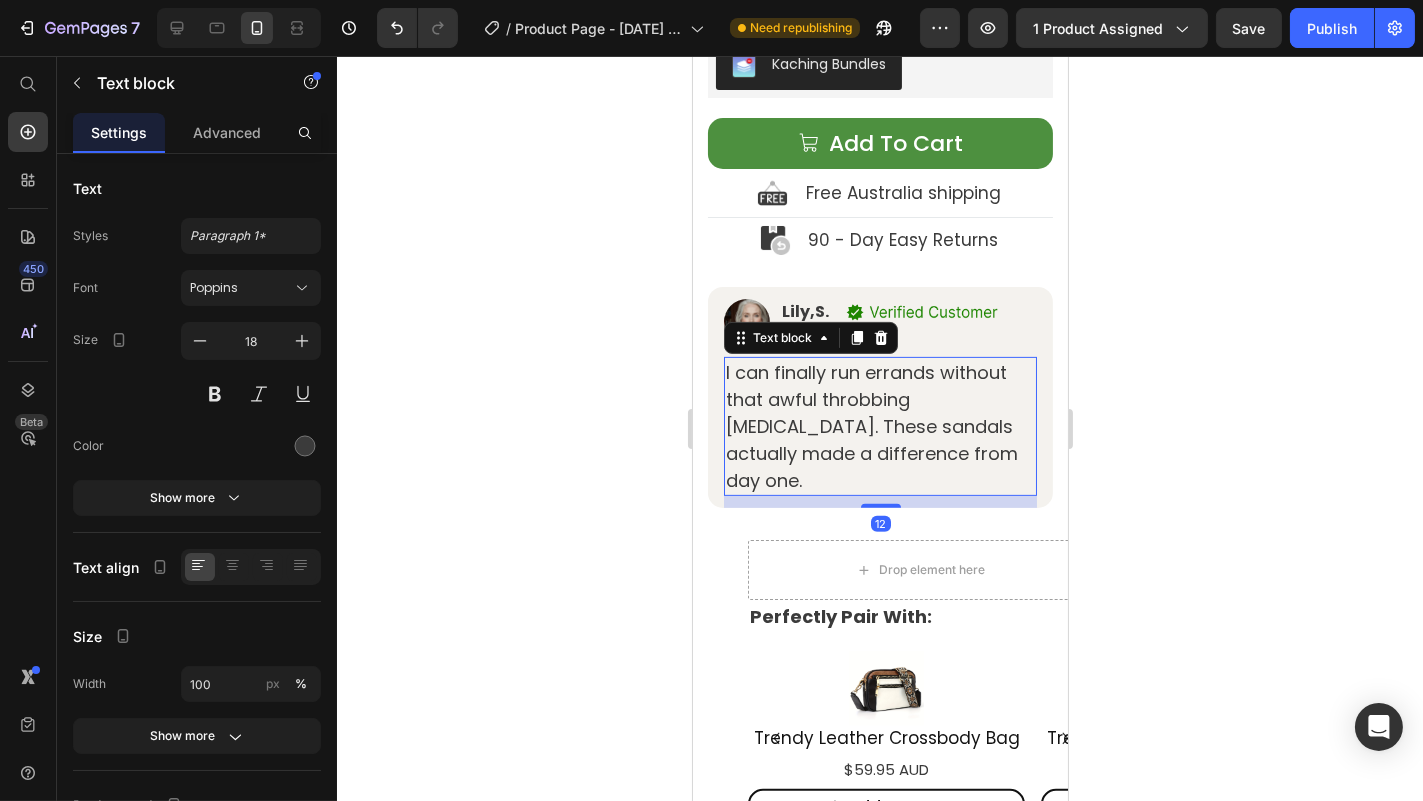 click 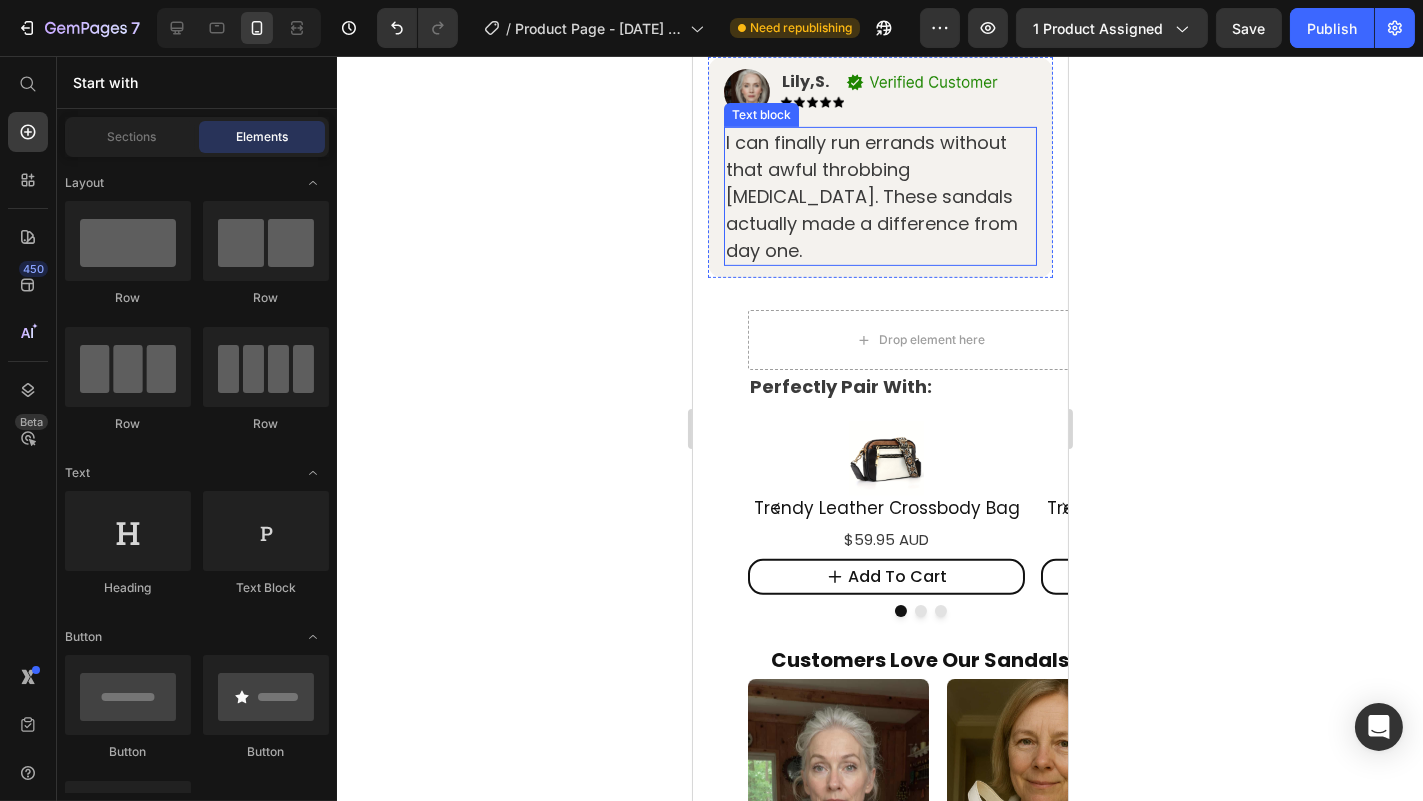 scroll, scrollTop: 1476, scrollLeft: 0, axis: vertical 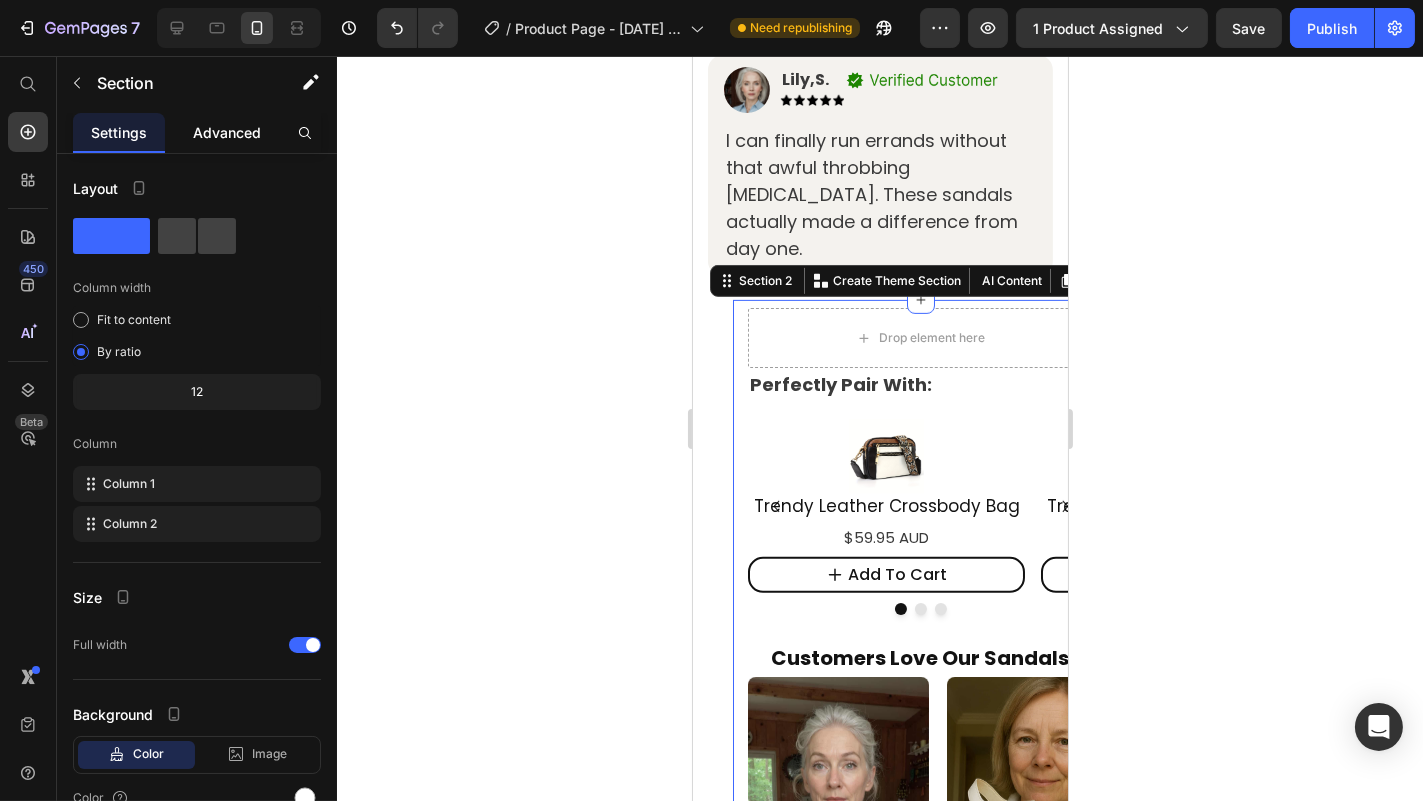 click on "Advanced" 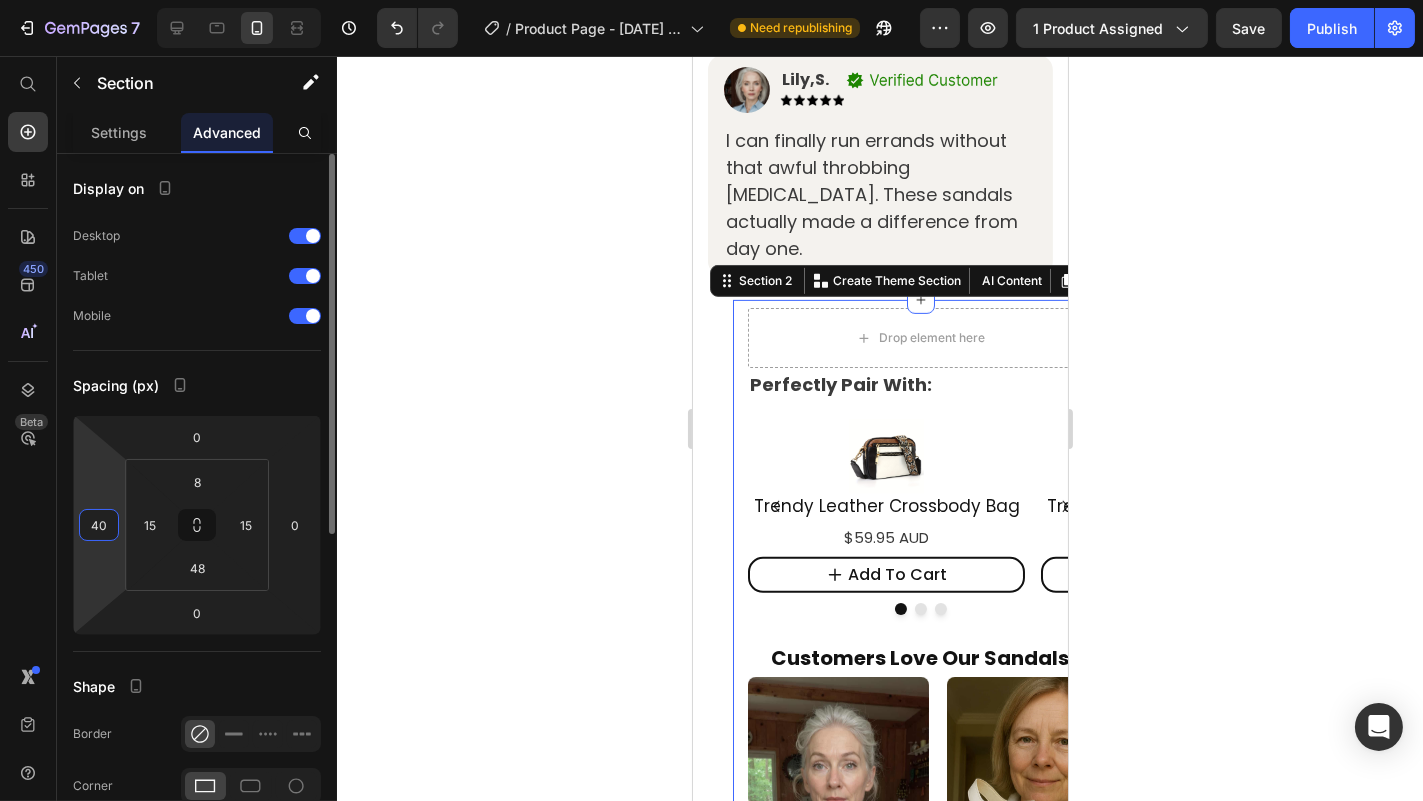 click on "40" at bounding box center (99, 525) 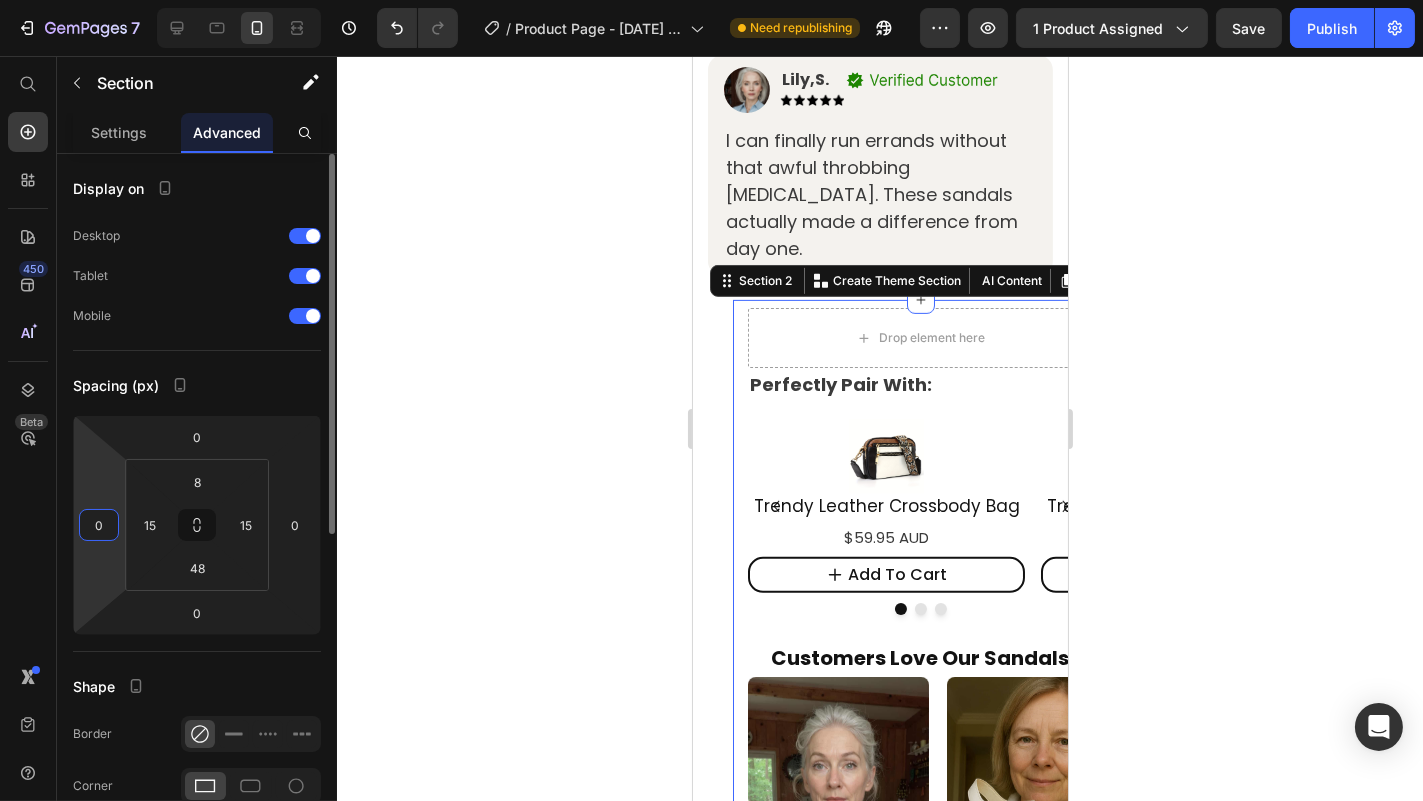 type on "0" 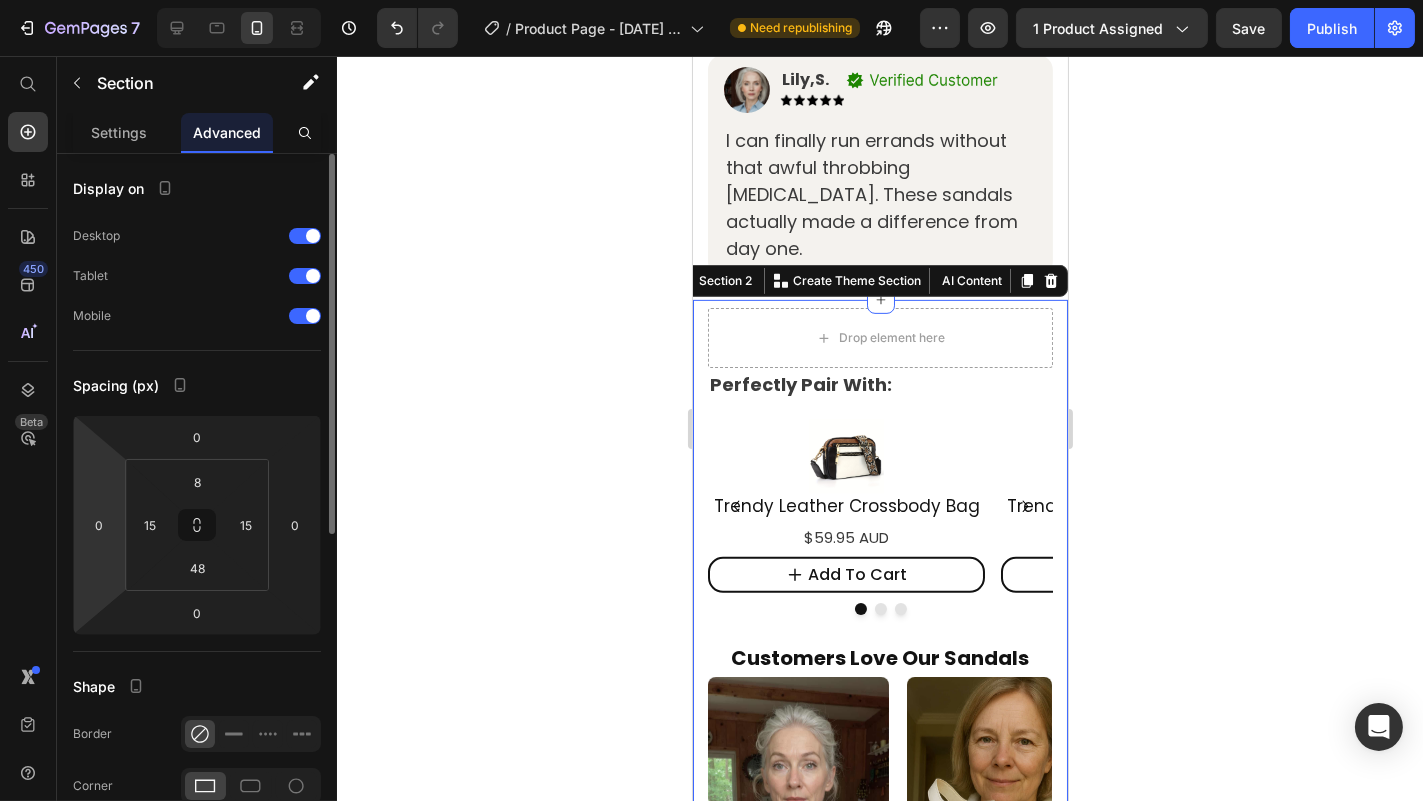 click on "Spacing (px)" at bounding box center [197, 385] 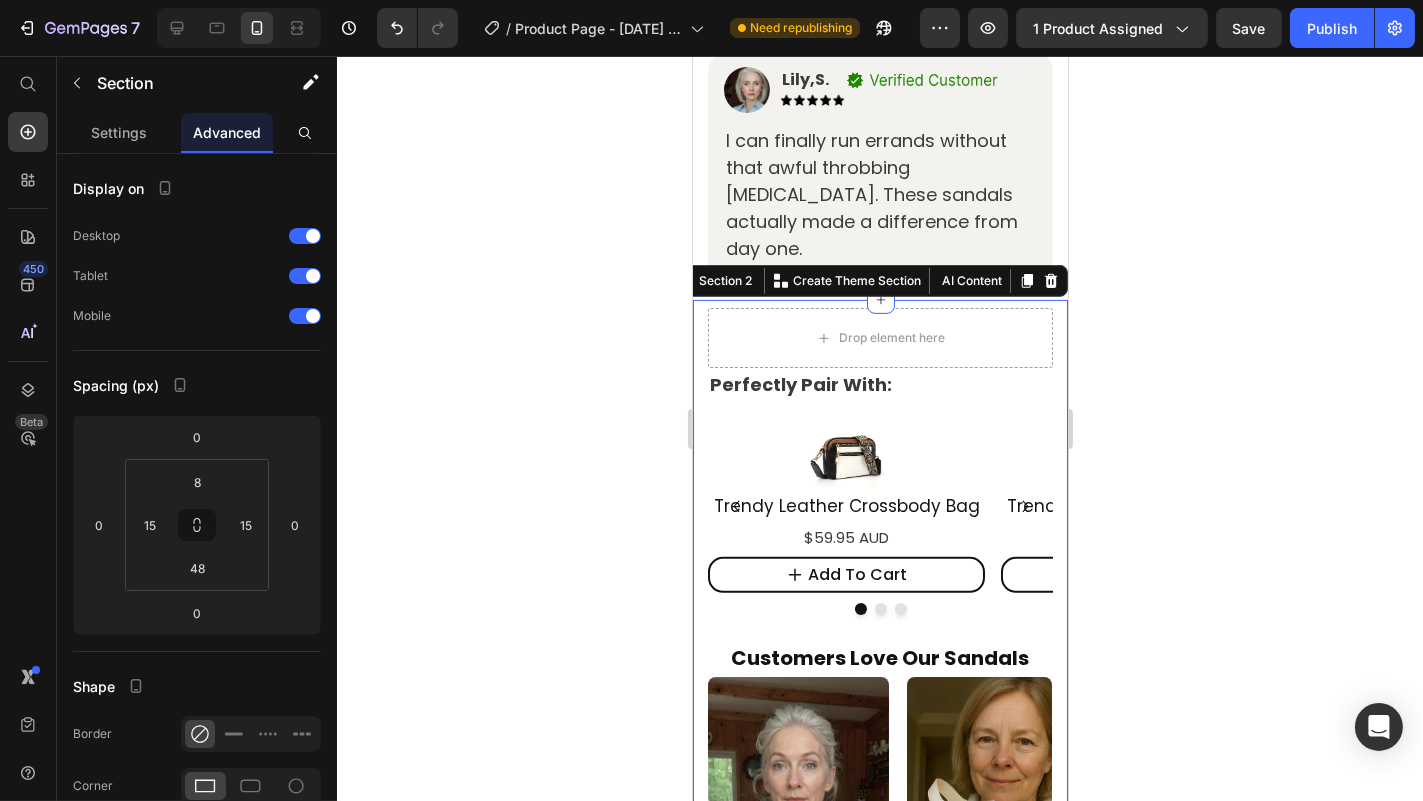 click 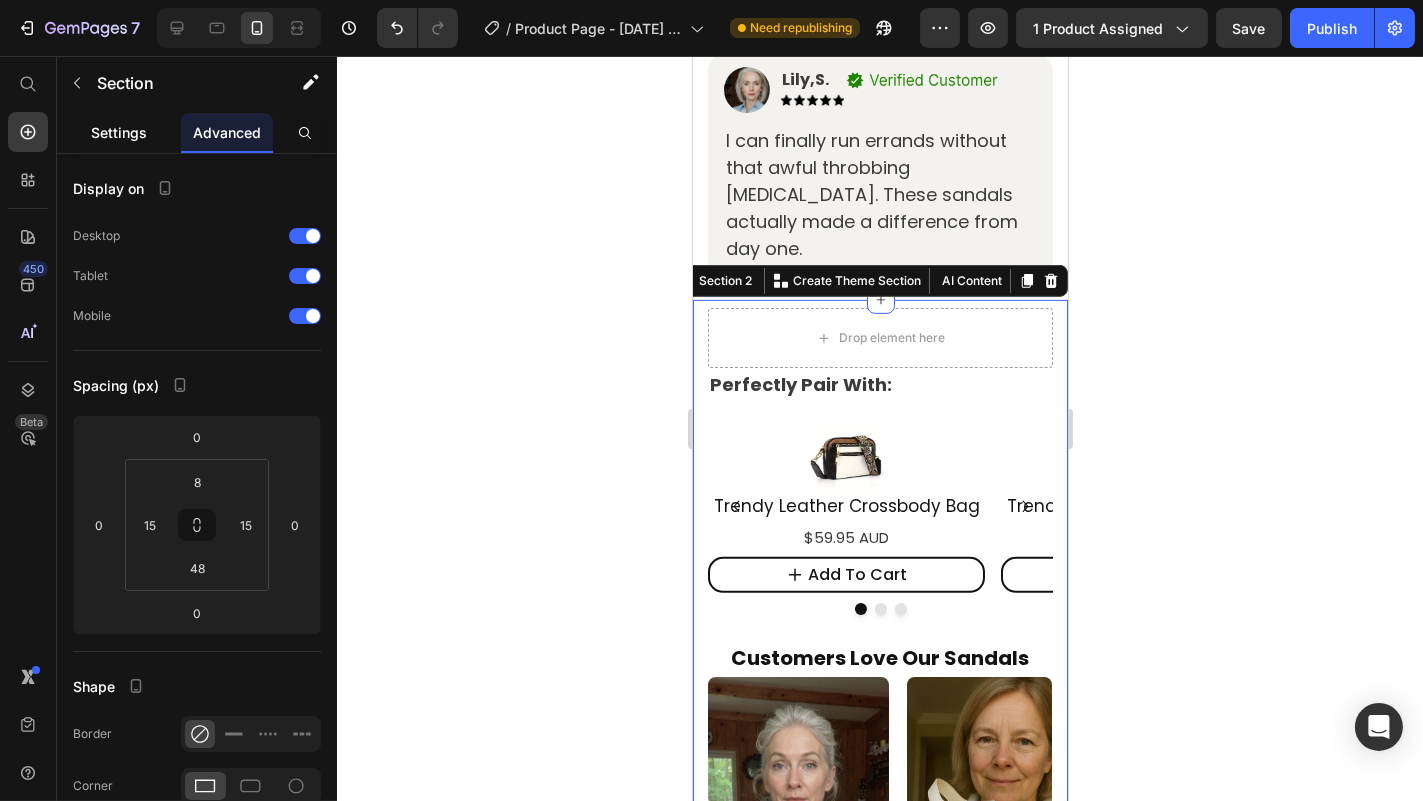 click on "Settings" at bounding box center (119, 132) 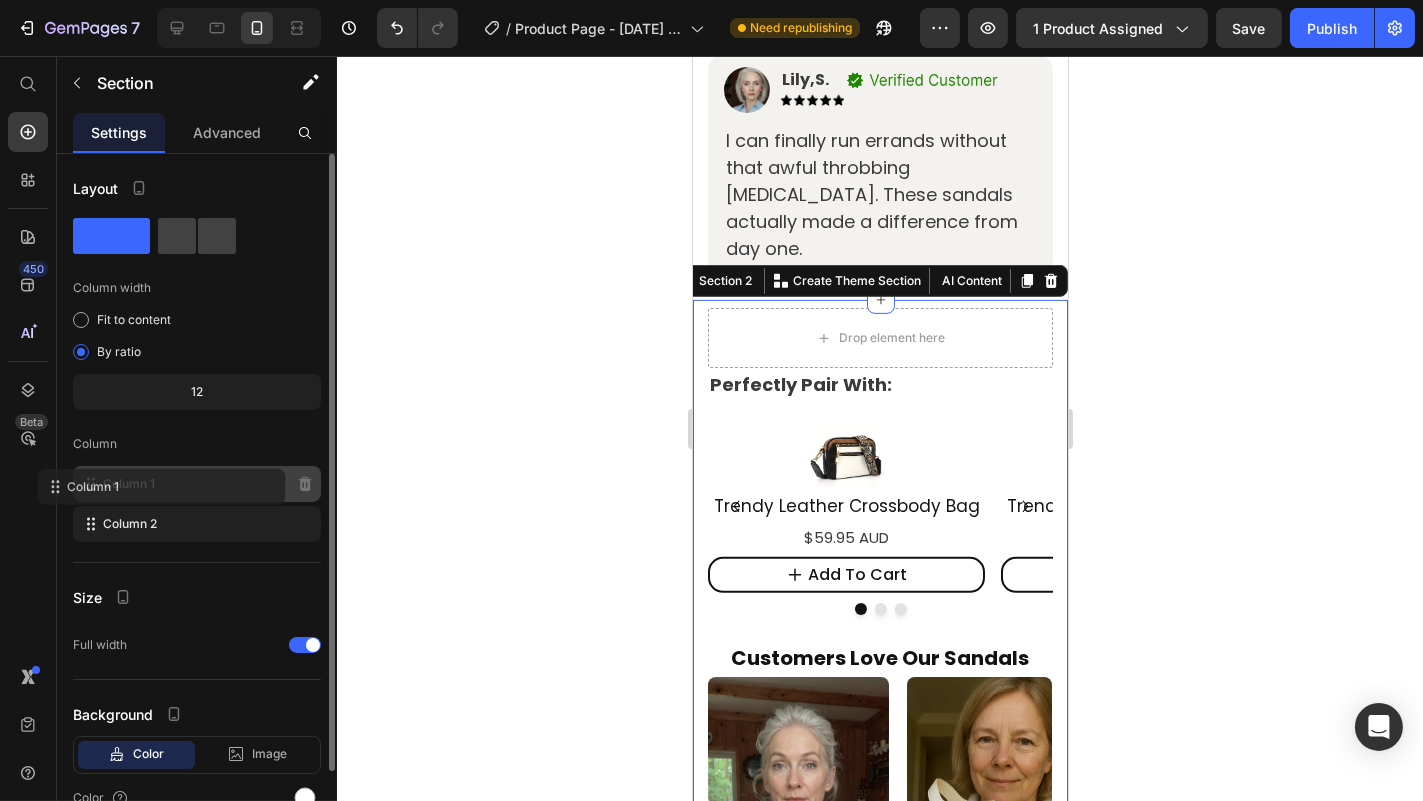 click on "Column 1" 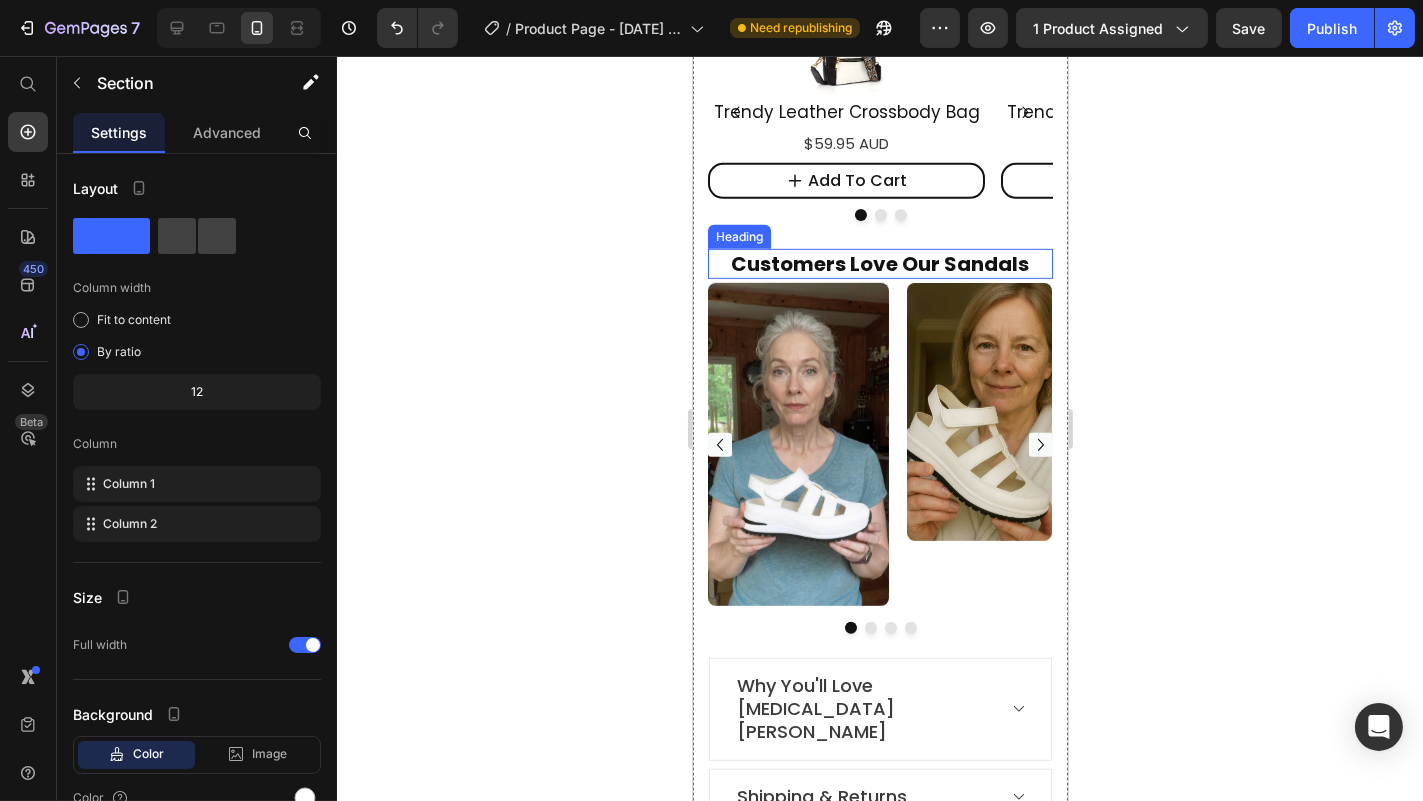 scroll, scrollTop: 1884, scrollLeft: 0, axis: vertical 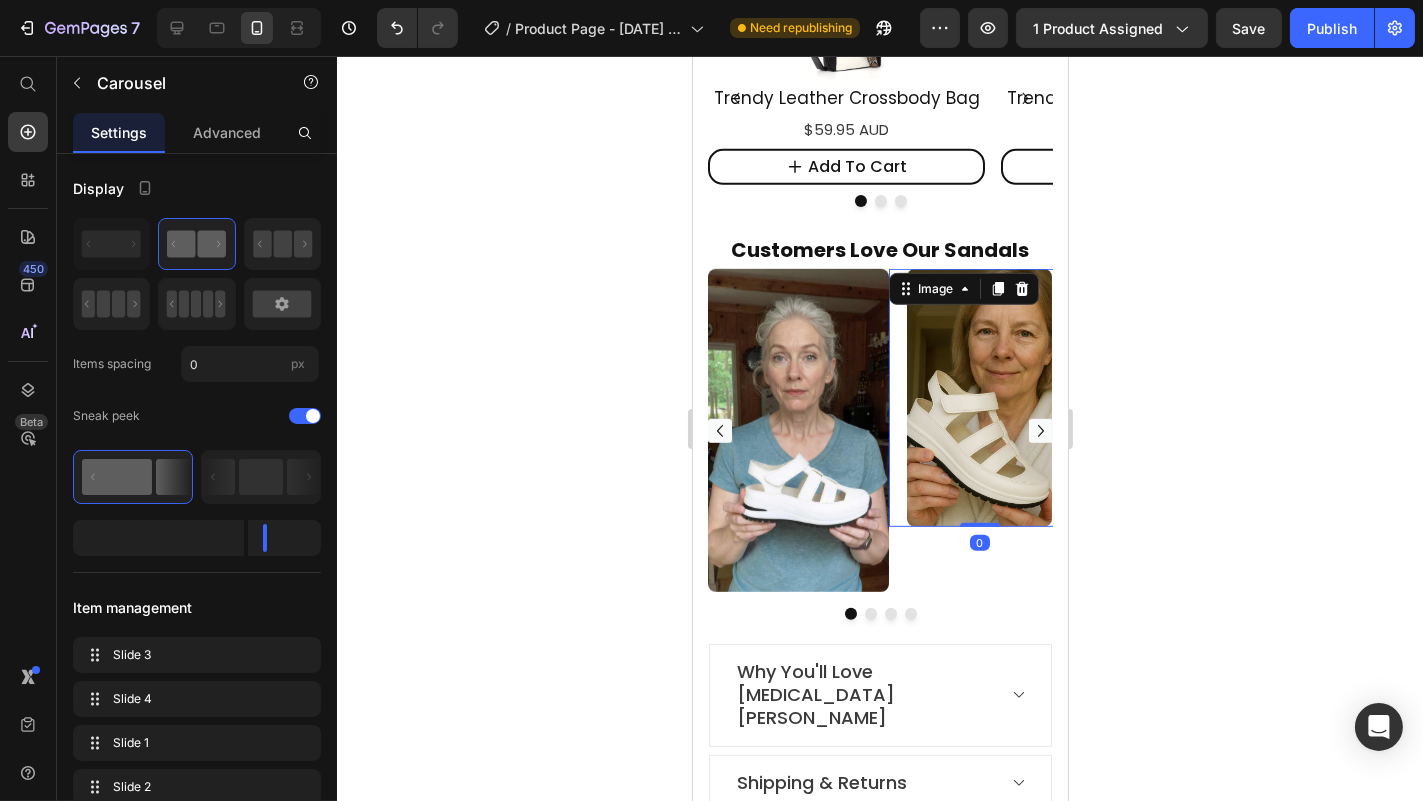click at bounding box center [978, 398] 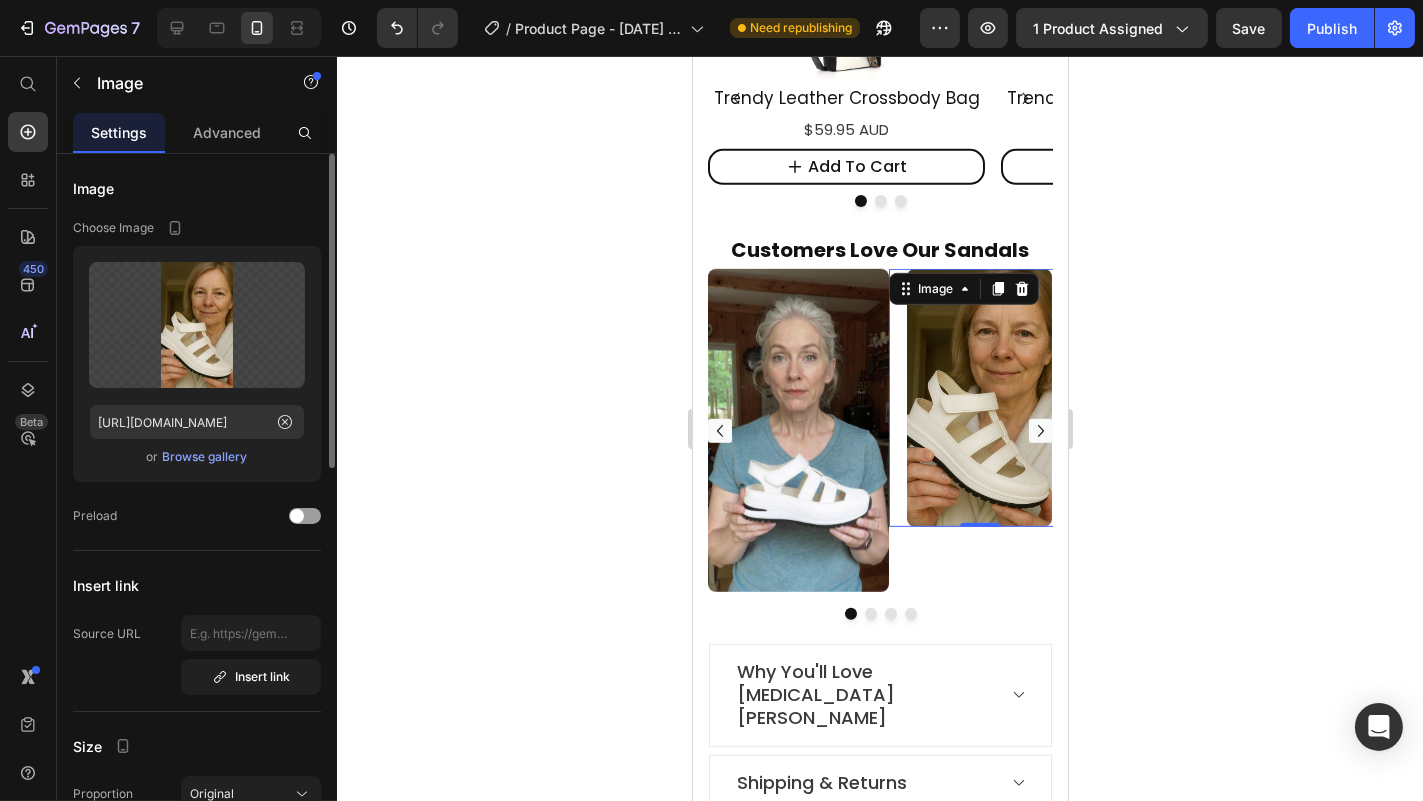 click on "Browse gallery" at bounding box center [205, 457] 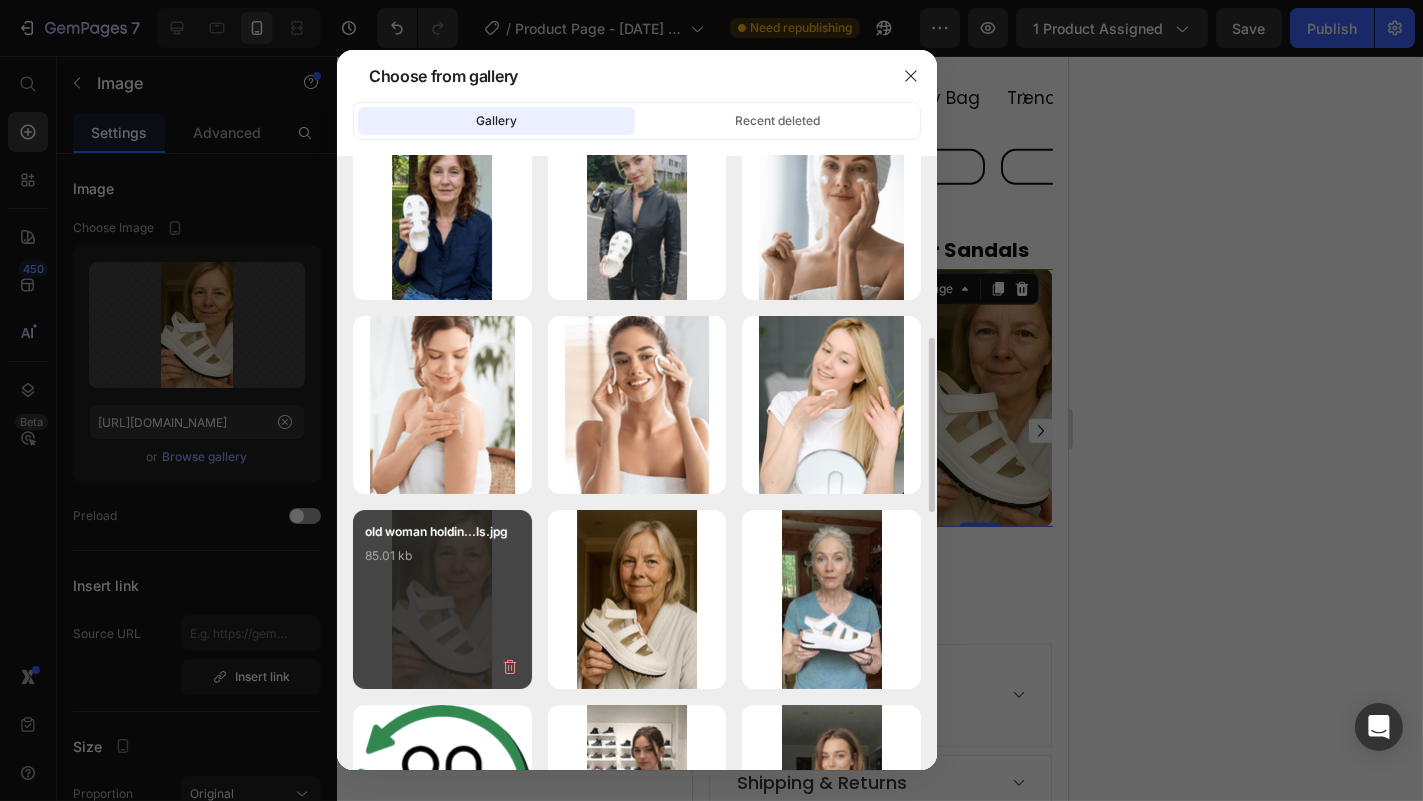 scroll, scrollTop: 636, scrollLeft: 0, axis: vertical 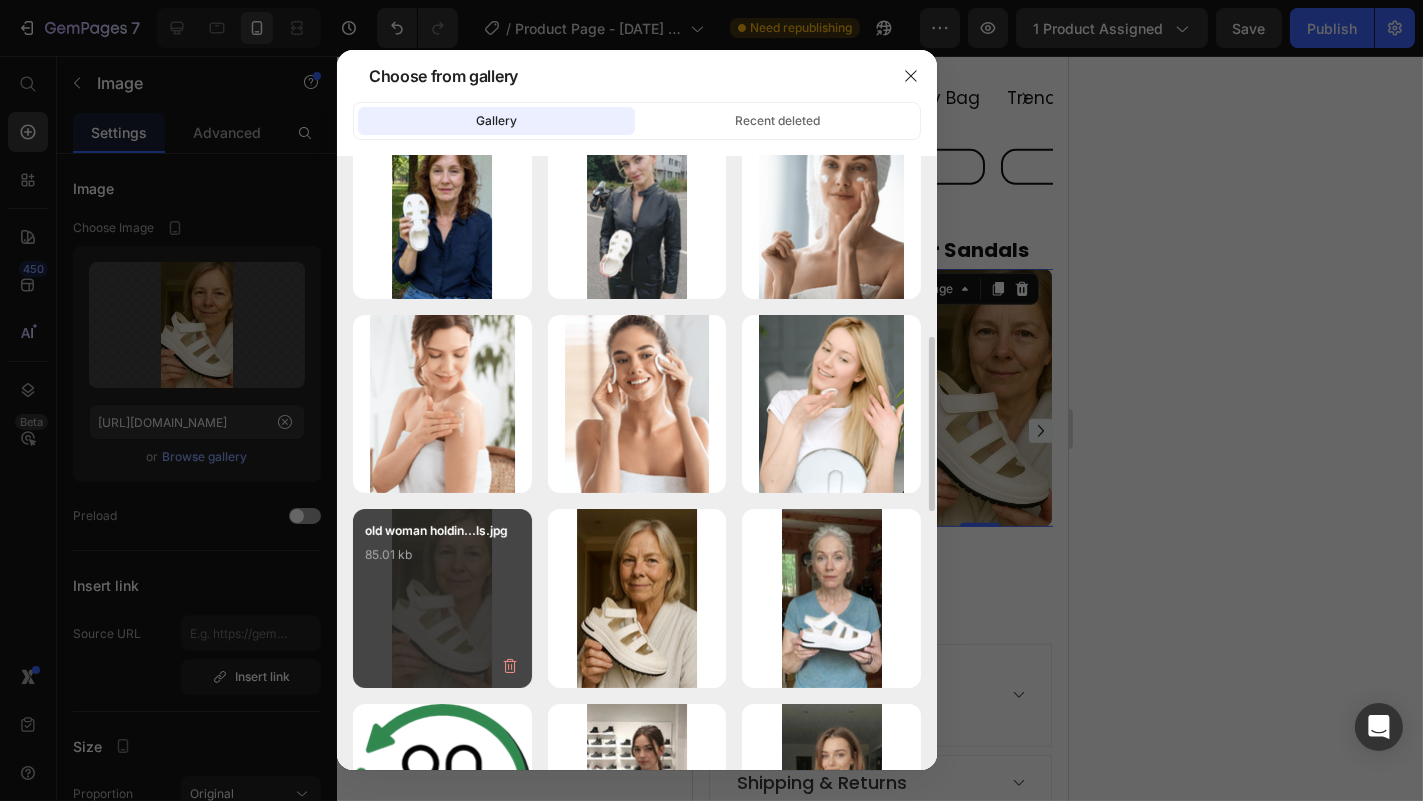 click on "85.01 kb" at bounding box center (442, 555) 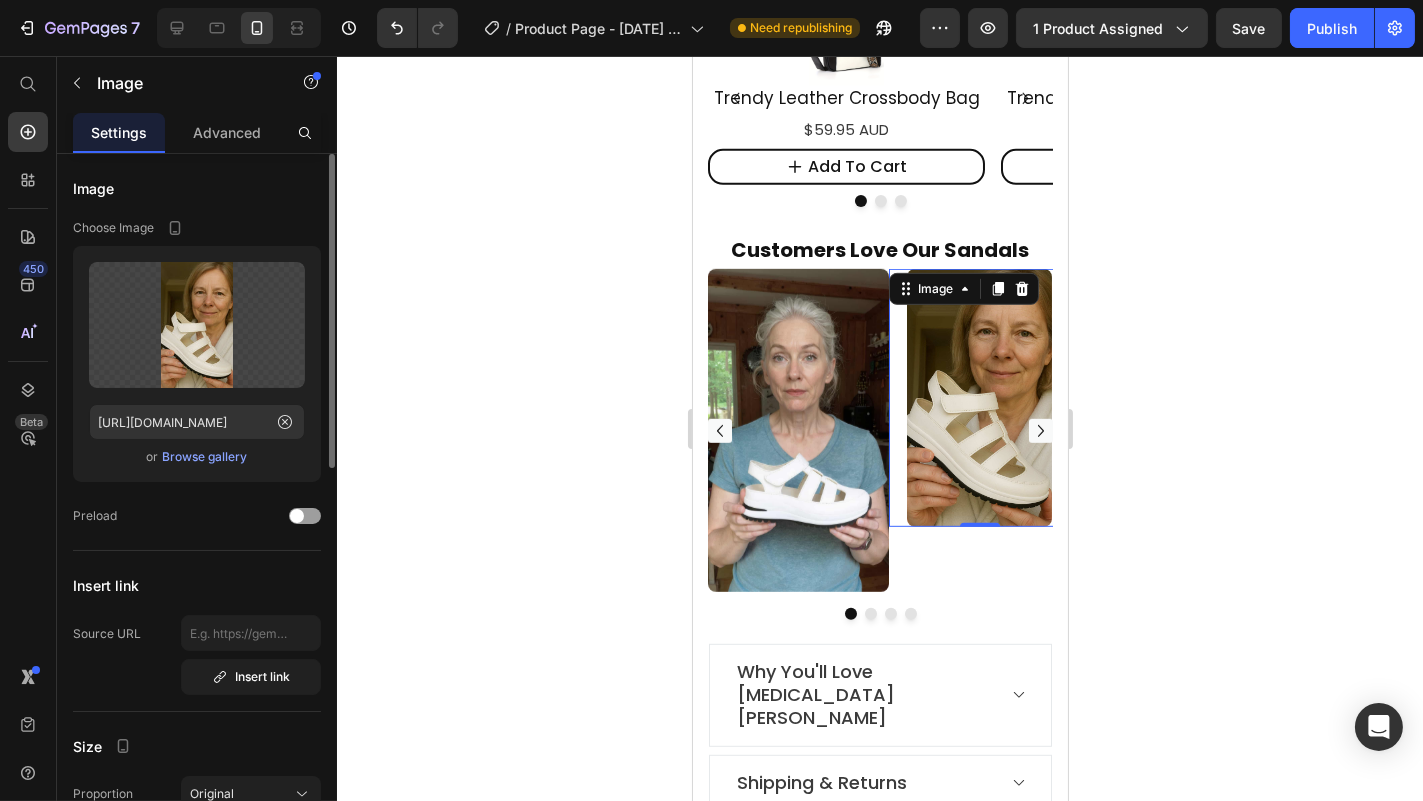 click on "Browse gallery" at bounding box center (205, 457) 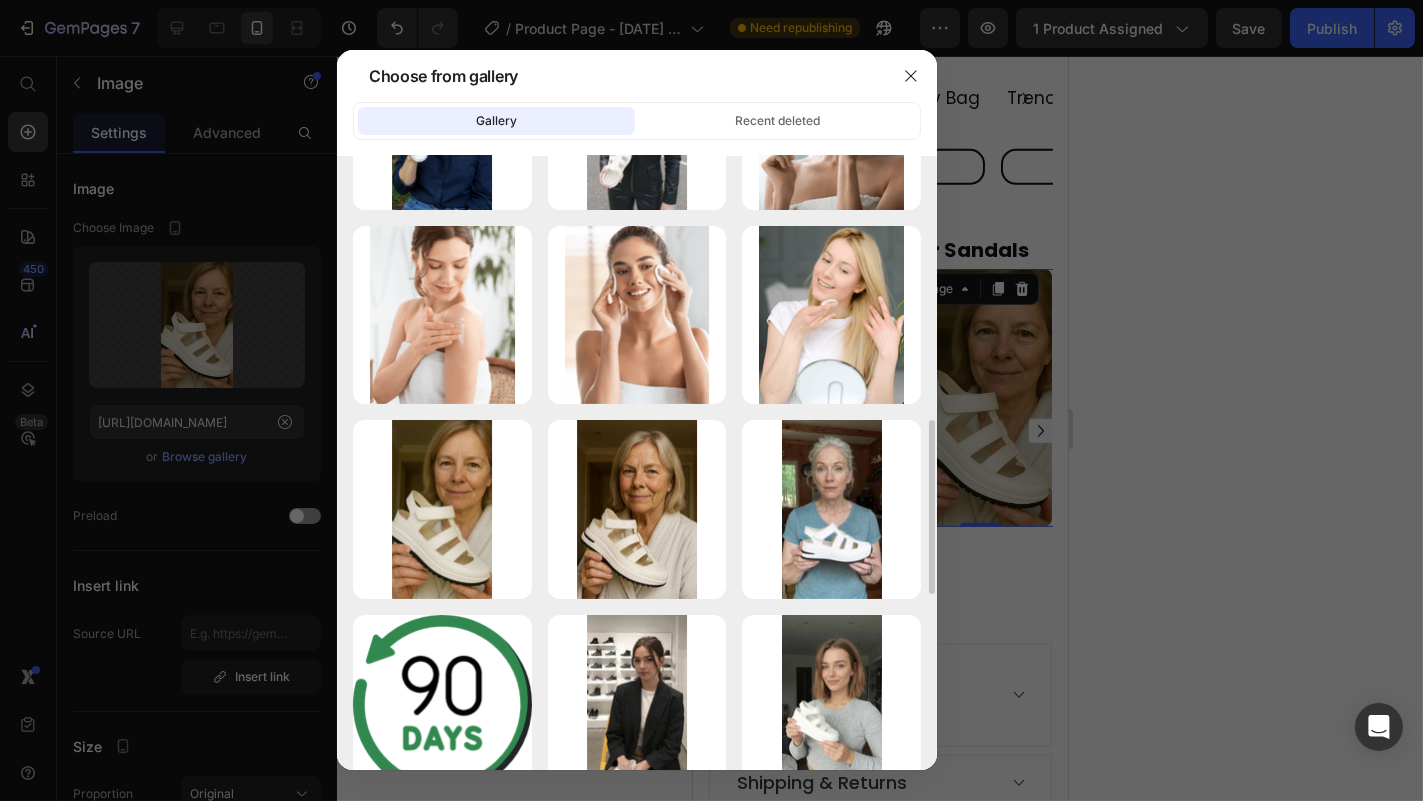 scroll, scrollTop: 843, scrollLeft: 0, axis: vertical 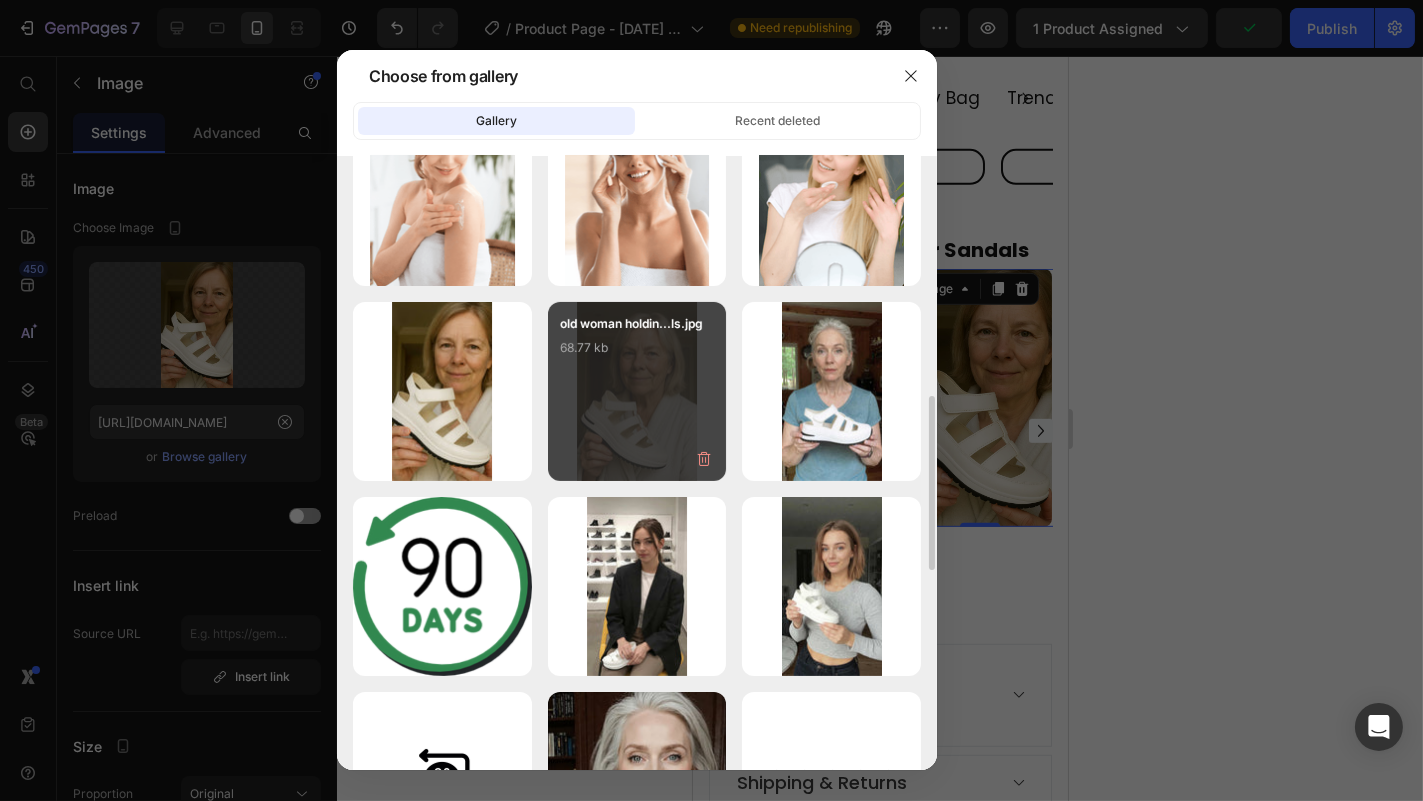 click on "old woman holdin...ls.jpg 68.77 kb" at bounding box center (637, 354) 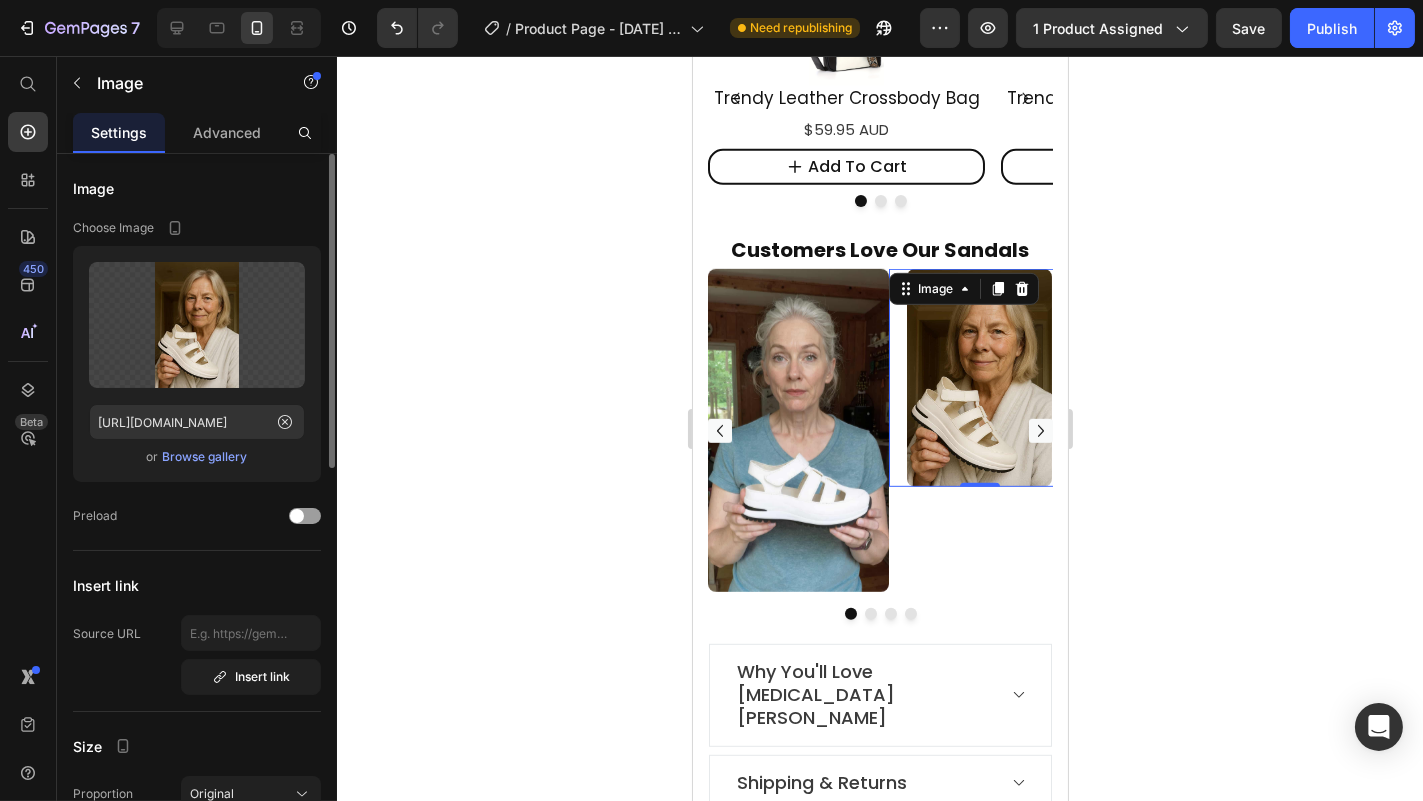 click on "Browse gallery" at bounding box center [205, 457] 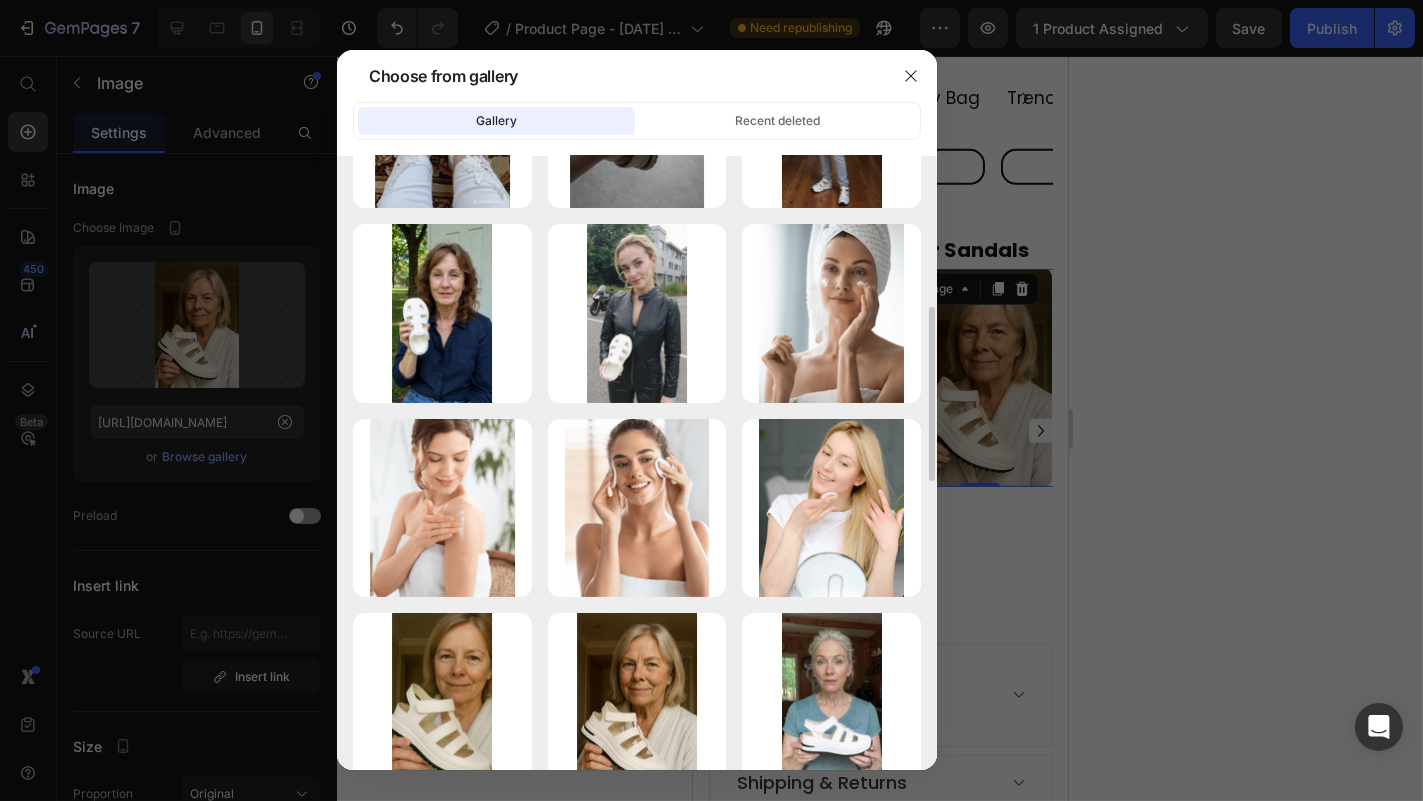 scroll, scrollTop: 532, scrollLeft: 0, axis: vertical 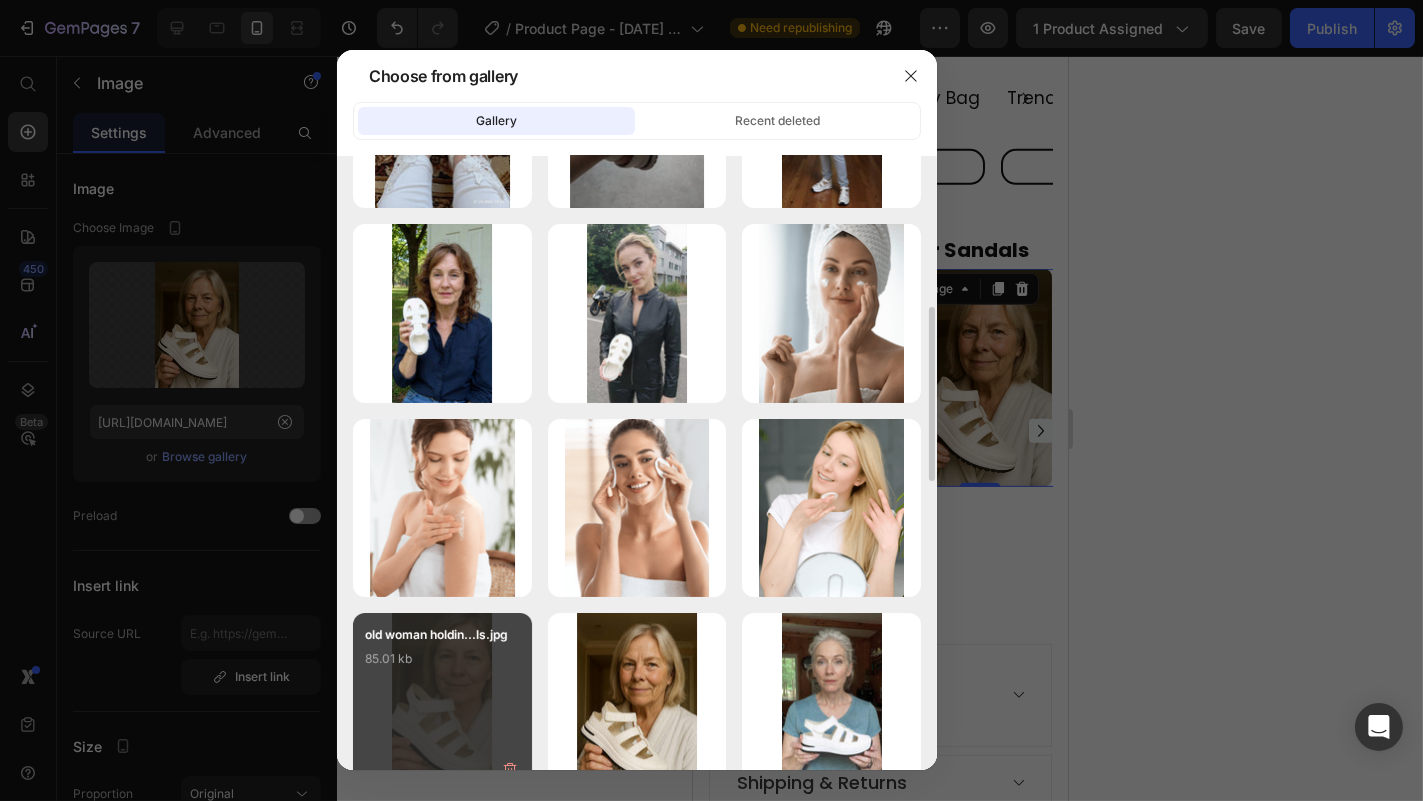 click on "old woman holdin...ls.jpg 85.01 kb" at bounding box center (442, 665) 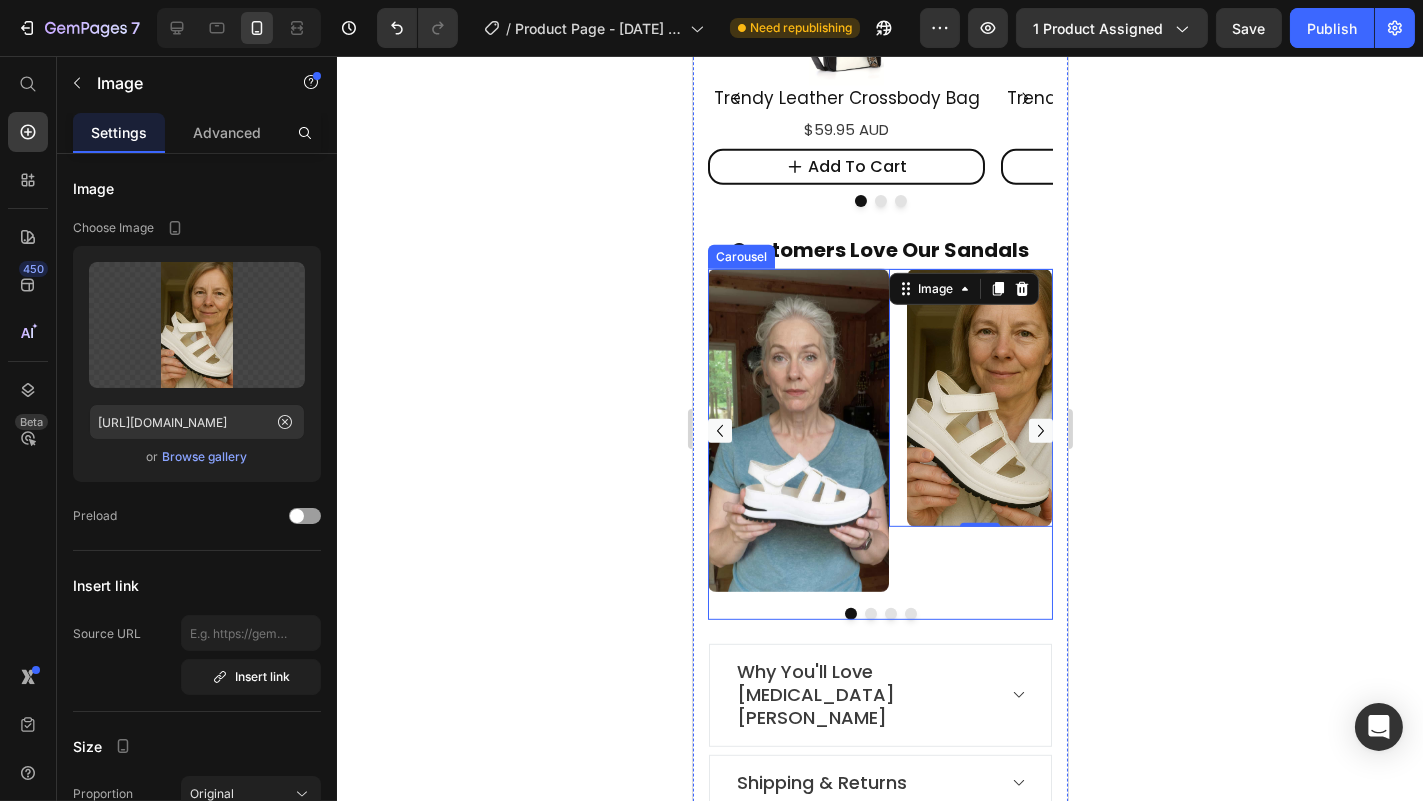click 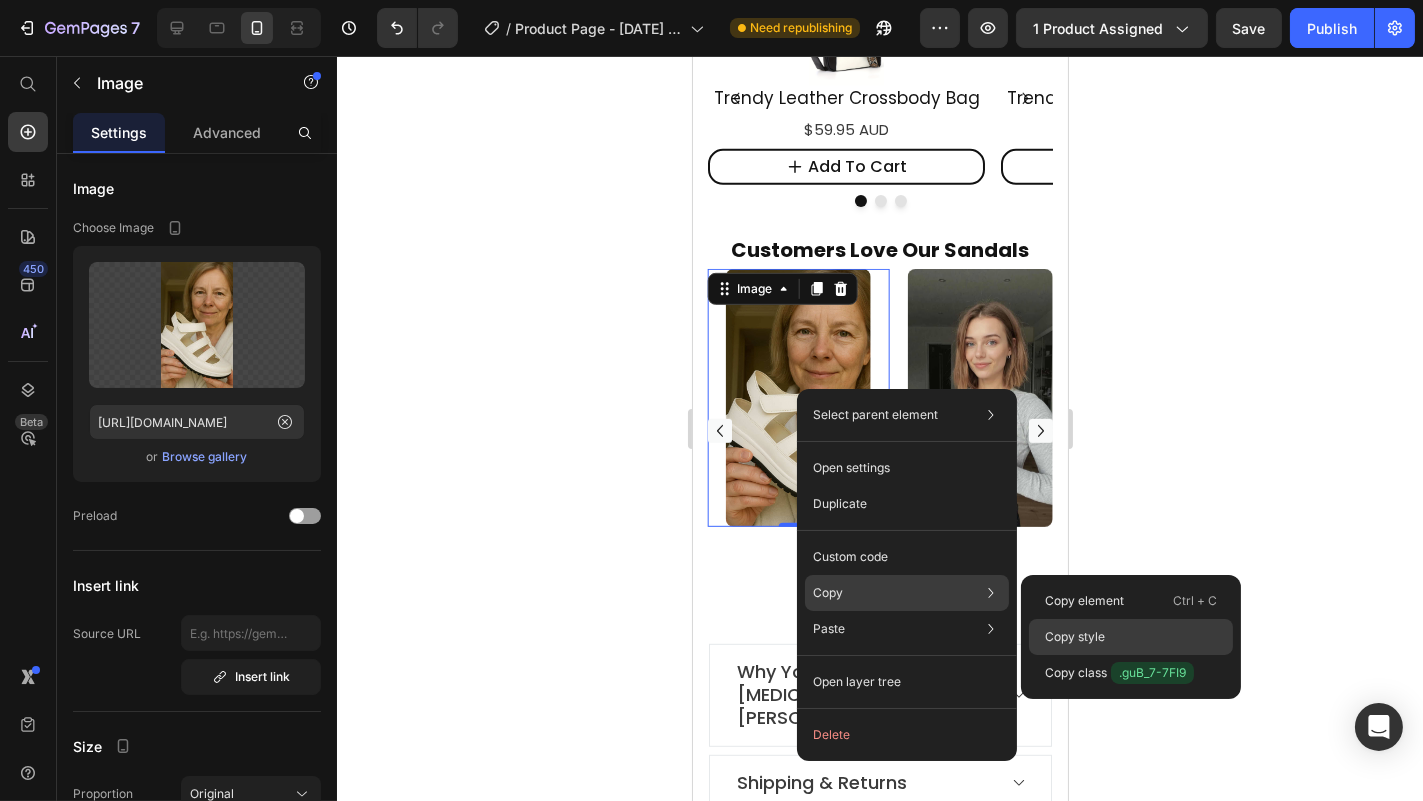 click on "Copy style" at bounding box center (1075, 637) 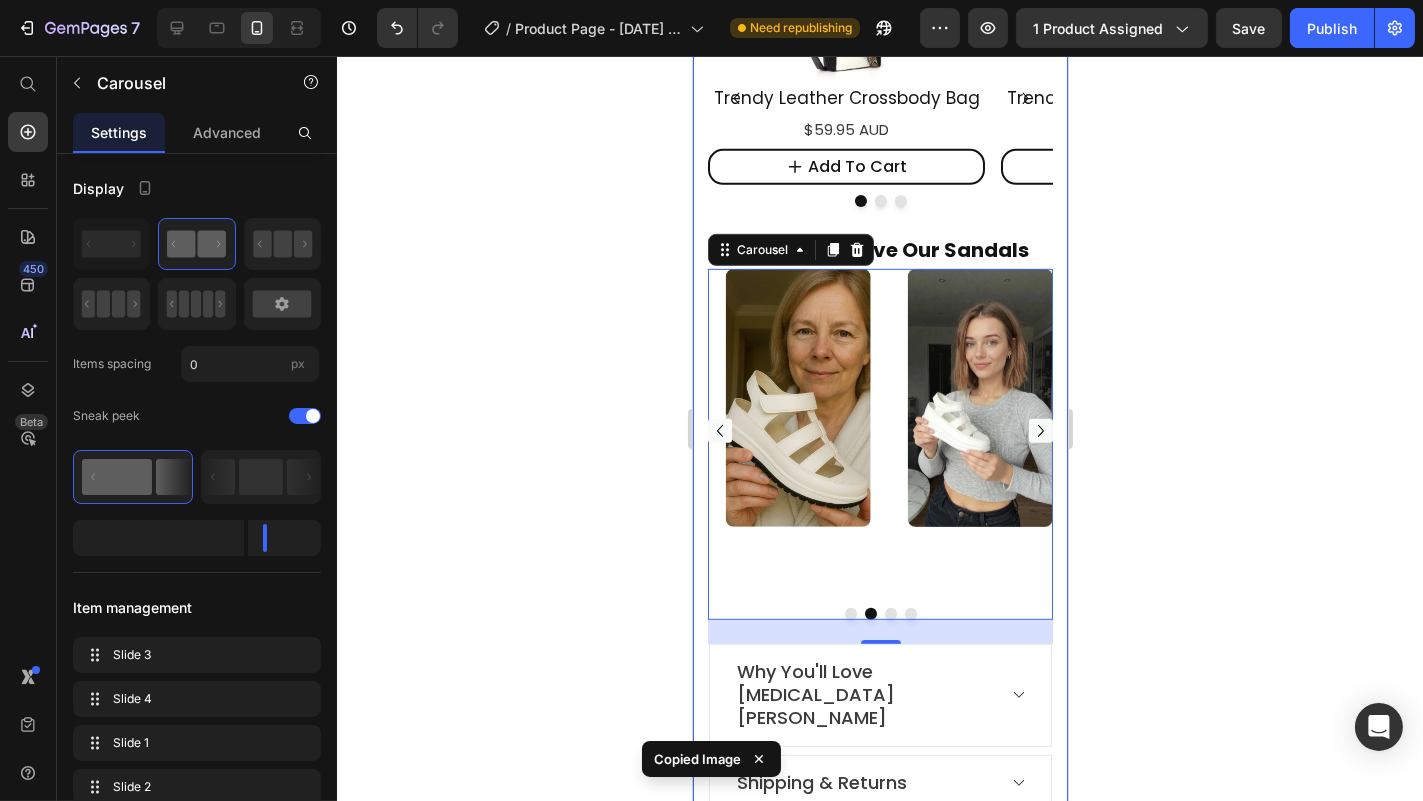 click 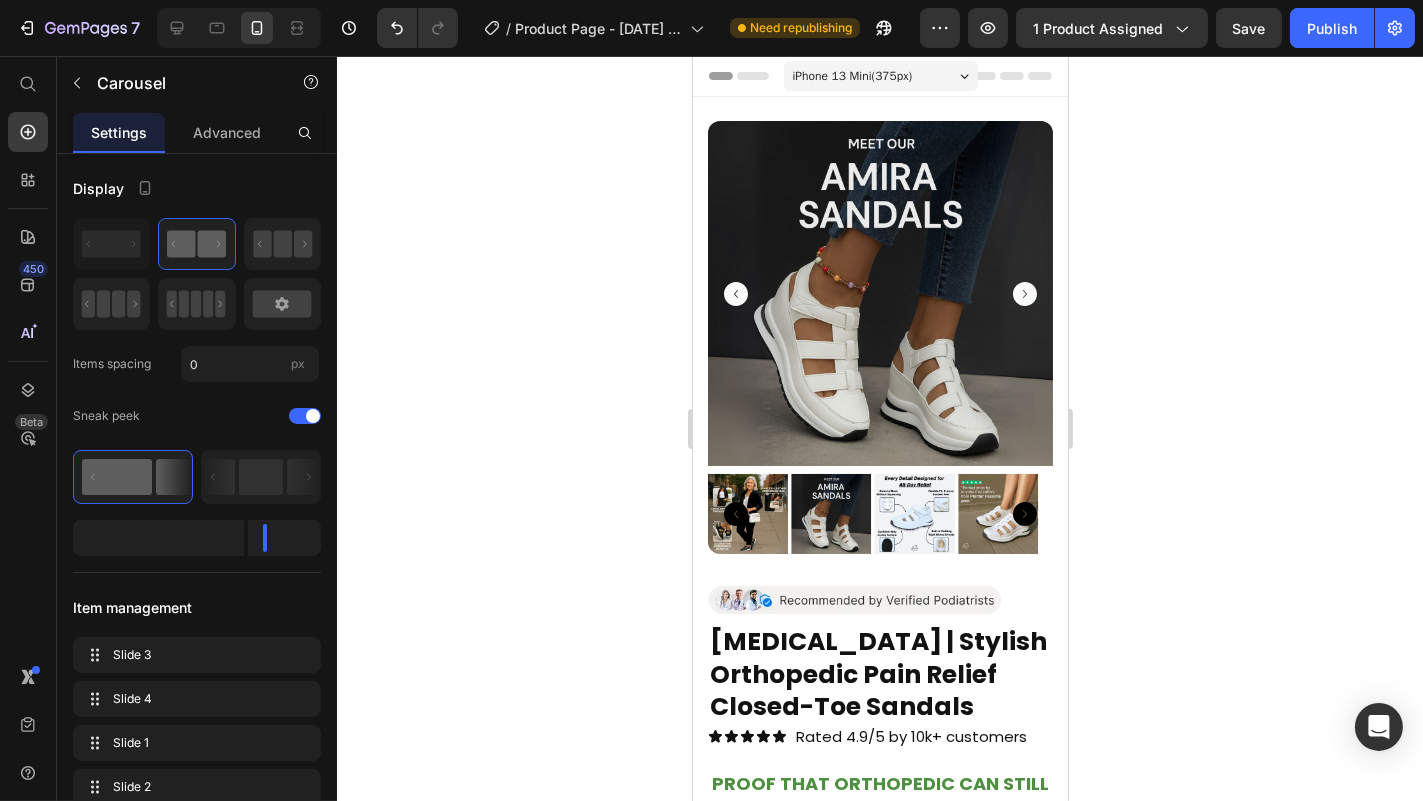 scroll, scrollTop: 1884, scrollLeft: 0, axis: vertical 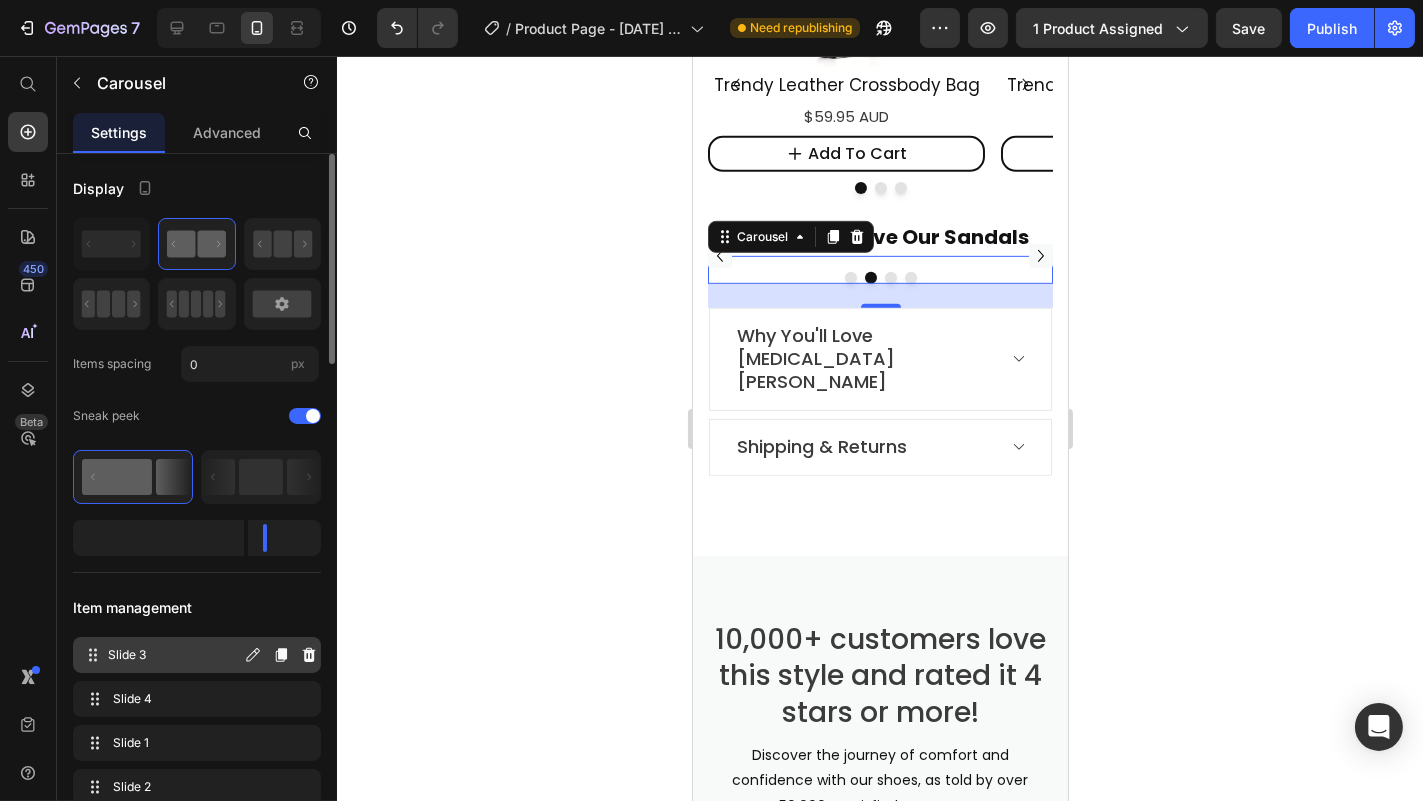 click on "Slide 3 Slide 3" at bounding box center [161, 655] 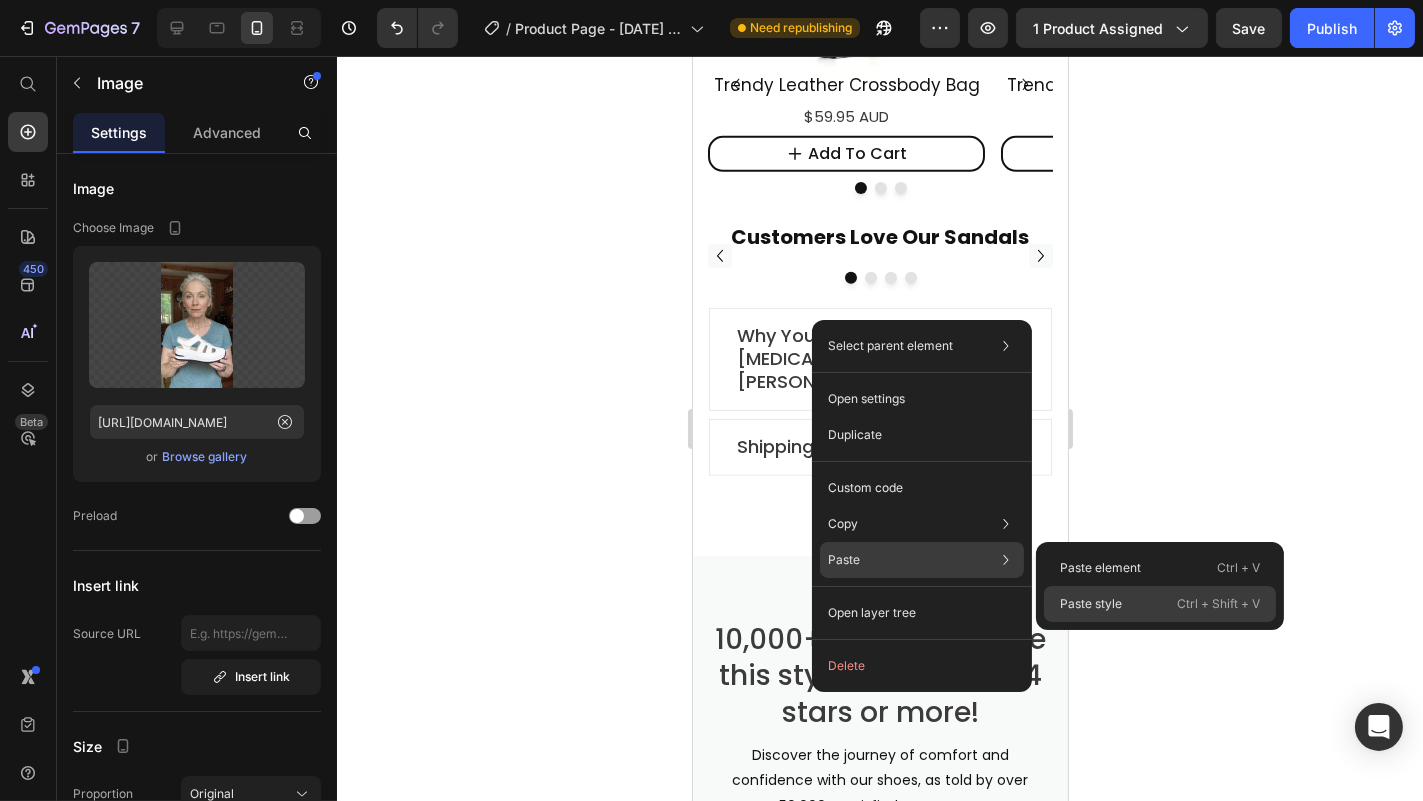 click on "Paste style" at bounding box center [1091, 604] 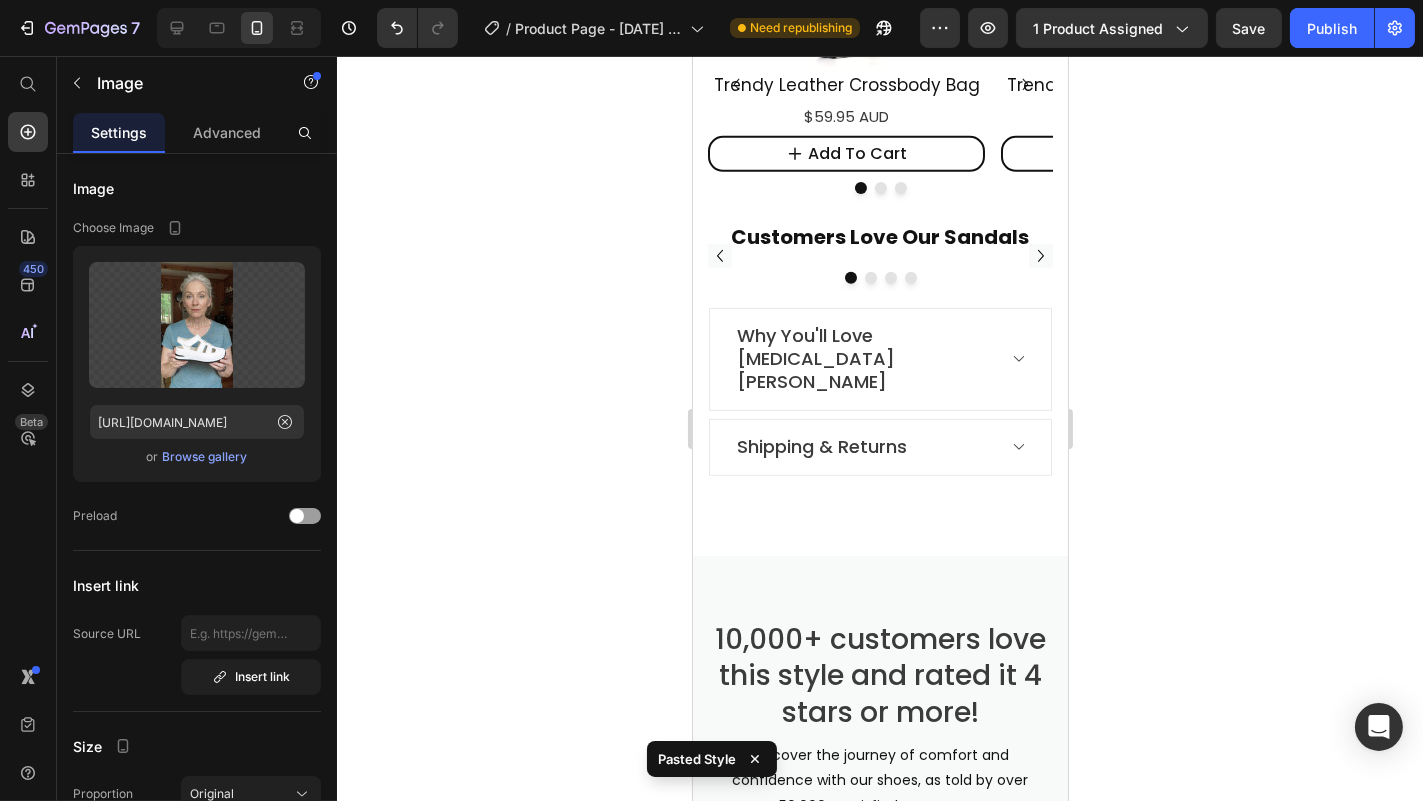 click 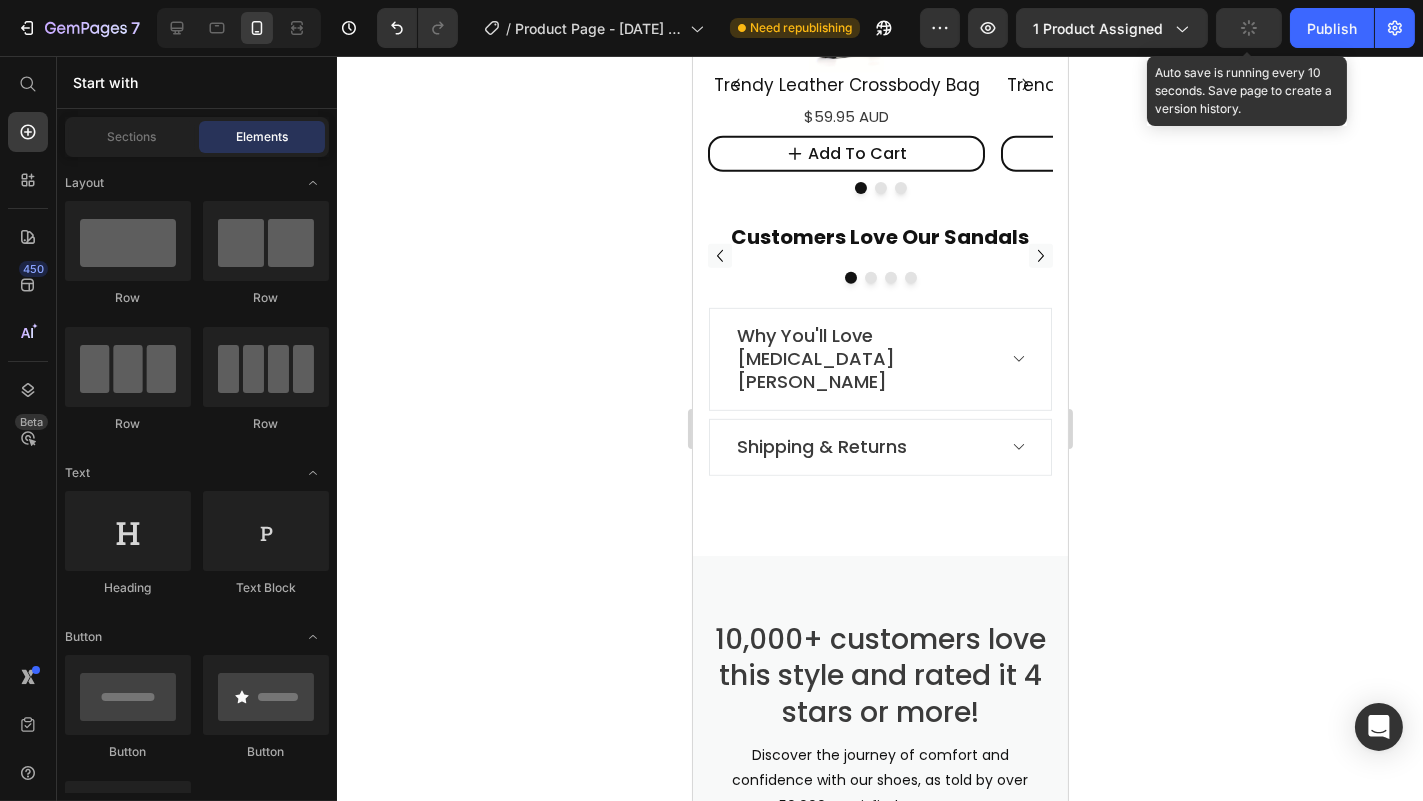 click 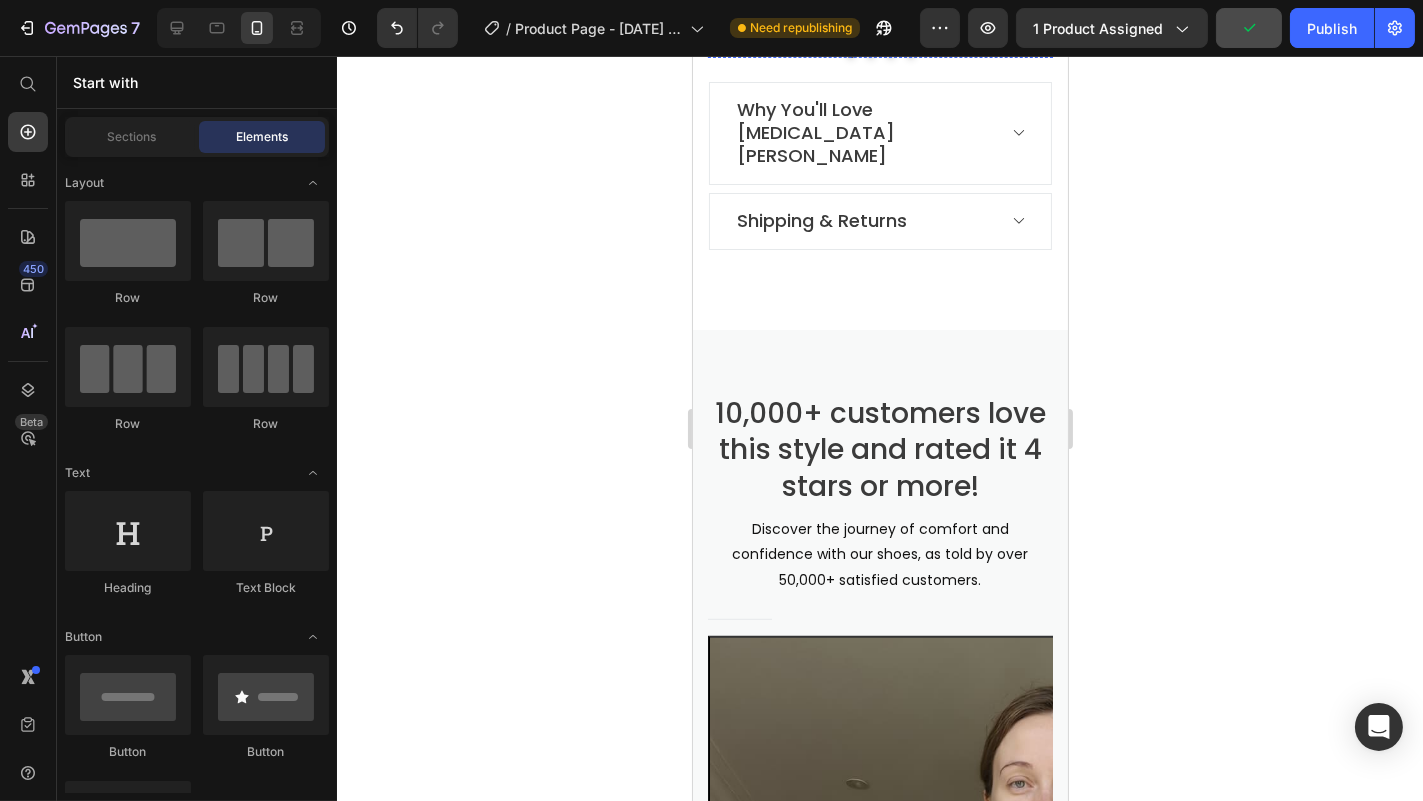 scroll, scrollTop: 2112, scrollLeft: 0, axis: vertical 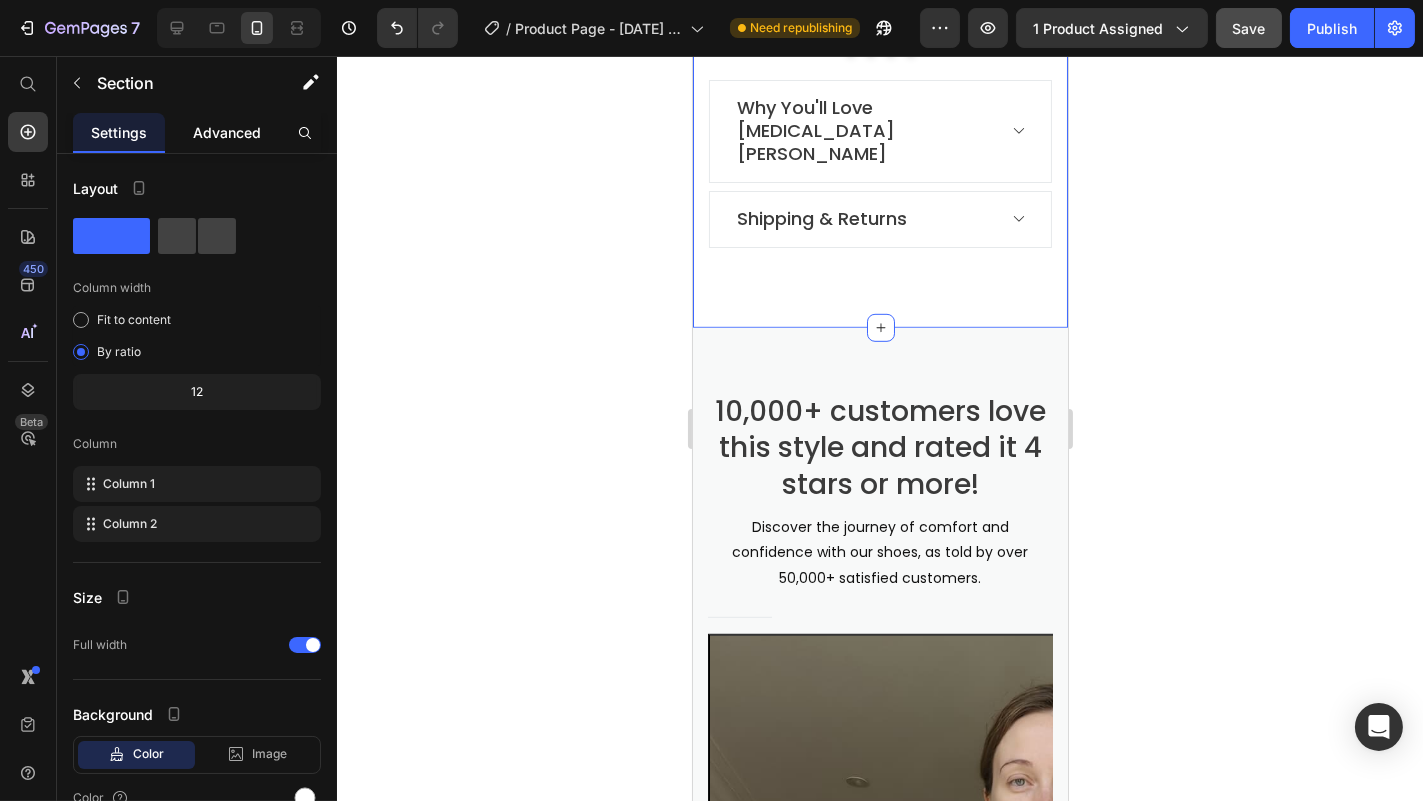 click on "Advanced" 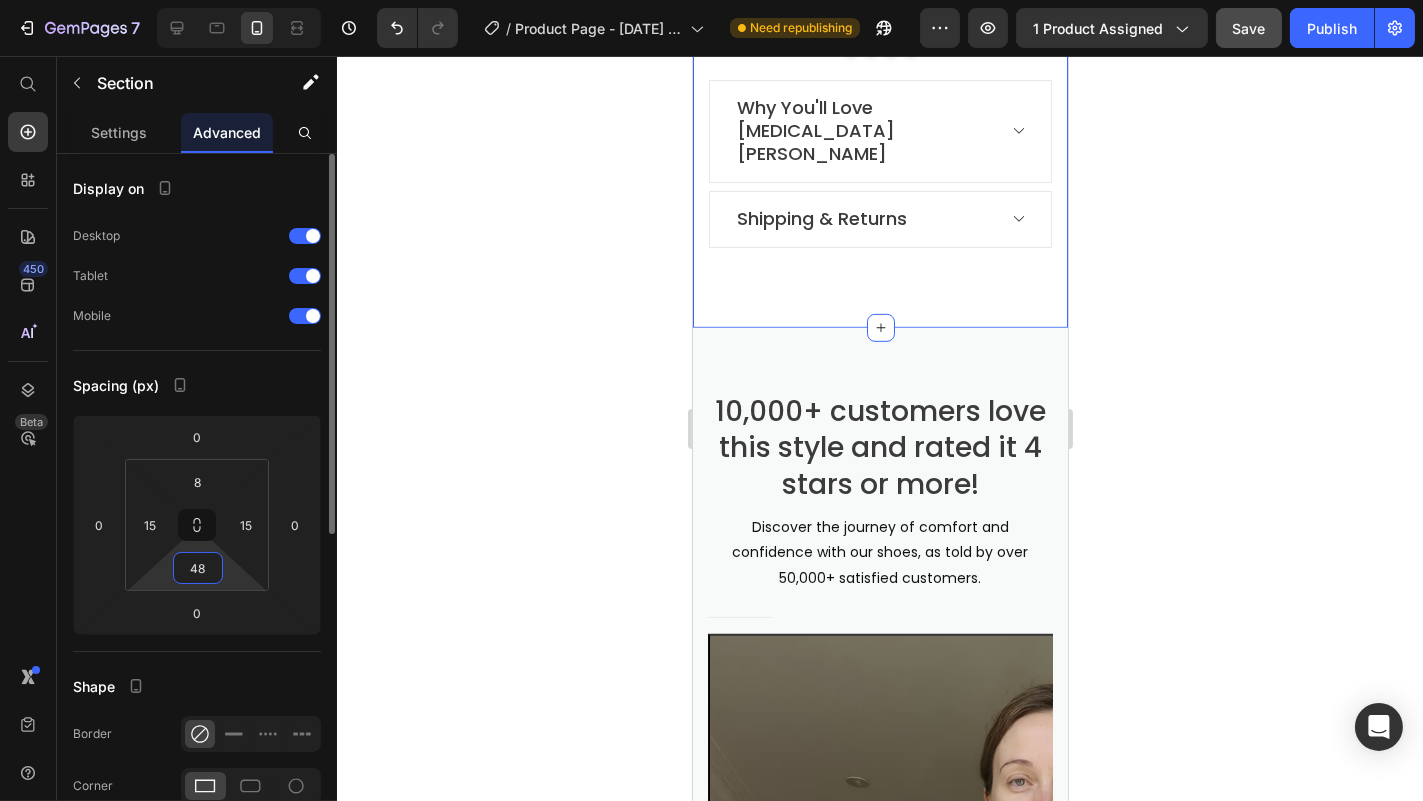 click on "48" at bounding box center [198, 568] 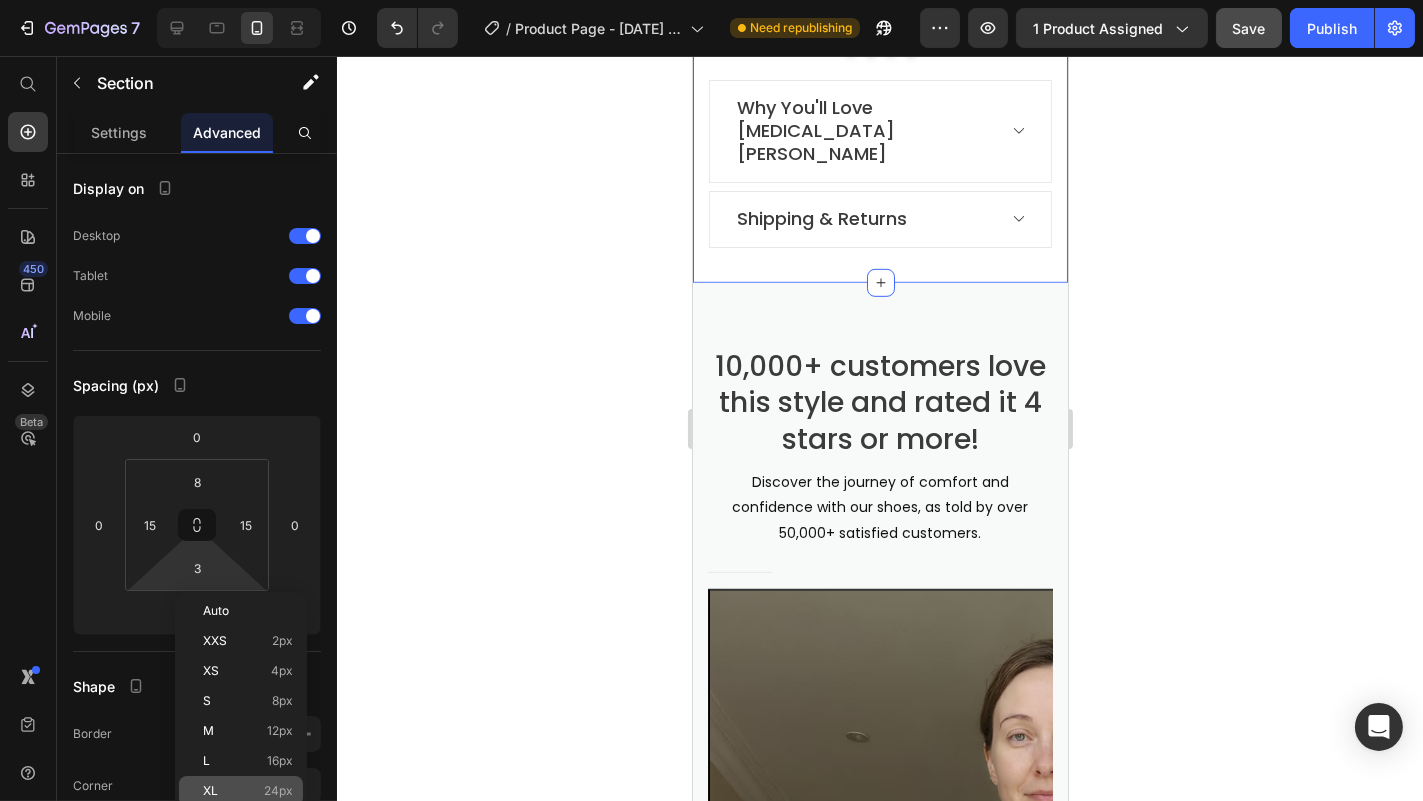 click on "XL 24px" 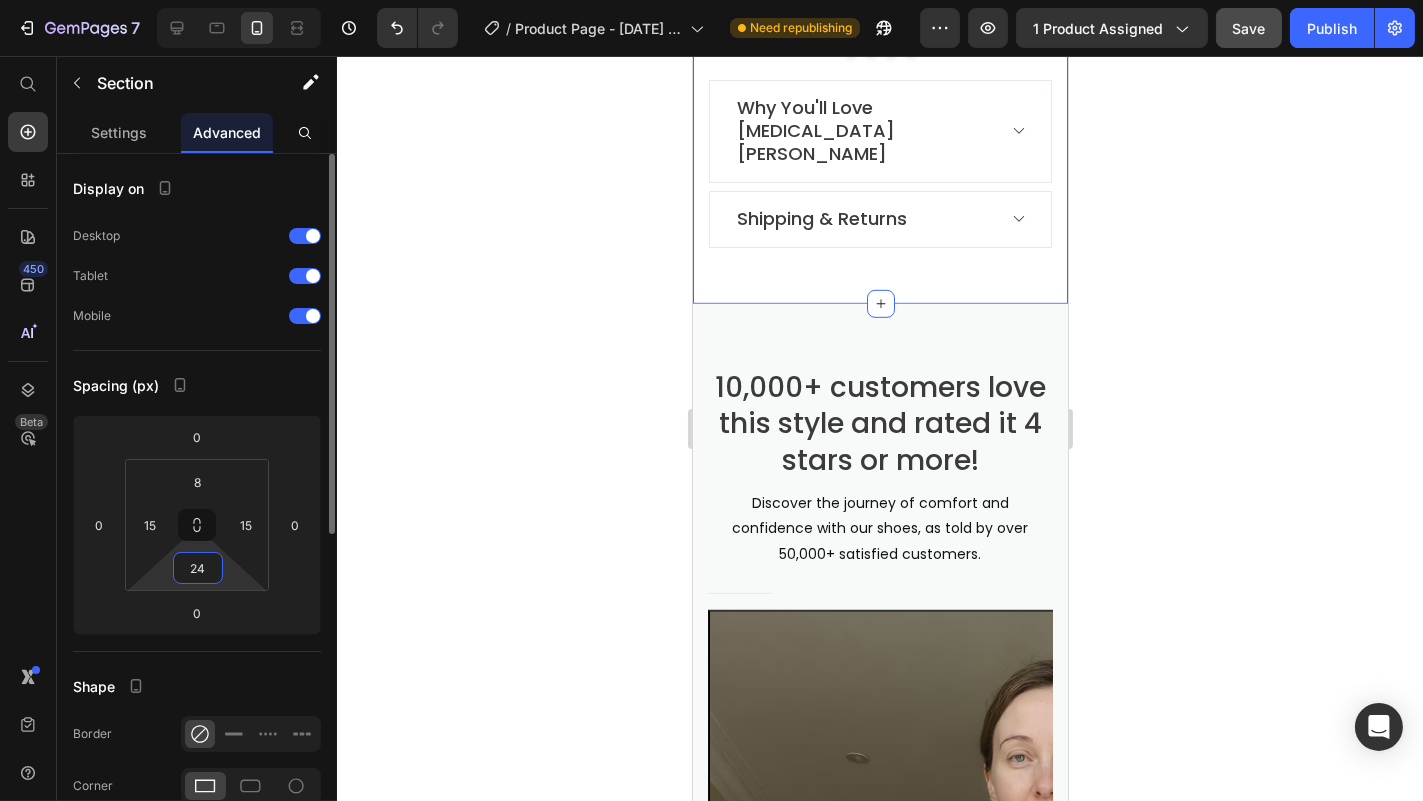 click on "24" at bounding box center (198, 568) 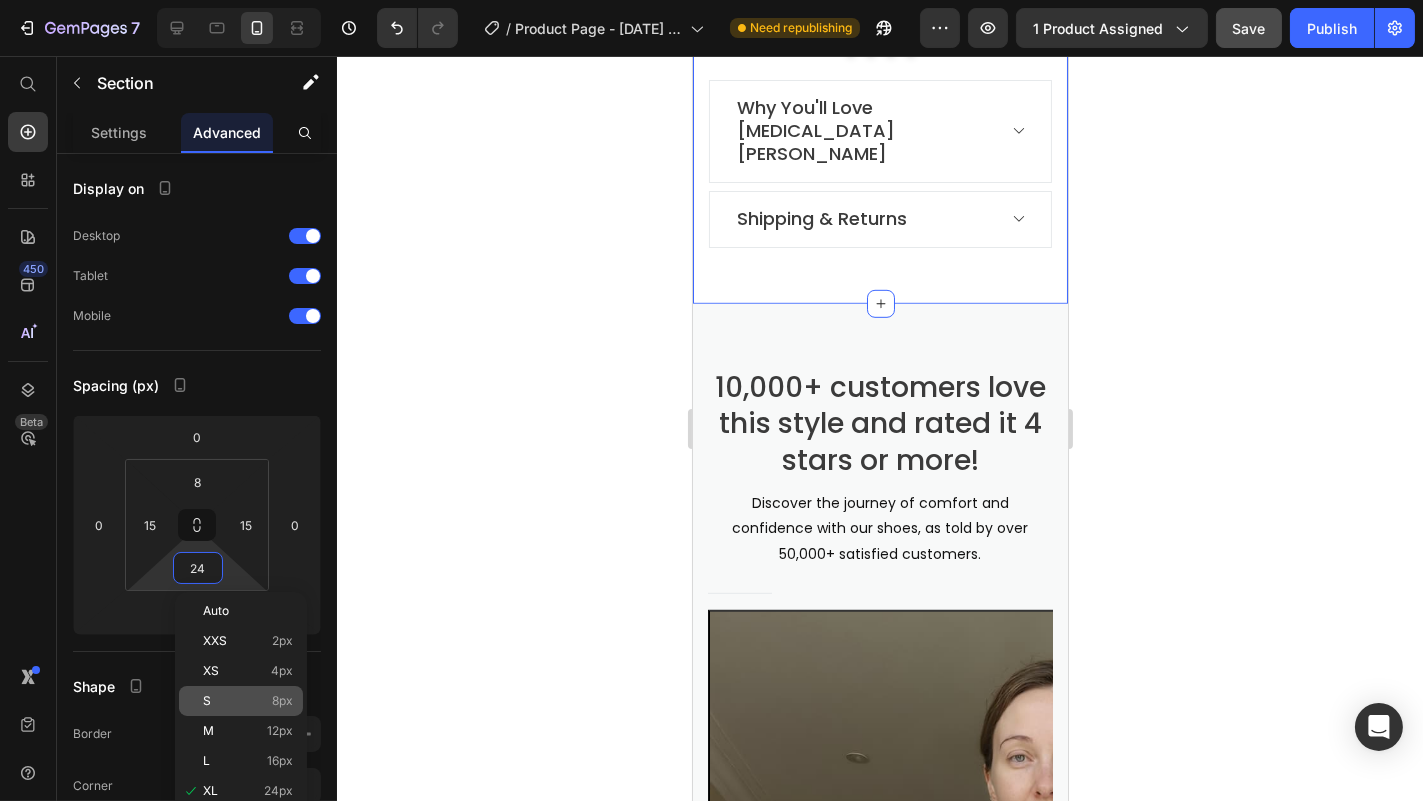 click on "S 8px" at bounding box center [248, 701] 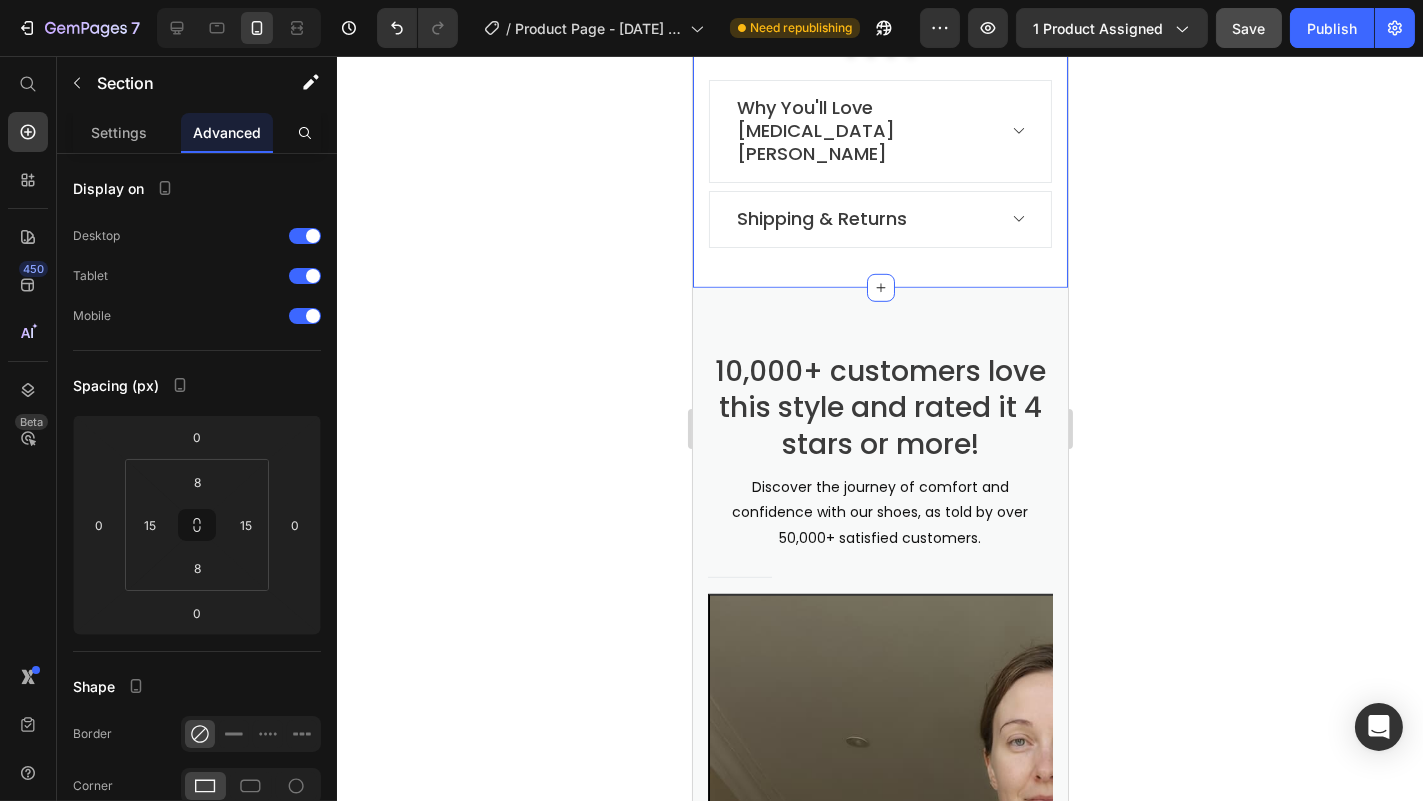 click 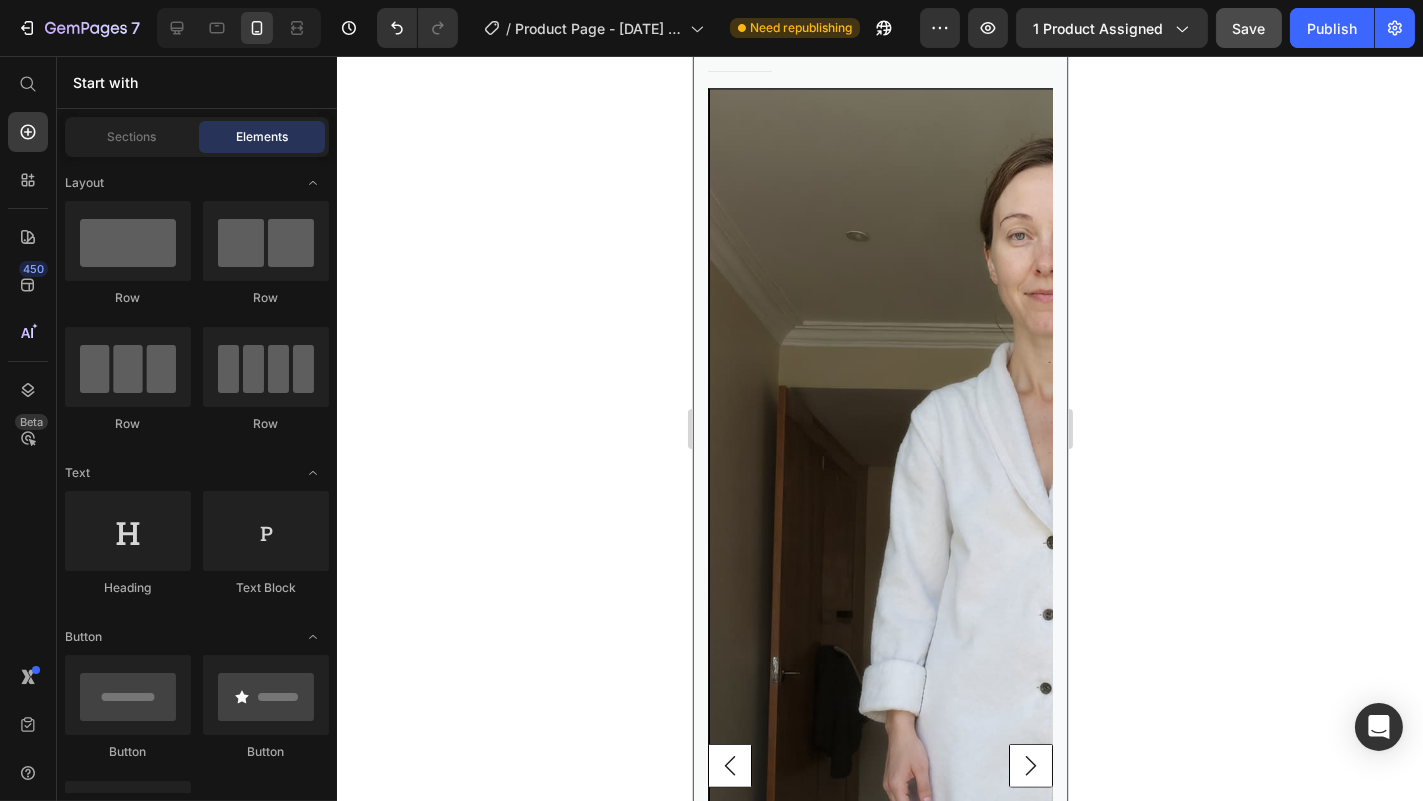 scroll, scrollTop: 2592, scrollLeft: 0, axis: vertical 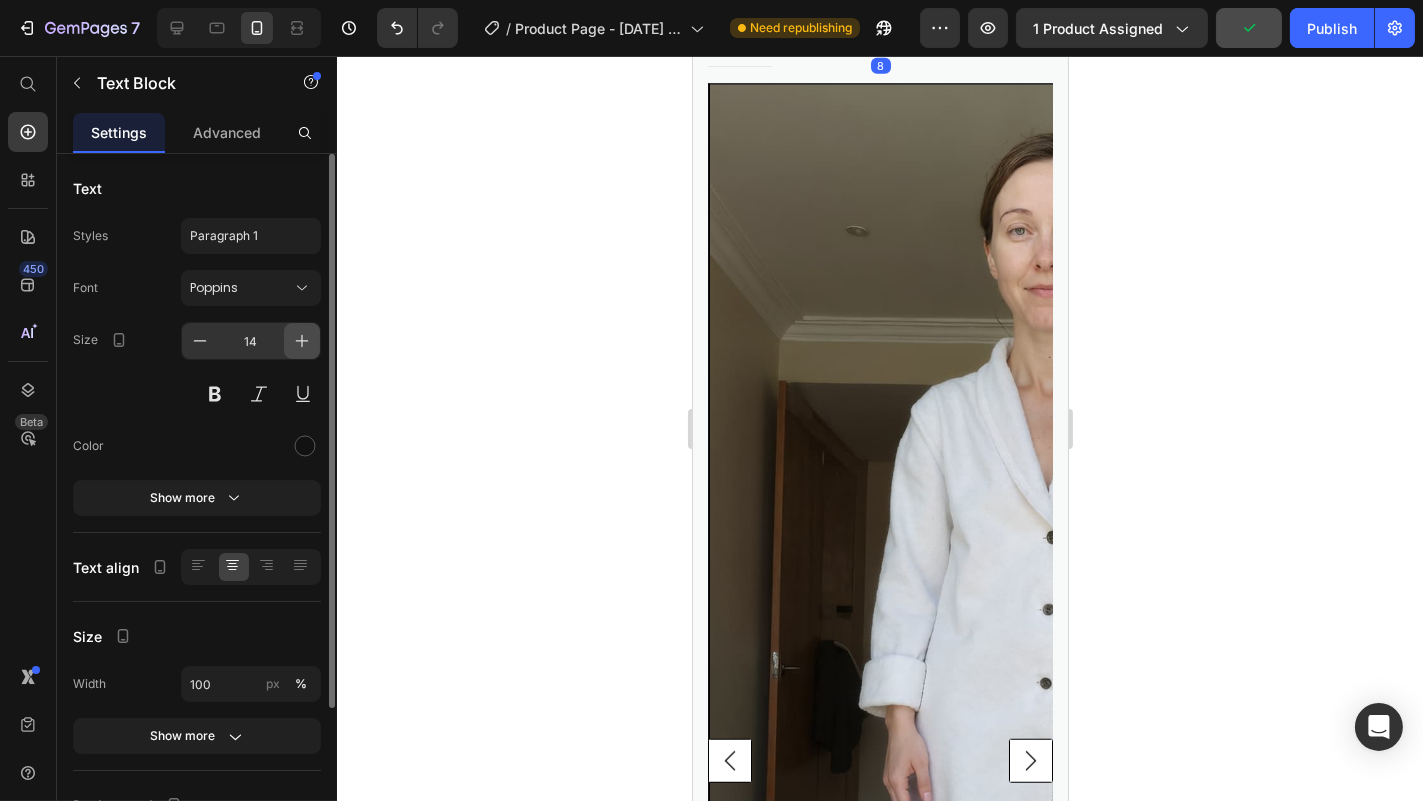 click at bounding box center (302, 341) 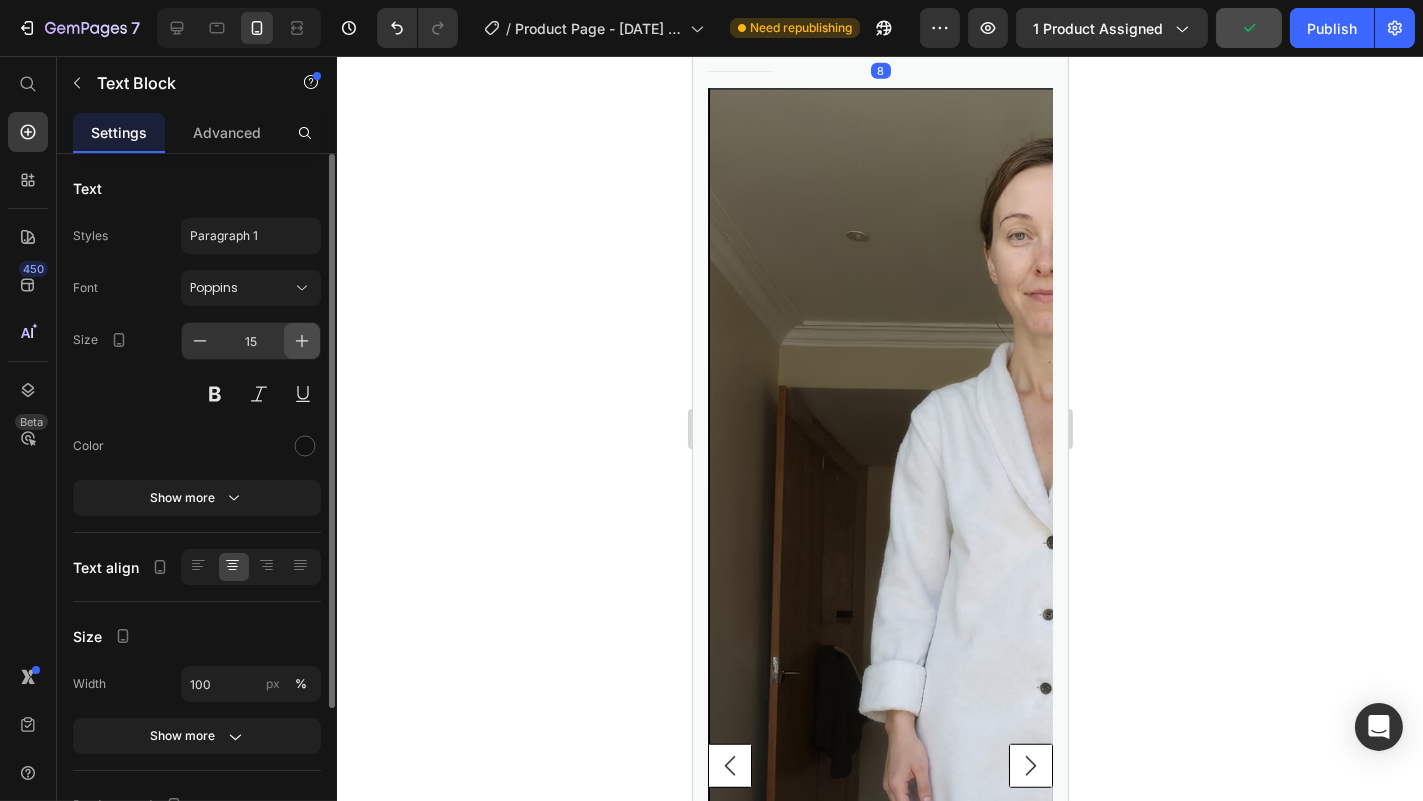 click at bounding box center (302, 341) 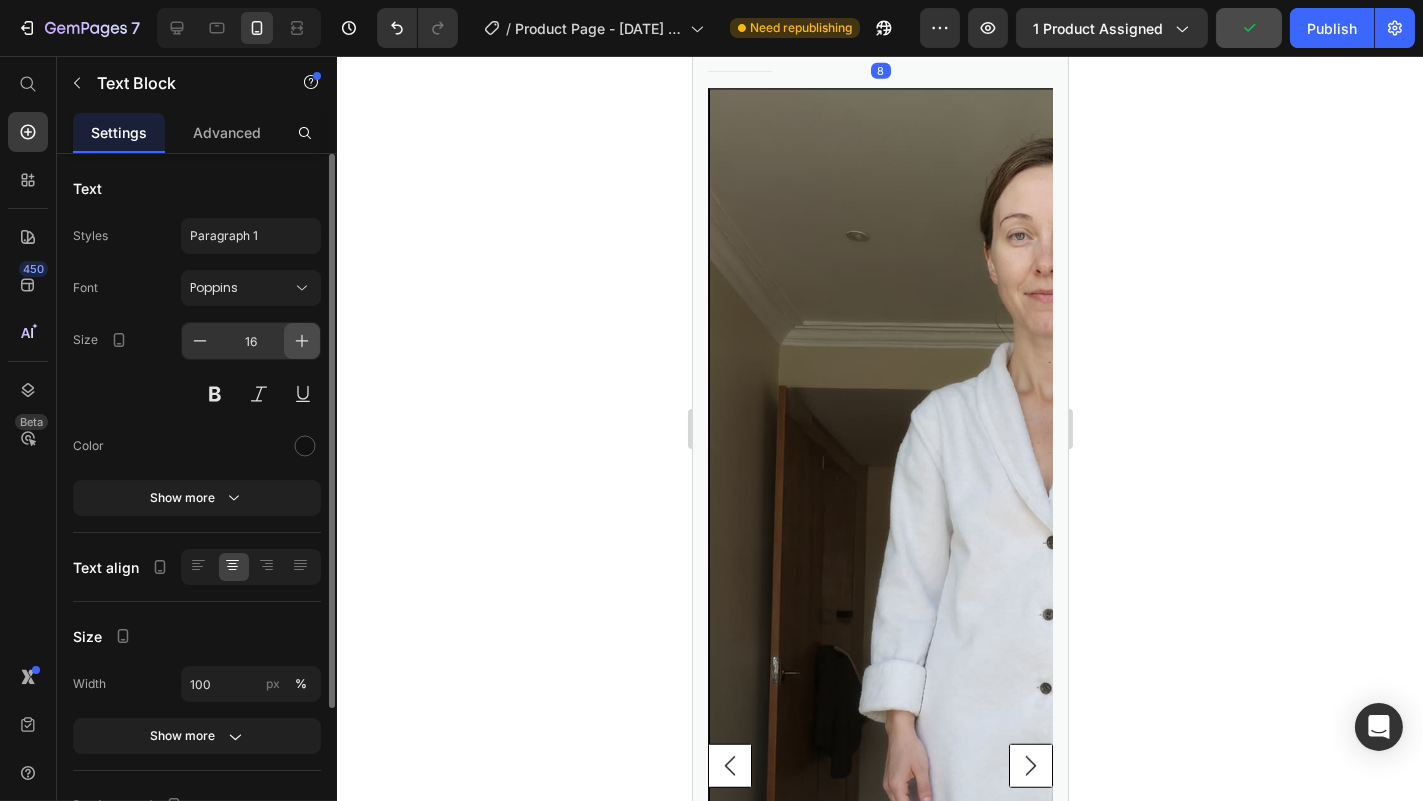 click at bounding box center [302, 341] 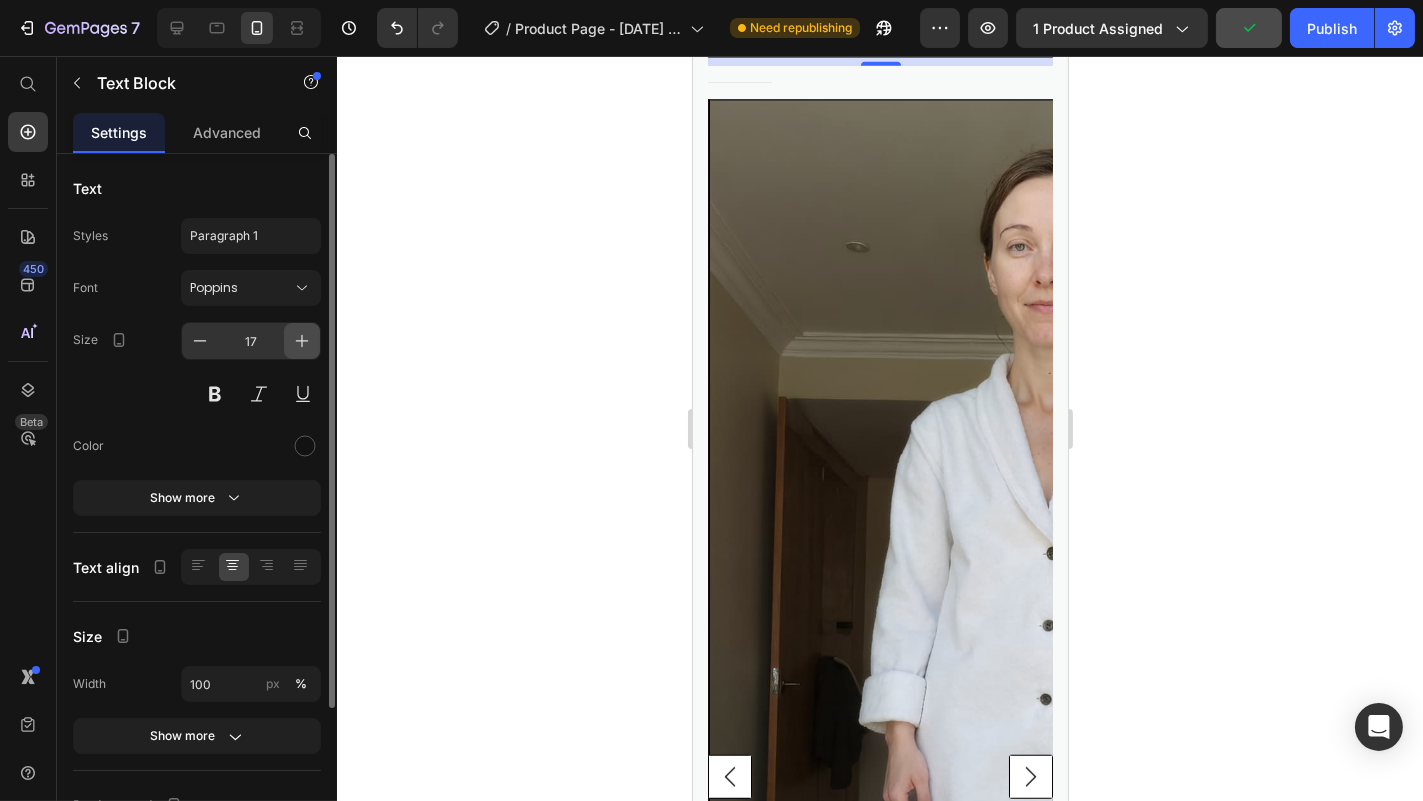 click at bounding box center (302, 341) 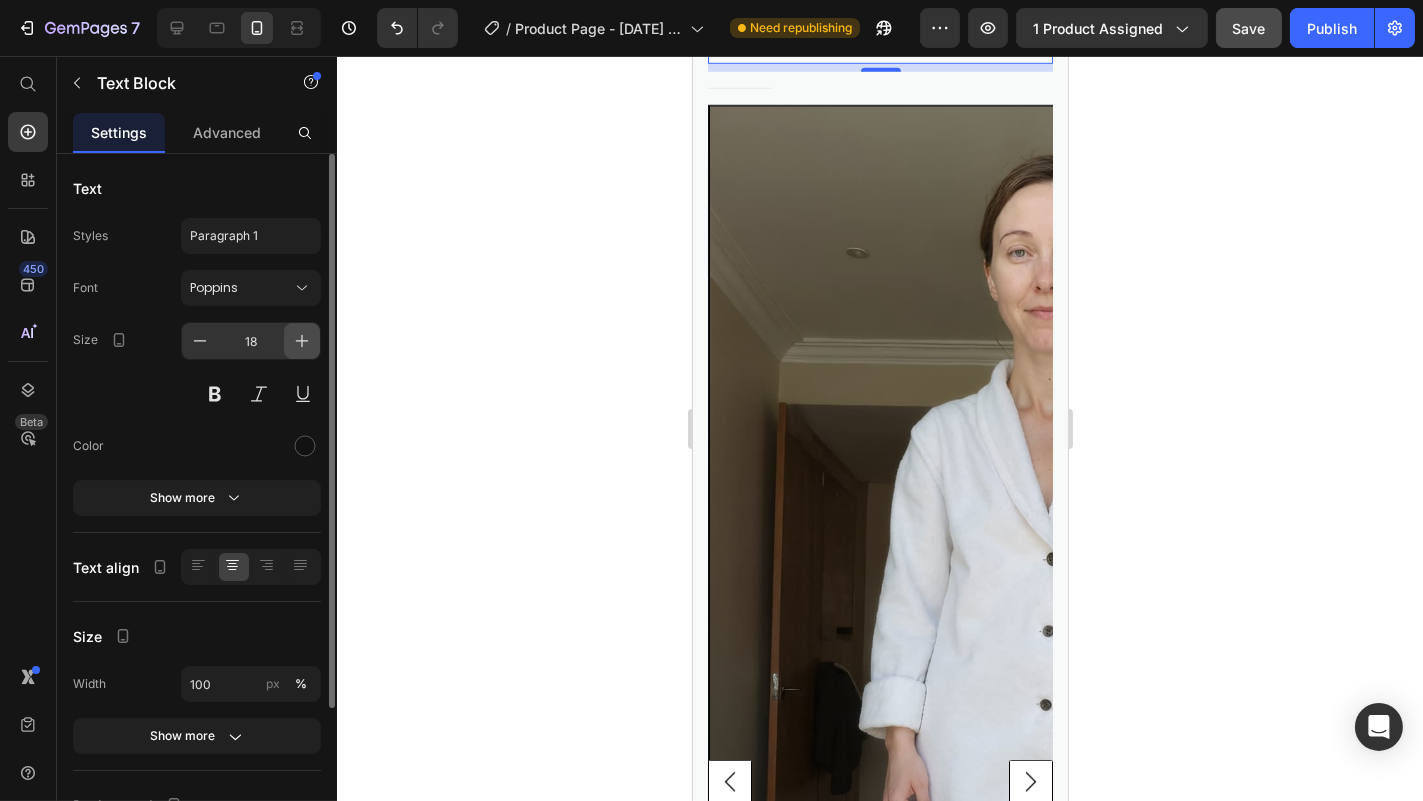 click at bounding box center [302, 341] 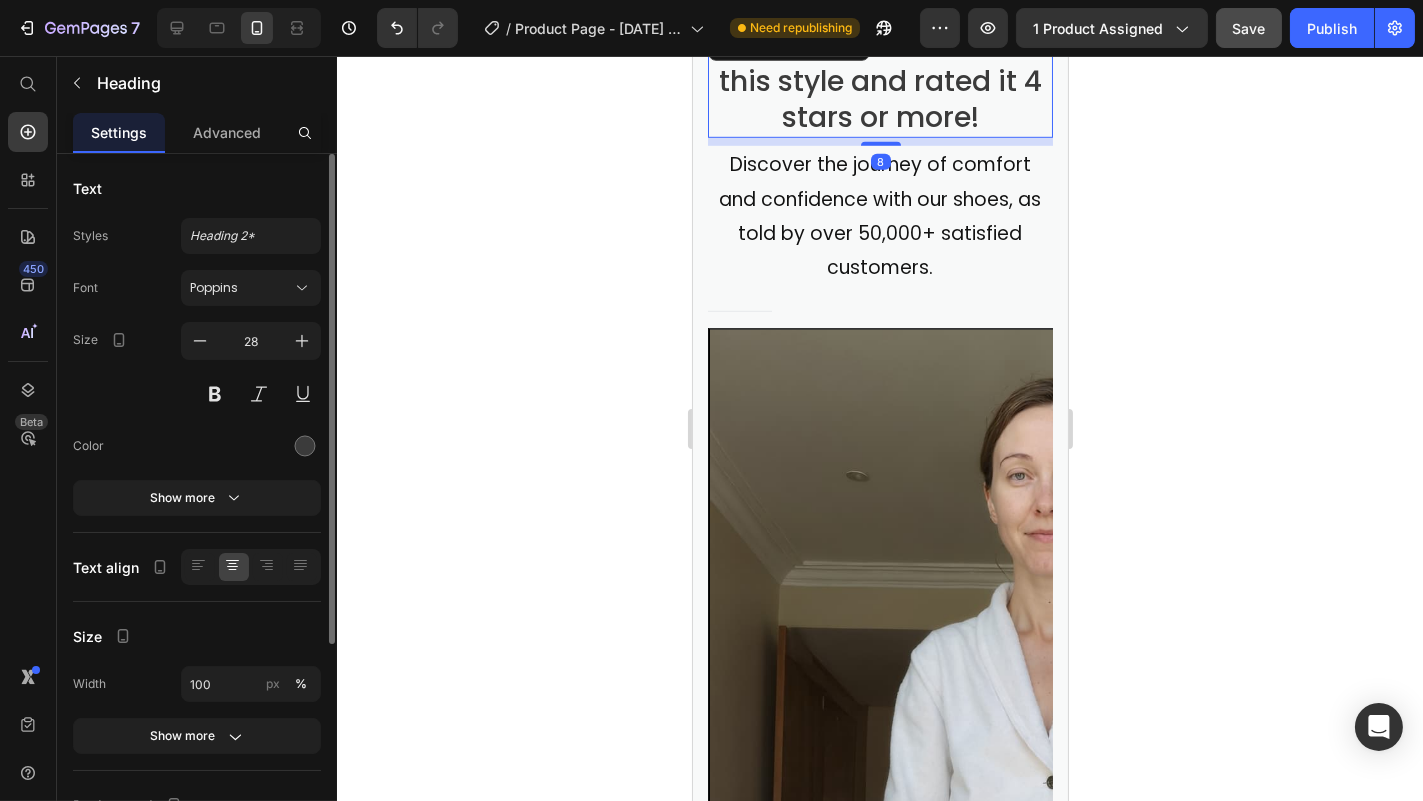 scroll, scrollTop: 2408, scrollLeft: 0, axis: vertical 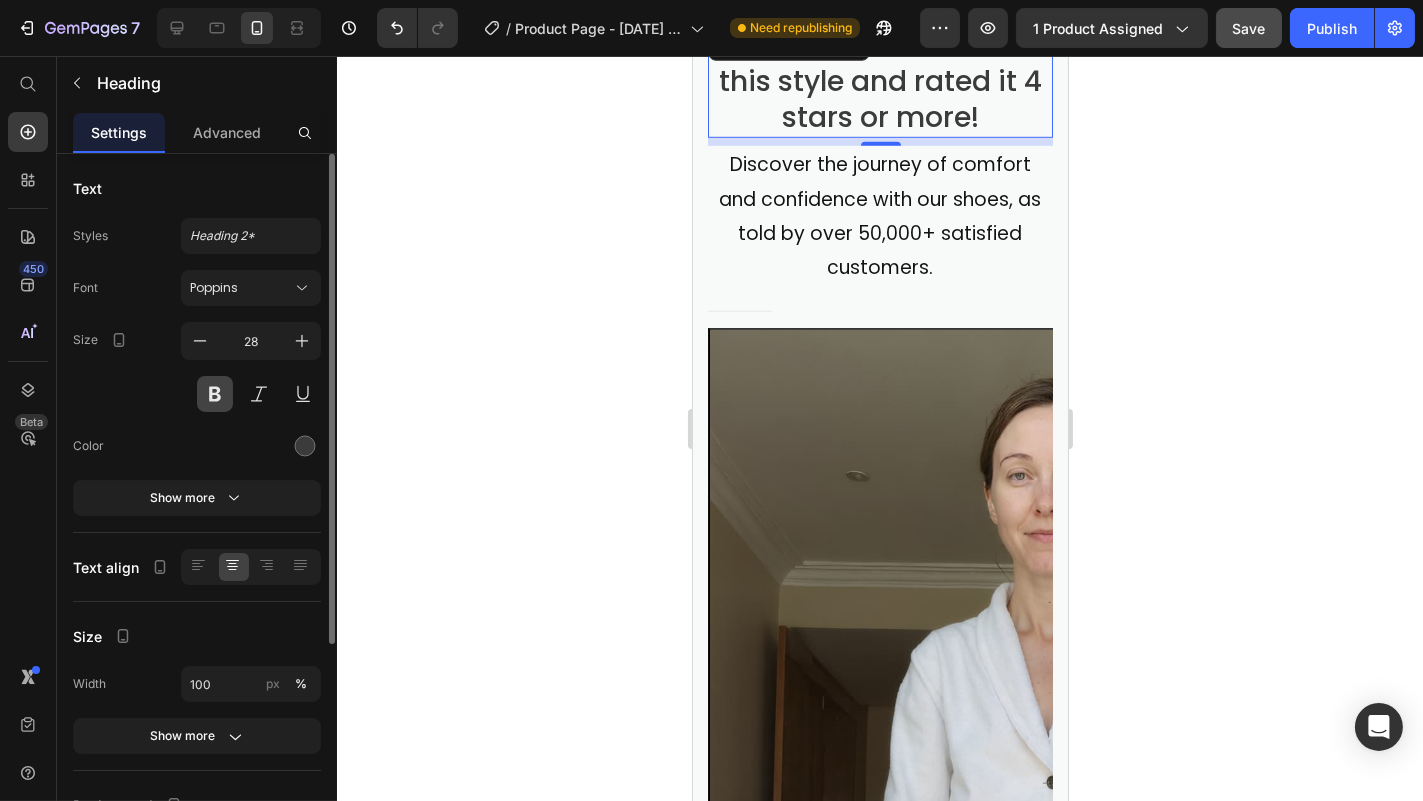 click at bounding box center [215, 394] 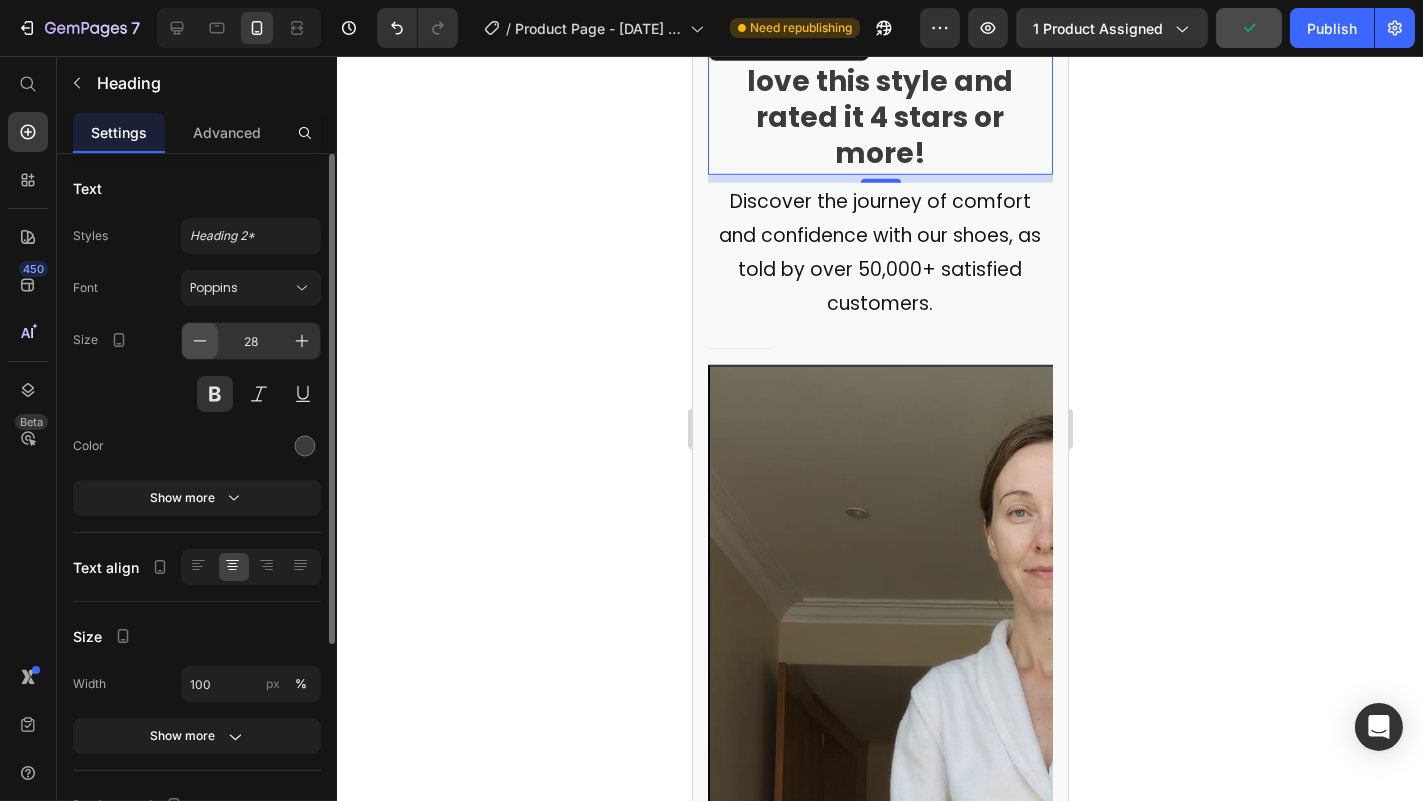 click at bounding box center (200, 341) 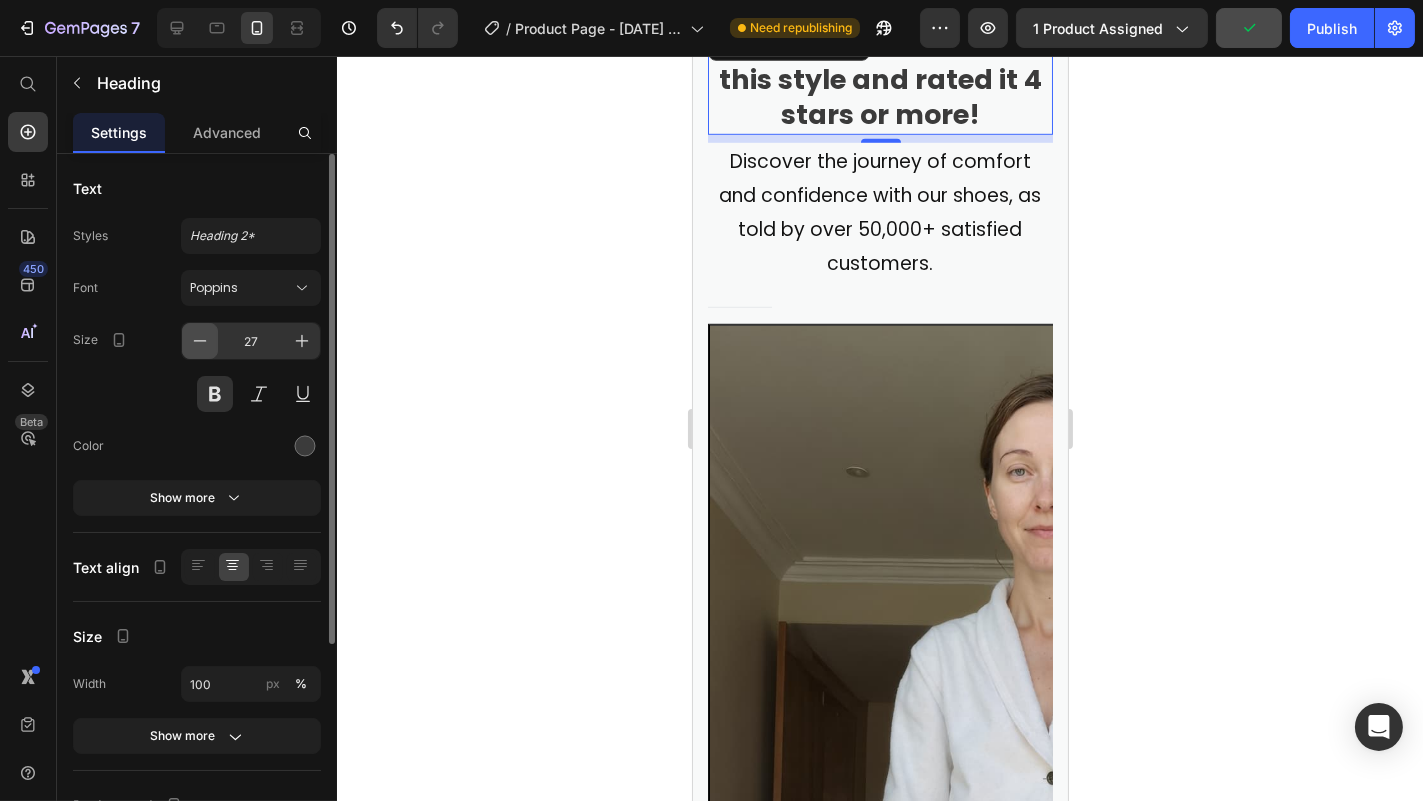 click at bounding box center (200, 341) 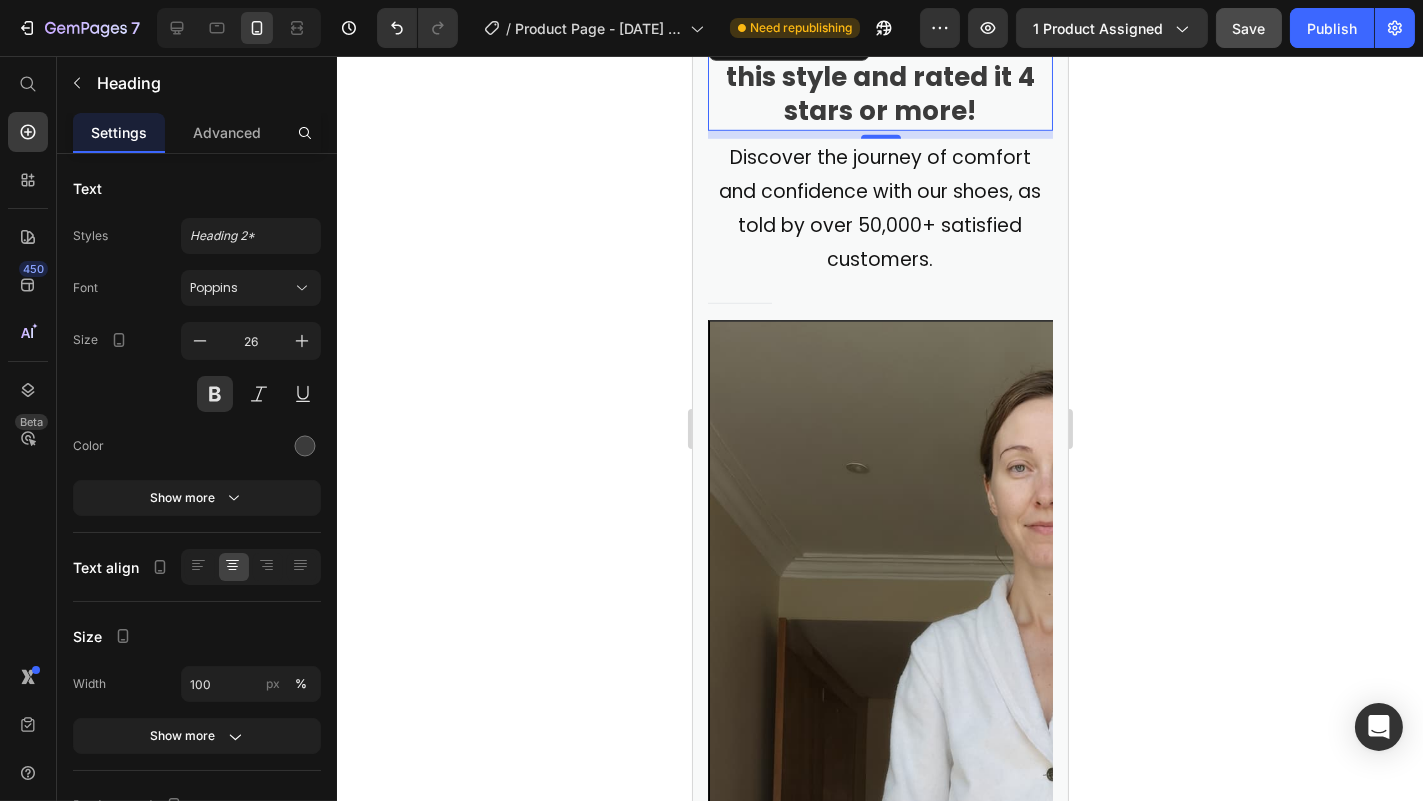 click 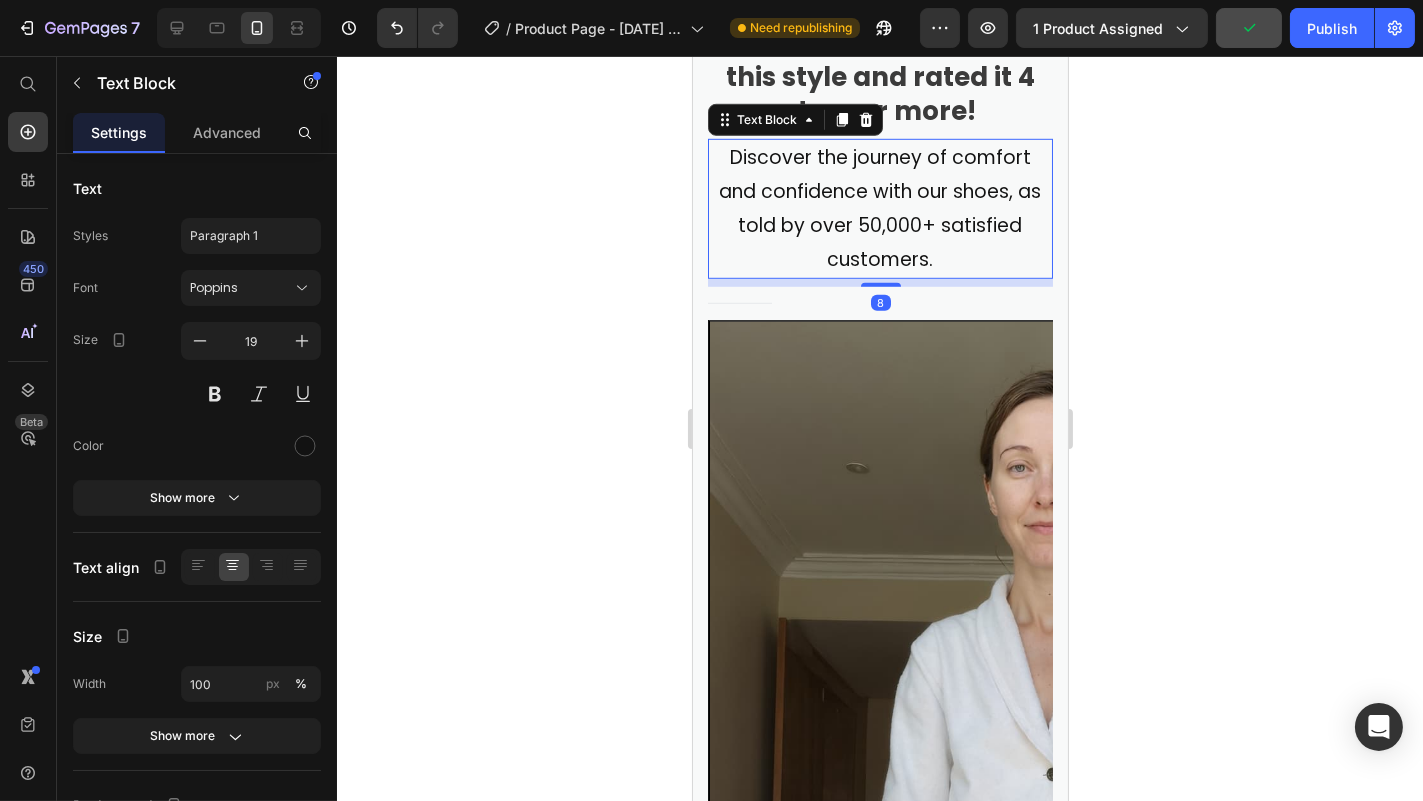 click on "Discover the journey of comfort and confidence with our shoes, as told by over 50,000+ satisfied customers." at bounding box center [879, 209] 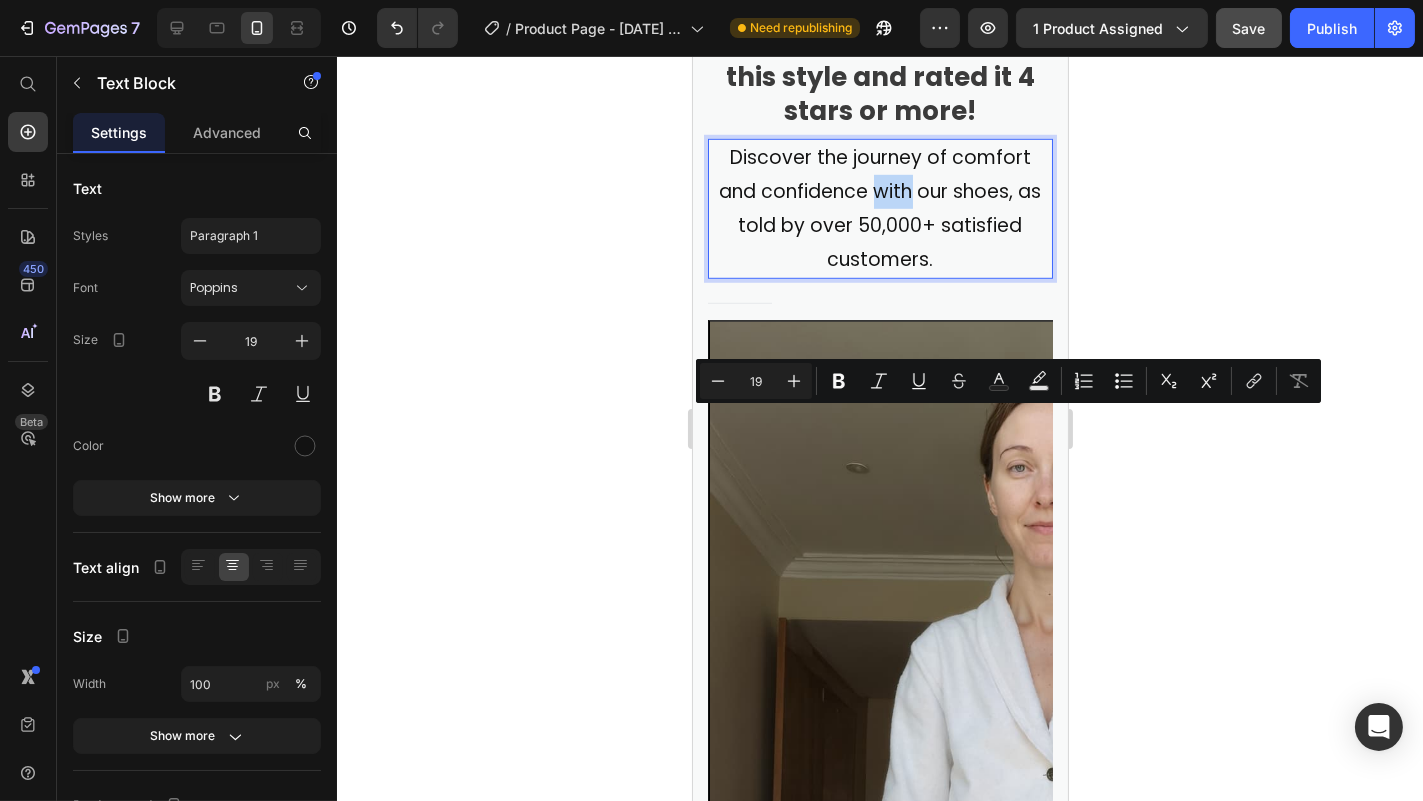 click on "Discover the journey of comfort and confidence with our shoes, as told by over 50,000+ satisfied customers." at bounding box center (879, 209) 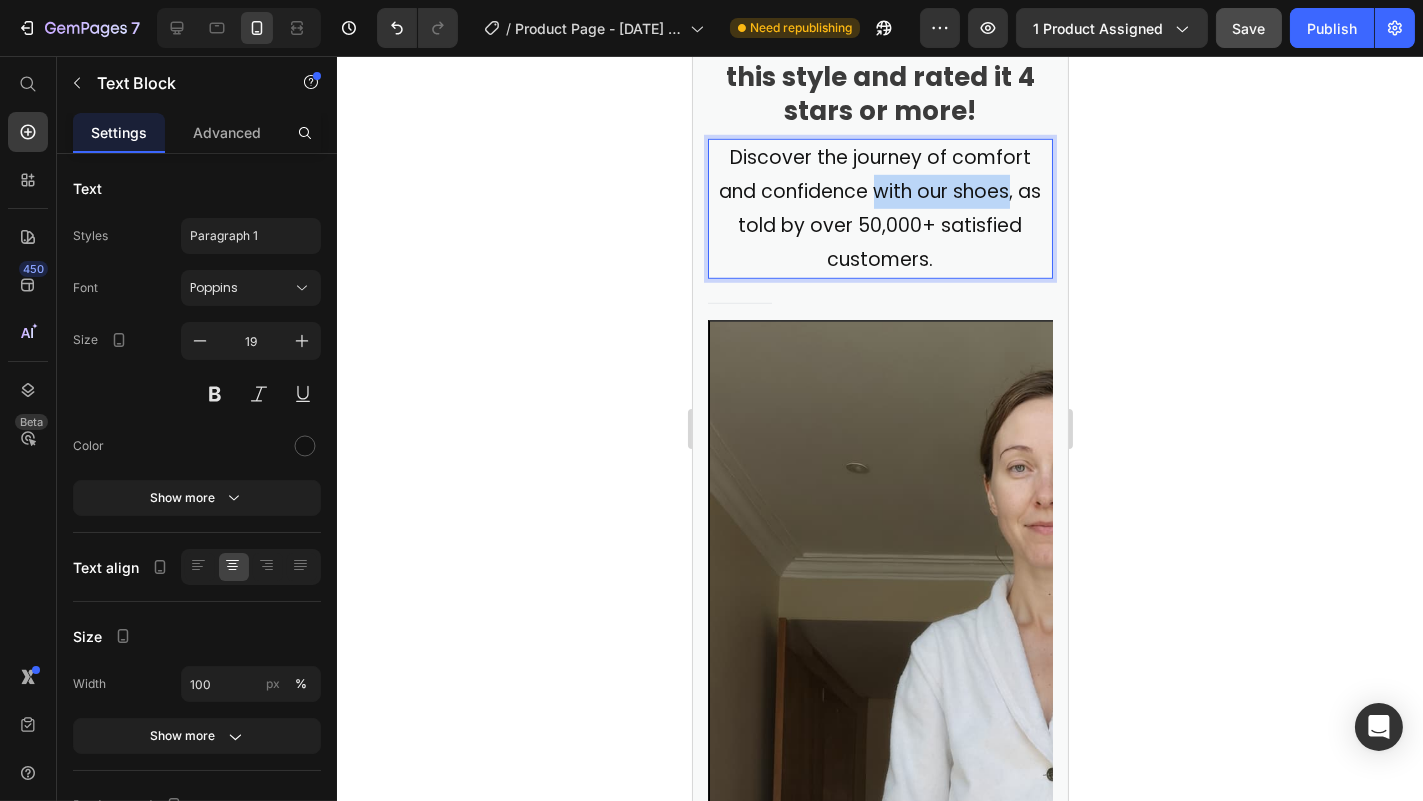 drag, startPoint x: 866, startPoint y: 417, endPoint x: 998, endPoint y: 424, distance: 132.18547 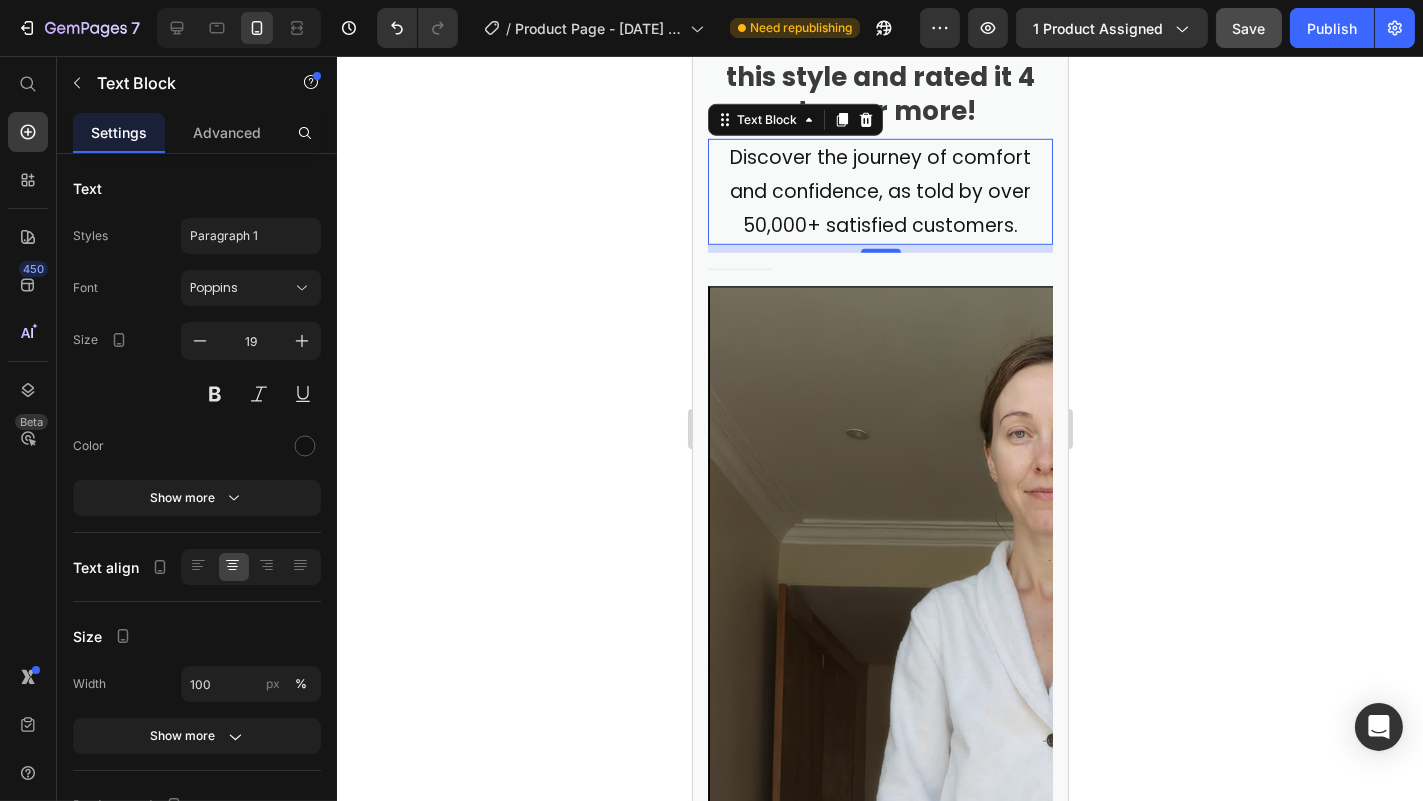 click 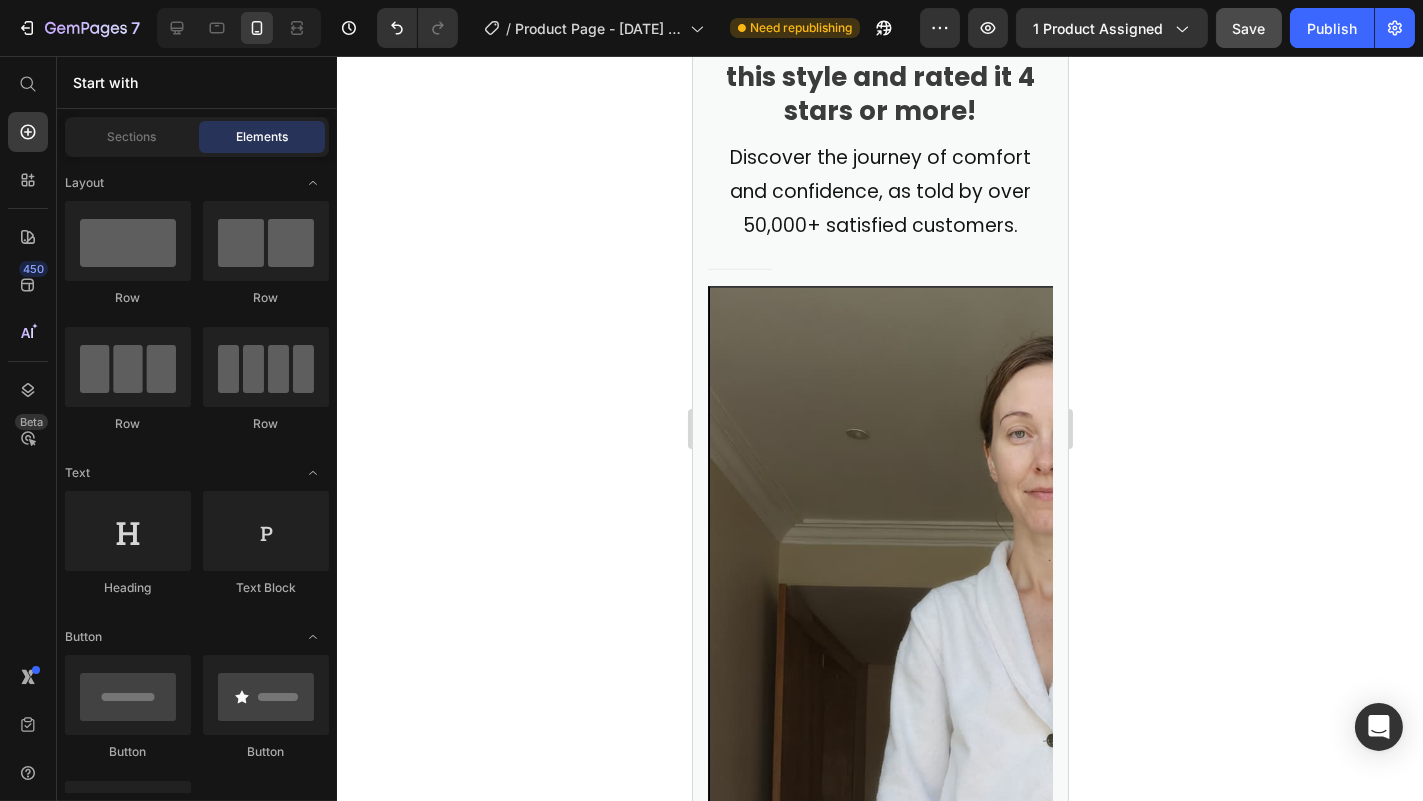 click 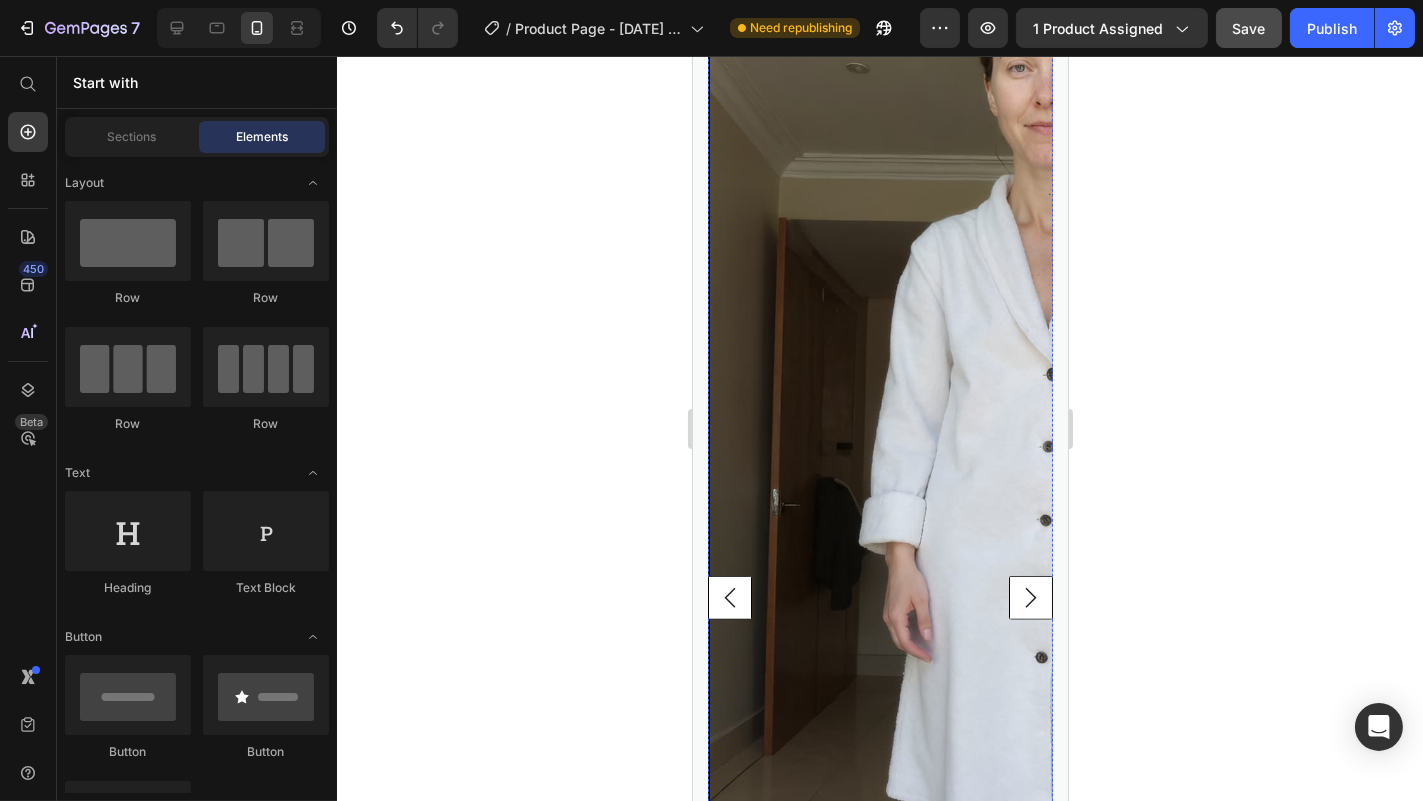 scroll, scrollTop: 2776, scrollLeft: 0, axis: vertical 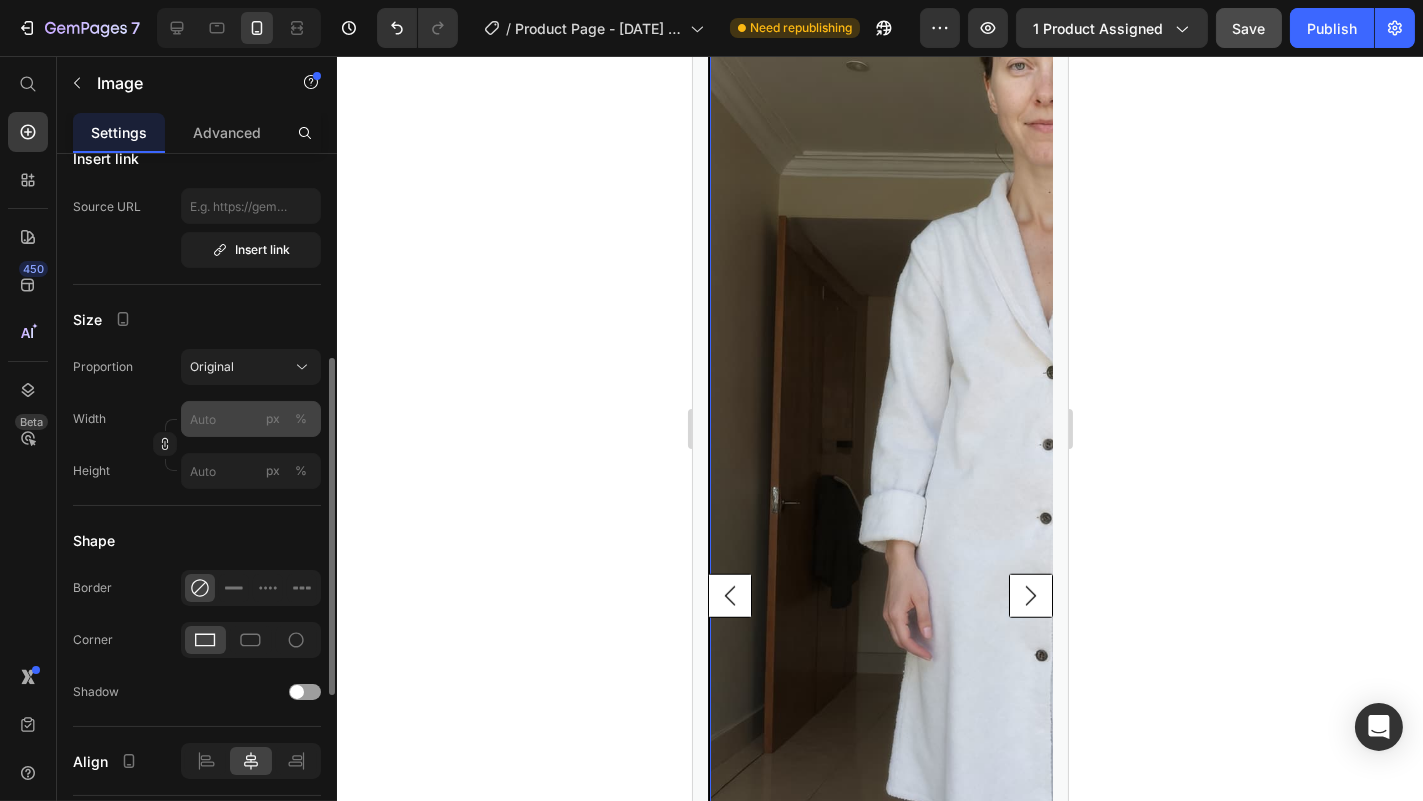 click on "%" at bounding box center [301, 419] 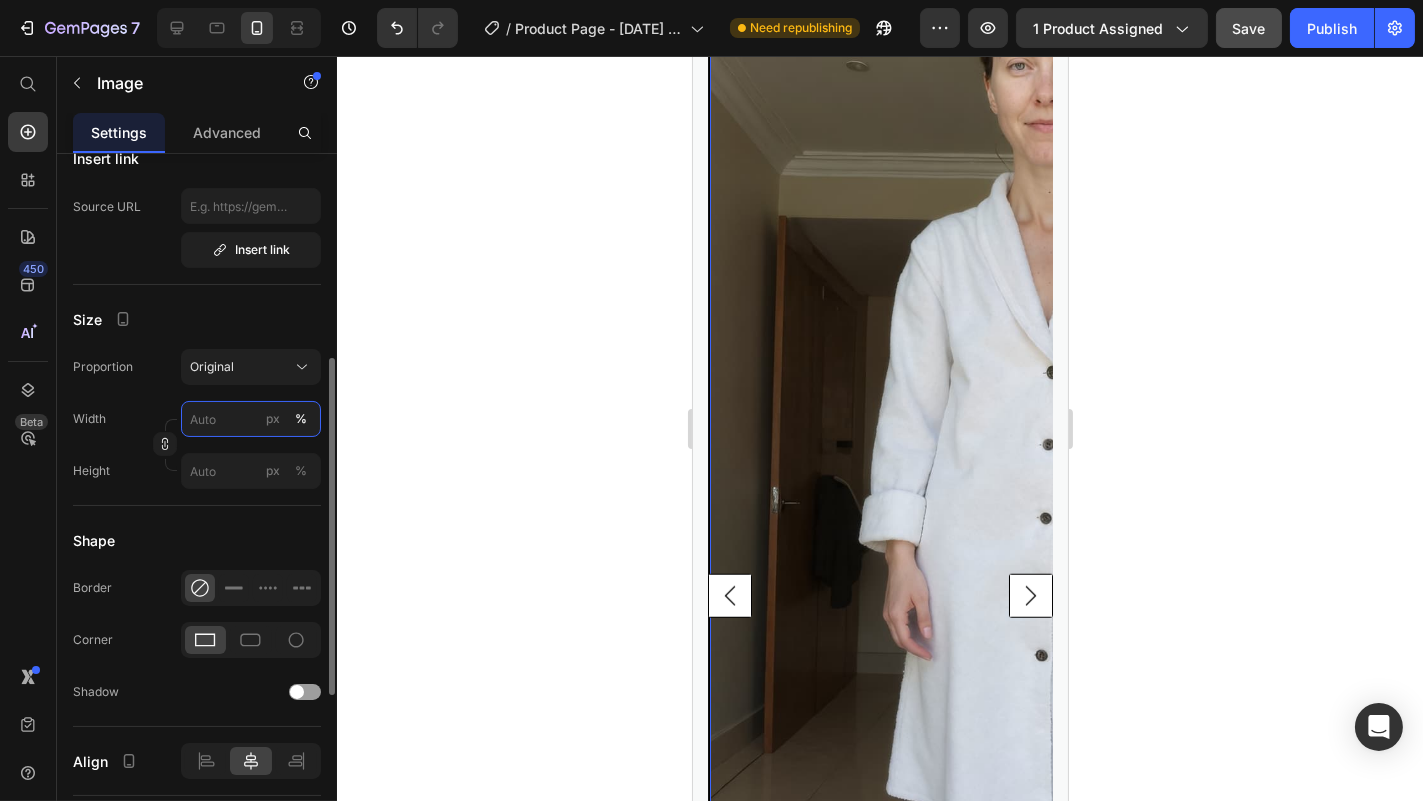 click on "px %" at bounding box center (251, 419) 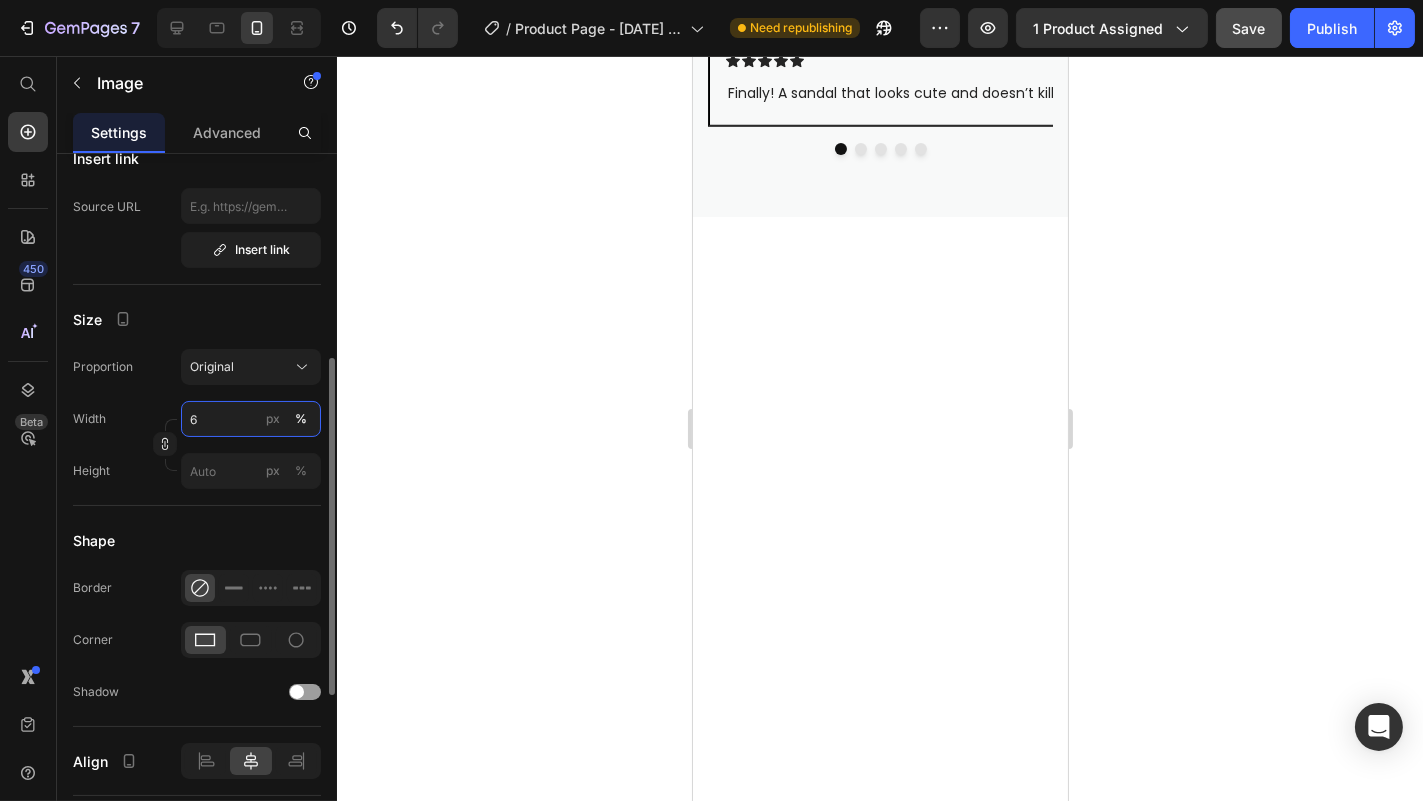 type on "60" 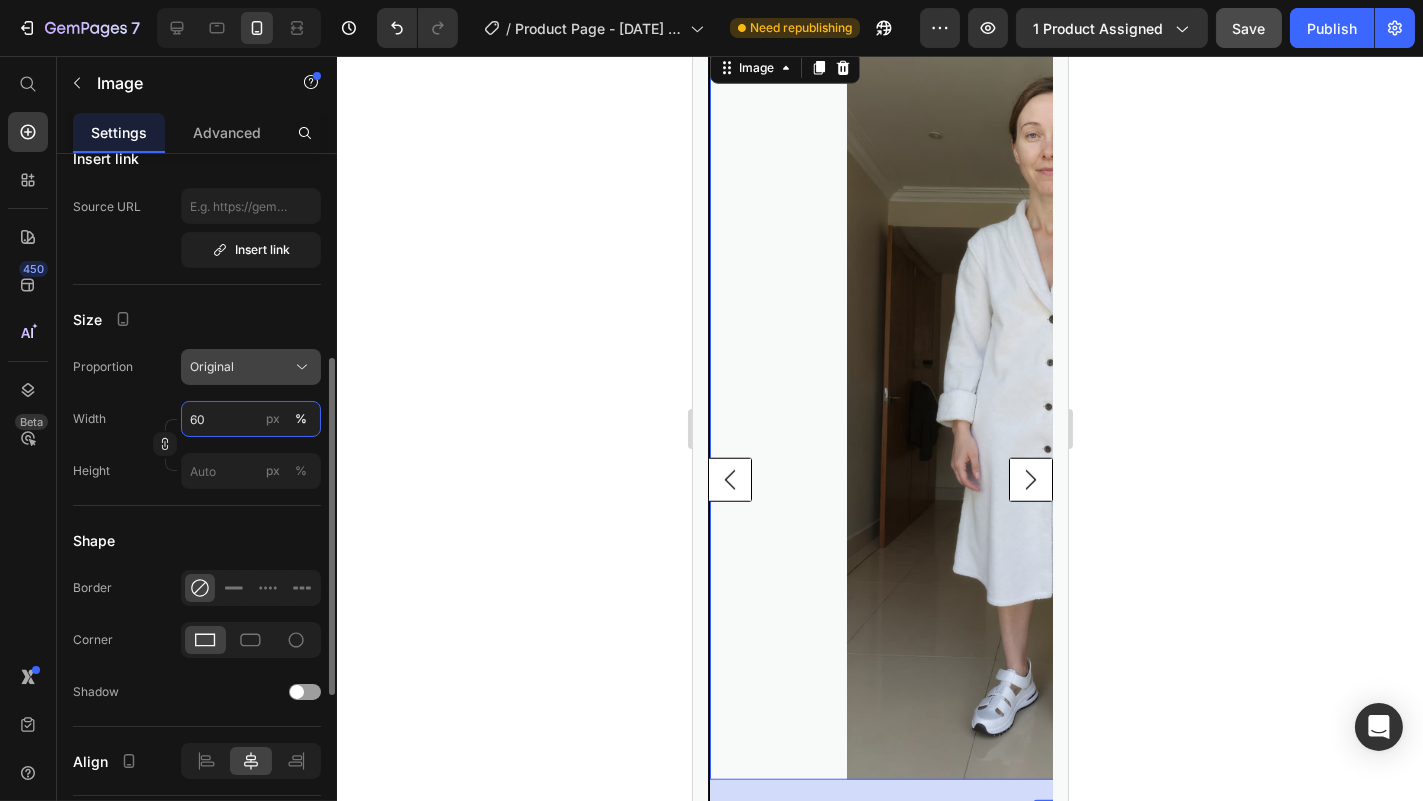 scroll, scrollTop: 2904, scrollLeft: 0, axis: vertical 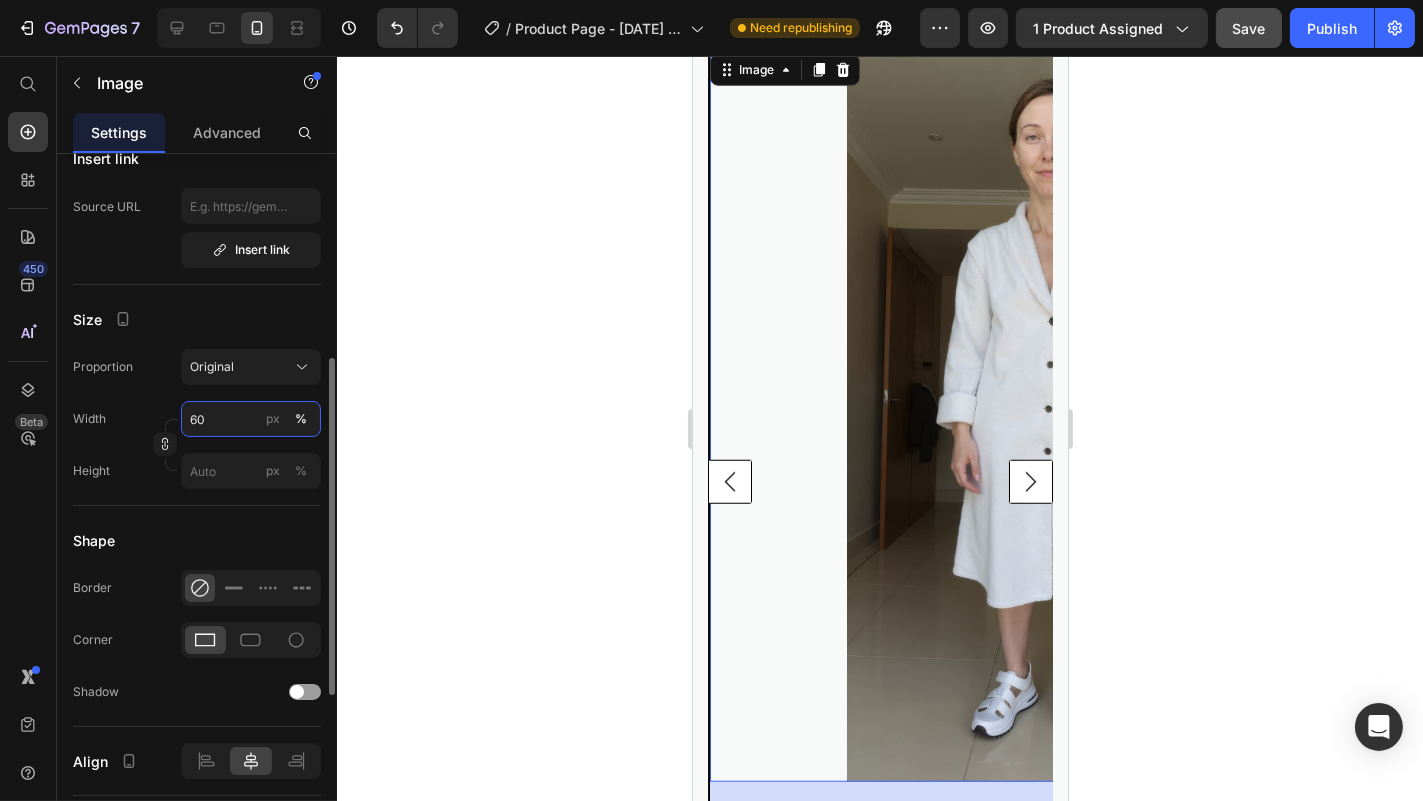 click on "60" at bounding box center (251, 419) 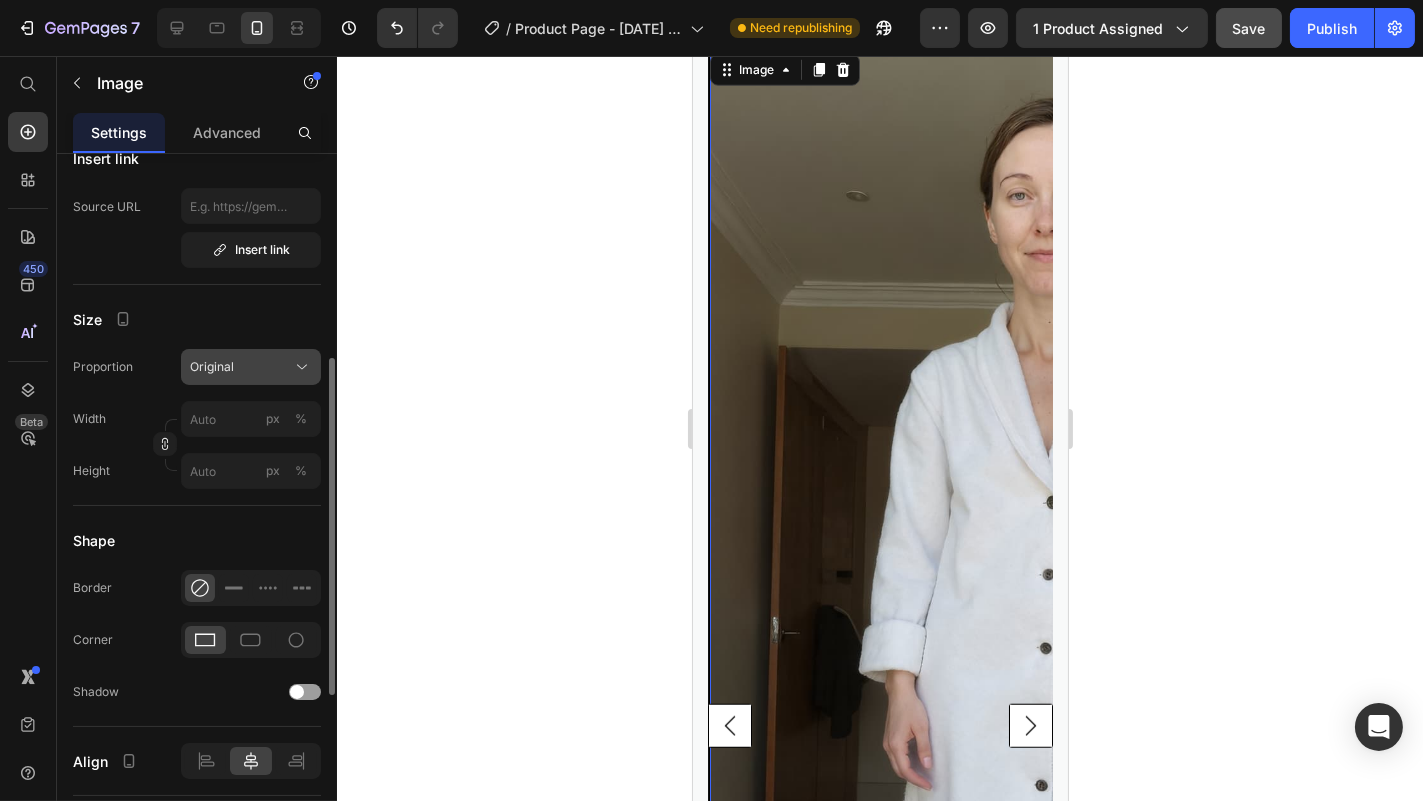 click on "Original" 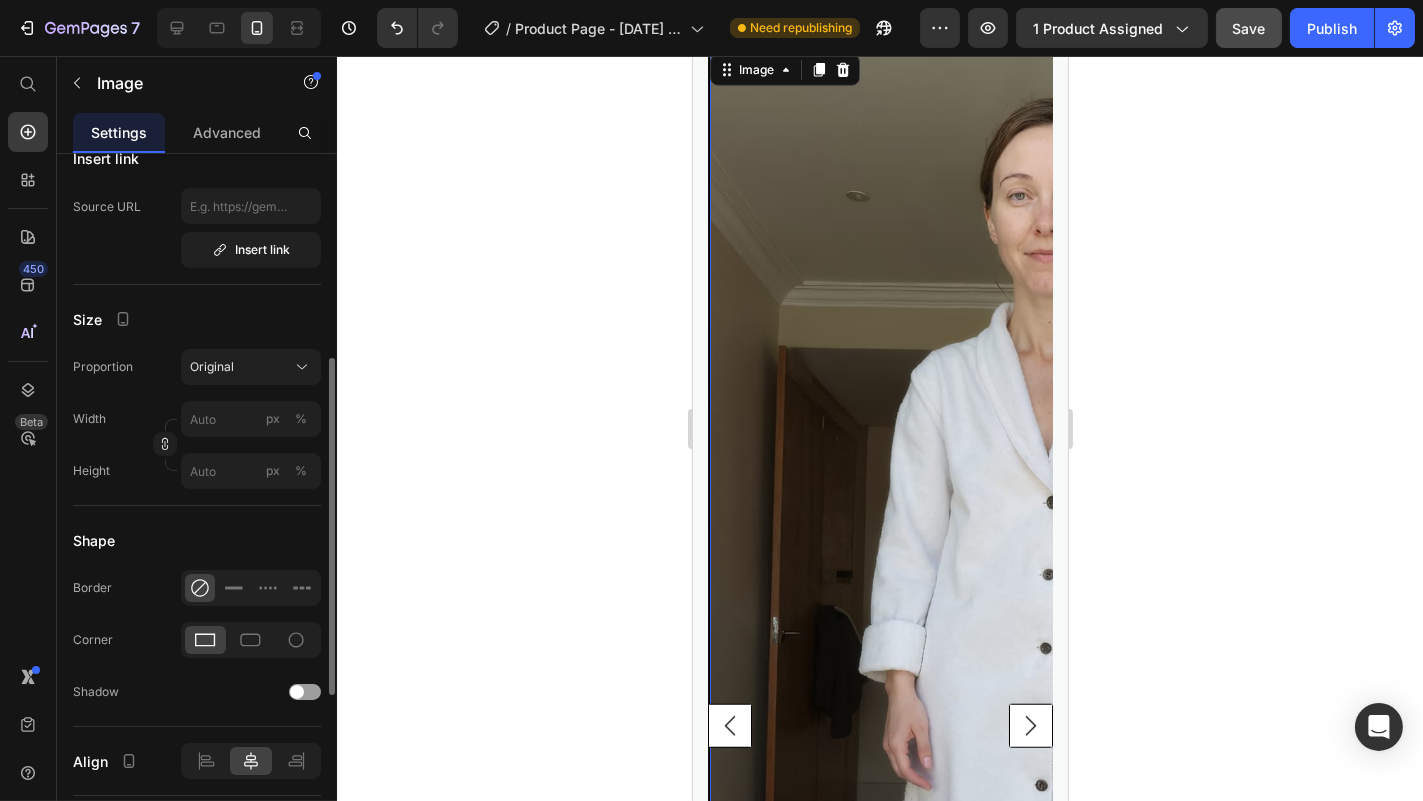 click on "Size" at bounding box center [197, 319] 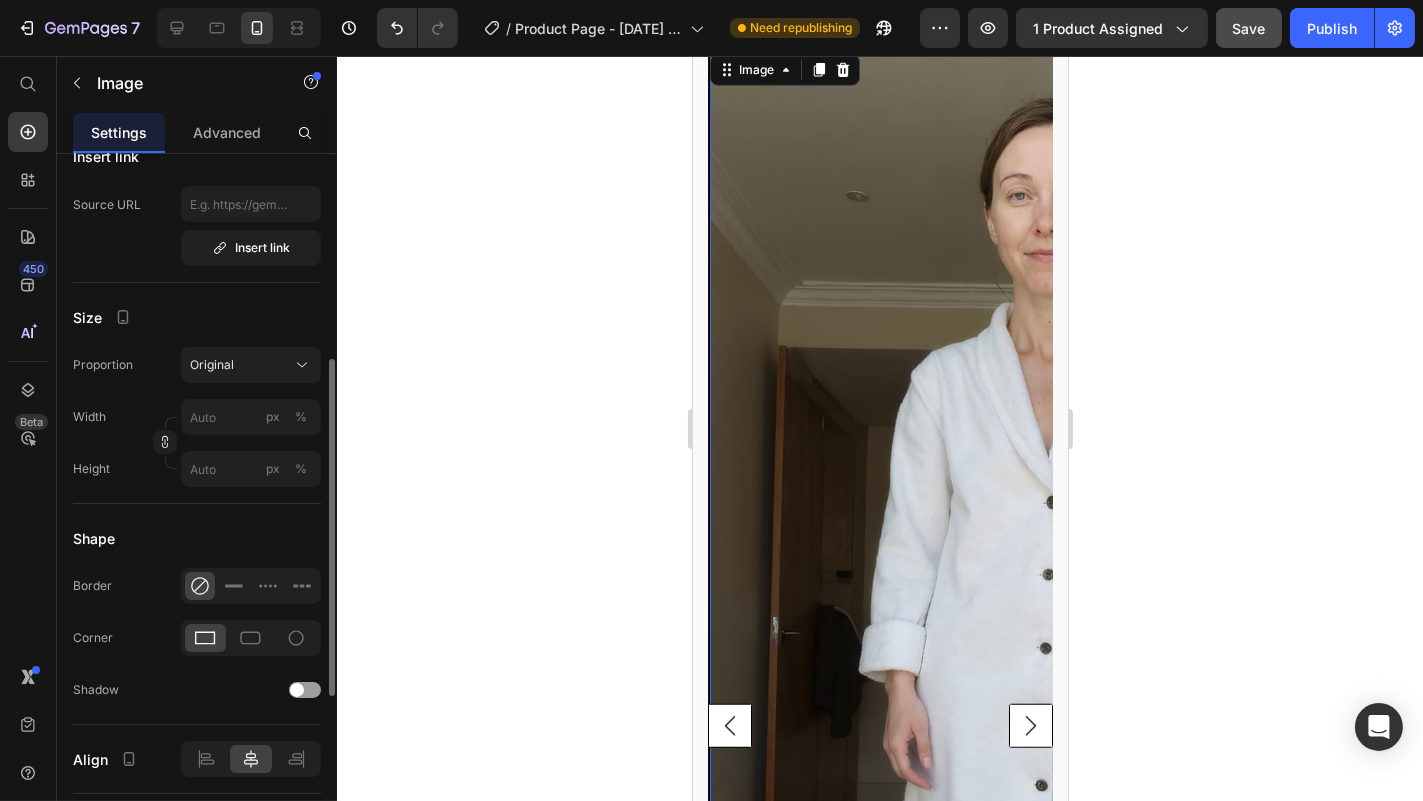 scroll, scrollTop: 407, scrollLeft: 0, axis: vertical 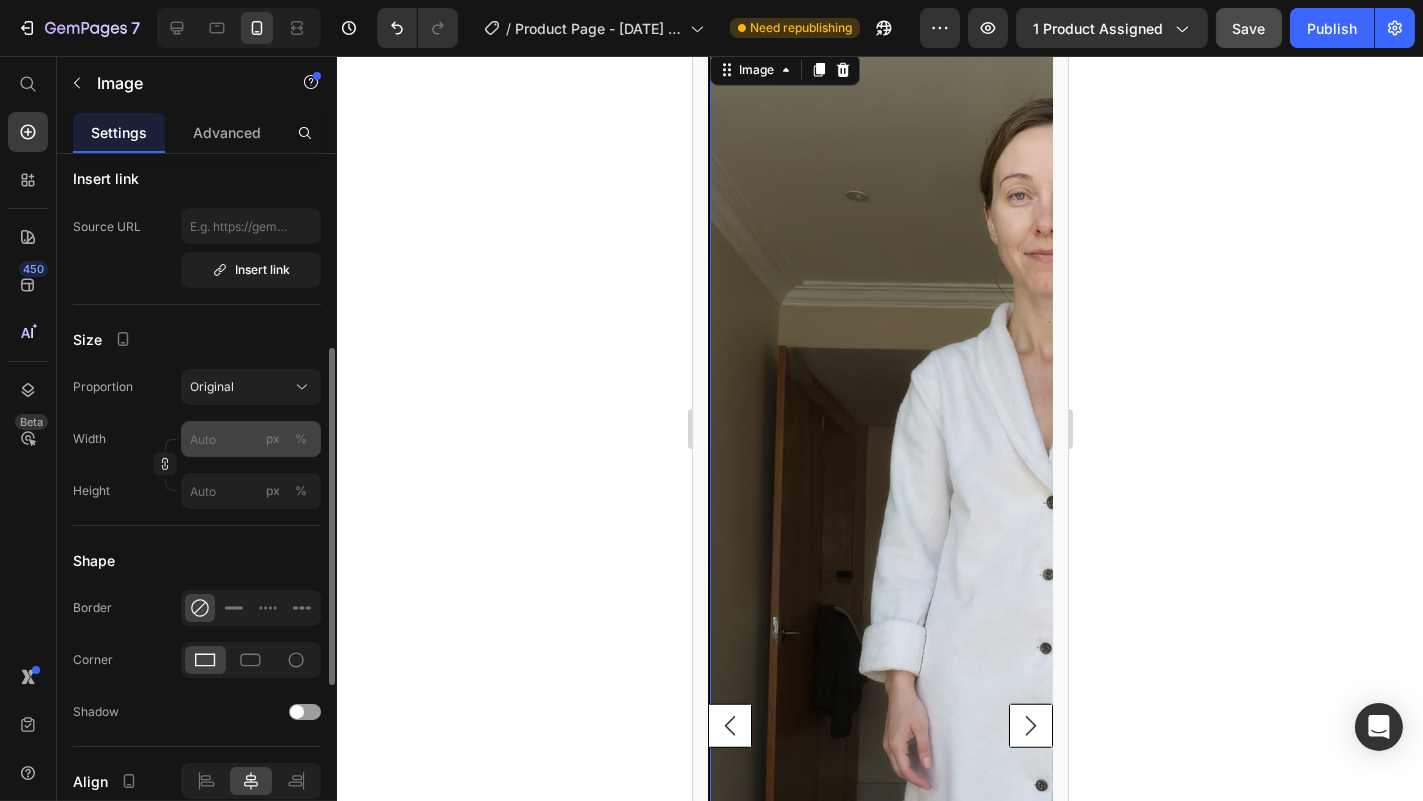 click on "%" 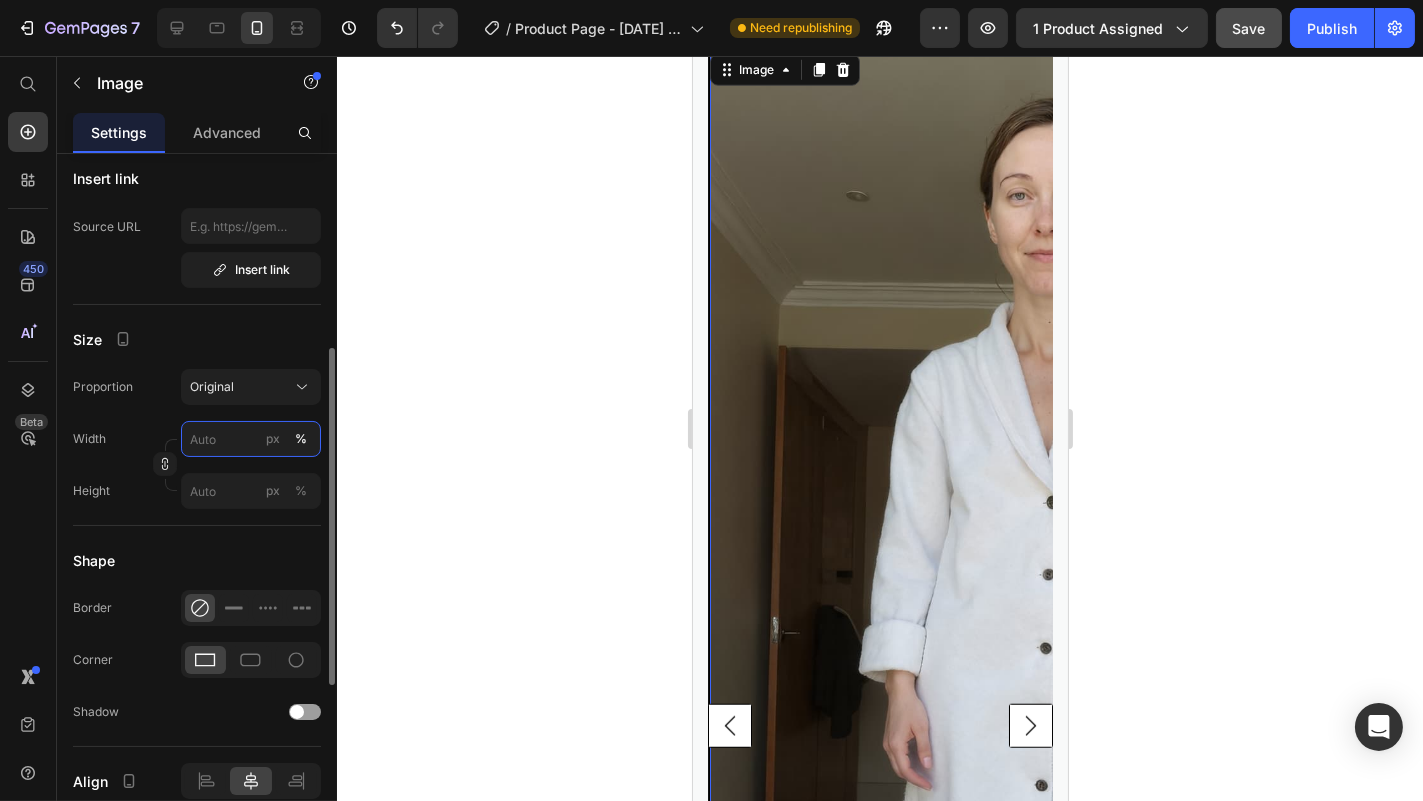 click on "px %" at bounding box center [251, 439] 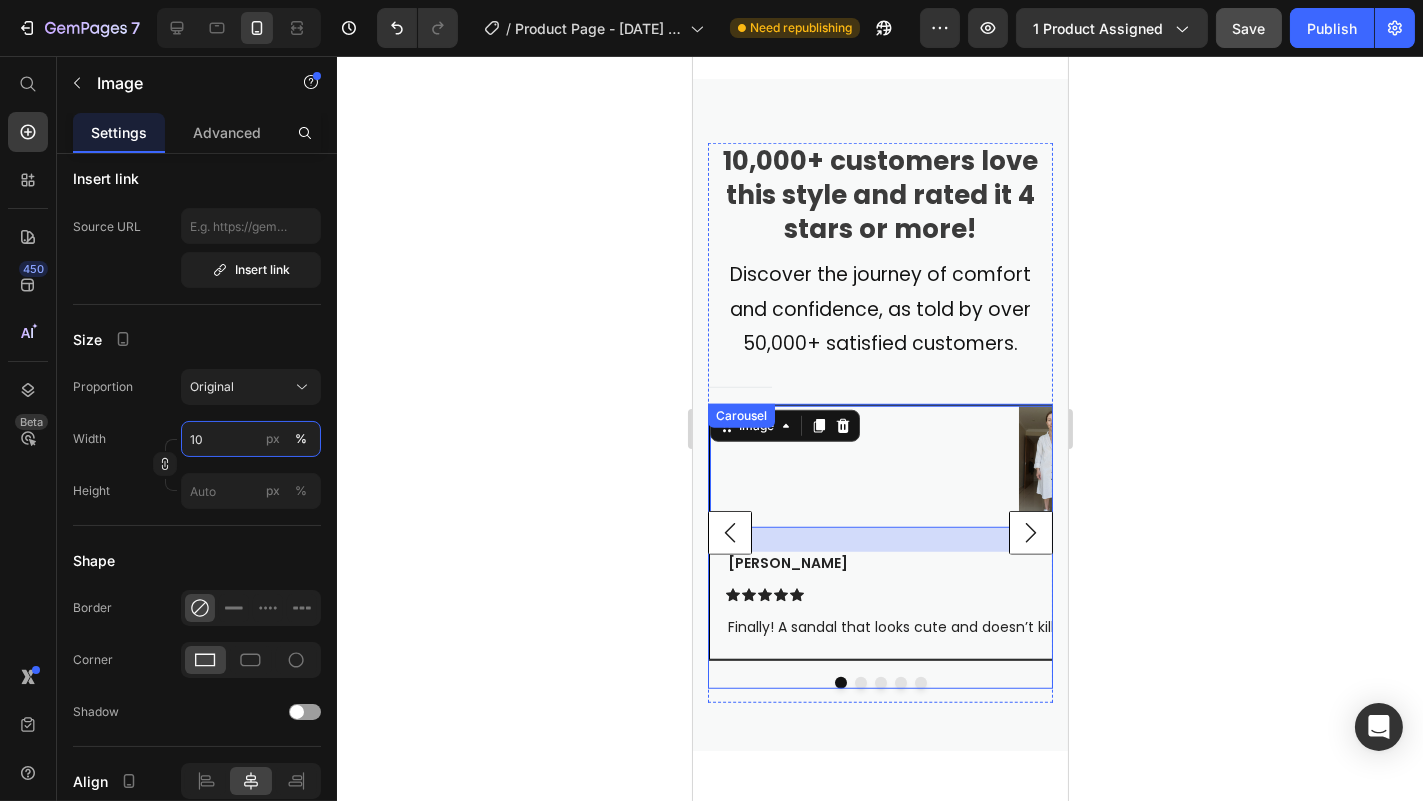 scroll, scrollTop: 2548, scrollLeft: 0, axis: vertical 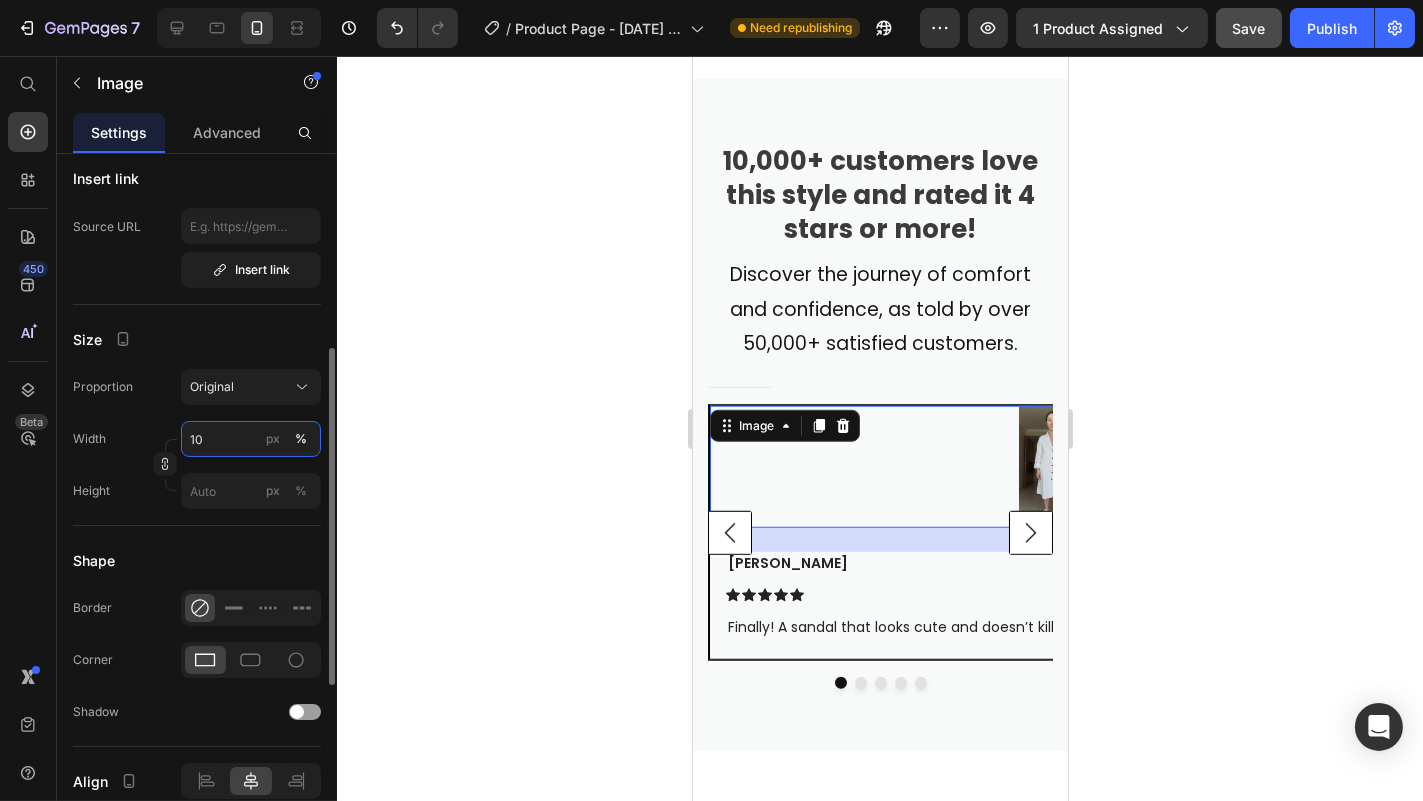 type on "1" 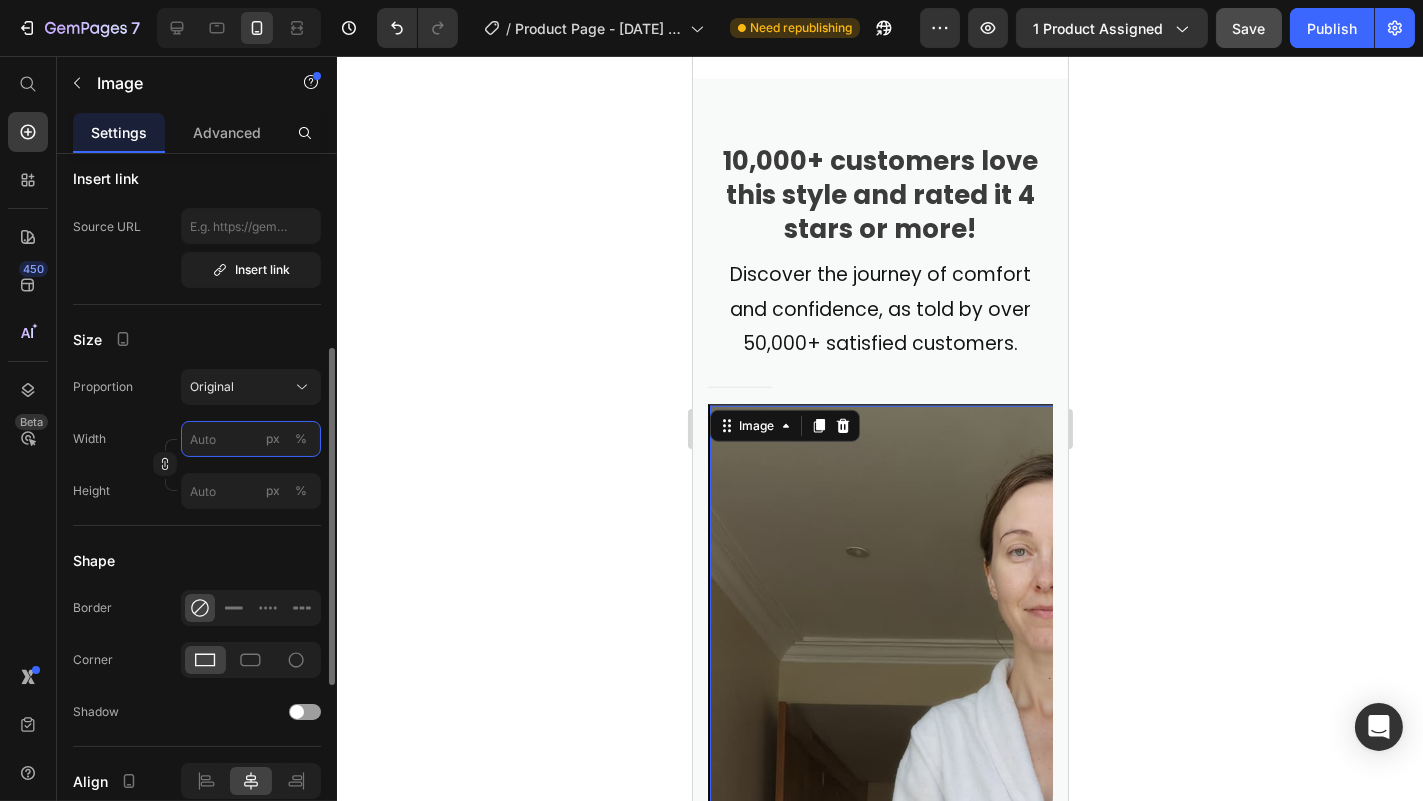 type on "1" 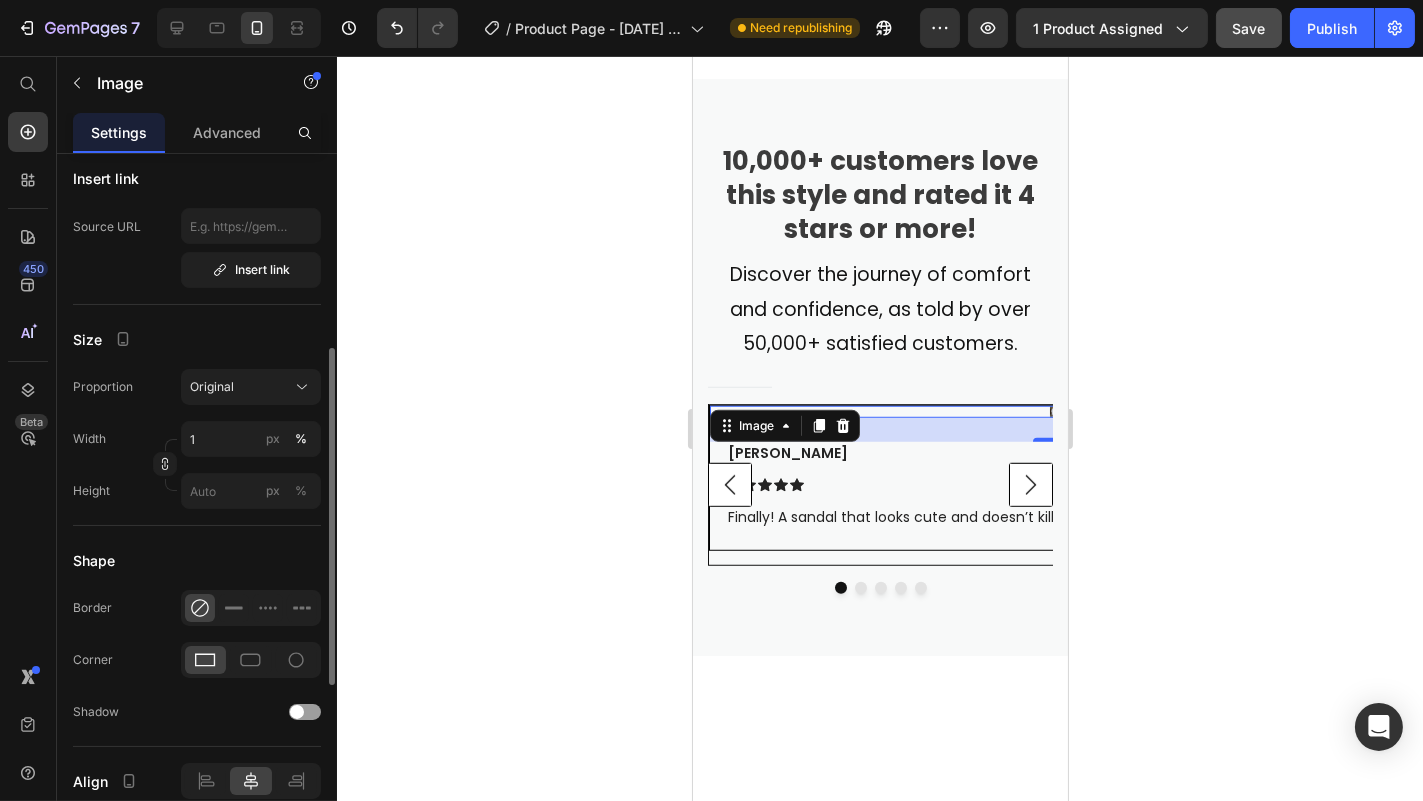 click on "Width 1 px %" at bounding box center [197, 439] 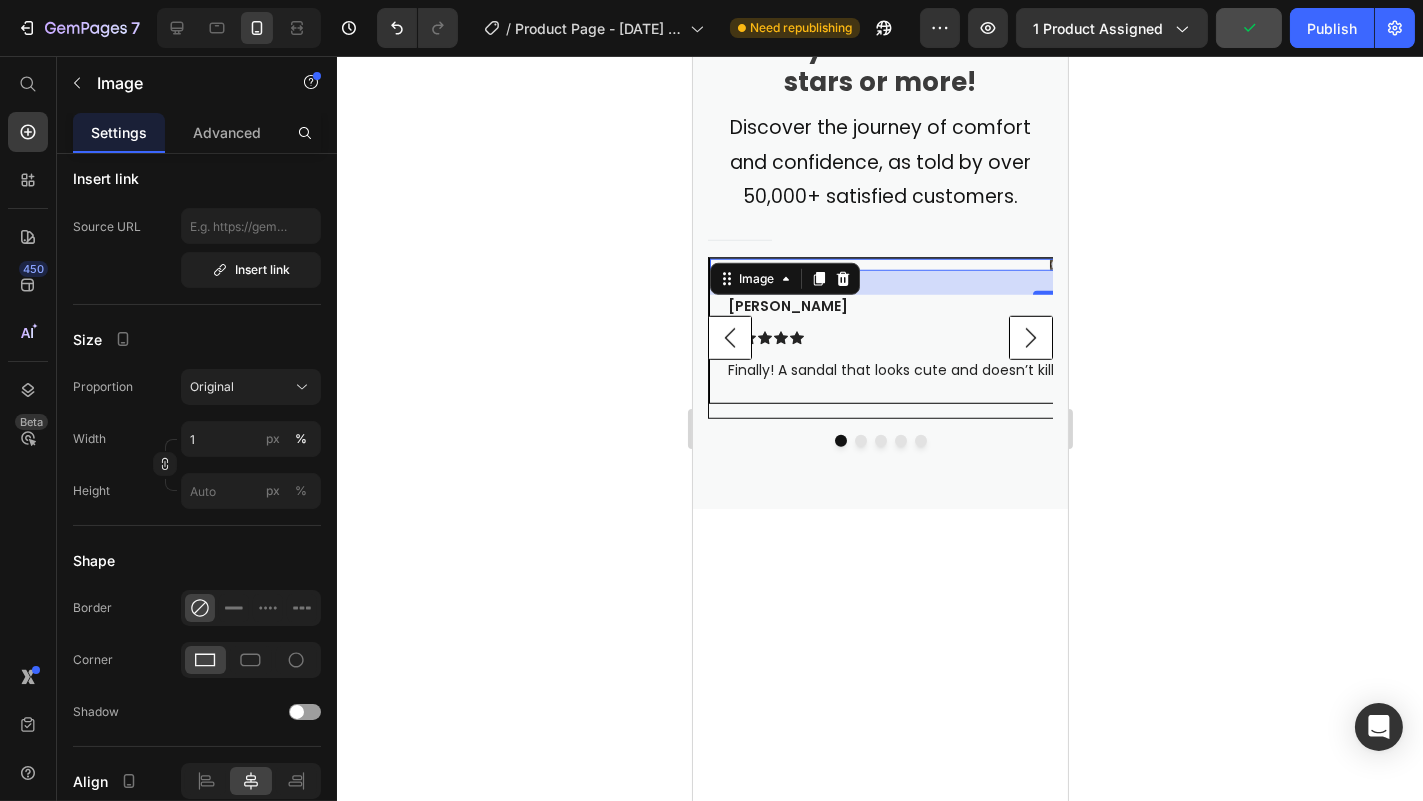 scroll, scrollTop: 2692, scrollLeft: 0, axis: vertical 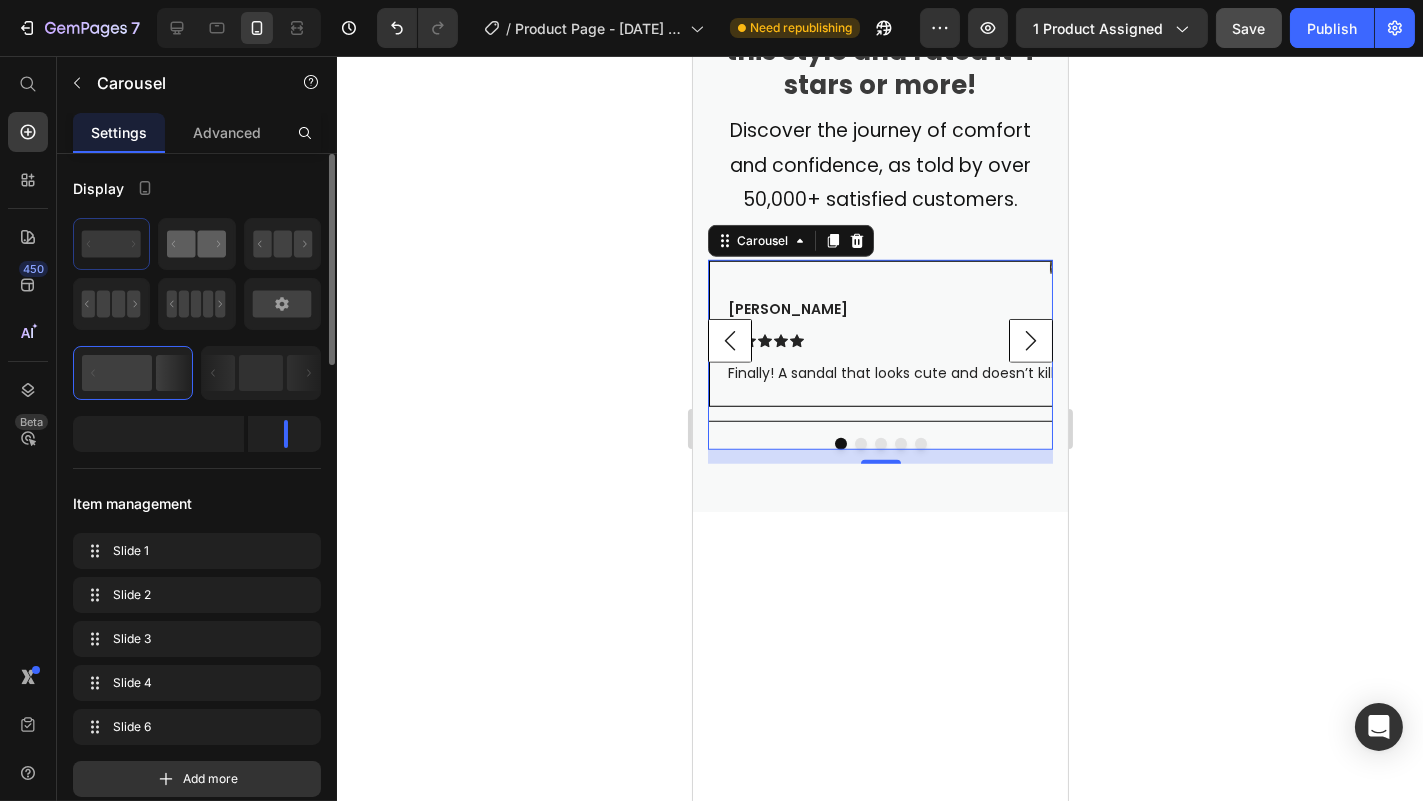 click 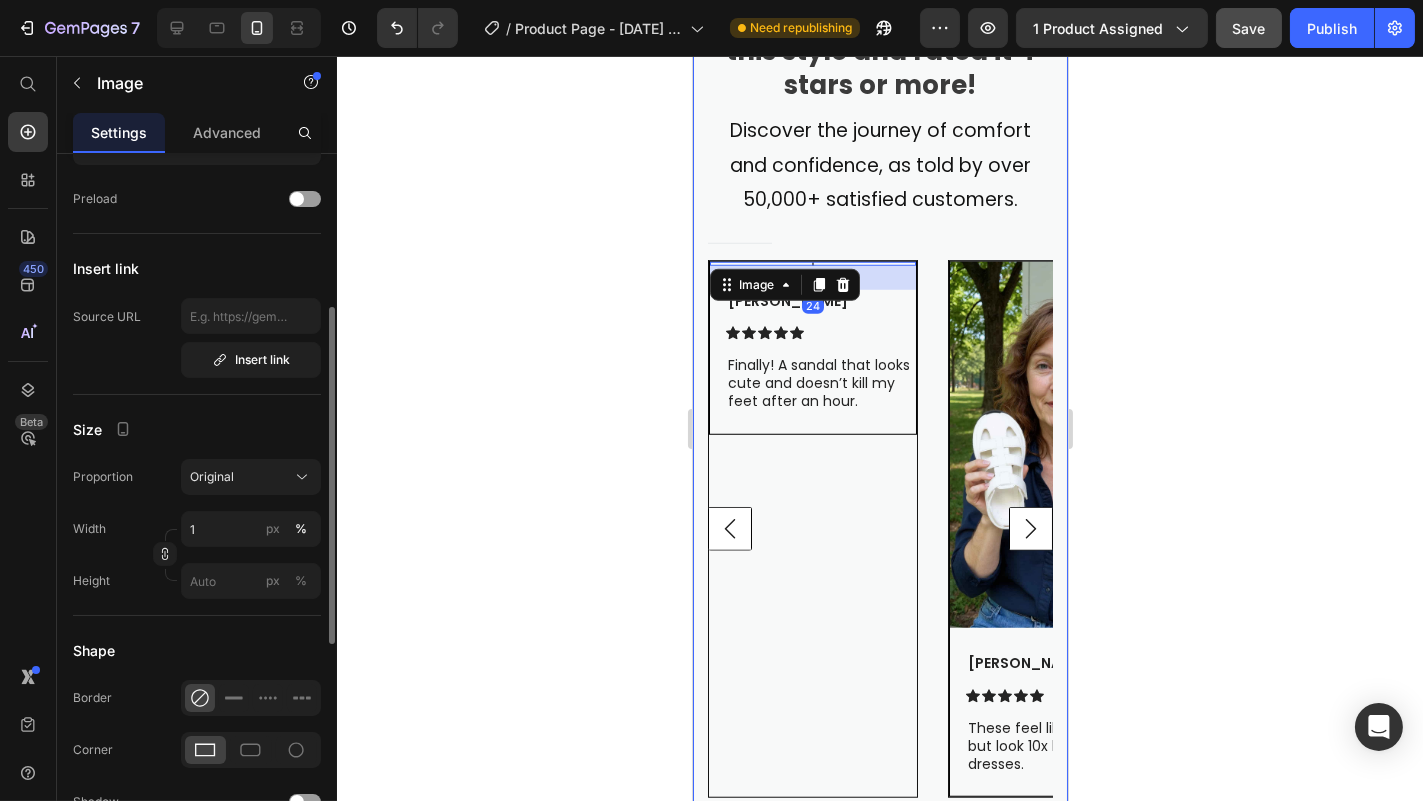 scroll, scrollTop: 319, scrollLeft: 0, axis: vertical 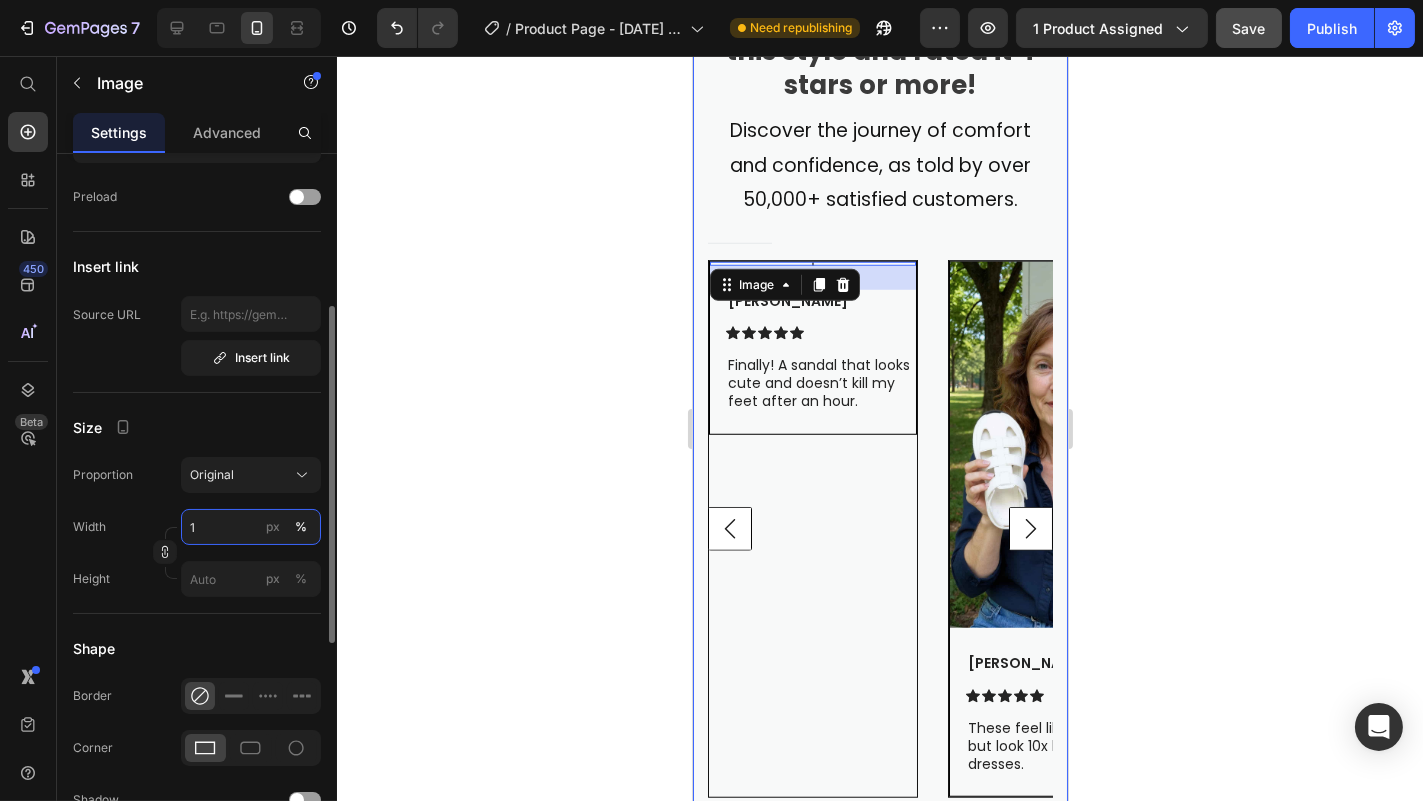 click on "1" at bounding box center [251, 527] 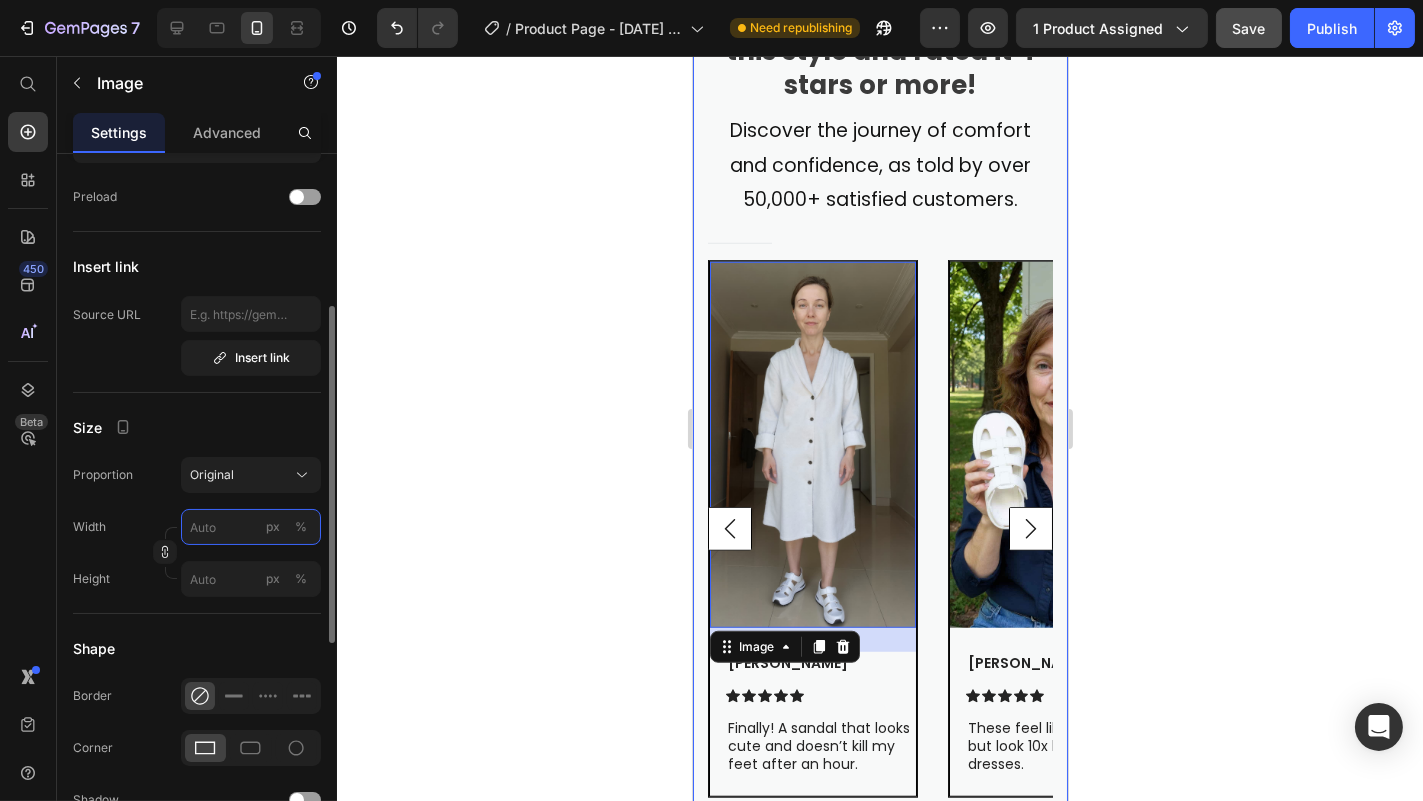 type 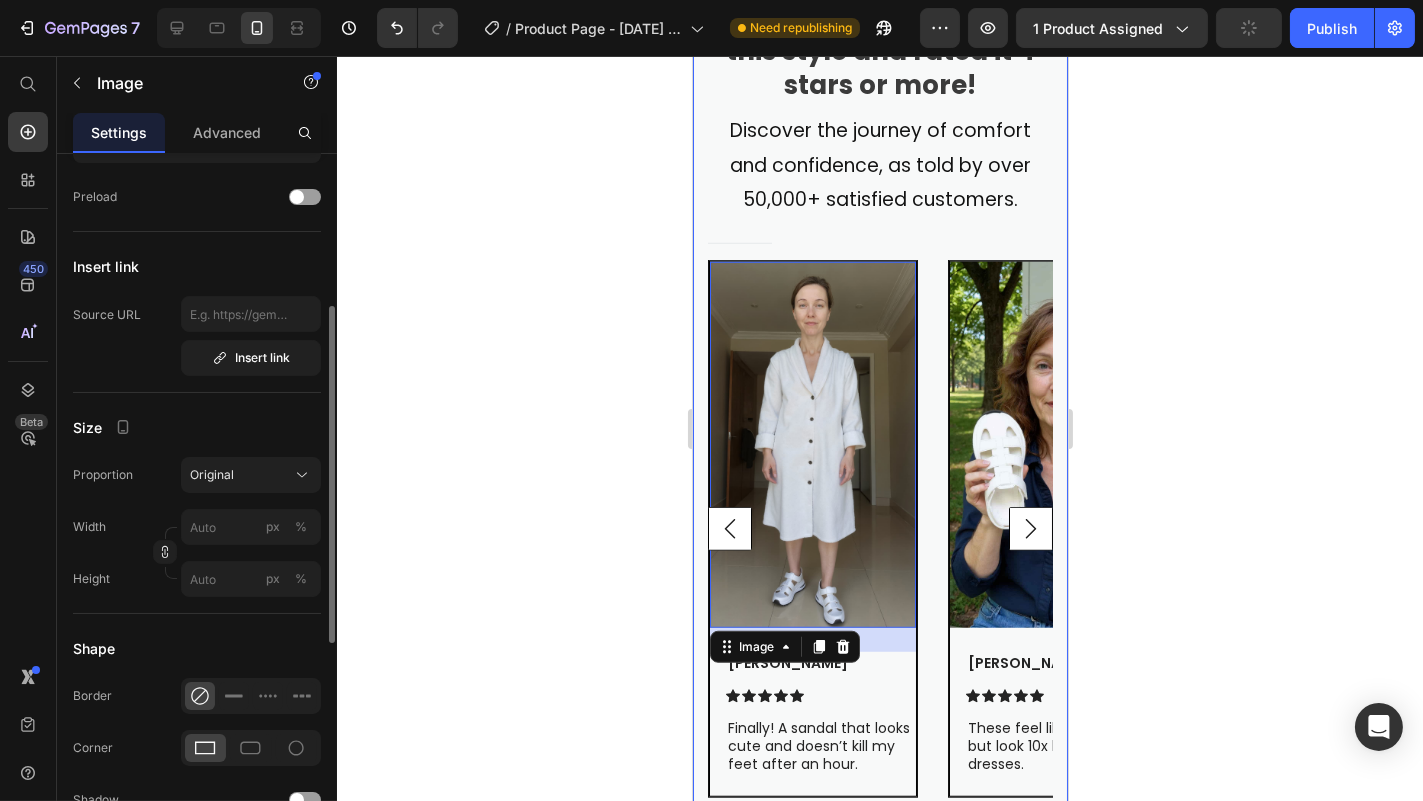 click on "Width px %" at bounding box center [197, 527] 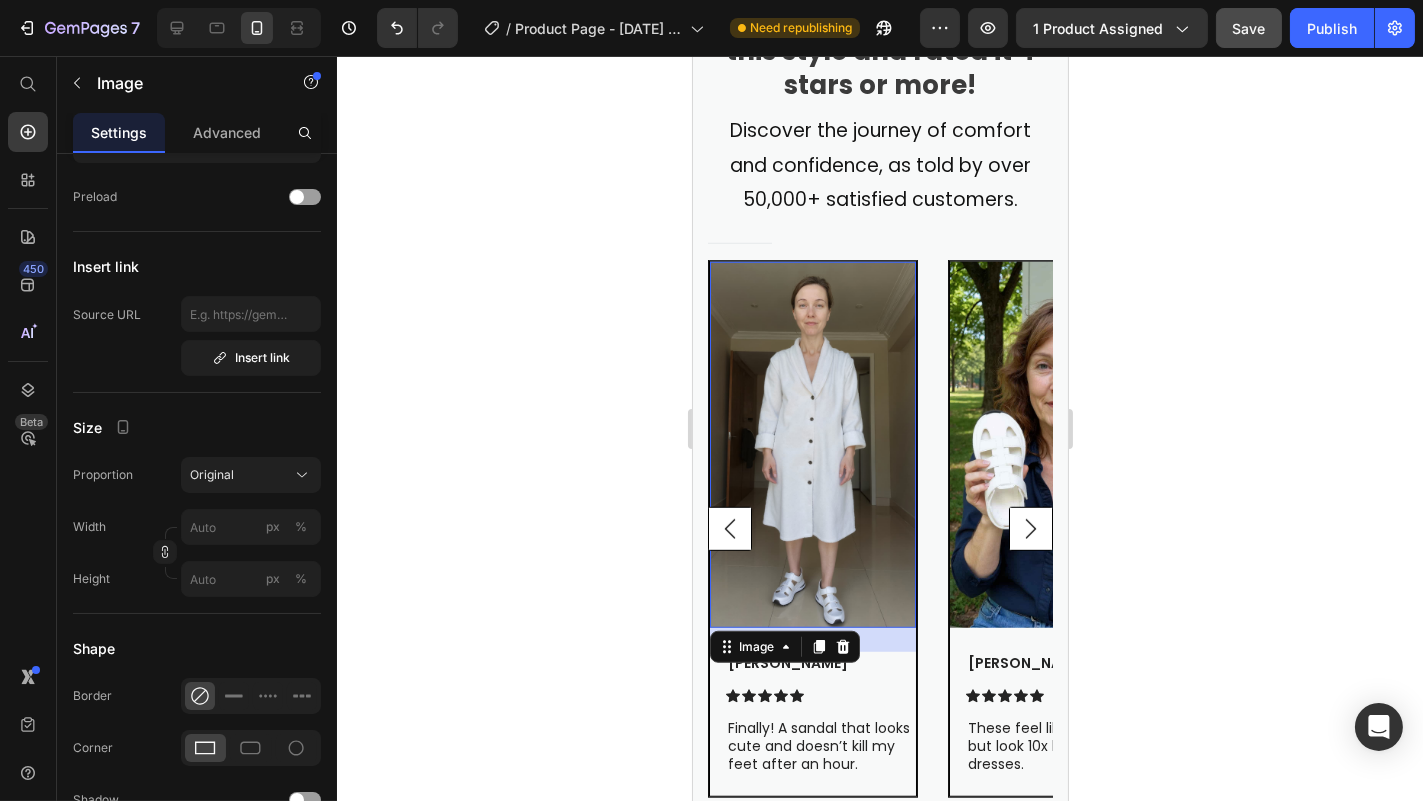 click 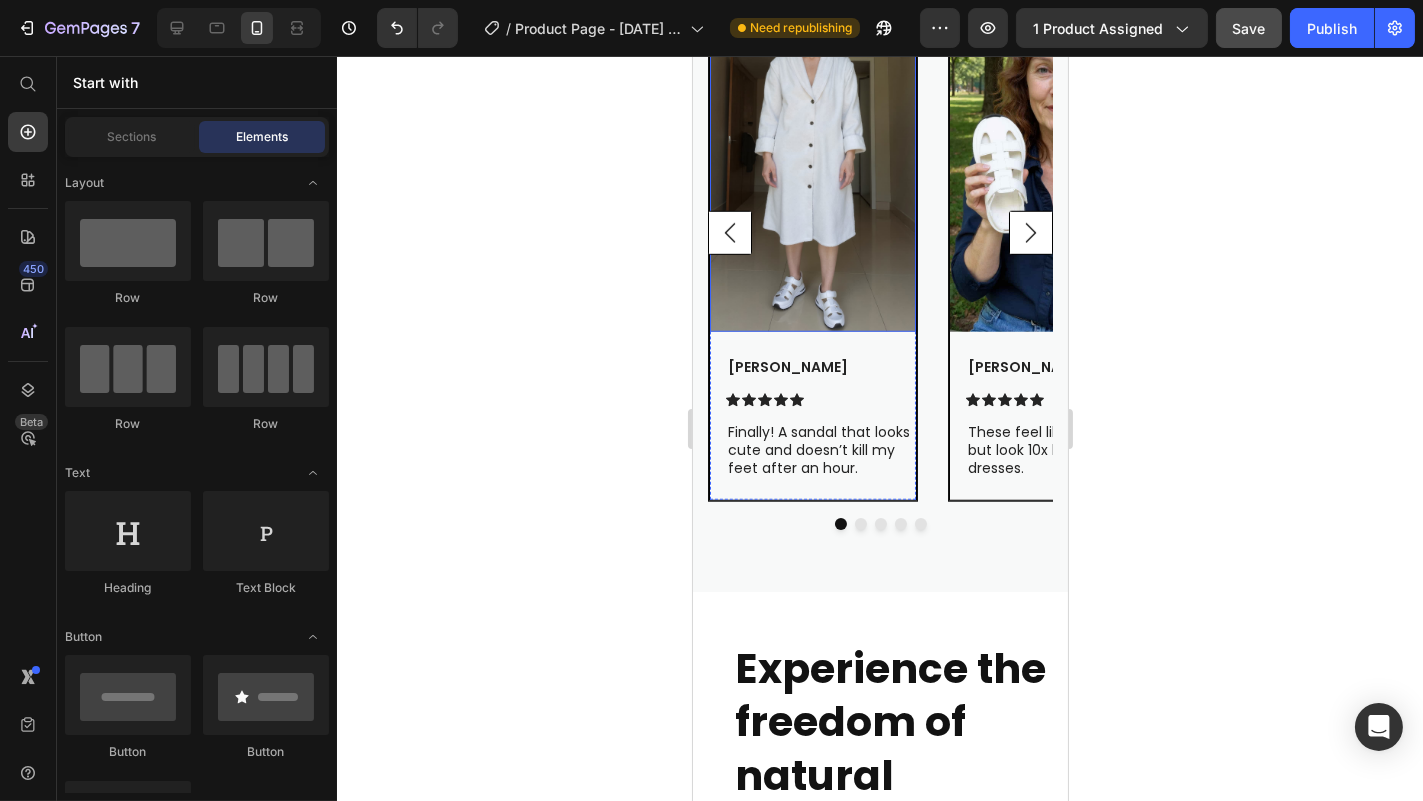 scroll, scrollTop: 2988, scrollLeft: 0, axis: vertical 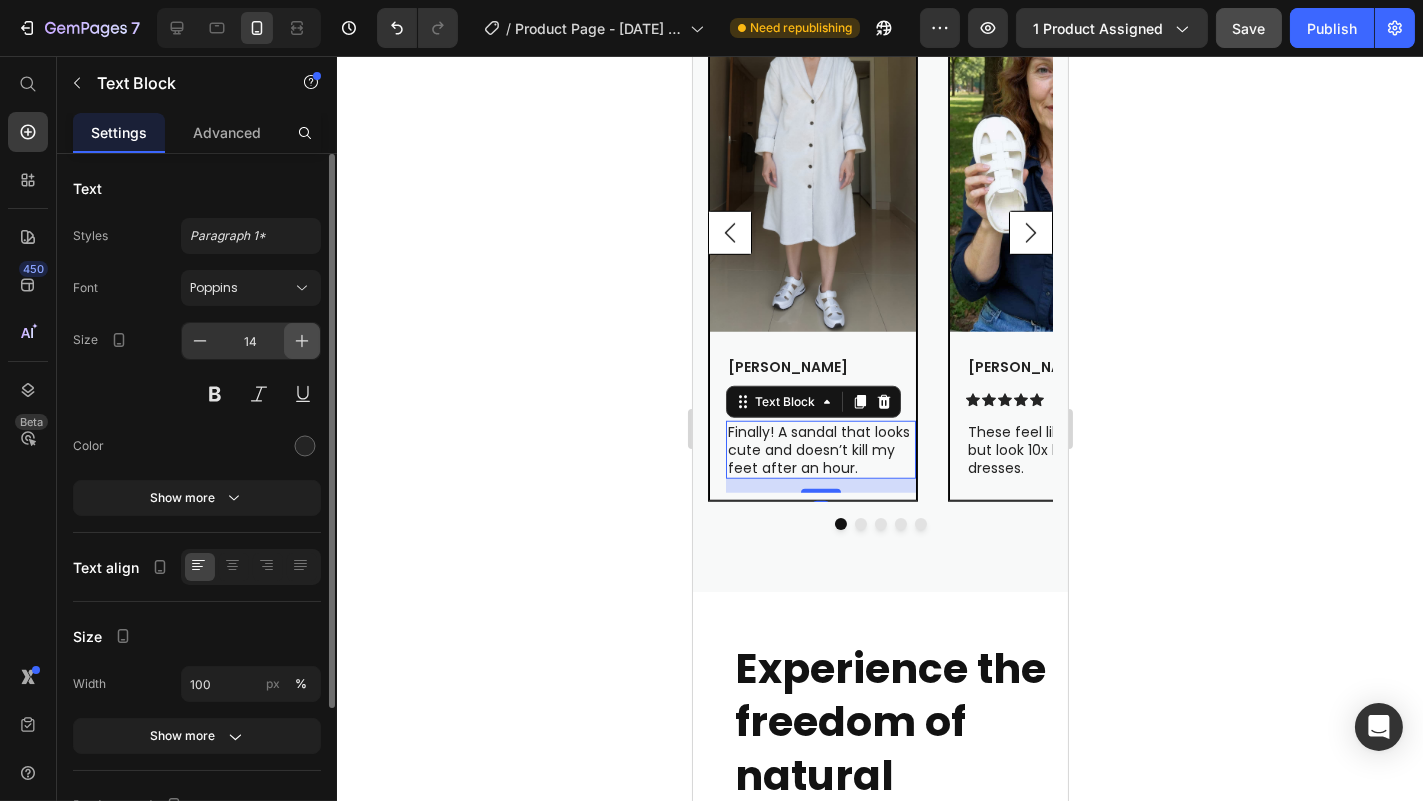 click at bounding box center [302, 341] 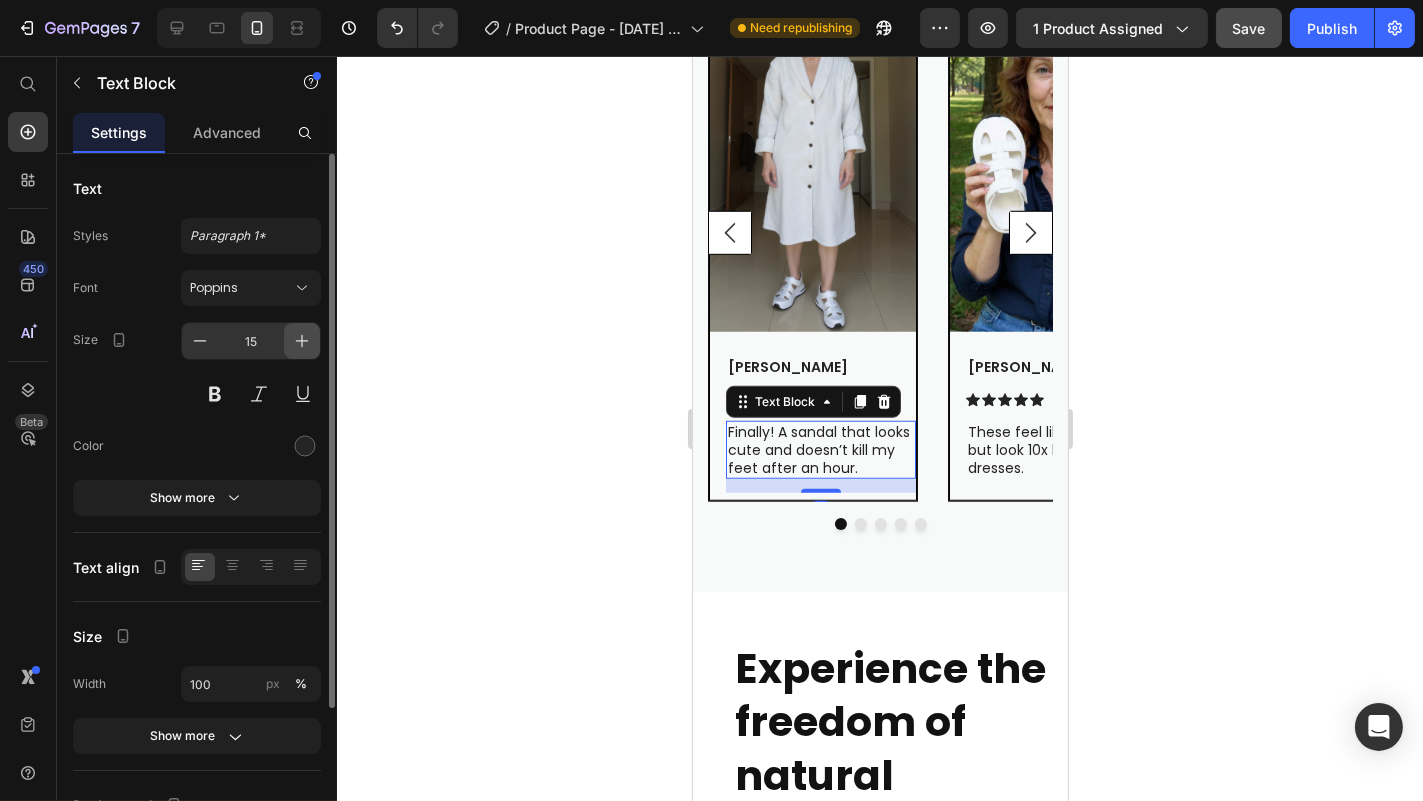 click at bounding box center (302, 341) 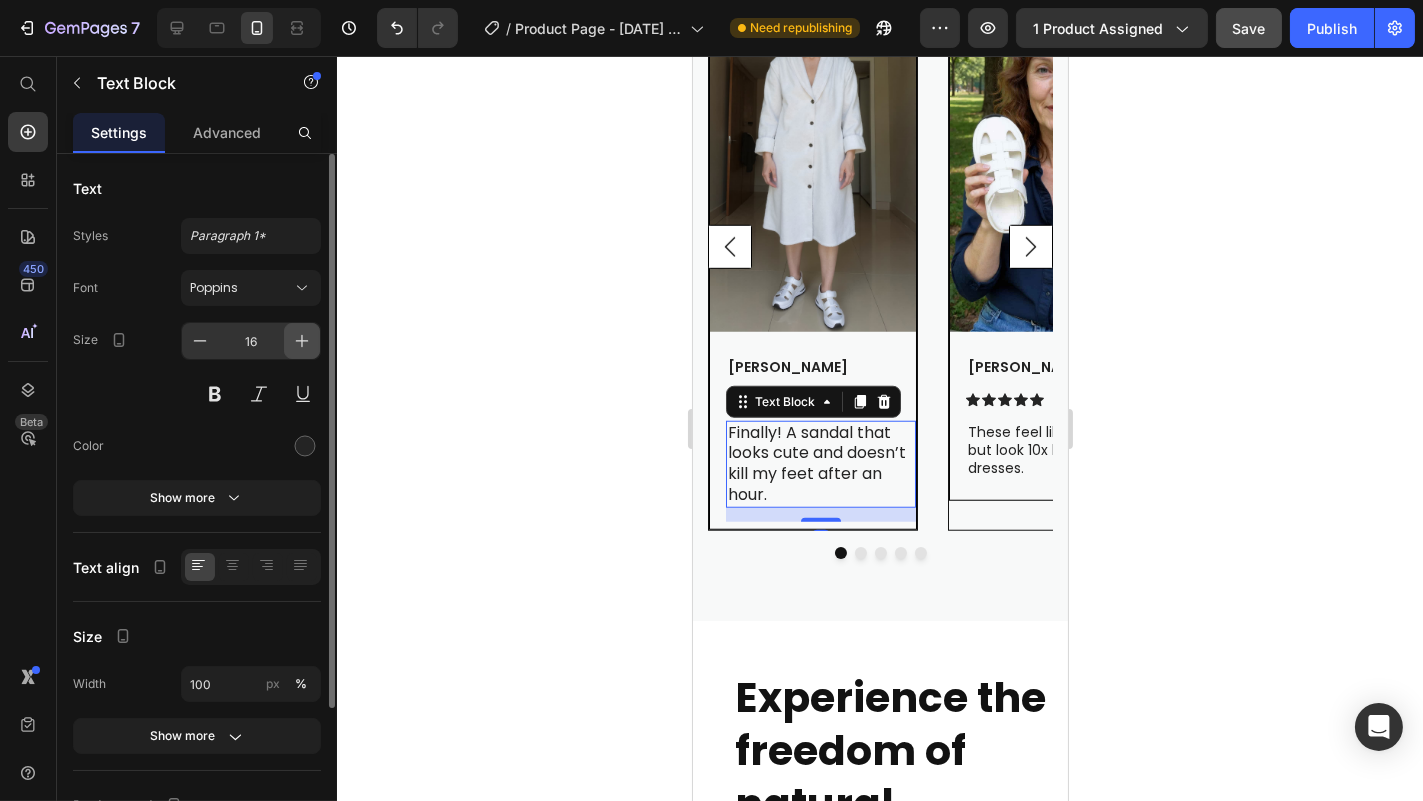 click at bounding box center (302, 341) 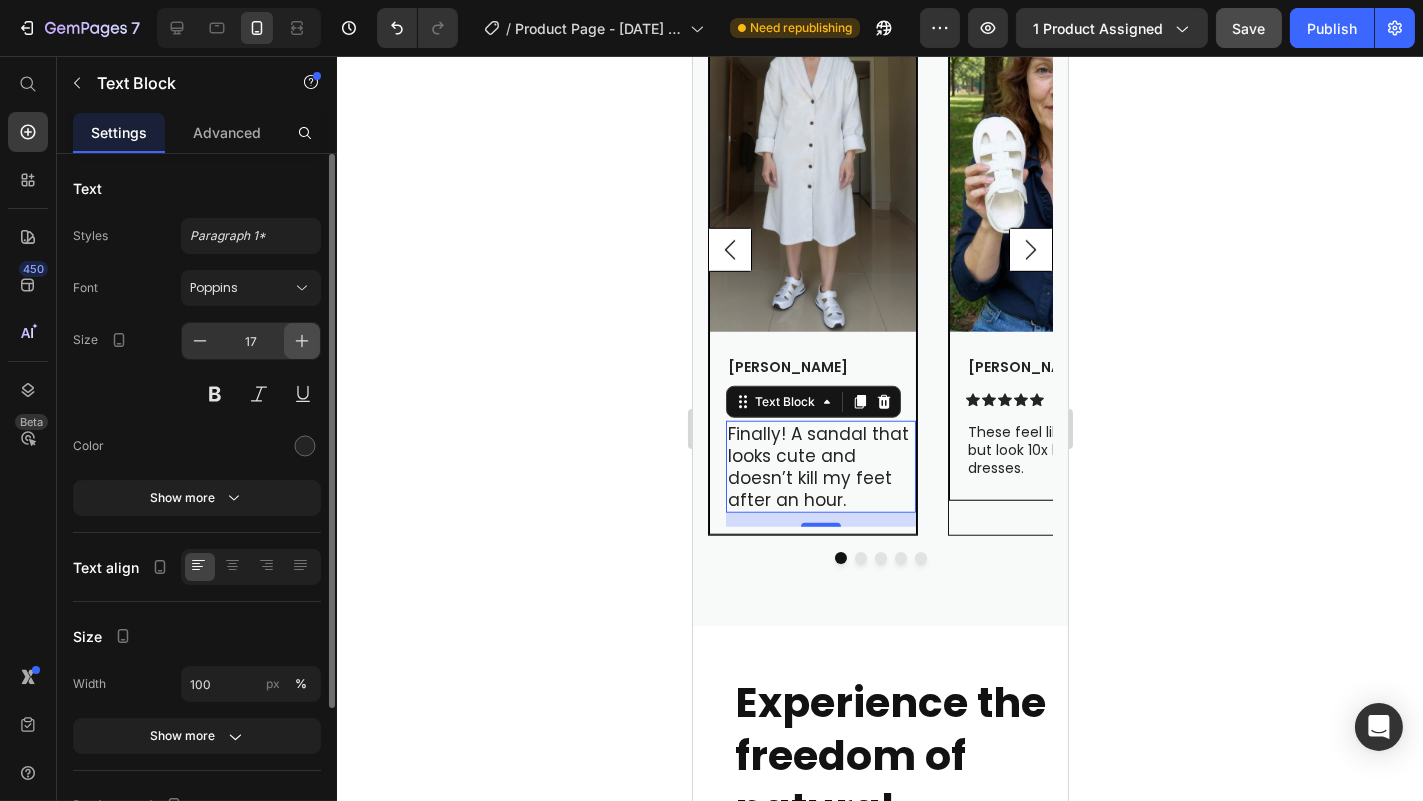click at bounding box center (302, 341) 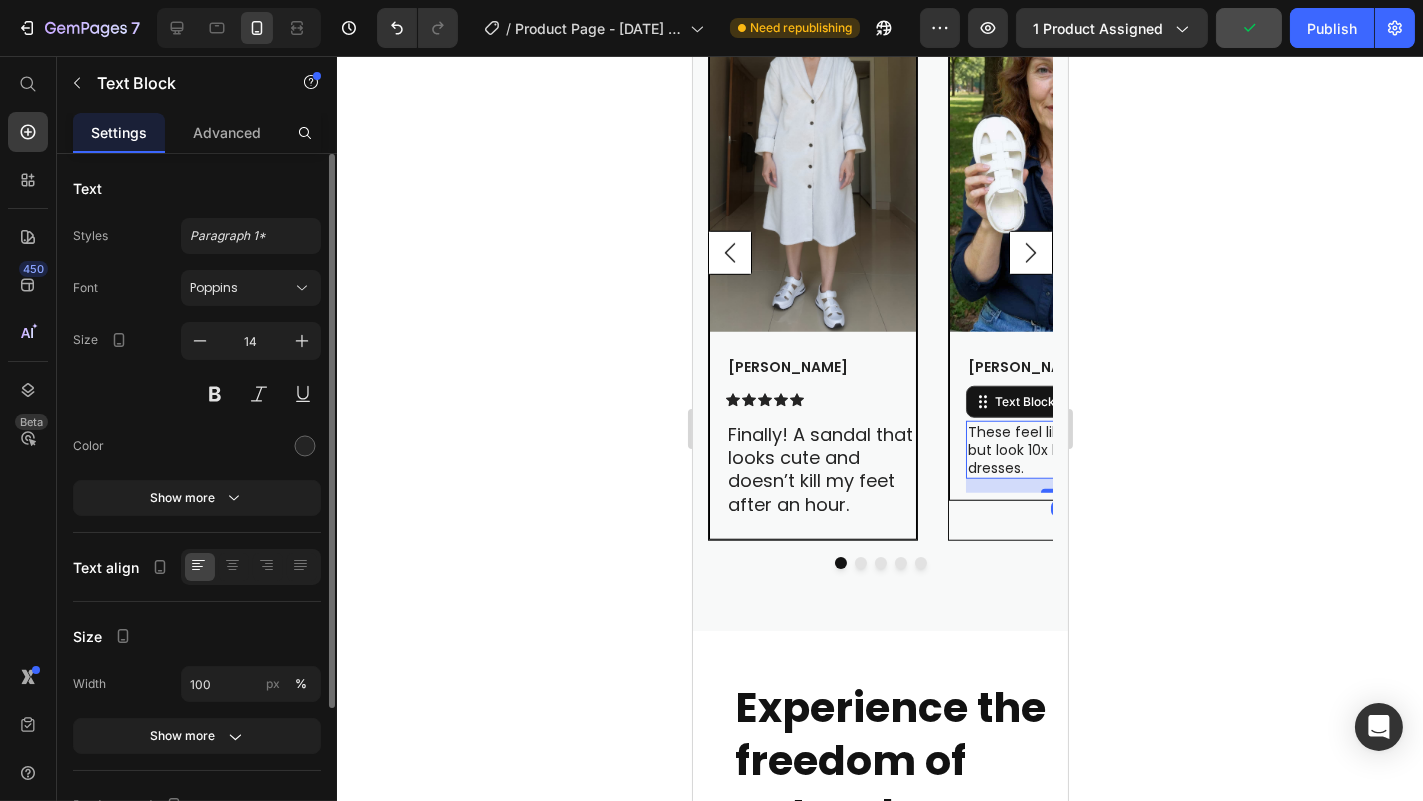 click on "These feel like sneakers but look 10x better with dresses." at bounding box center (1060, 450) 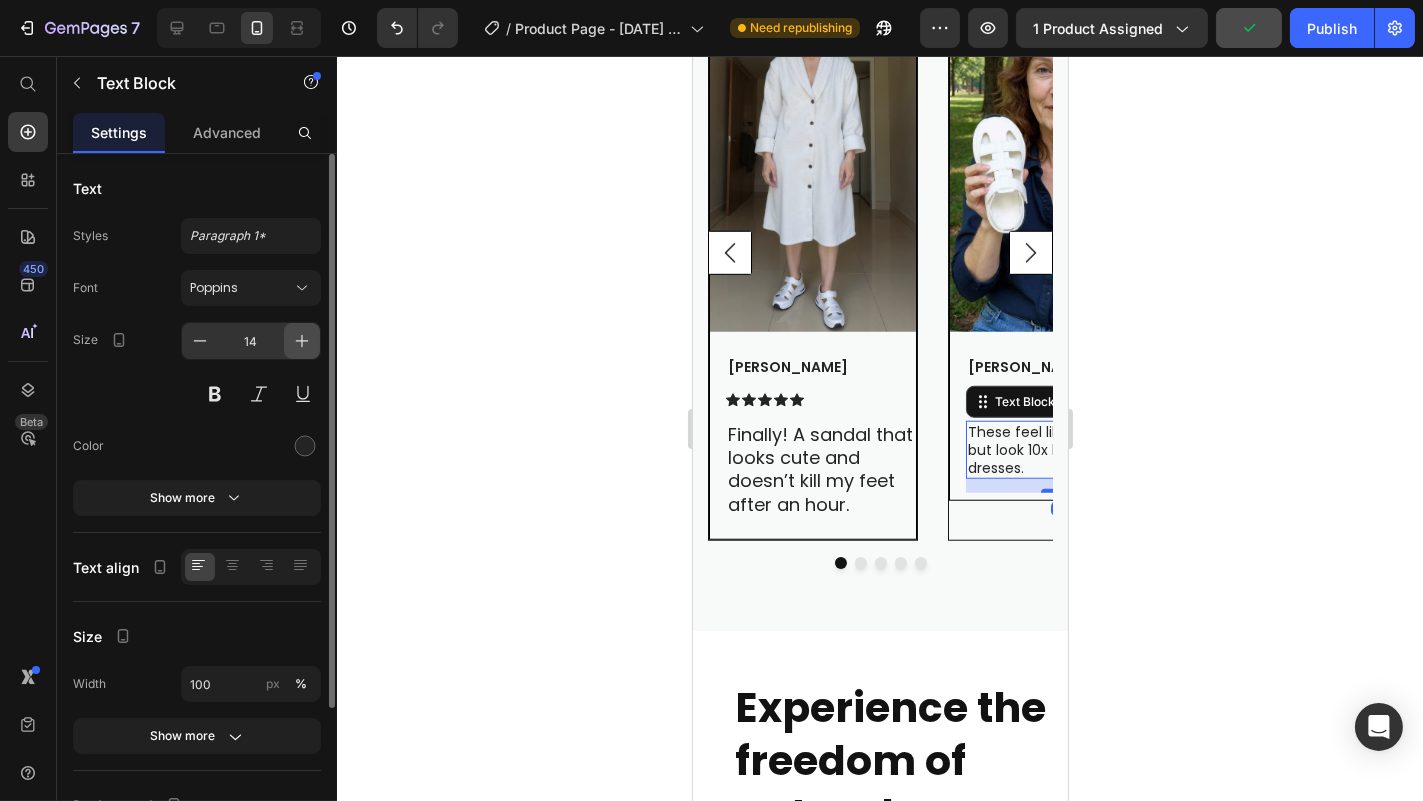 click 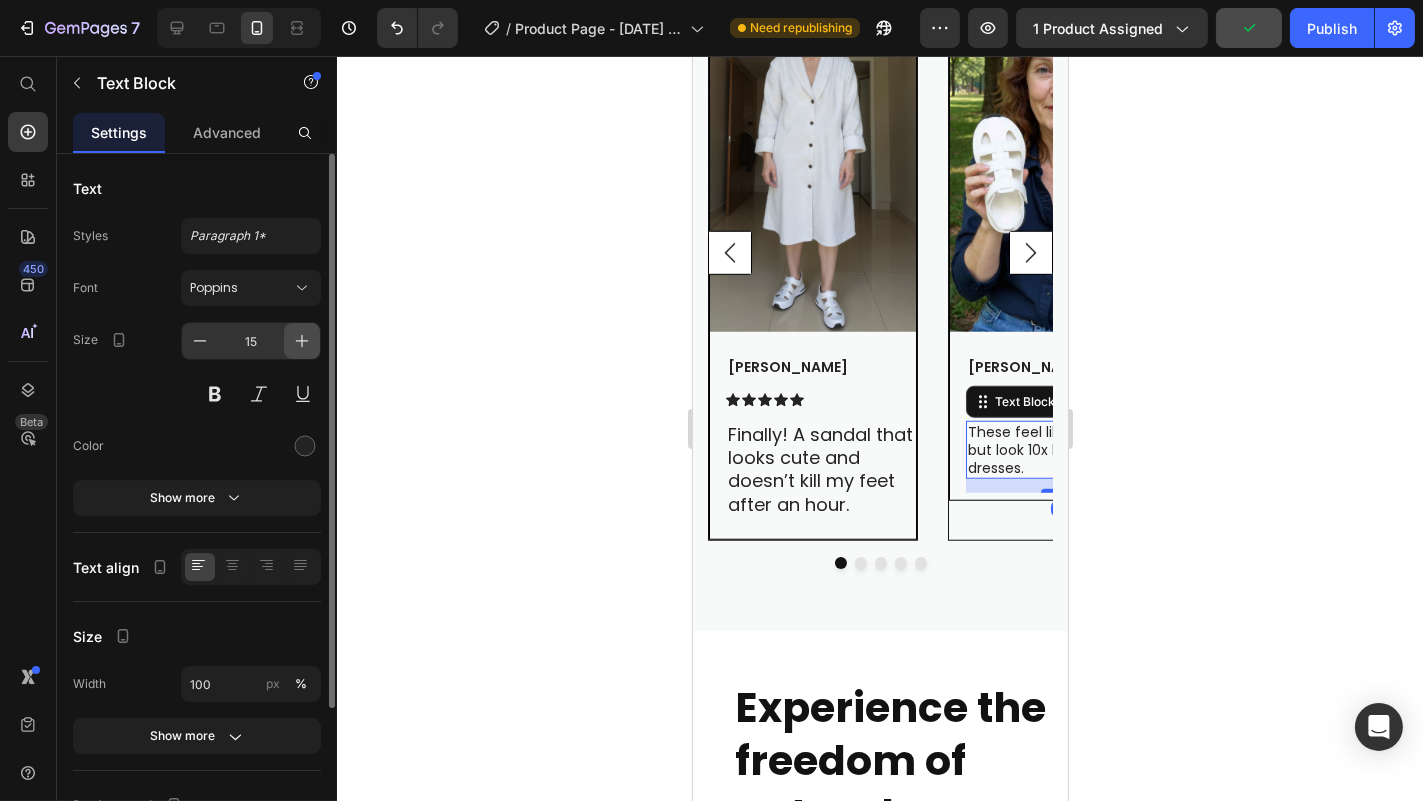 click 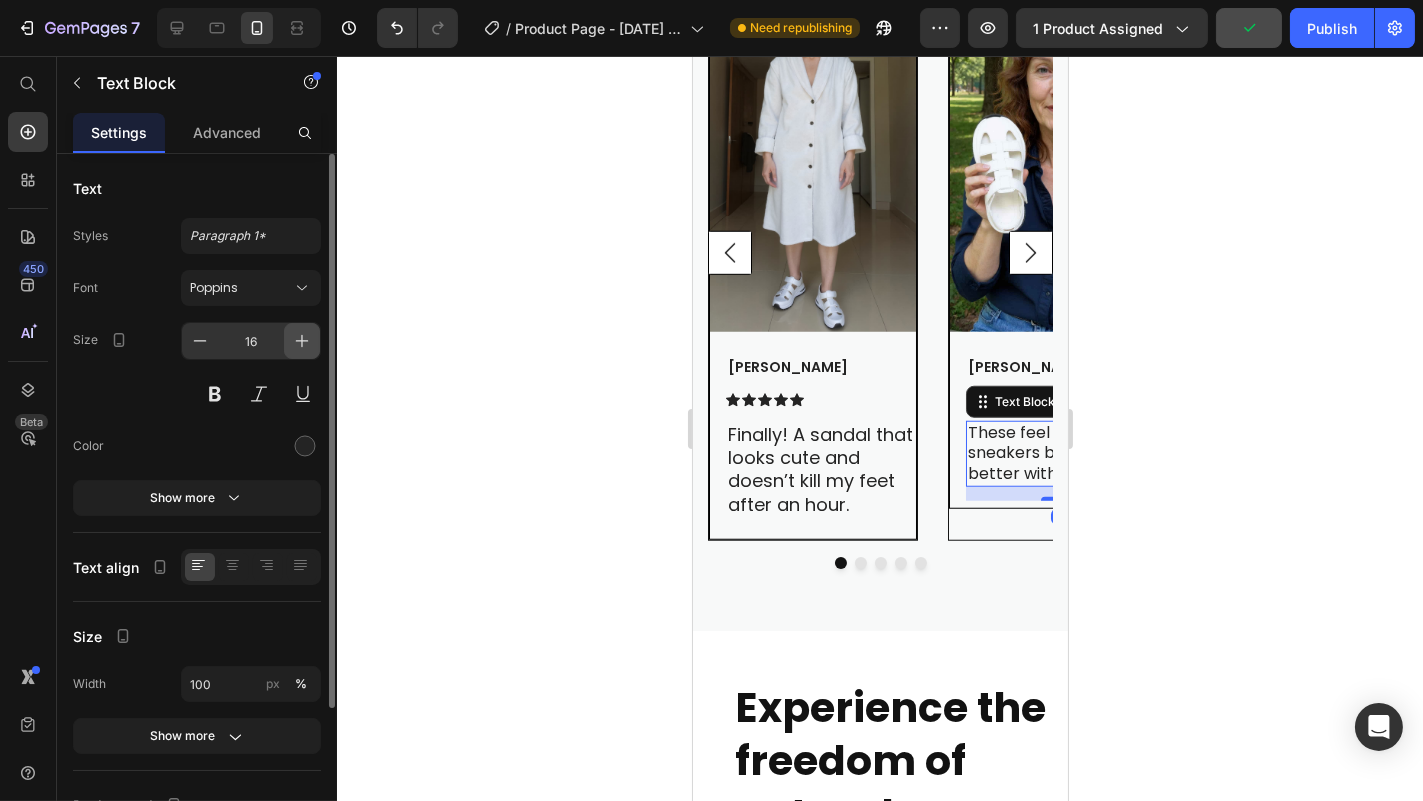 click 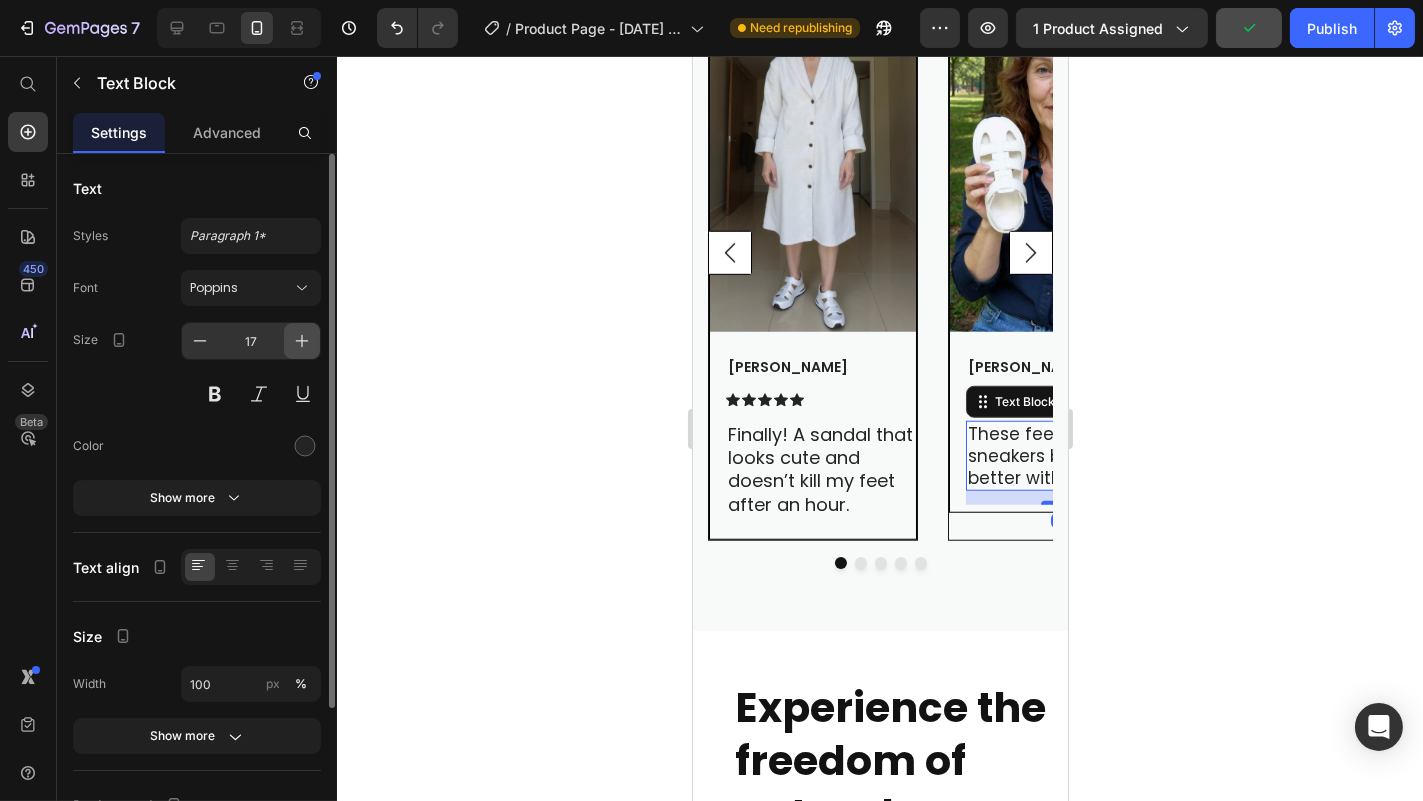 click 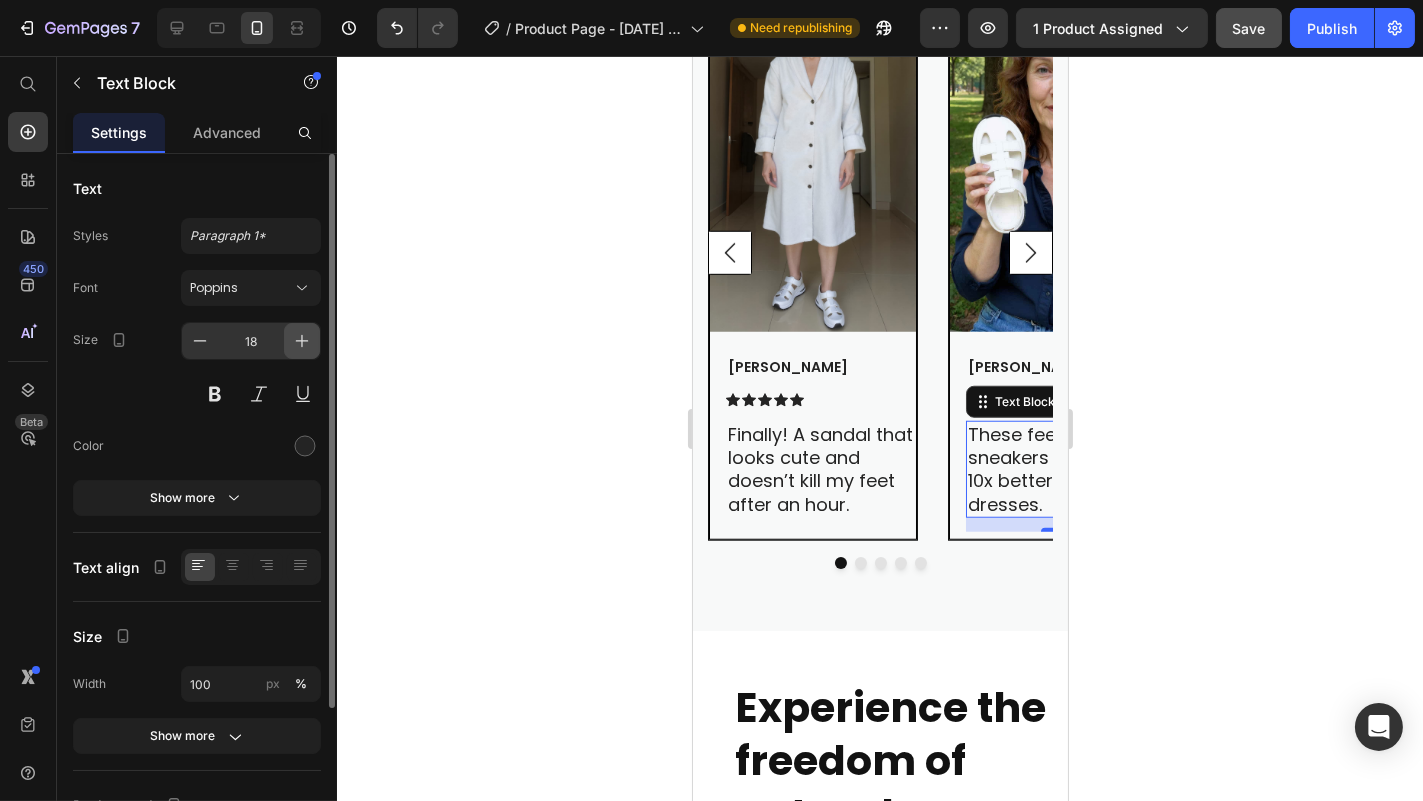 click 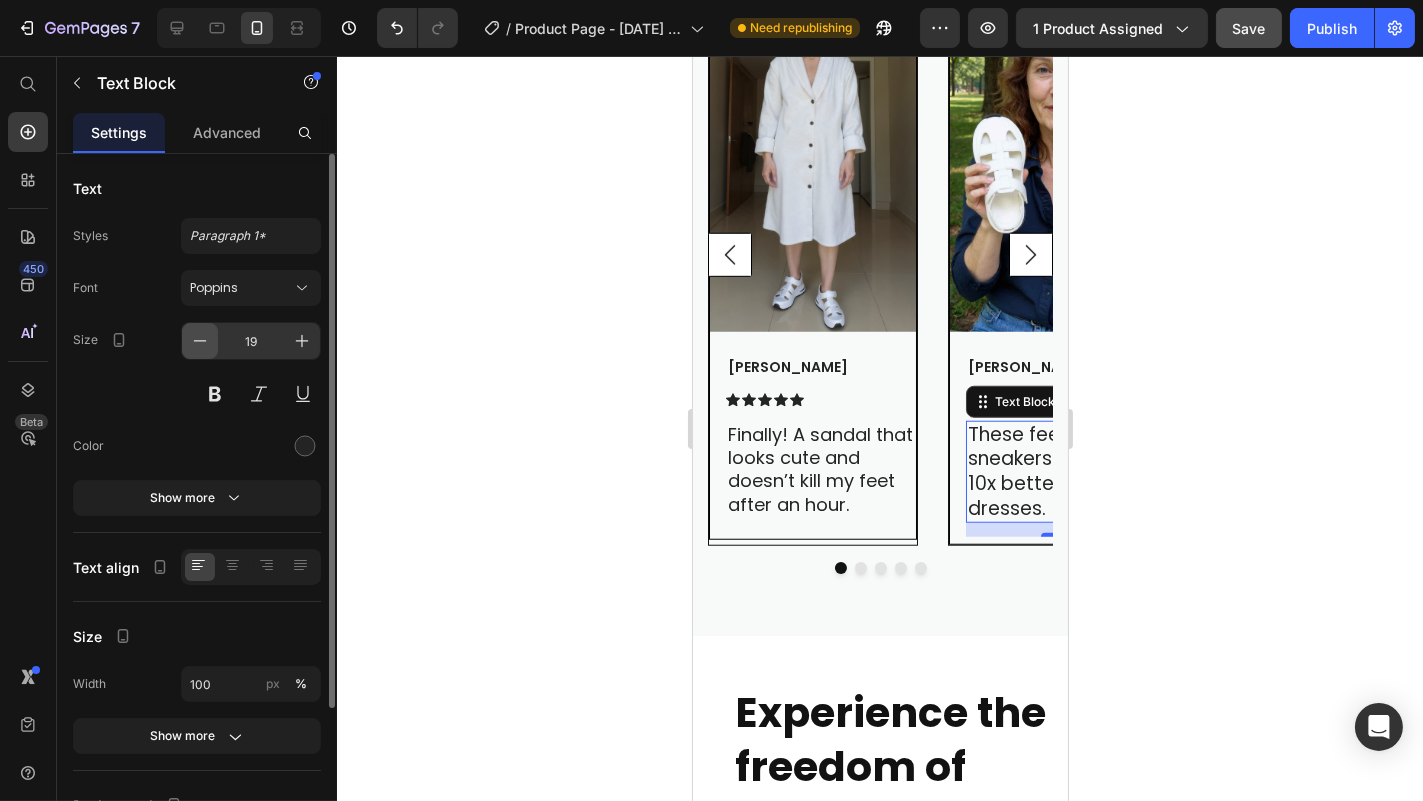 click 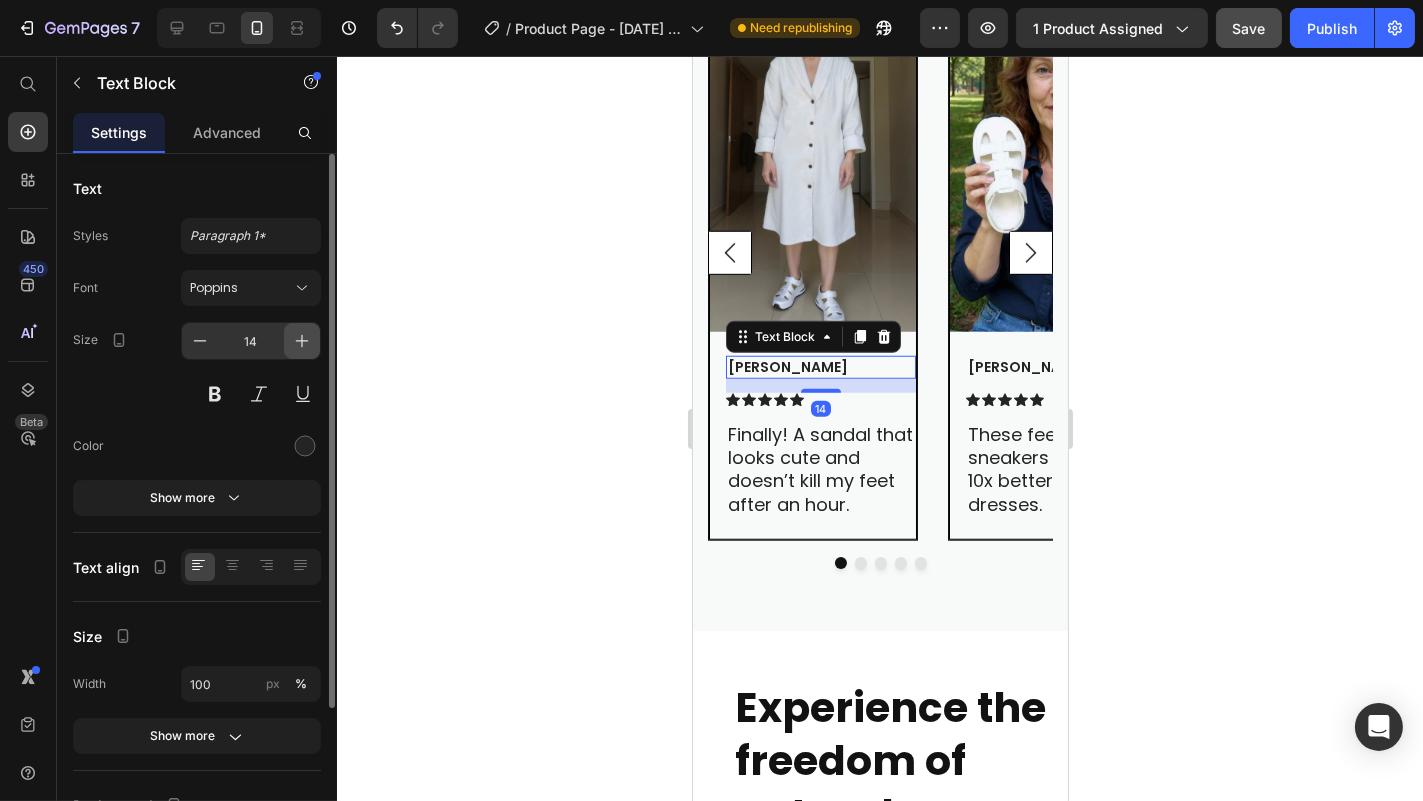 click at bounding box center (302, 341) 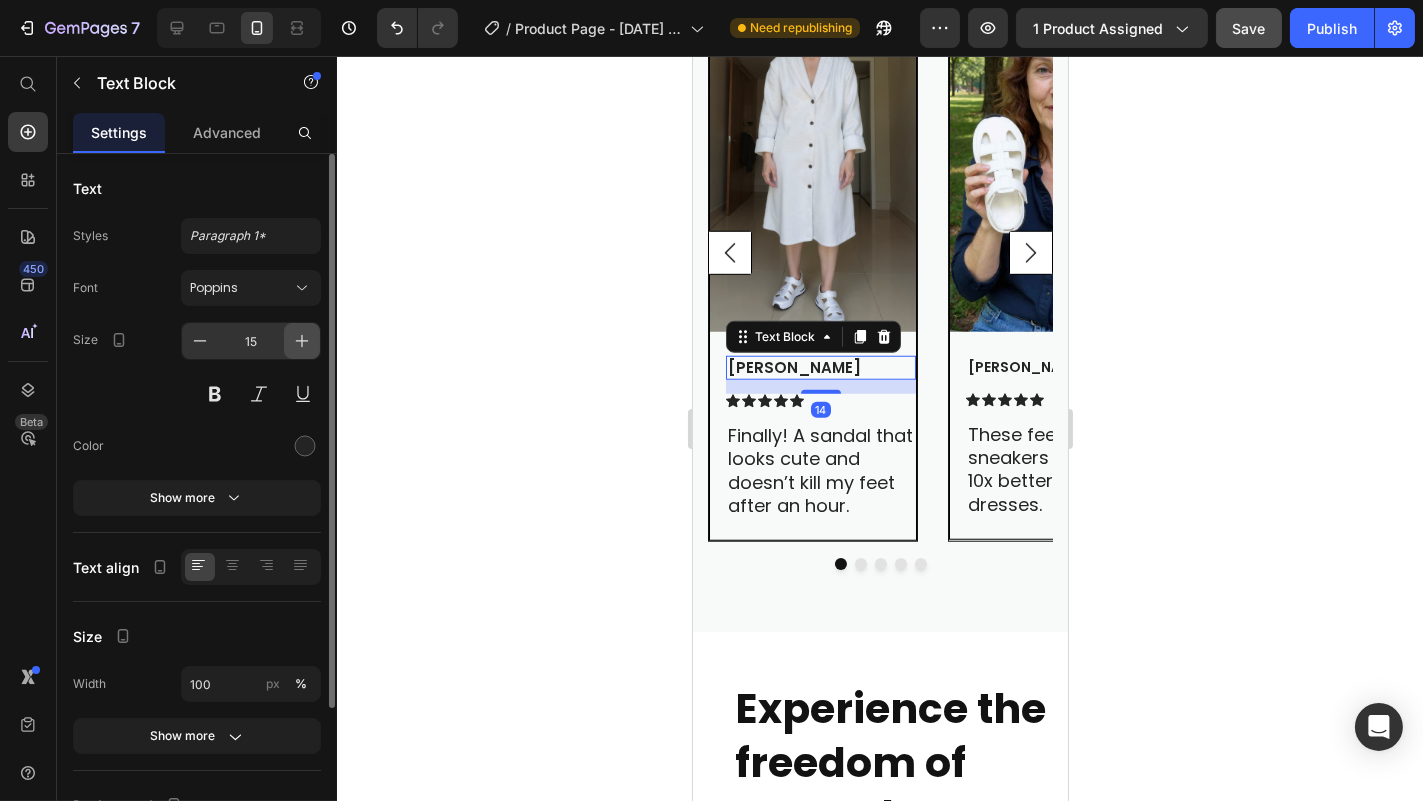 click at bounding box center [302, 341] 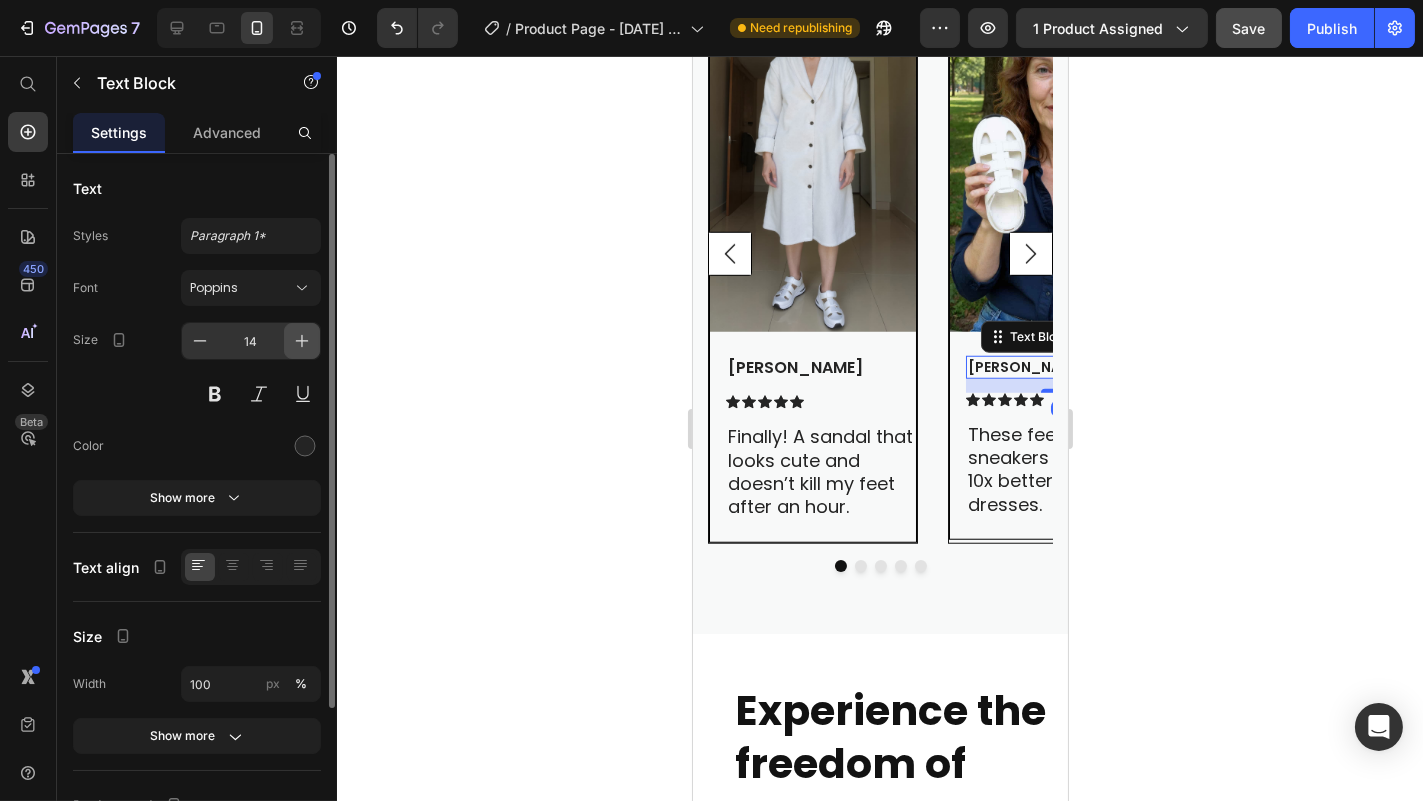 click 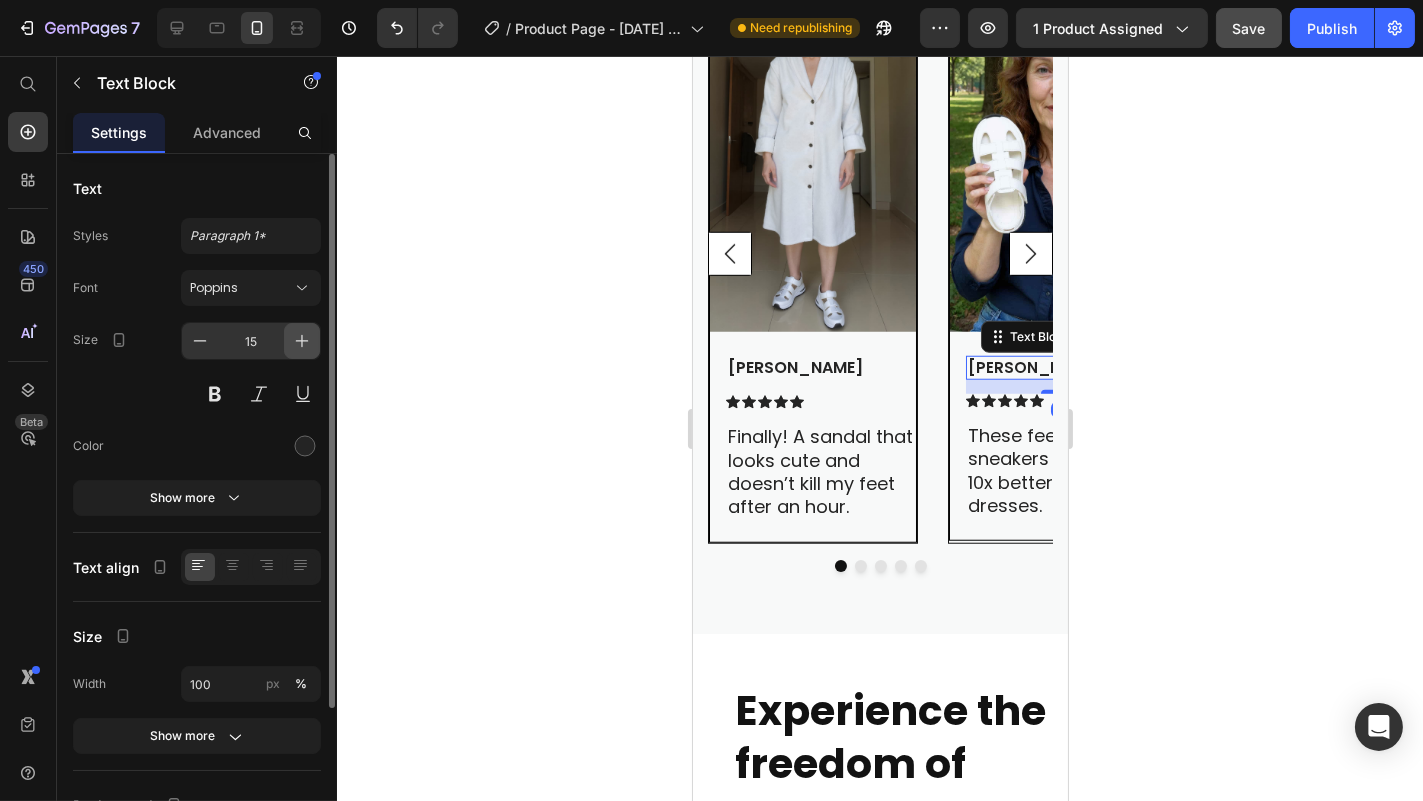 click 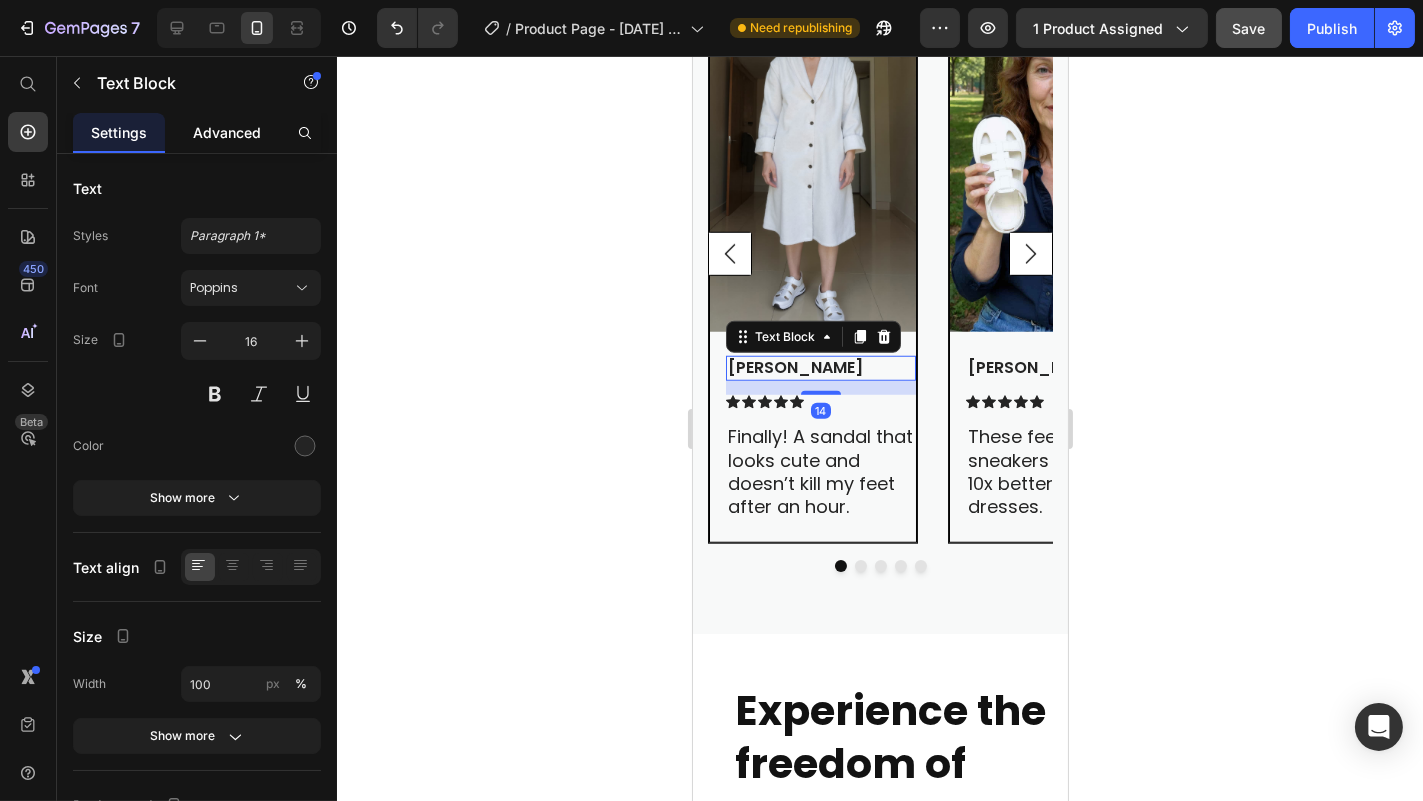 click on "Advanced" 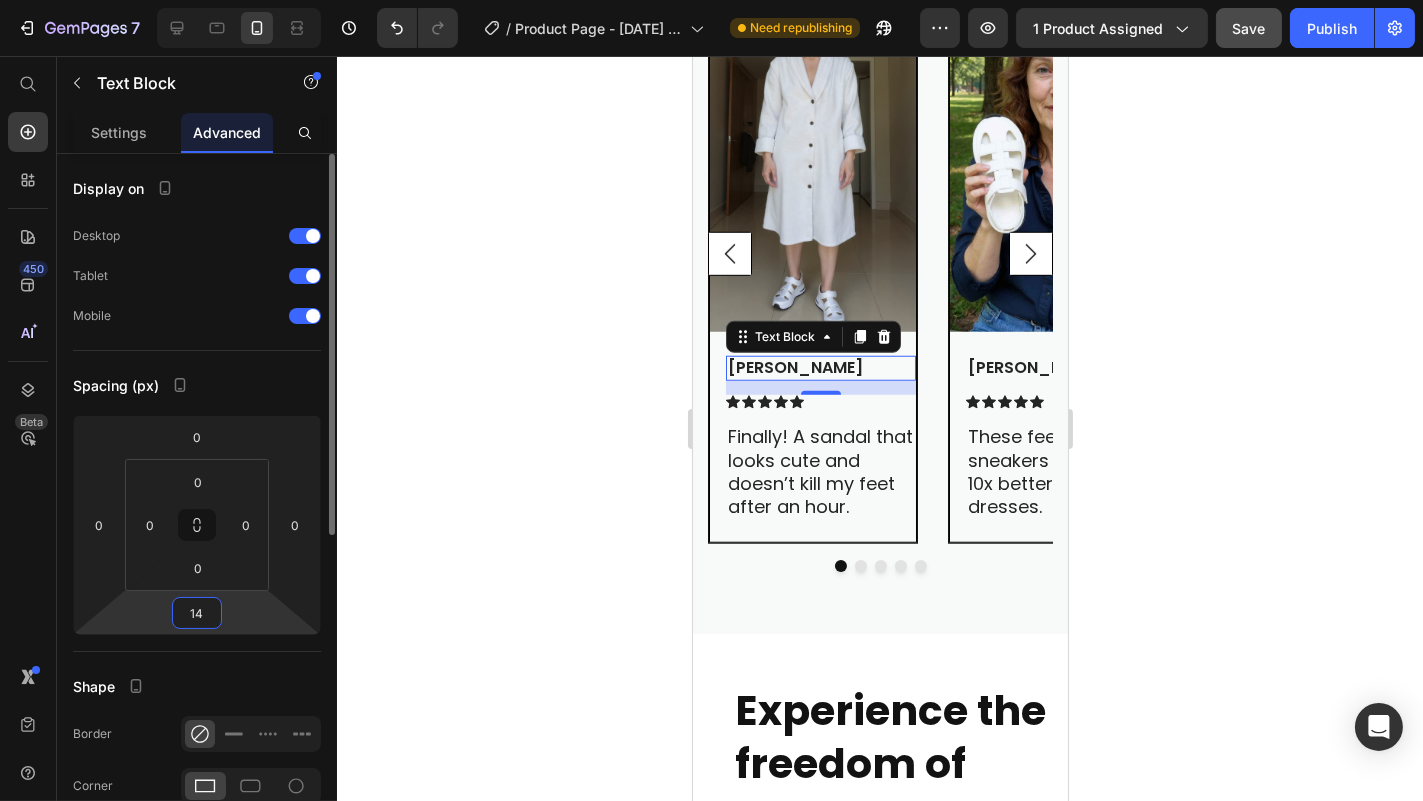 click on "14" at bounding box center [197, 613] 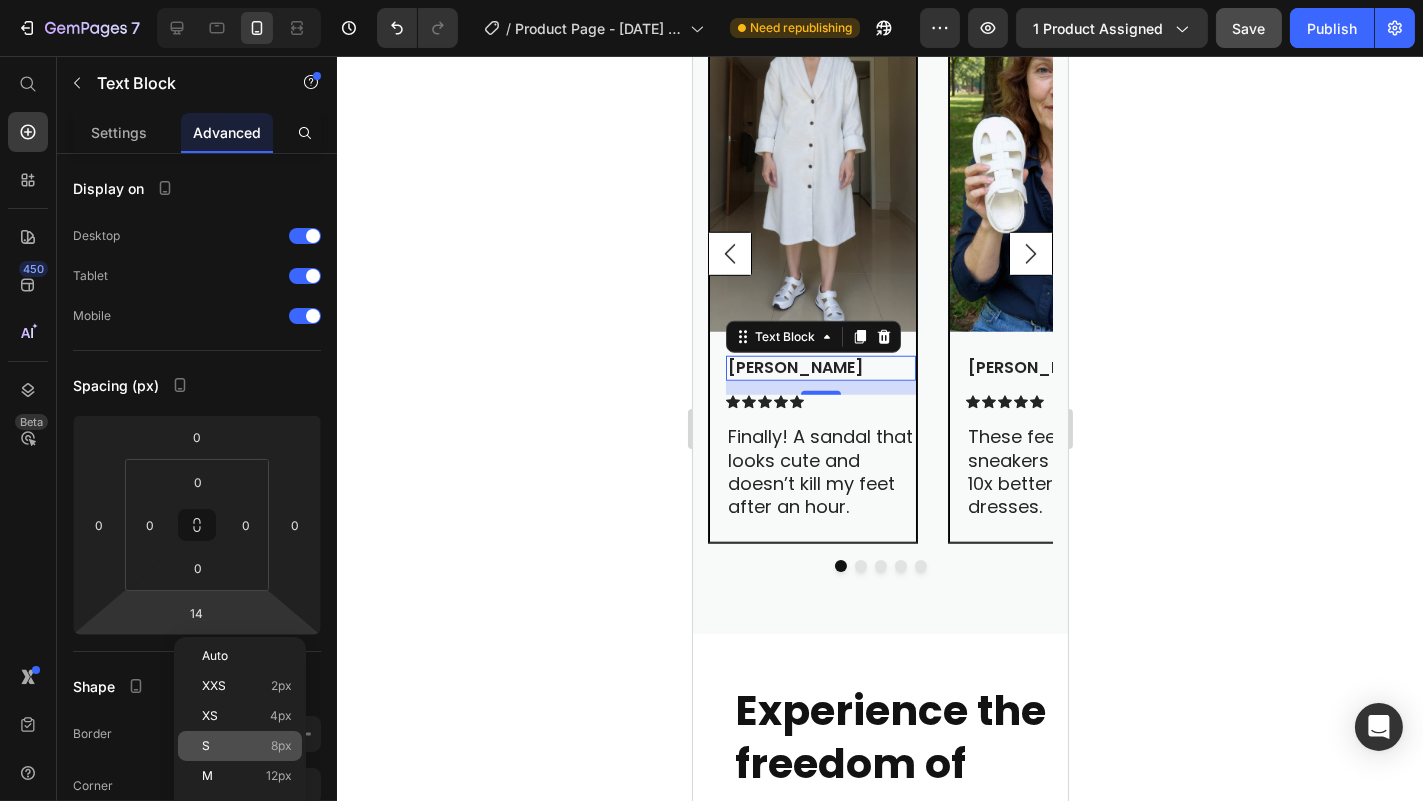 click on "S 8px" at bounding box center (247, 746) 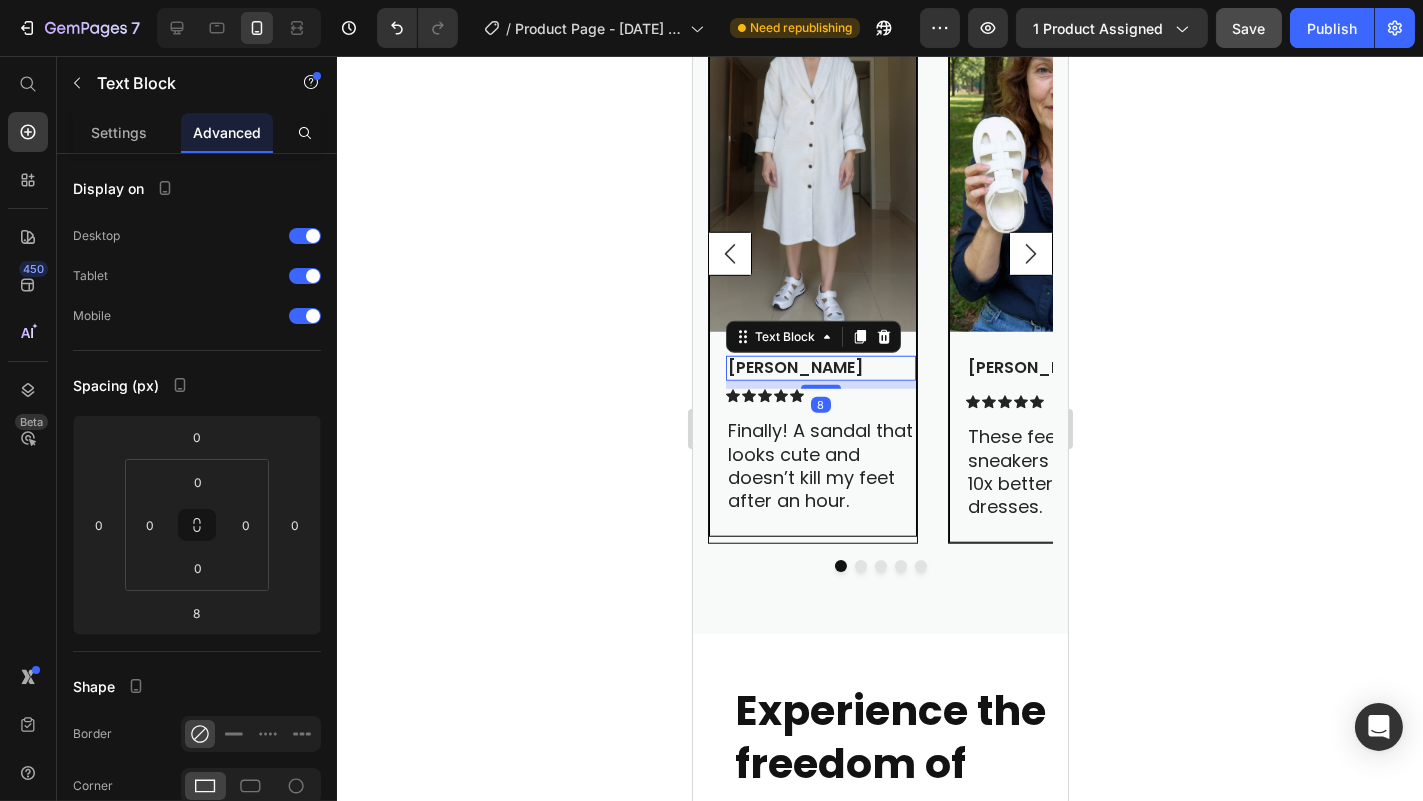 click 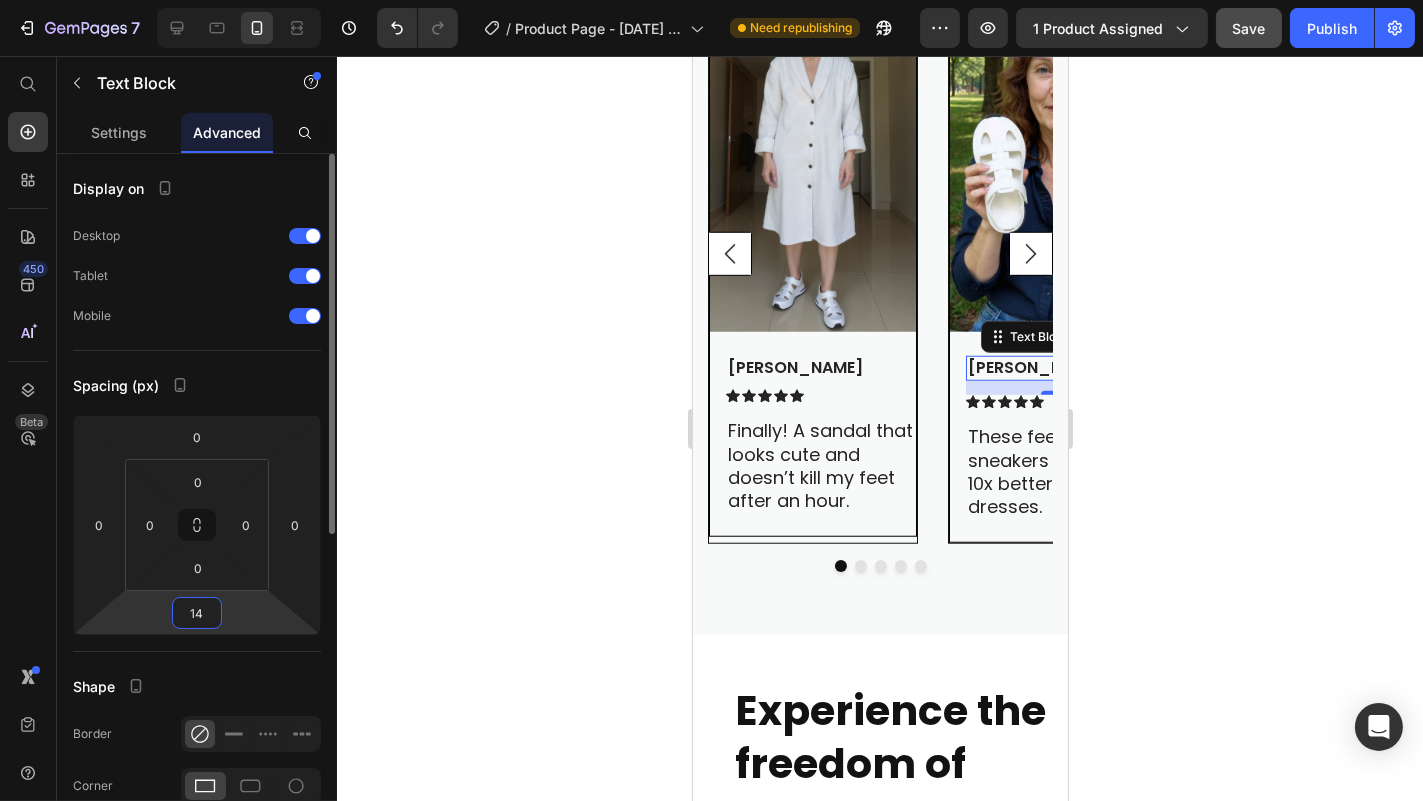 click on "14" at bounding box center [197, 613] 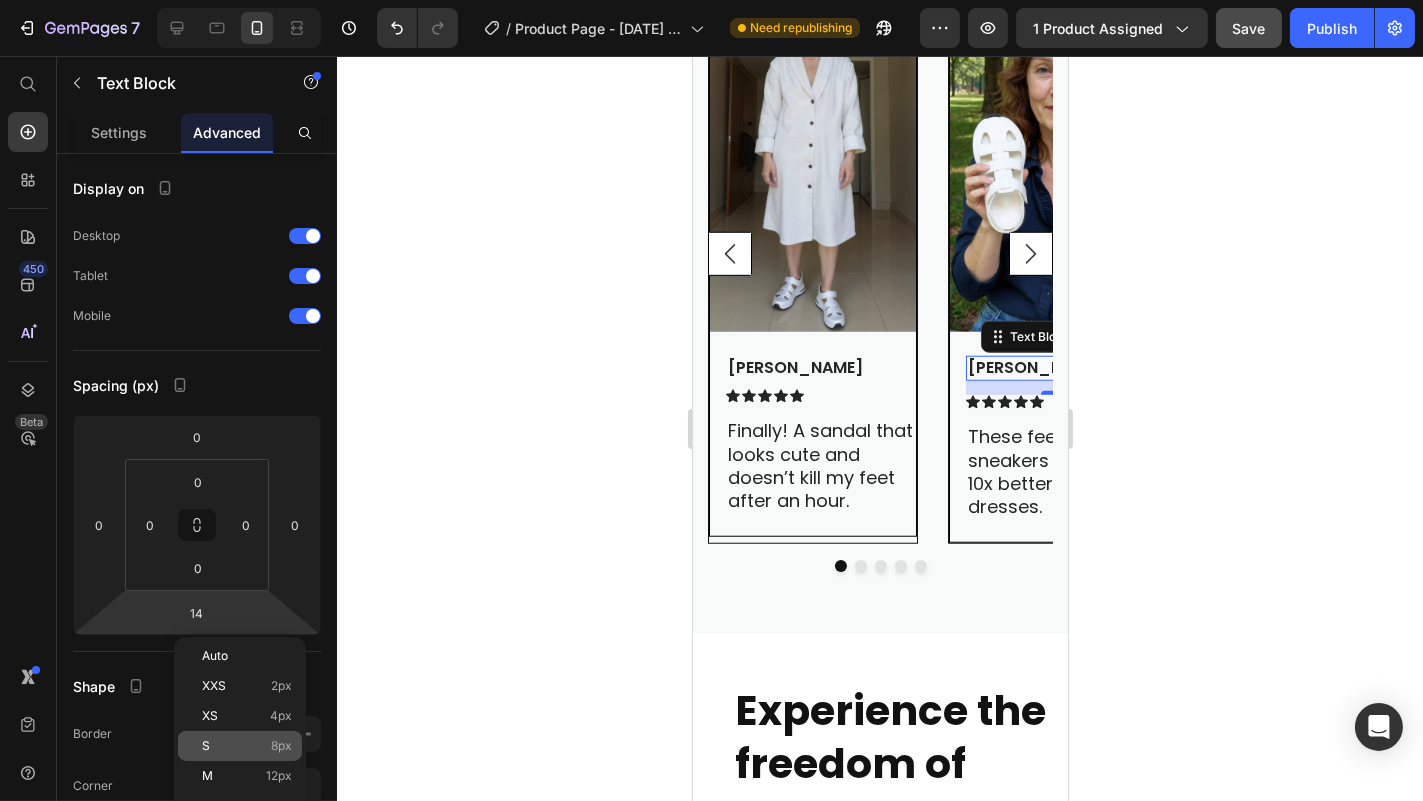click on "S 8px" 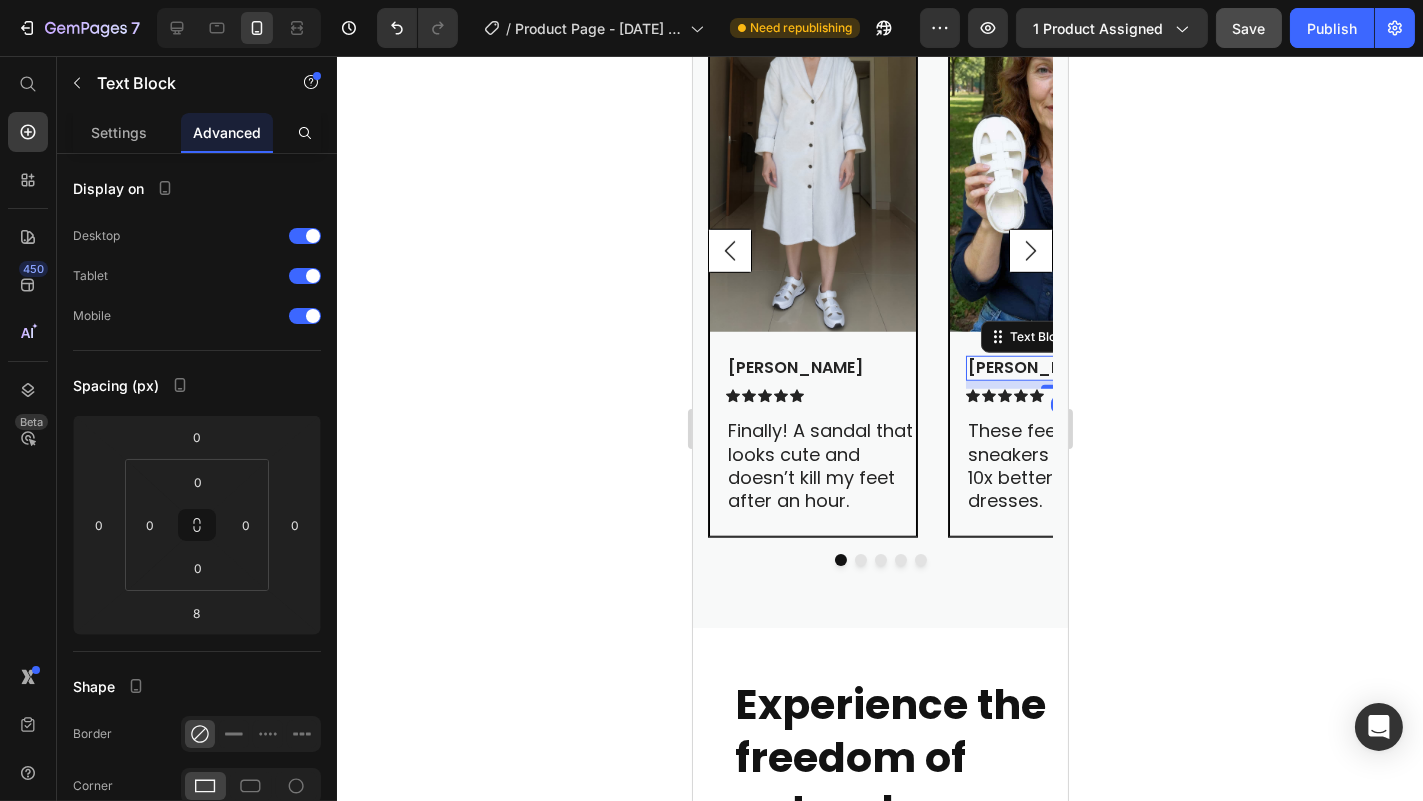 click 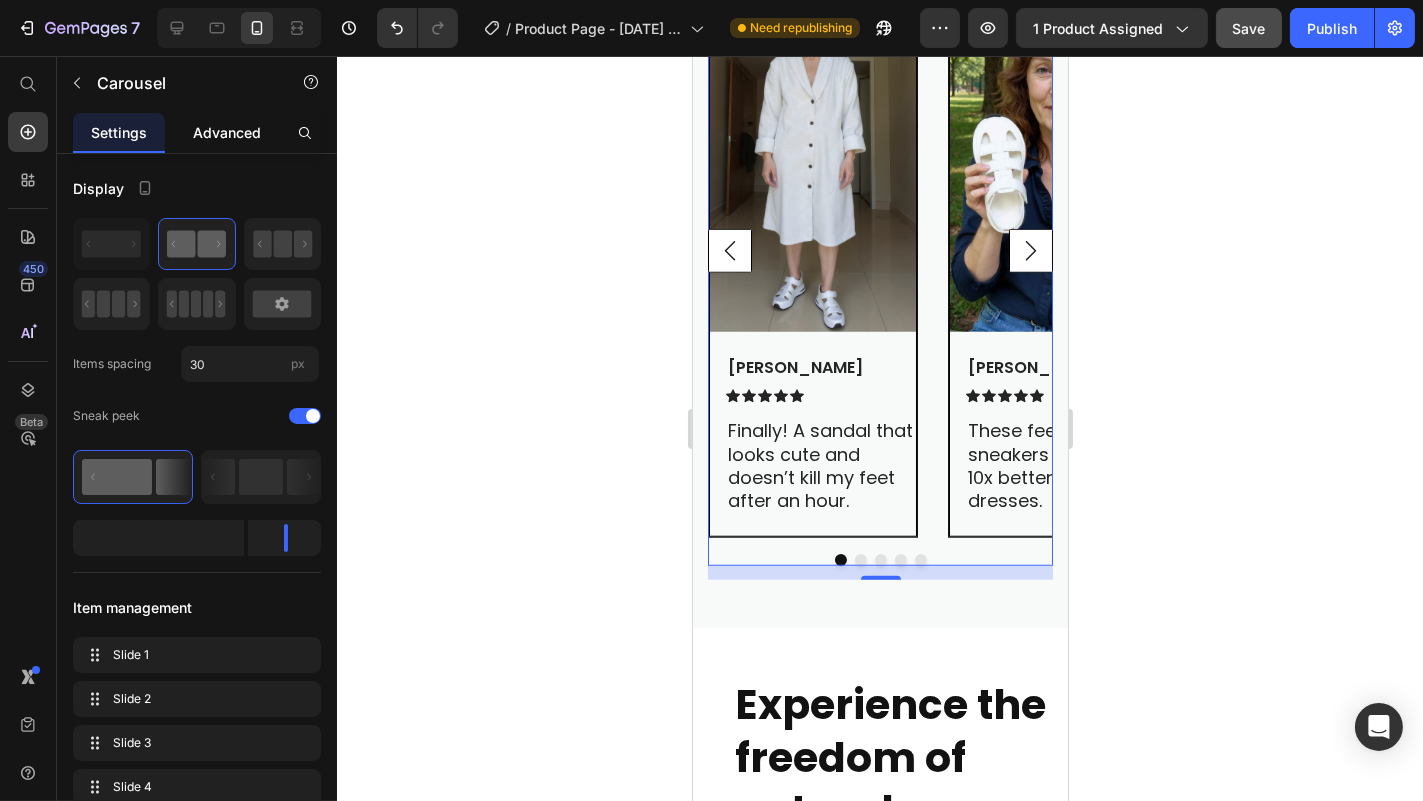 click on "Advanced" at bounding box center [227, 132] 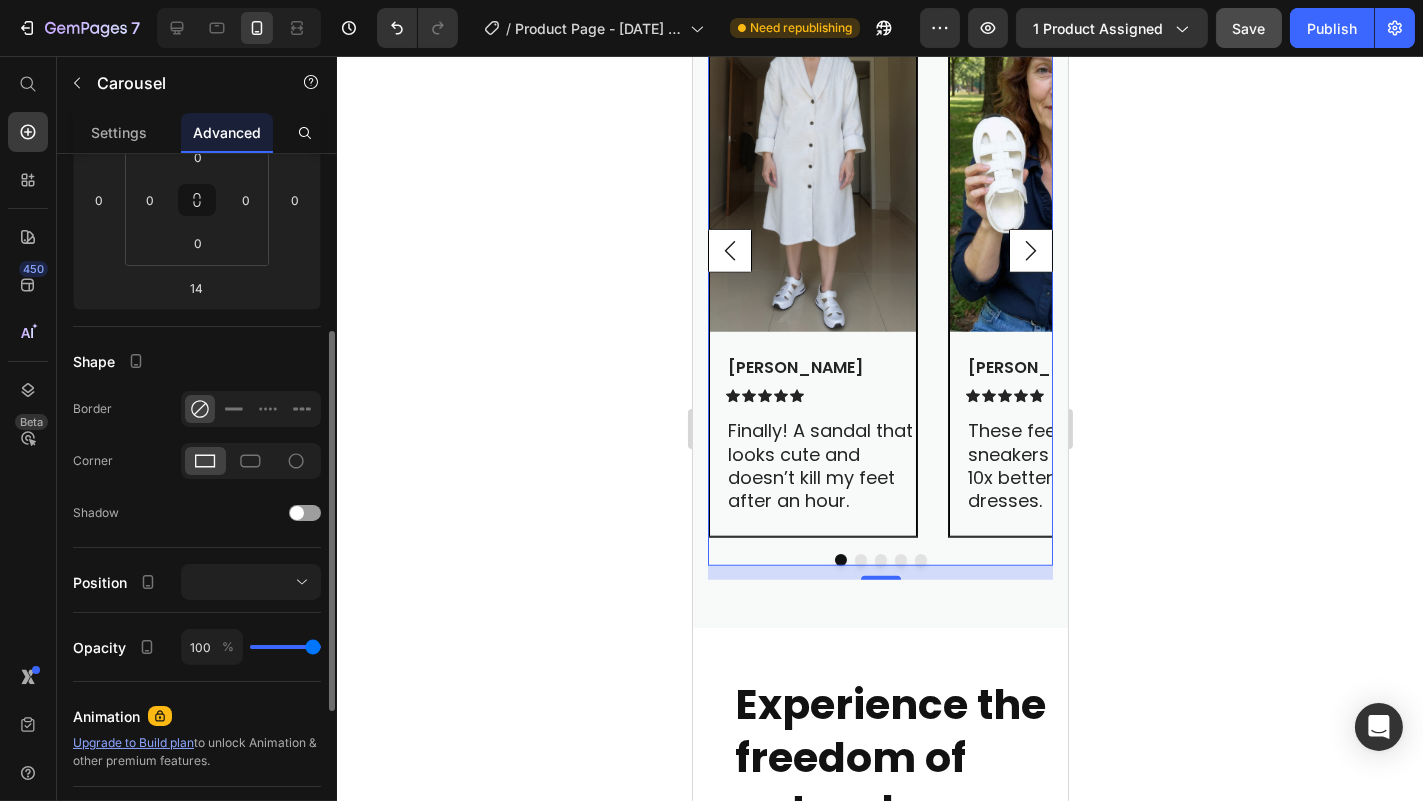 scroll, scrollTop: 326, scrollLeft: 0, axis: vertical 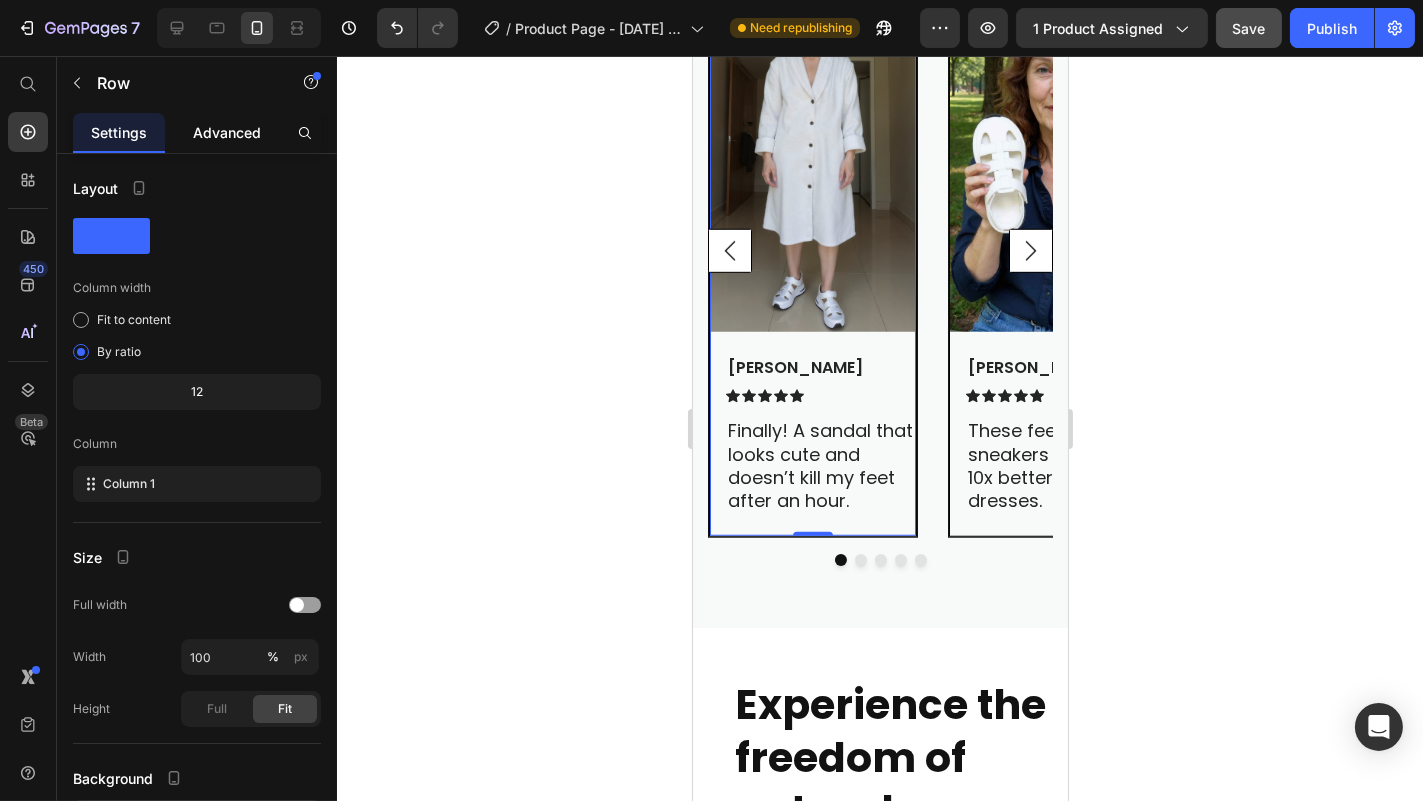 click on "Advanced" 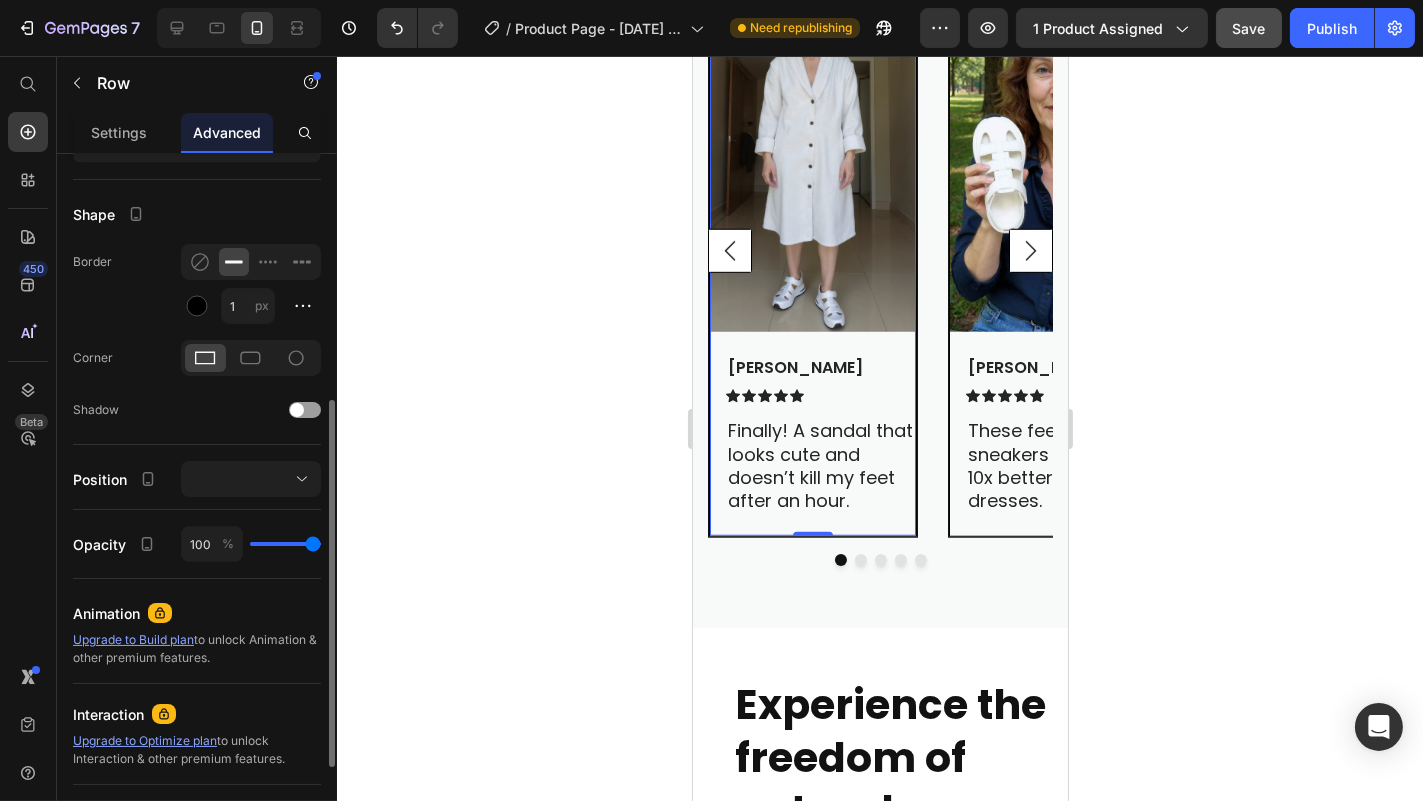 scroll, scrollTop: 472, scrollLeft: 0, axis: vertical 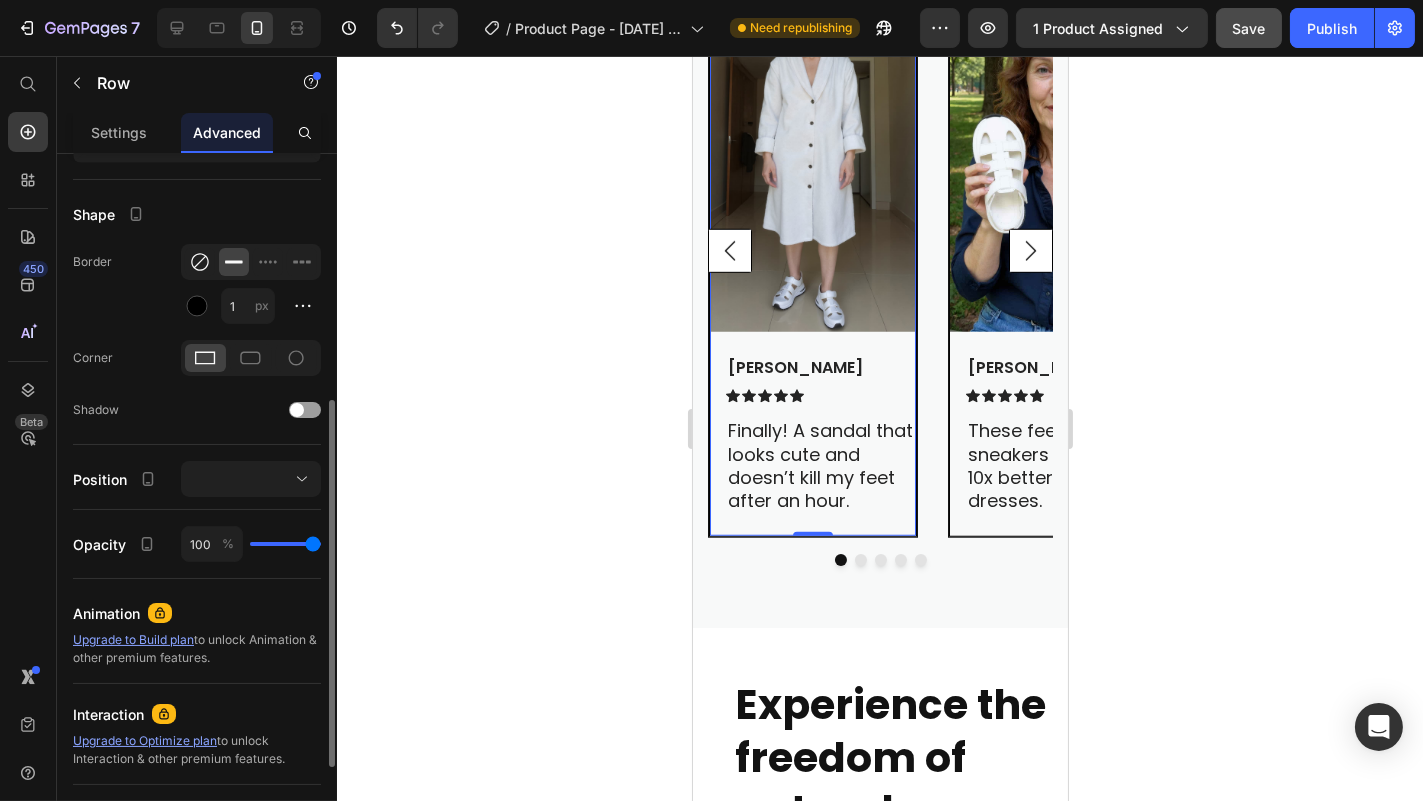 click 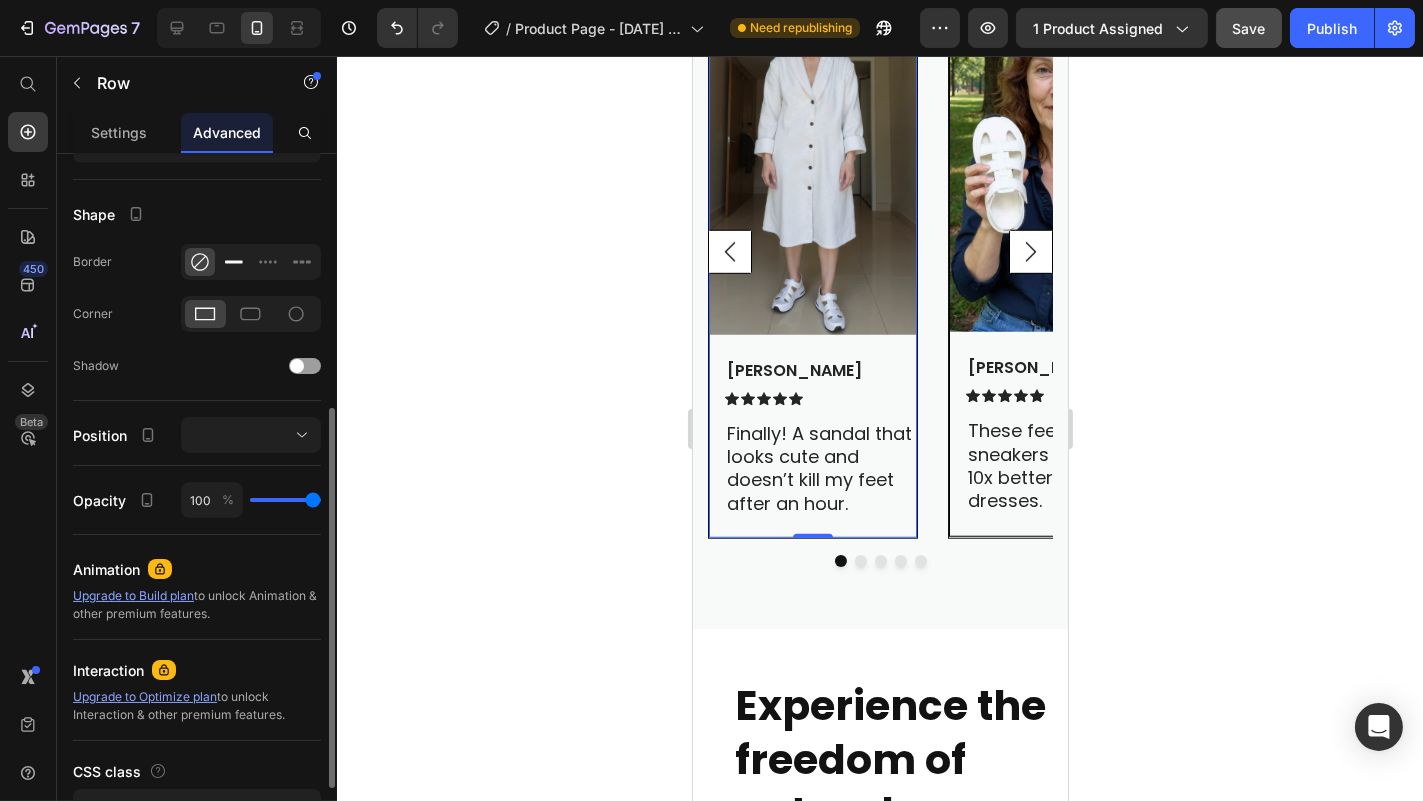 click 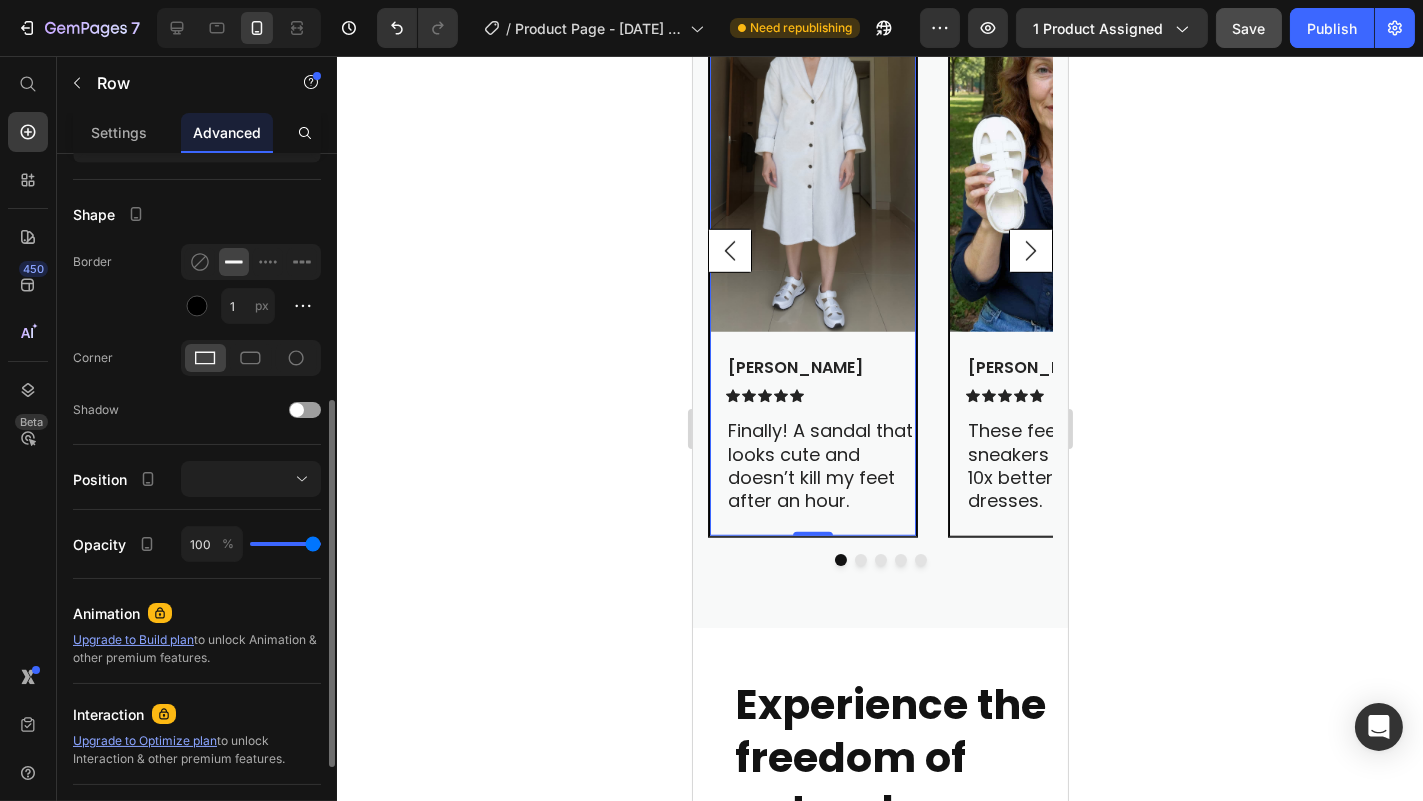 click 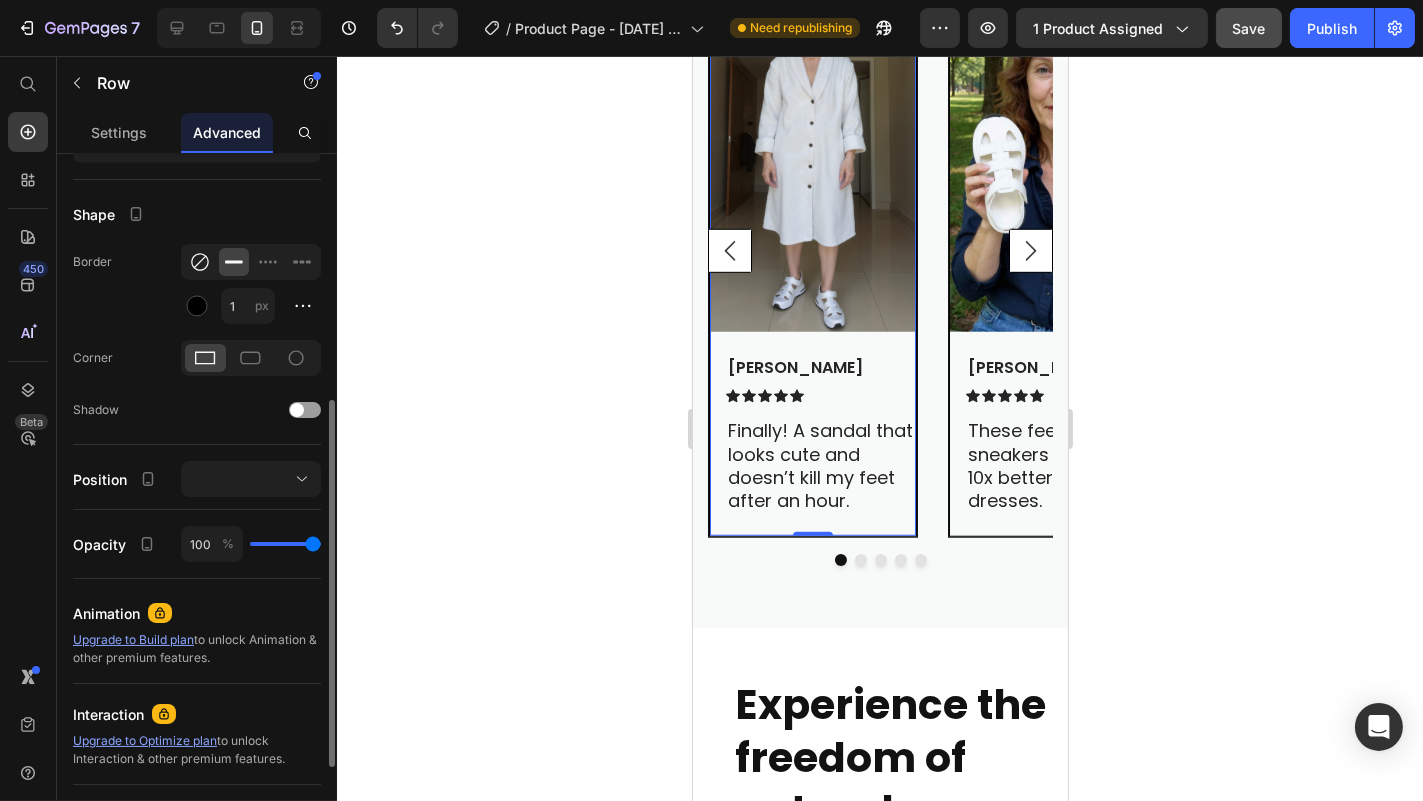 click 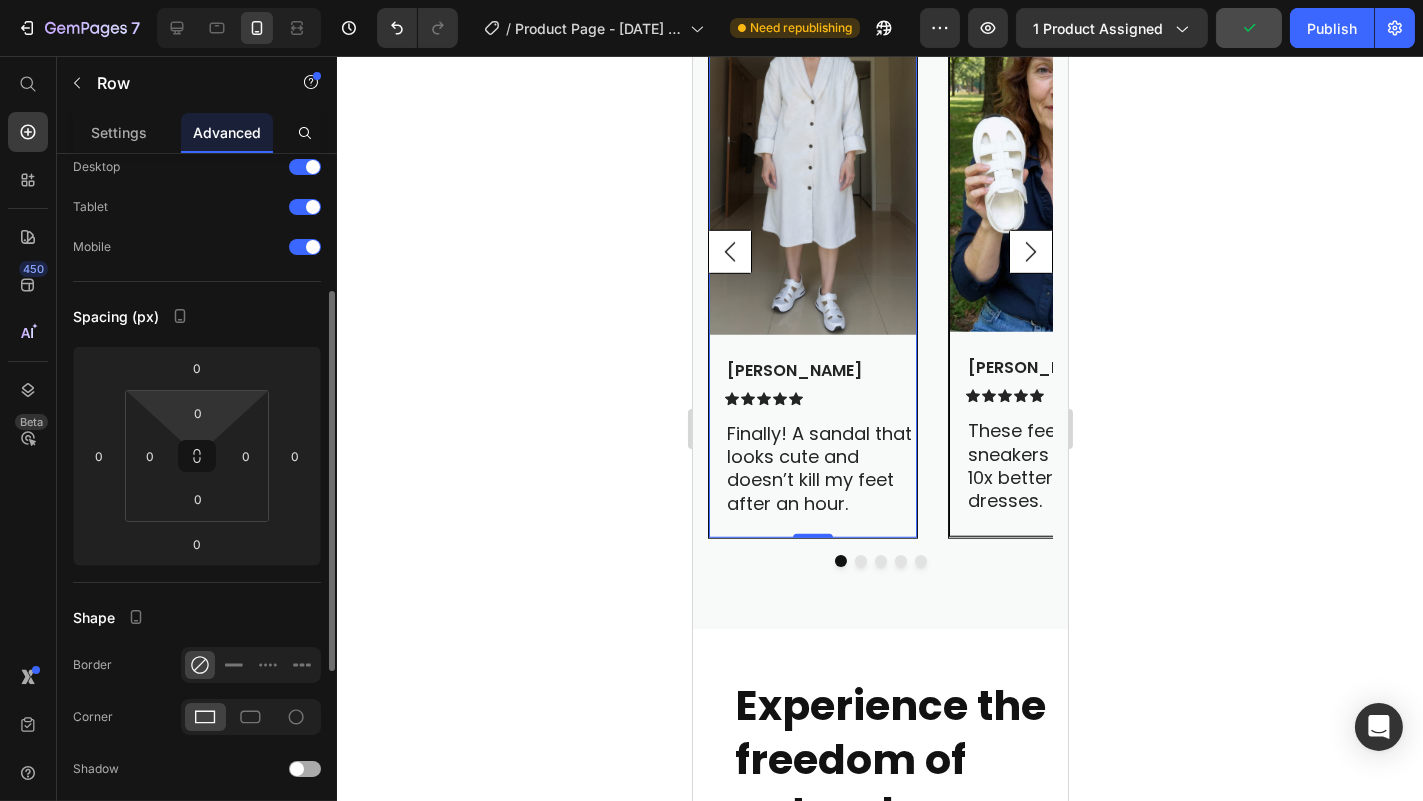 scroll, scrollTop: 60, scrollLeft: 0, axis: vertical 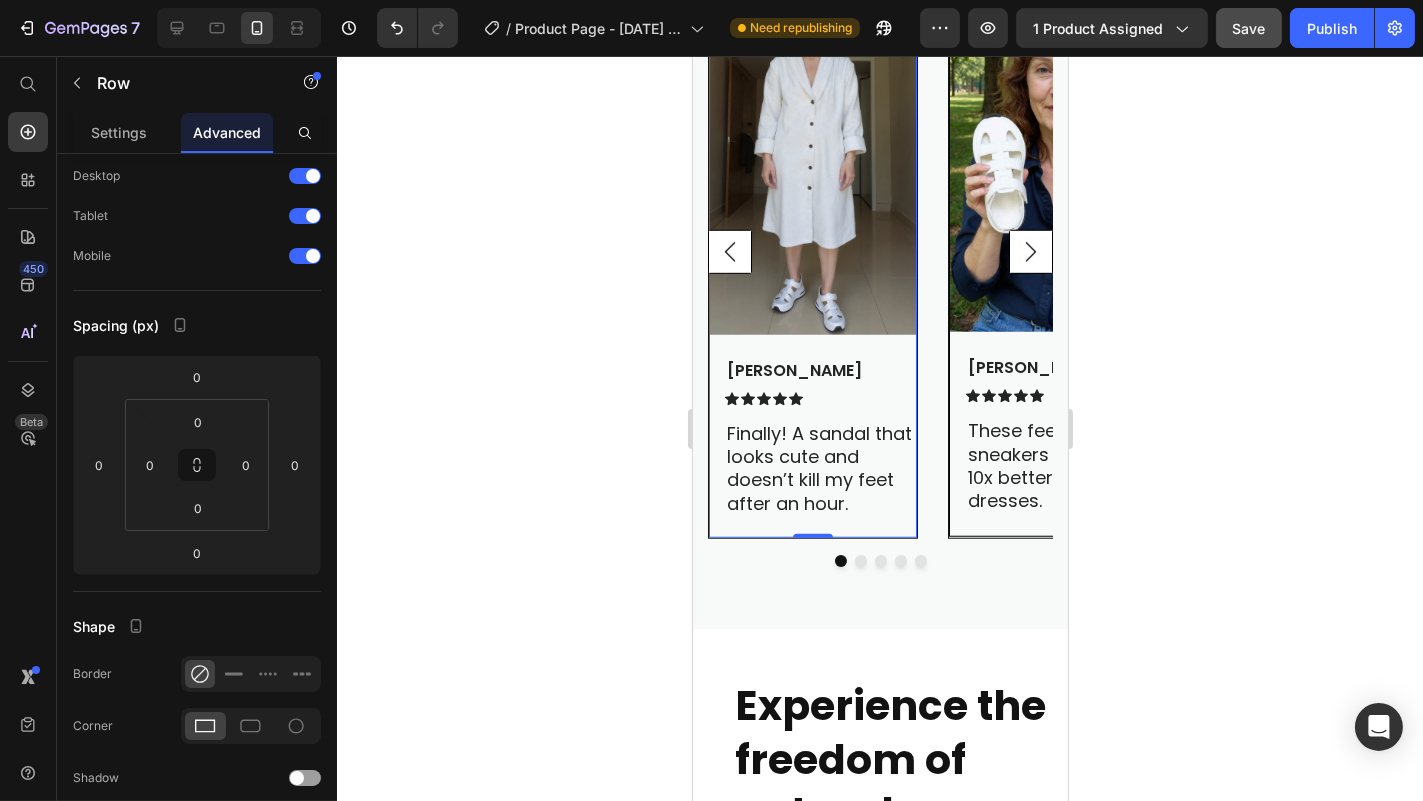 click 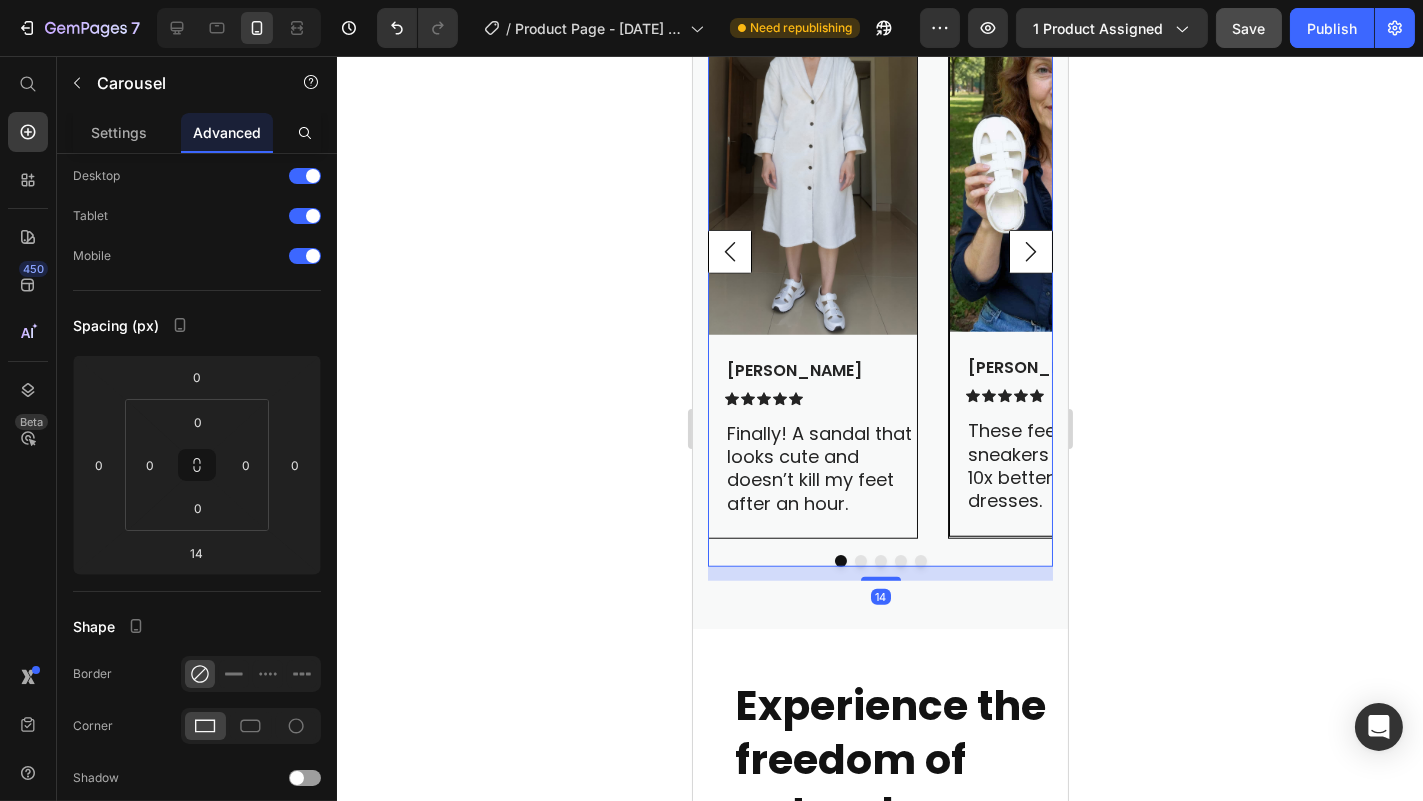 scroll, scrollTop: 0, scrollLeft: 0, axis: both 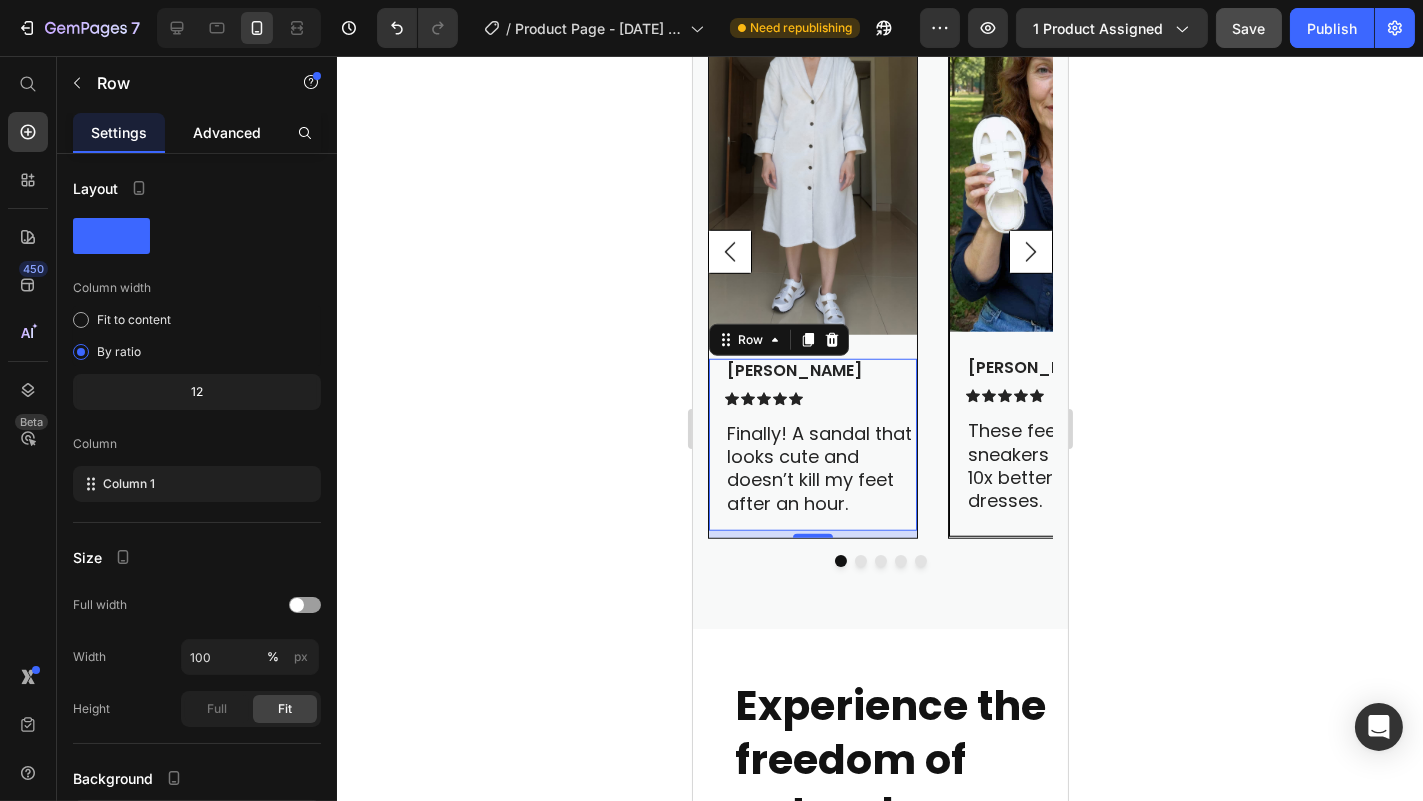 click on "Advanced" at bounding box center [227, 132] 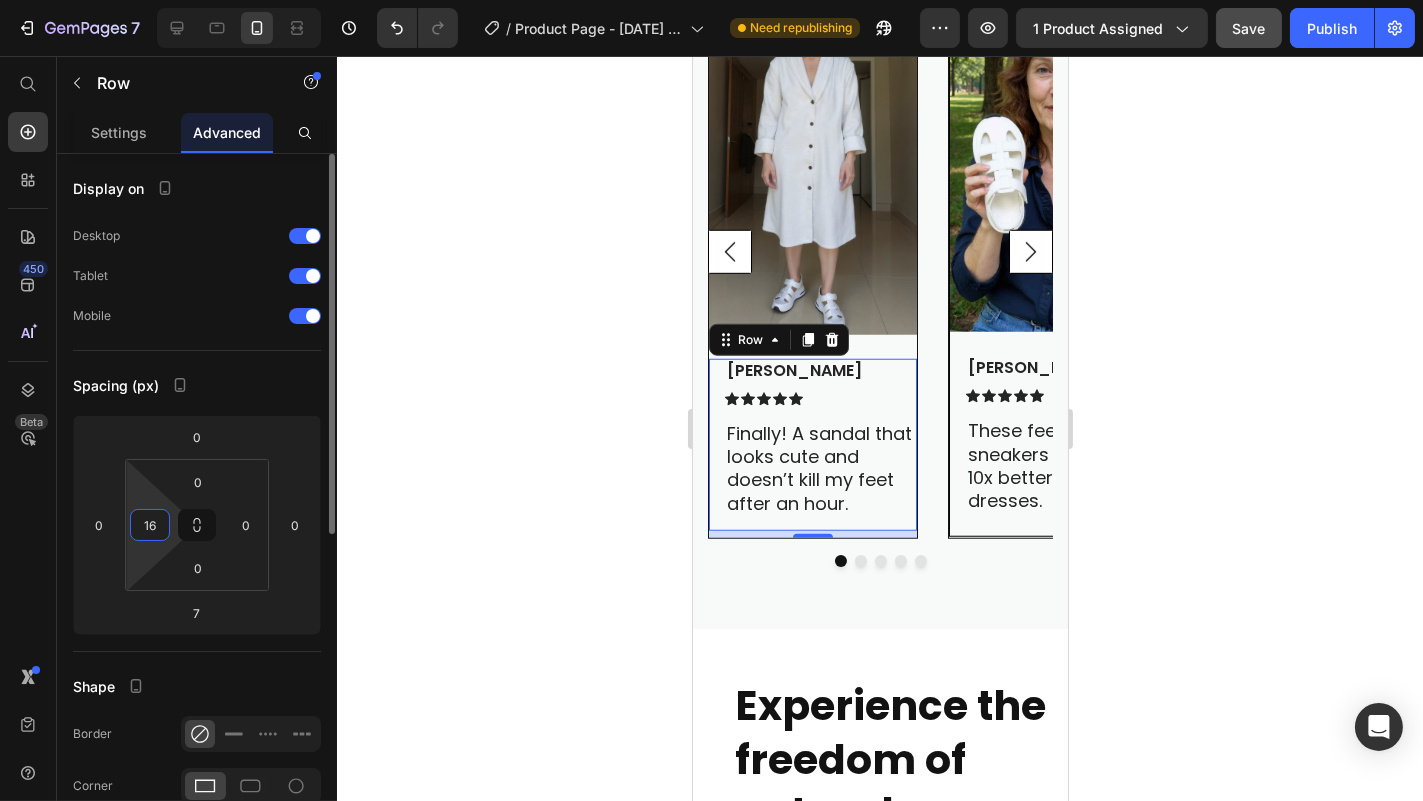 click on "16" at bounding box center [150, 525] 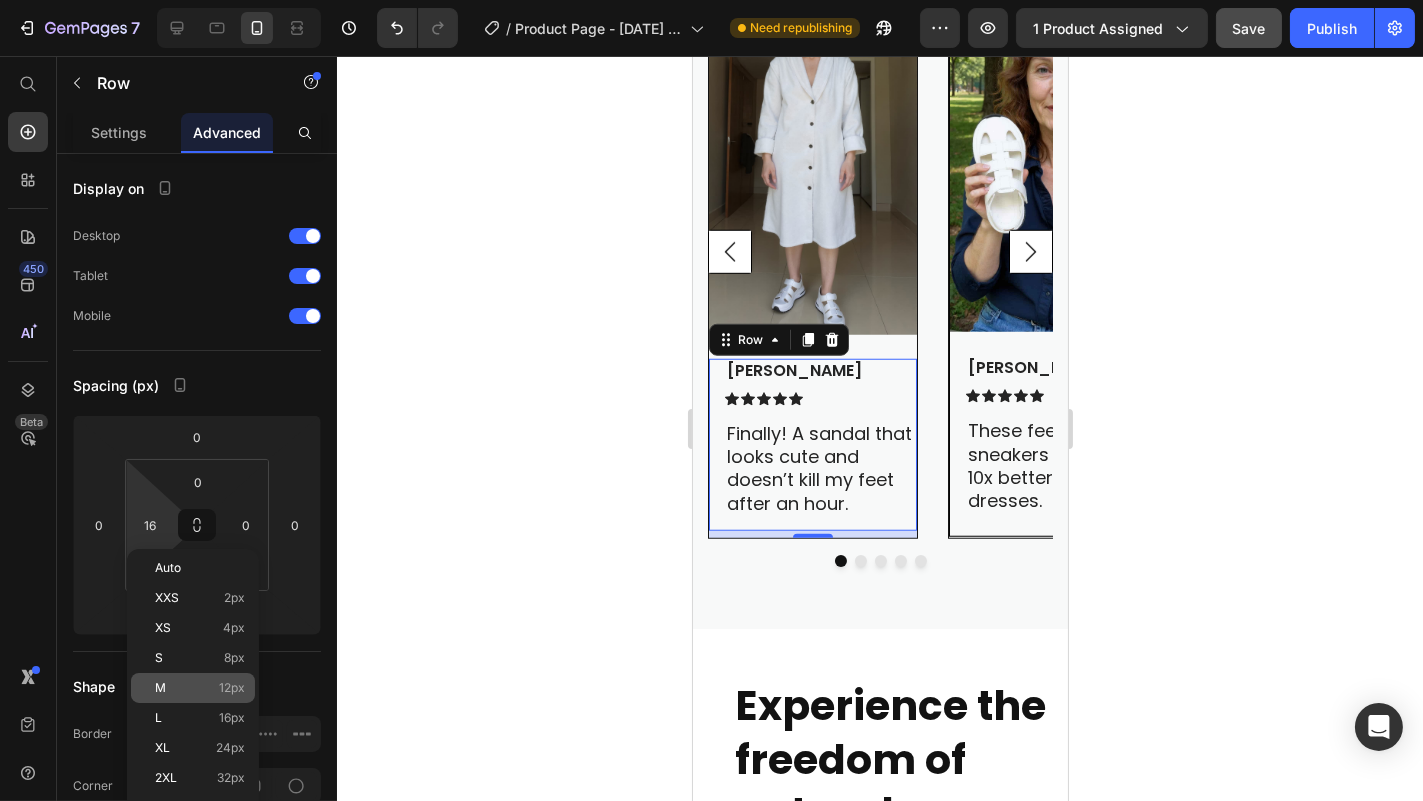click on "M 12px" at bounding box center [200, 688] 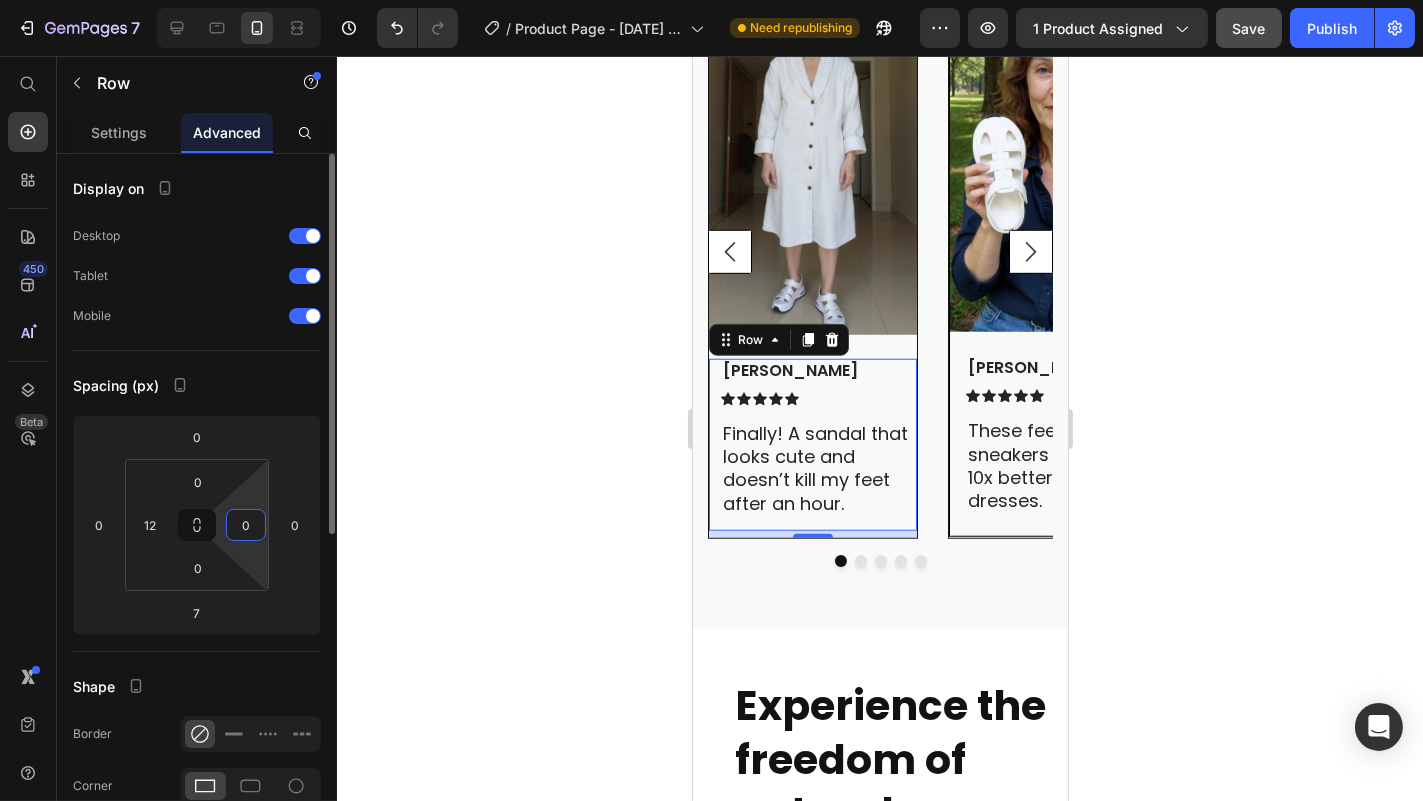 click on "0" at bounding box center (246, 525) 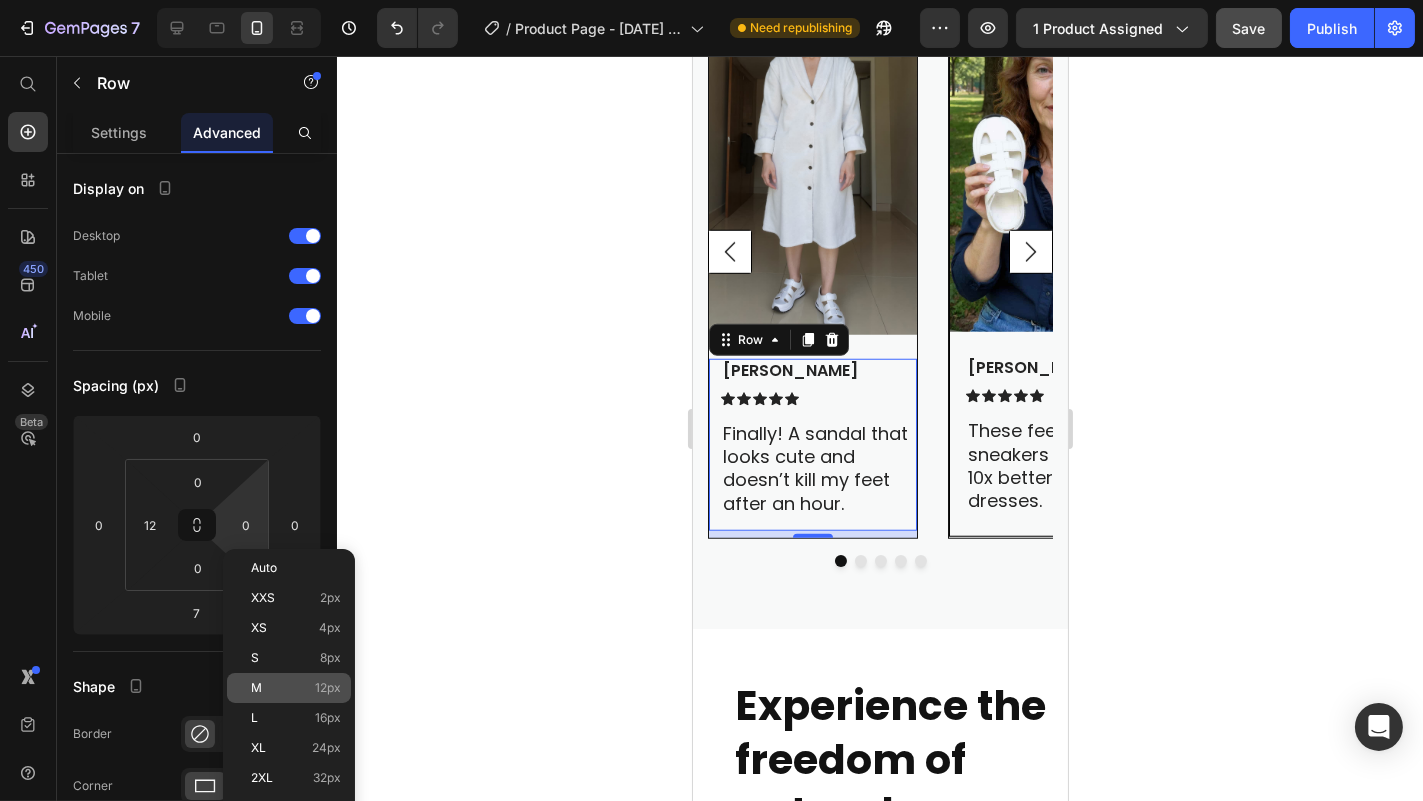 click on "M 12px" 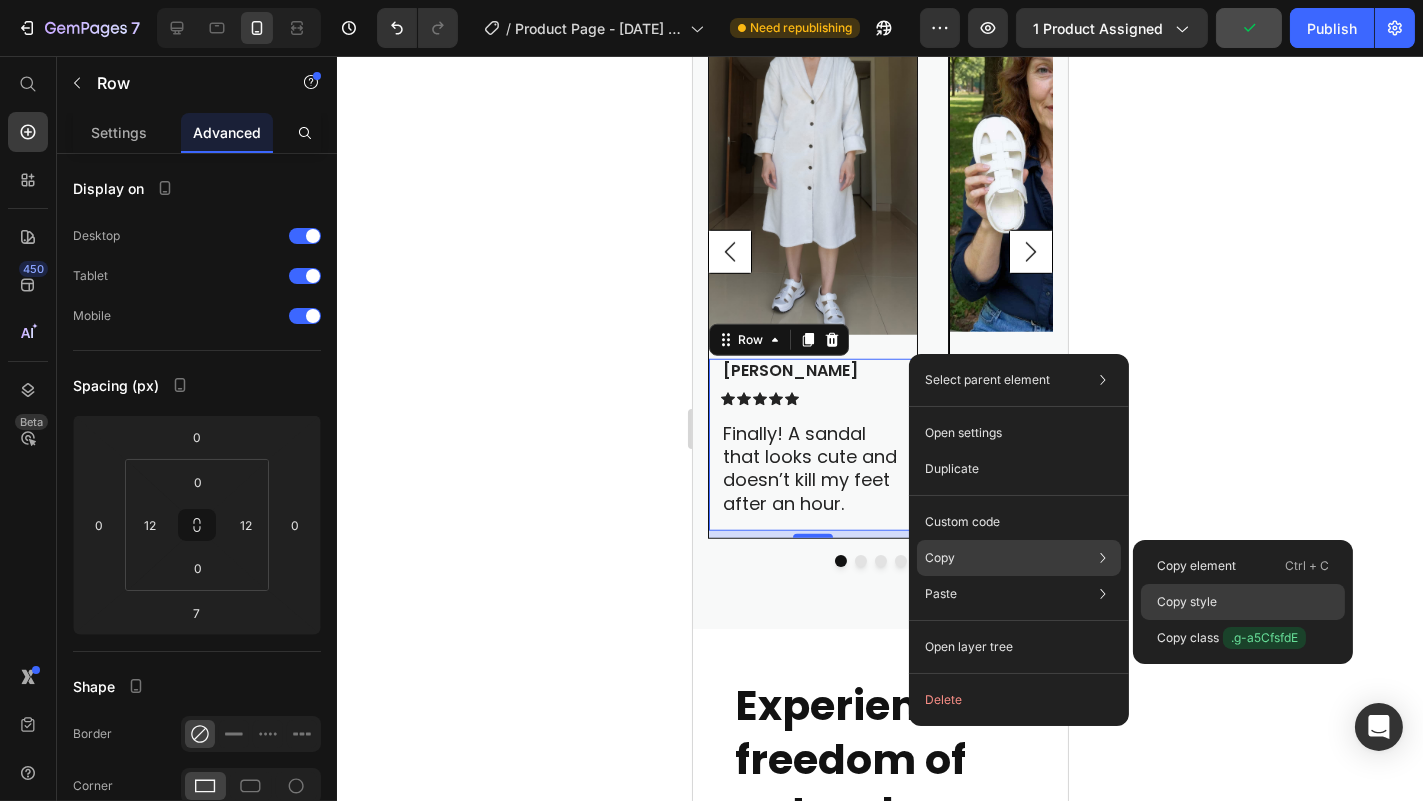 click on "Copy style" at bounding box center [1187, 602] 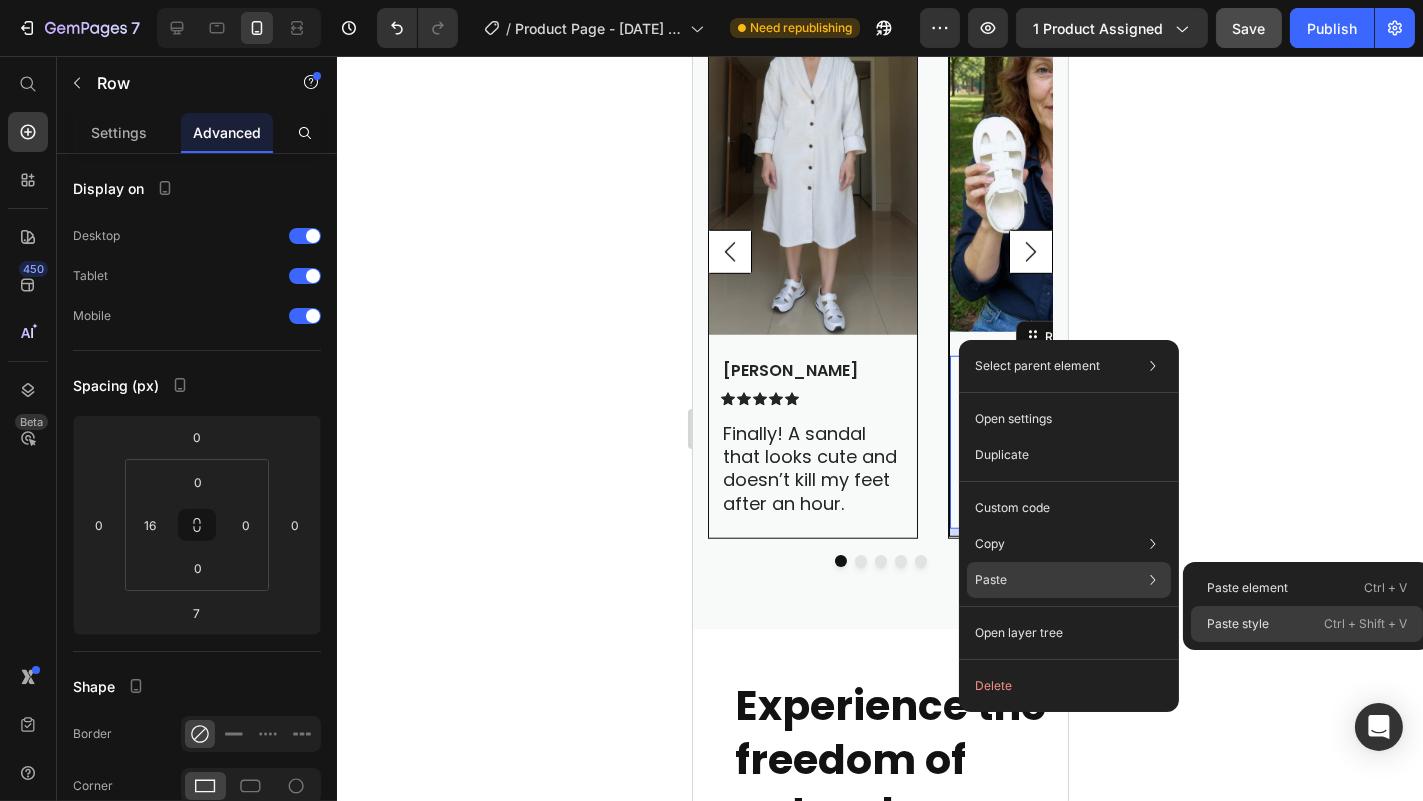 click on "Paste style" at bounding box center [1238, 624] 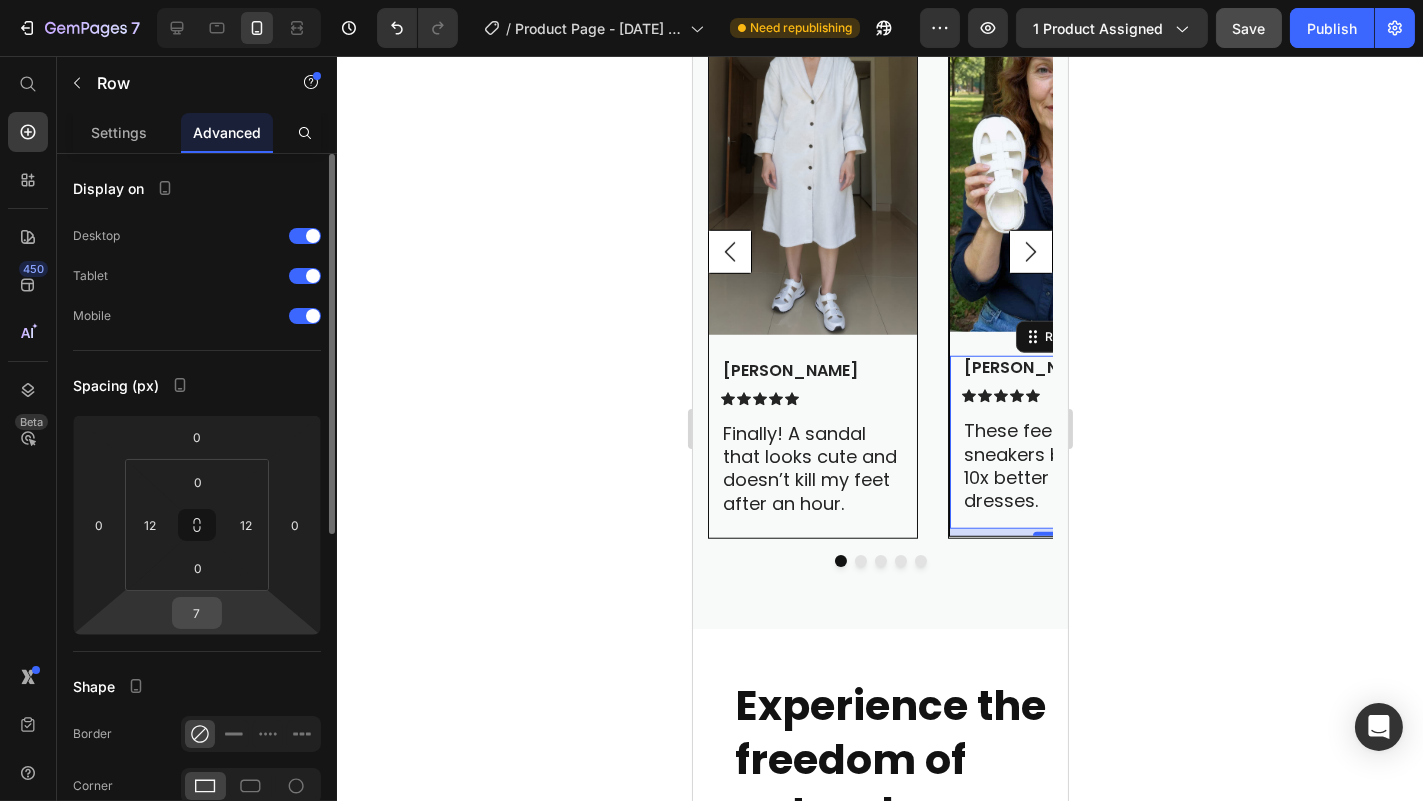 click on "7" at bounding box center [197, 613] 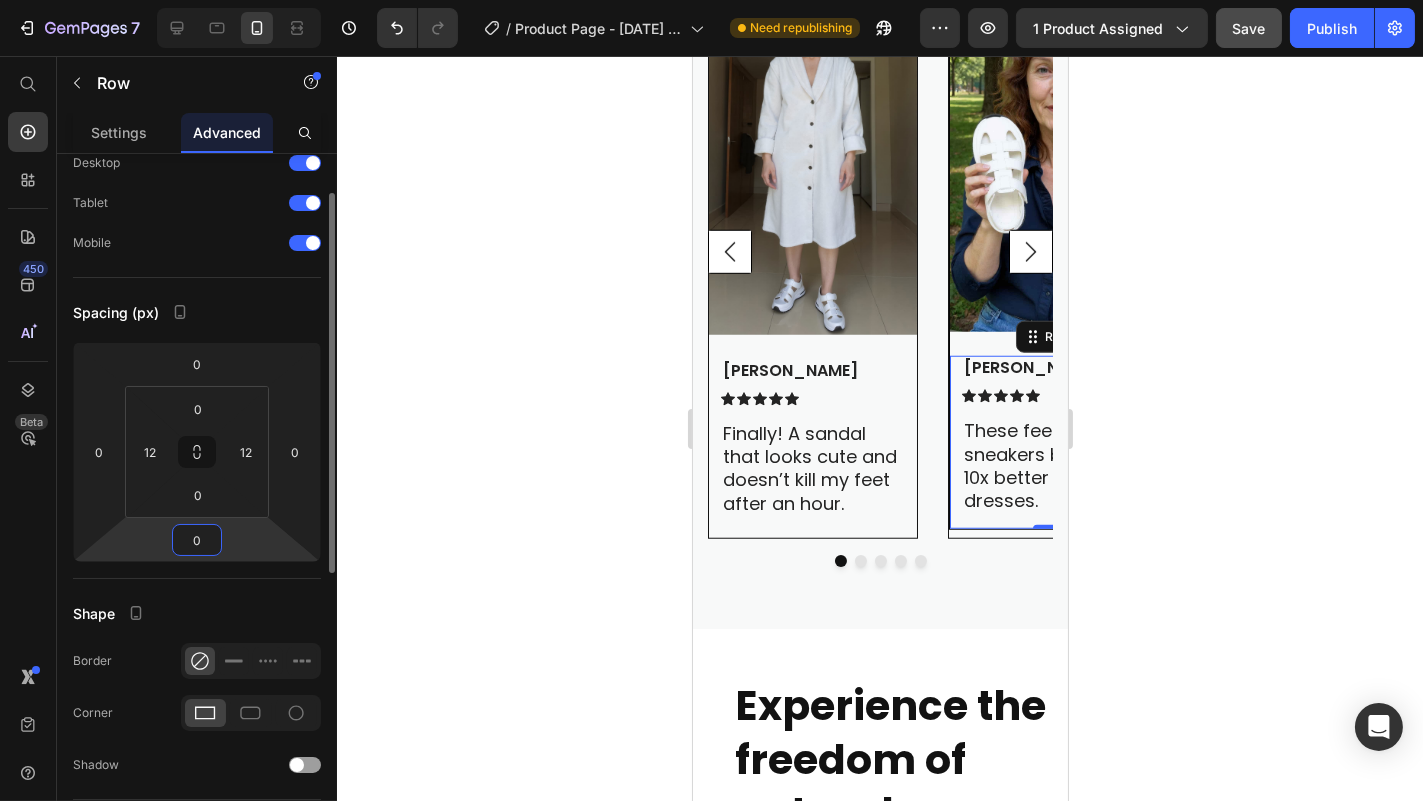 type on "0" 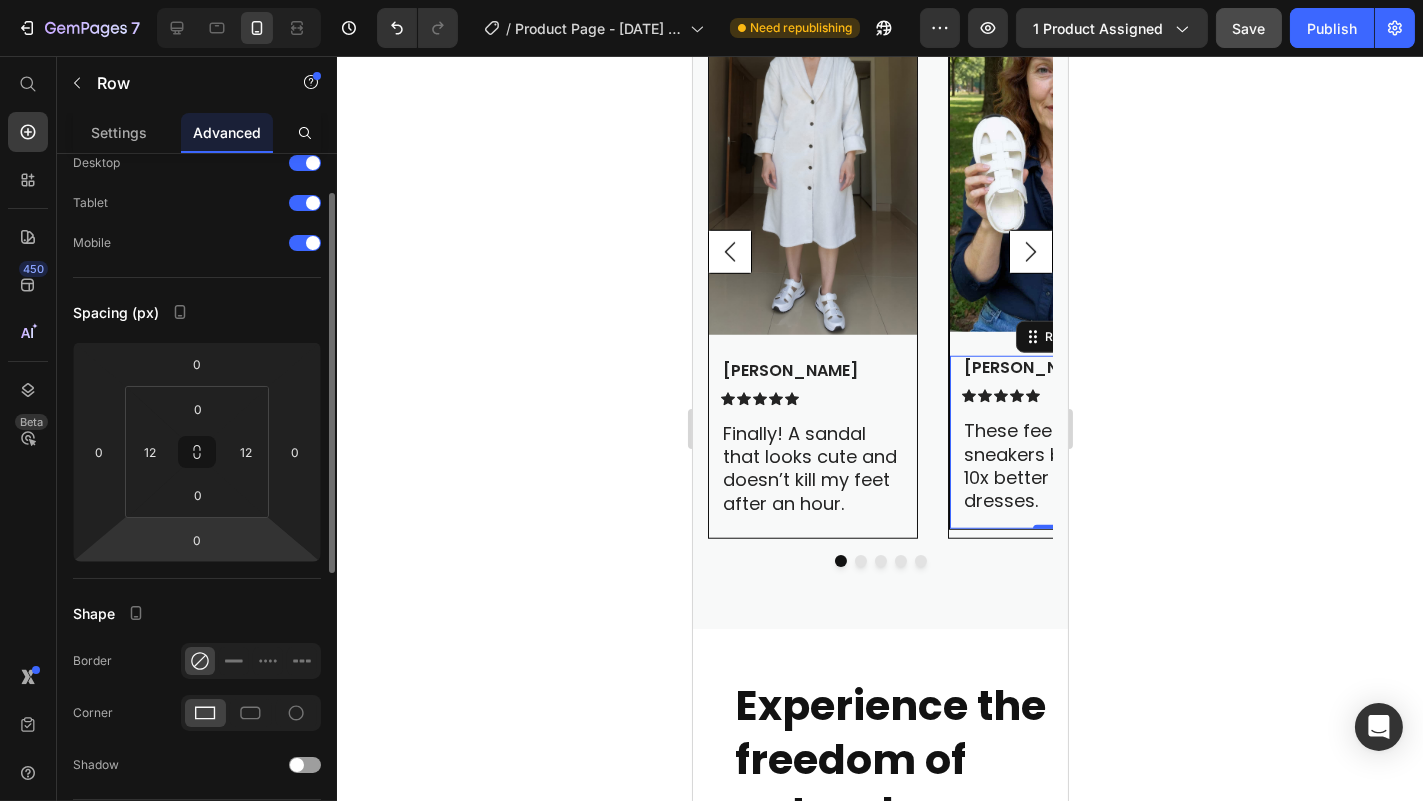 click on "Shape" at bounding box center (197, 613) 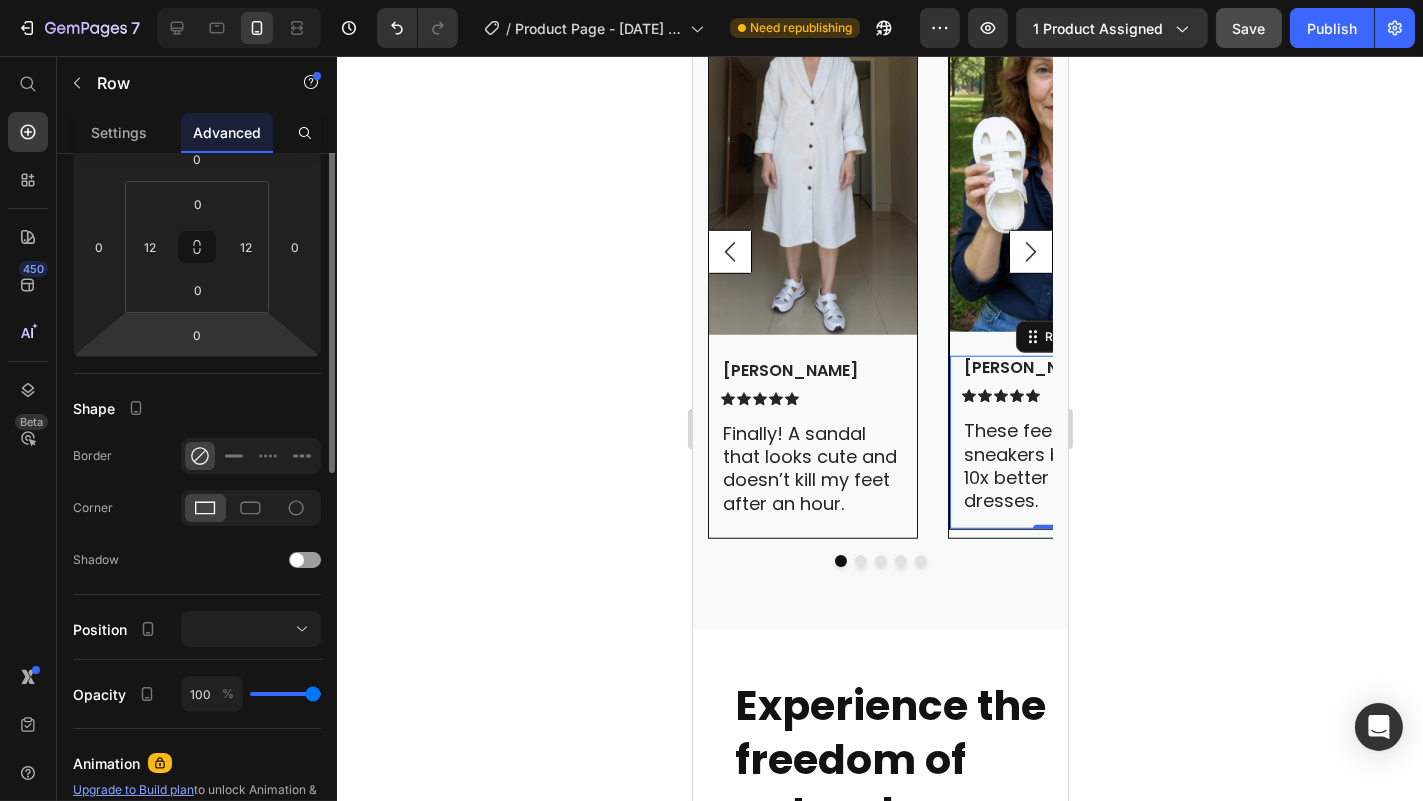 scroll, scrollTop: 278, scrollLeft: 0, axis: vertical 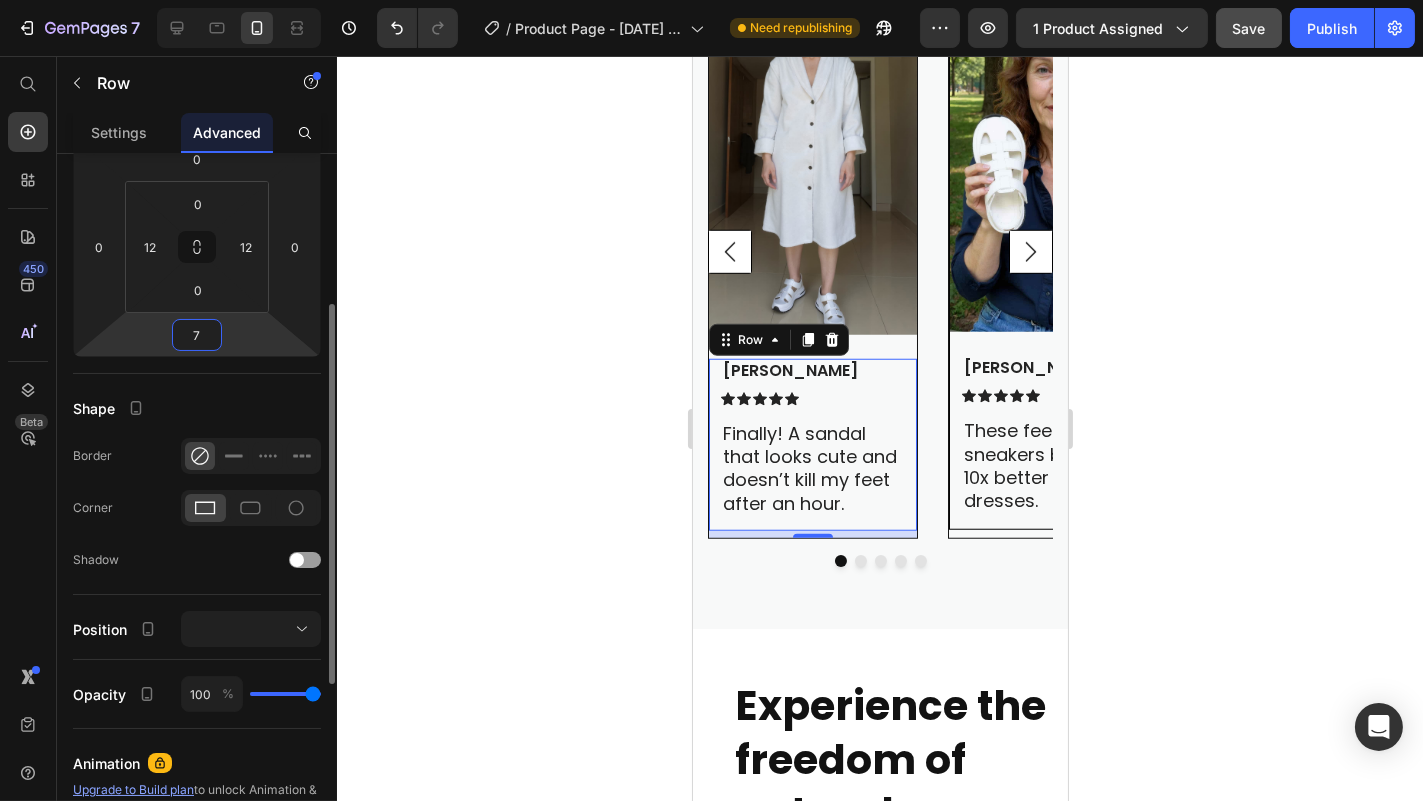 click on "7" at bounding box center [197, 335] 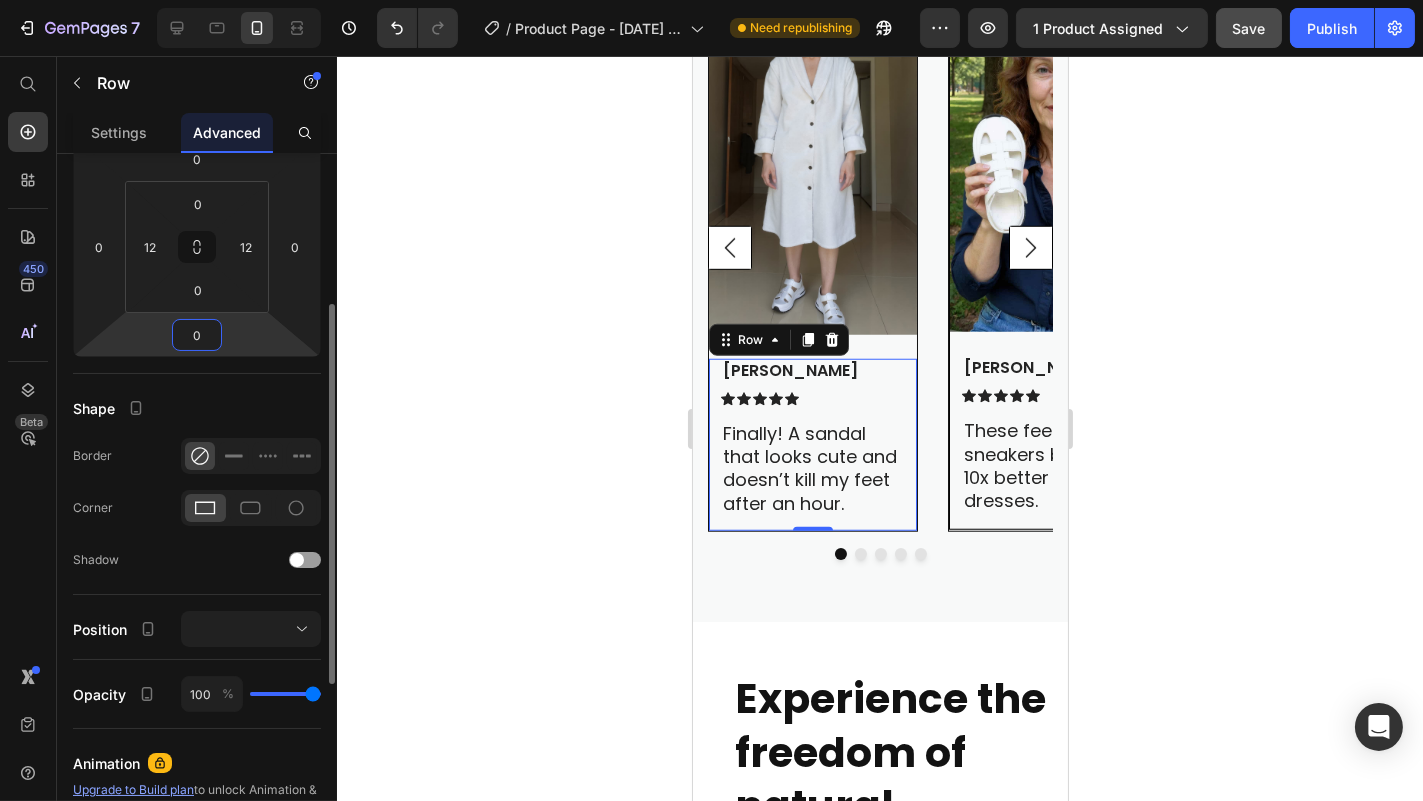 type on "0" 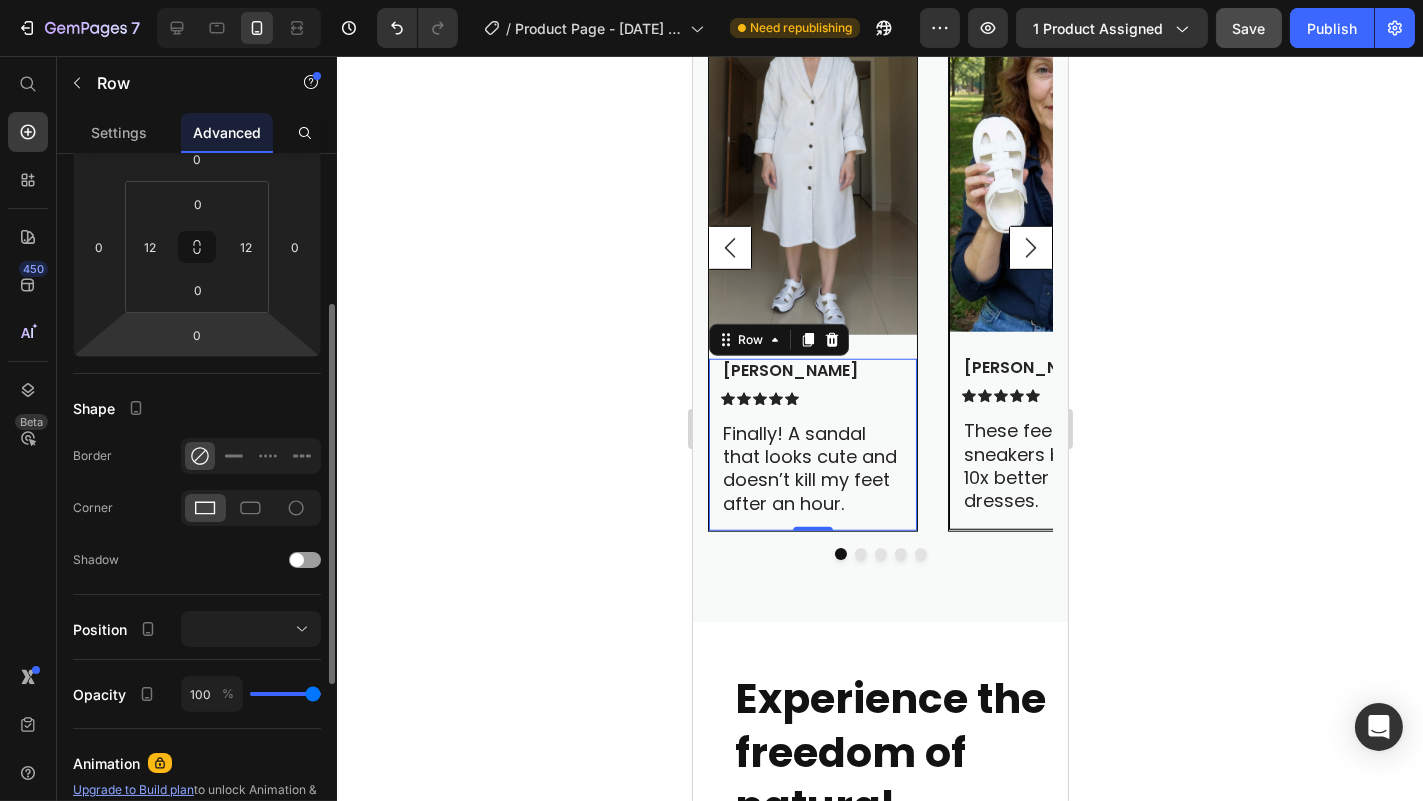 click on "Shape" at bounding box center (197, 408) 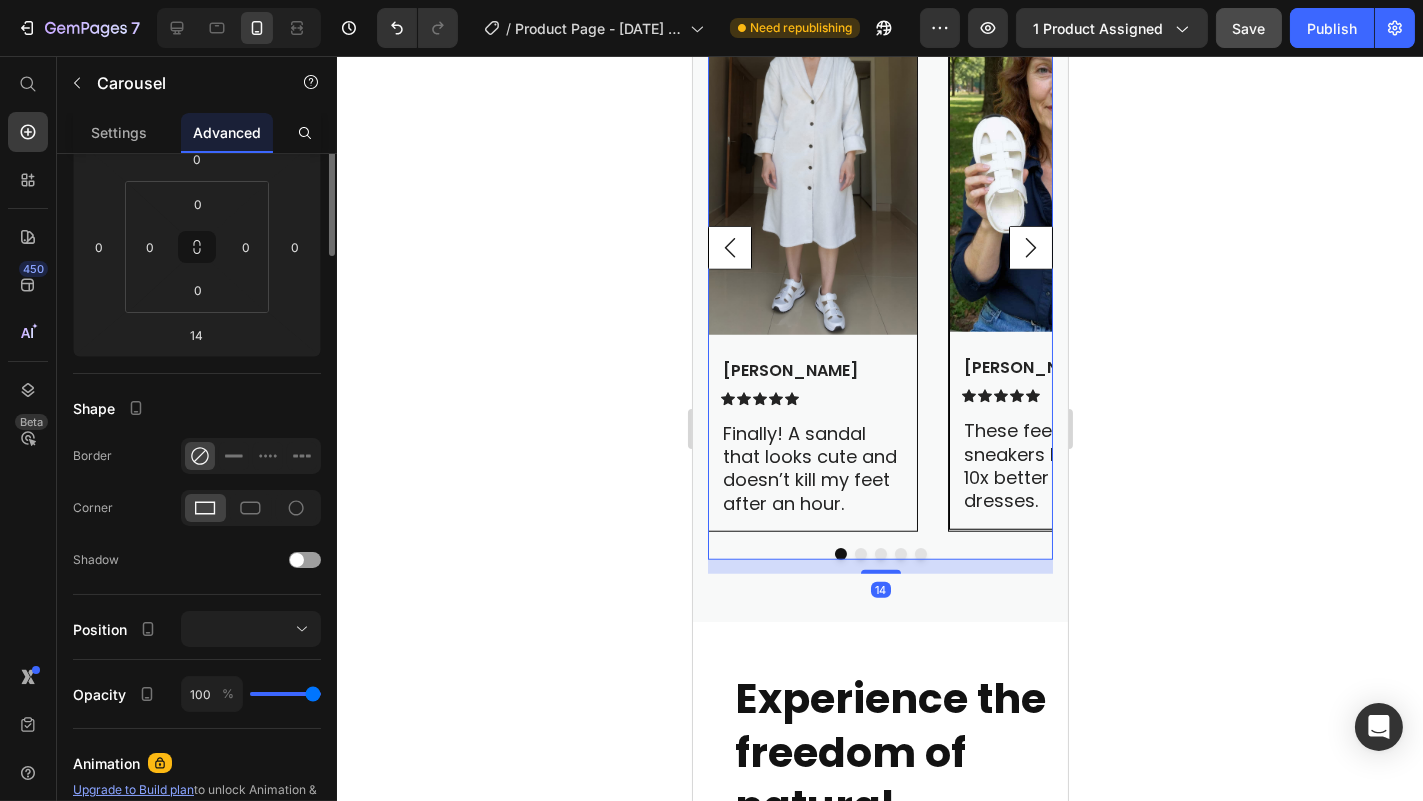 scroll, scrollTop: 0, scrollLeft: 0, axis: both 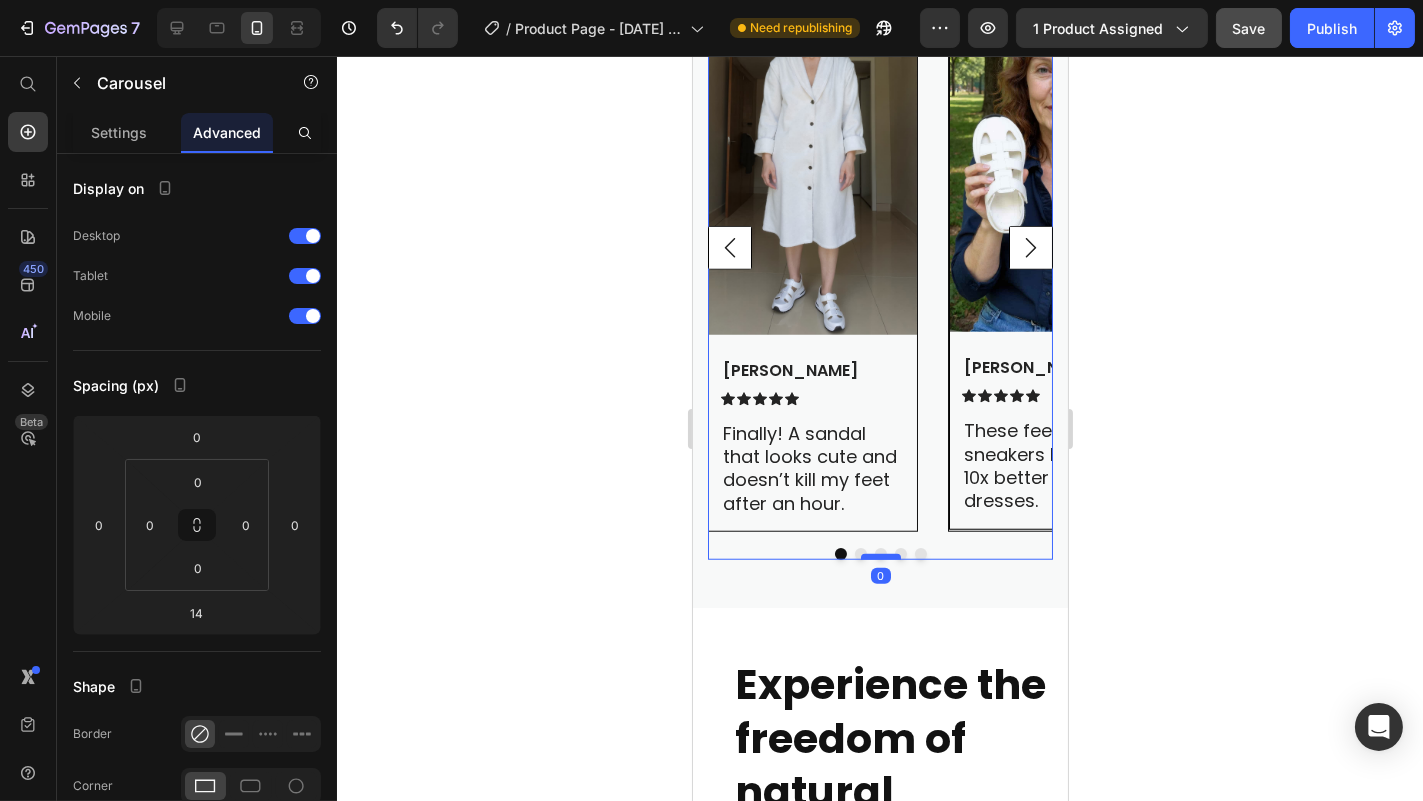 drag, startPoint x: 861, startPoint y: 599, endPoint x: 868, endPoint y: 583, distance: 17.464249 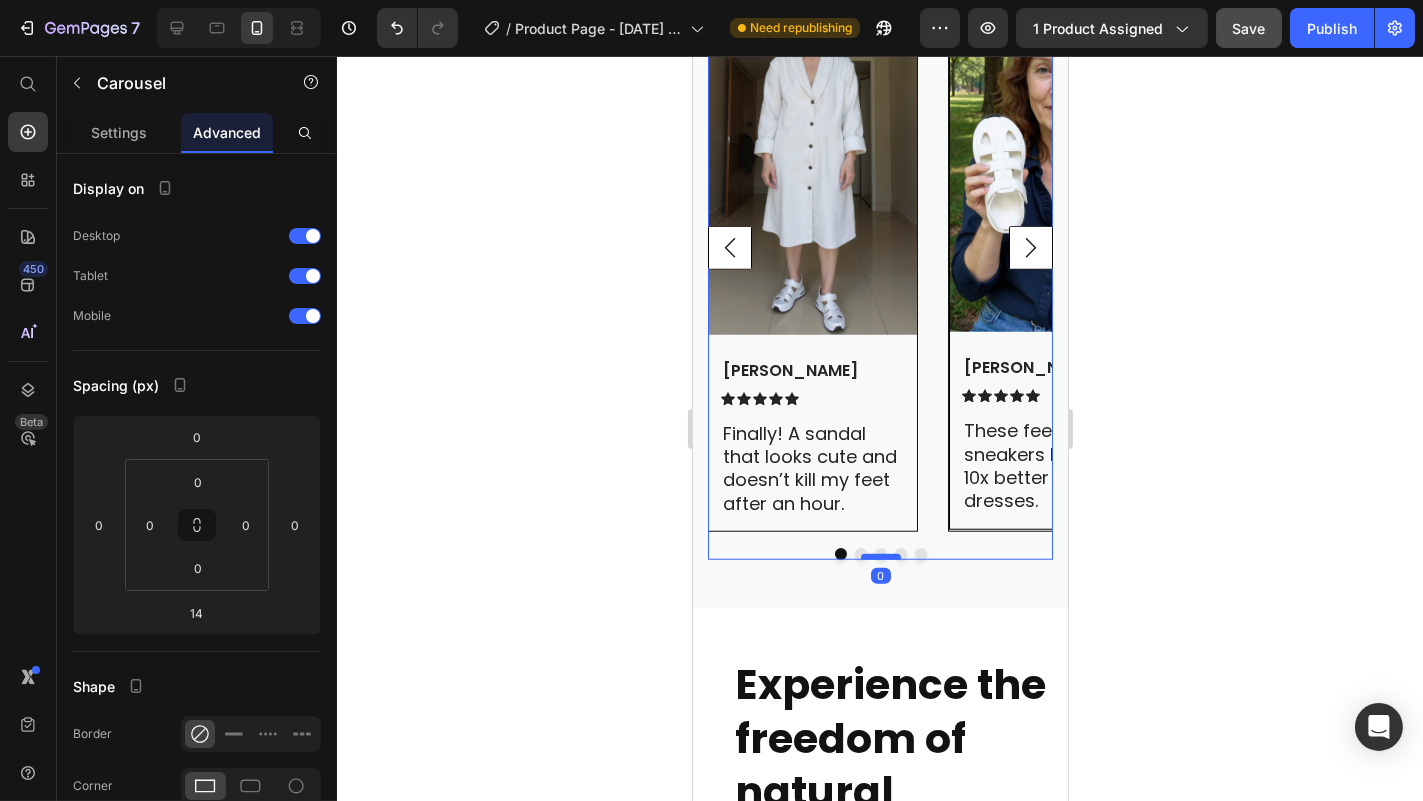 click at bounding box center [880, 557] 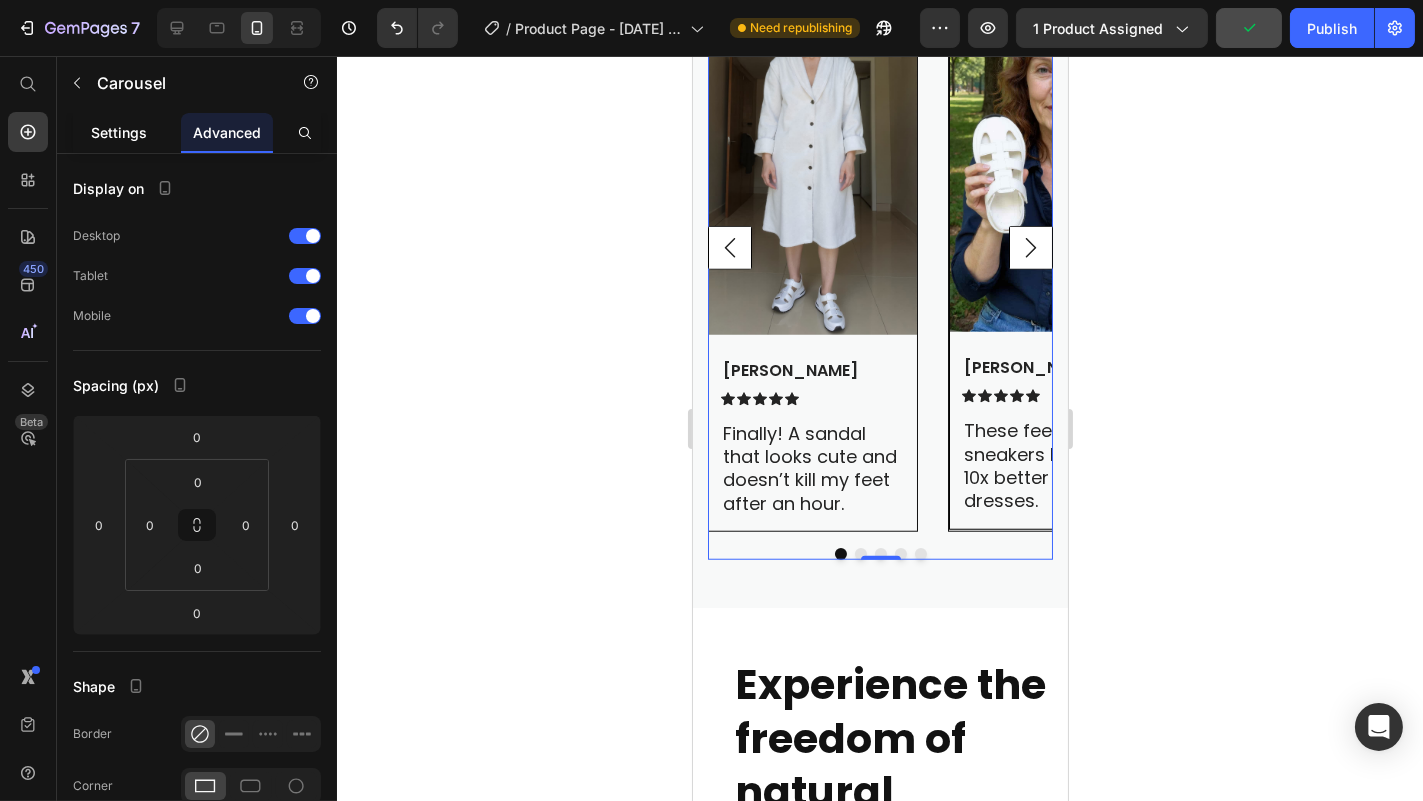 click on "Settings" 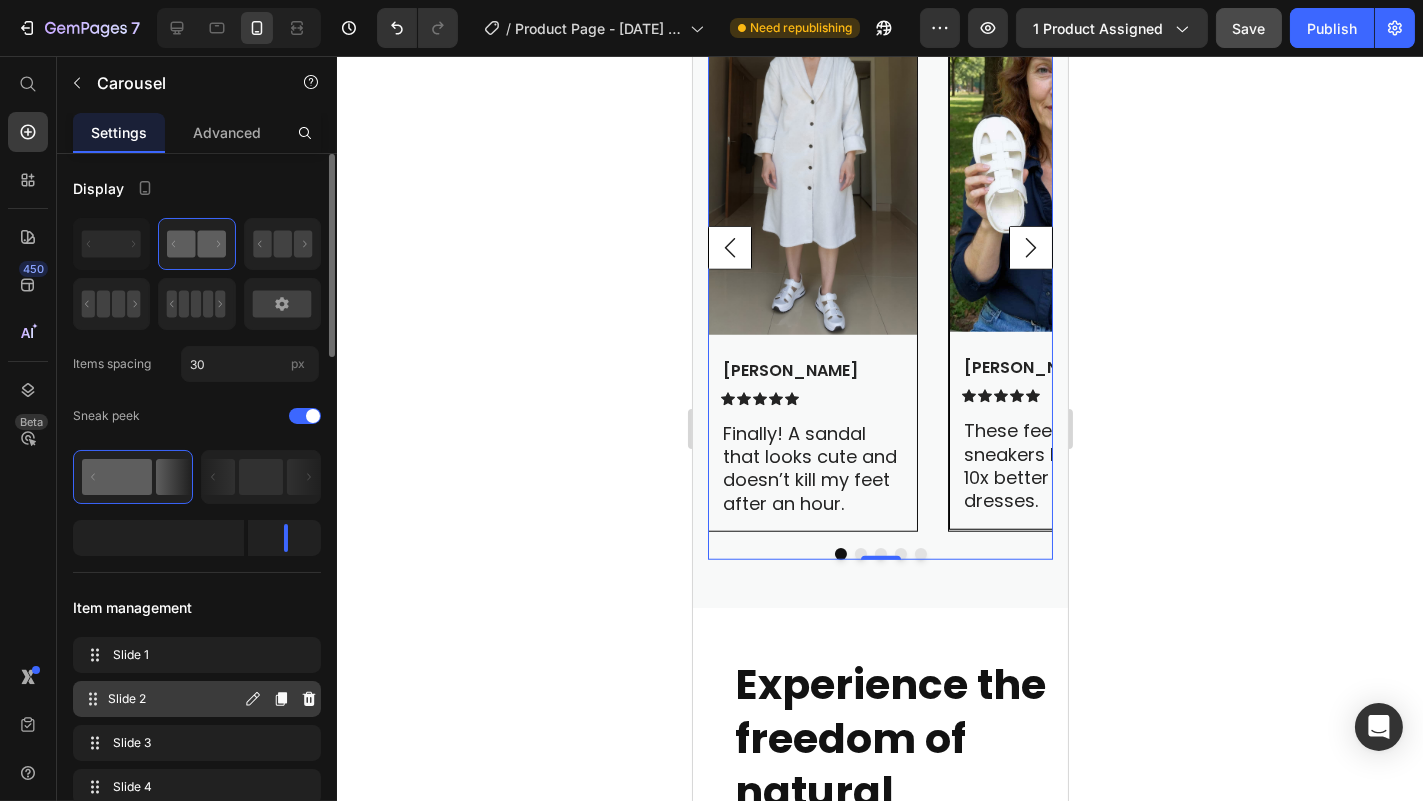 click on "Slide 2 Slide 2" at bounding box center [161, 699] 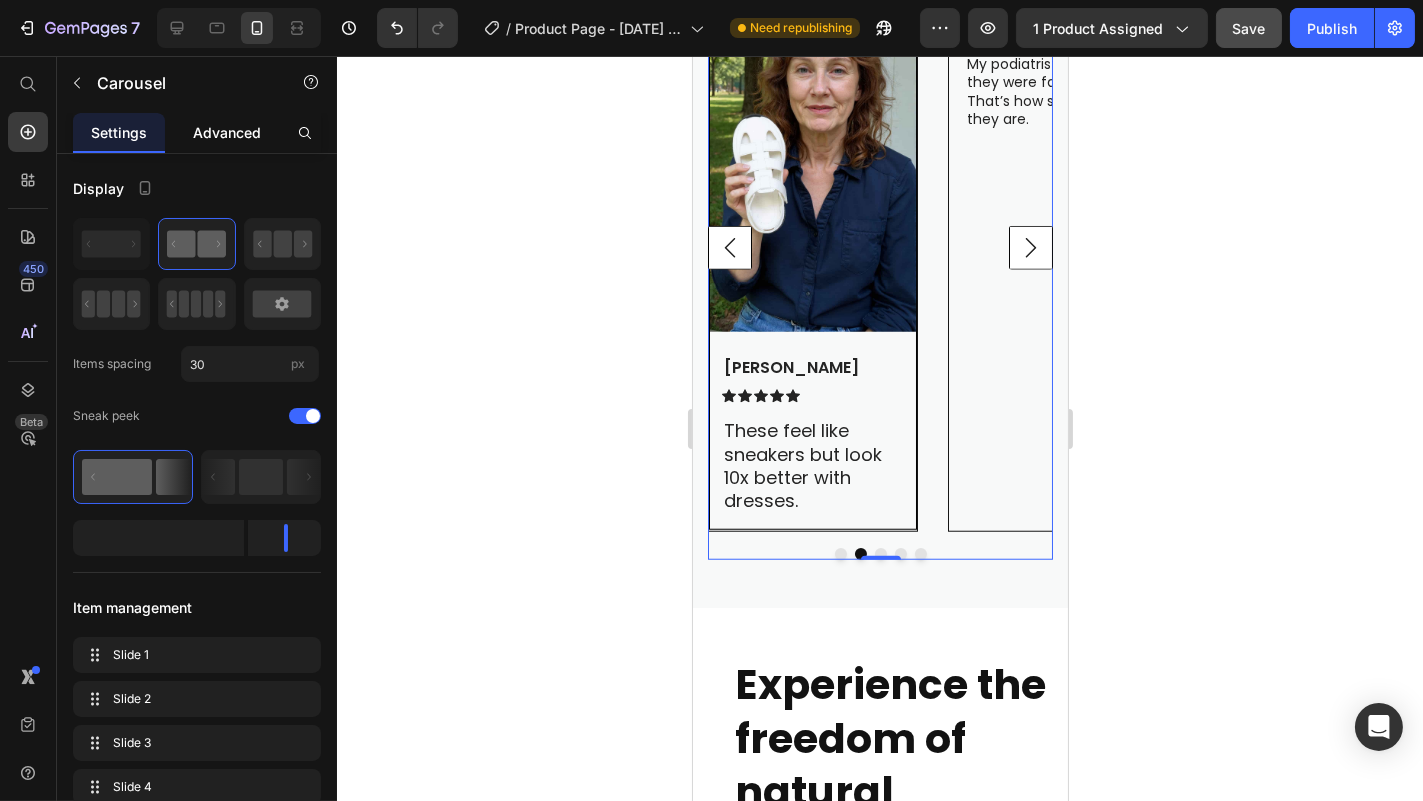 click on "Advanced" at bounding box center [227, 132] 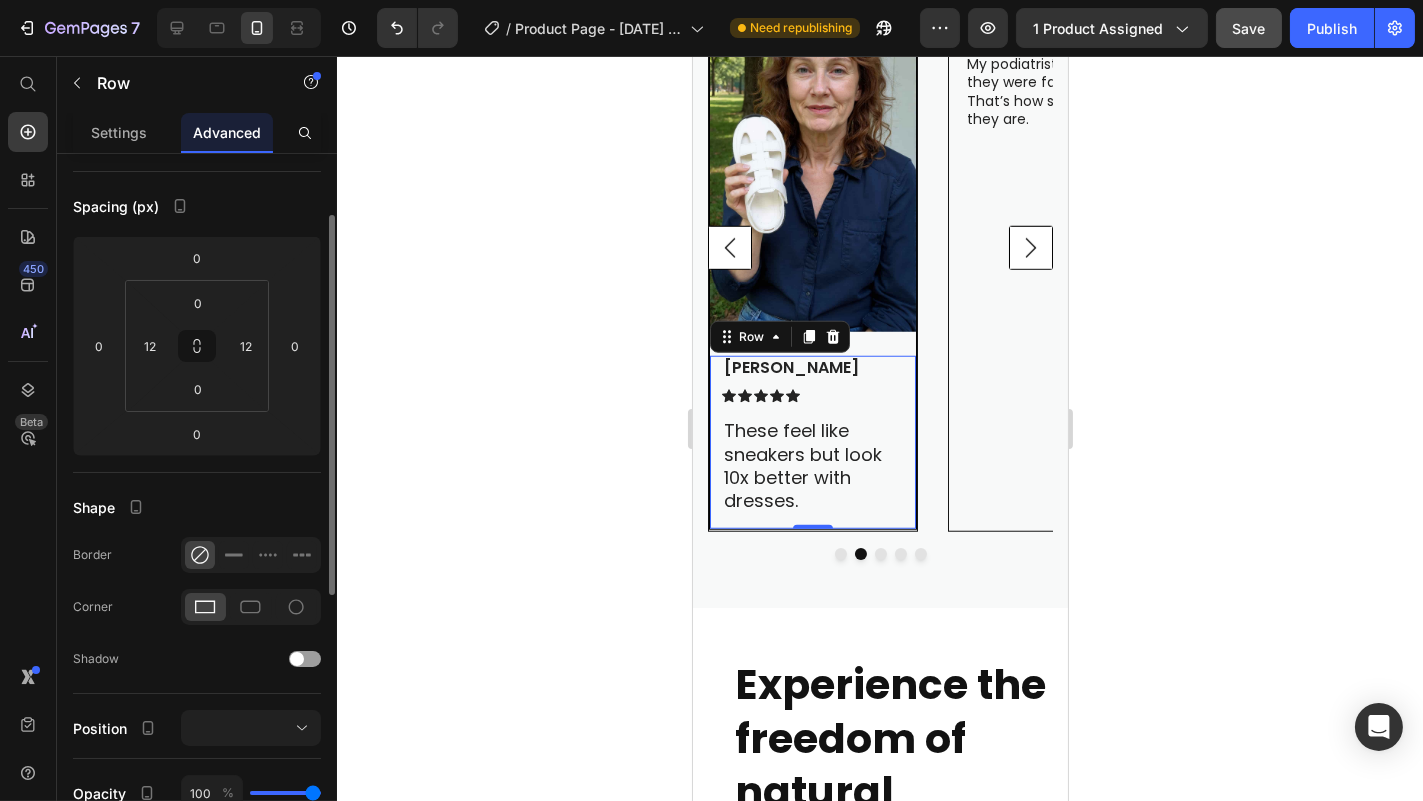 scroll, scrollTop: 182, scrollLeft: 0, axis: vertical 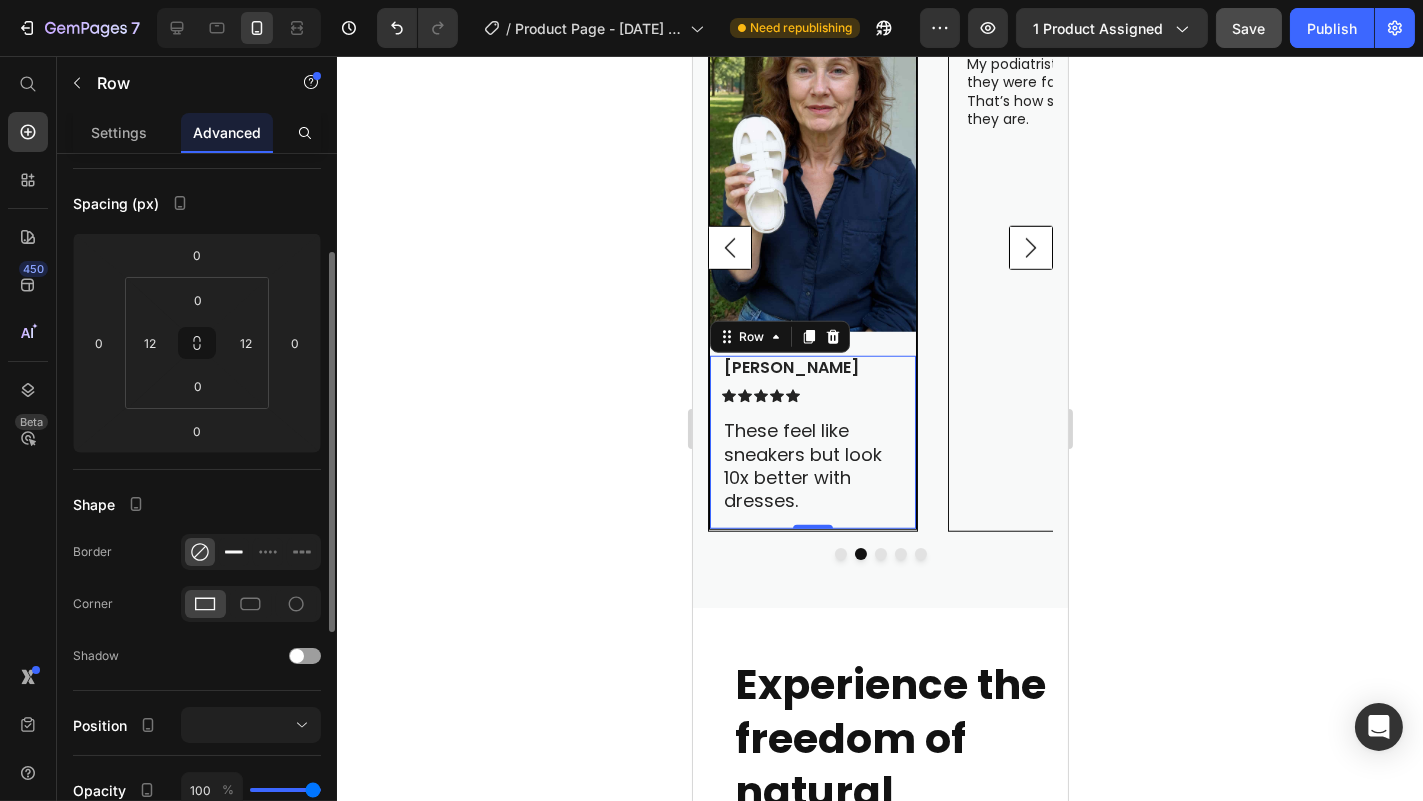 click 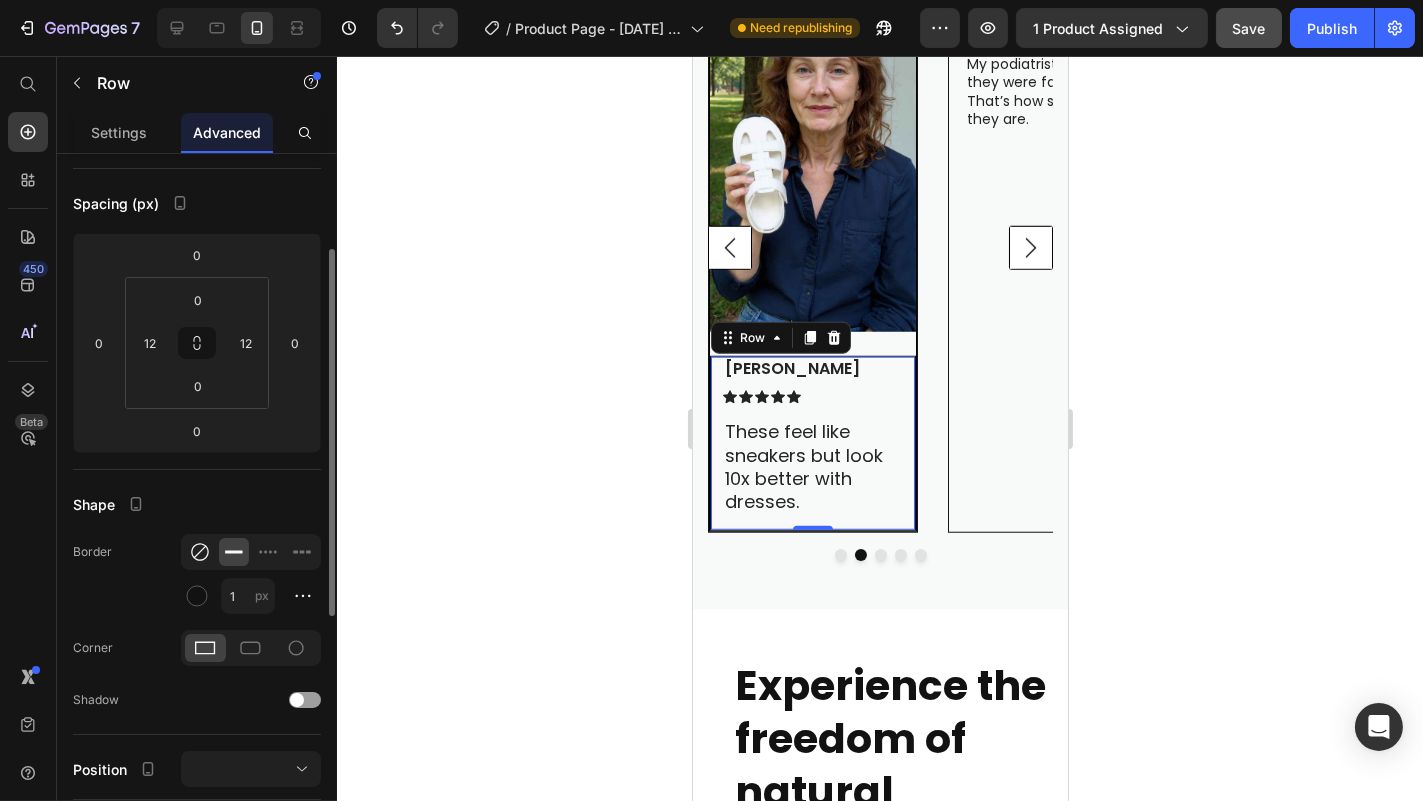 click 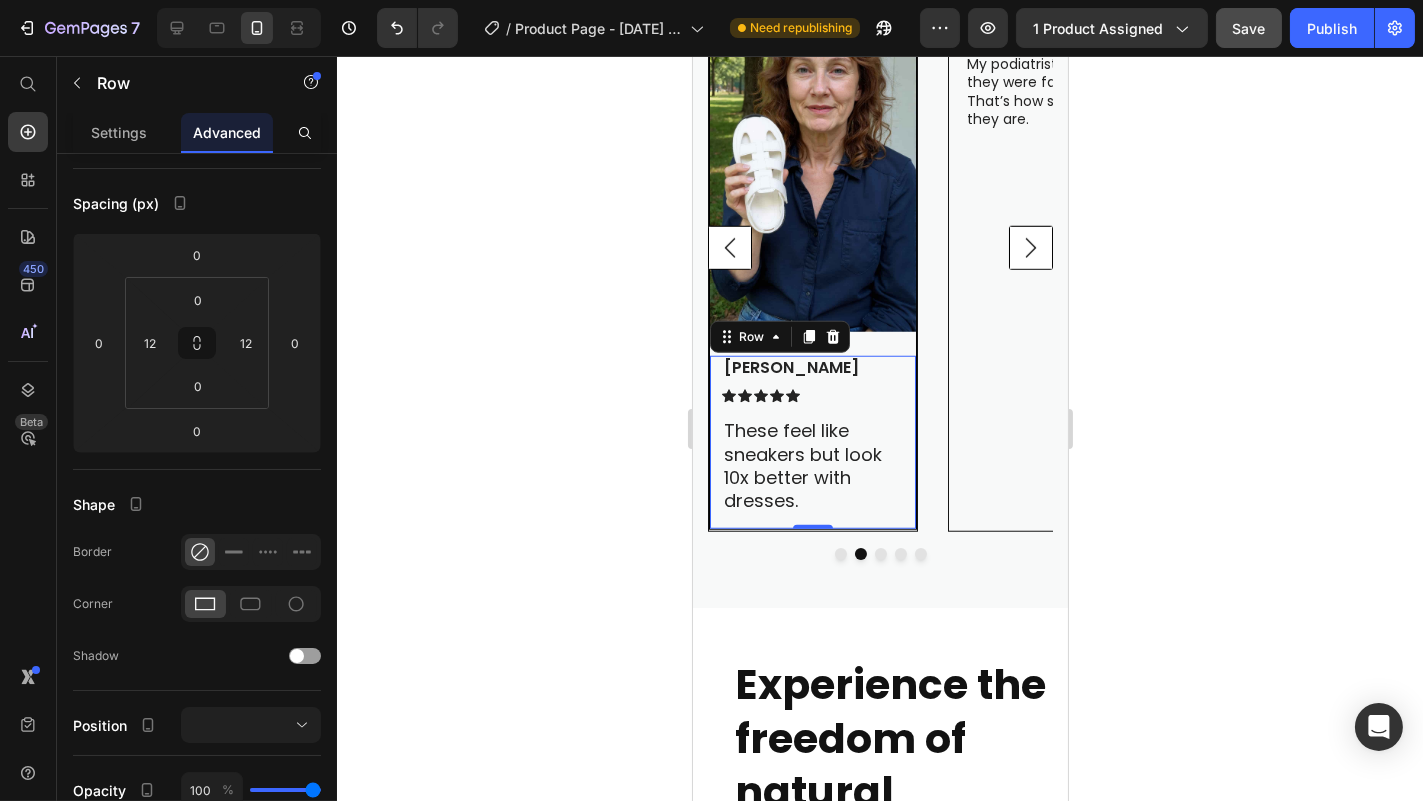 click 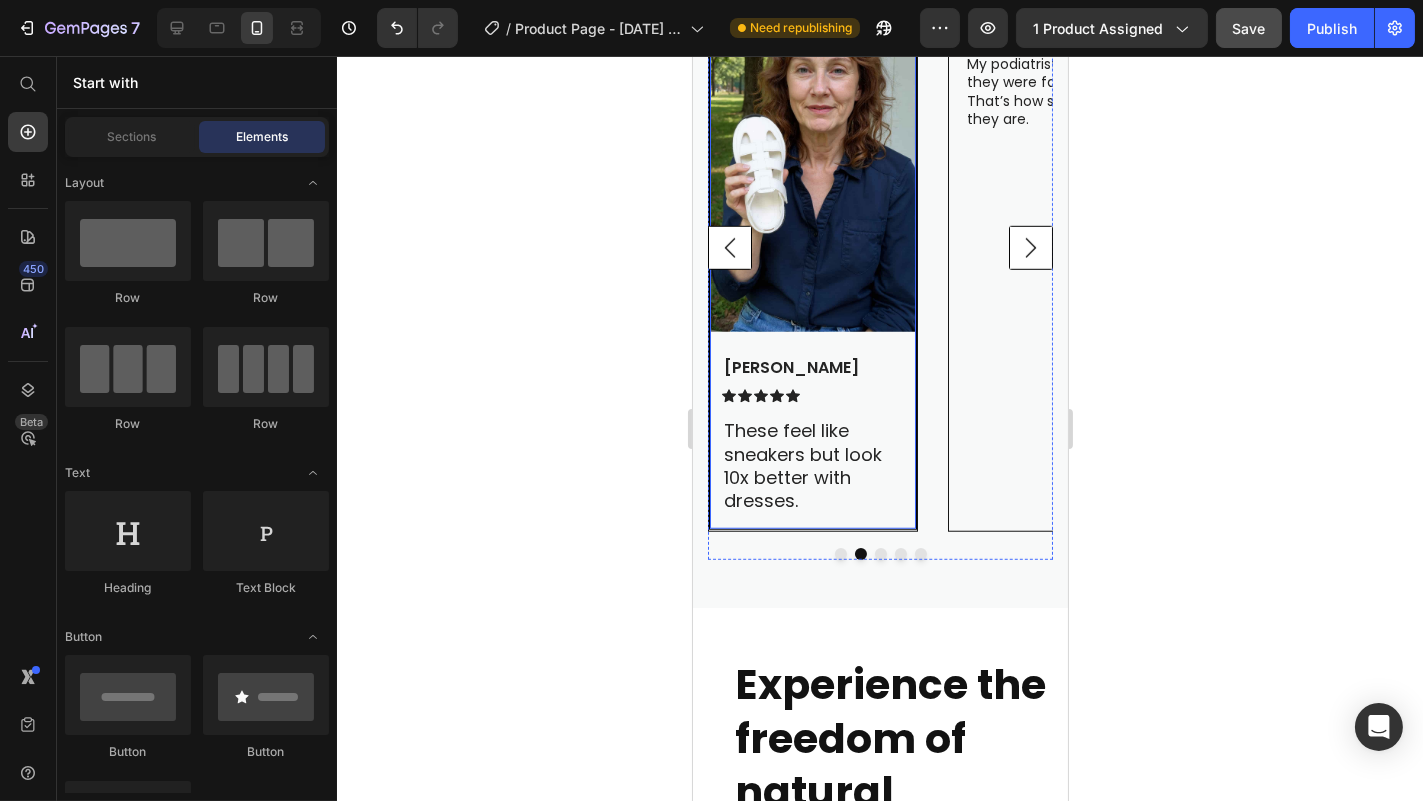 click on "Image Joanne M. Text Block Icon Icon Icon Icon Icon Icon List These feel like sneakers but look 10x better with dresses. Text Block Row" at bounding box center (812, 247) 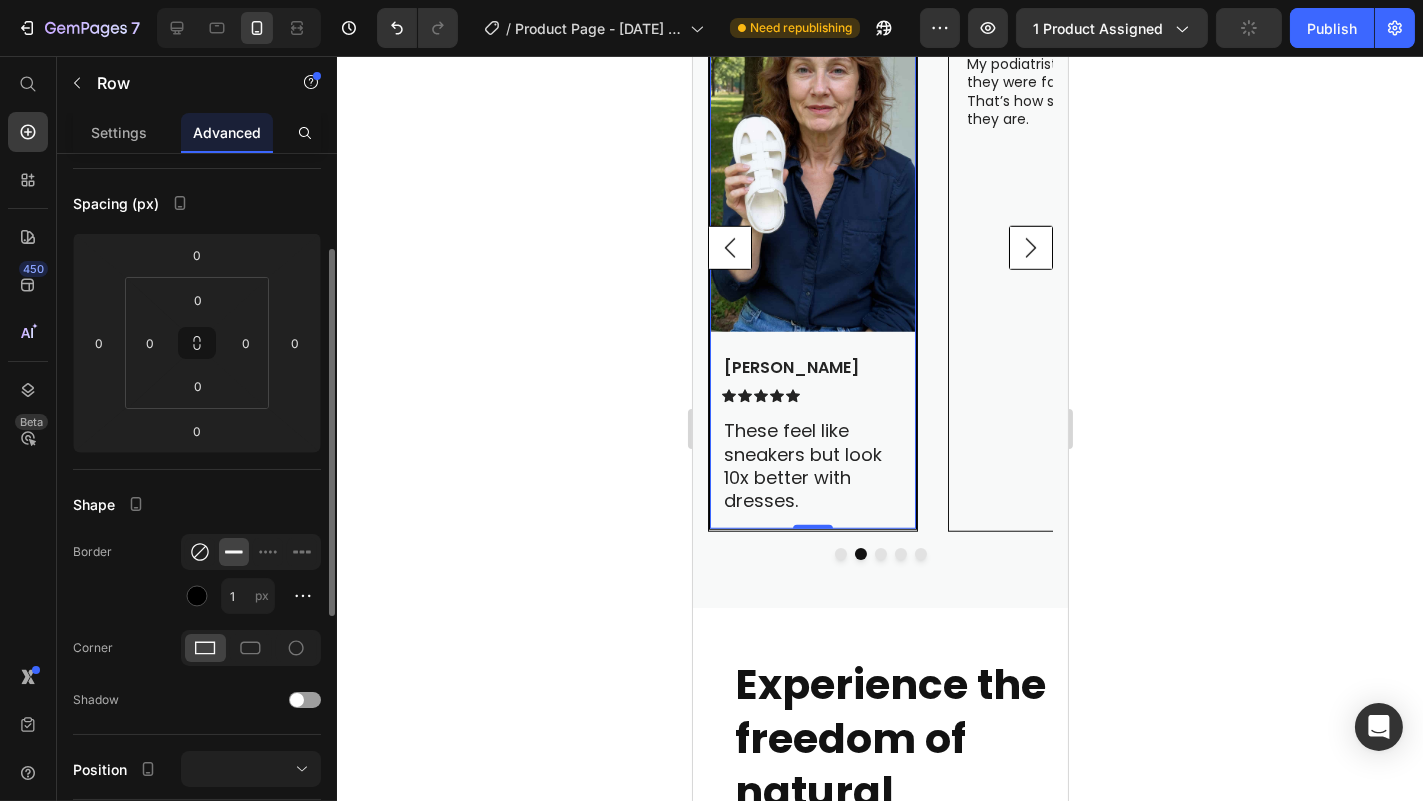 click 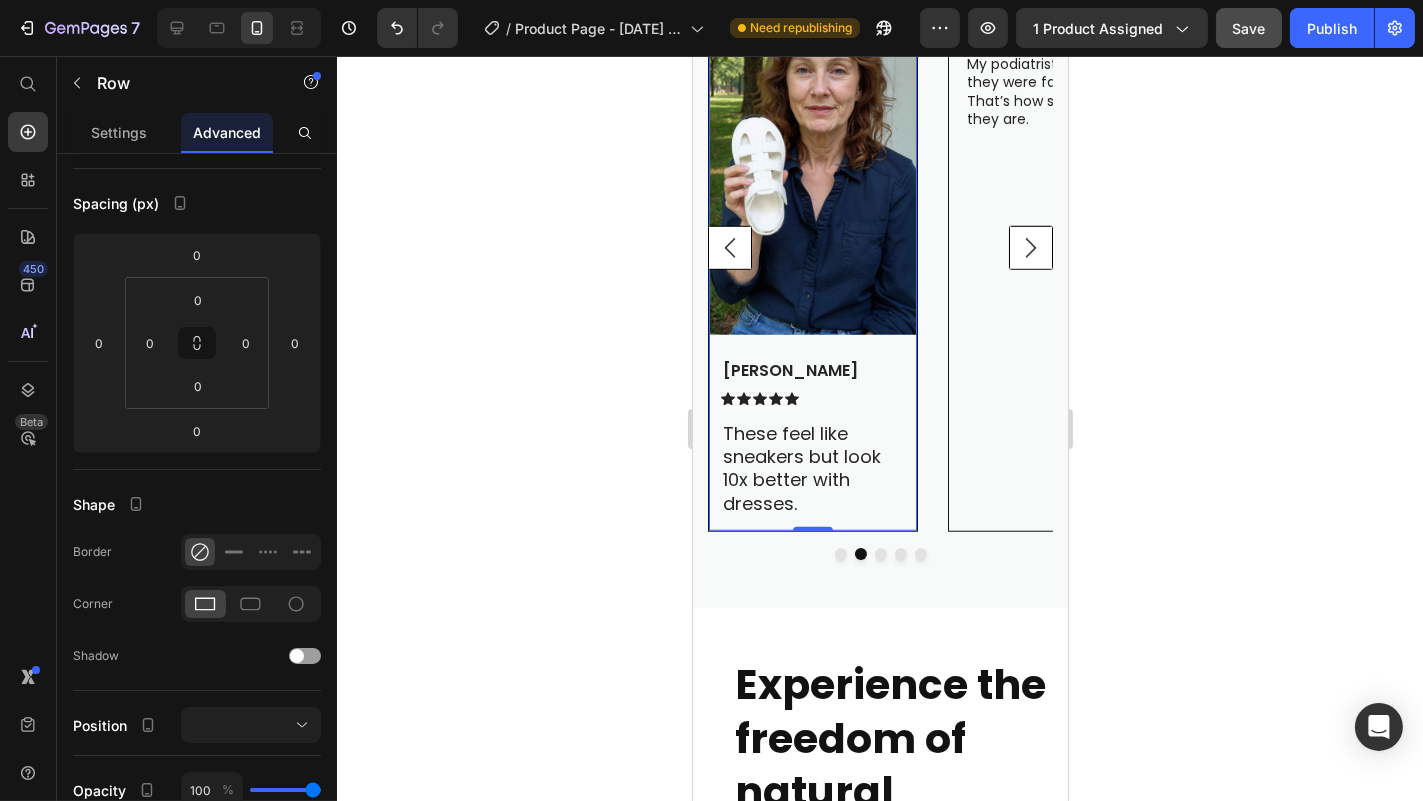 click 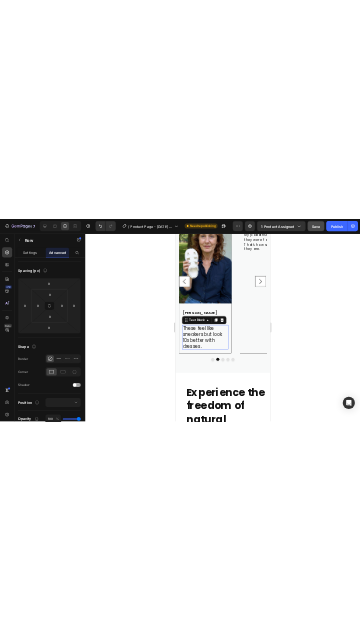 scroll, scrollTop: 0, scrollLeft: 0, axis: both 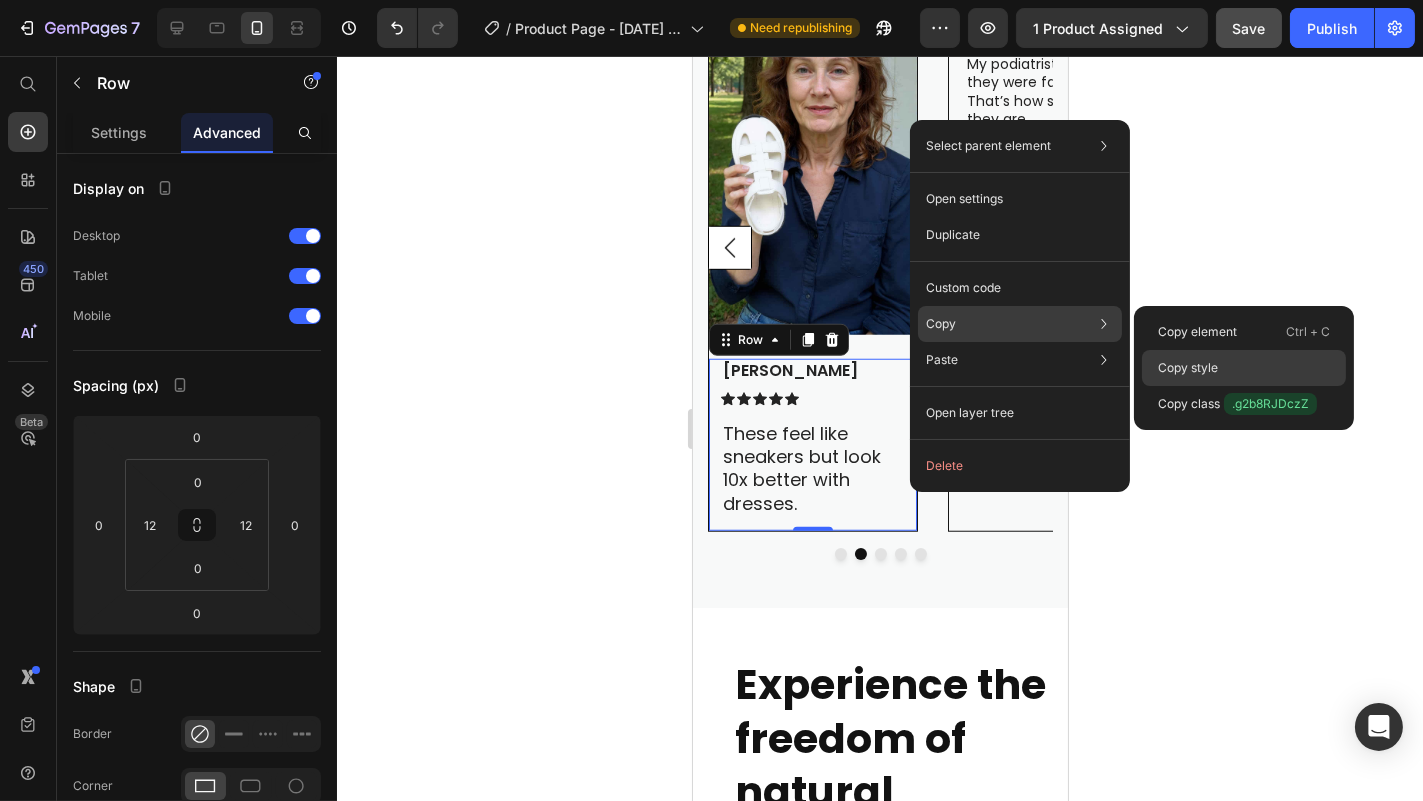 click on "Copy style" at bounding box center [1188, 368] 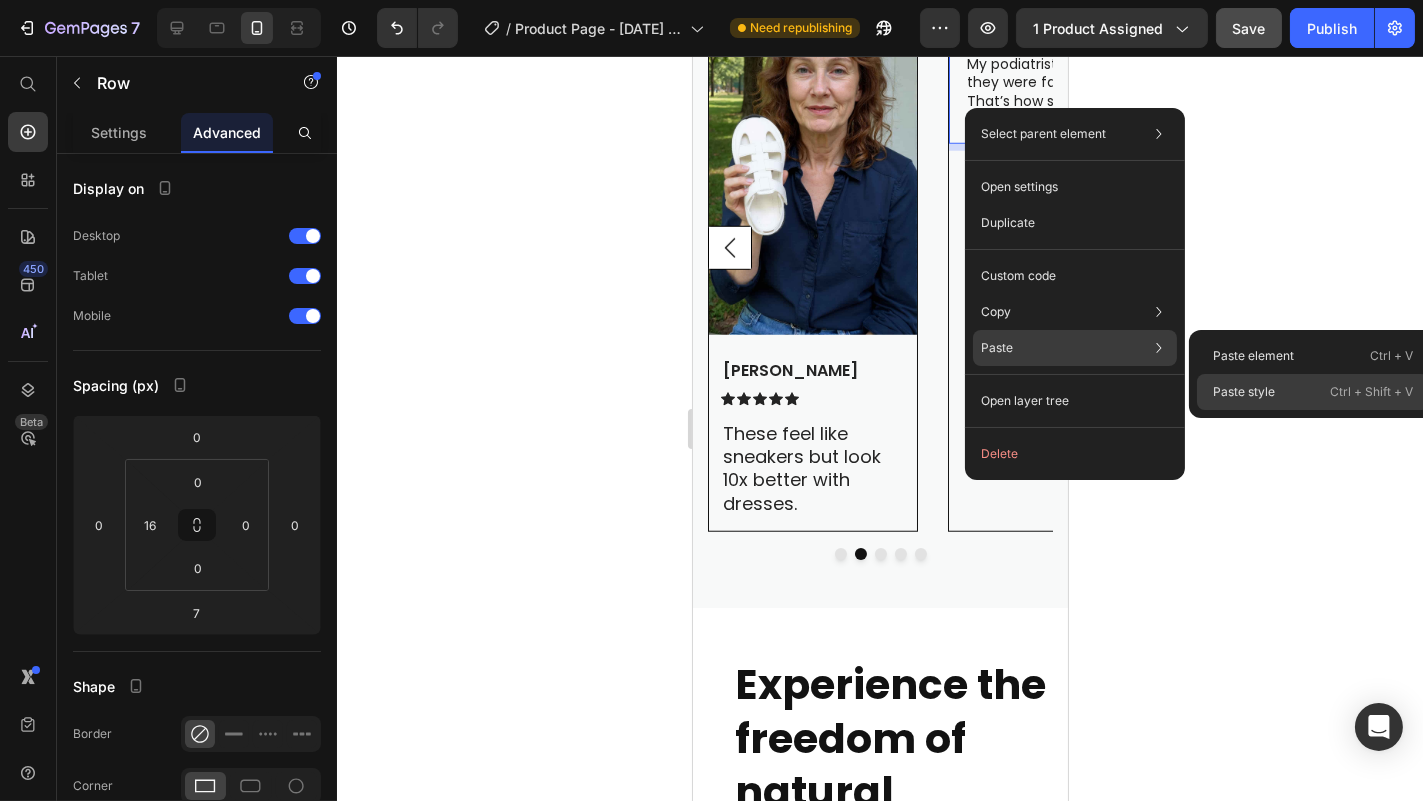 click on "Paste style" at bounding box center (1244, 392) 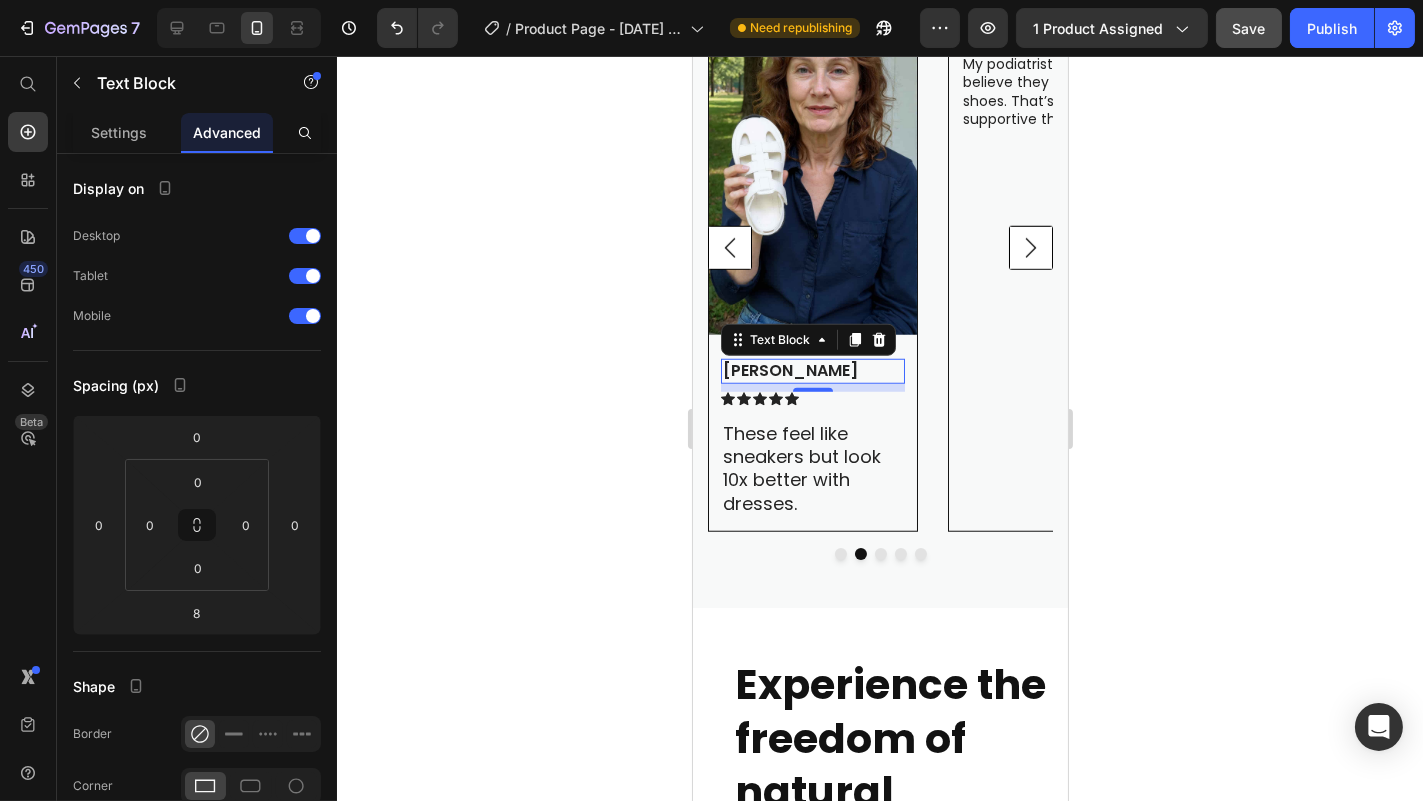 drag, startPoint x: 143, startPoint y: 294, endPoint x: 608, endPoint y: 400, distance: 476.9287 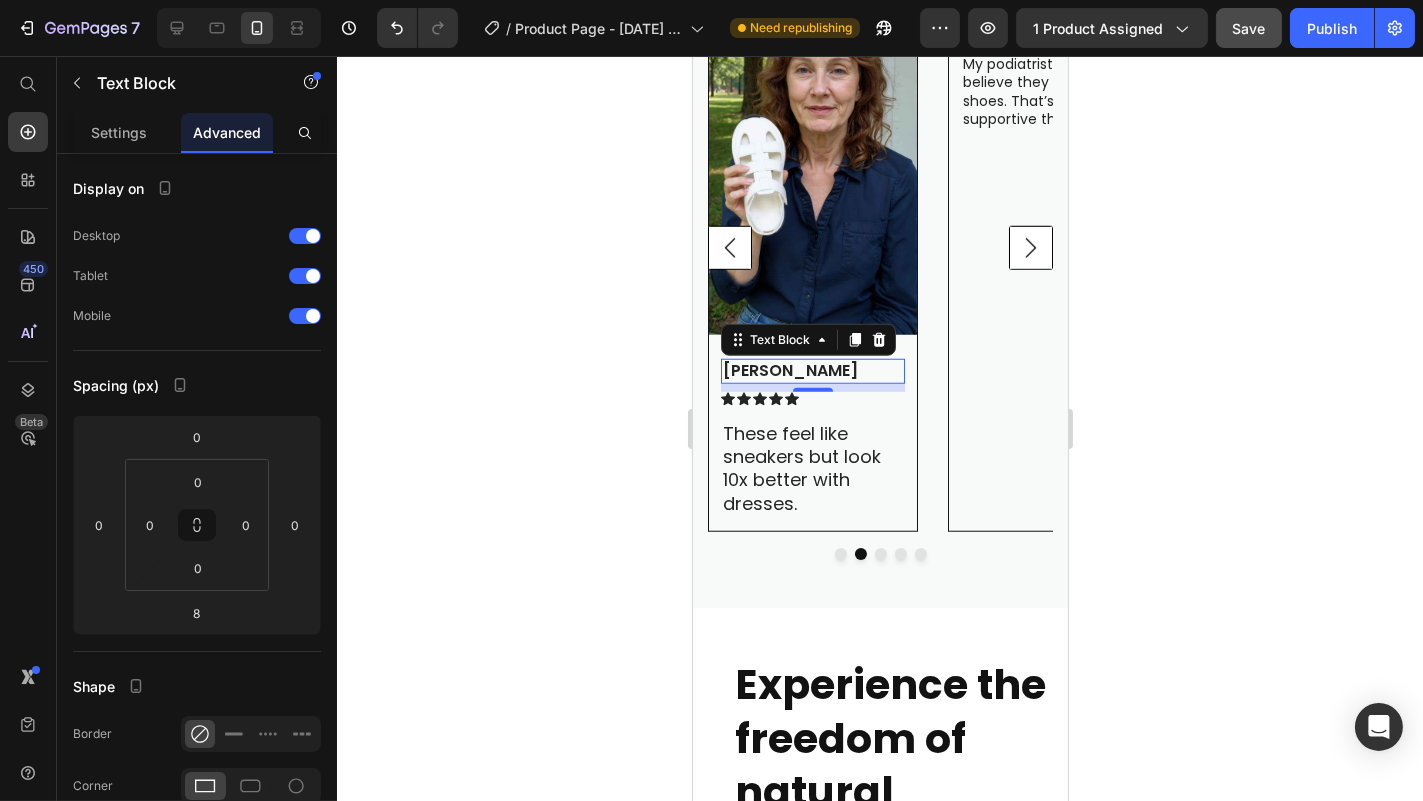 click 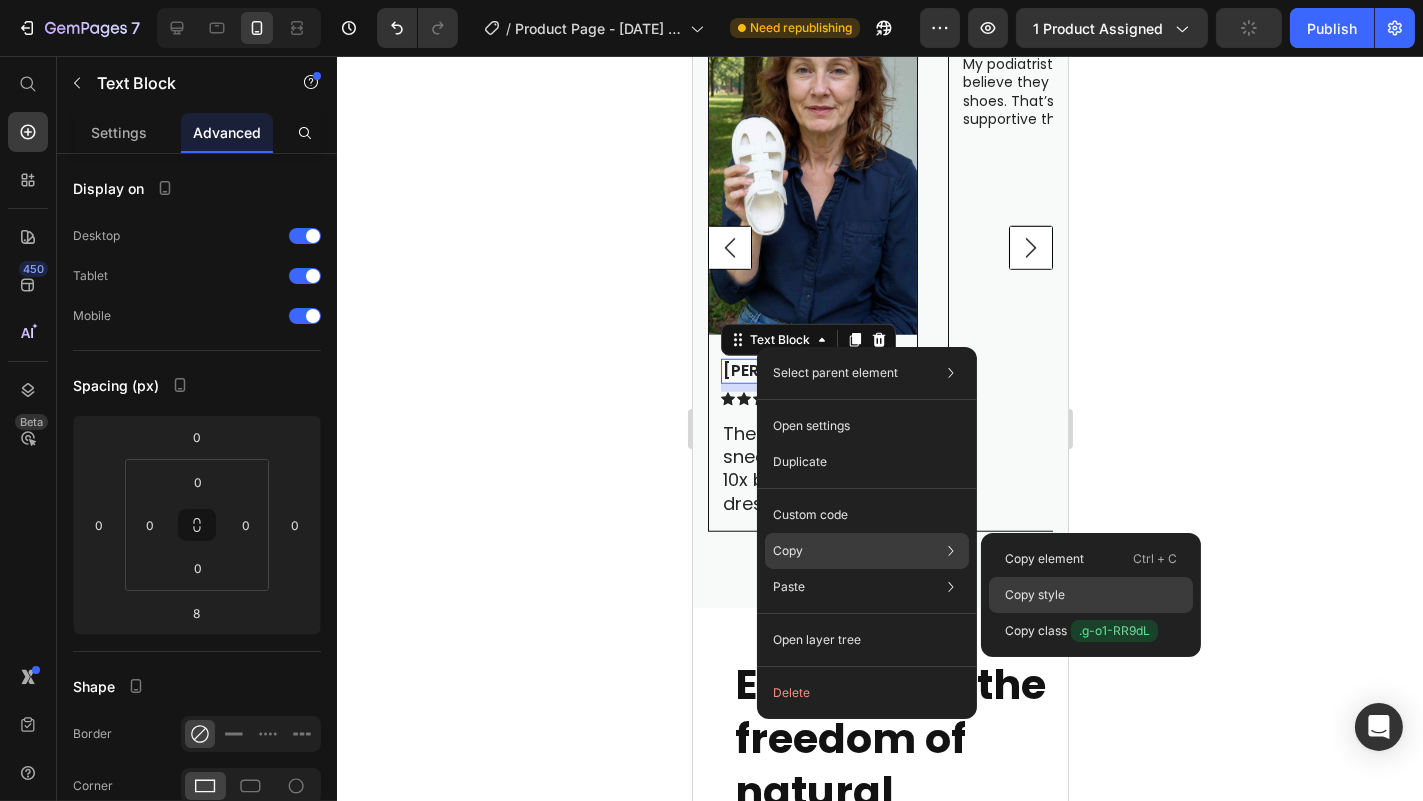 click on "Copy style" at bounding box center [1035, 595] 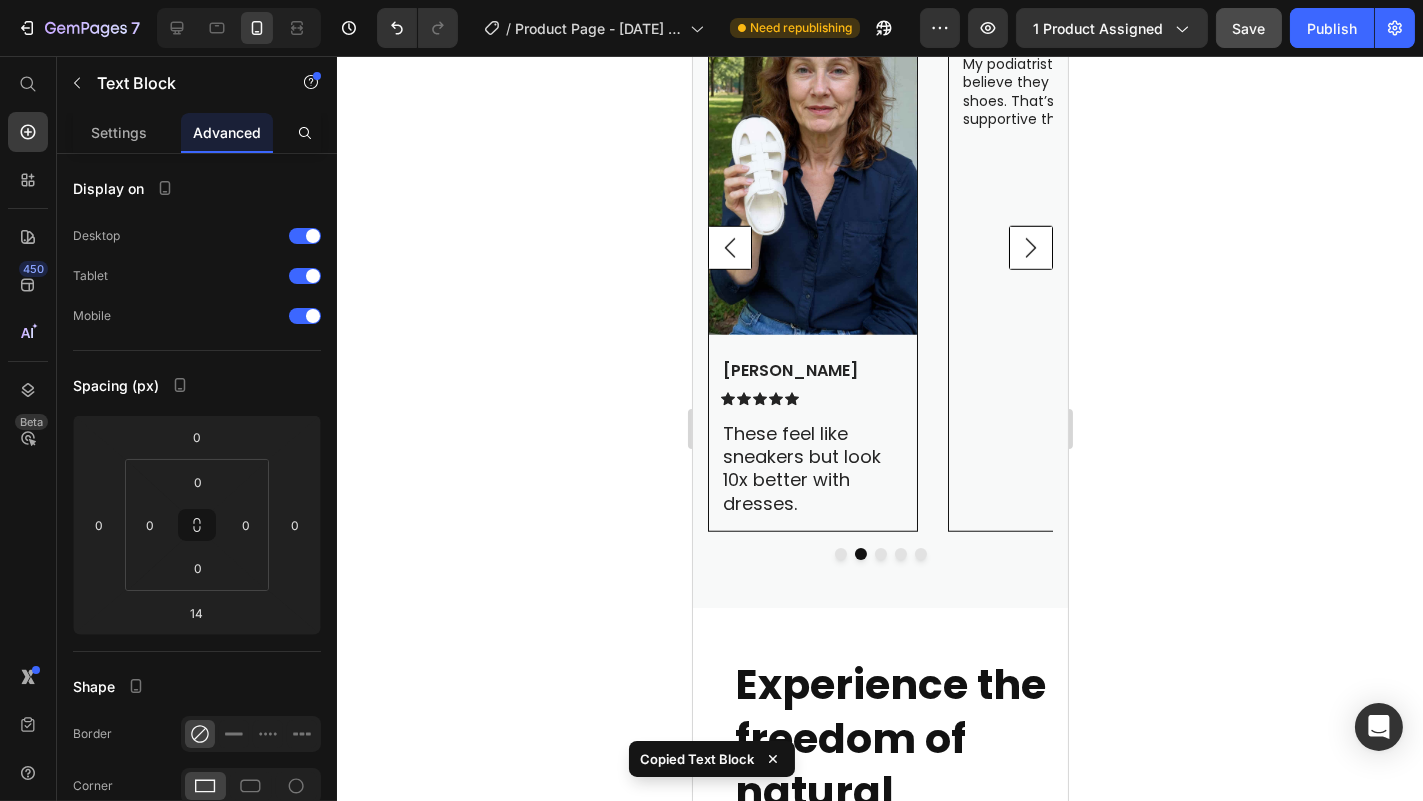 type on "8" 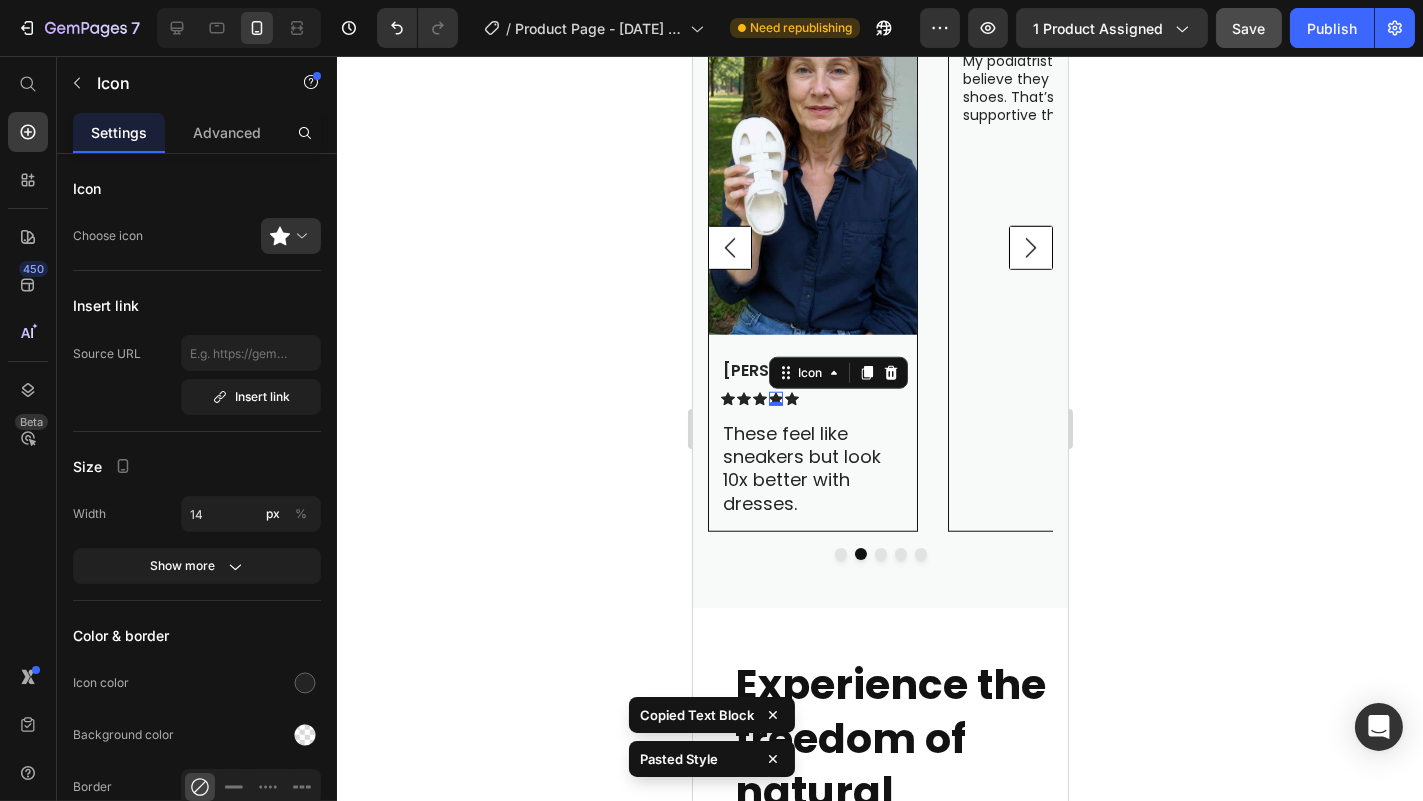 click on "Joanne M. Text Block Icon Icon Icon Icon   0 Icon Icon List These feel like sneakers but look 10x better with dresses. Text Block" at bounding box center (812, 445) 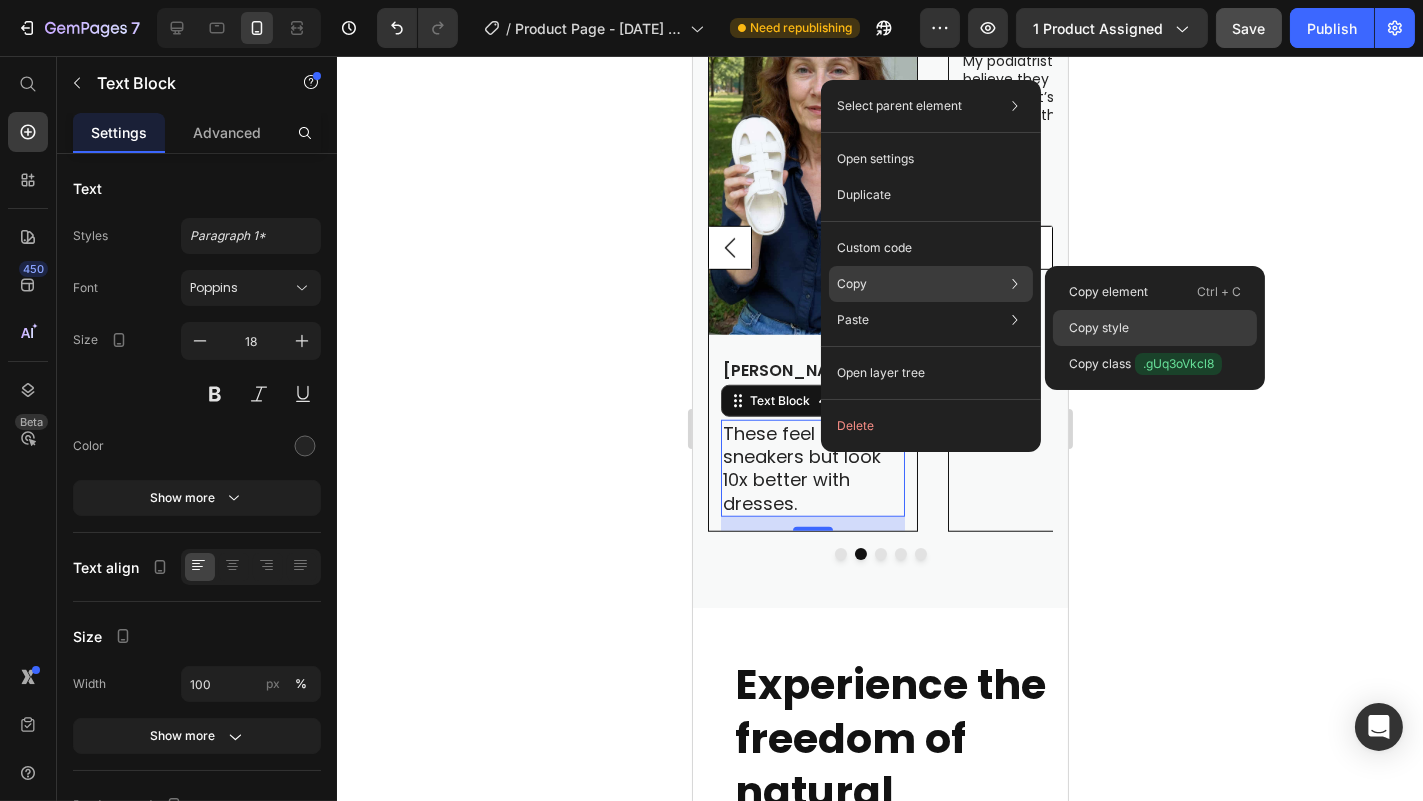 click on "Copy style" at bounding box center [1099, 328] 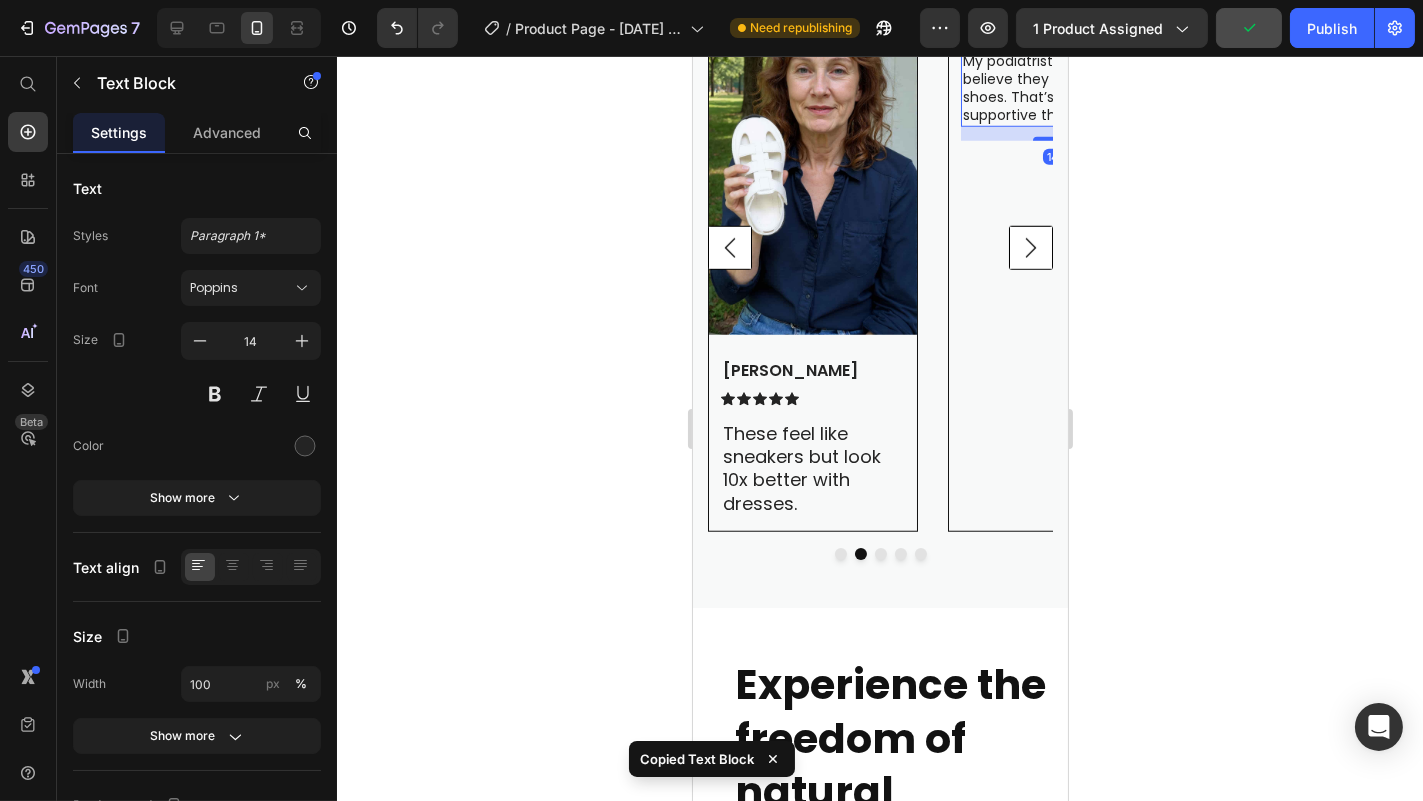type on "18" 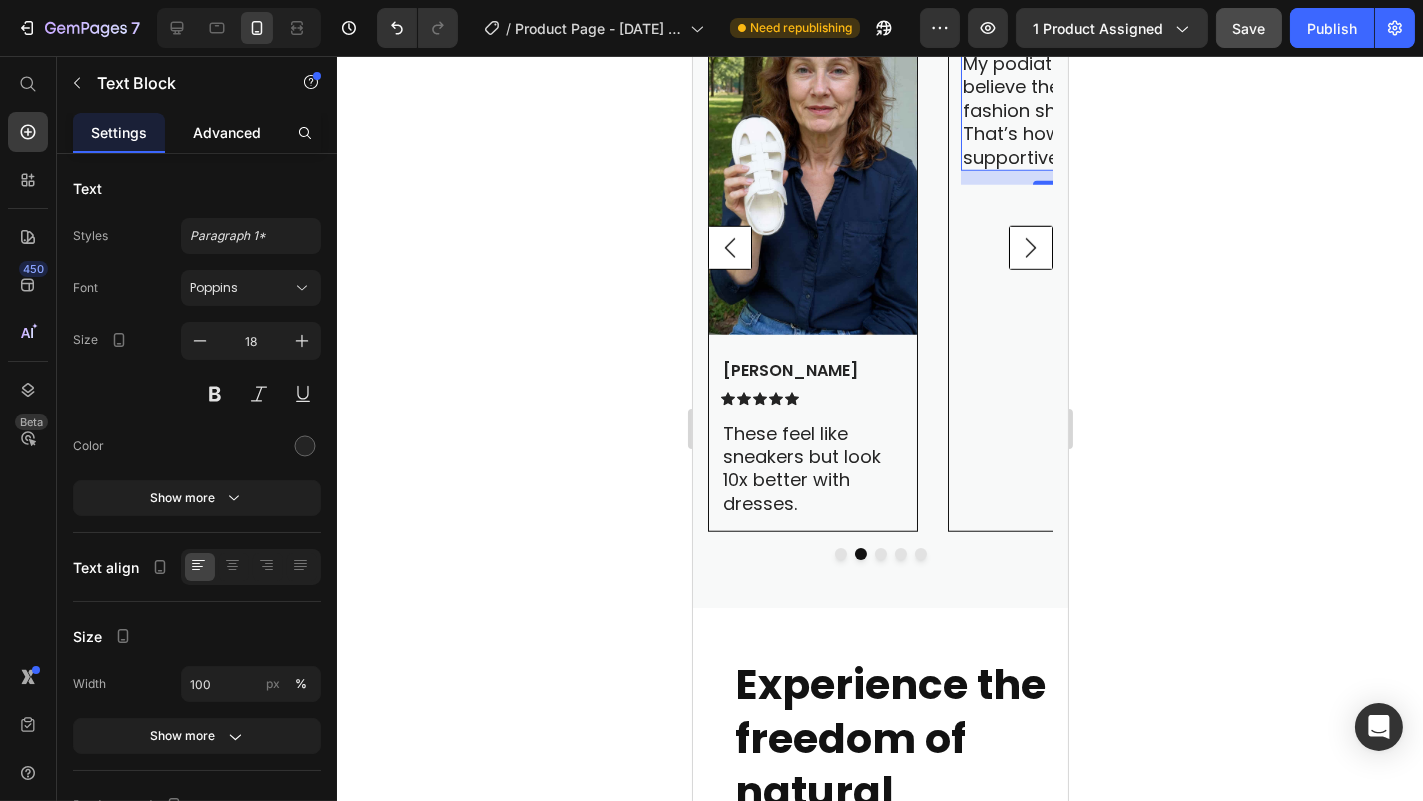 click on "Advanced" at bounding box center (227, 132) 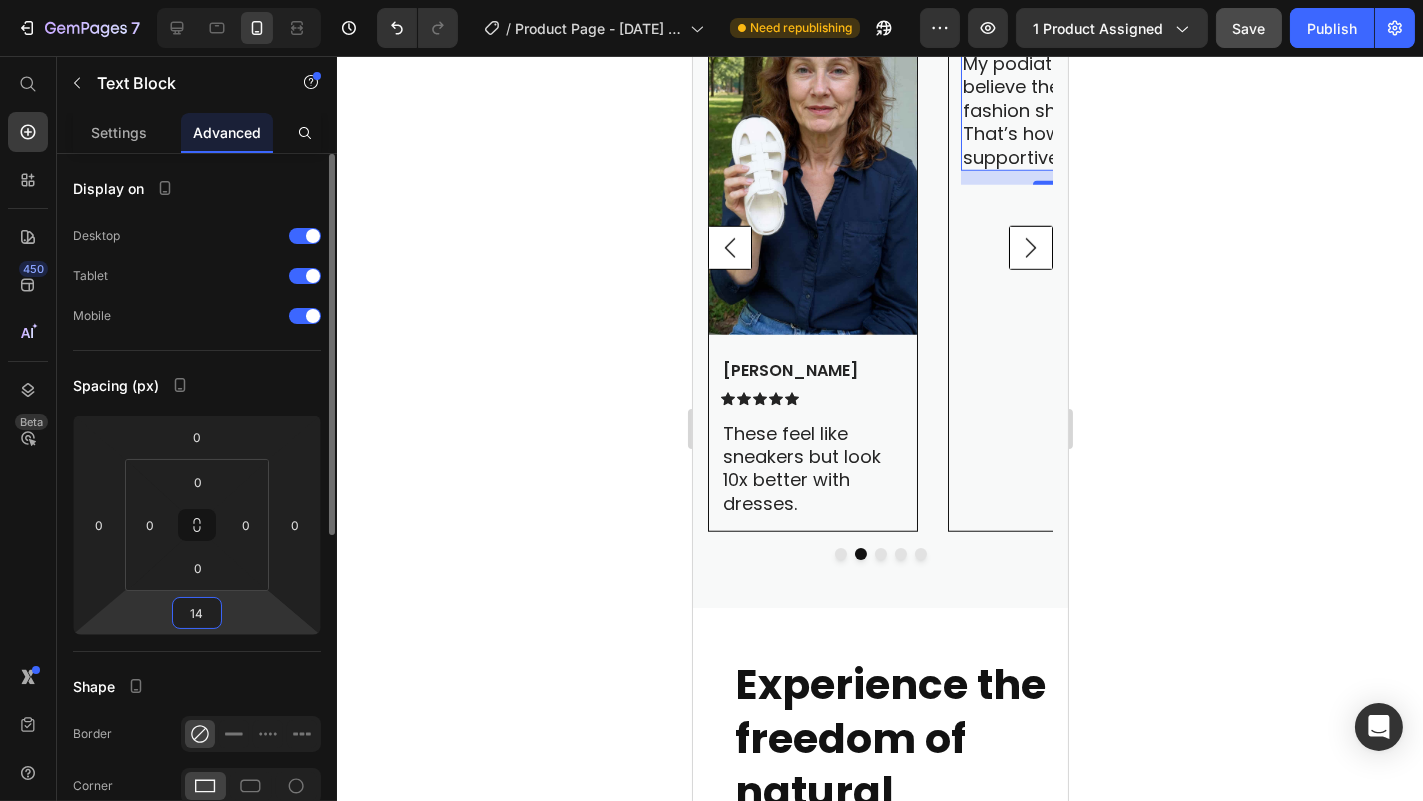 click on "14" at bounding box center [197, 613] 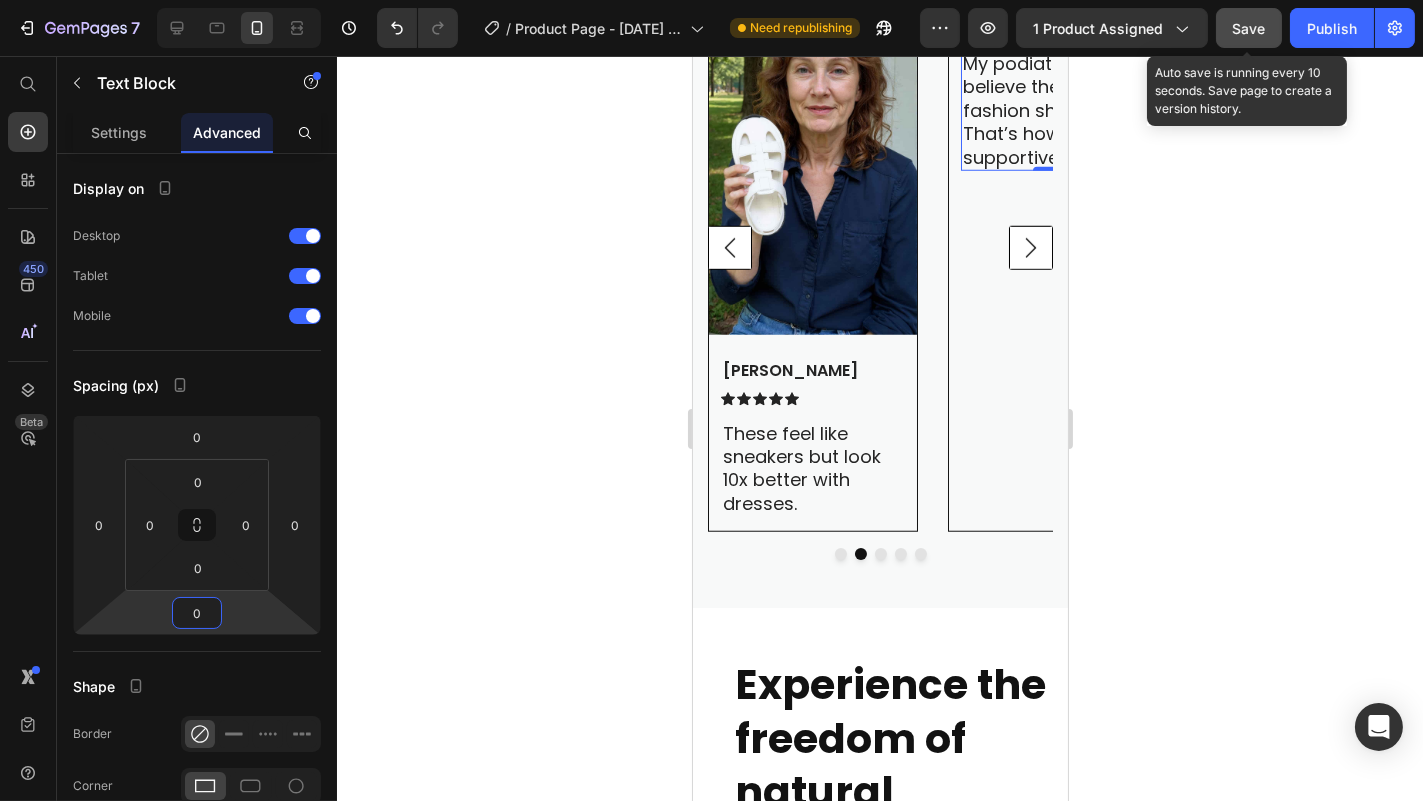 type on "0" 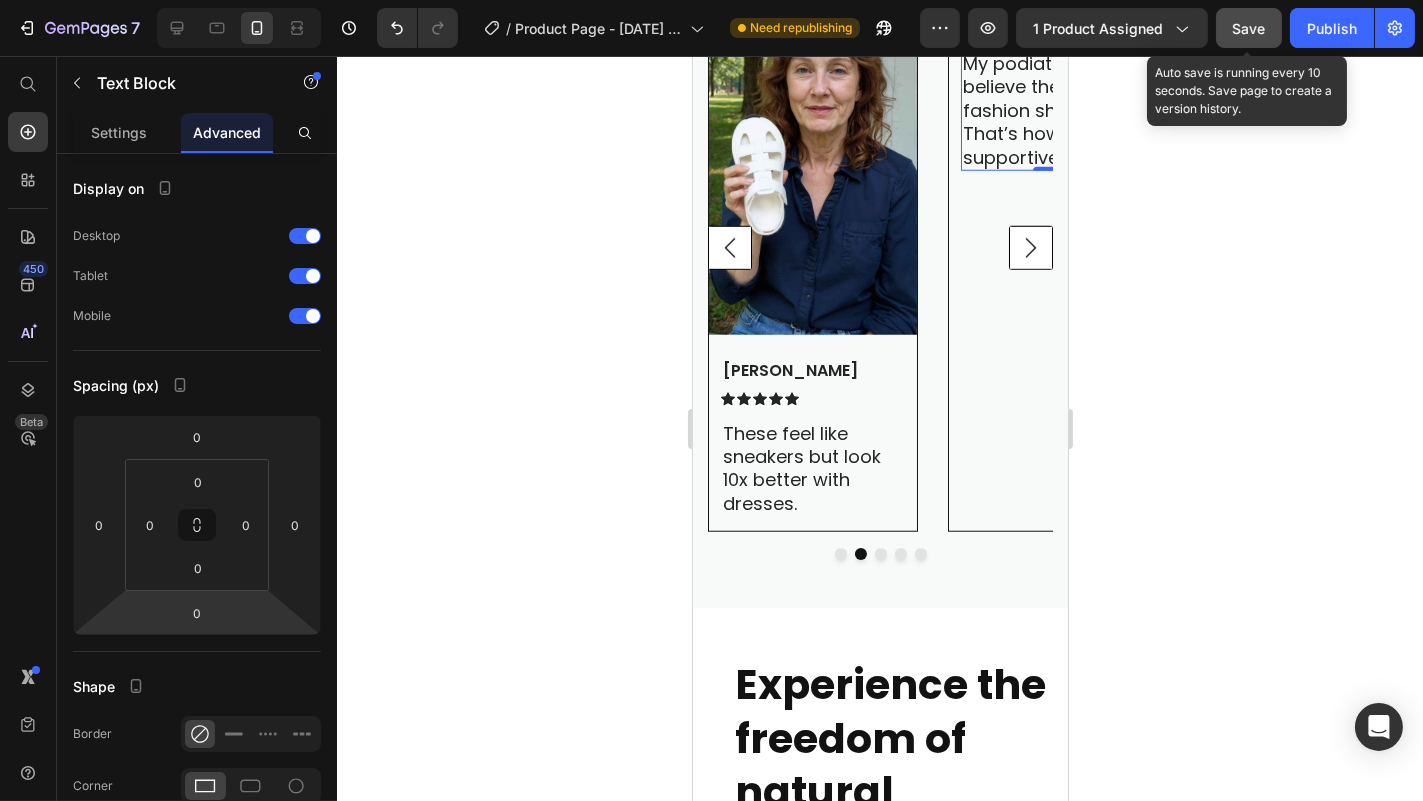 click on "Save" at bounding box center (1249, 28) 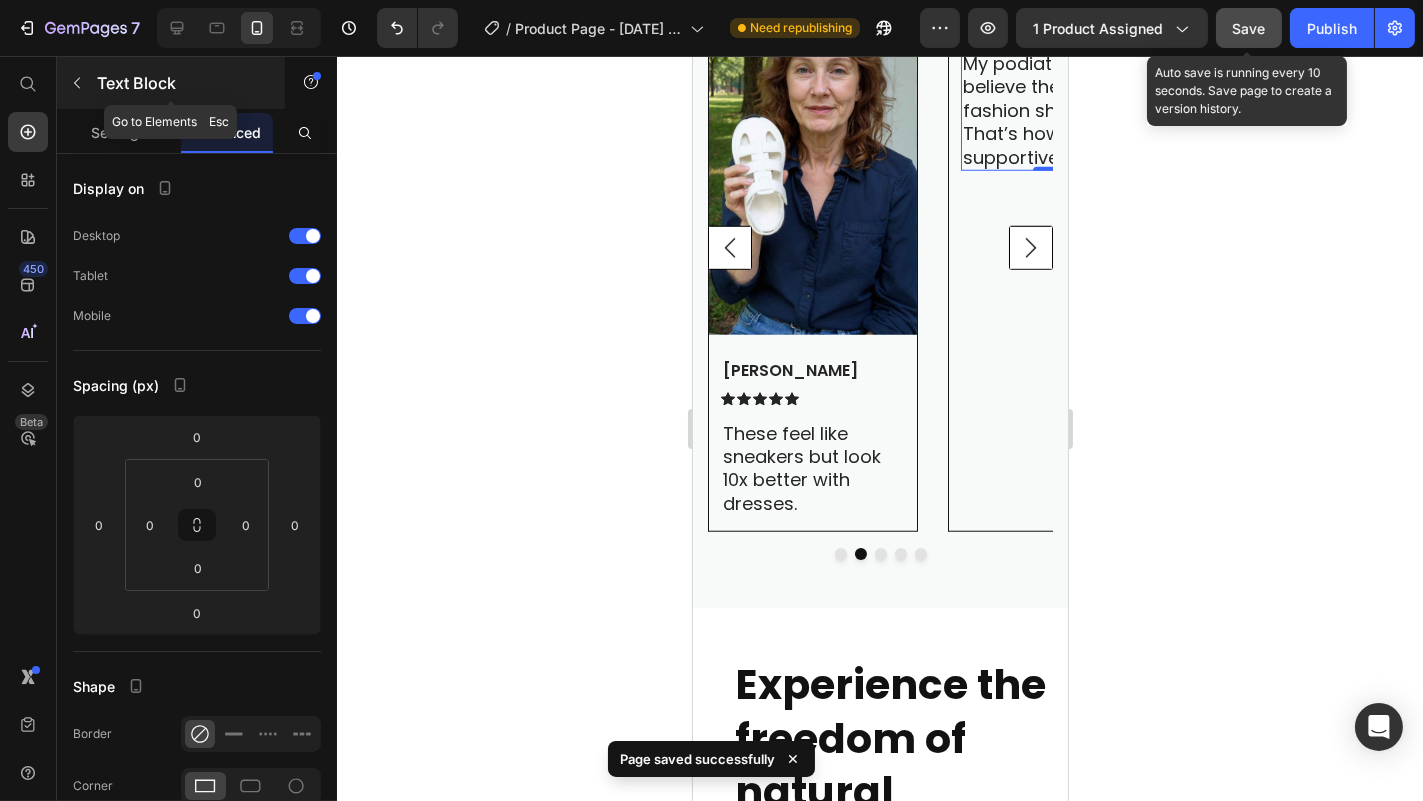 click at bounding box center (77, 83) 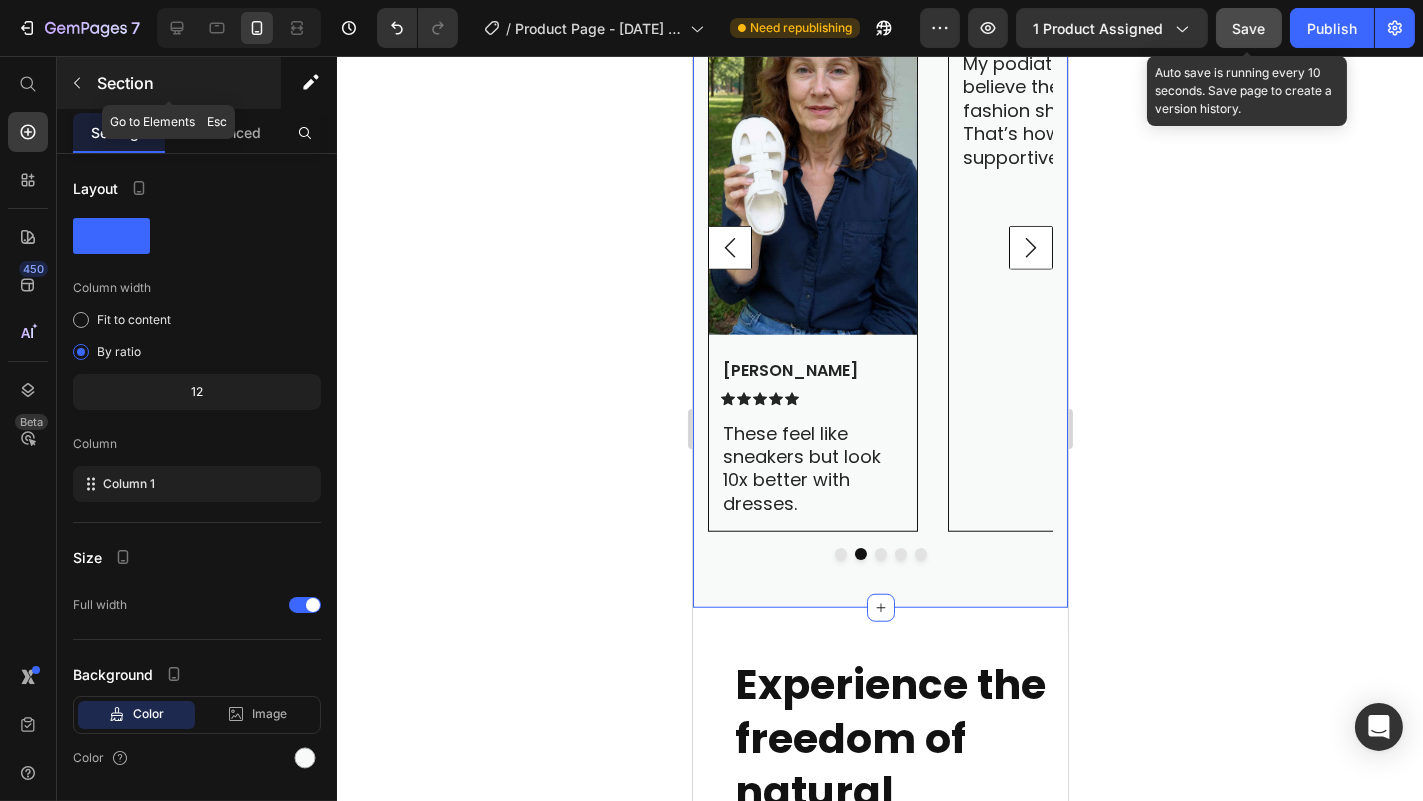 click at bounding box center [77, 83] 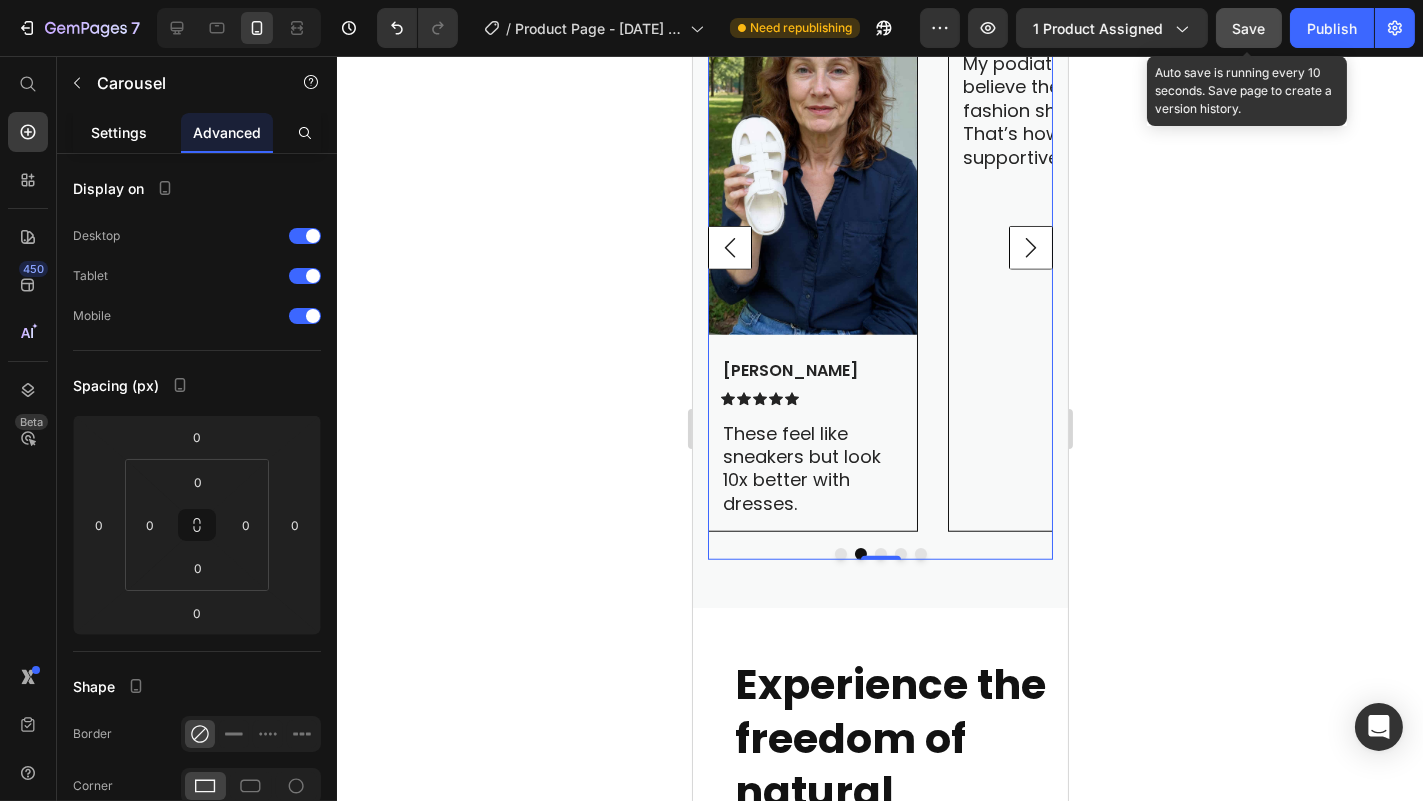 click on "Settings" at bounding box center [119, 132] 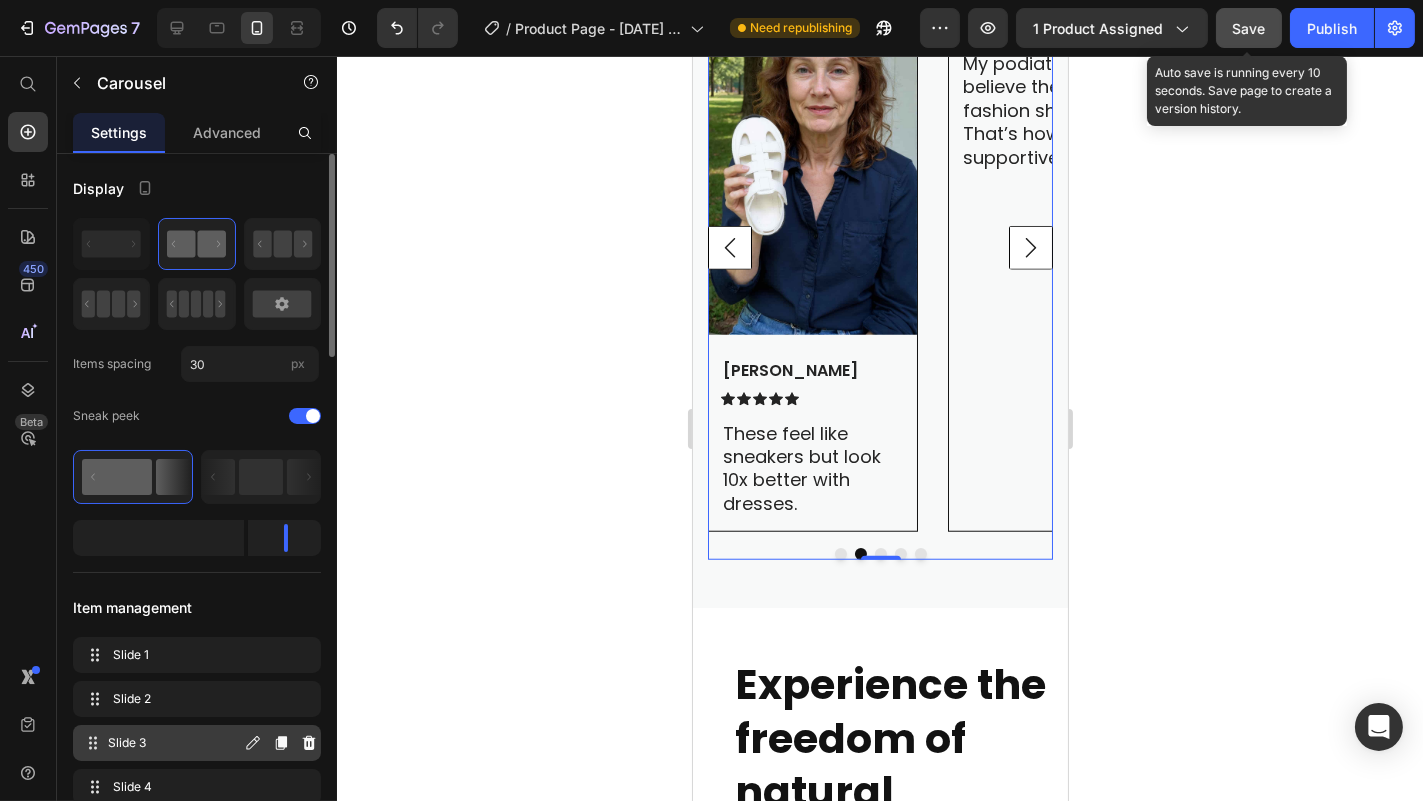 click on "Slide 3" at bounding box center [174, 743] 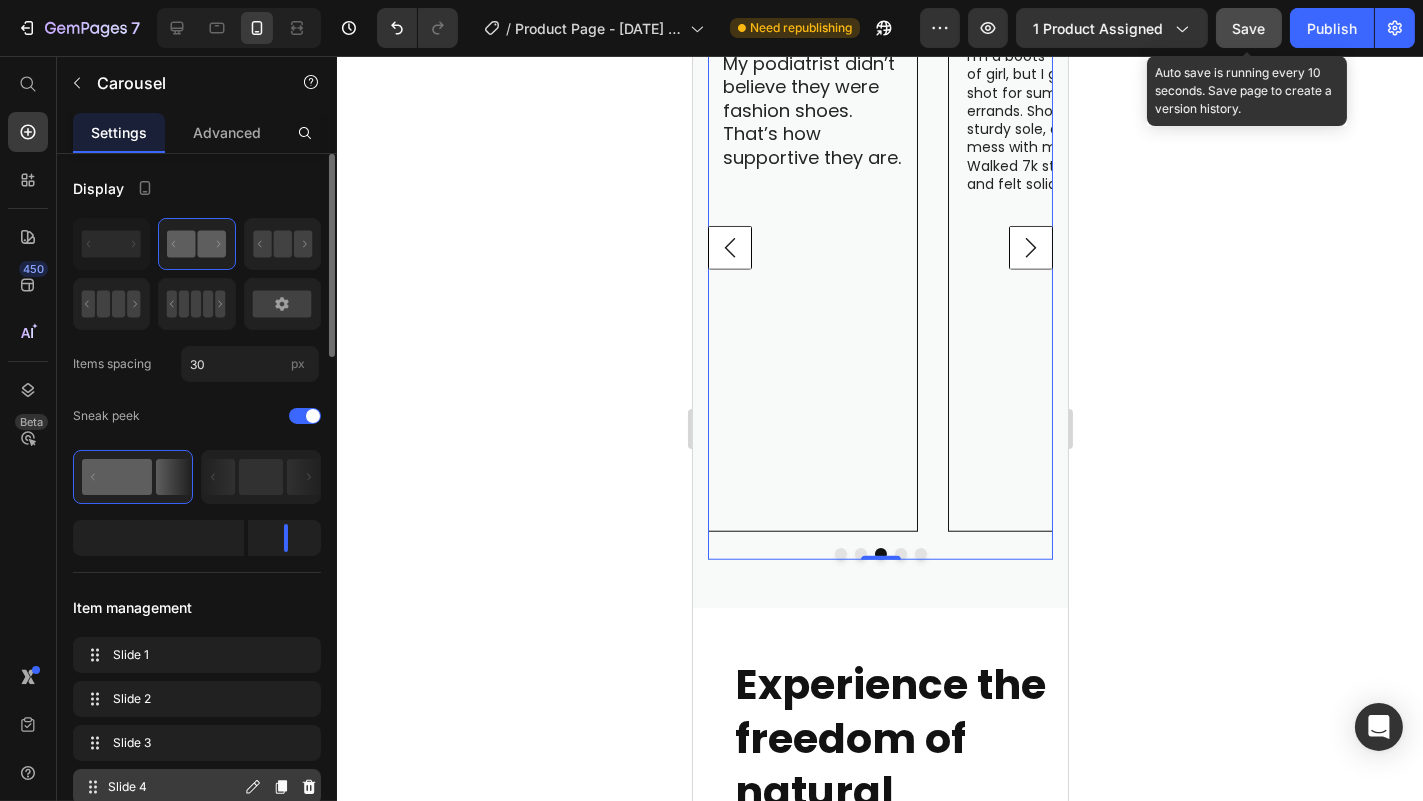 click on "Slide 4" at bounding box center (174, 787) 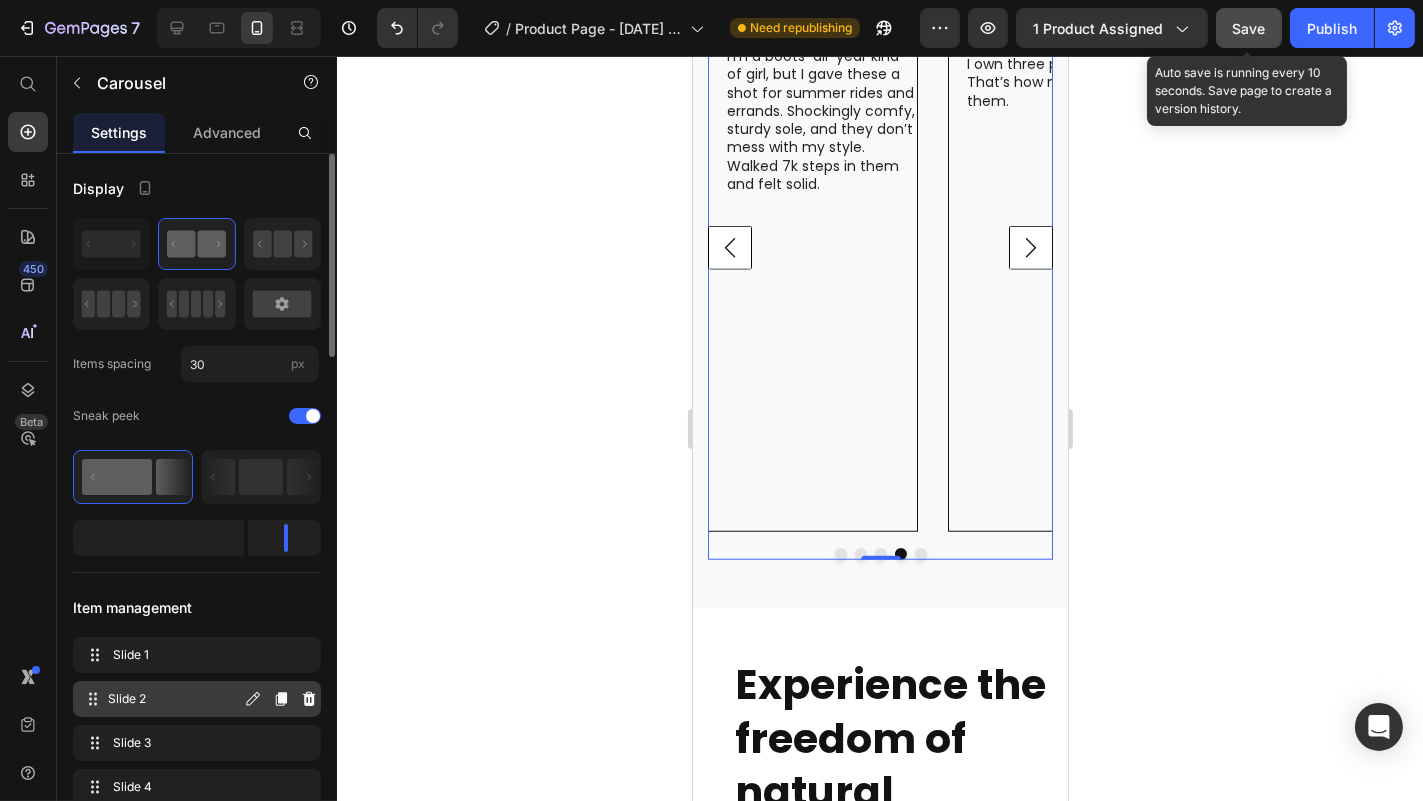 click on "Slide 2 Slide 2" at bounding box center [197, 699] 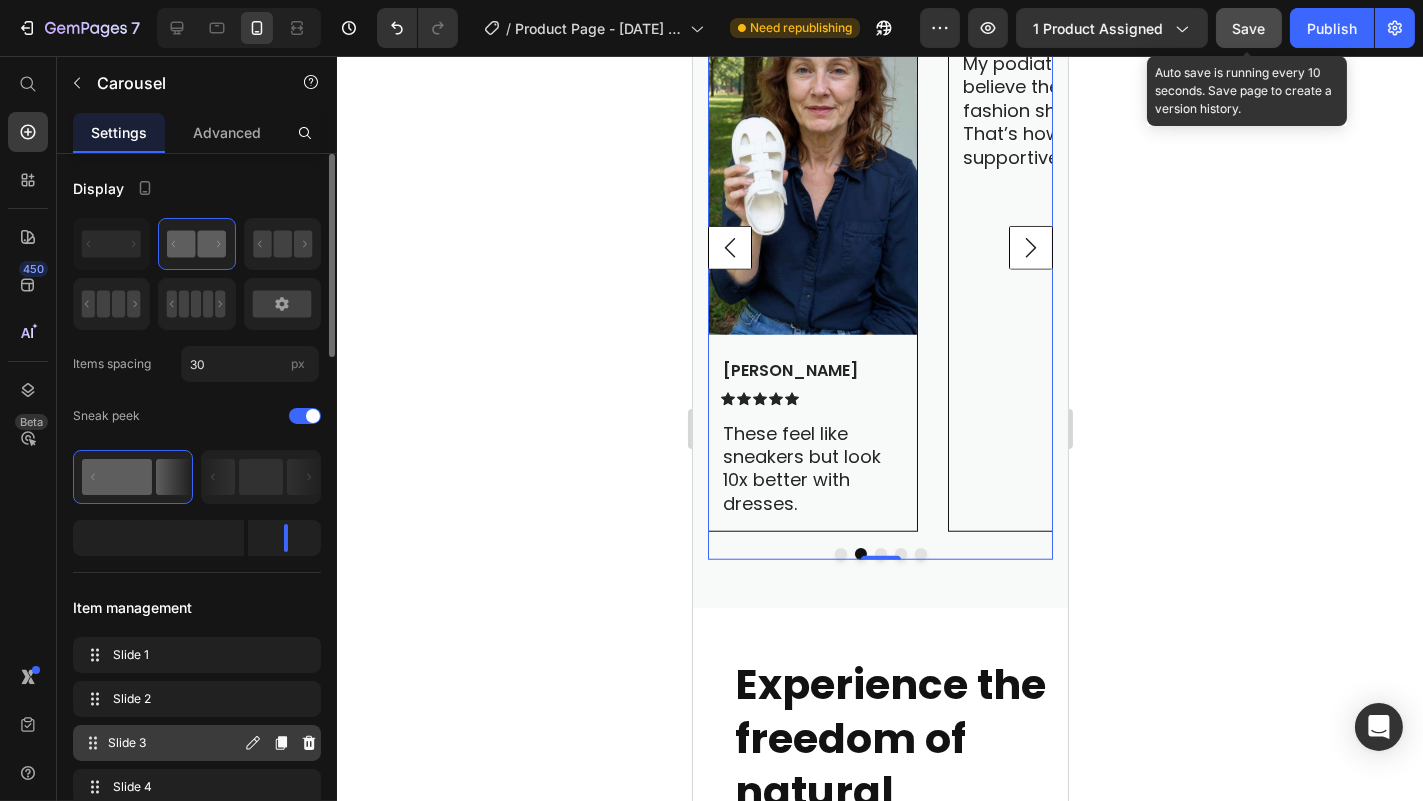 click on "Slide 3" at bounding box center (174, 743) 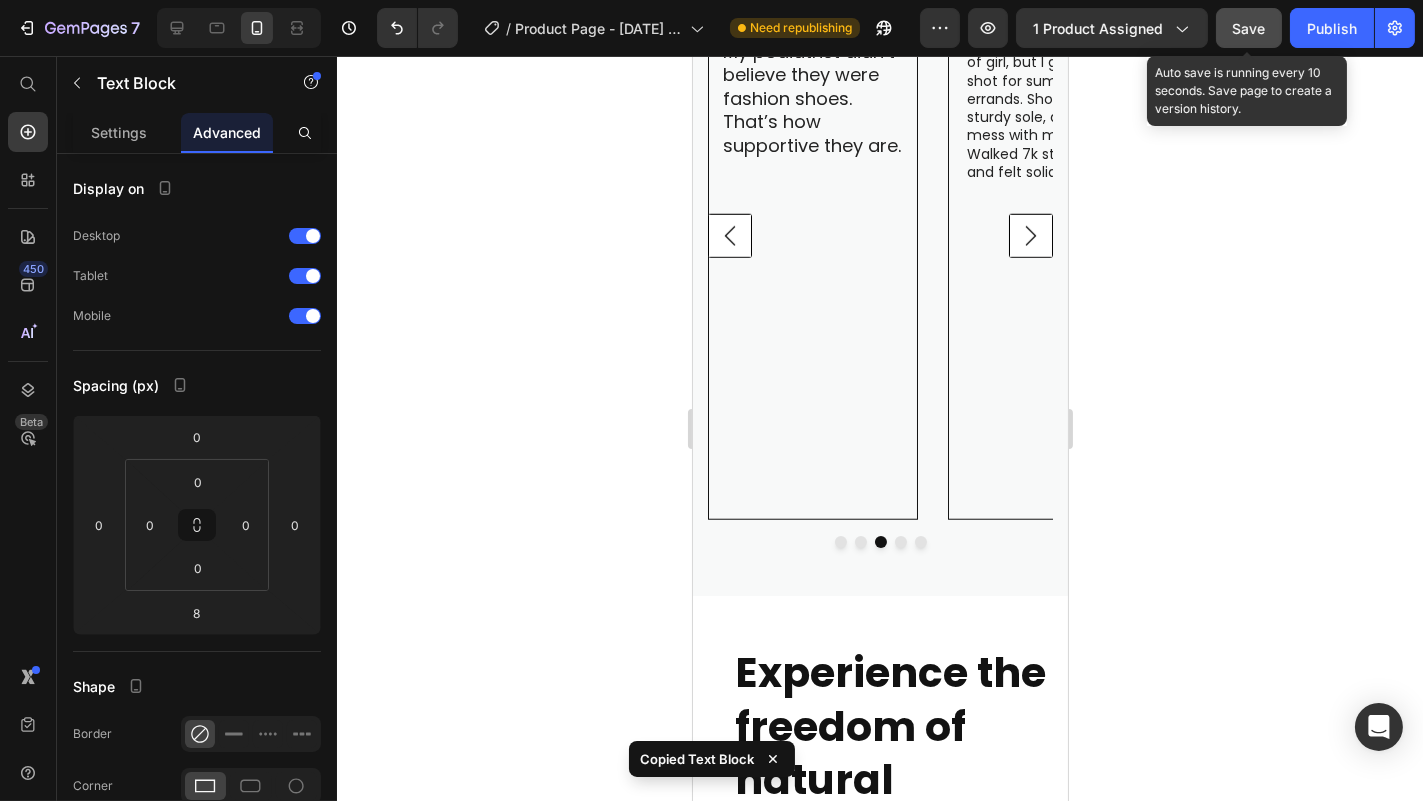 scroll, scrollTop: 2988, scrollLeft: 0, axis: vertical 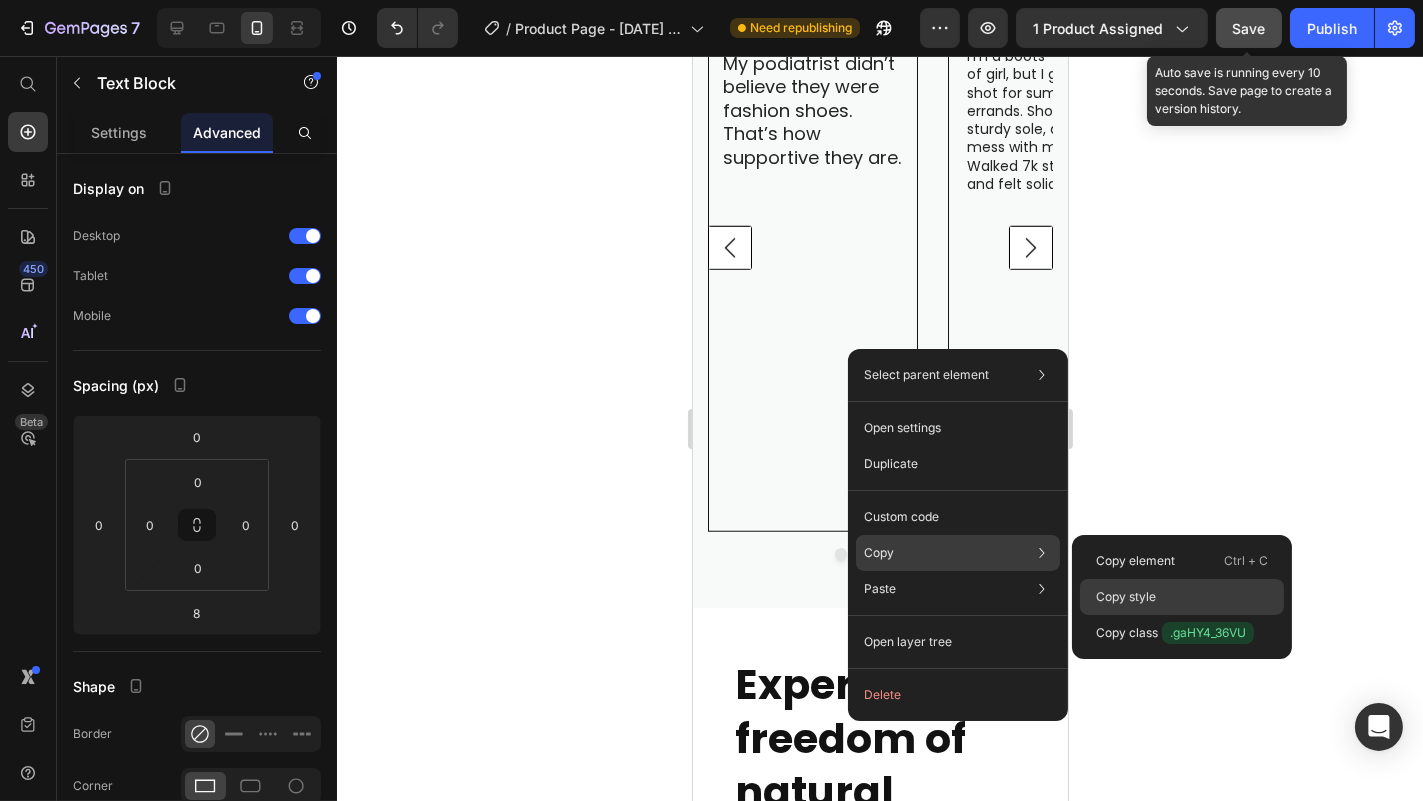click on "Copy style" at bounding box center (1126, 597) 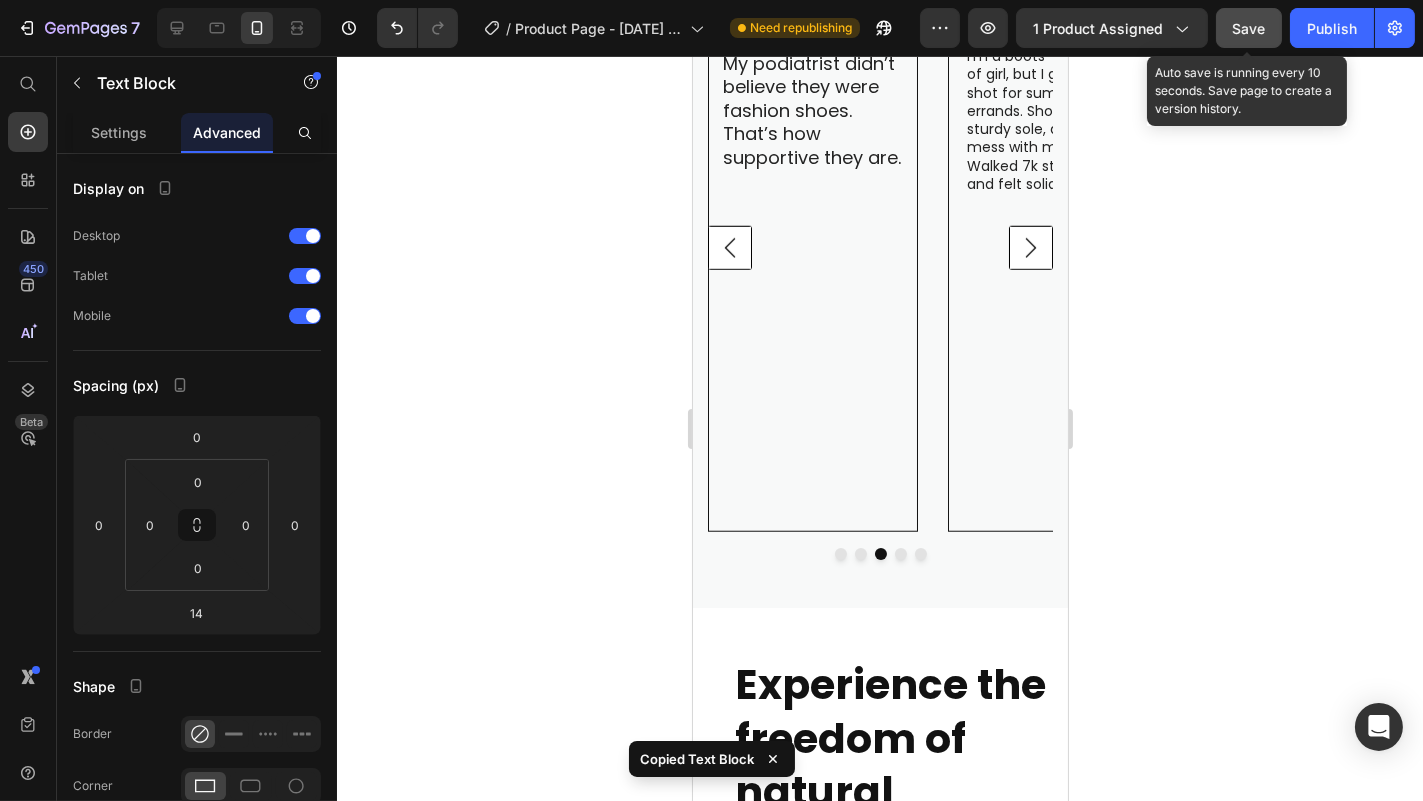 type on "8" 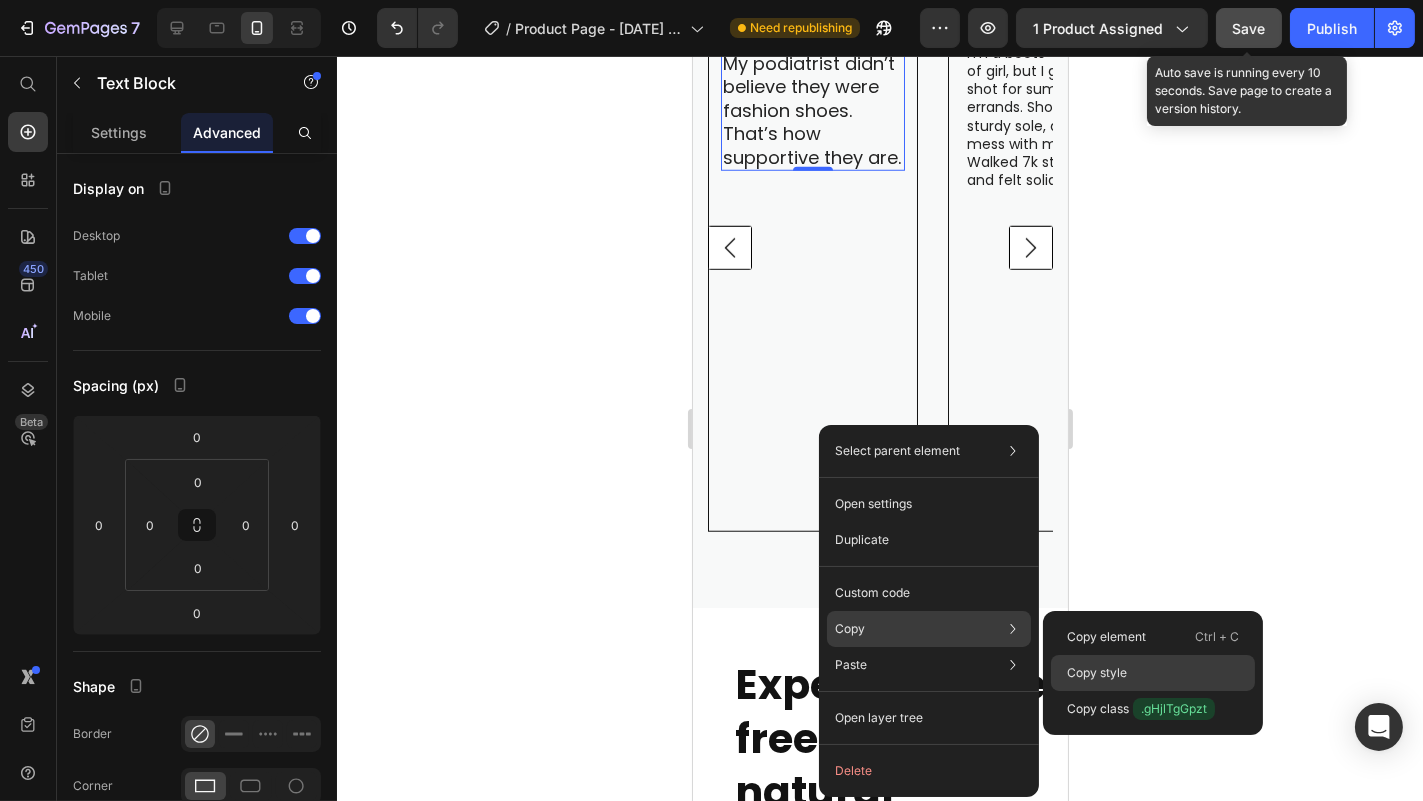 click on "Copy style" at bounding box center (1097, 673) 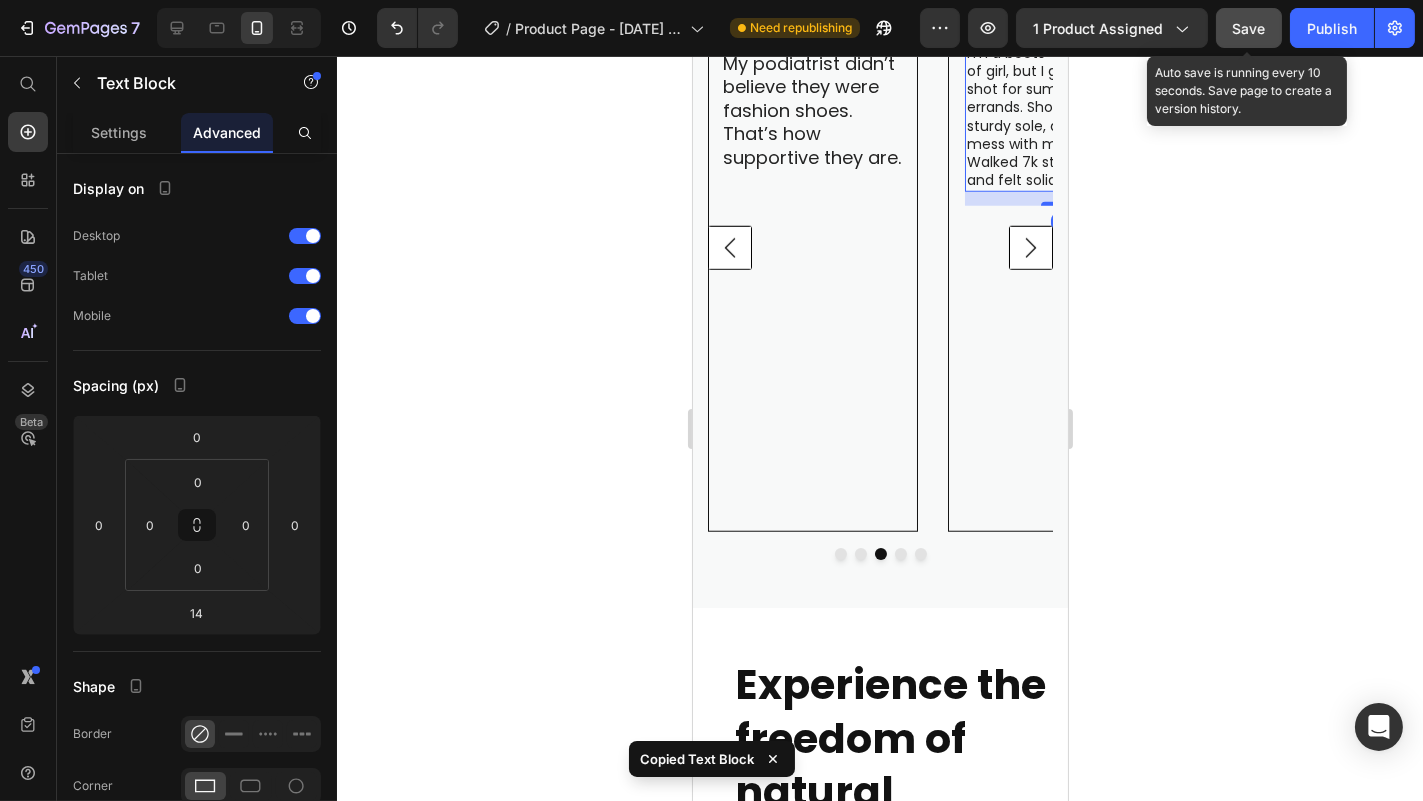 type on "0" 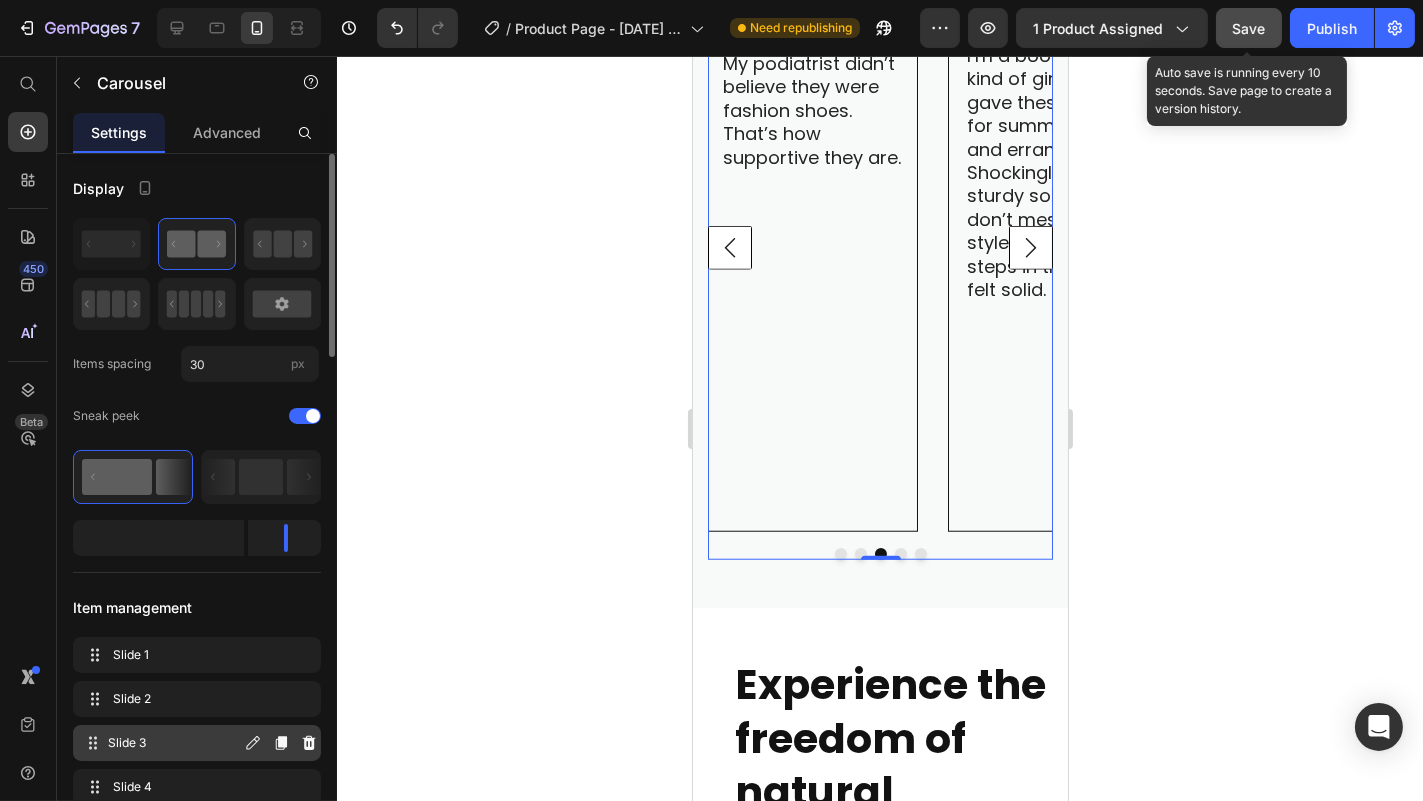 click on "Slide 3" at bounding box center [174, 743] 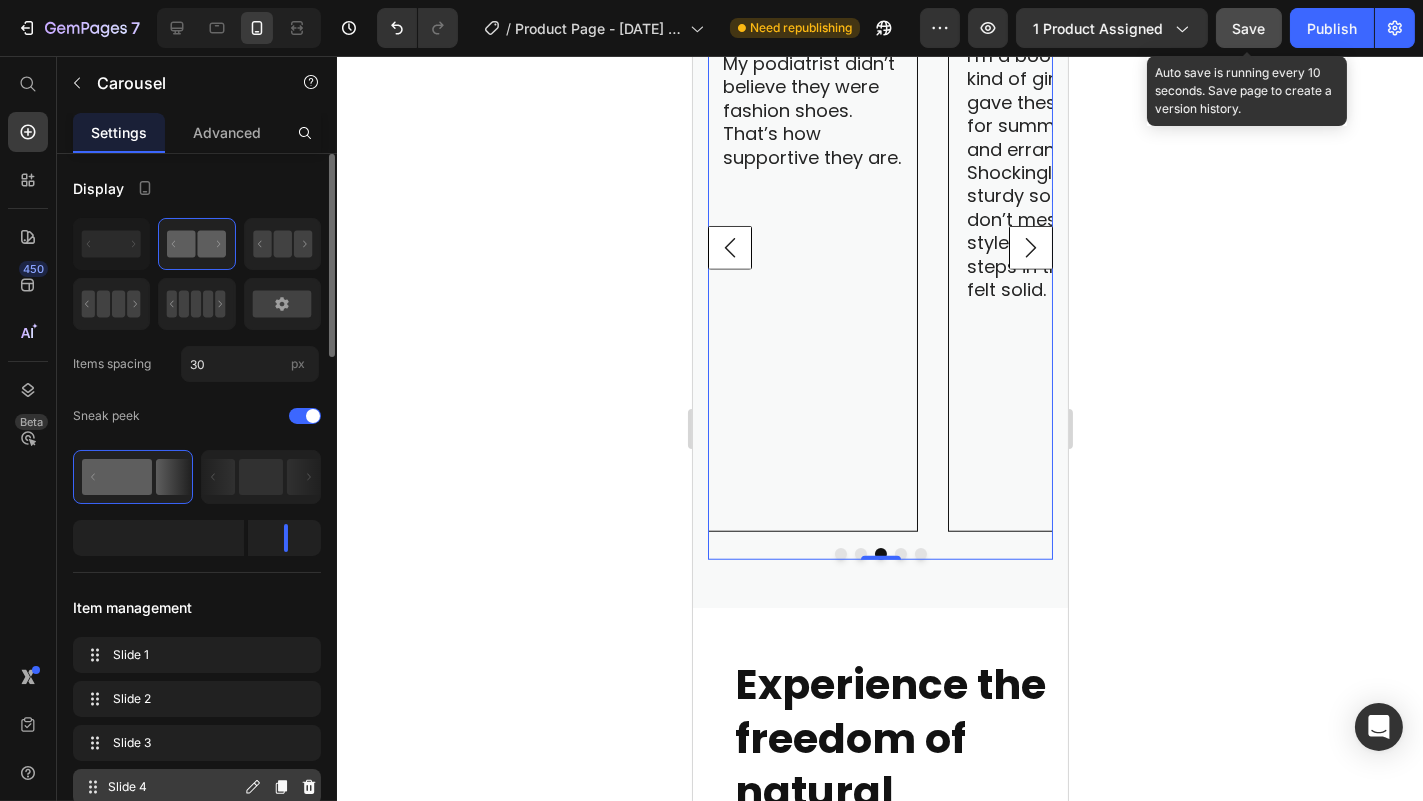 click on "Slide 4 Slide 4" at bounding box center (161, 787) 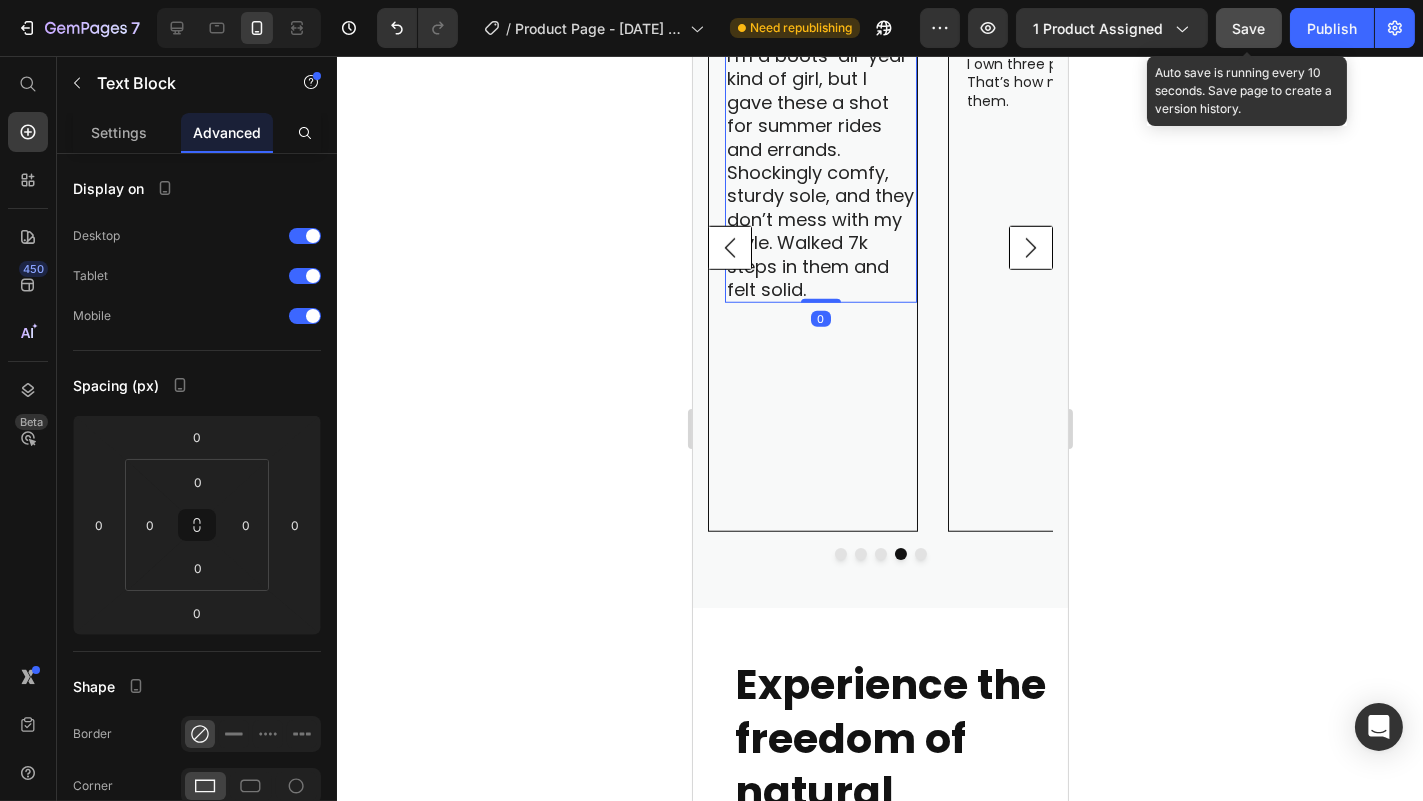 scroll, scrollTop: 2858, scrollLeft: 0, axis: vertical 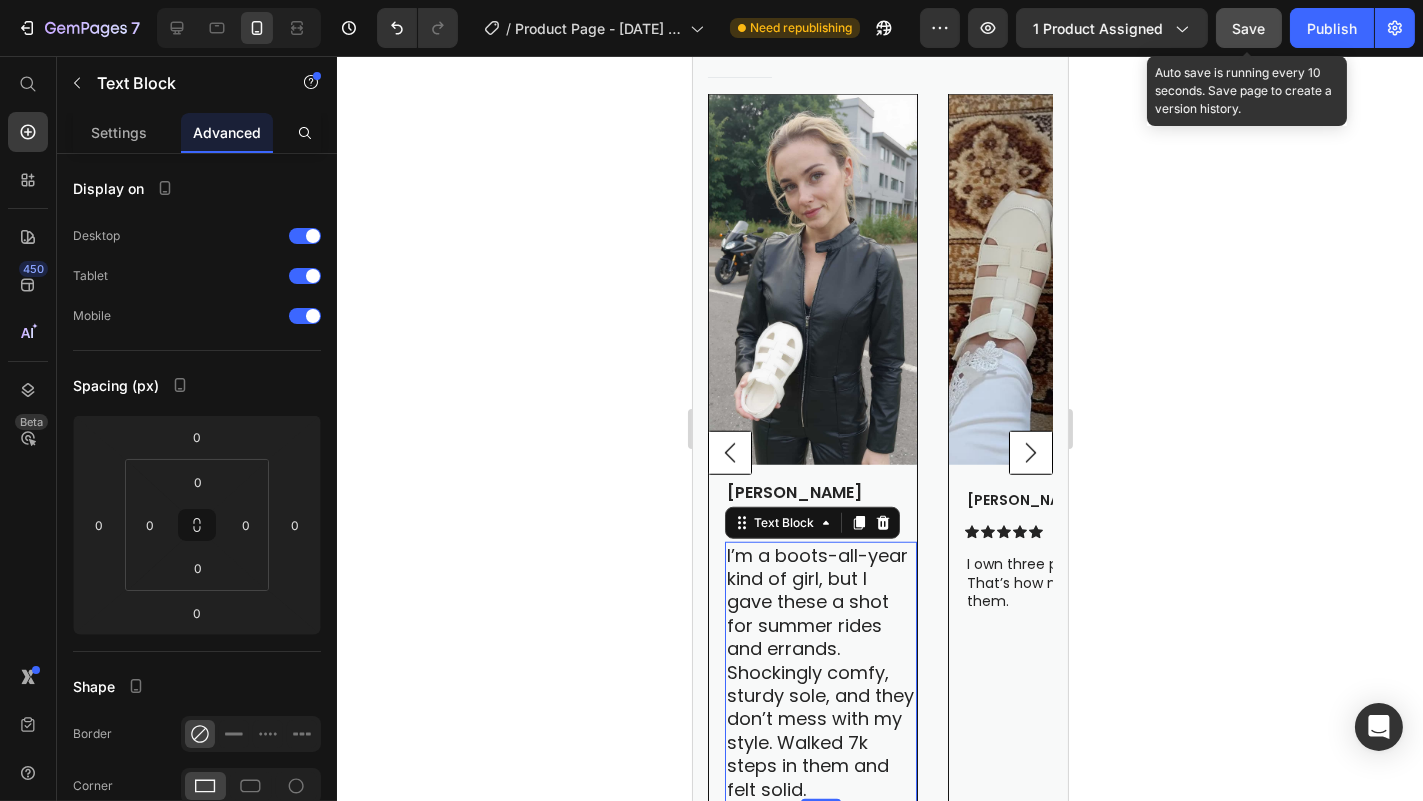 click on "I’m a boots-all-year kind of girl, but I gave these a shot for summer rides and errands. Shockingly comfy, sturdy sole, and they don’t mess with my style. Walked 7k steps in them and felt solid." at bounding box center [820, 672] 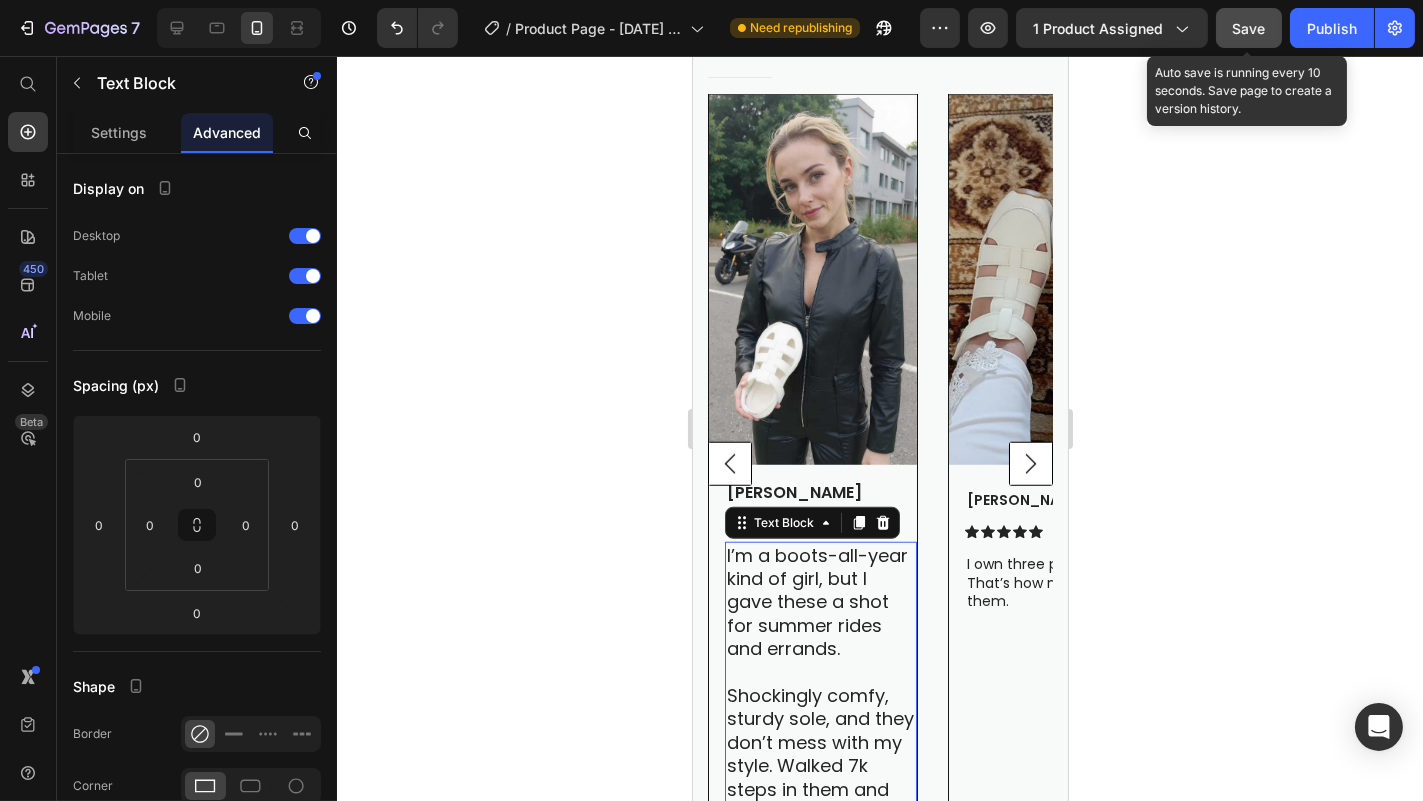 scroll, scrollTop: 2869, scrollLeft: 0, axis: vertical 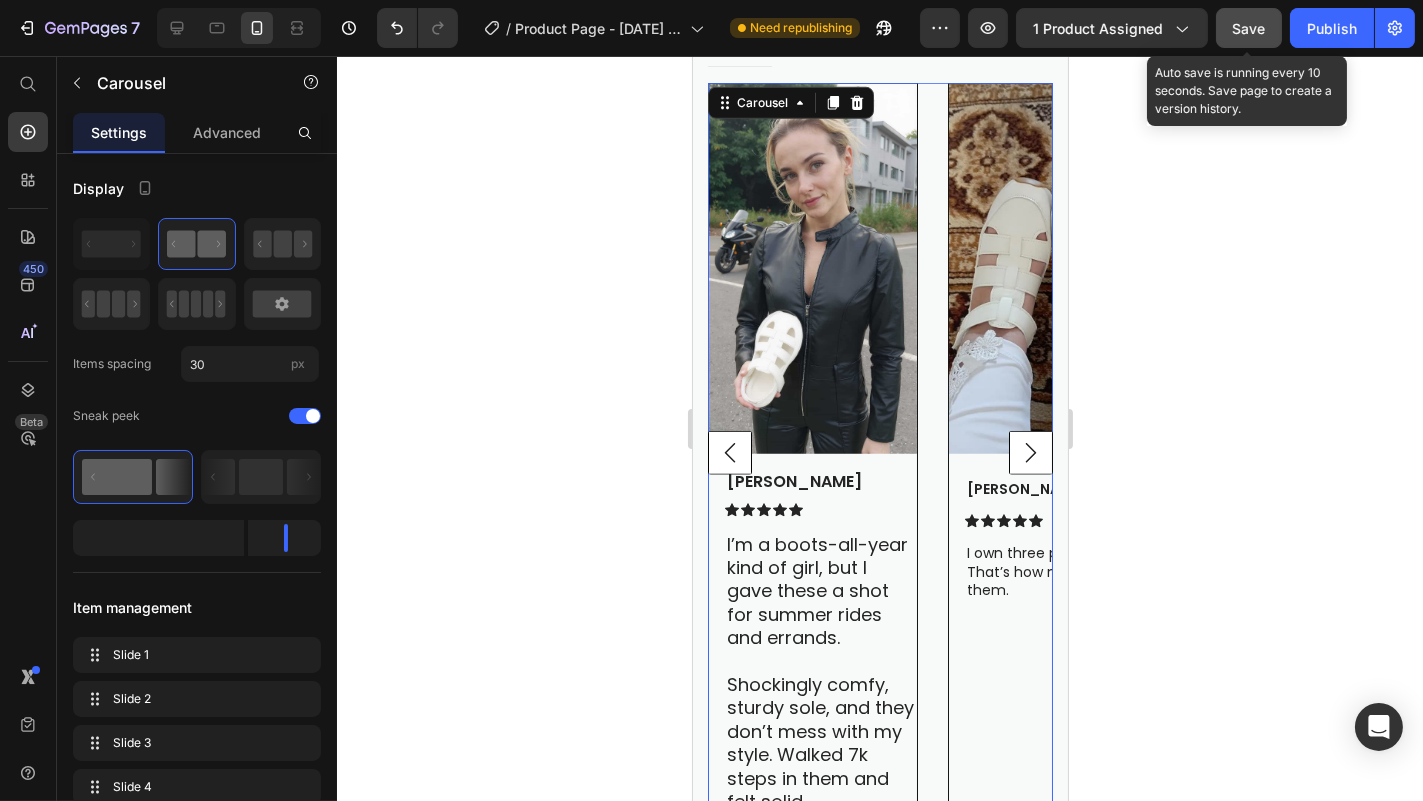 click on "Image Kerry L. Text Block Icon Icon Icon Icon Icon Icon List Finally! A sandal that looks cute and doesn’t kill my feet after an hour. Text Block Row Row Image Joanne M. Text Block Icon Icon Icon Icon Icon Icon List These feel like sneakers but look 10x better with dresses. Text Block Row Row Image Liz W. Text Block Icon Icon Icon Icon Icon Icon List My podiatrist didn’t believe they were fashion shoes. That’s how supportive they are. Text Block Row Row Image Tasha M. Text Block Icon Icon Icon Icon Icon Icon List I’m a boots-all-year kind of girl, but I gave these a shot for summer rides and errands.  Shockingly comfy, sturdy sole, and they don’t mess with my style. Walked 7k steps in them and felt solid. Text Block Row Row Image Angela V. Text Block Icon Icon Icon Icon Icon Icon List I own three pairs now. That’s how much I love them. Text Block Row Row" at bounding box center [879, 453] 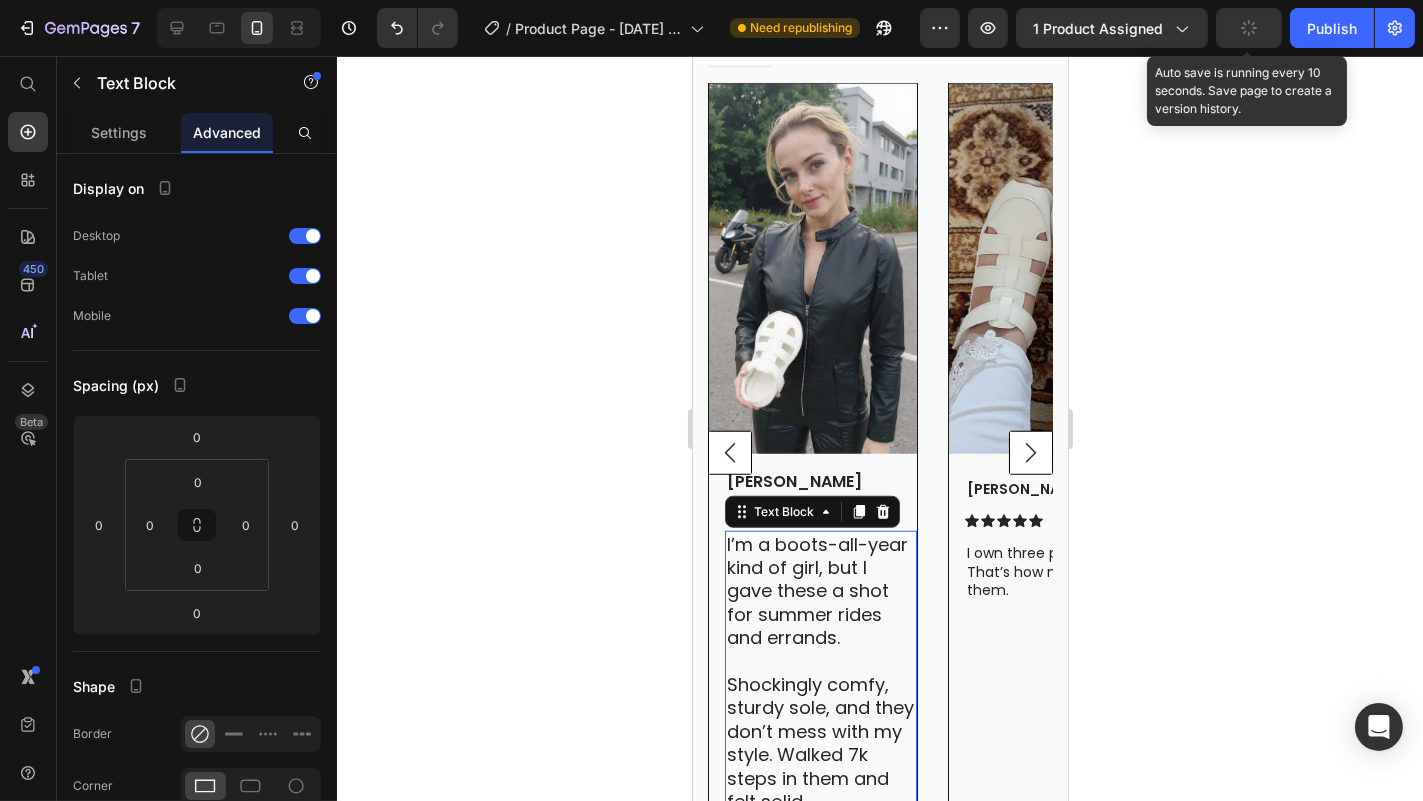 click on "I’m a boots-all-year kind of girl, but I gave these a shot for summer rides and errands." at bounding box center [820, 591] 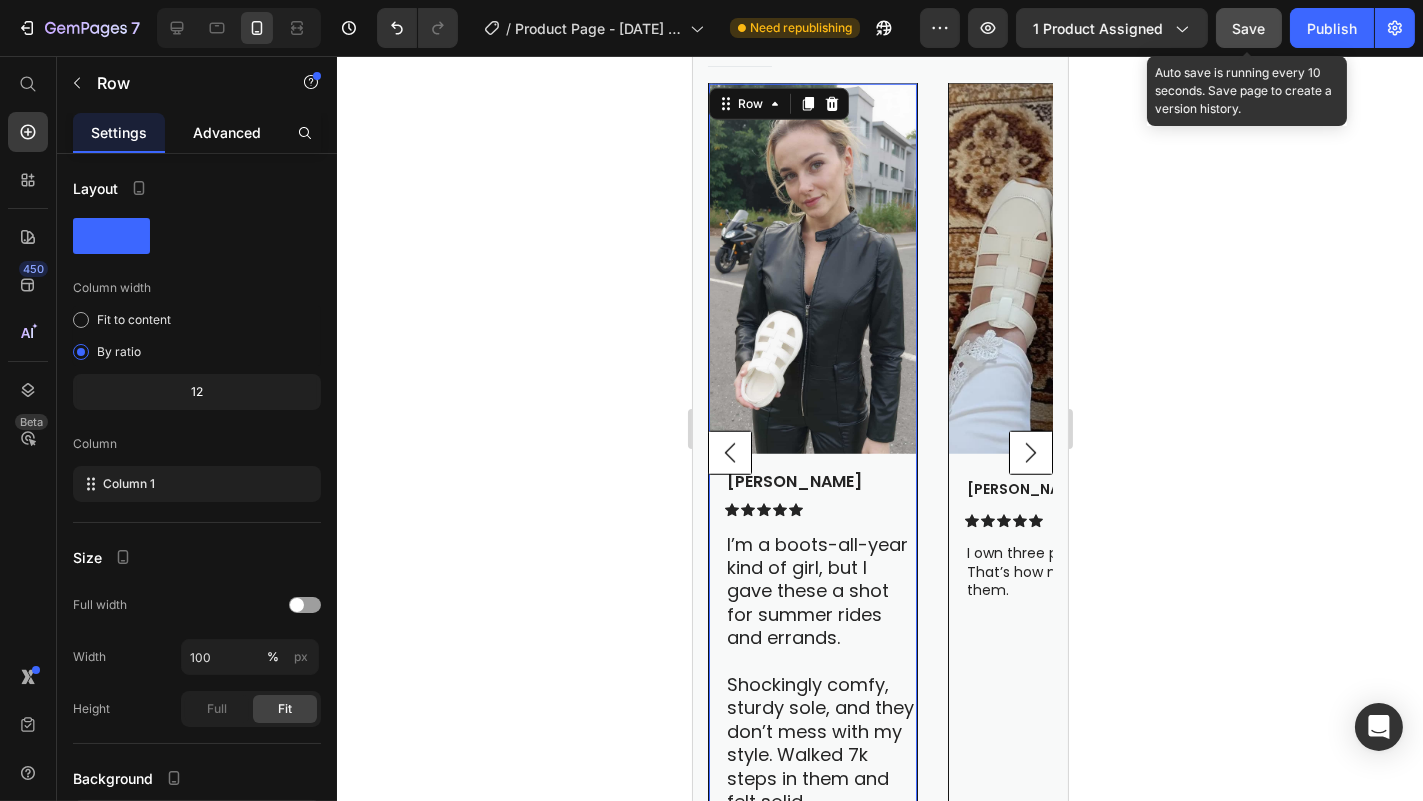 click on "Advanced" at bounding box center [227, 132] 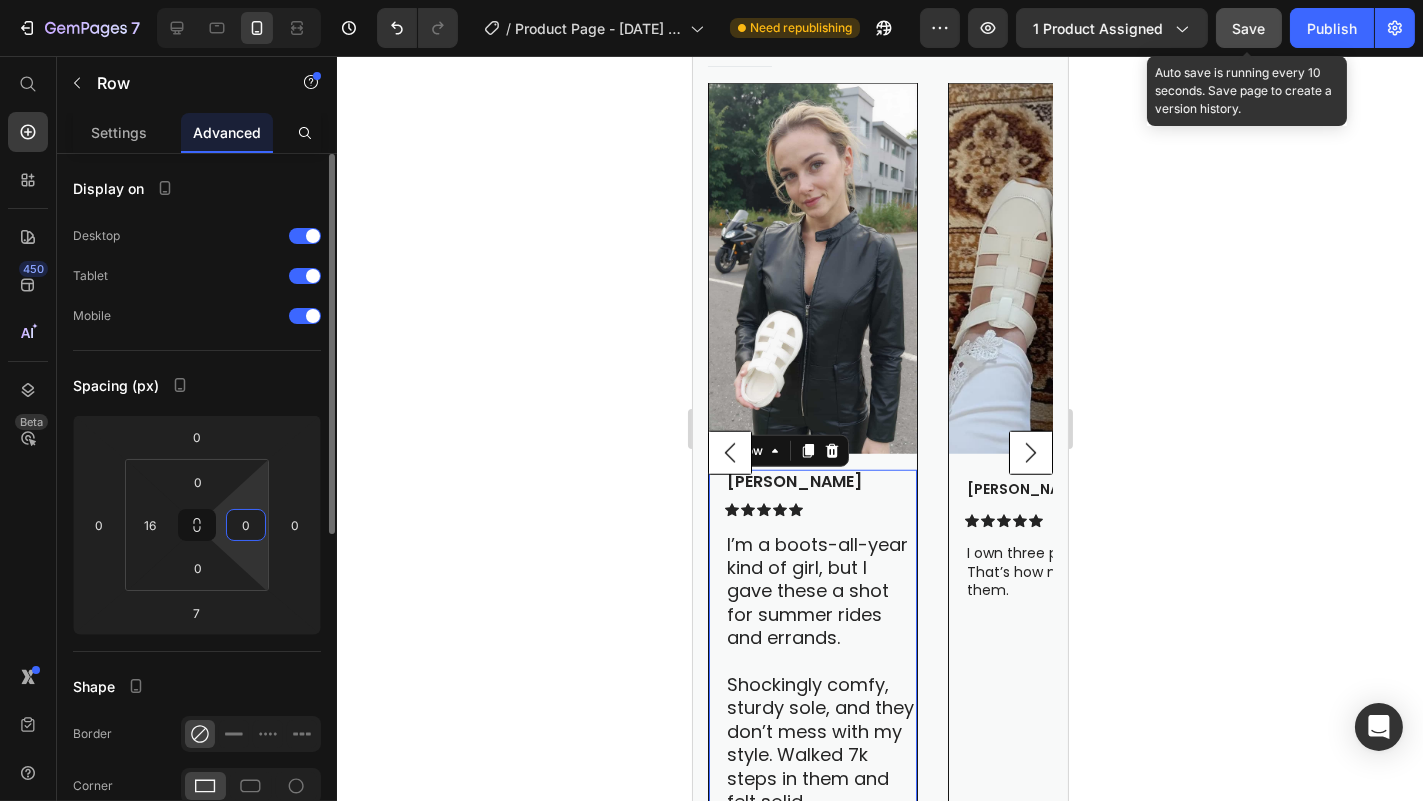 click on "0" at bounding box center (246, 525) 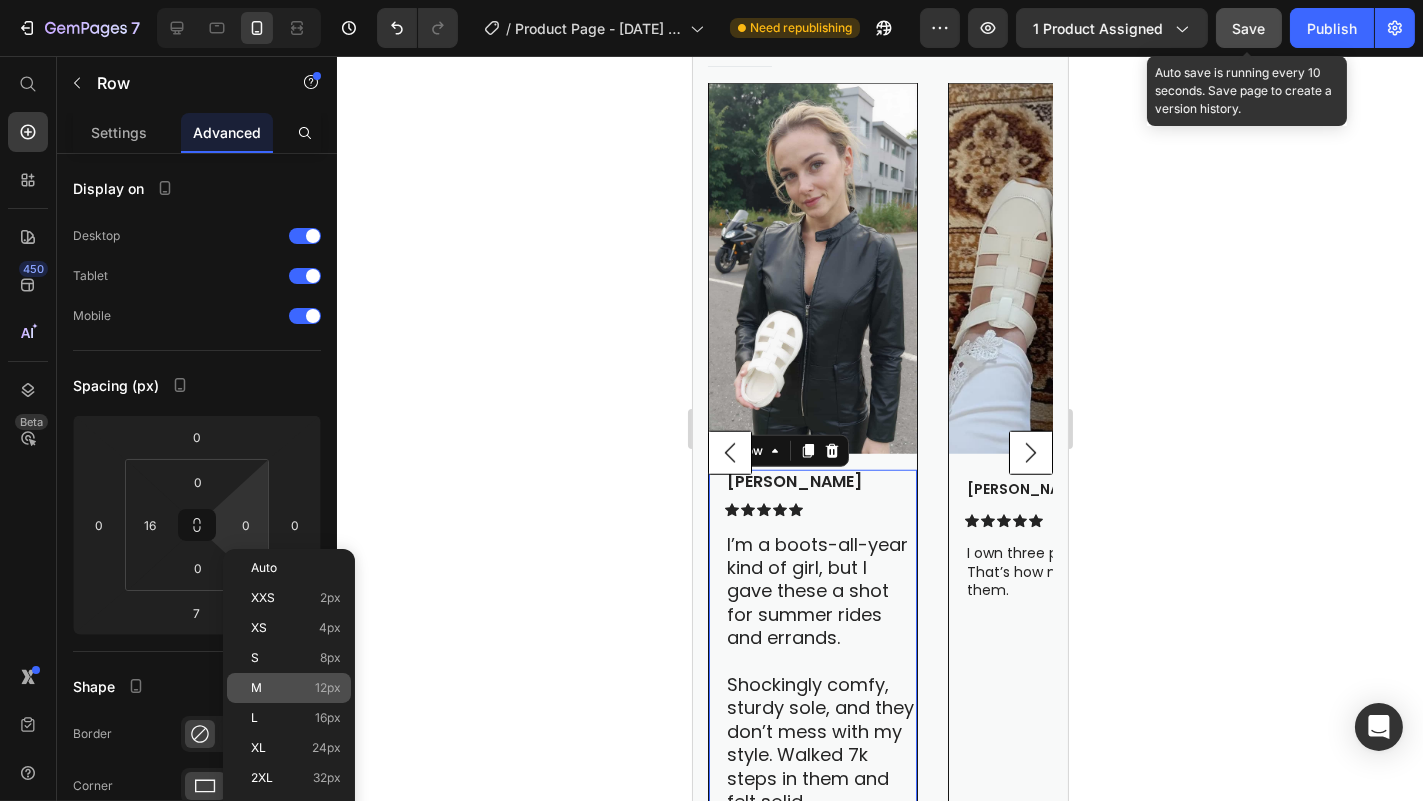 click on "M 12px" 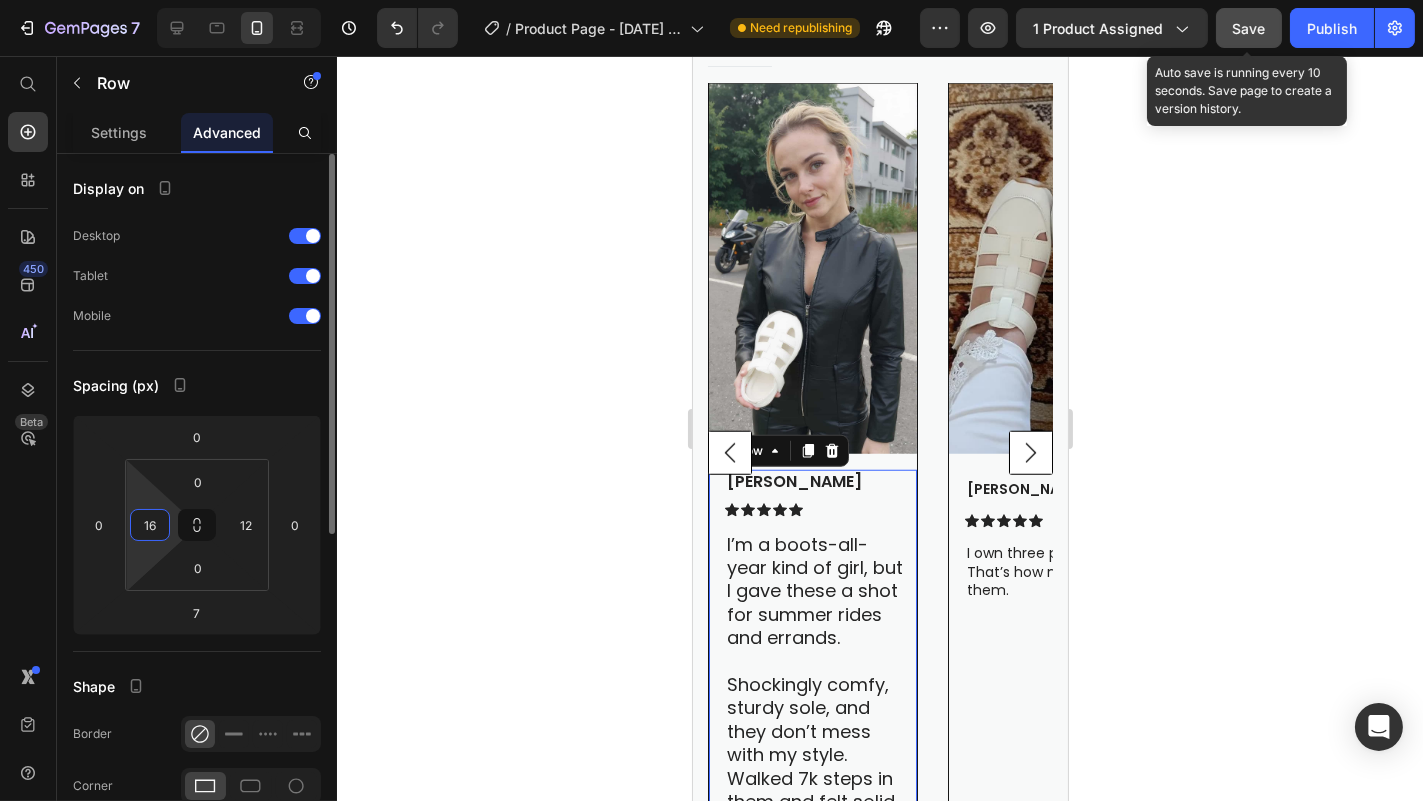 click on "16" at bounding box center (150, 525) 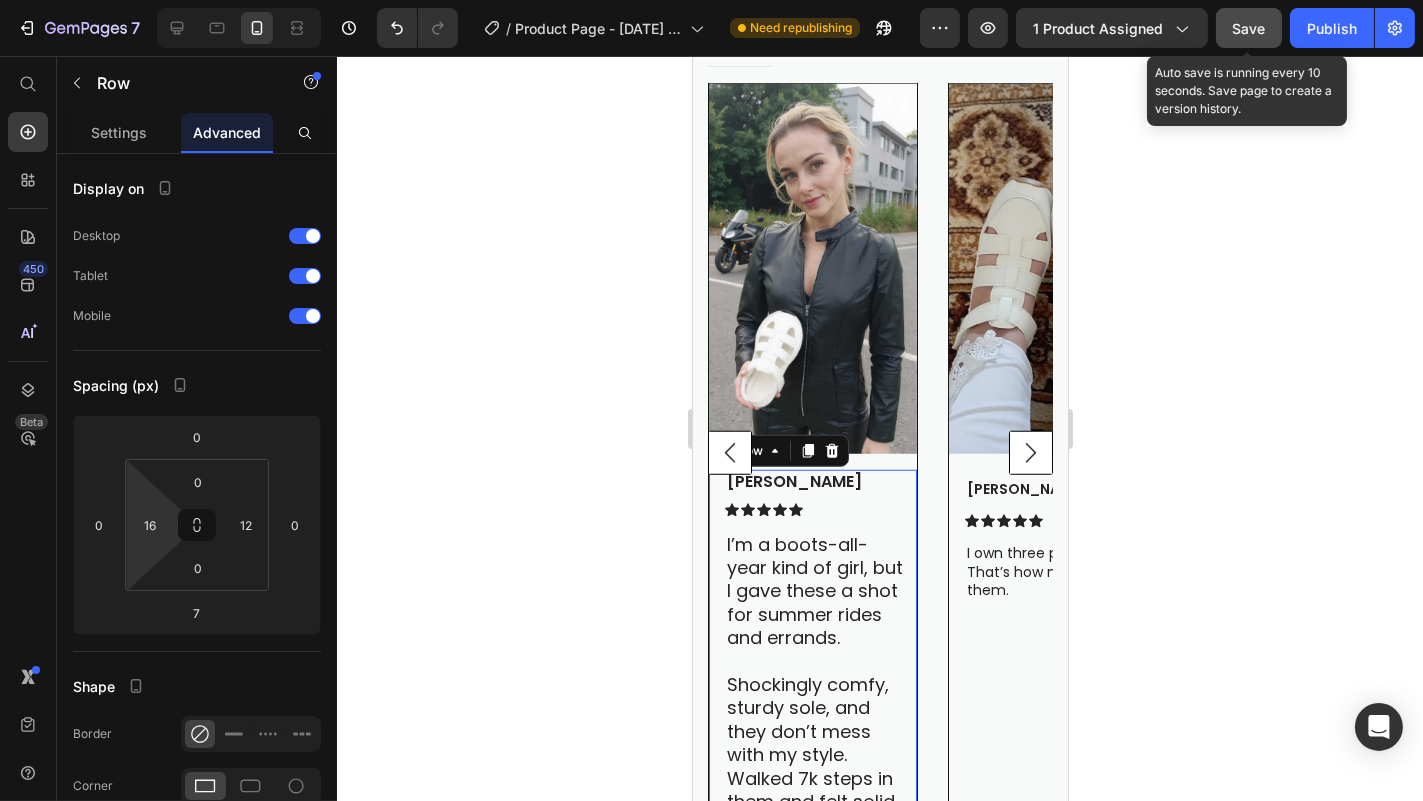 click 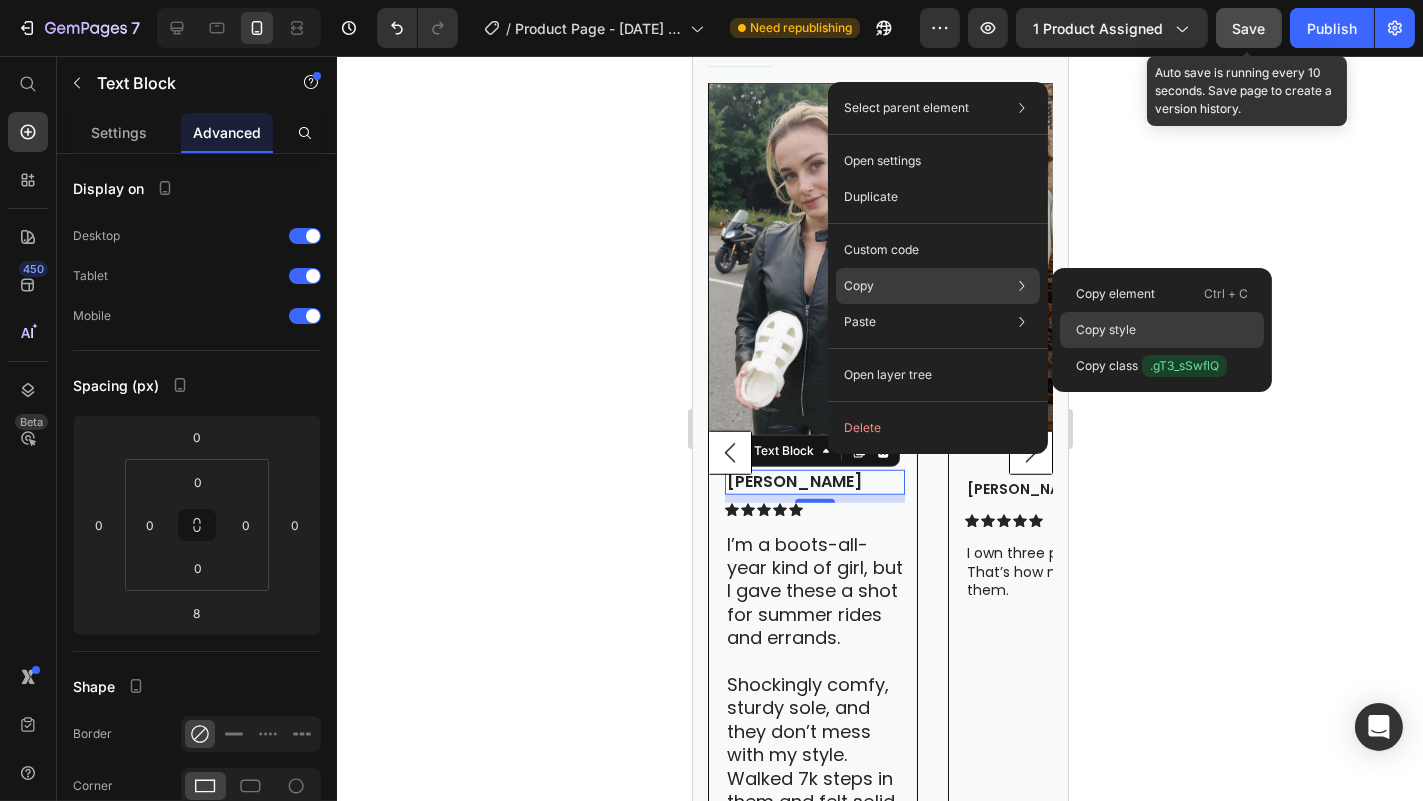 click on "Copy style" at bounding box center [1106, 330] 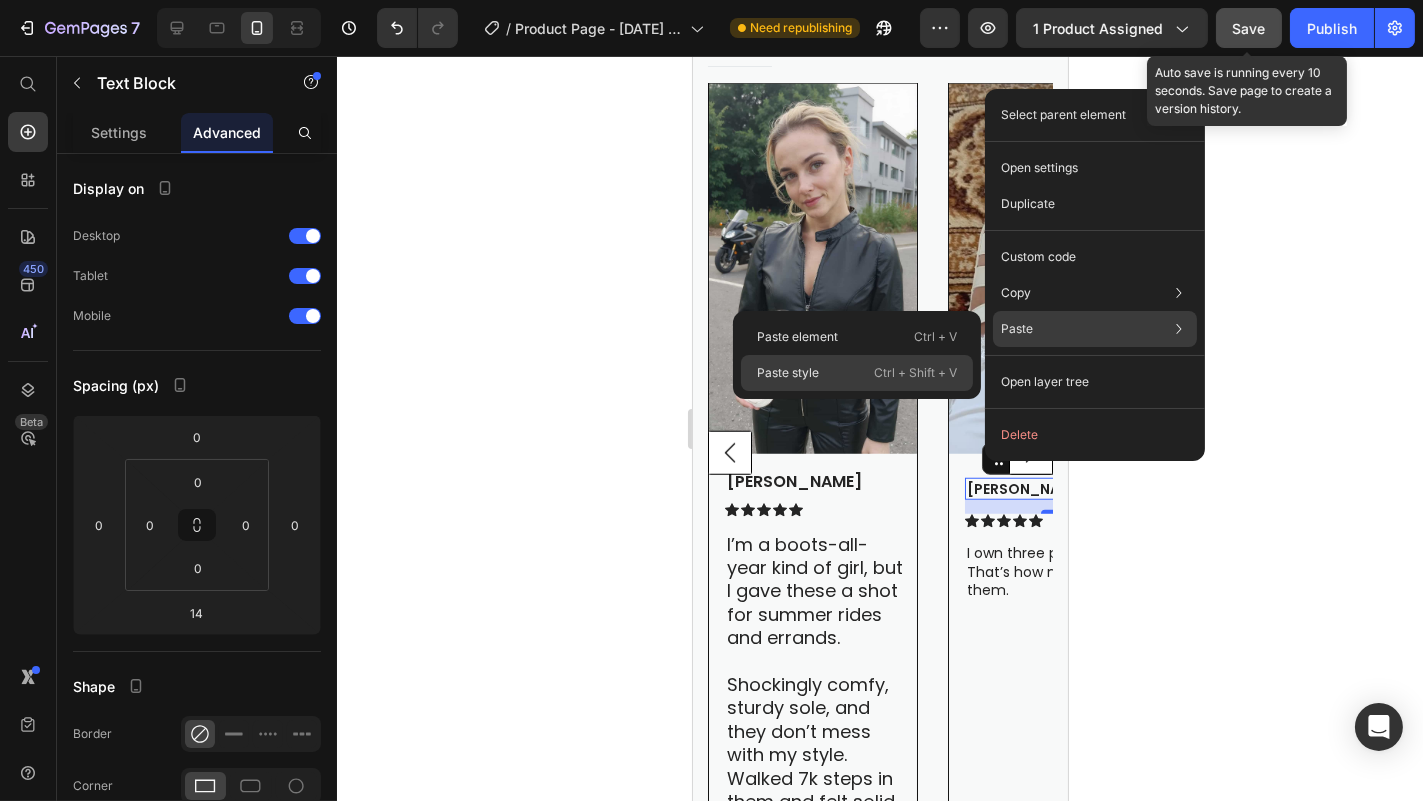 click on "Ctrl + Shift + V" at bounding box center (915, 373) 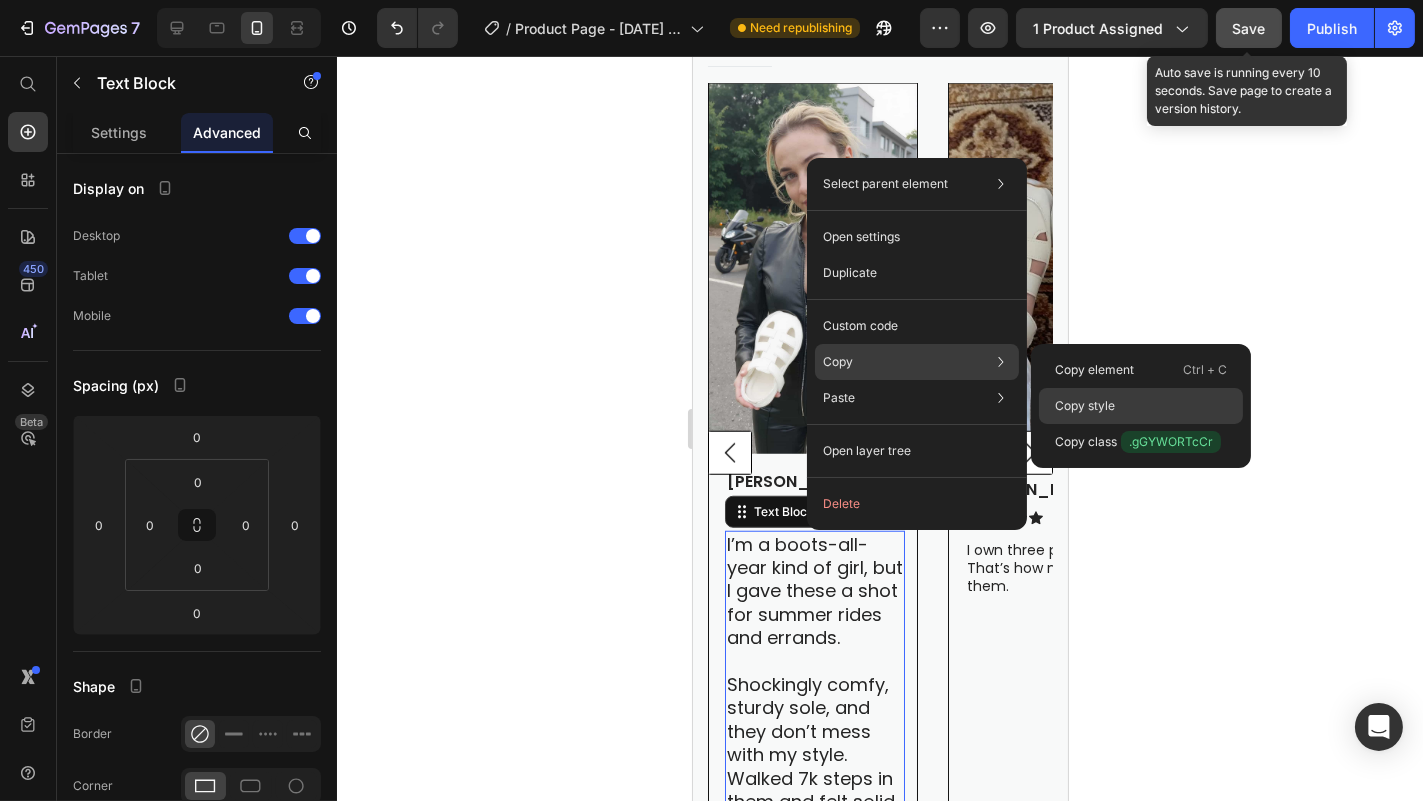click on "Copy style" at bounding box center [1085, 406] 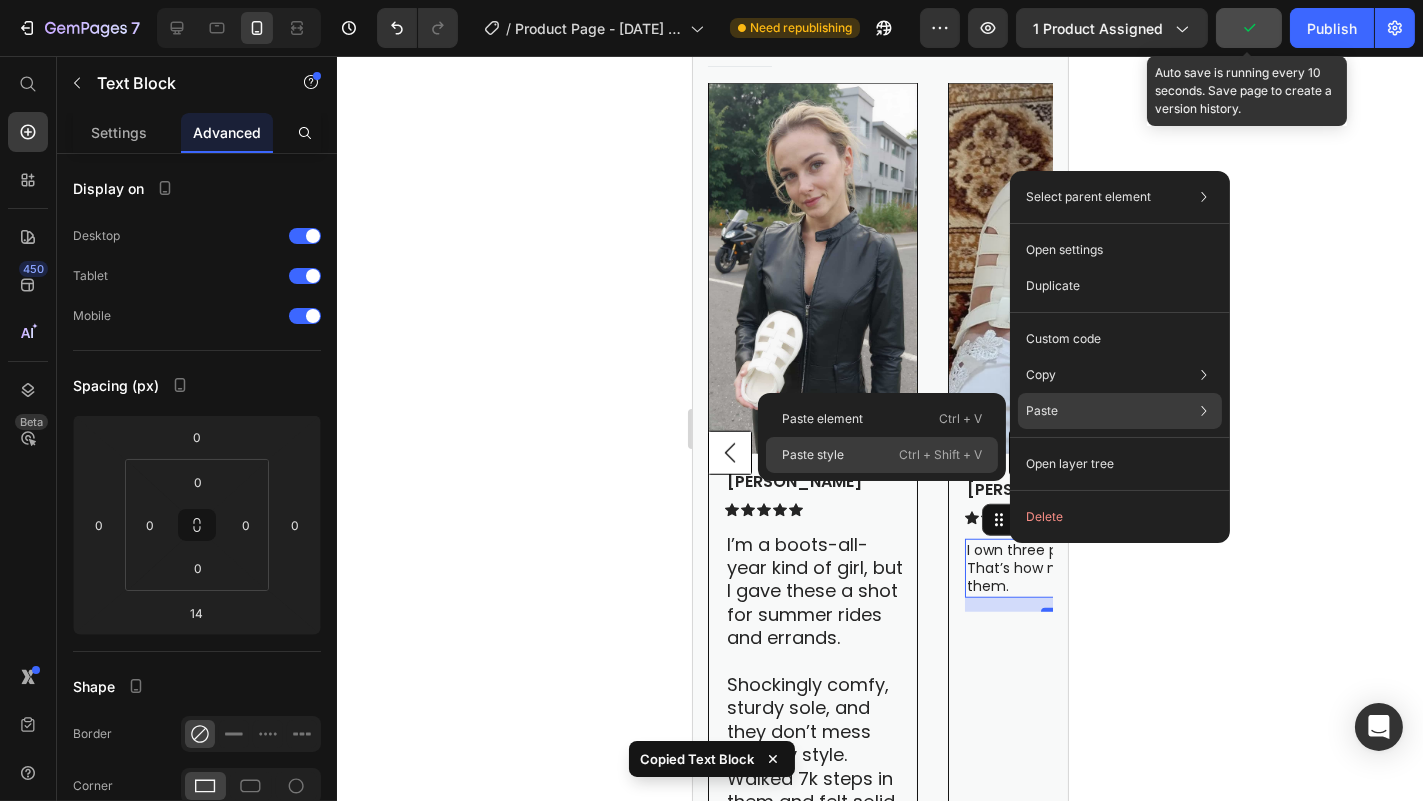 click on "Ctrl + Shift + V" at bounding box center [940, 455] 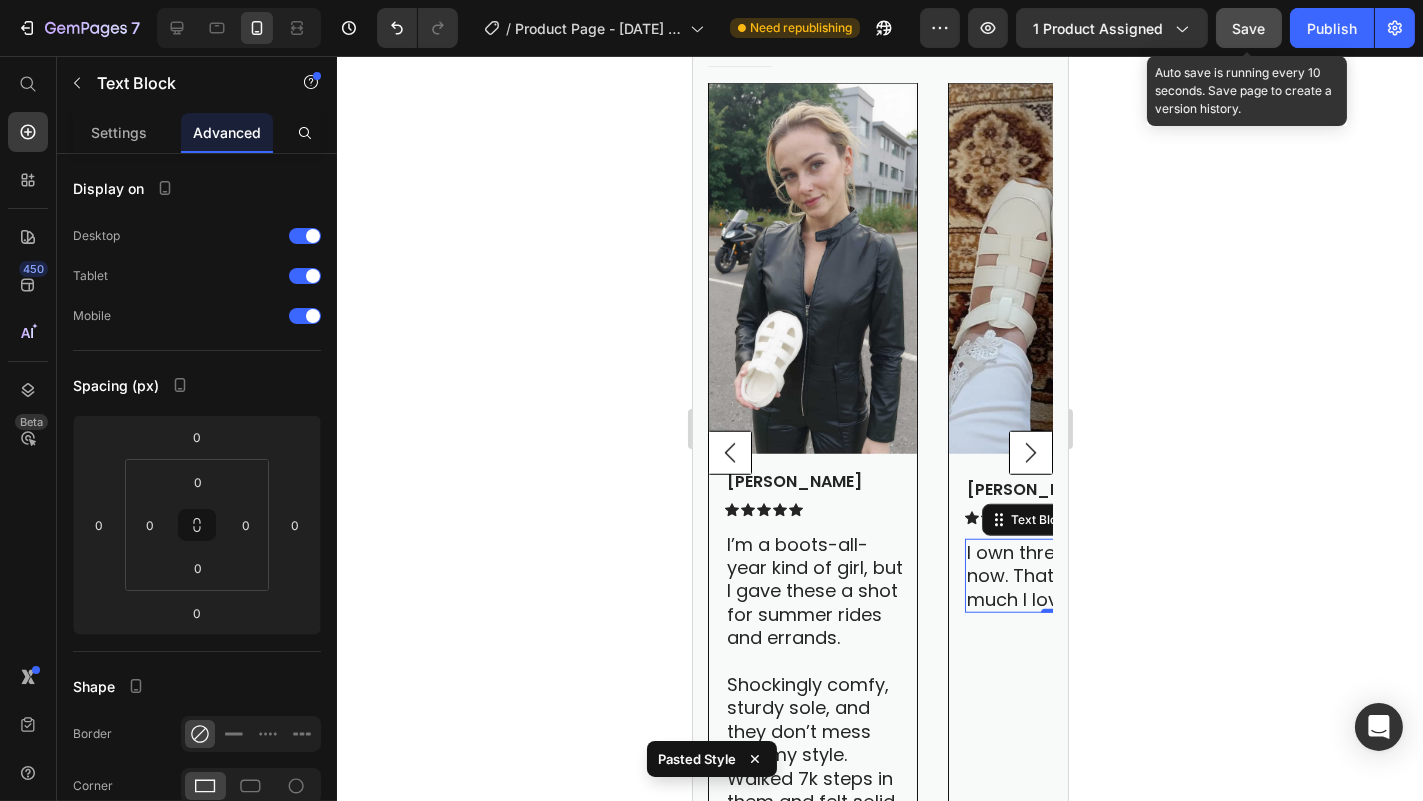 scroll, scrollTop: 3035, scrollLeft: 0, axis: vertical 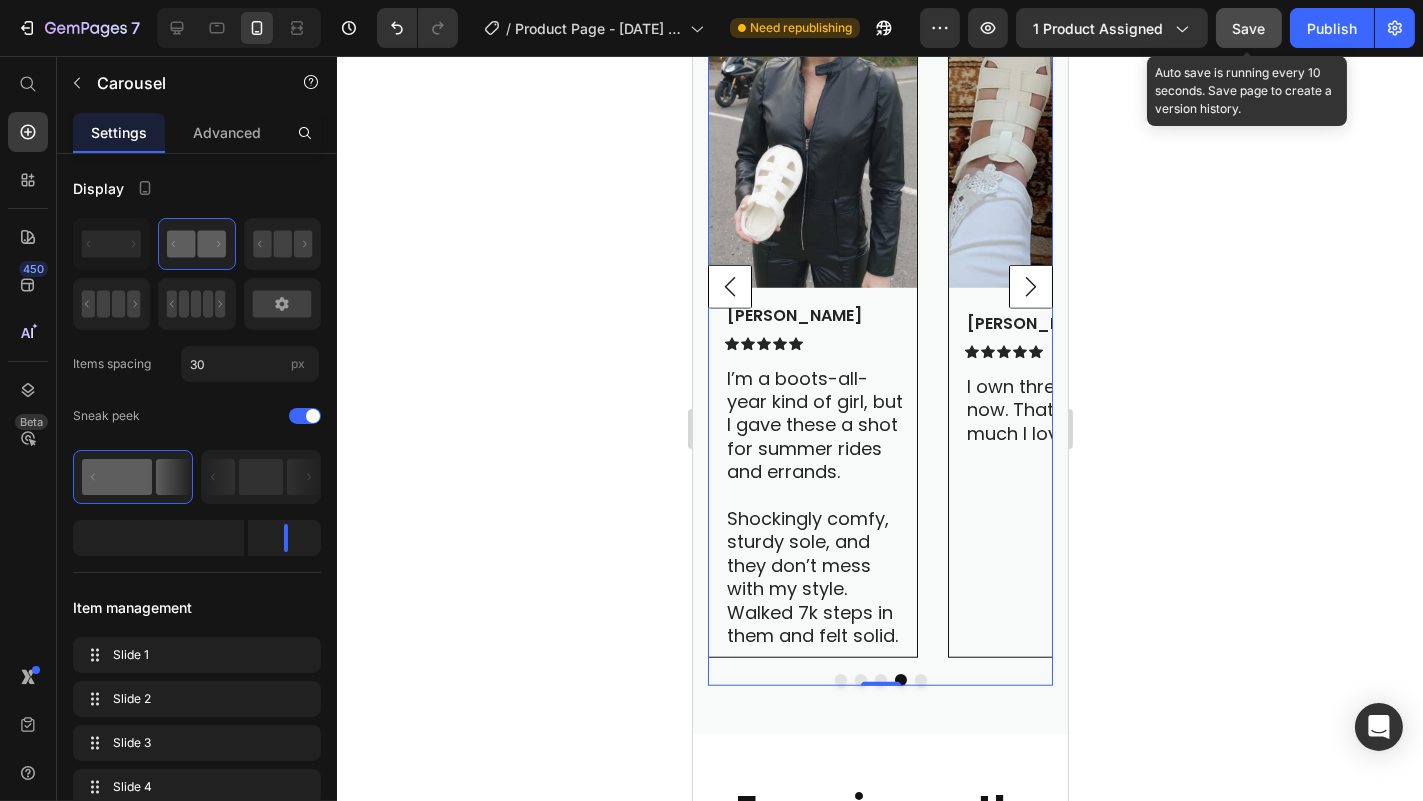 click on "Save" 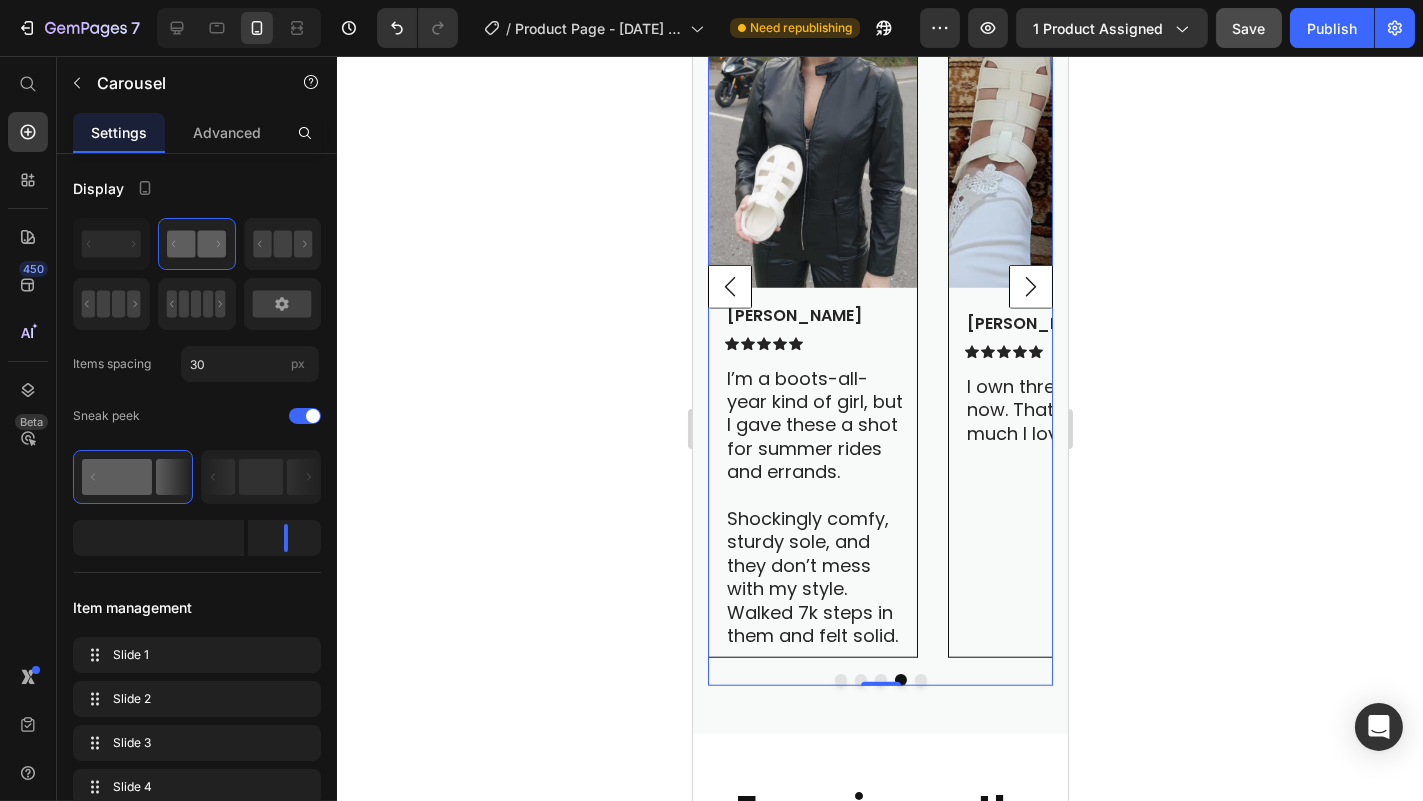click 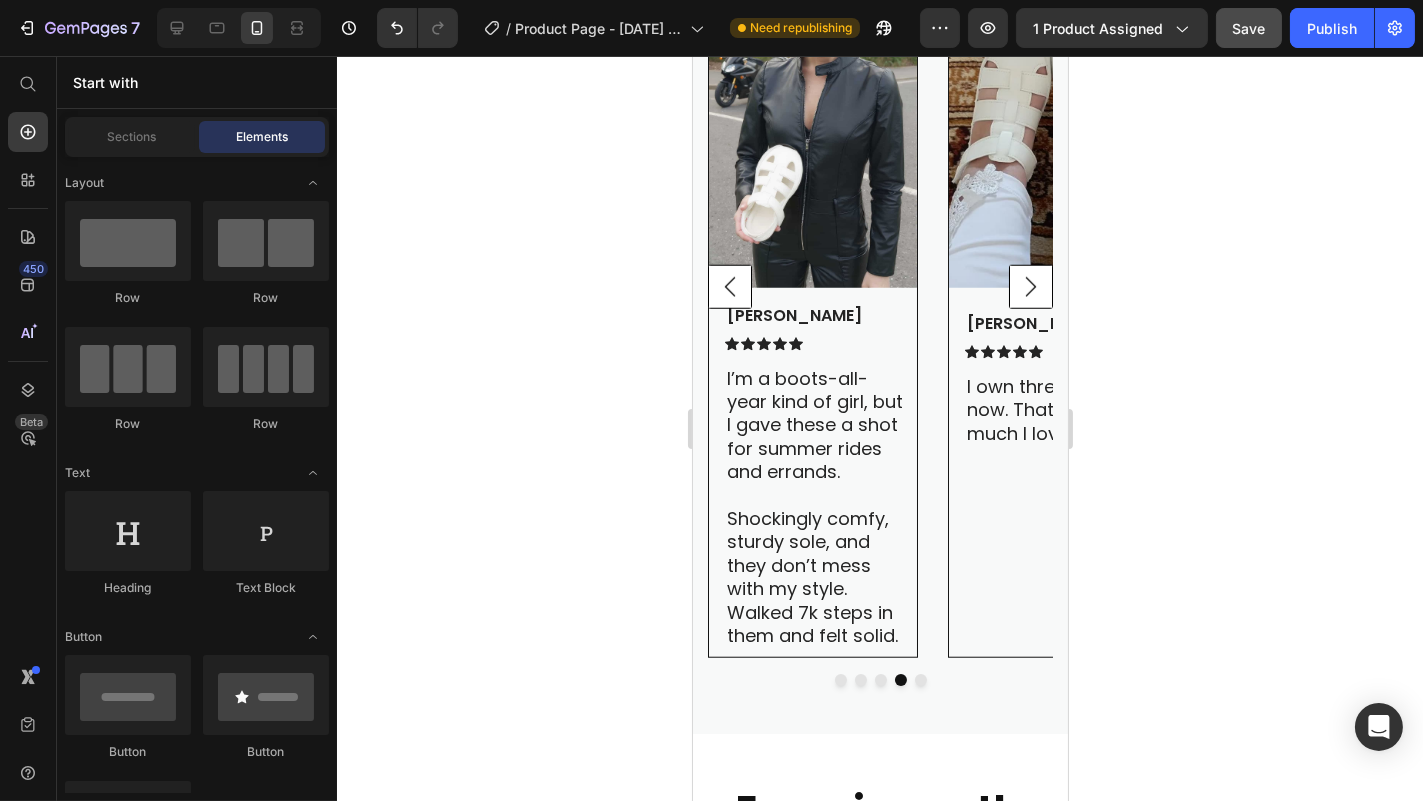 click on "7   /  Product Page - [DATE] 01:11:46 Need republishing Preview 1 product assigned  Save   Publish" 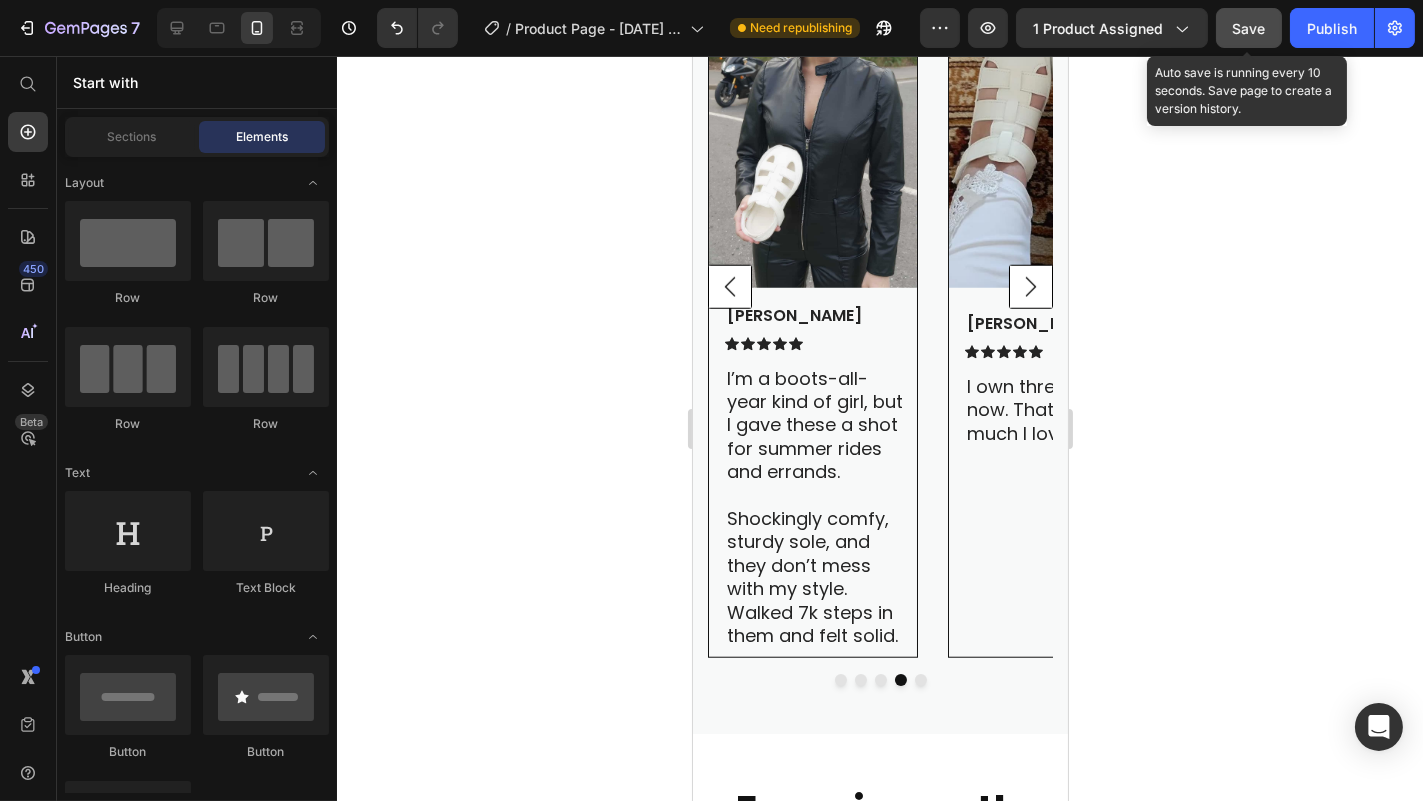click on "Save" at bounding box center [1249, 28] 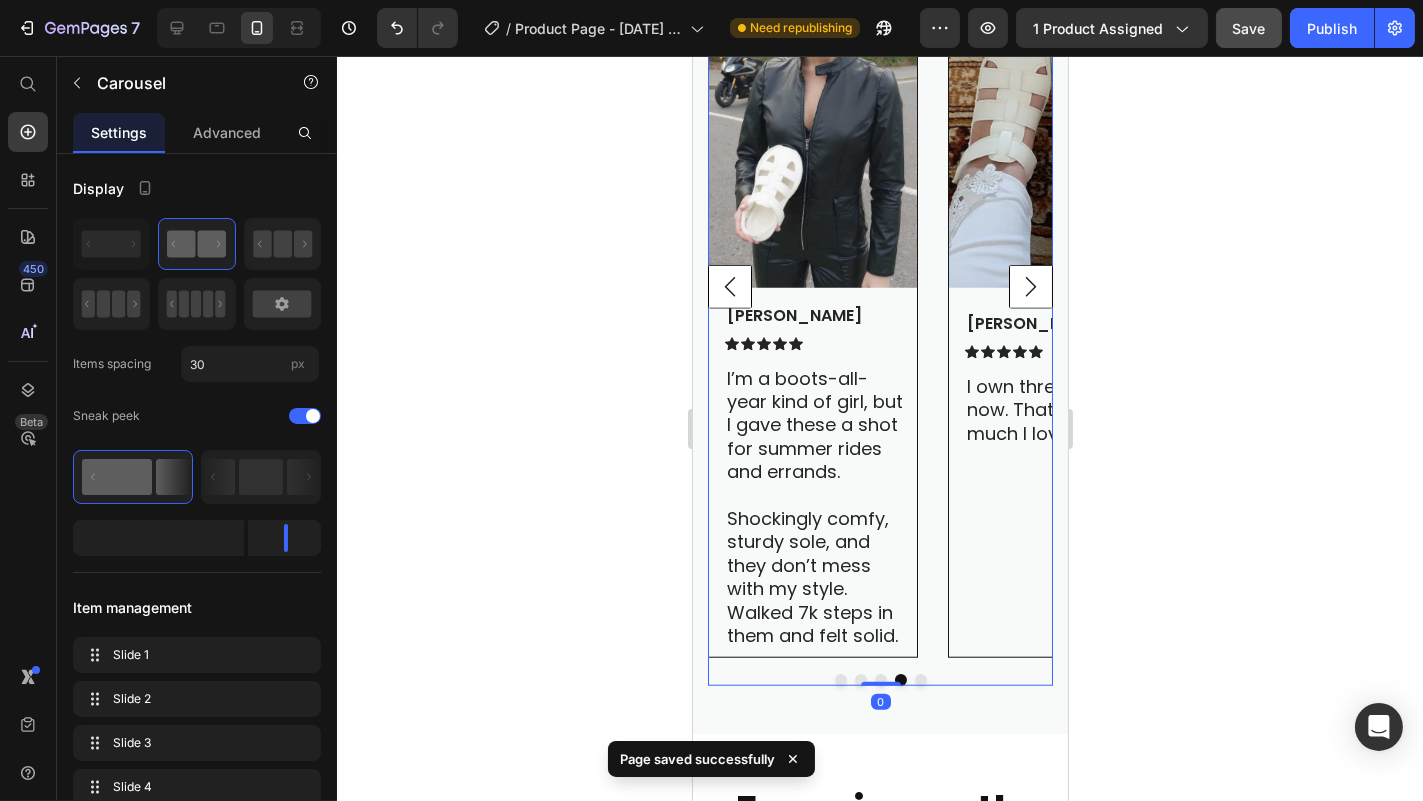 click 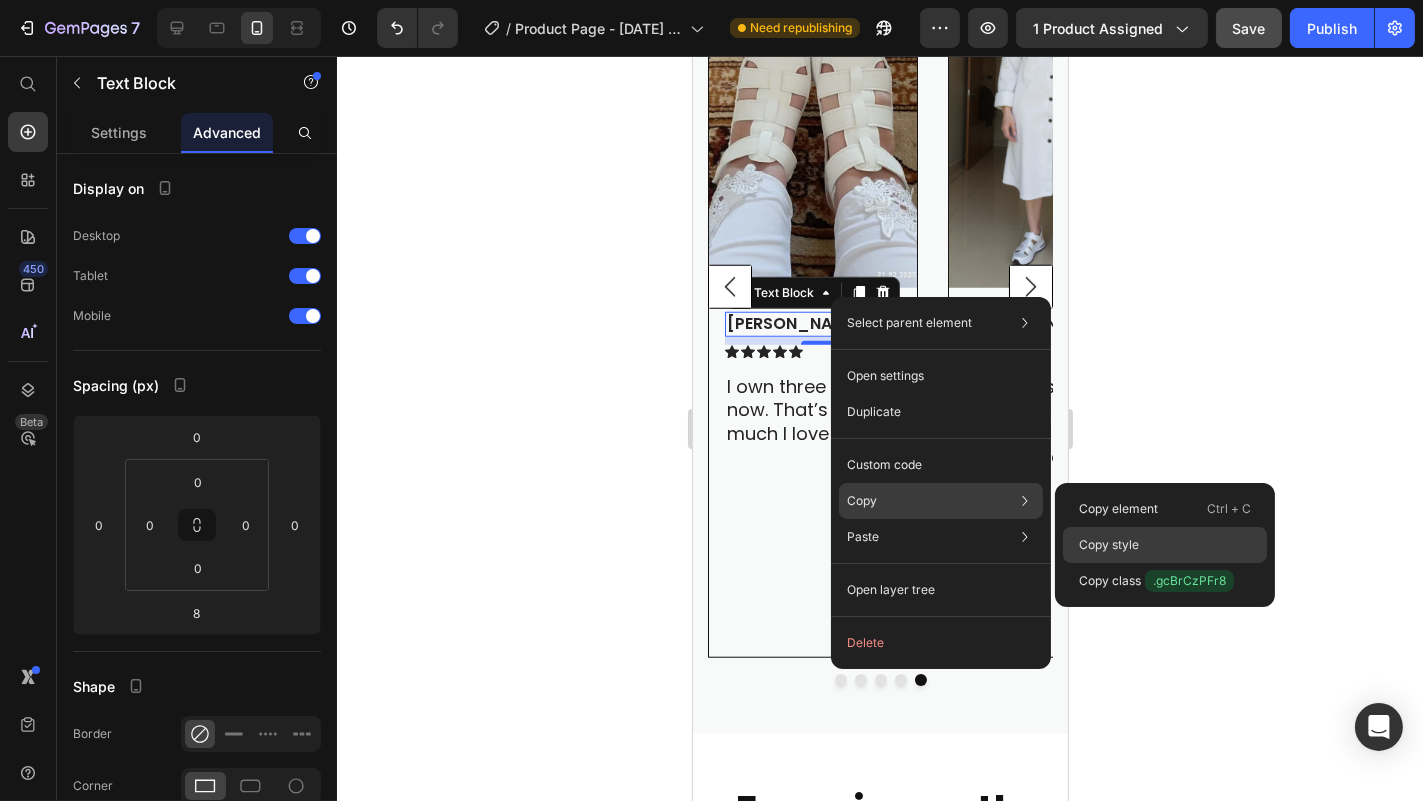 click on "Copy style" at bounding box center [1109, 545] 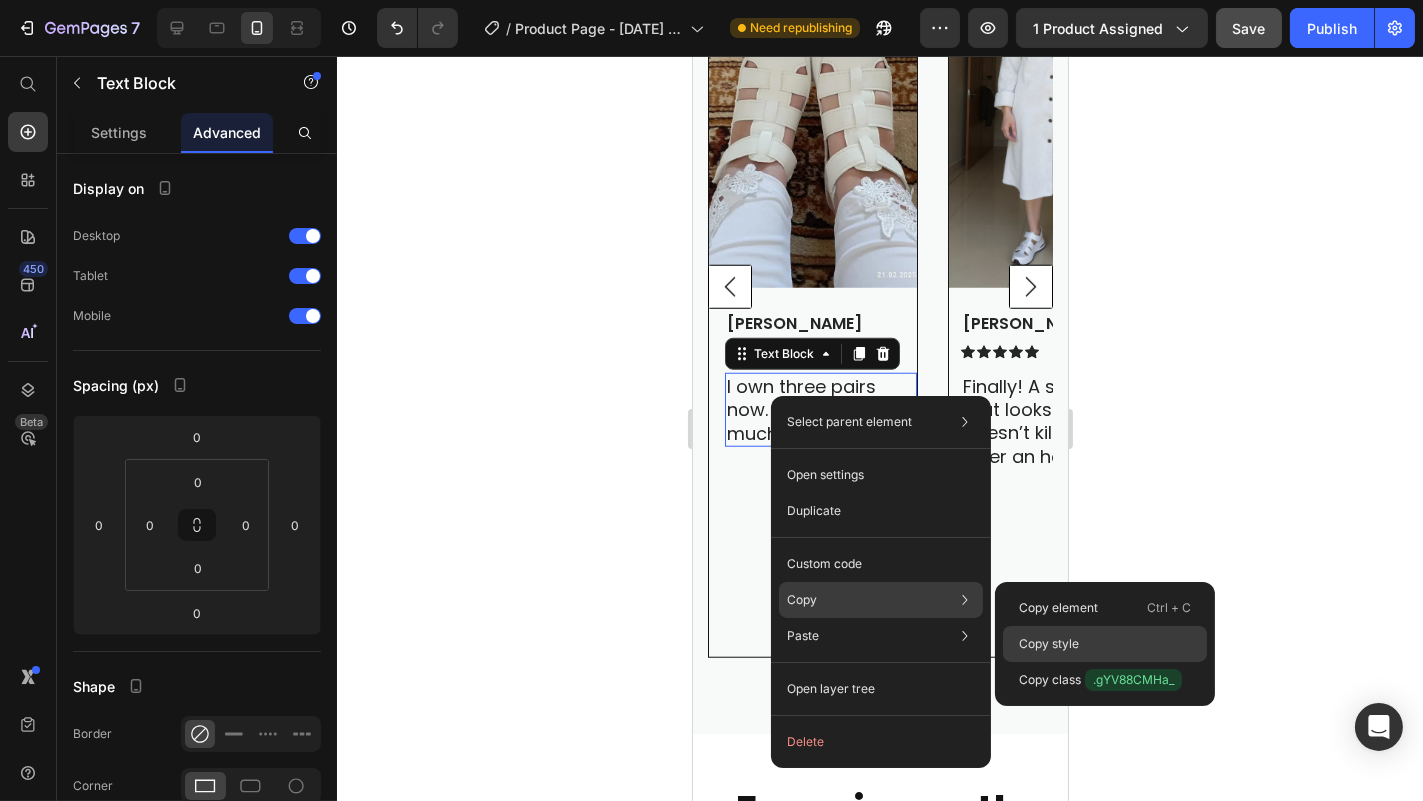 click on "Copy style" at bounding box center (1049, 644) 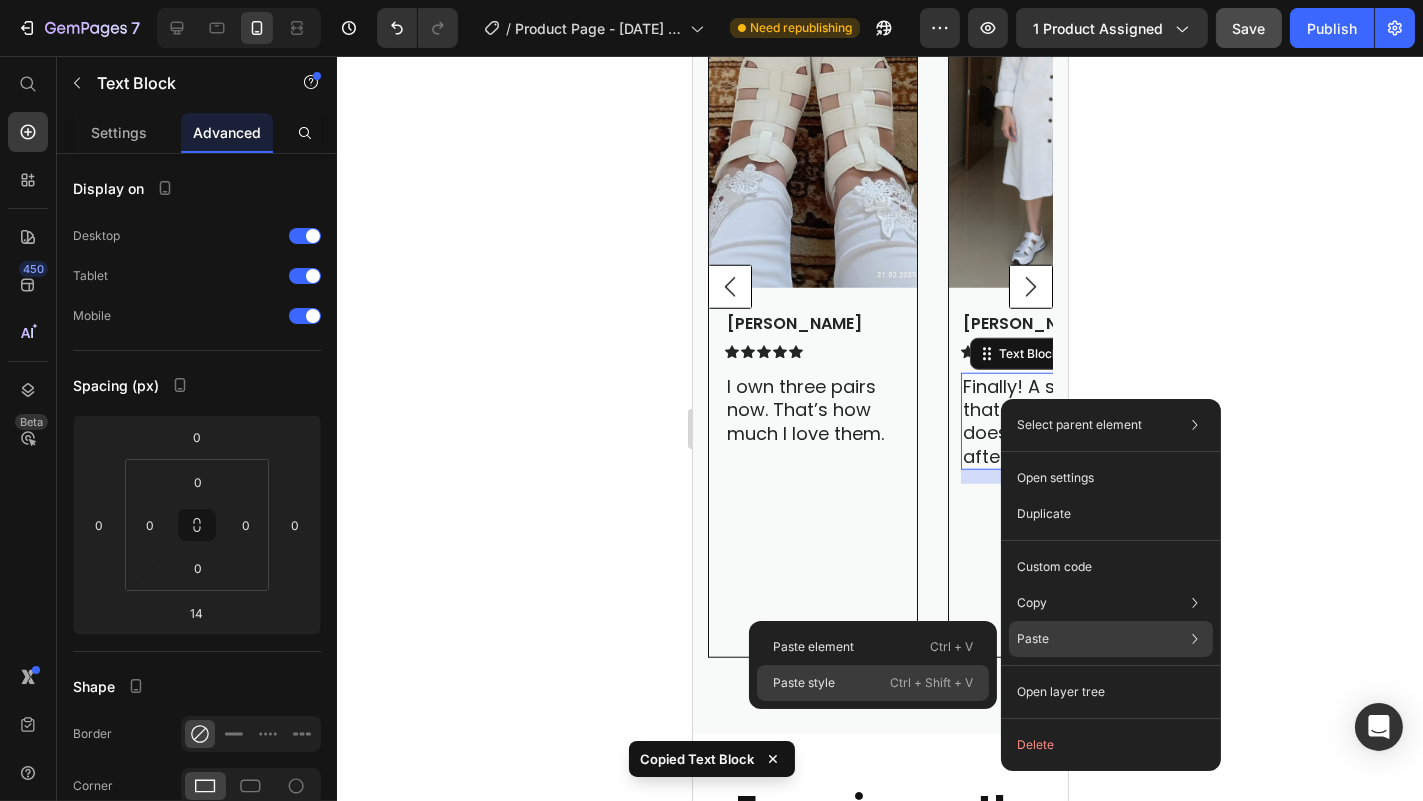 click on "Ctrl + Shift + V" at bounding box center [931, 683] 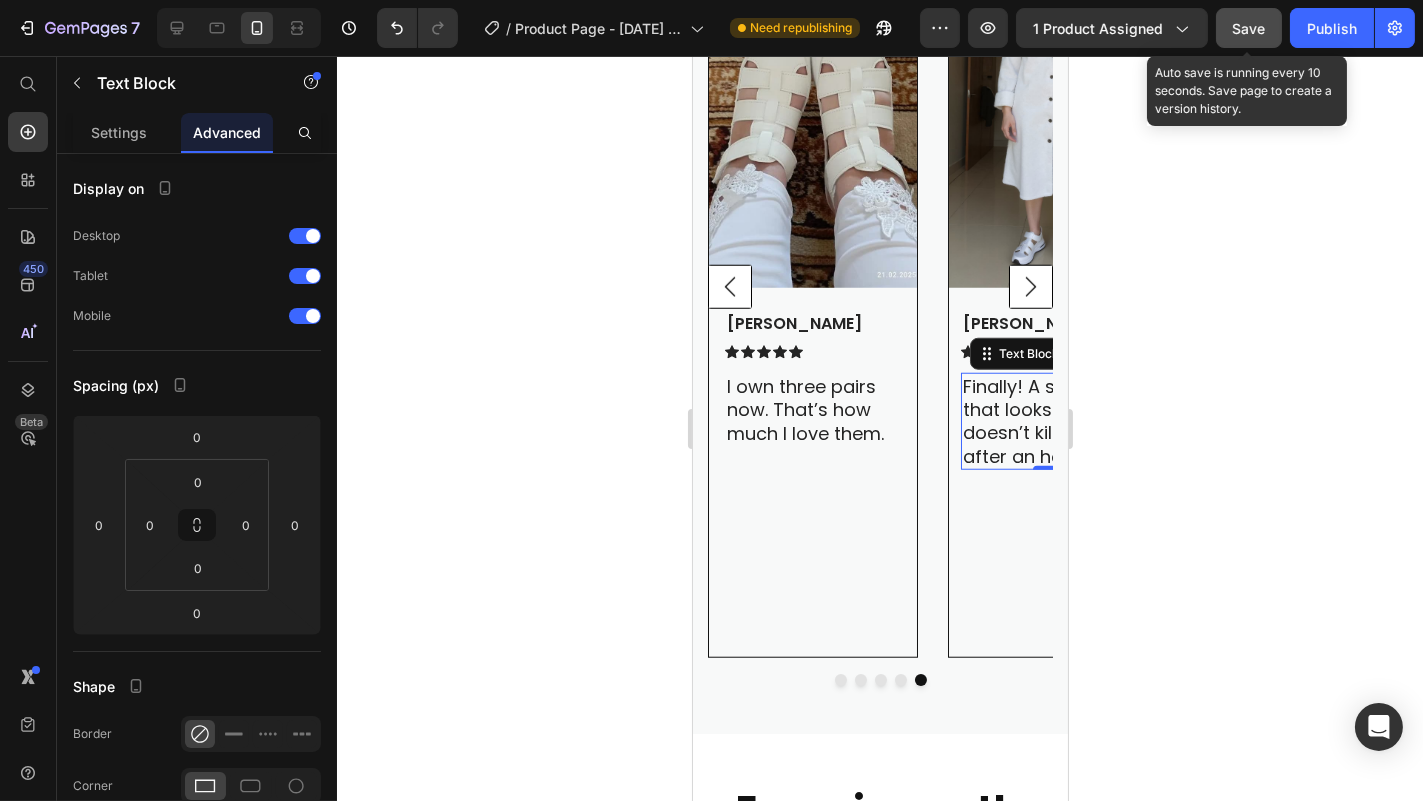 click on "Save" at bounding box center (1249, 28) 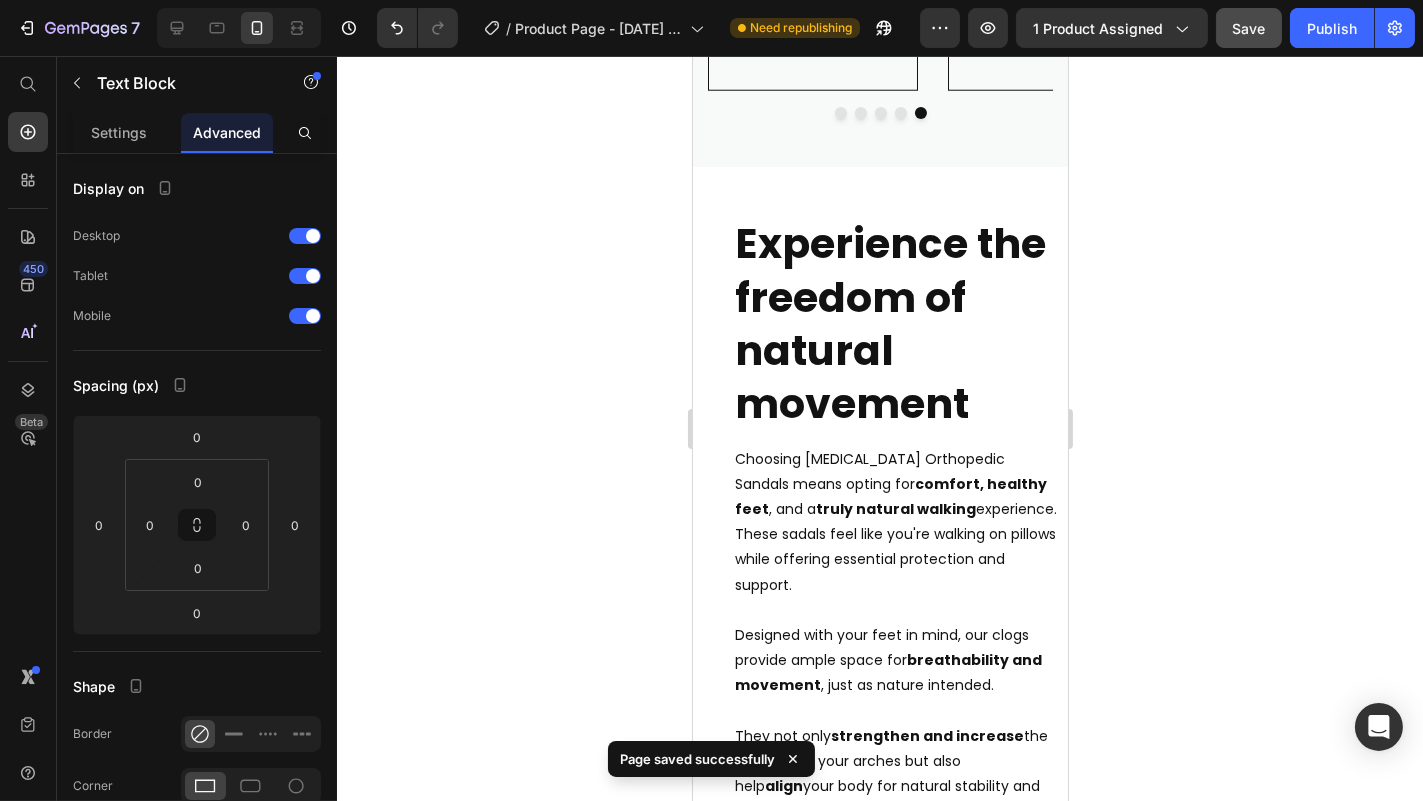 scroll, scrollTop: 3579, scrollLeft: 0, axis: vertical 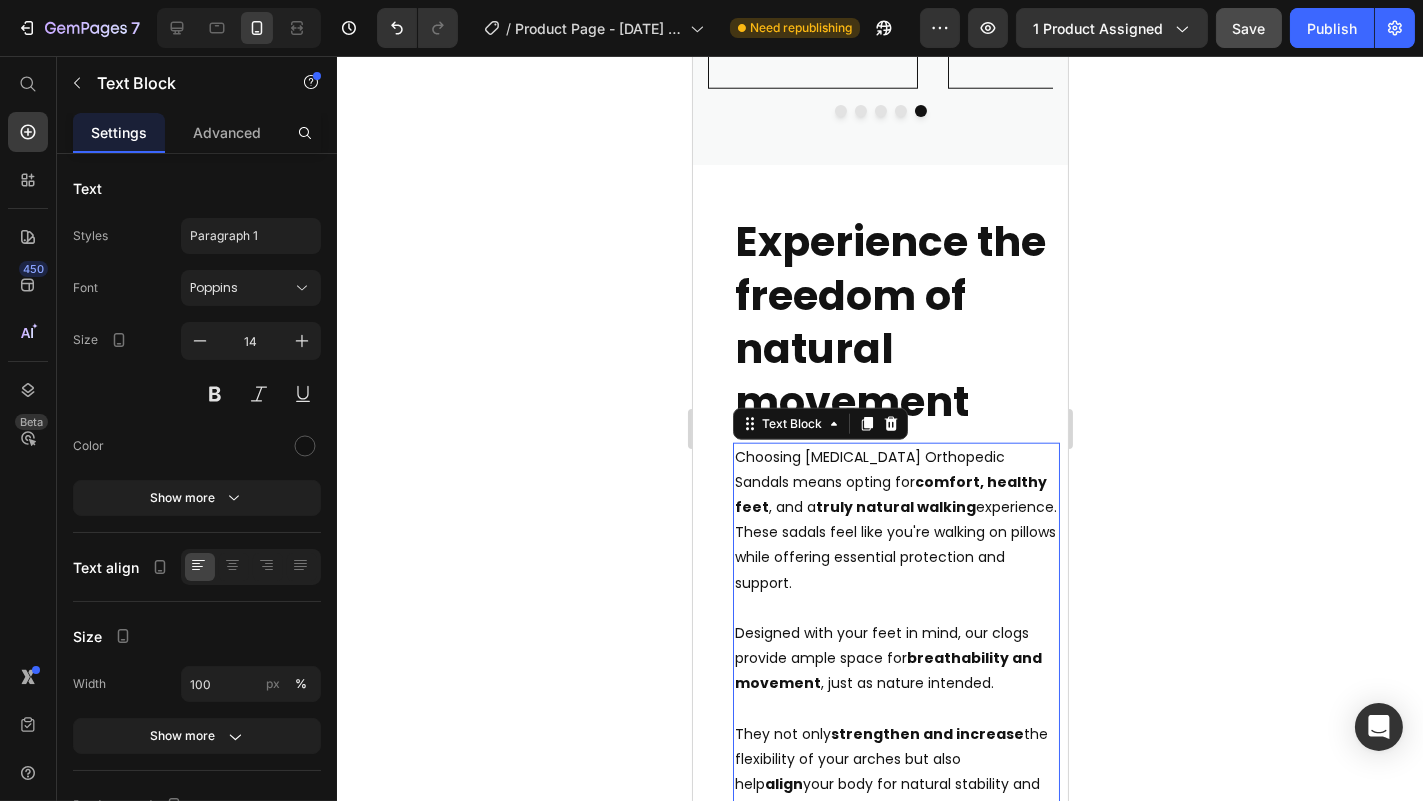 click on "Choosing Amira Orthopedic Sandals means opting for  comfort, healthy feet , and a  truly natural walking  experience. These sadals feel like you're walking on pillows while offering essential protection and support." at bounding box center [895, 520] 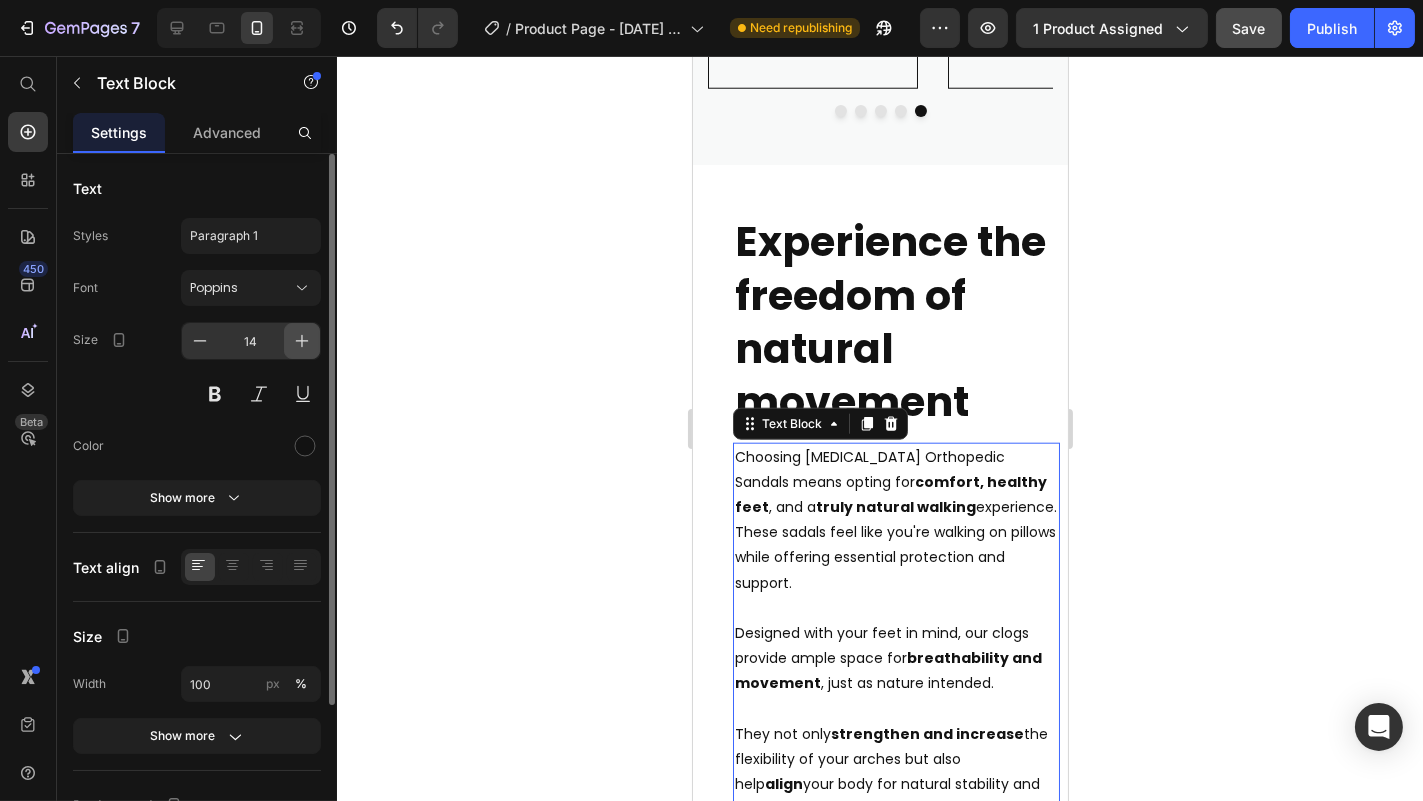 click 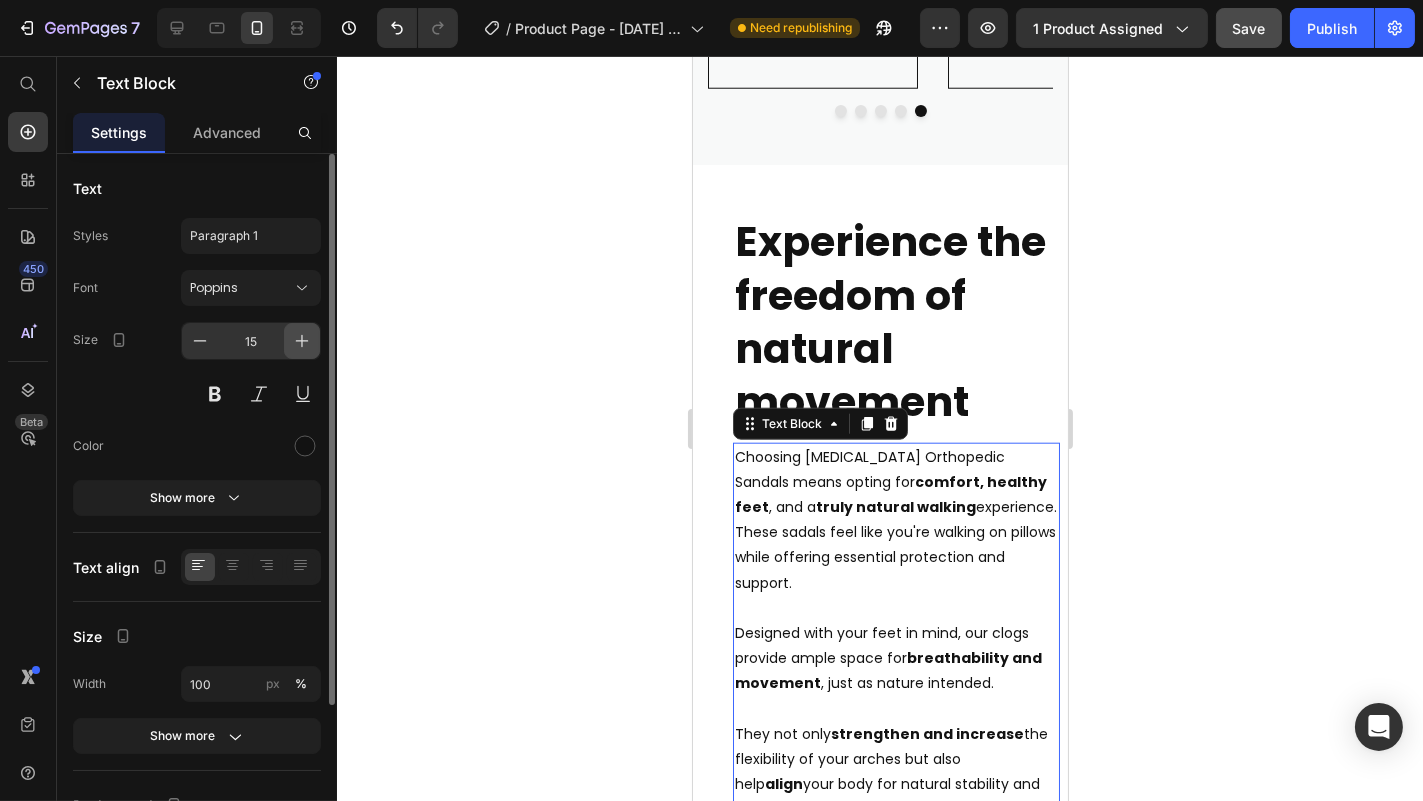 click 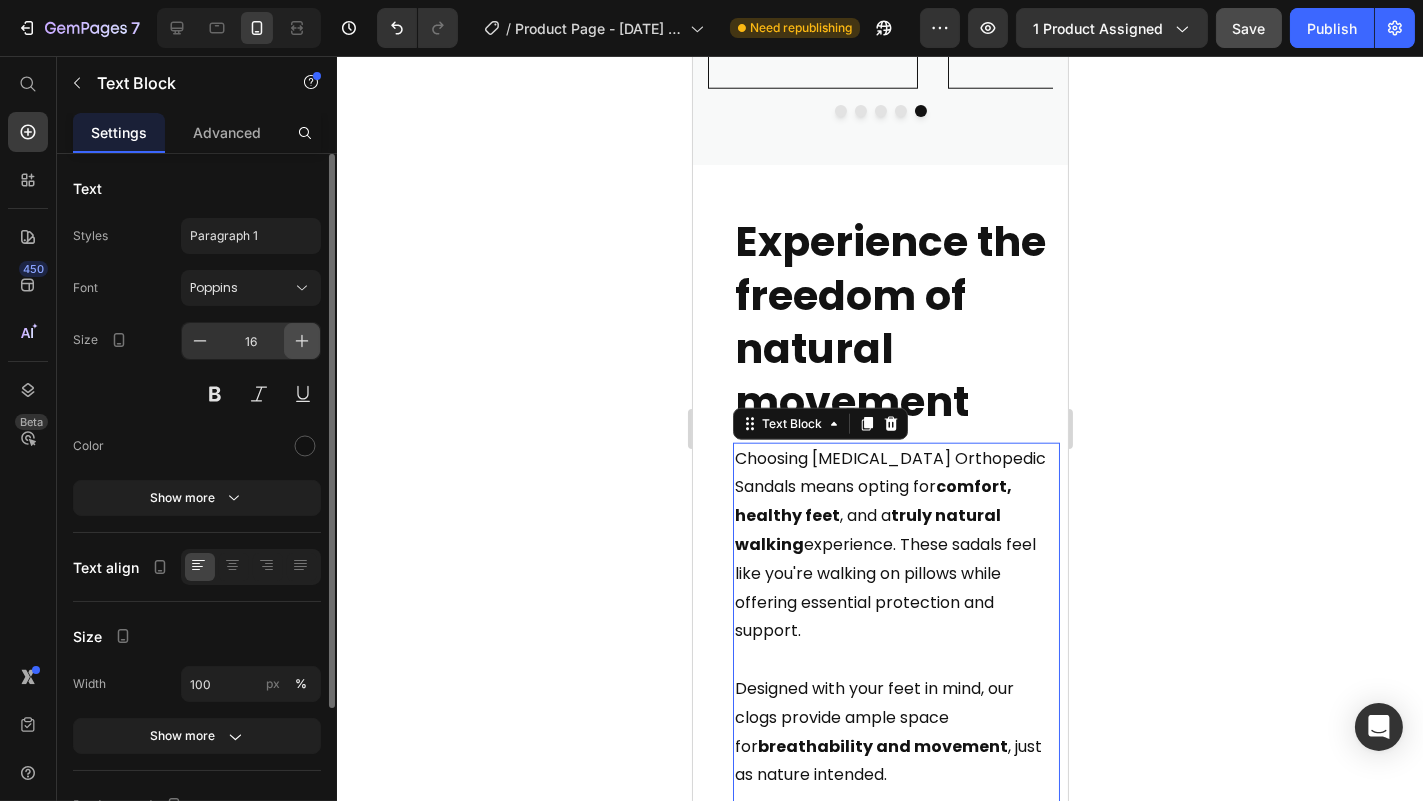 click 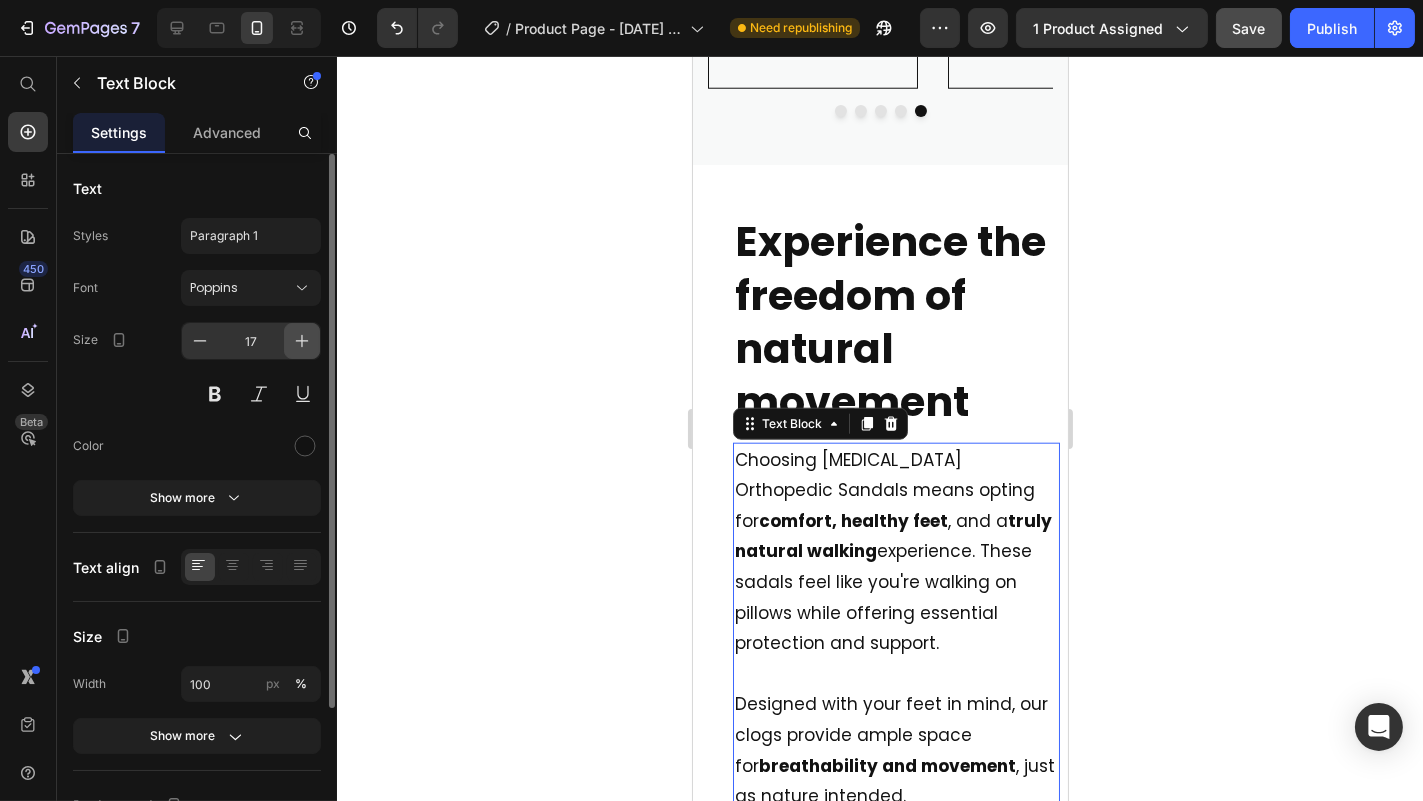 click 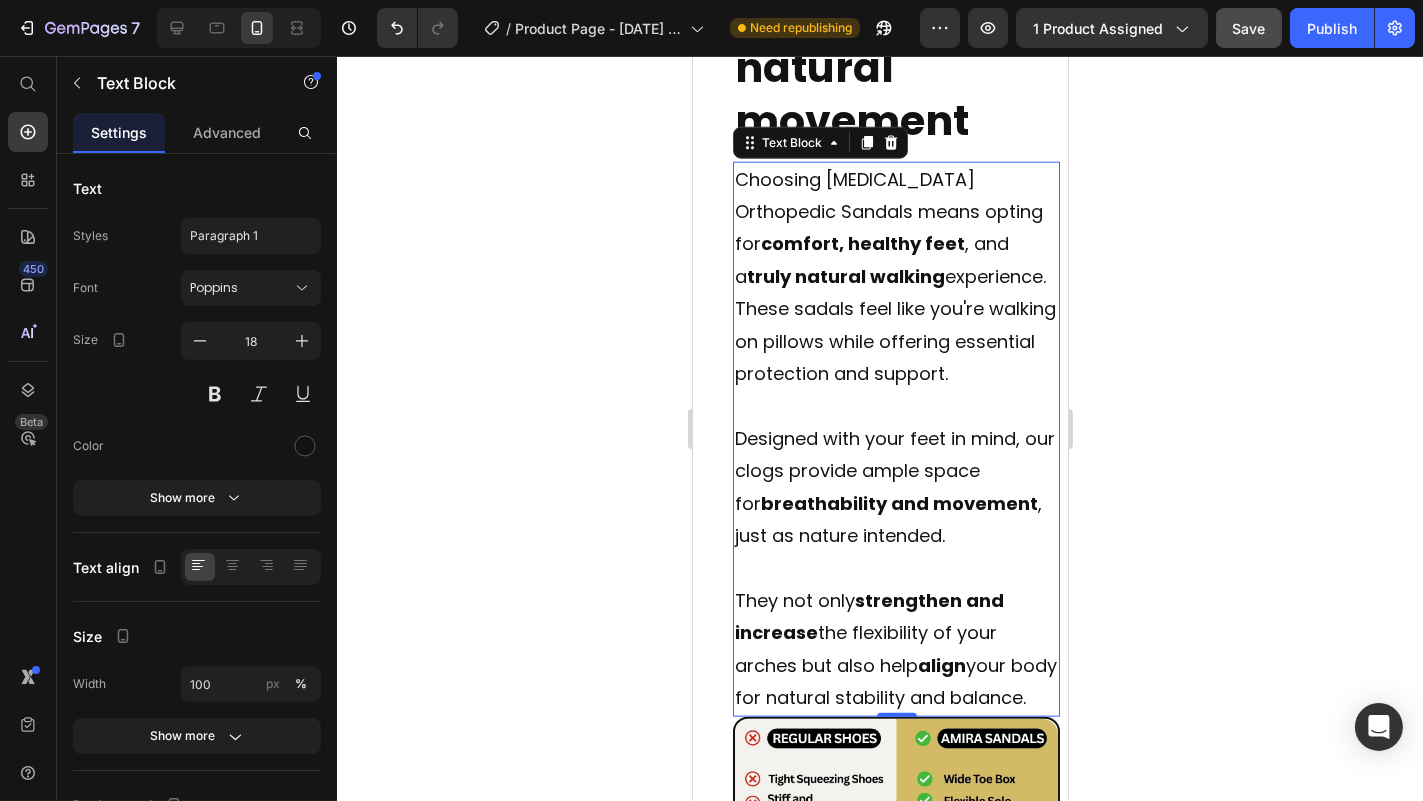 scroll, scrollTop: 3860, scrollLeft: 0, axis: vertical 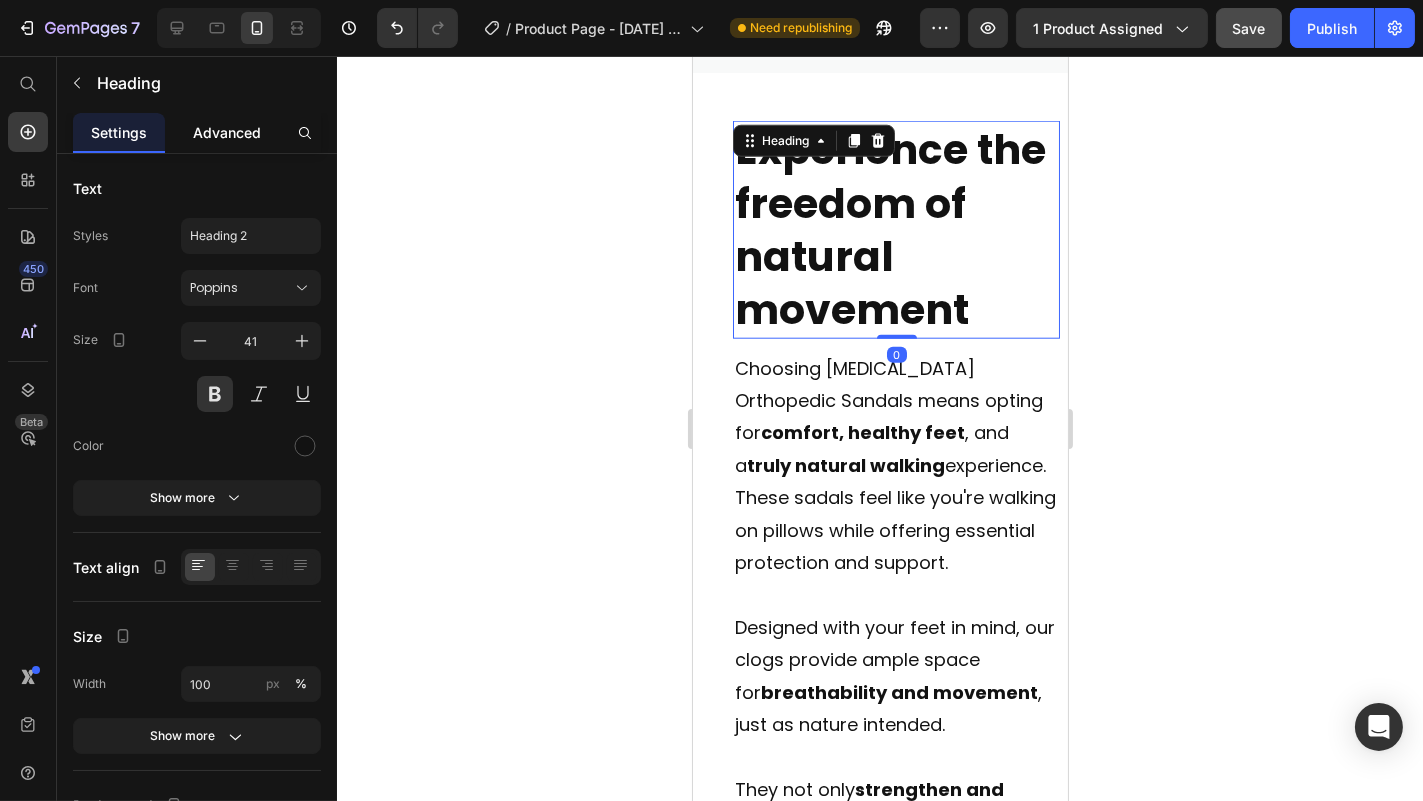 click on "Advanced" 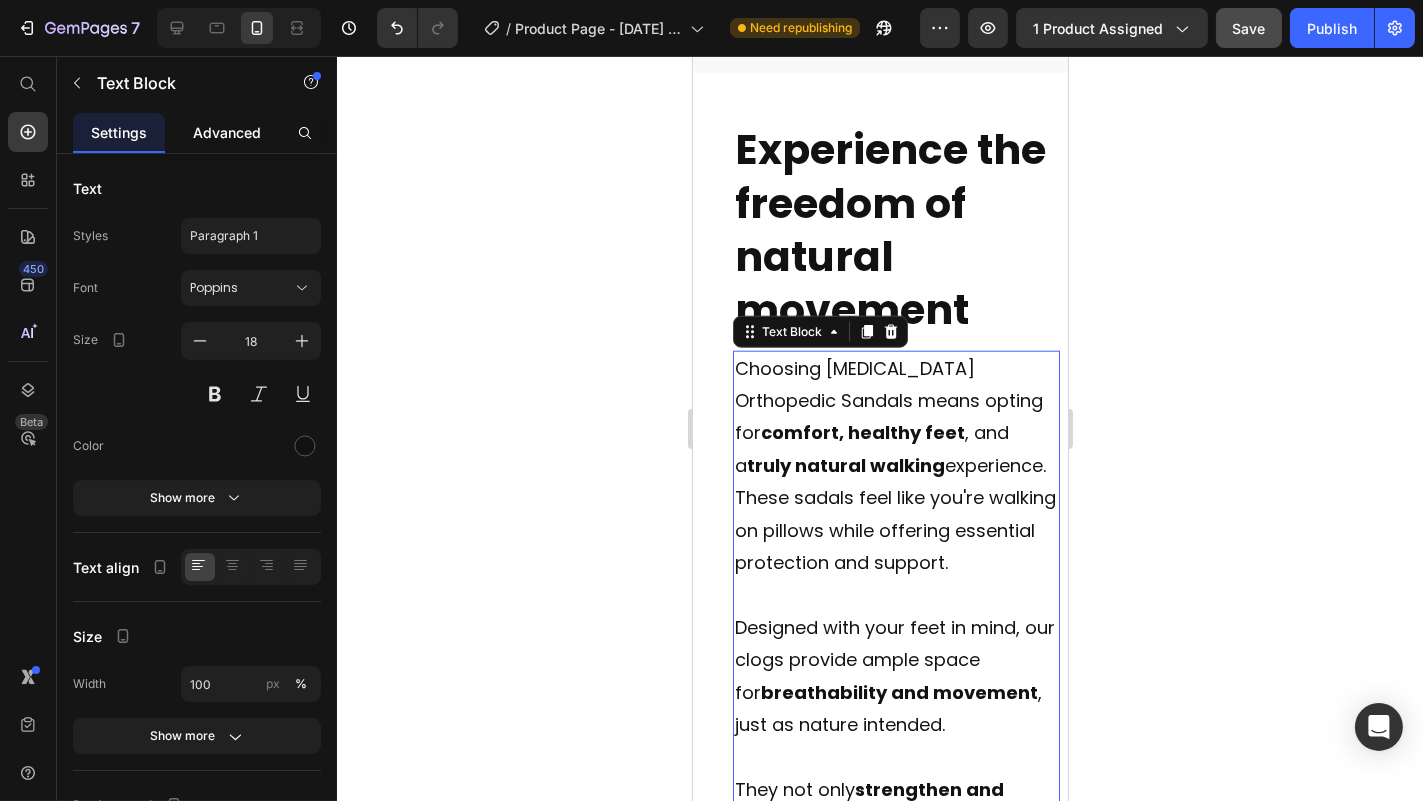click on "Advanced" at bounding box center (227, 132) 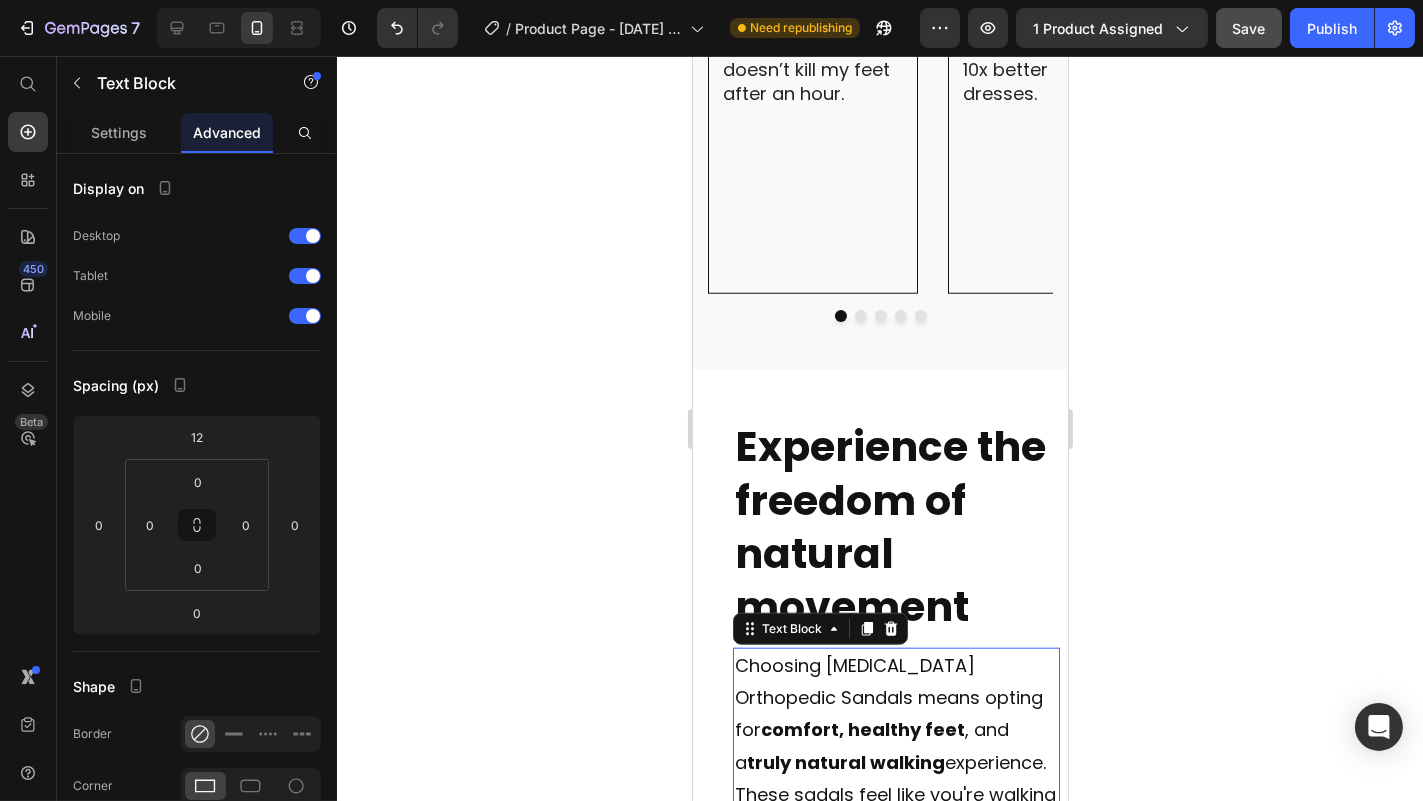 scroll, scrollTop: 3369, scrollLeft: 0, axis: vertical 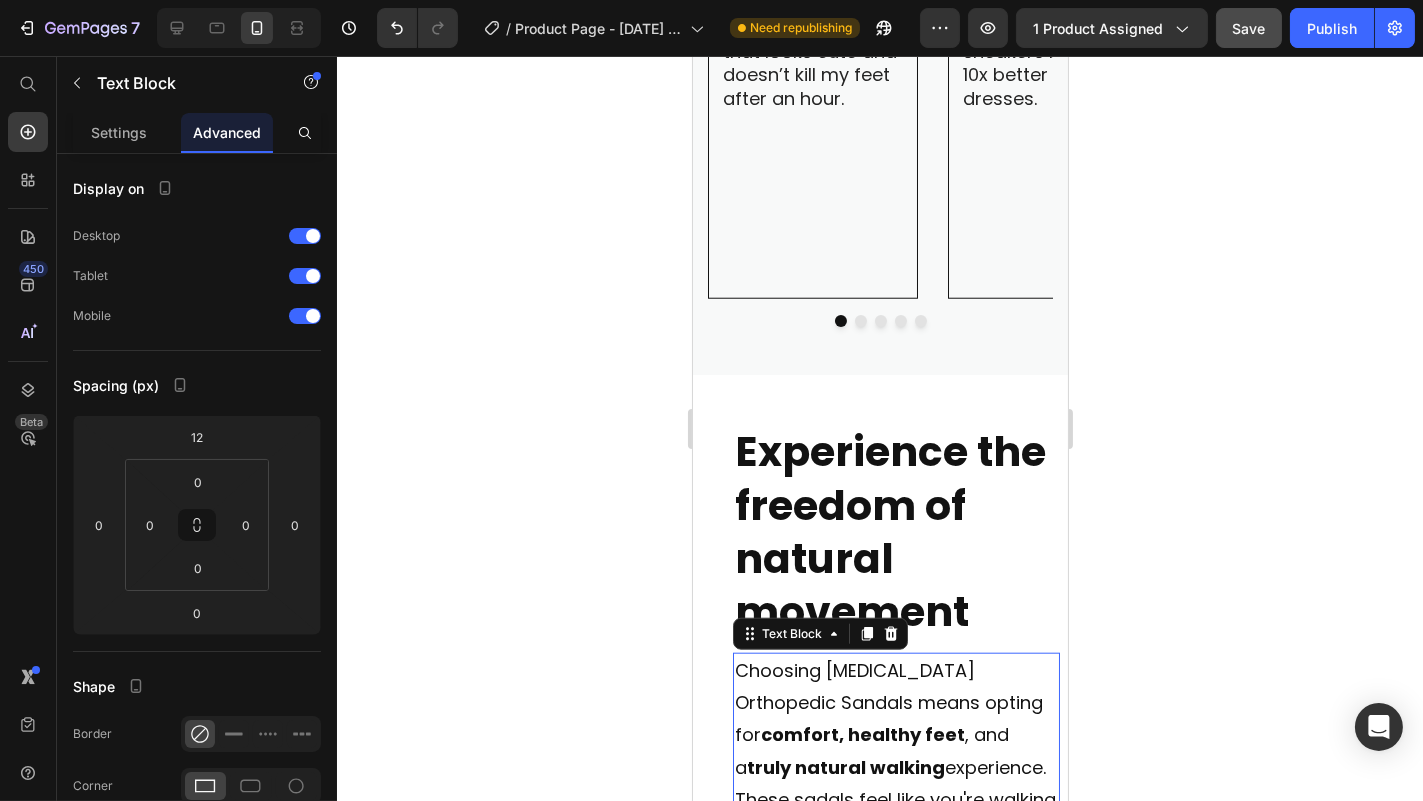 click 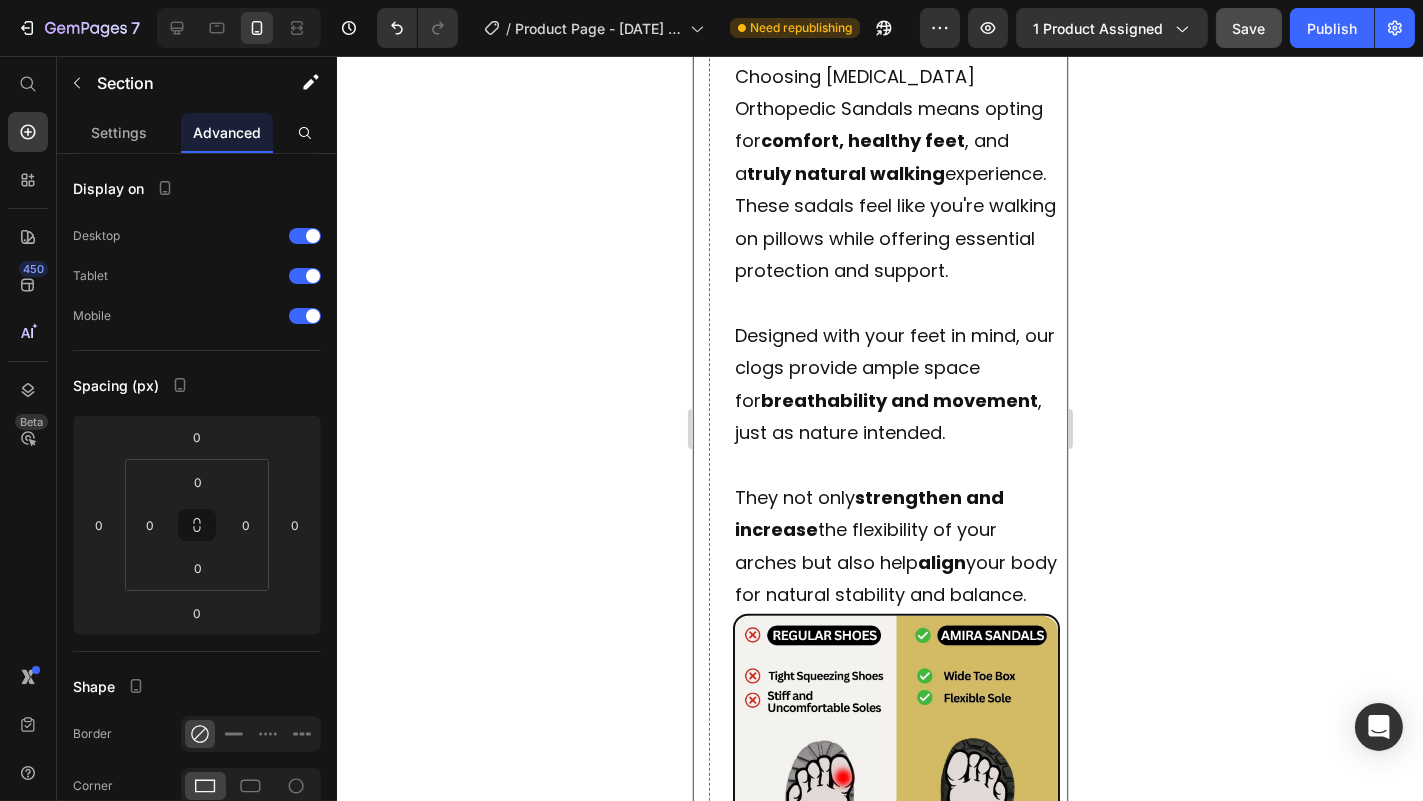 scroll, scrollTop: 3962, scrollLeft: 0, axis: vertical 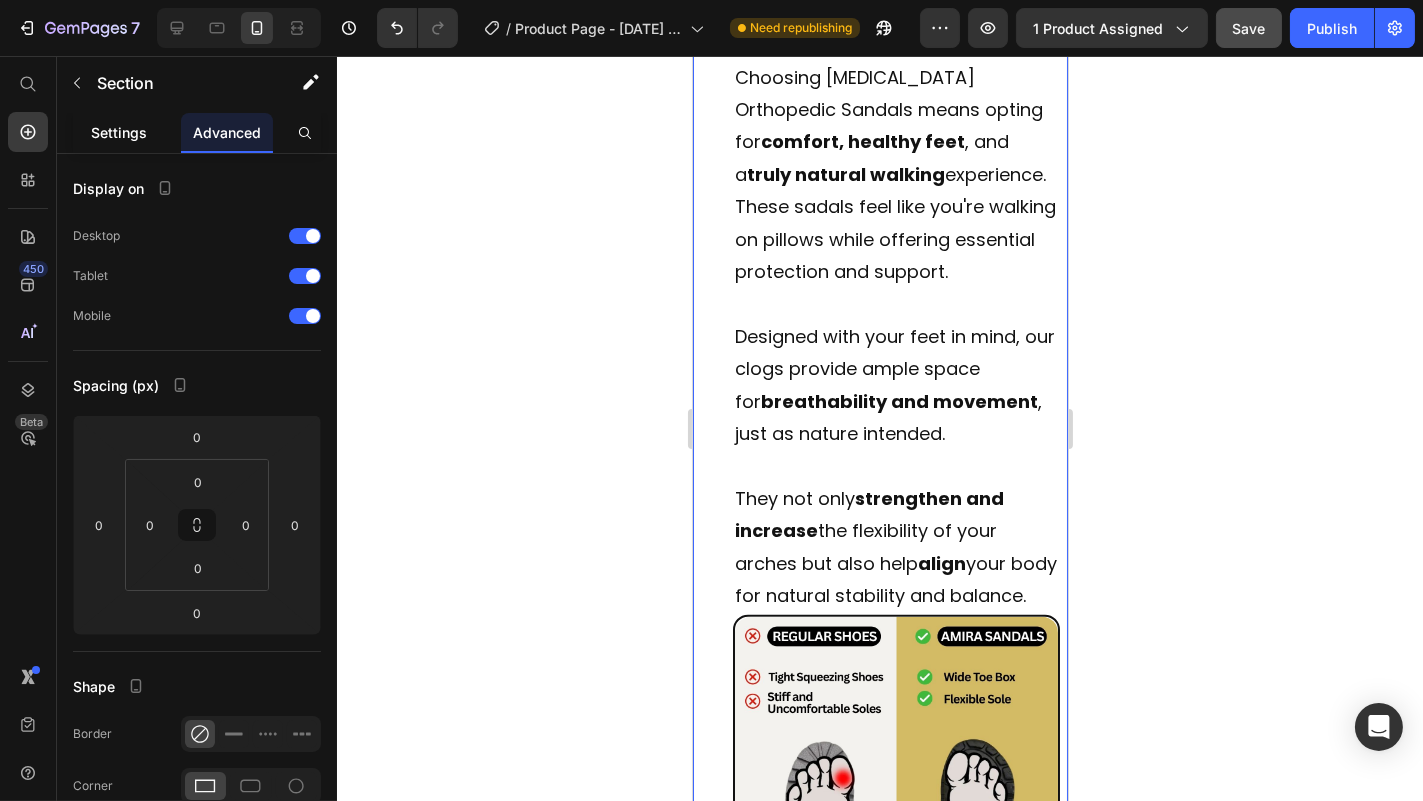 click on "Settings" at bounding box center (119, 132) 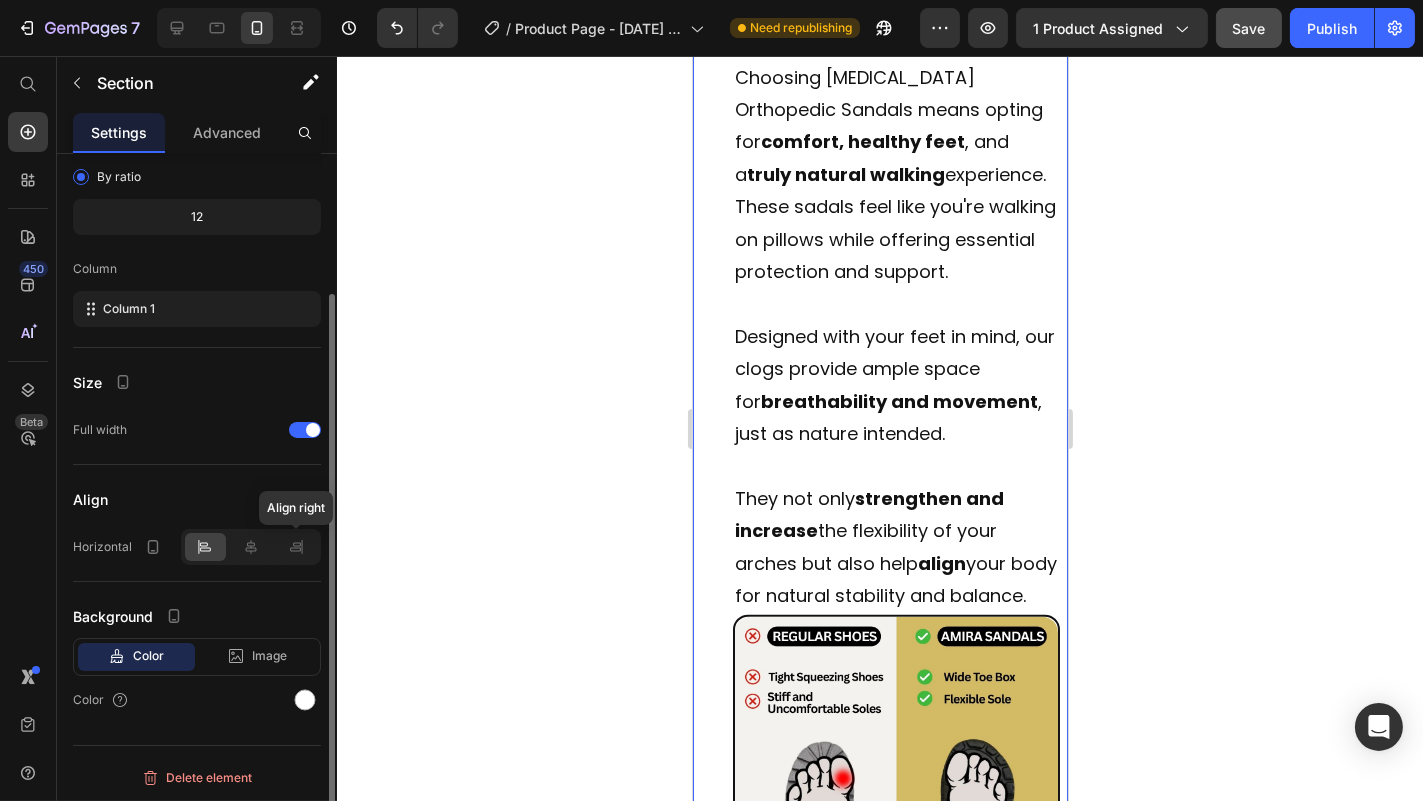 scroll, scrollTop: 0, scrollLeft: 0, axis: both 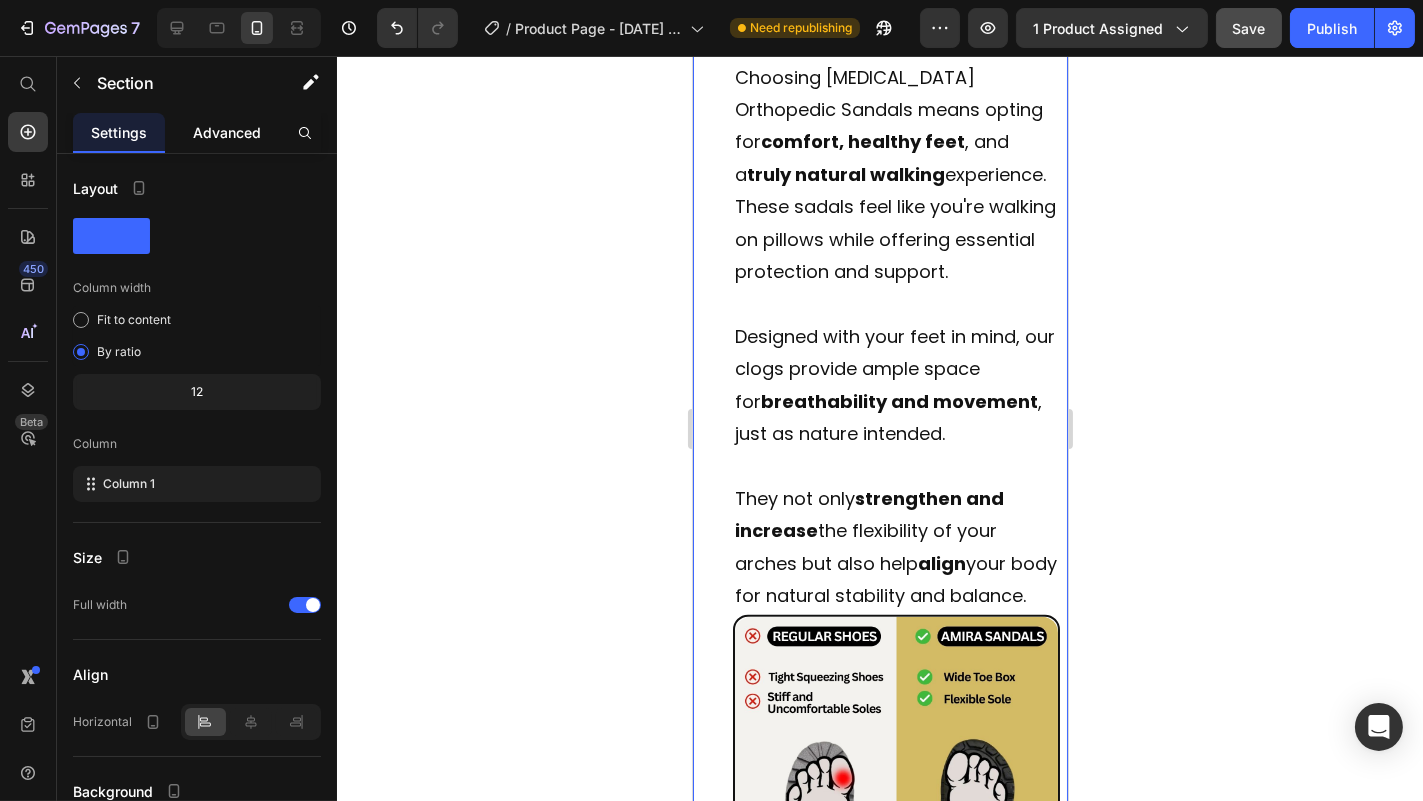 click on "Advanced" 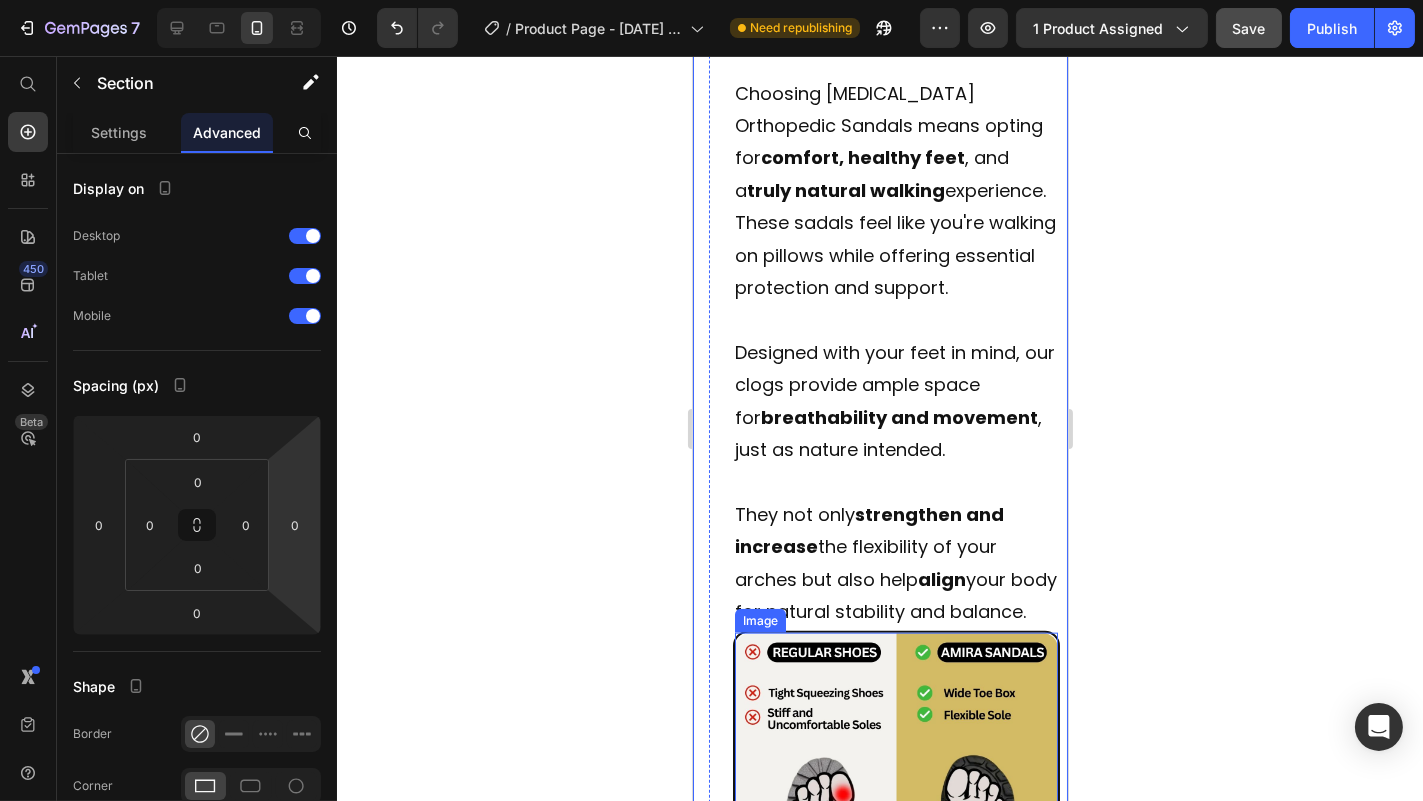 scroll, scrollTop: 3826, scrollLeft: 0, axis: vertical 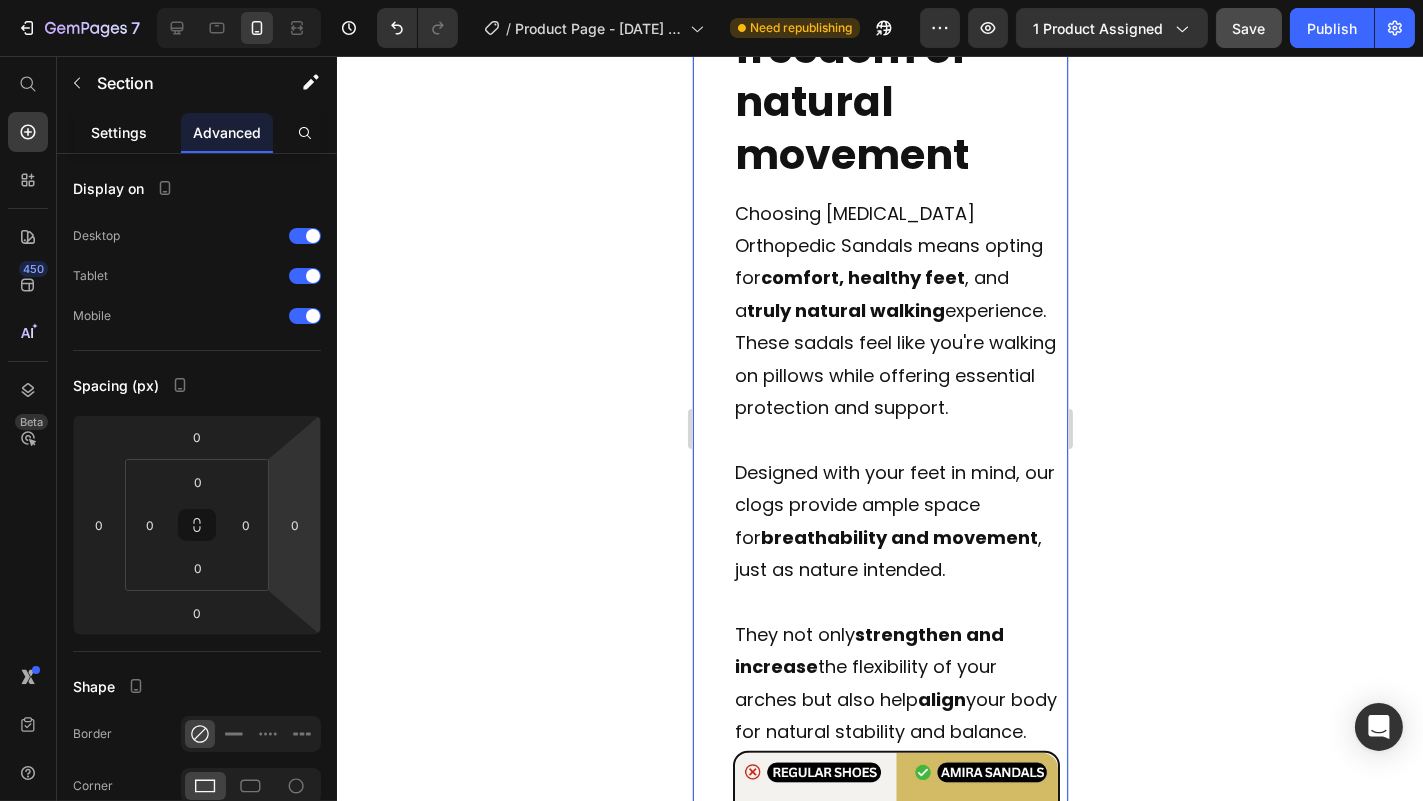 click on "Settings" at bounding box center (119, 132) 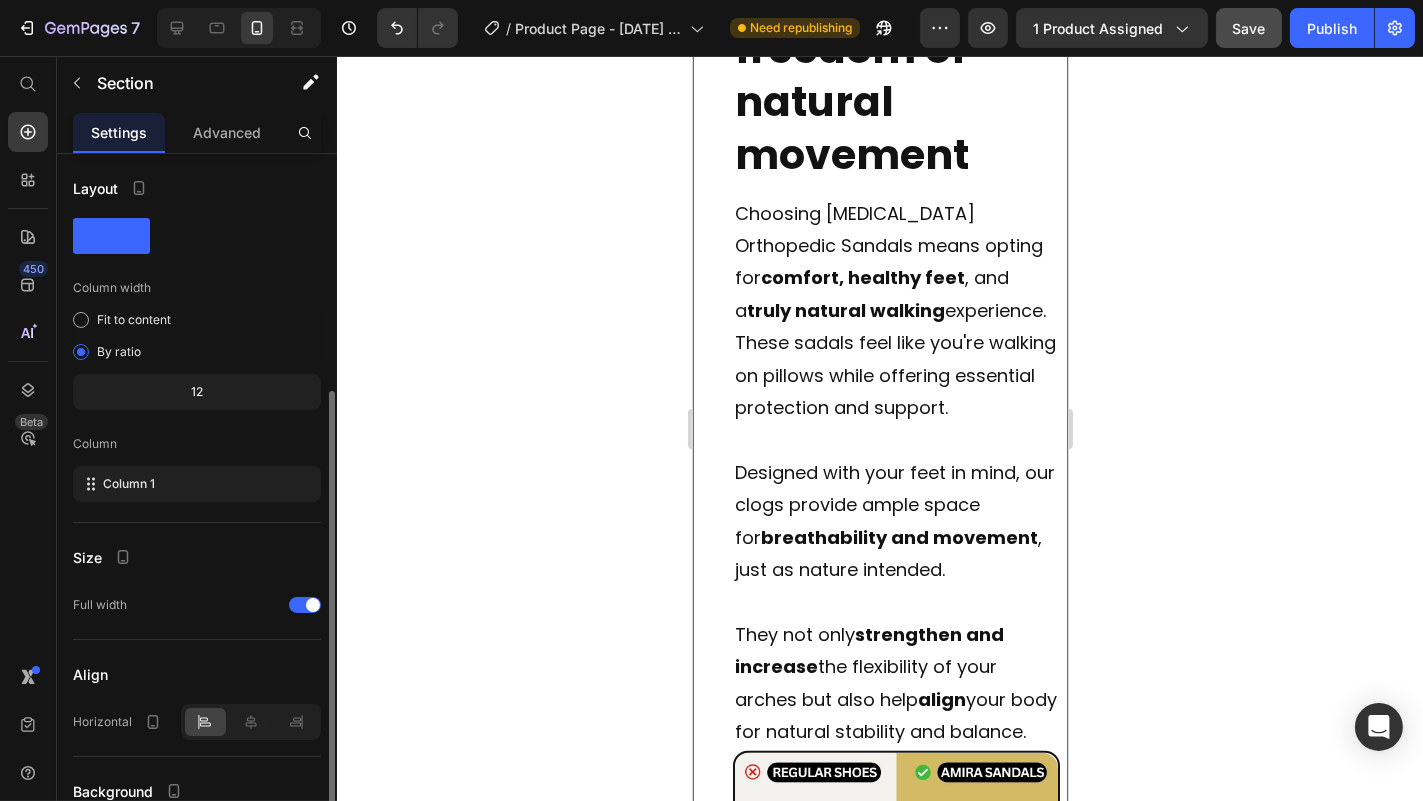 scroll, scrollTop: 175, scrollLeft: 0, axis: vertical 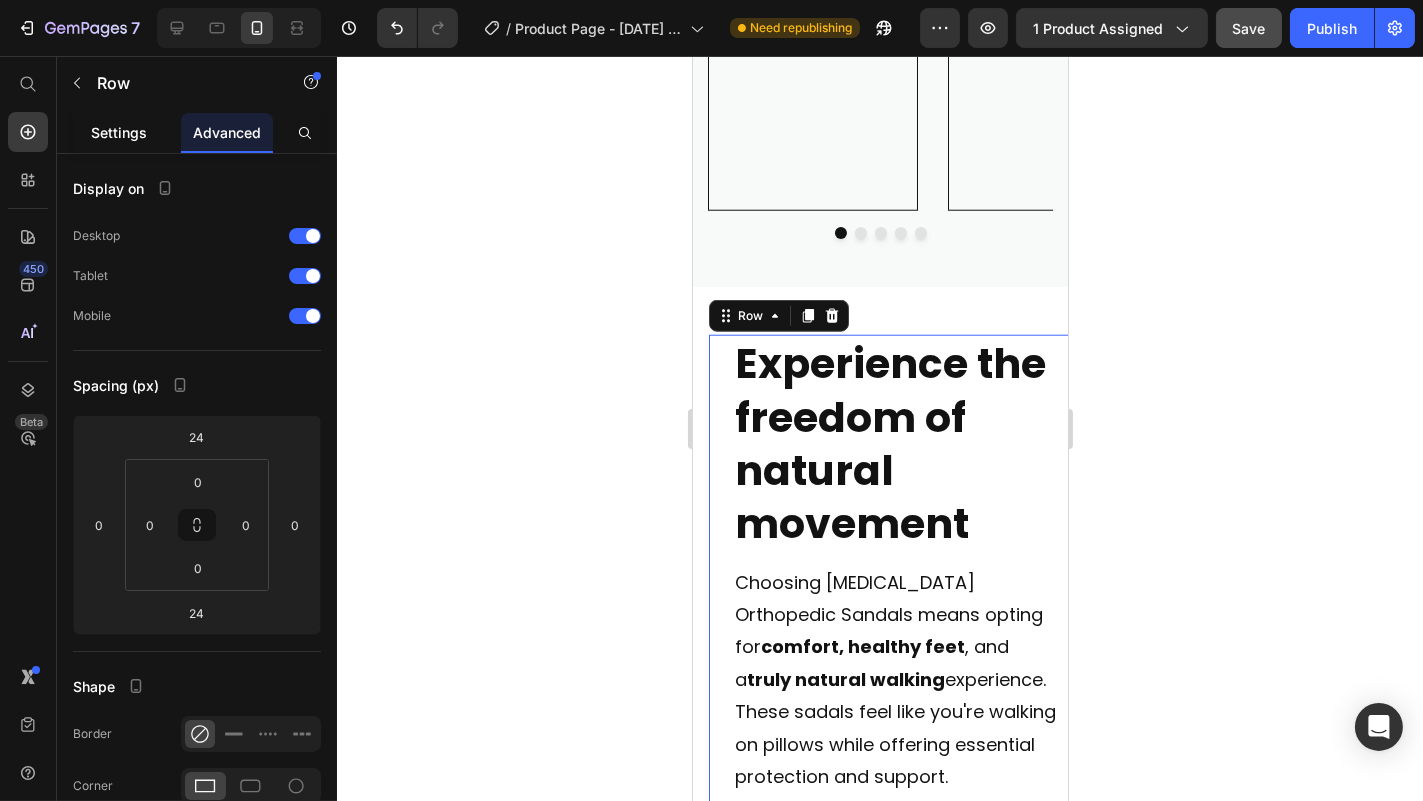 click on "Settings" at bounding box center (119, 132) 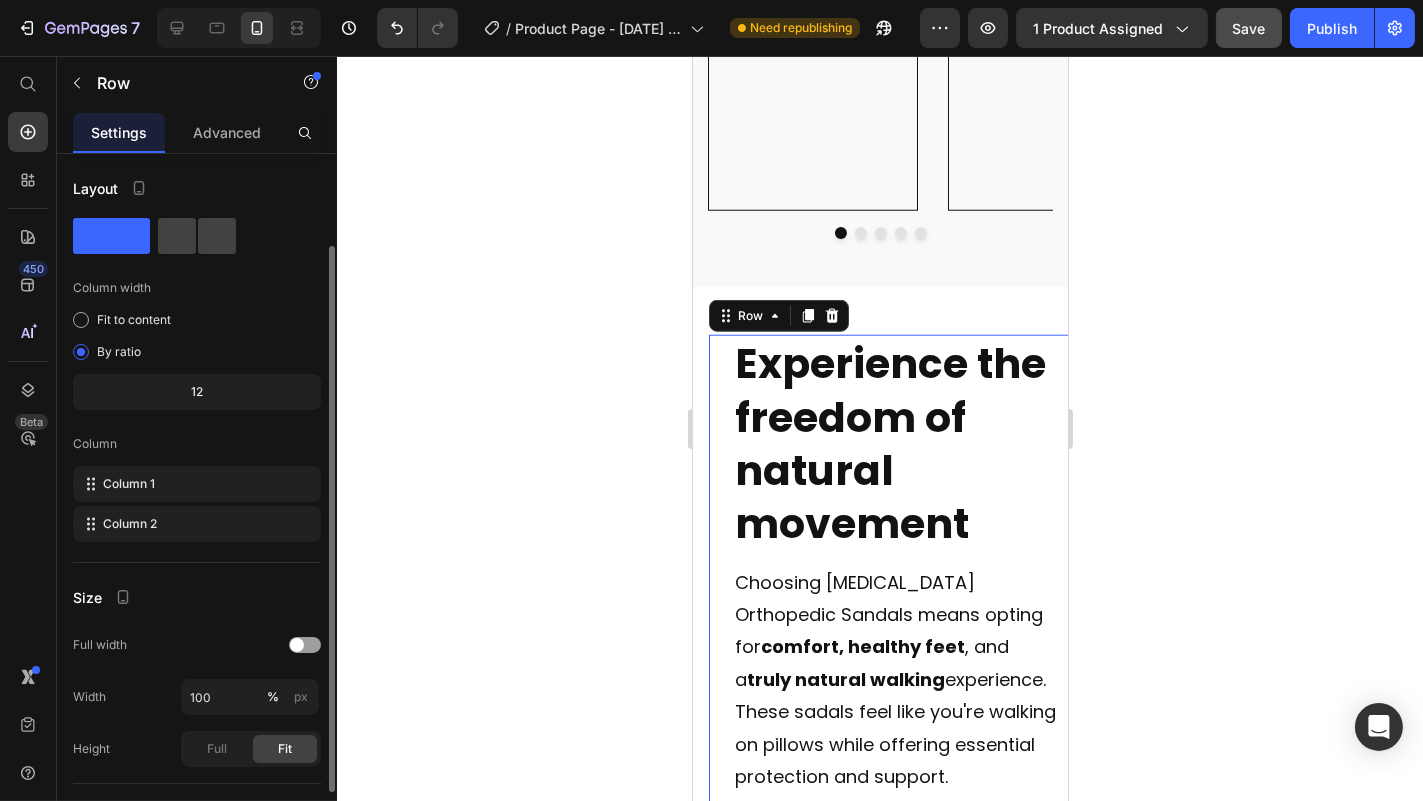 scroll, scrollTop: 202, scrollLeft: 0, axis: vertical 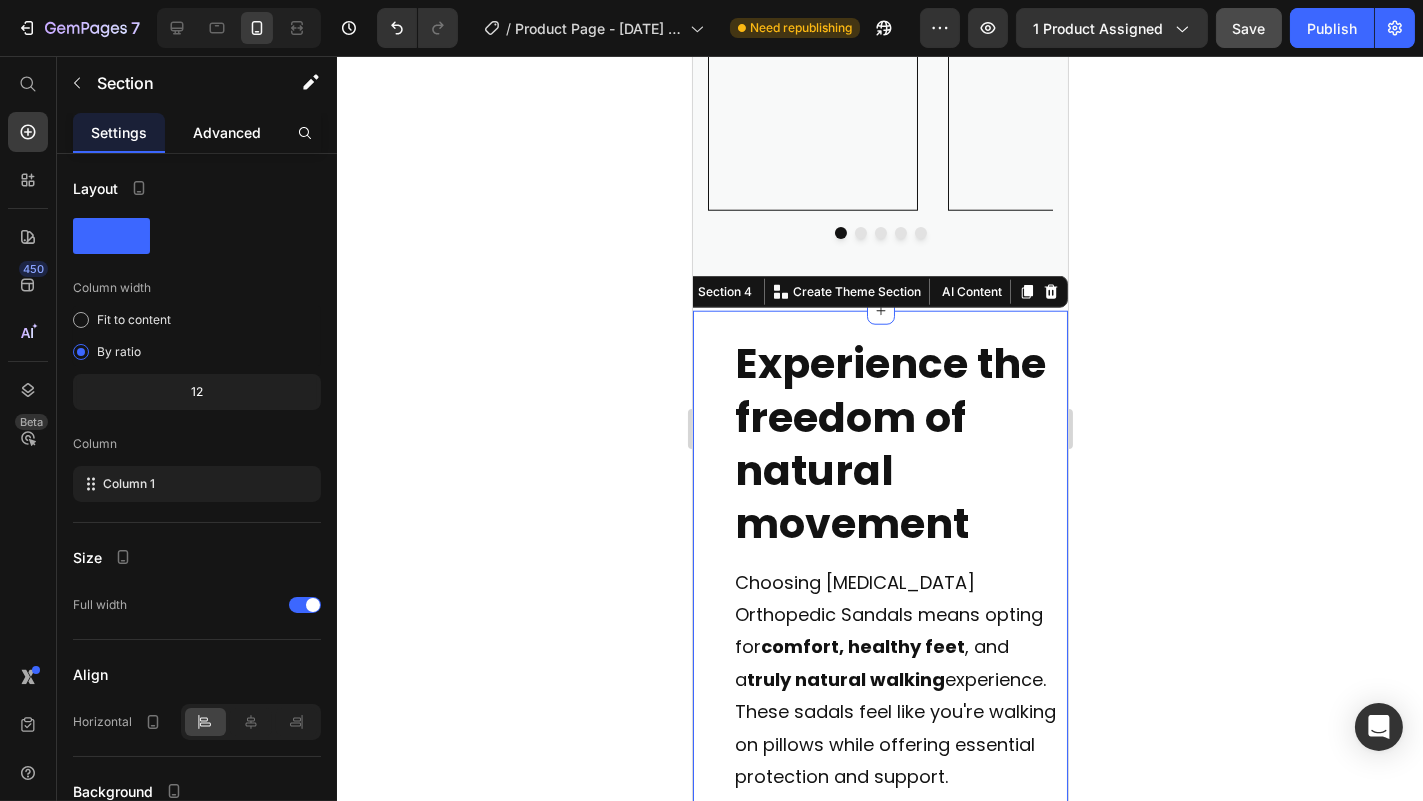 click on "Advanced" at bounding box center (227, 132) 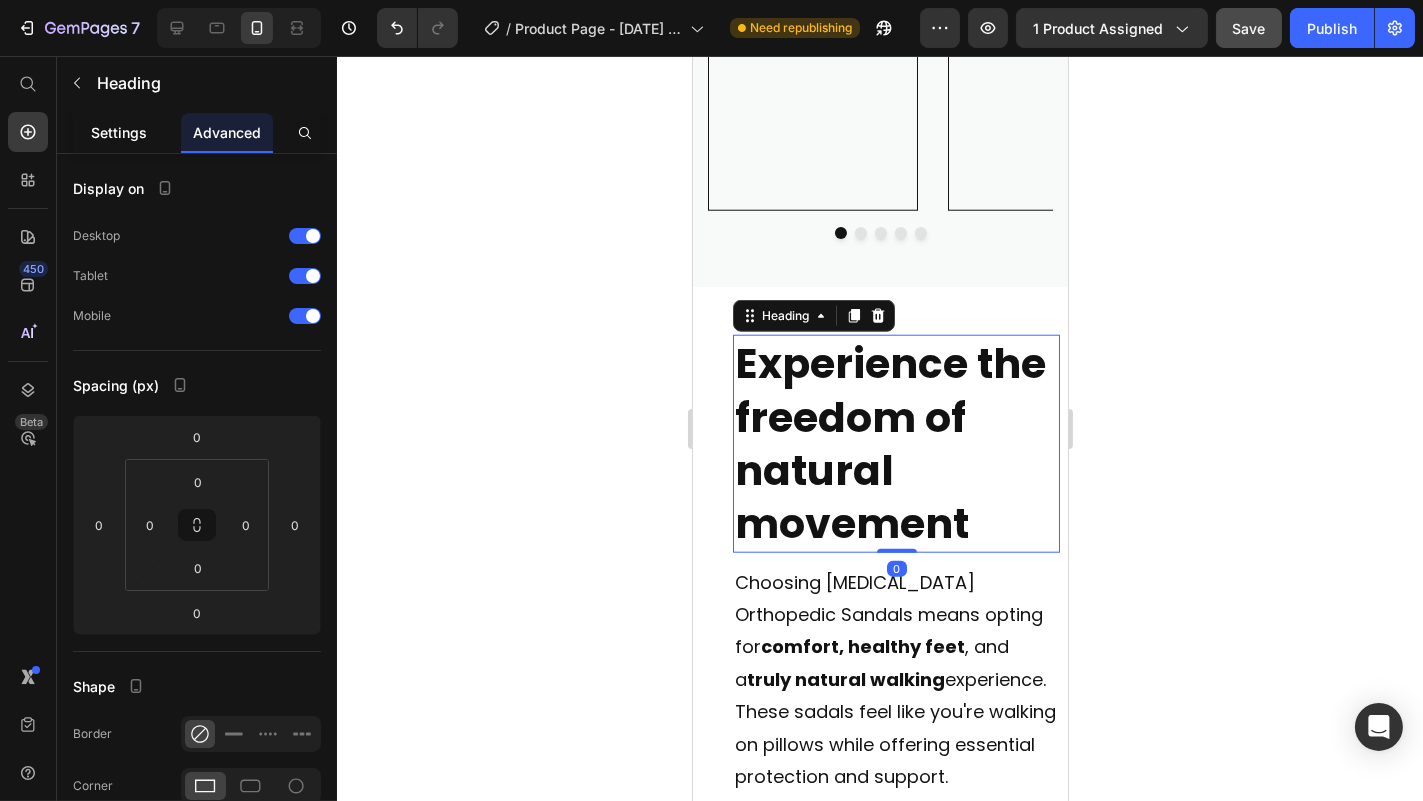 click on "Settings" 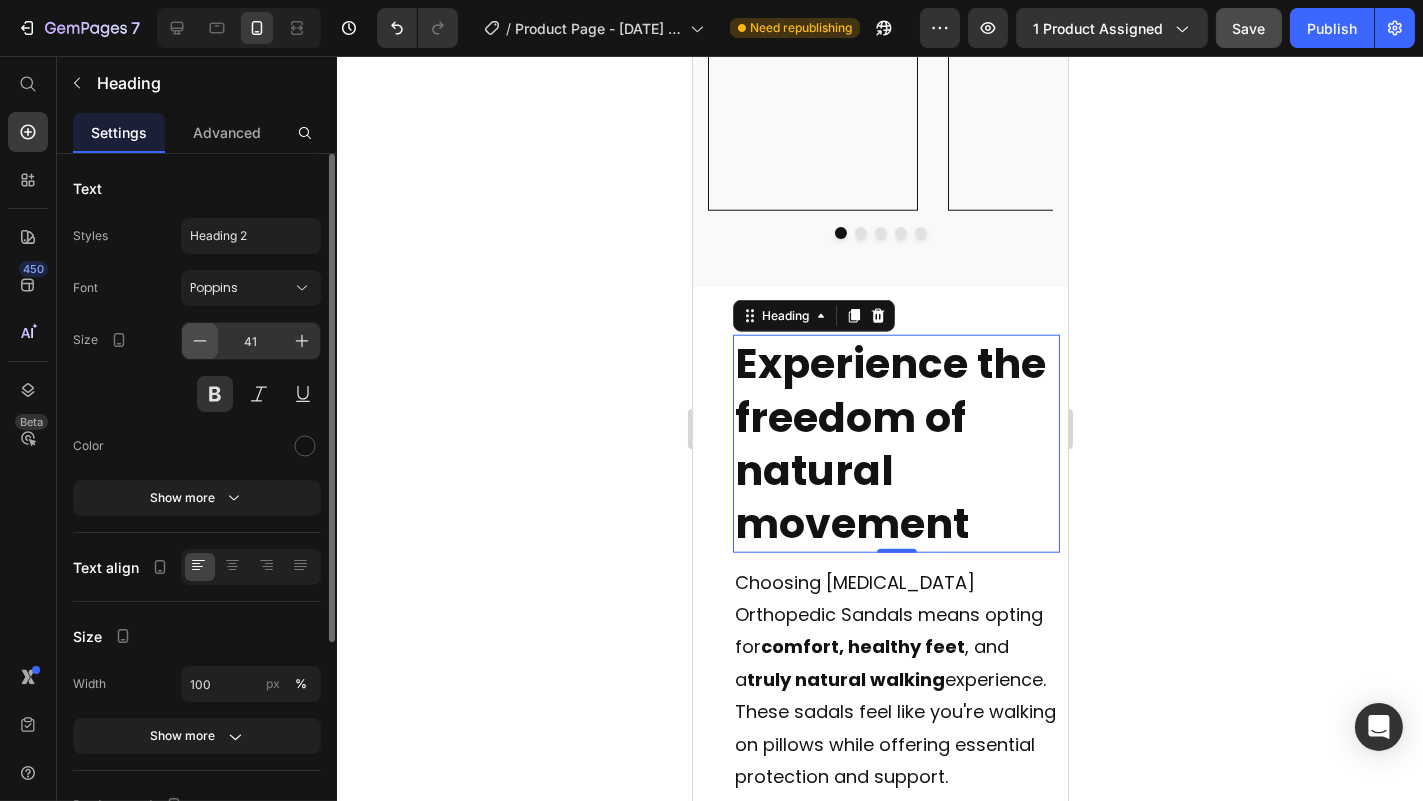 click 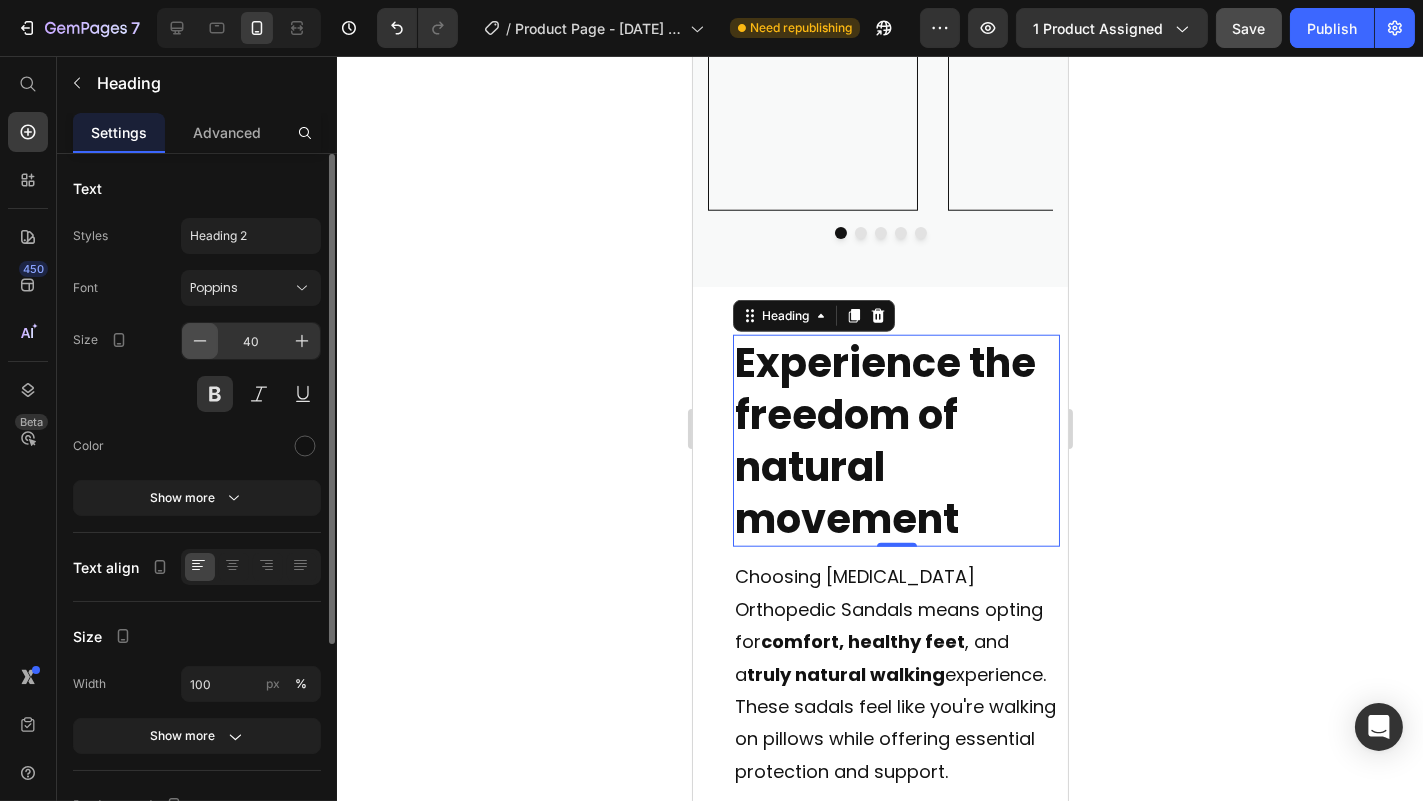 click 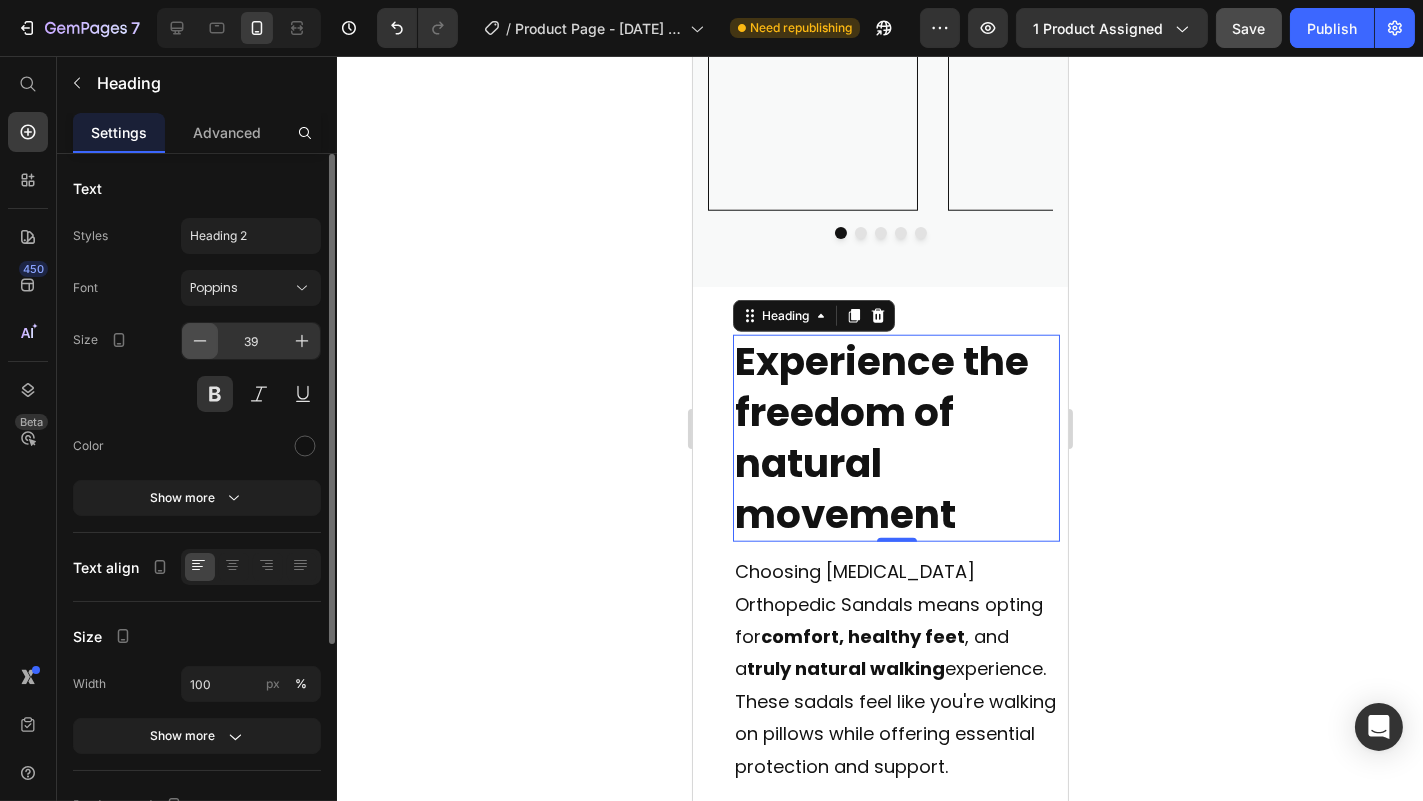 click 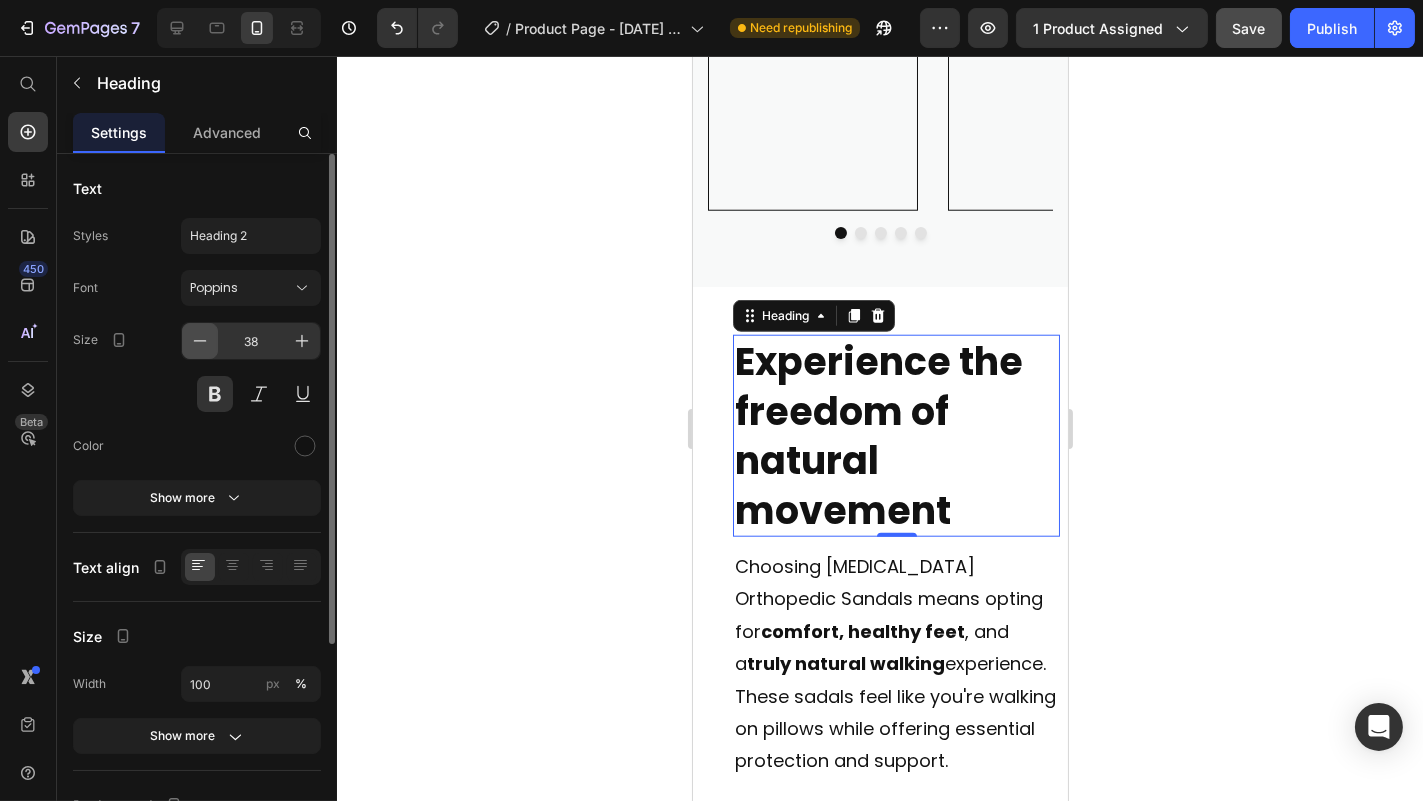 click 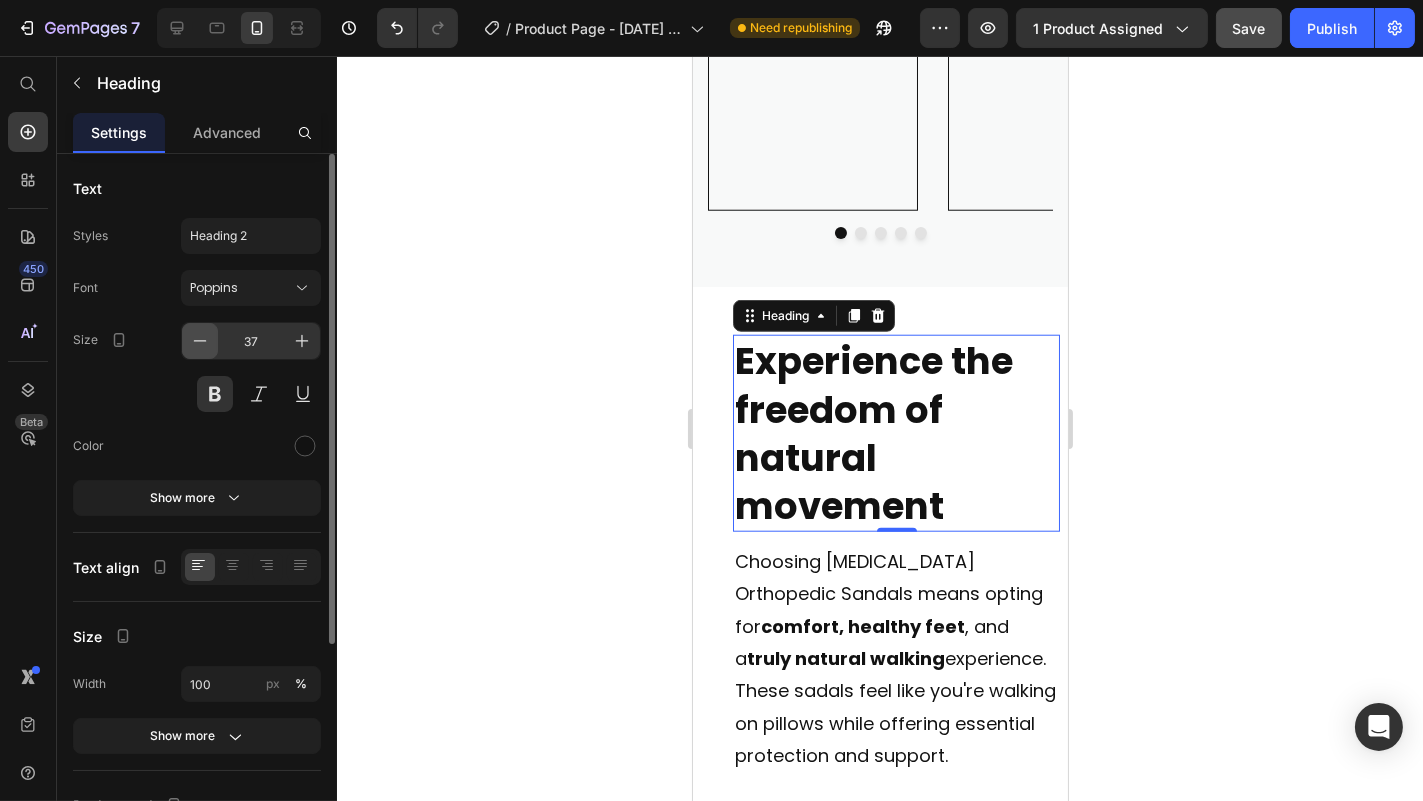 click 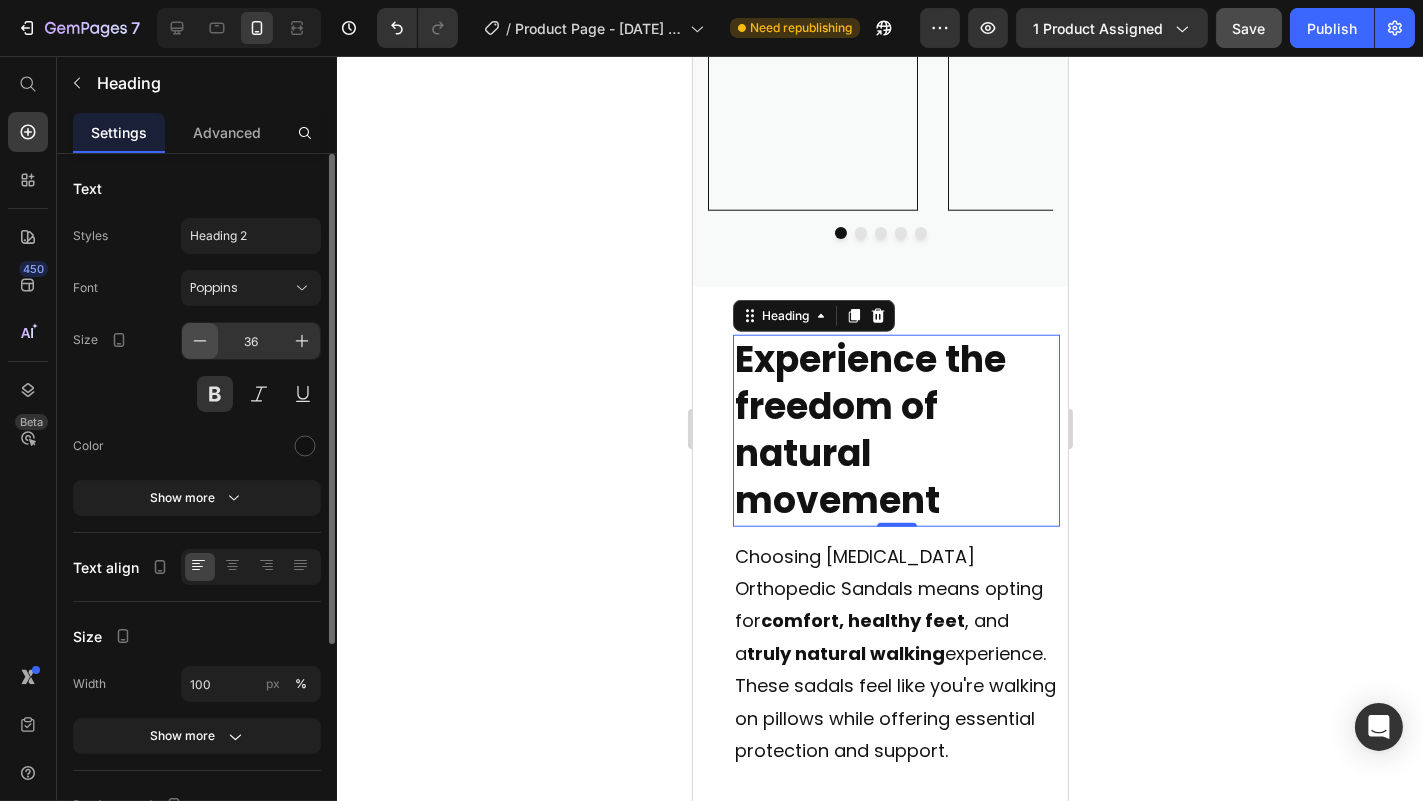 click 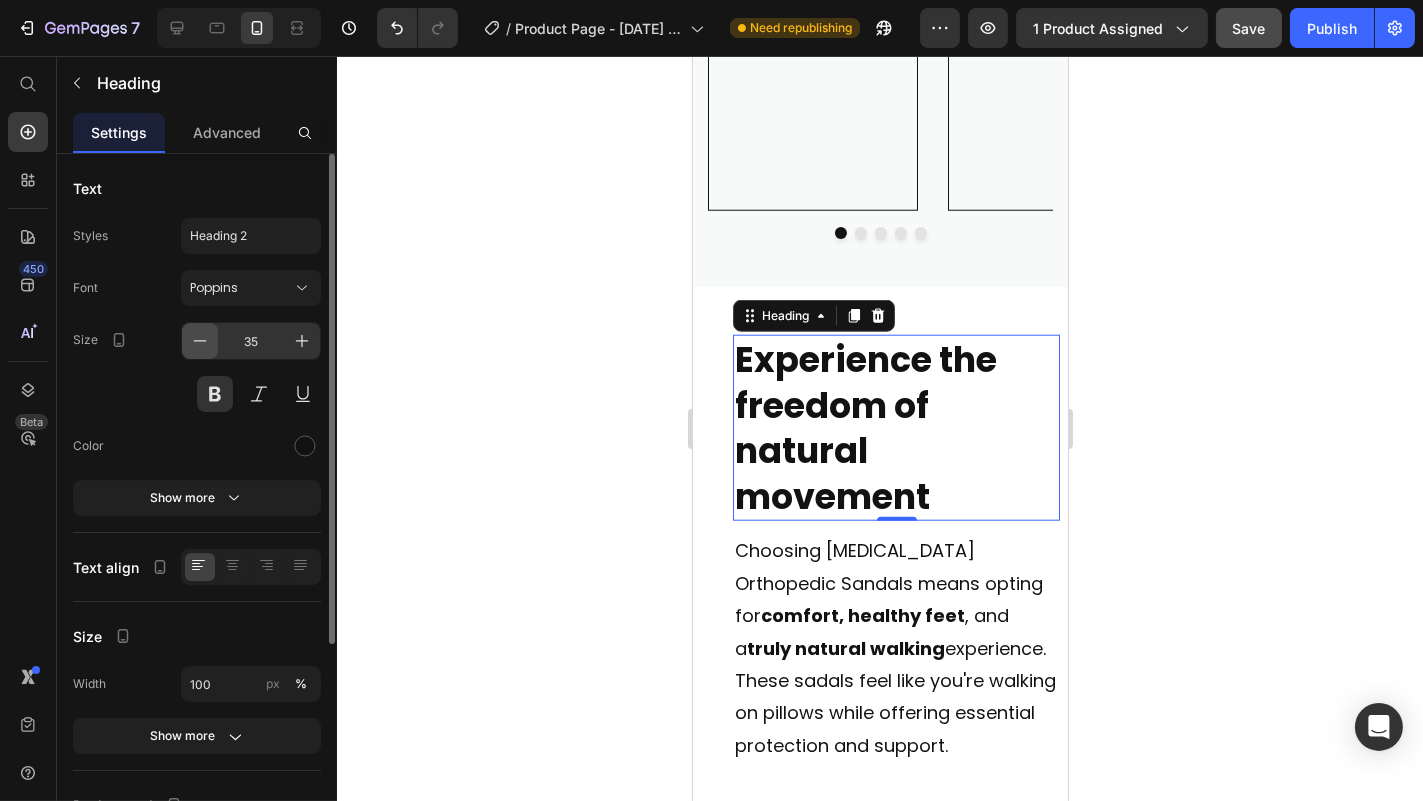click 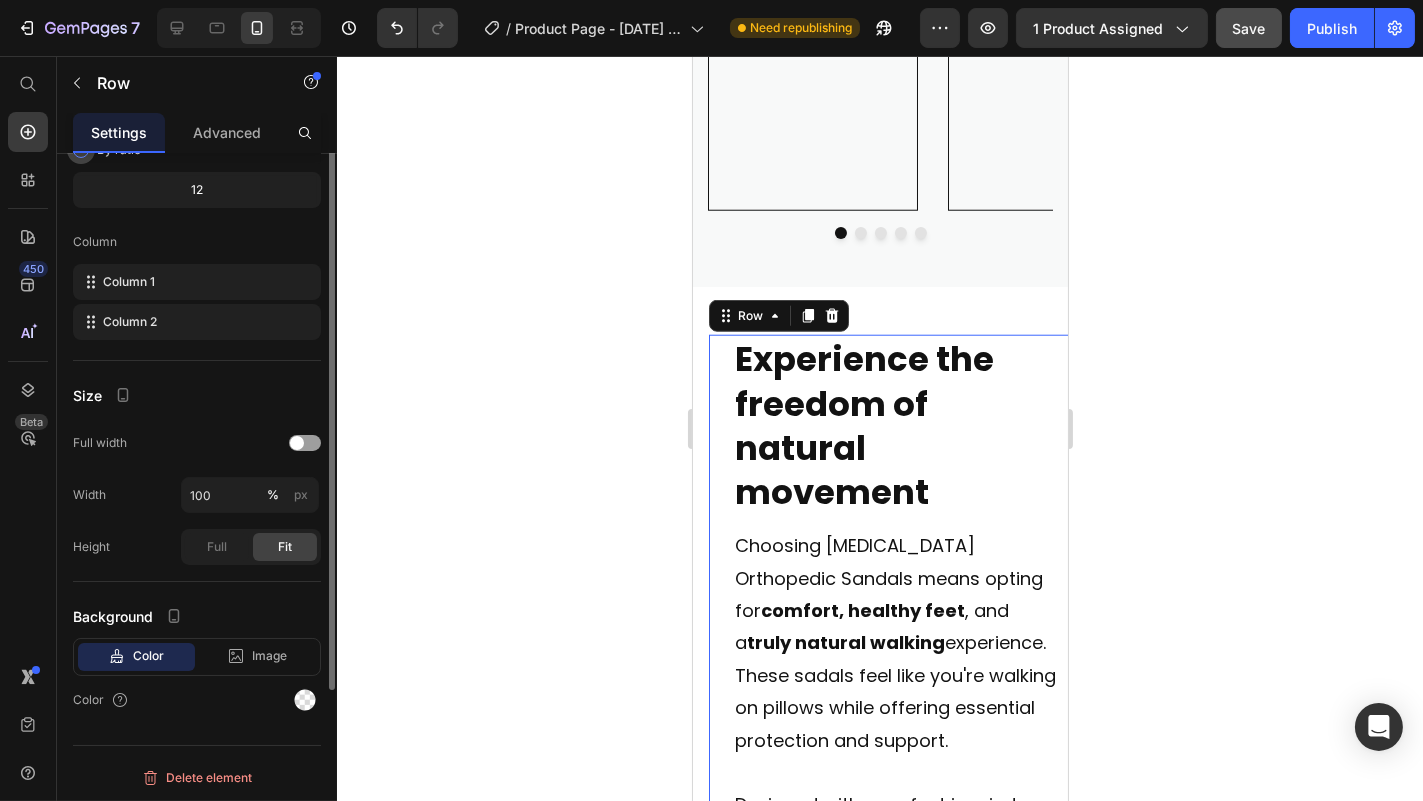 scroll, scrollTop: 0, scrollLeft: 0, axis: both 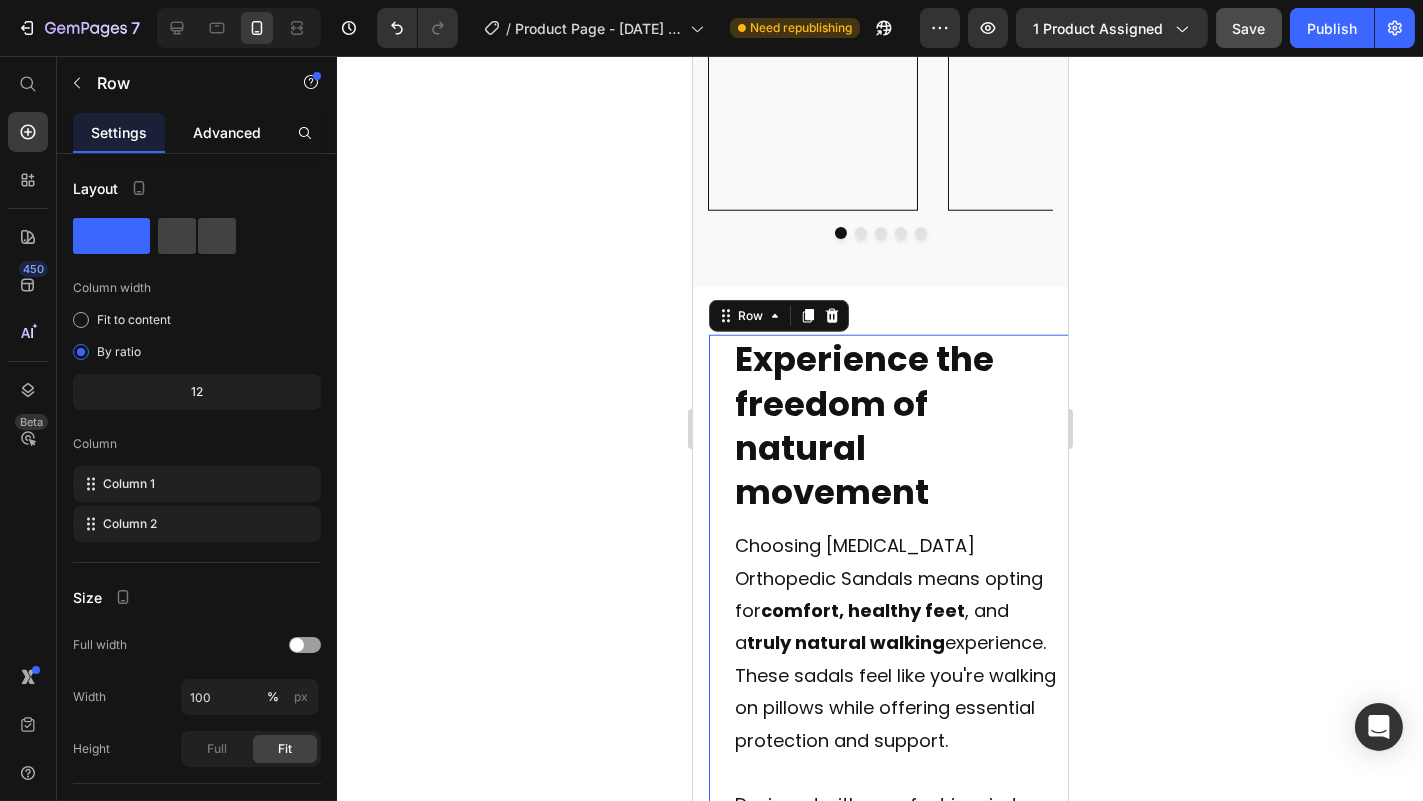 click on "Advanced" 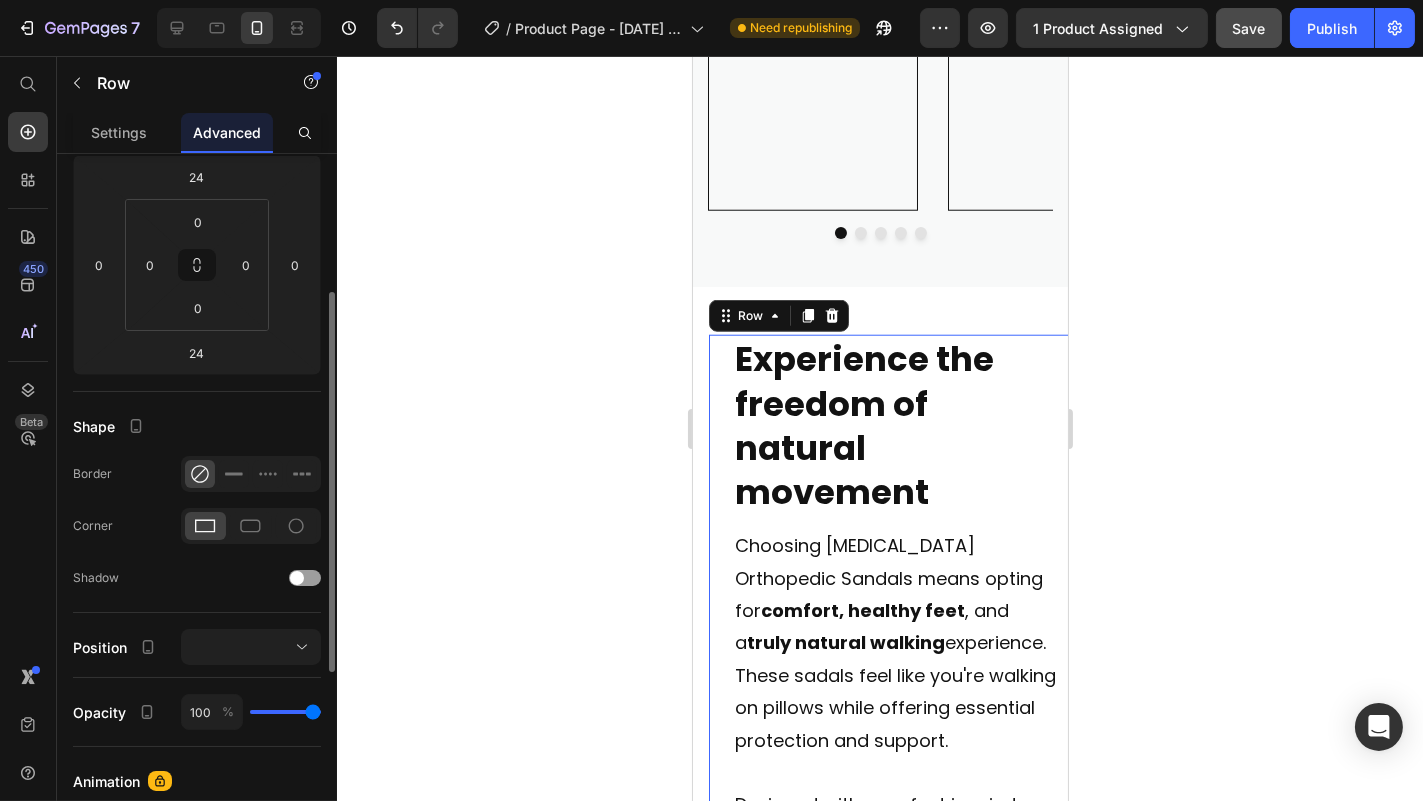 scroll, scrollTop: 259, scrollLeft: 0, axis: vertical 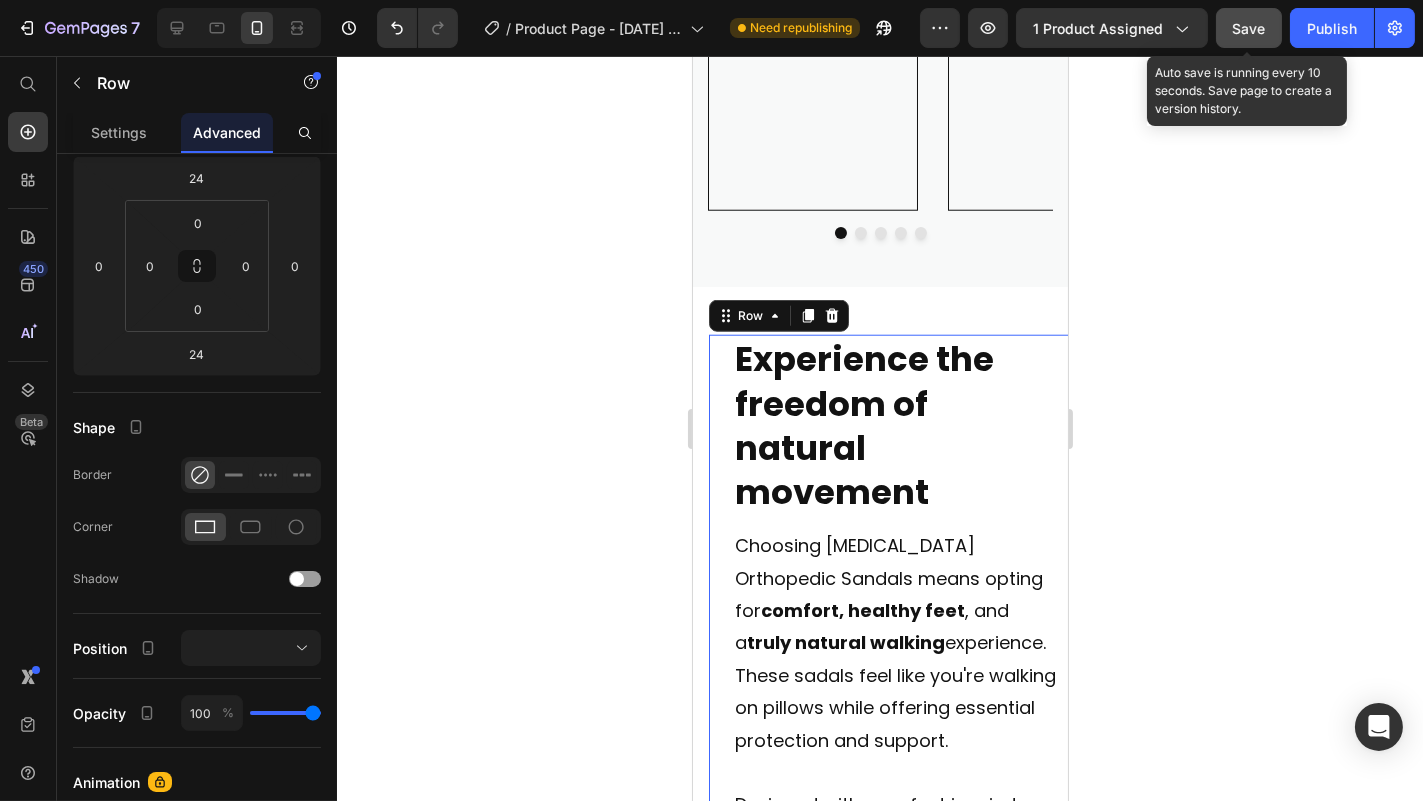 click on "Save" at bounding box center [1249, 28] 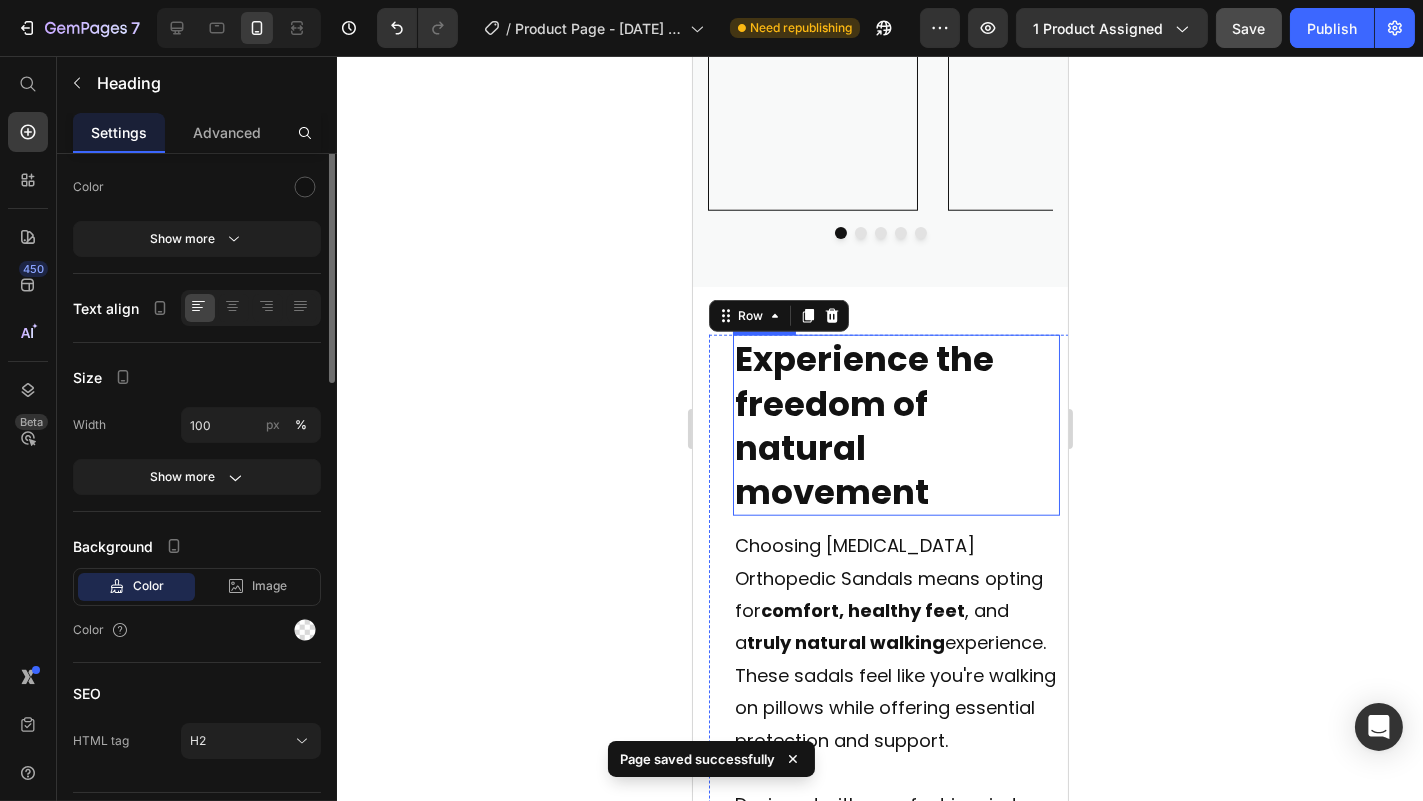 scroll, scrollTop: 0, scrollLeft: 0, axis: both 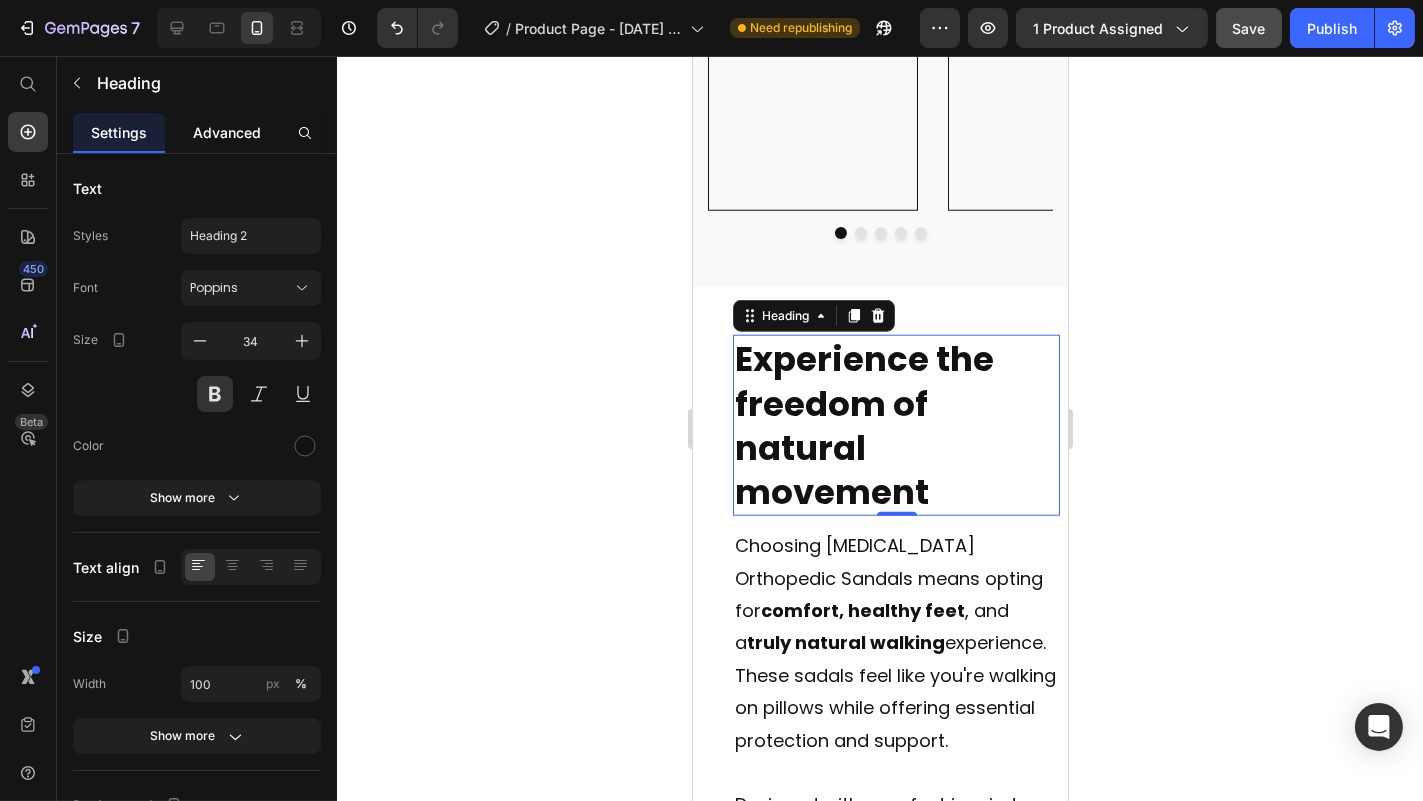click on "Advanced" at bounding box center [227, 132] 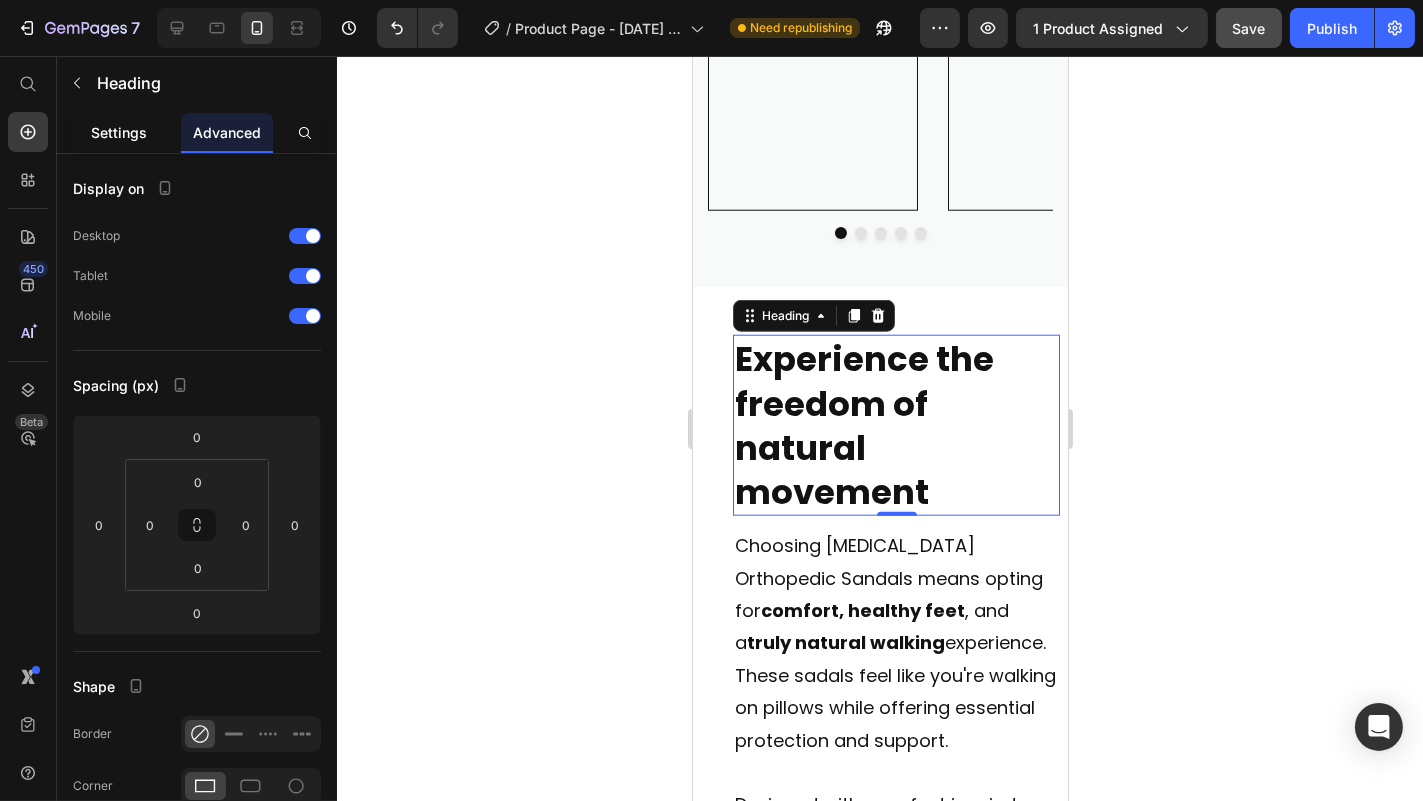 click on "Settings" at bounding box center [119, 132] 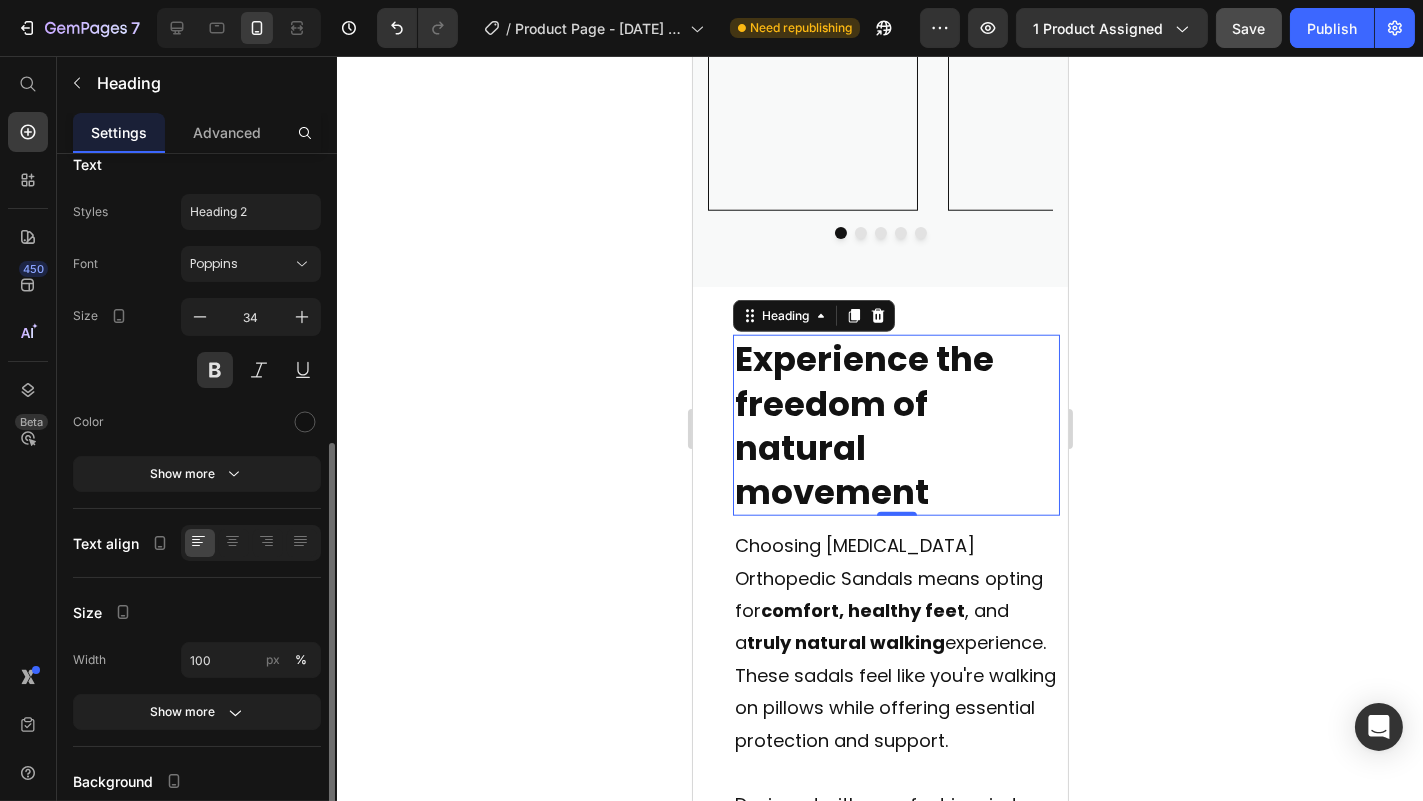 scroll, scrollTop: 0, scrollLeft: 0, axis: both 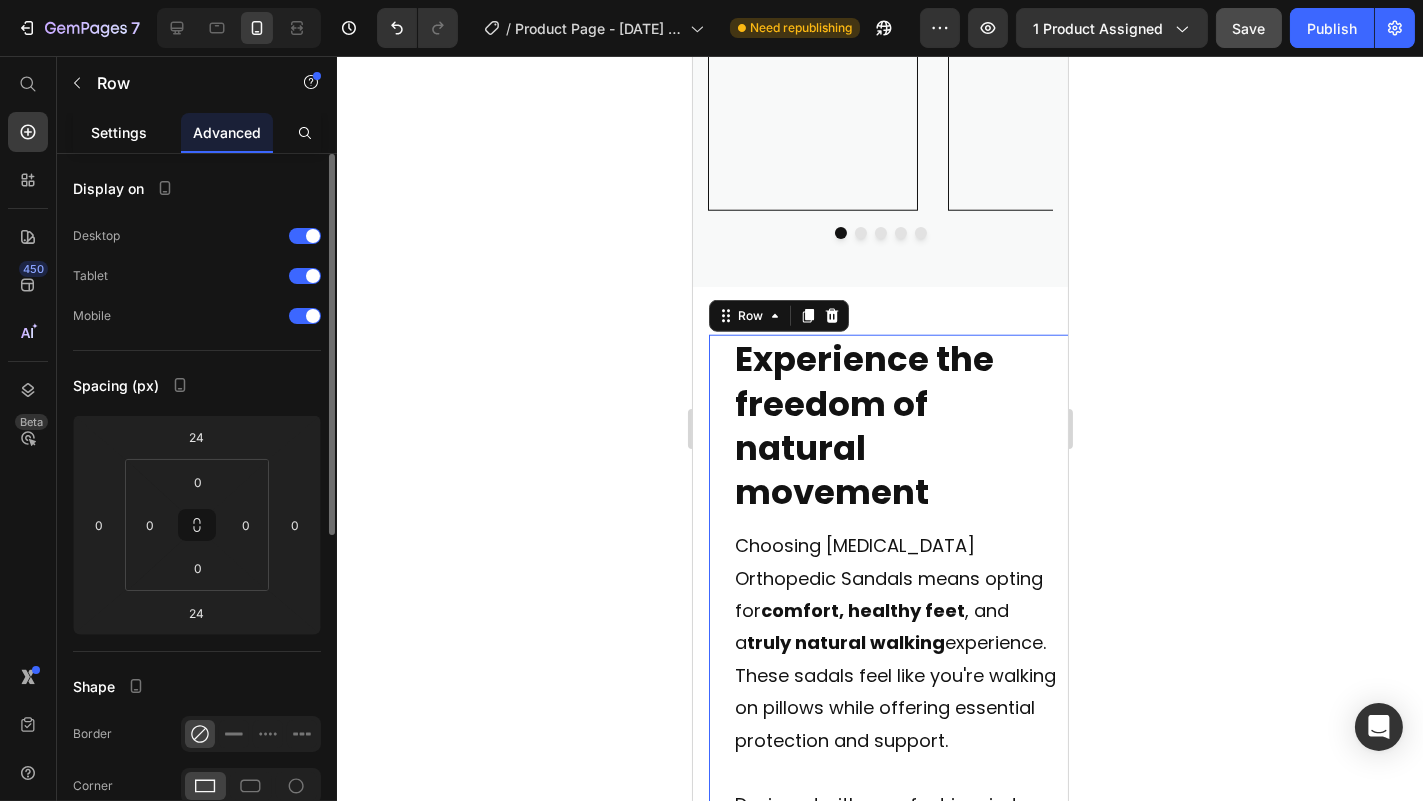 click on "Settings" at bounding box center (119, 132) 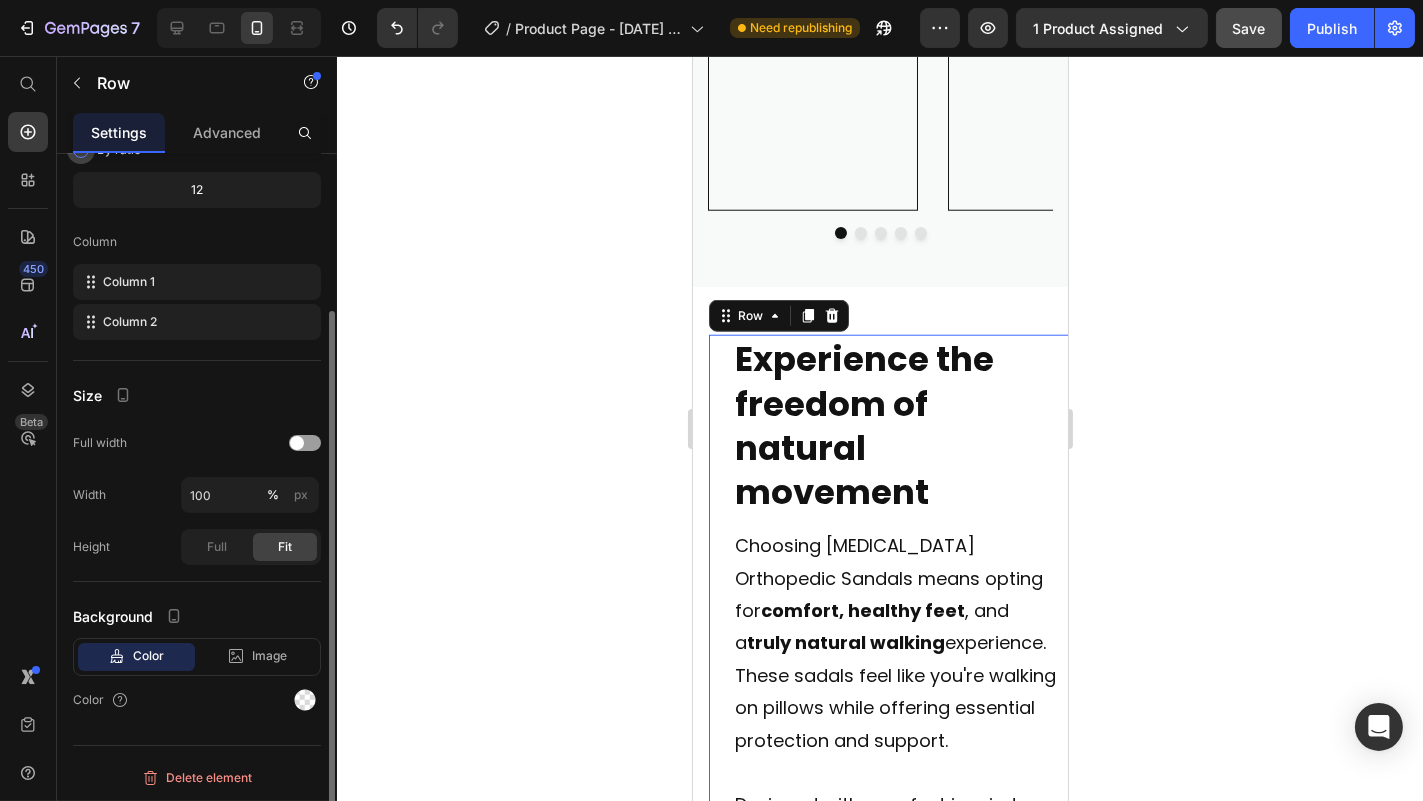 scroll, scrollTop: 0, scrollLeft: 0, axis: both 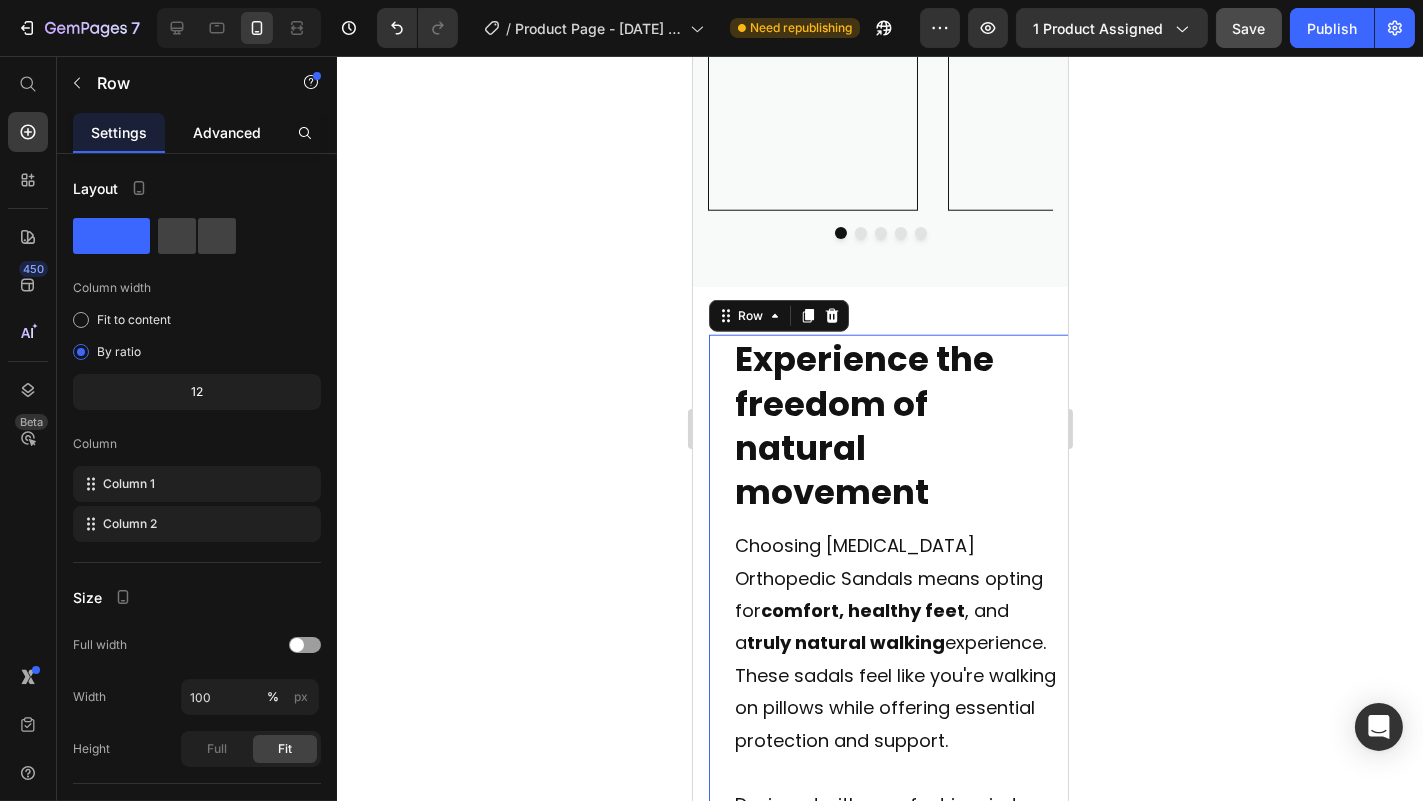 click on "Advanced" at bounding box center [227, 132] 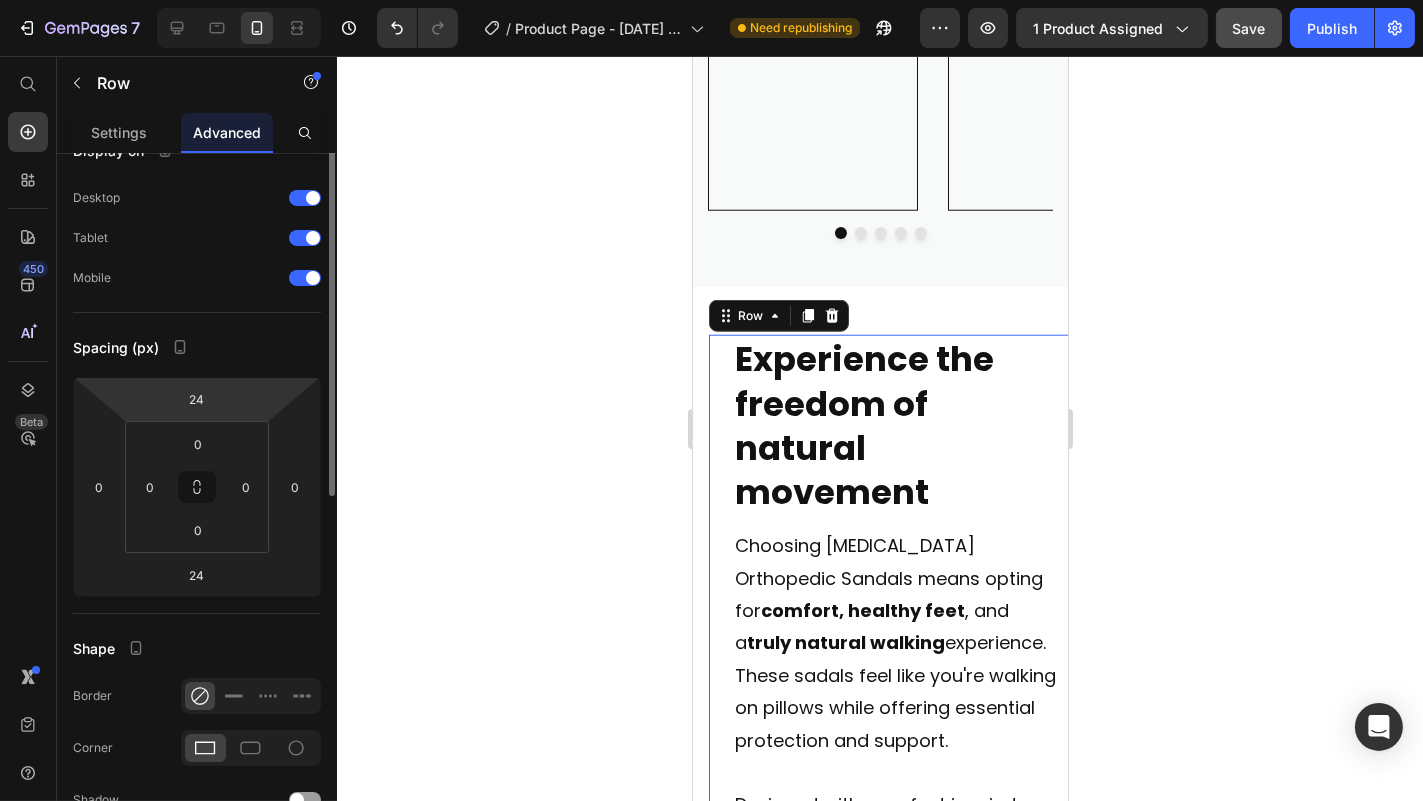 scroll, scrollTop: 0, scrollLeft: 0, axis: both 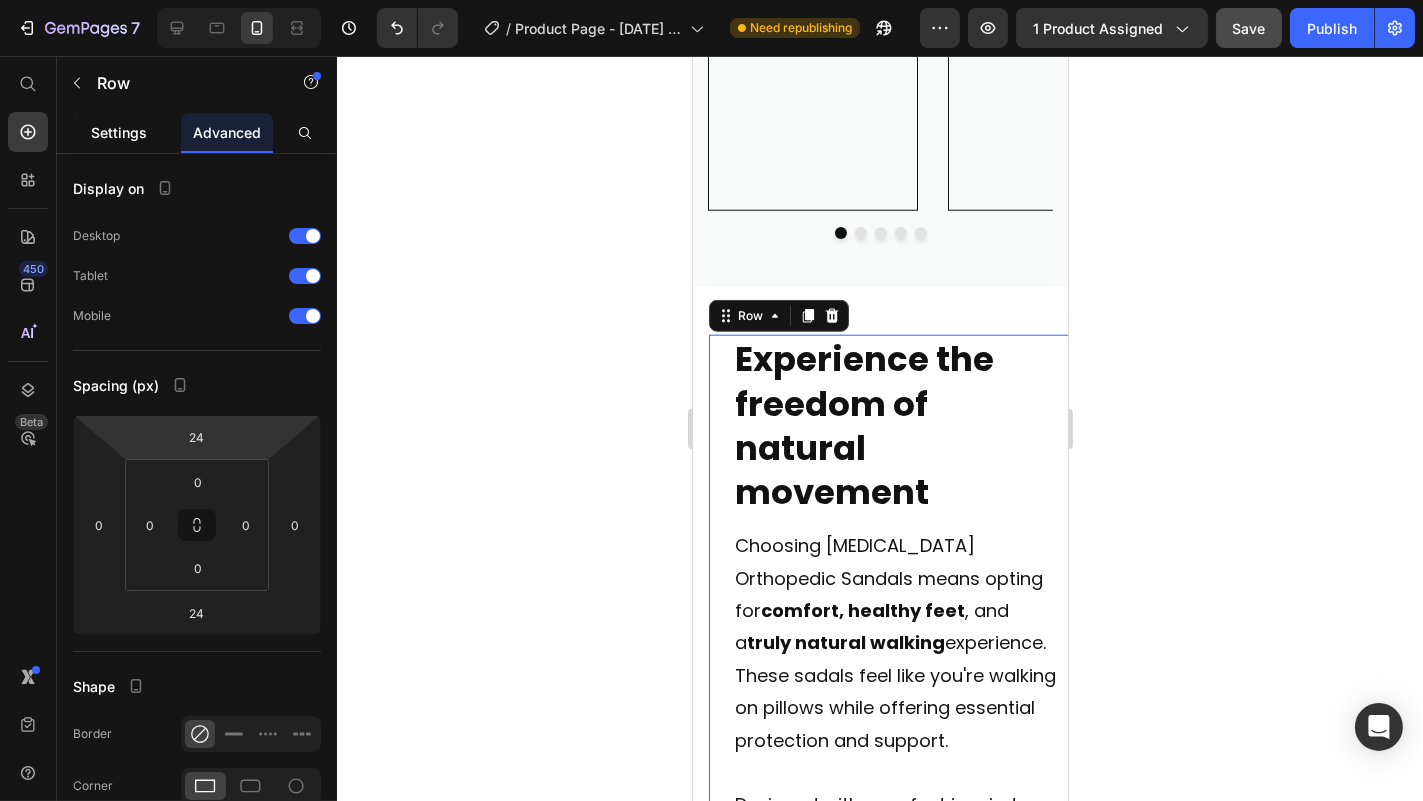 click on "Settings" at bounding box center [119, 132] 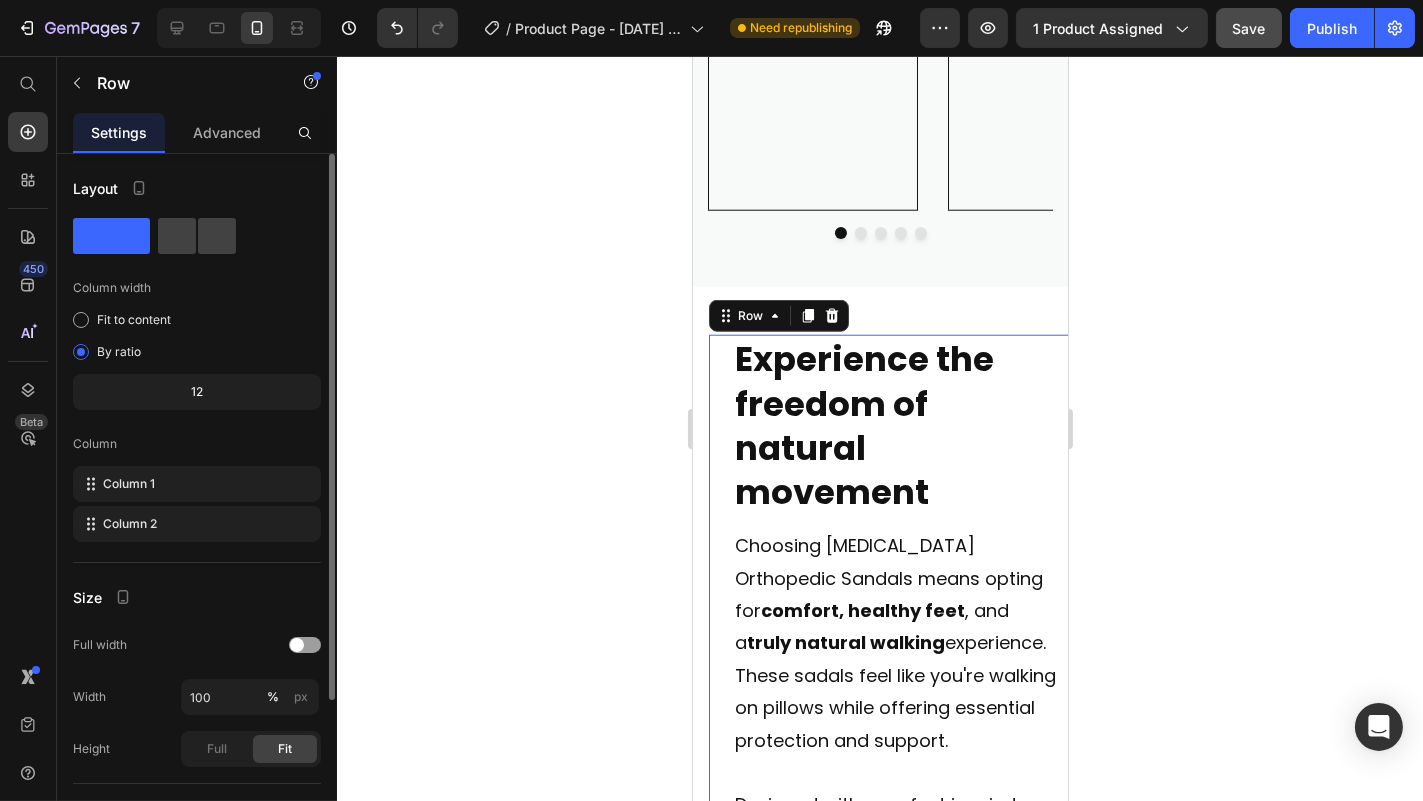 scroll, scrollTop: 202, scrollLeft: 0, axis: vertical 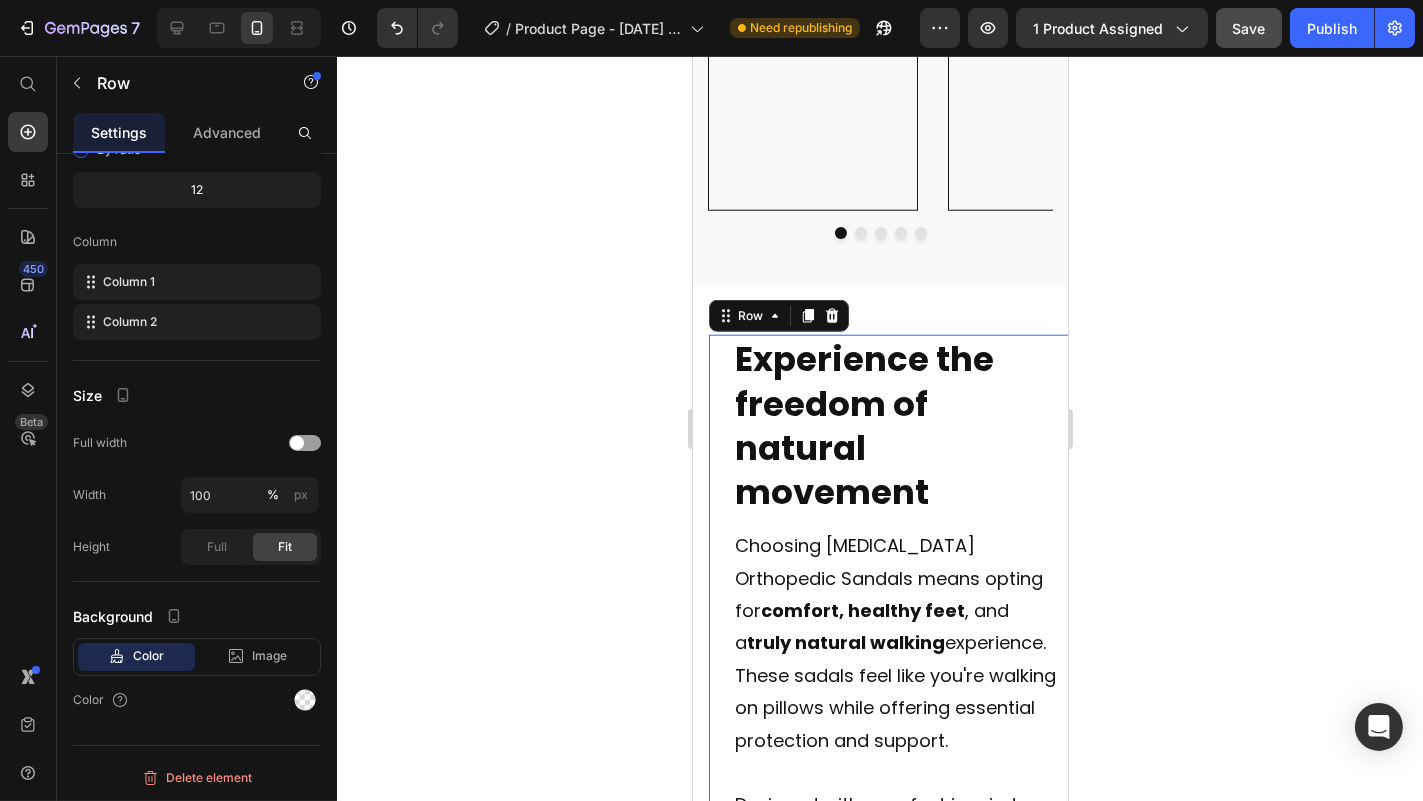 click on "Experience the freedom of natural movement Heading Choosing Amira Orthopedic Sandals means opting for  comfort, healthy feet , and a  truly natural walking  experience. These sadals feel like you're walking on pillows while offering essential protection and support.   Designed with your feet in mind, our clogs provide ample space for  breathability and movement , just as nature intended.    They not only  strengthen and increase  the flexibility of your arches but also help  align  your body for natural stability and balance. Text Block" at bounding box center [895, 709] 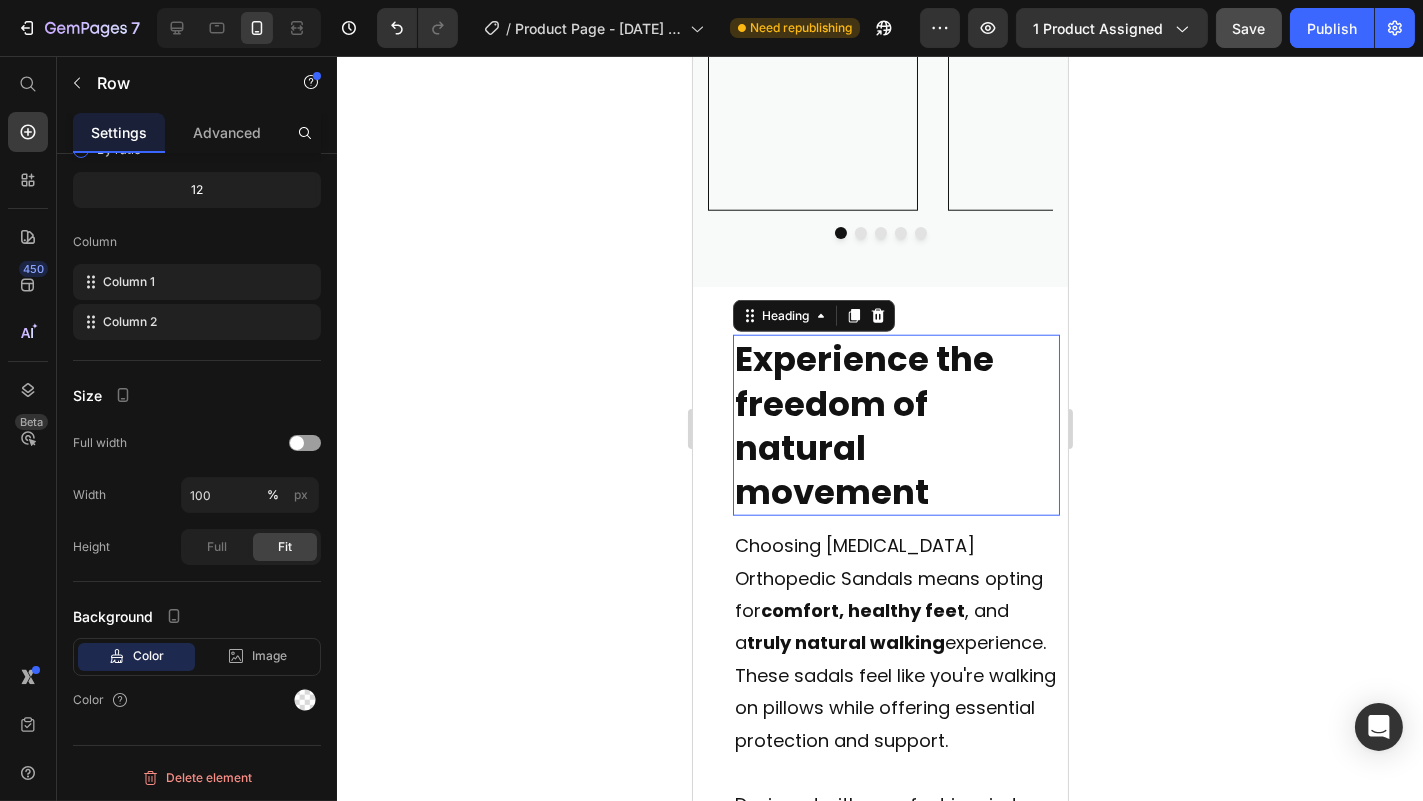 scroll, scrollTop: 0, scrollLeft: 0, axis: both 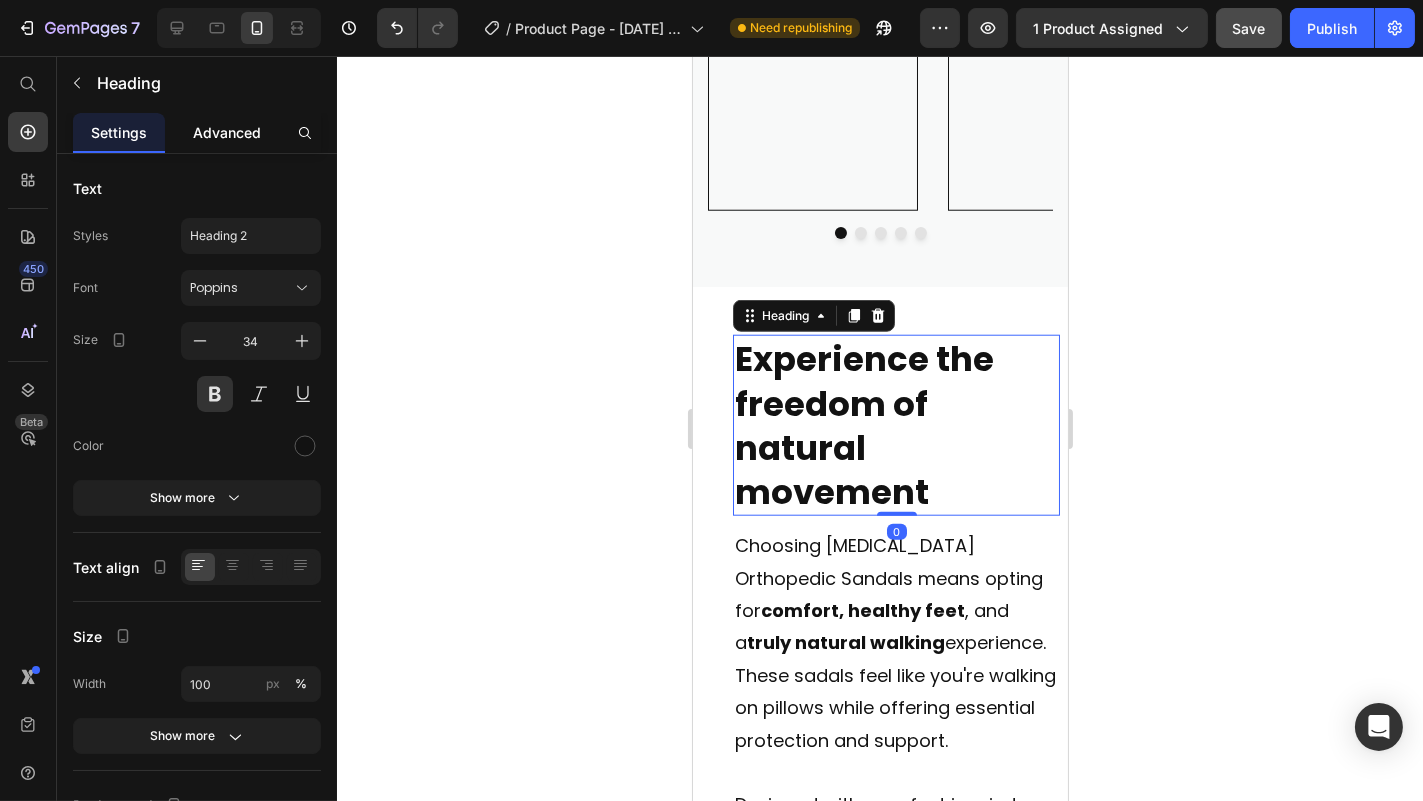 click on "Advanced" at bounding box center (227, 132) 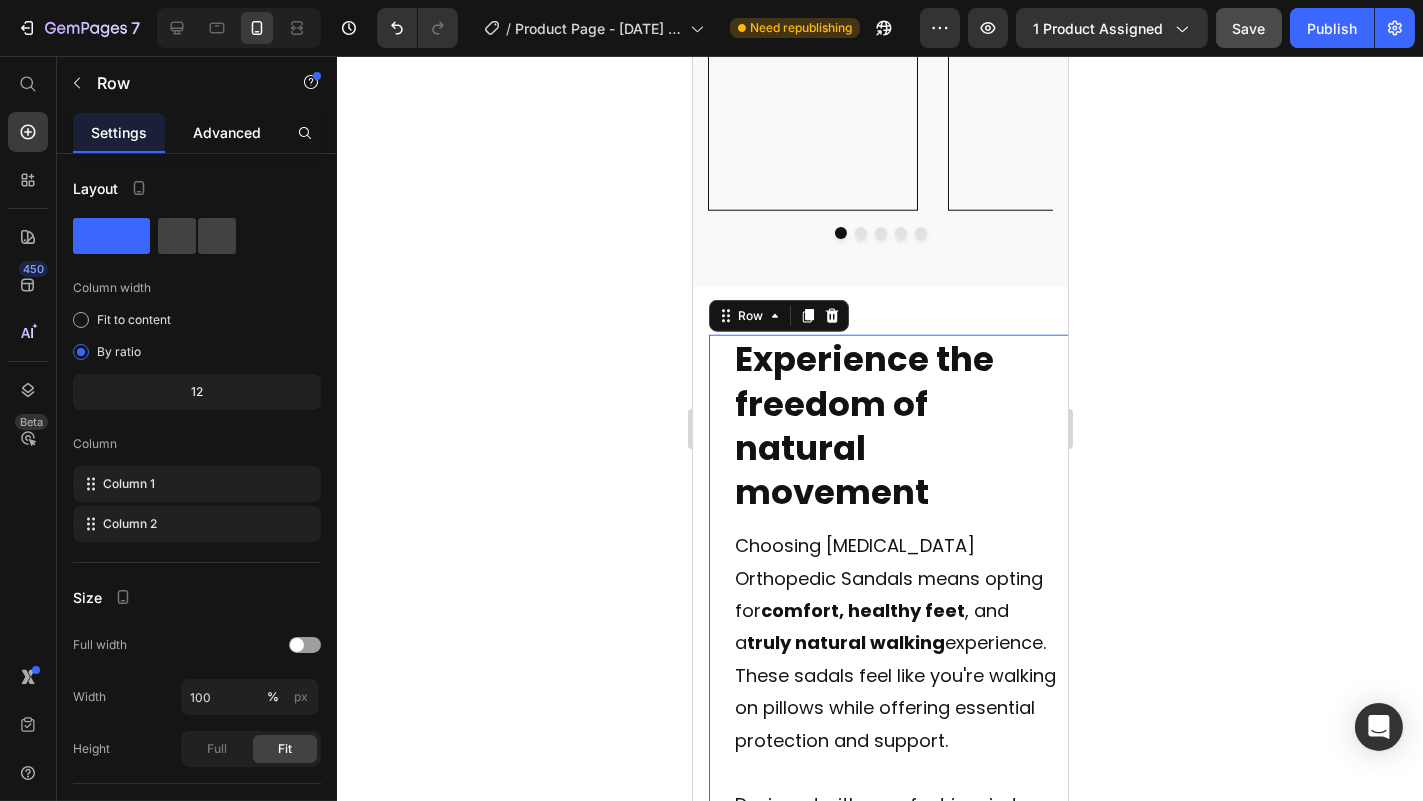click on "Advanced" at bounding box center [227, 132] 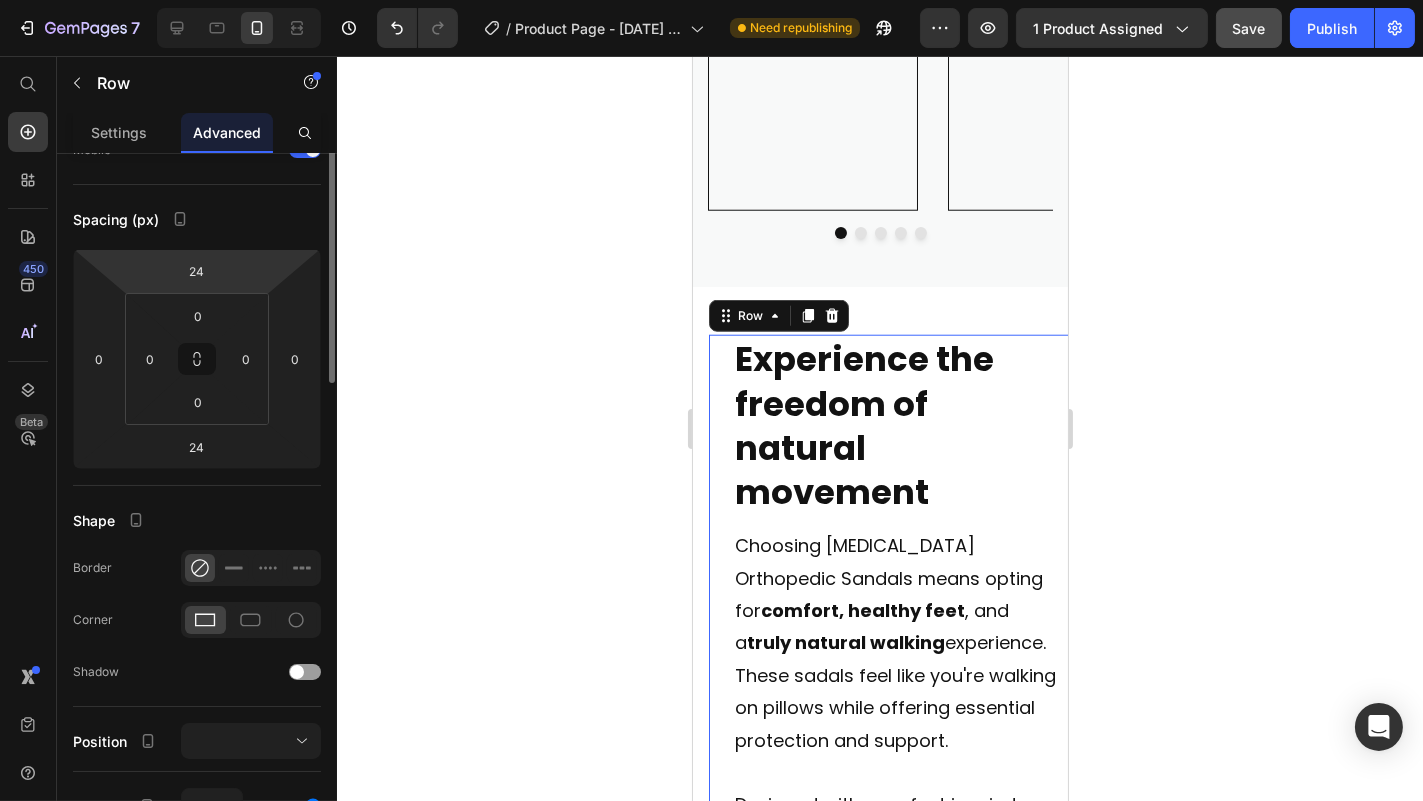 scroll, scrollTop: 0, scrollLeft: 0, axis: both 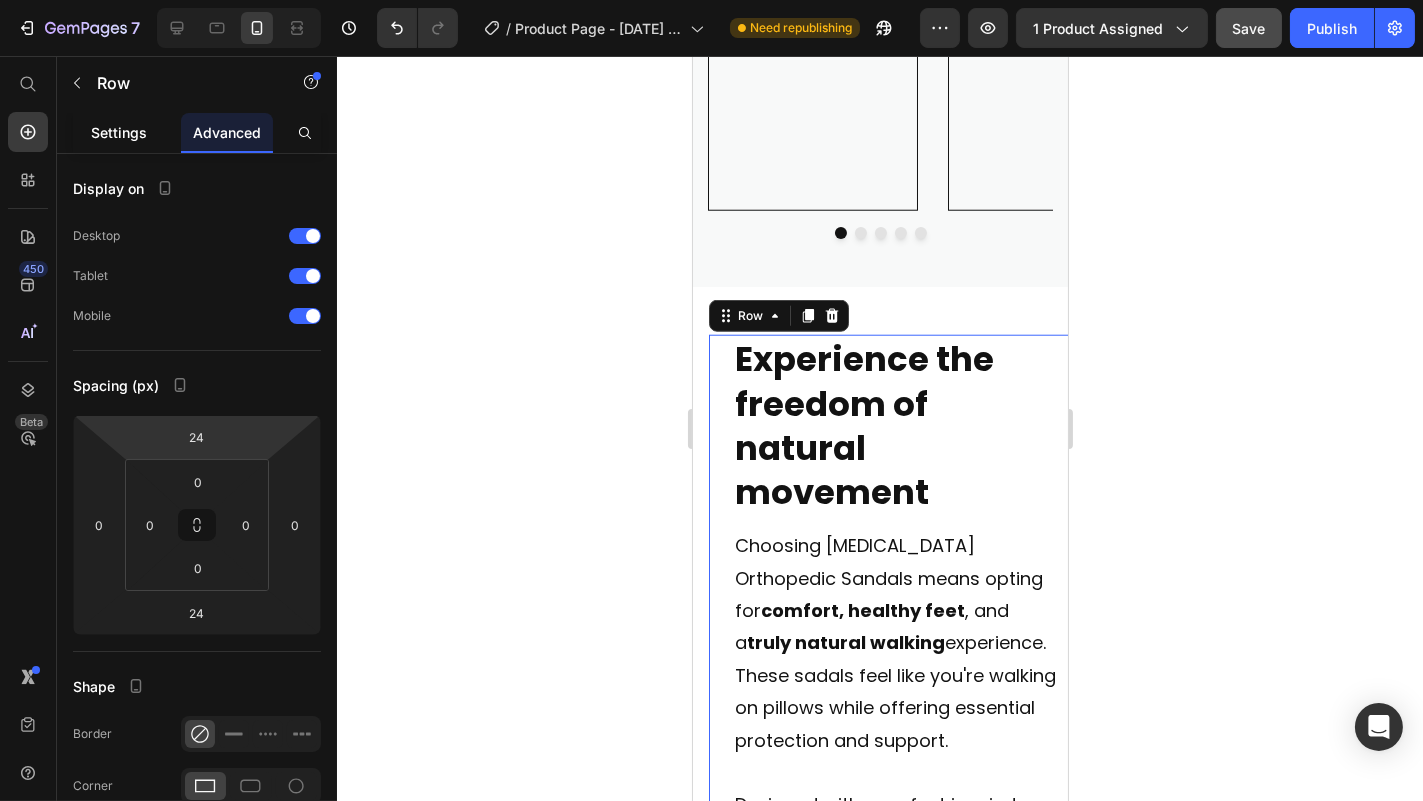 click on "Settings" at bounding box center [119, 132] 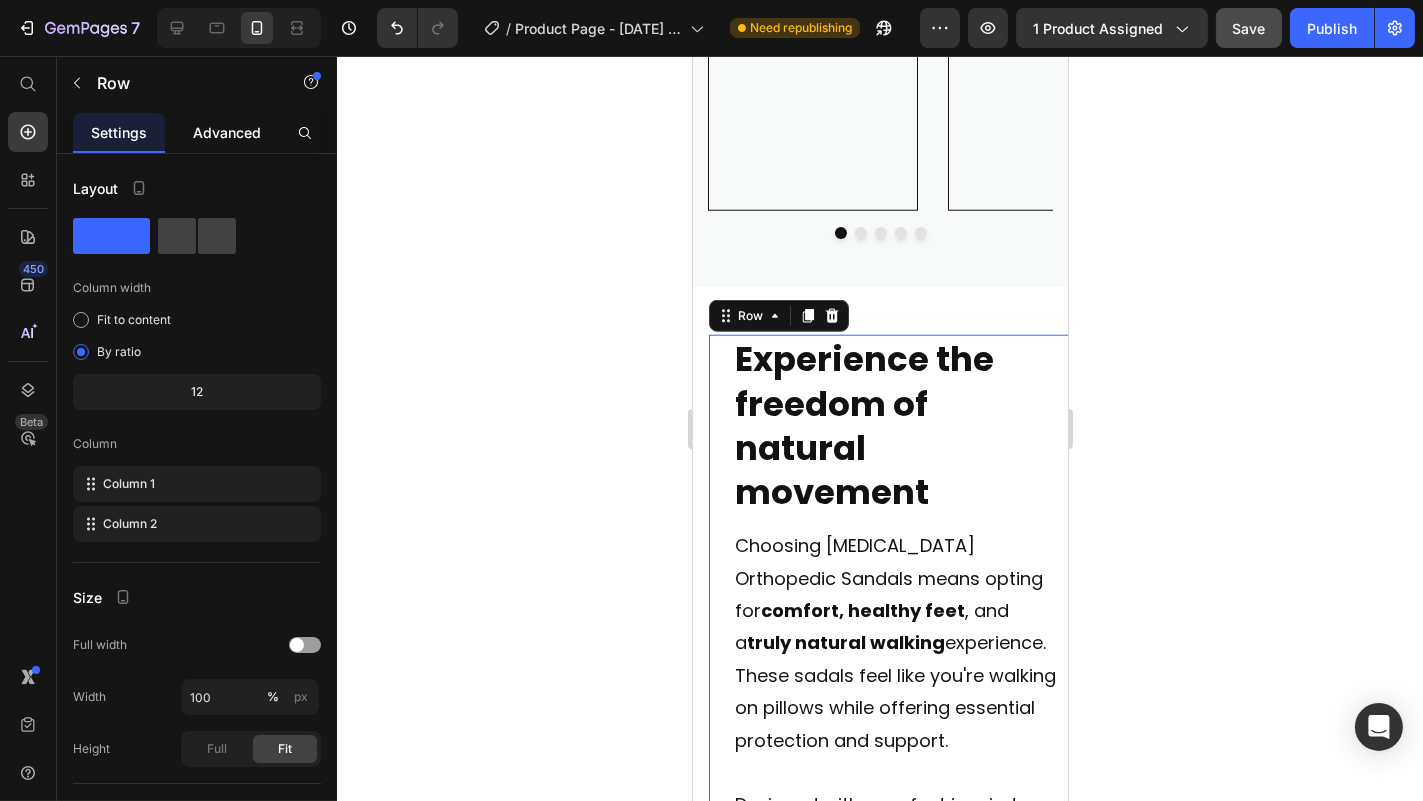 click on "Advanced" 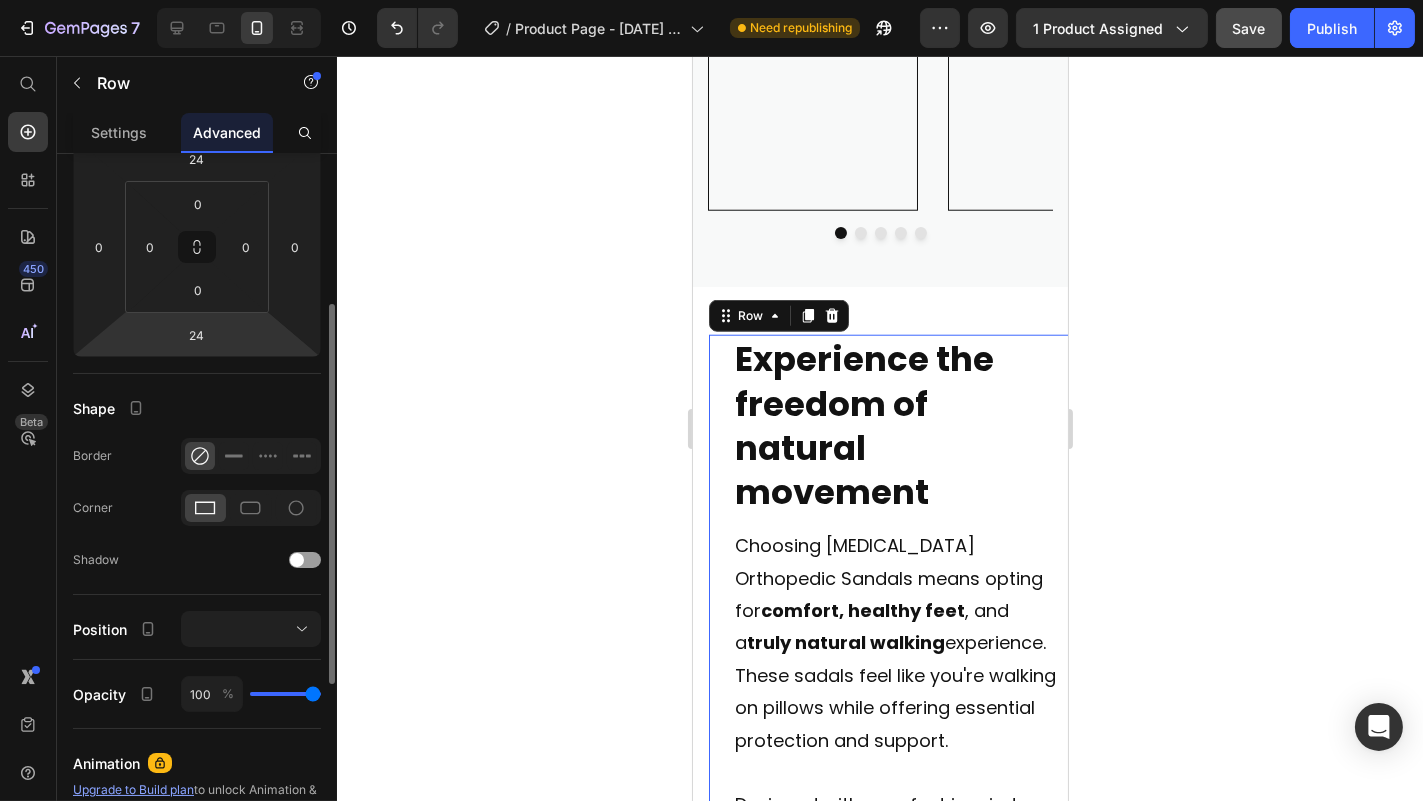 scroll, scrollTop: 0, scrollLeft: 0, axis: both 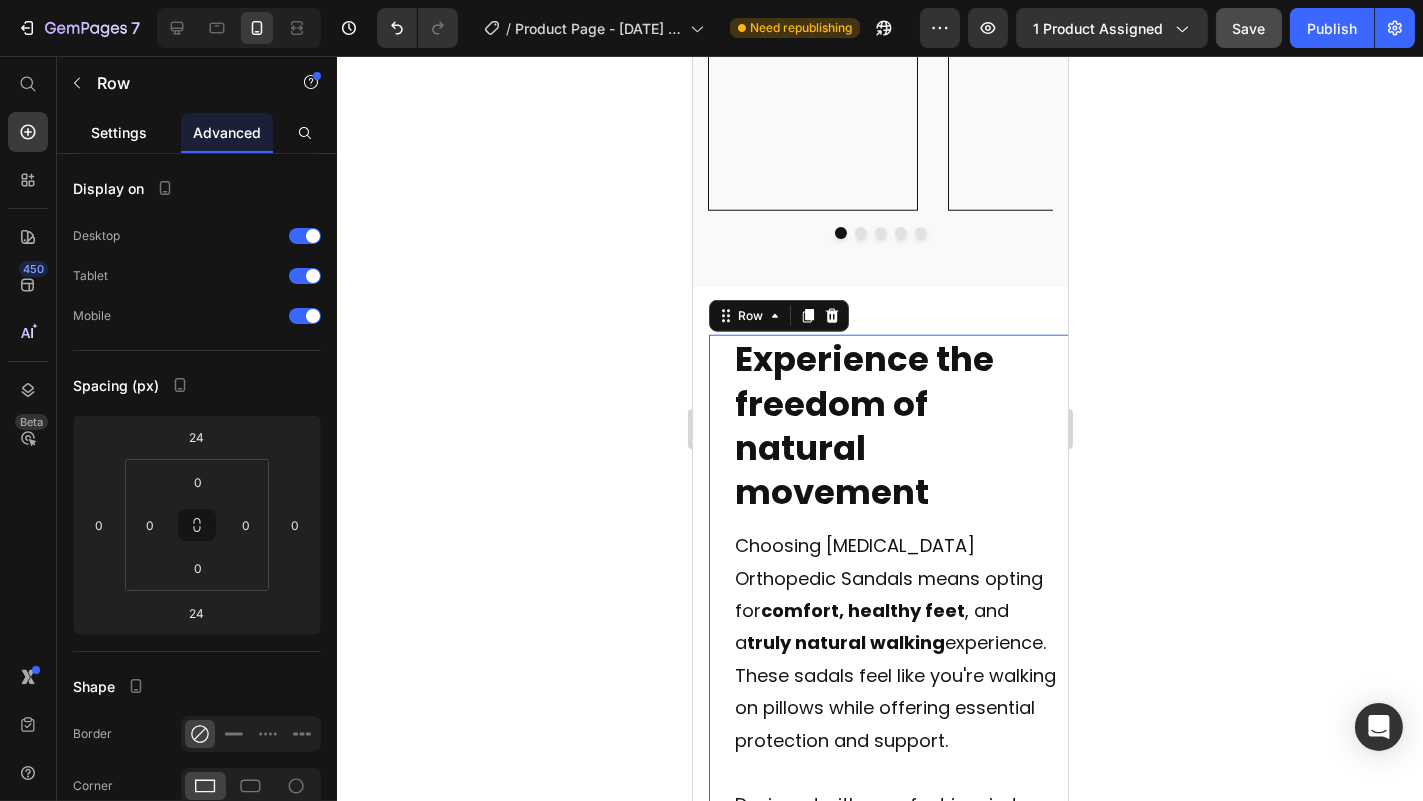 click on "Settings" 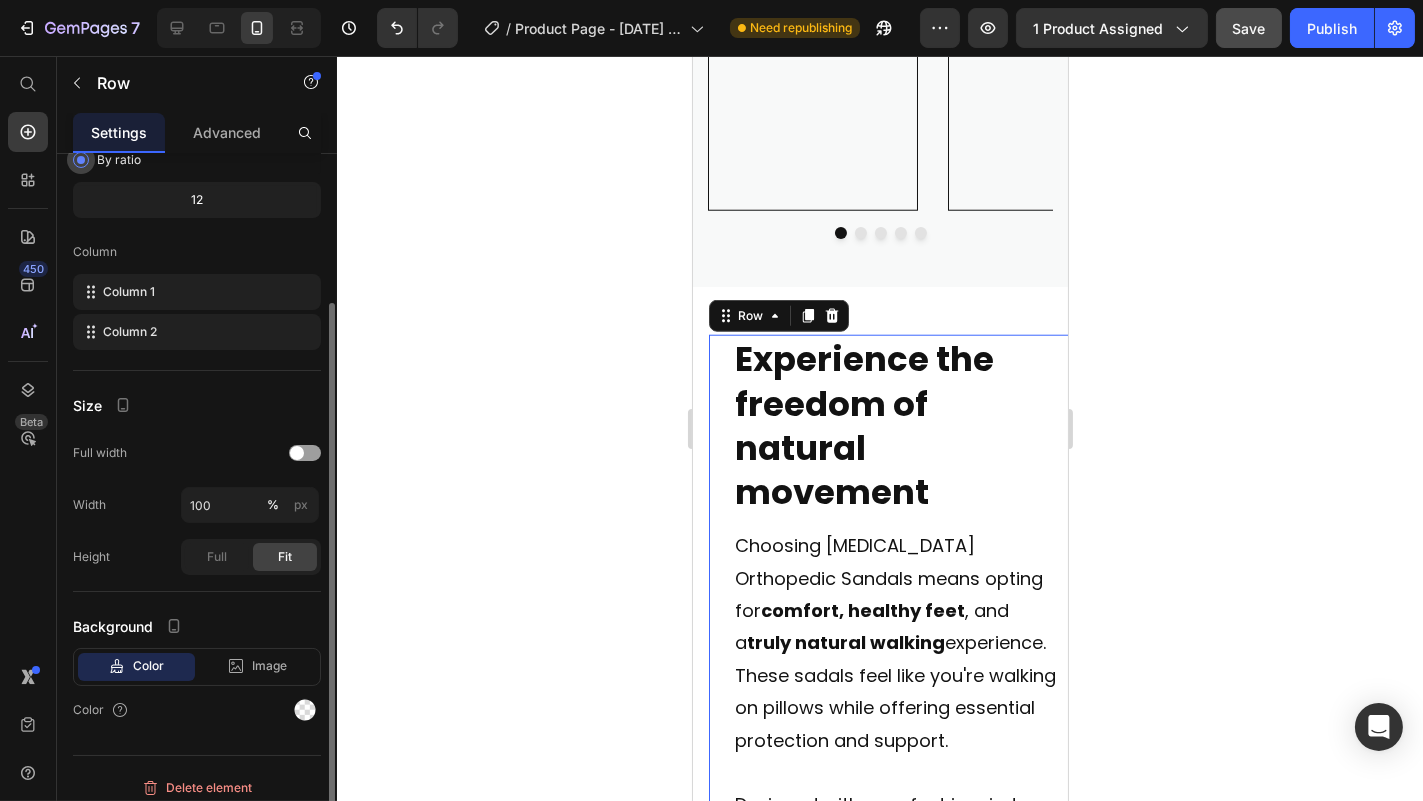 scroll, scrollTop: 202, scrollLeft: 0, axis: vertical 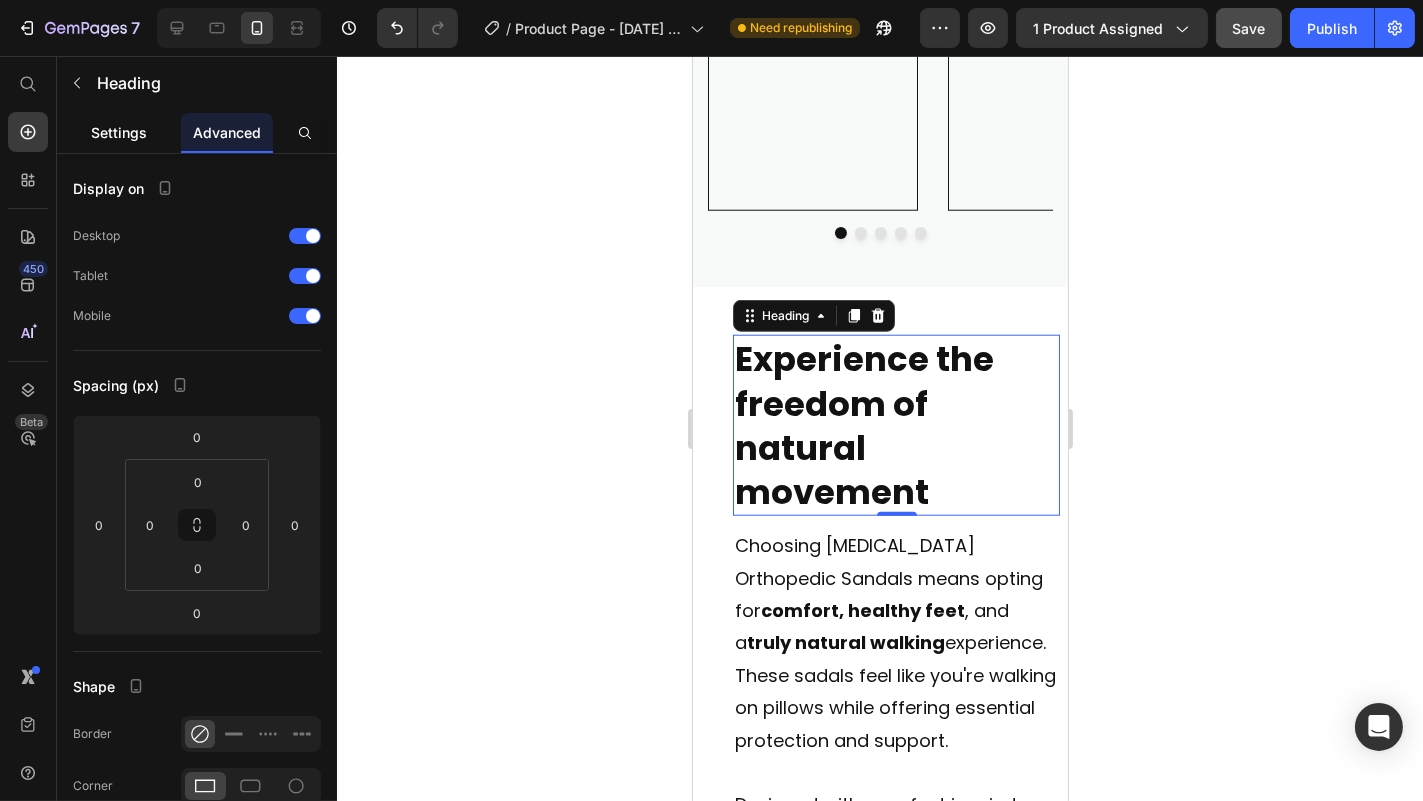 click on "Settings" at bounding box center [119, 132] 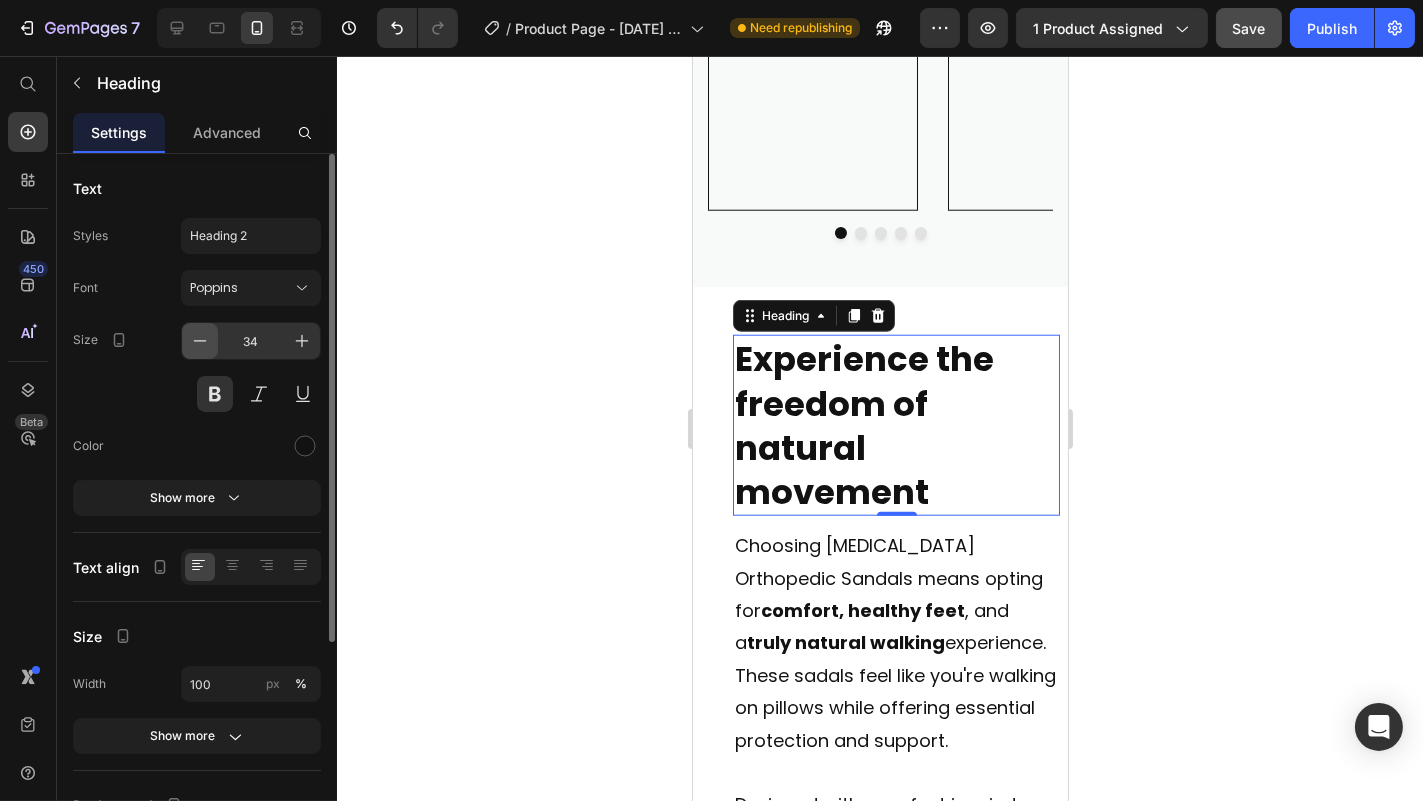 click 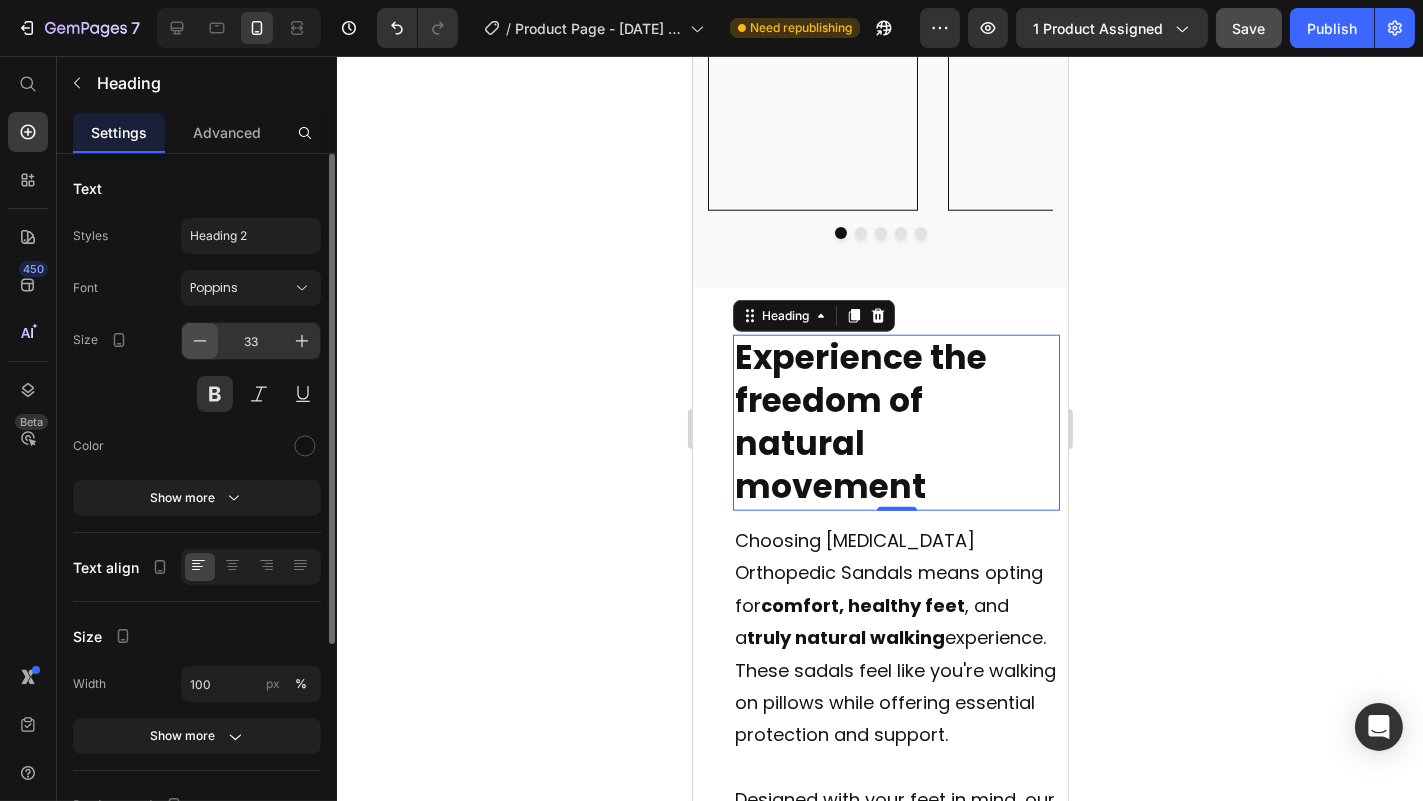 click 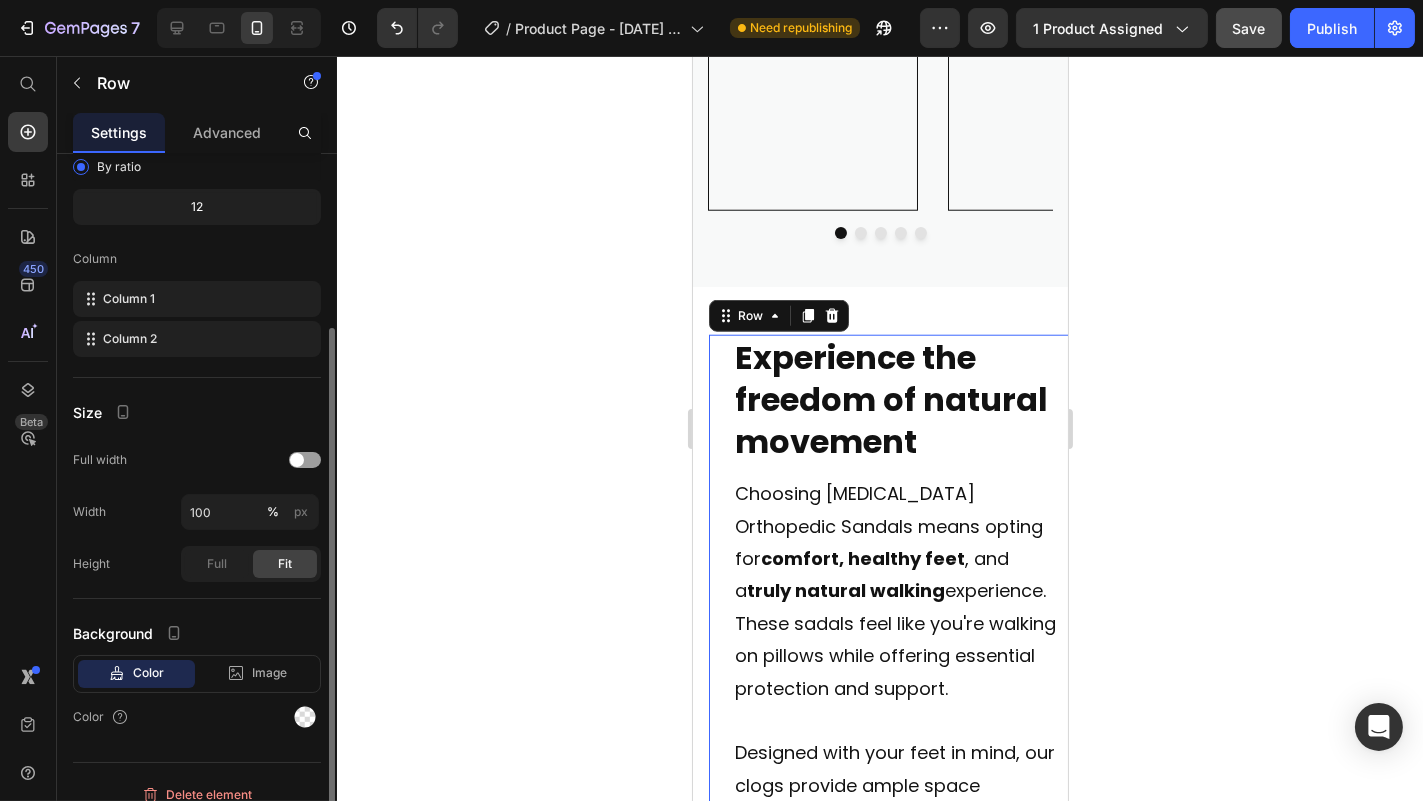 scroll, scrollTop: 202, scrollLeft: 0, axis: vertical 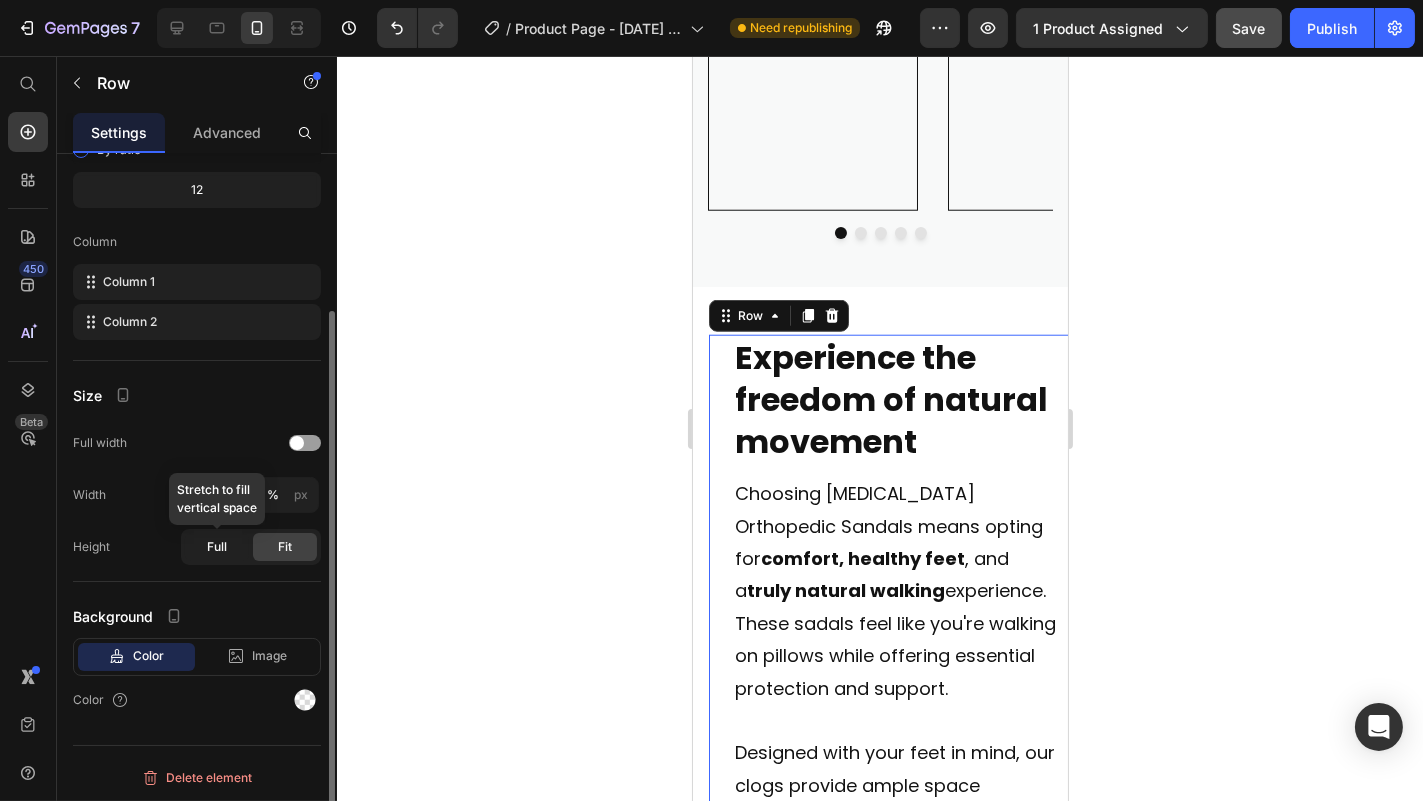 click on "Full" 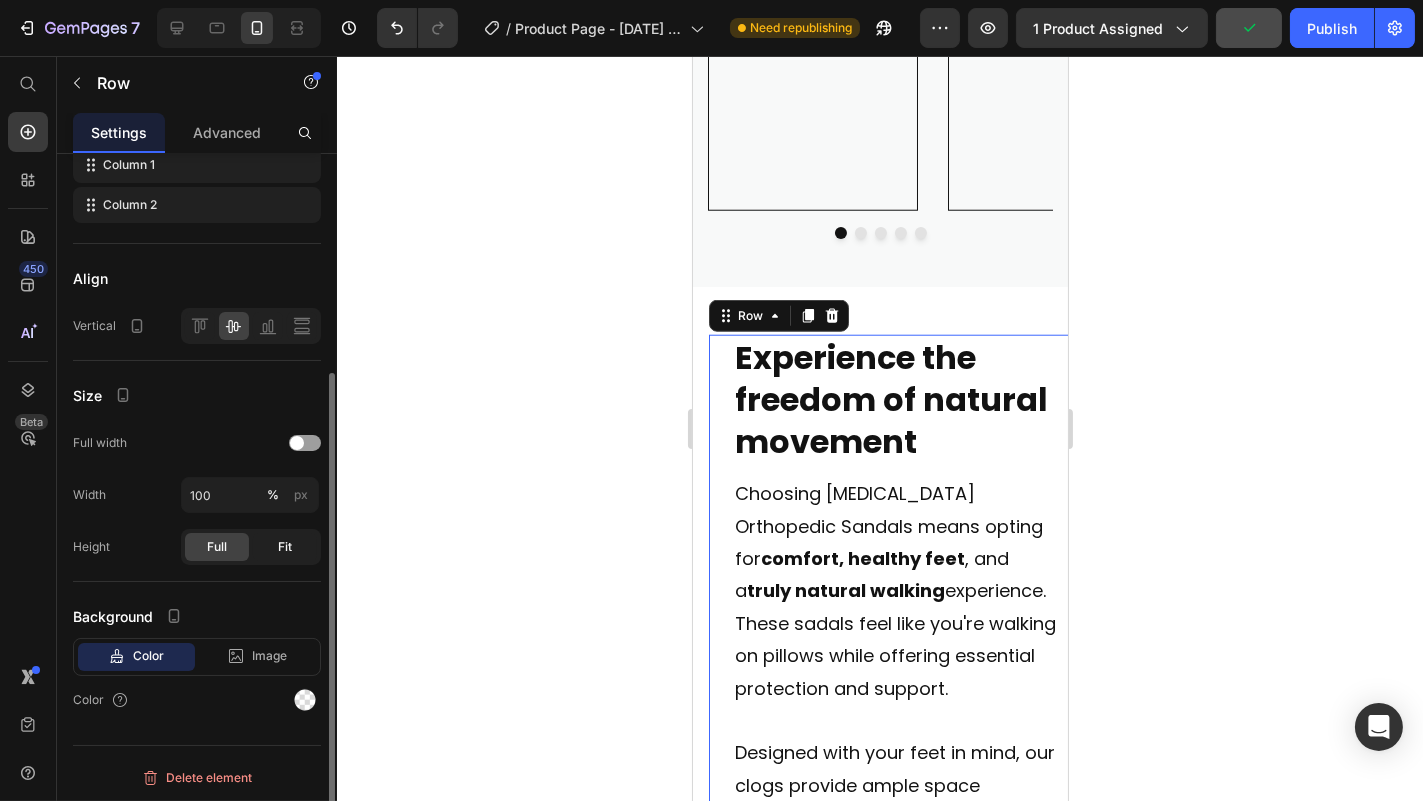scroll, scrollTop: 0, scrollLeft: 0, axis: both 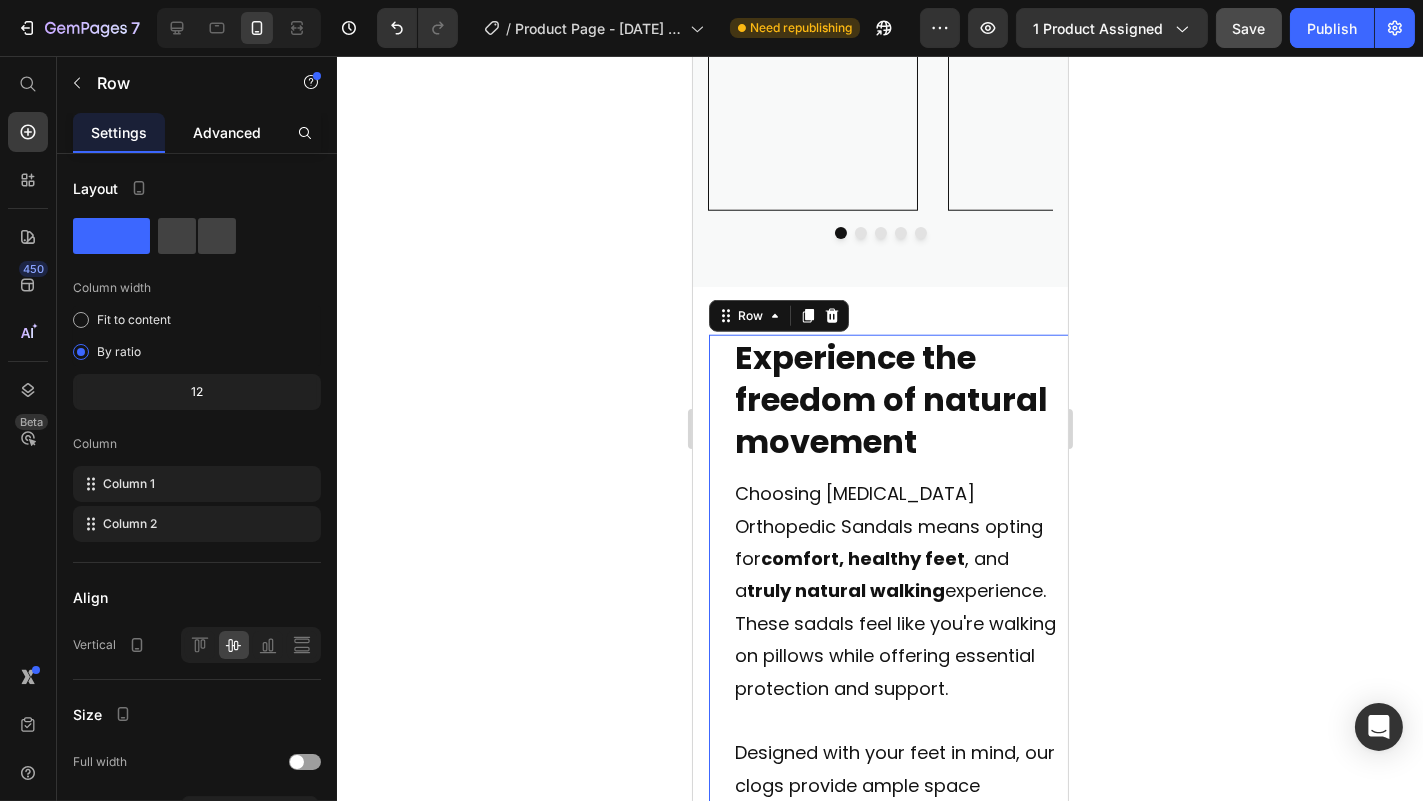 click on "Advanced" at bounding box center [227, 132] 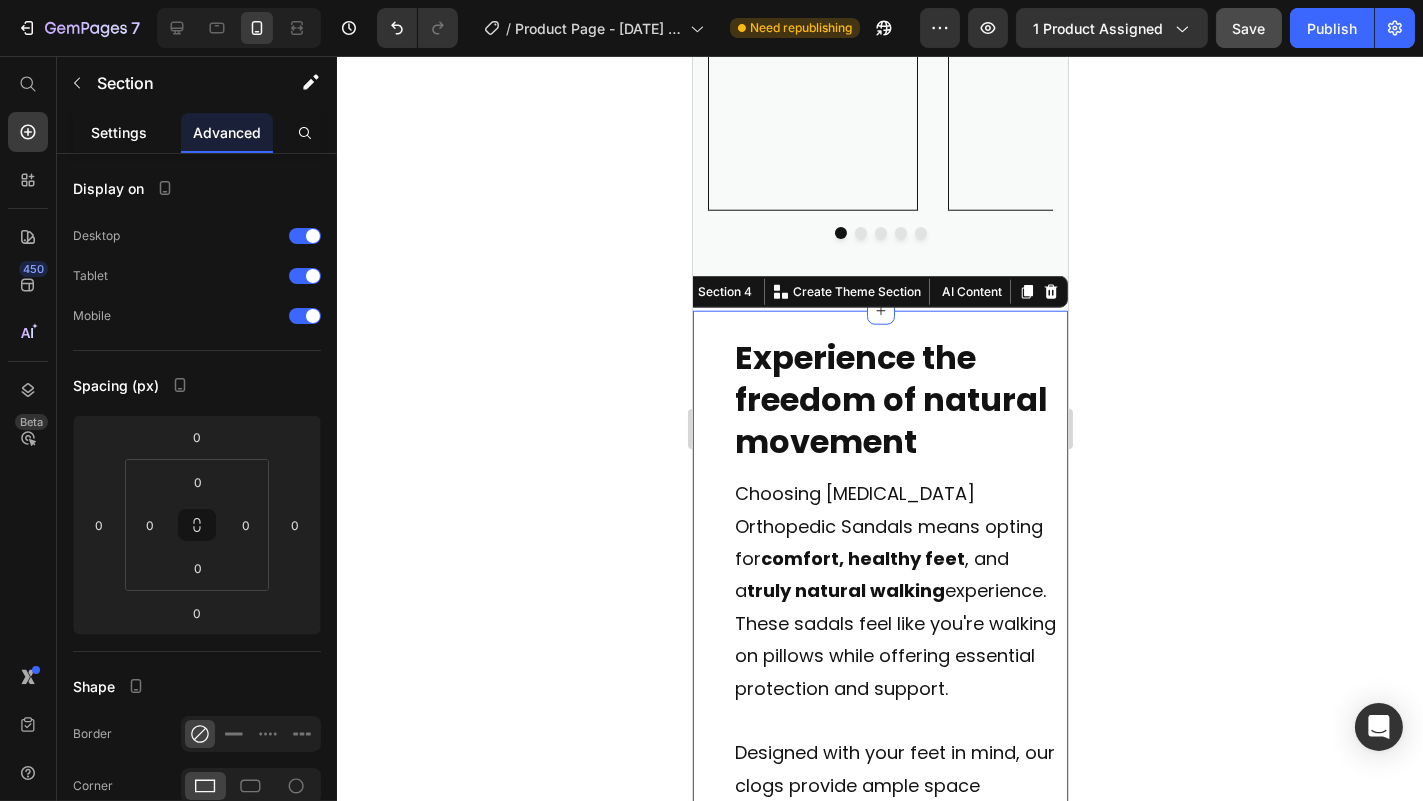 click on "Settings" at bounding box center (119, 132) 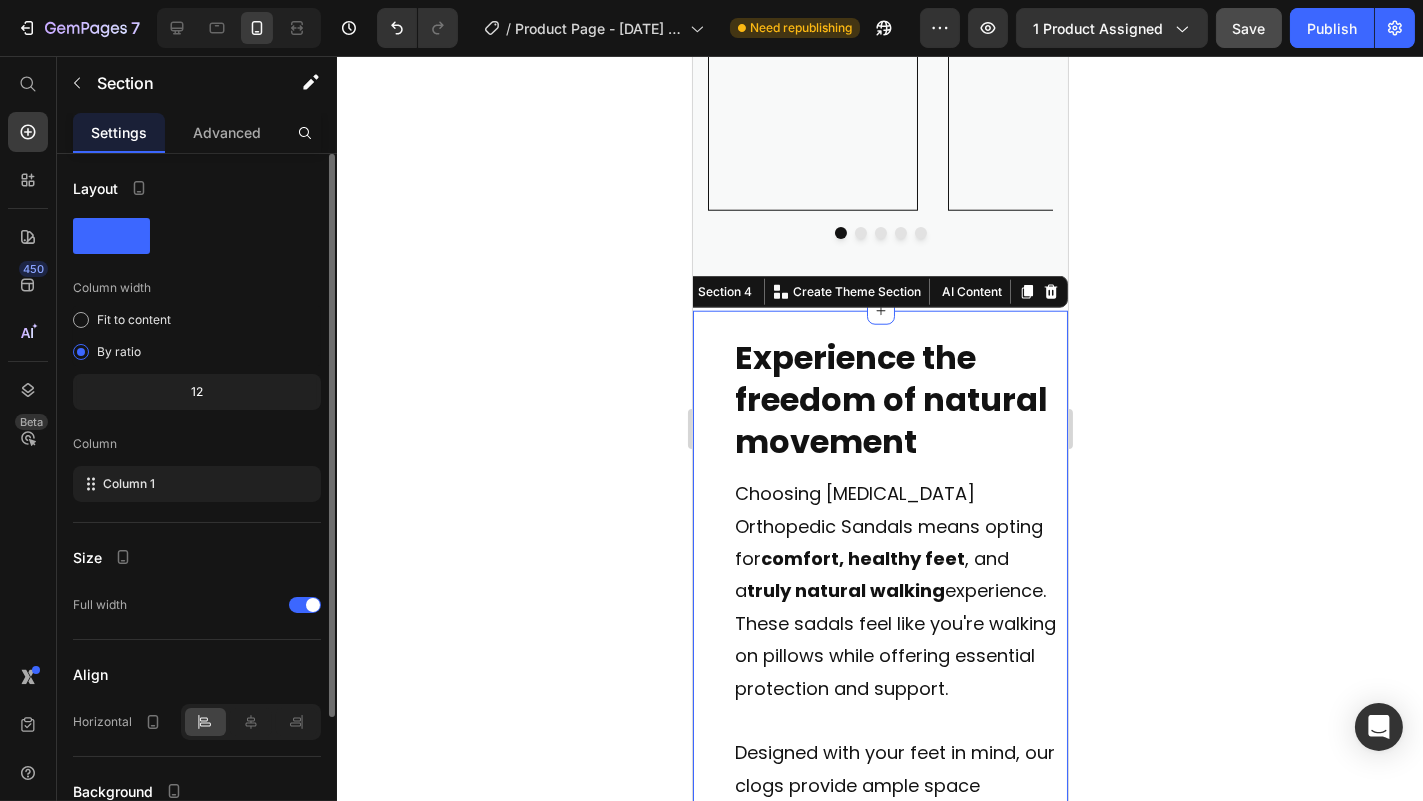 scroll, scrollTop: 175, scrollLeft: 0, axis: vertical 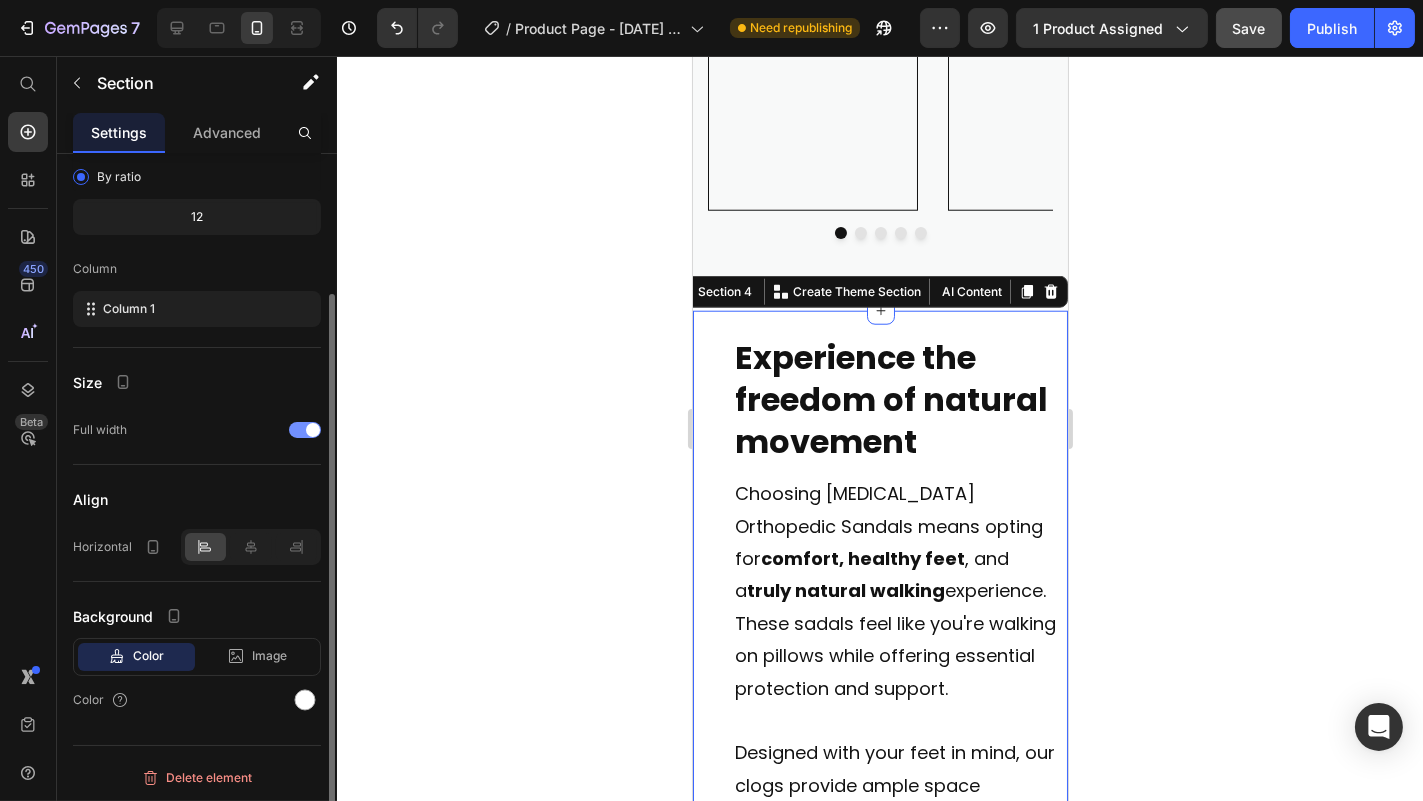 click at bounding box center (305, 430) 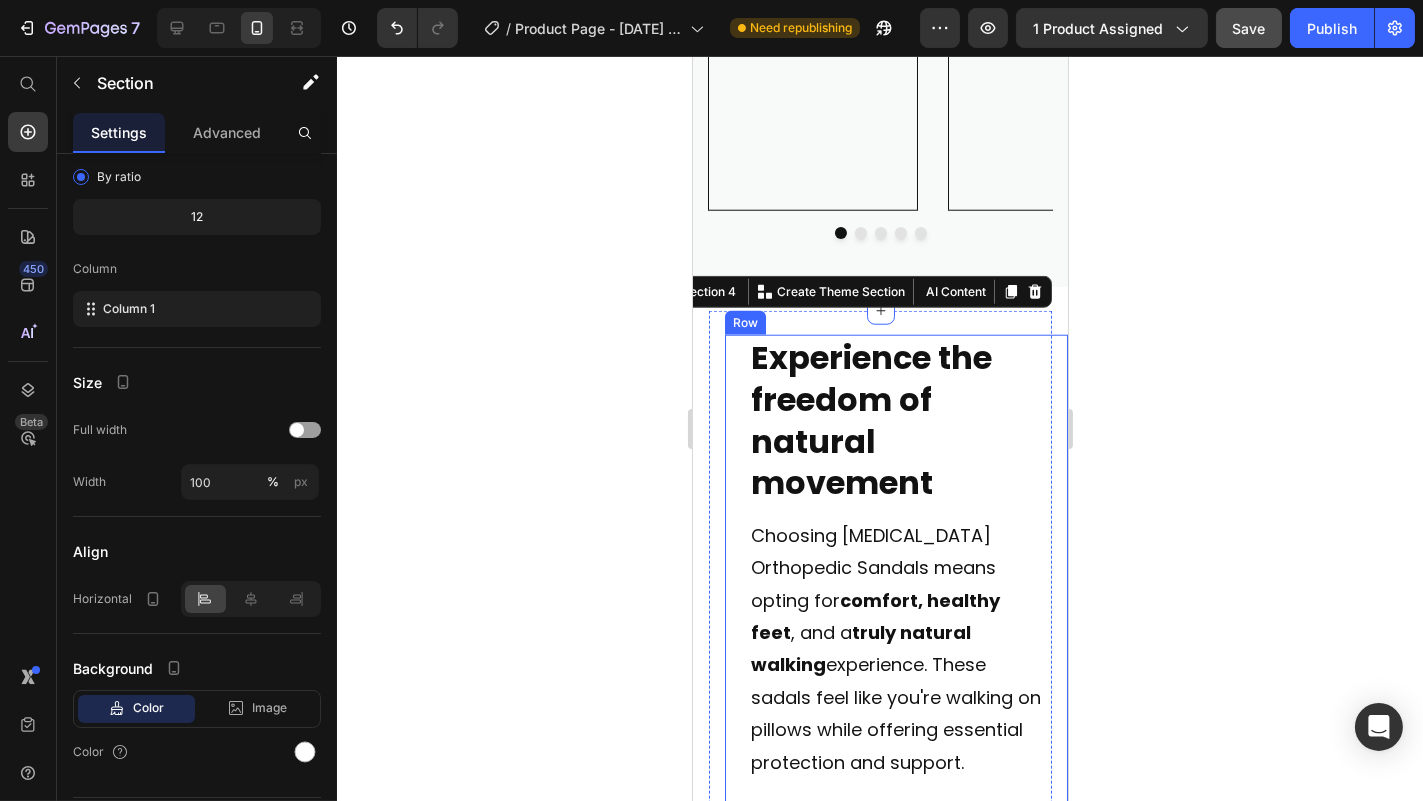 click 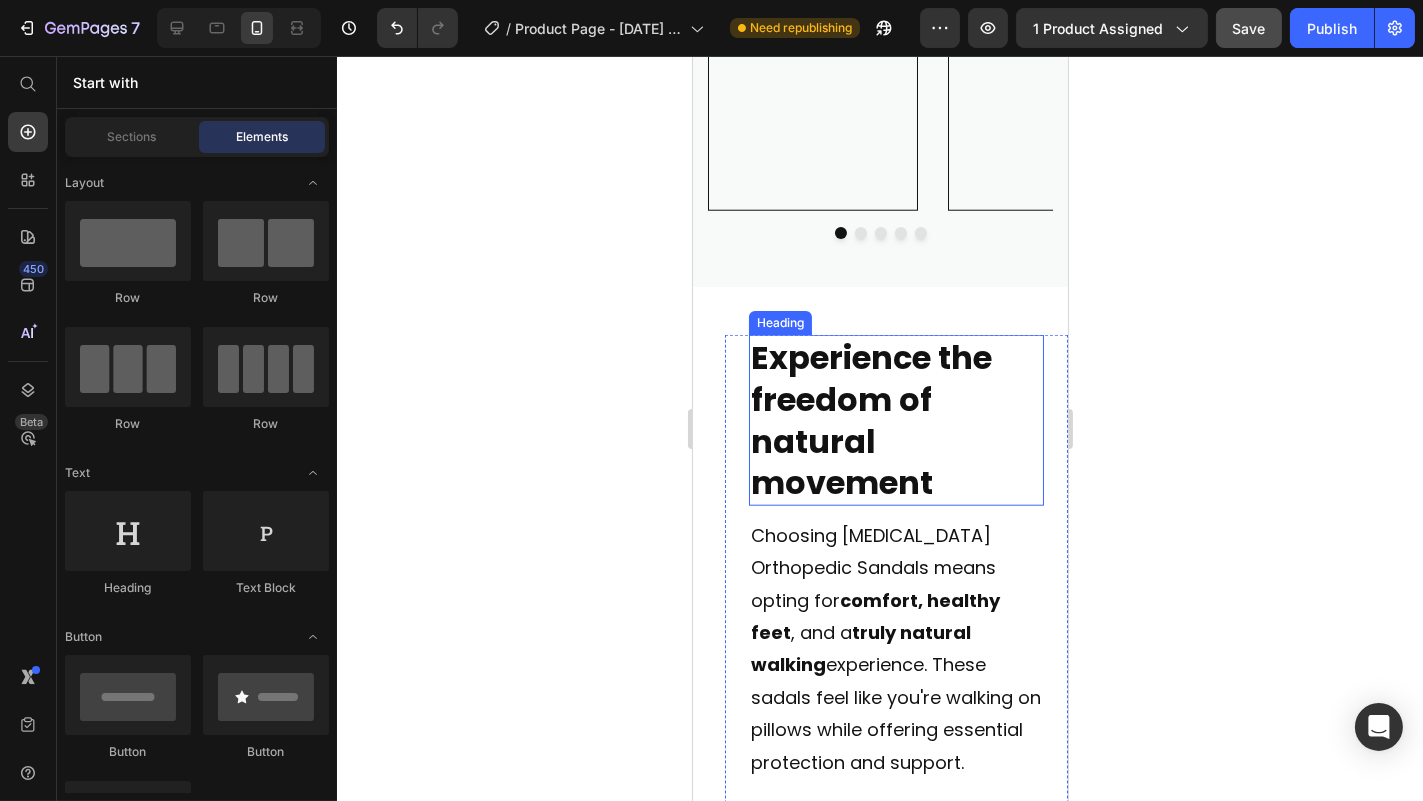 scroll, scrollTop: 3323, scrollLeft: 0, axis: vertical 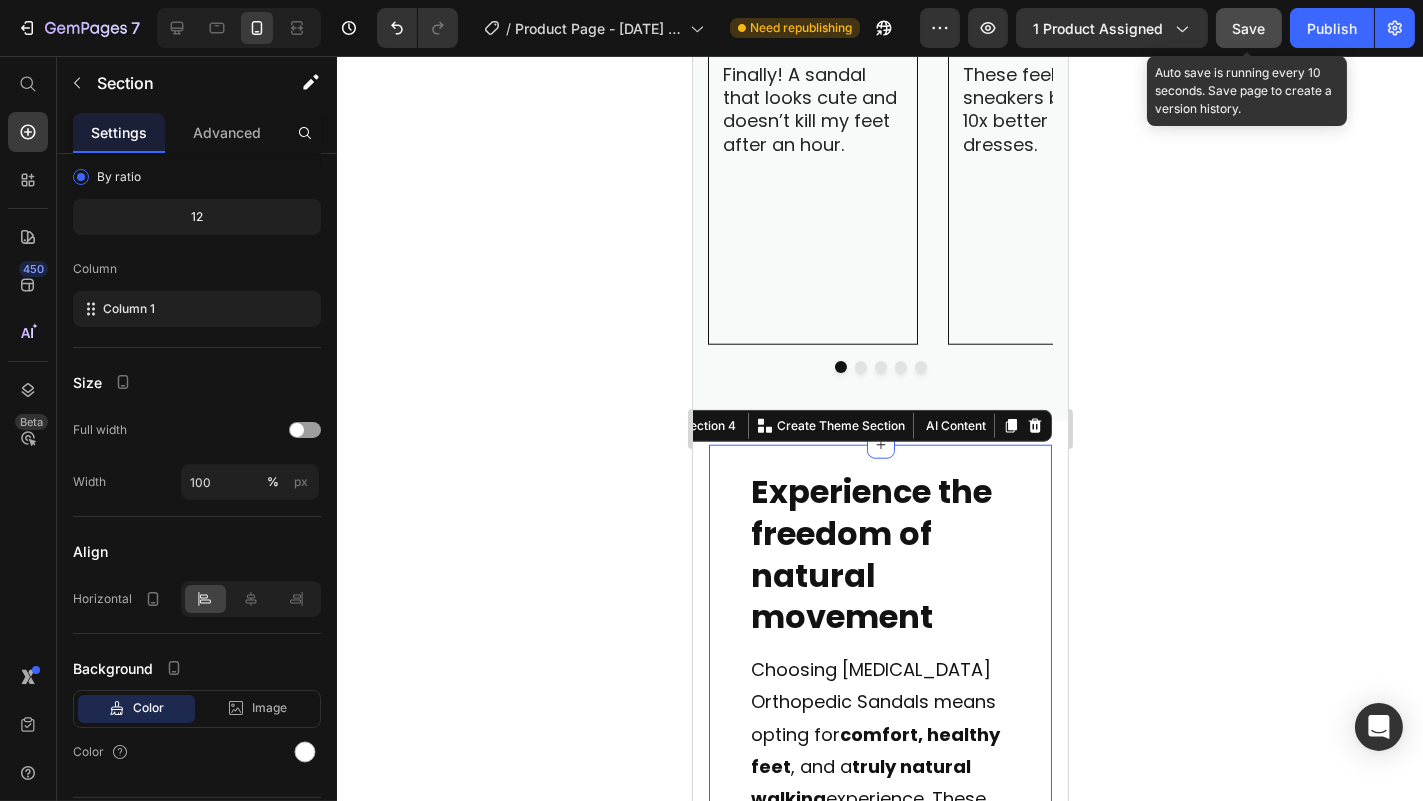 click on "Save" 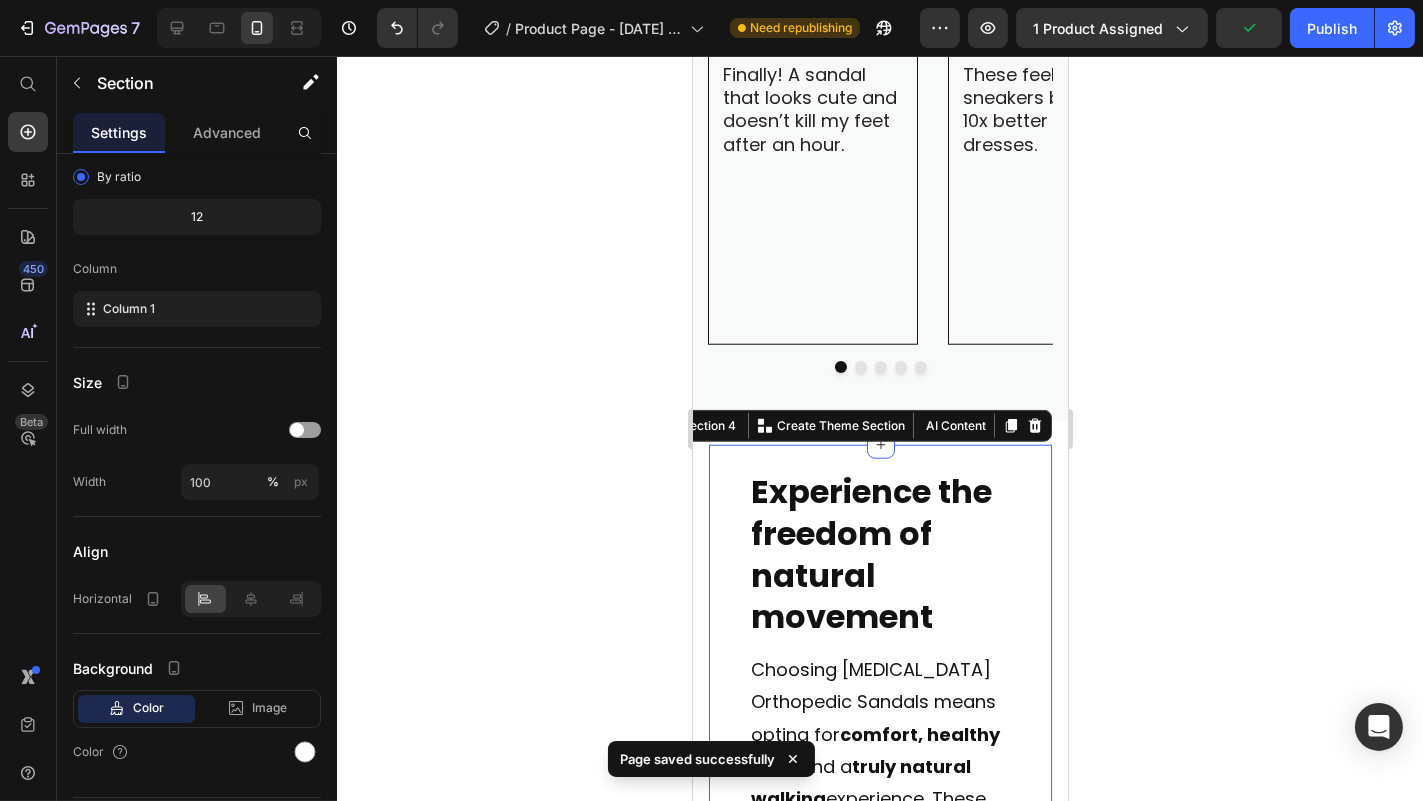click 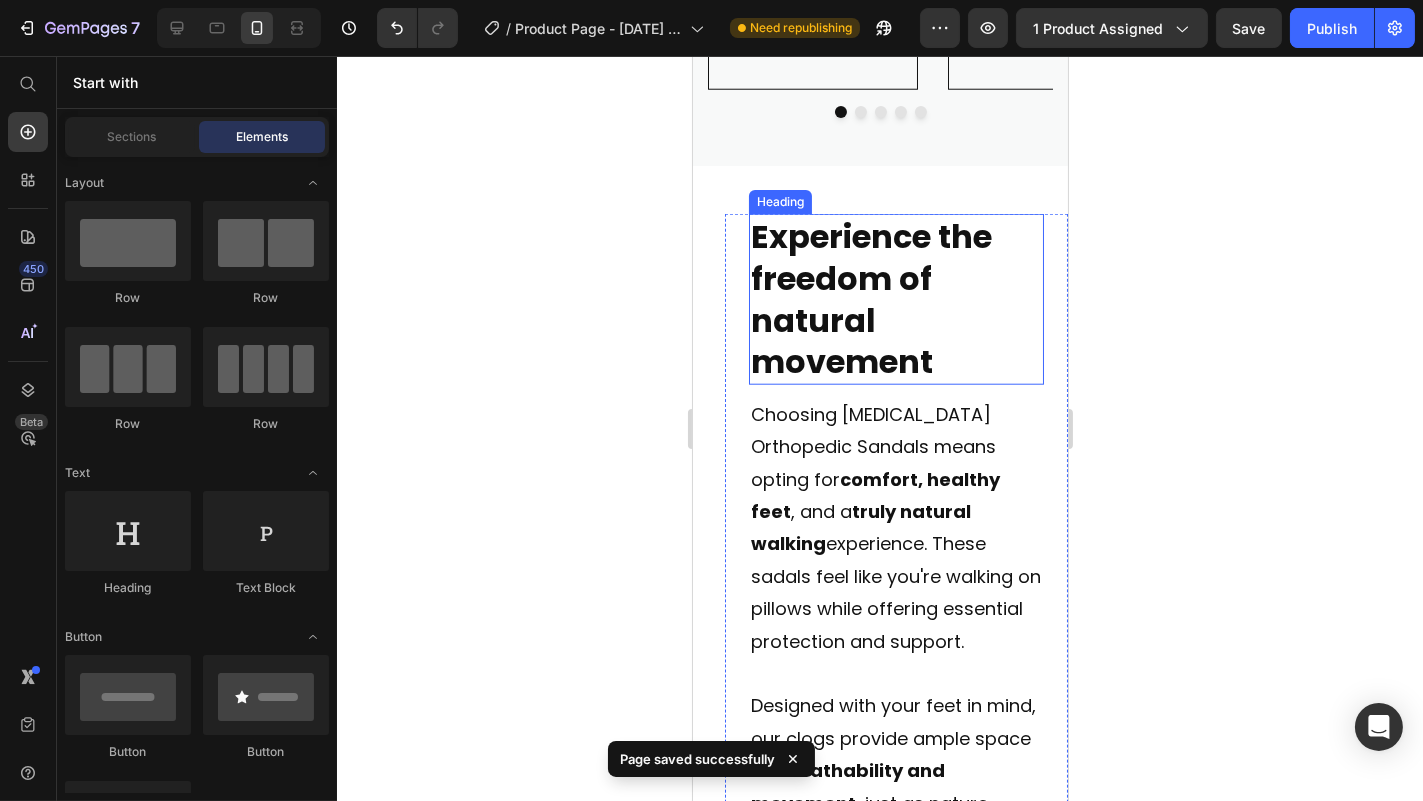 scroll, scrollTop: 3589, scrollLeft: 0, axis: vertical 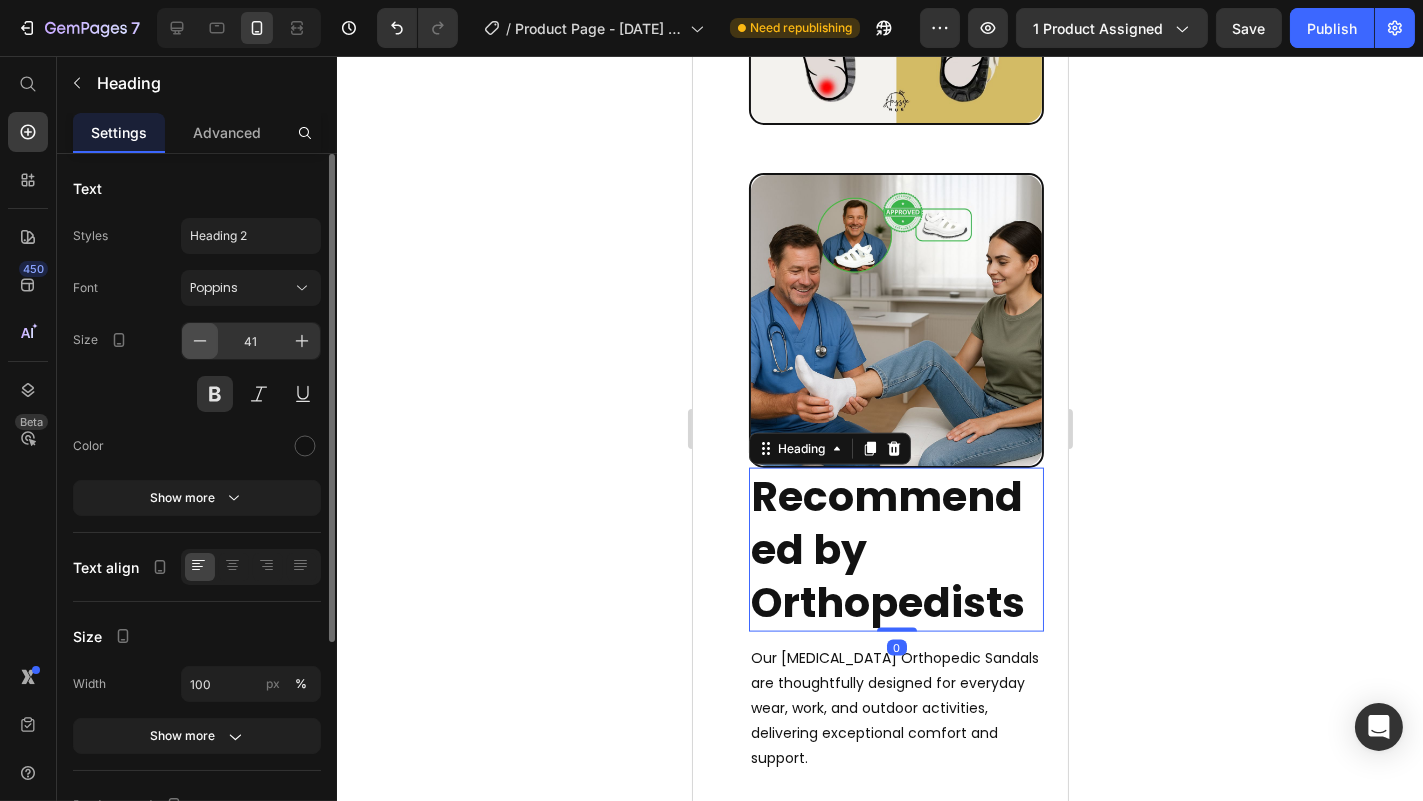 click at bounding box center [200, 341] 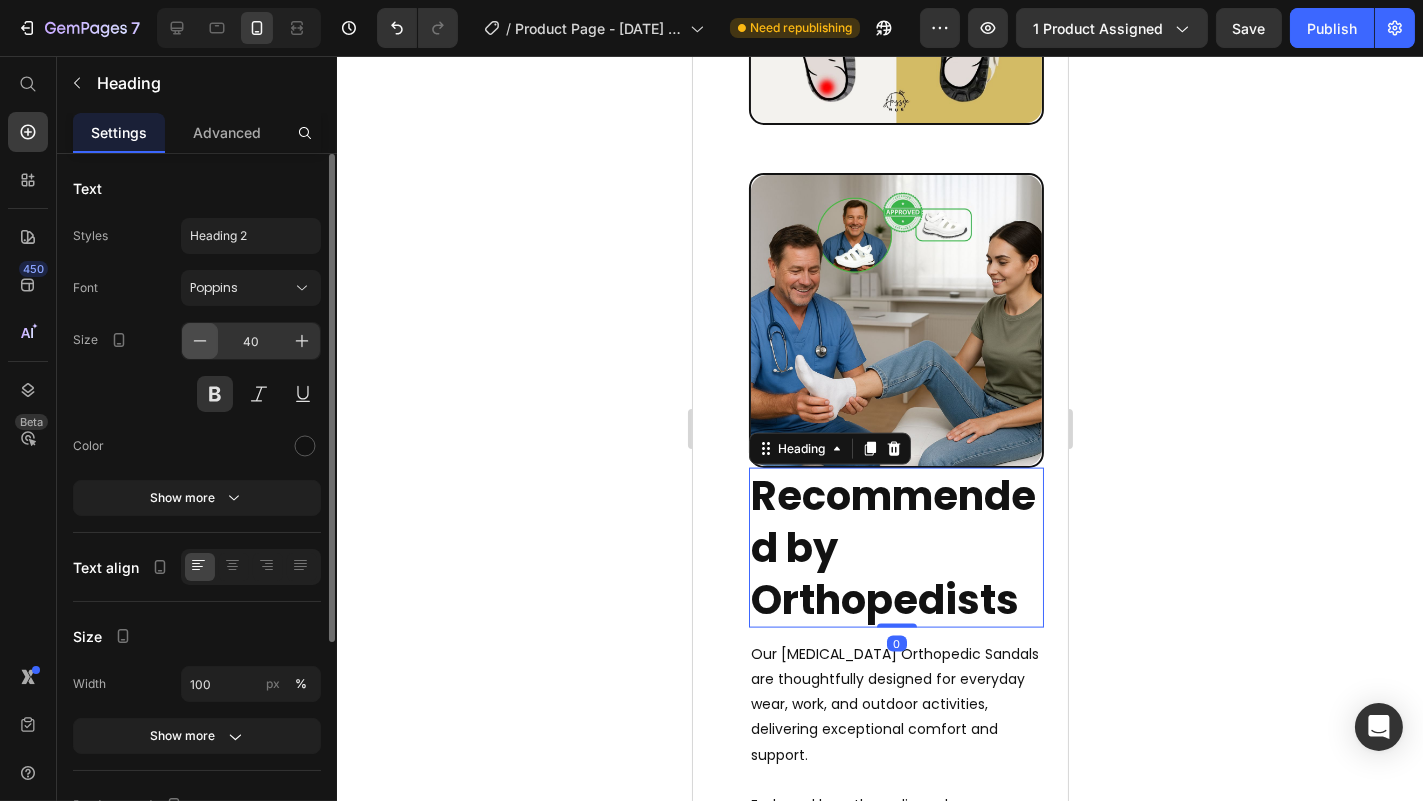 click at bounding box center (200, 341) 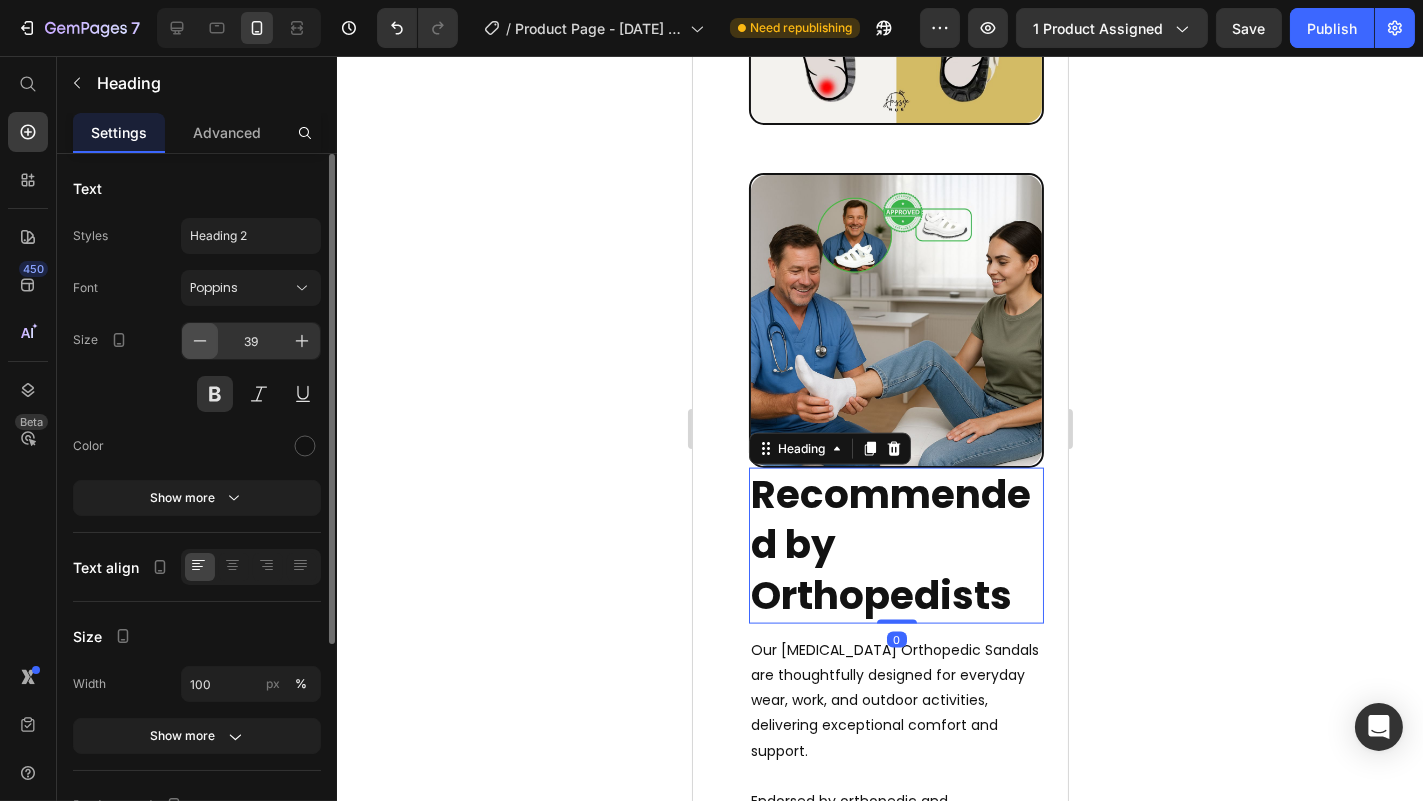 click at bounding box center (200, 341) 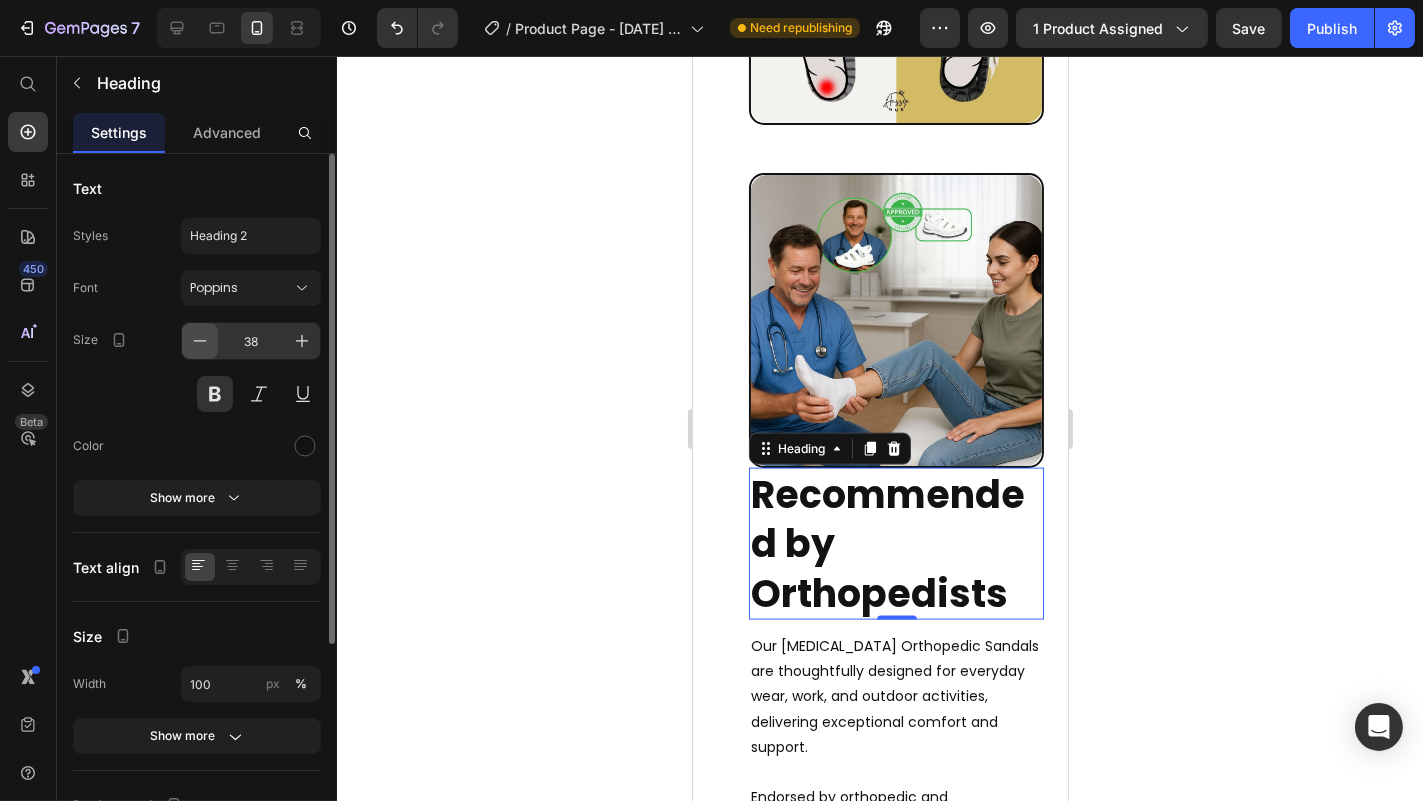 click at bounding box center (200, 341) 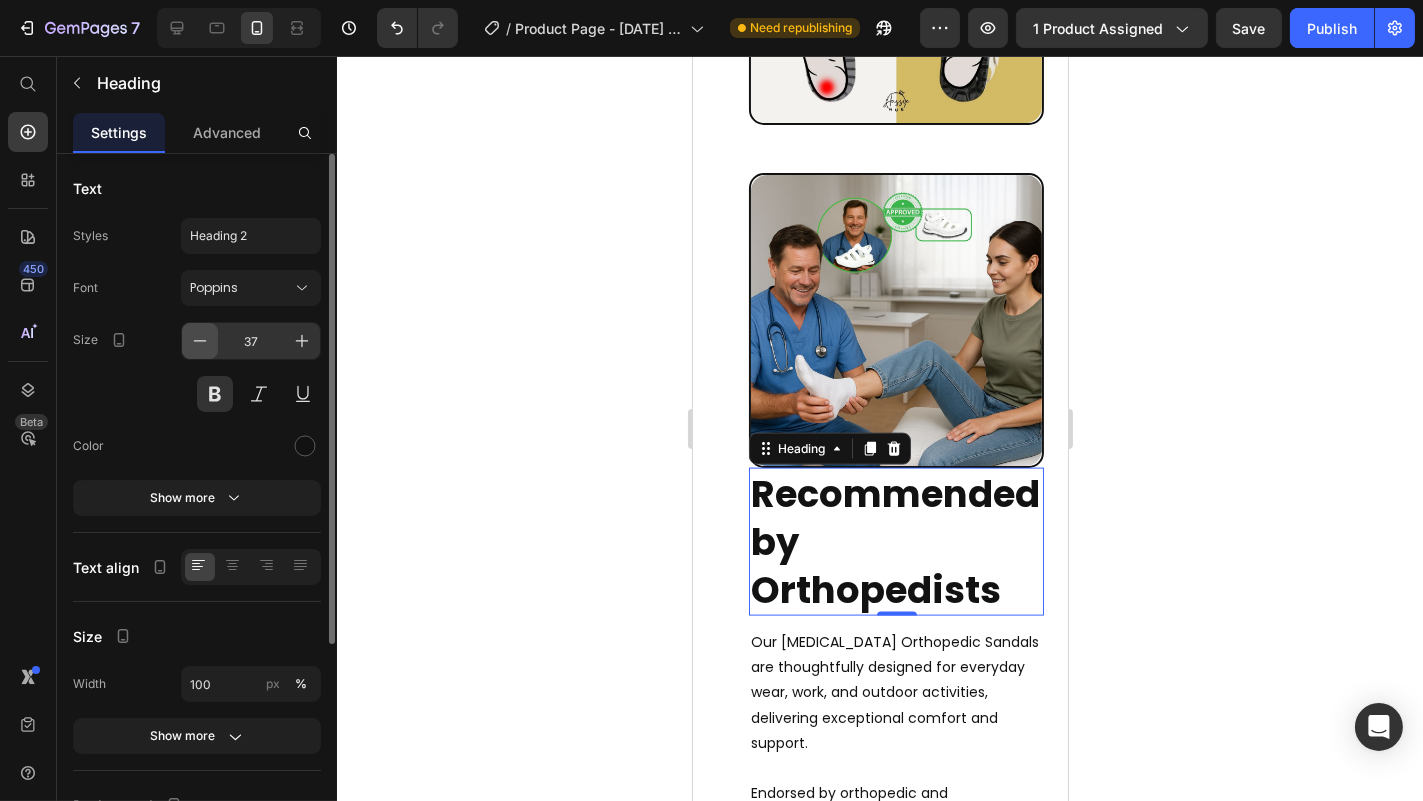 click at bounding box center (200, 341) 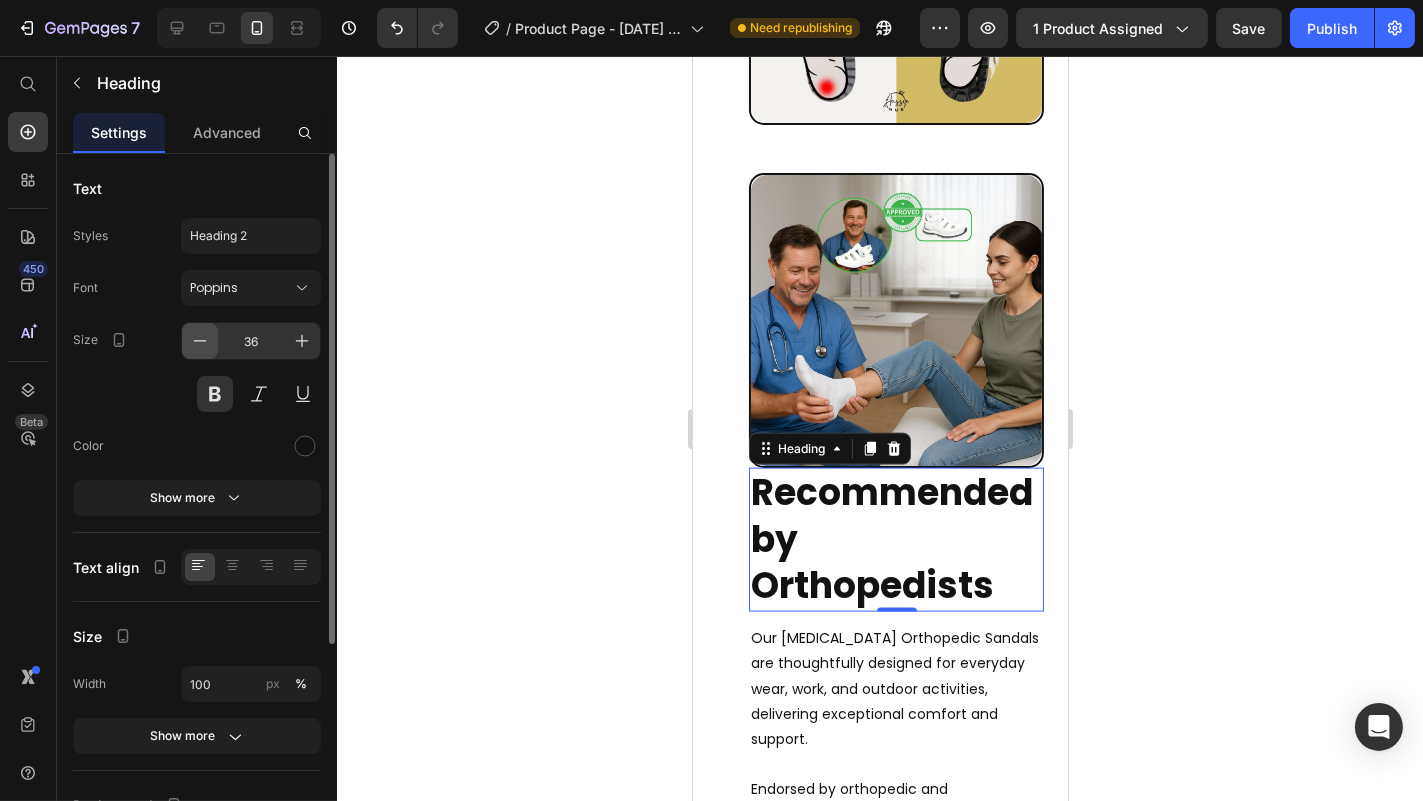 click at bounding box center [200, 341] 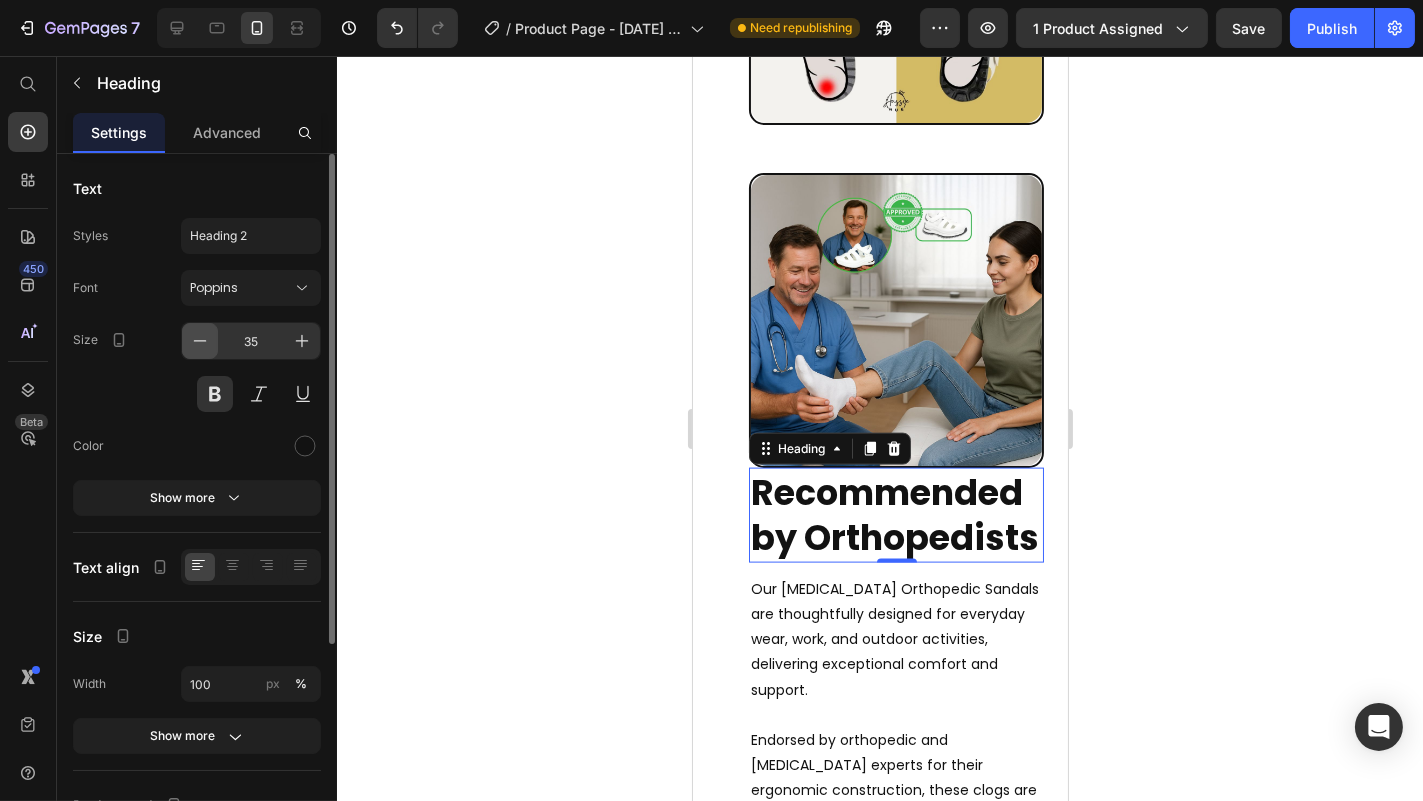 click at bounding box center [200, 341] 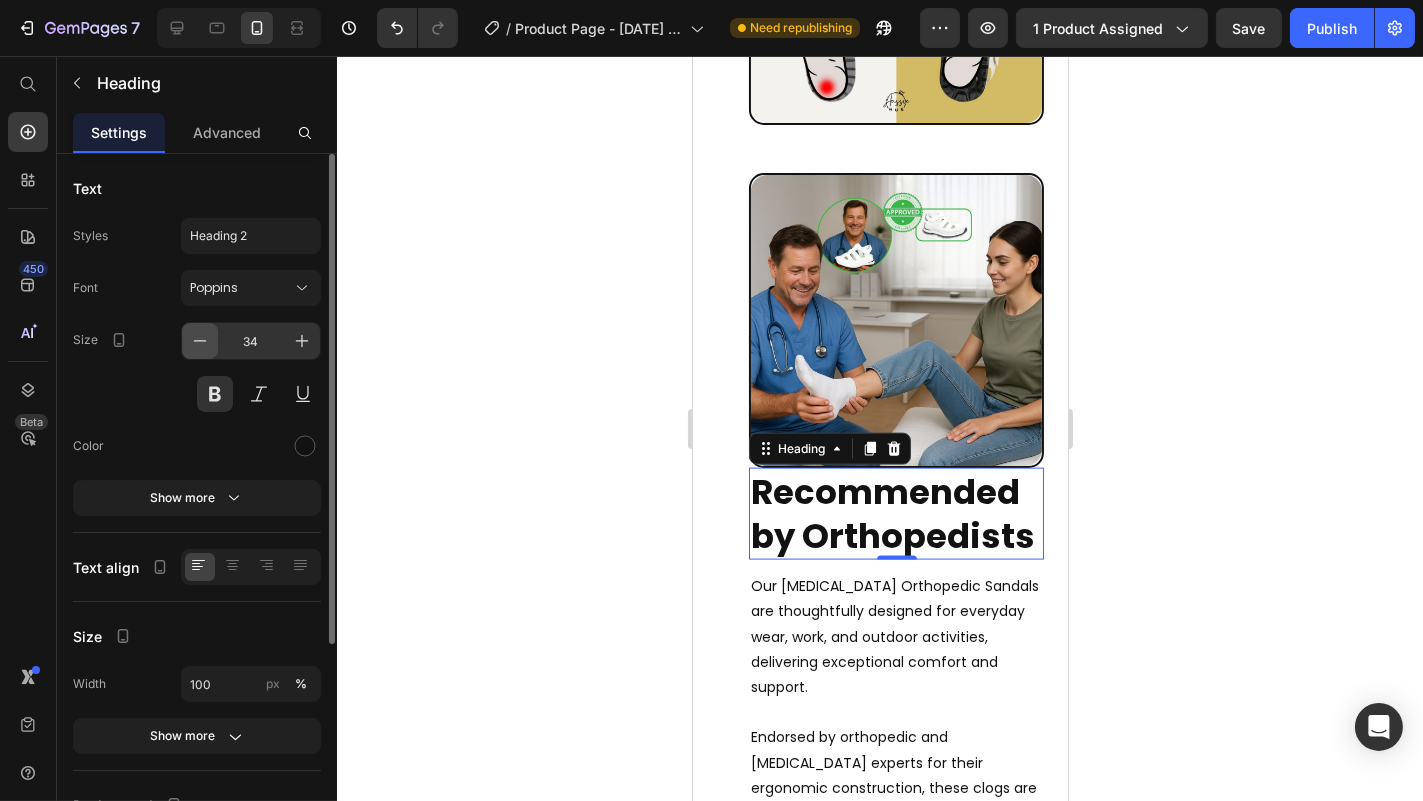 click at bounding box center (200, 341) 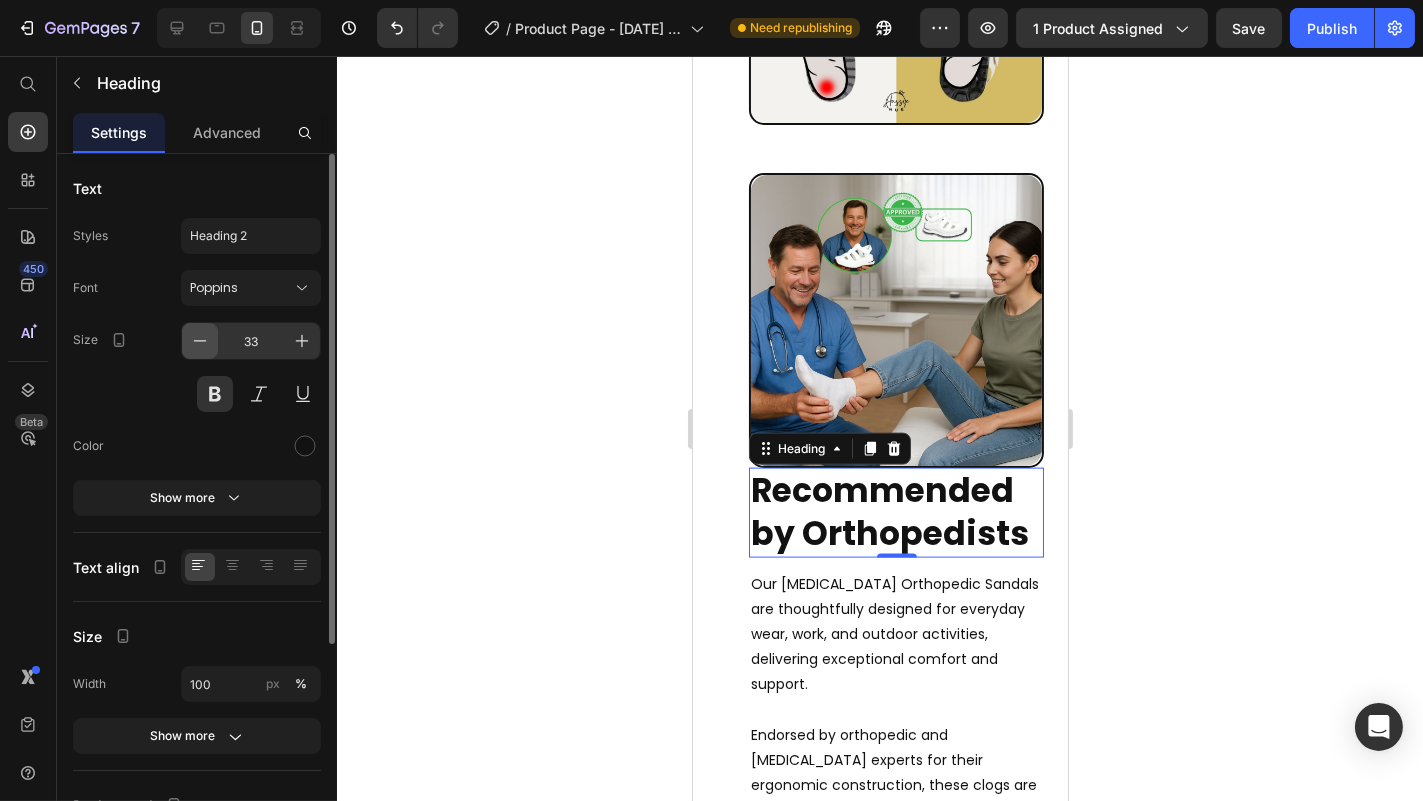 click at bounding box center [200, 341] 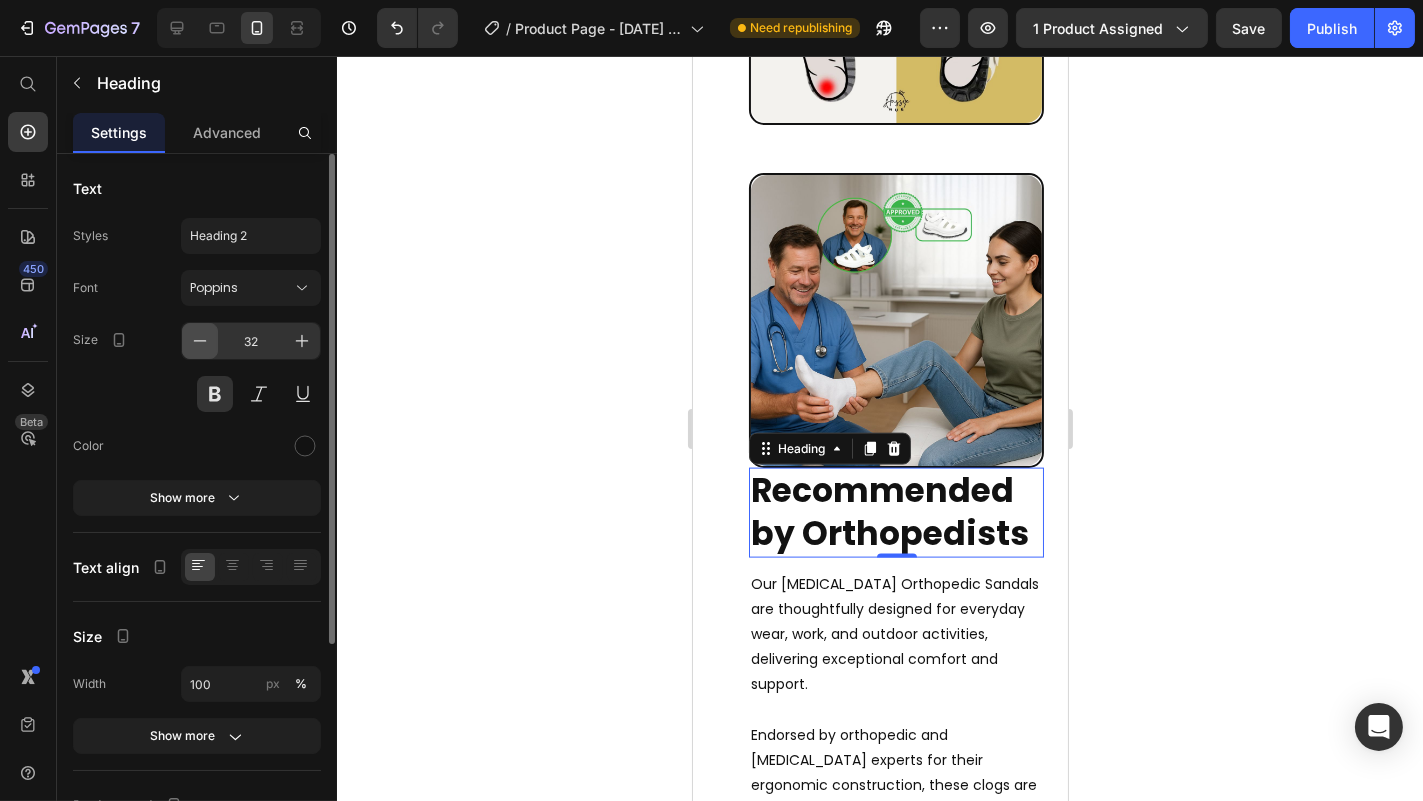 click at bounding box center (200, 341) 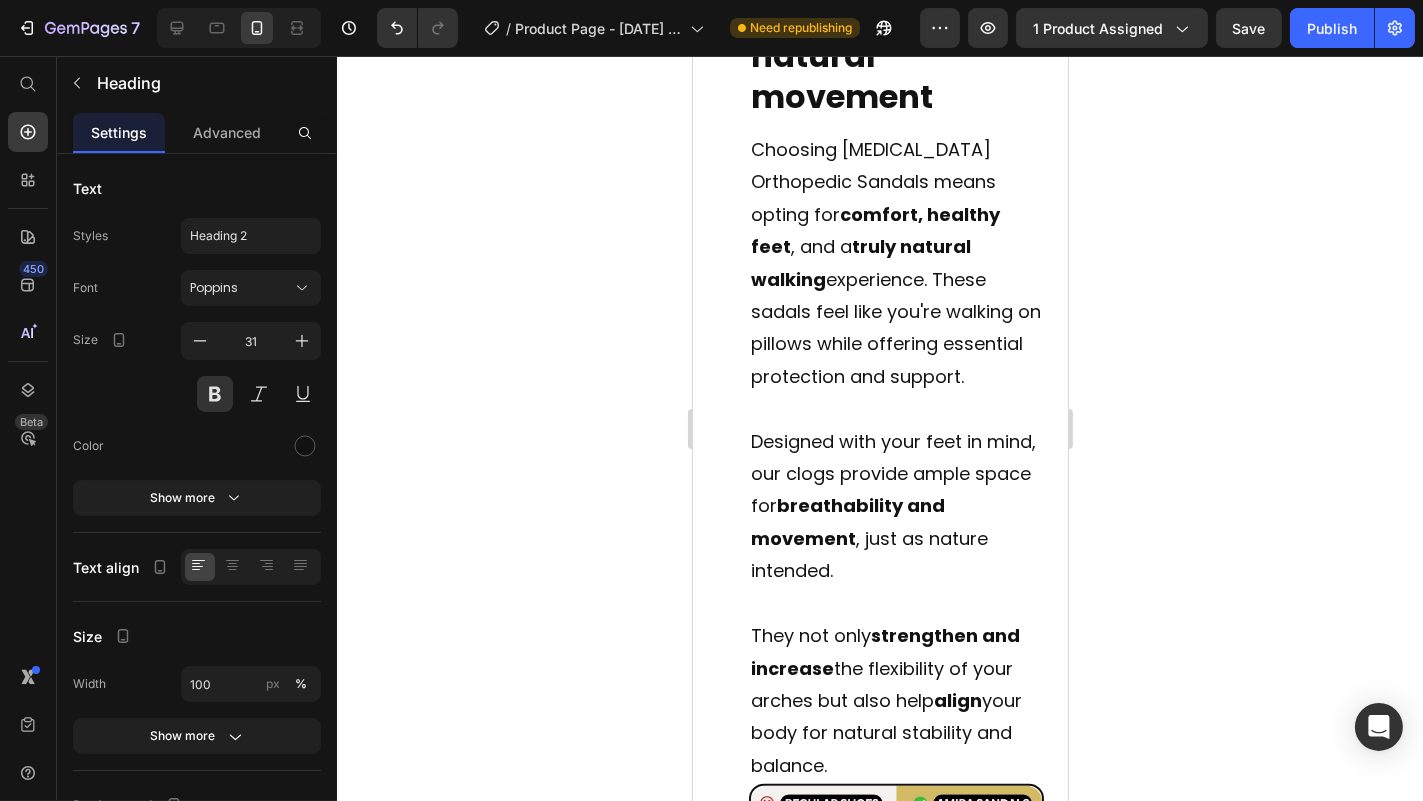 scroll, scrollTop: 3463, scrollLeft: 0, axis: vertical 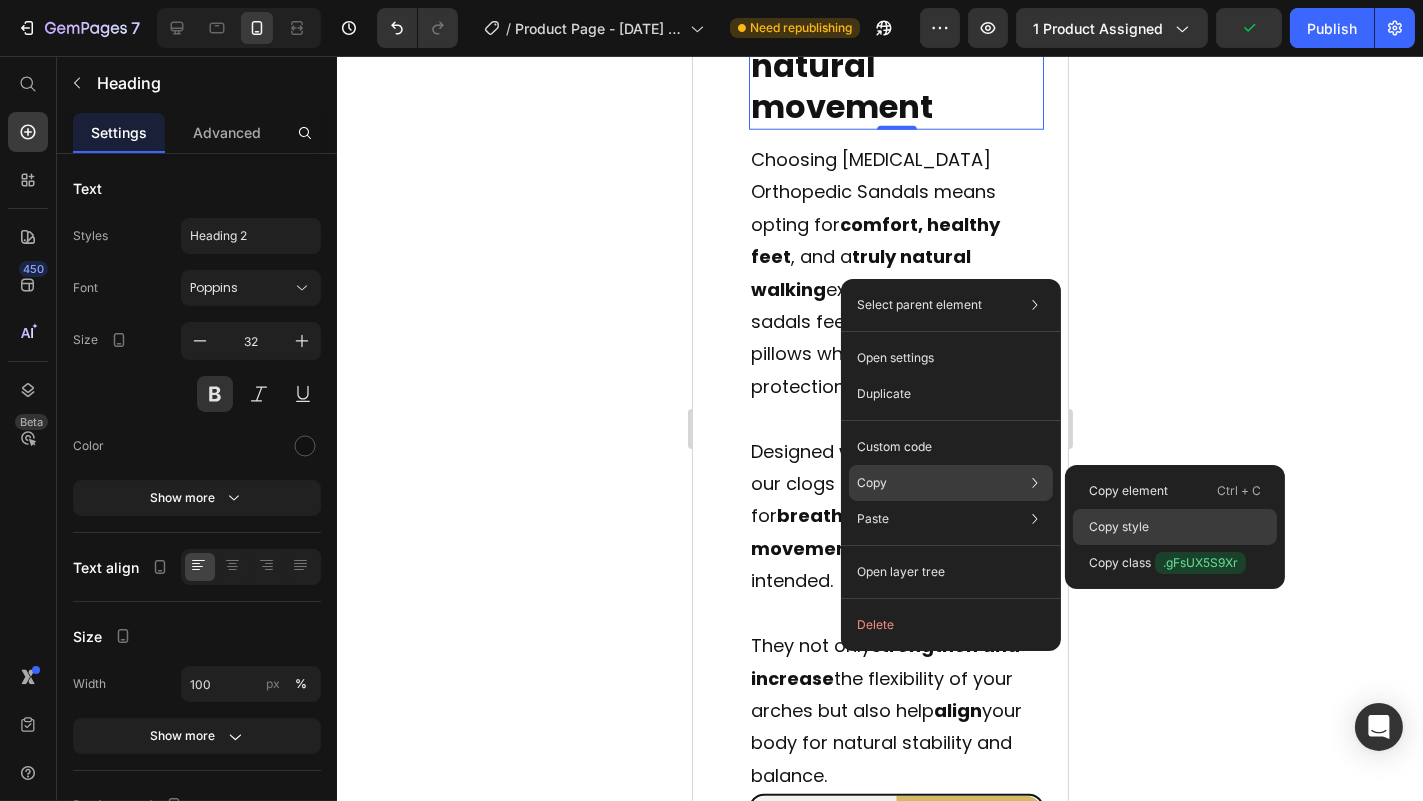 click on "Copy style" at bounding box center [1119, 527] 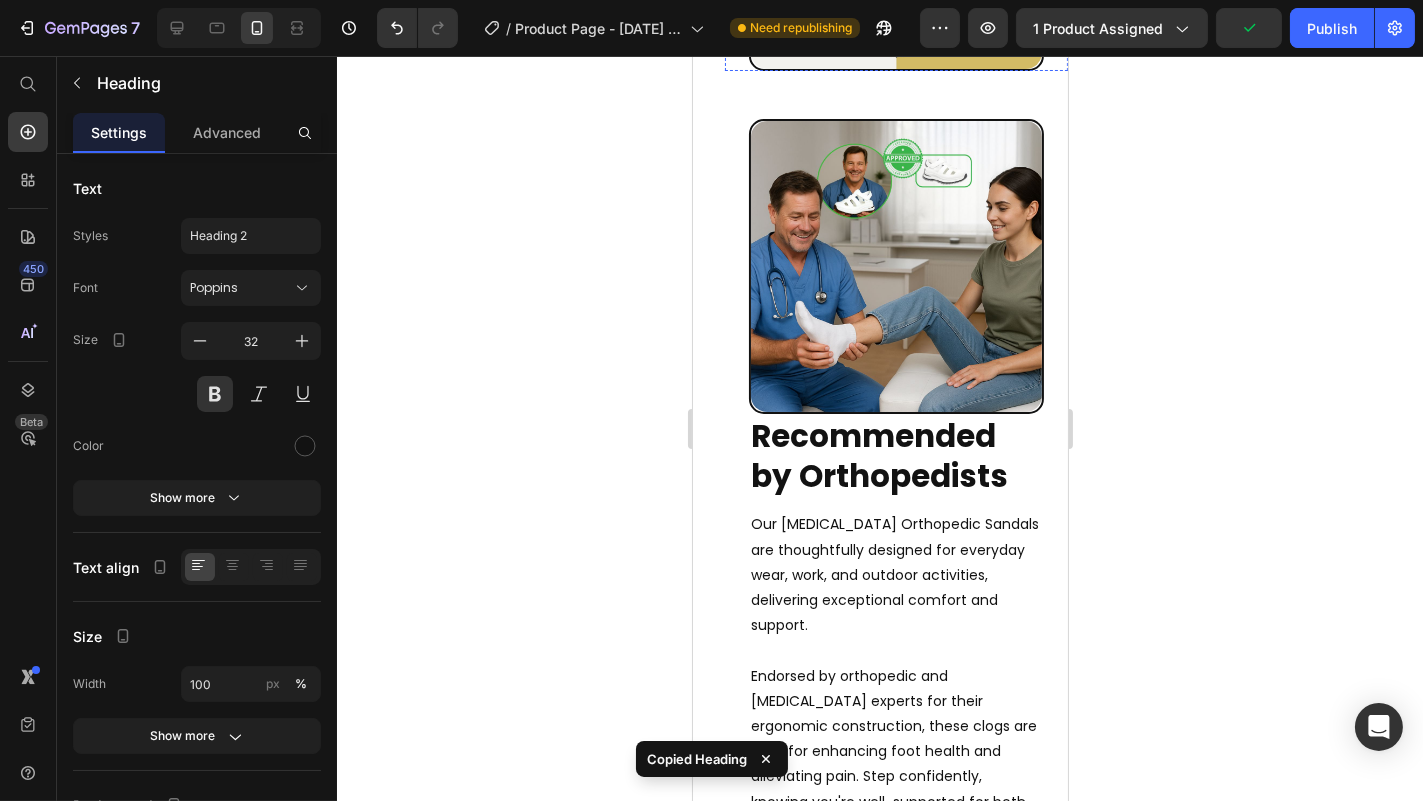 scroll, scrollTop: 4684, scrollLeft: 0, axis: vertical 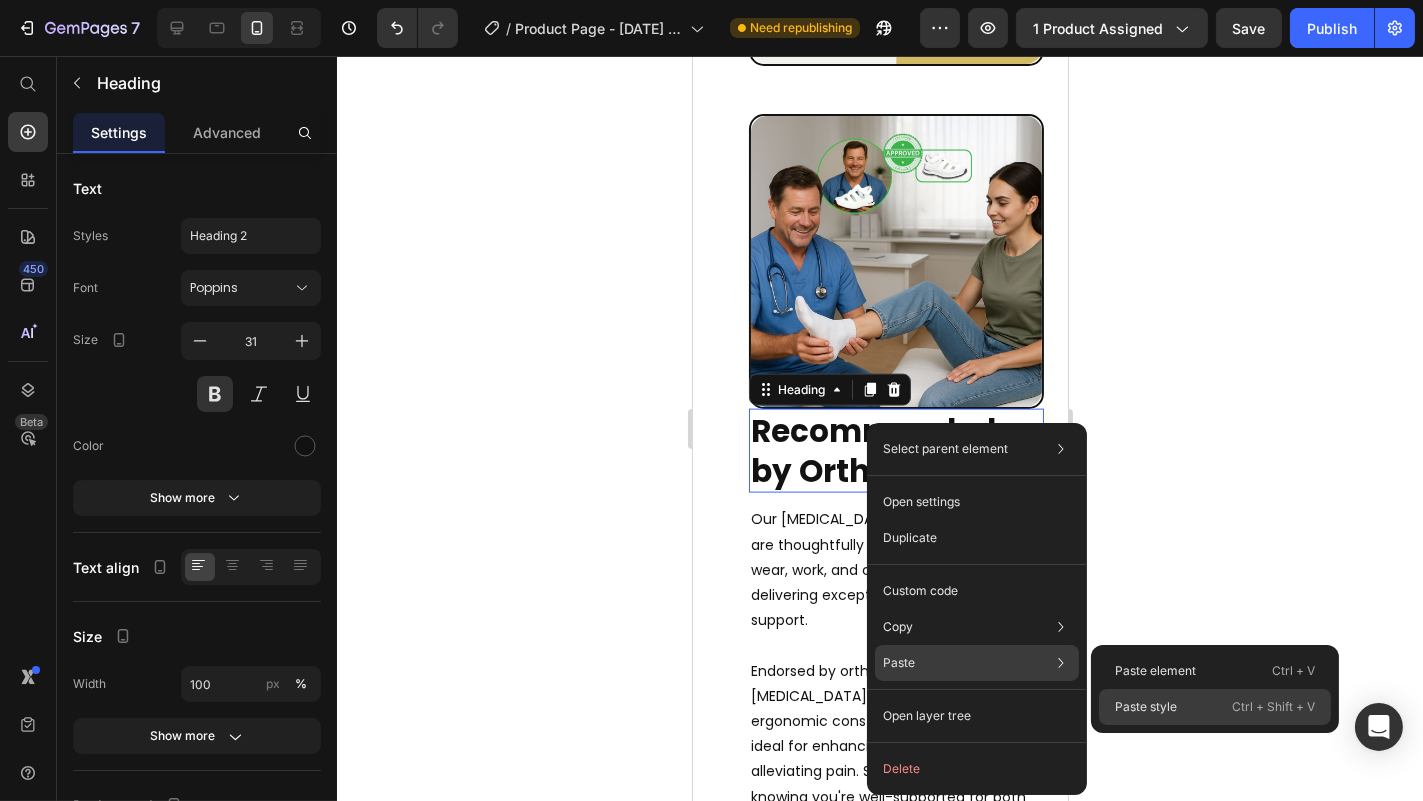 click on "Paste style" at bounding box center [1146, 707] 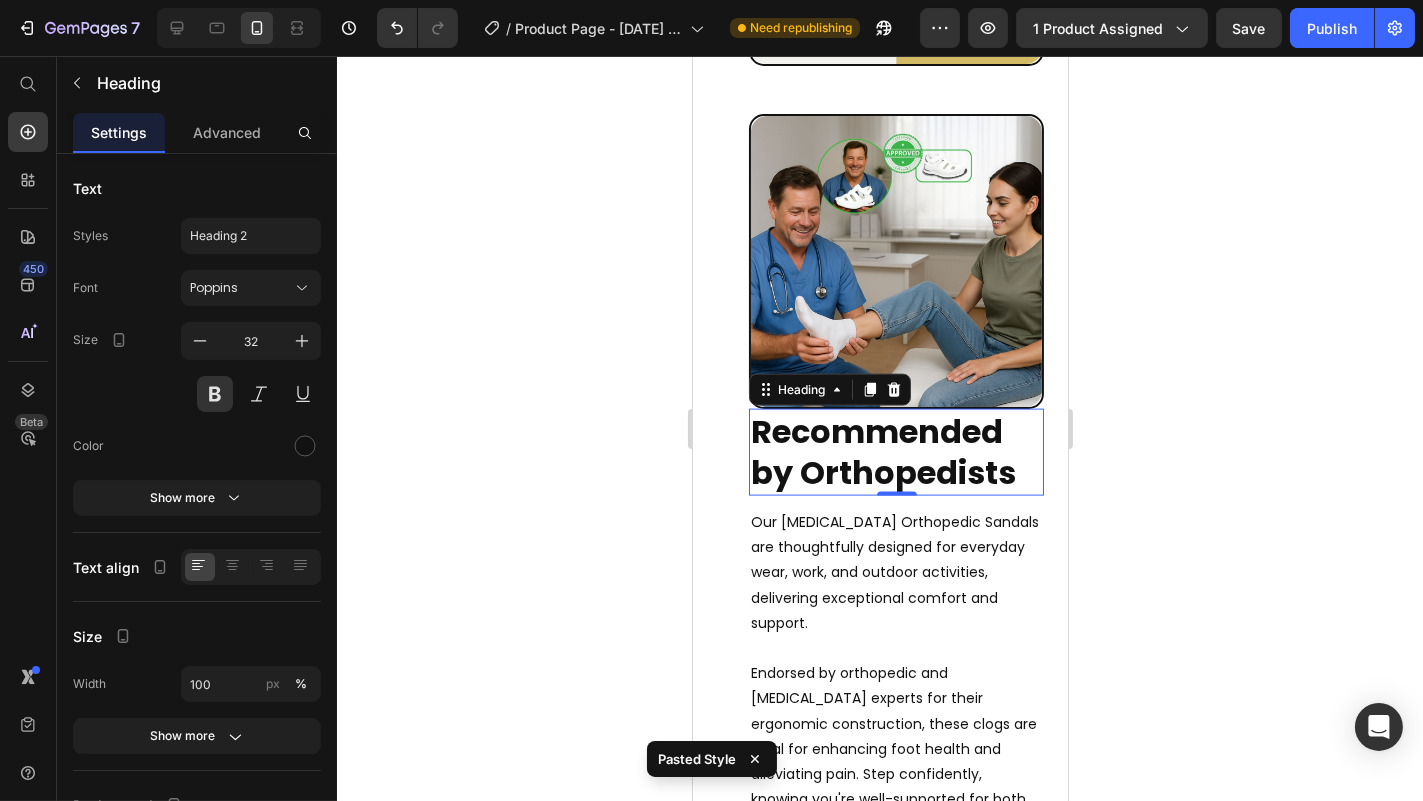 click 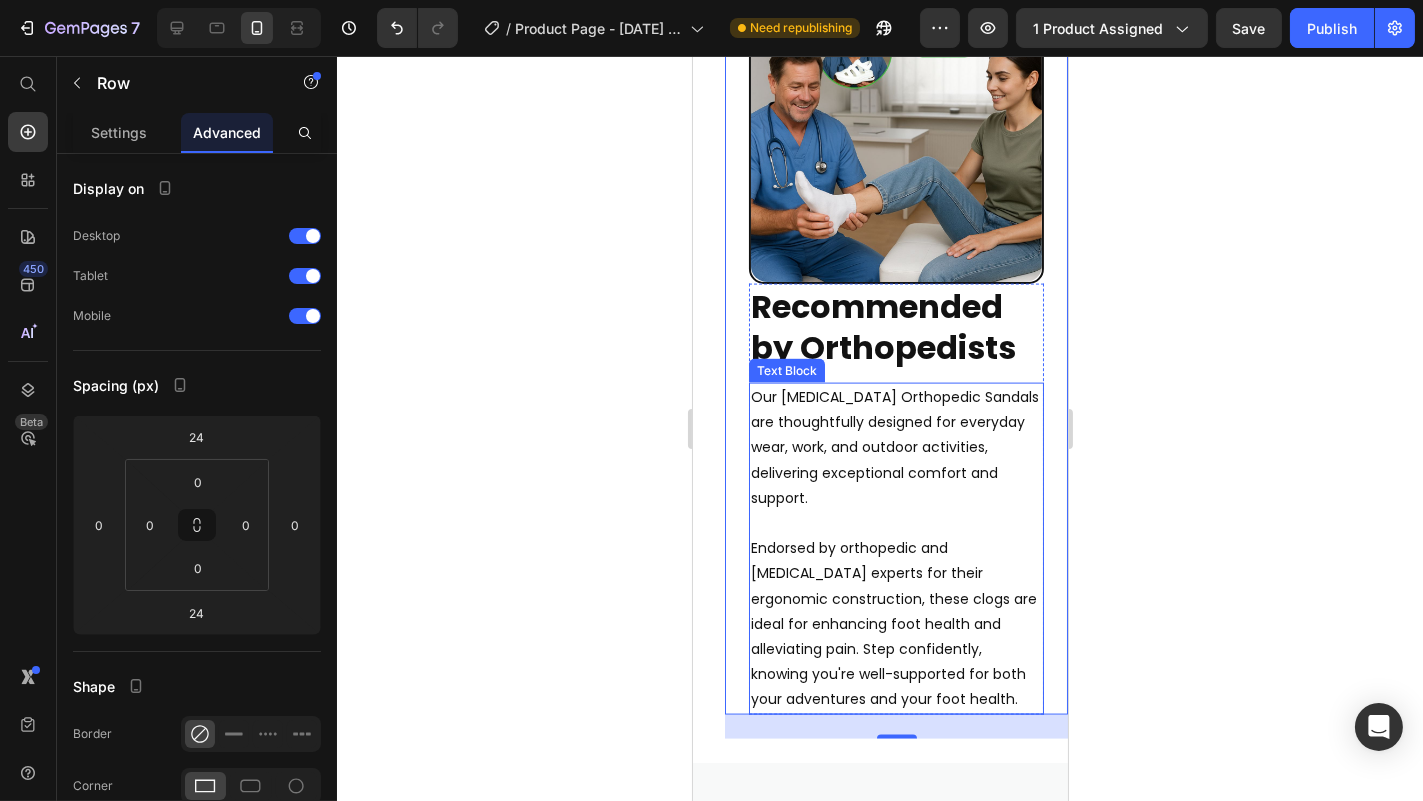 scroll, scrollTop: 4812, scrollLeft: 0, axis: vertical 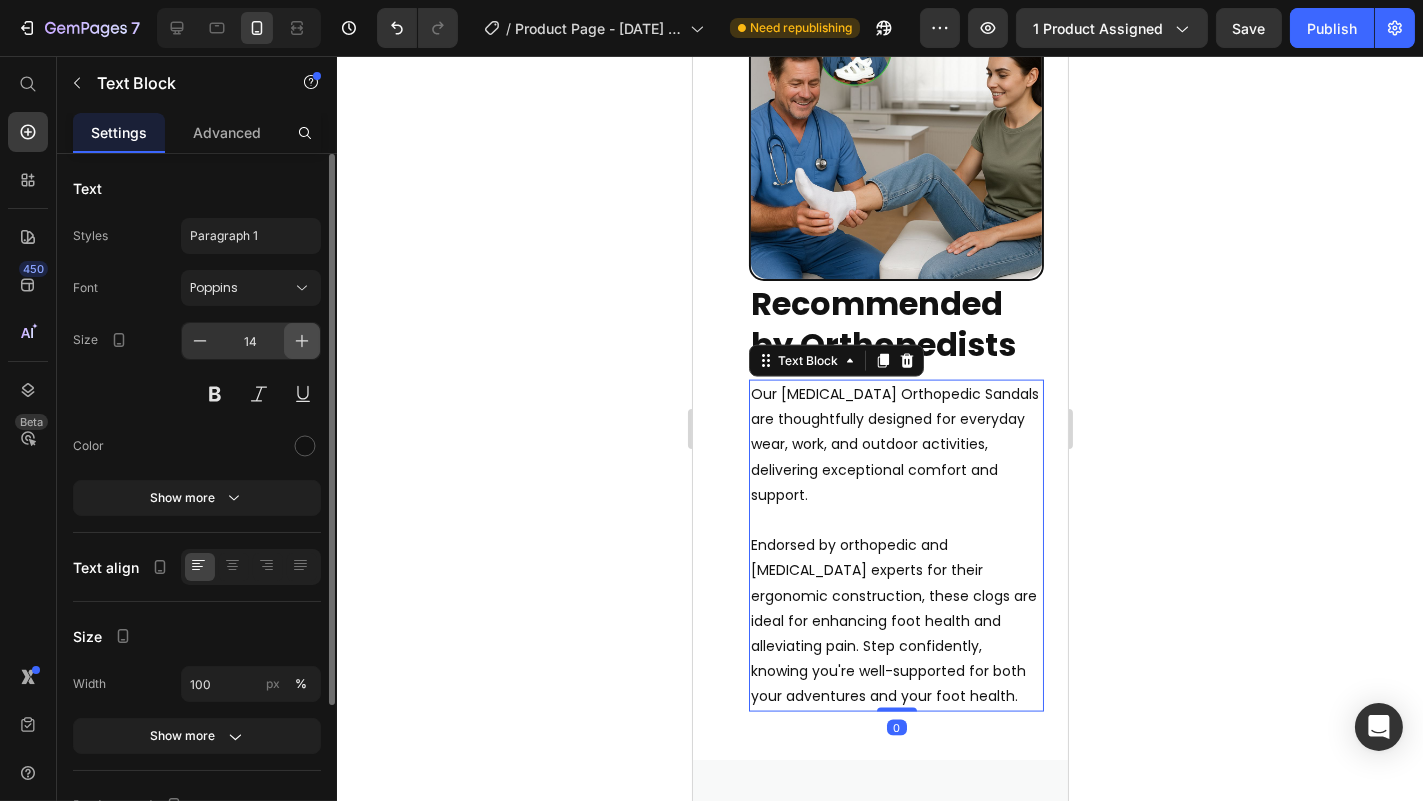 click at bounding box center [302, 341] 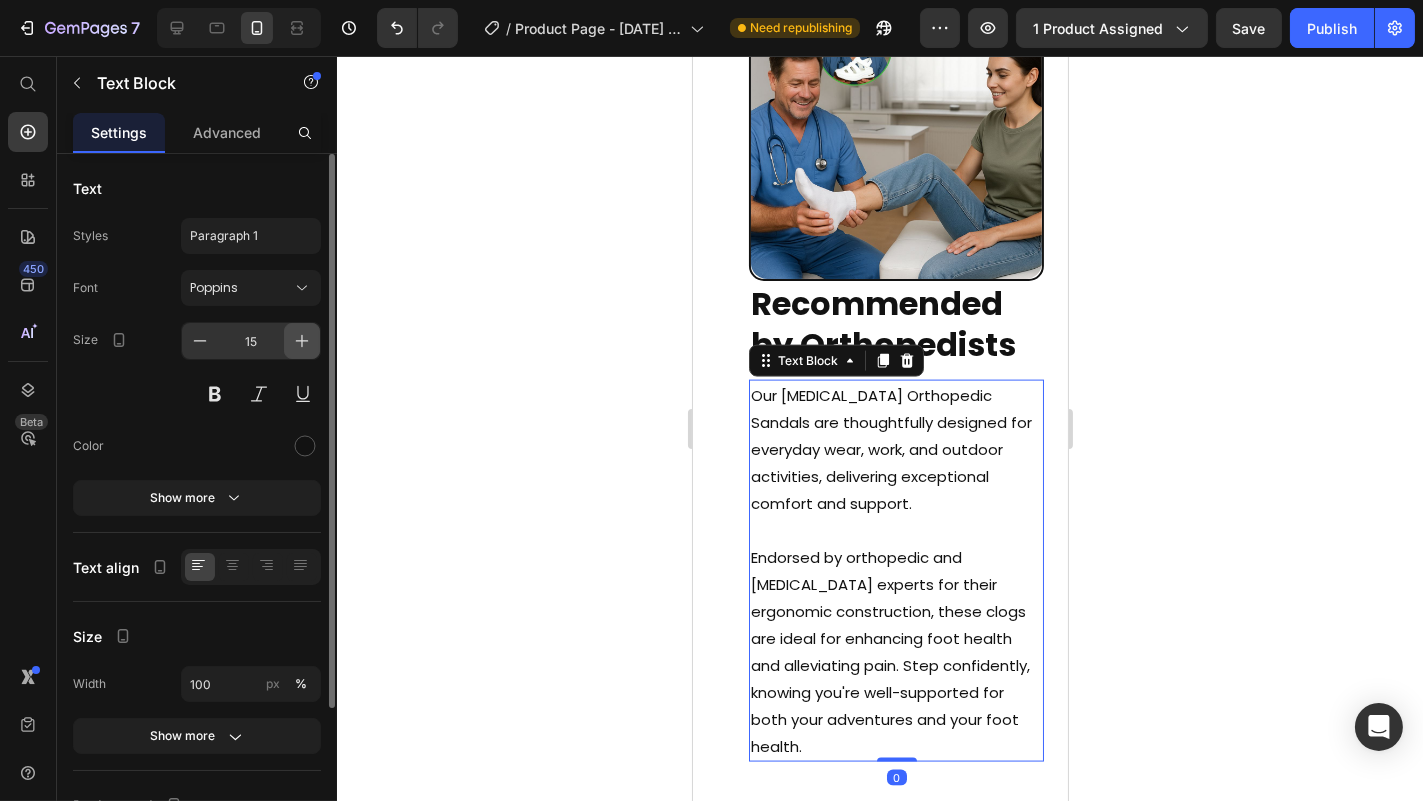 click at bounding box center [302, 341] 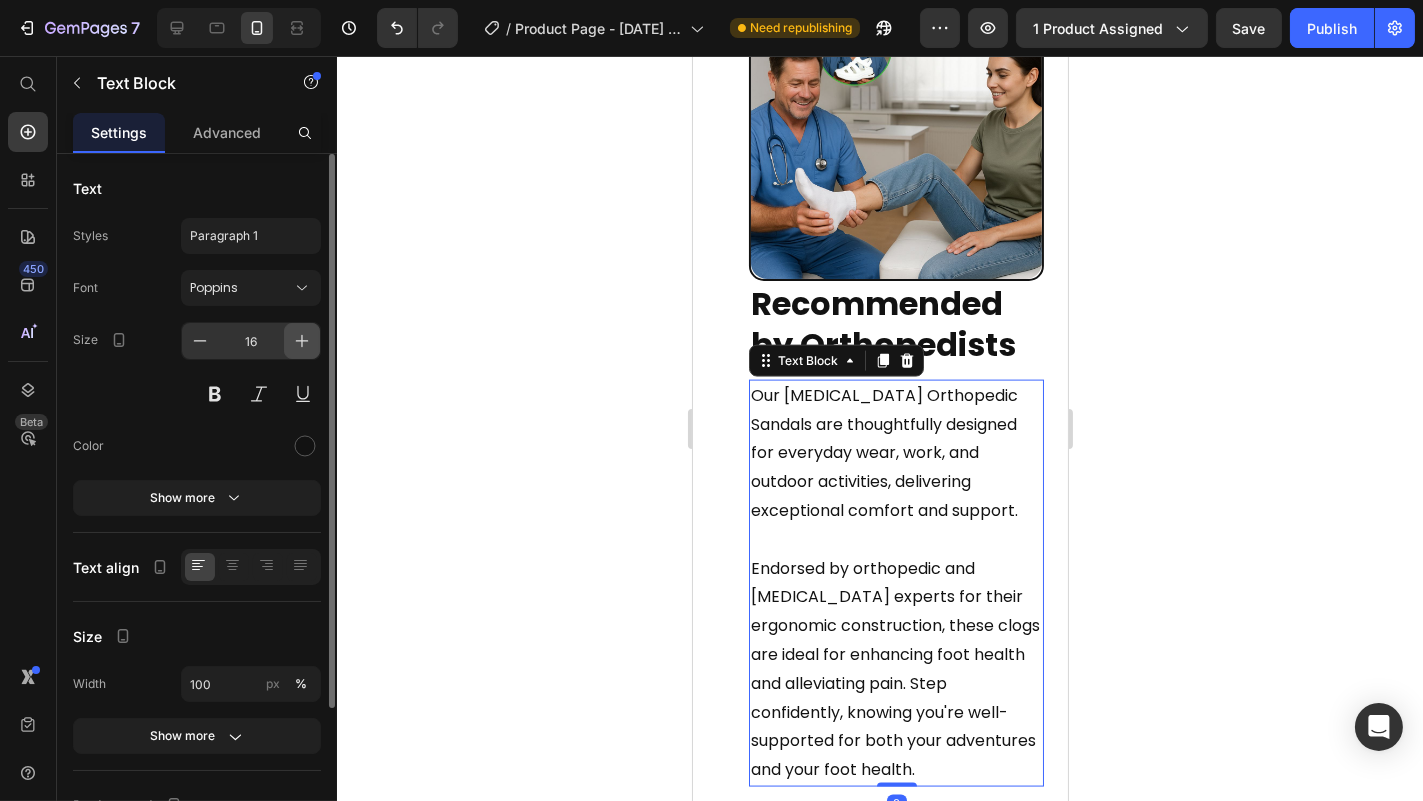 click at bounding box center (302, 341) 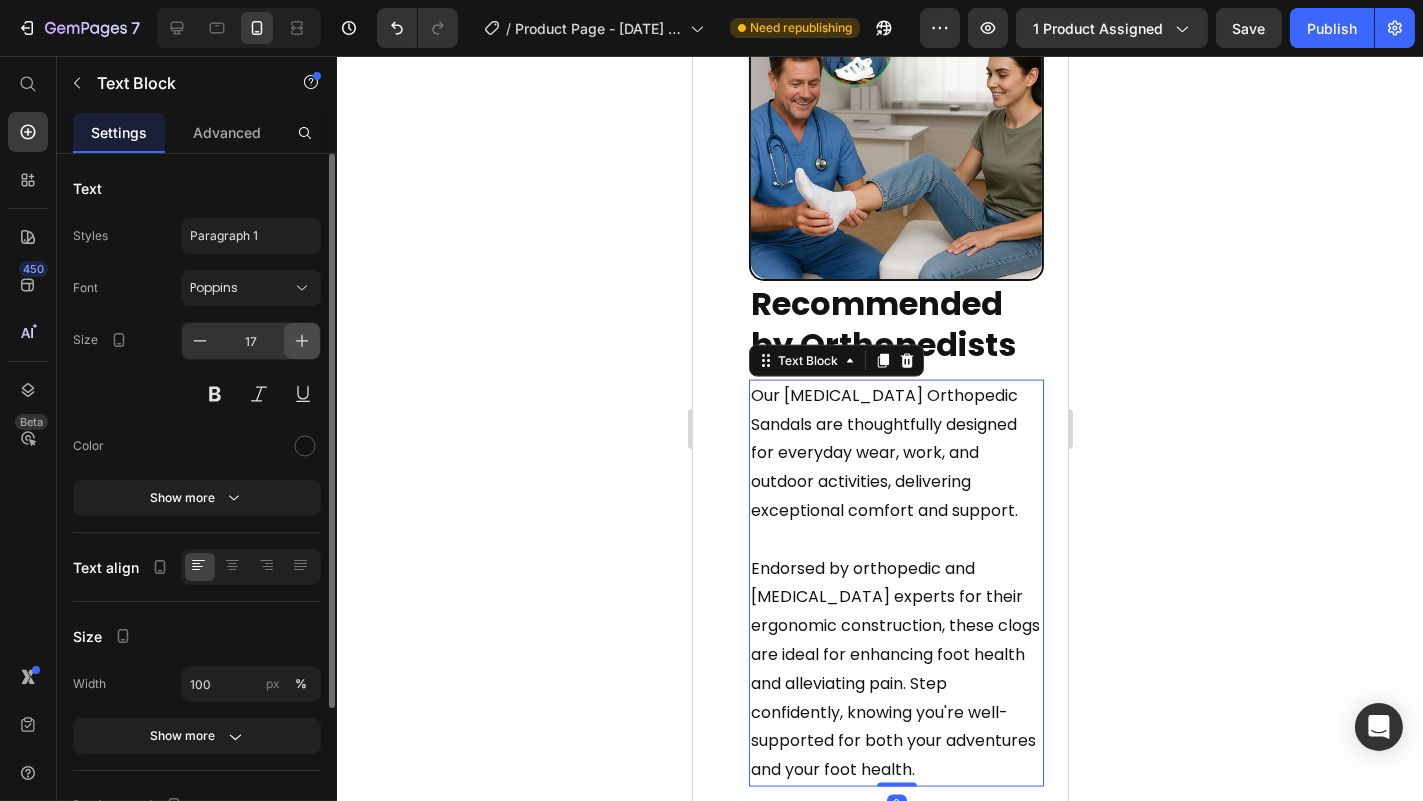 click at bounding box center (302, 341) 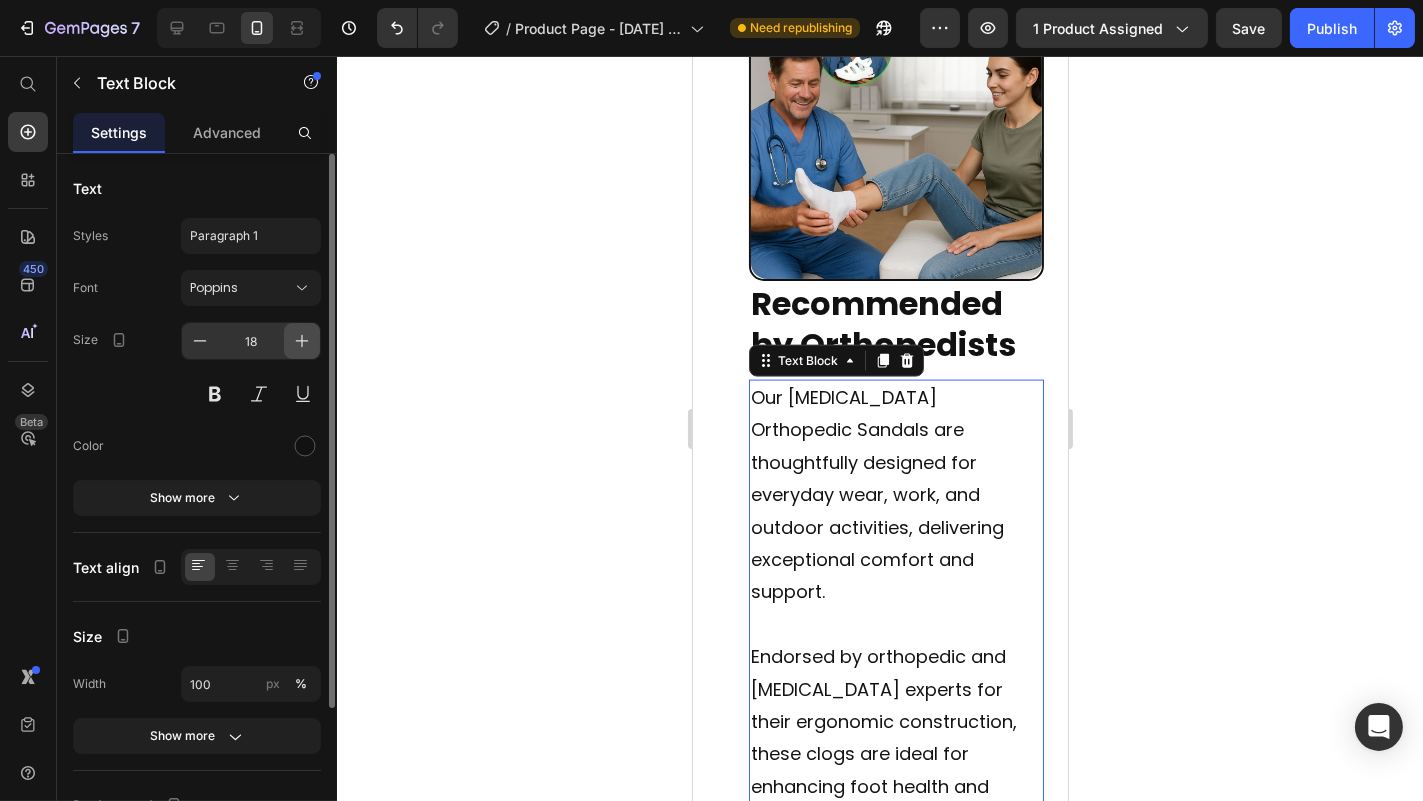 click at bounding box center [302, 341] 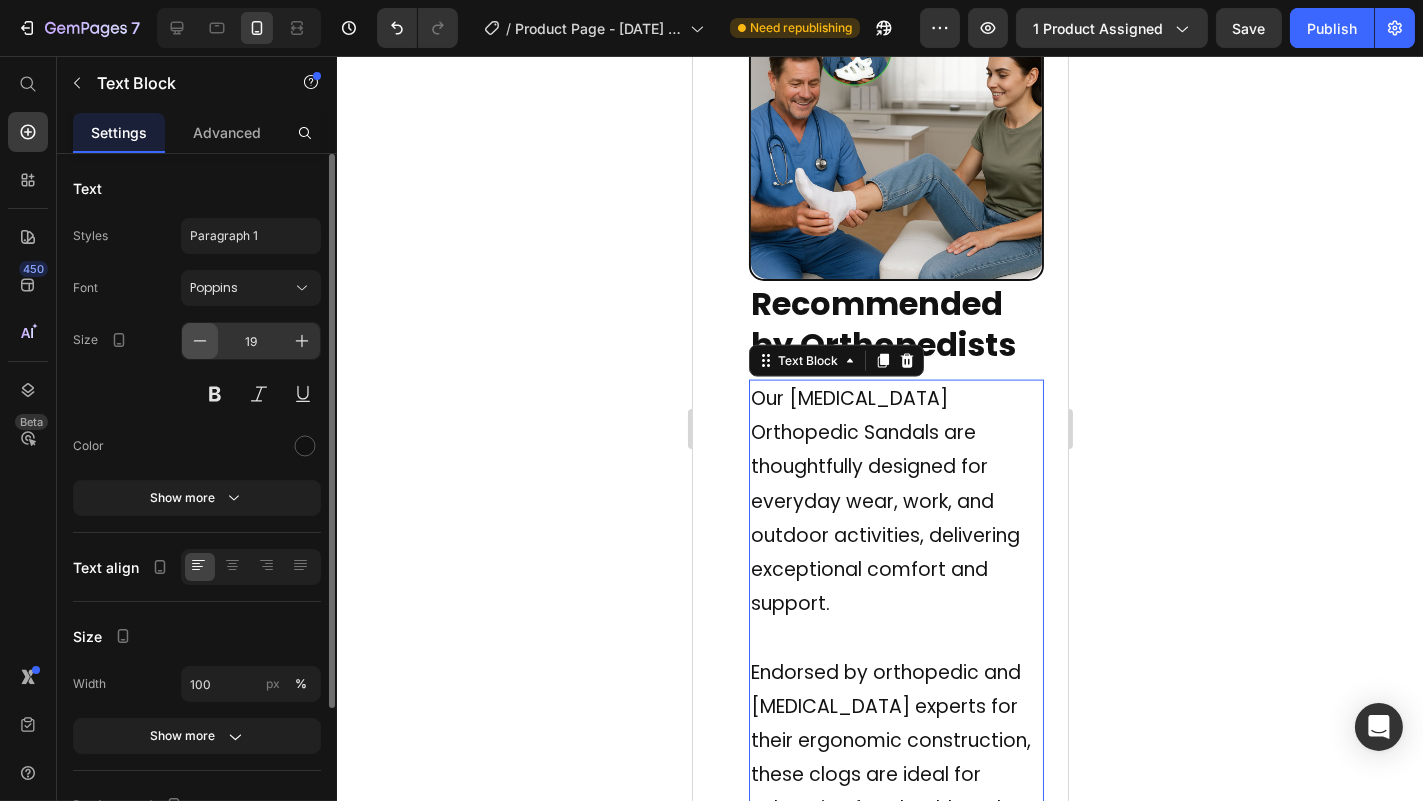 click 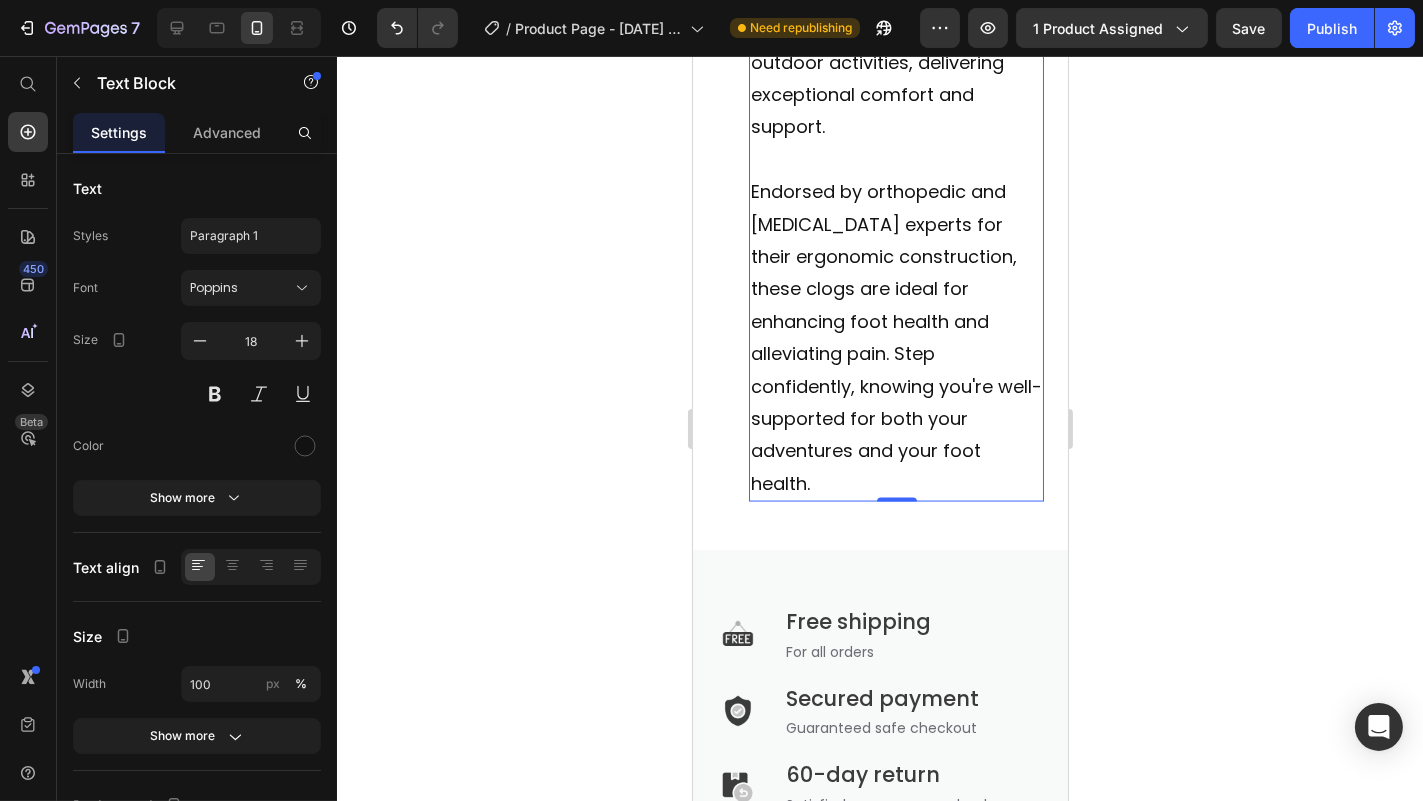 scroll, scrollTop: 5281, scrollLeft: 0, axis: vertical 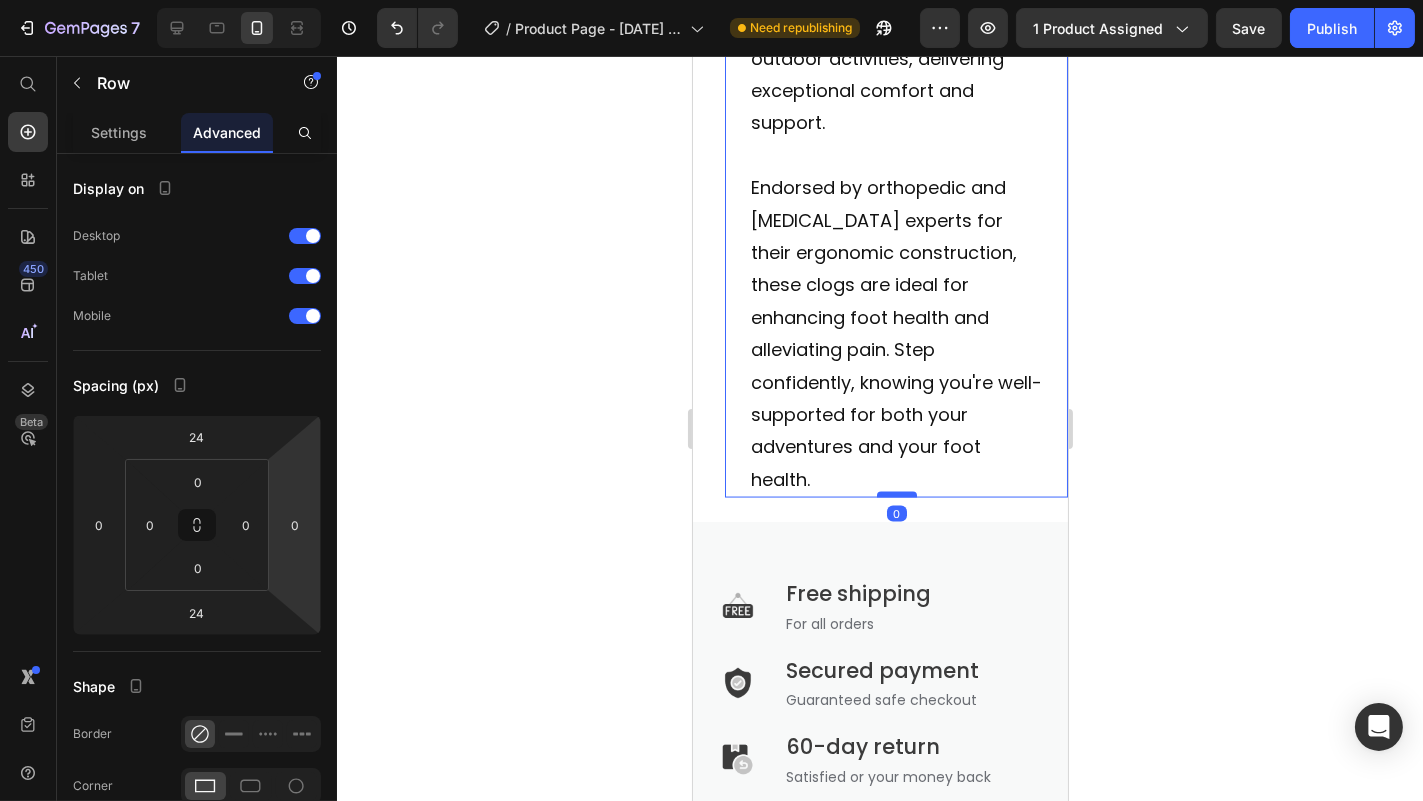 drag, startPoint x: 886, startPoint y: 455, endPoint x: 887, endPoint y: 431, distance: 24.020824 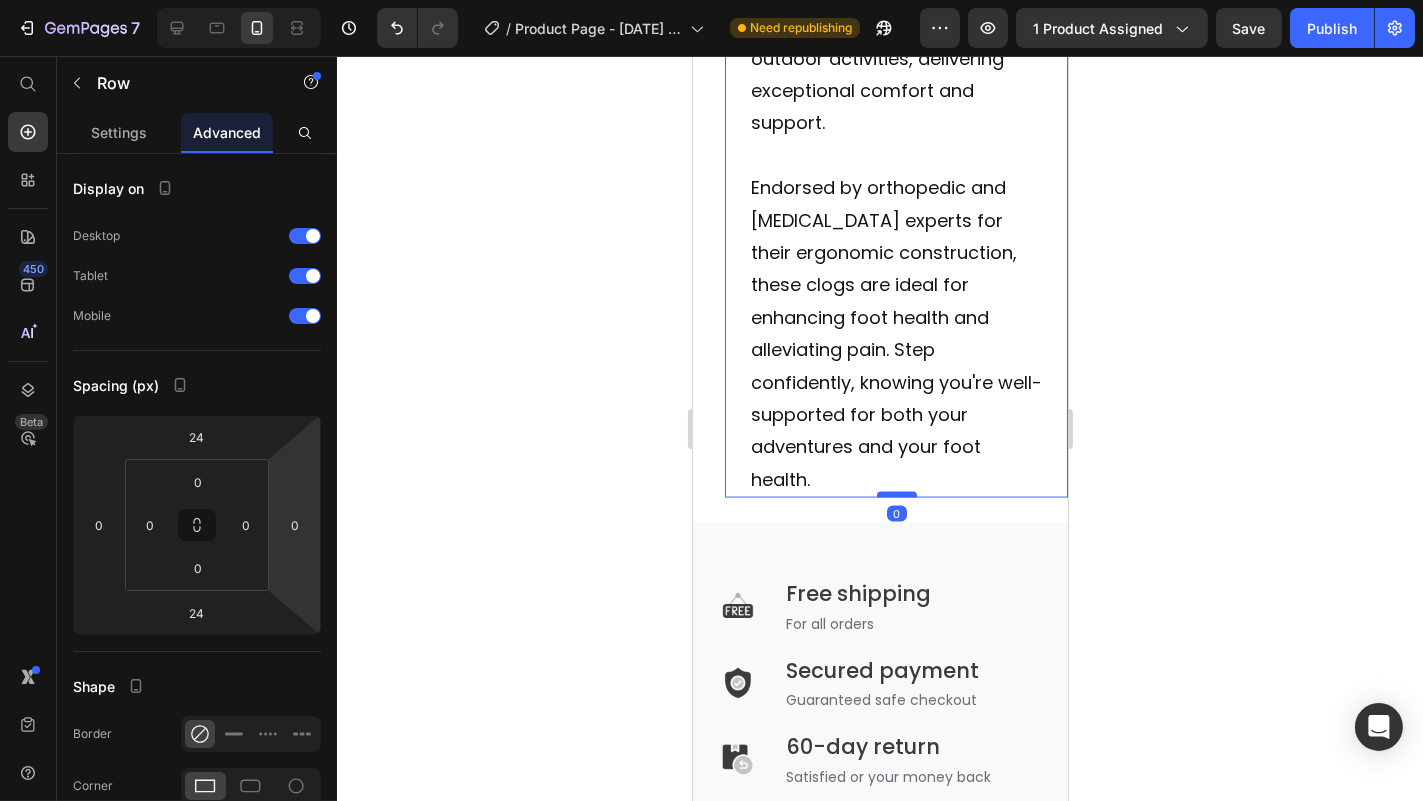 click at bounding box center [896, 495] 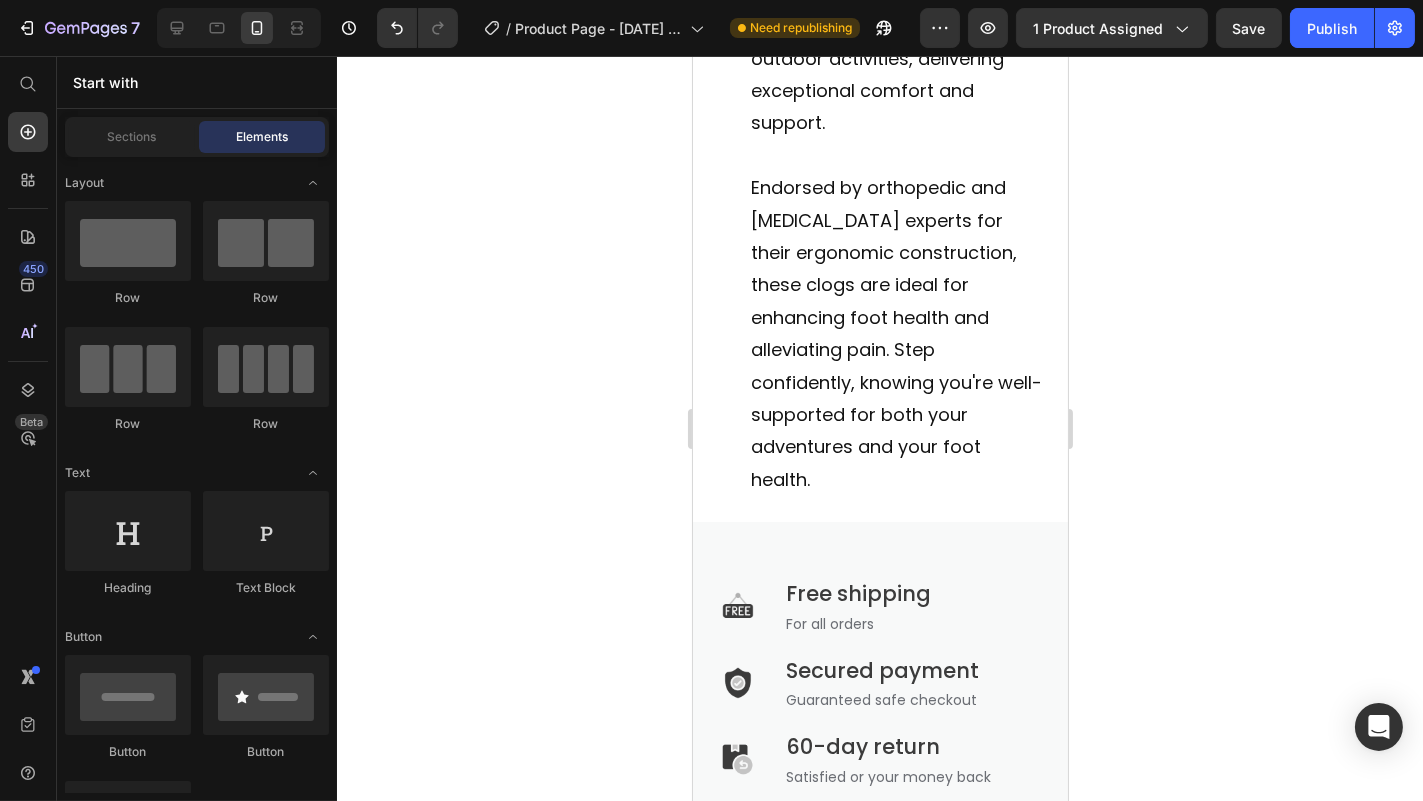 click on "Experience the freedom of natural movement Heading Choosing [MEDICAL_DATA][PERSON_NAME] Sandals means opting for  comfort, healthy feet , and a  truly natural walking  experience. These sadals feel like you're walking on pillows while offering essential protection and support.   Designed with your feet in mind, our clogs provide ample space for  breathability and movement , just as nature intended.    They not only  strengthen and increase  the flexibility of your arches but also help  align  your body for natural stability and balance. Text Block Image Row Image Recommended by Orthopedists Heading Our [MEDICAL_DATA] Orthopedic Sandals are thoughtfully designed for everyday wear, work, and outdoor activities, delivering exceptional comfort and support.    Endorsed by orthopedic and [MEDICAL_DATA] experts for their ergonomic construction, these clogs are ideal for enhancing foot health and alleviating pain. Step confidently, knowing you're well-supported for both your adventures and your foot health. Text Block Row Row Section 4" at bounding box center (879, -1936) 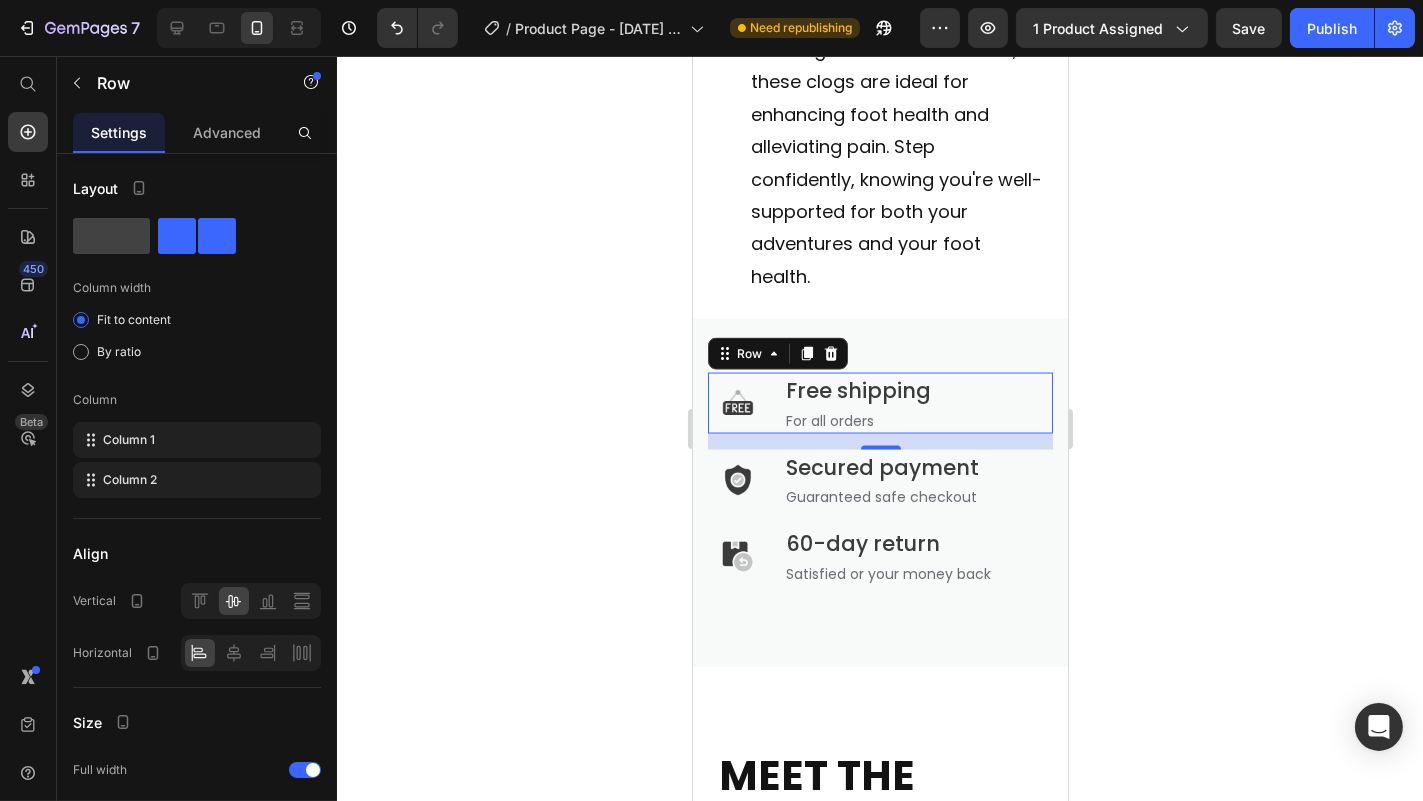 scroll, scrollTop: 5611, scrollLeft: 0, axis: vertical 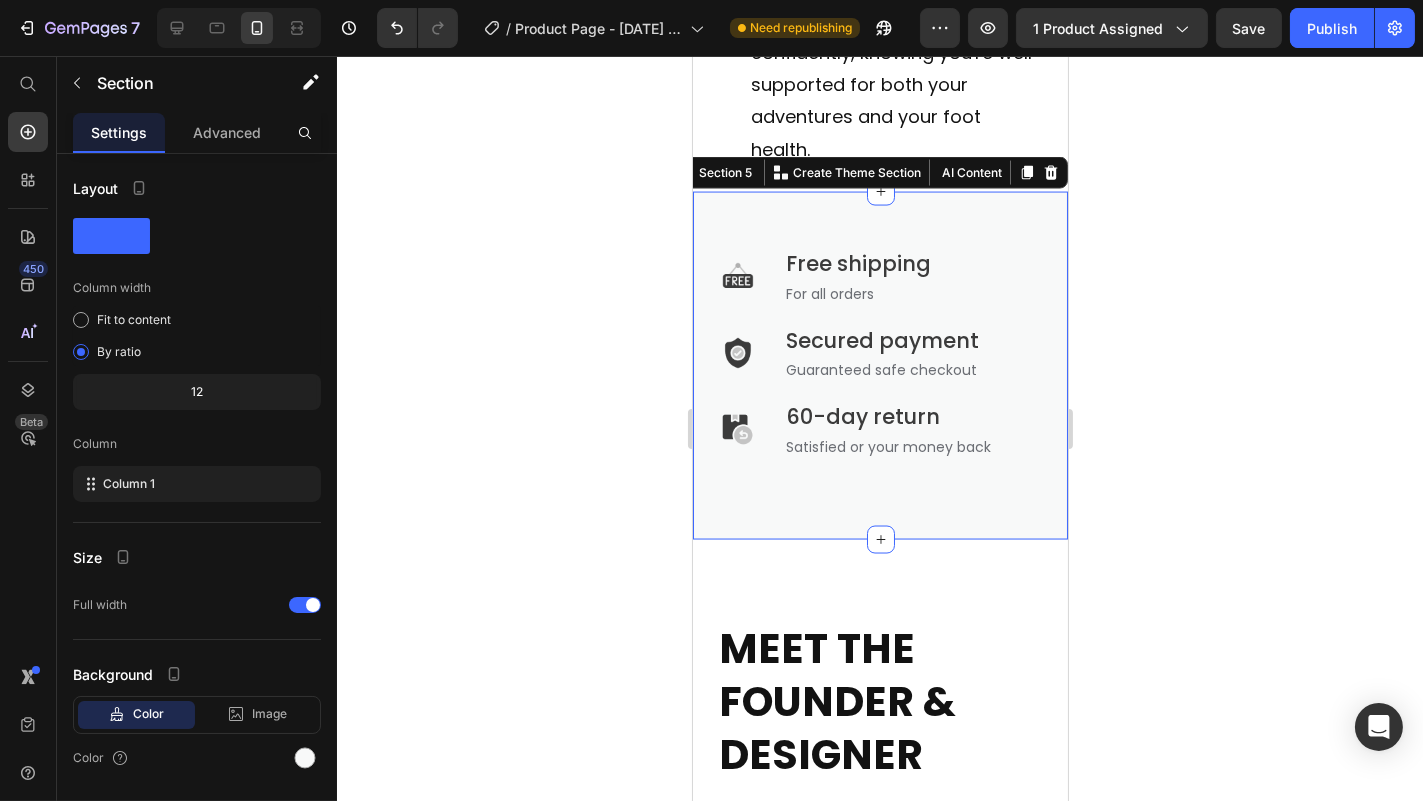 click on "Image Free shipping Text block For all orders Text block Row Image Secured payment Text block Guaranteed safe checkout Text block Row Image 60-day return Text block Satisfied or your money back Text block Row Row Section 5   You can create reusable sections Create Theme Section AI Content Write with GemAI What would you like to describe here? Tone and Voice Persuasive Product Express Shipping Show more Generate" at bounding box center (879, 366) 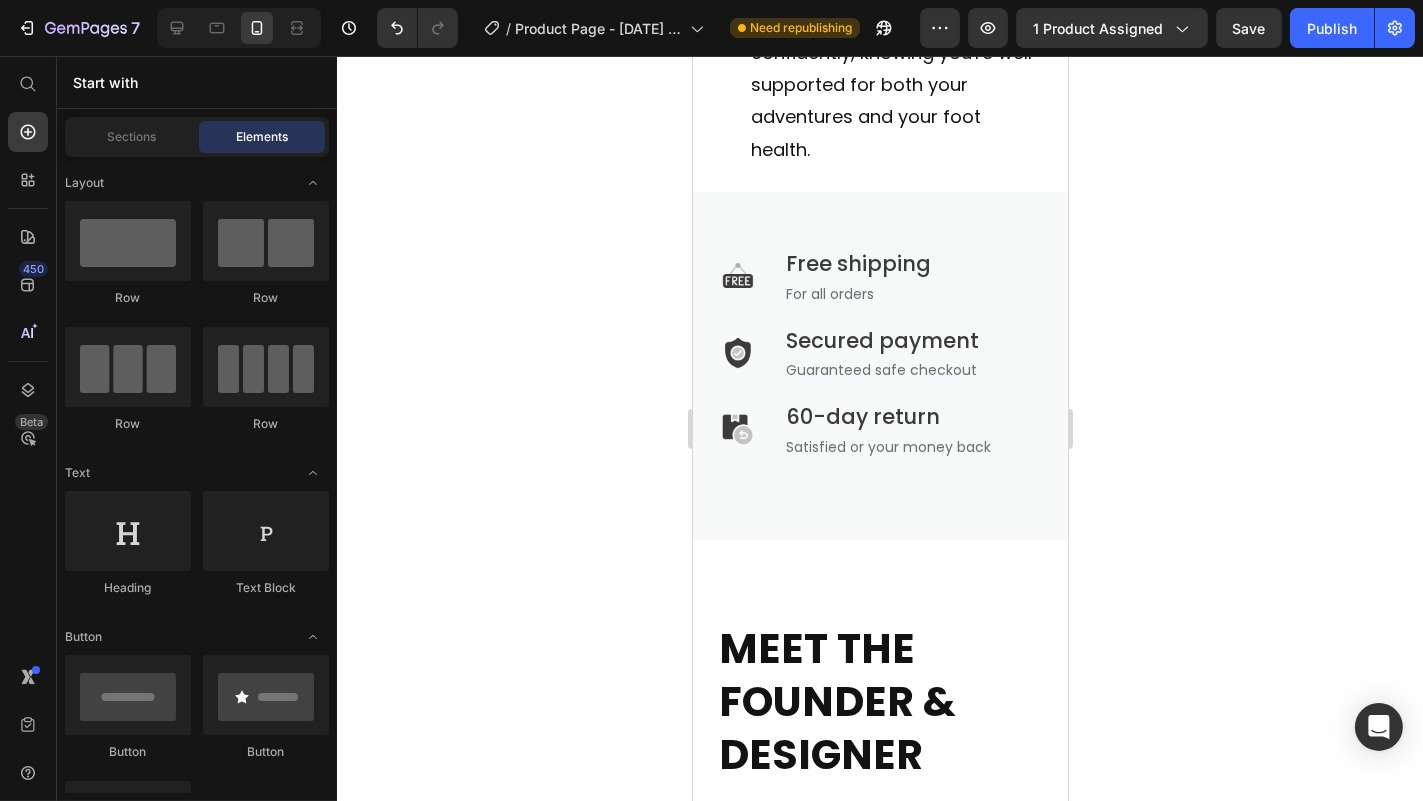 click on "7   /  Product Page - [DATE] 01:11:46 Need republishing Preview 1 product assigned  Save   Publish" 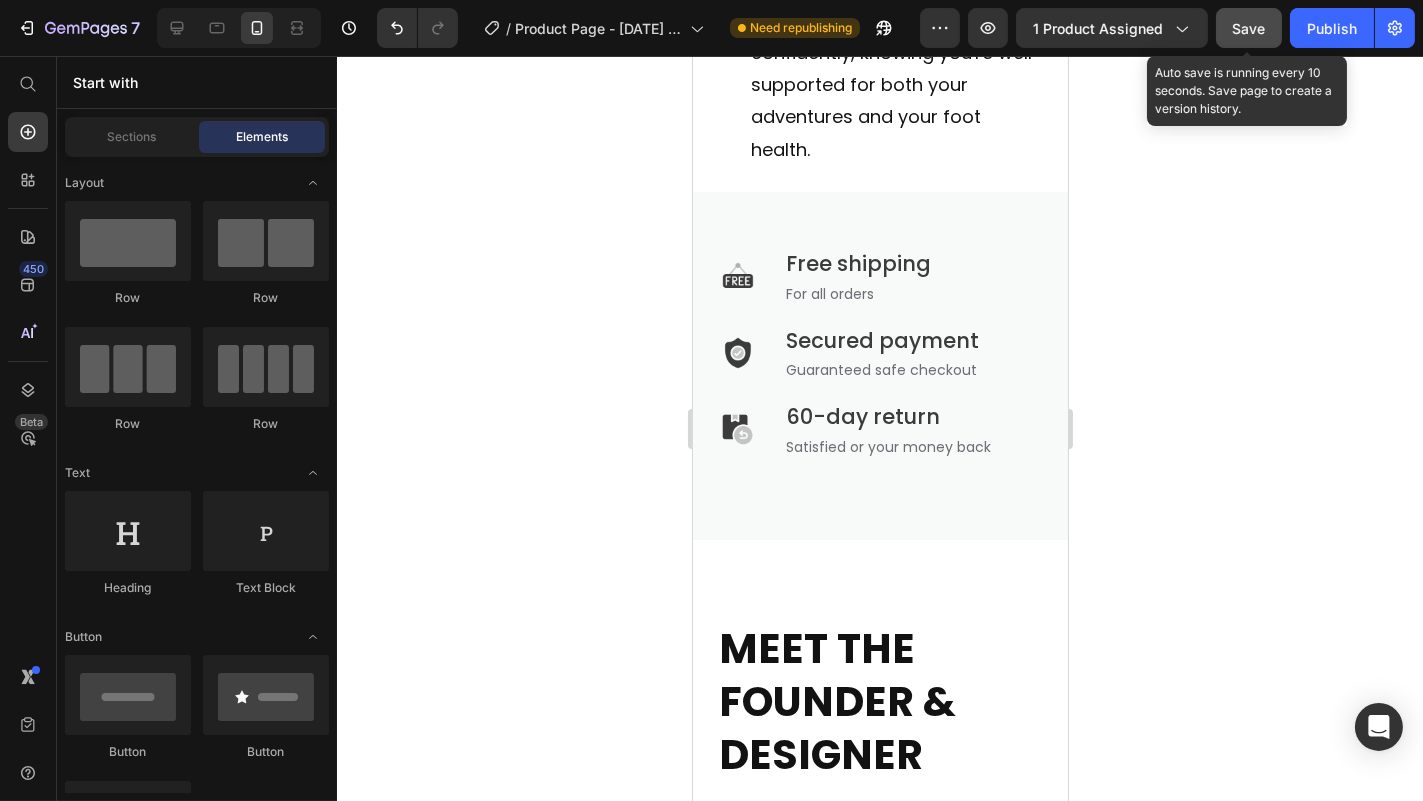 click on "Save" at bounding box center [1249, 28] 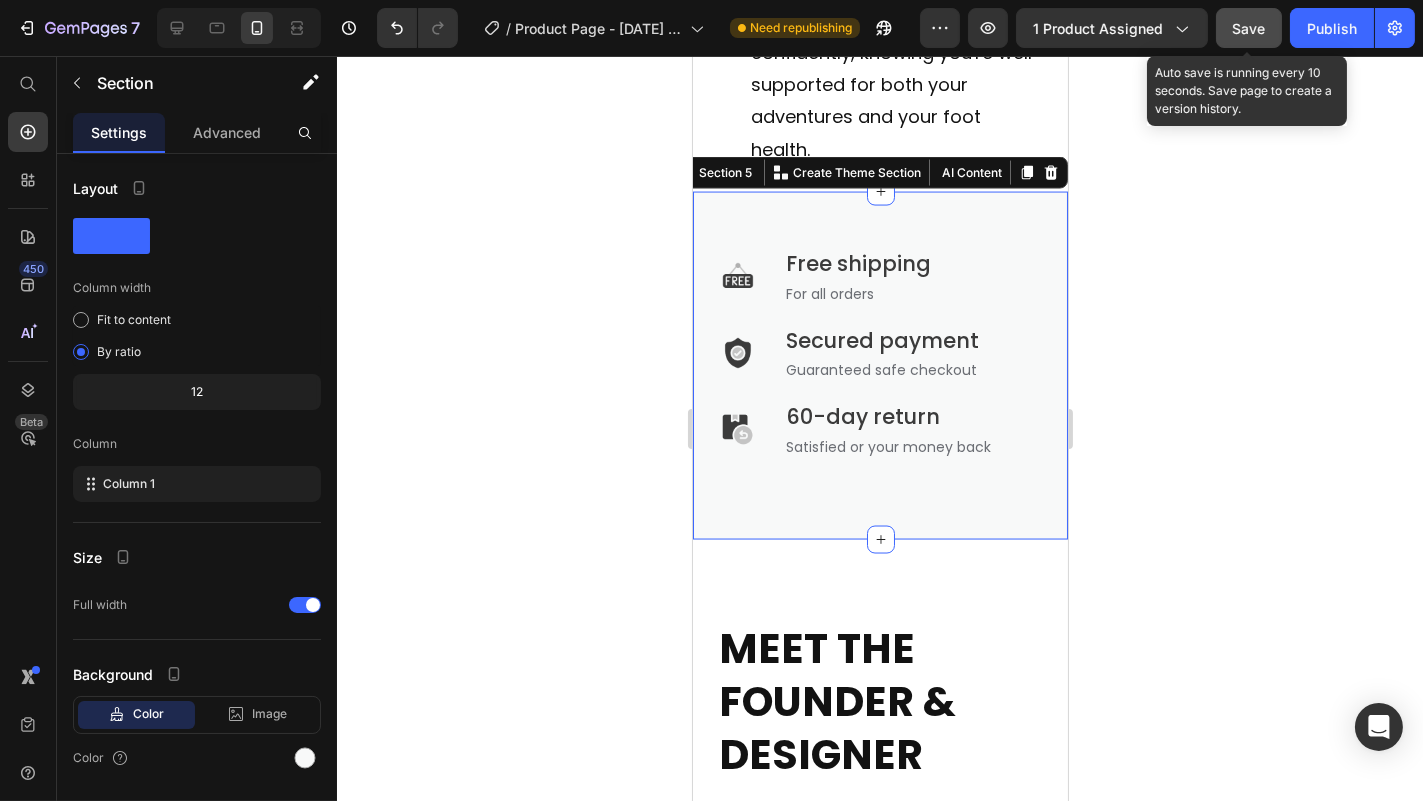 click on "Save" 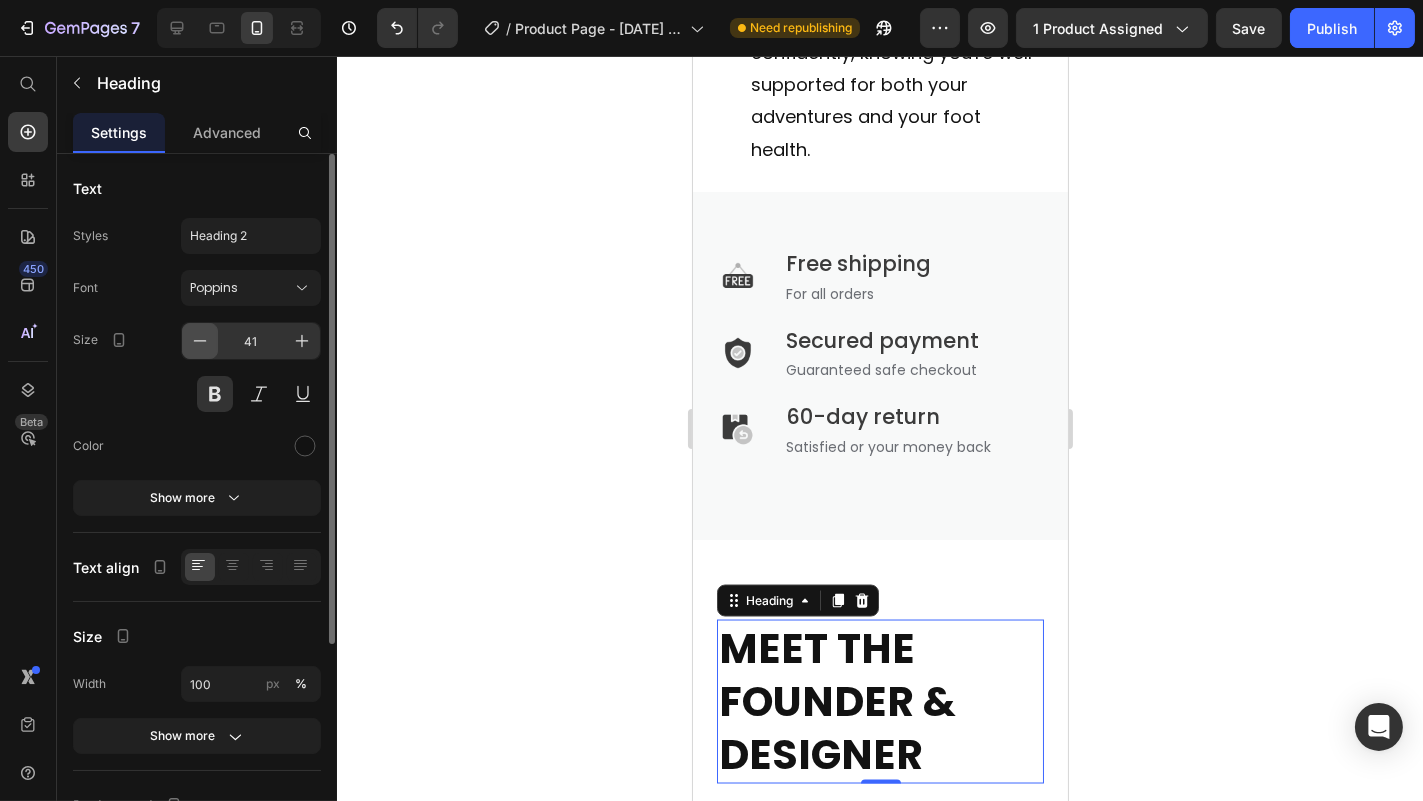 click at bounding box center [200, 341] 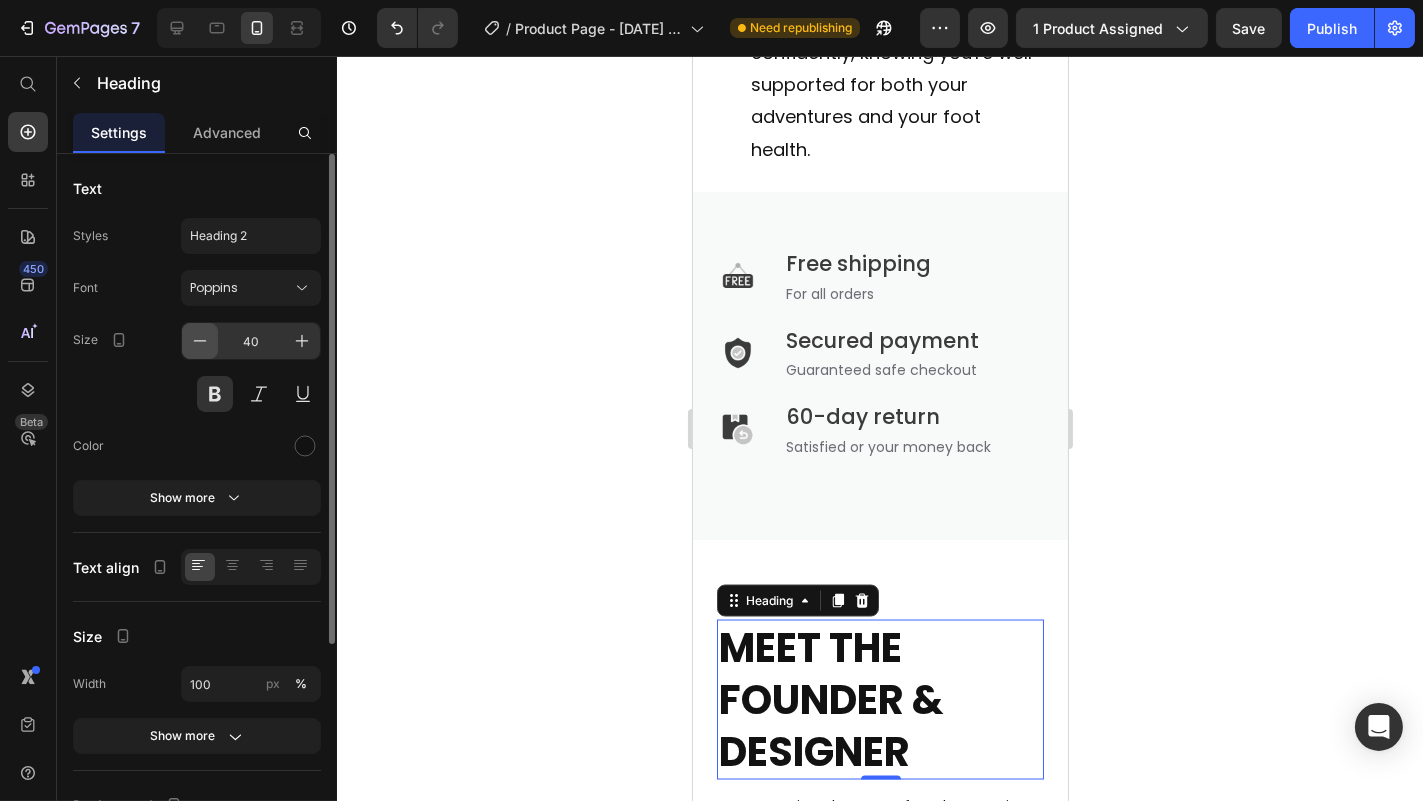 click at bounding box center (200, 341) 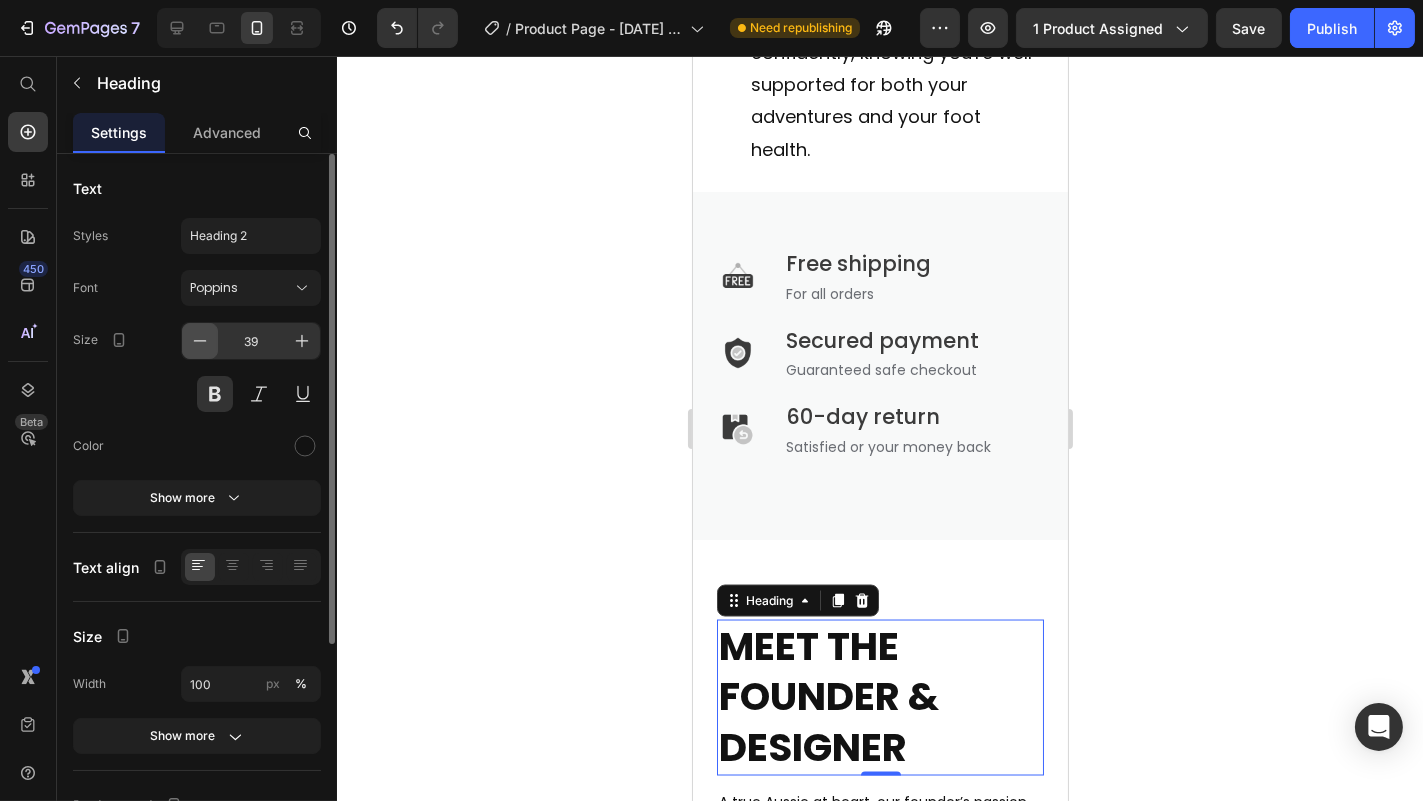 click at bounding box center [200, 341] 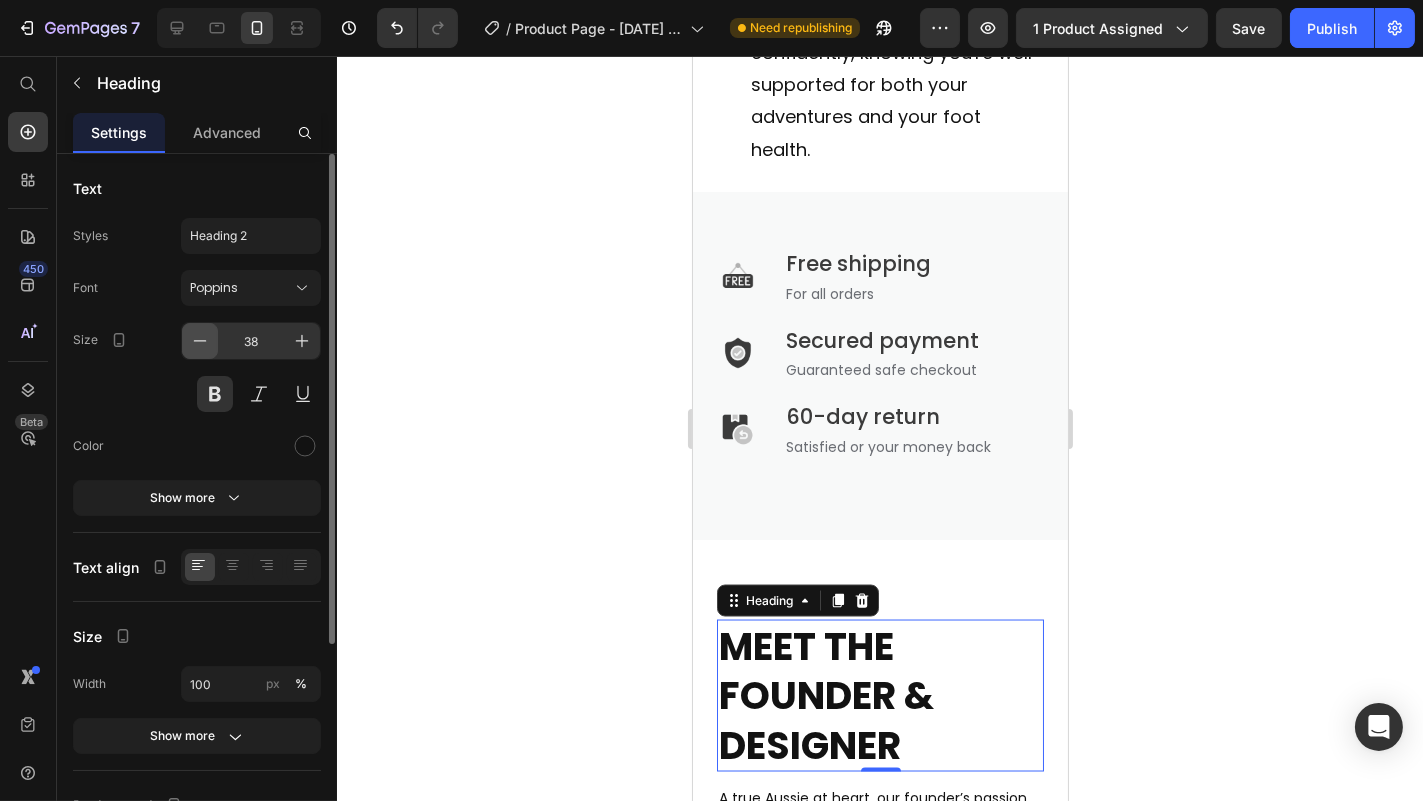 click at bounding box center (200, 341) 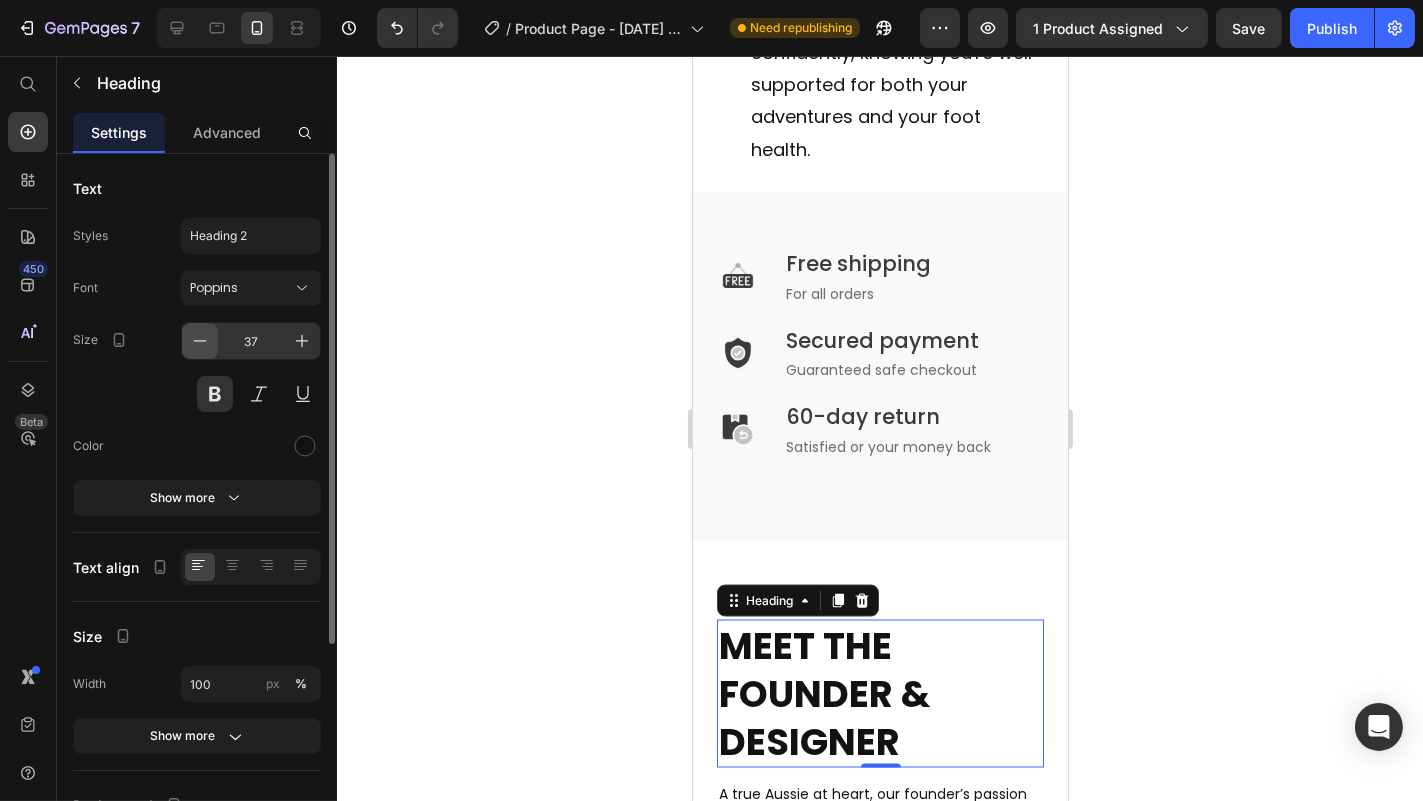 click at bounding box center [200, 341] 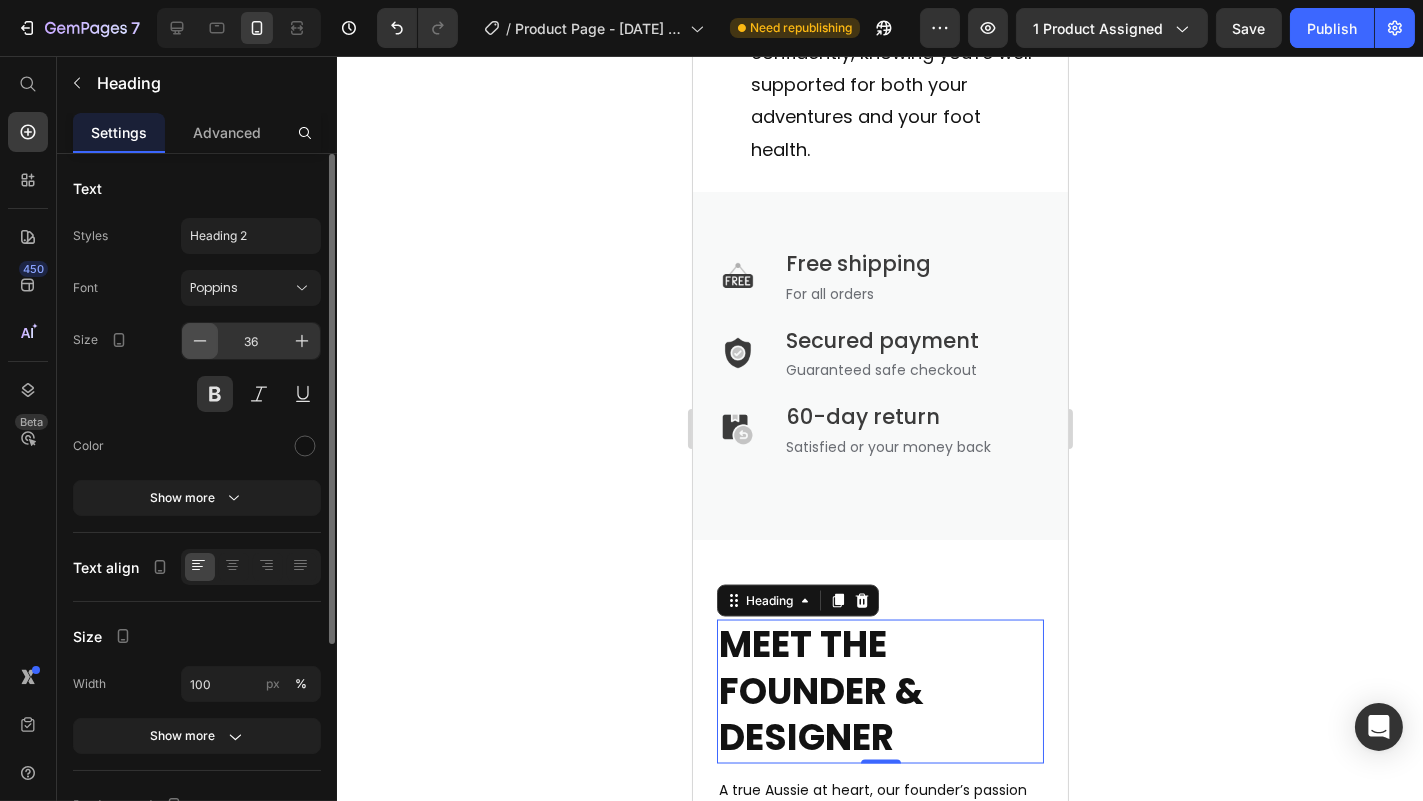 click at bounding box center [200, 341] 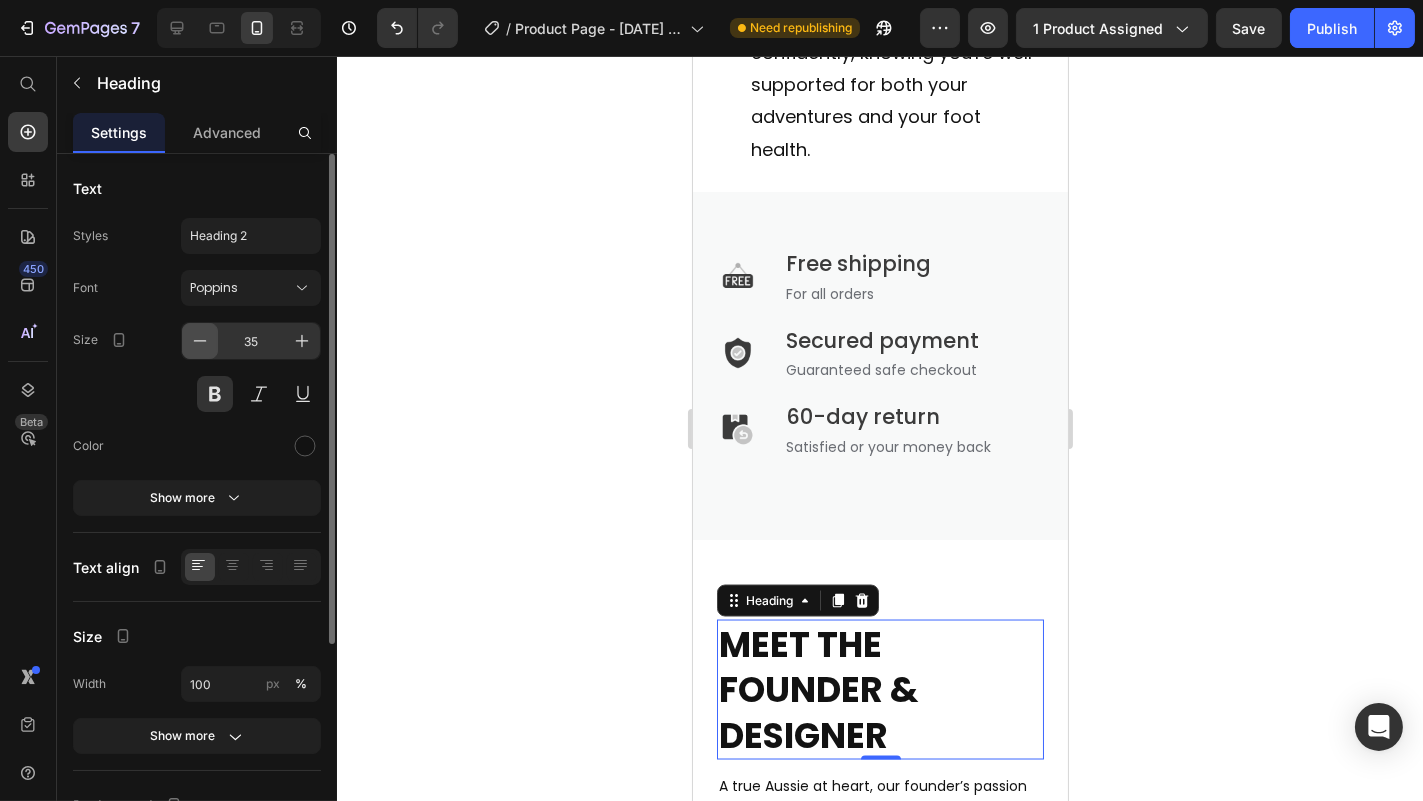 click at bounding box center (200, 341) 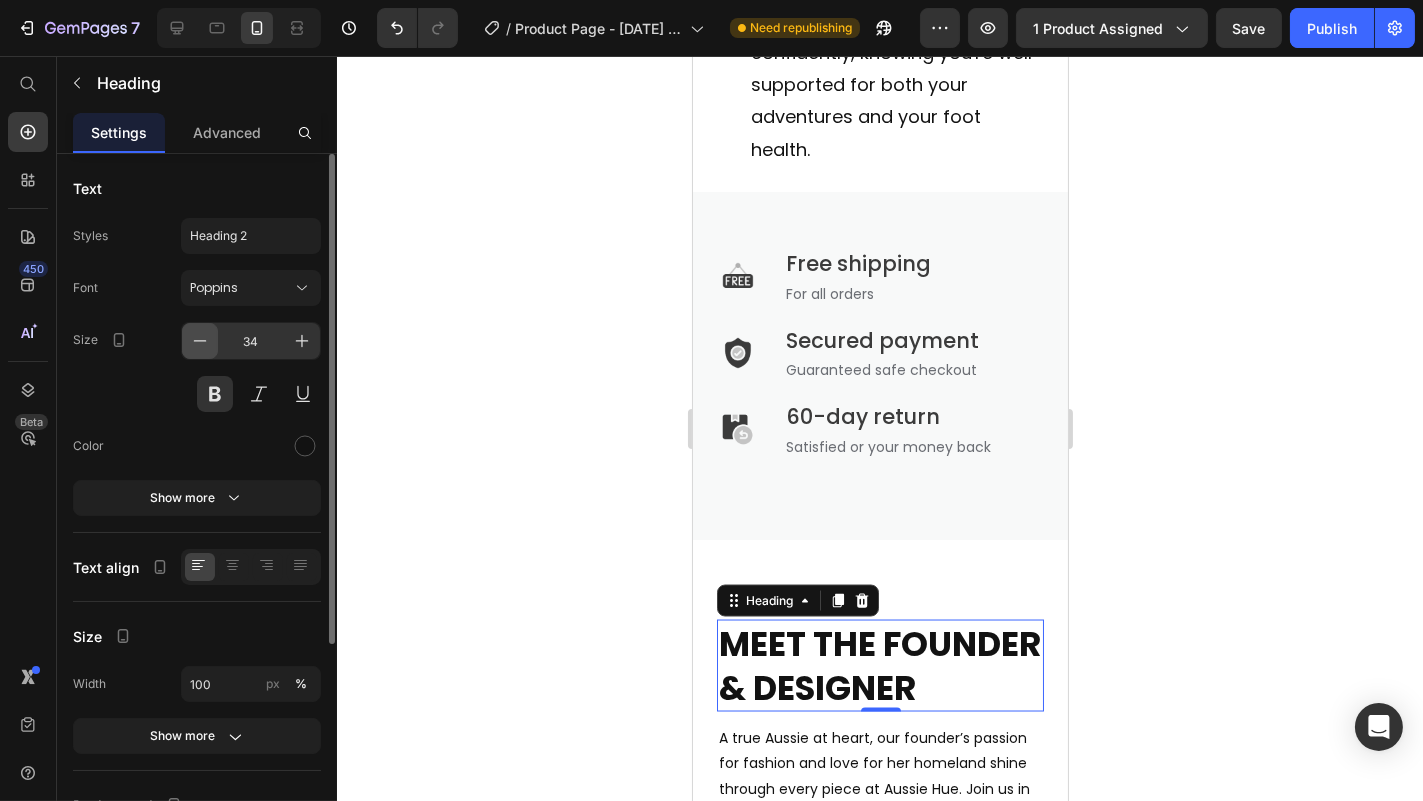 click at bounding box center [200, 341] 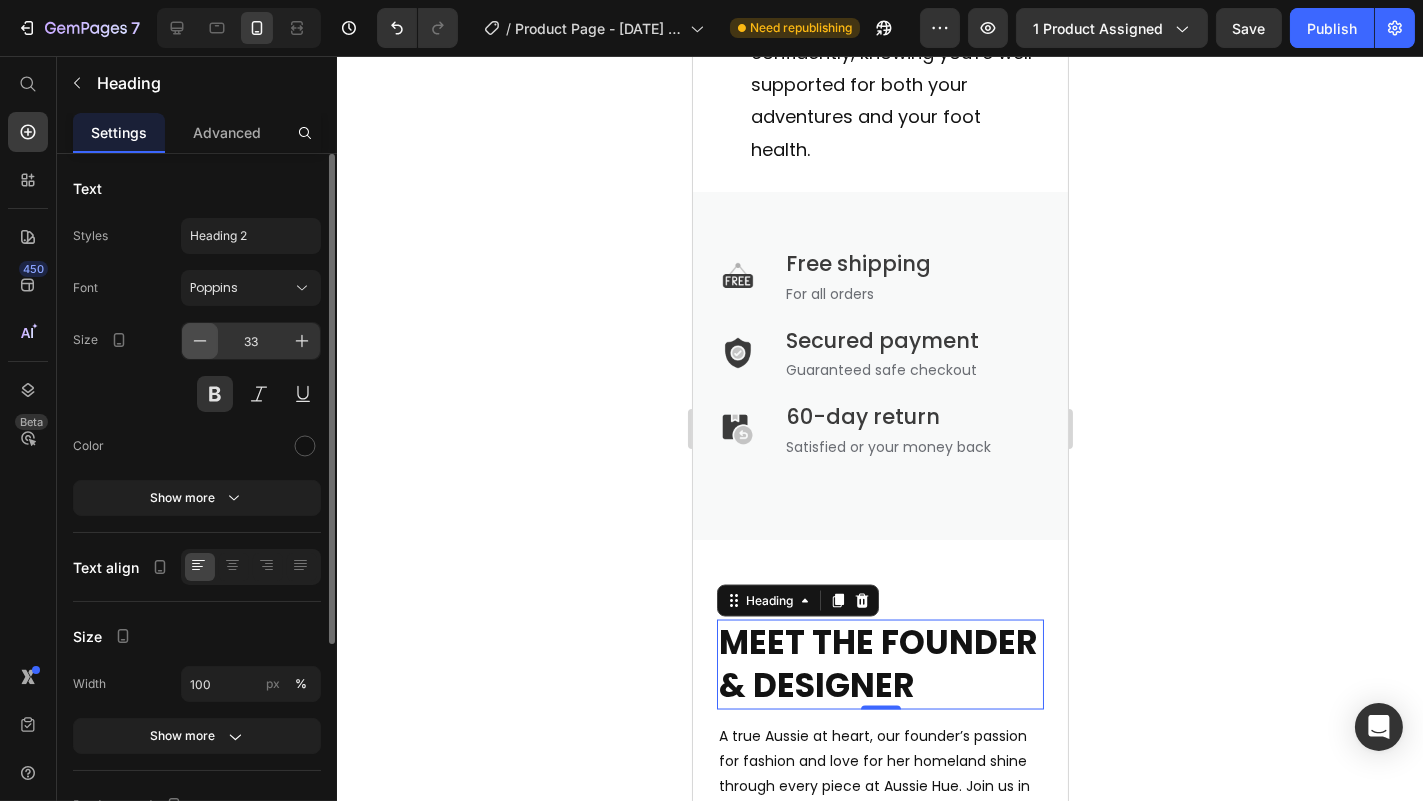 click at bounding box center [200, 341] 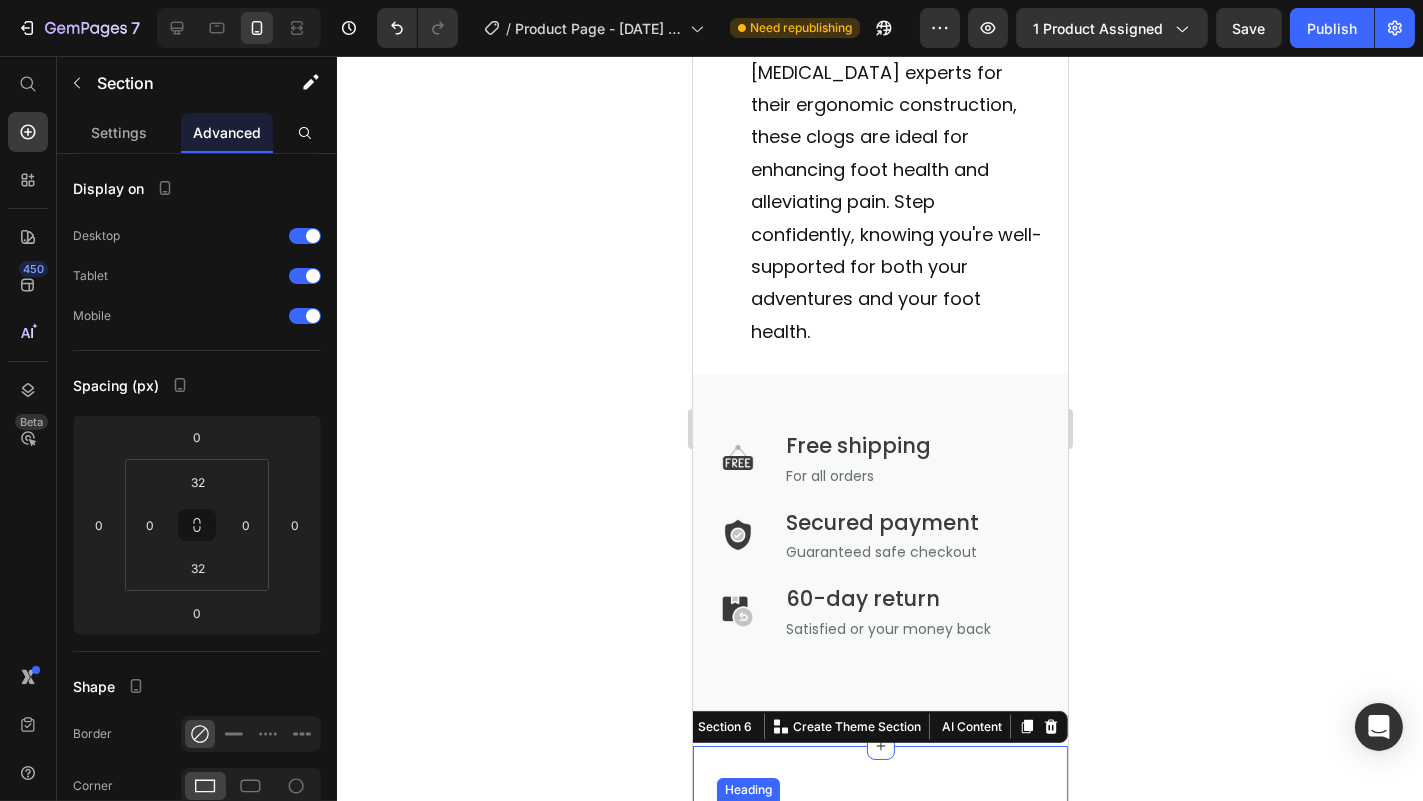 scroll, scrollTop: 5427, scrollLeft: 0, axis: vertical 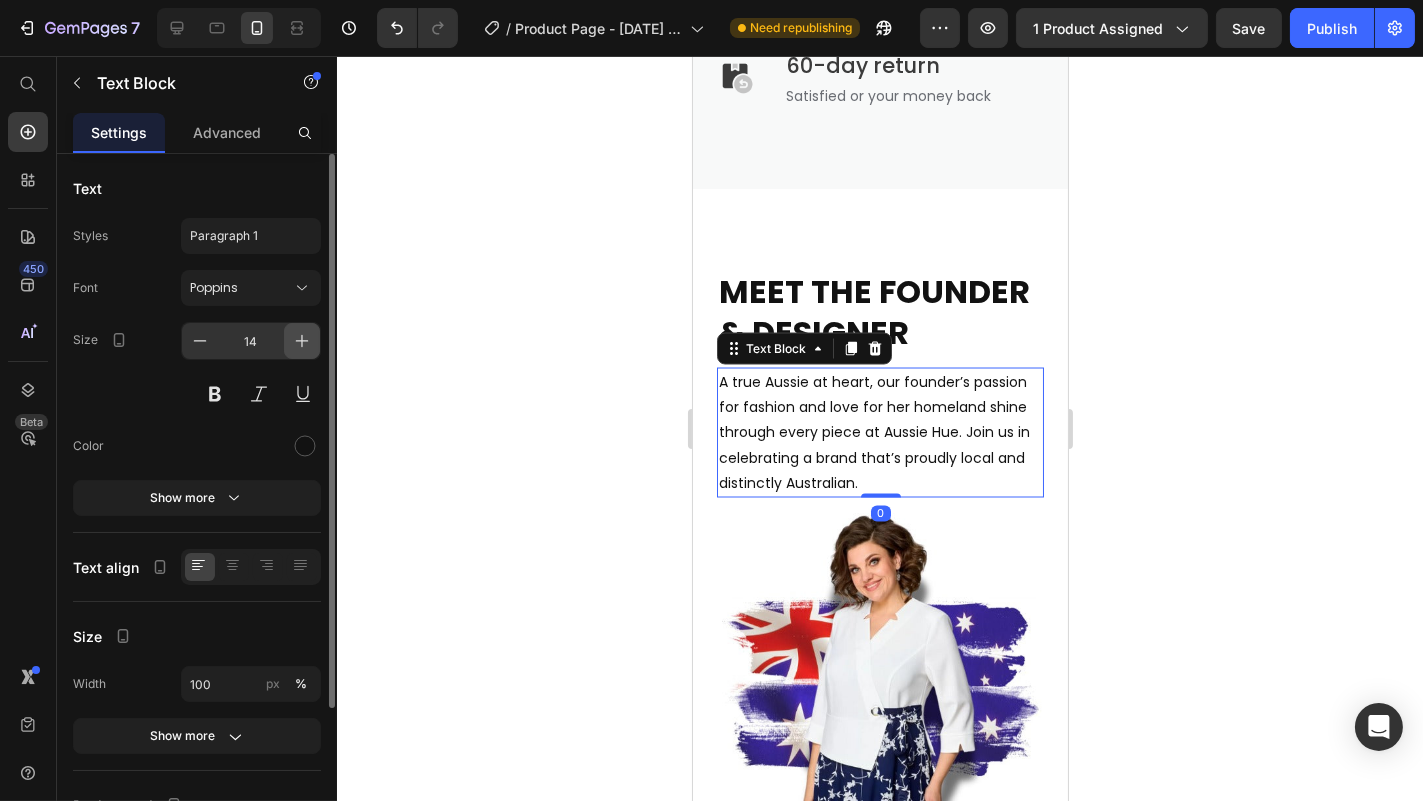 click 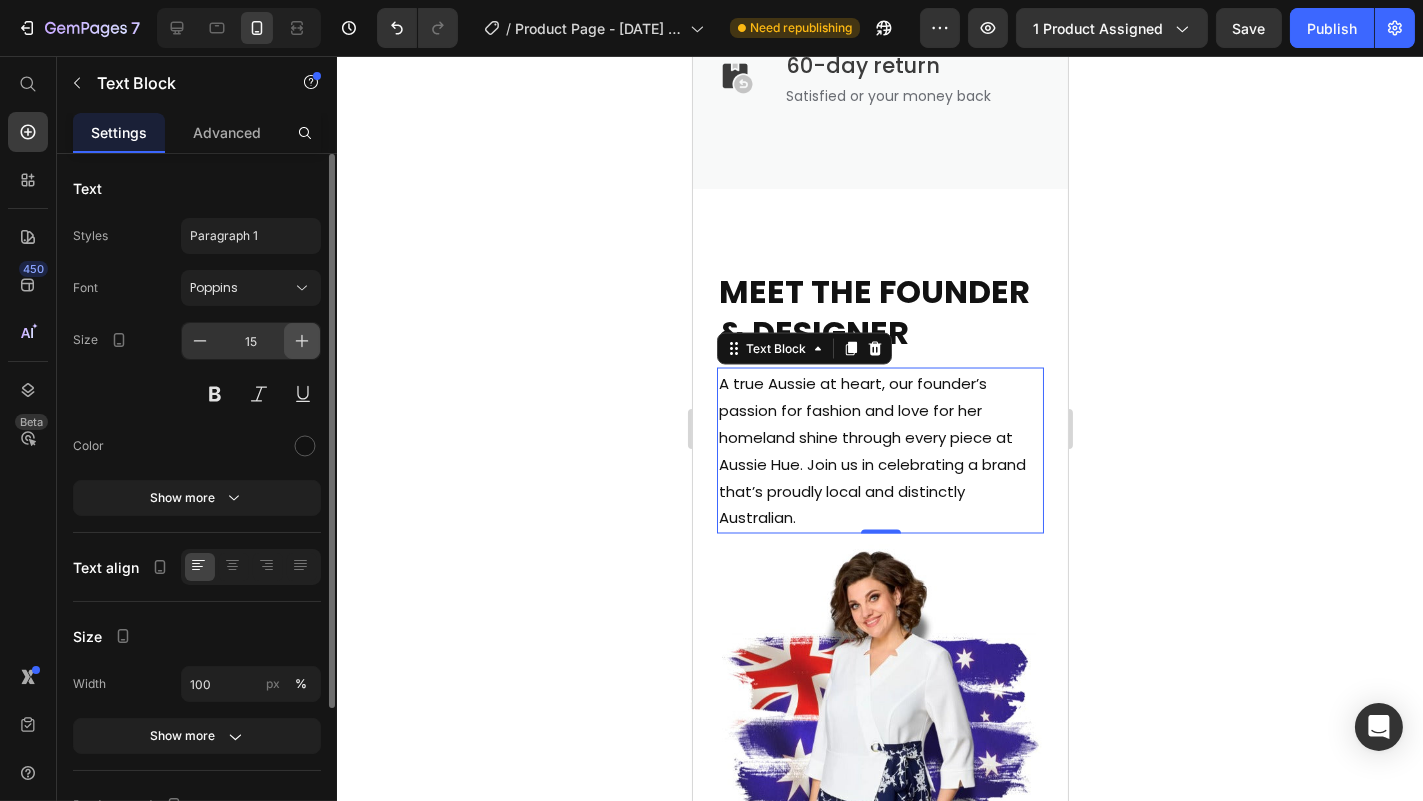 click 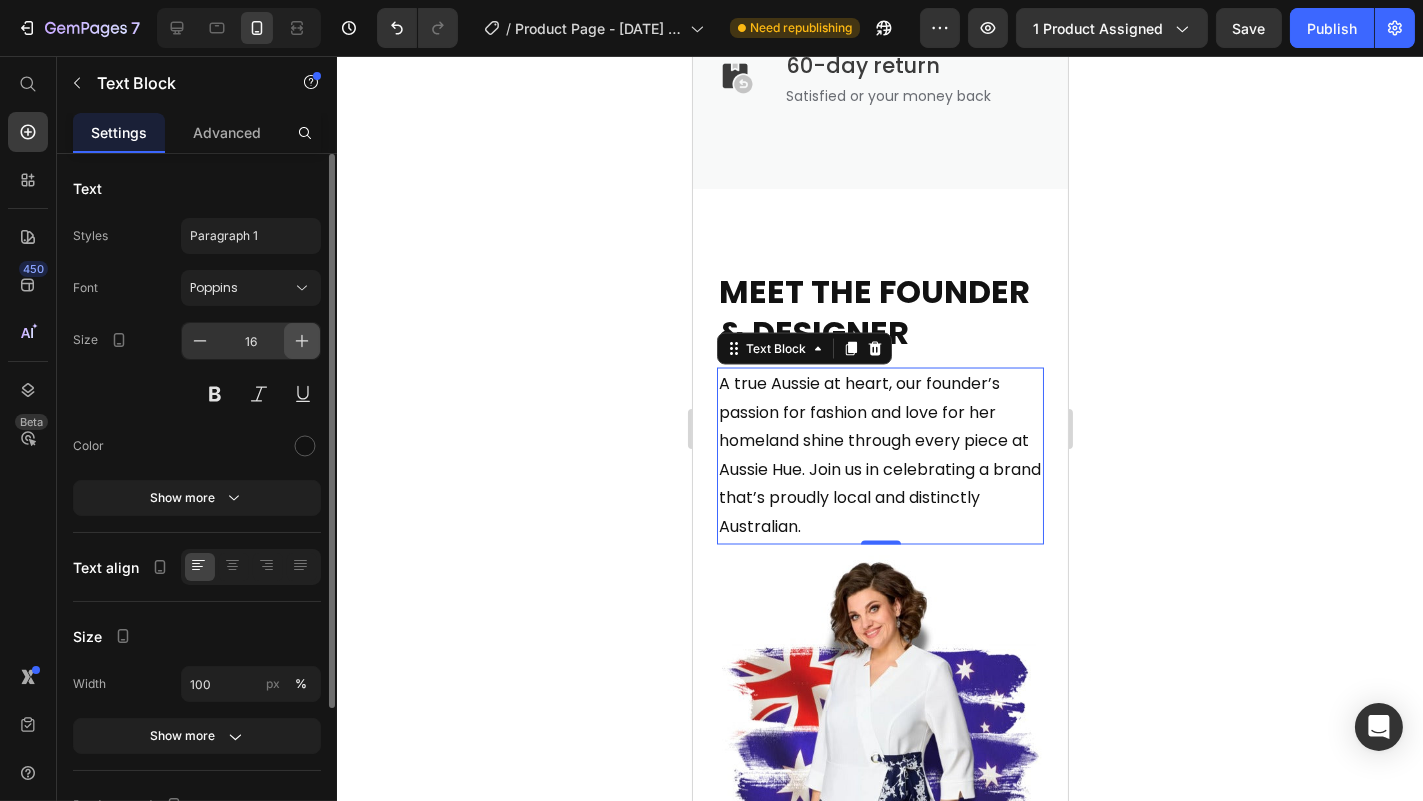 click 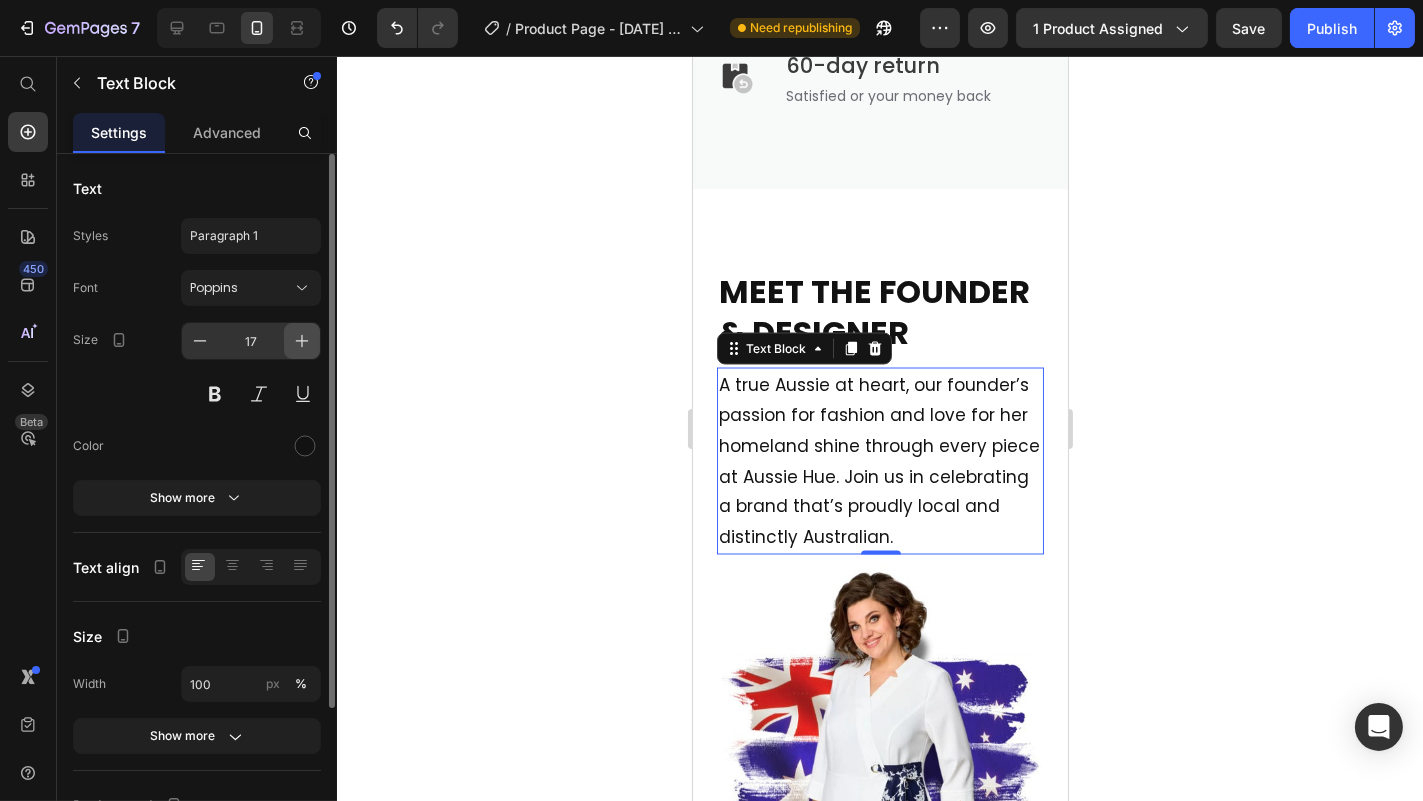 click 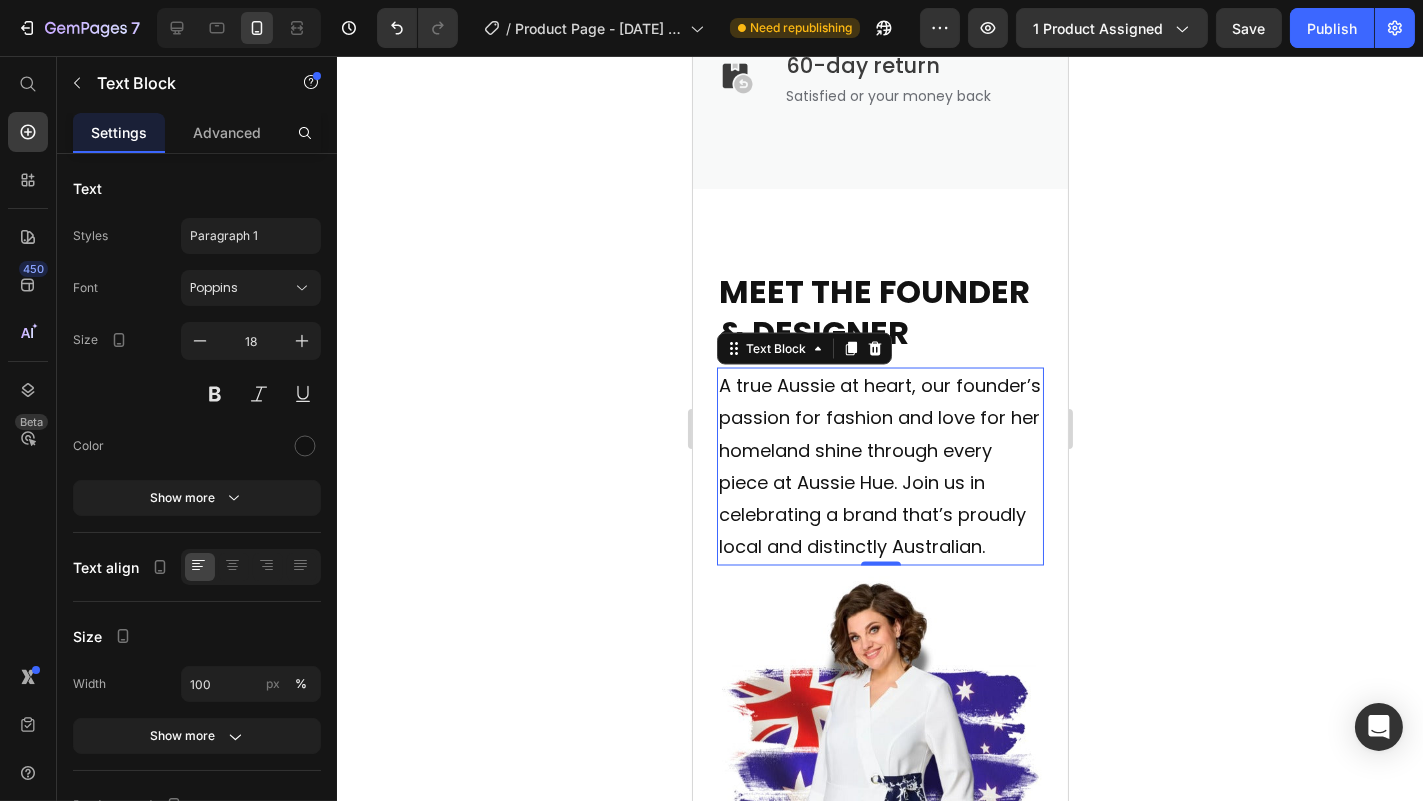 click on "A true Aussie at heart, our founder’s passion for fashion and love for her homeland shine through every piece at Aussie Hue. Join us in celebrating a brand that’s proudly local and distinctly Australian." at bounding box center [879, 467] 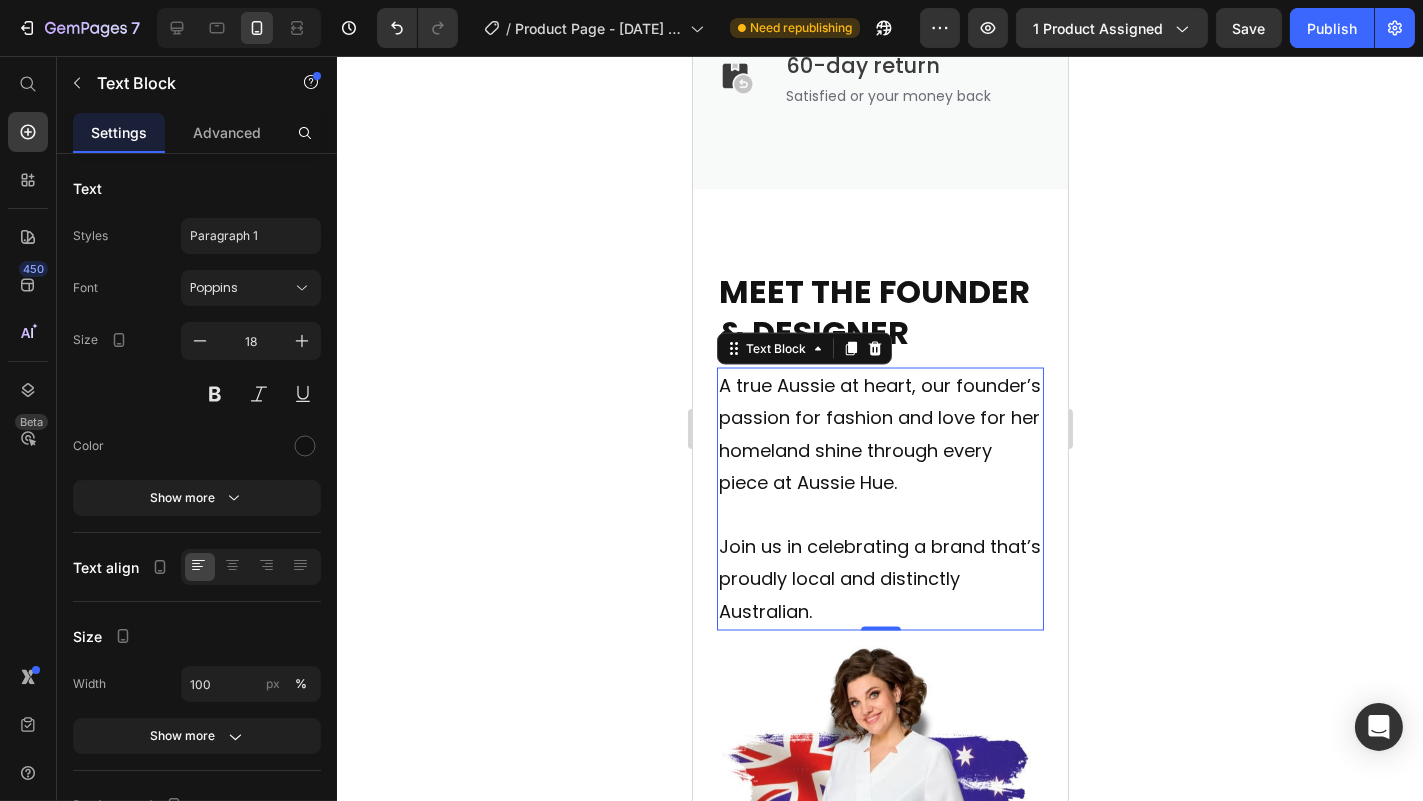 click 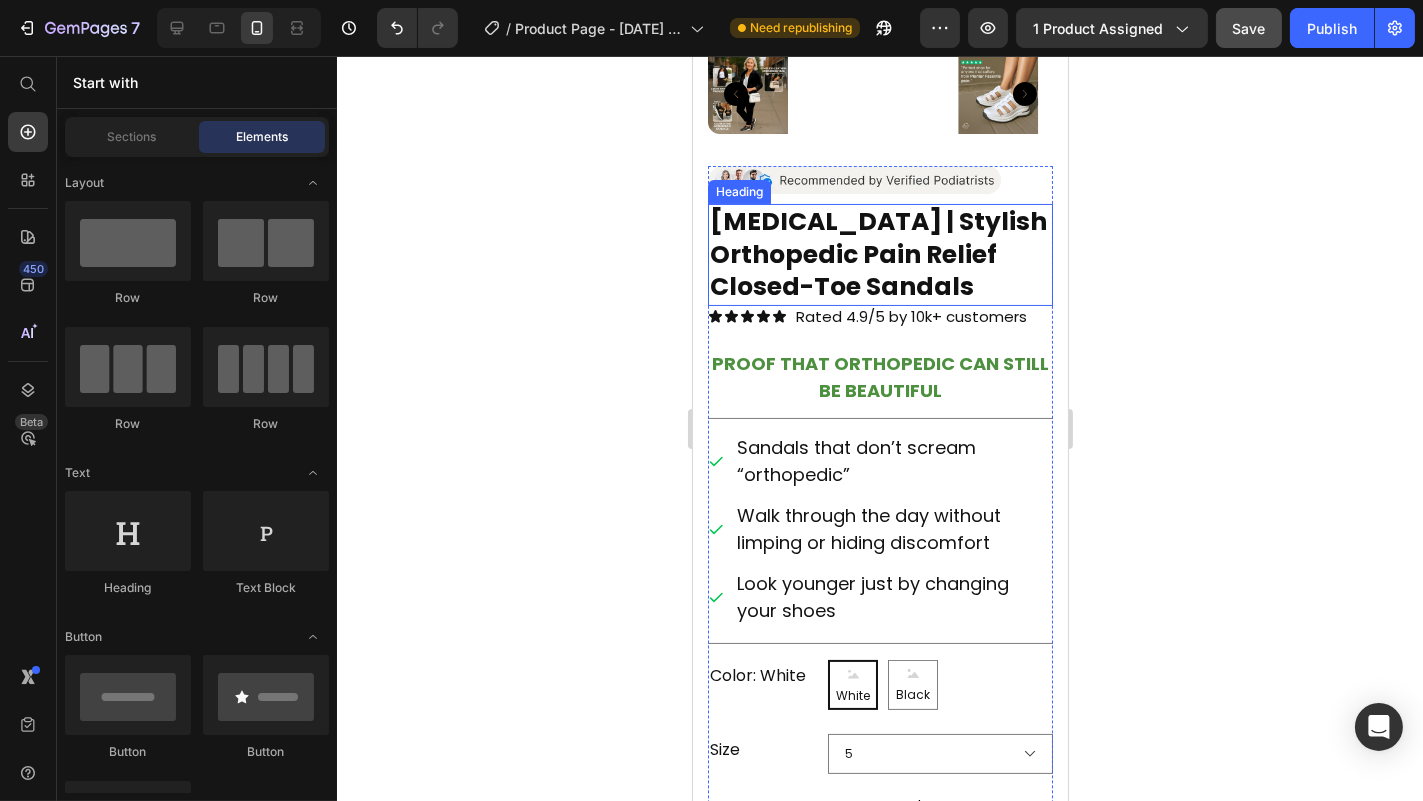 scroll, scrollTop: 420, scrollLeft: 0, axis: vertical 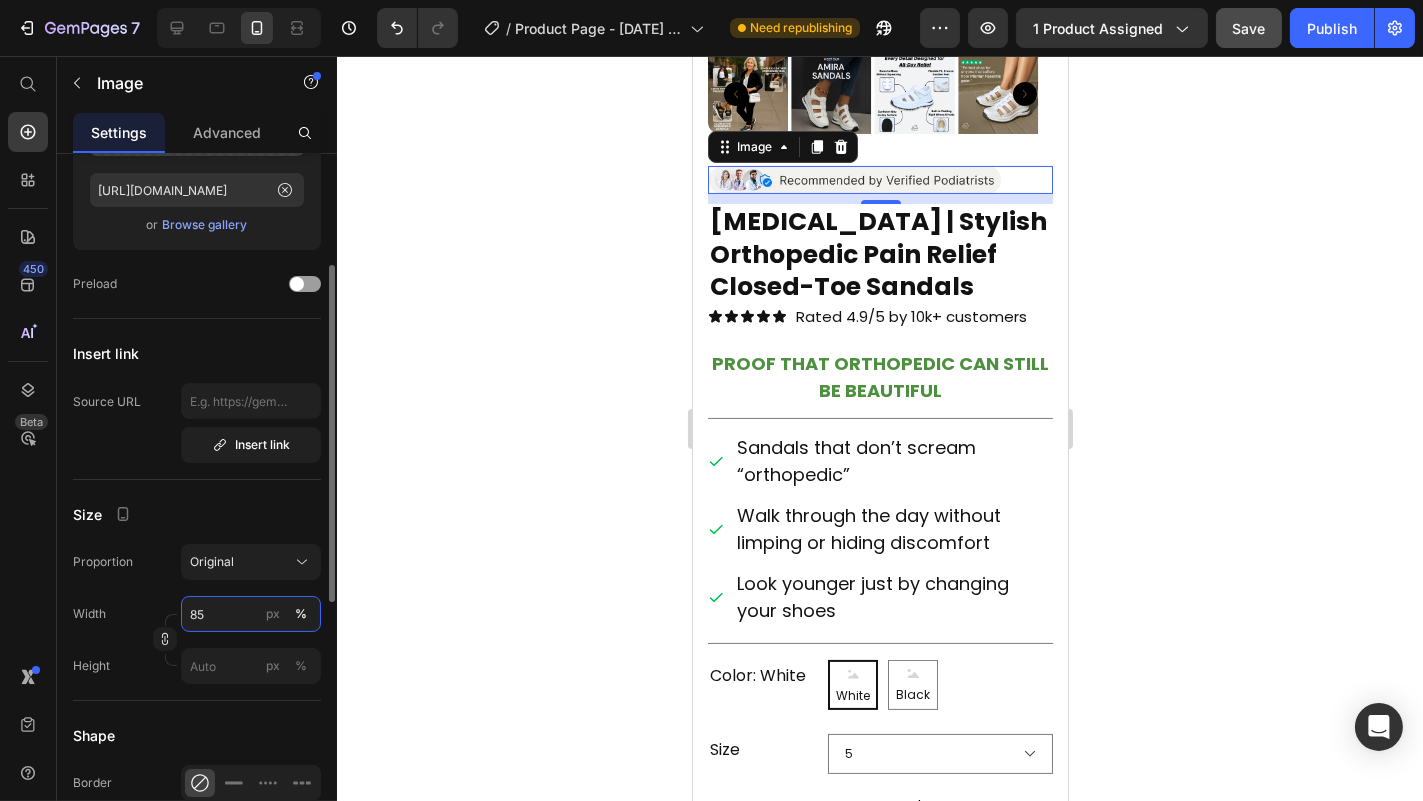 click on "85" at bounding box center [251, 614] 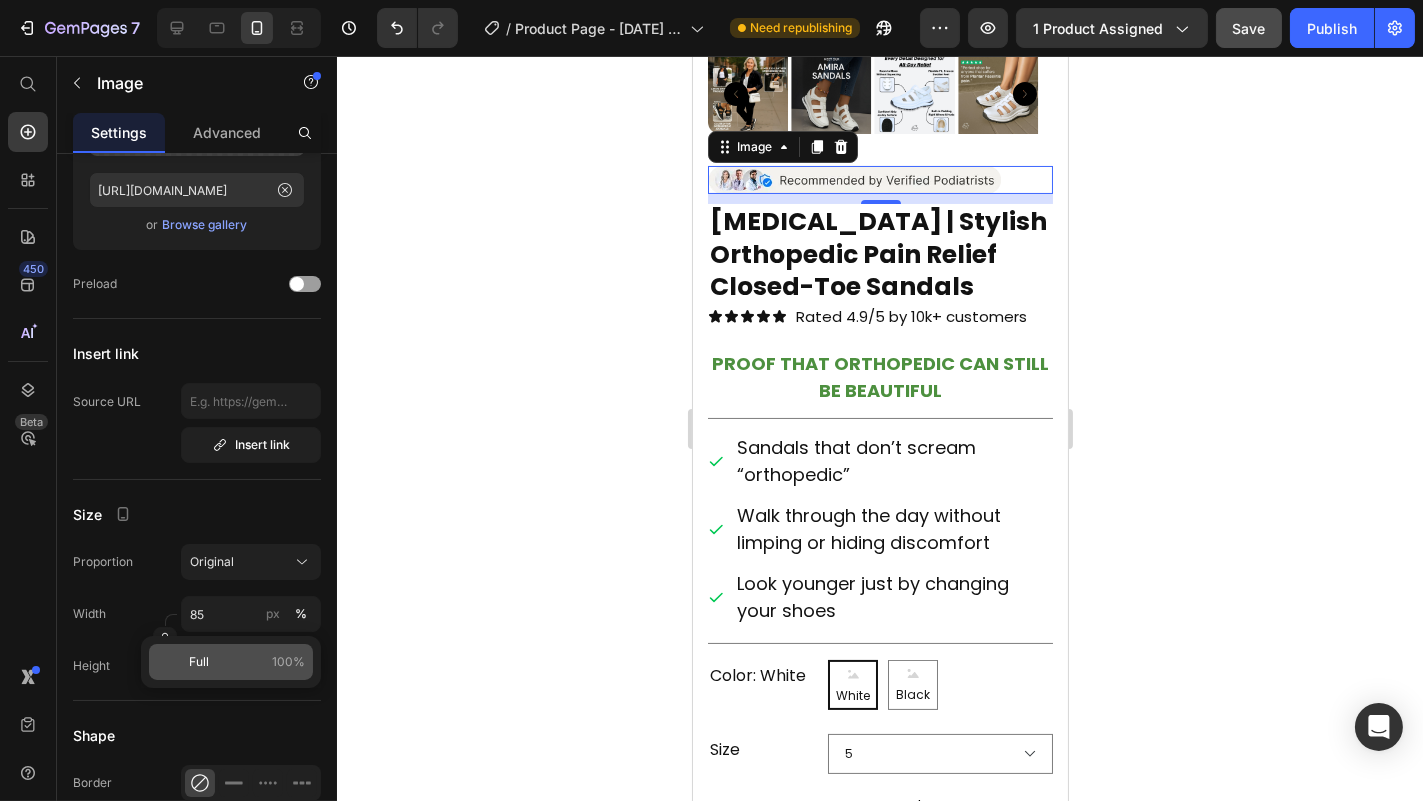 click on "Full 100%" 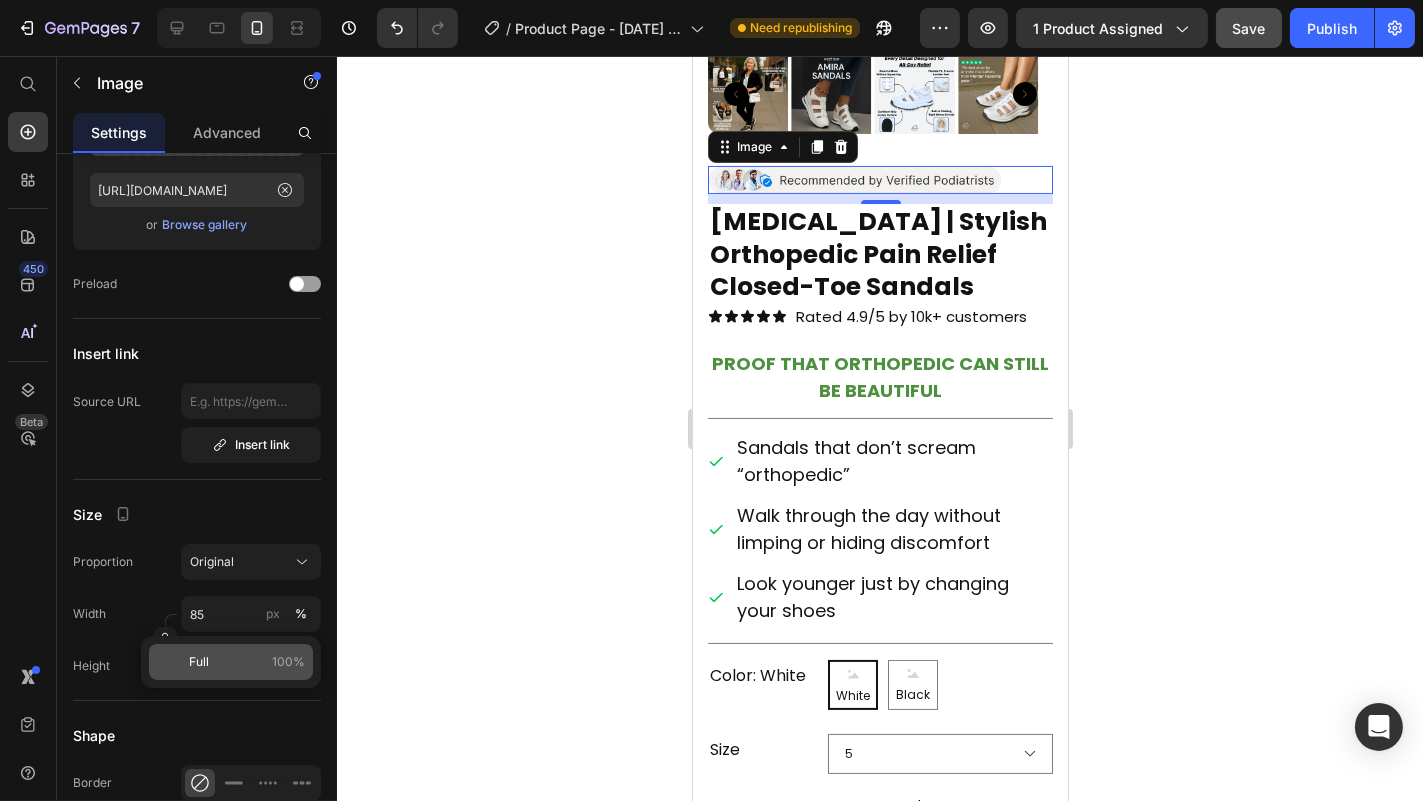 type on "100" 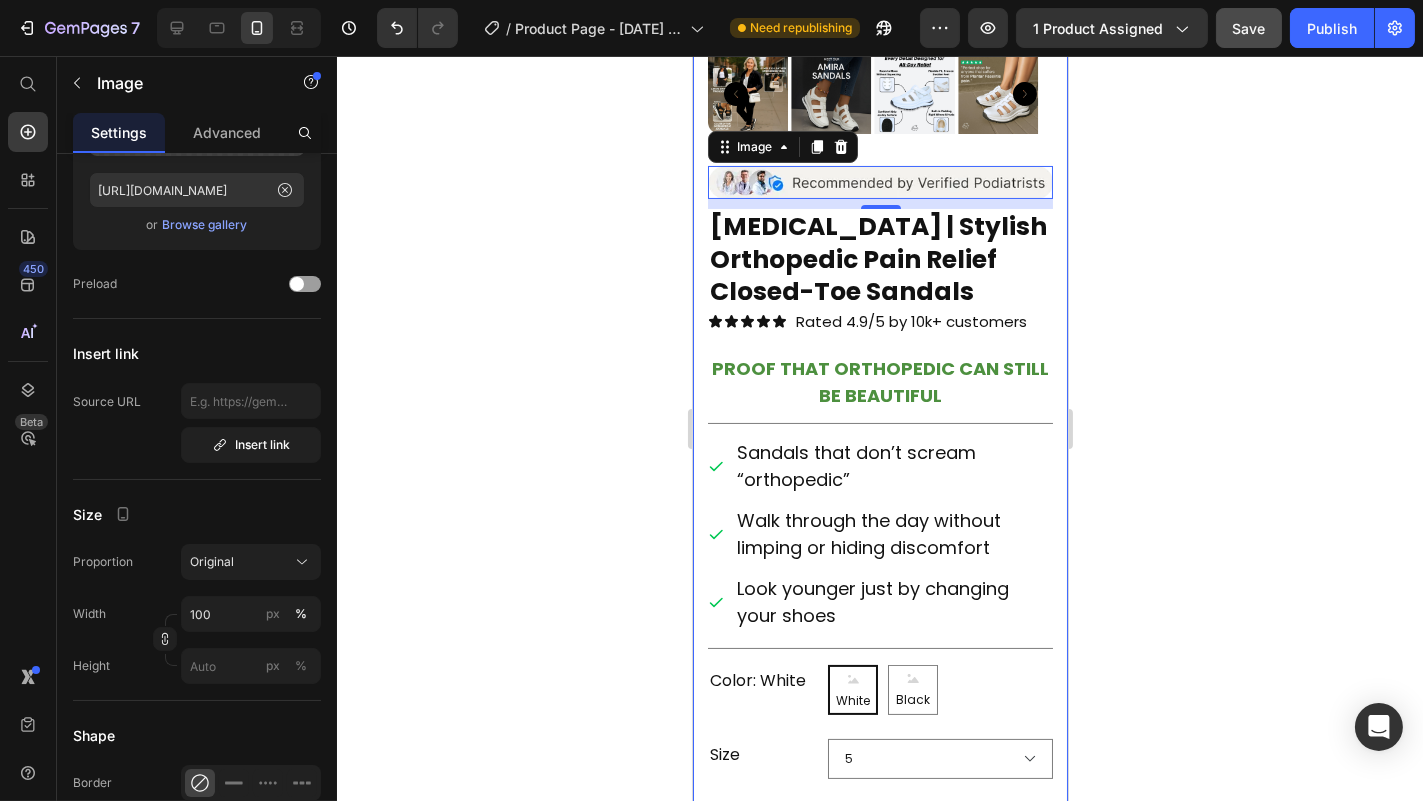 click 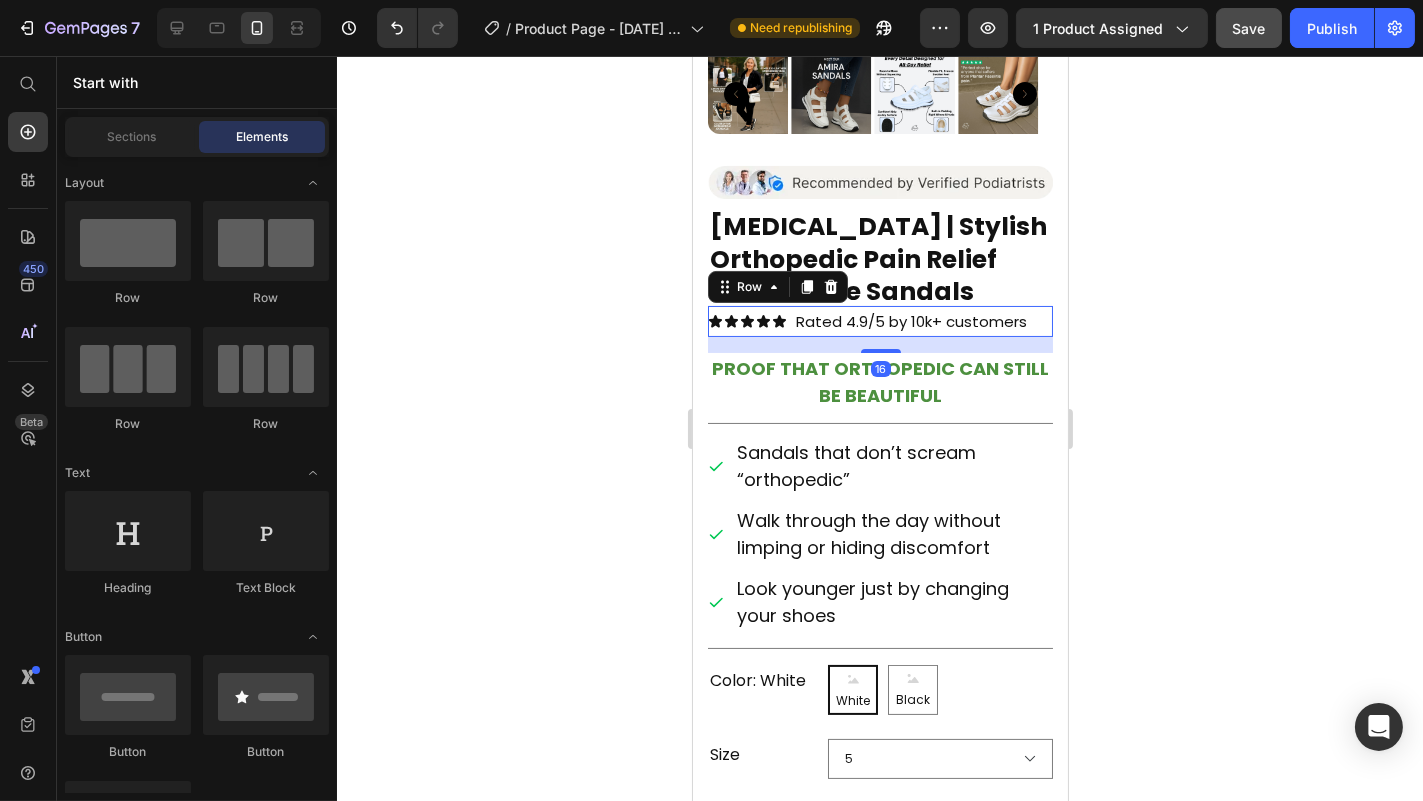 scroll, scrollTop: 0, scrollLeft: 0, axis: both 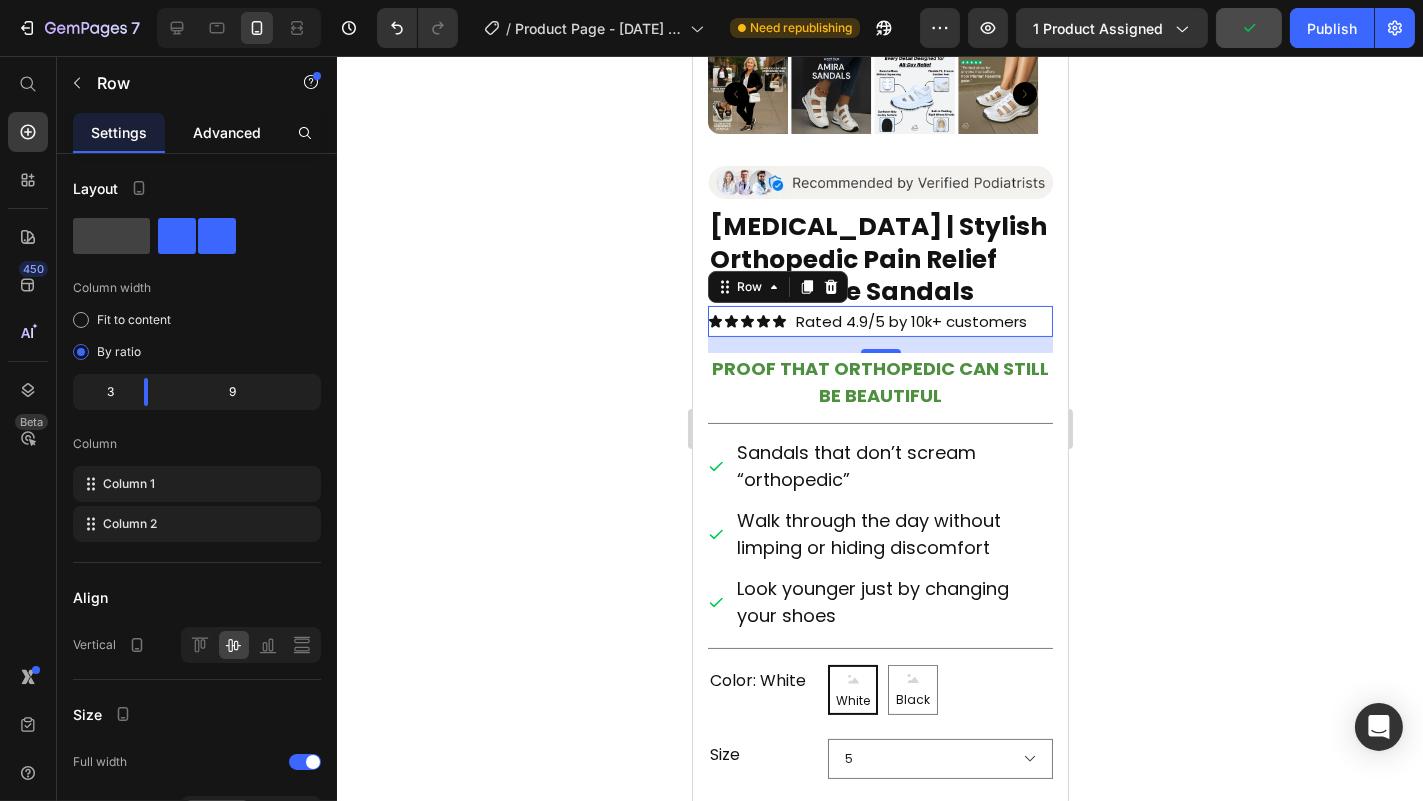 click on "Advanced" at bounding box center (227, 132) 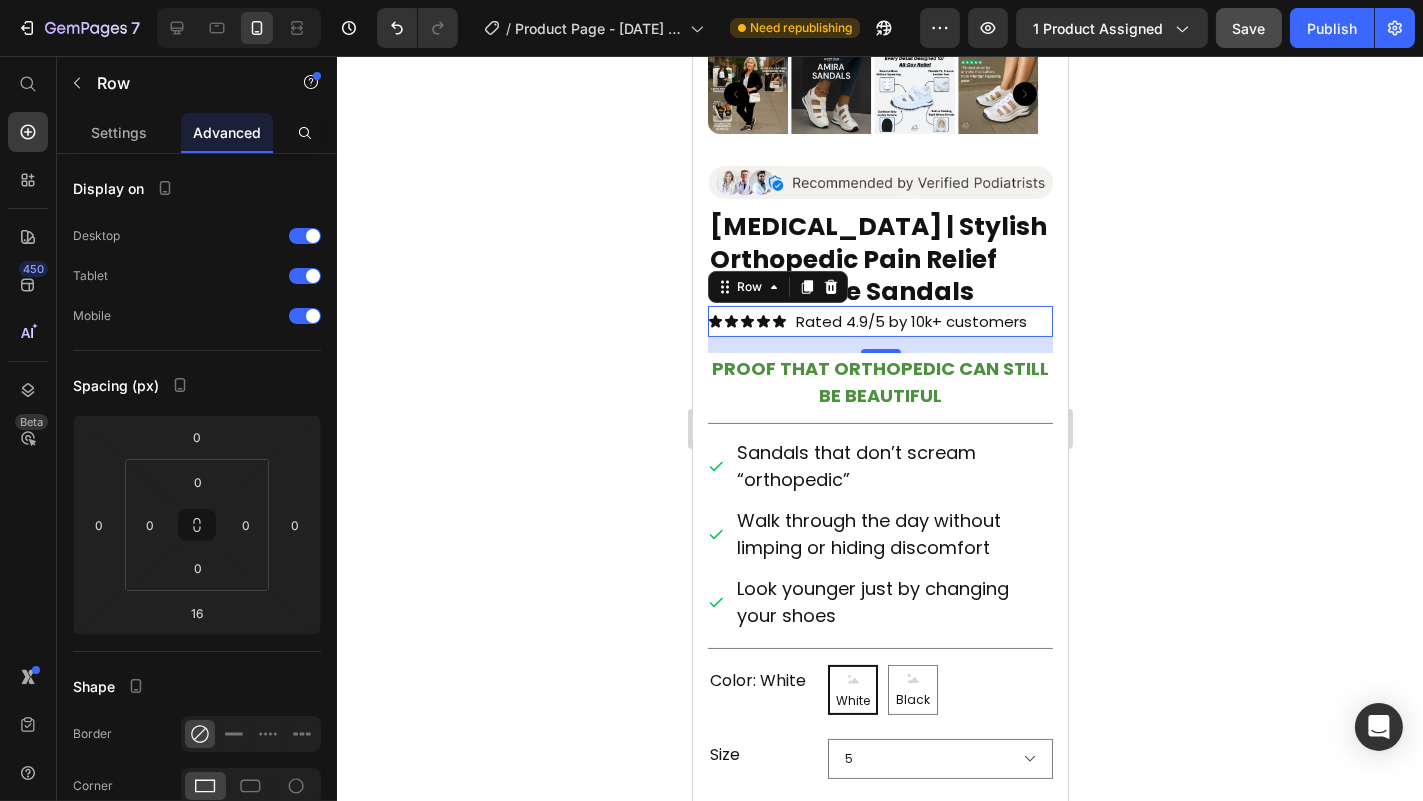 click 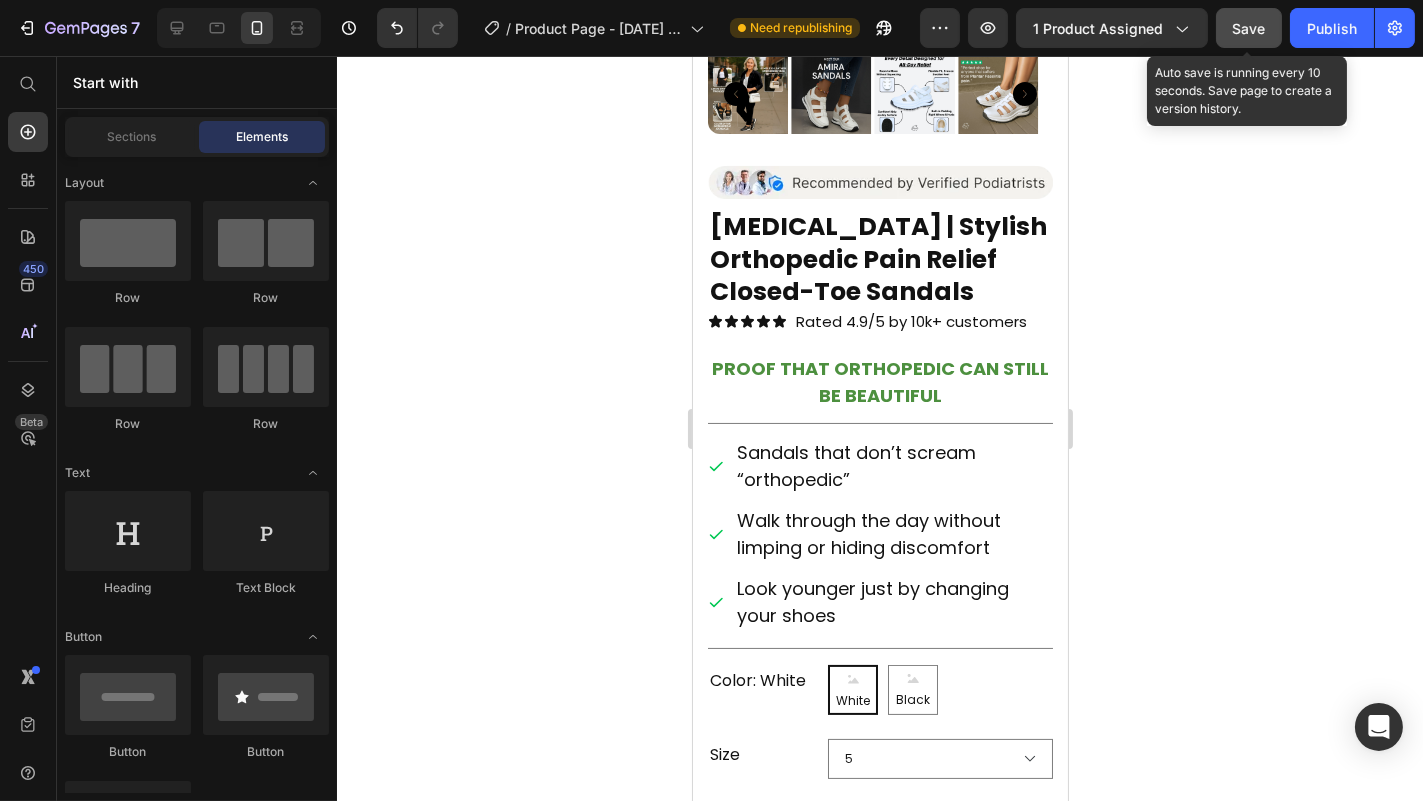 click on "Save" 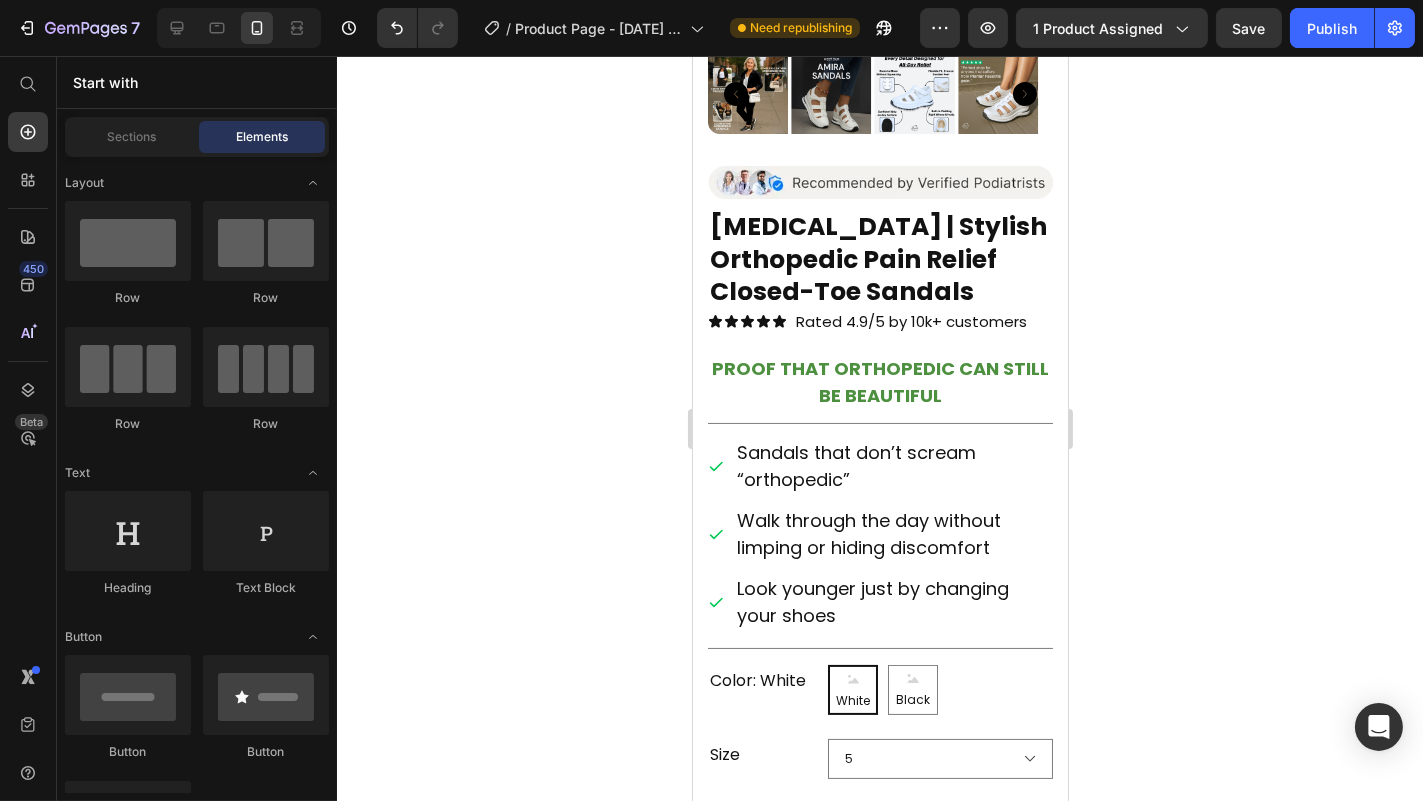click 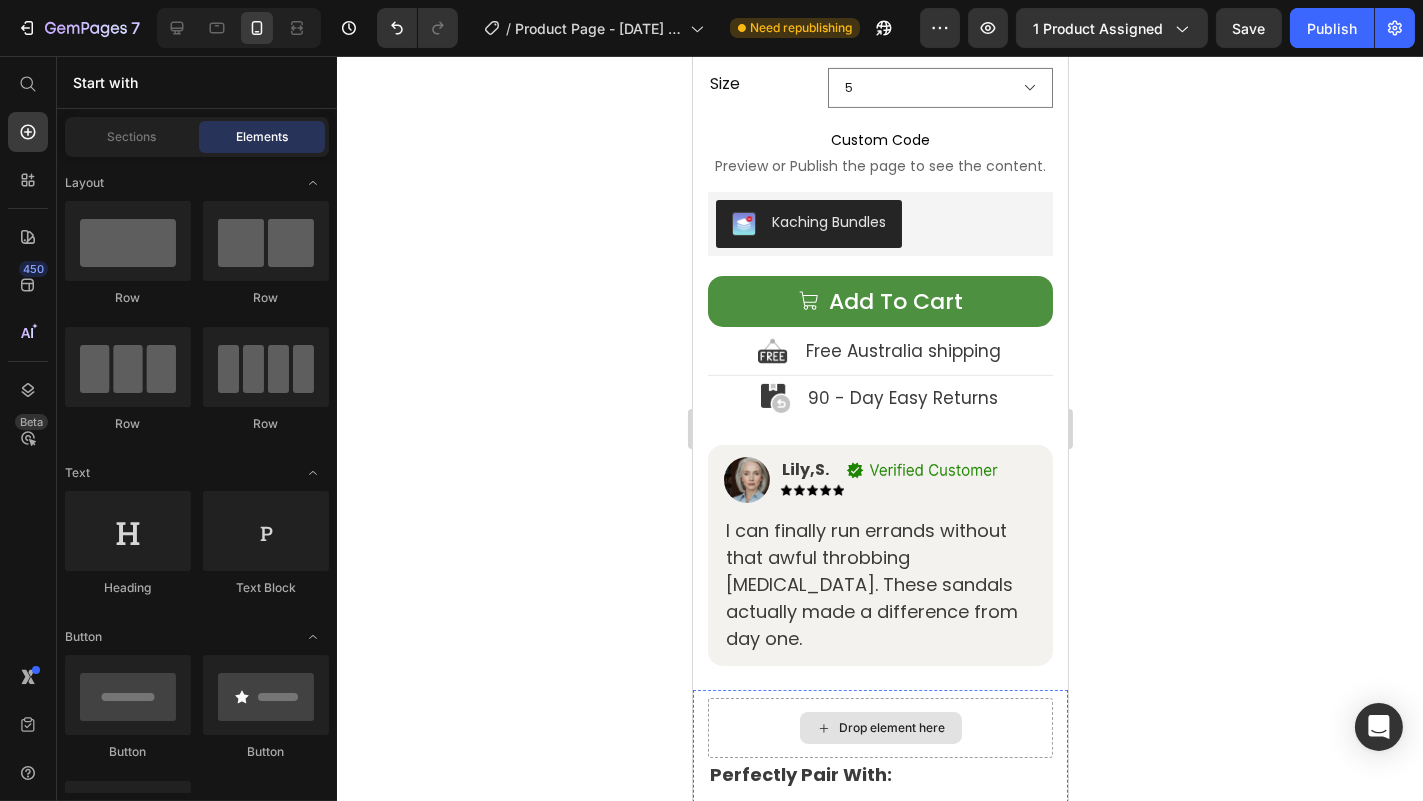 scroll, scrollTop: 1698, scrollLeft: 0, axis: vertical 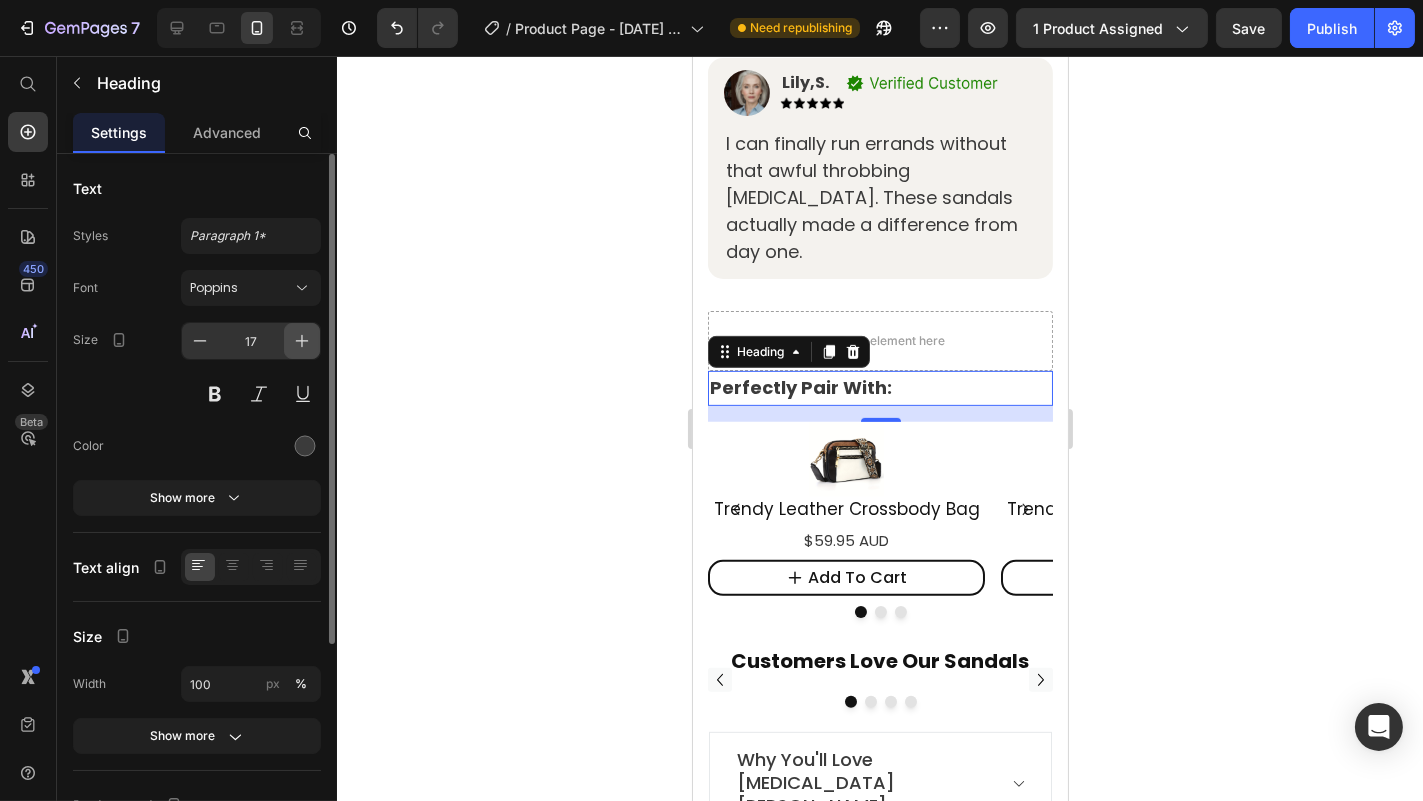click at bounding box center (302, 341) 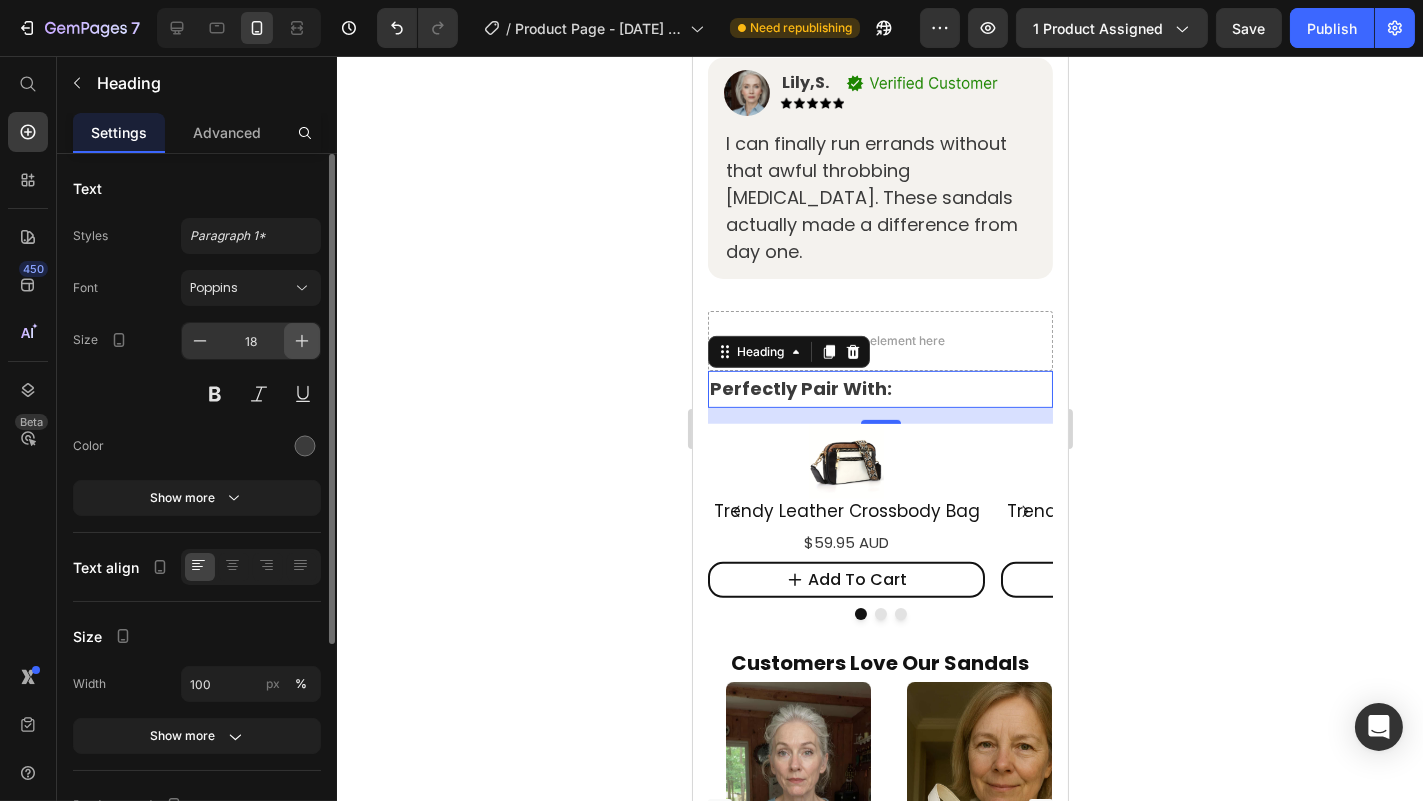 click at bounding box center [302, 341] 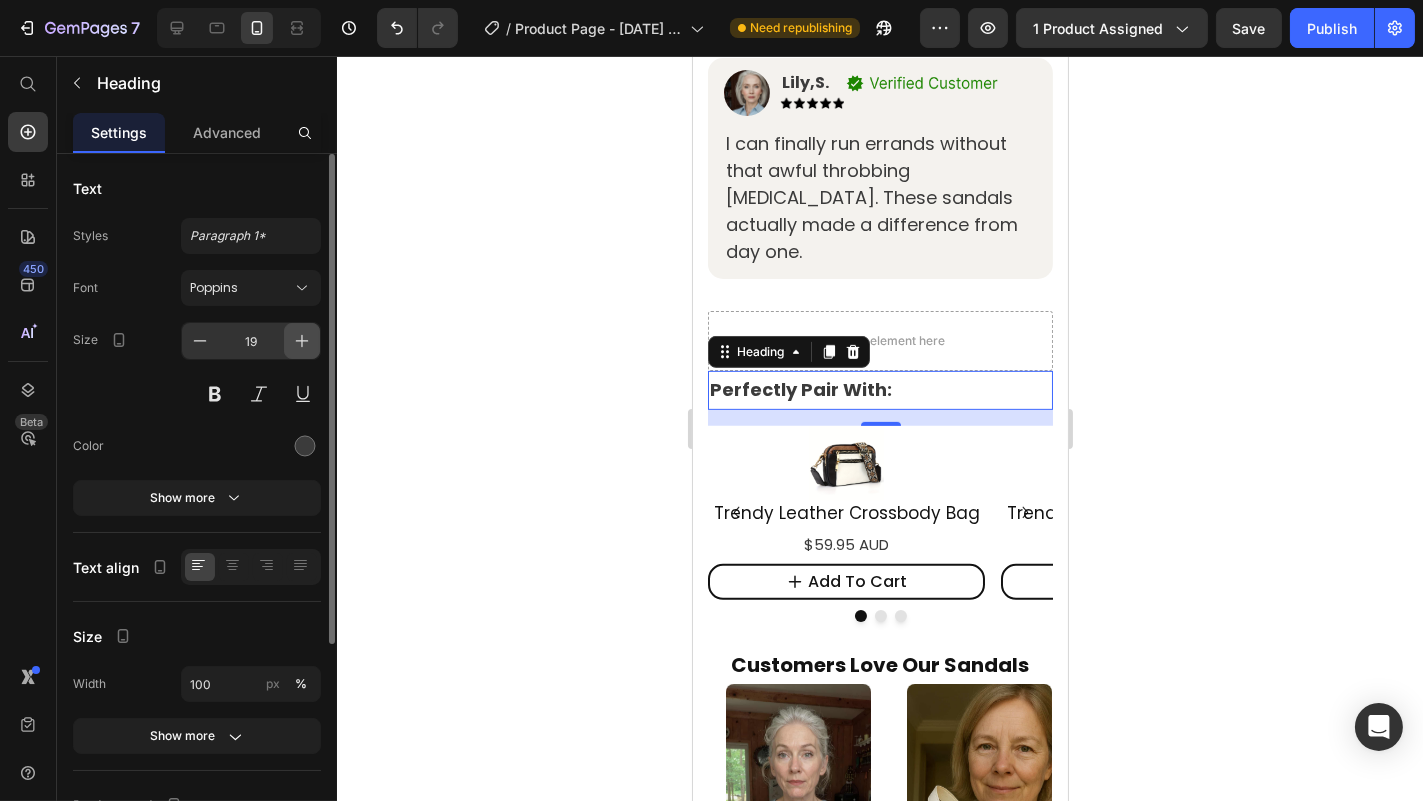 click at bounding box center (302, 341) 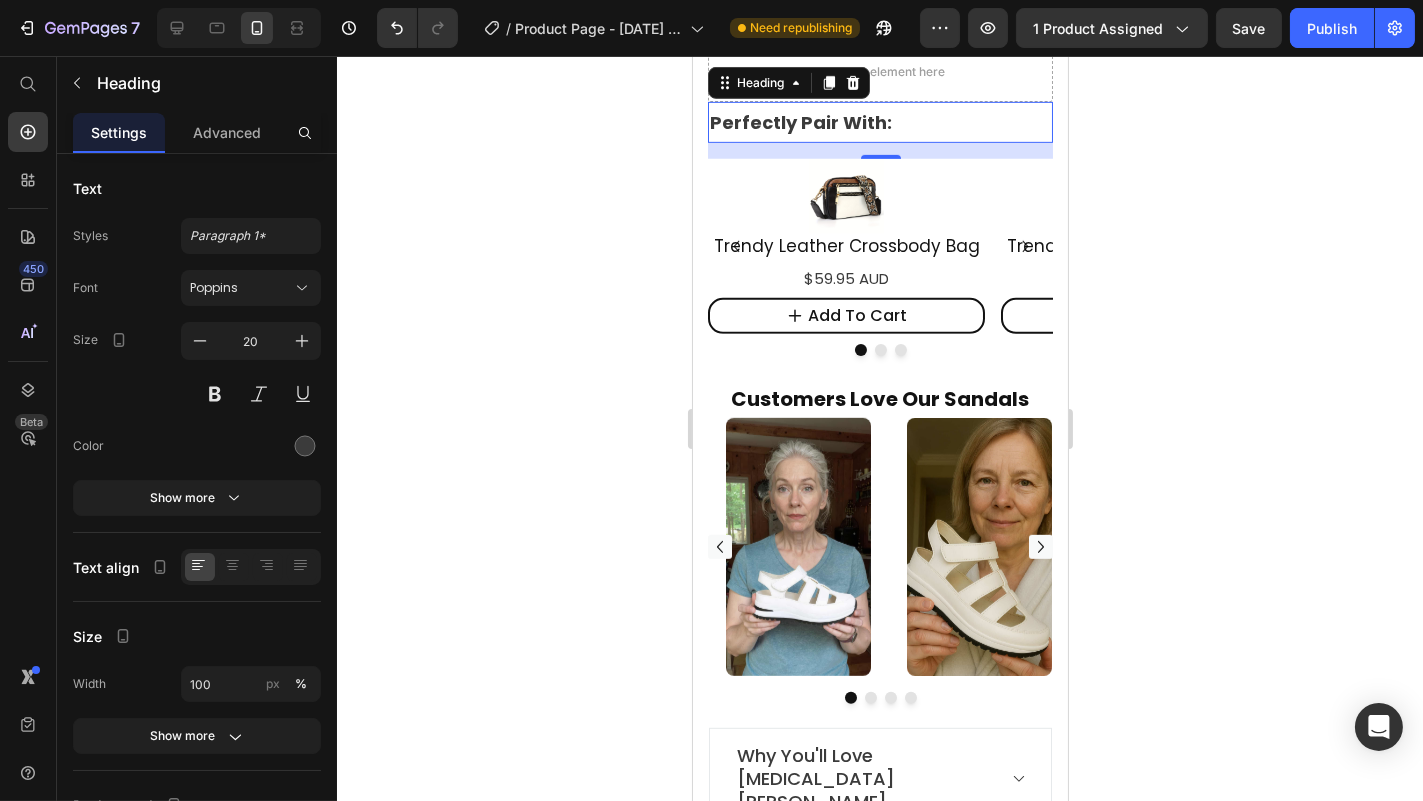 scroll, scrollTop: 1748, scrollLeft: 0, axis: vertical 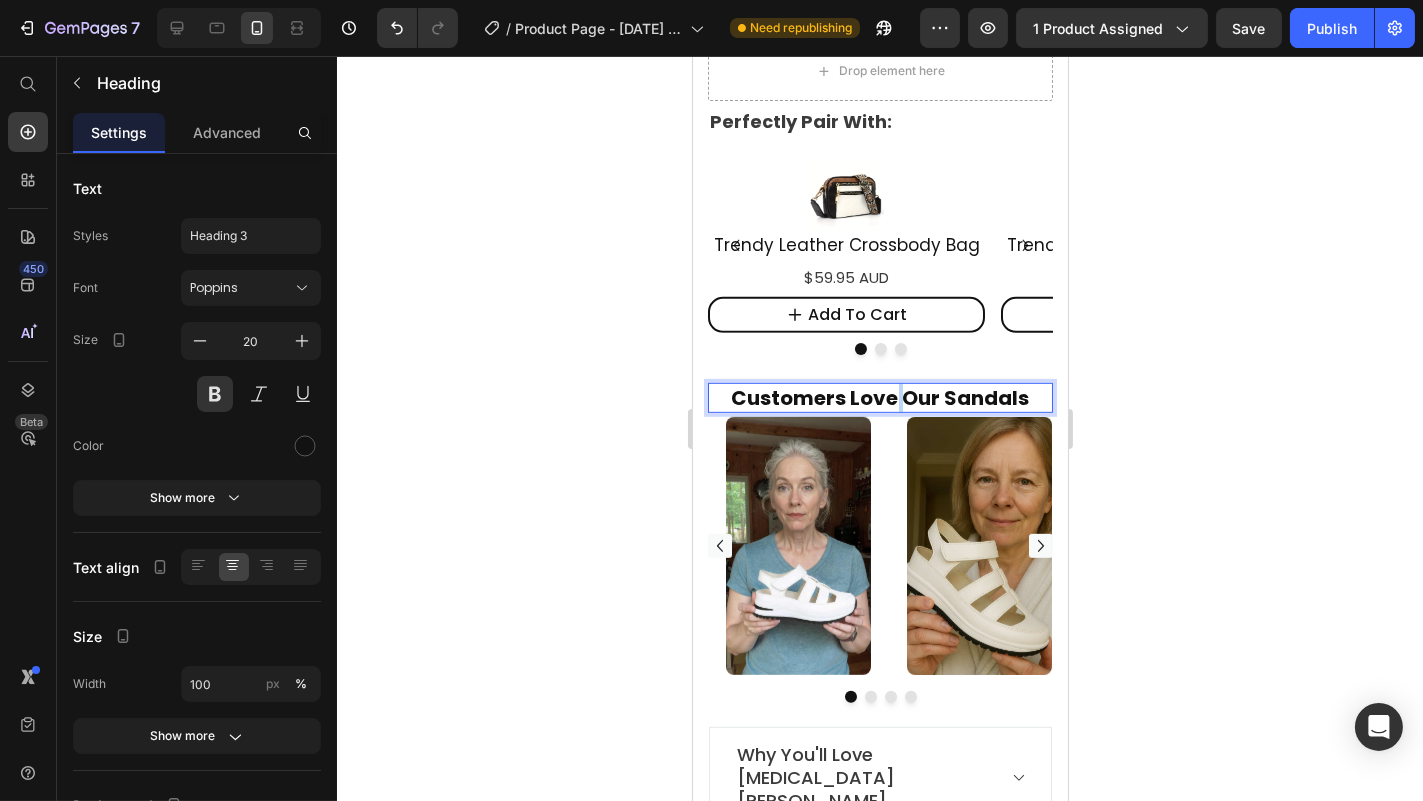 click on "Customers Love Our Sandals" at bounding box center [880, 398] 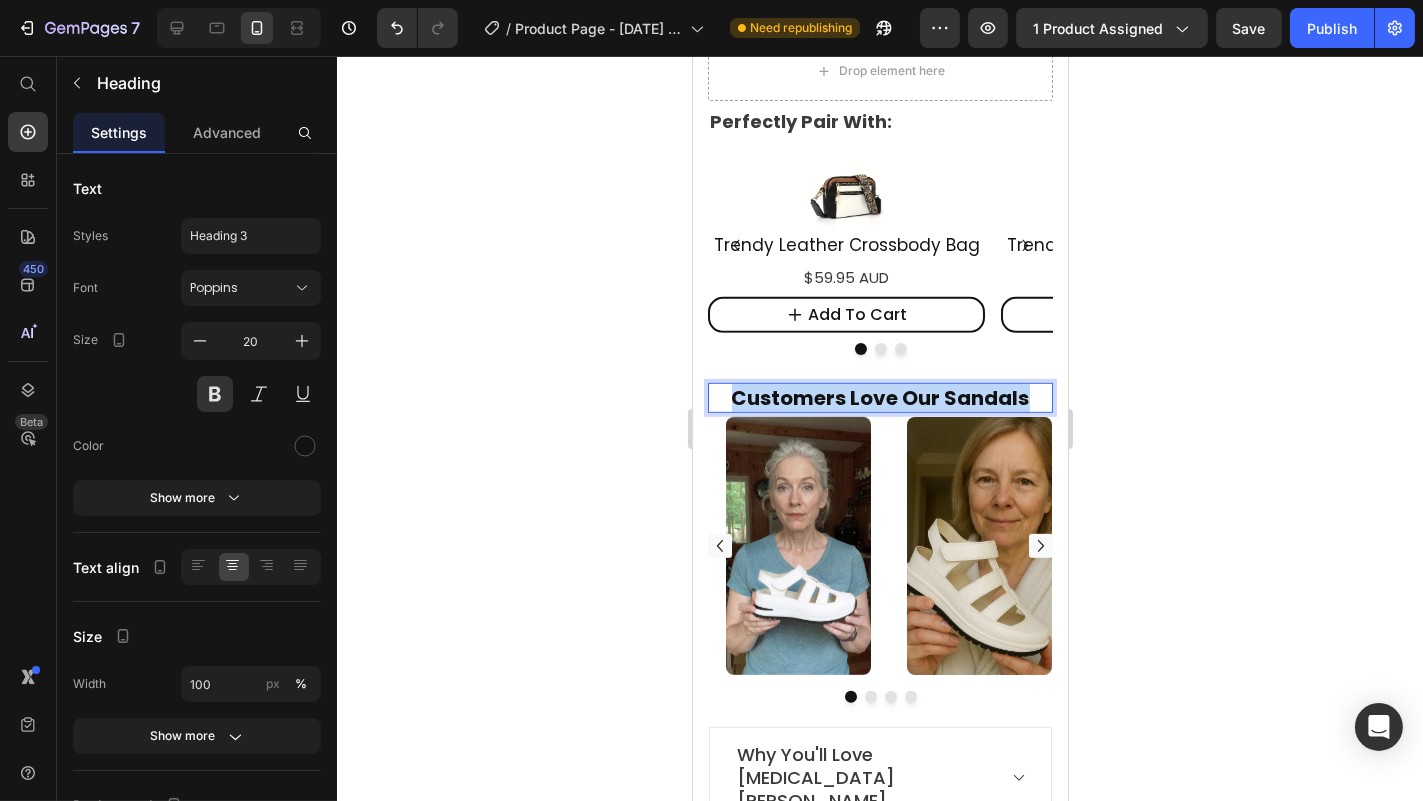 click on "Customers Love Our Sandals" at bounding box center [880, 398] 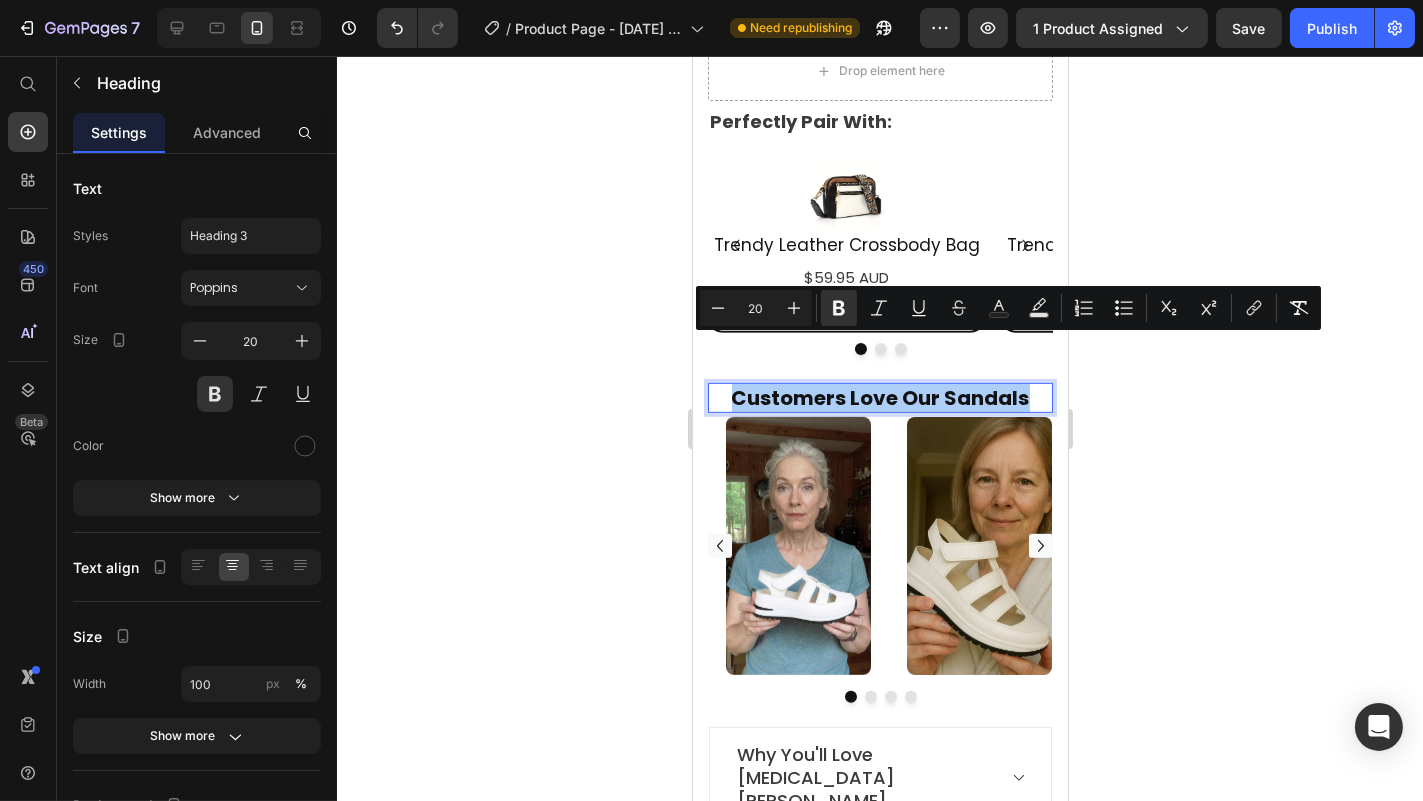 click 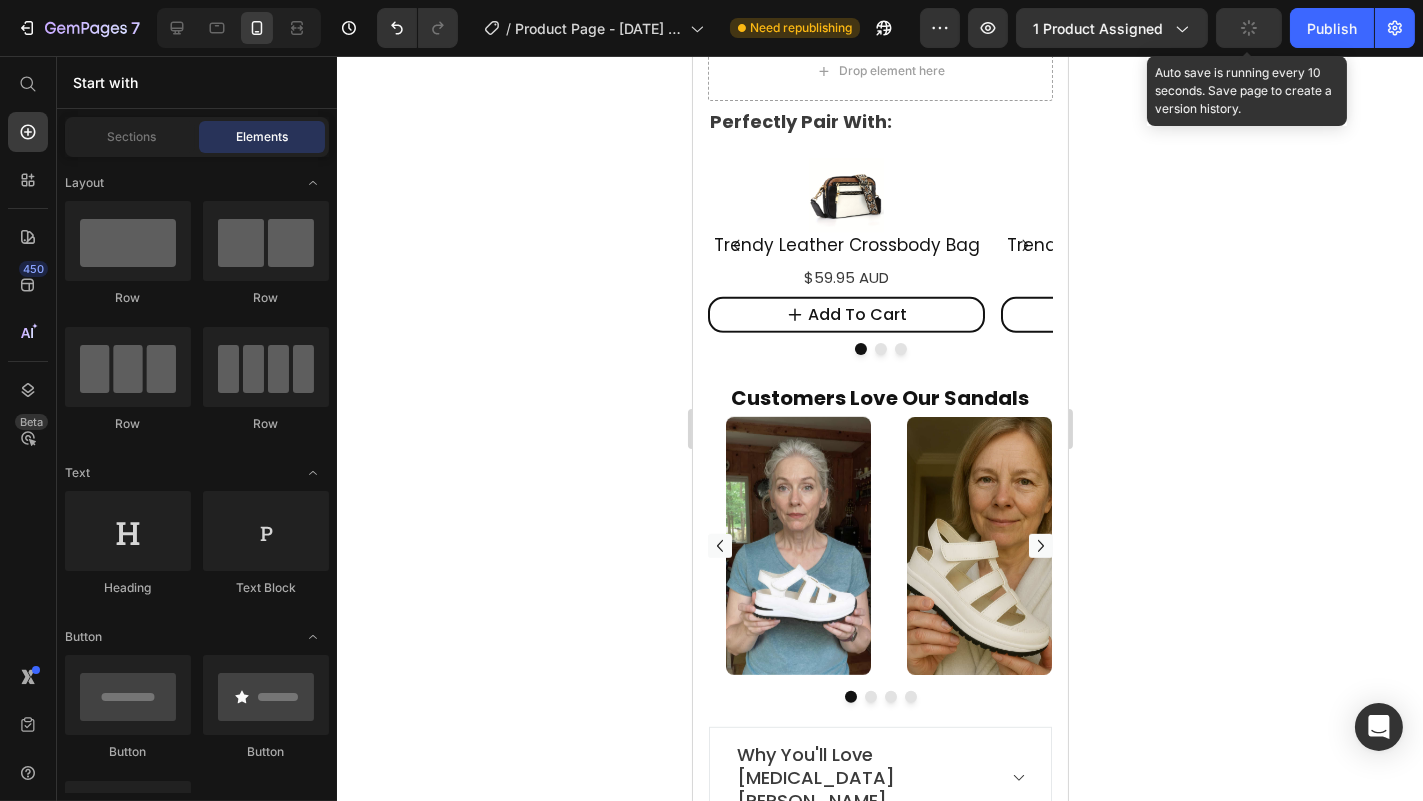 click 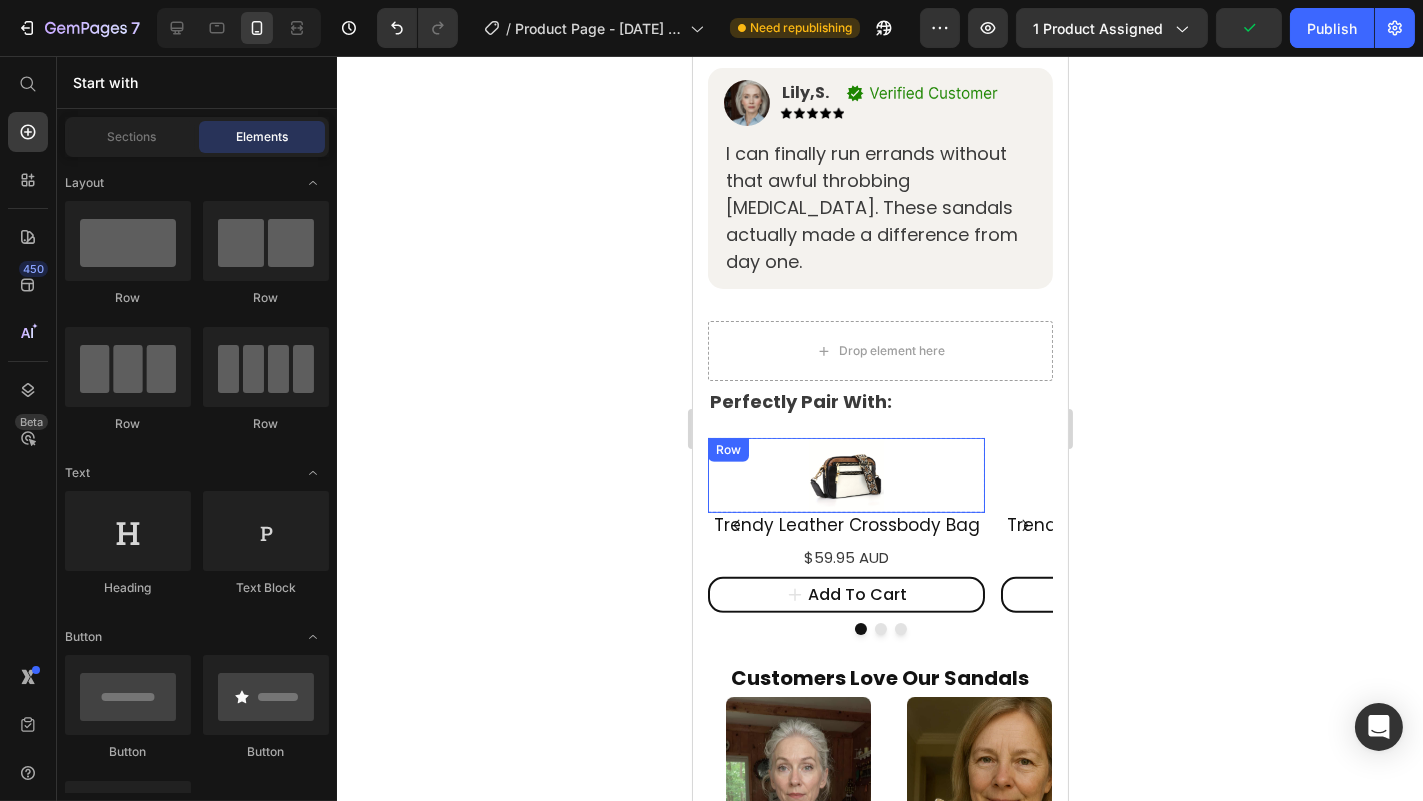 scroll, scrollTop: 1468, scrollLeft: 0, axis: vertical 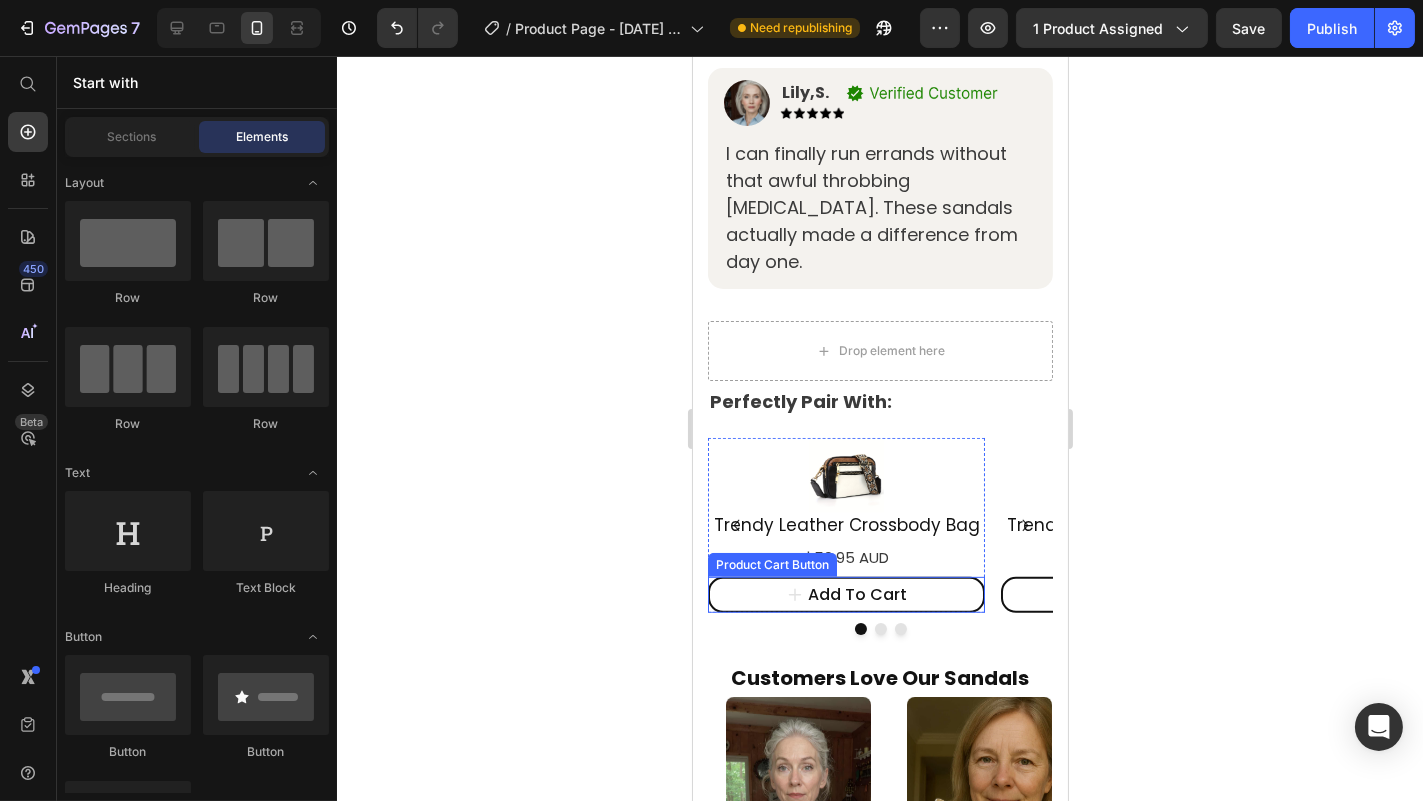 click on "add to cart Product Cart Button" at bounding box center (845, 595) 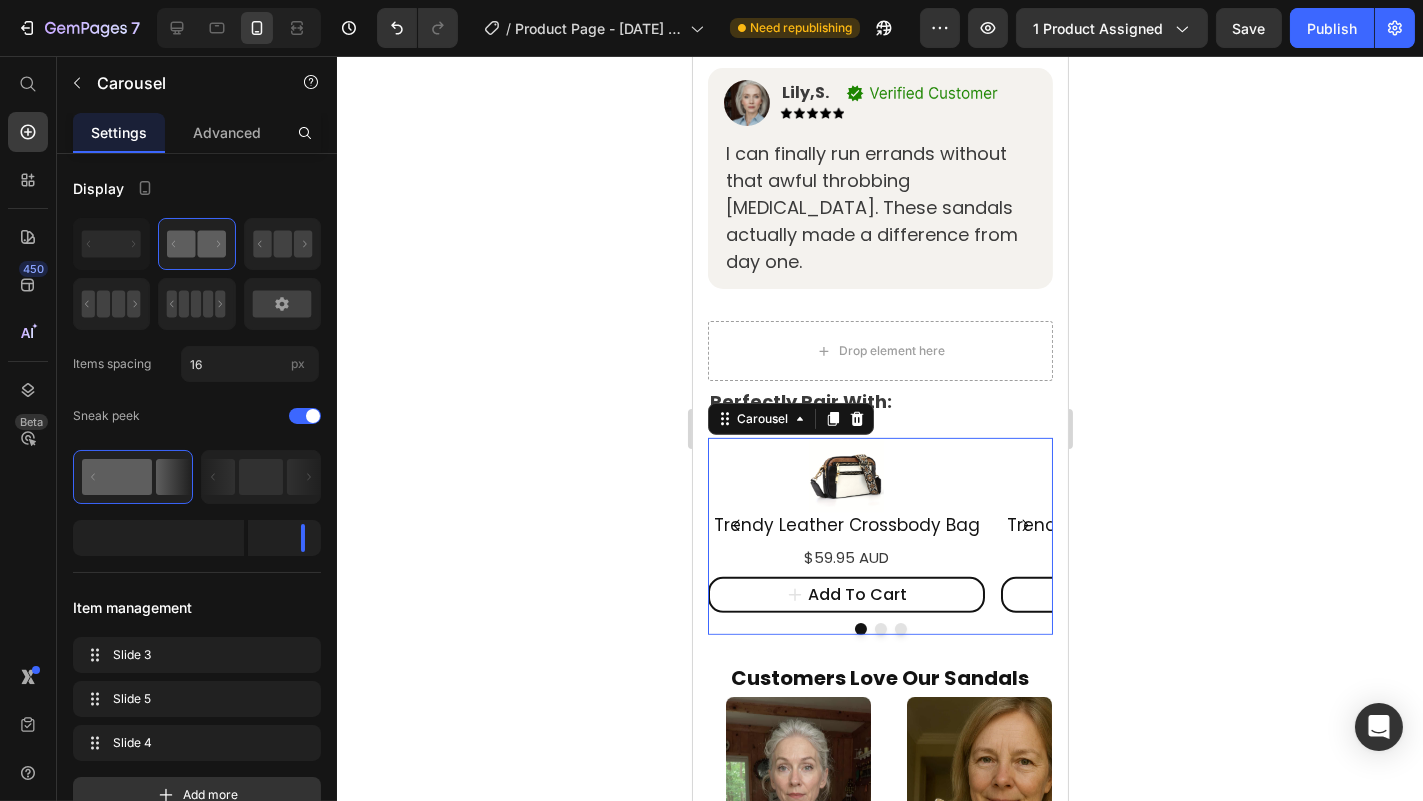 click on "Product Images Row Row Trendy Leather Crossbody Bag Product Title $59.95 AUD Product Price
add to cart Product Cart Button Product Product Images Row Row Trendy Leather Crossbody Bag Product Title $59.95 AUD Product Price
add to cart Product Cart Button Product Product Images Row Row Trendy Leather Crossbody Bag Product Title $59.95 AUD Product Price
add to cart Product Cart Button Product" at bounding box center [879, 525] 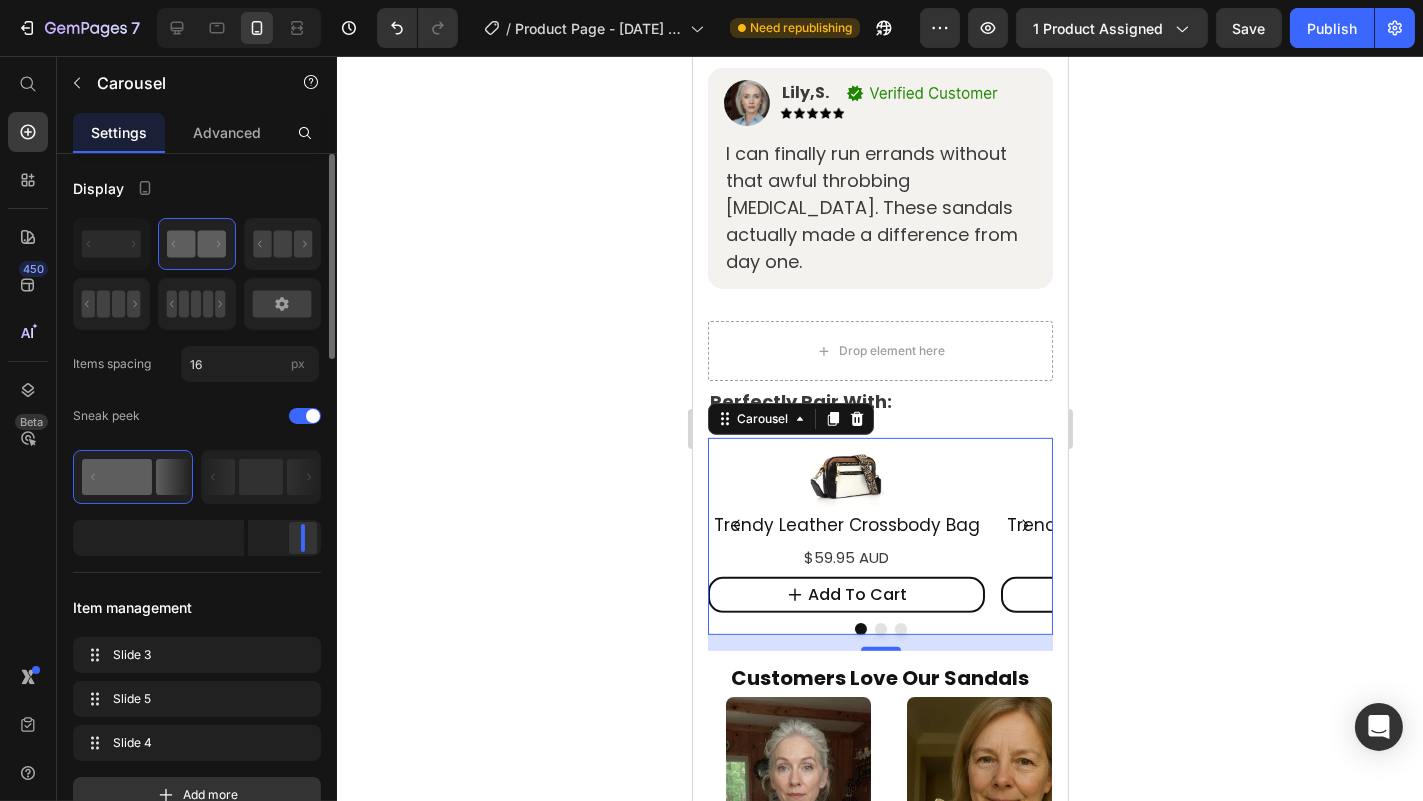 click at bounding box center (284, 538) 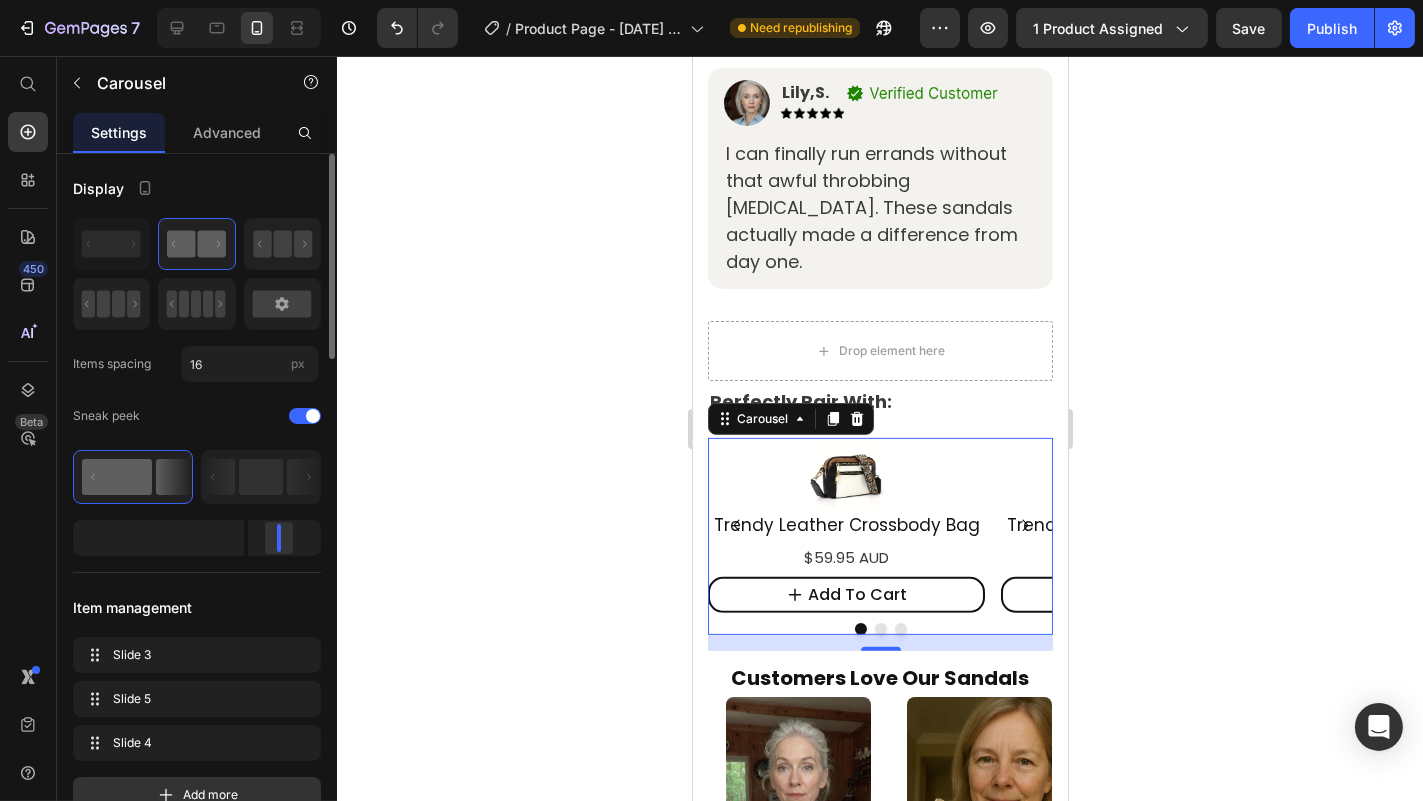 click at bounding box center (284, 538) 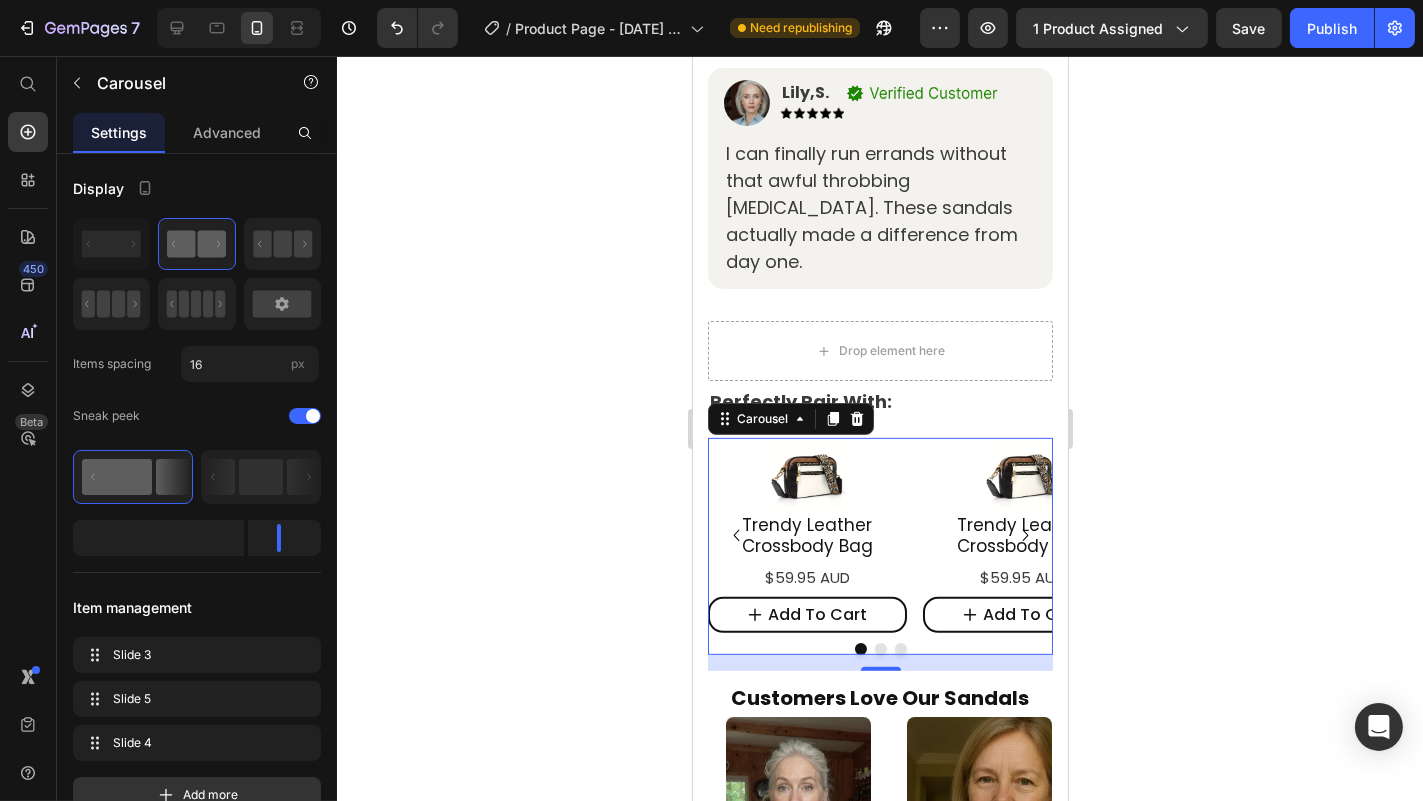 click 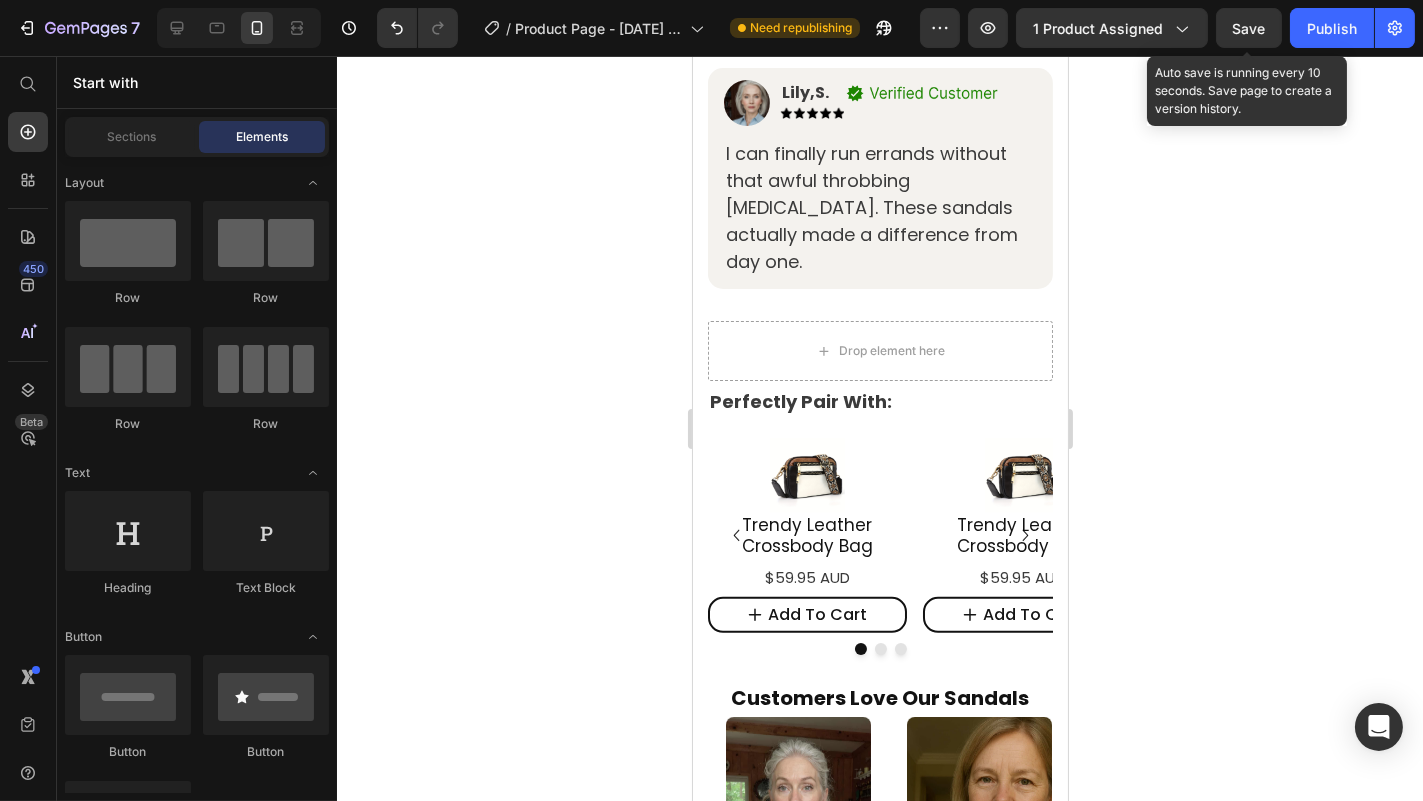 click on "Save" at bounding box center (1249, 28) 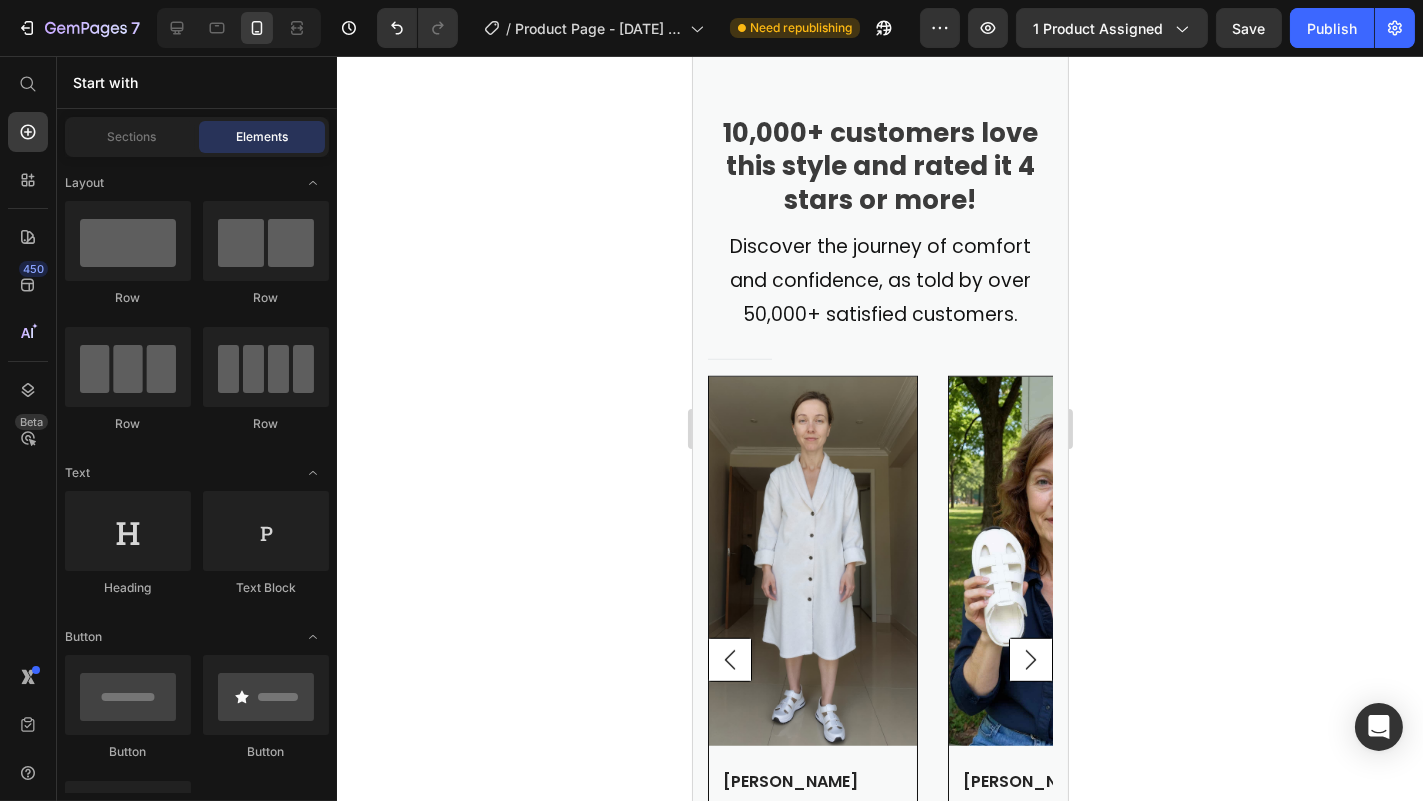scroll, scrollTop: 2488, scrollLeft: 0, axis: vertical 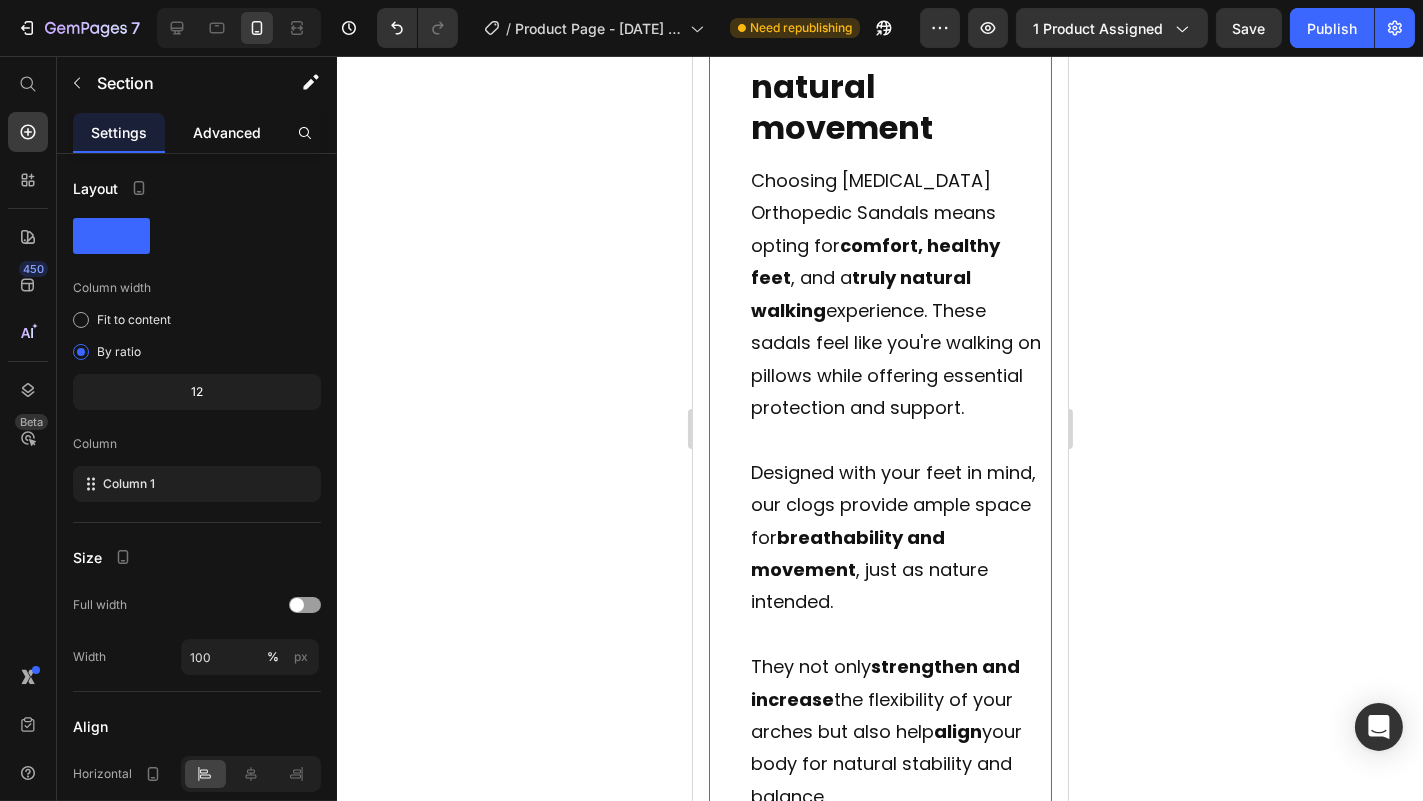 click on "Advanced" 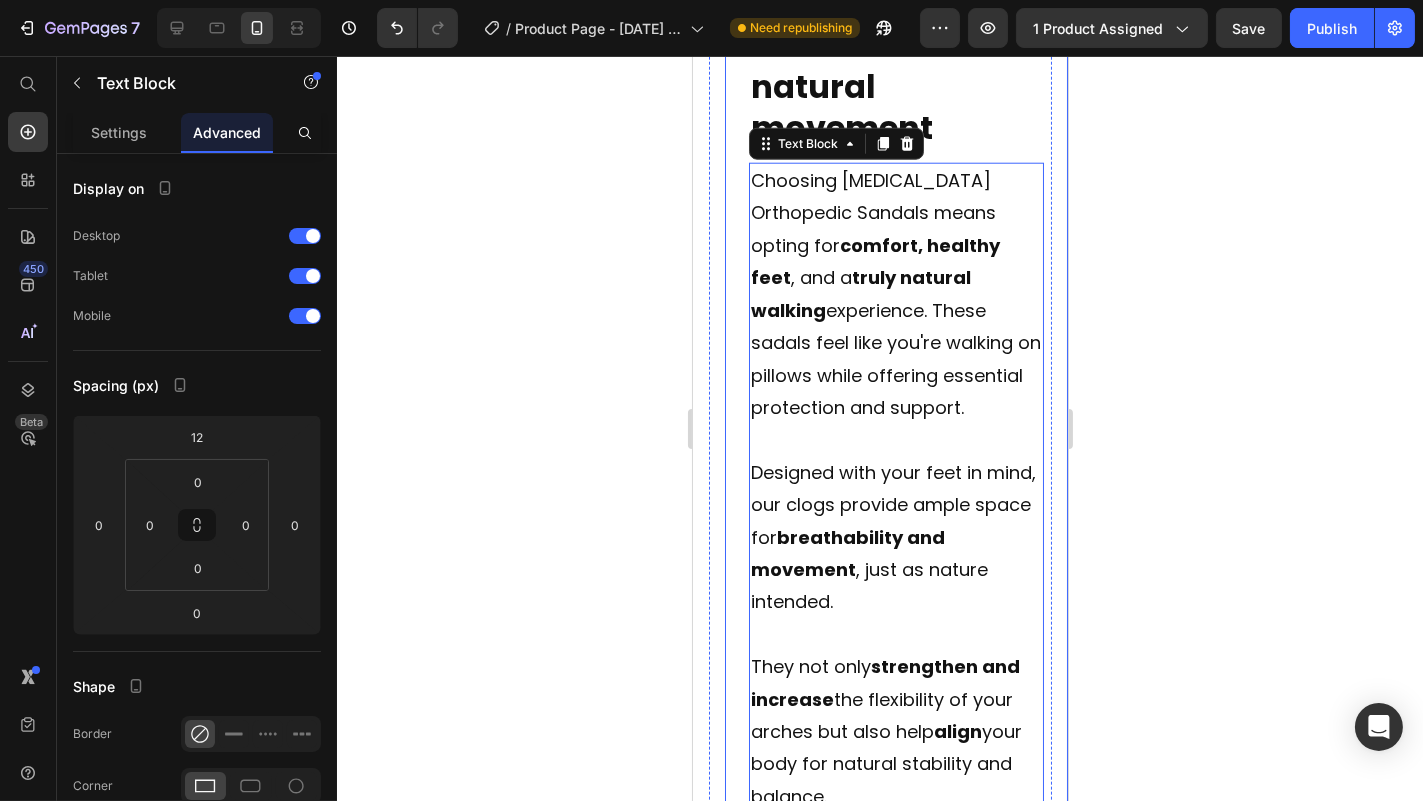 click 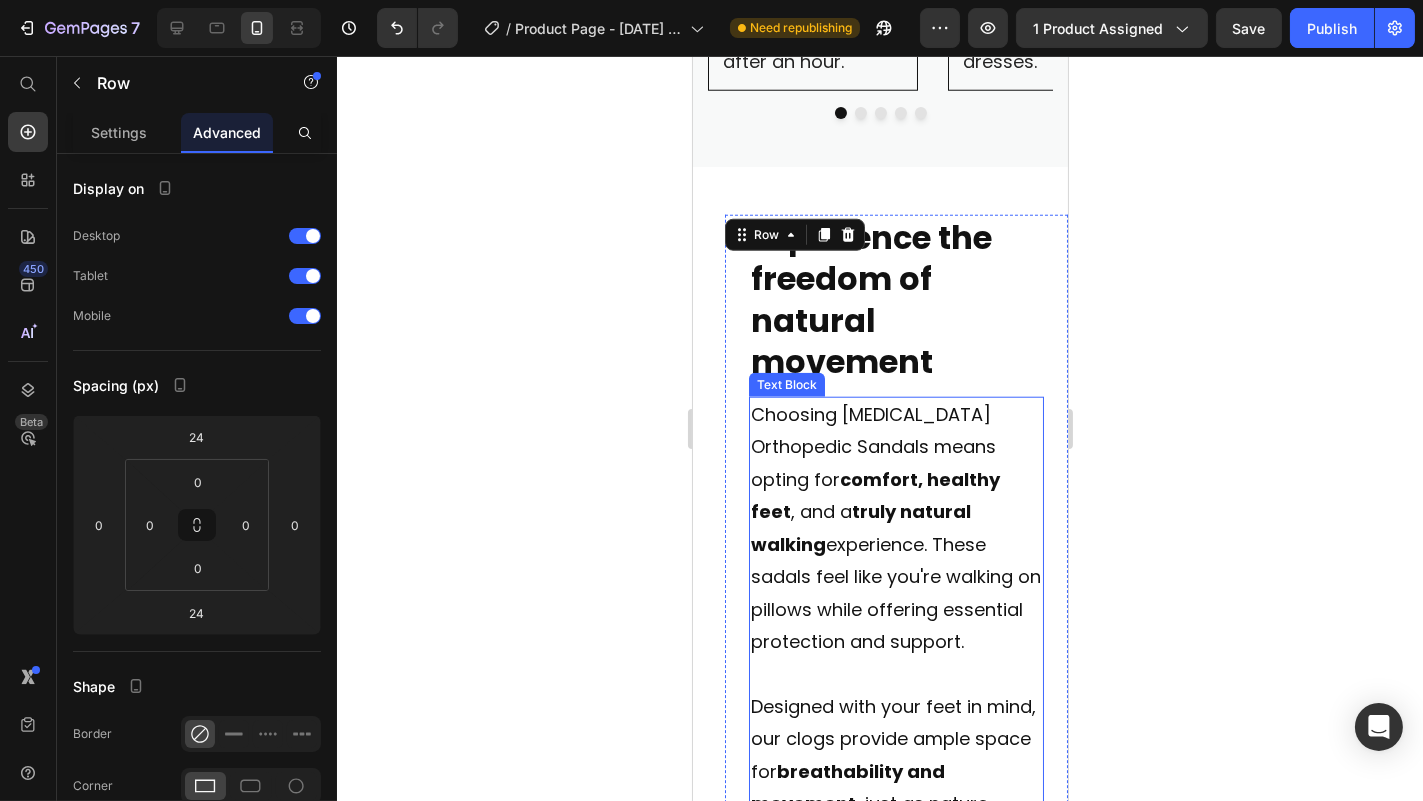 scroll, scrollTop: 3433, scrollLeft: 0, axis: vertical 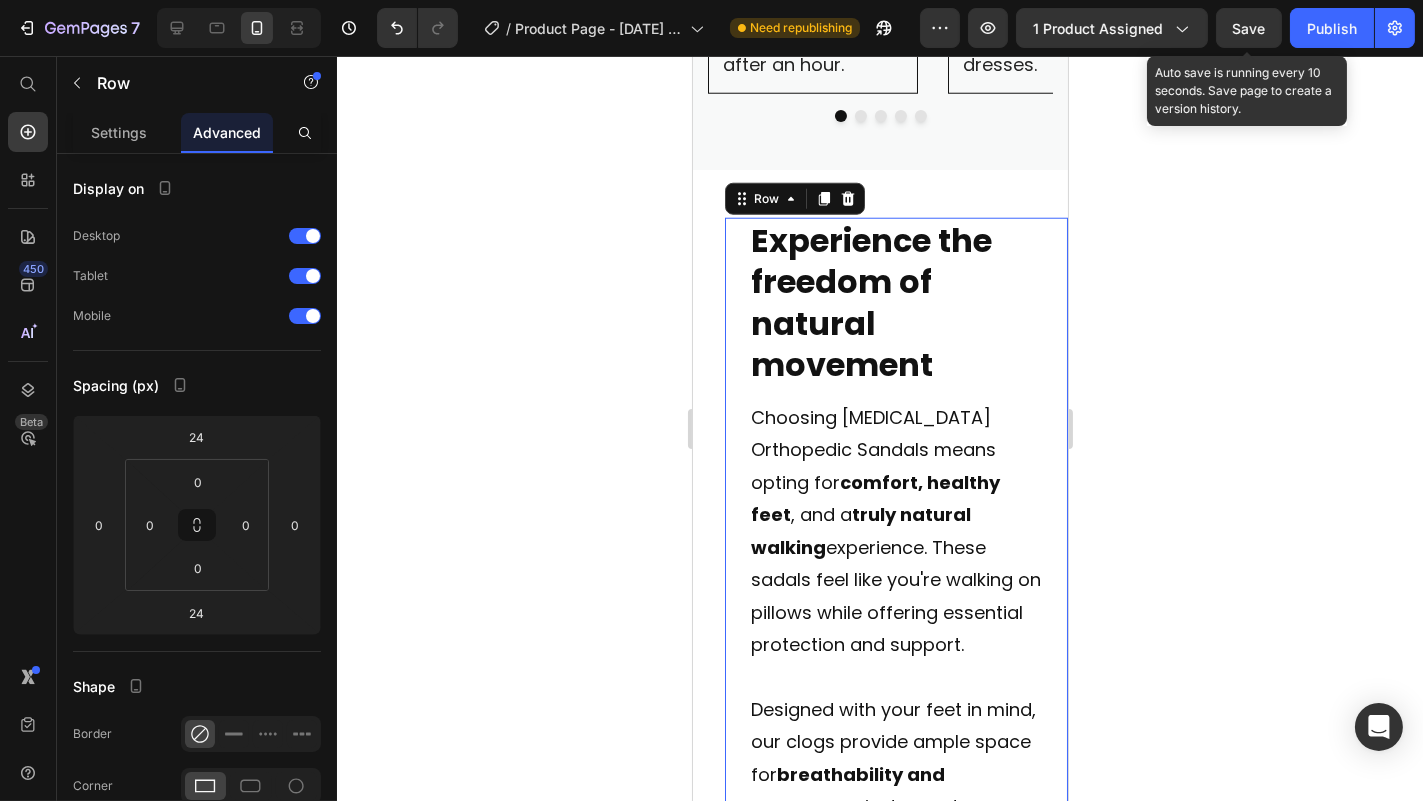 click on "Save" at bounding box center (1249, 28) 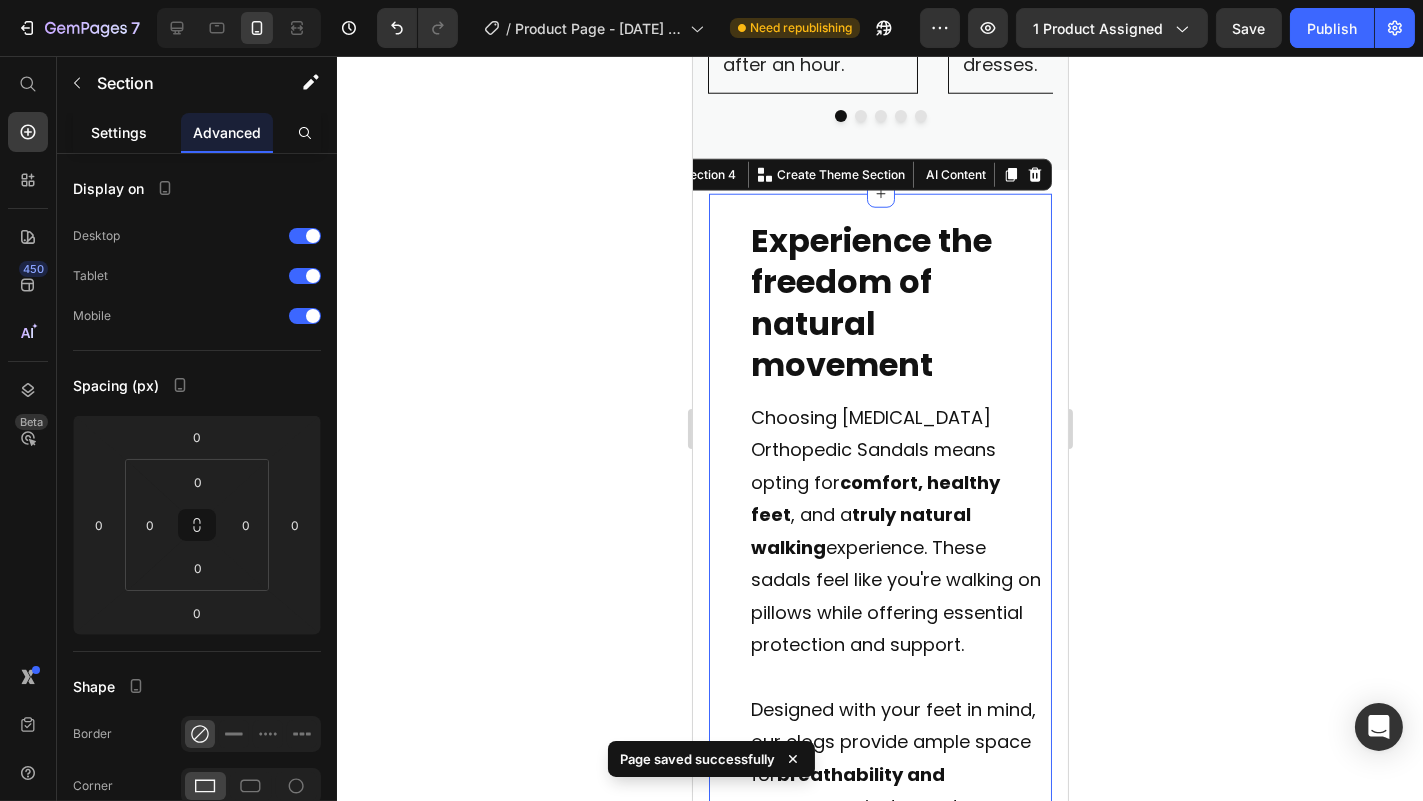 click on "Settings" at bounding box center [119, 132] 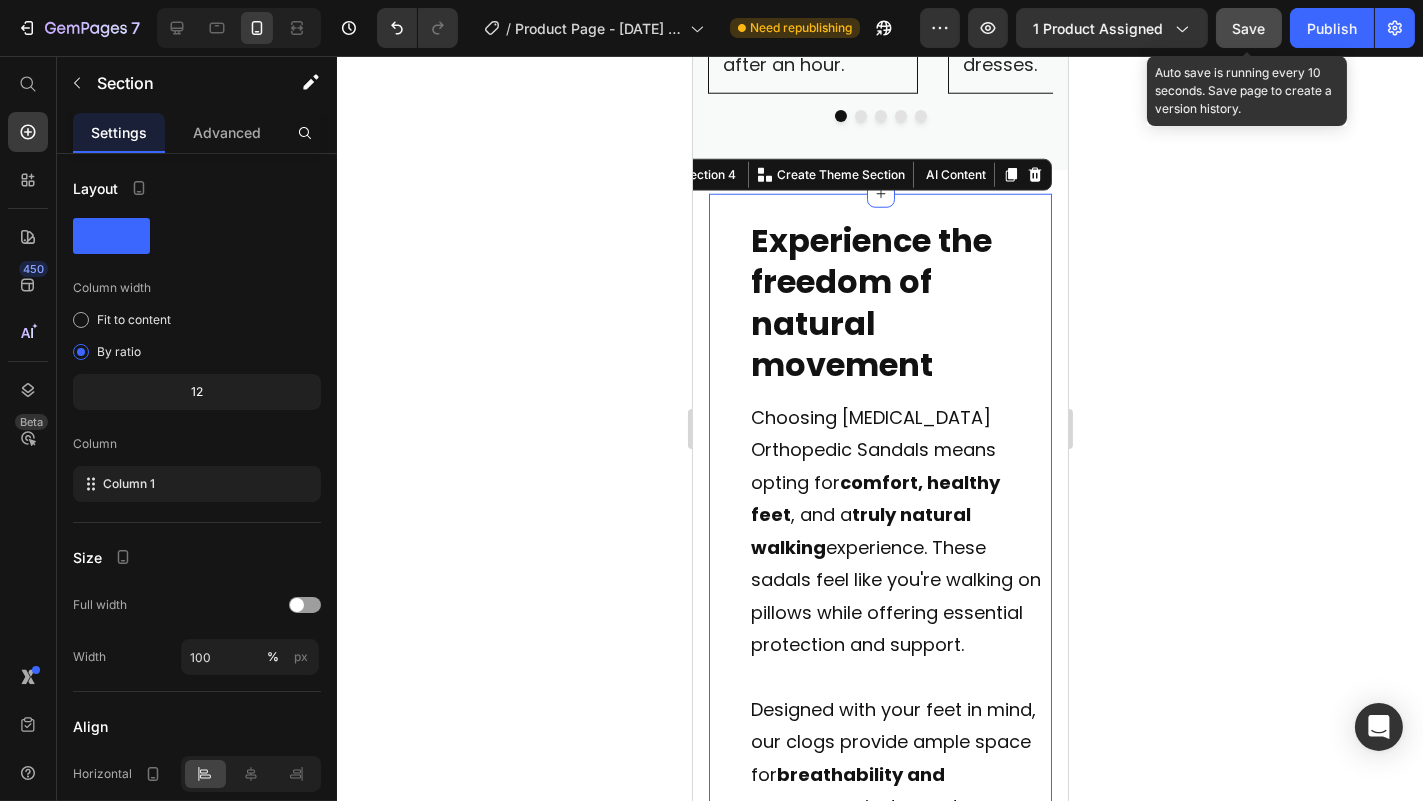 click on "Save" 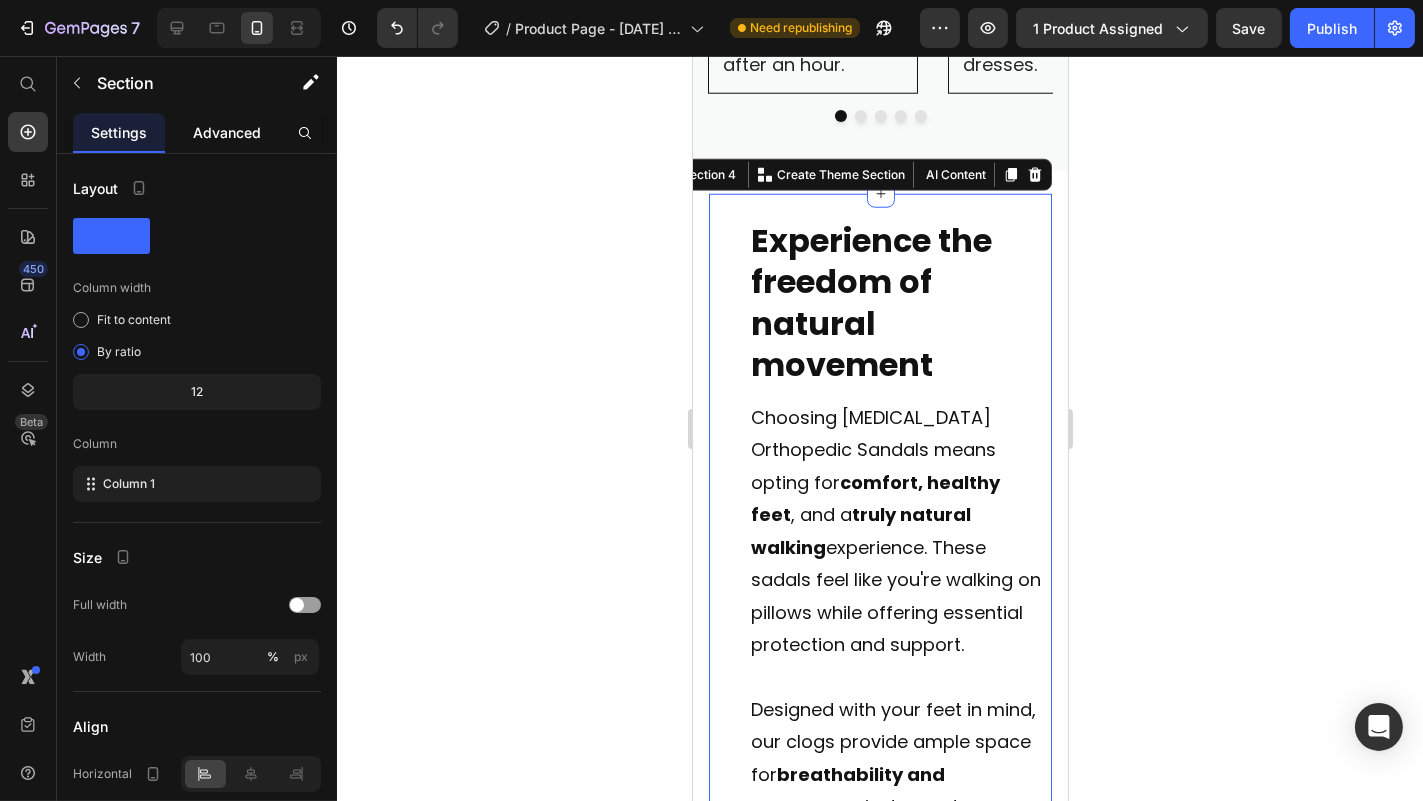 click on "Advanced" at bounding box center [227, 132] 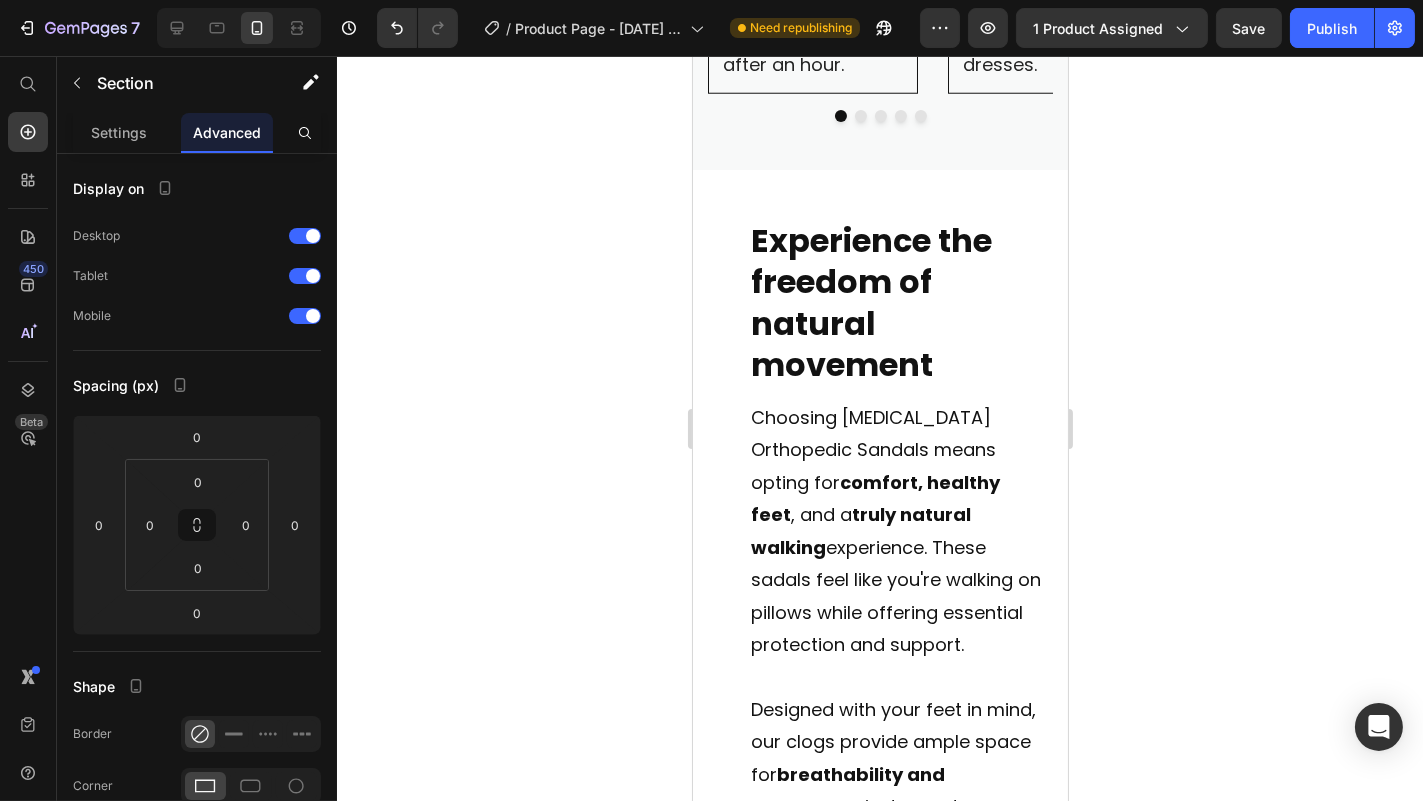 click on "Experience the freedom of natural movement Heading Choosing [MEDICAL_DATA][PERSON_NAME] Sandals means opting for  comfort, healthy feet , and a  truly natural walking  experience. These sadals feel like you're walking on pillows while offering essential protection and support.   Designed with your feet in mind, our clogs provide ample space for  breathability and movement , just as nature intended.    They not only  strengthen and increase  the flexibility of your arches but also help  align  your body for natural stability and balance. Text Block Image Row Image Recommended by Orthopedists Heading Our [MEDICAL_DATA] Orthopedic Sandals are thoughtfully designed for everyday wear, work, and outdoor activities, delivering exceptional comfort and support.    Endorsed by orthopedic and [MEDICAL_DATA] experts for their ergonomic construction, these clogs are ideal for enhancing foot health and alleviating pain. Step confidently, knowing you're well-supported for both your adventures and your foot health. Text Block Row Row Section 4" at bounding box center [879, 1285] 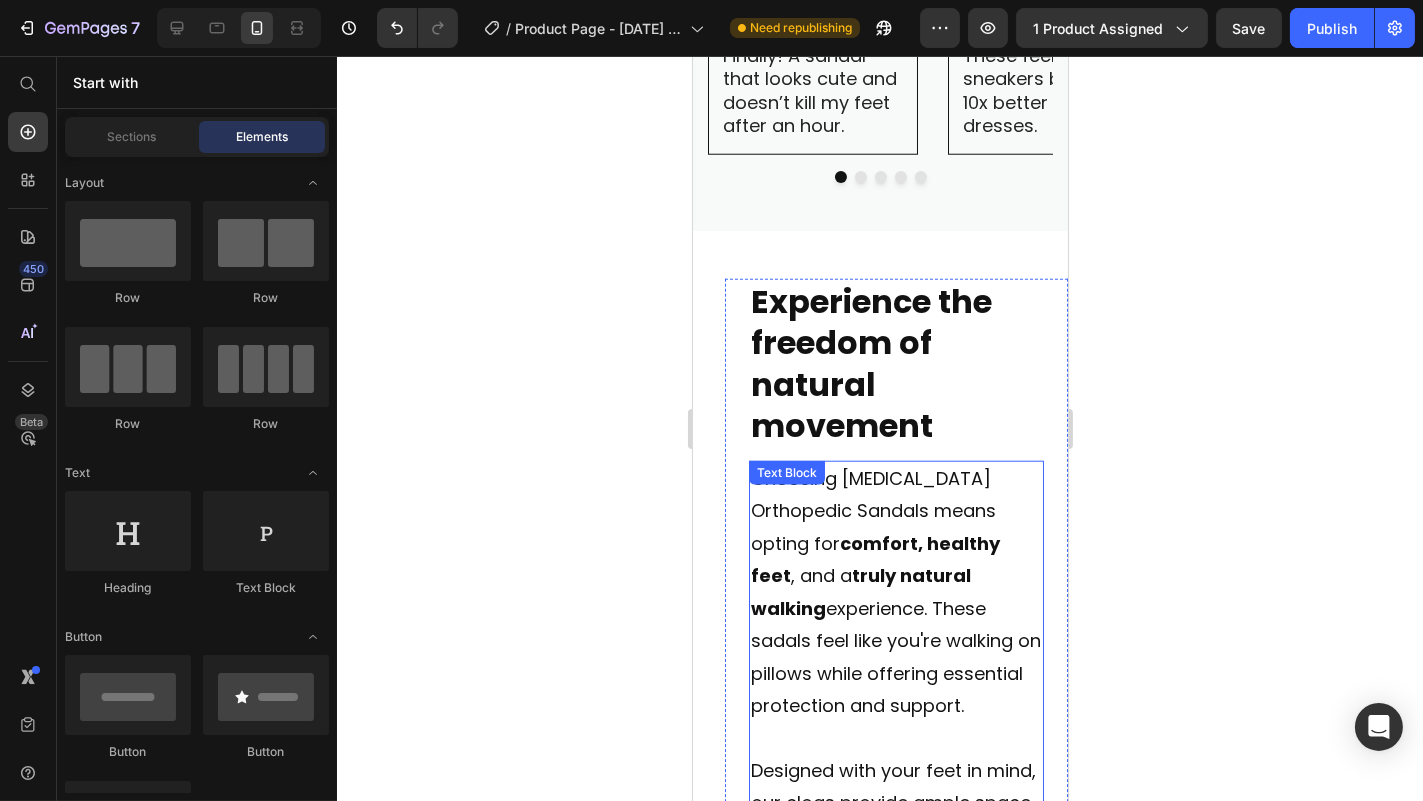 scroll, scrollTop: 3369, scrollLeft: 0, axis: vertical 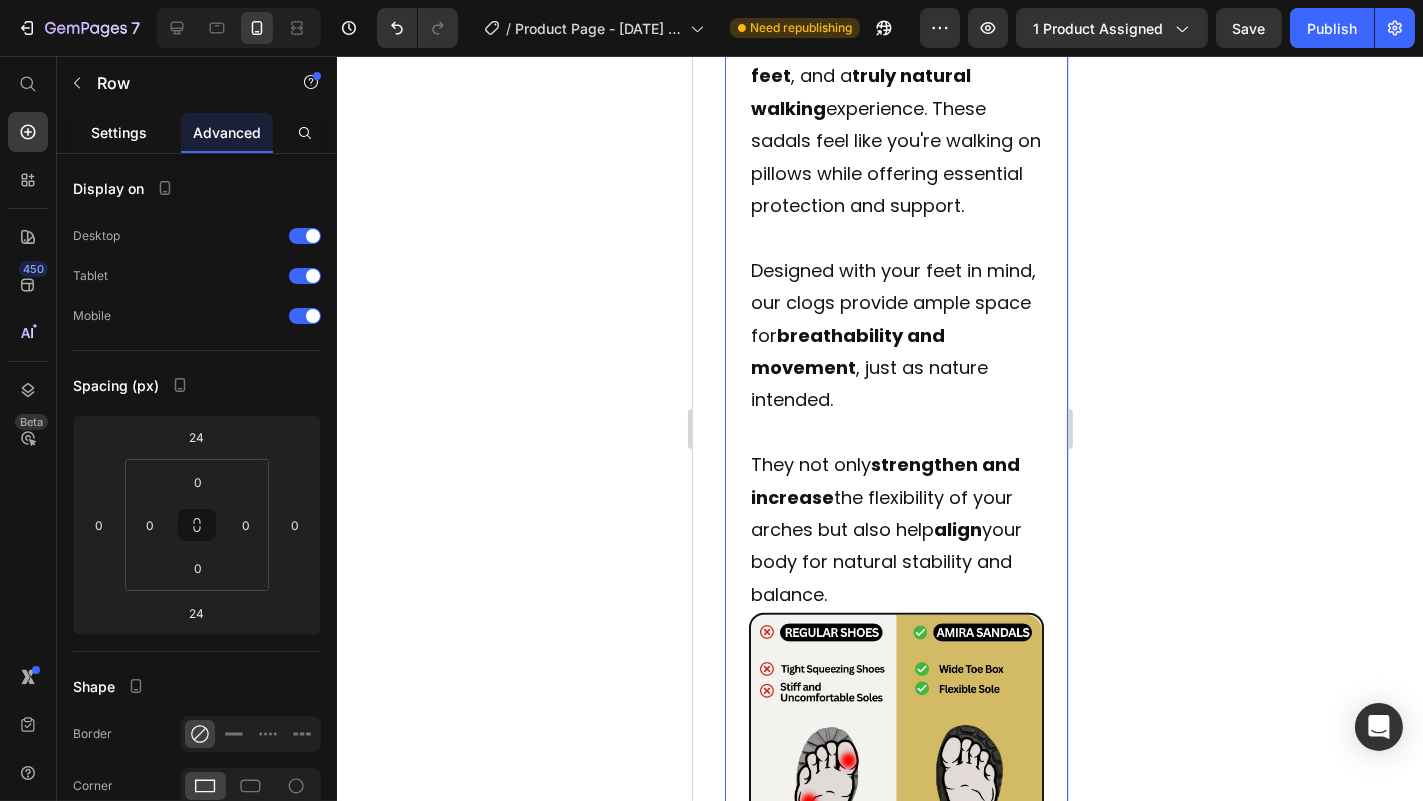 click on "Settings" at bounding box center [119, 132] 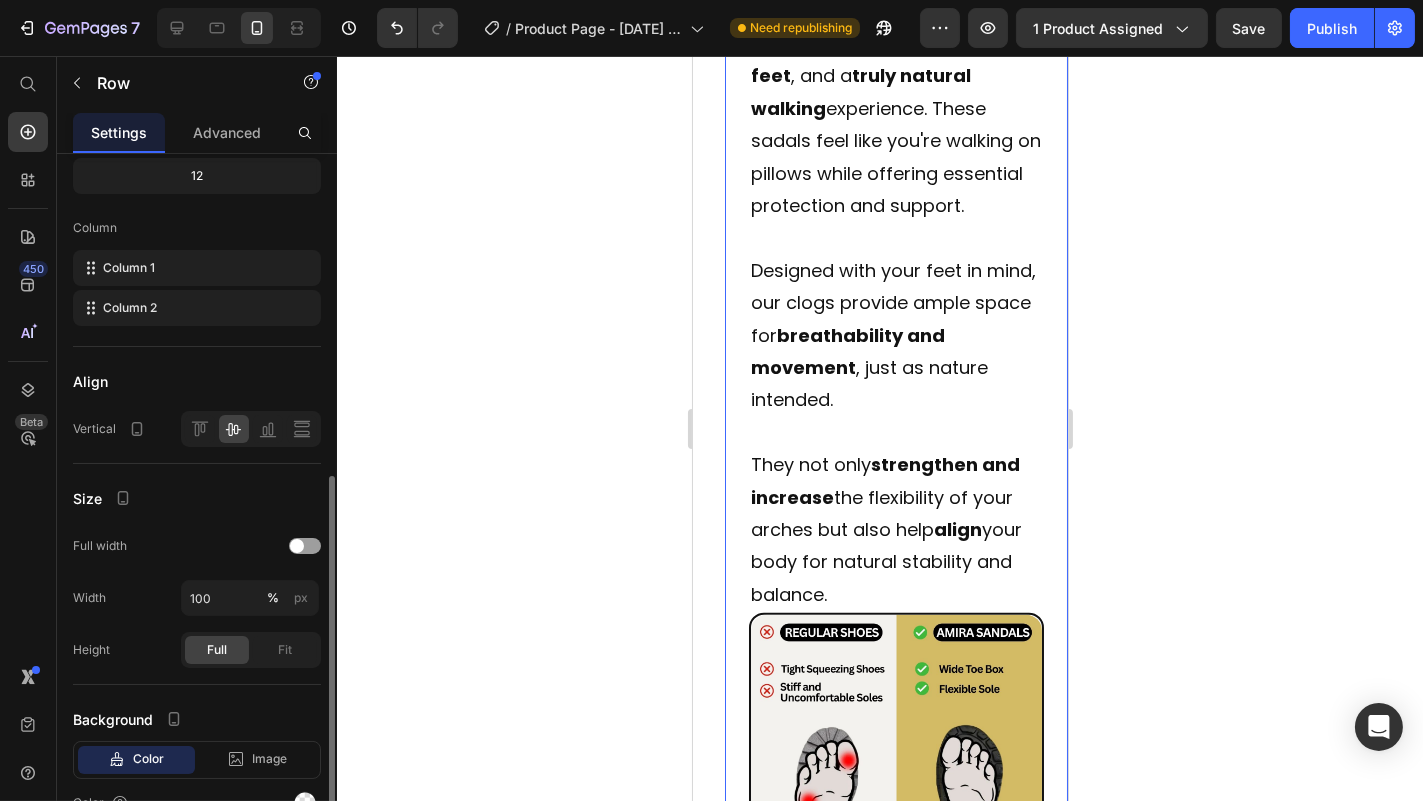 scroll, scrollTop: 319, scrollLeft: 0, axis: vertical 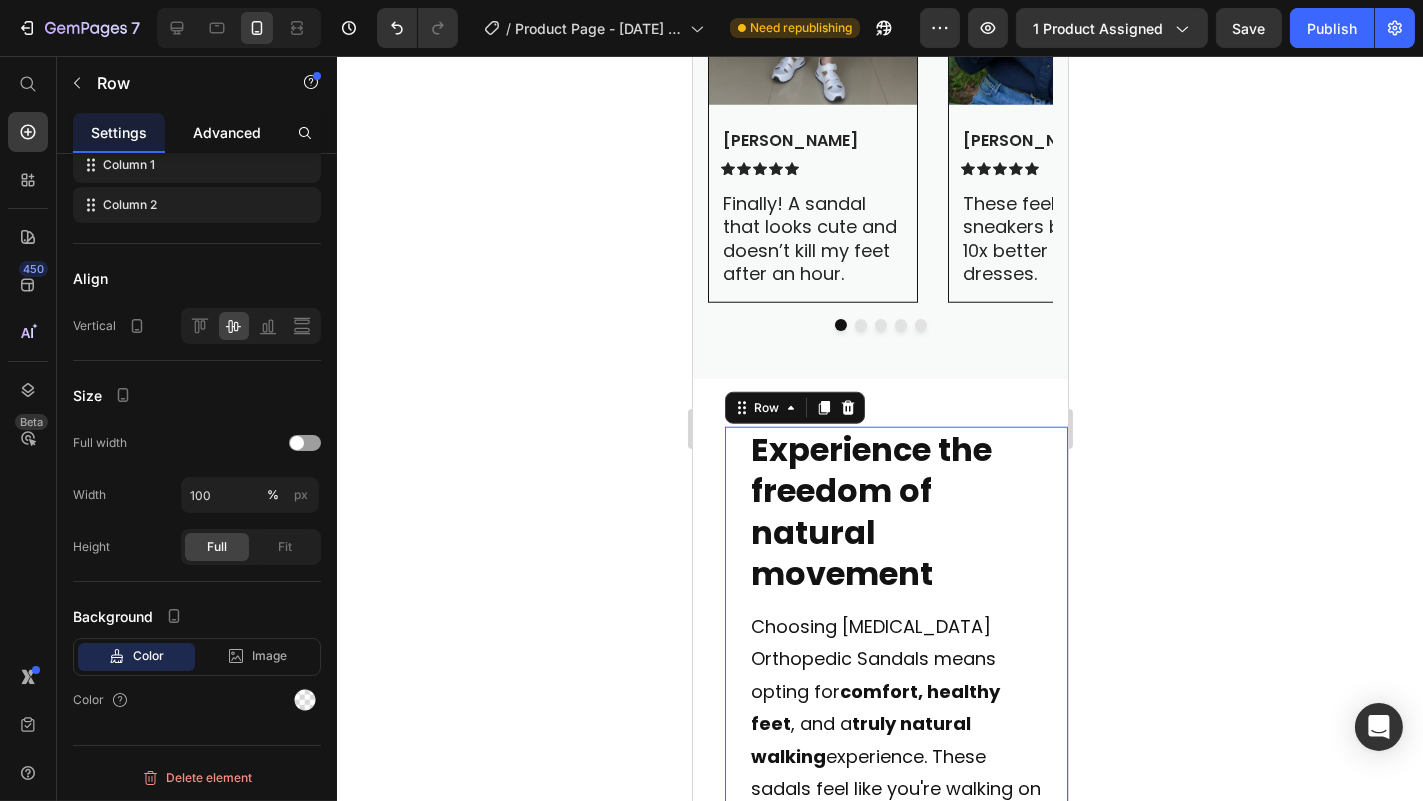 click on "Advanced" at bounding box center (227, 132) 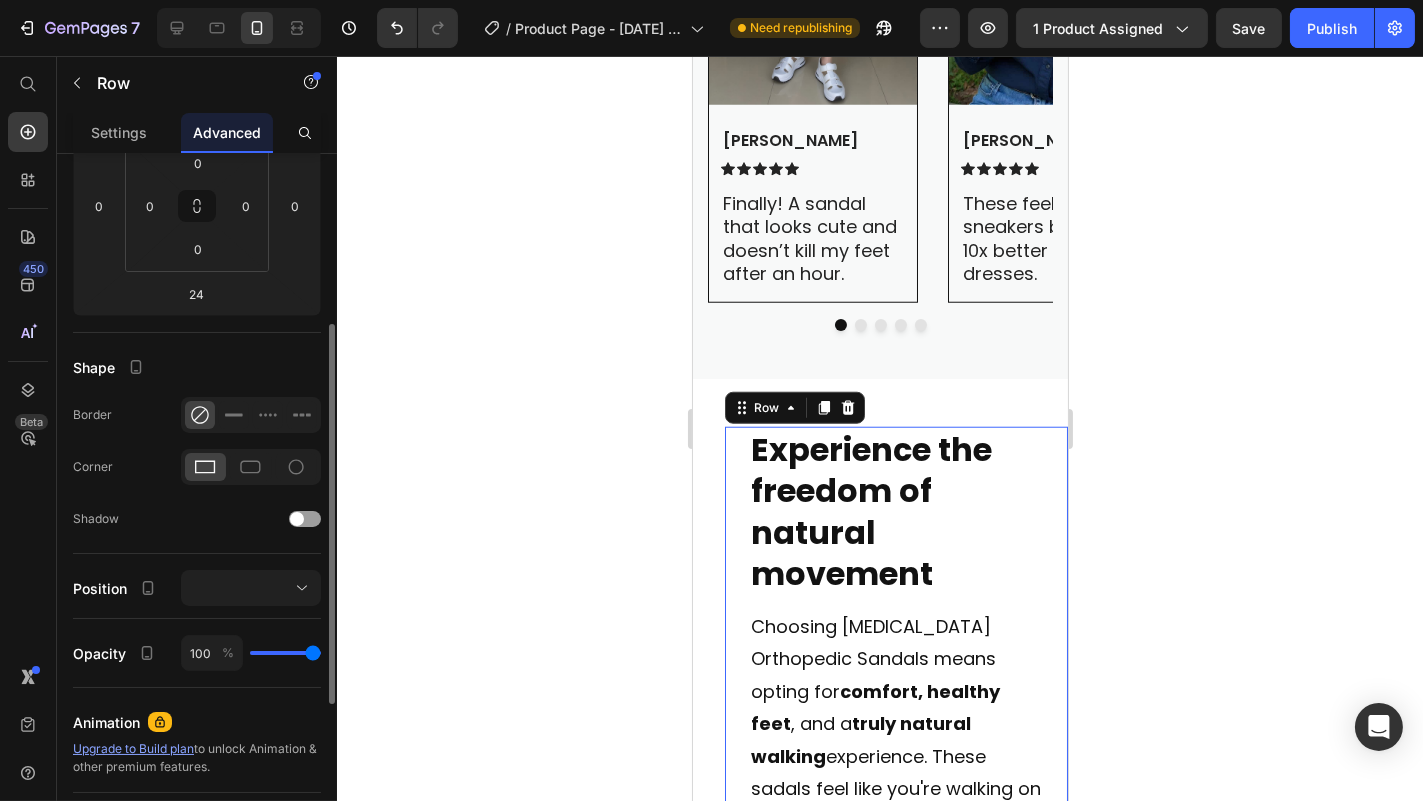scroll, scrollTop: 0, scrollLeft: 0, axis: both 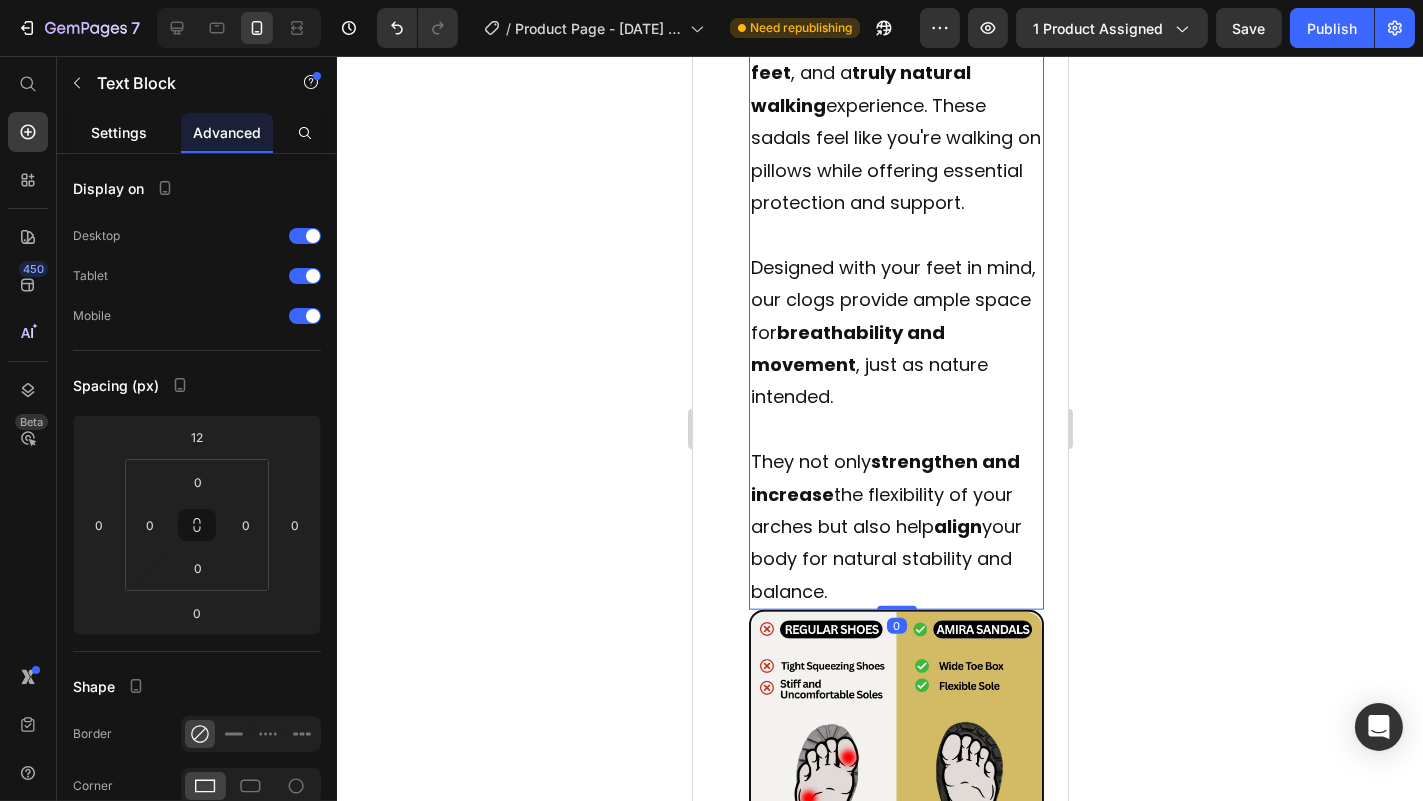 click on "Settings" 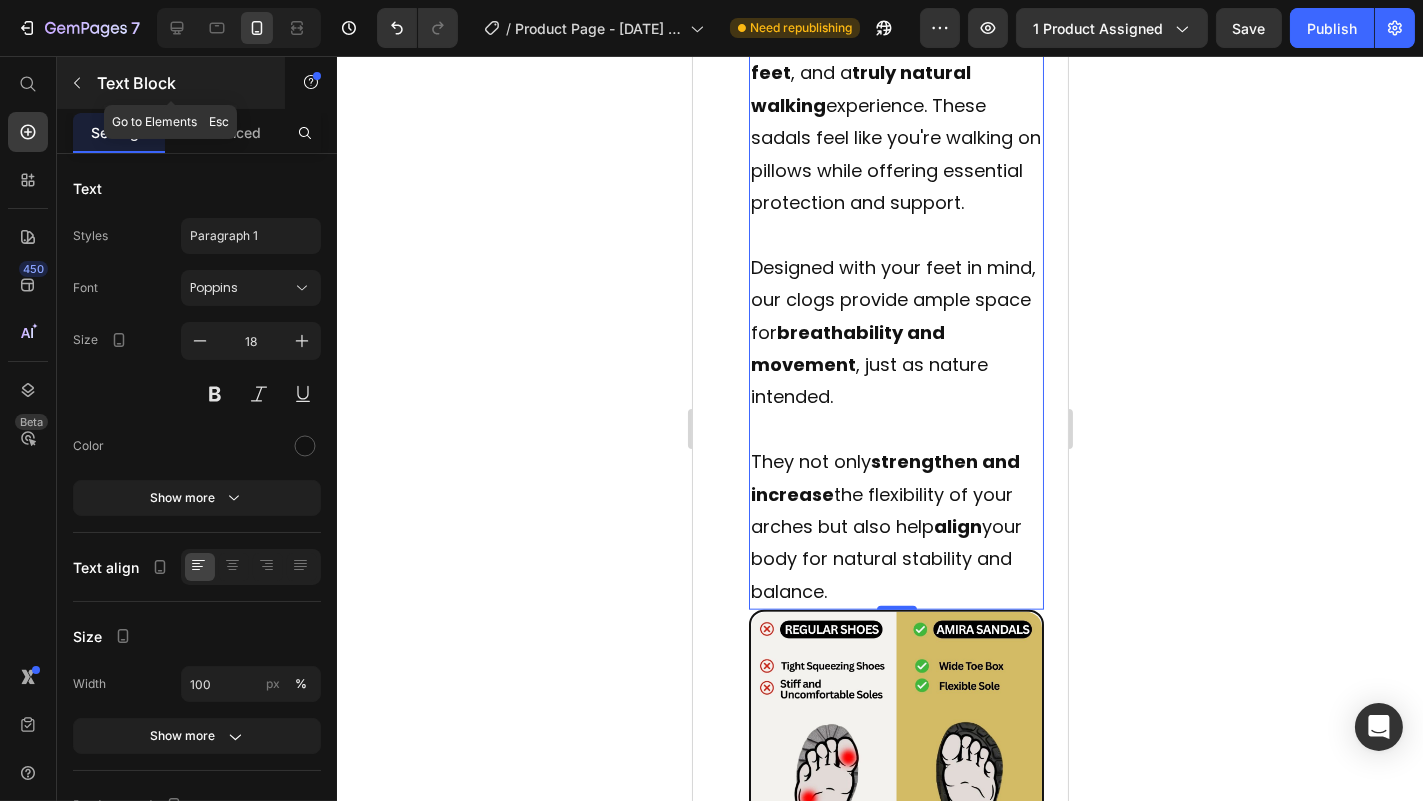 click 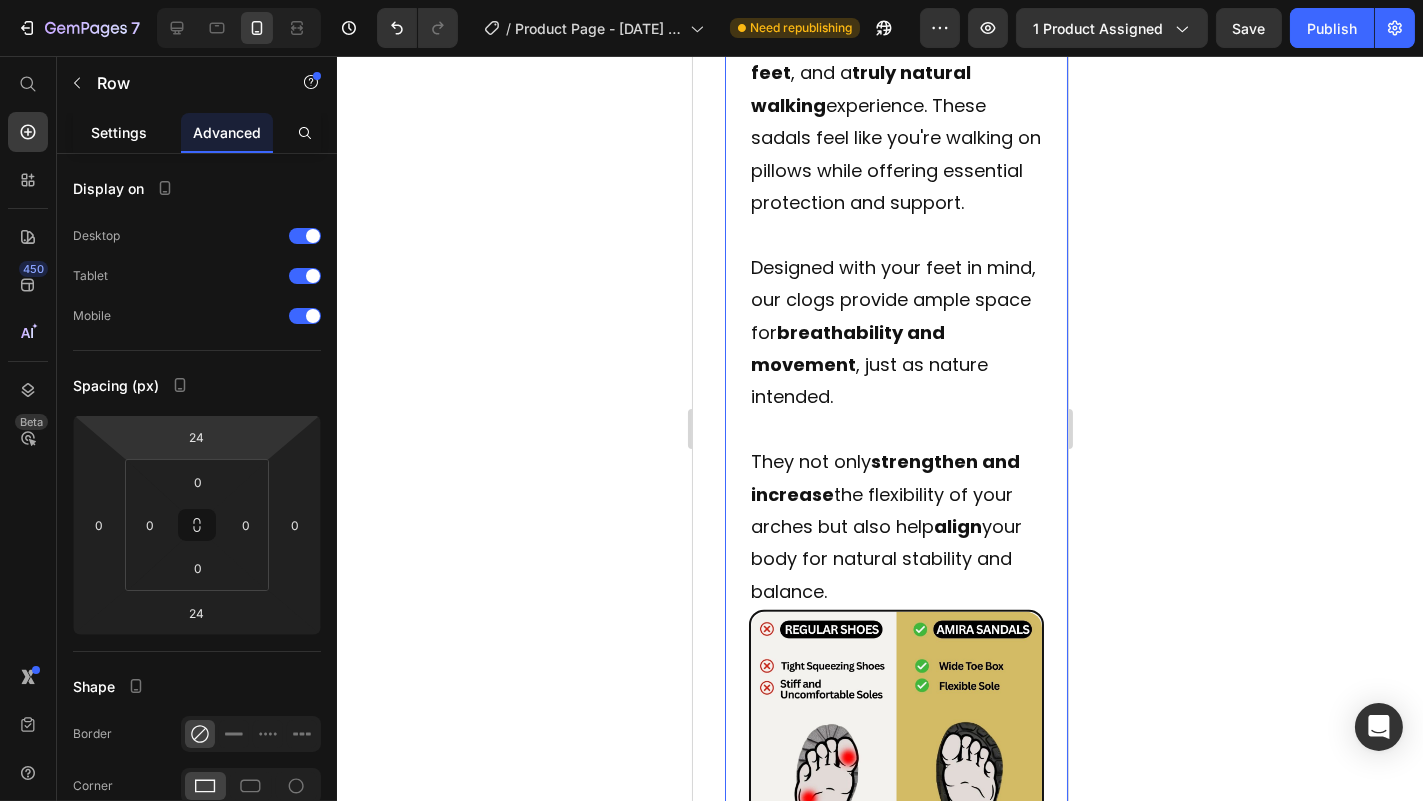 click on "Settings" at bounding box center [119, 132] 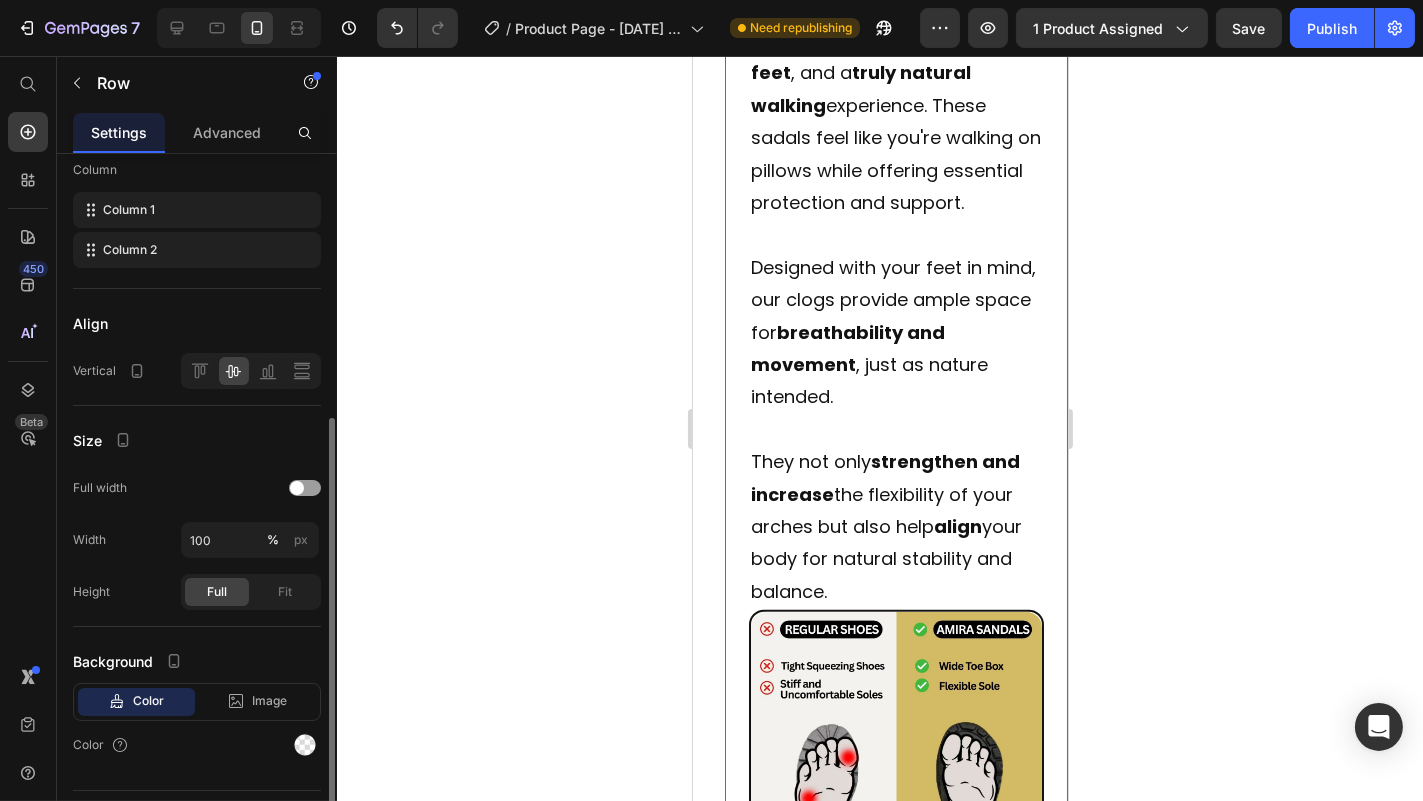 scroll, scrollTop: 319, scrollLeft: 0, axis: vertical 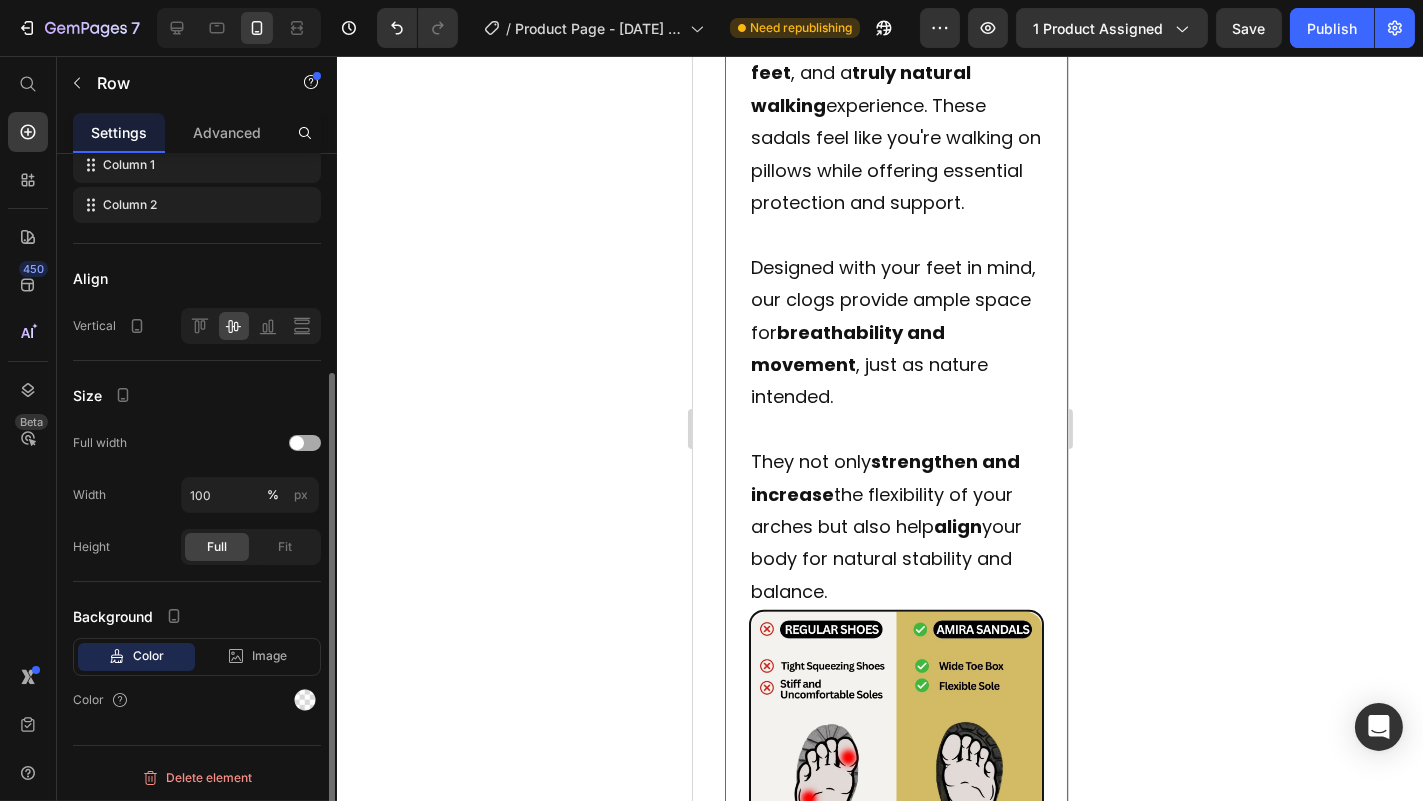 click at bounding box center [305, 443] 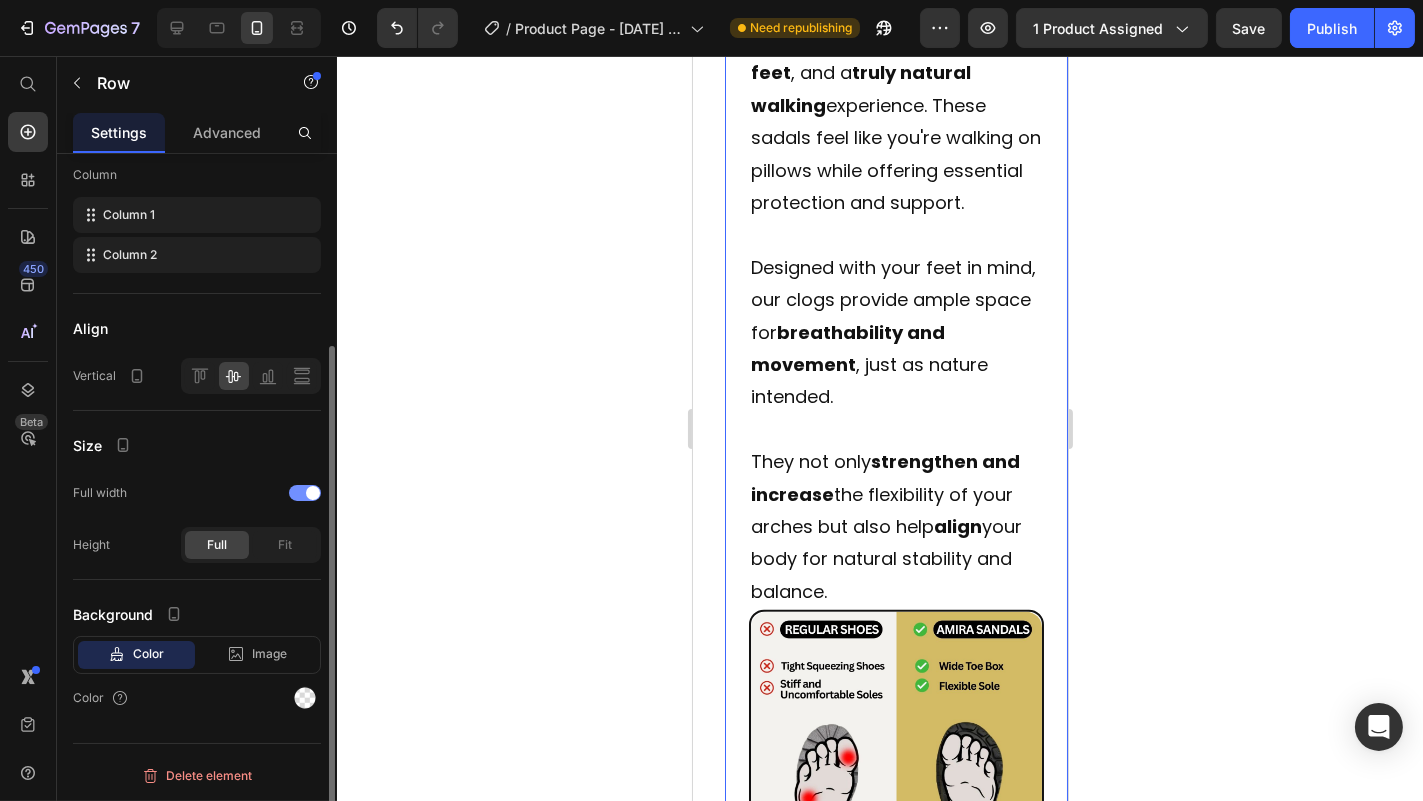 scroll, scrollTop: 267, scrollLeft: 0, axis: vertical 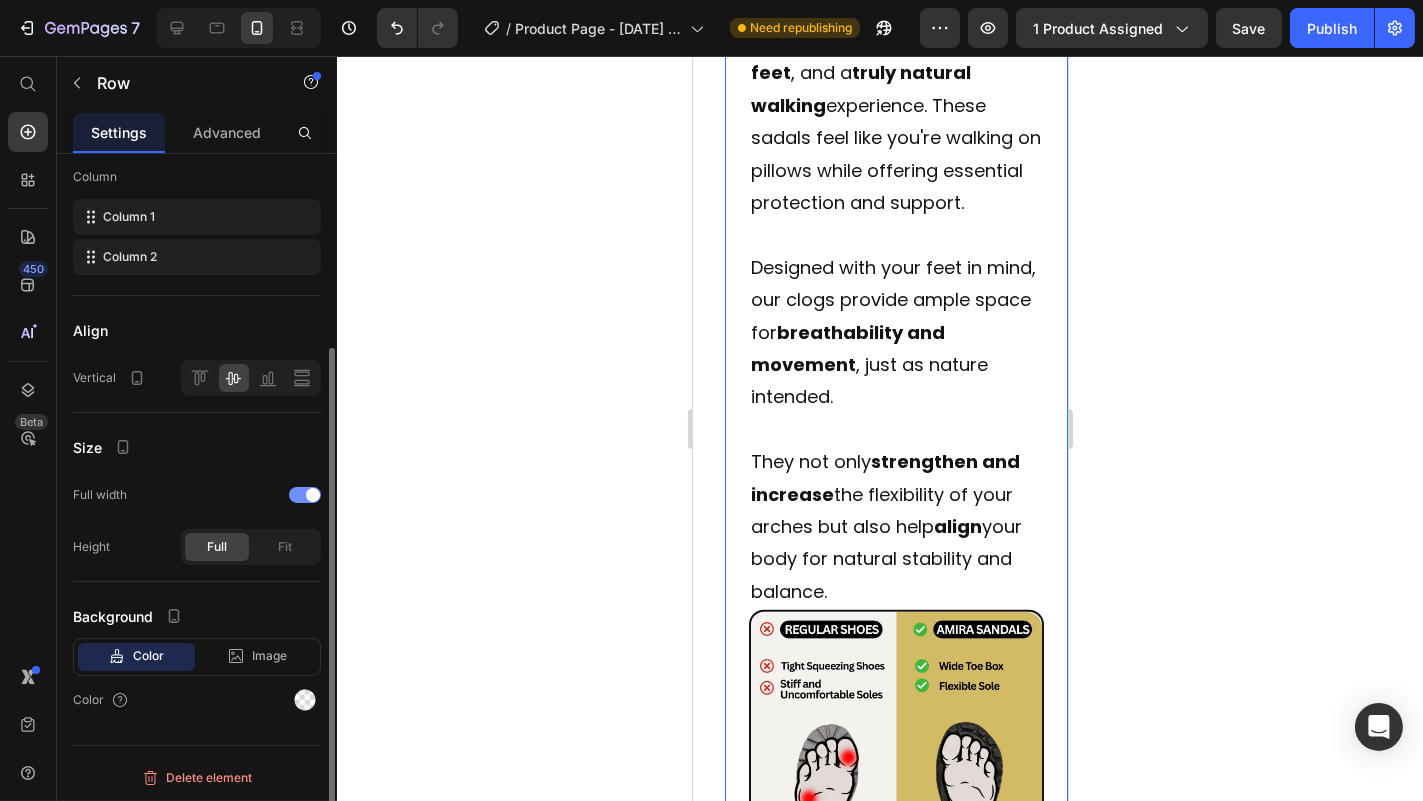 click at bounding box center [313, 495] 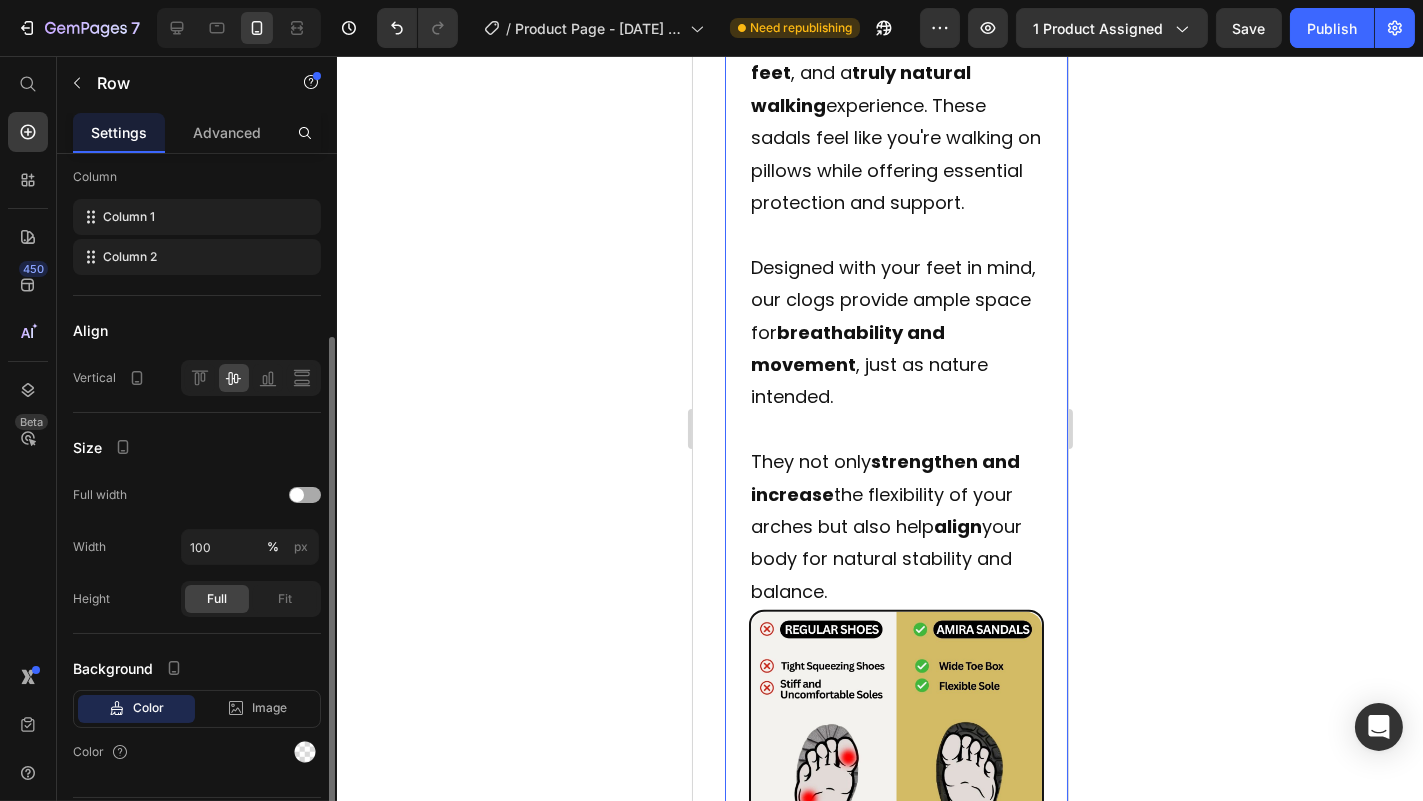 click at bounding box center [297, 495] 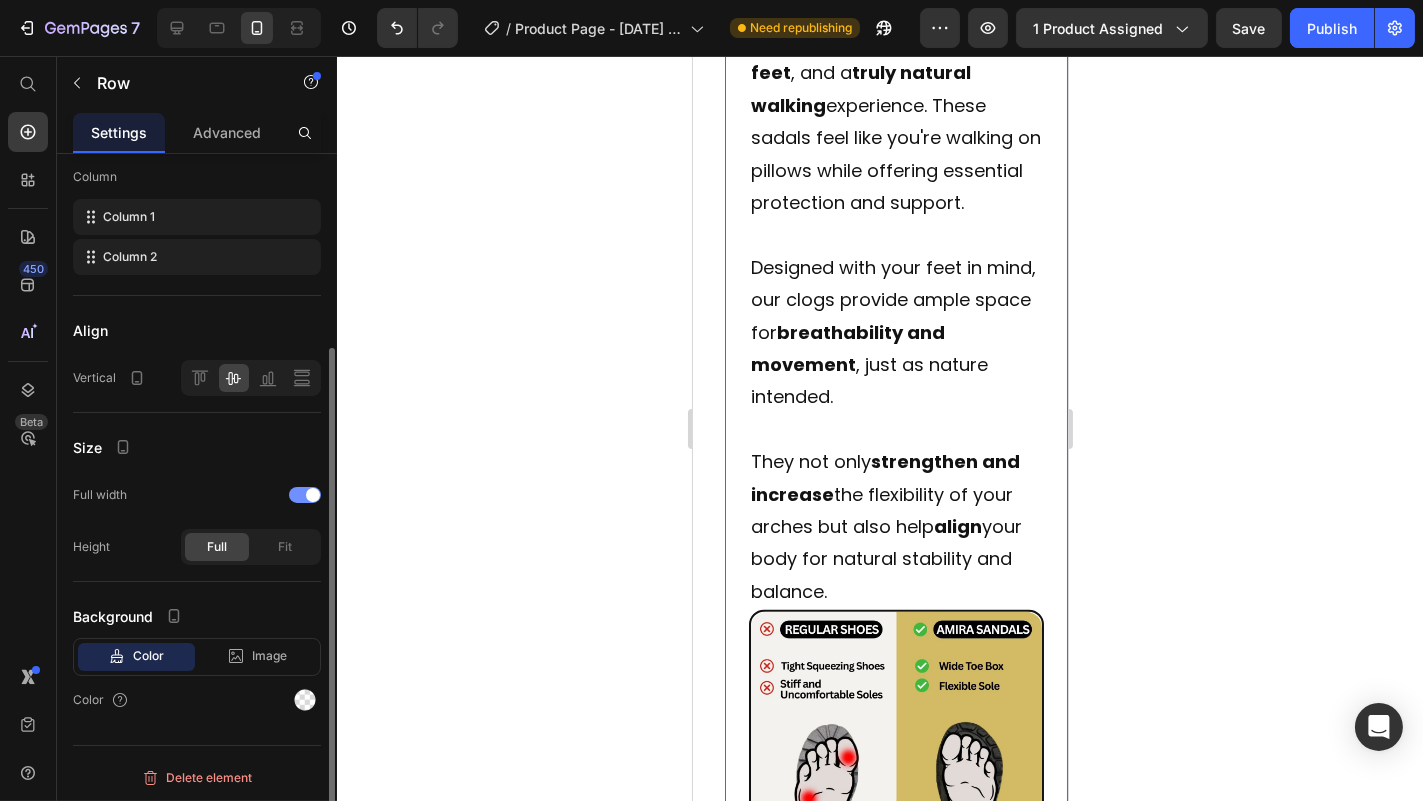 click at bounding box center [305, 495] 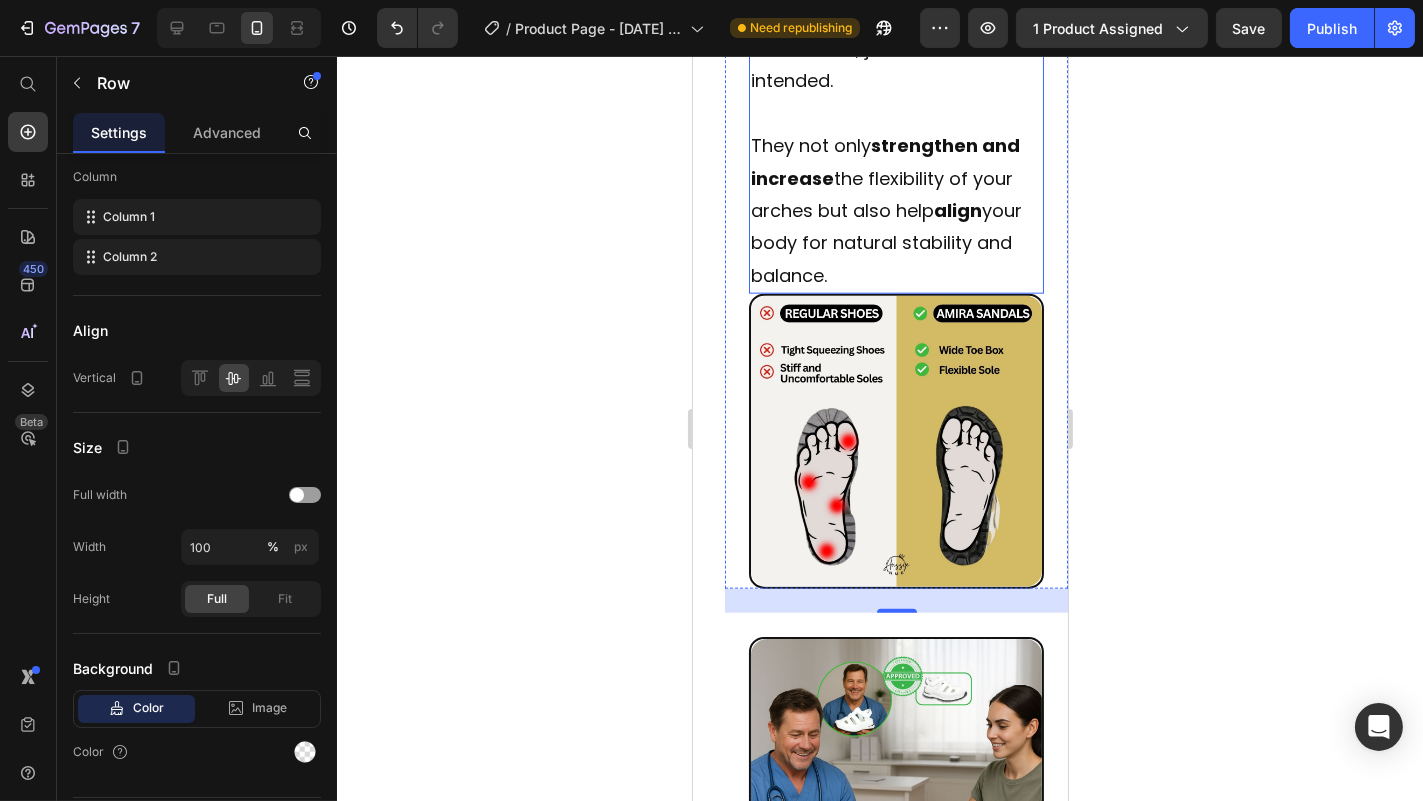 scroll, scrollTop: 4189, scrollLeft: 0, axis: vertical 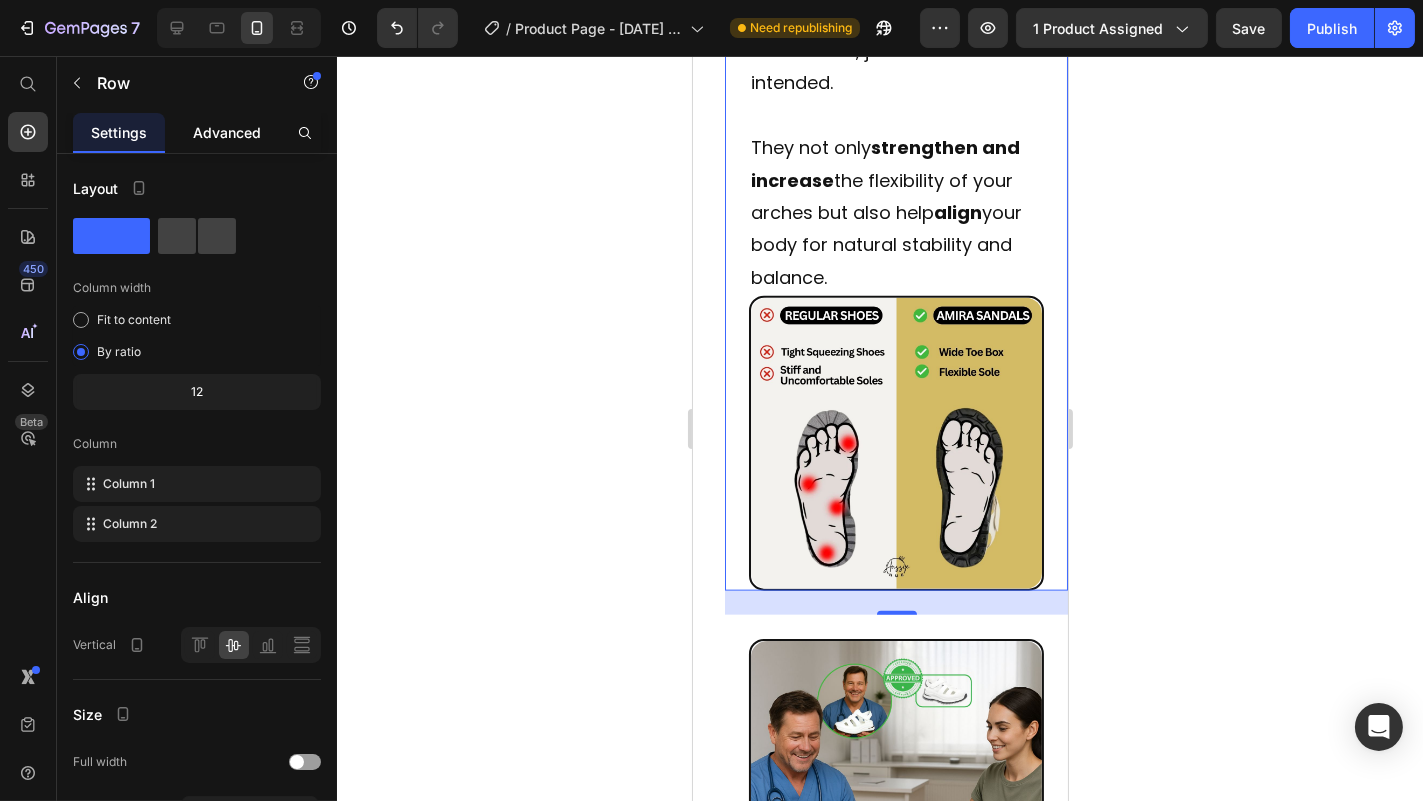 click on "Advanced" at bounding box center [227, 132] 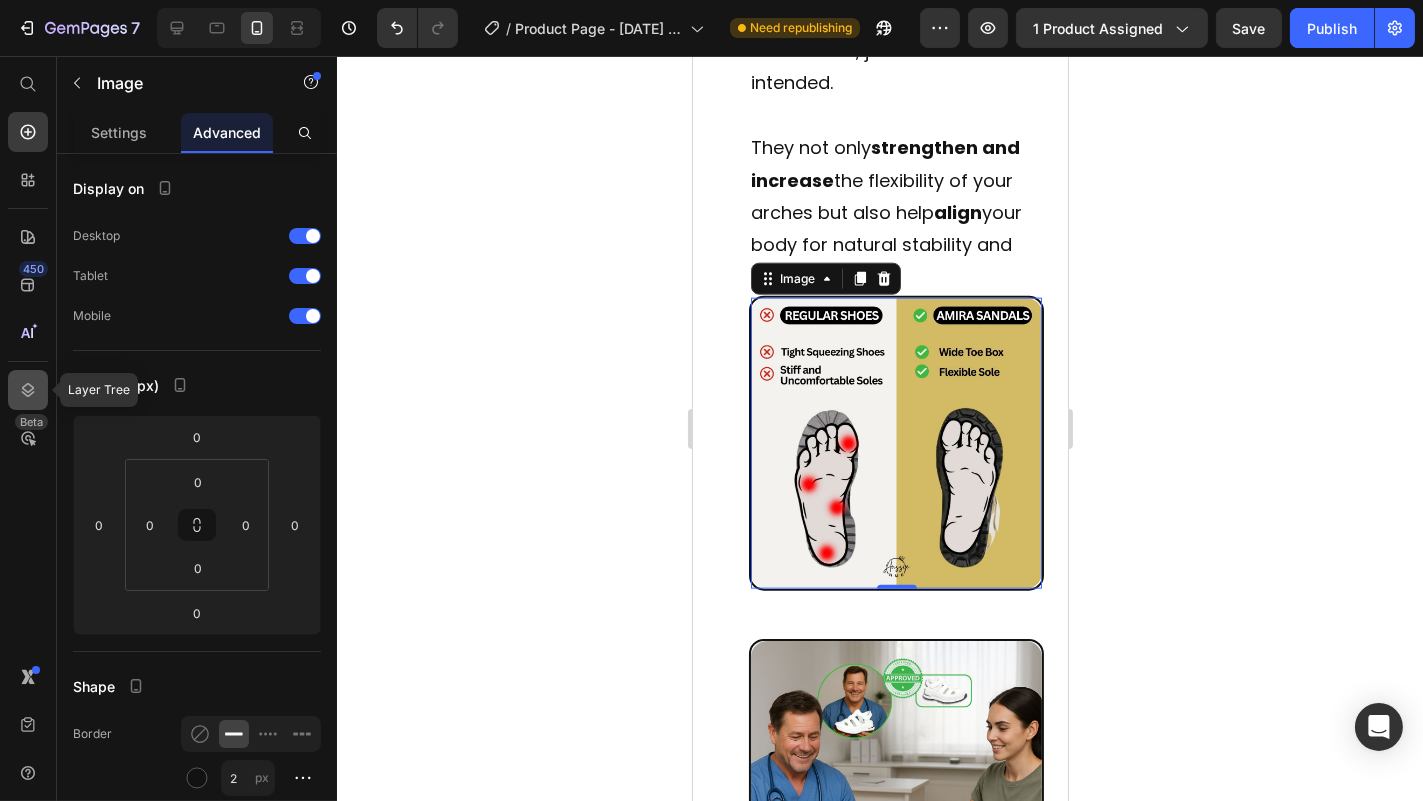 click 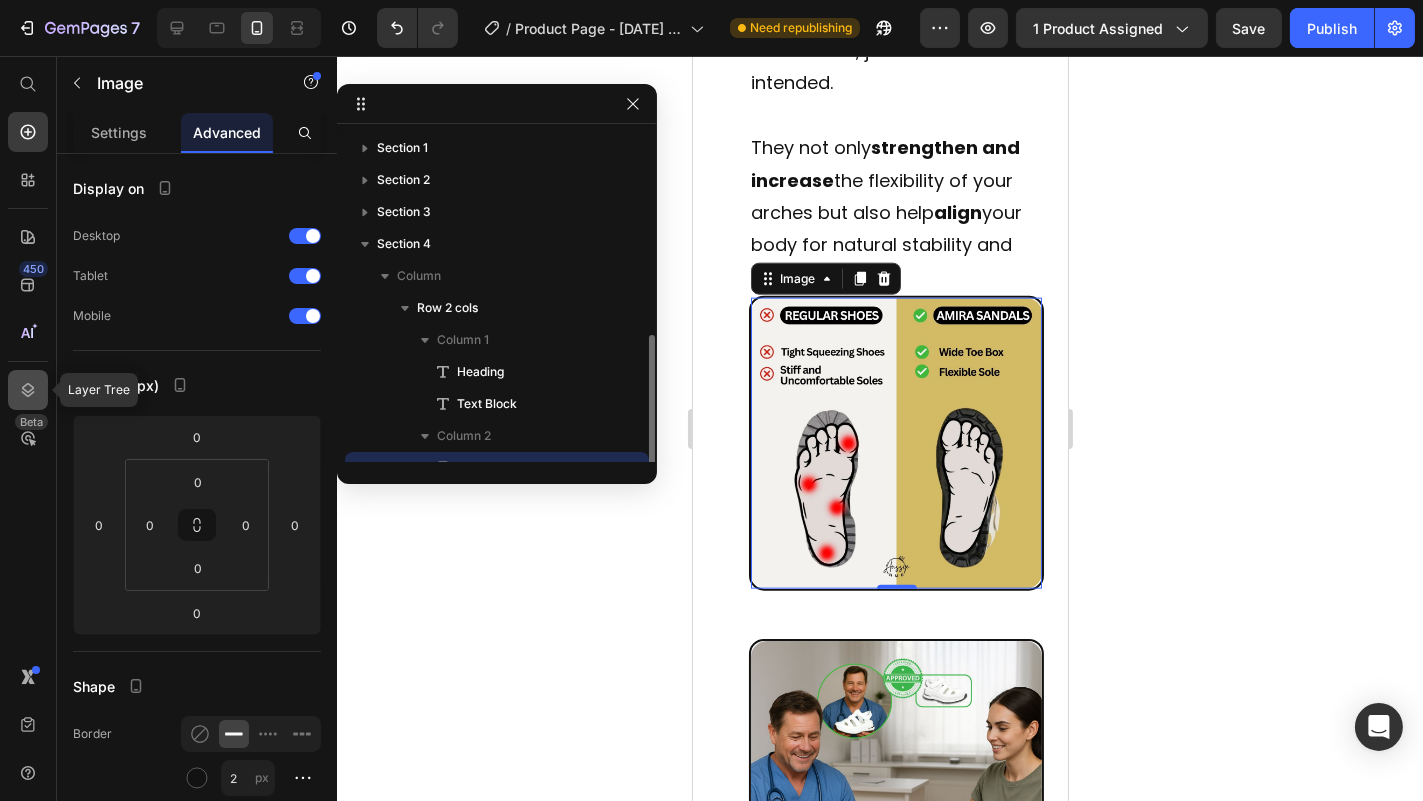 scroll, scrollTop: 117, scrollLeft: 0, axis: vertical 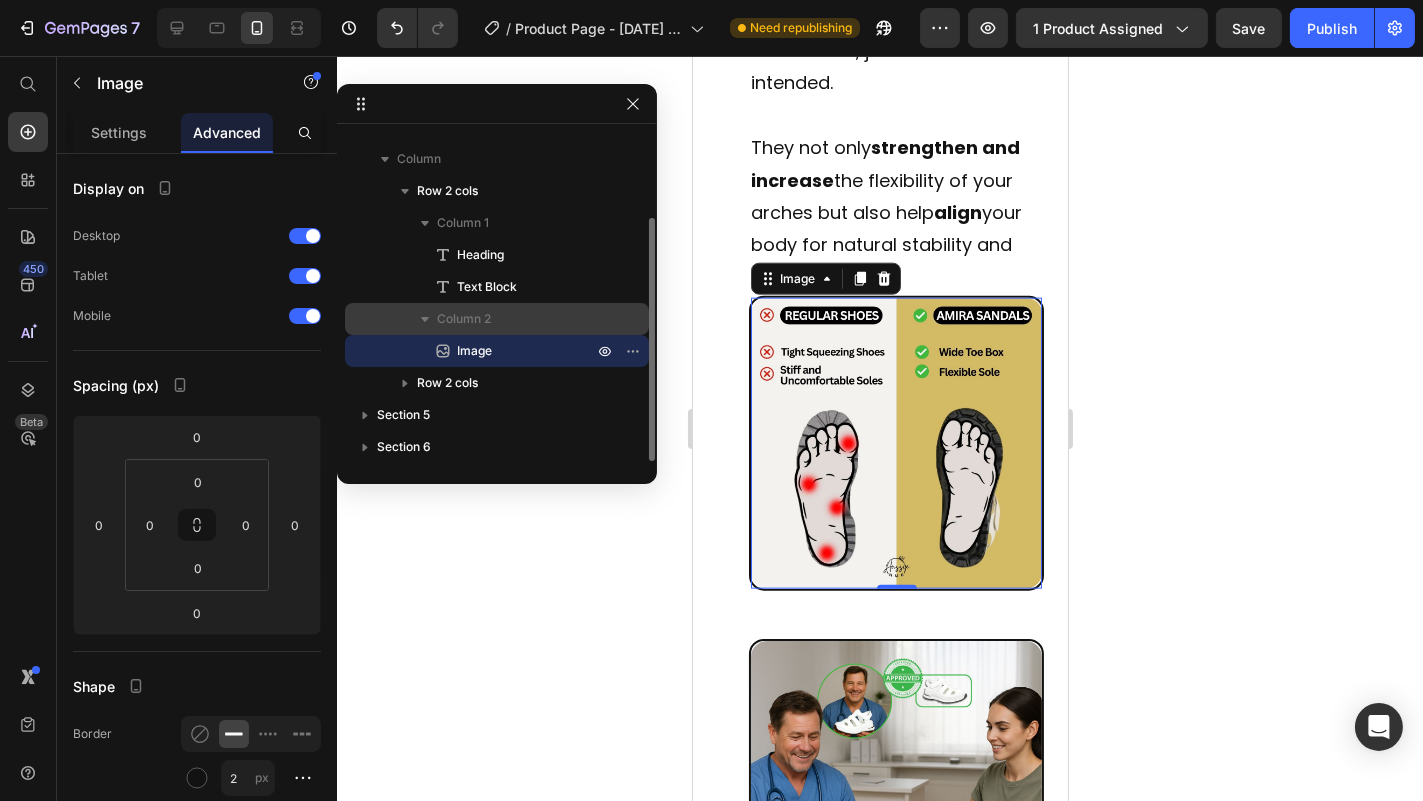 click on "Column 2" at bounding box center (517, 319) 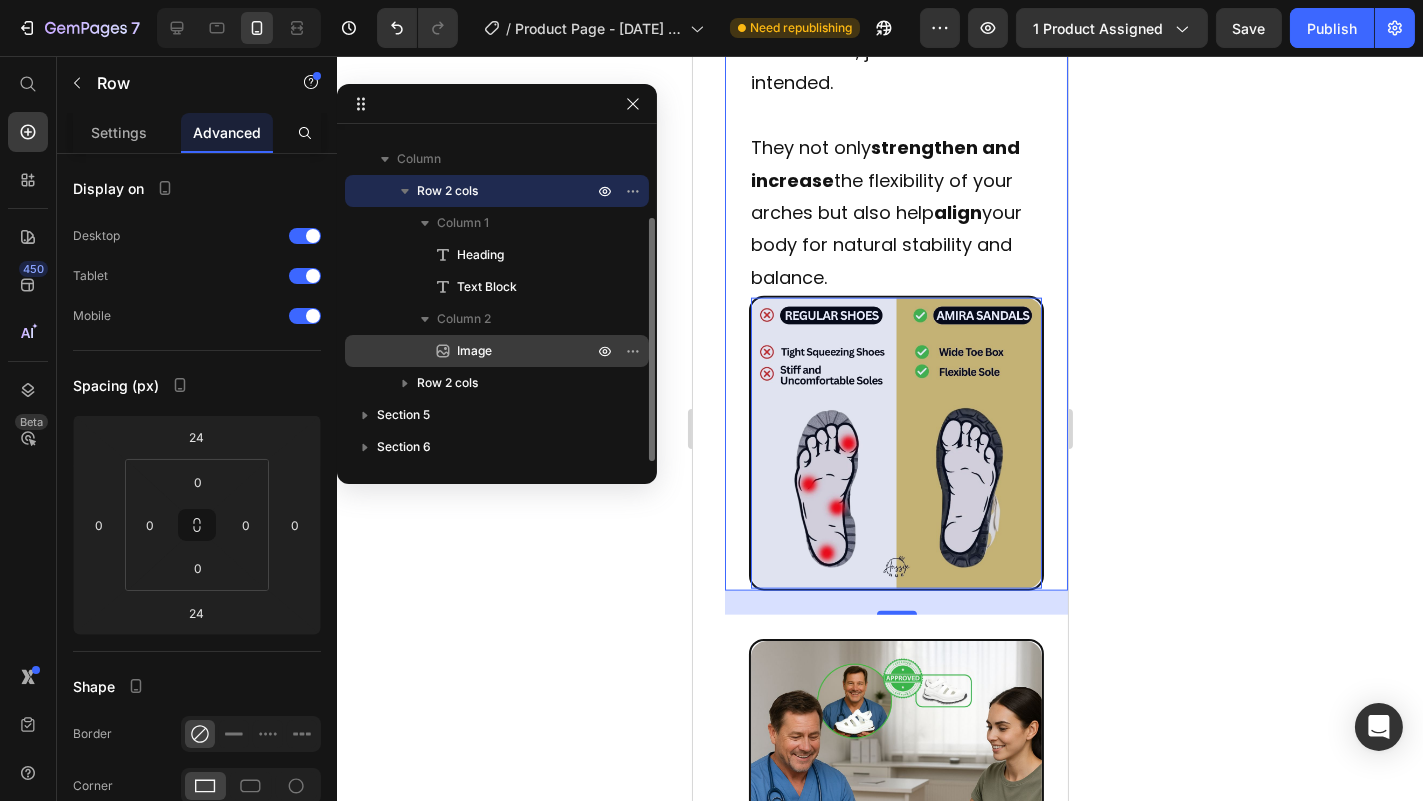 click on "Image" at bounding box center [503, 351] 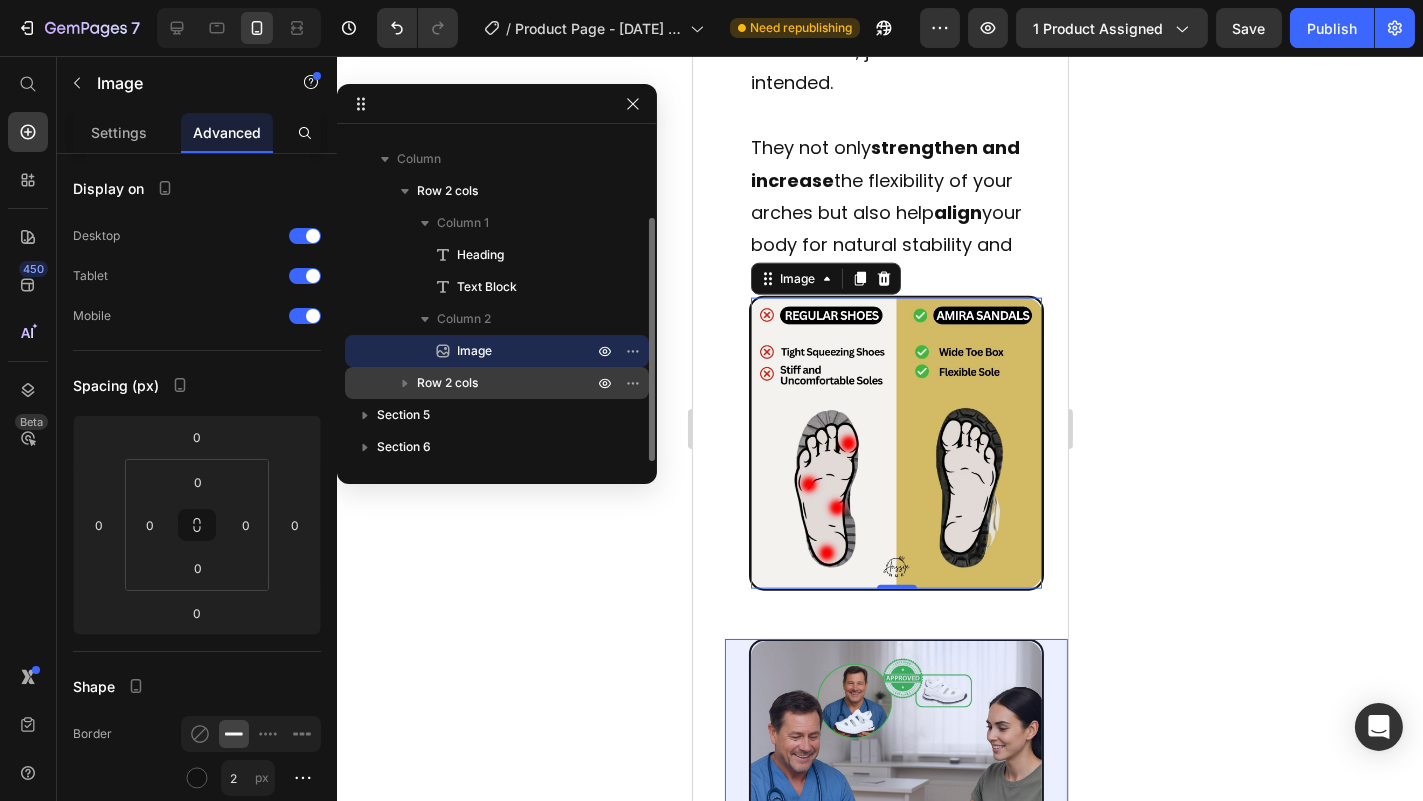 click on "Row 2 cols" at bounding box center [507, 383] 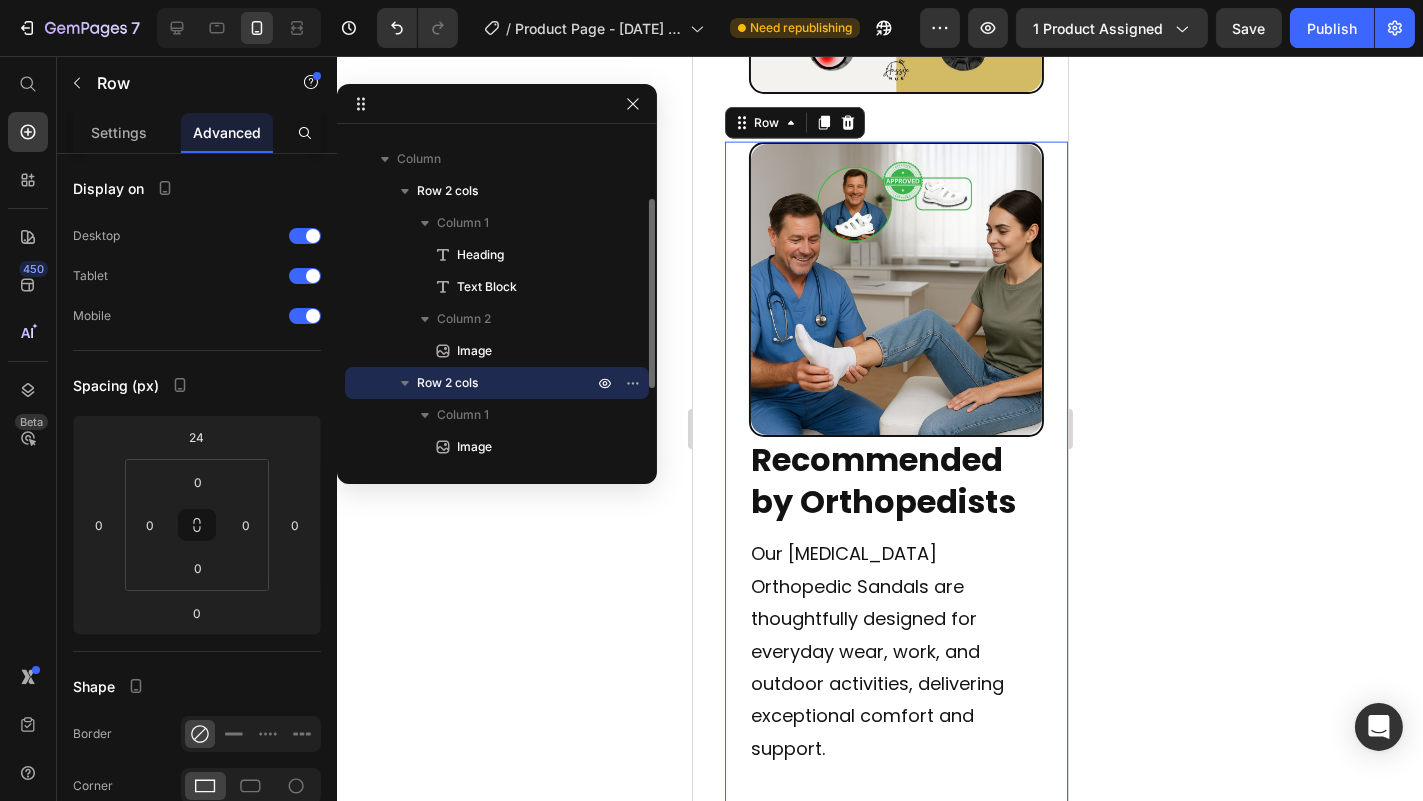 scroll, scrollTop: 4687, scrollLeft: 0, axis: vertical 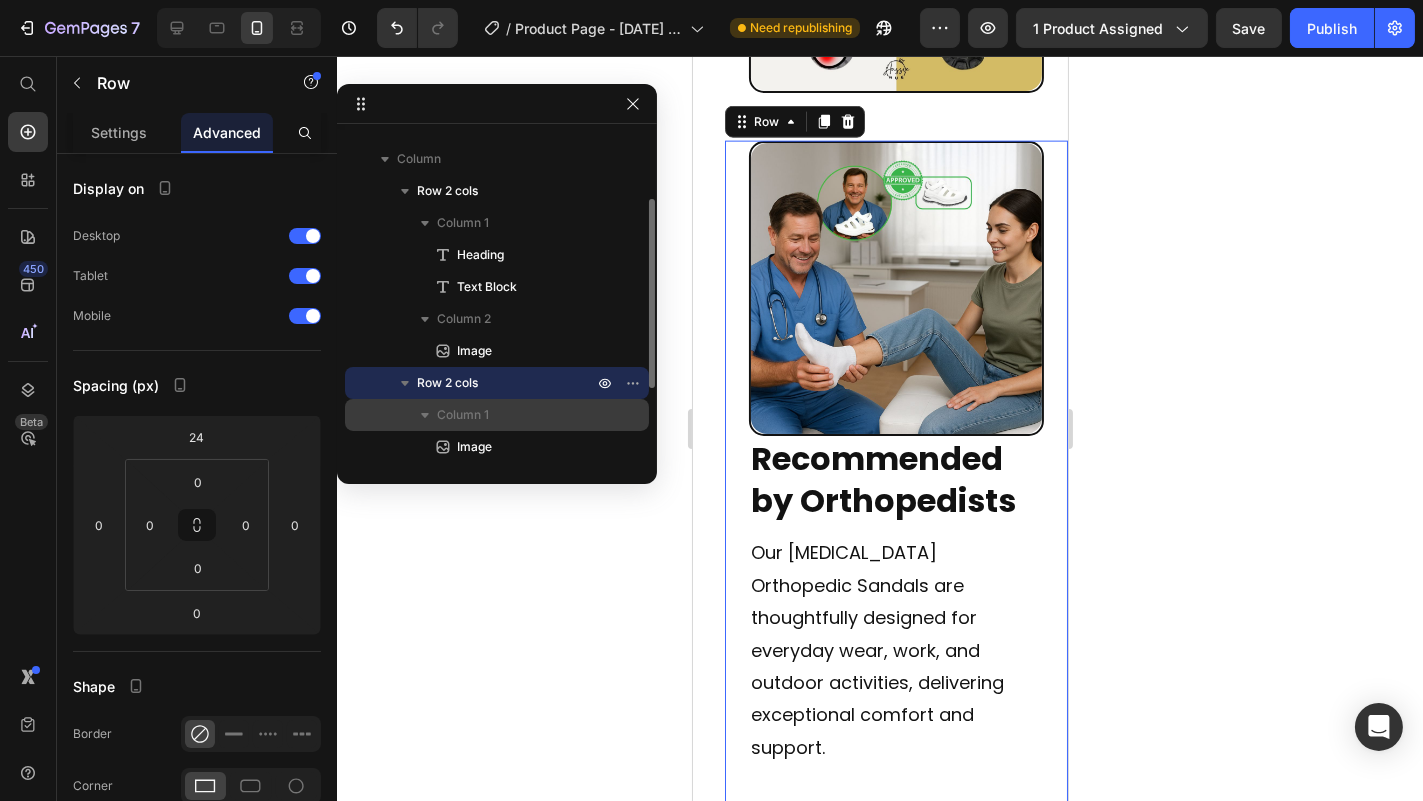 click on "Column 1" at bounding box center [463, 415] 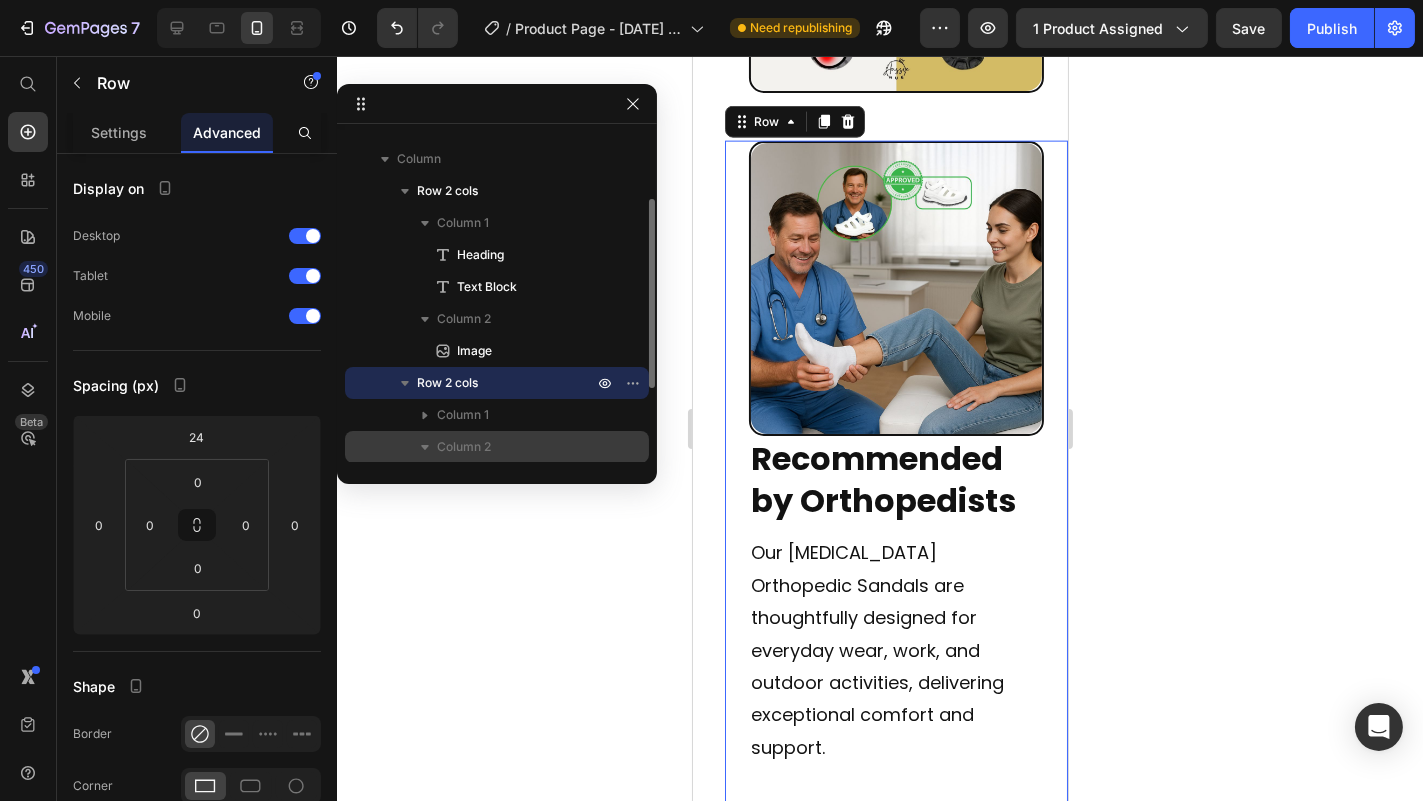 click on "Column 2" at bounding box center (517, 447) 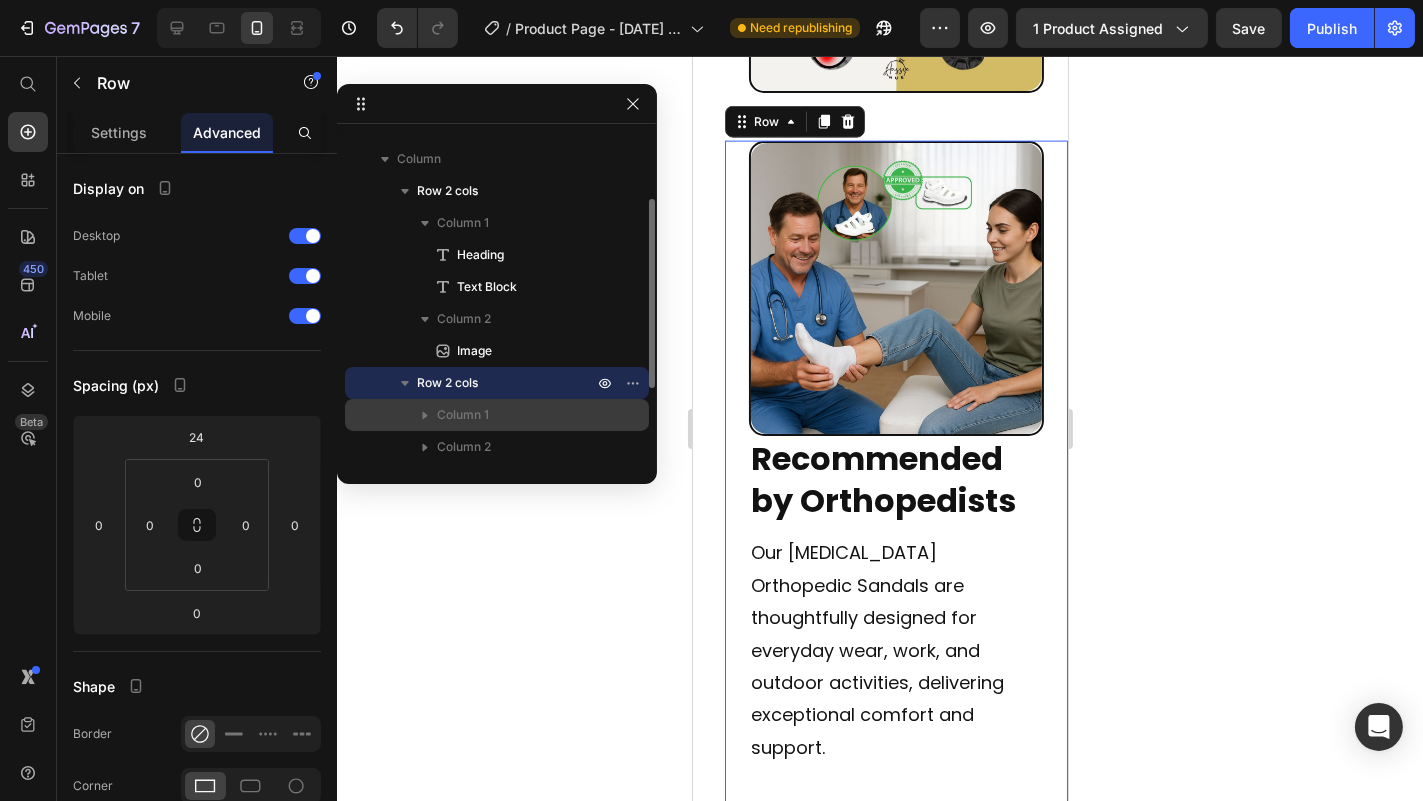 click on "Column 1" at bounding box center [517, 415] 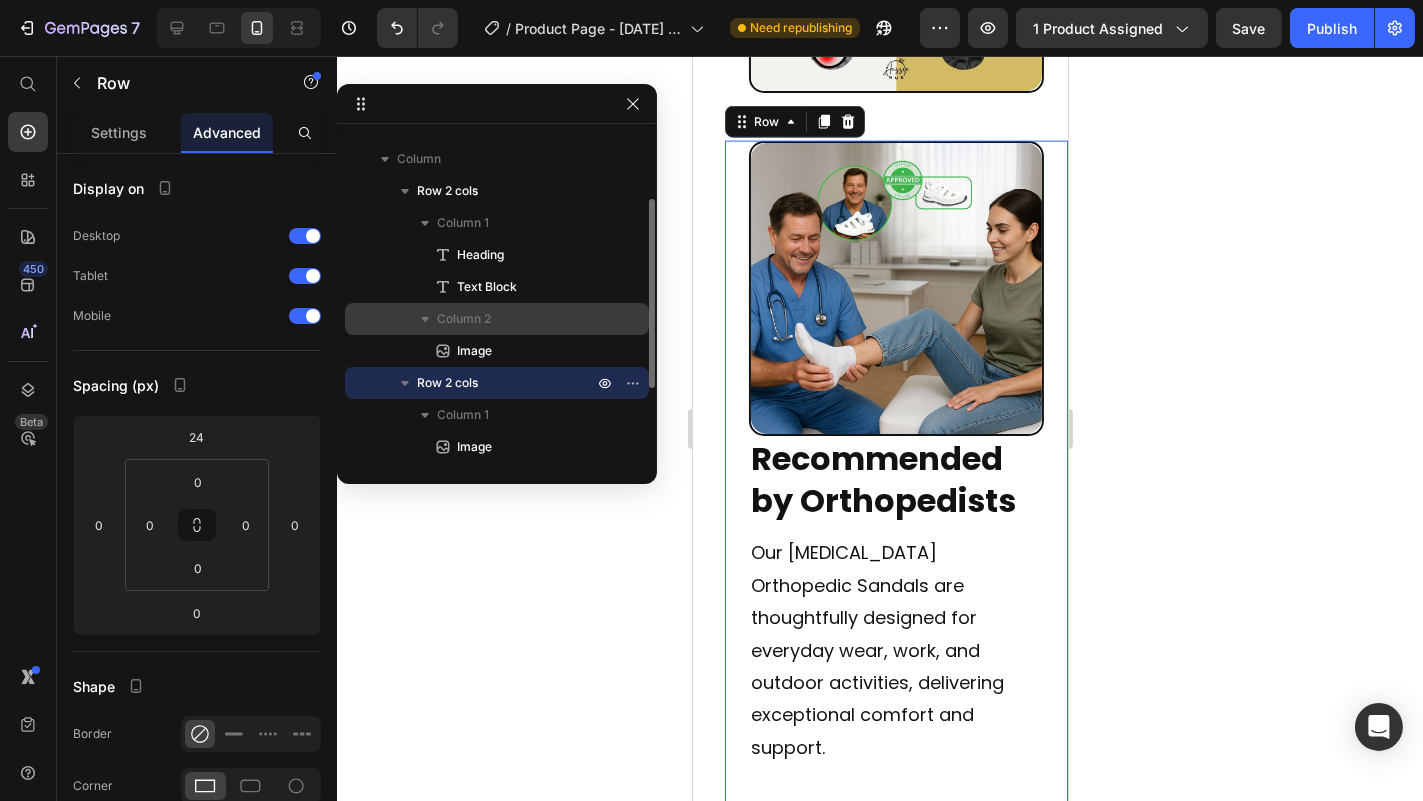 click on "Column 2" at bounding box center [464, 319] 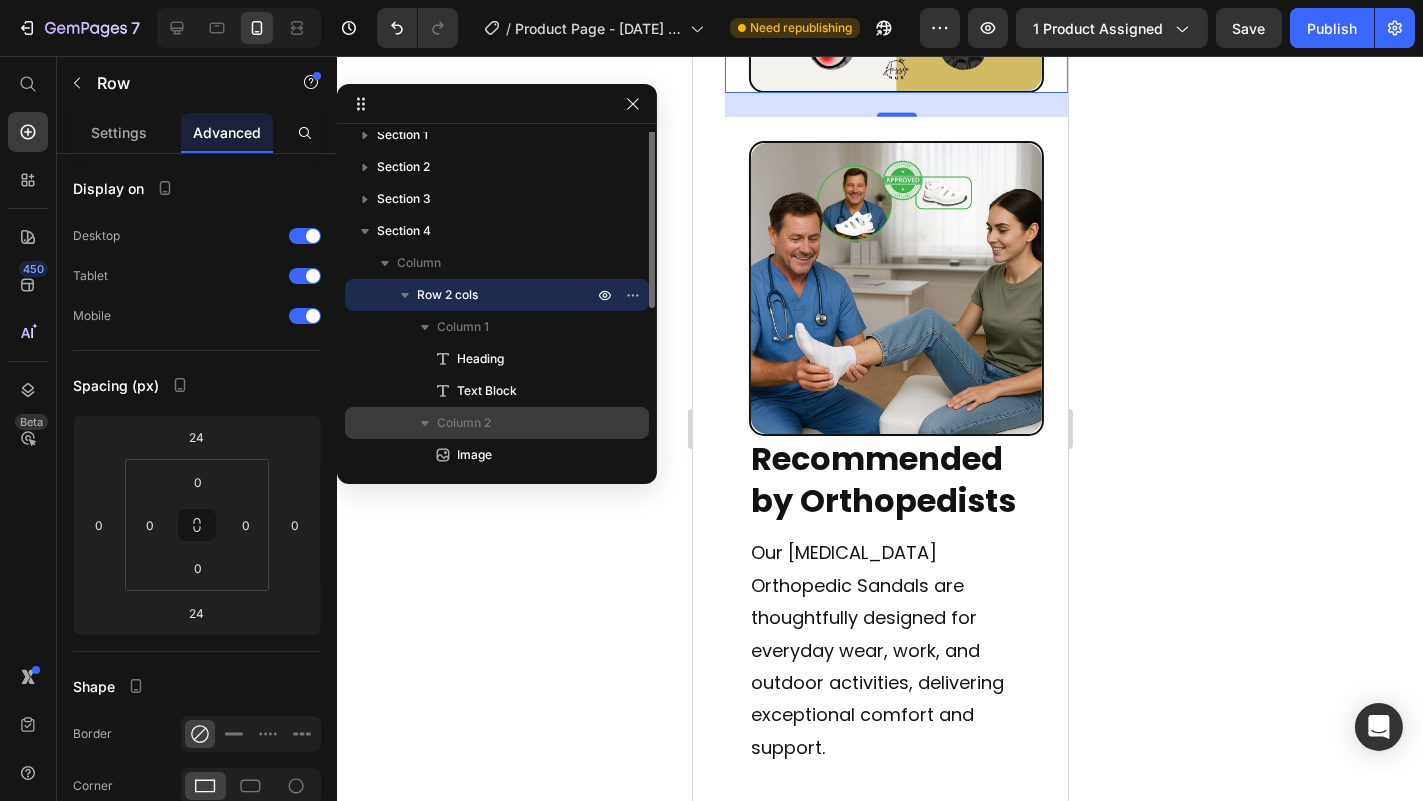 scroll, scrollTop: 0, scrollLeft: 0, axis: both 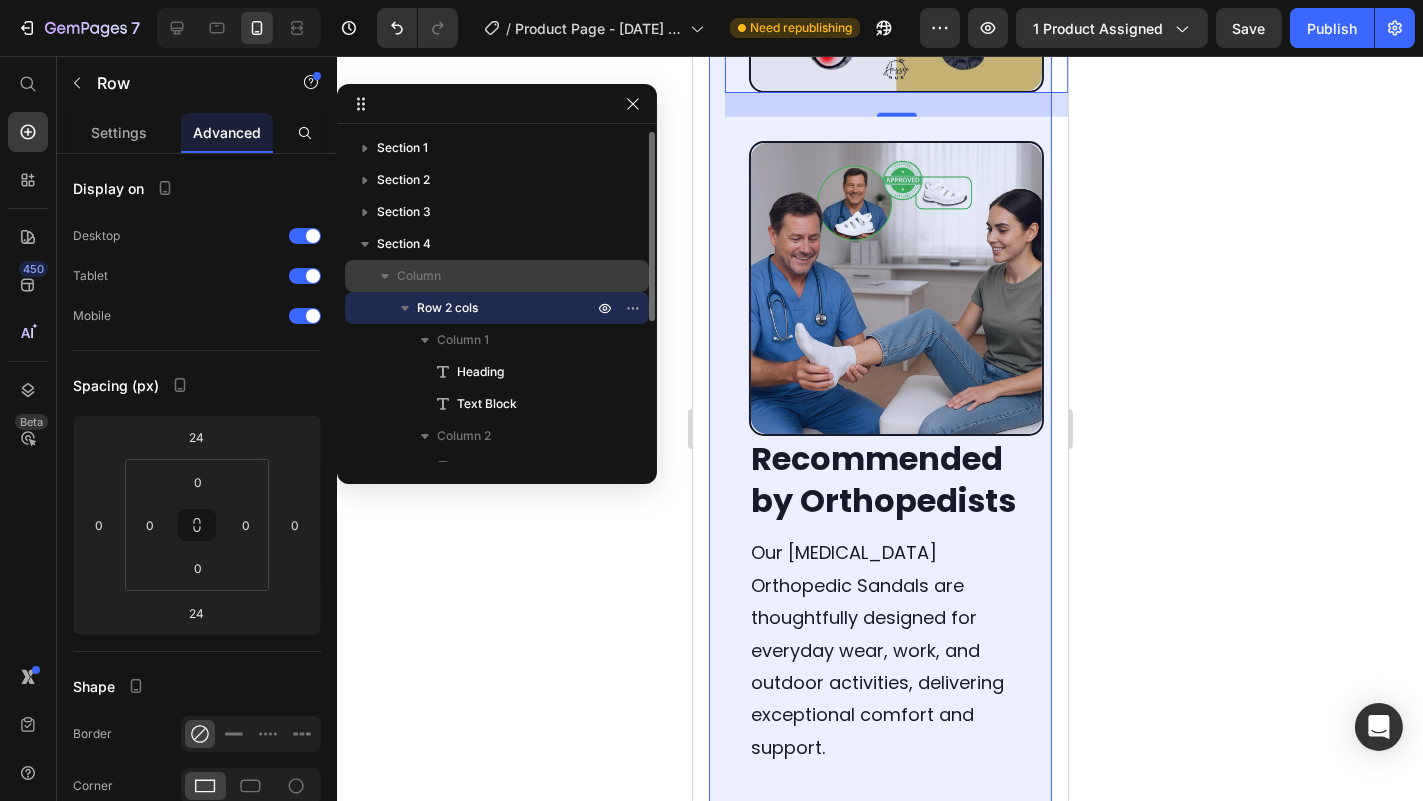 click on "Section 4" at bounding box center (497, 244) 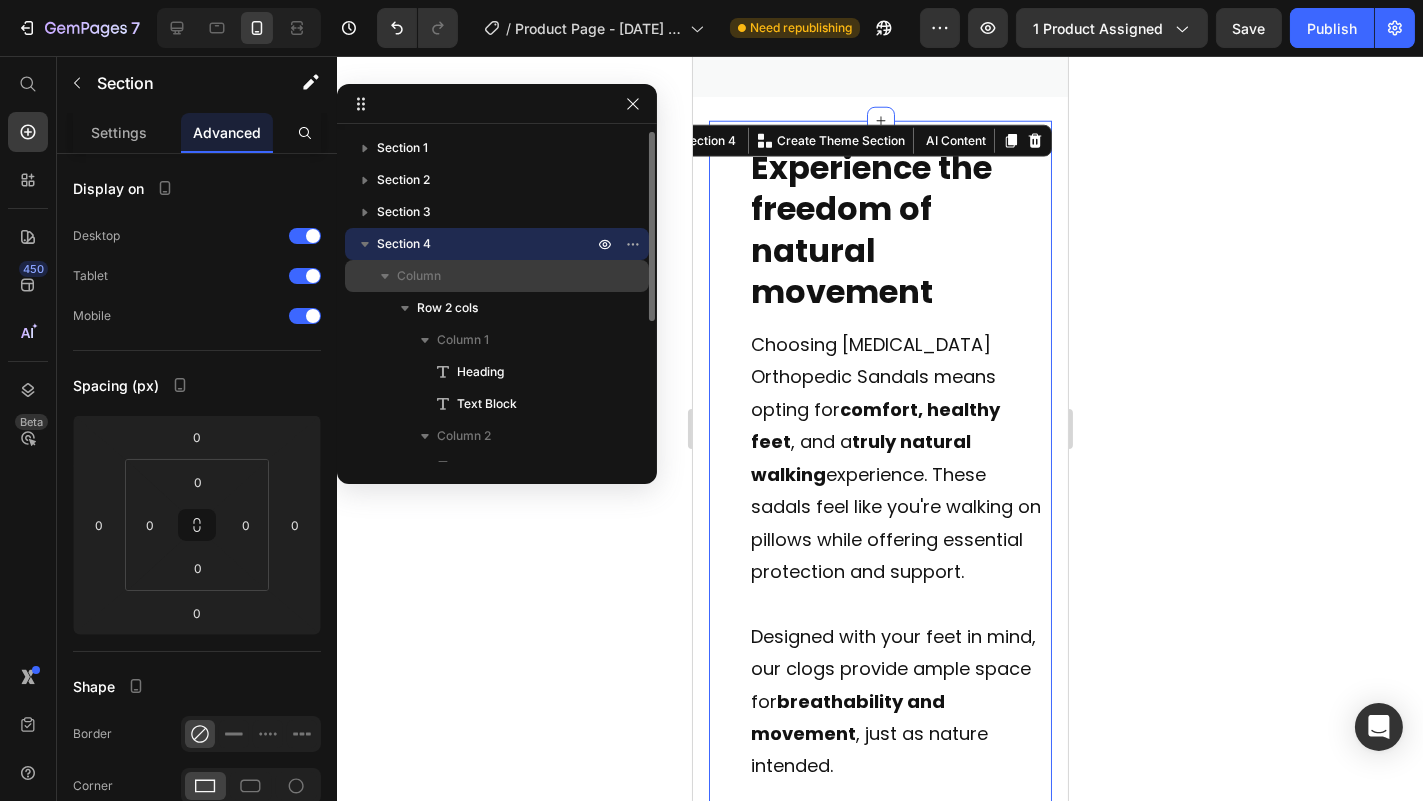 scroll, scrollTop: 3500, scrollLeft: 0, axis: vertical 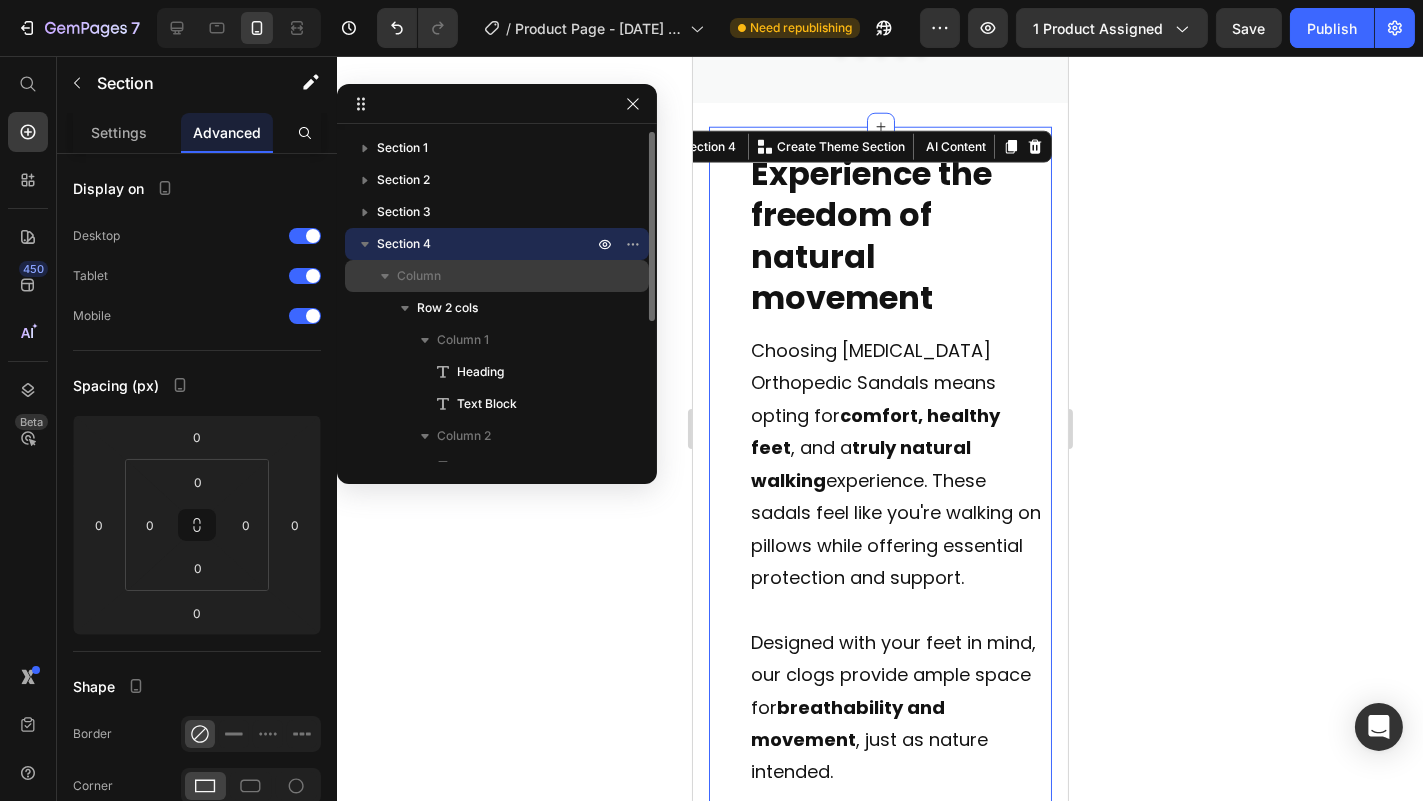 click on "Column" at bounding box center [497, 276] 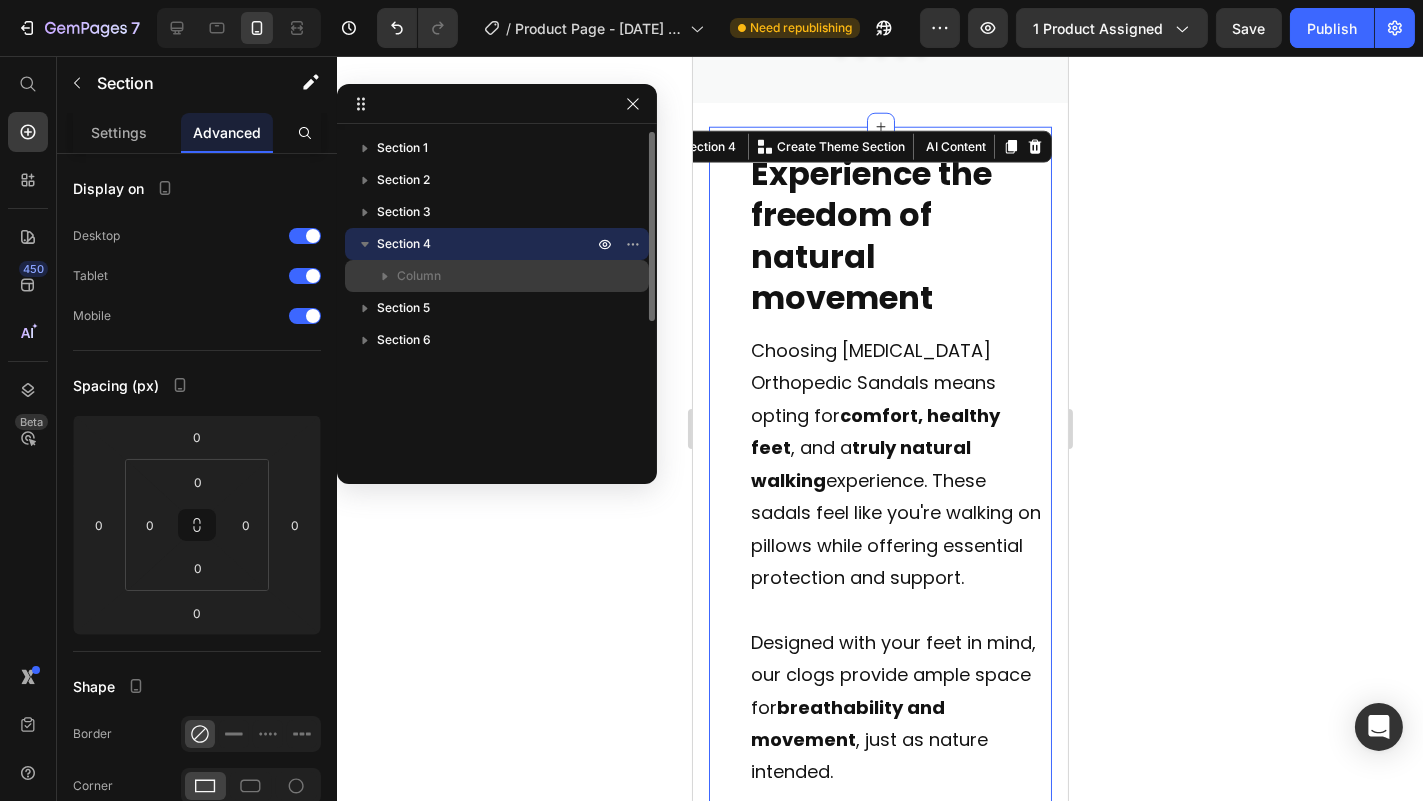 click on "Column" at bounding box center [497, 276] 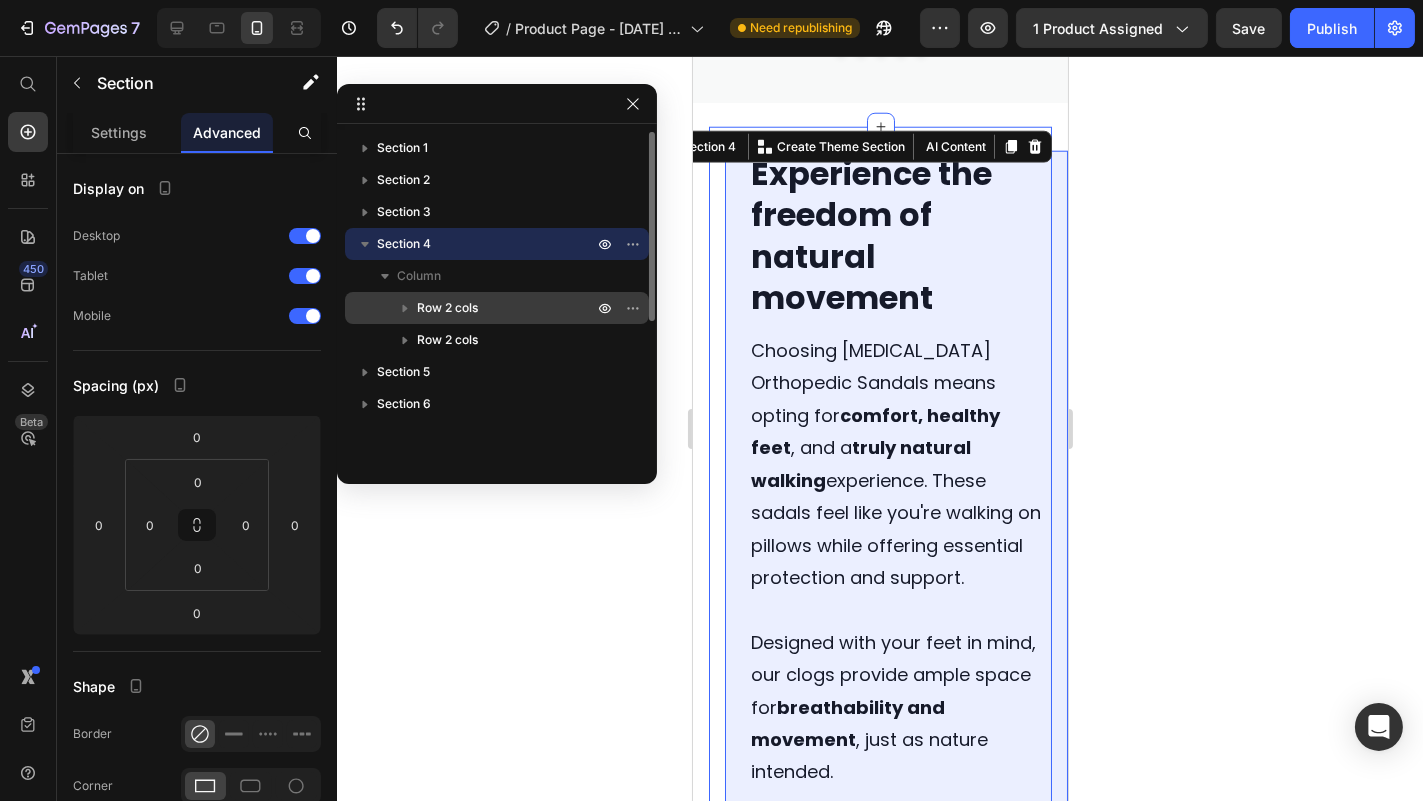 click on "Row 2 cols" at bounding box center [447, 308] 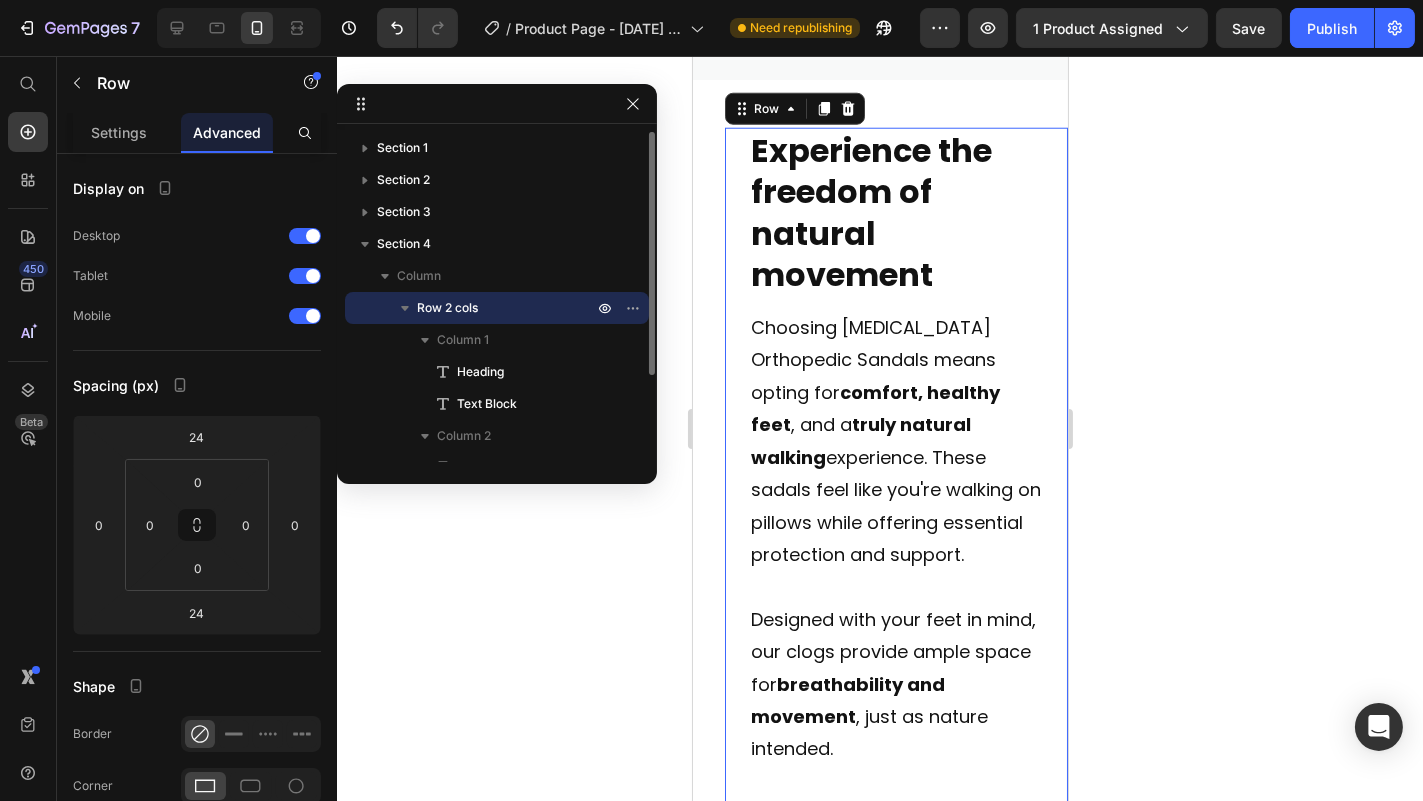 scroll, scrollTop: 3524, scrollLeft: 0, axis: vertical 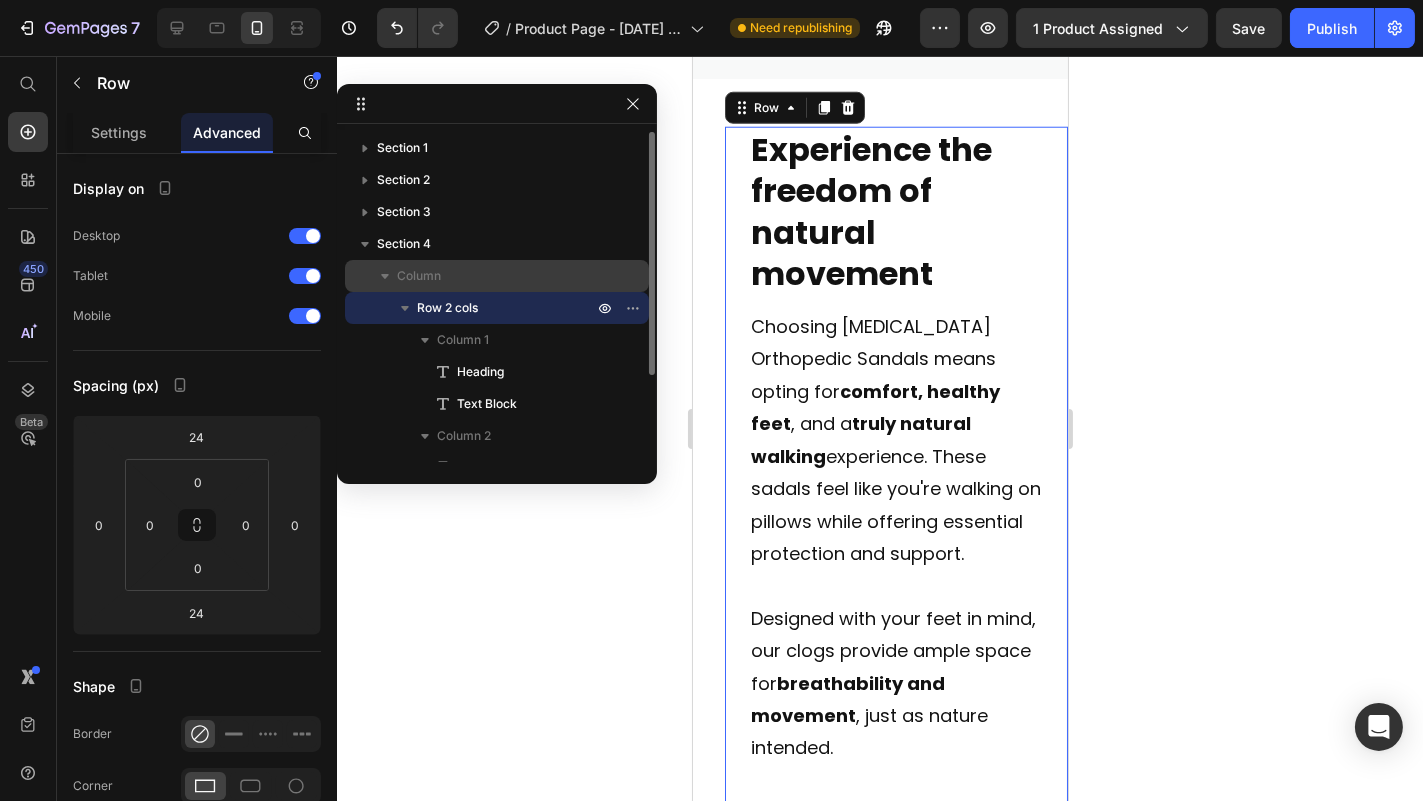 click on "Column" at bounding box center (497, 276) 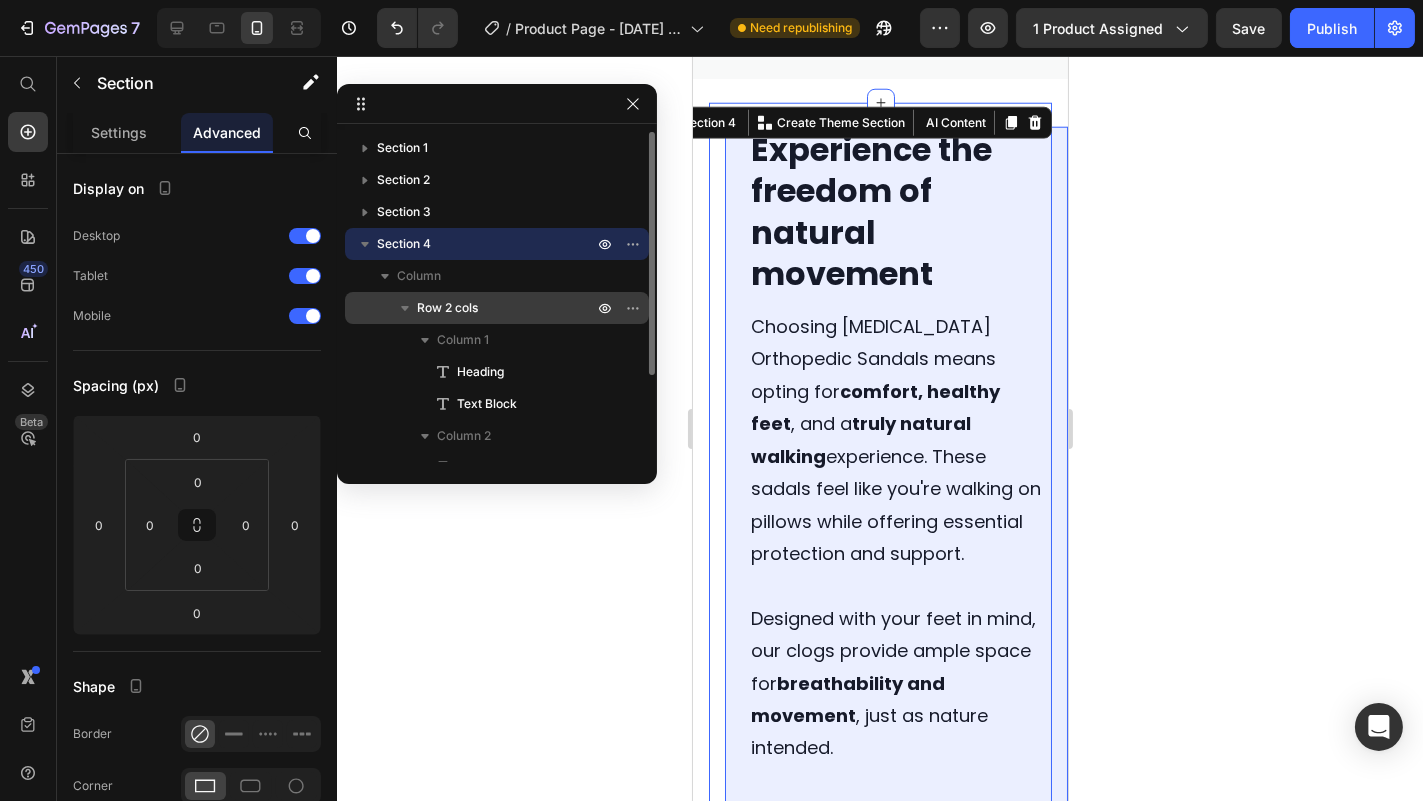 click on "Row 2 cols" at bounding box center [447, 308] 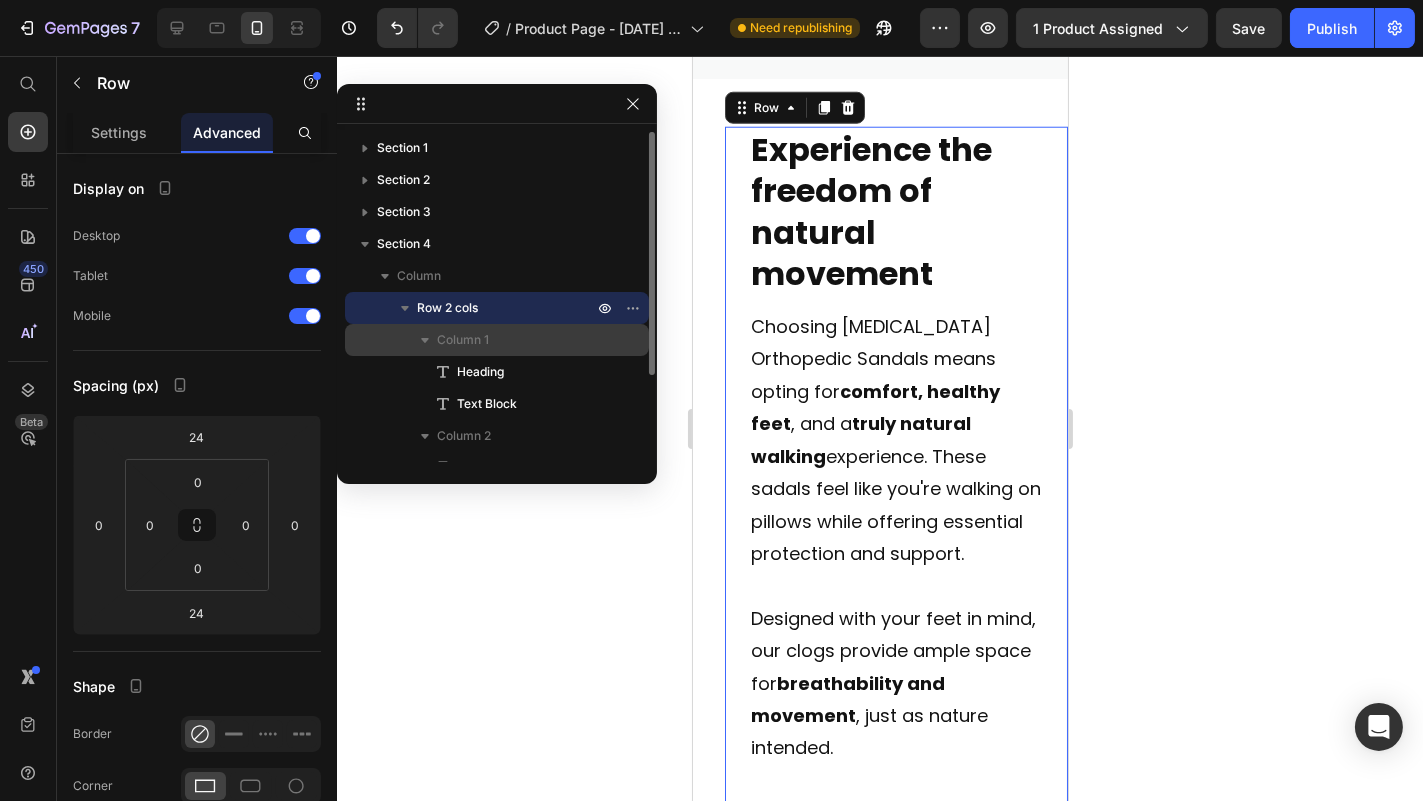 click on "Column 1" at bounding box center [463, 340] 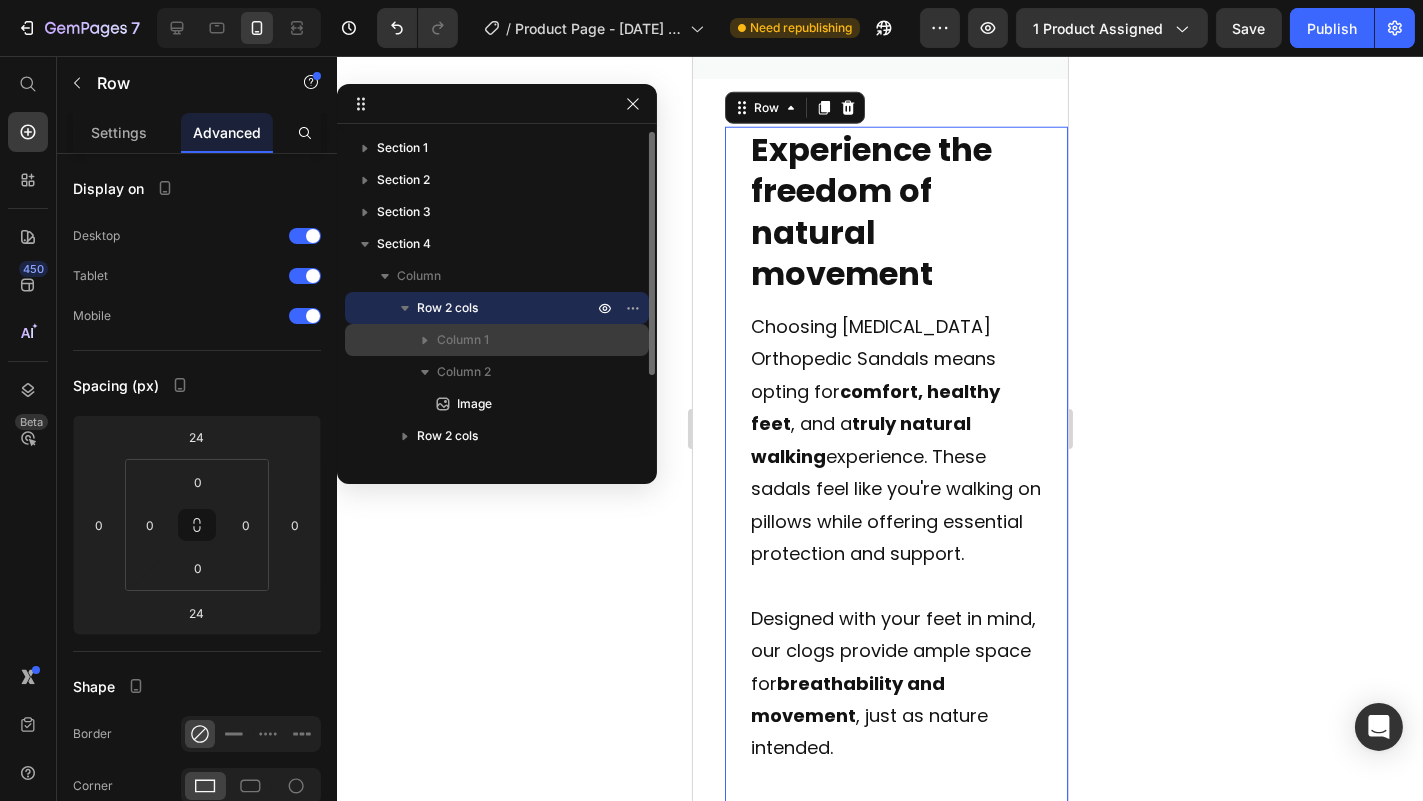 click on "Column 1" at bounding box center [463, 340] 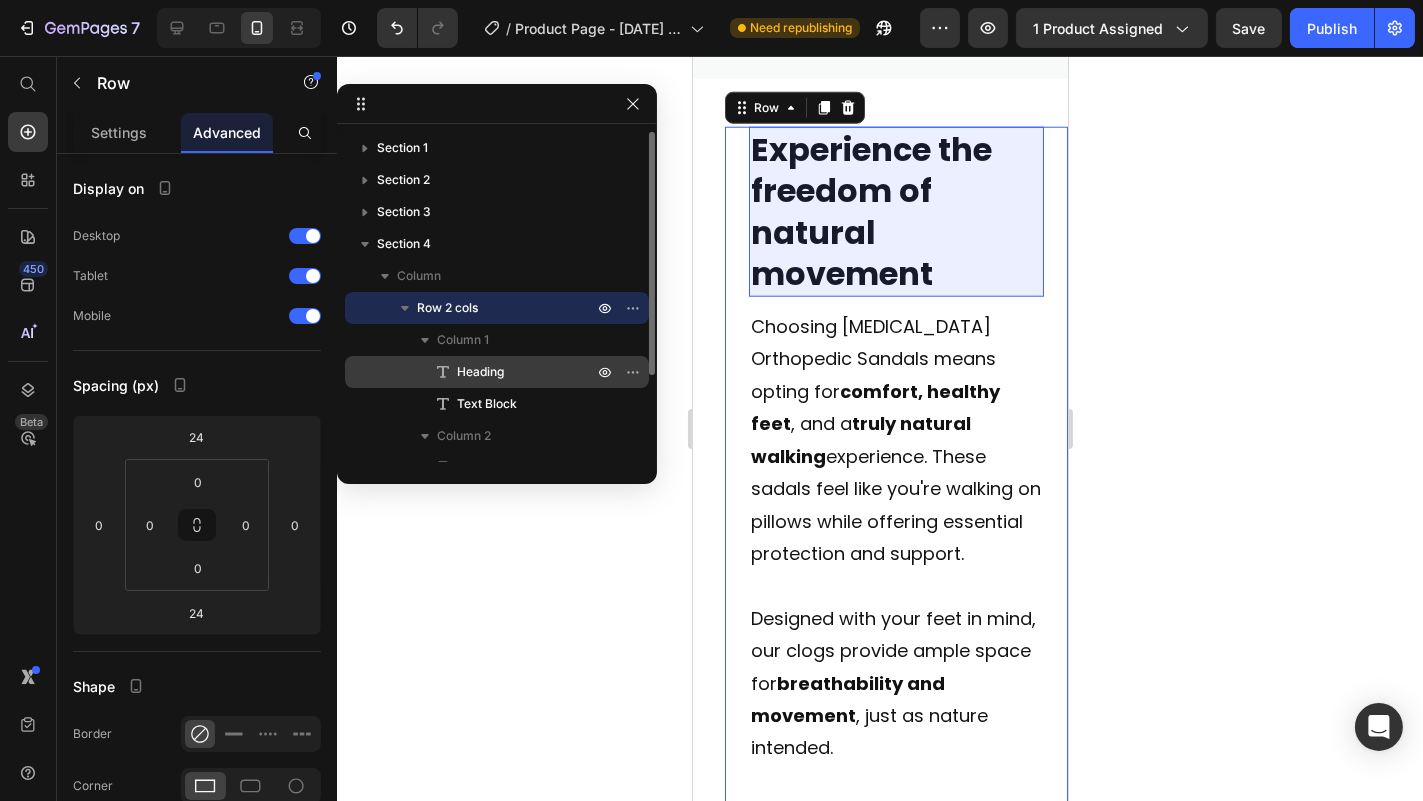 click on "Heading" at bounding box center (480, 372) 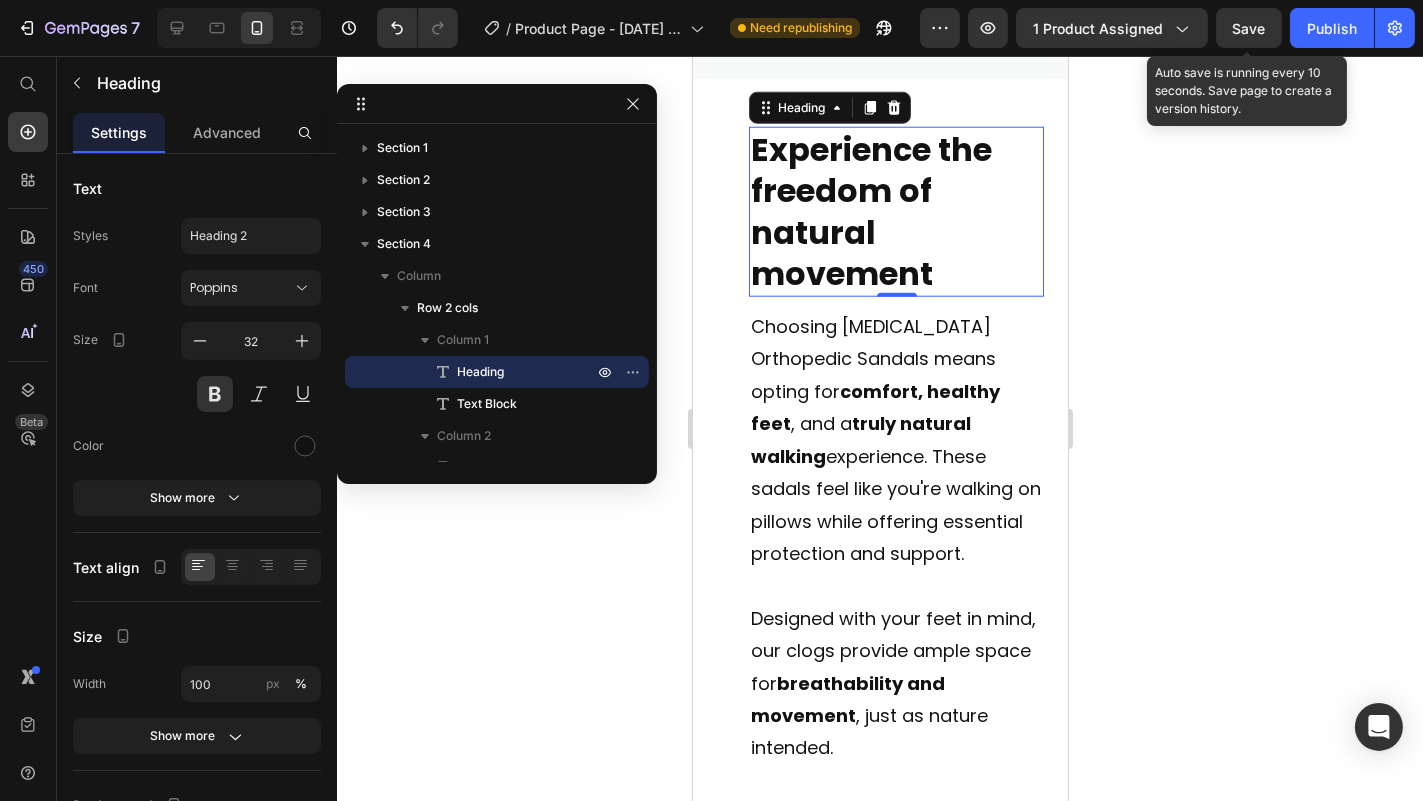 click on "Save" at bounding box center [1249, 28] 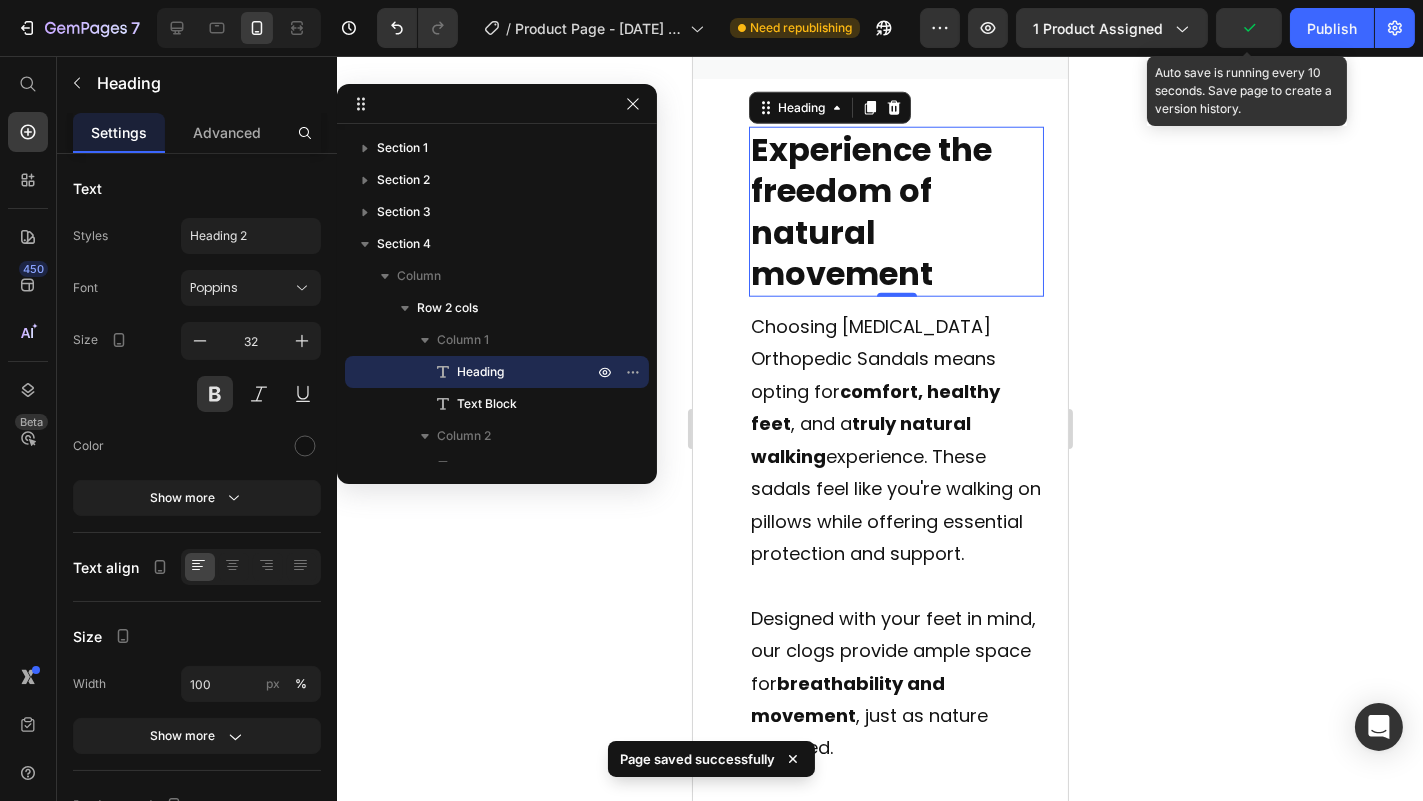 type 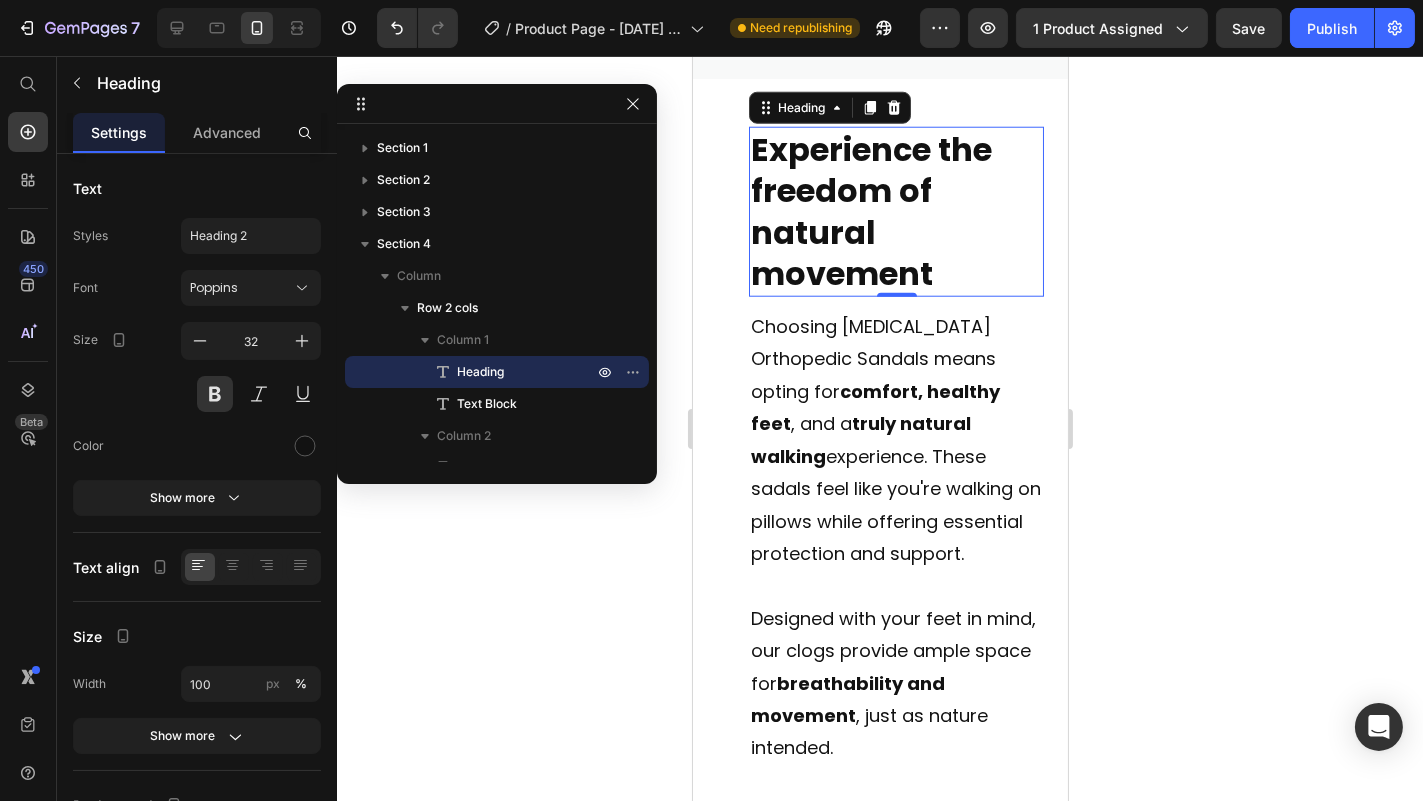 click 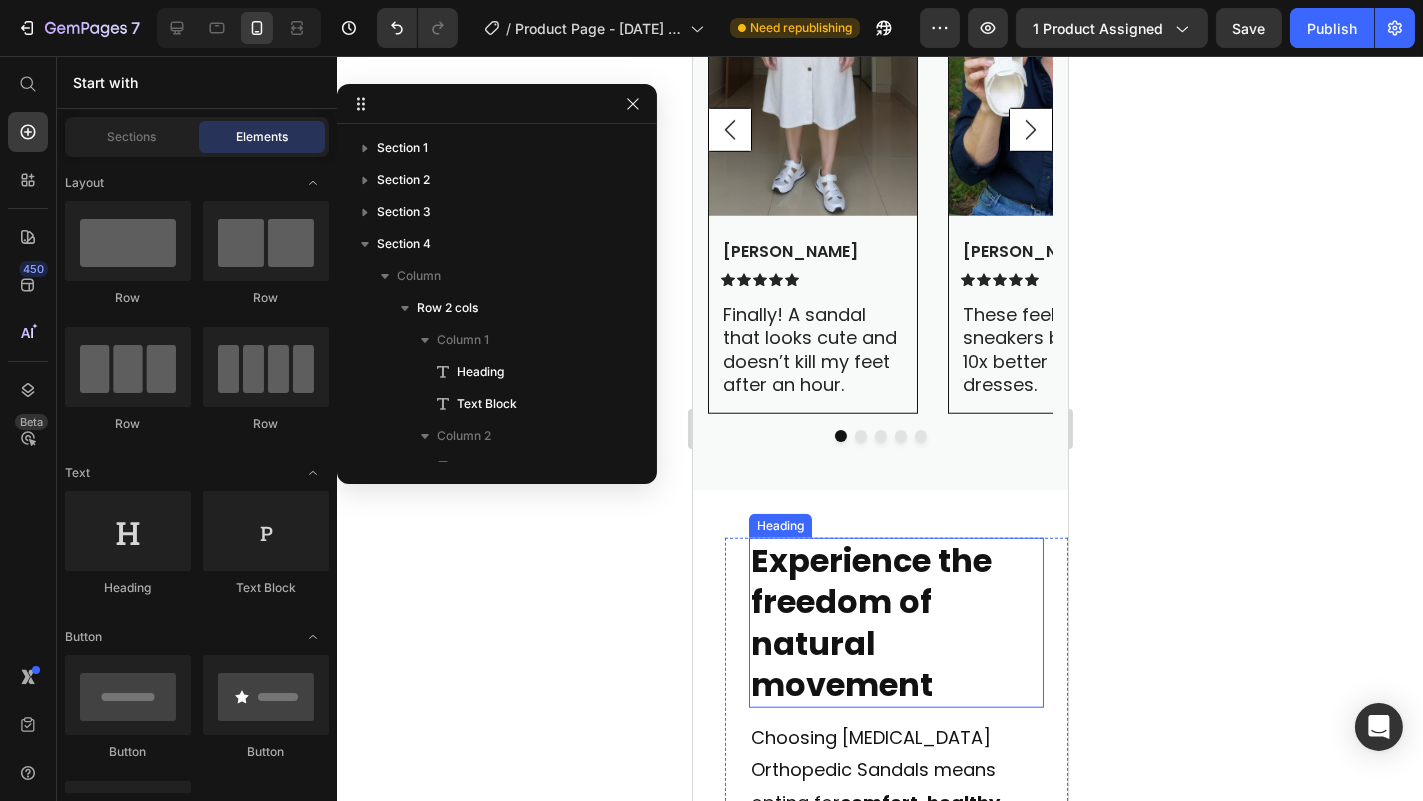 scroll, scrollTop: 3112, scrollLeft: 0, axis: vertical 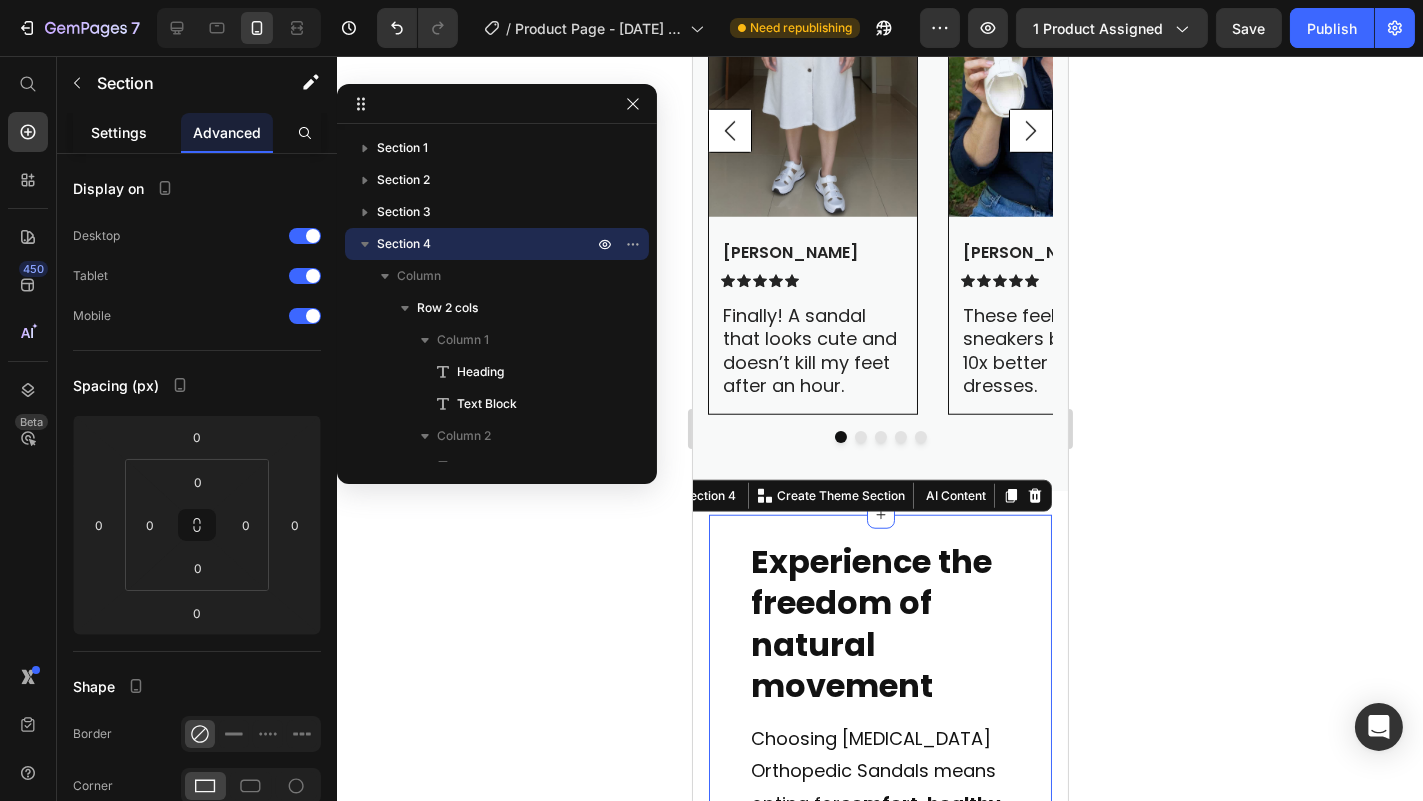 click on "Settings" at bounding box center (119, 132) 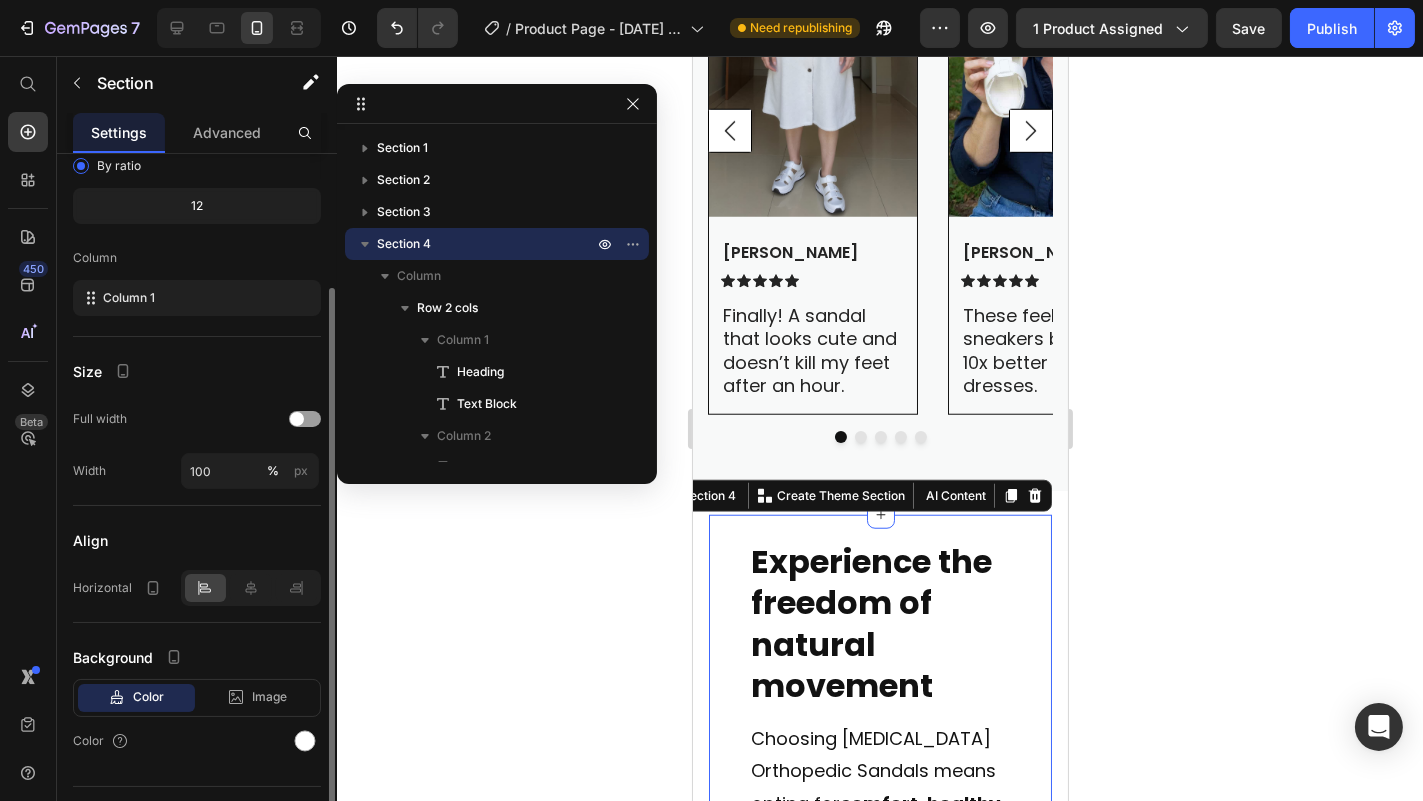 scroll, scrollTop: 227, scrollLeft: 0, axis: vertical 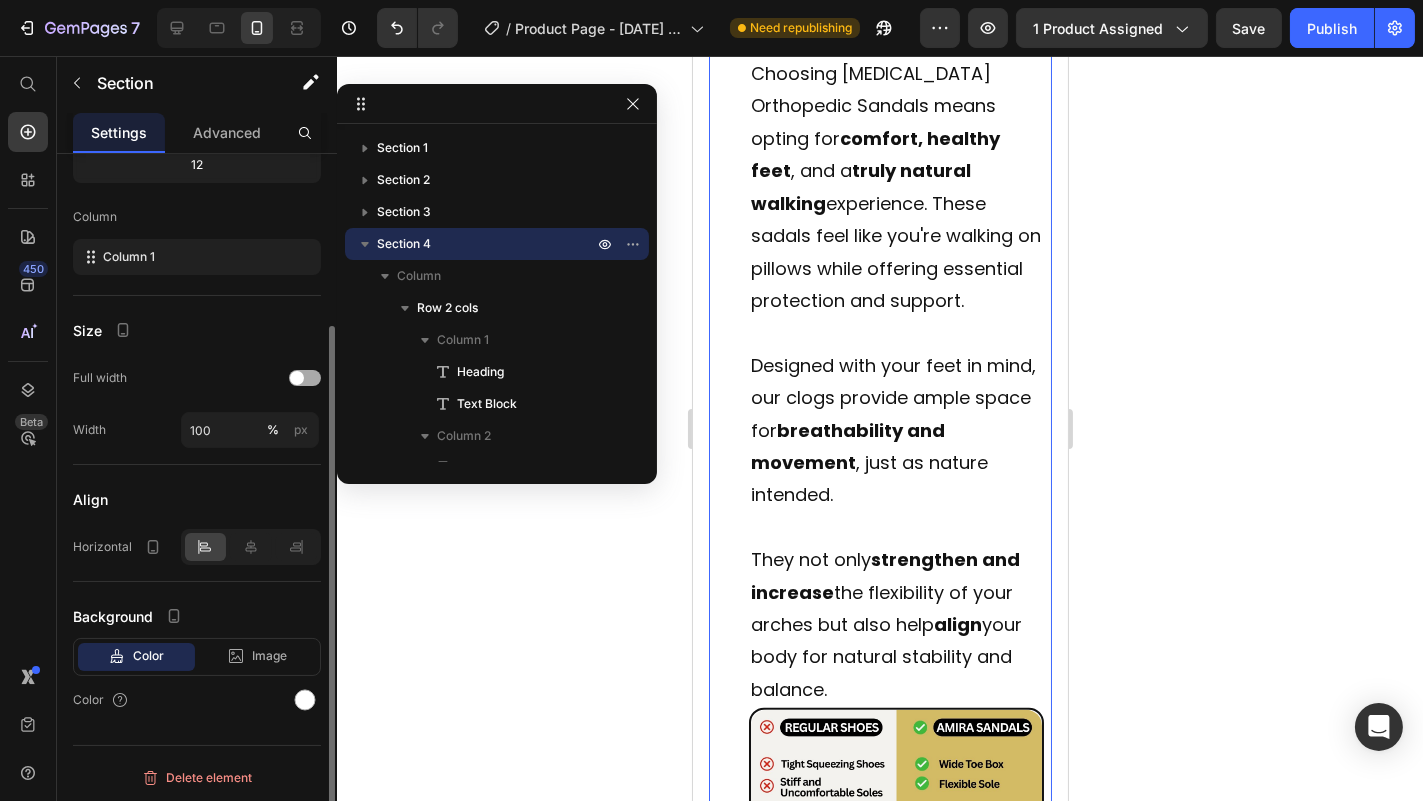 click at bounding box center [297, 378] 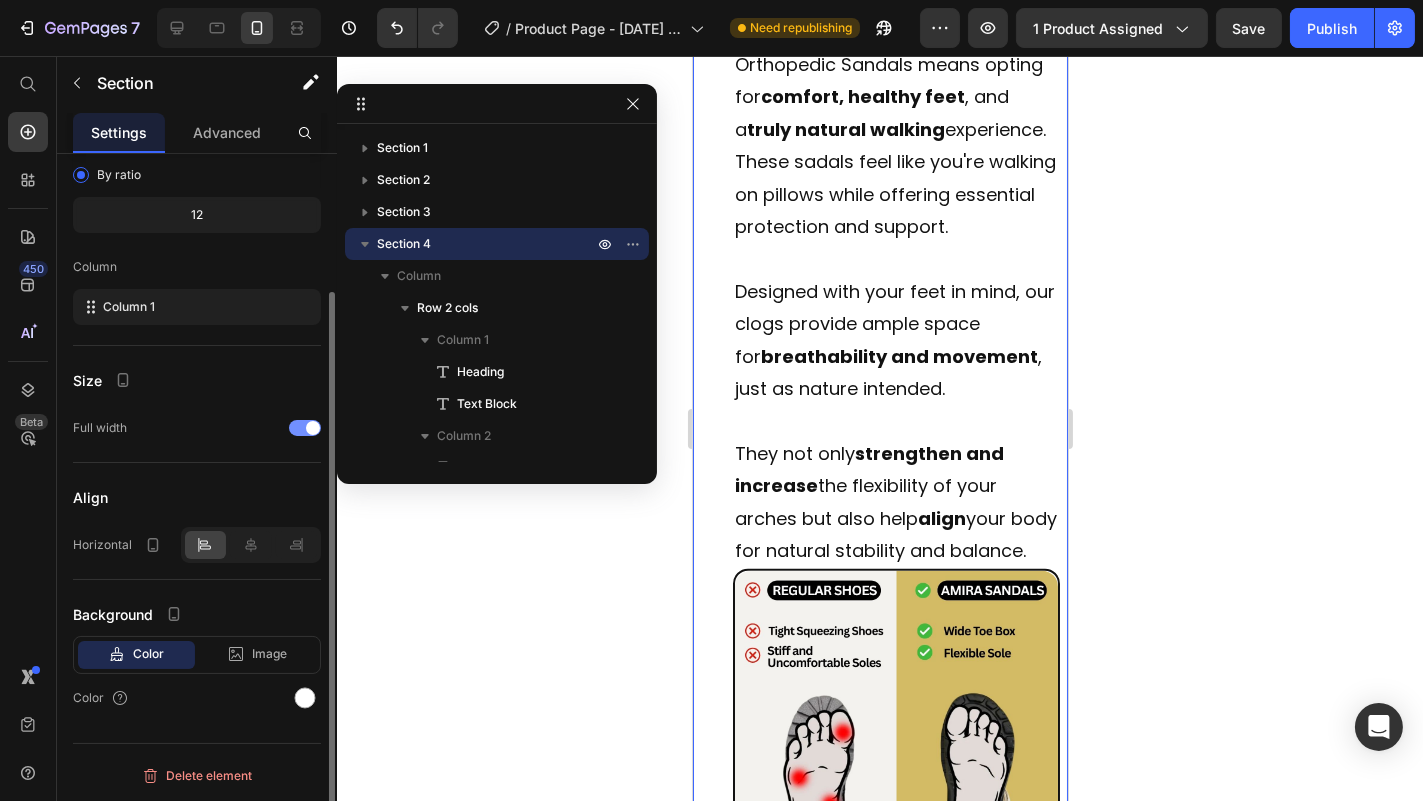 scroll, scrollTop: 175, scrollLeft: 0, axis: vertical 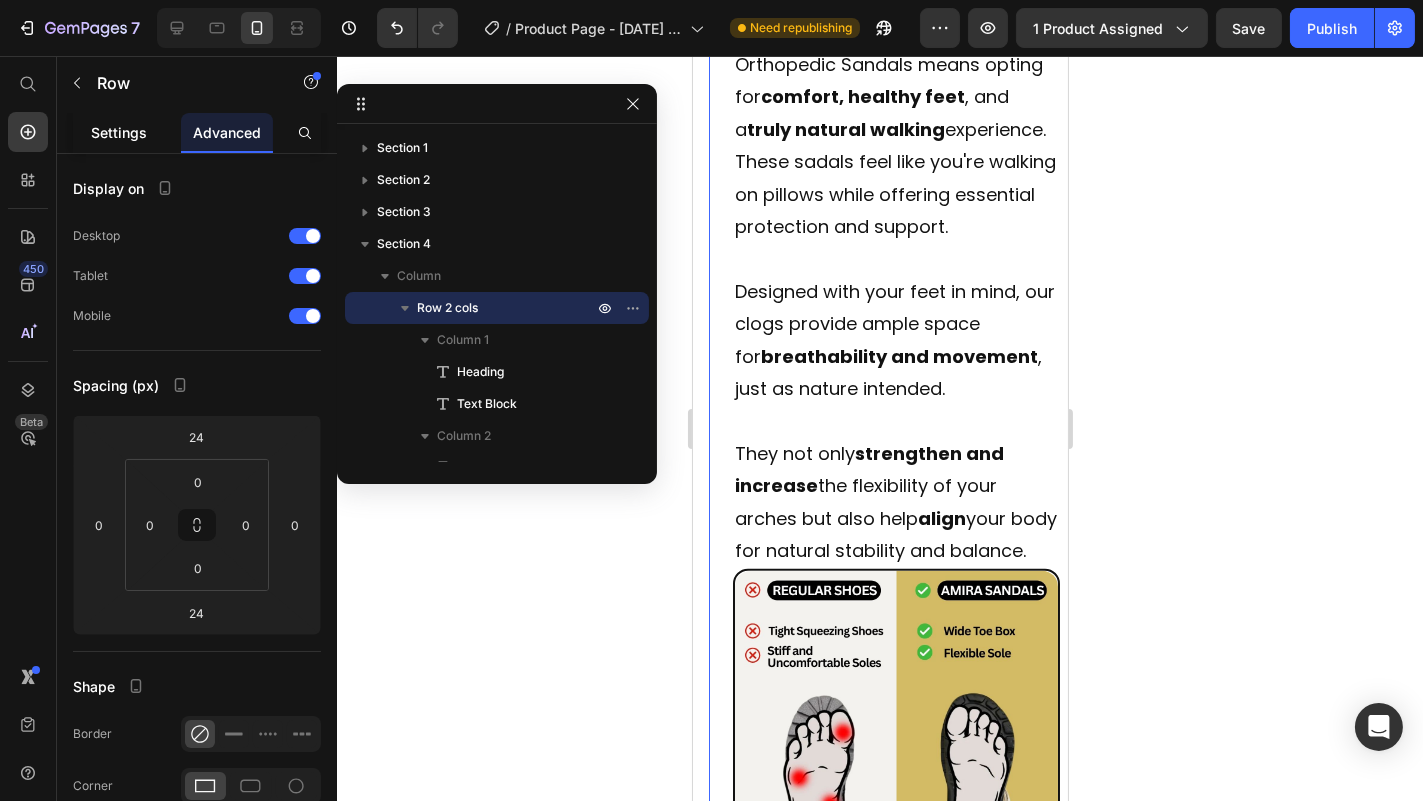 click on "Settings" at bounding box center [119, 132] 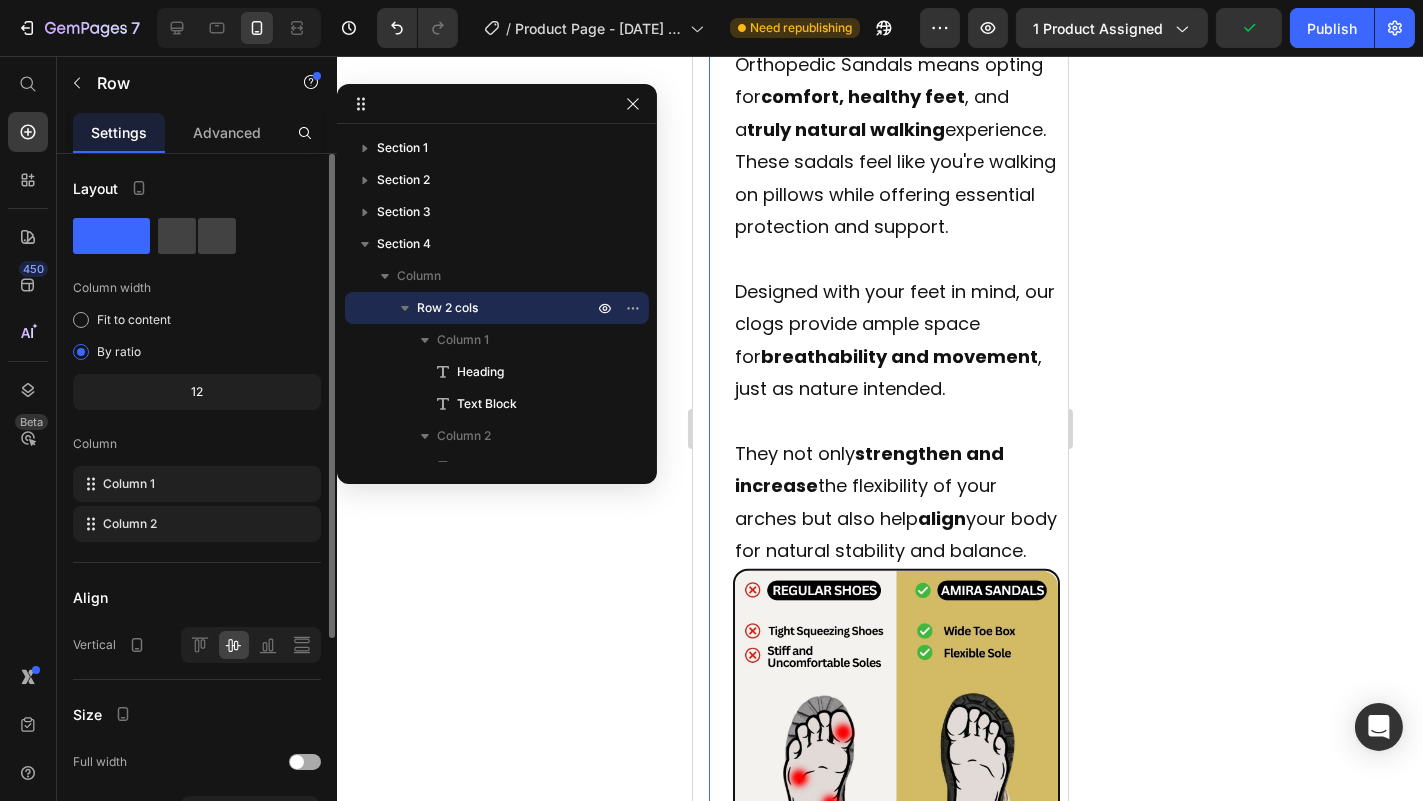 click at bounding box center (297, 762) 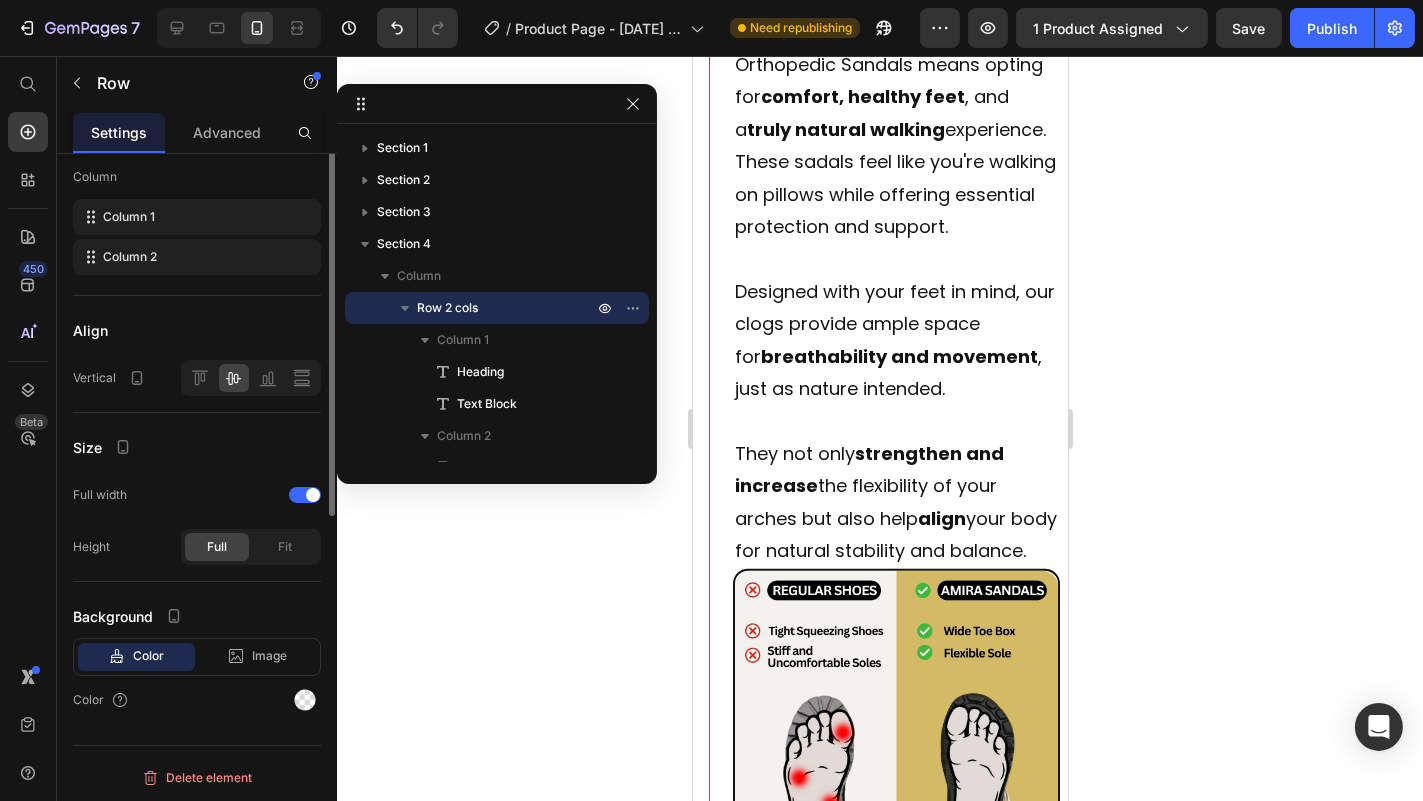 scroll, scrollTop: 0, scrollLeft: 0, axis: both 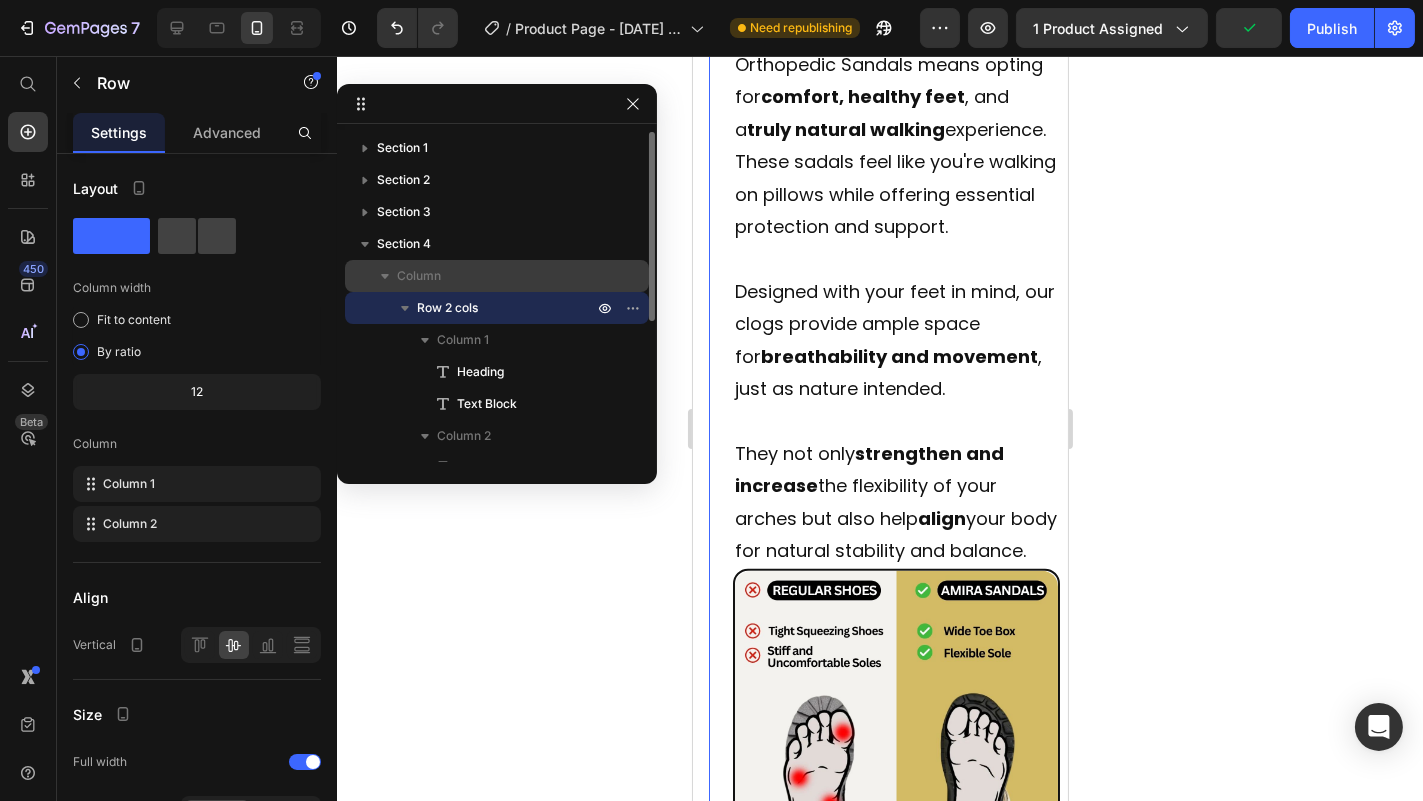 click on "Column" at bounding box center [497, 276] 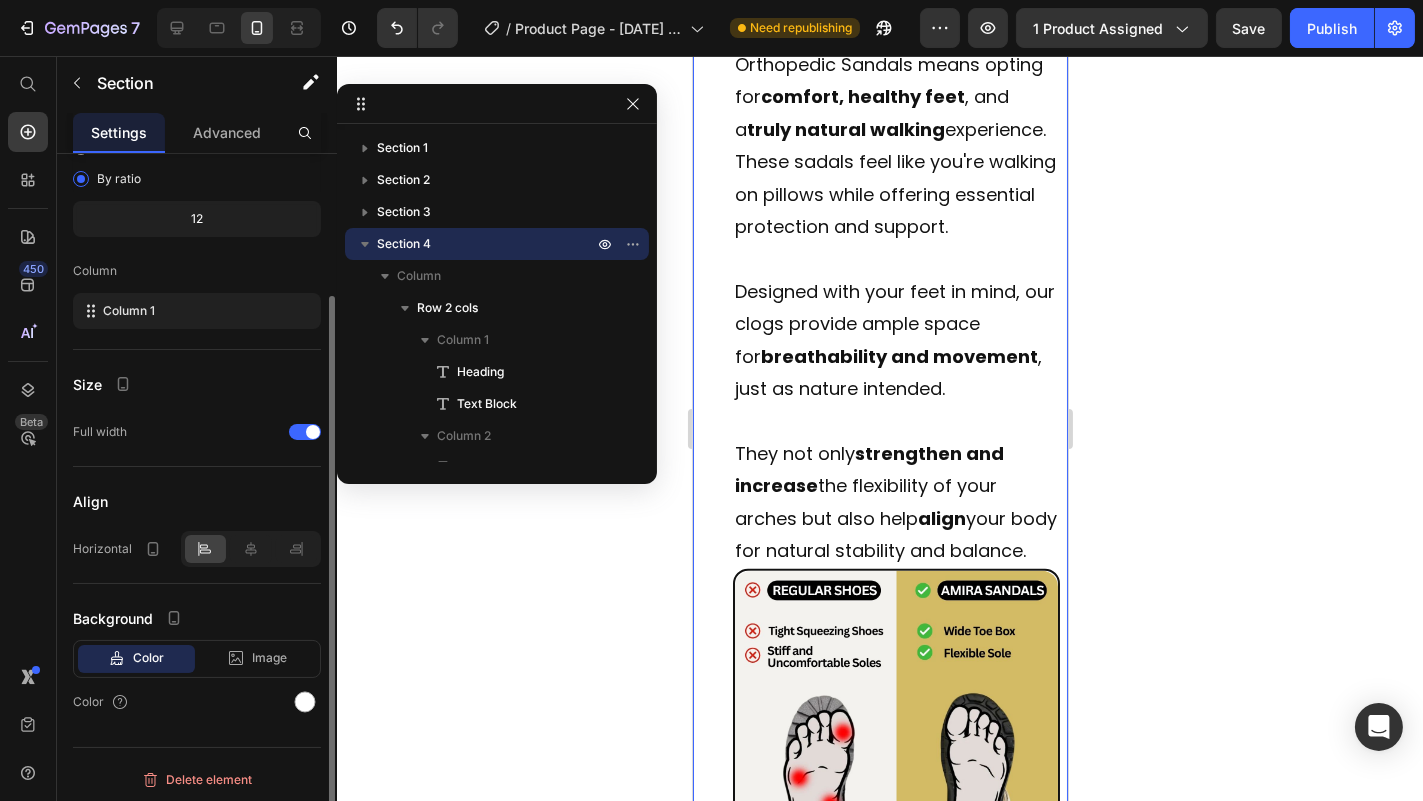 scroll, scrollTop: 175, scrollLeft: 0, axis: vertical 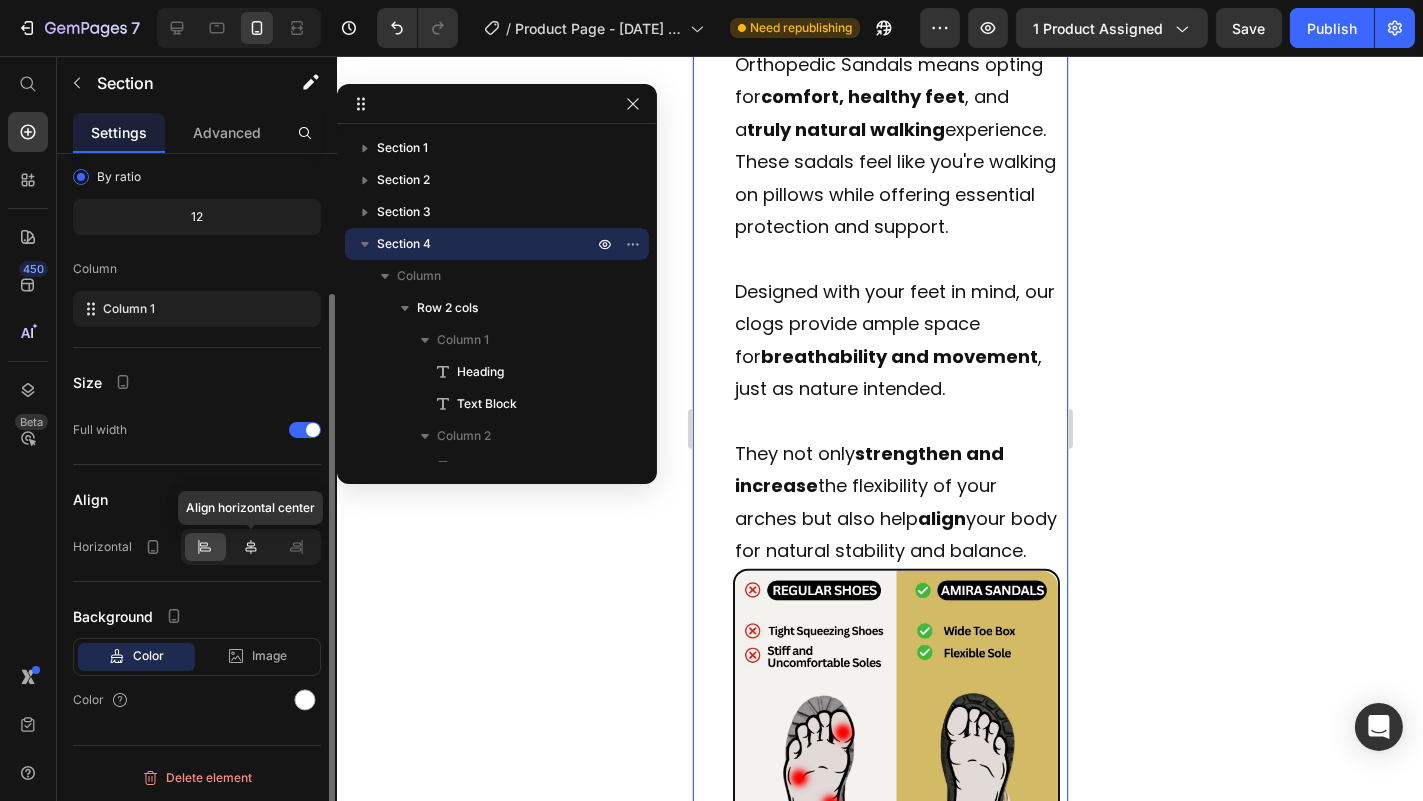 click 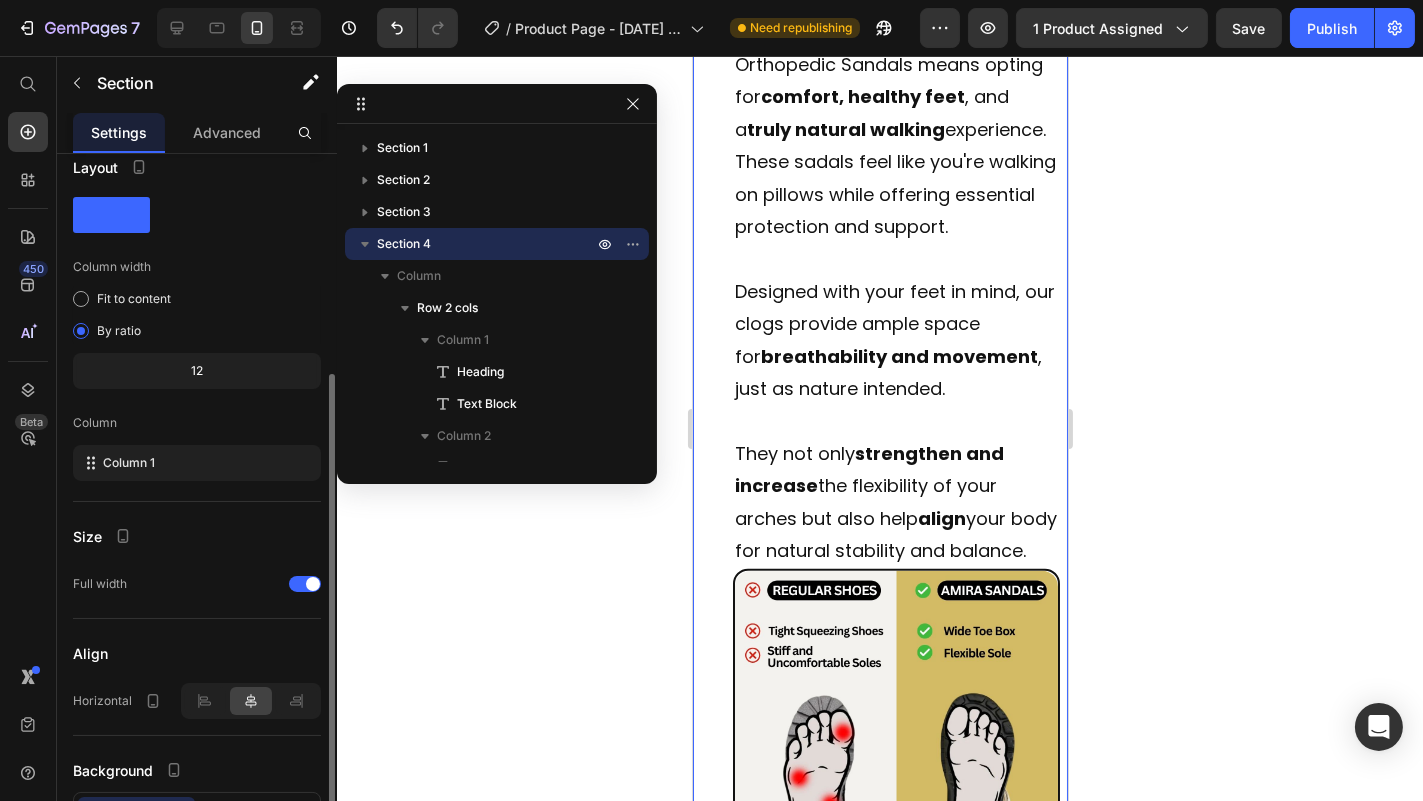 scroll, scrollTop: 0, scrollLeft: 0, axis: both 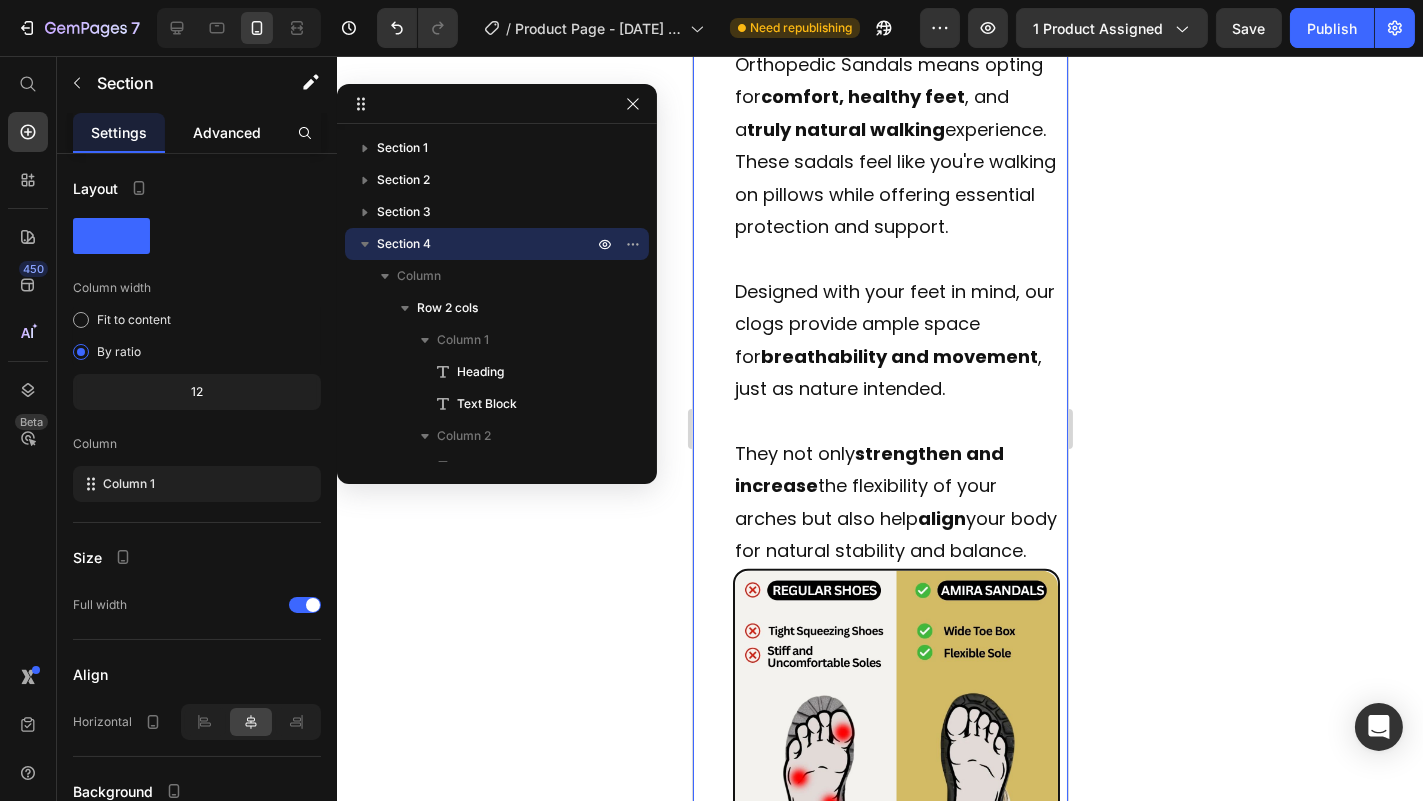 click on "Advanced" at bounding box center (227, 132) 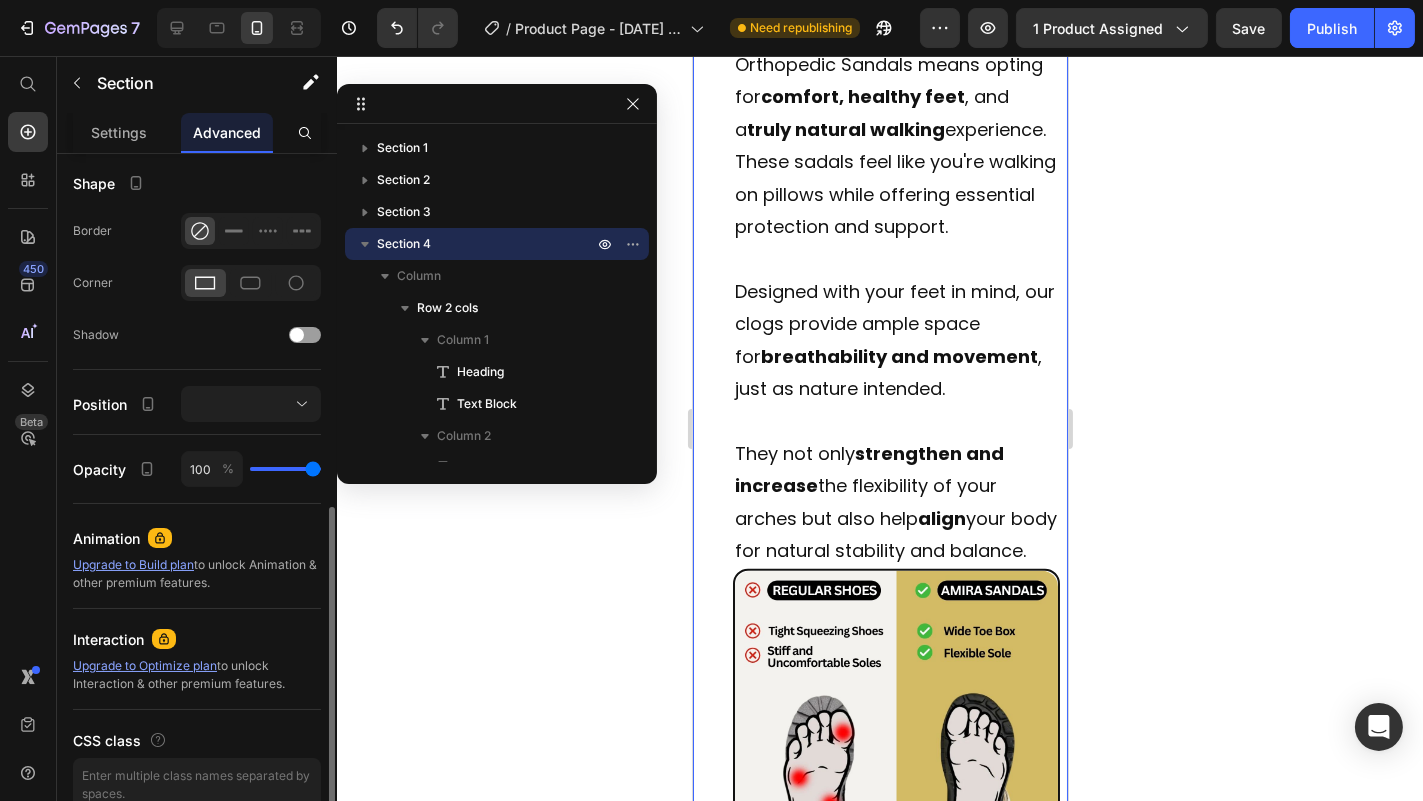 scroll, scrollTop: 599, scrollLeft: 0, axis: vertical 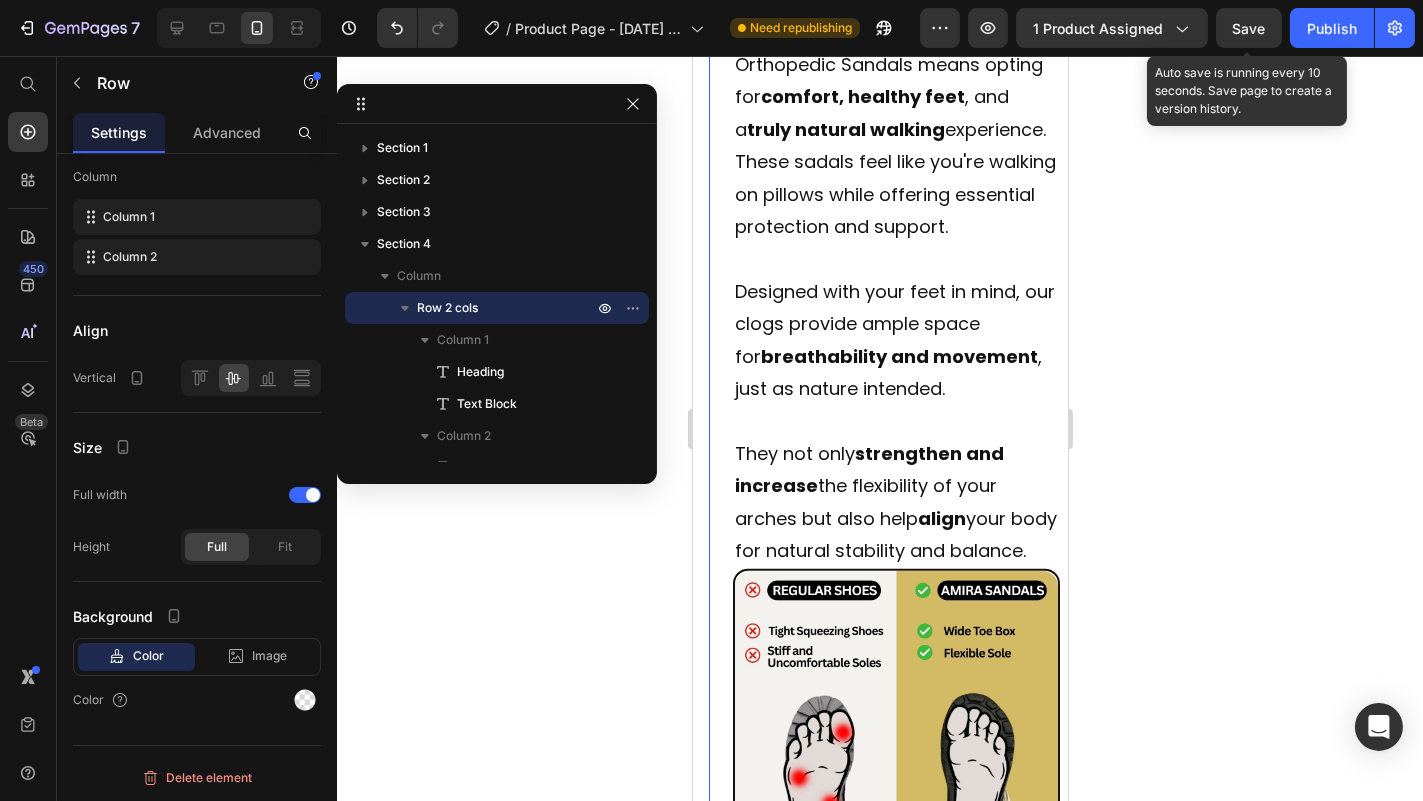 click on "Save" at bounding box center [1249, 28] 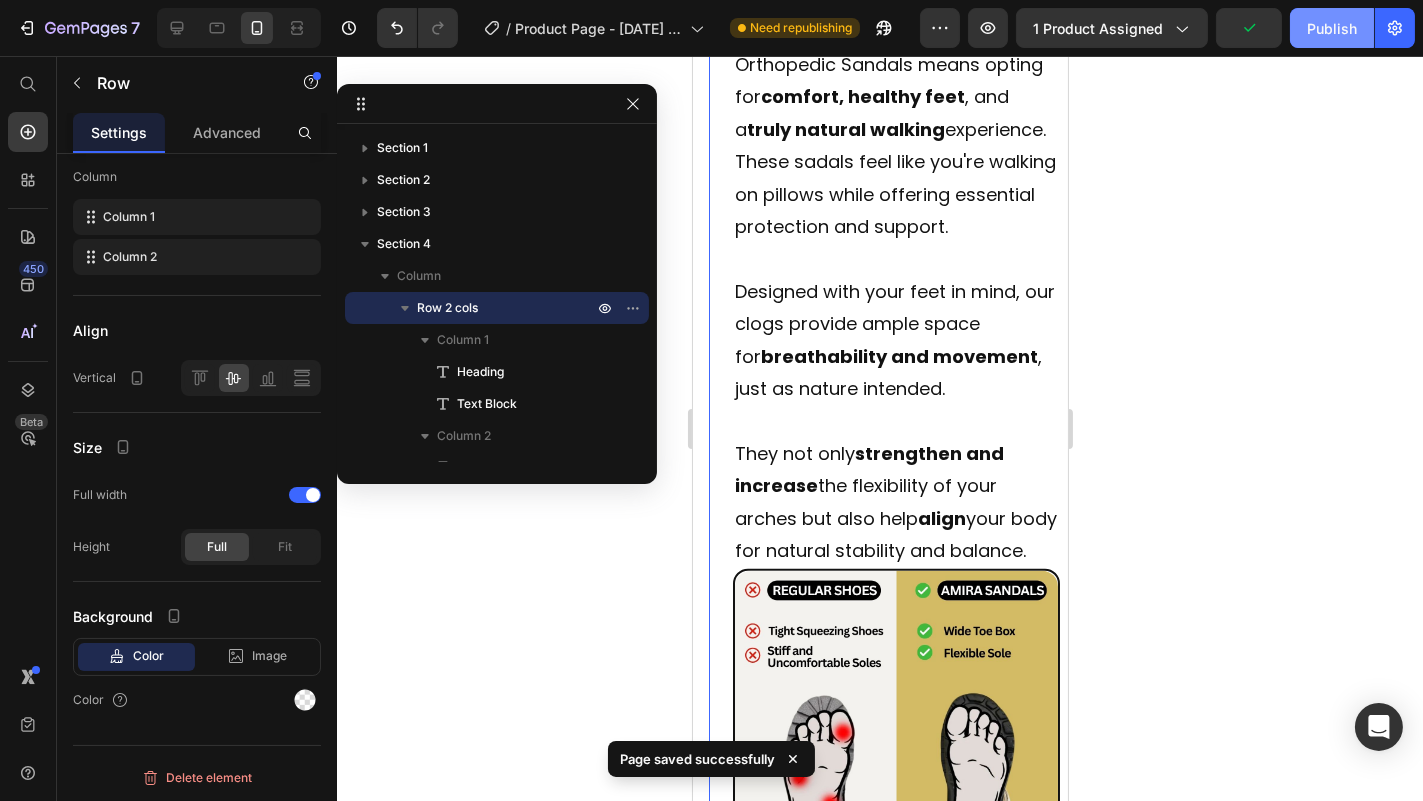 click on "Publish" at bounding box center (1332, 28) 